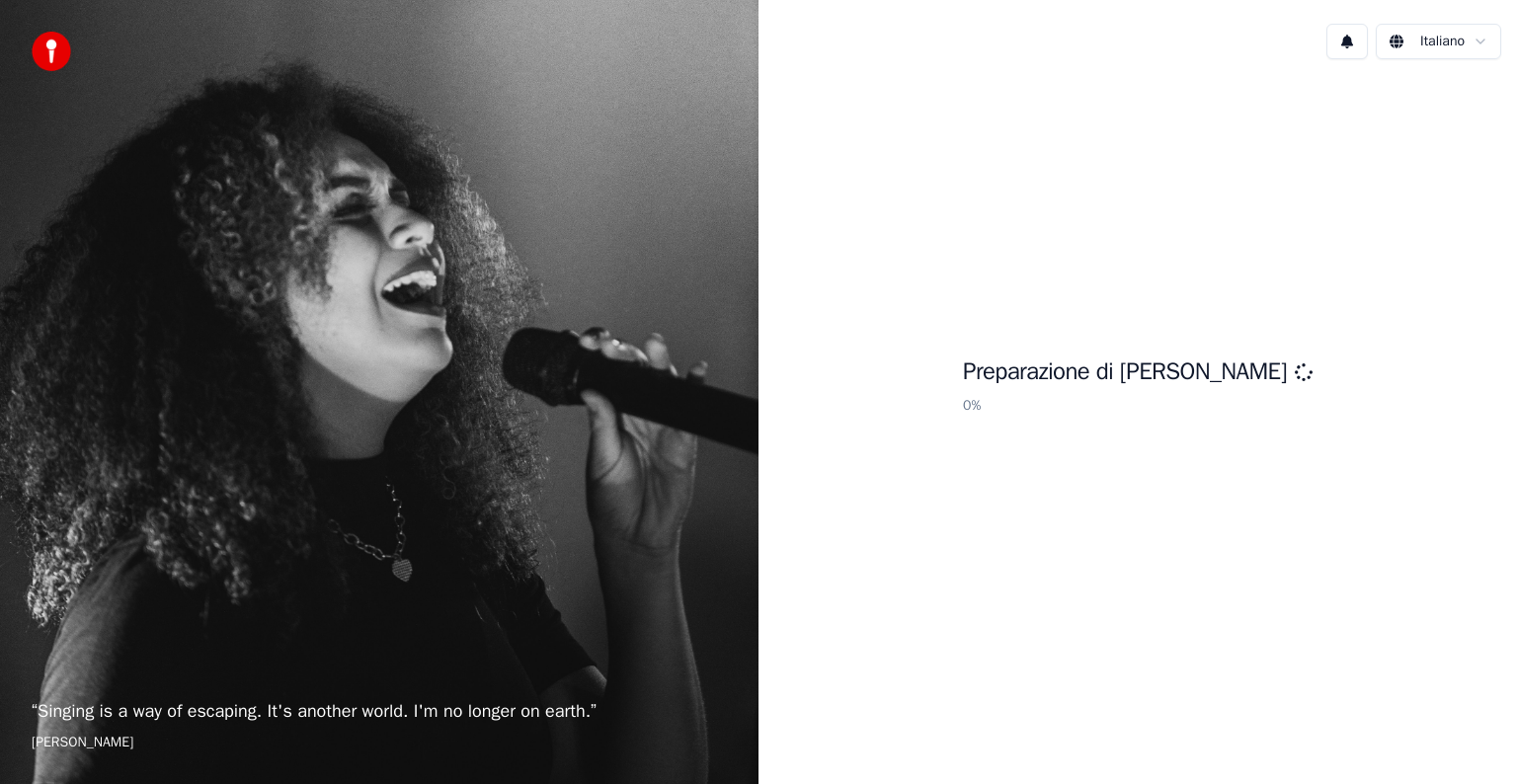 scroll, scrollTop: 0, scrollLeft: 0, axis: both 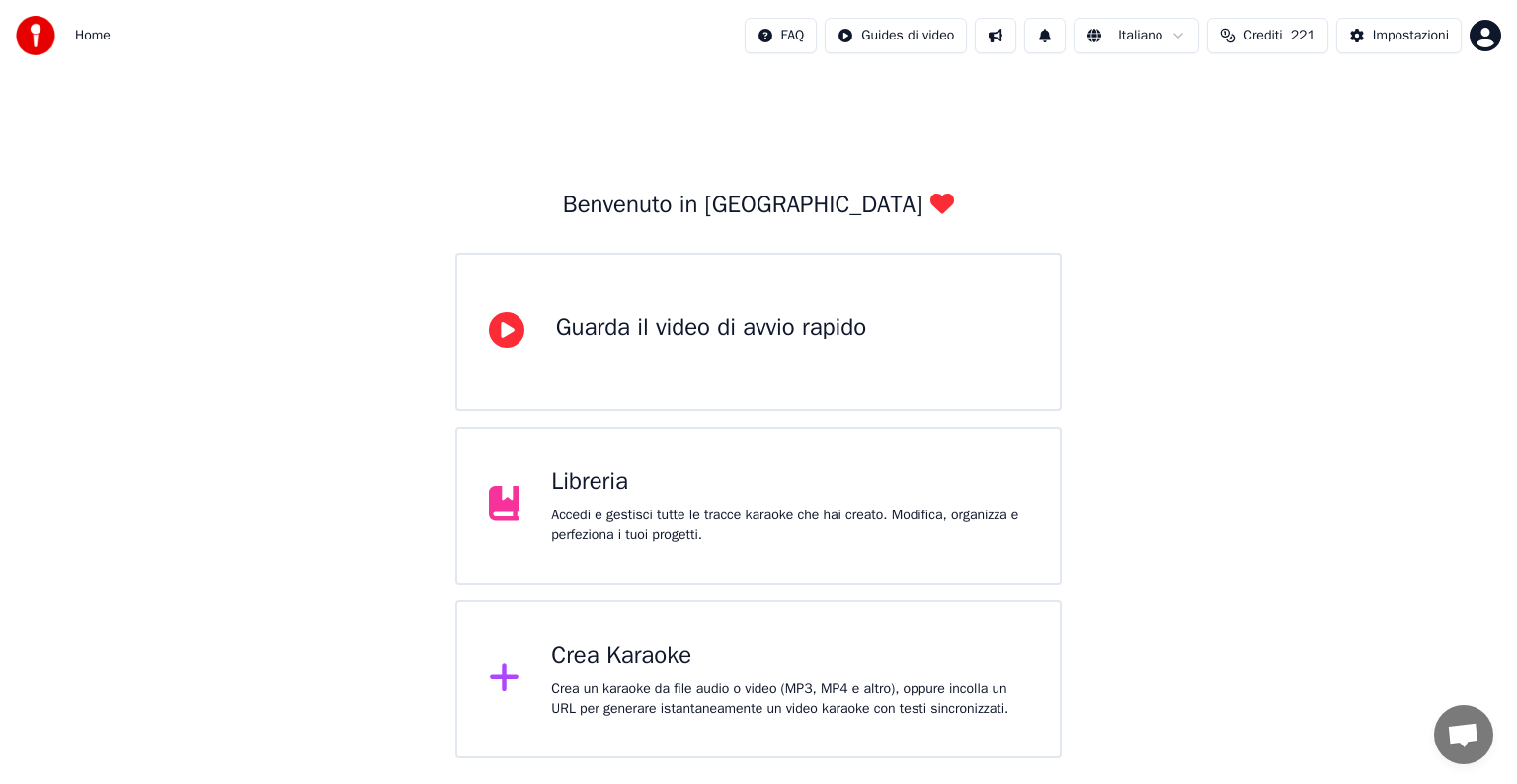 click on "Crea Karaoke" at bounding box center [789, 656] 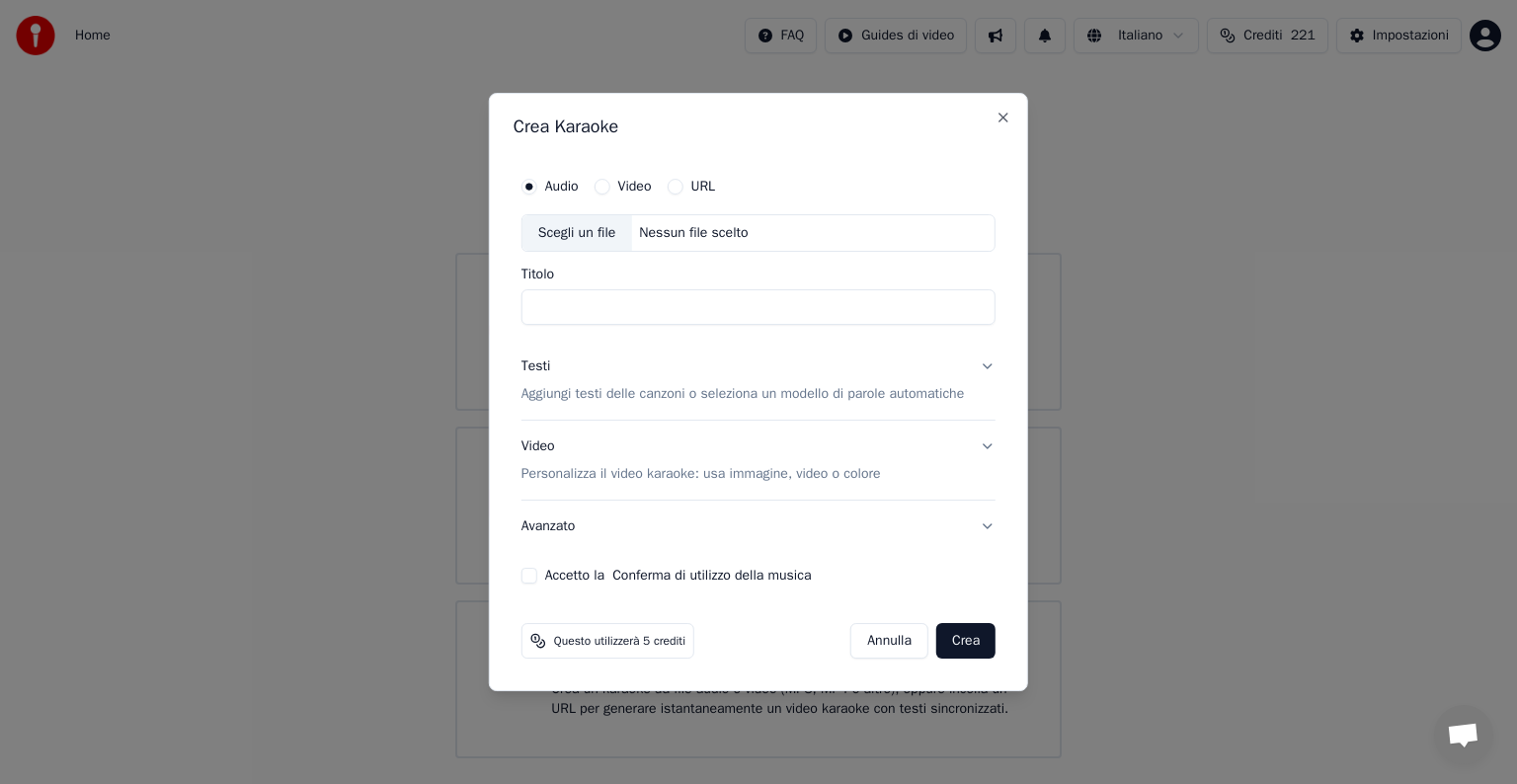 click on "Video" at bounding box center (602, 187) 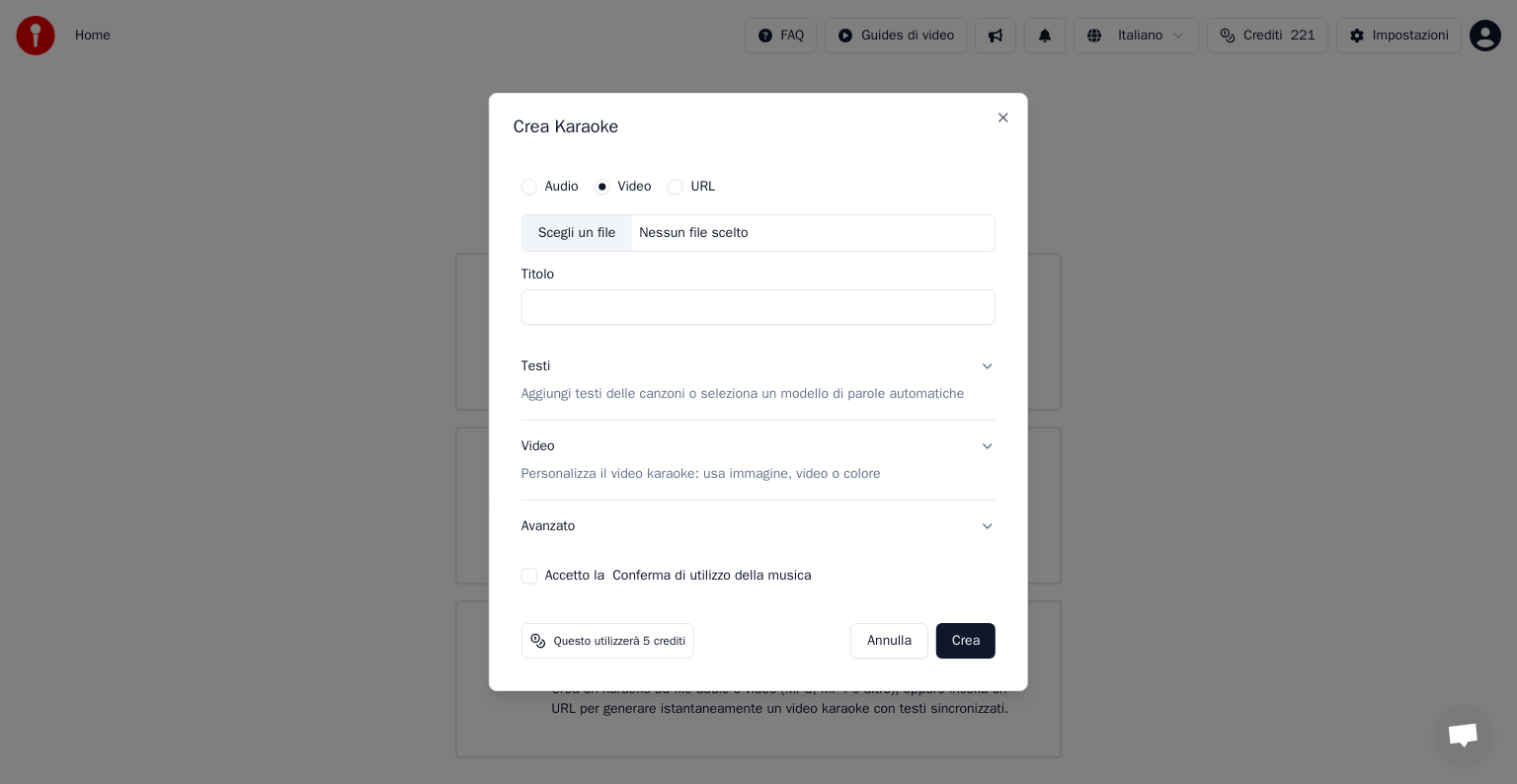 click on "Nessun file scelto" at bounding box center [693, 233] 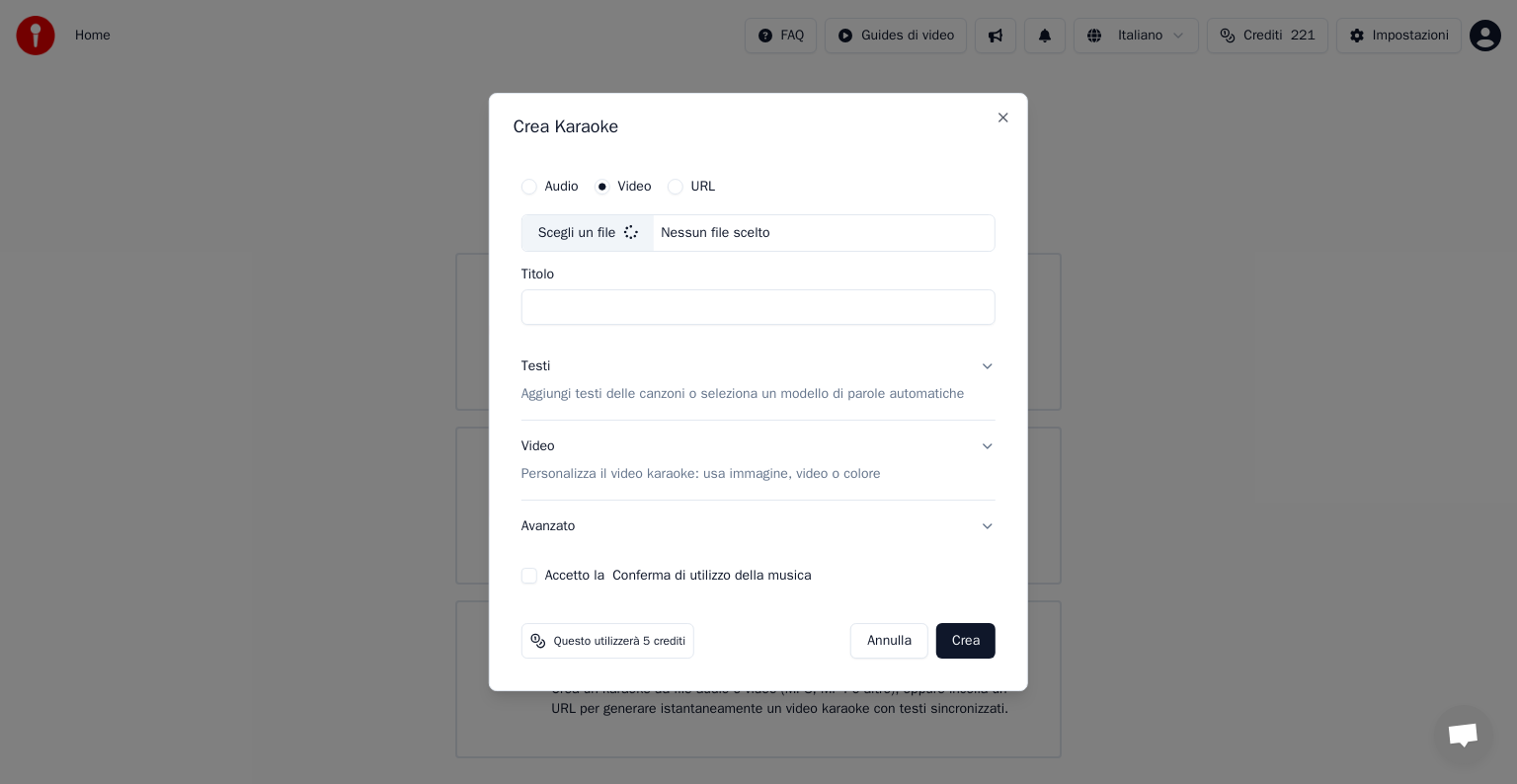 type on "**********" 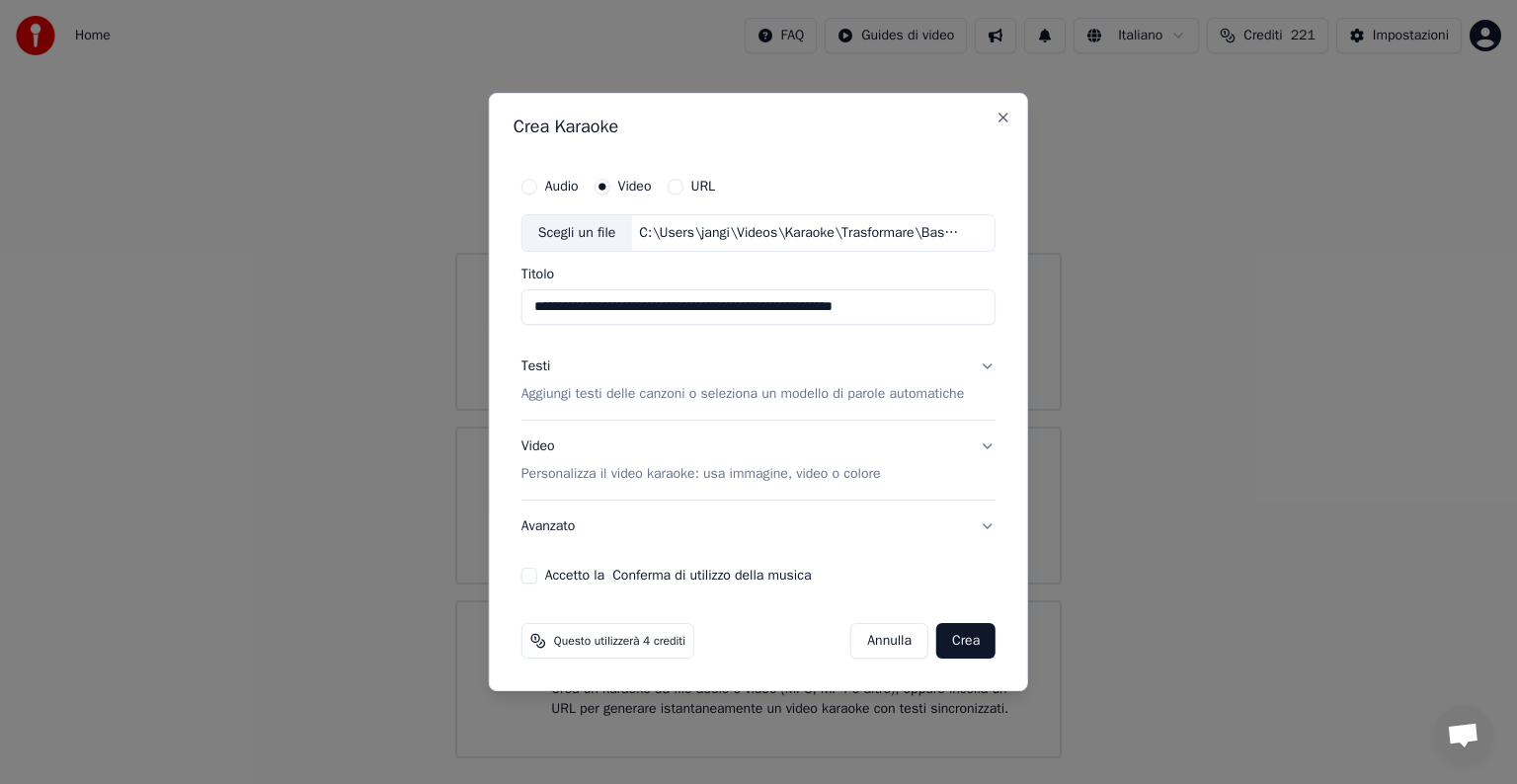click on "Testi Aggiungi testi delle canzoni o seleziona un modello di parole automatiche" at bounding box center [758, 380] 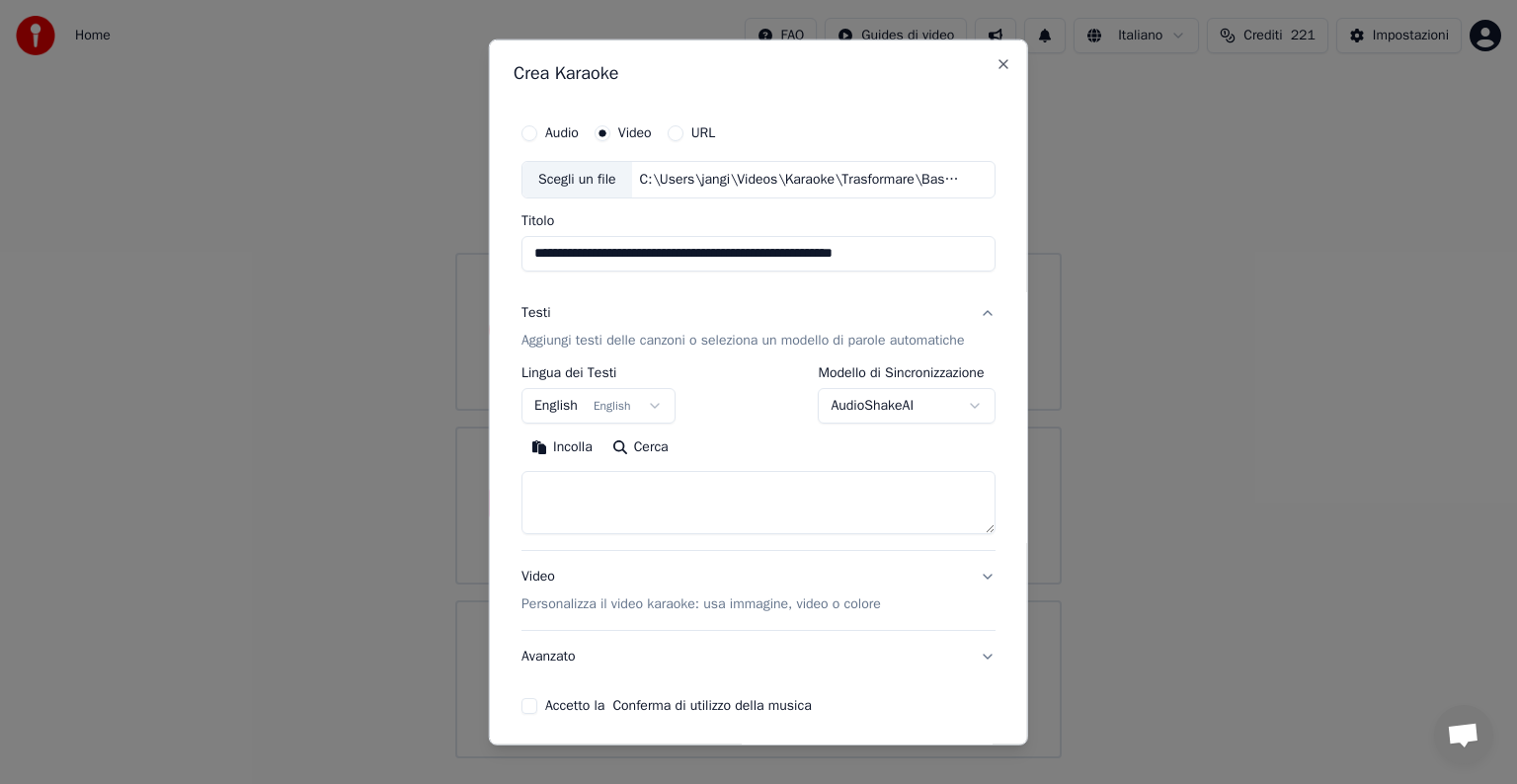 click at bounding box center (758, 503) 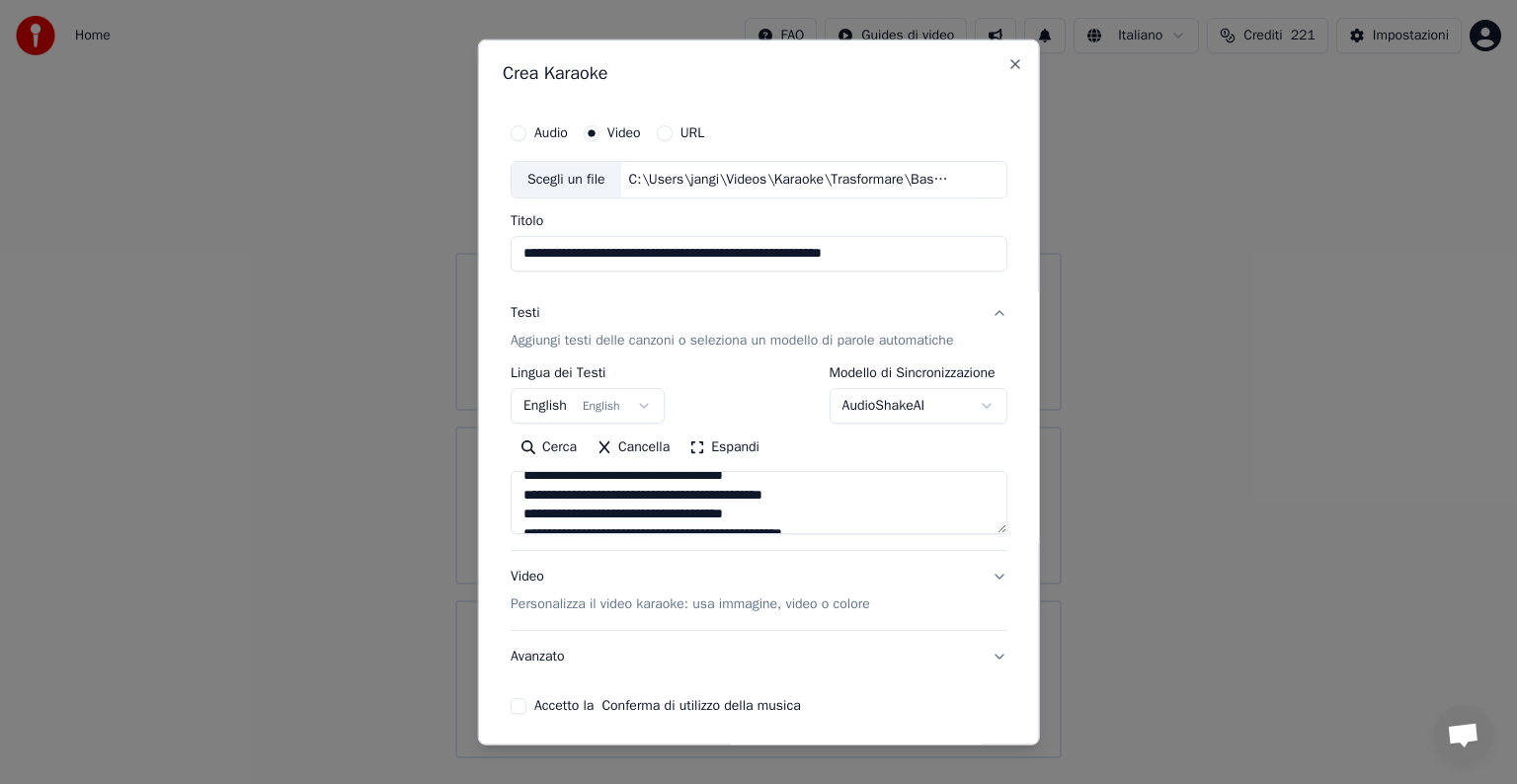 scroll, scrollTop: 592, scrollLeft: 0, axis: vertical 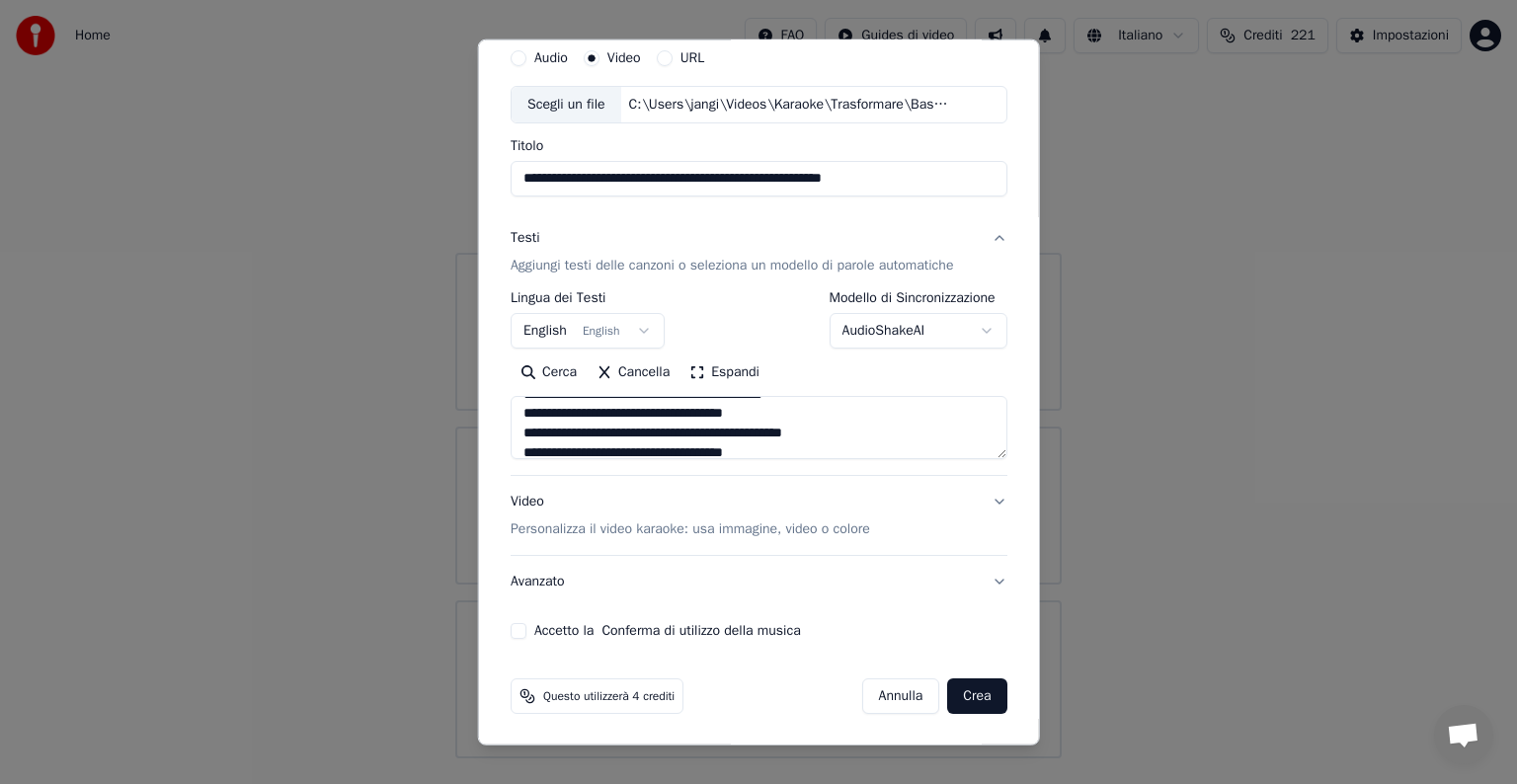 click on "Accetto la   Conferma di utilizzo della musica" at bounding box center [519, 631] 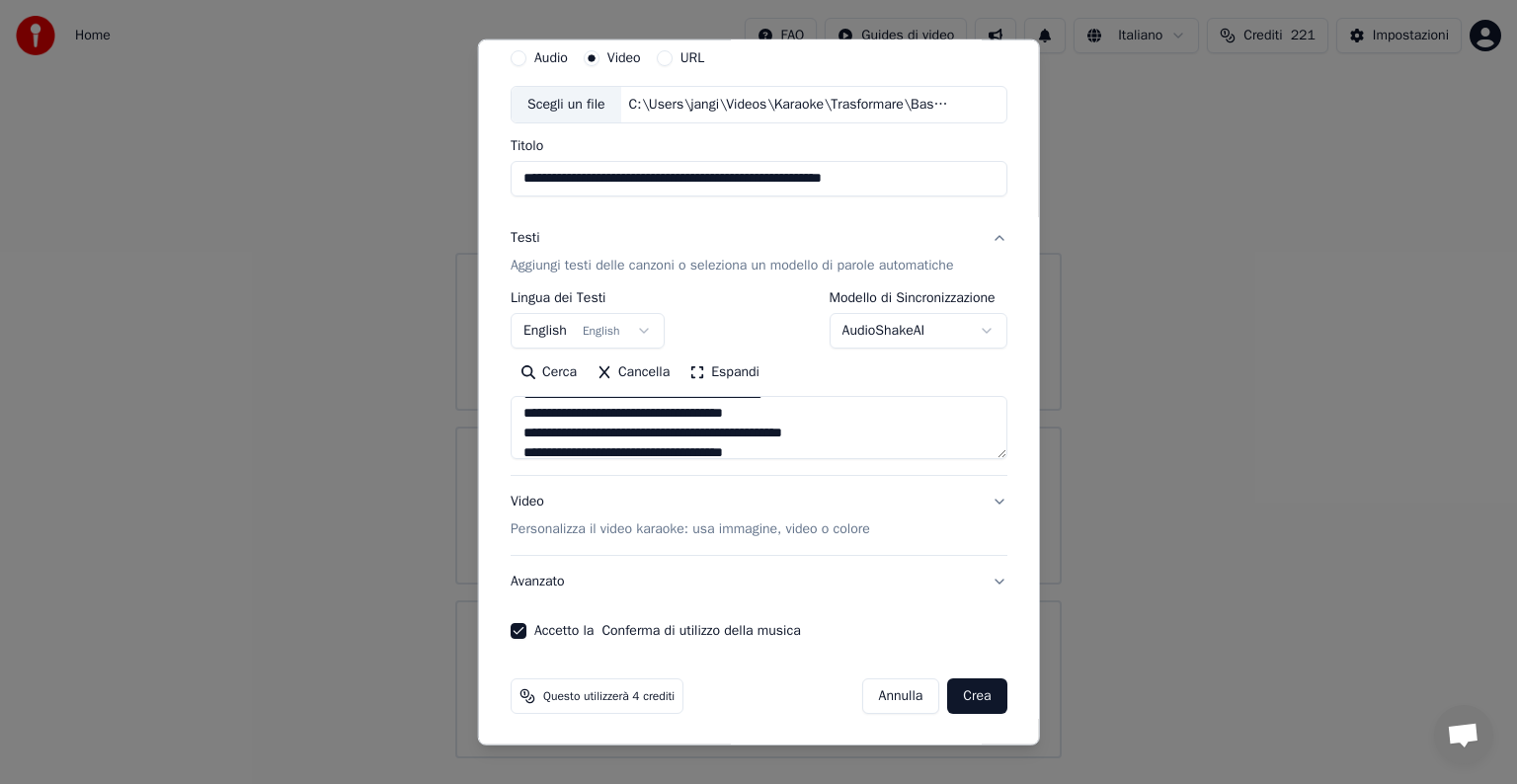 click on "Crea" at bounding box center [977, 696] 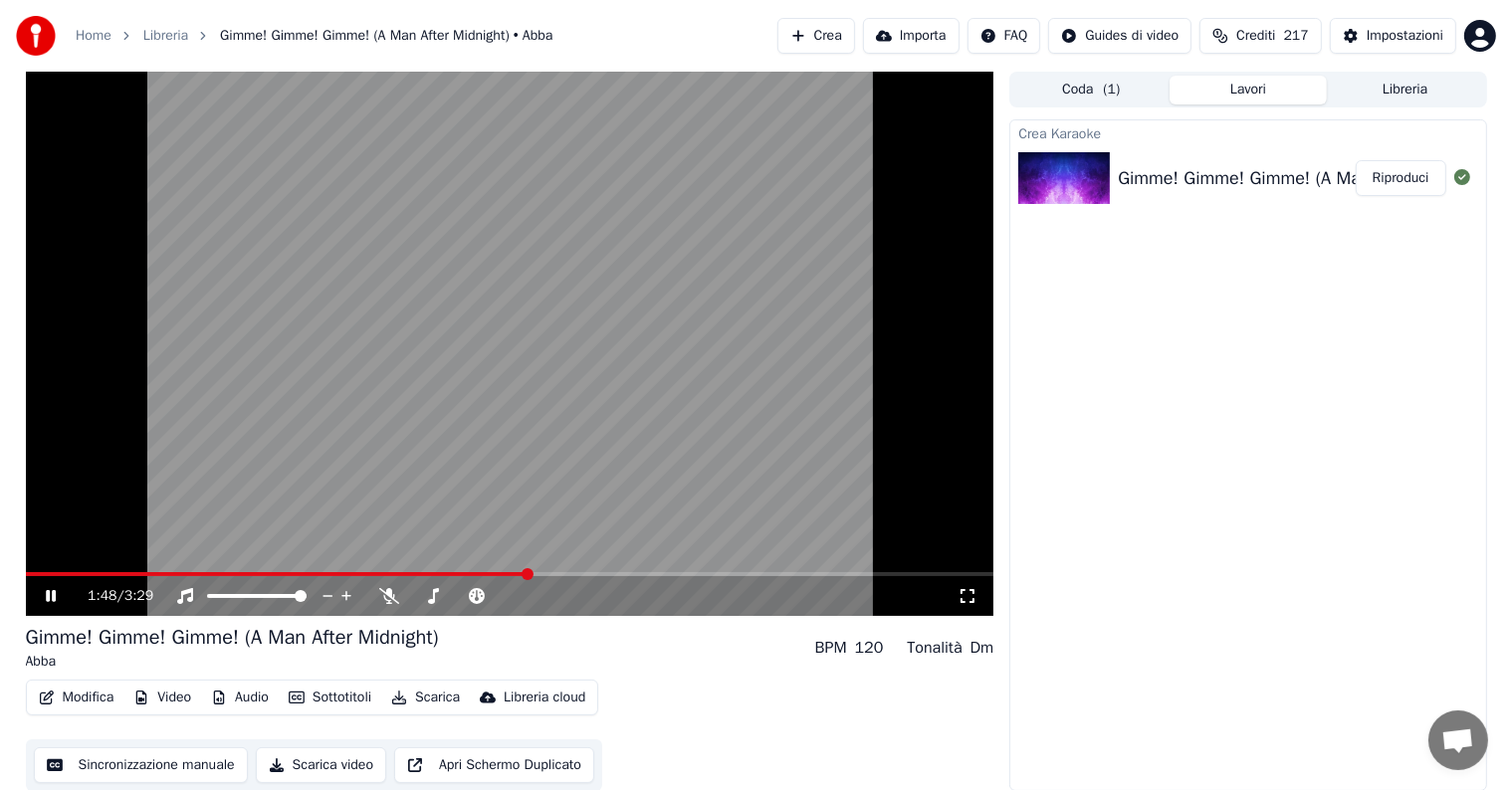 click 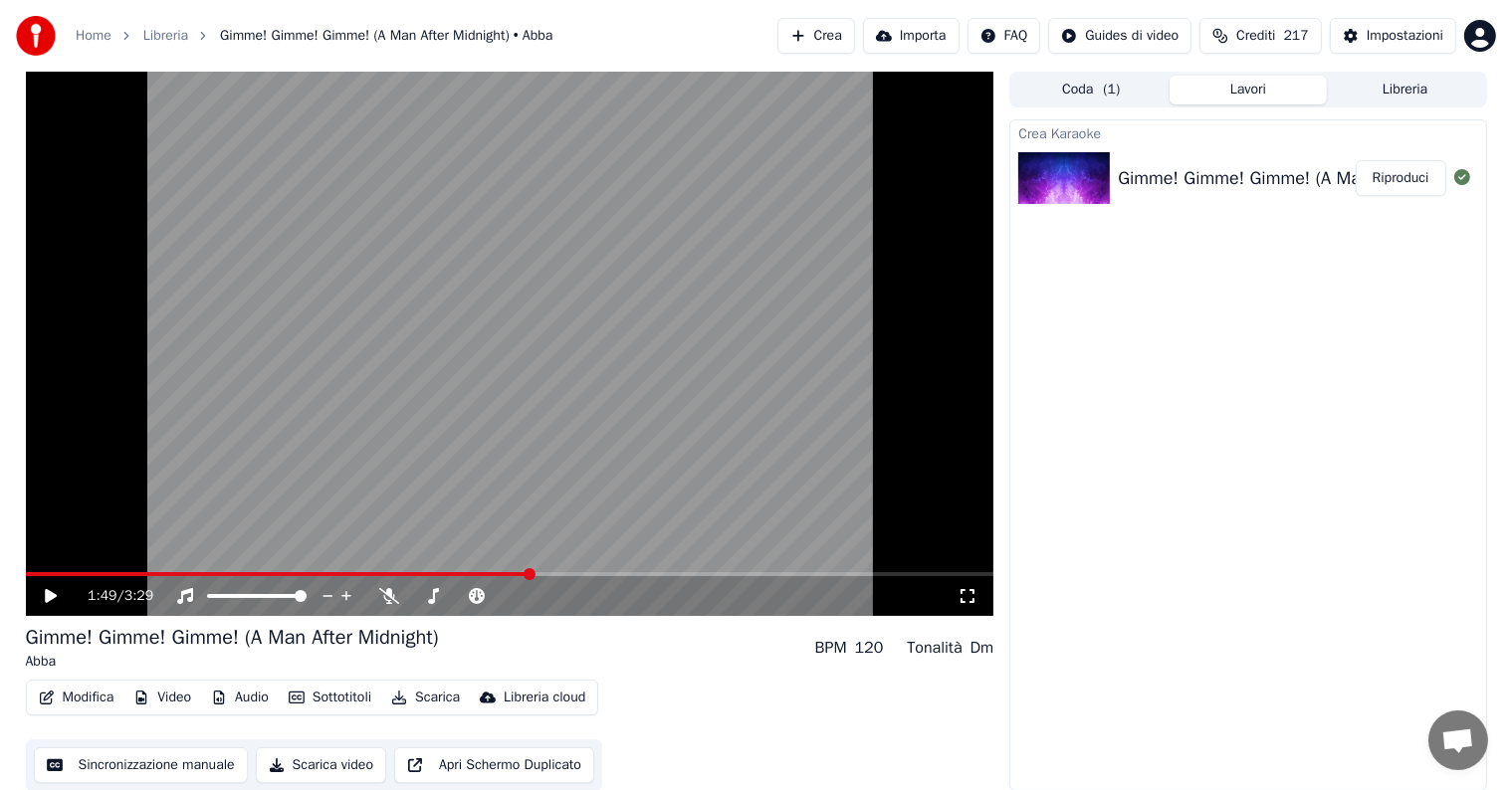 click on "Modifica" at bounding box center [77, 697] 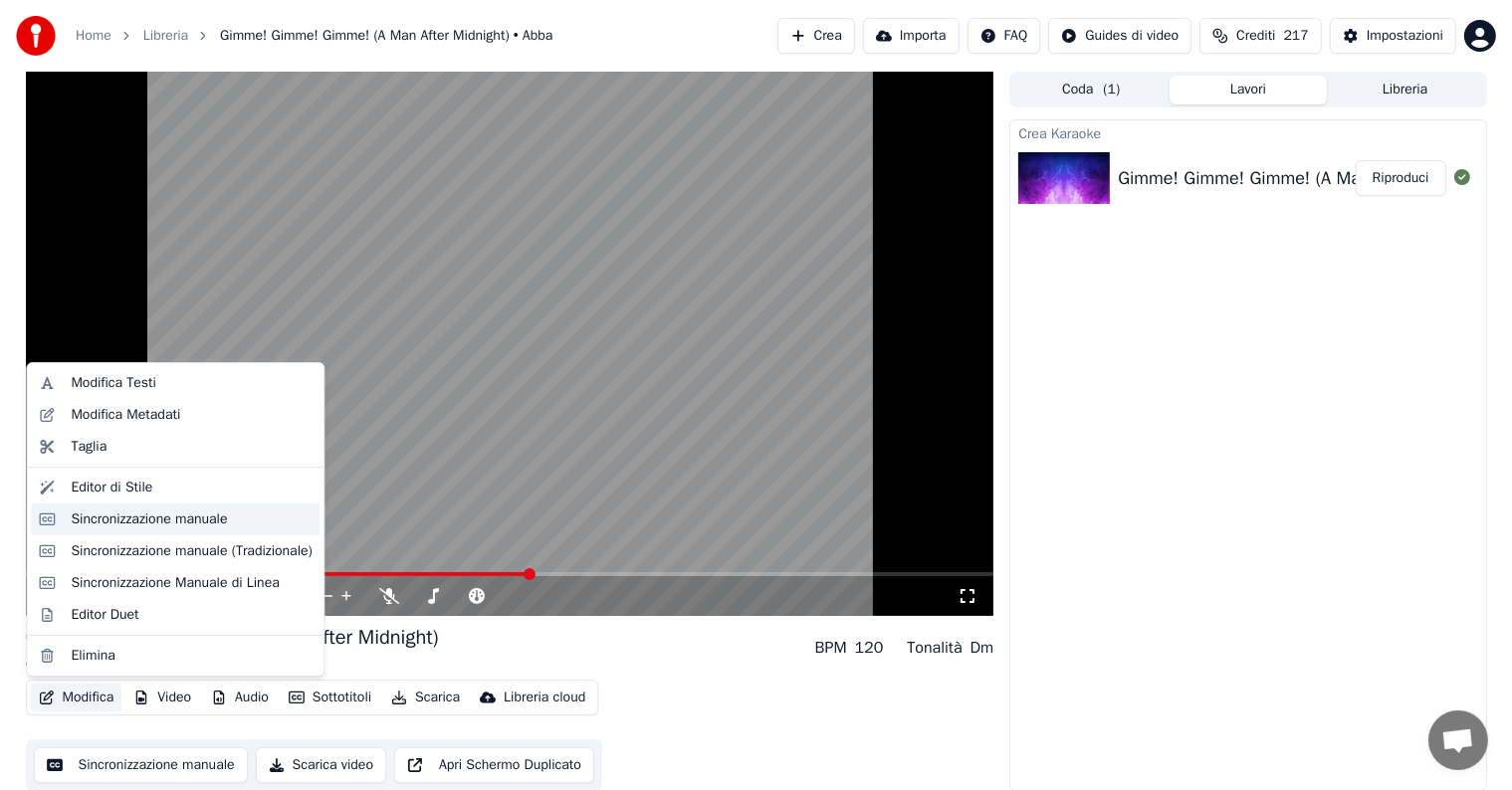 click on "Sincronizzazione manuale" at bounding box center [148, 519] 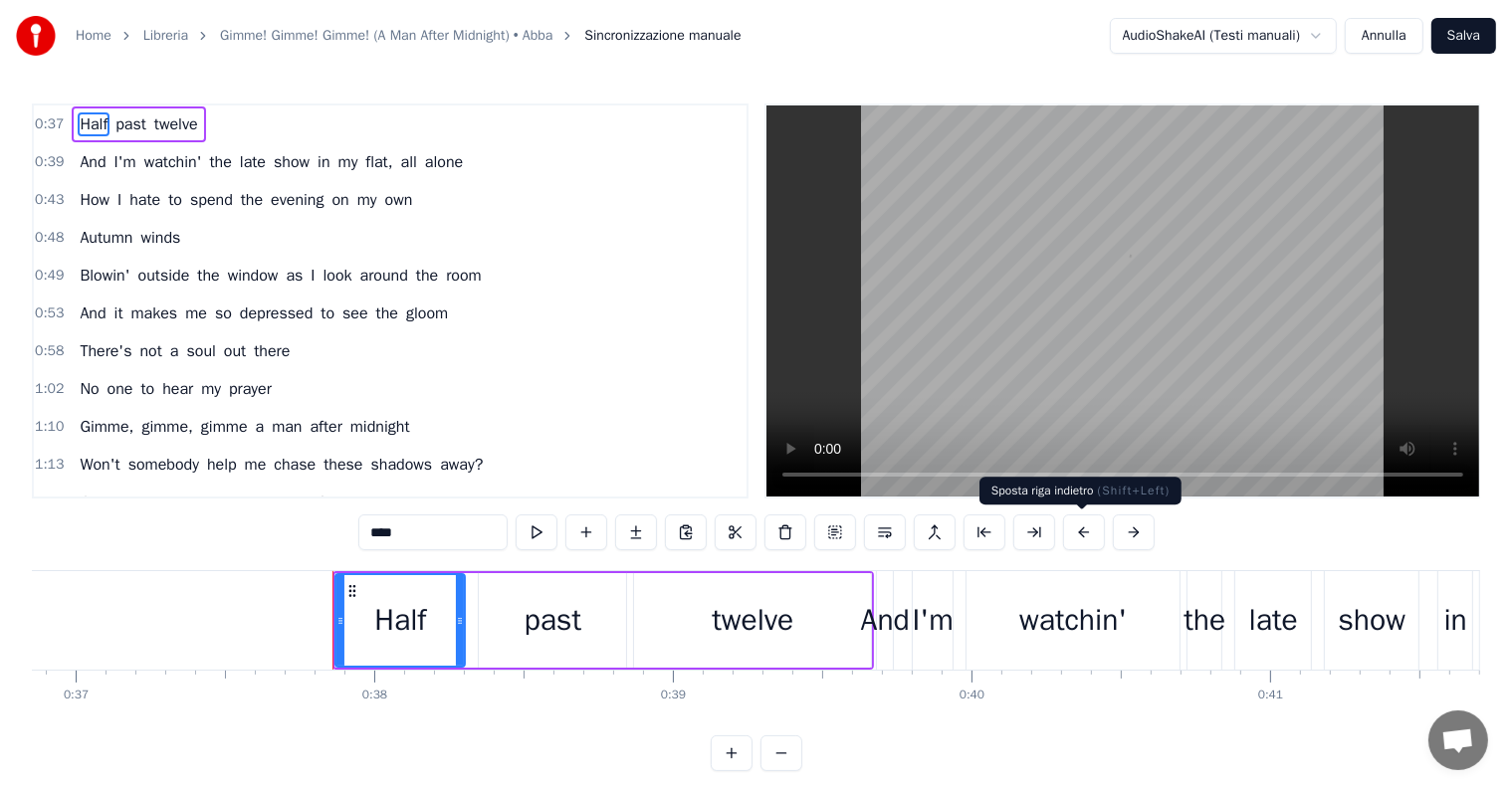 scroll, scrollTop: 0, scrollLeft: 11205, axis: horizontal 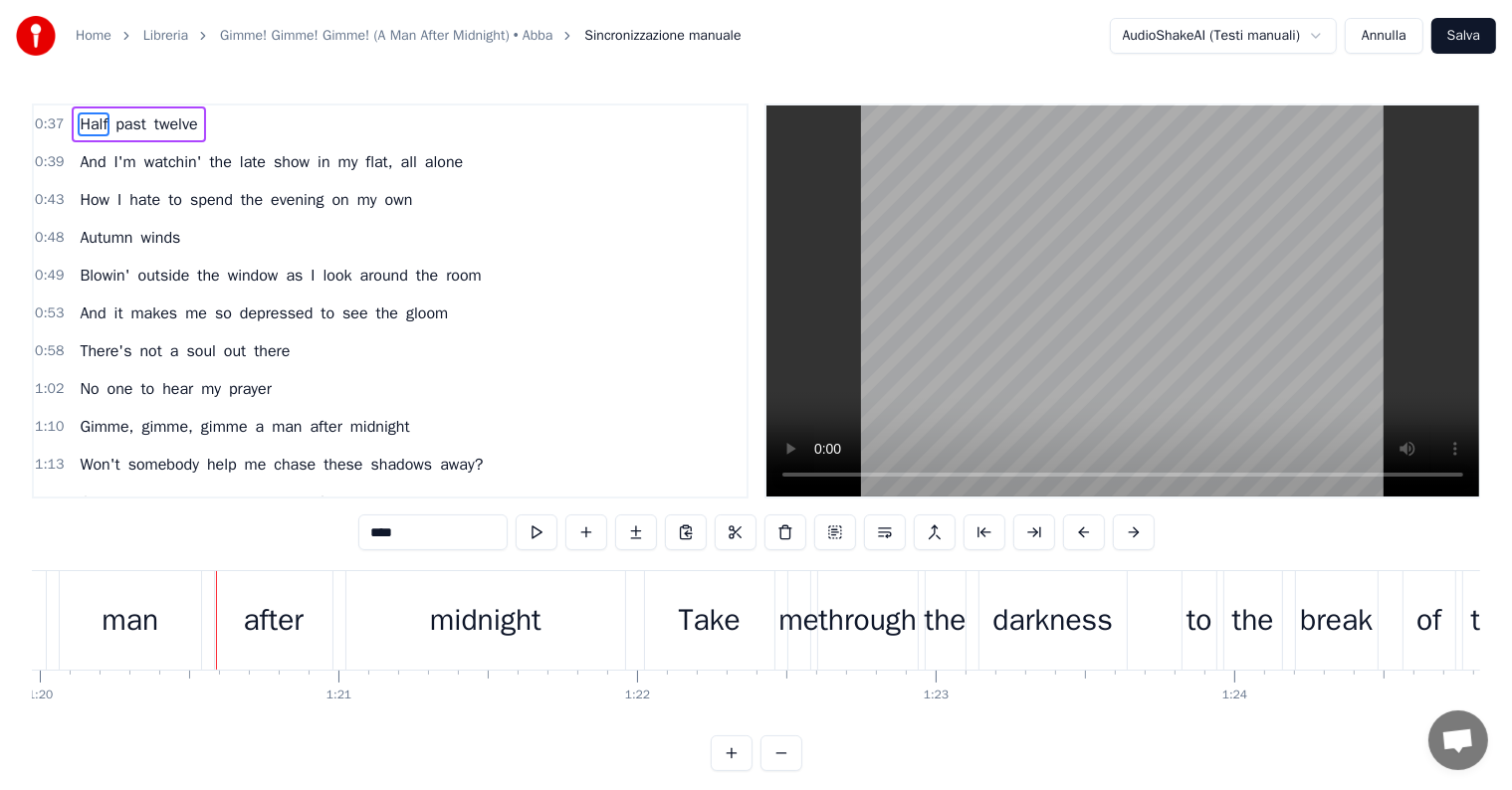 type 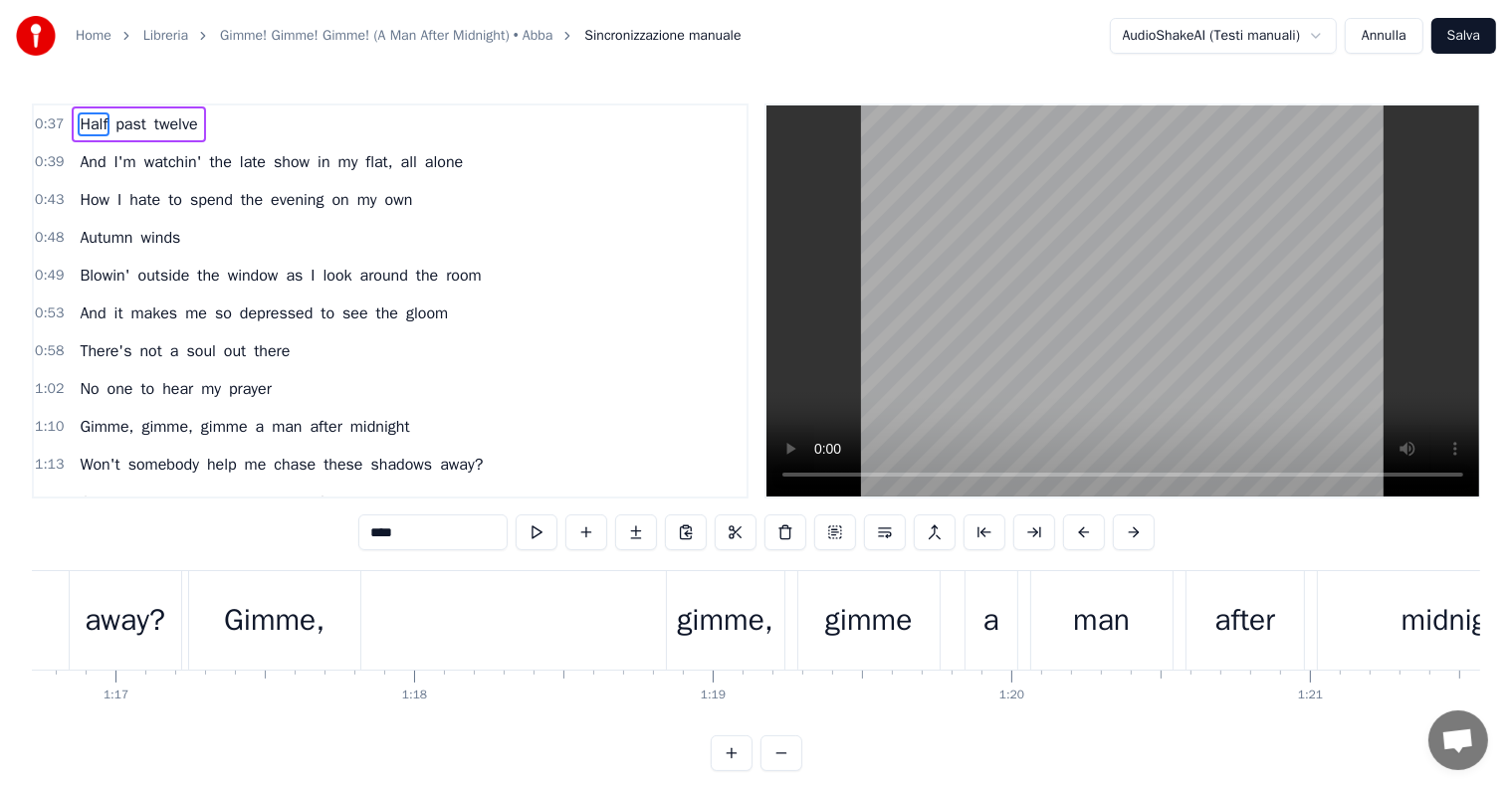 scroll, scrollTop: 0, scrollLeft: 22763, axis: horizontal 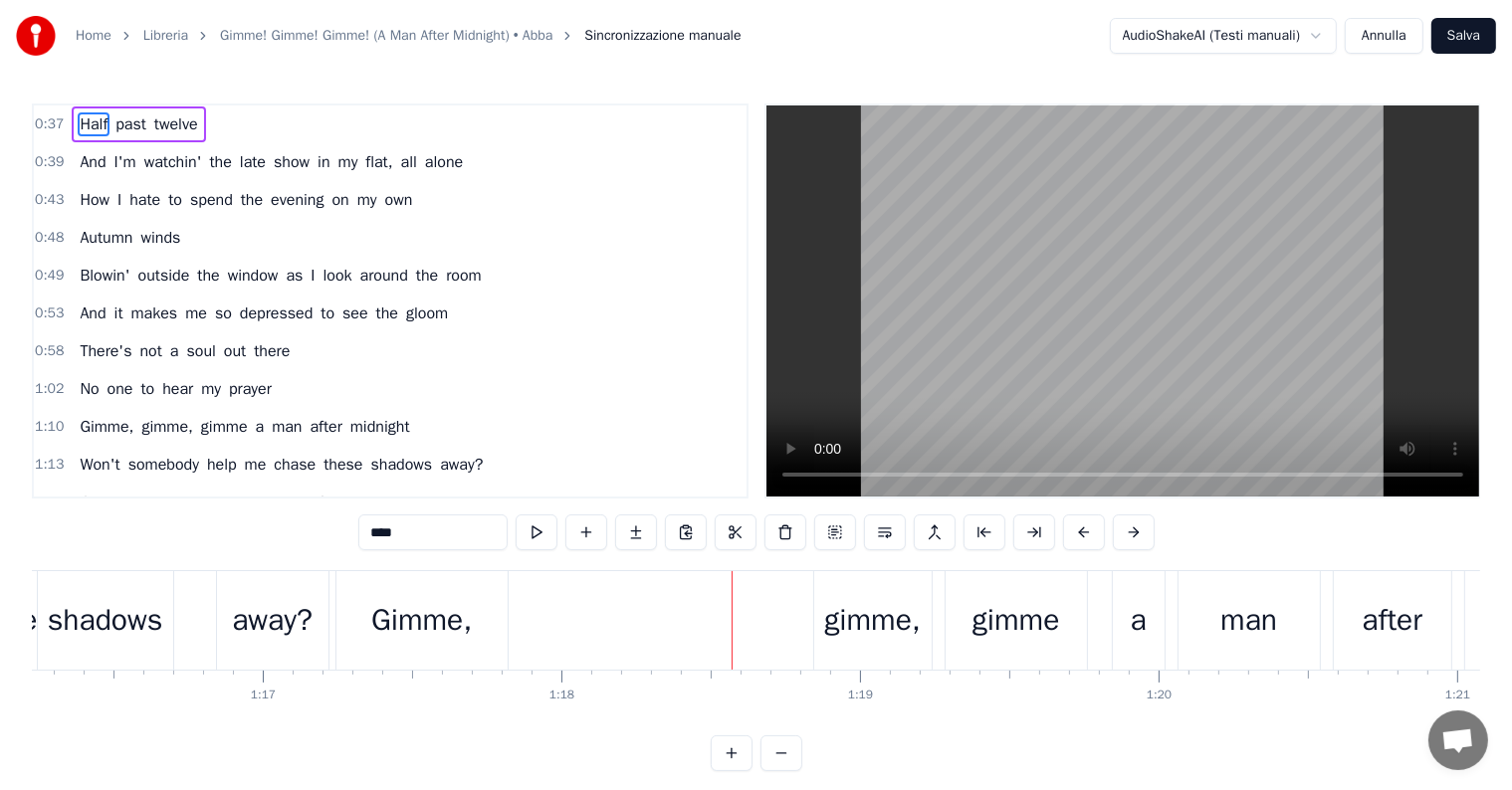 click on "Gimme," at bounding box center [421, 620] 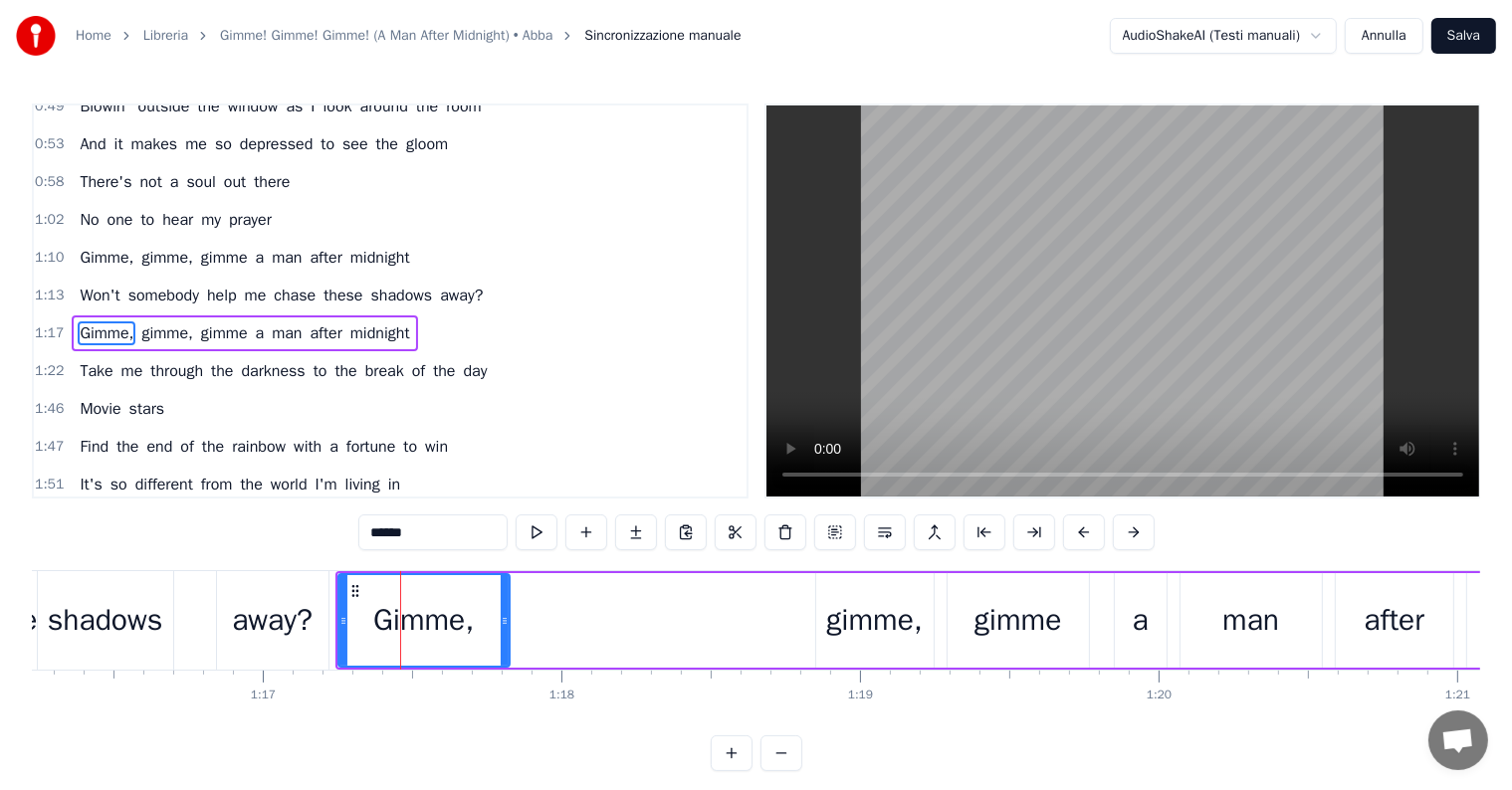 scroll, scrollTop: 188, scrollLeft: 0, axis: vertical 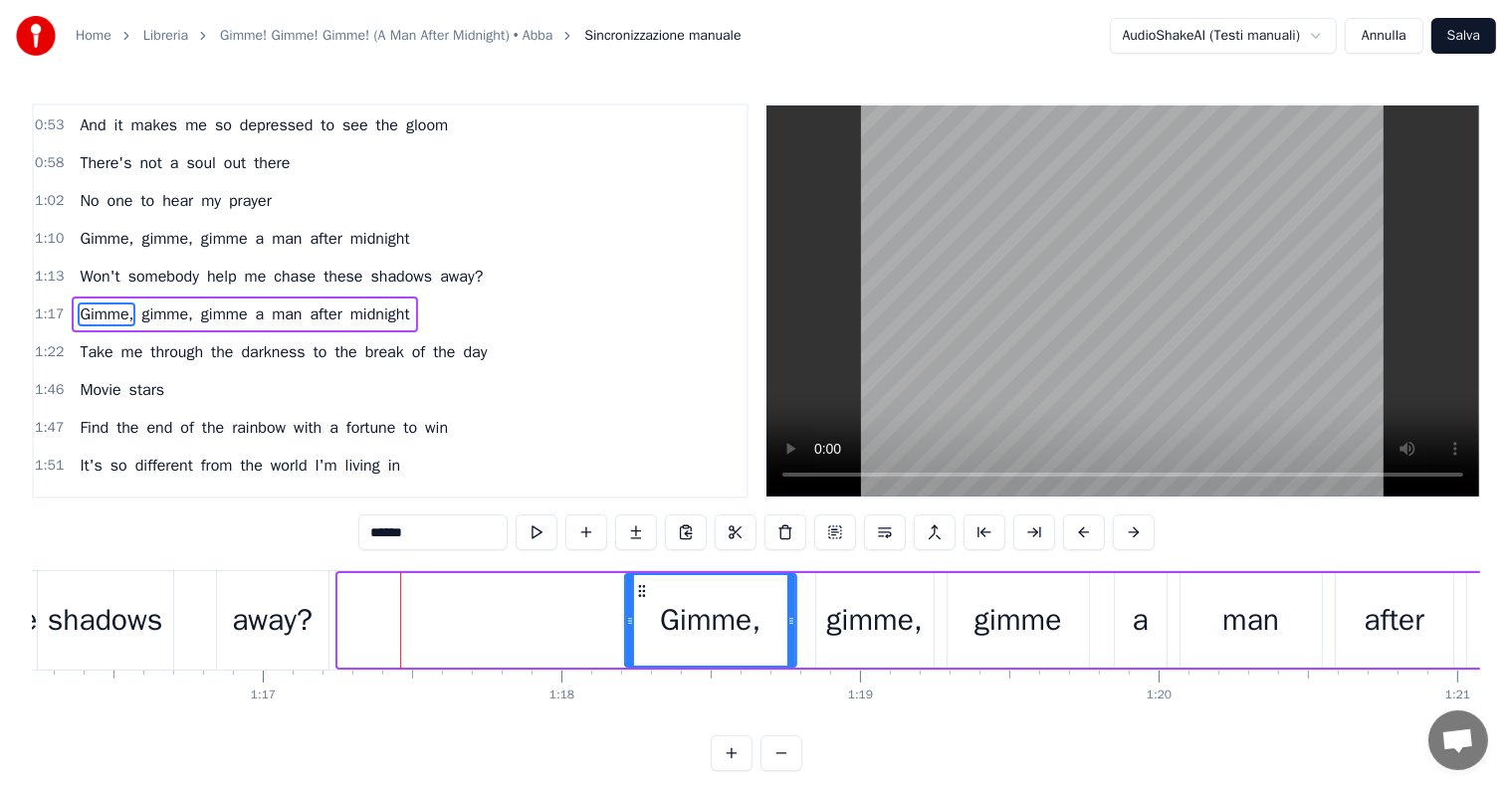 drag, startPoint x: 354, startPoint y: 591, endPoint x: 641, endPoint y: 591, distance: 287 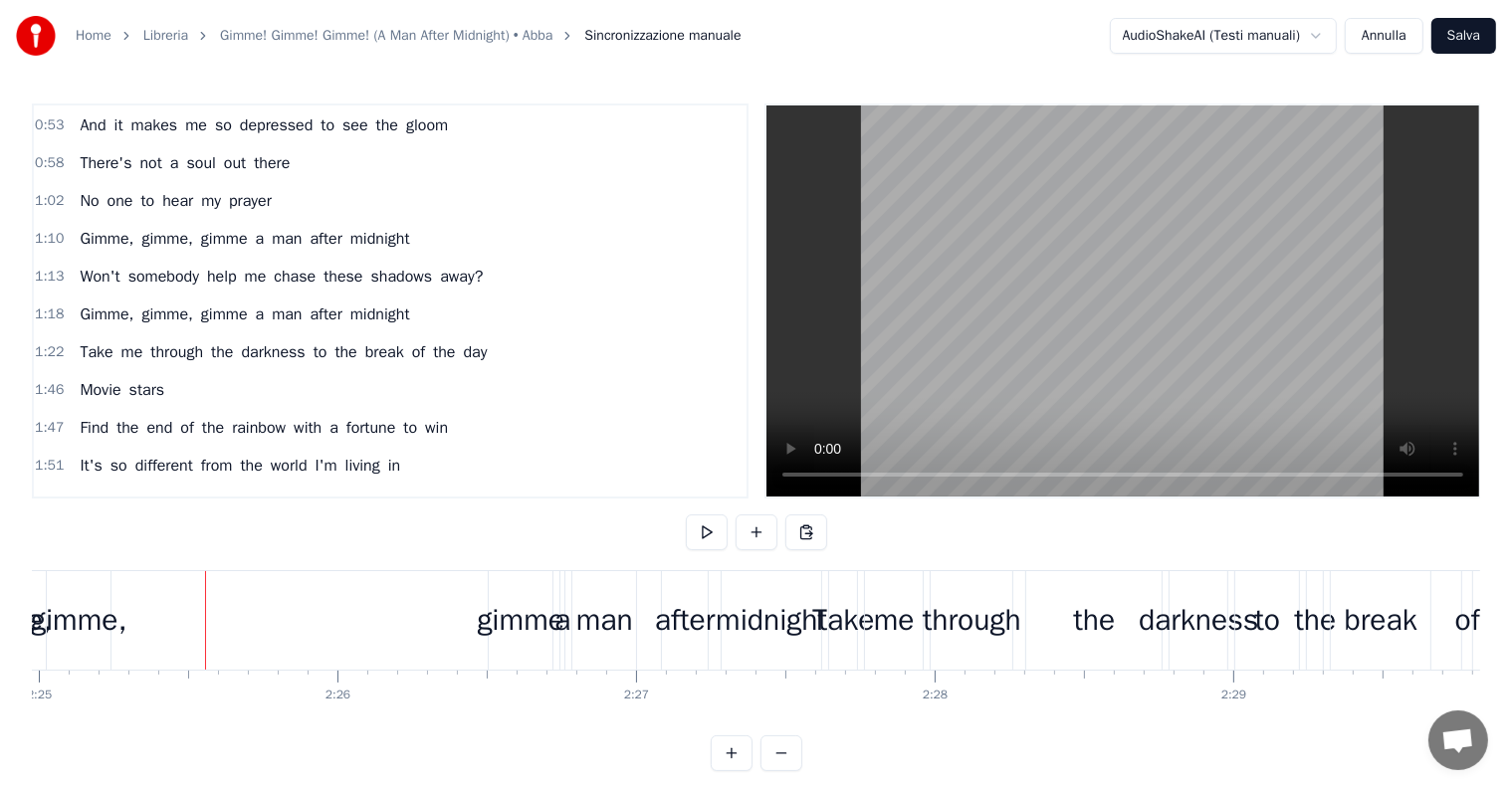 scroll, scrollTop: 0, scrollLeft: 43365, axis: horizontal 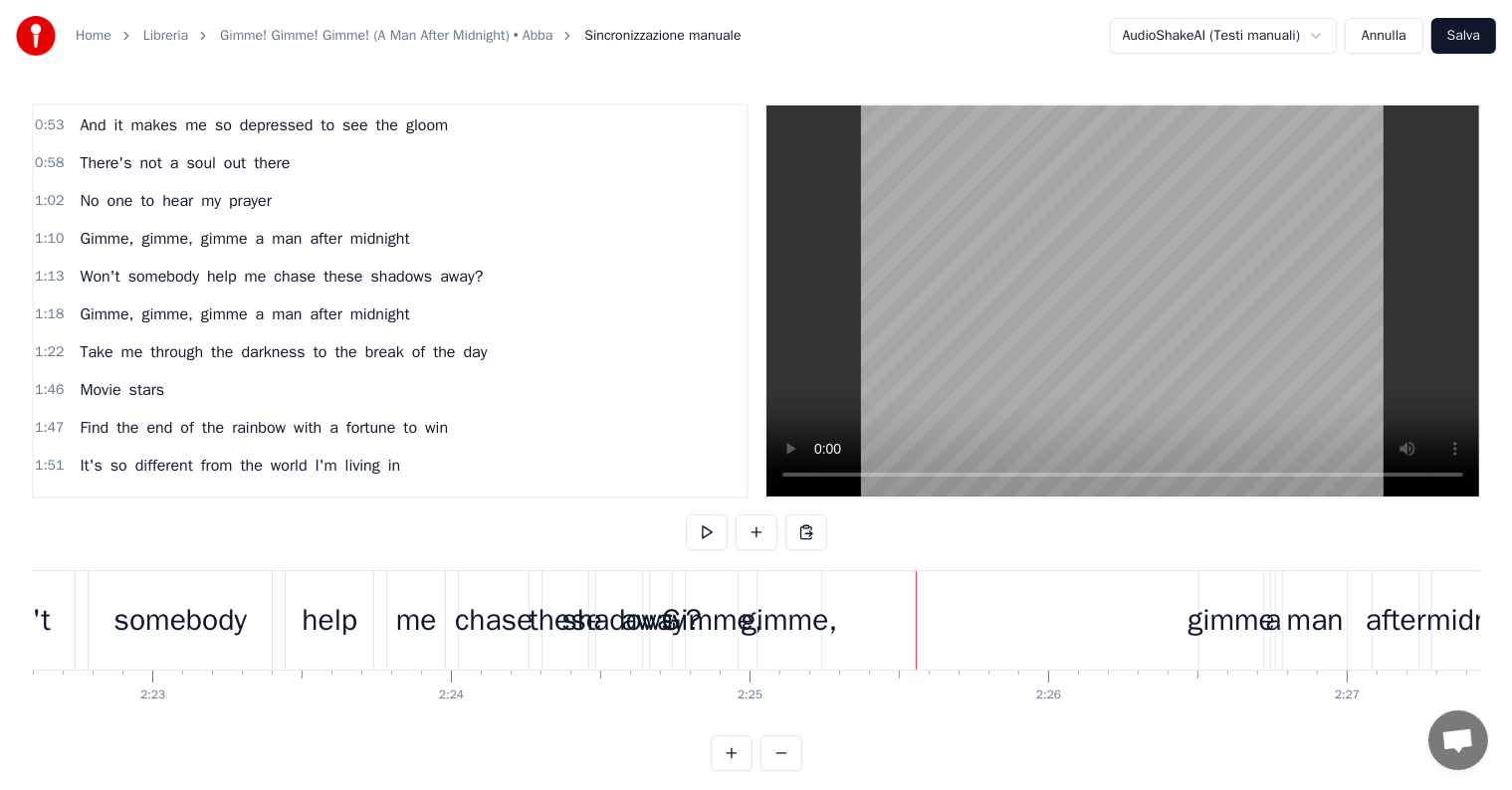 click on "shadows" at bounding box center [619, 620] 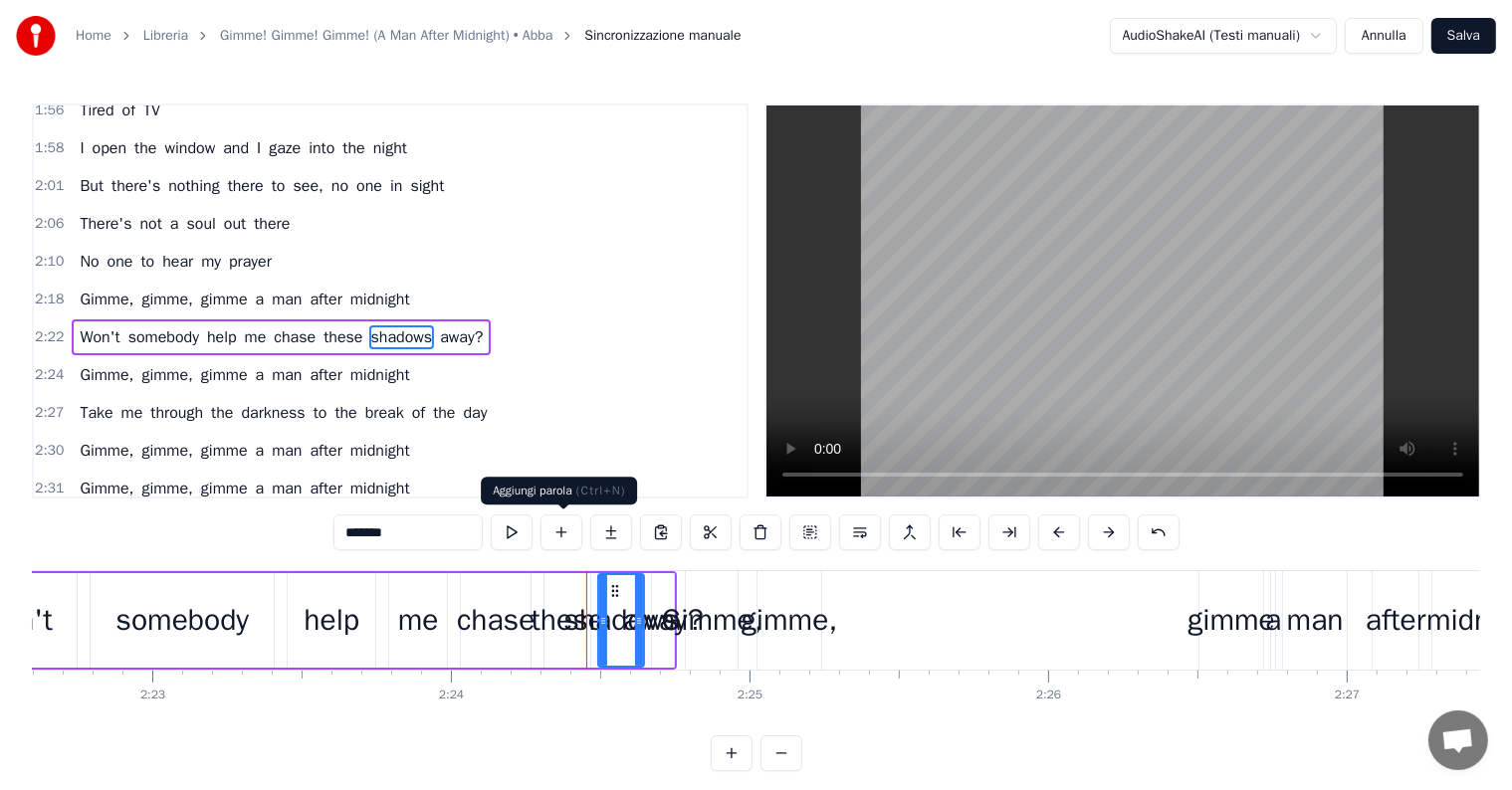 scroll, scrollTop: 591, scrollLeft: 0, axis: vertical 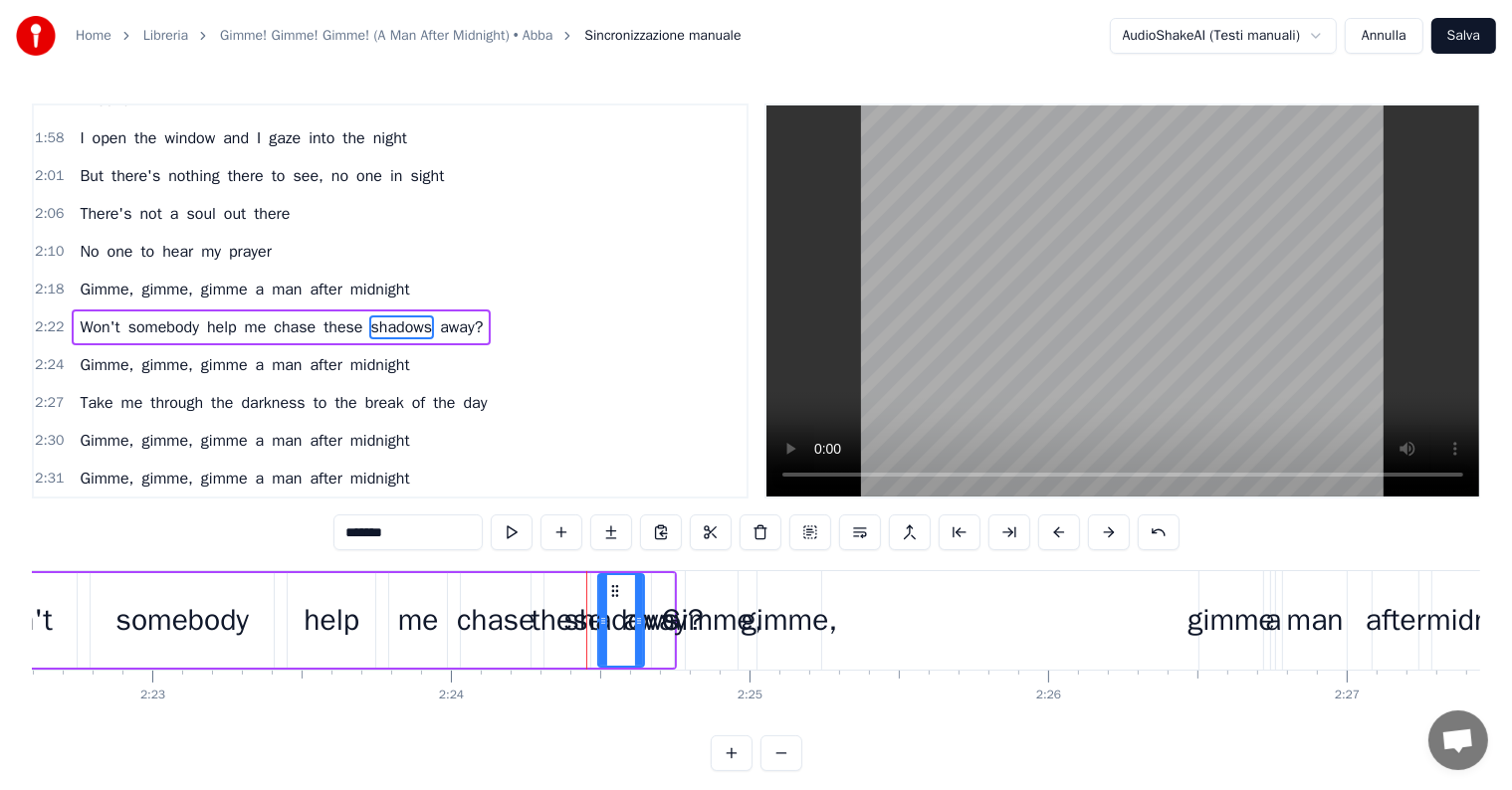 click on "Won't somebody help me chase these shadows away?" at bounding box center (281, 327) 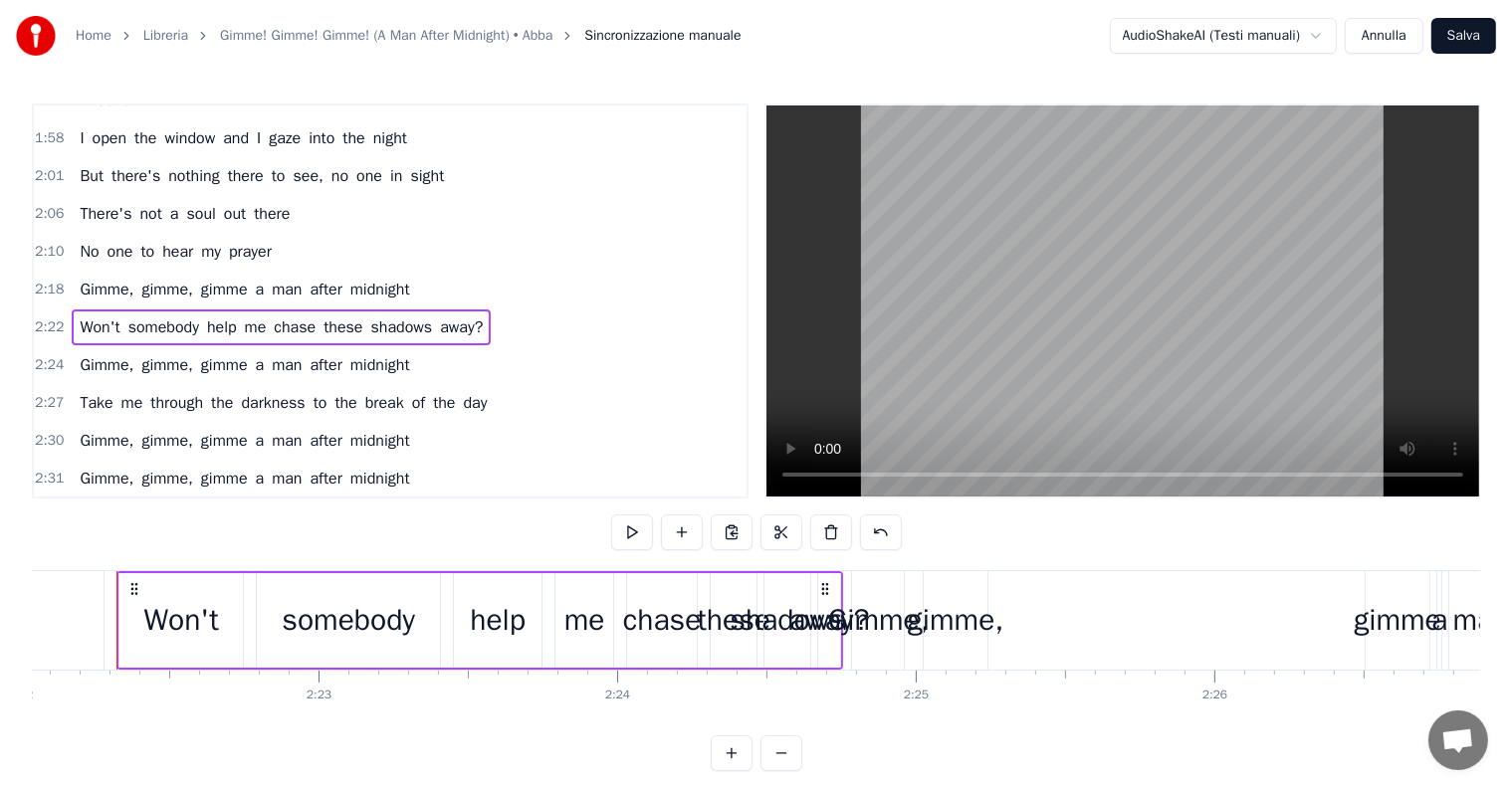 scroll, scrollTop: 0, scrollLeft: 42400, axis: horizontal 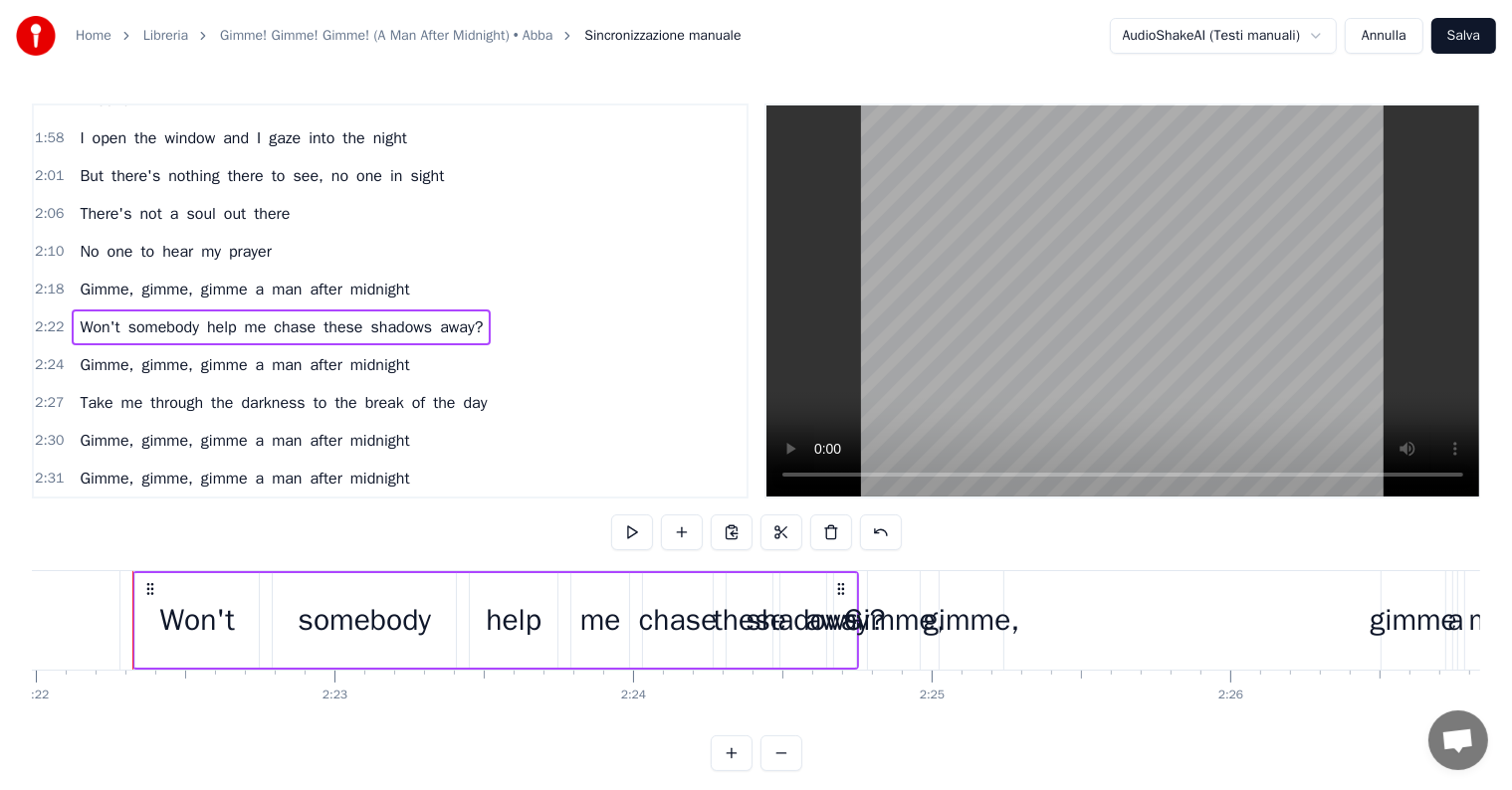 click on "Gimme, gimme, gimme a man after midnight" at bounding box center (244, 365) 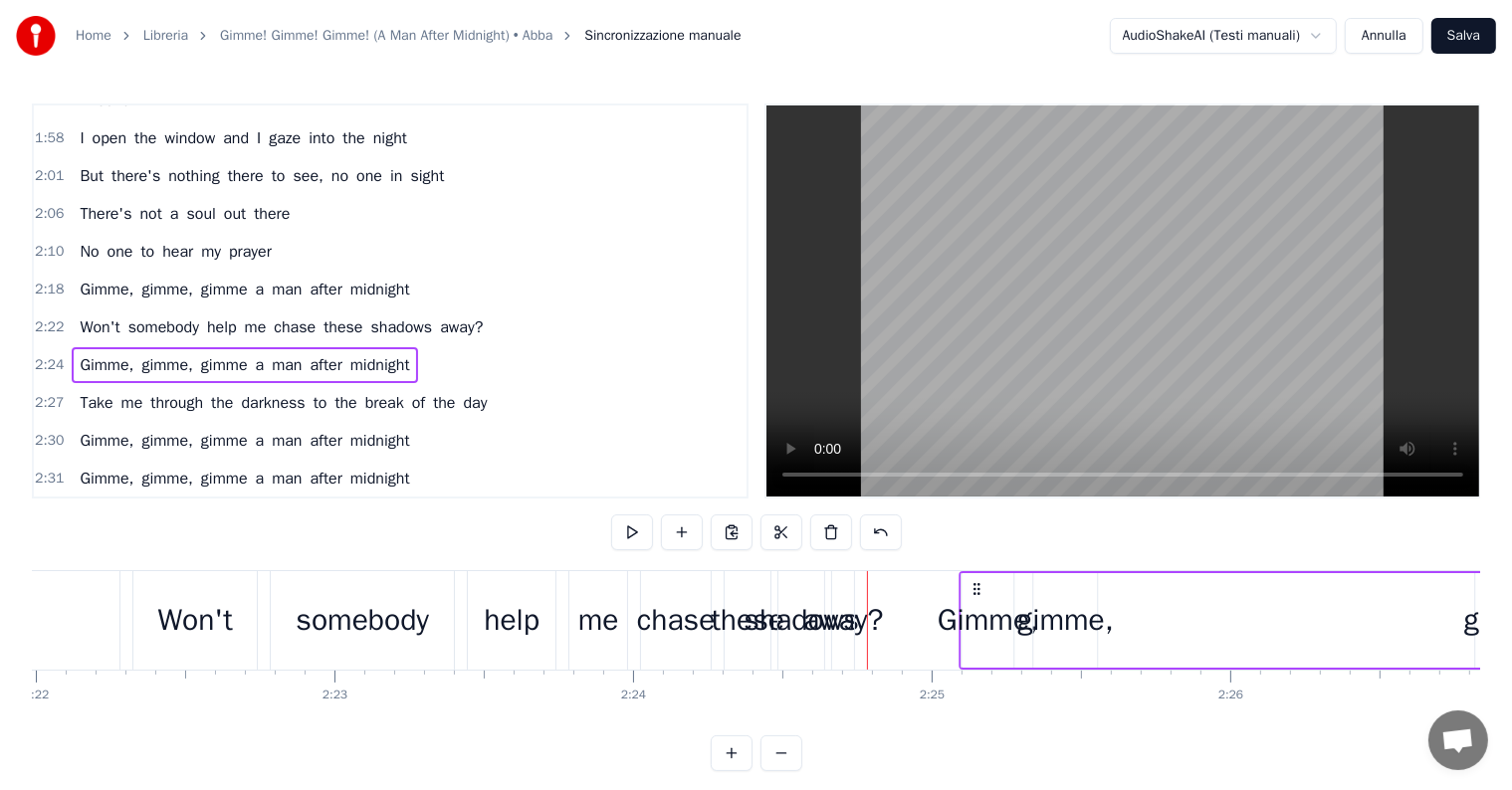 drag, startPoint x: 883, startPoint y: 587, endPoint x: 974, endPoint y: 589, distance: 91.021975 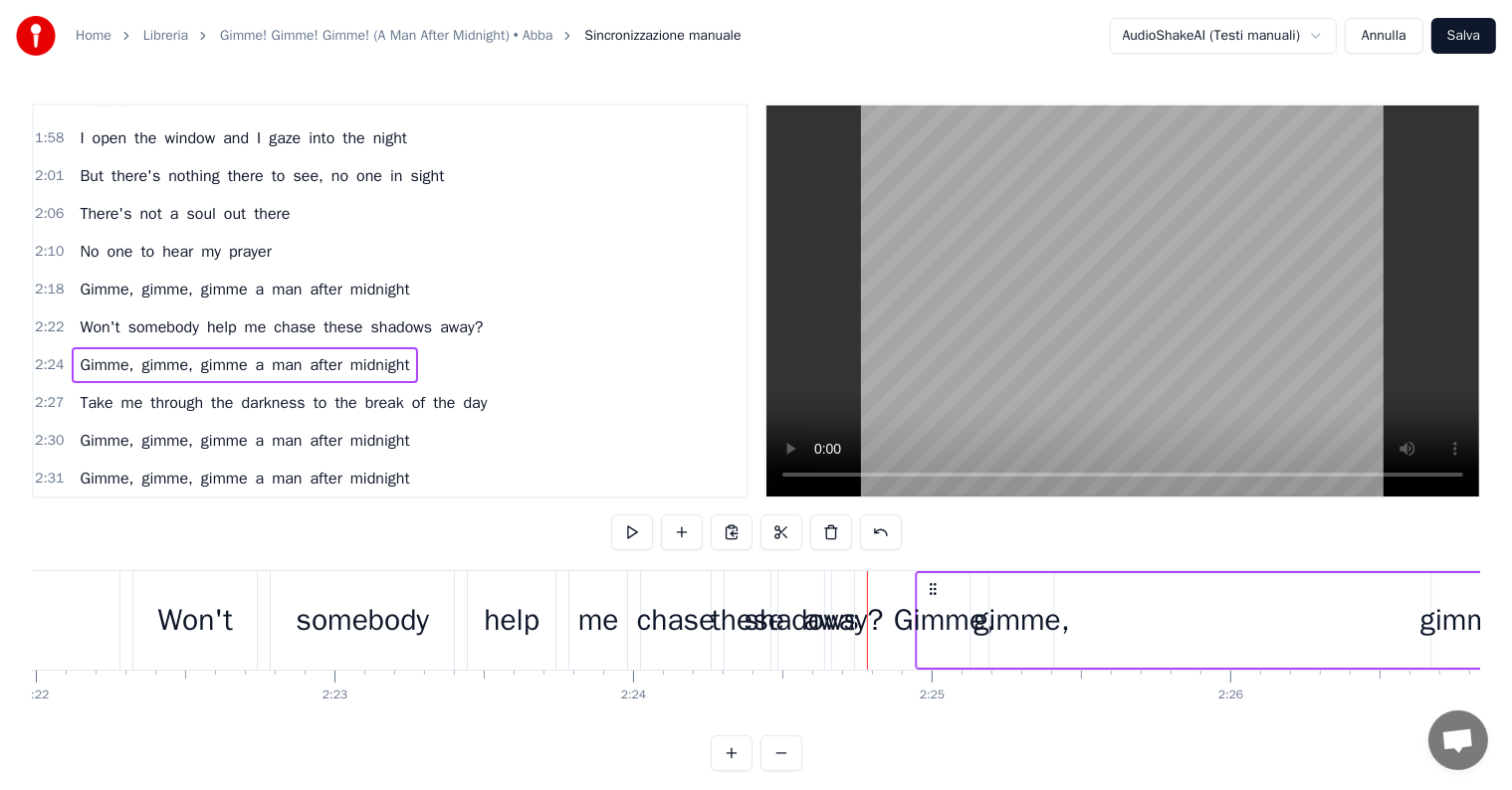 drag, startPoint x: 882, startPoint y: 583, endPoint x: 930, endPoint y: 585, distance: 48.04165 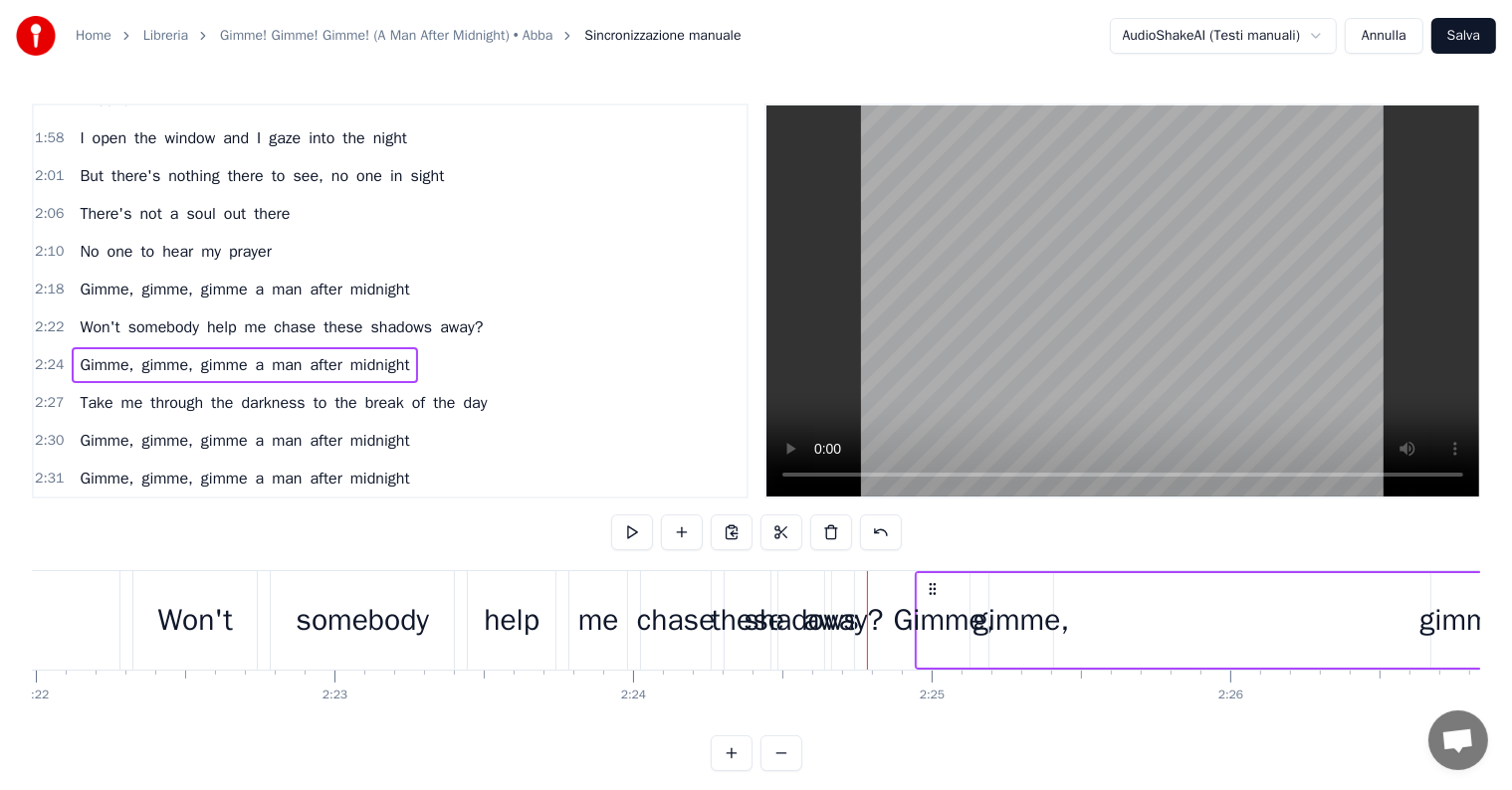 click on "Won't somebody help me chase these shadows away?" at bounding box center (281, 327) 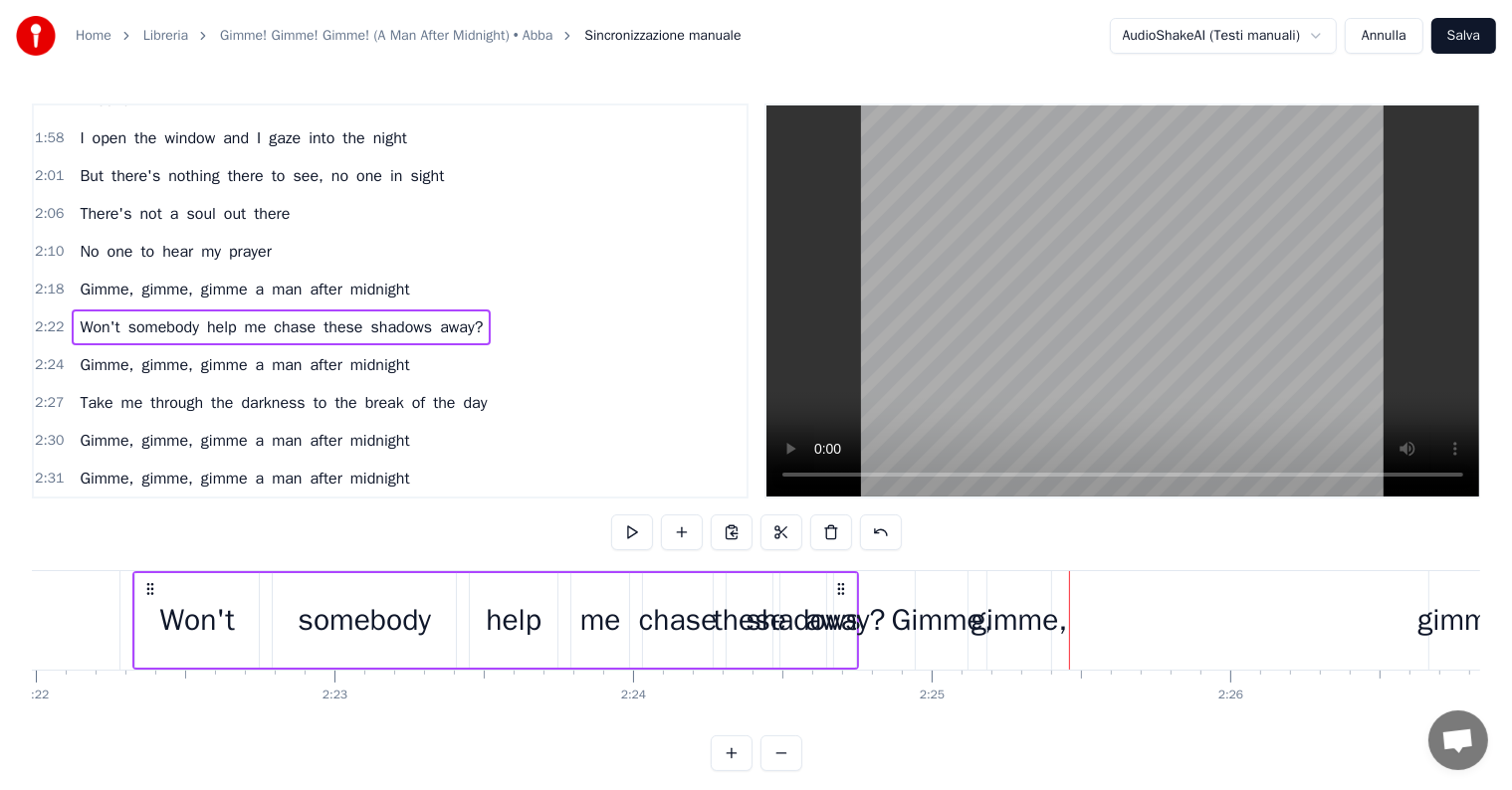 click on "shadows" at bounding box center (402, 327) 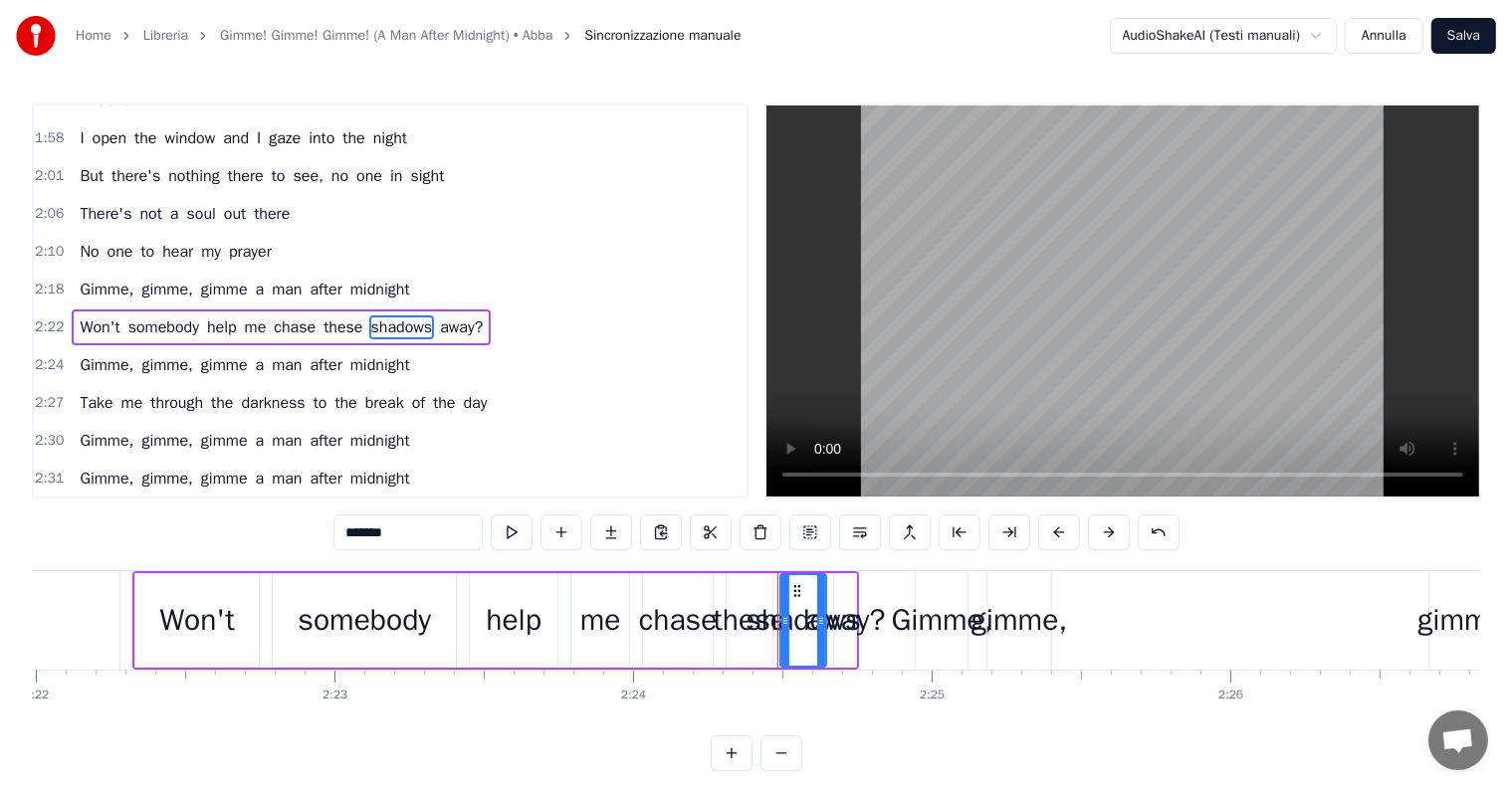 click on "away?" at bounding box center (461, 327) 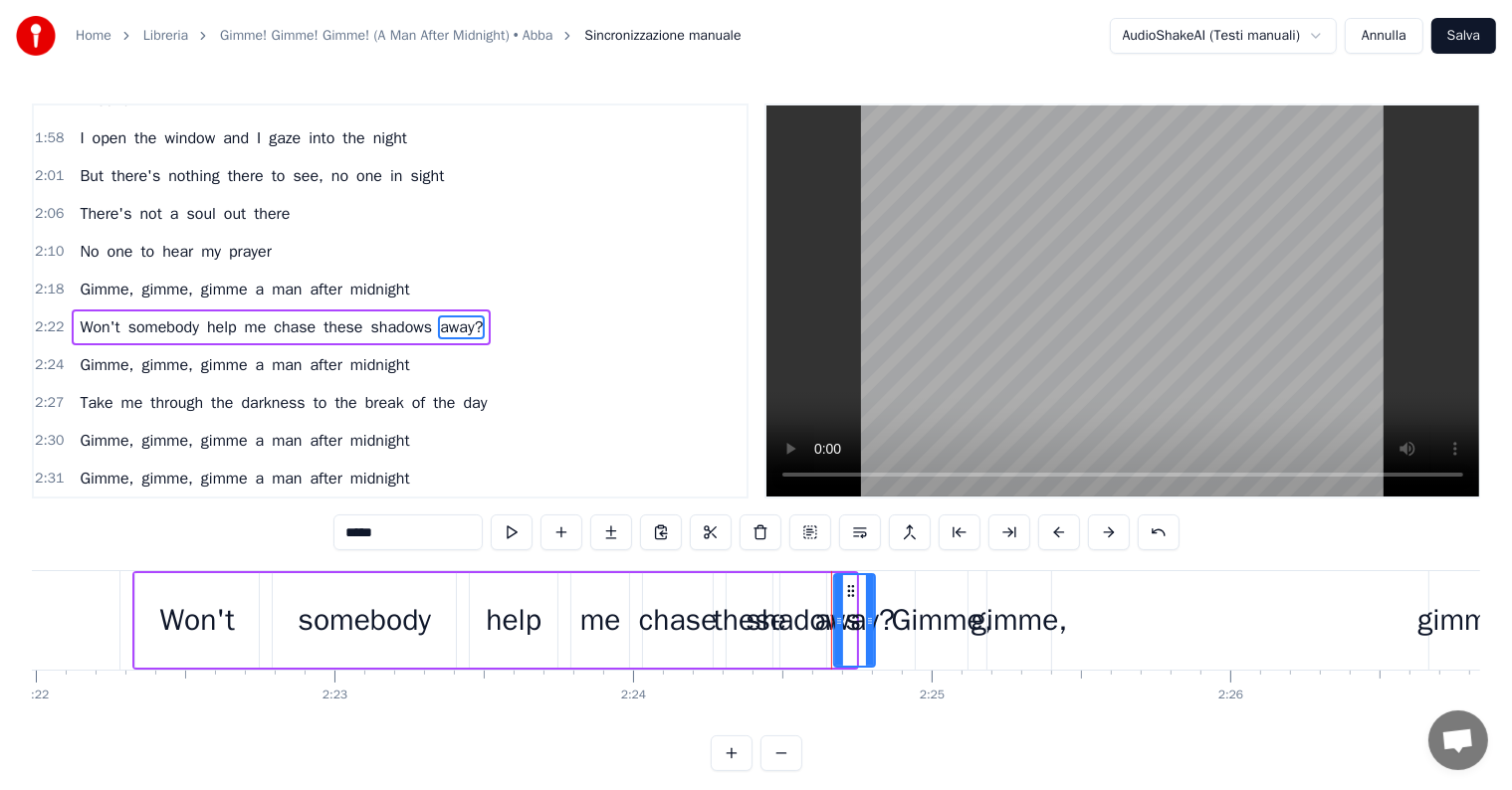 drag, startPoint x: 851, startPoint y: 621, endPoint x: 870, endPoint y: 624, distance: 19.235384 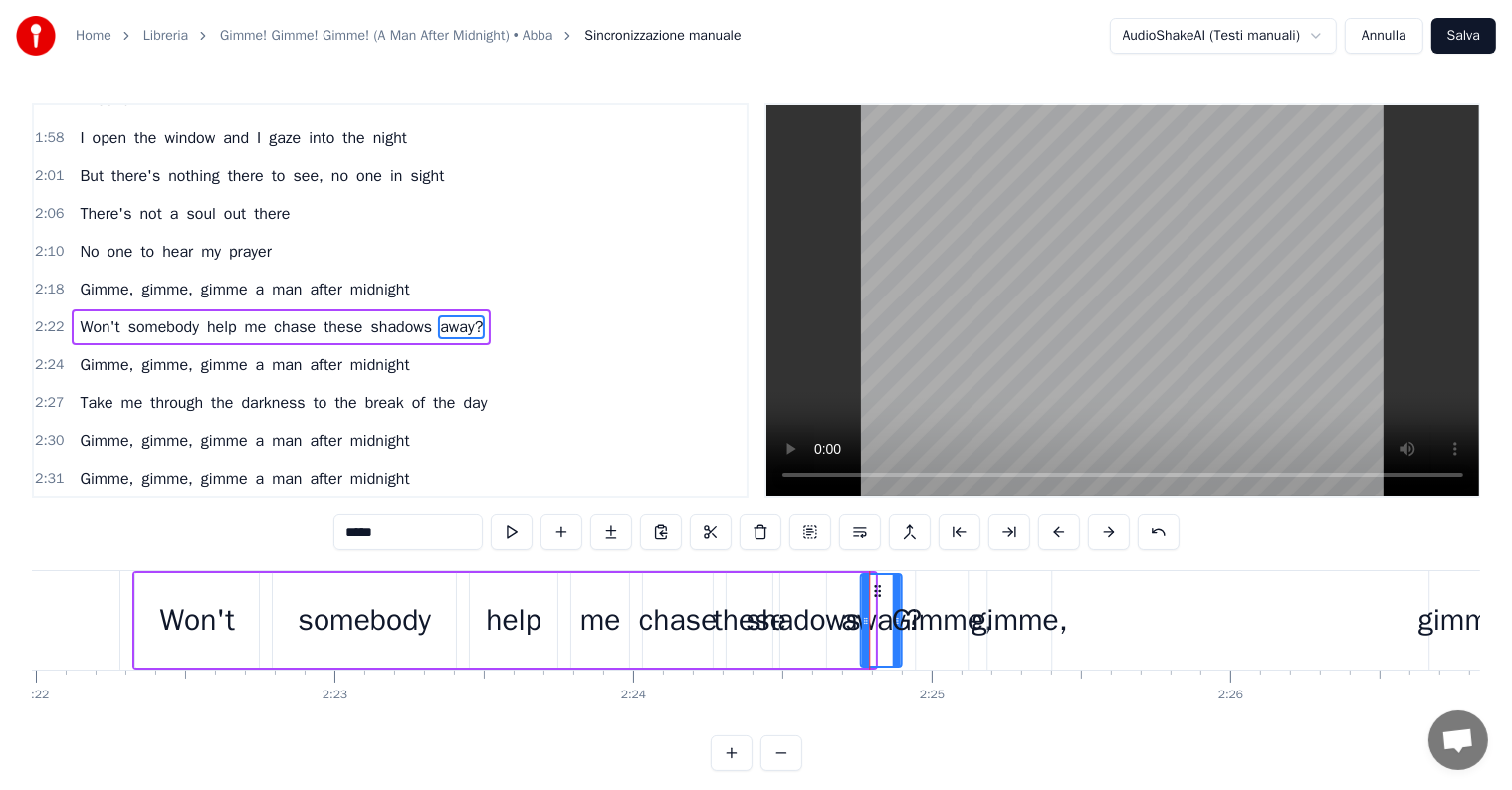 drag, startPoint x: 848, startPoint y: 587, endPoint x: 875, endPoint y: 591, distance: 27.294688 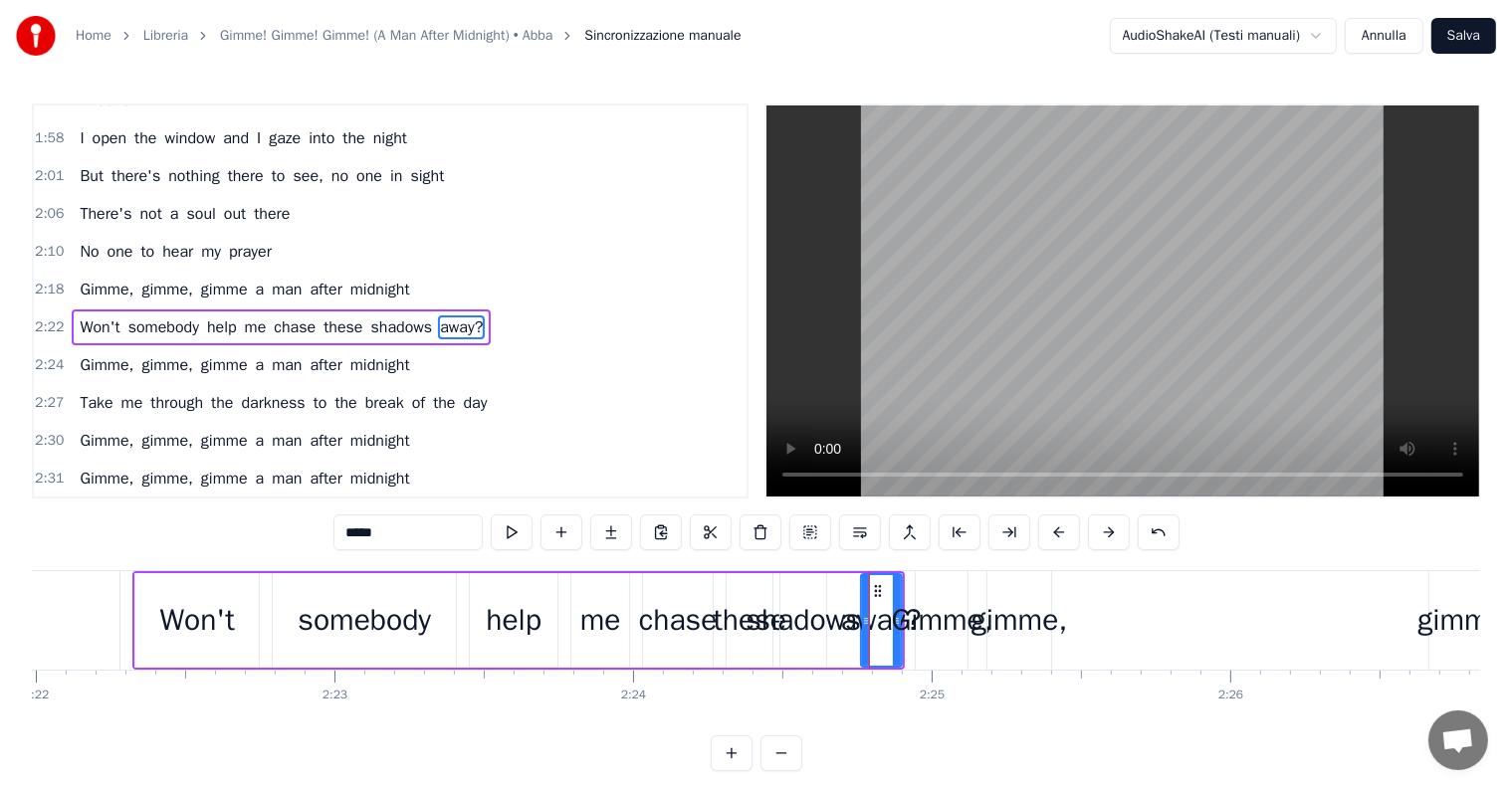 click on "shadows" at bounding box center [803, 620] 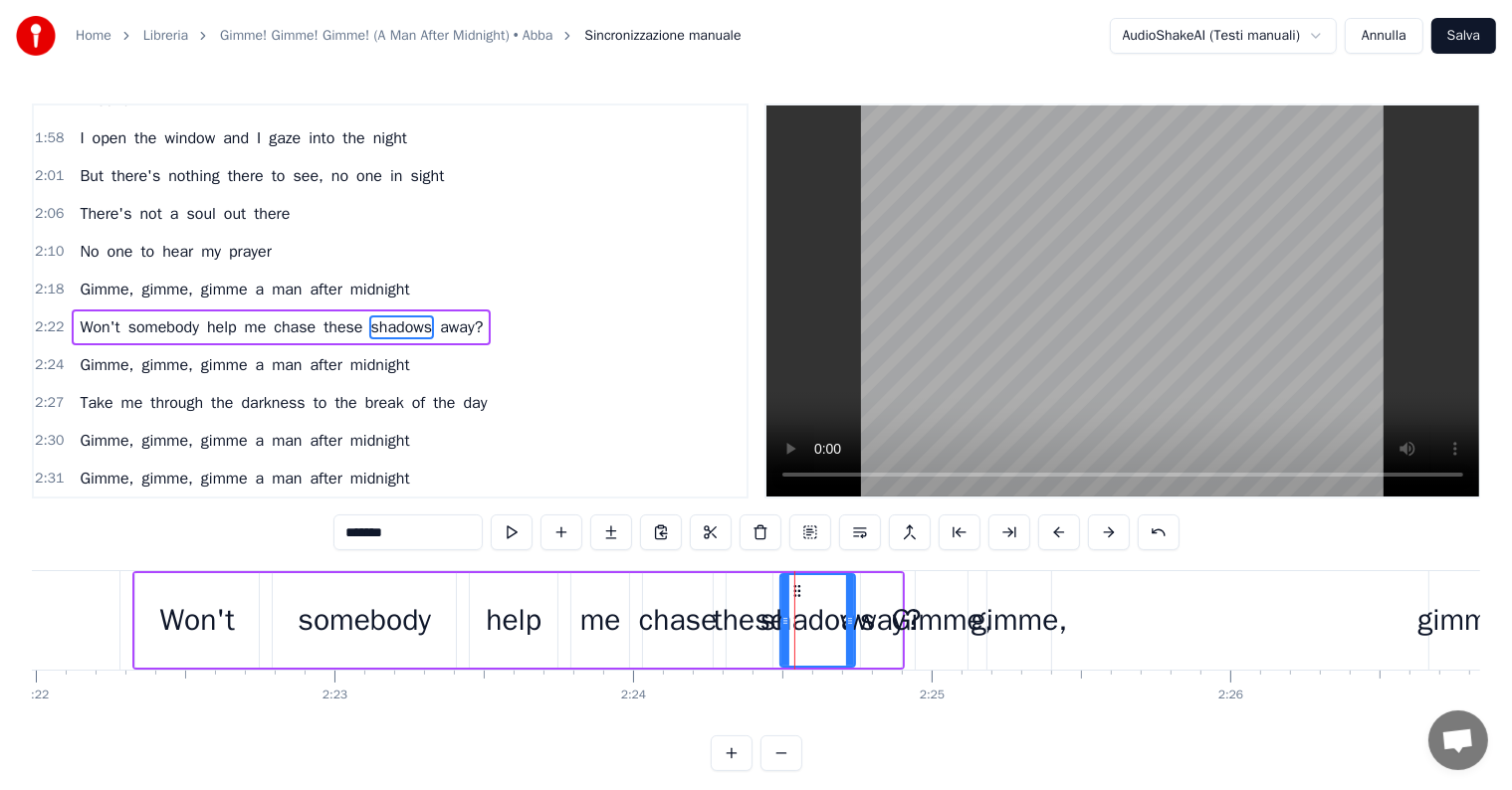 drag, startPoint x: 823, startPoint y: 618, endPoint x: 852, endPoint y: 621, distance: 29.15476 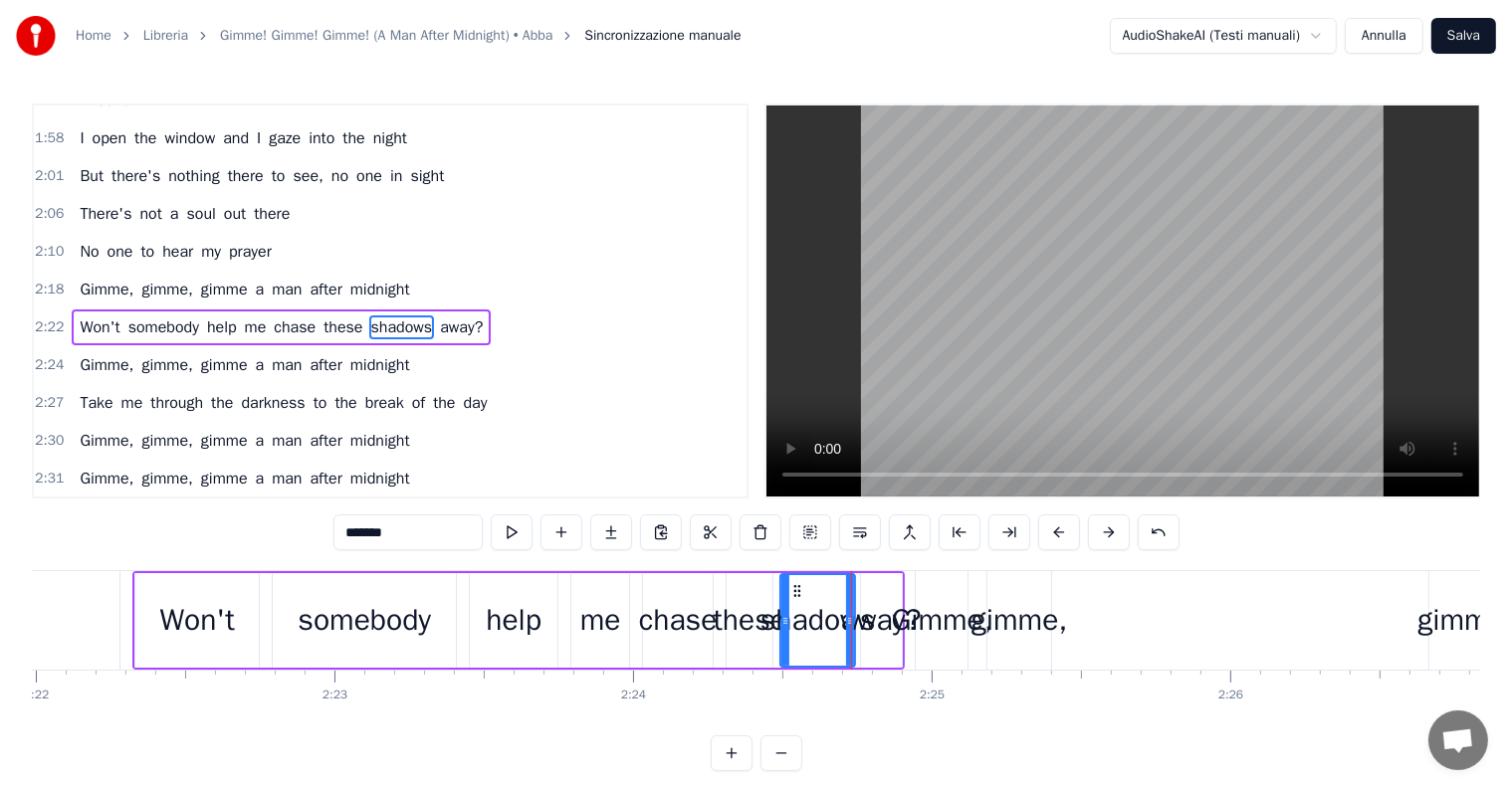 click on "me" at bounding box center [256, 327] 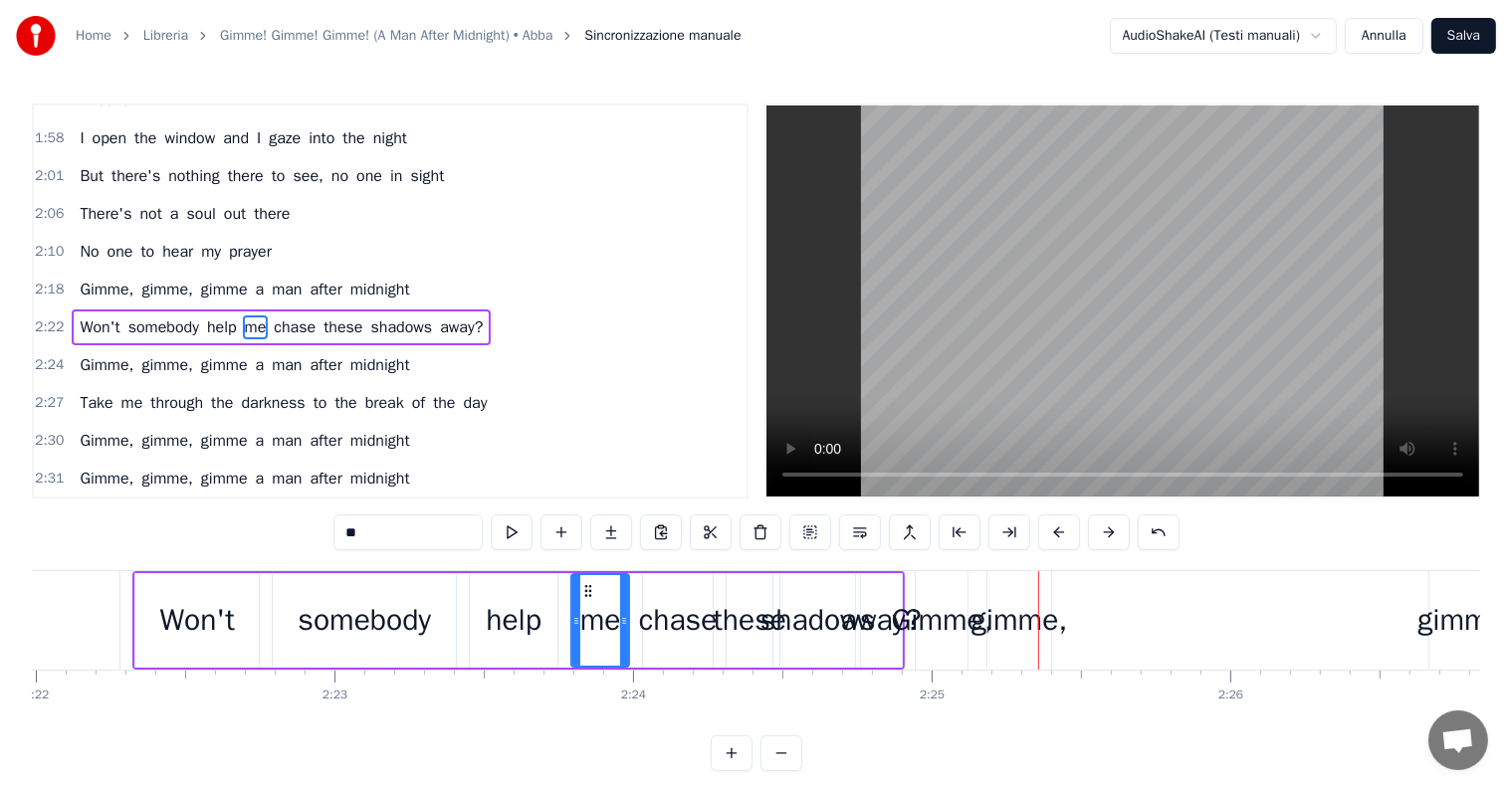click on "Gimme, gimme, gimme a man after midnight" at bounding box center (244, 365) 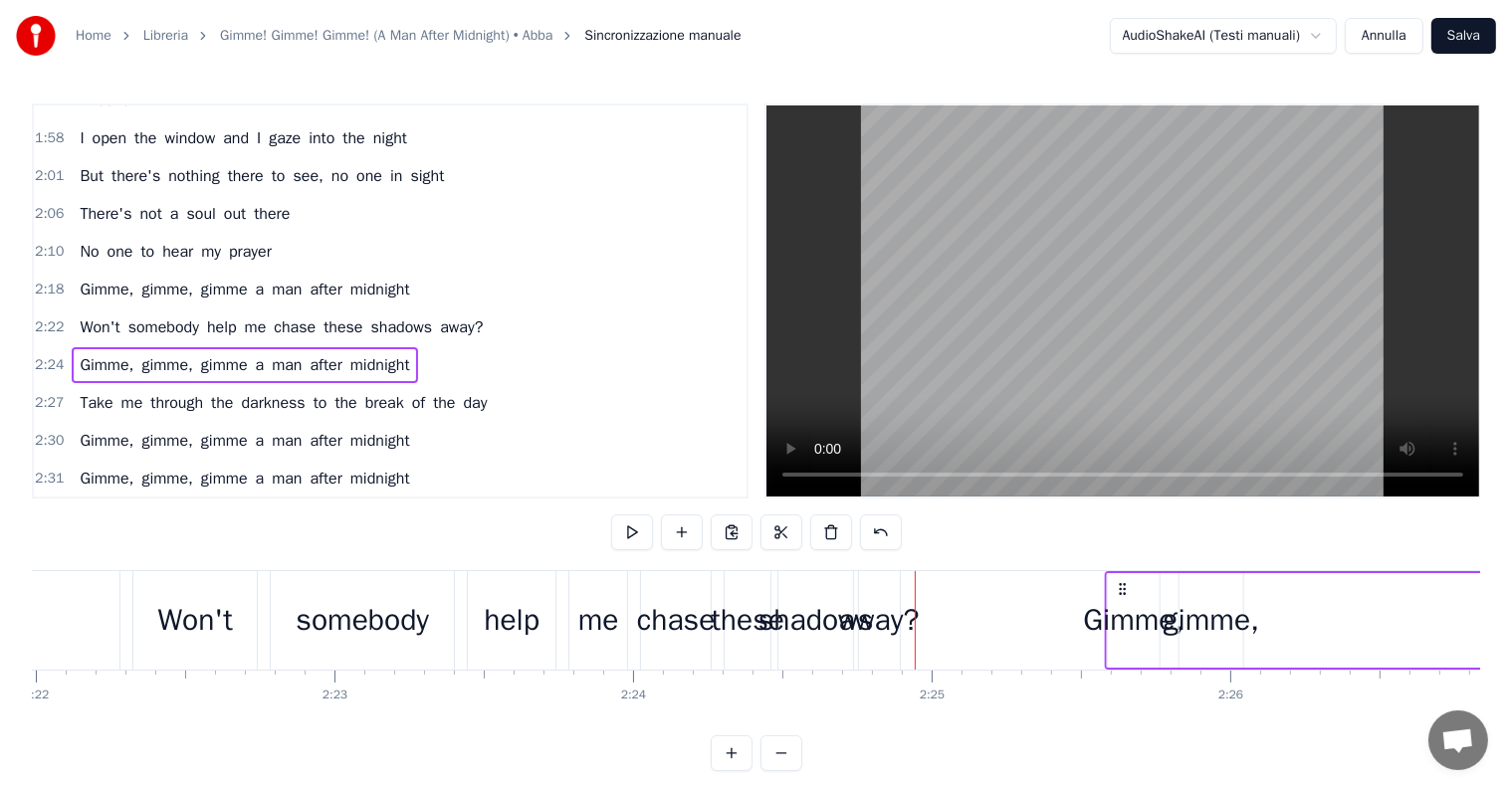 drag, startPoint x: 934, startPoint y: 585, endPoint x: 1124, endPoint y: 585, distance: 190 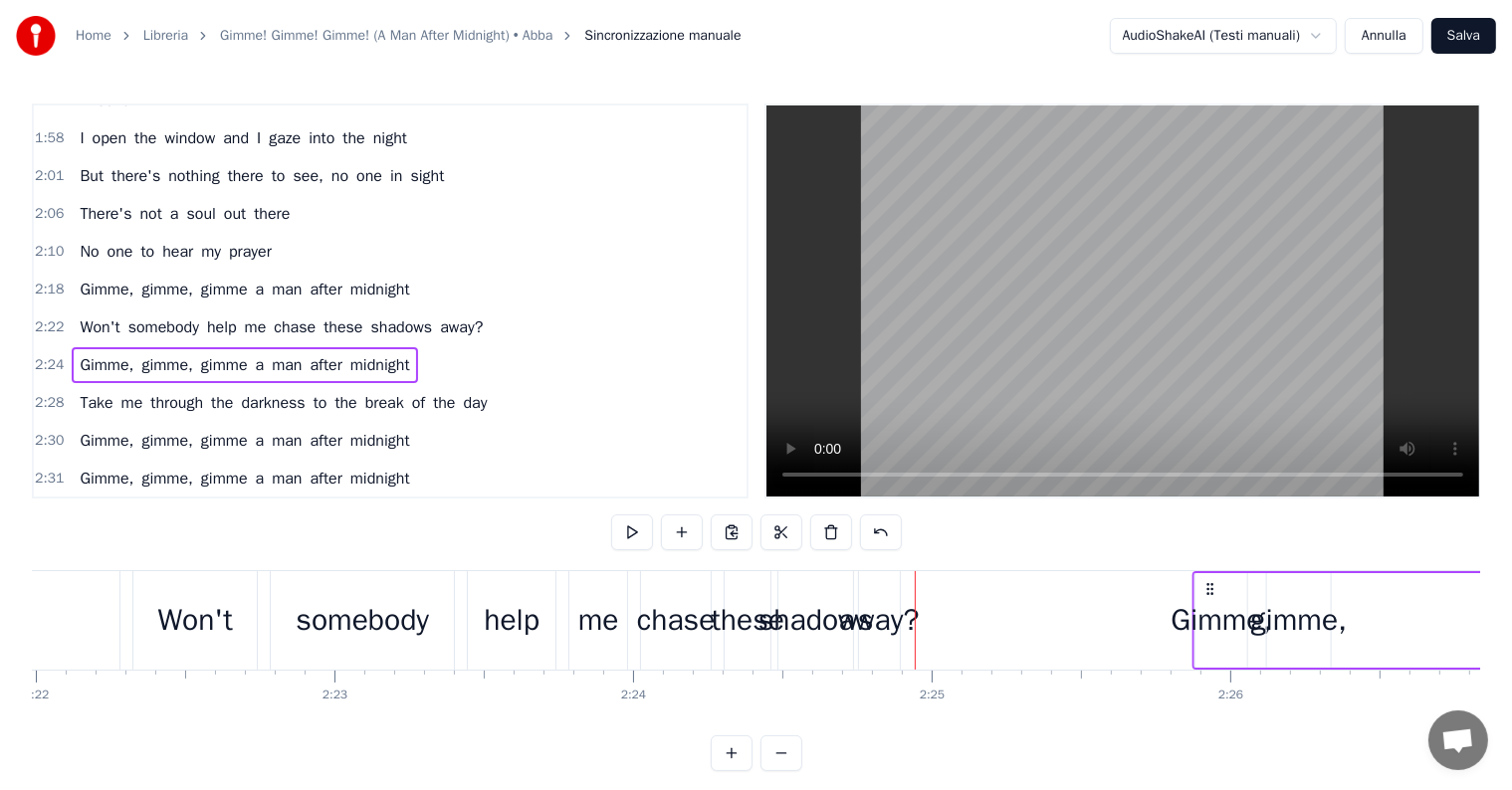 drag, startPoint x: 932, startPoint y: 585, endPoint x: 1209, endPoint y: 577, distance: 277.1155 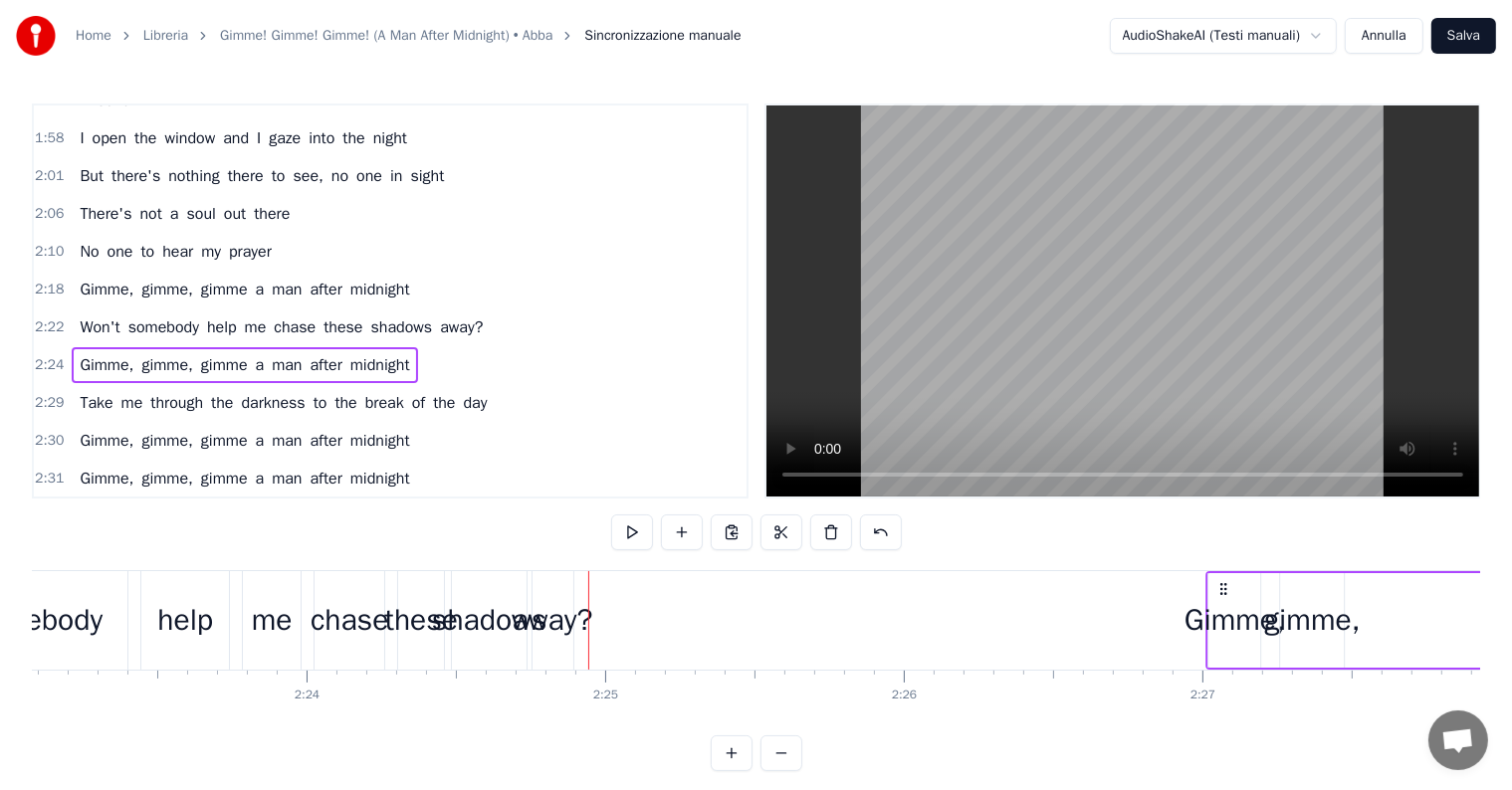 drag, startPoint x: 931, startPoint y: 586, endPoint x: 1413, endPoint y: 573, distance: 482.1753 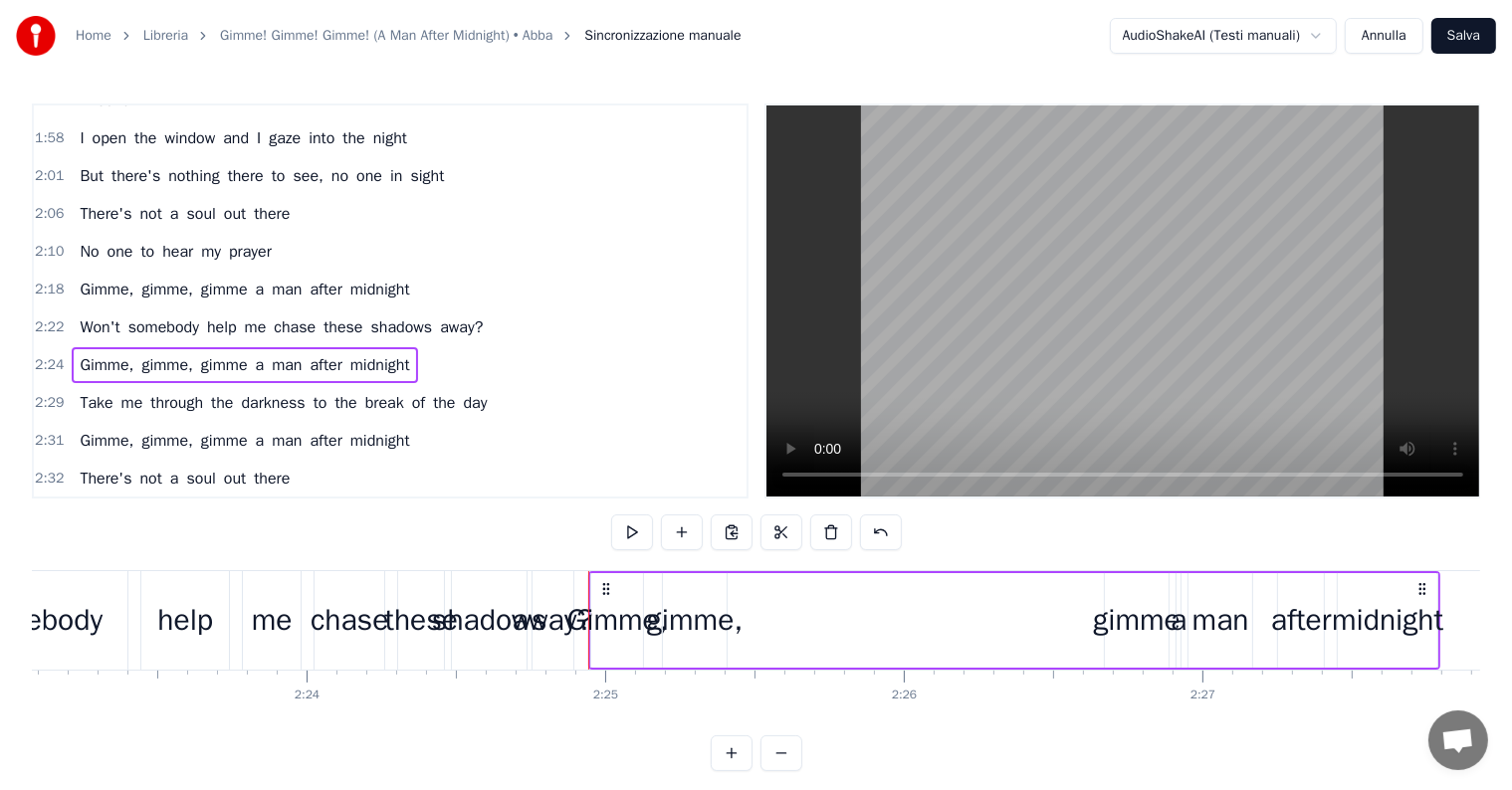 scroll, scrollTop: 0, scrollLeft: 42748, axis: horizontal 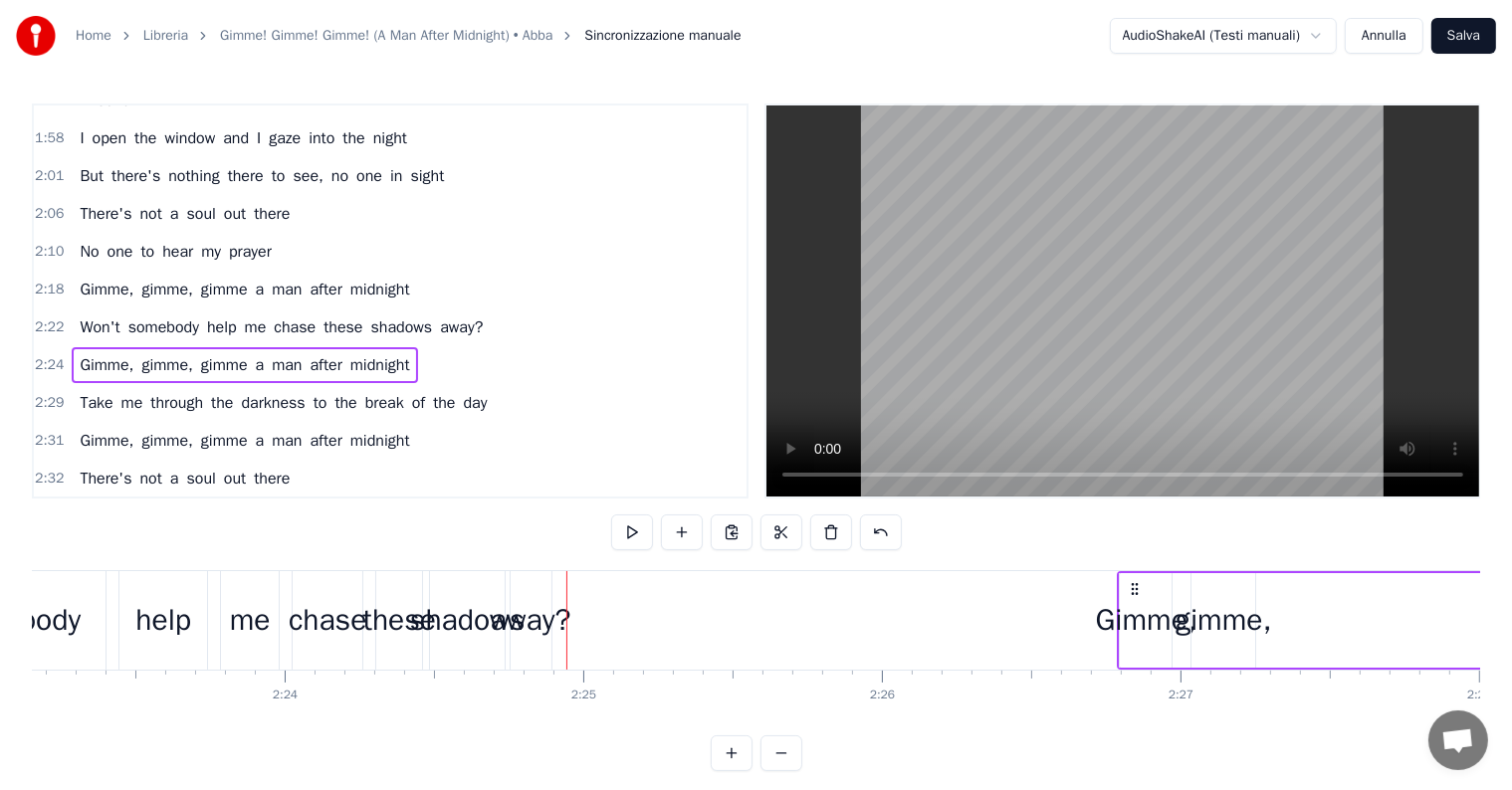 drag, startPoint x: 583, startPoint y: 586, endPoint x: 1134, endPoint y: 581, distance: 551.0227 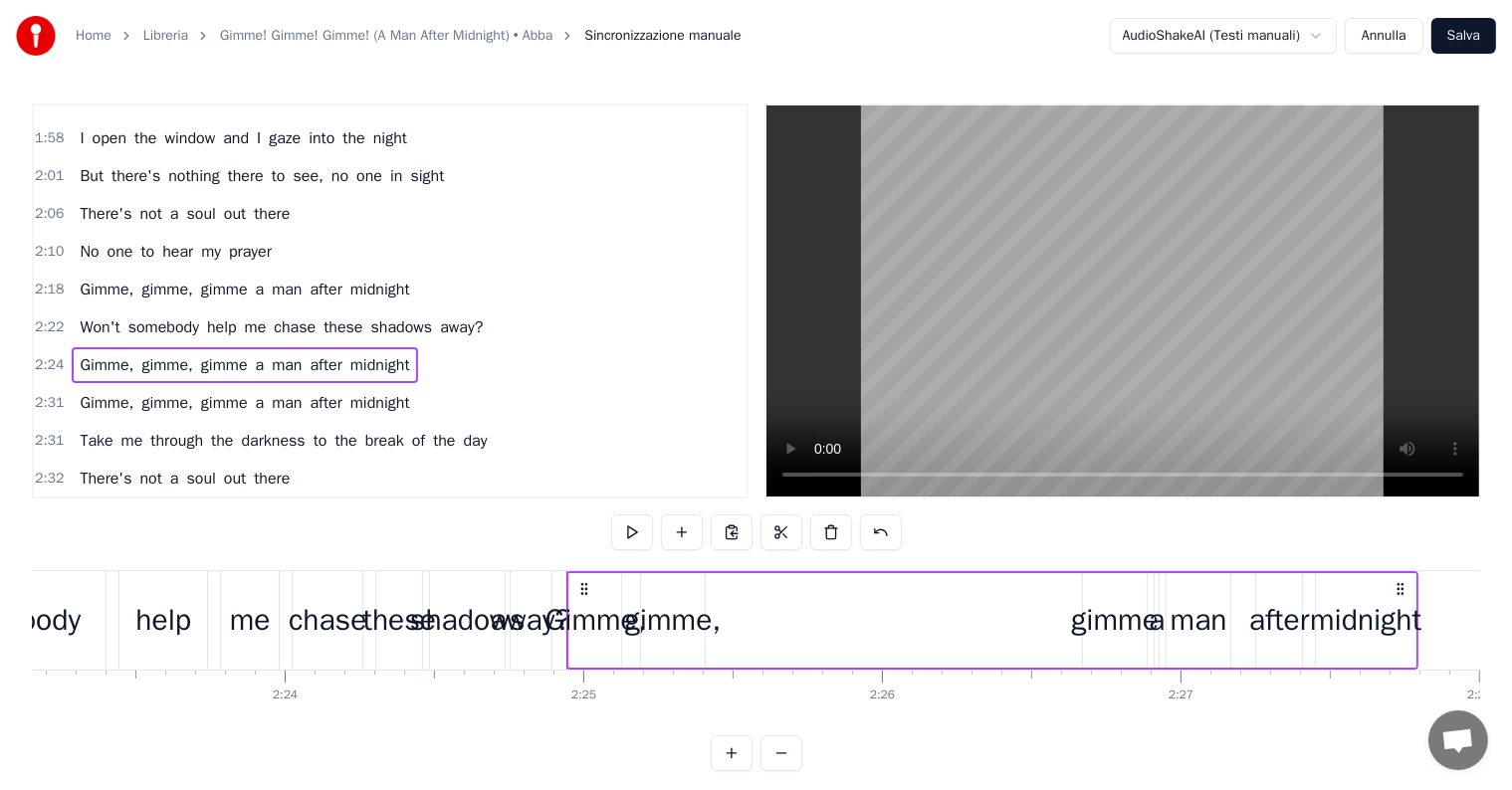 click on "Won't somebody help me chase these shadows away?" at bounding box center [281, 327] 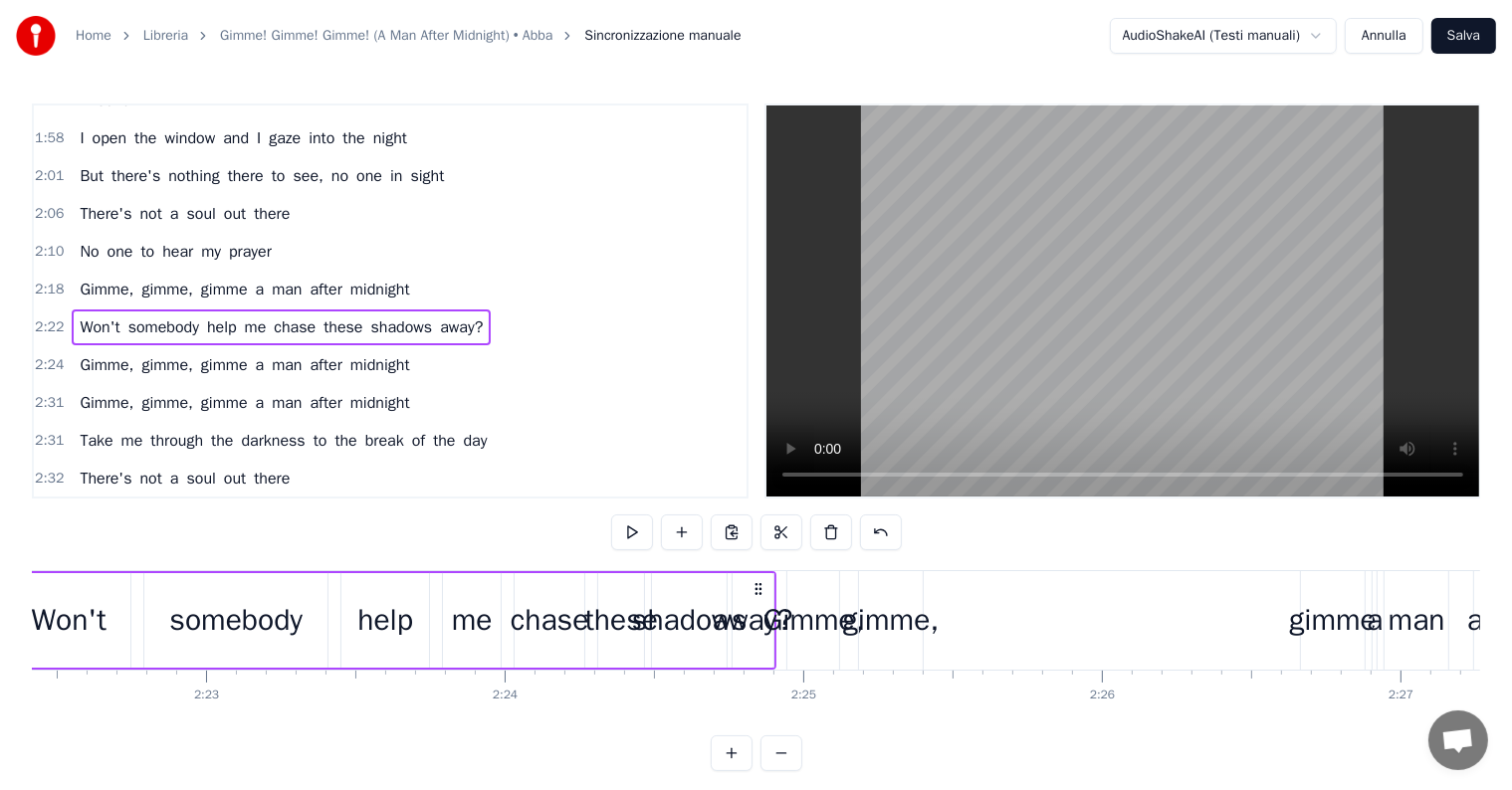 scroll, scrollTop: 0, scrollLeft: 42400, axis: horizontal 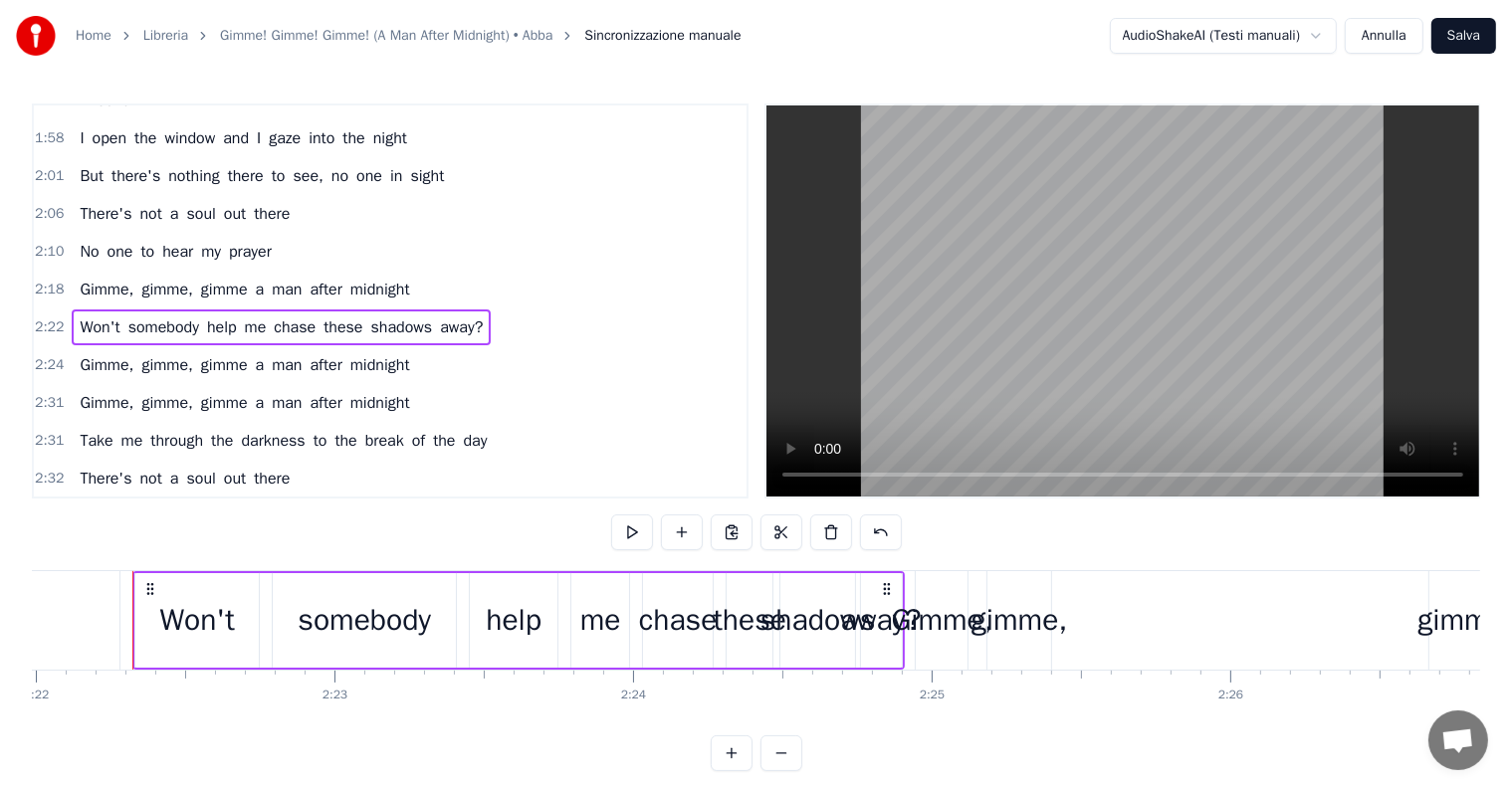 click on "Gimme, gimme, gimme a man after midnight" at bounding box center (244, 365) 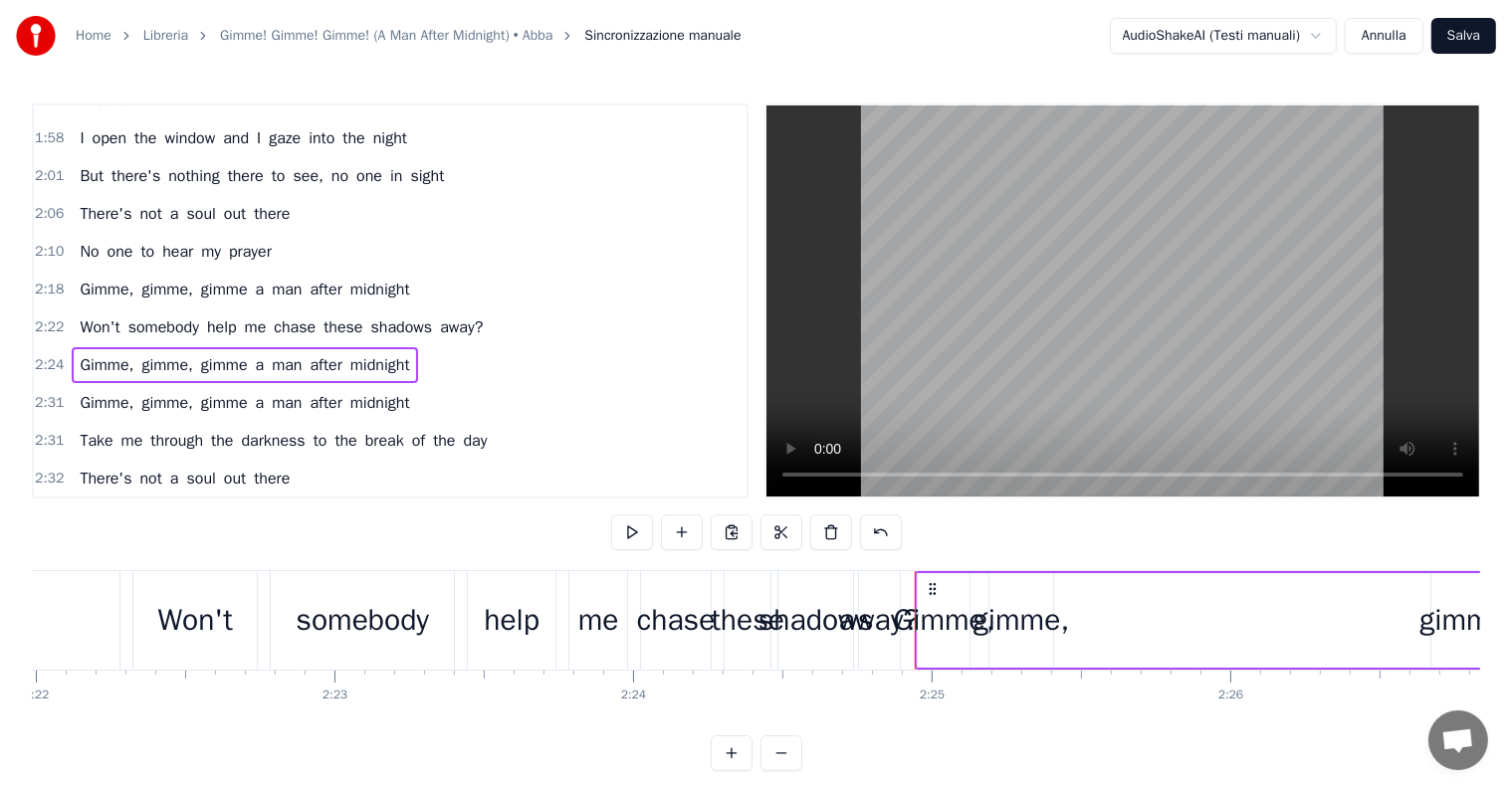 click on "gimme," at bounding box center (1021, 620) 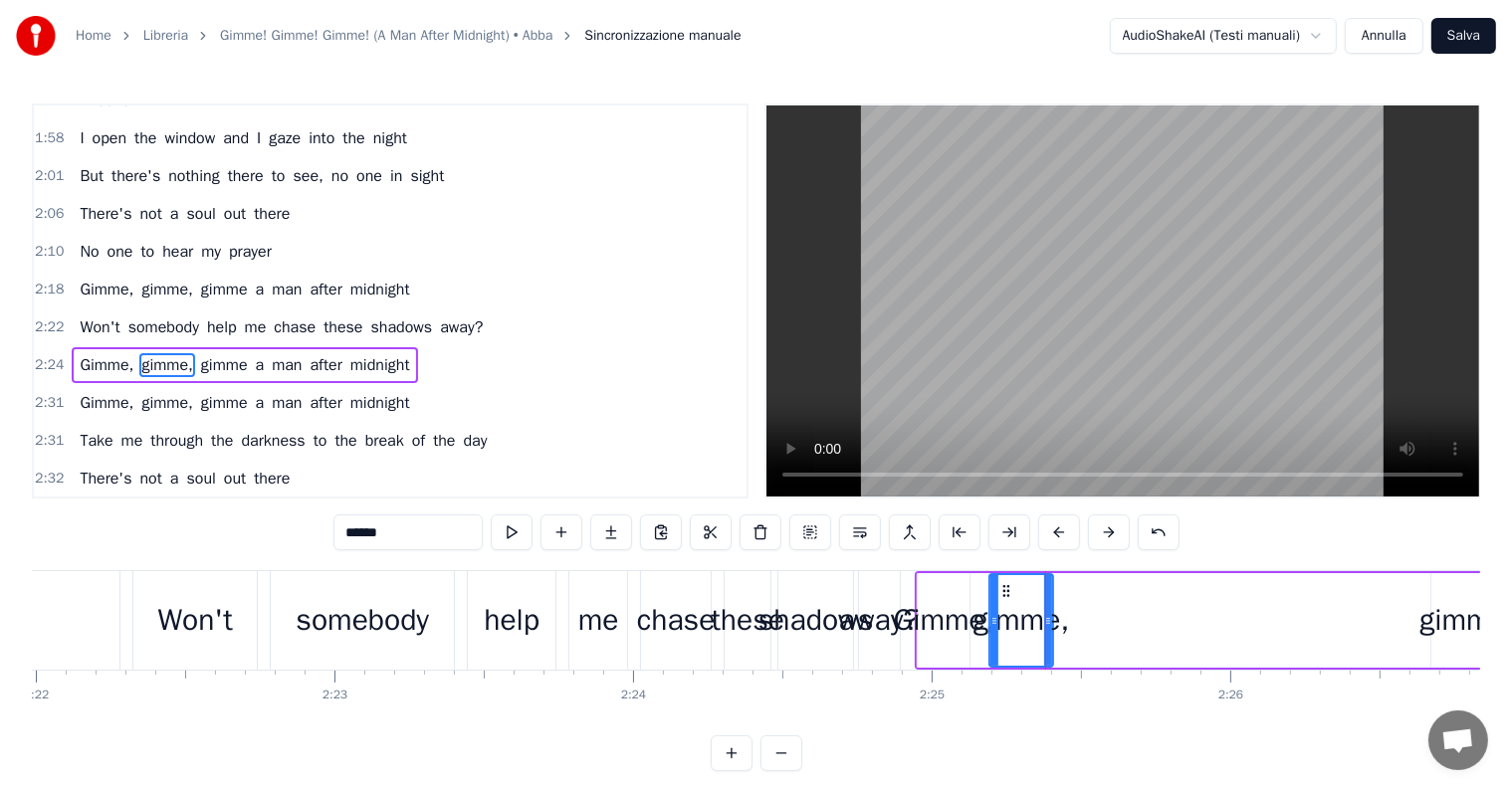 scroll, scrollTop: 628, scrollLeft: 0, axis: vertical 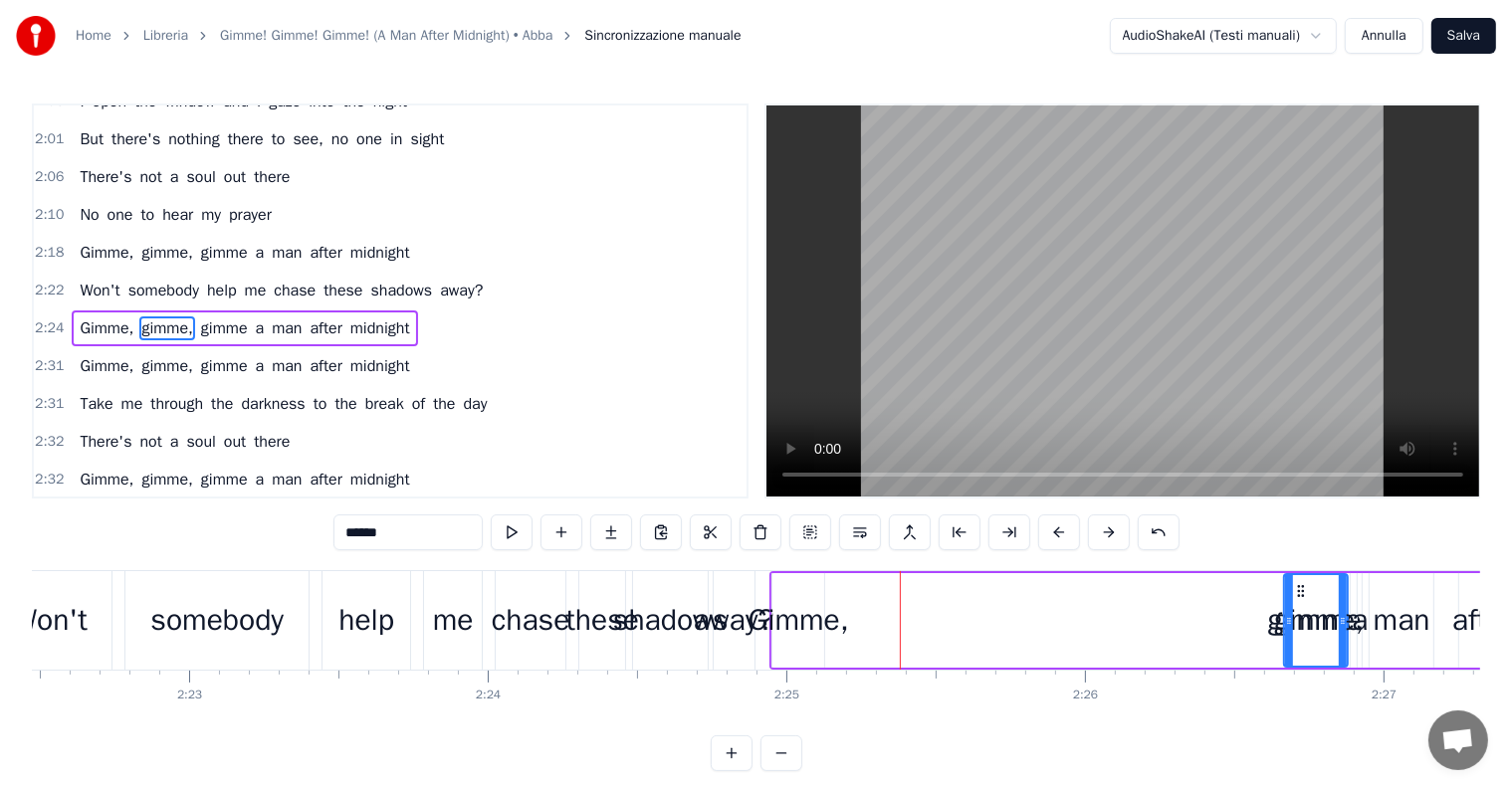 drag, startPoint x: 1003, startPoint y: 585, endPoint x: 1264, endPoint y: 577, distance: 261.1226 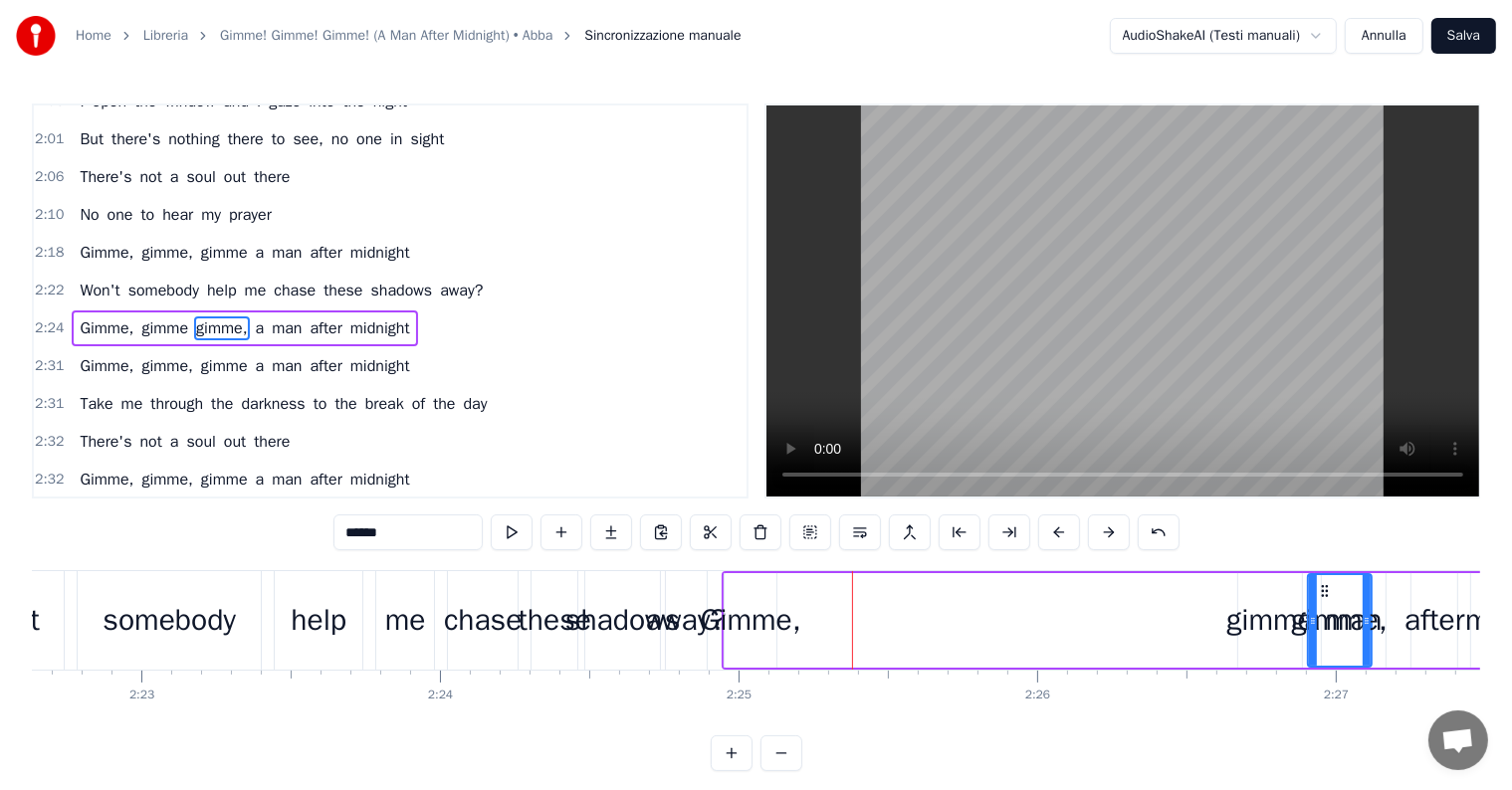 drag, startPoint x: 1264, startPoint y: 577, endPoint x: 1126, endPoint y: 601, distance: 140.07141 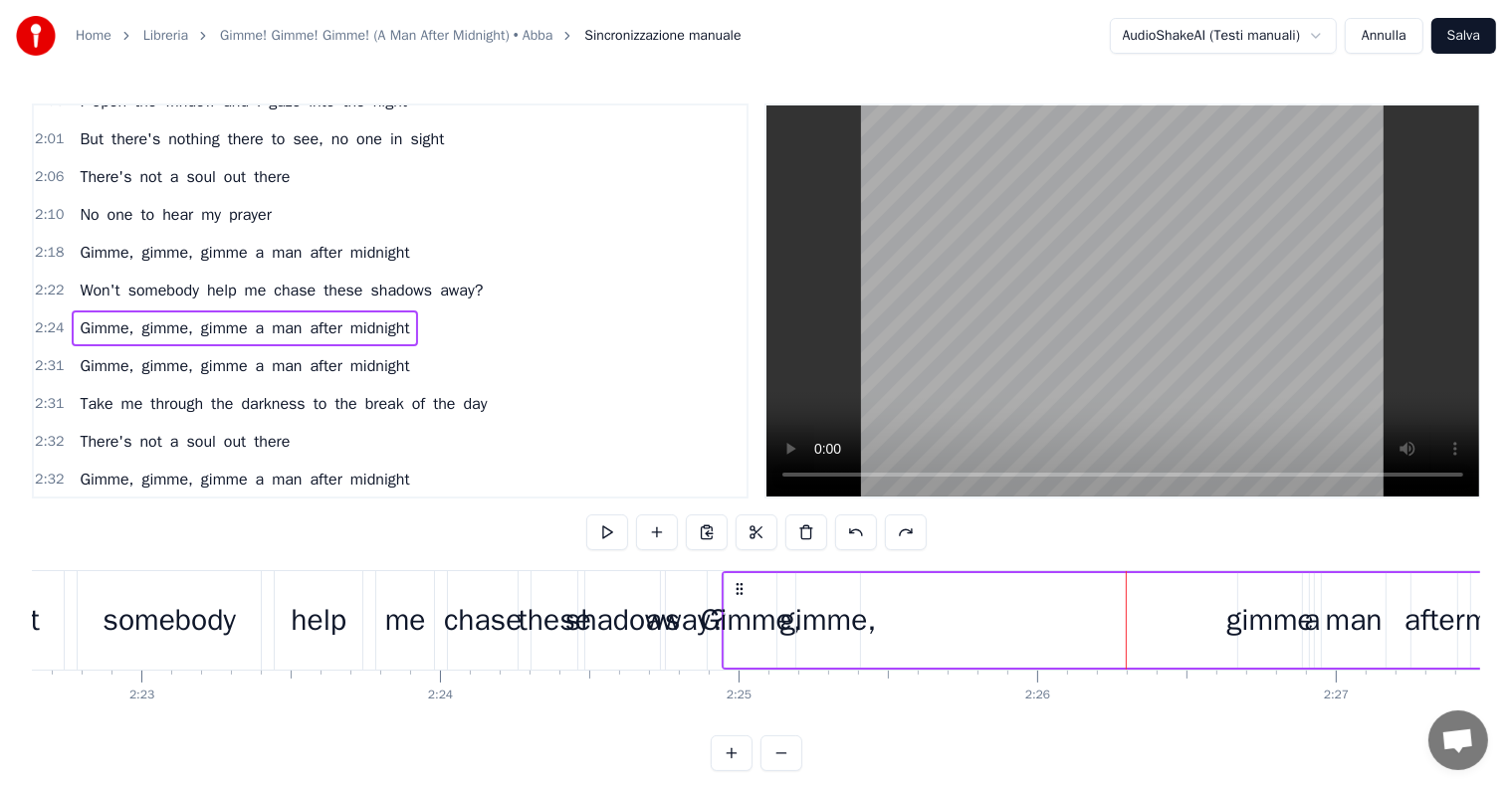 click on "gimme," at bounding box center [828, 620] 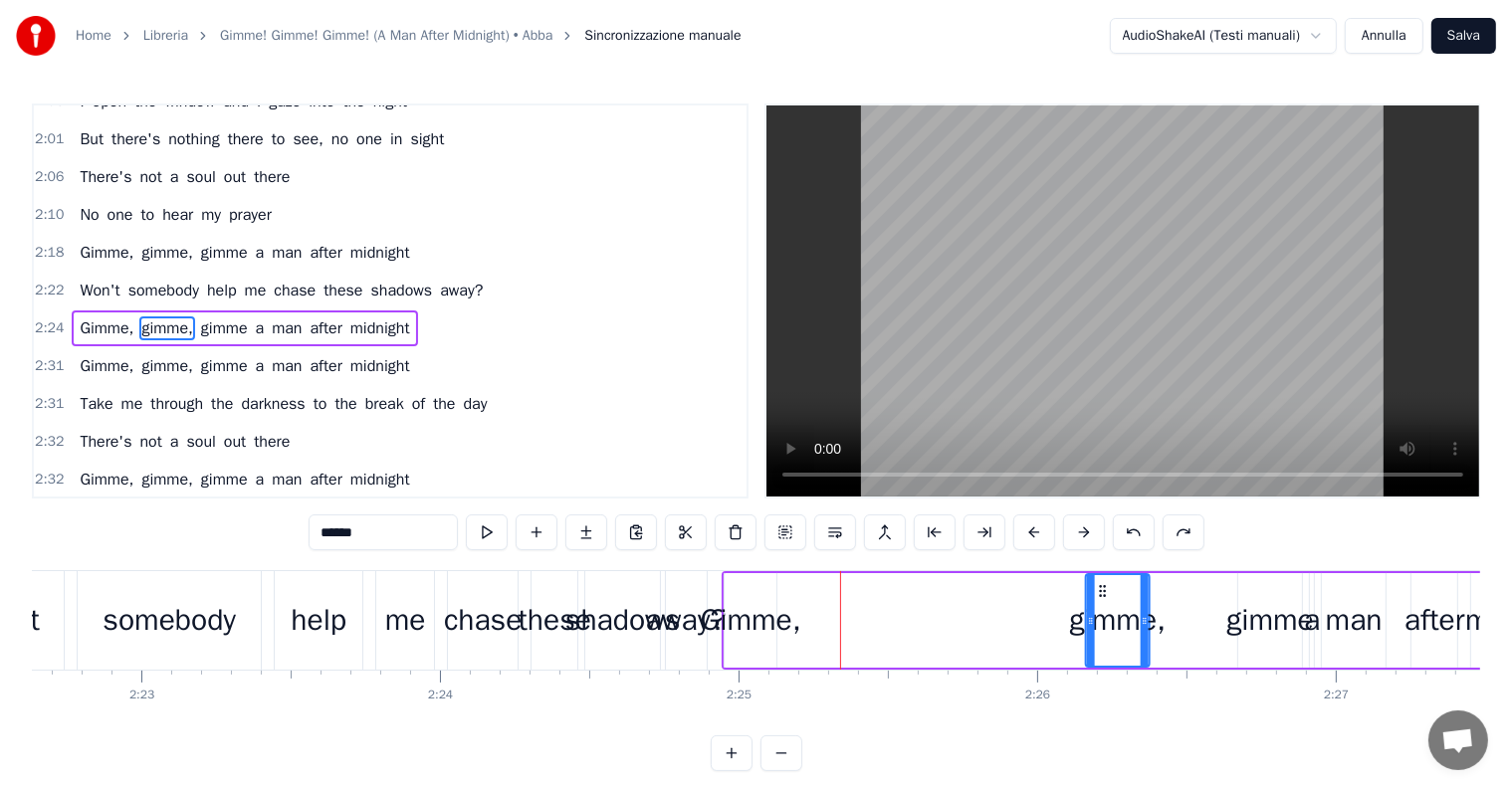 drag, startPoint x: 809, startPoint y: 586, endPoint x: 1103, endPoint y: 577, distance: 294.13772 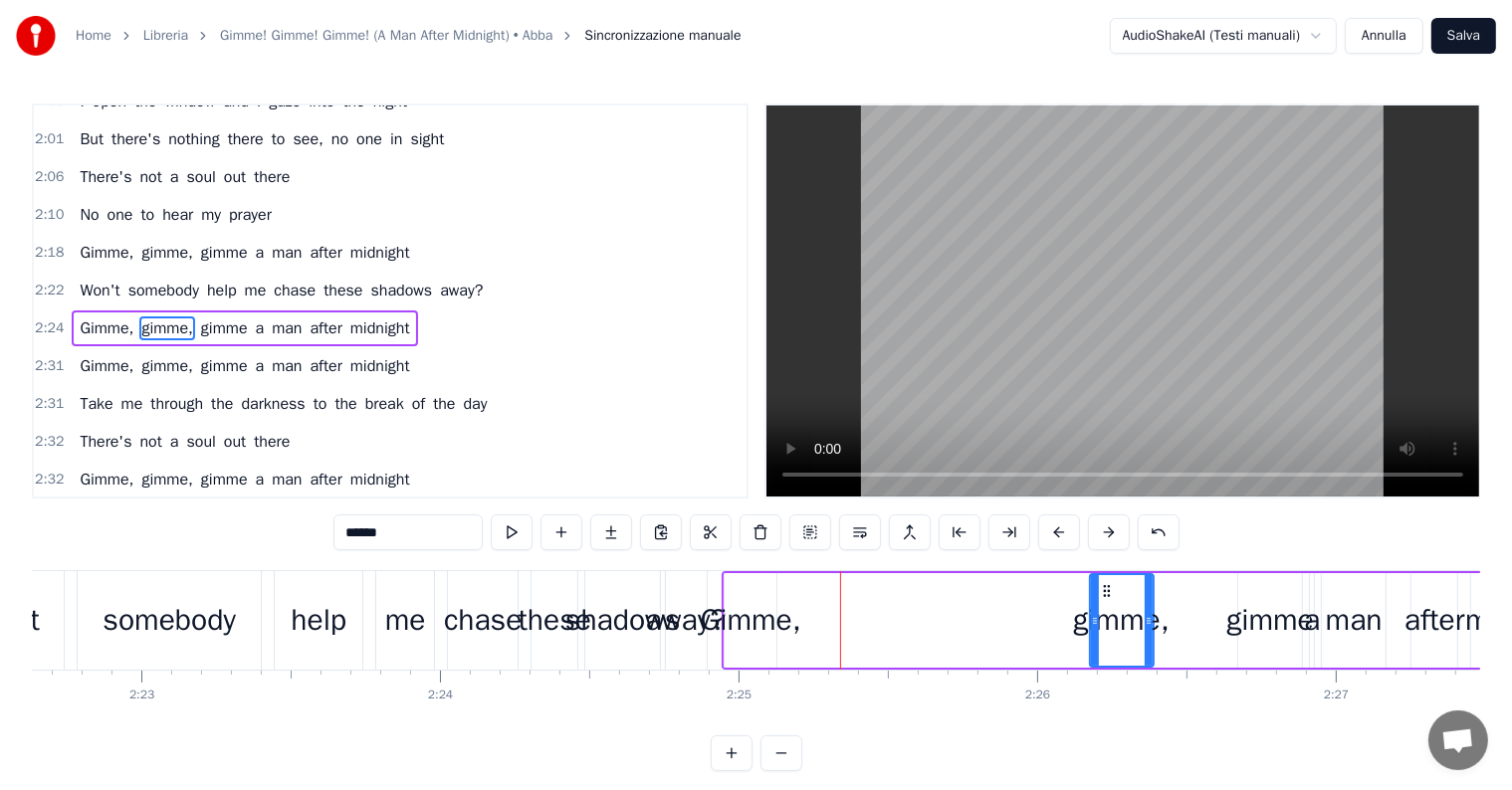 click on "Gimme," at bounding box center [751, 620] 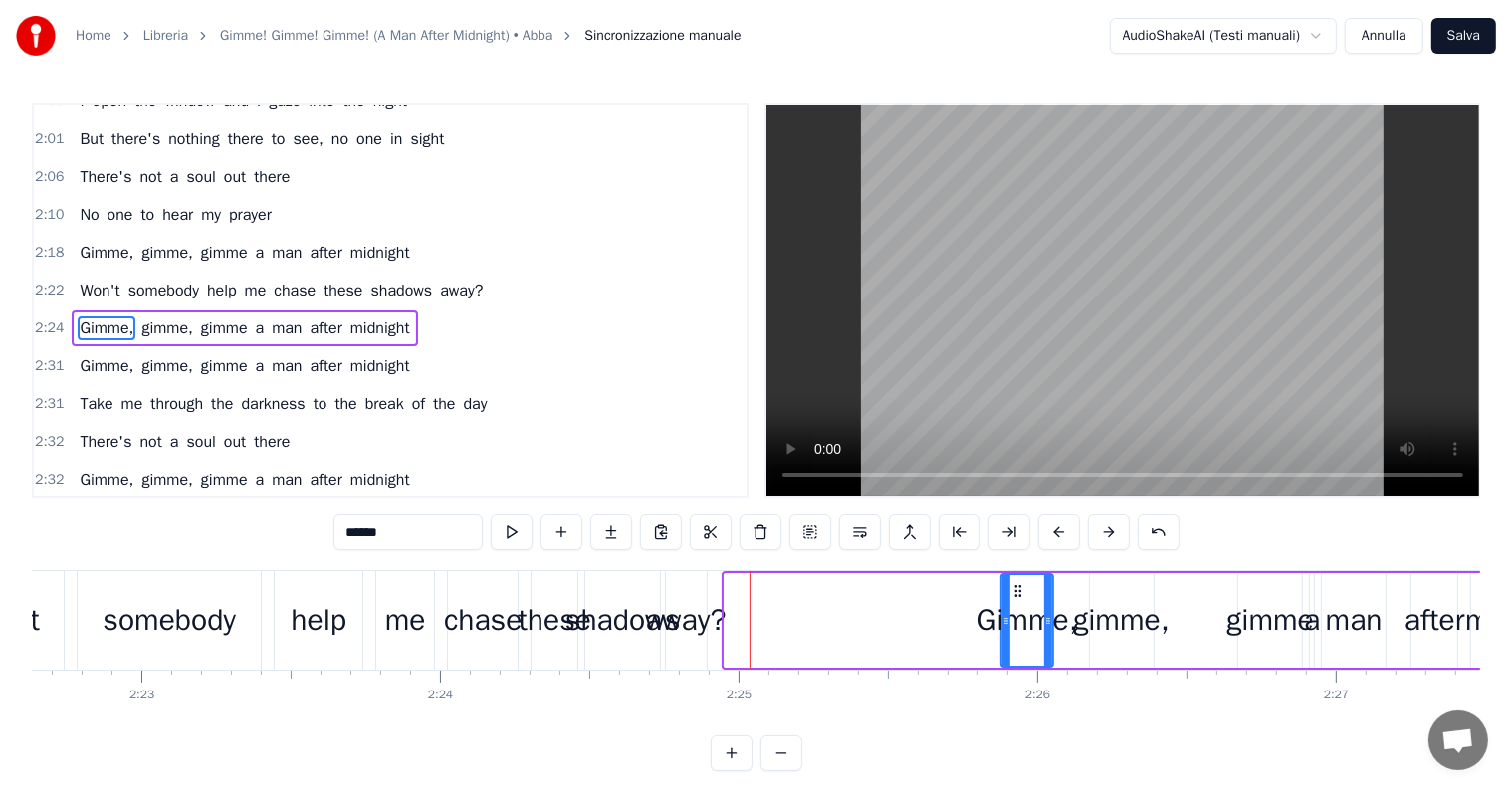 drag, startPoint x: 741, startPoint y: 585, endPoint x: 1016, endPoint y: 581, distance: 275.02909 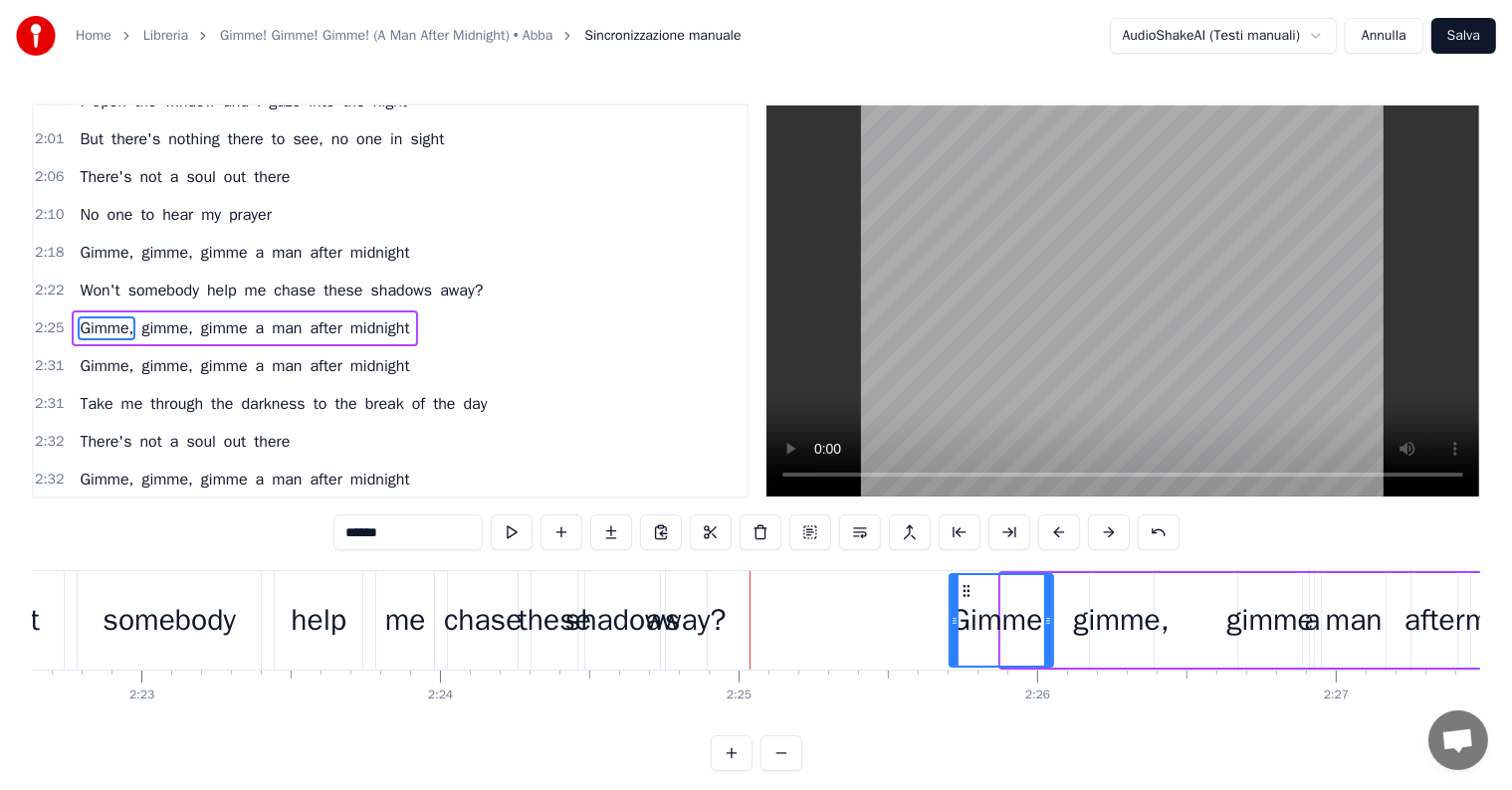 drag, startPoint x: 1003, startPoint y: 623, endPoint x: 952, endPoint y: 625, distance: 51.0392 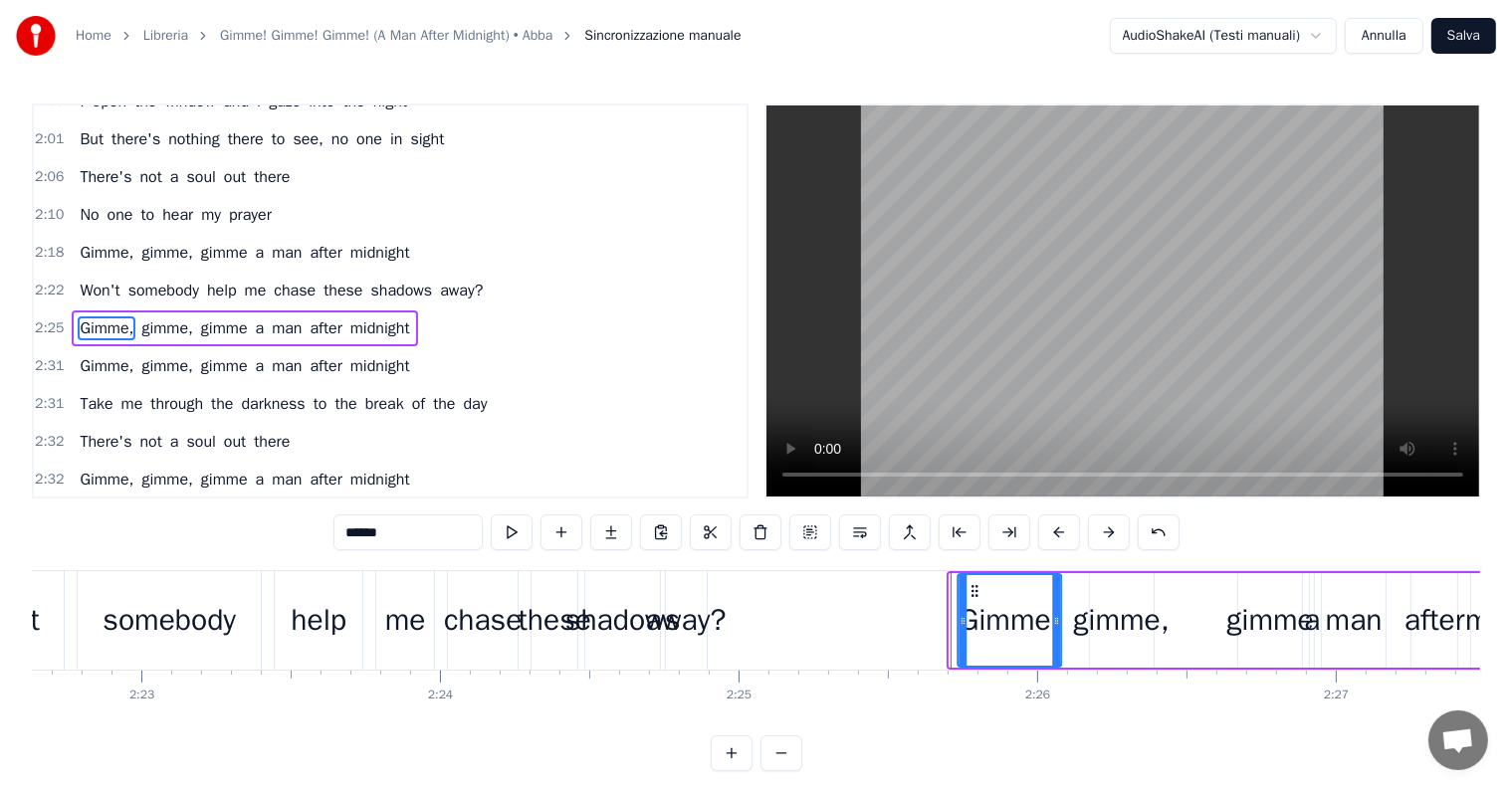 click 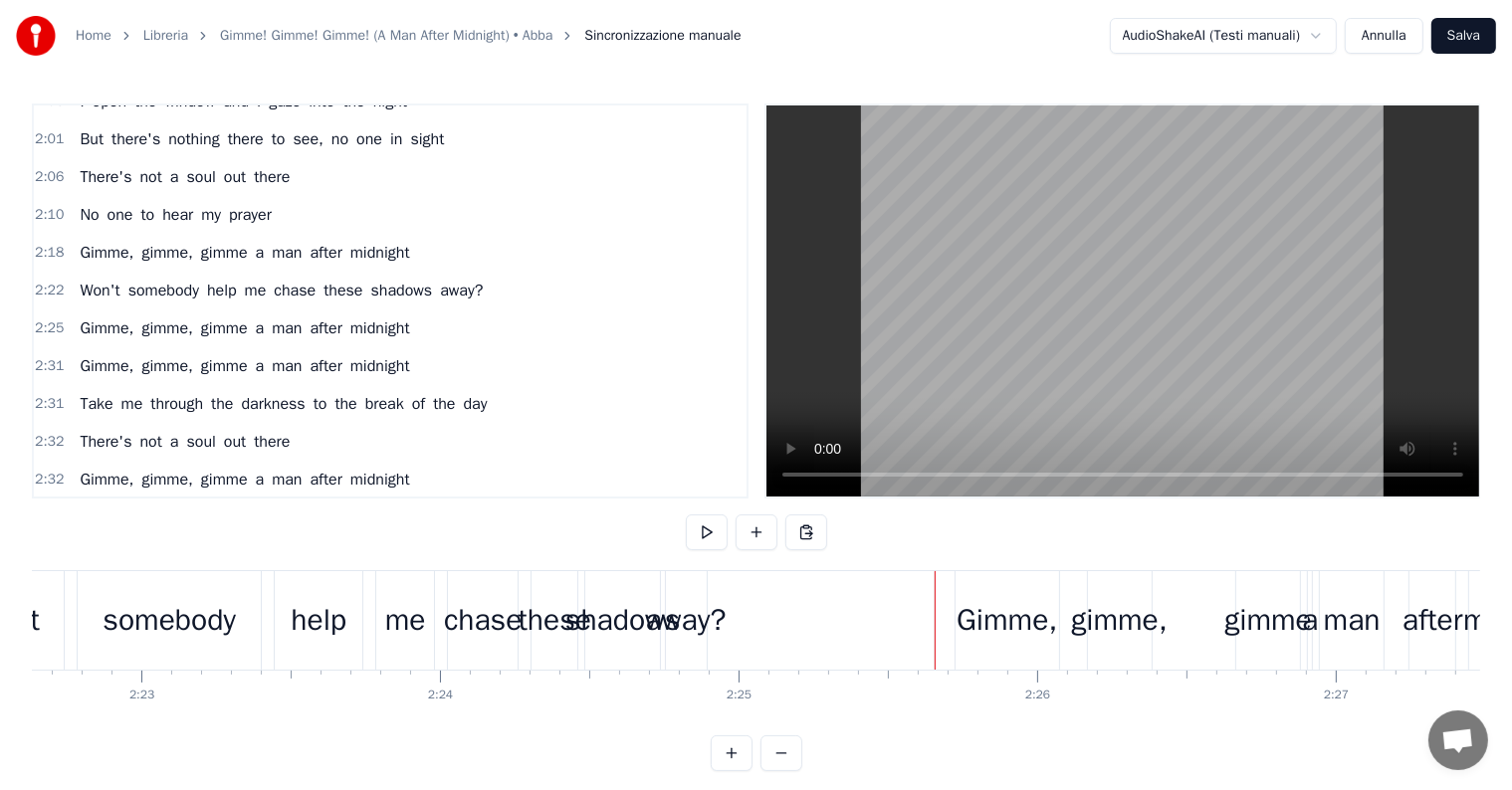 click on "Gimme, gimme, gimme a man after midnight" at bounding box center [1264, 620] 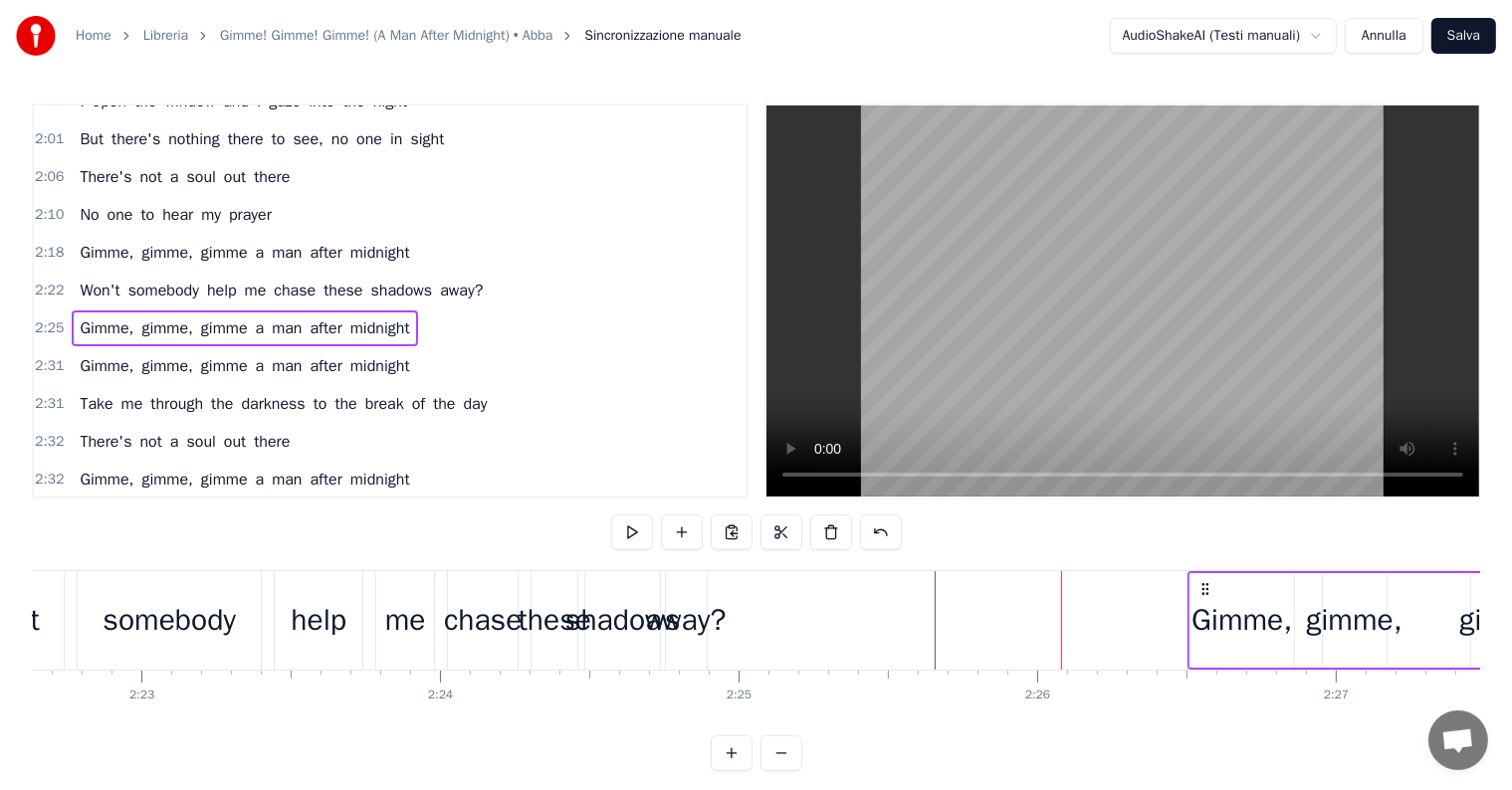 drag, startPoint x: 972, startPoint y: 585, endPoint x: 1205, endPoint y: 585, distance: 233 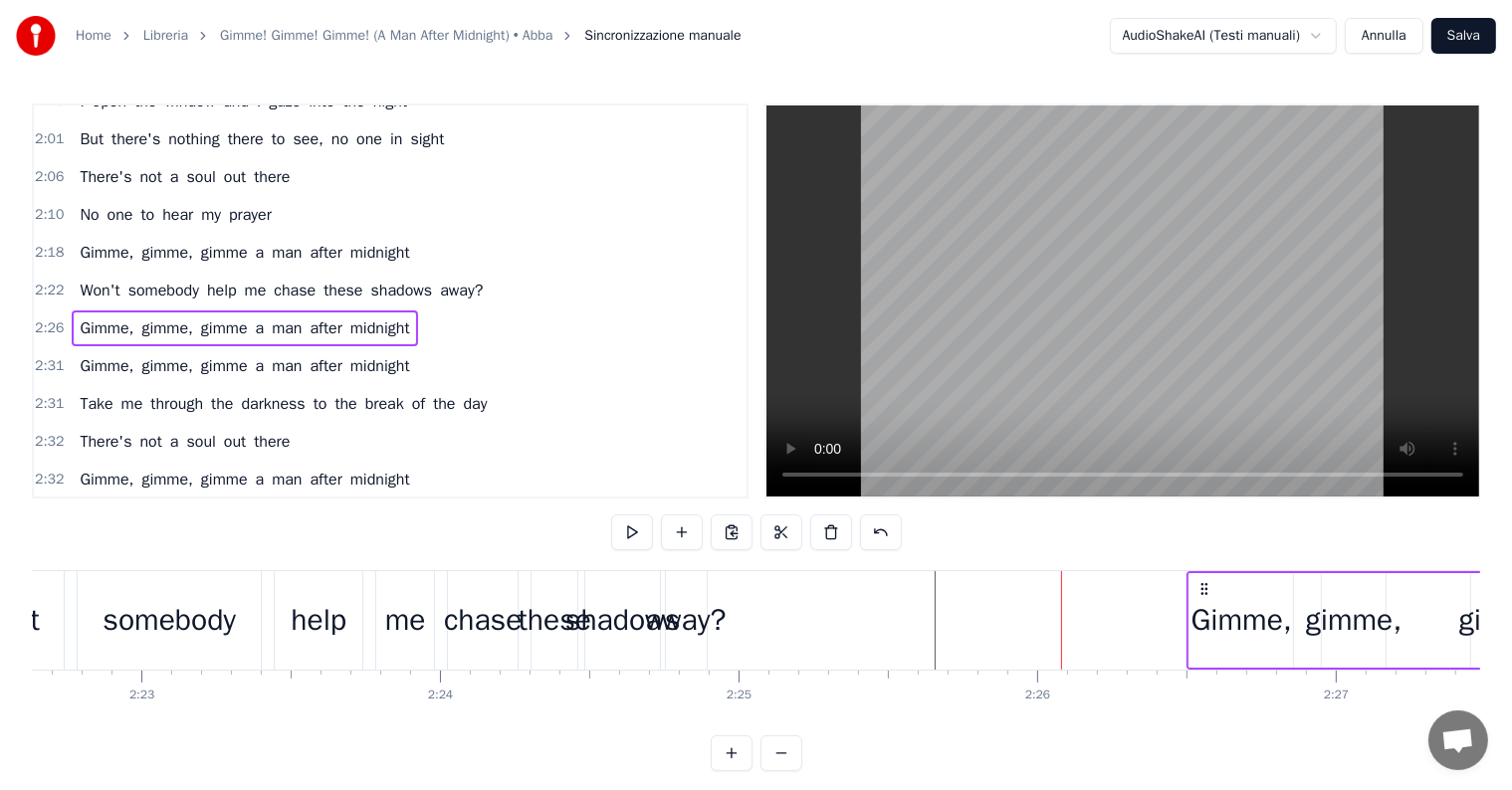 click on "away?" at bounding box center [686, 620] 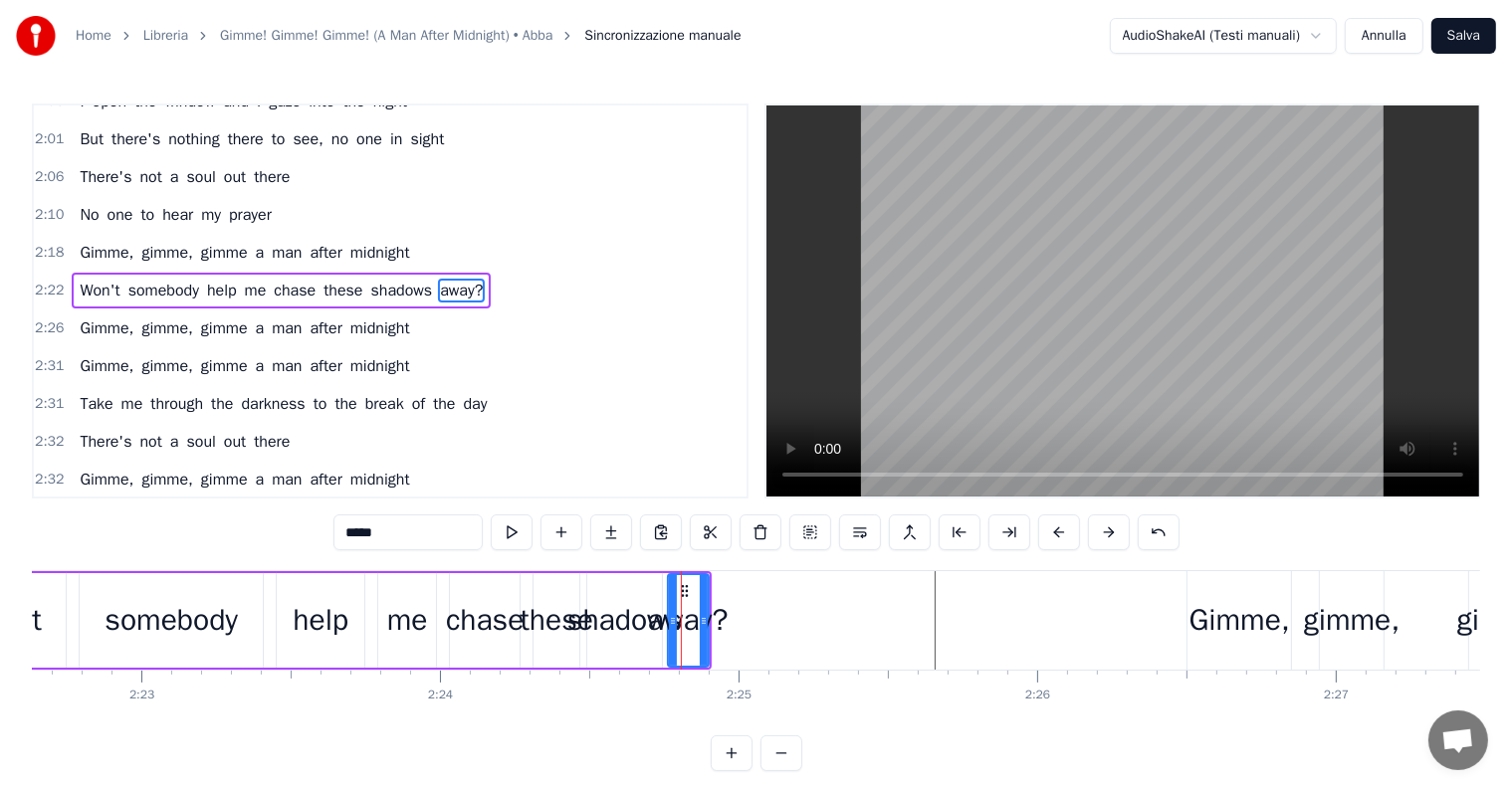 scroll, scrollTop: 591, scrollLeft: 0, axis: vertical 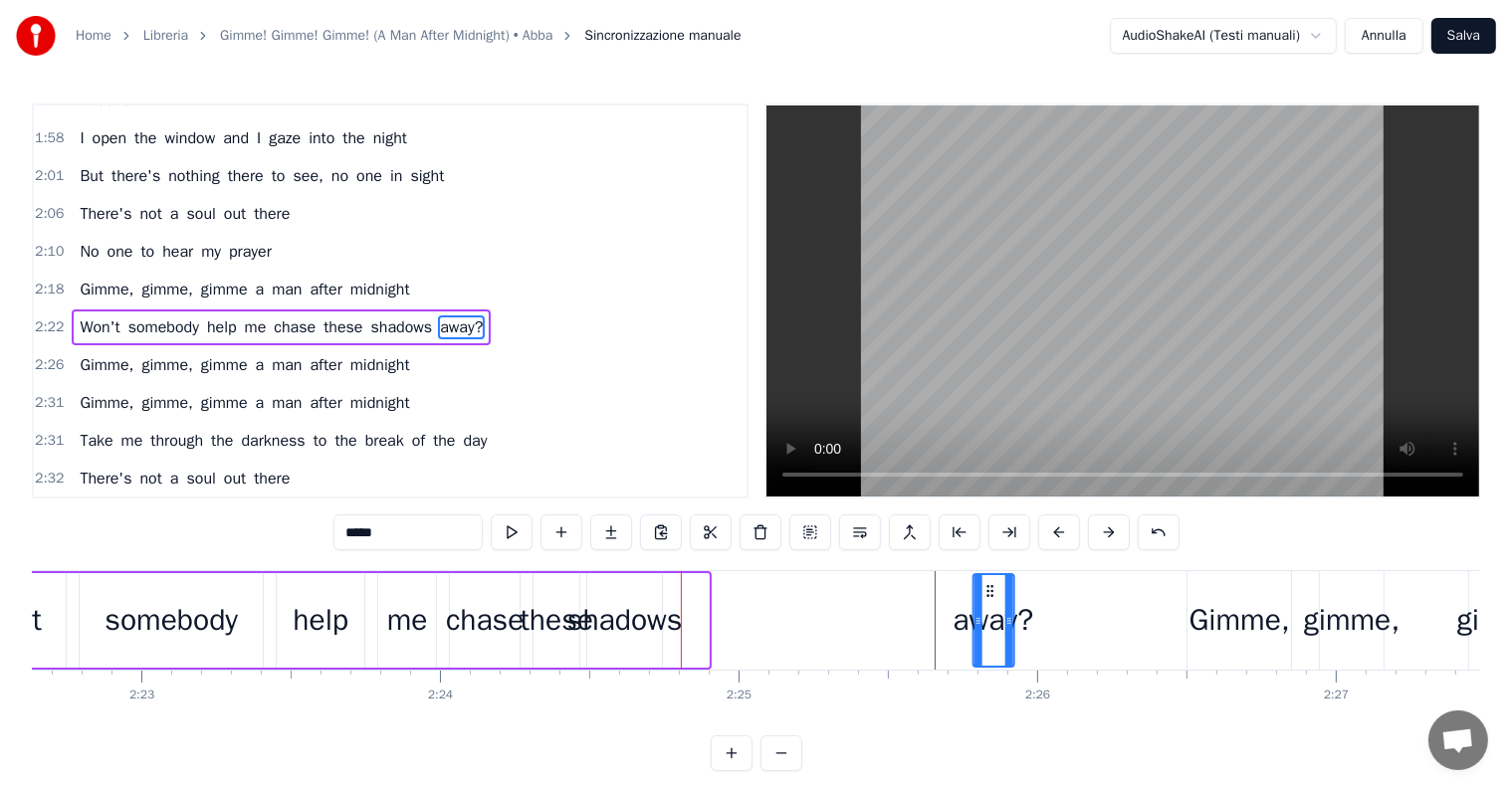 drag, startPoint x: 682, startPoint y: 587, endPoint x: 987, endPoint y: 589, distance: 305.0066 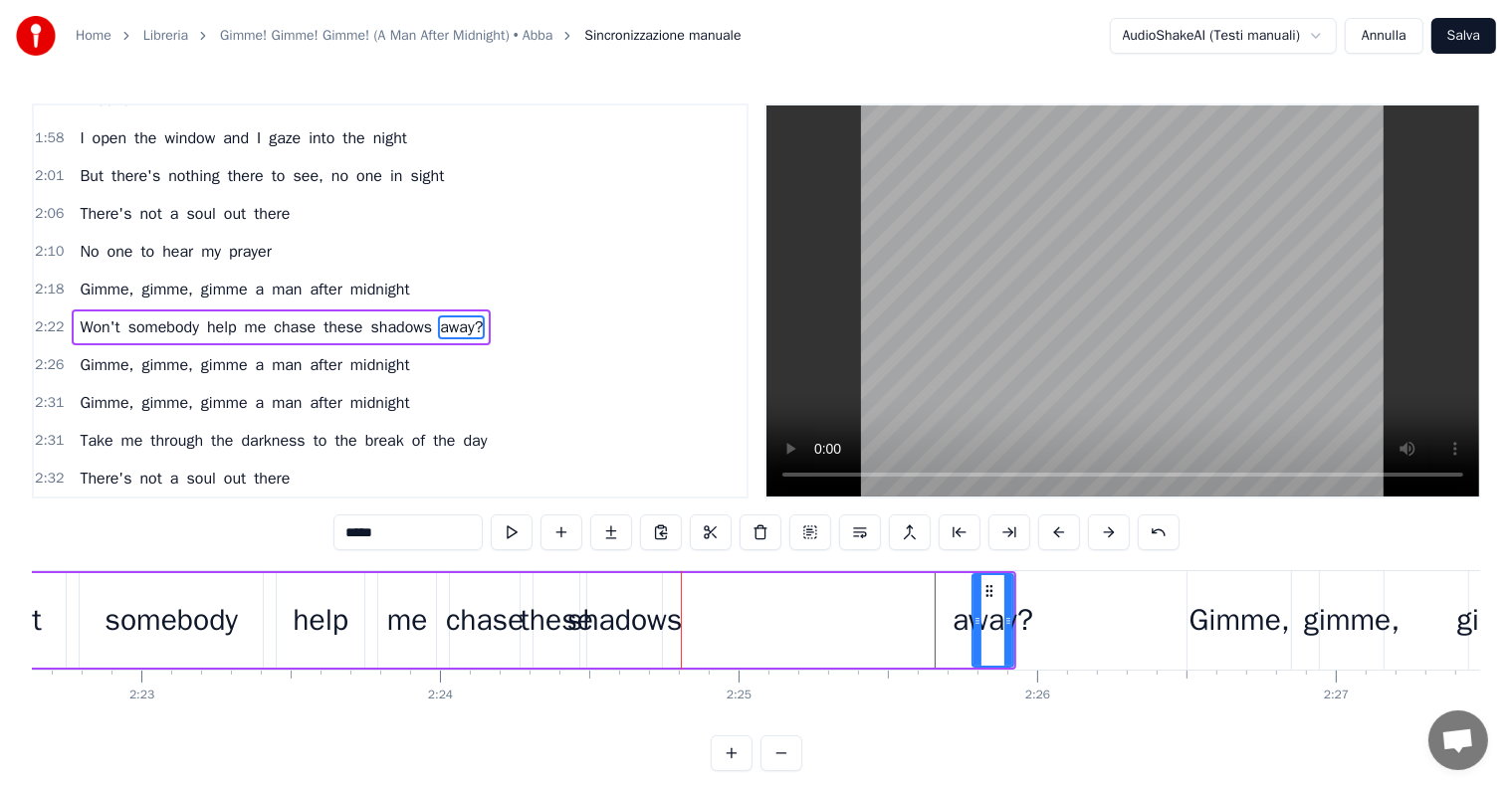click on "shadows" at bounding box center (624, 620) 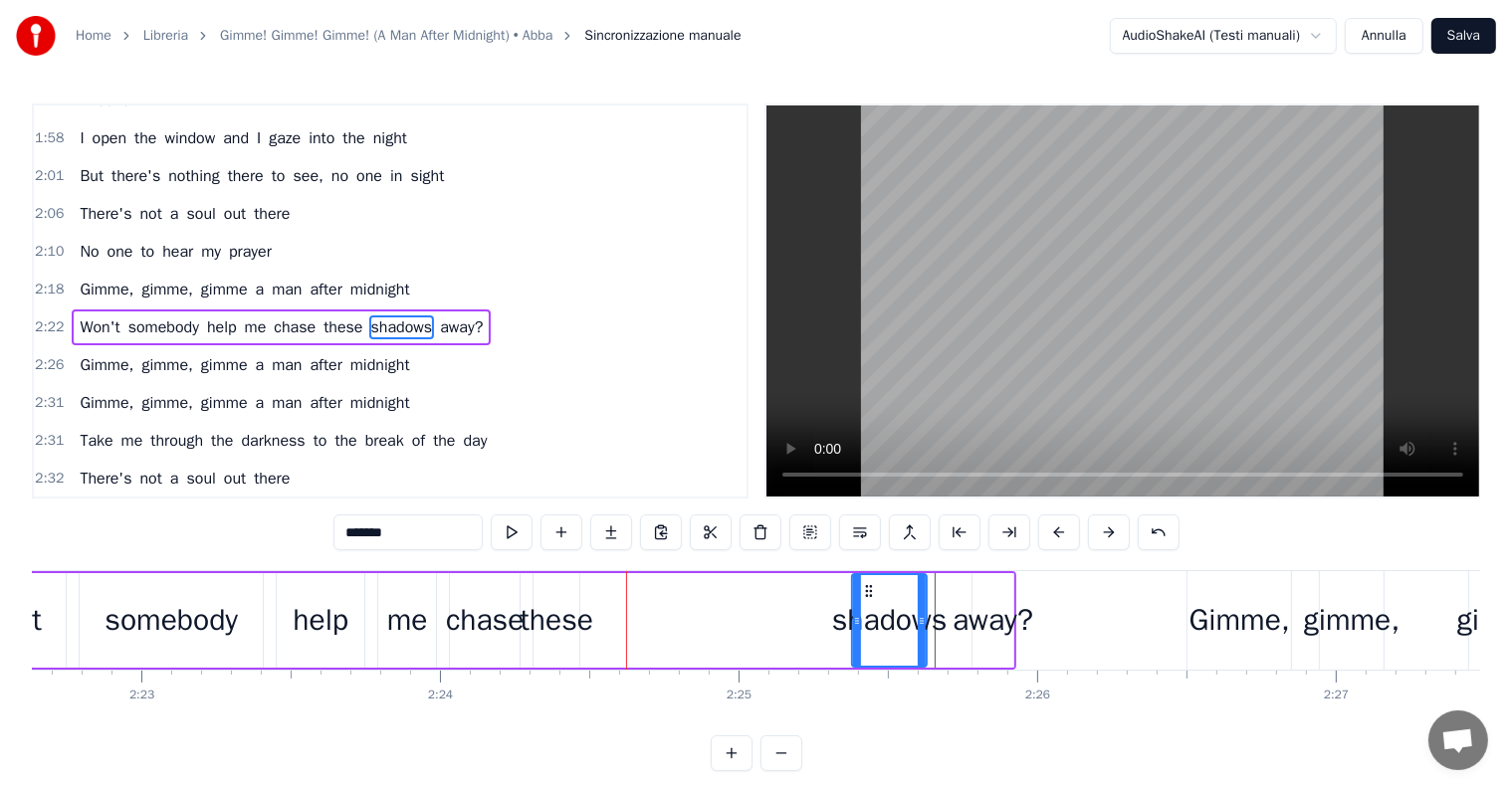 drag, startPoint x: 605, startPoint y: 591, endPoint x: 869, endPoint y: 591, distance: 264 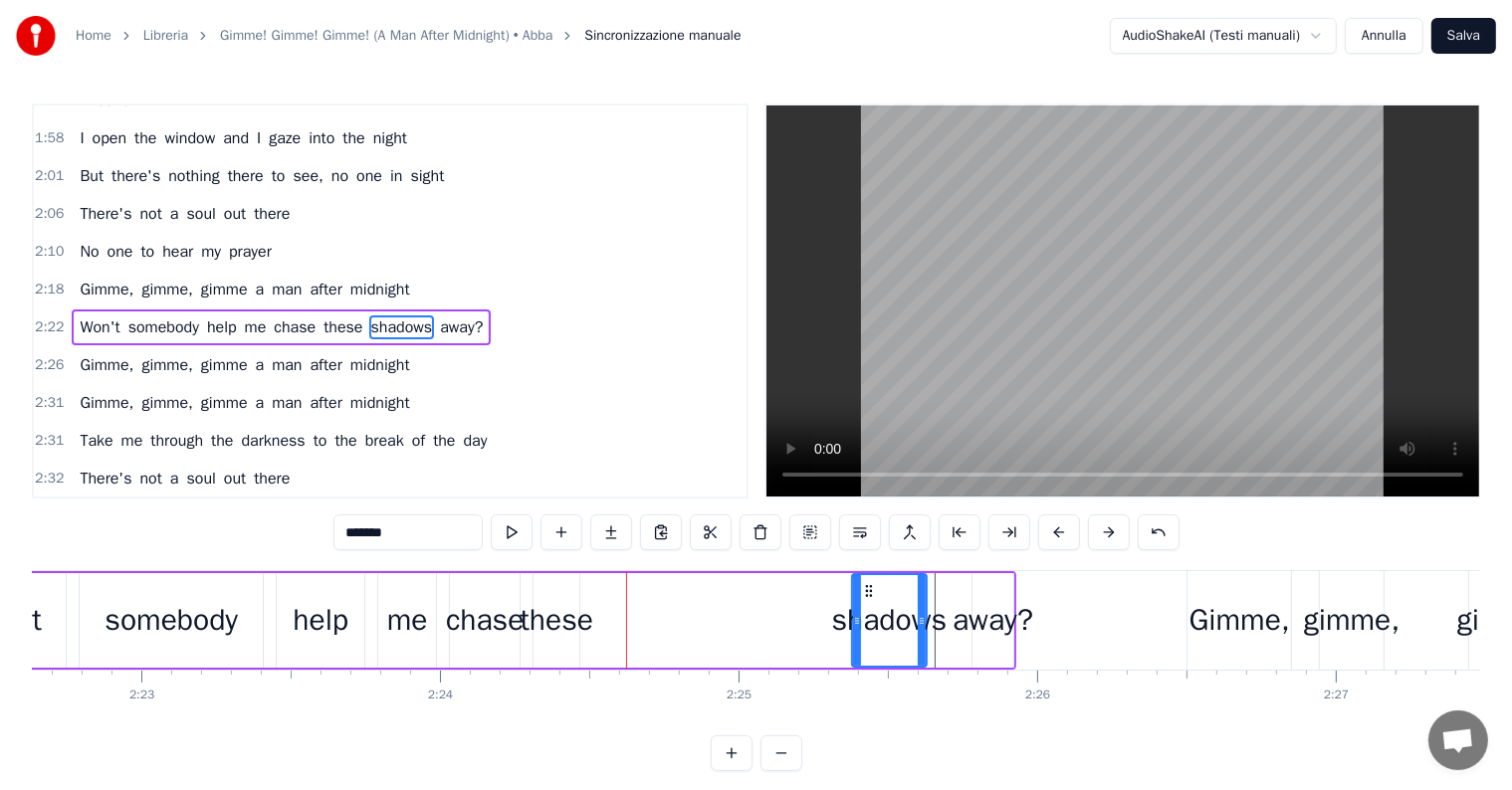 click on "Won't somebody help me chase these shadows away?" at bounding box center (281, 327) 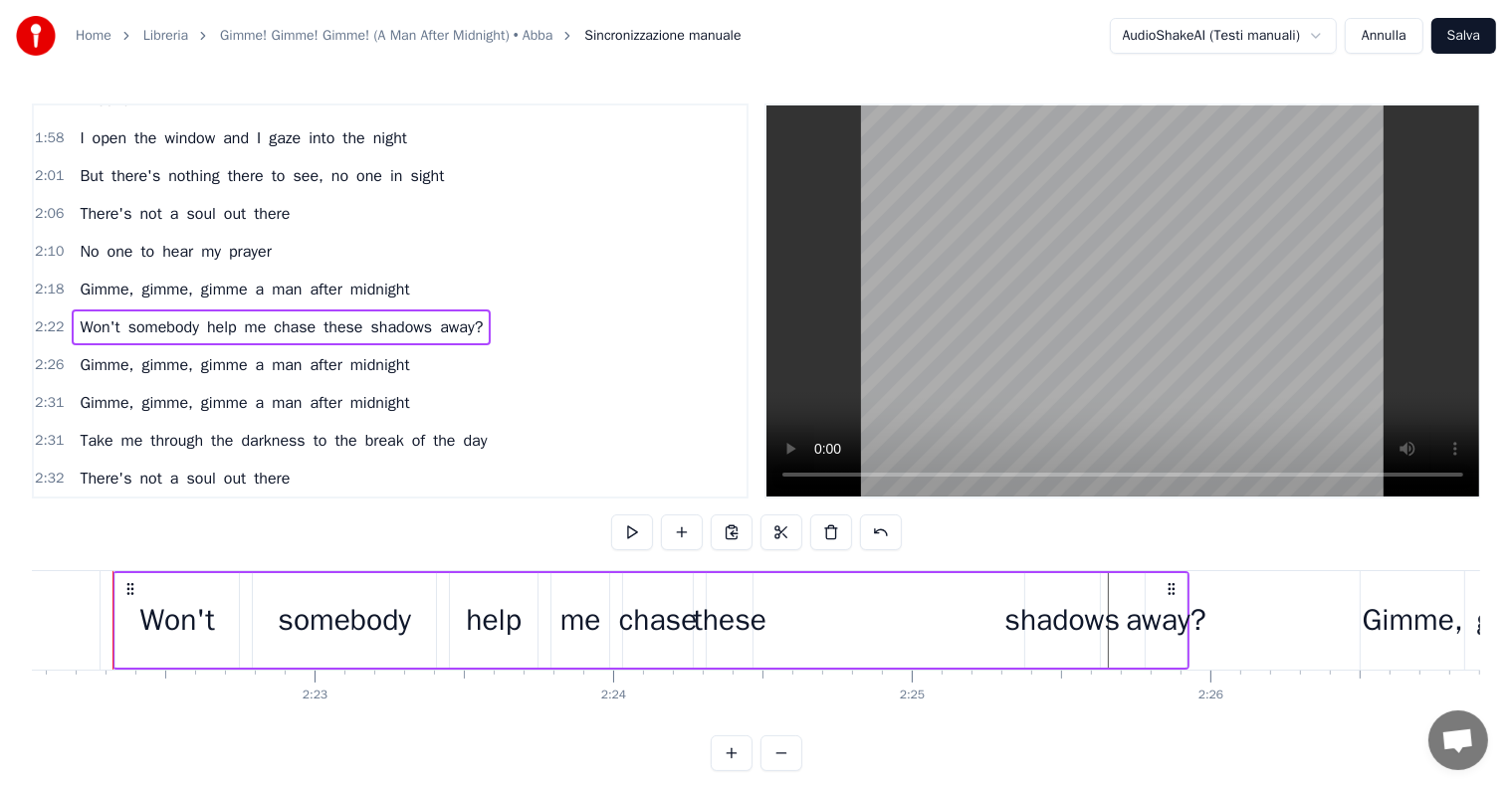 scroll, scrollTop: 0, scrollLeft: 42400, axis: horizontal 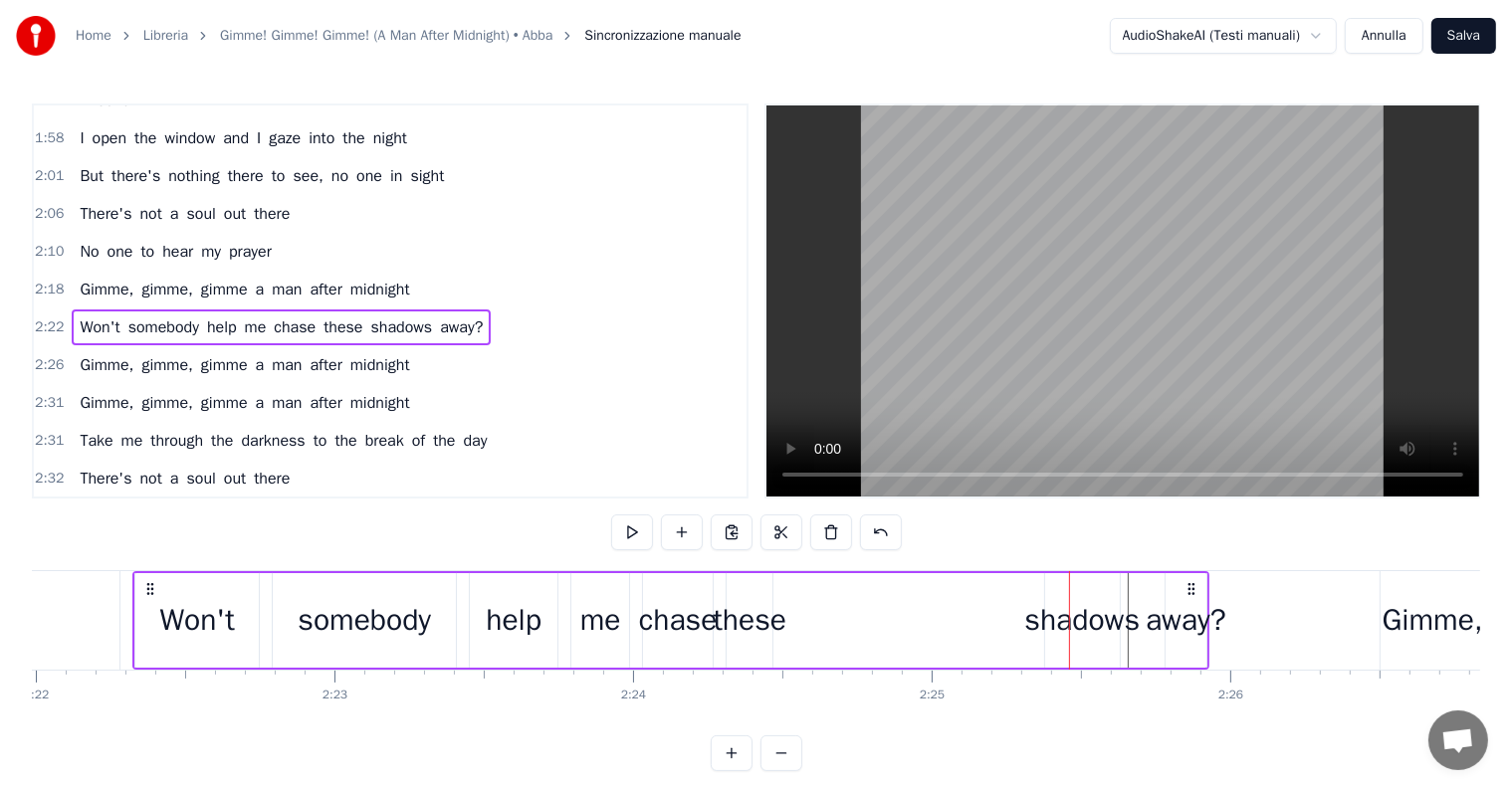 click on "shadows" at bounding box center [1082, 620] 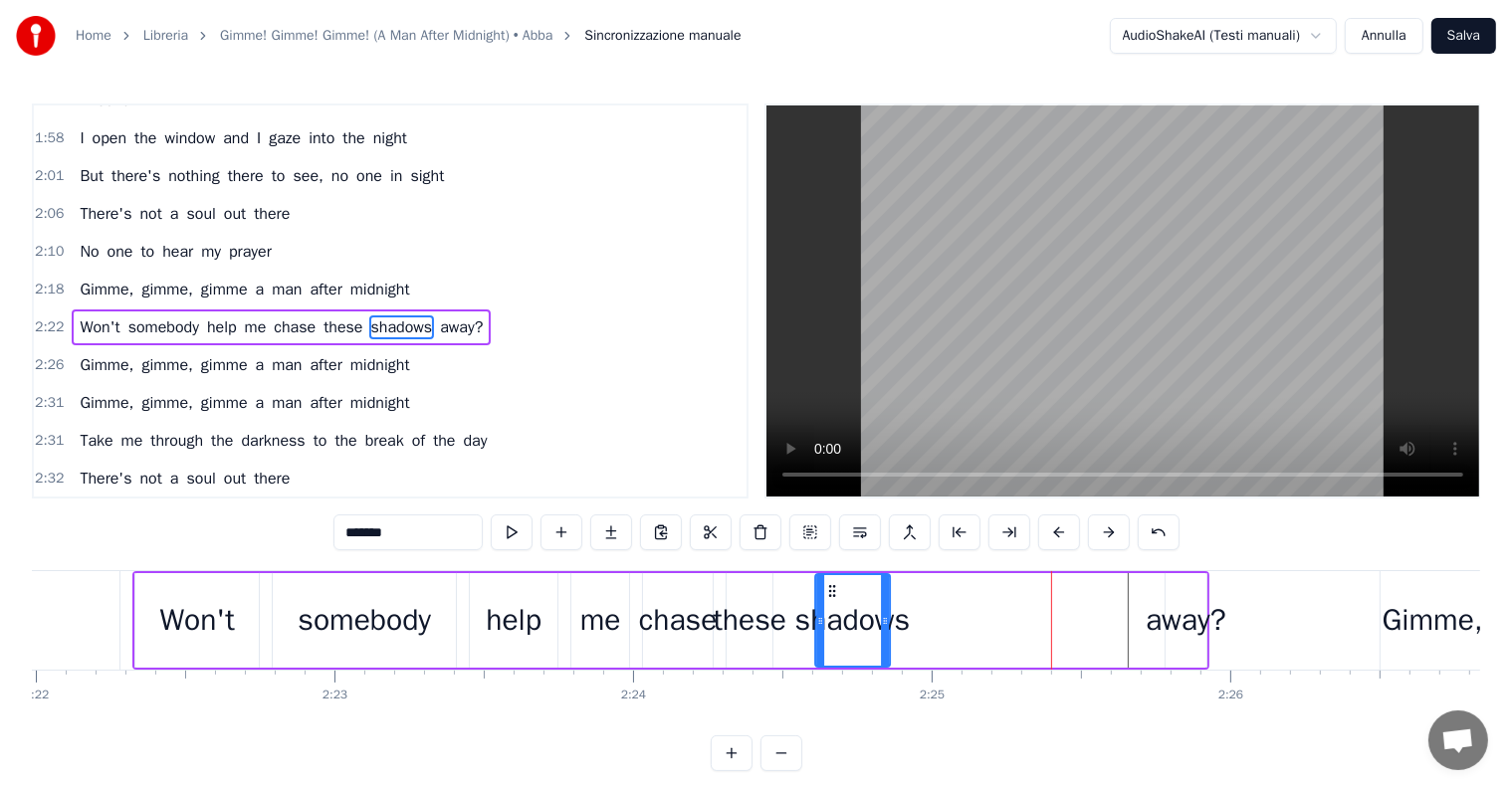 drag, startPoint x: 1061, startPoint y: 592, endPoint x: 831, endPoint y: 593, distance: 230.00217 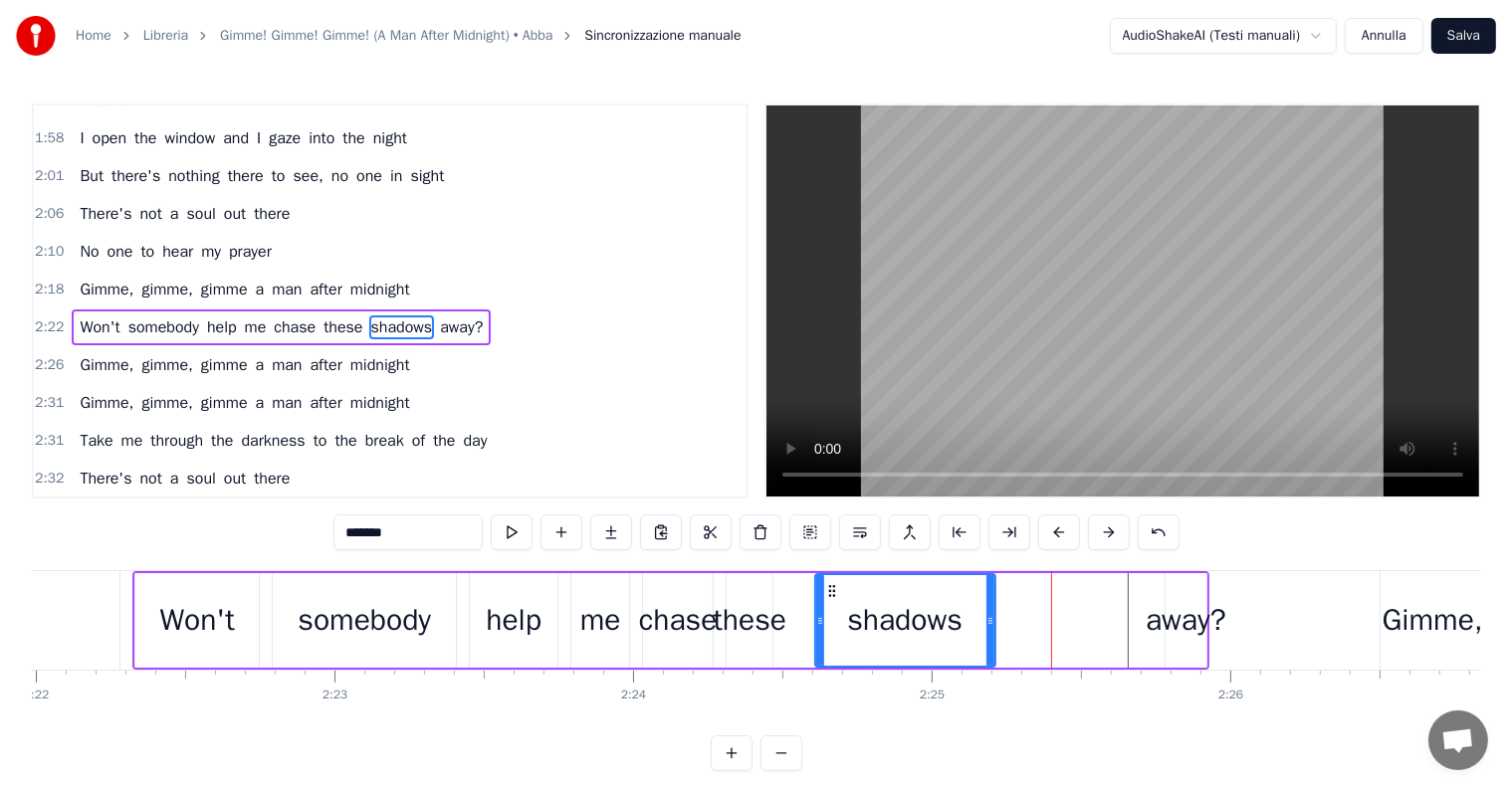 drag, startPoint x: 887, startPoint y: 619, endPoint x: 990, endPoint y: 626, distance: 103.23759 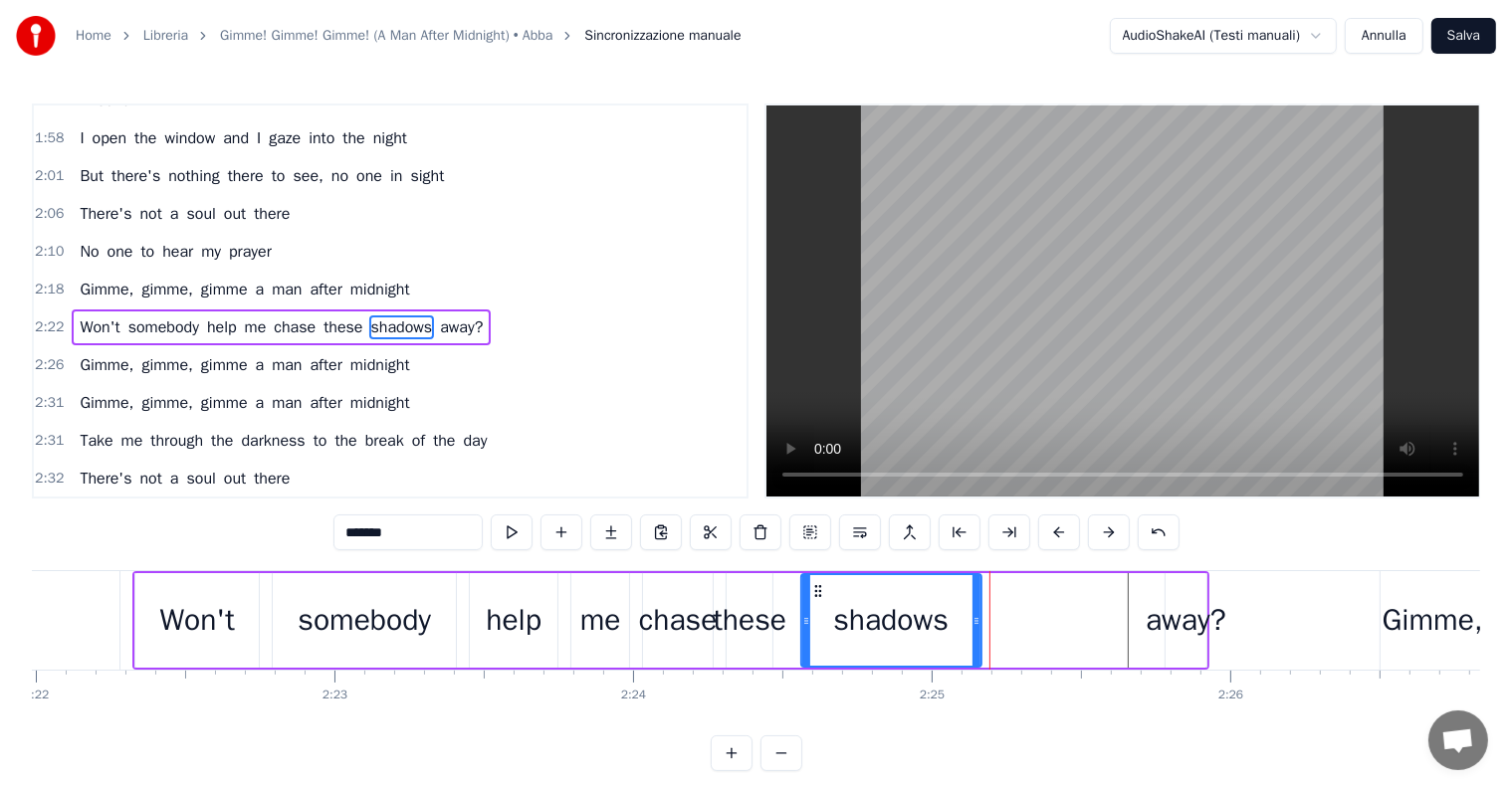 click 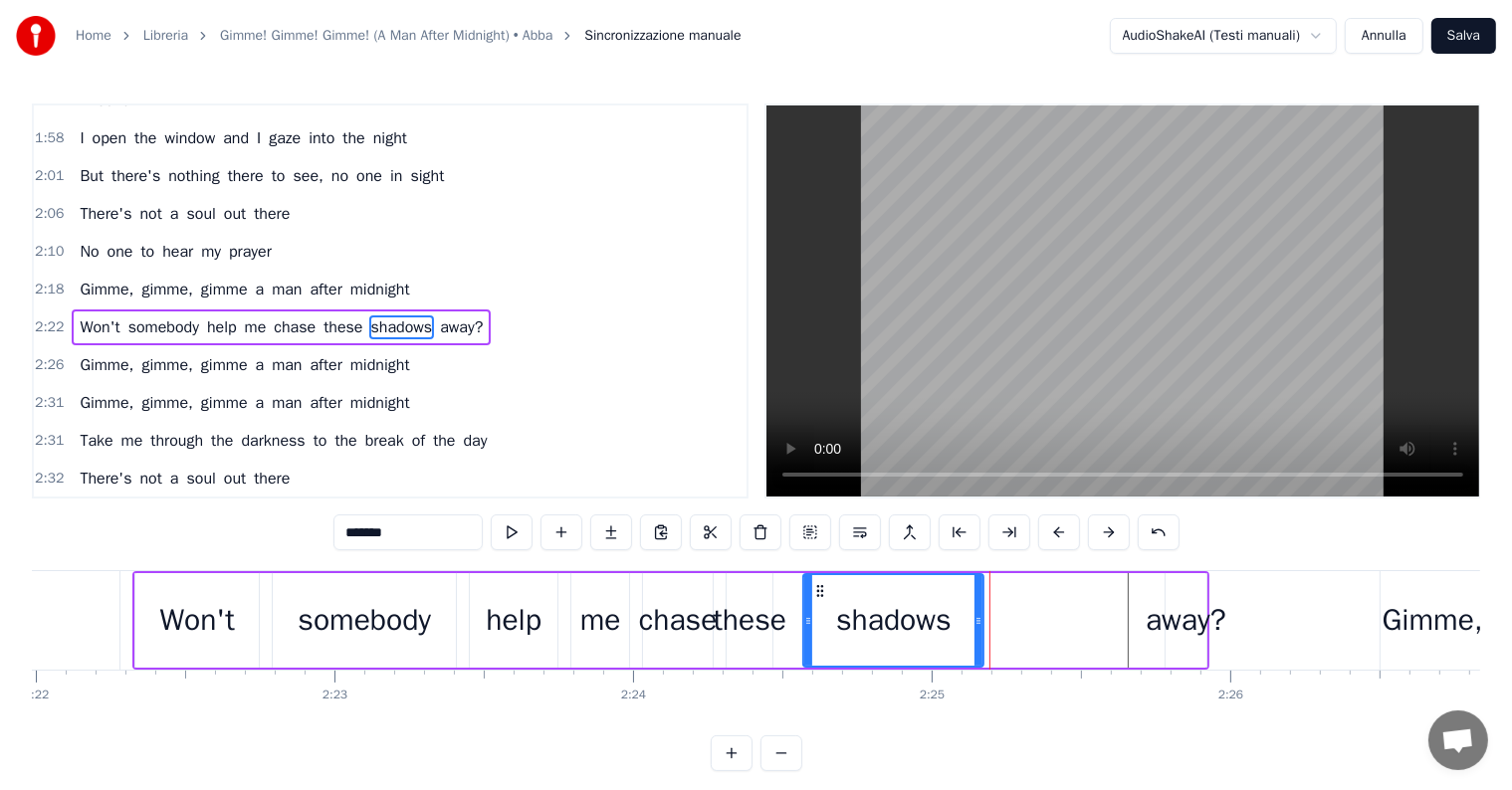 click on "away?" at bounding box center (1186, 620) 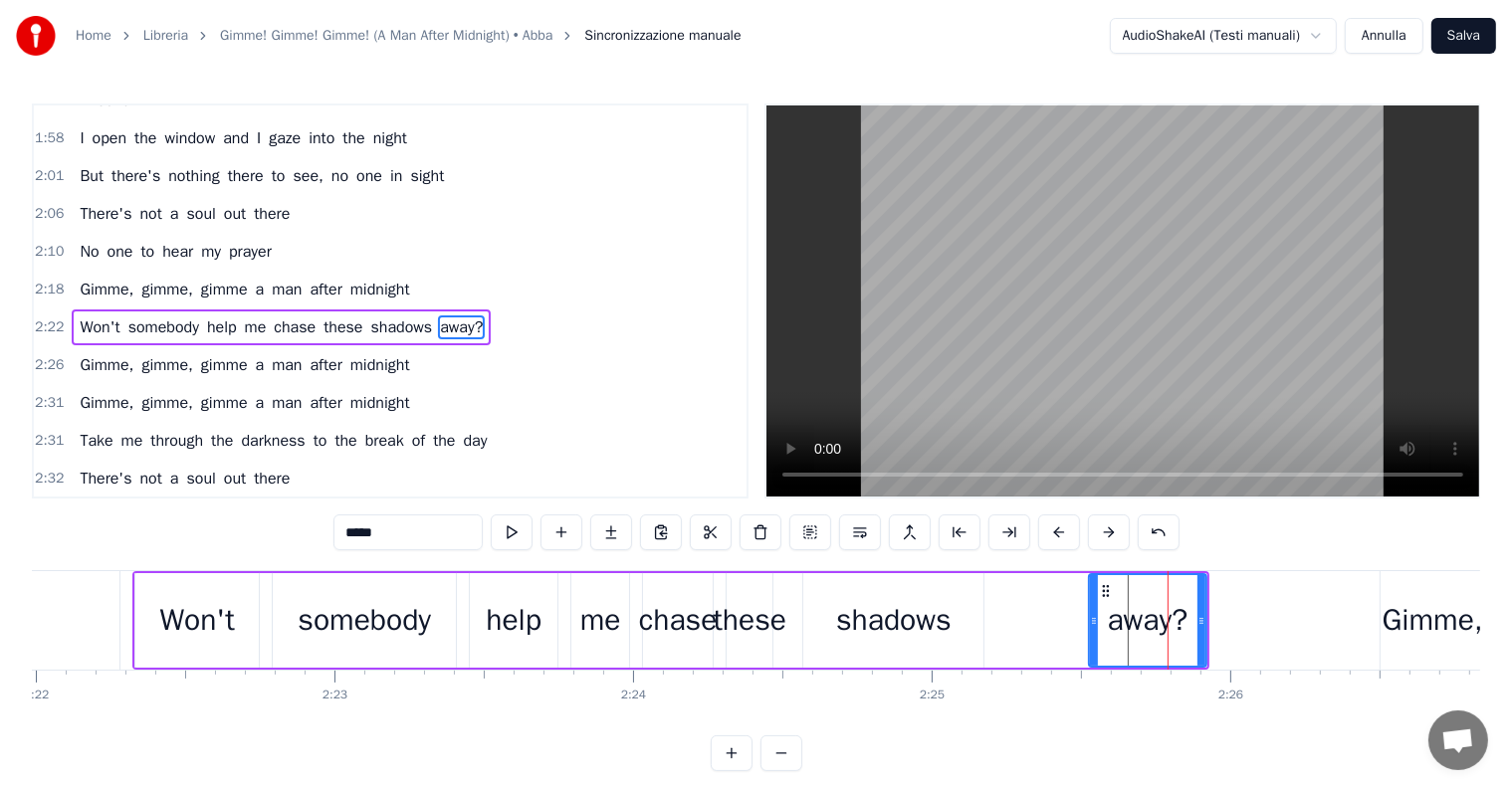 drag, startPoint x: 1168, startPoint y: 625, endPoint x: 1091, endPoint y: 625, distance: 77 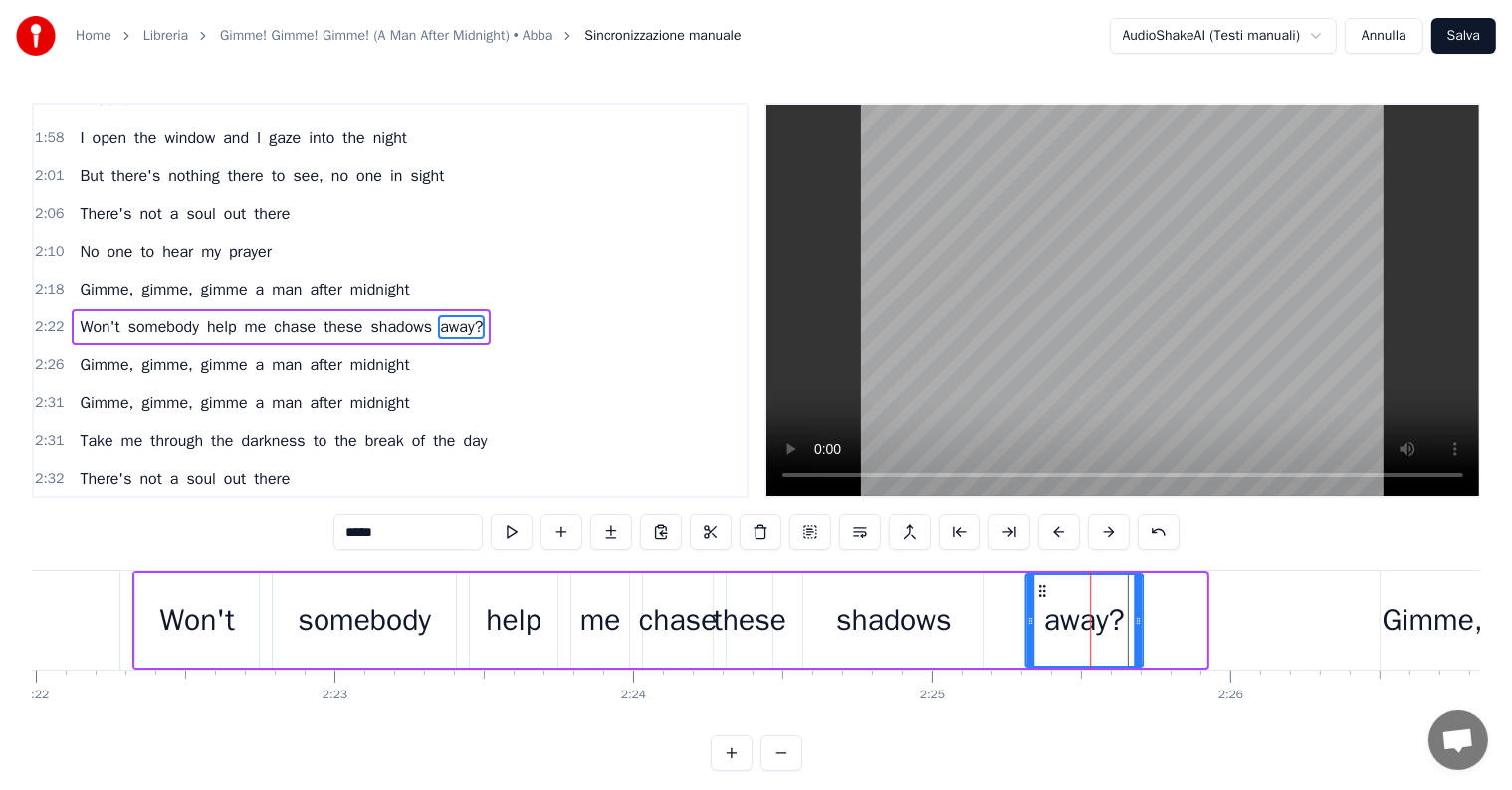 drag, startPoint x: 1103, startPoint y: 589, endPoint x: 1039, endPoint y: 597, distance: 64.49806 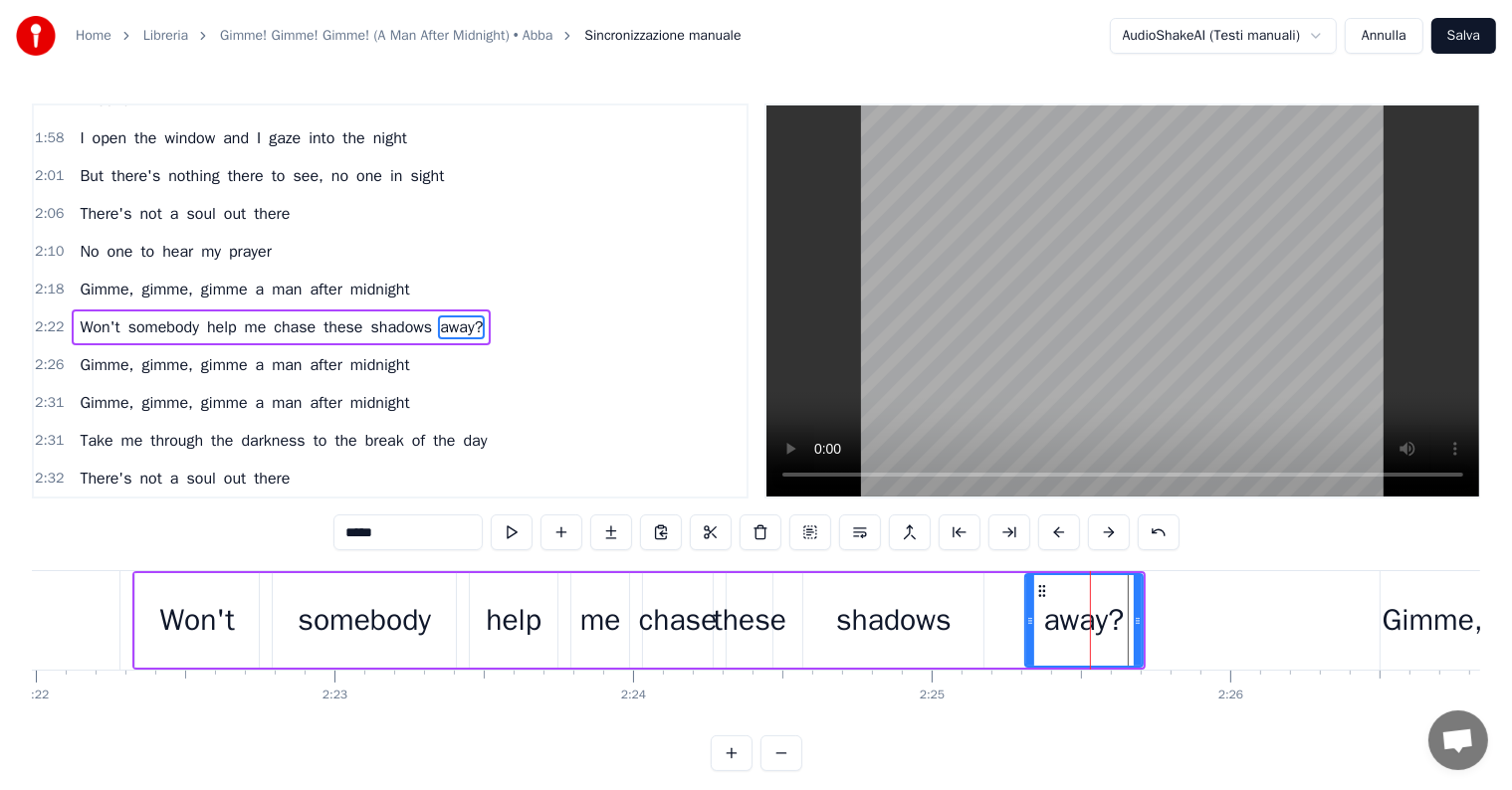 click on "Won't somebody help me chase these shadows away?" at bounding box center (281, 327) 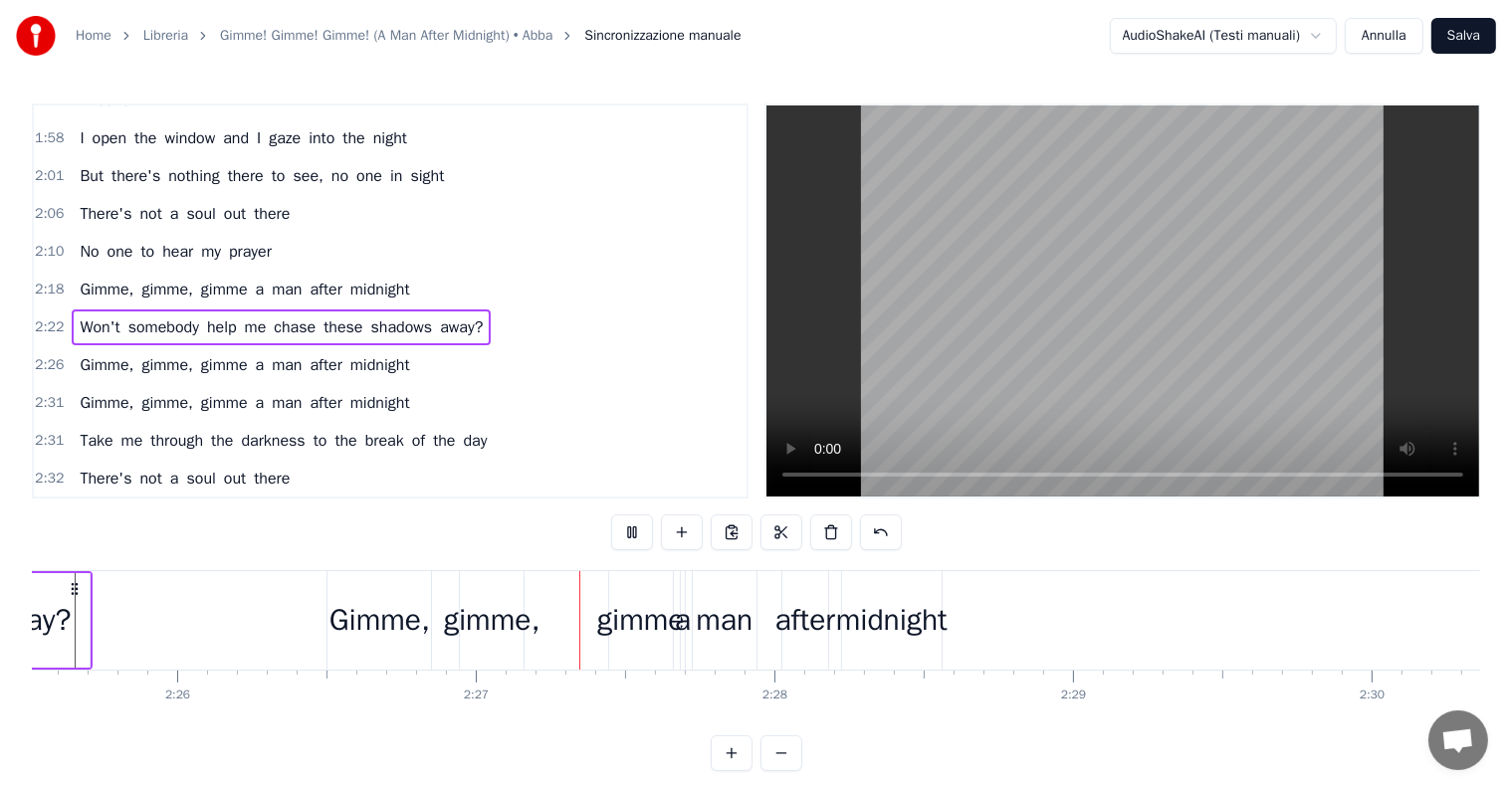 scroll, scrollTop: 0, scrollLeft: 43723, axis: horizontal 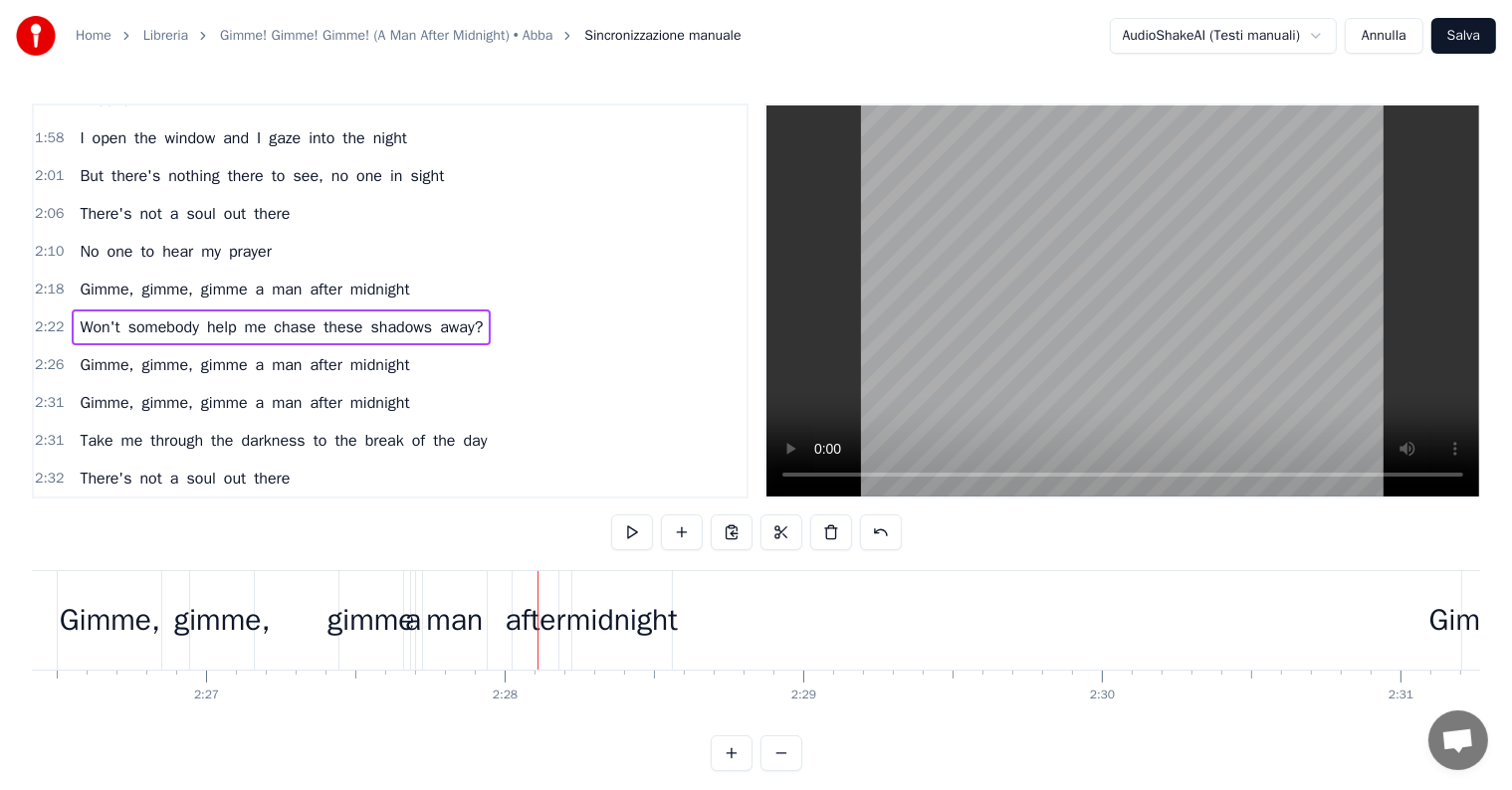 click on "man" at bounding box center (454, 620) 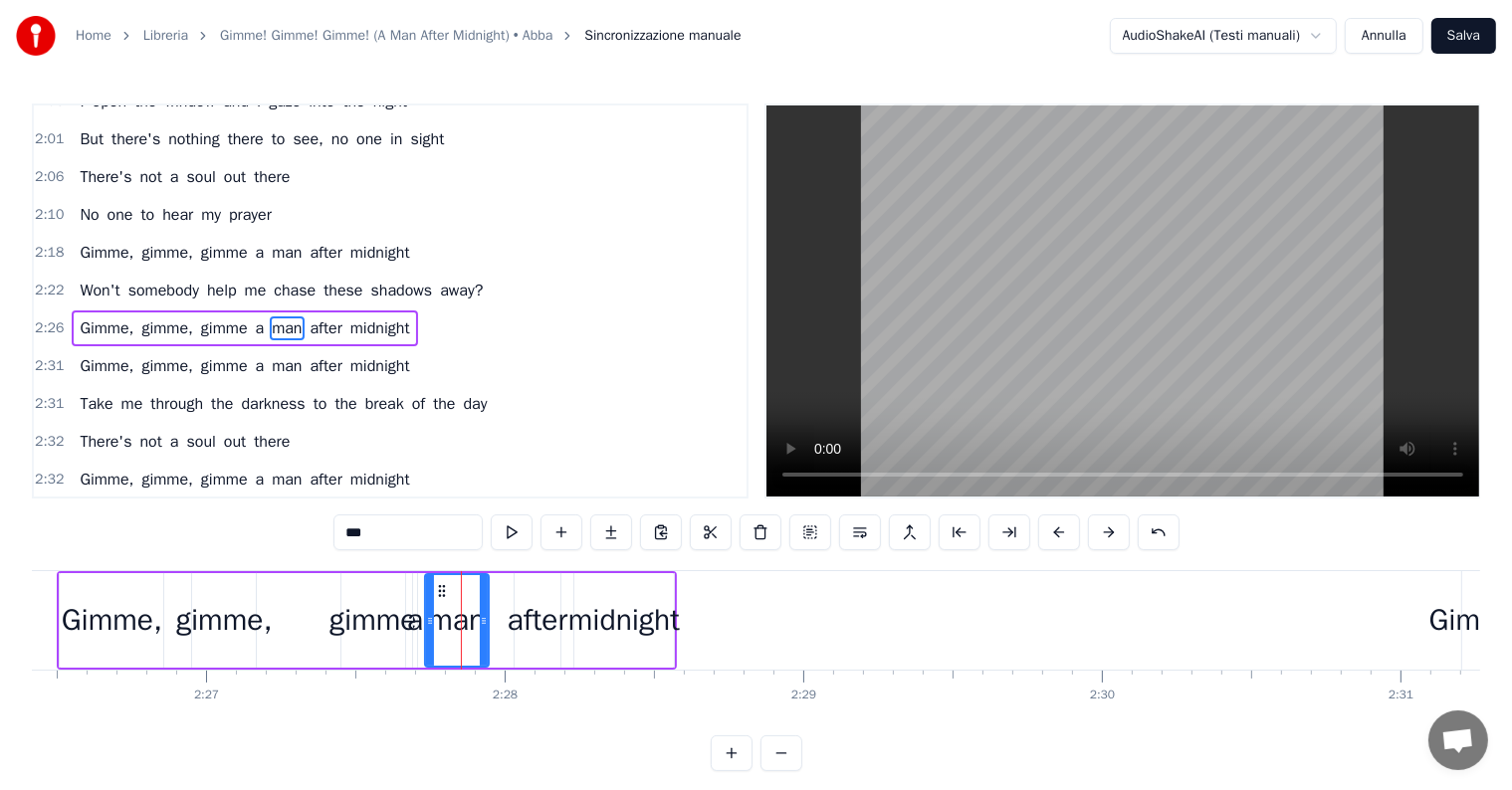 click on "after" at bounding box center [538, 620] 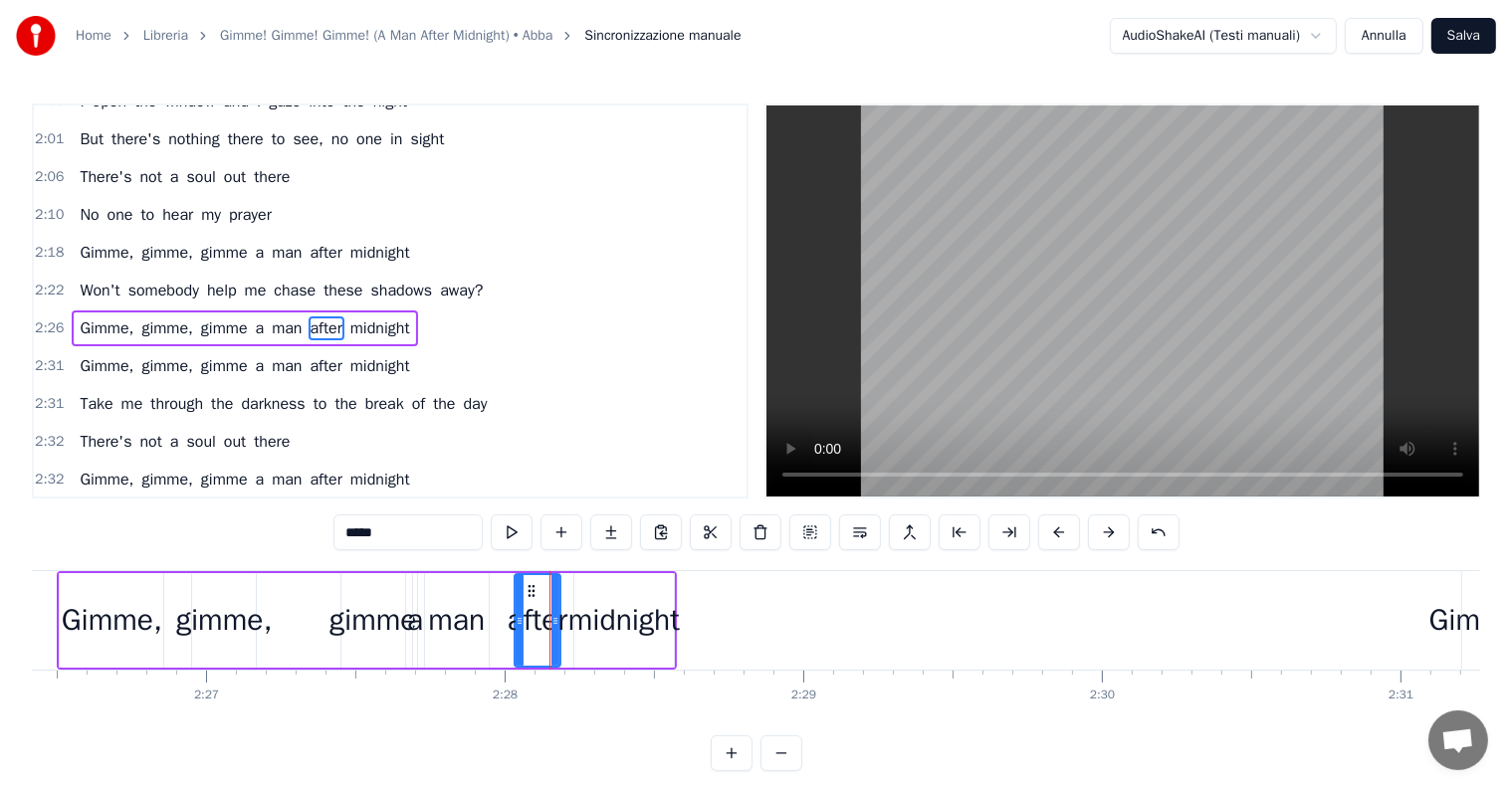 click on "midnight" at bounding box center [624, 620] 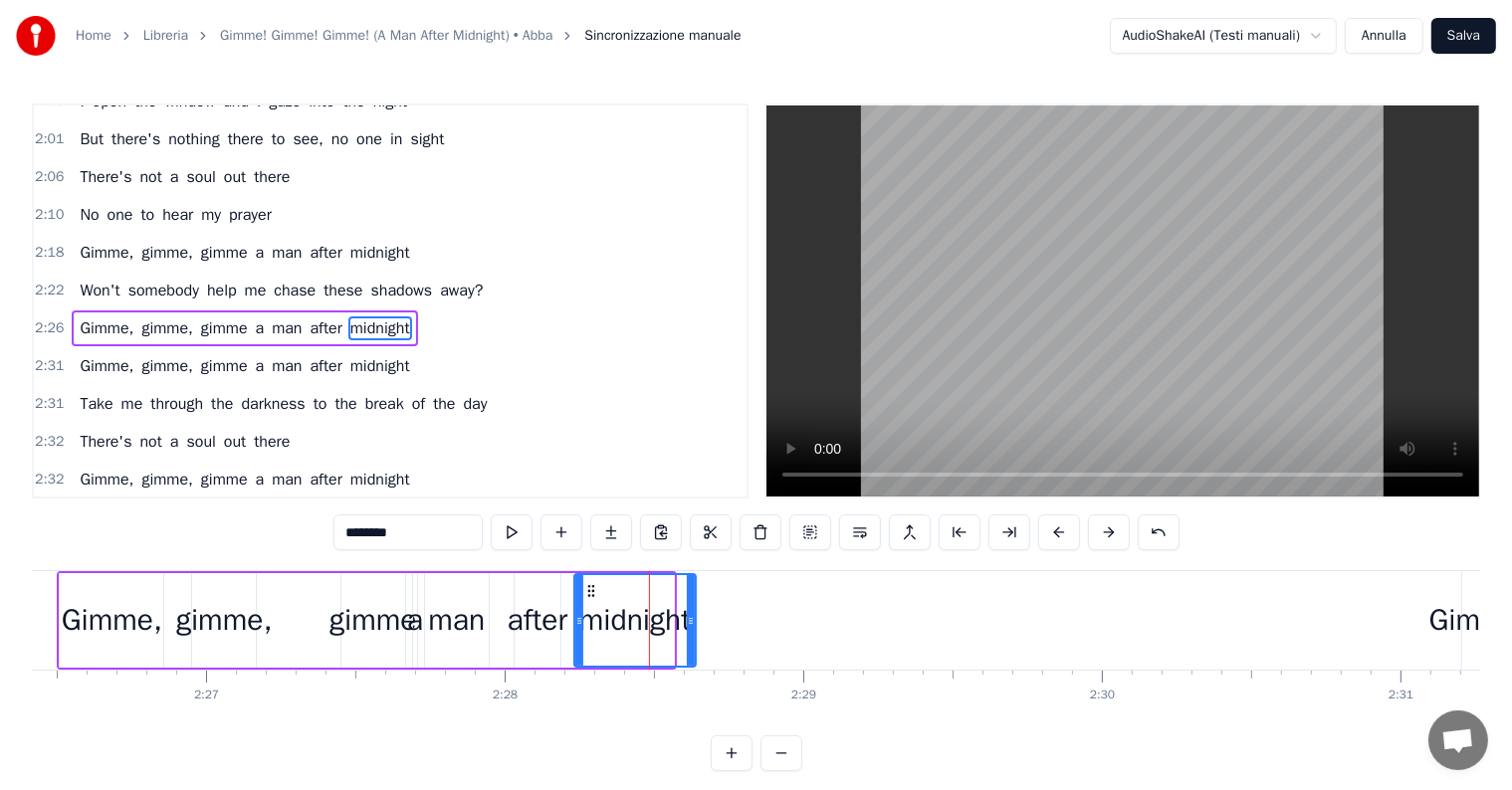 drag, startPoint x: 671, startPoint y: 620, endPoint x: 694, endPoint y: 620, distance: 23 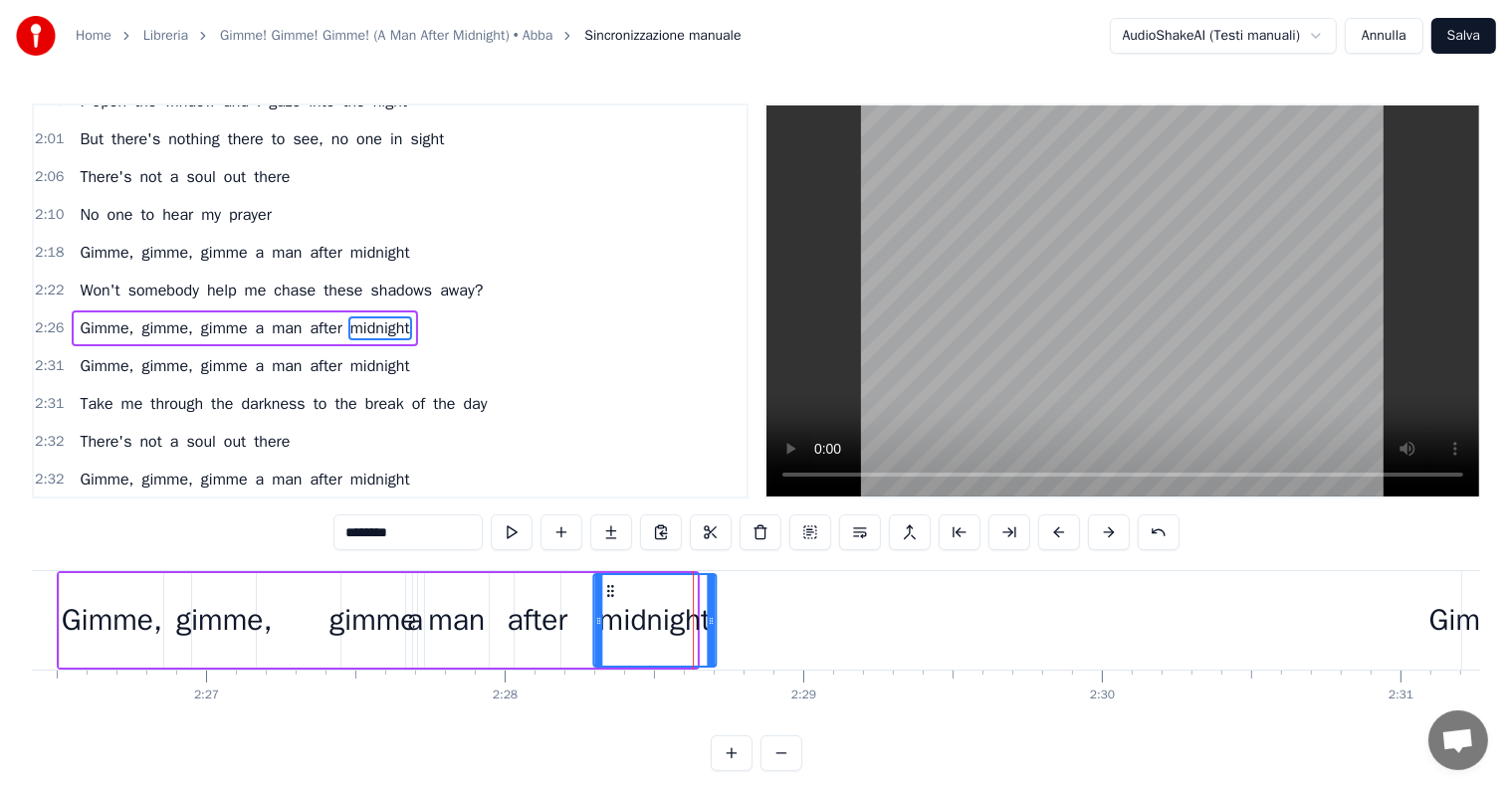 drag, startPoint x: 590, startPoint y: 585, endPoint x: 609, endPoint y: 585, distance: 19 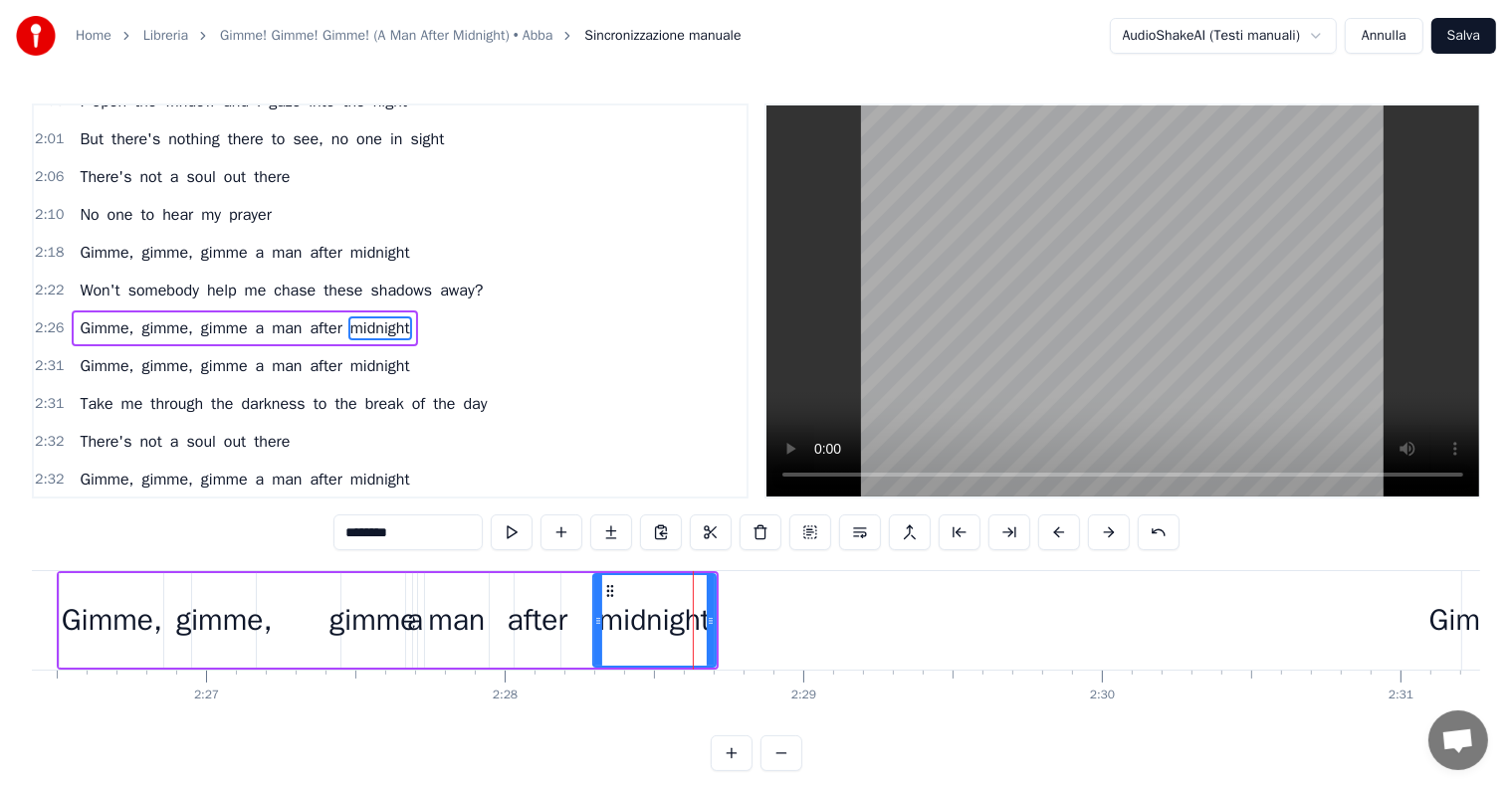 click on "after" at bounding box center [538, 620] 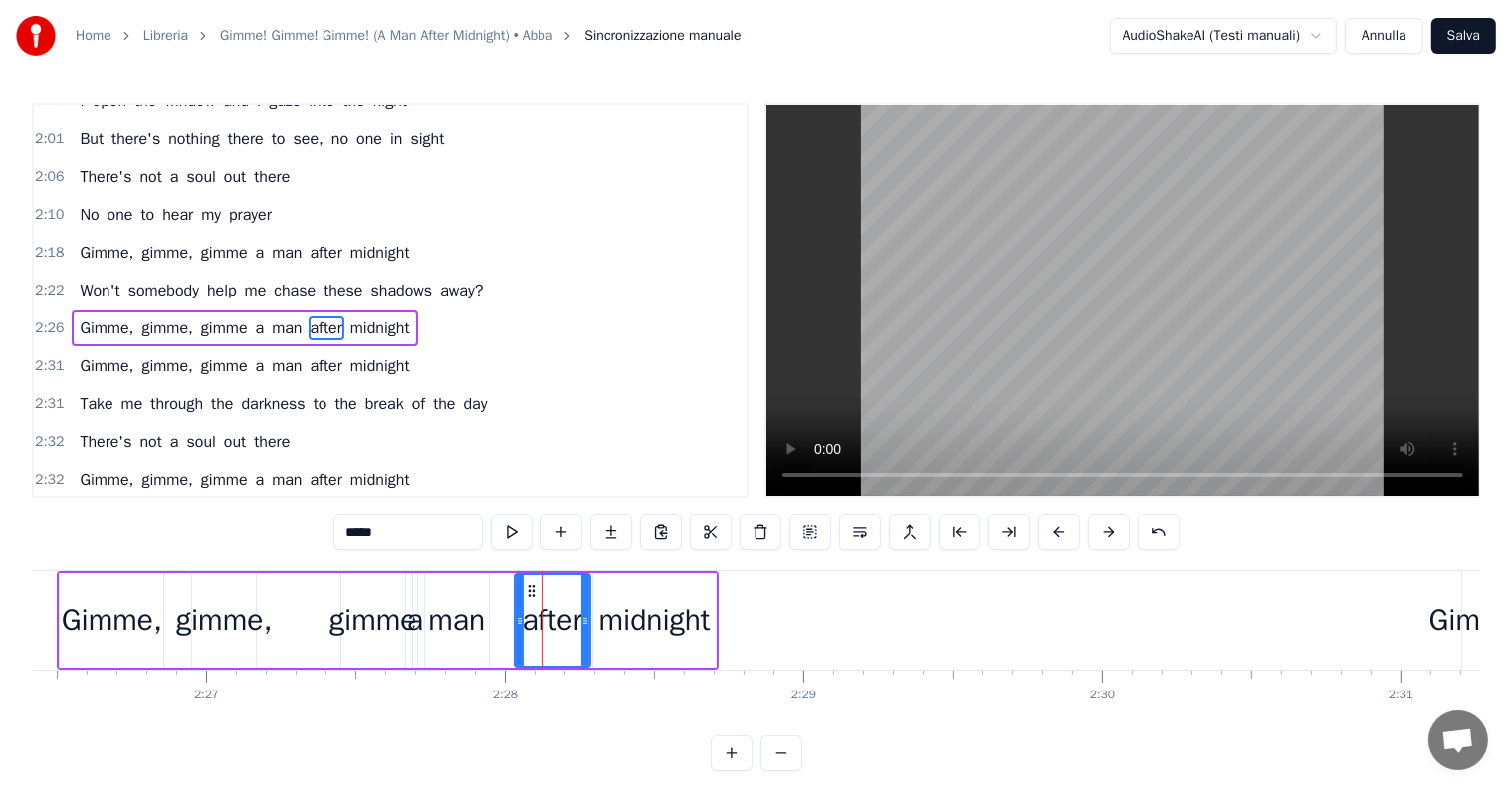 drag, startPoint x: 554, startPoint y: 617, endPoint x: 584, endPoint y: 617, distance: 30 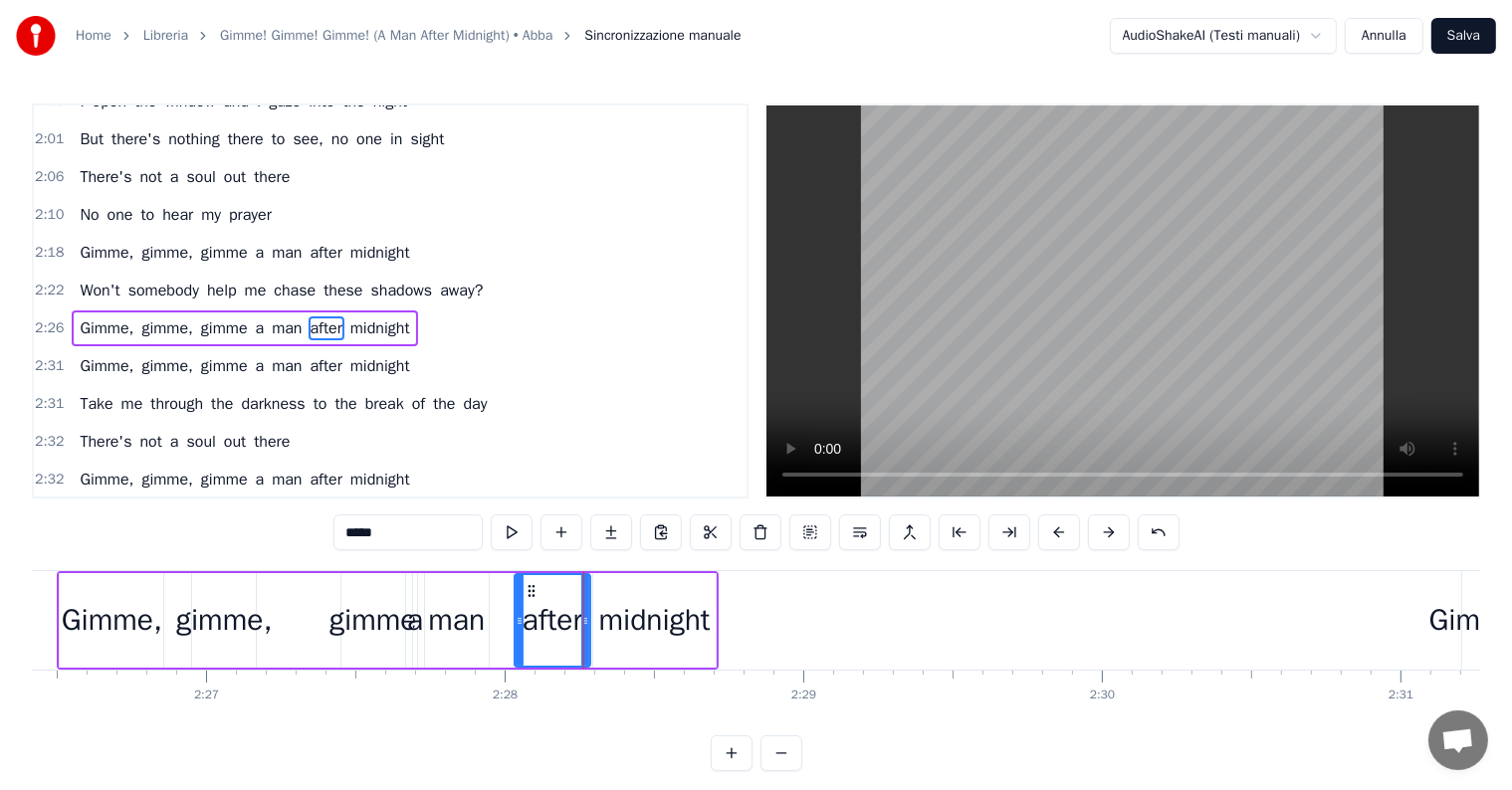 click on "man" at bounding box center [456, 620] 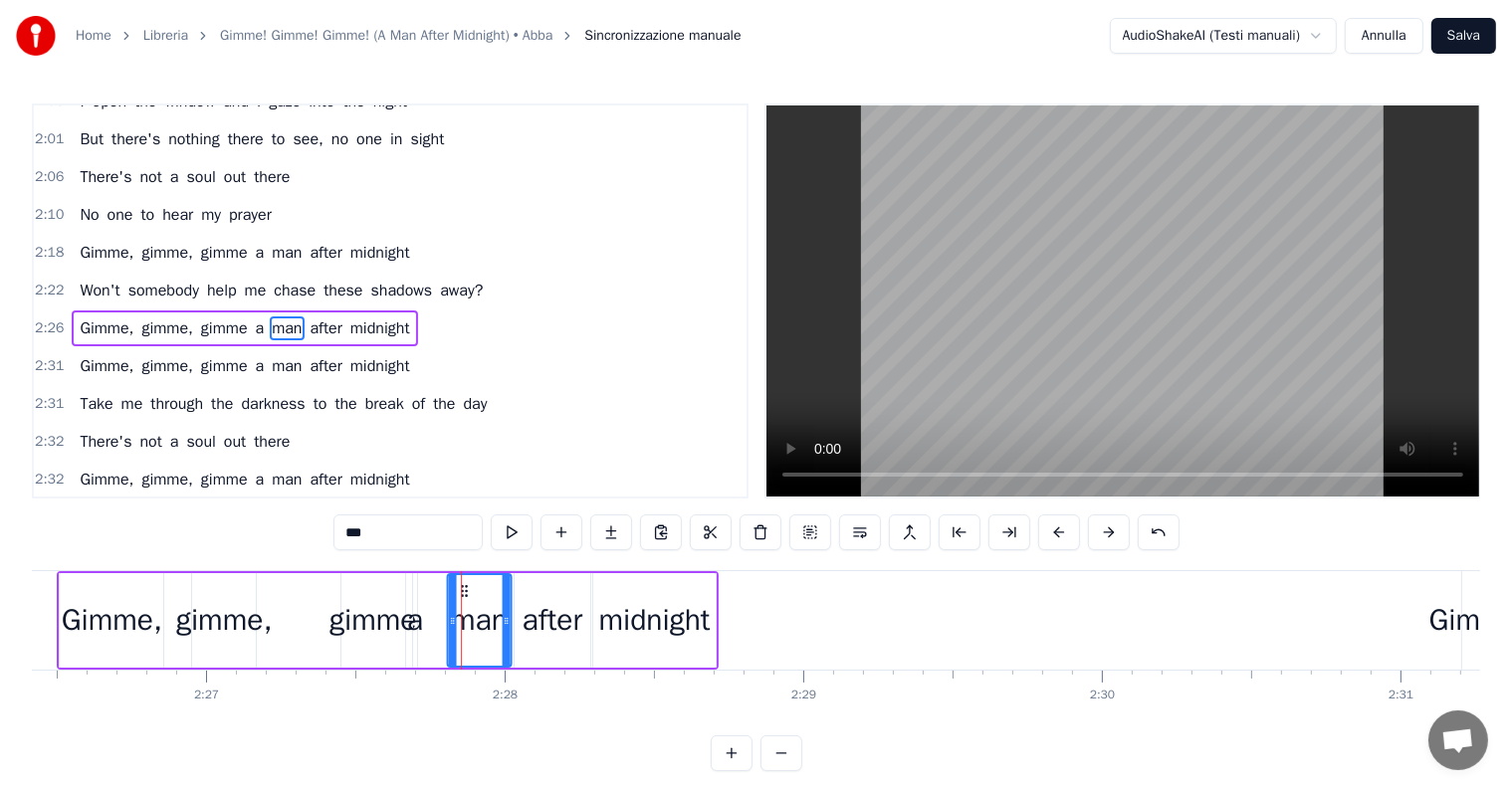drag, startPoint x: 438, startPoint y: 586, endPoint x: 461, endPoint y: 585, distance: 23.021729 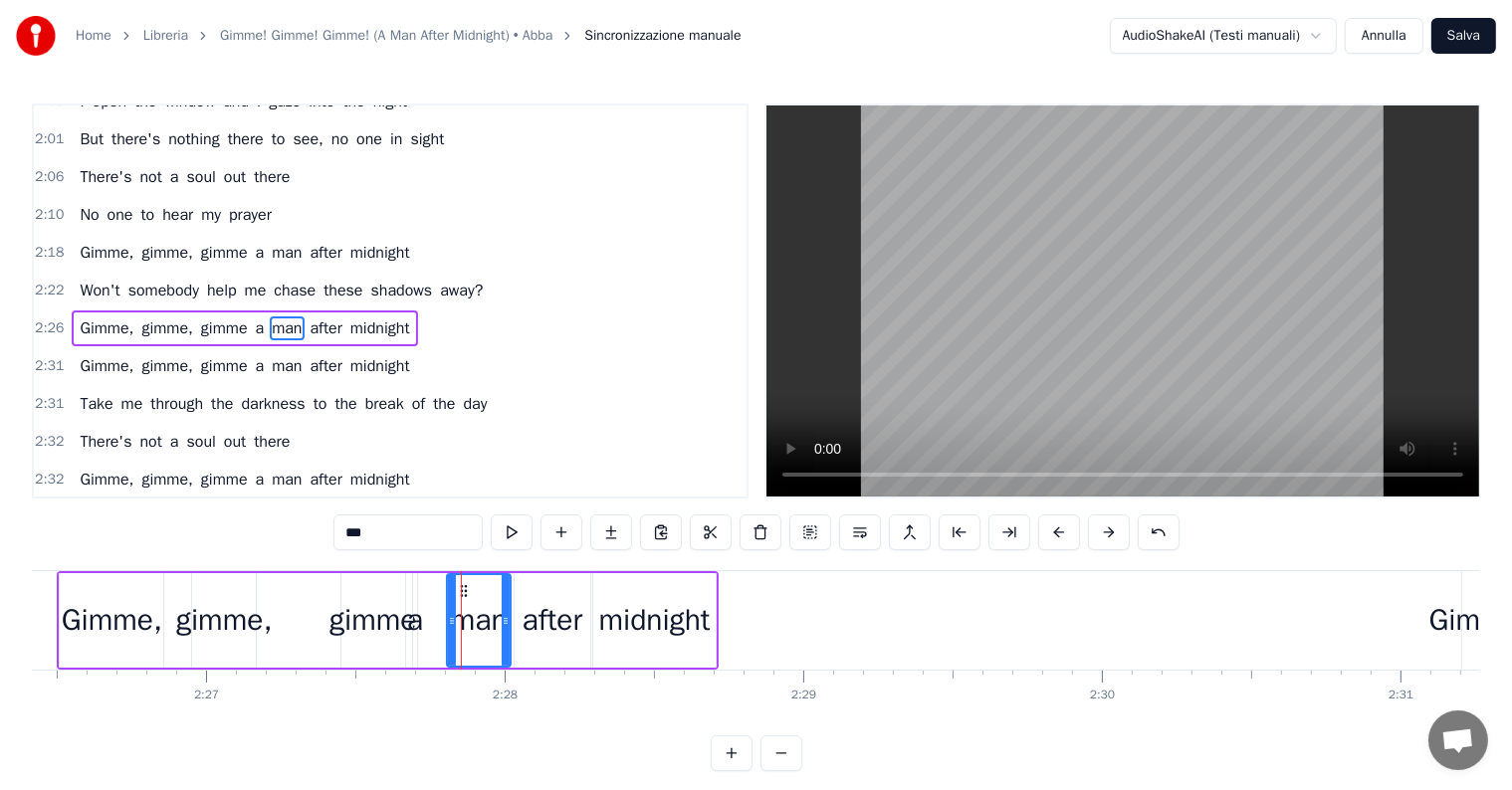 click on "a" at bounding box center [415, 620] 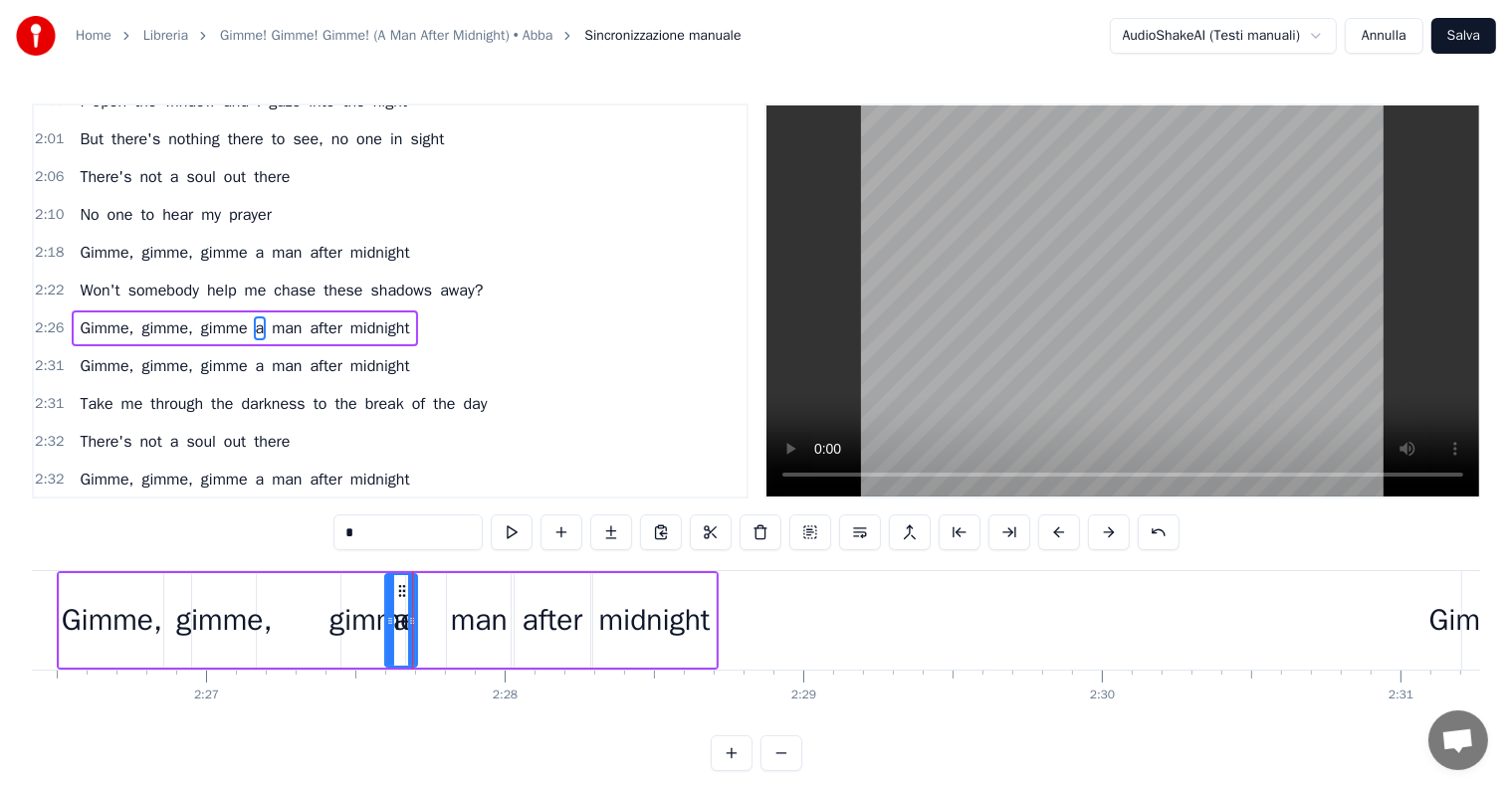 drag, startPoint x: 418, startPoint y: 621, endPoint x: 390, endPoint y: 625, distance: 28.284271 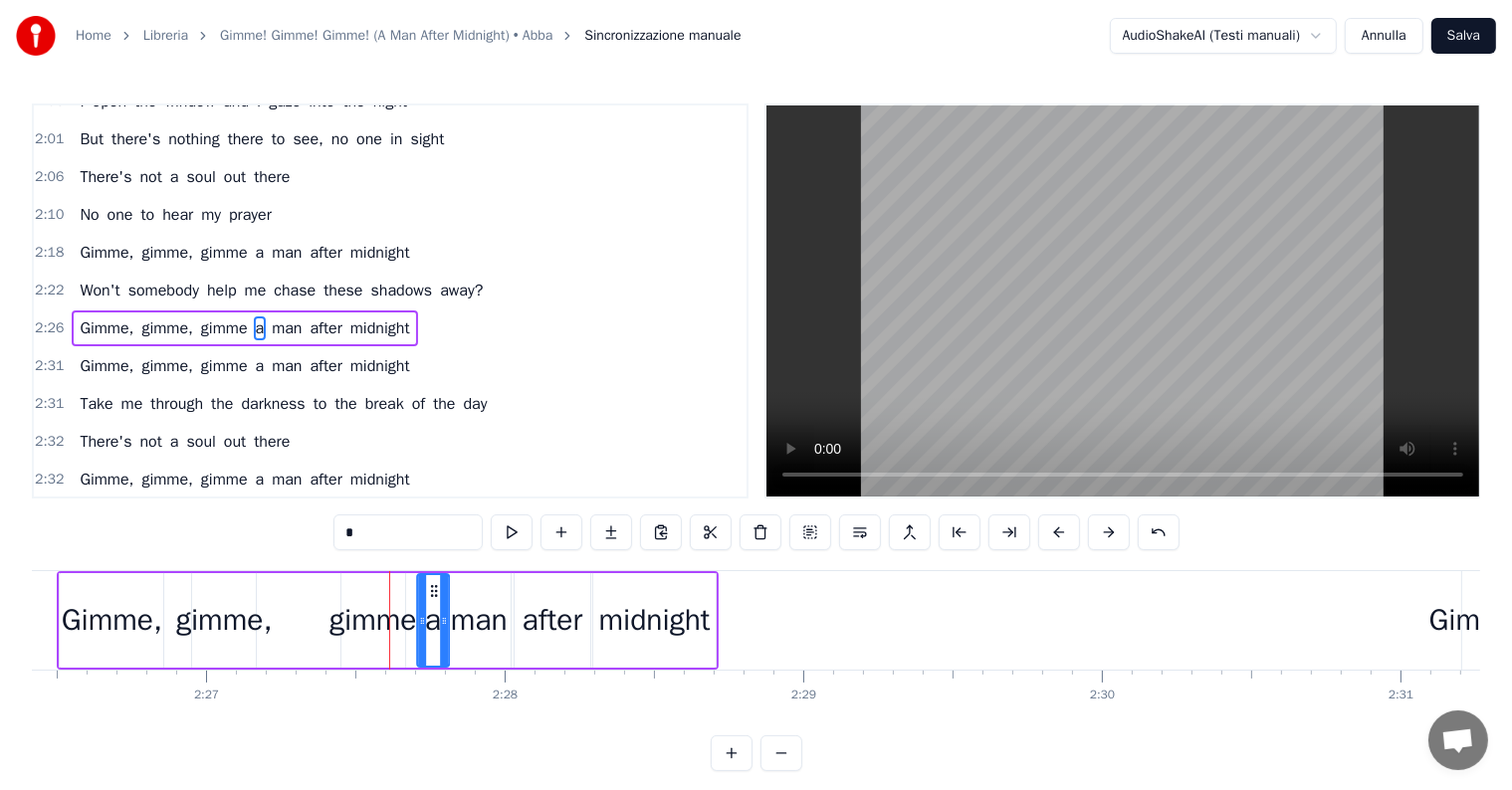 drag, startPoint x: 395, startPoint y: 585, endPoint x: 427, endPoint y: 585, distance: 32 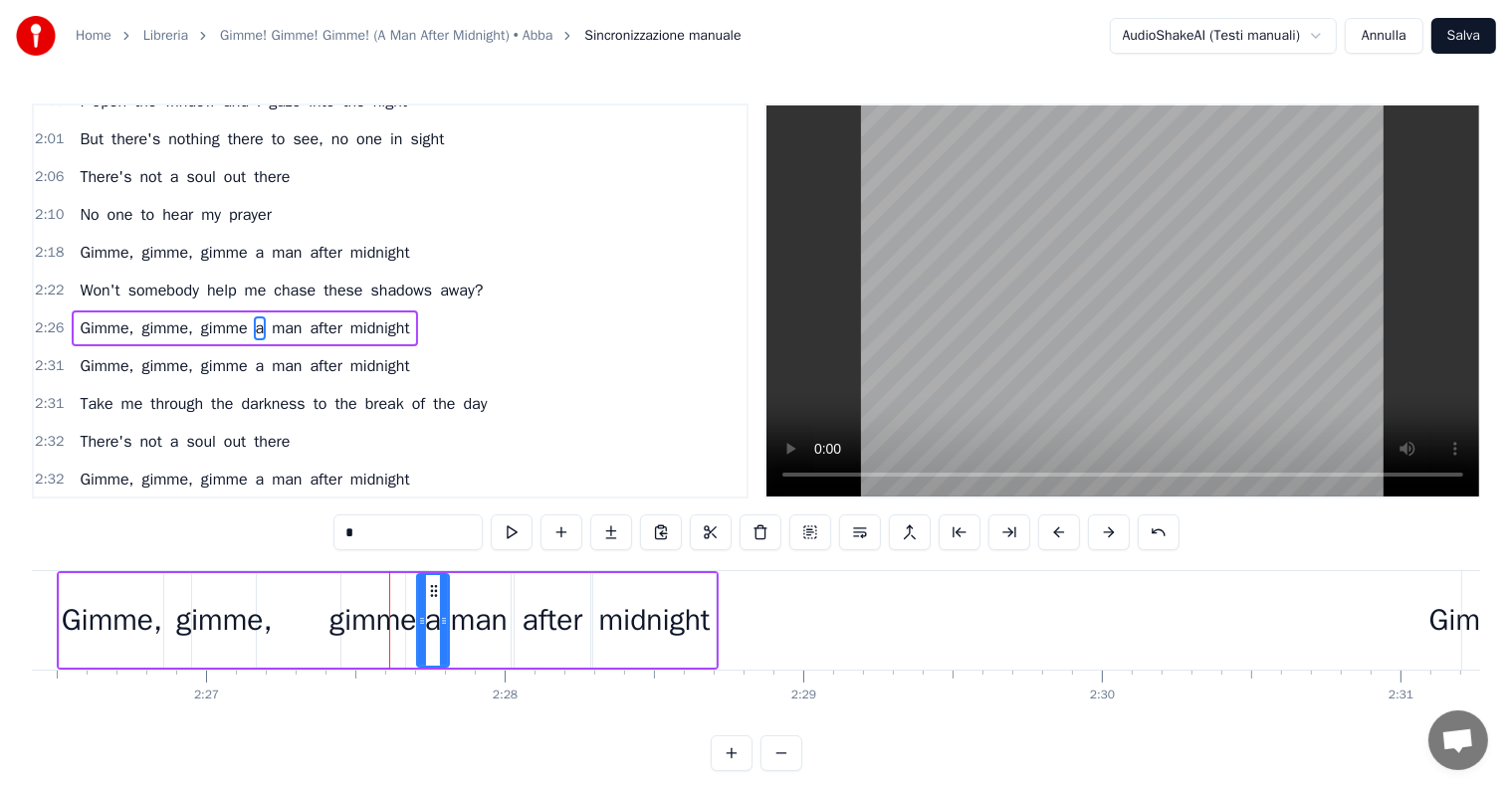 click on "Gimme, gimme, gimme a man after midnight" at bounding box center [244, 328] 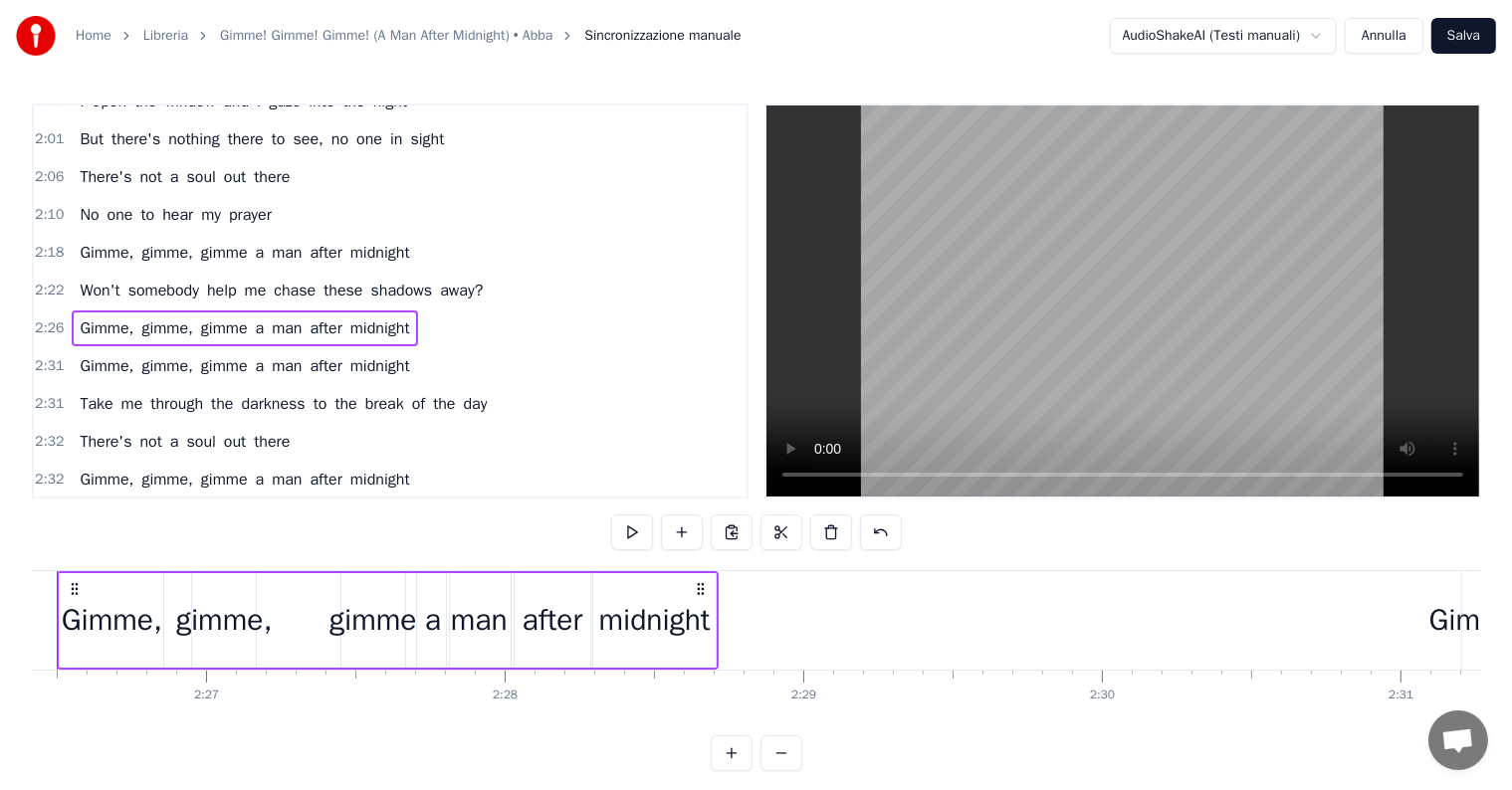 scroll, scrollTop: 0, scrollLeft: 43648, axis: horizontal 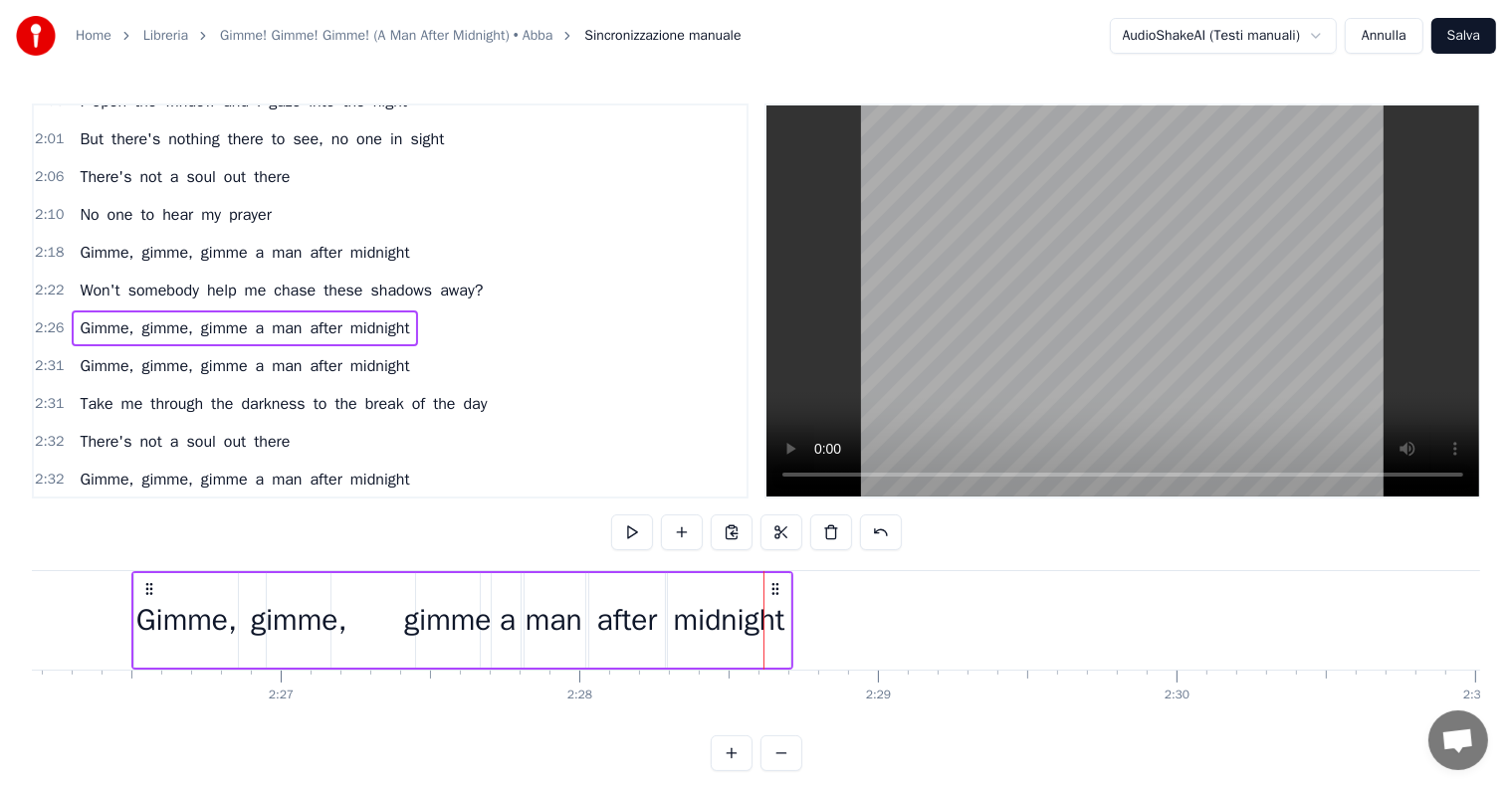 click on "midnight" at bounding box center [729, 620] 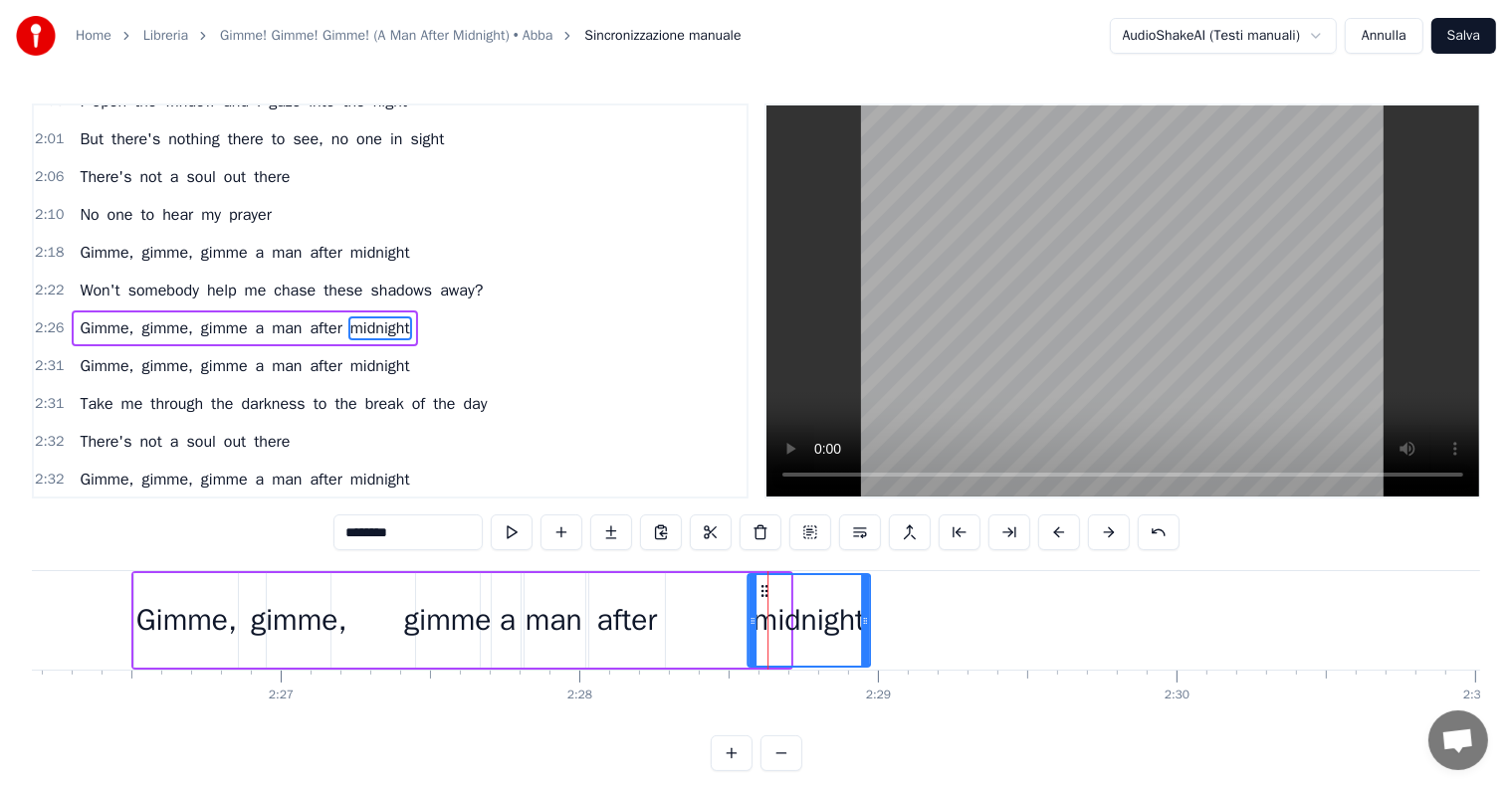 drag, startPoint x: 681, startPoint y: 588, endPoint x: 760, endPoint y: 588, distance: 79 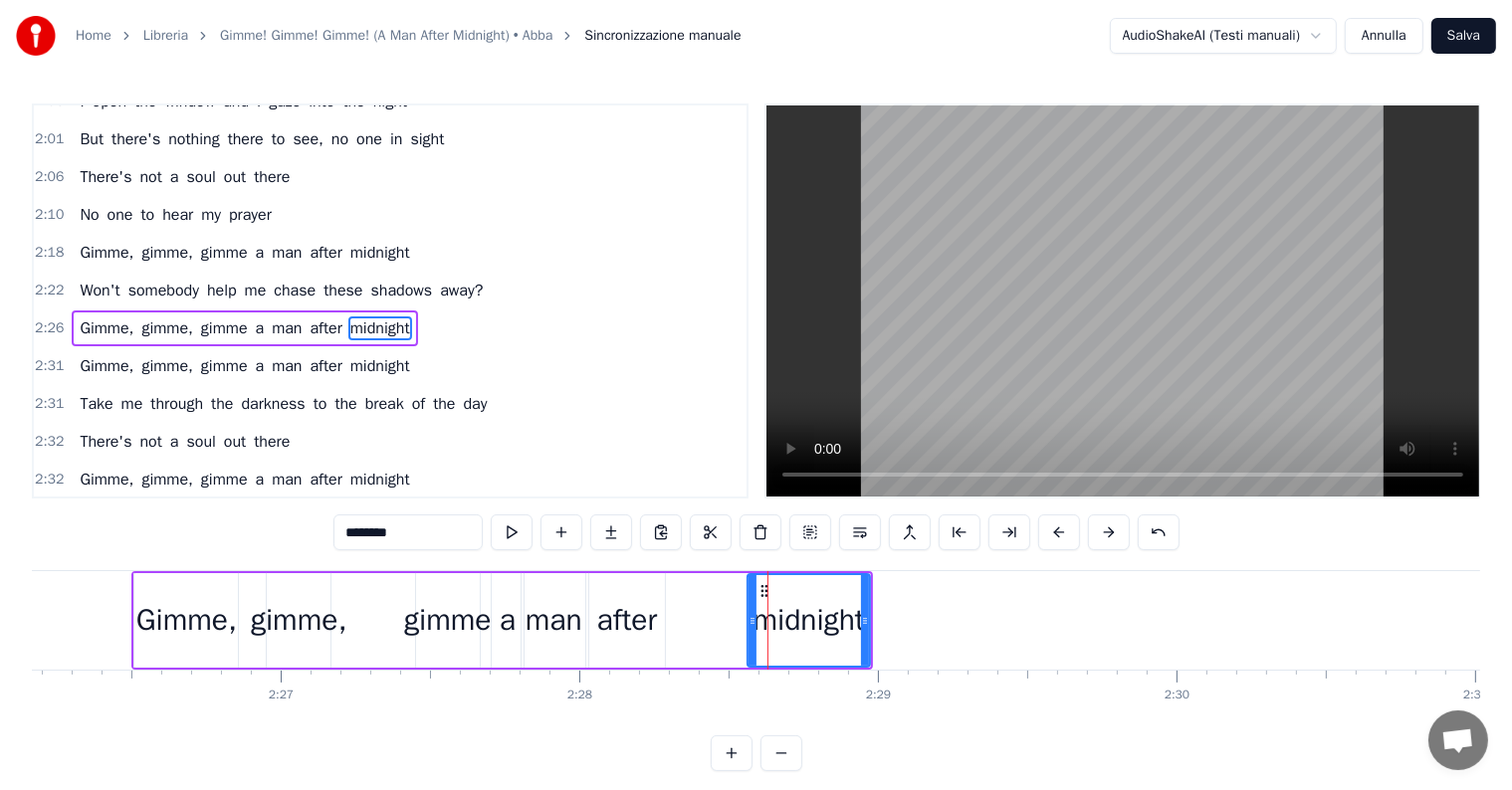 click on "after" at bounding box center [627, 620] 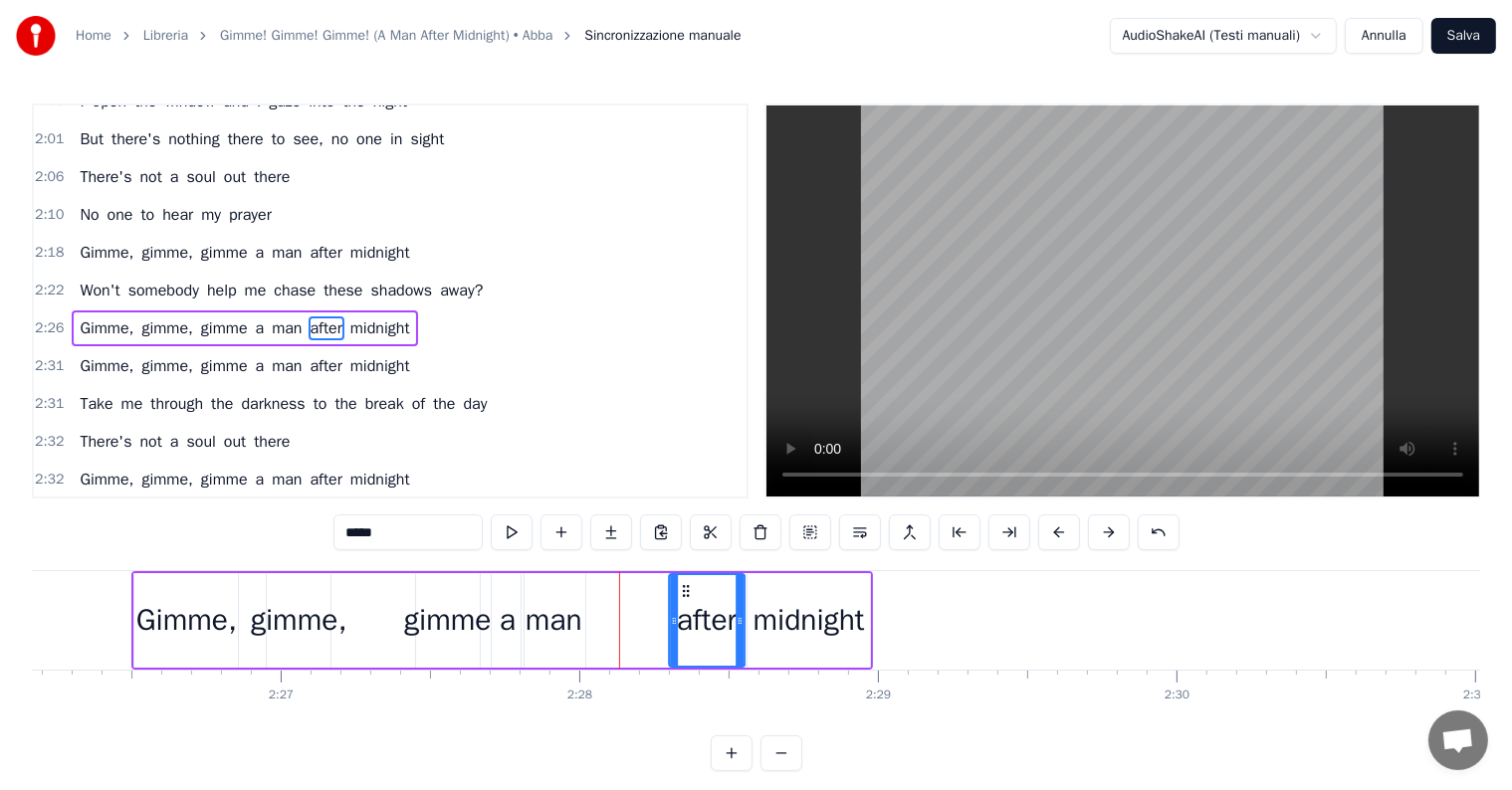 drag, startPoint x: 599, startPoint y: 587, endPoint x: 679, endPoint y: 589, distance: 80.024996 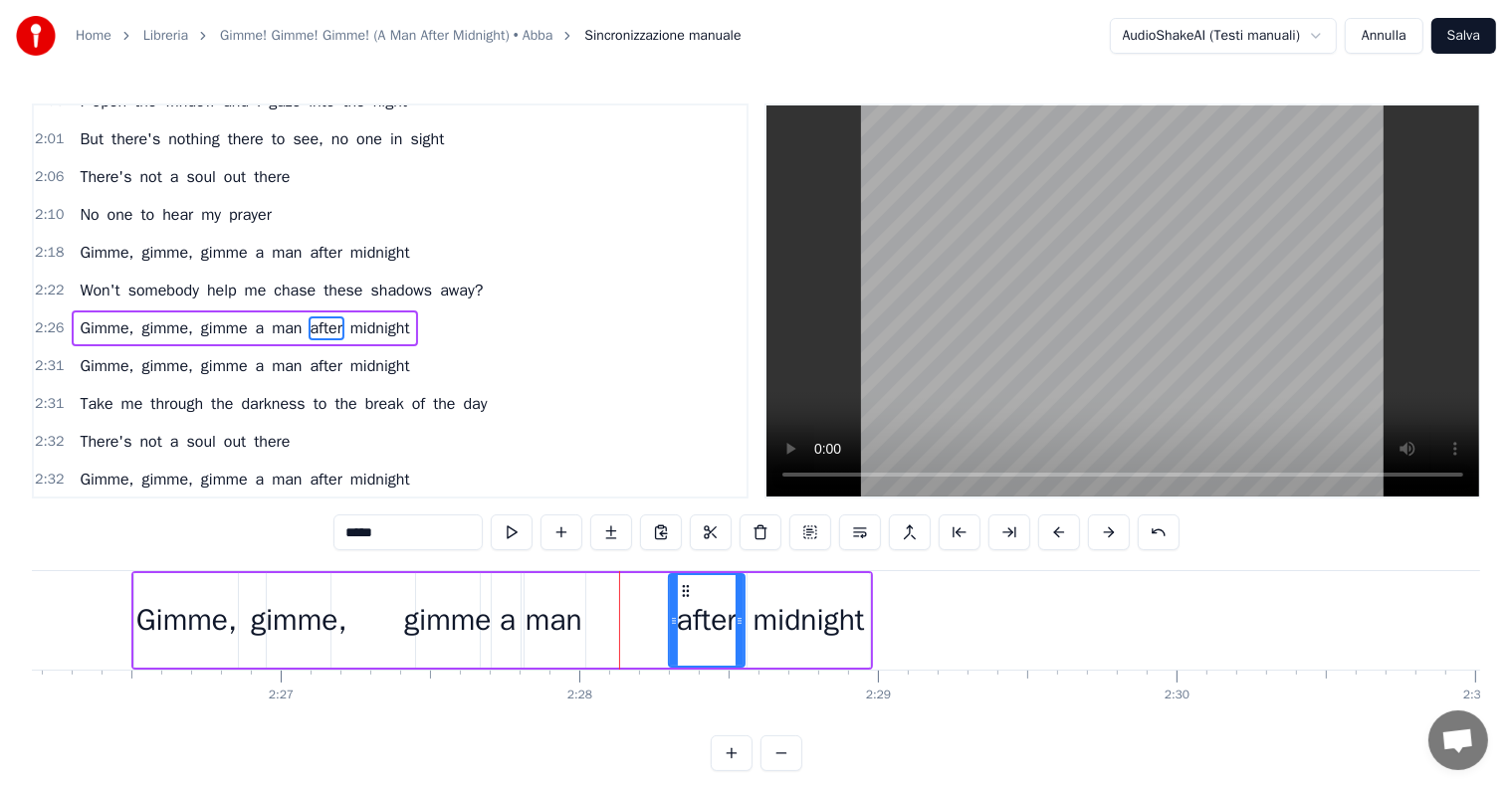 click on "man" at bounding box center [553, 620] 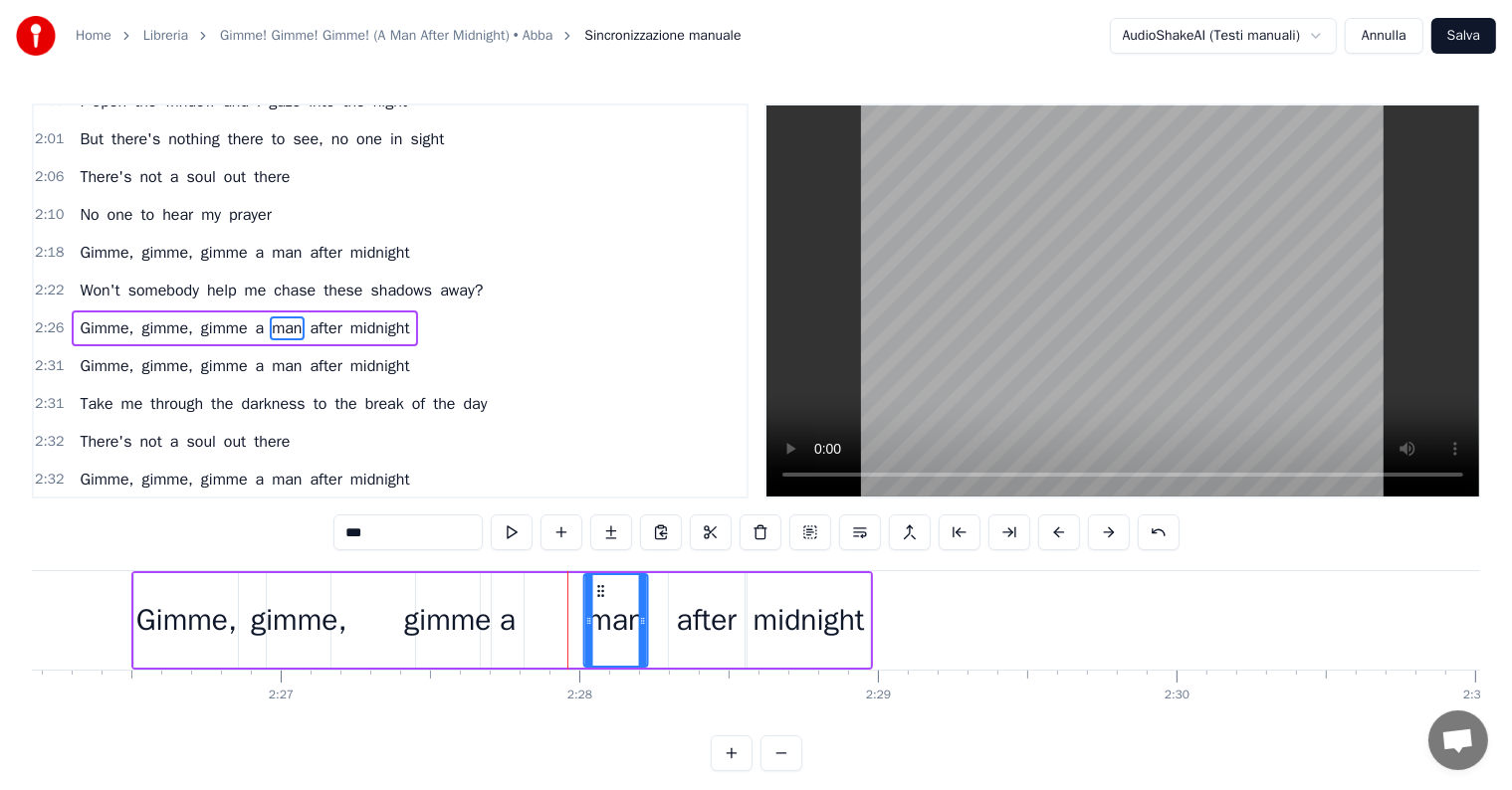drag, startPoint x: 532, startPoint y: 589, endPoint x: 593, endPoint y: 587, distance: 61.03278 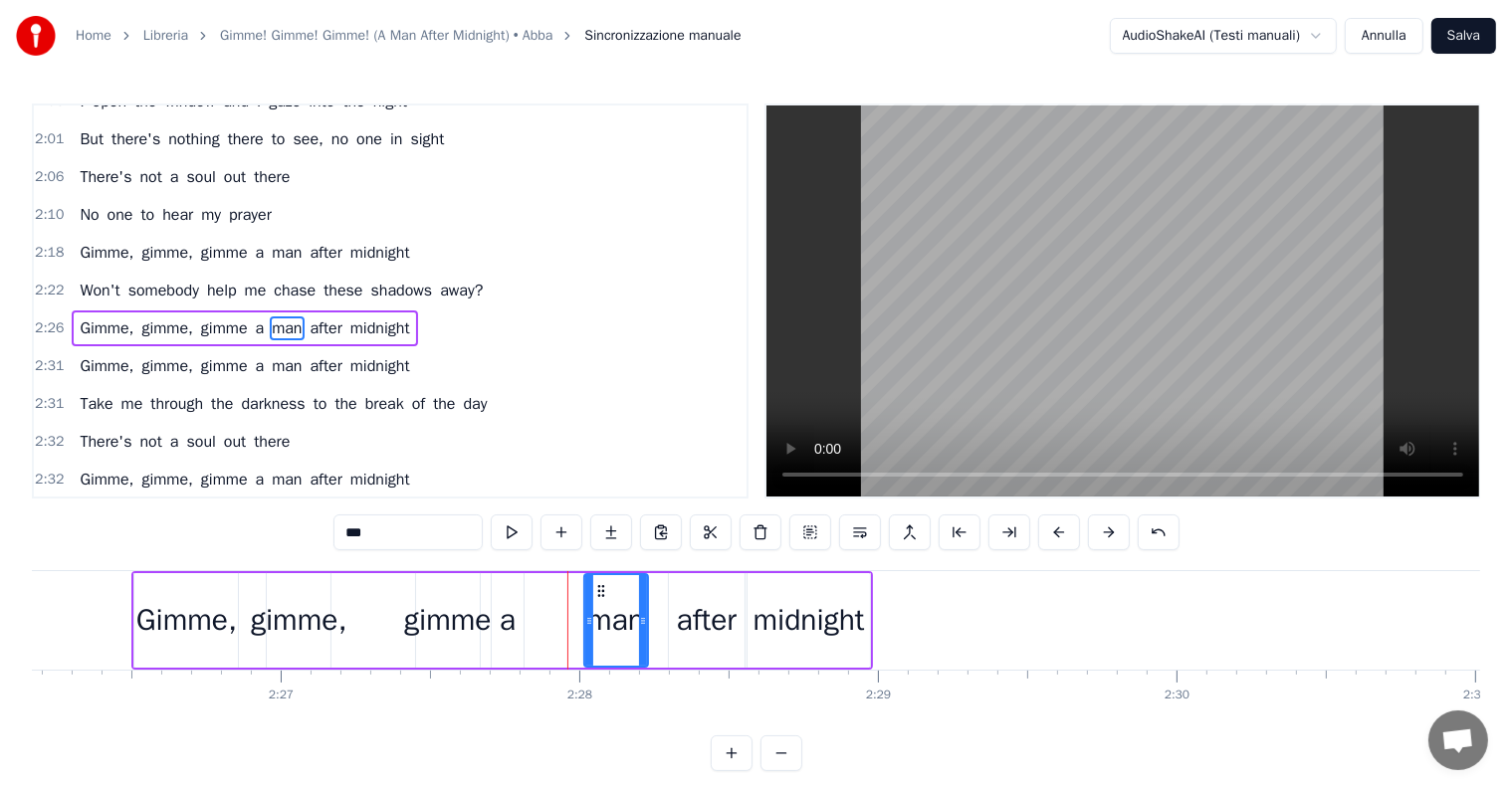 click on "a" at bounding box center (508, 620) 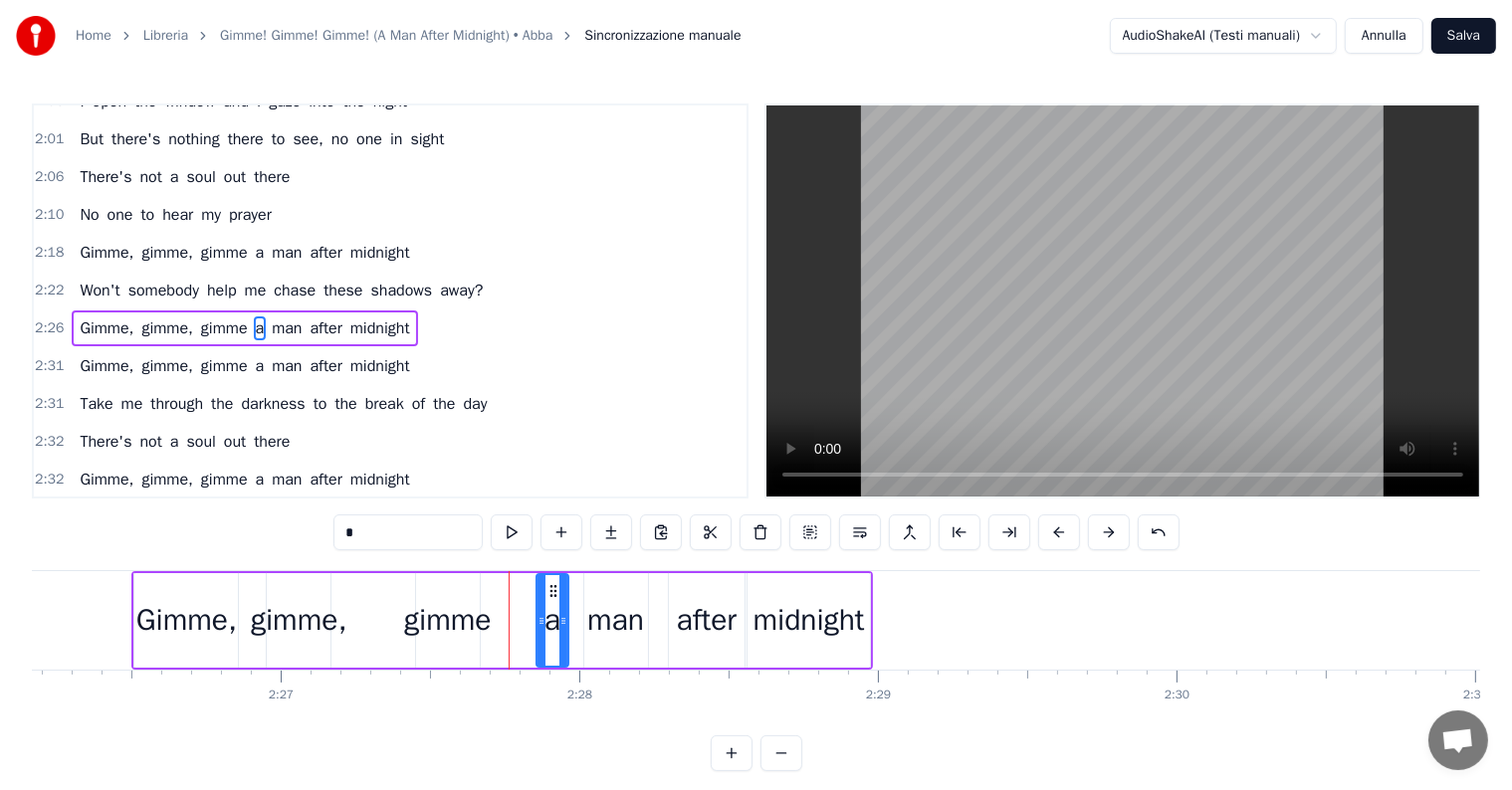 drag, startPoint x: 505, startPoint y: 588, endPoint x: 549, endPoint y: 589, distance: 44.01136 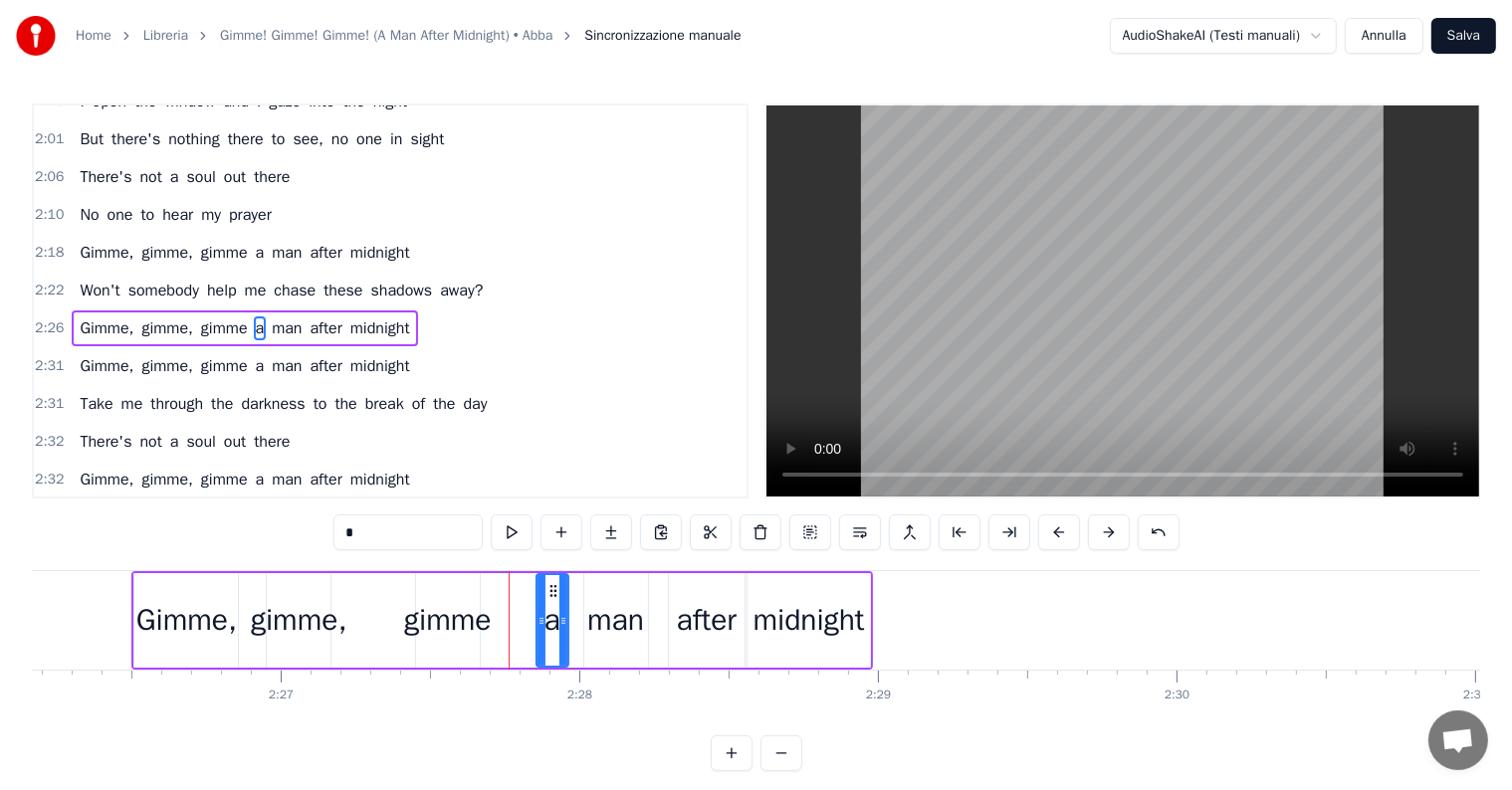 click on "gimme" at bounding box center [448, 620] 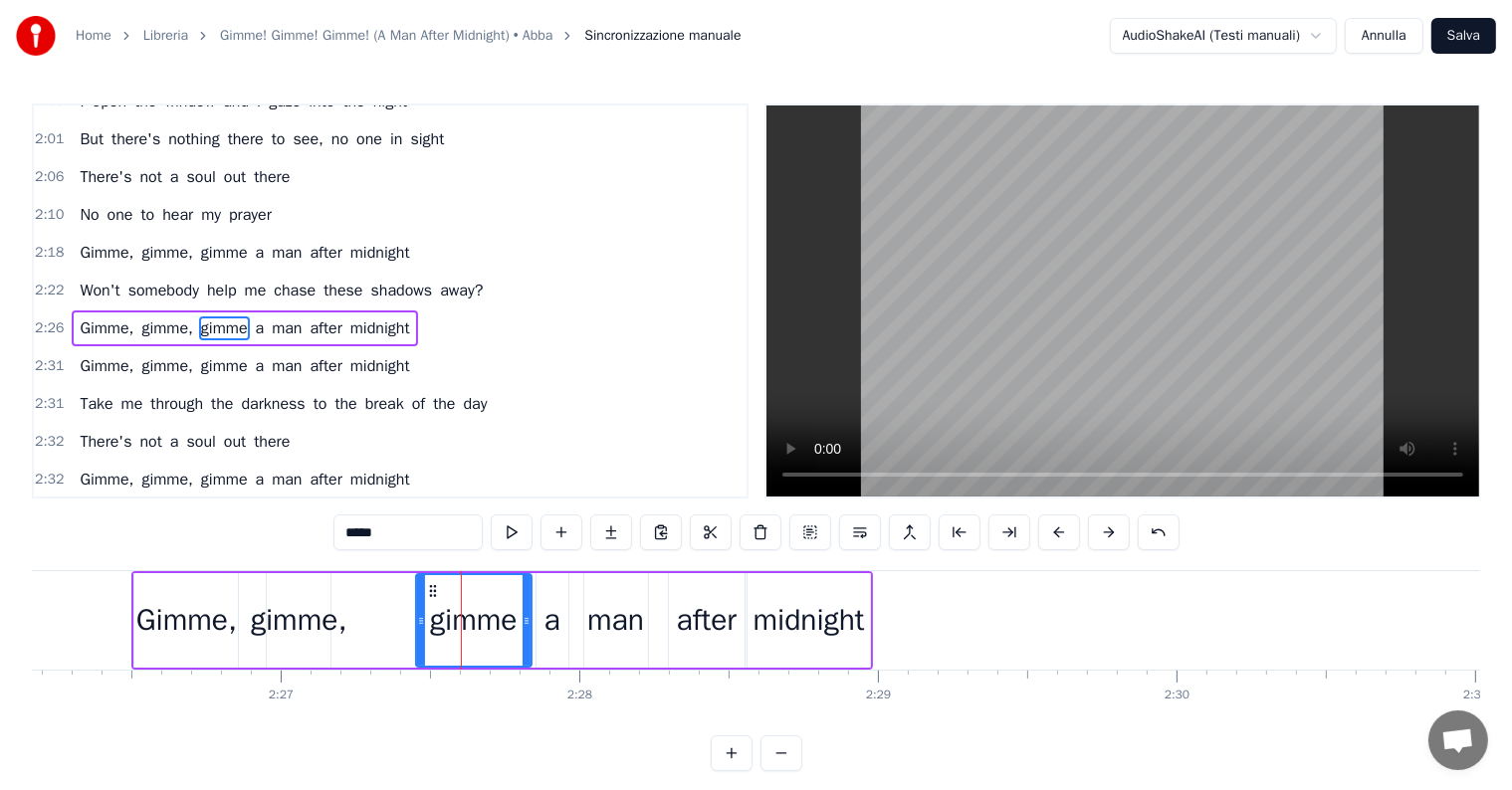 drag, startPoint x: 477, startPoint y: 618, endPoint x: 529, endPoint y: 618, distance: 52 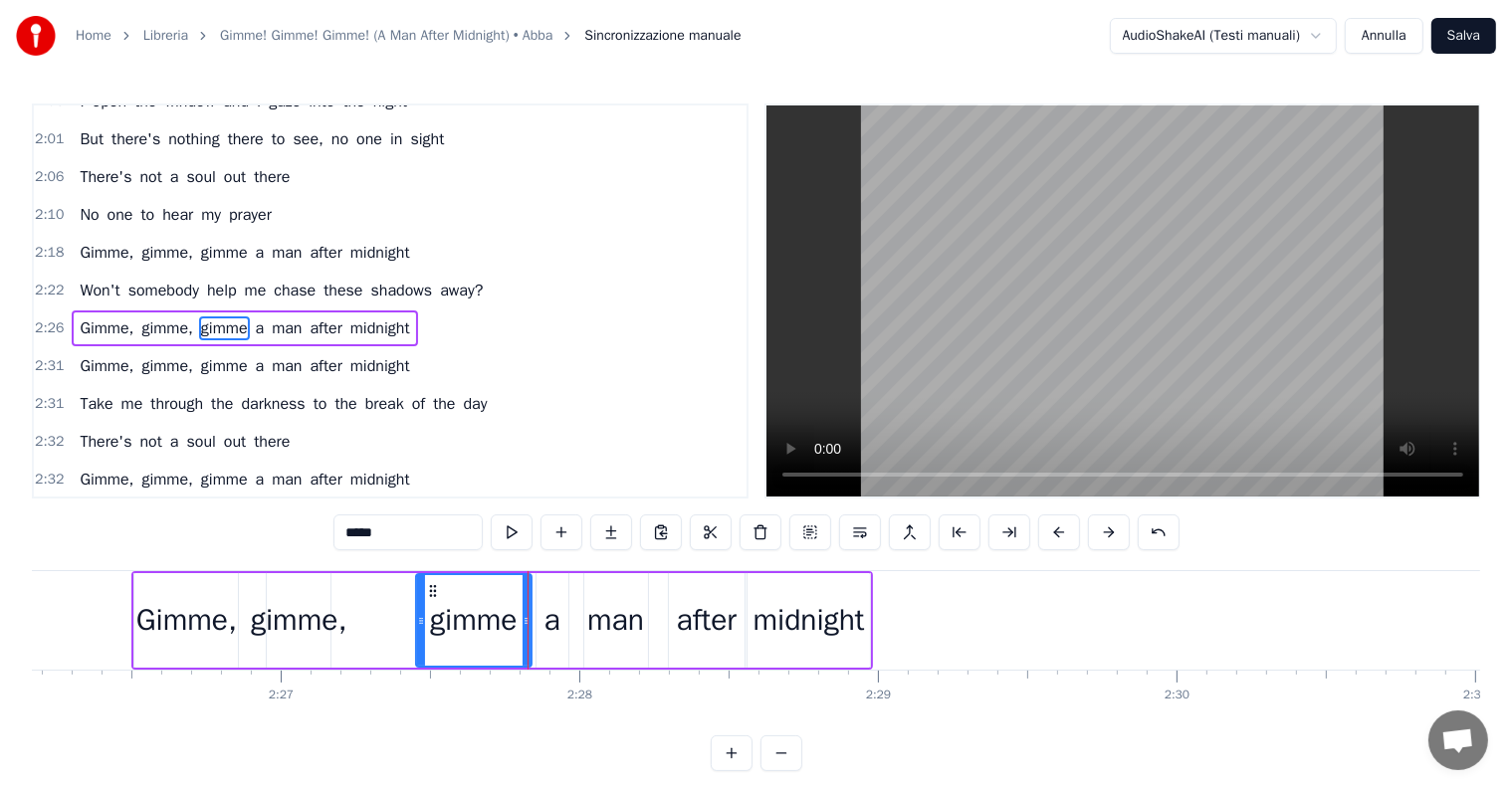 click on "gimme," at bounding box center [299, 620] 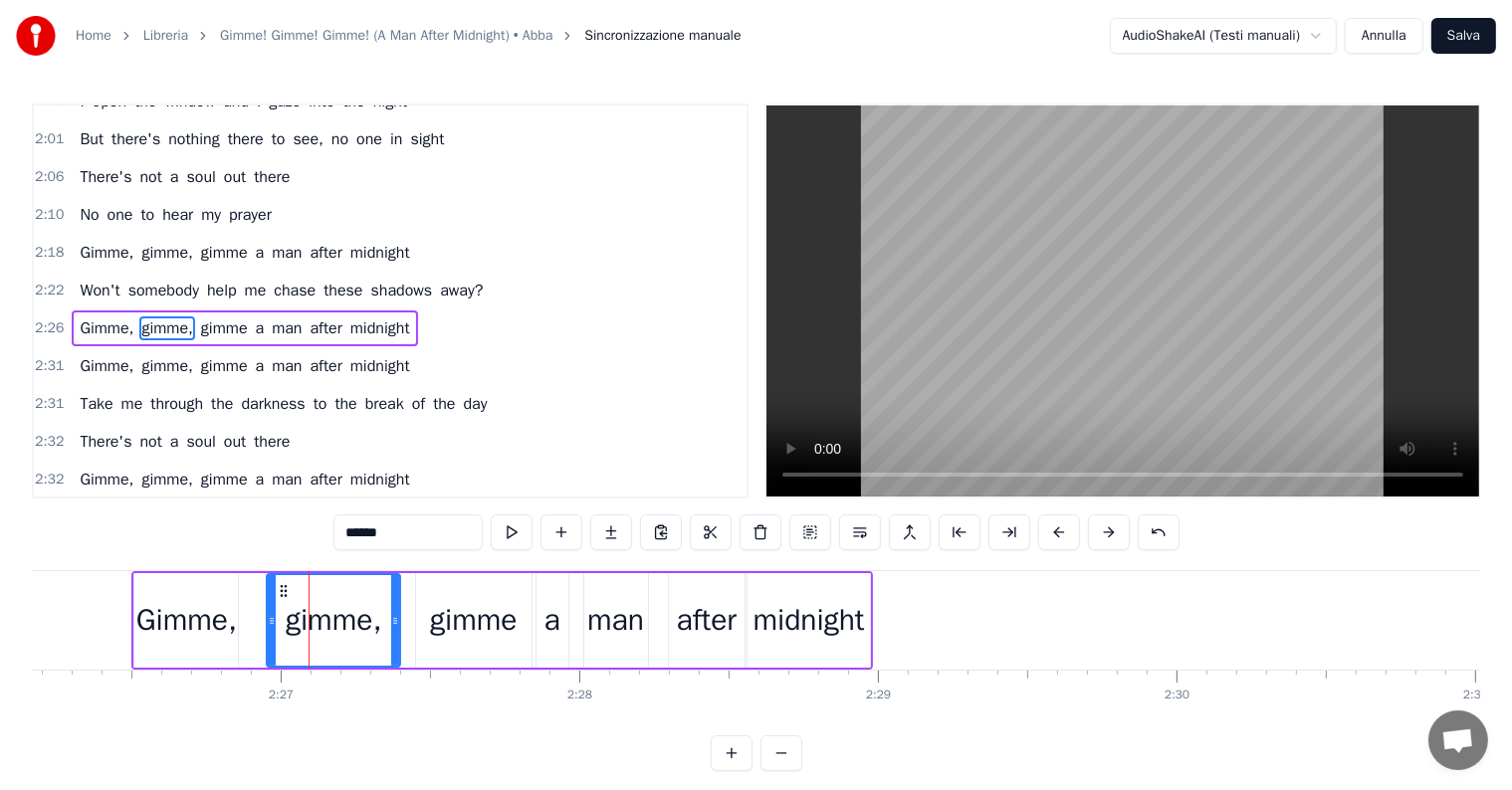 drag, startPoint x: 324, startPoint y: 617, endPoint x: 395, endPoint y: 617, distance: 71 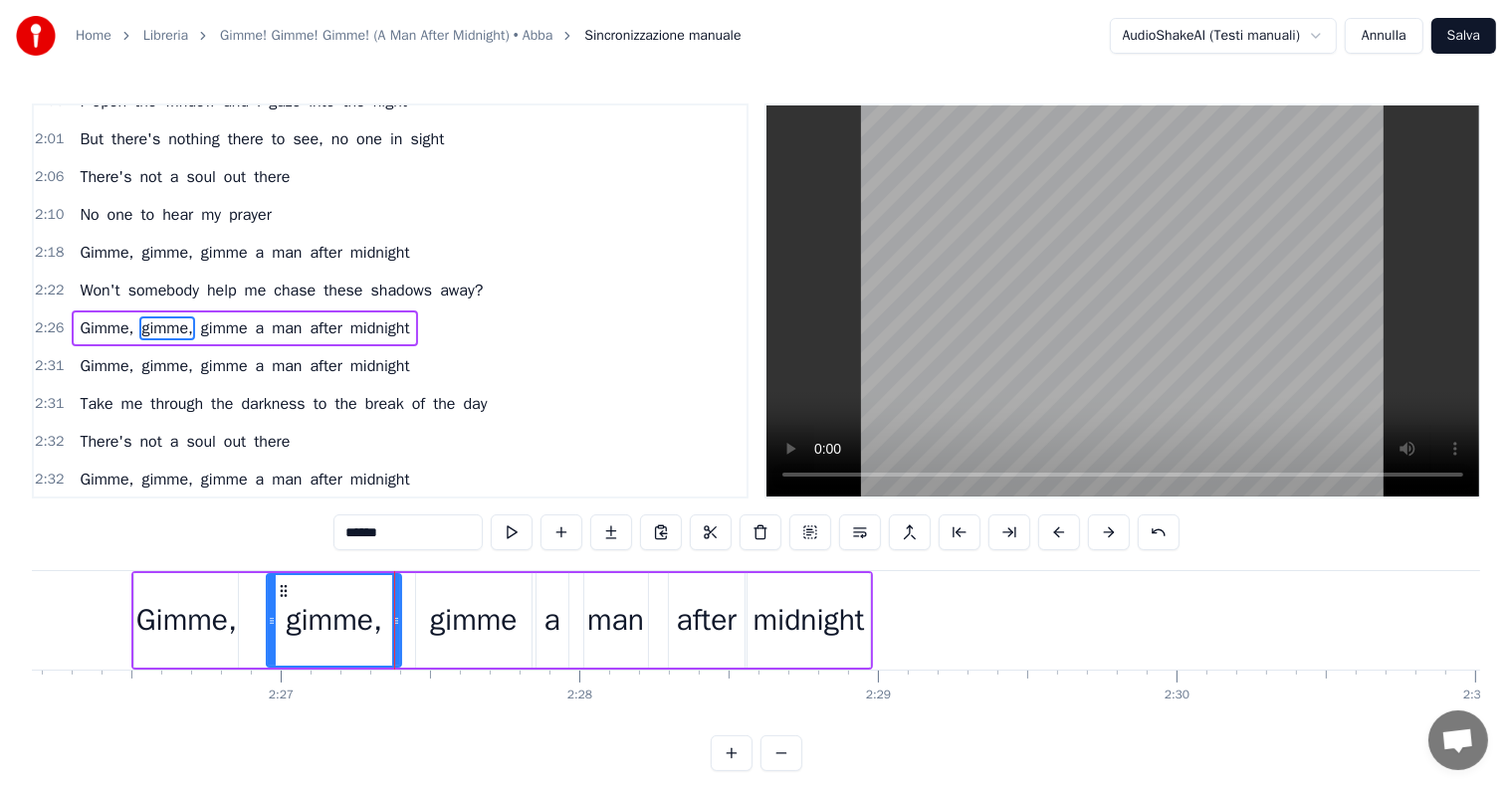 click on "2:31 Gimme, gimme, gimme a man after midnight" at bounding box center [390, 366] 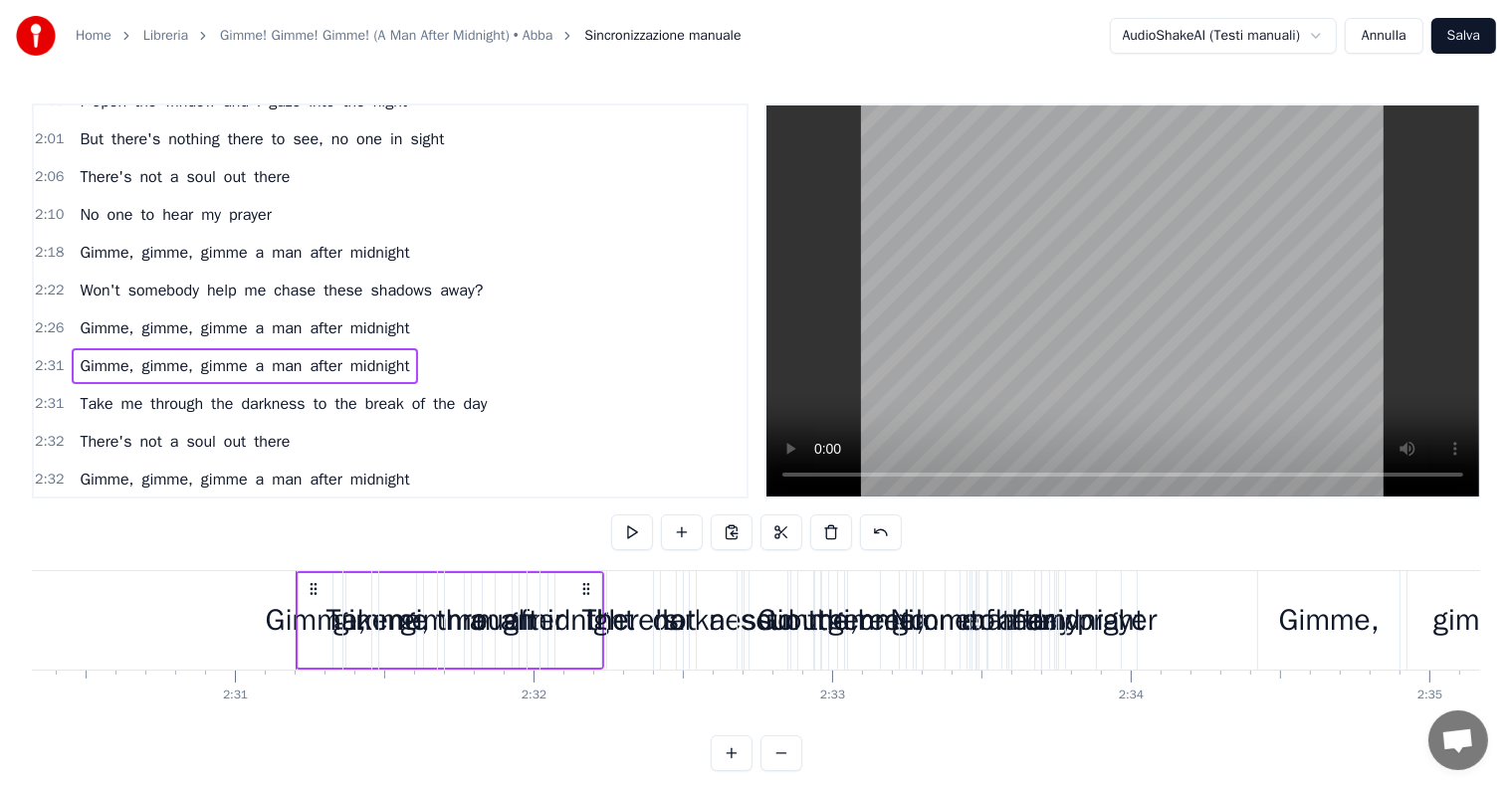 scroll, scrollTop: 0, scrollLeft: 45051, axis: horizontal 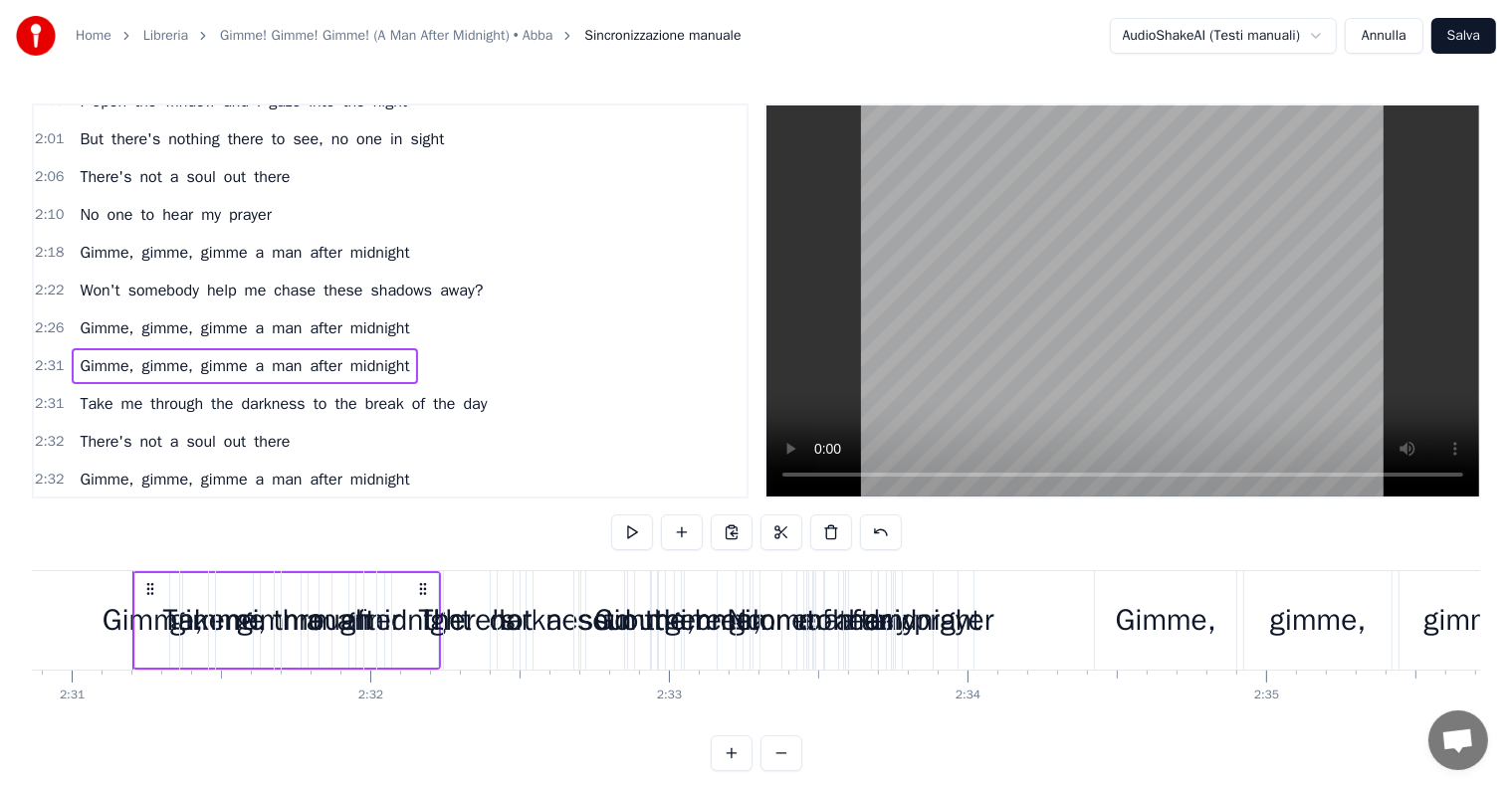 click on "Gimme, gimme, gimme a man after midnight" at bounding box center [244, 328] 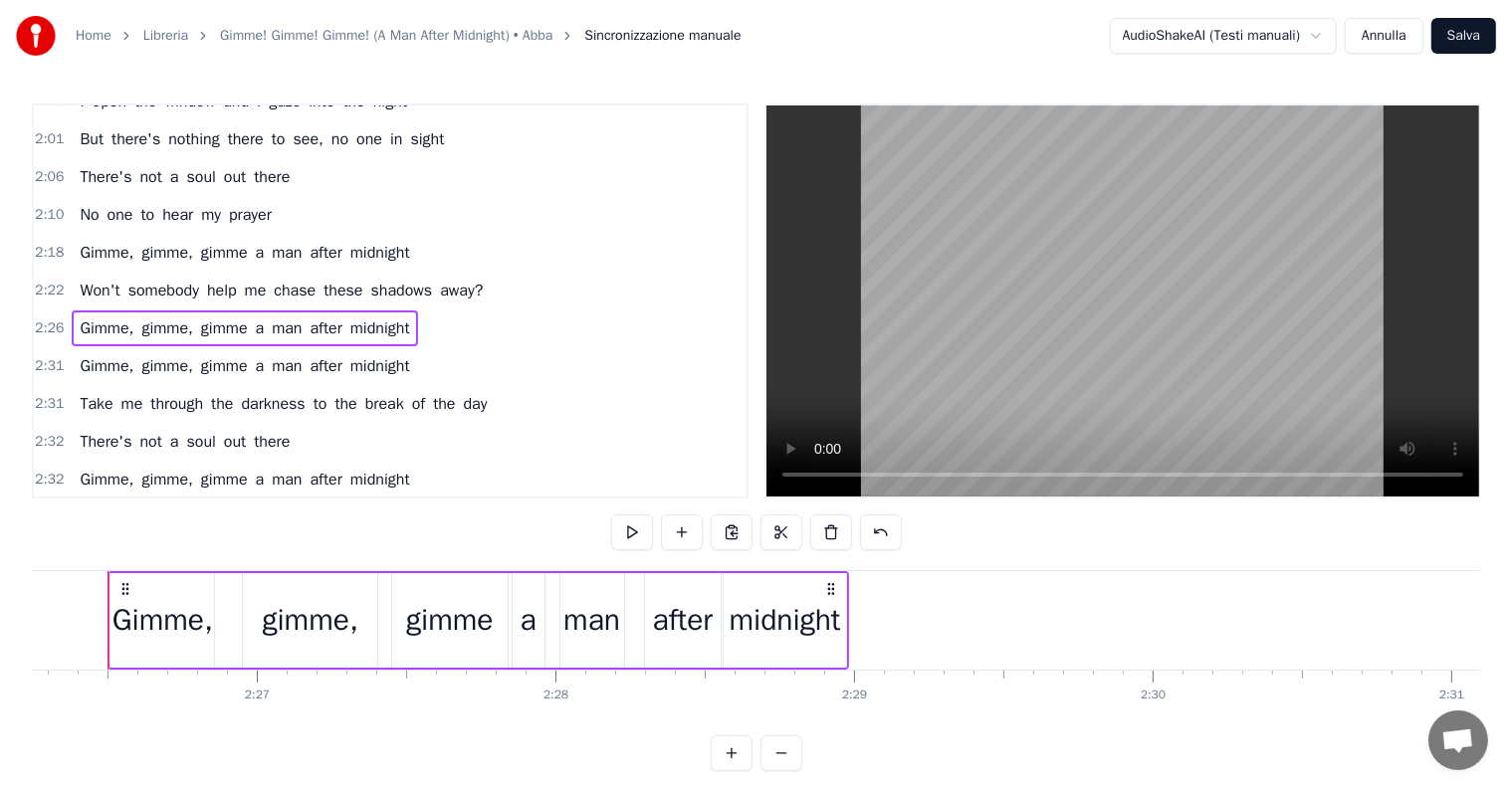 scroll, scrollTop: 0, scrollLeft: 43648, axis: horizontal 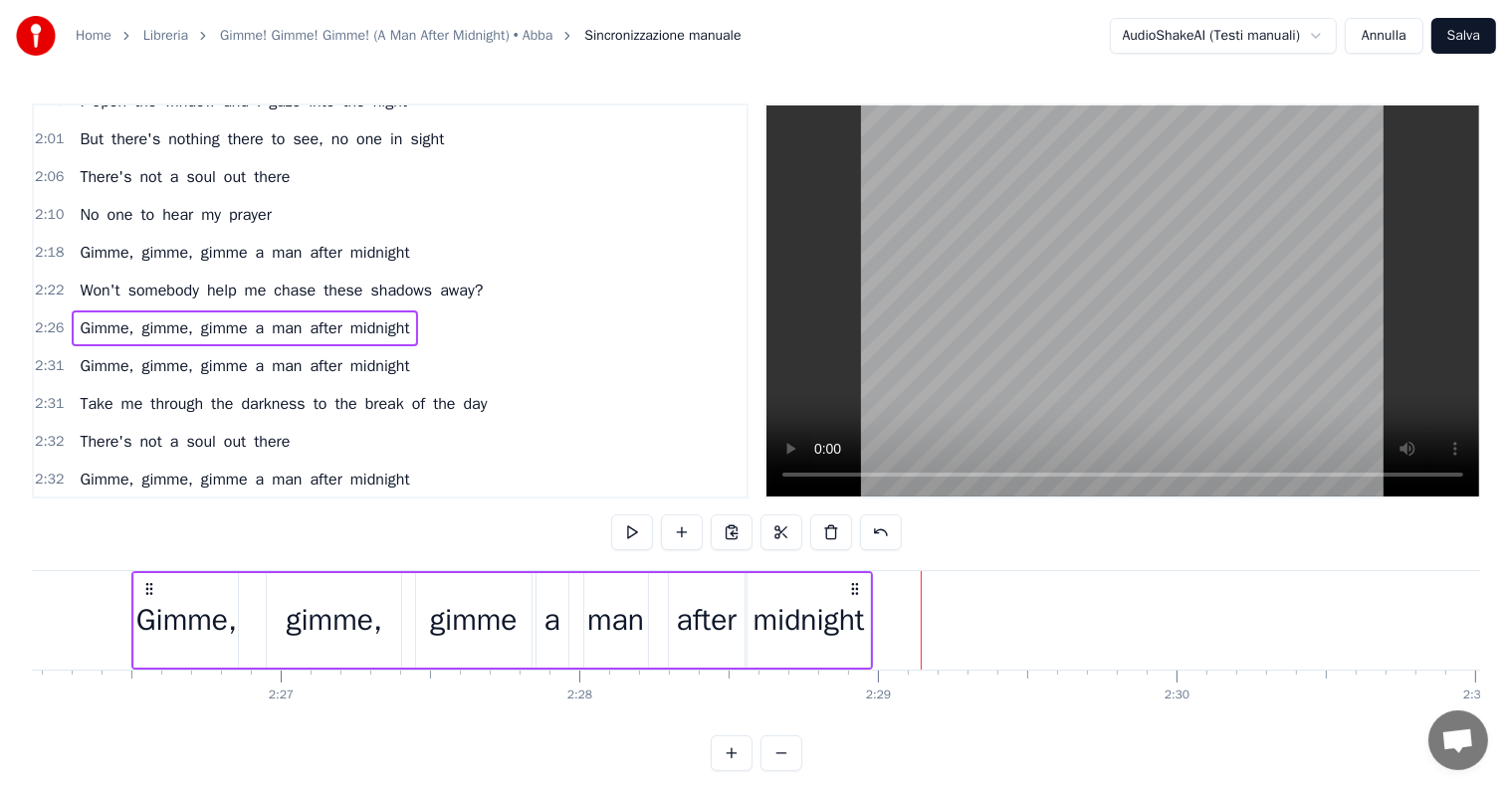 click on "midnight" at bounding box center (808, 620) 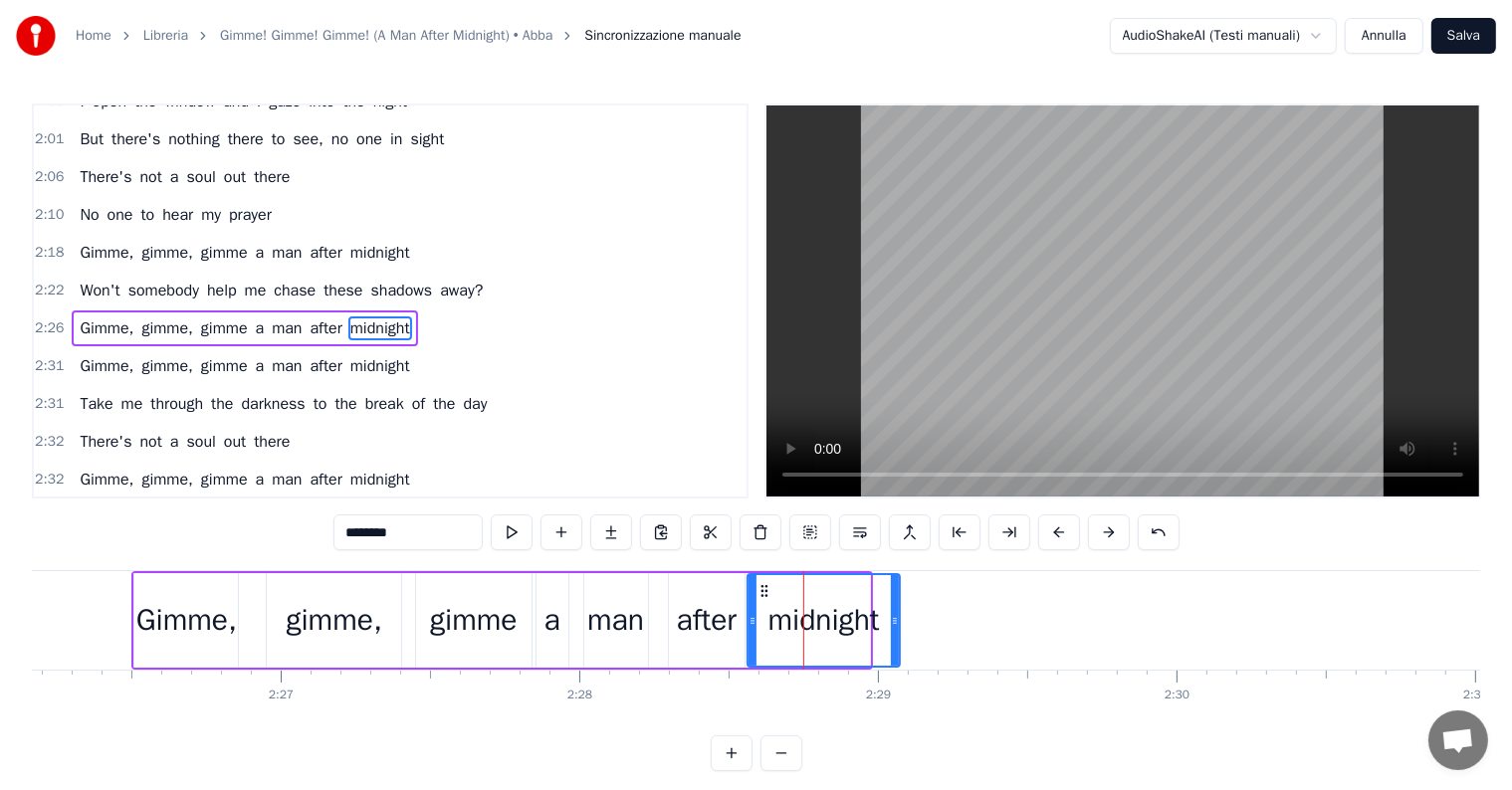 drag, startPoint x: 864, startPoint y: 619, endPoint x: 898, endPoint y: 619, distance: 34 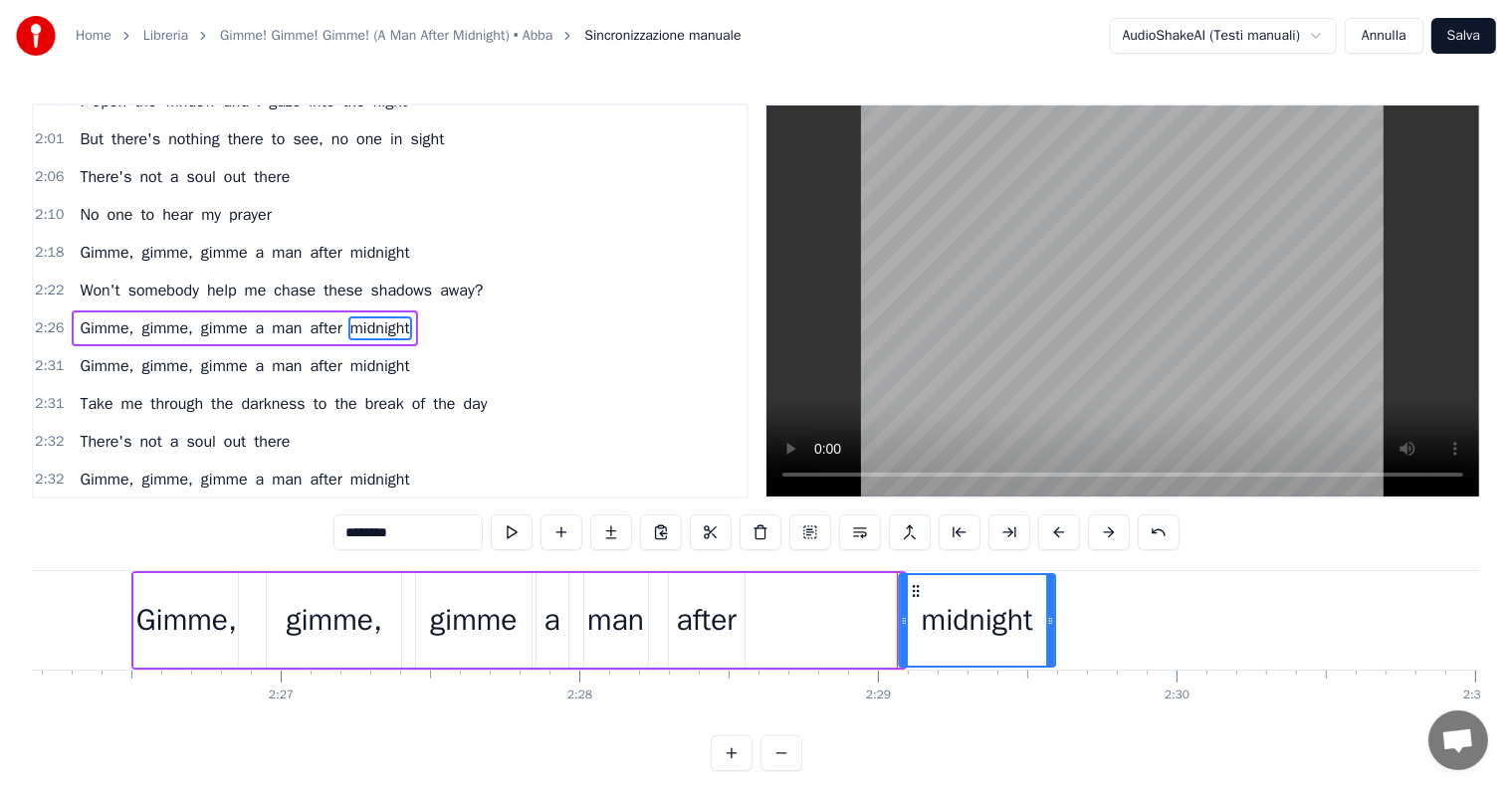 drag, startPoint x: 763, startPoint y: 591, endPoint x: 915, endPoint y: 589, distance: 152.01316 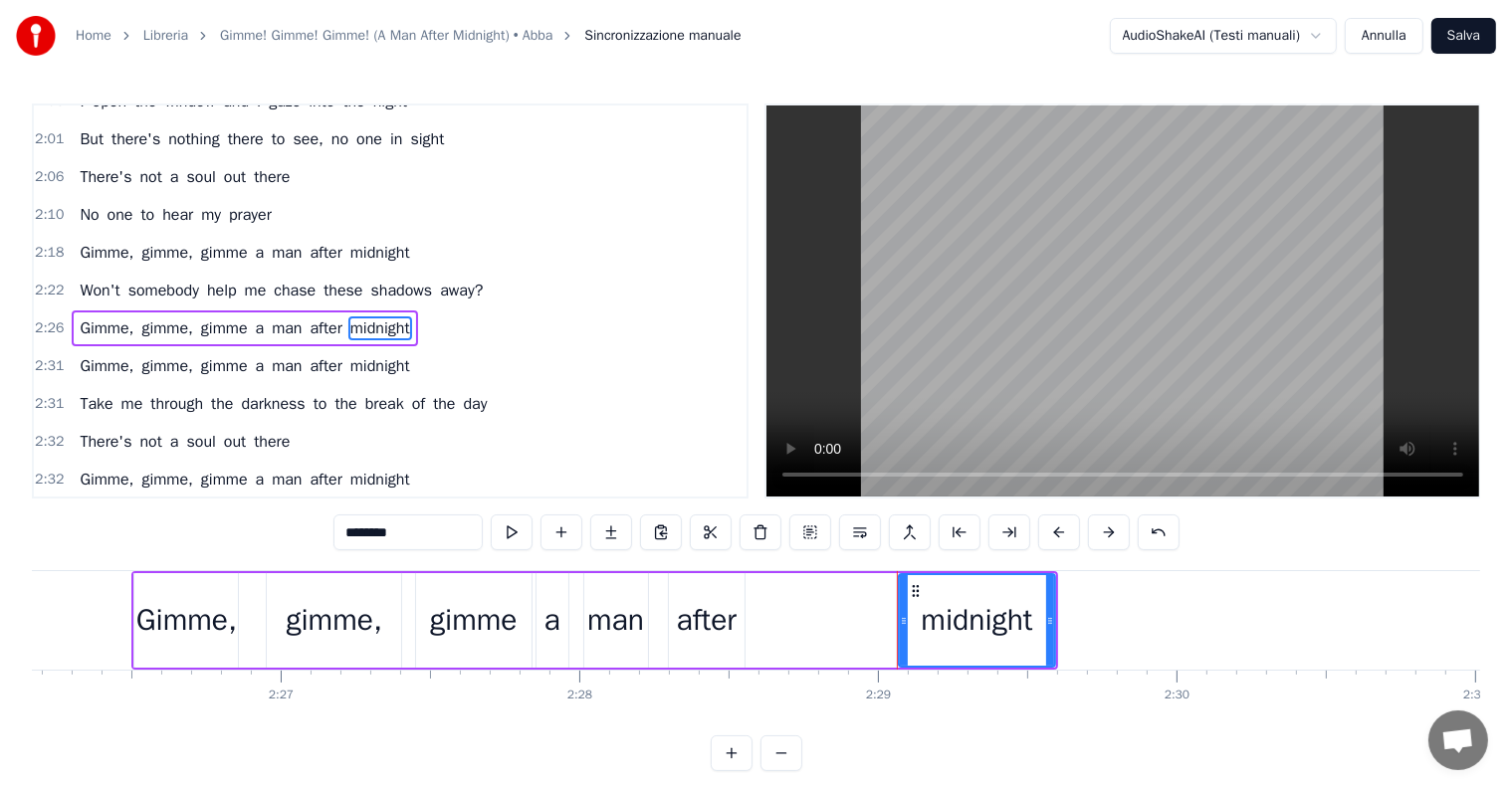 click on "after" at bounding box center (707, 620) 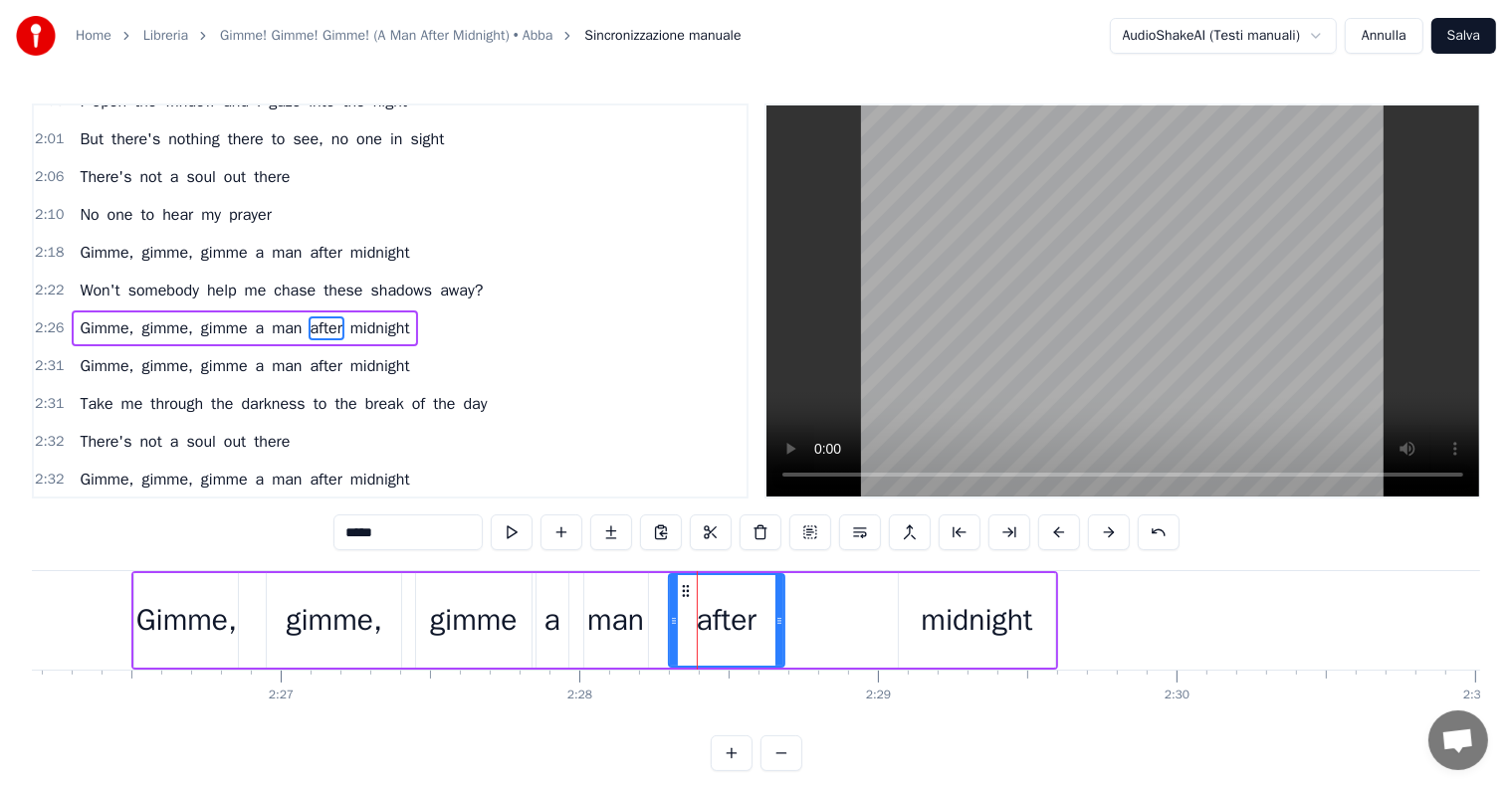 drag, startPoint x: 739, startPoint y: 619, endPoint x: 778, endPoint y: 614, distance: 39.319207 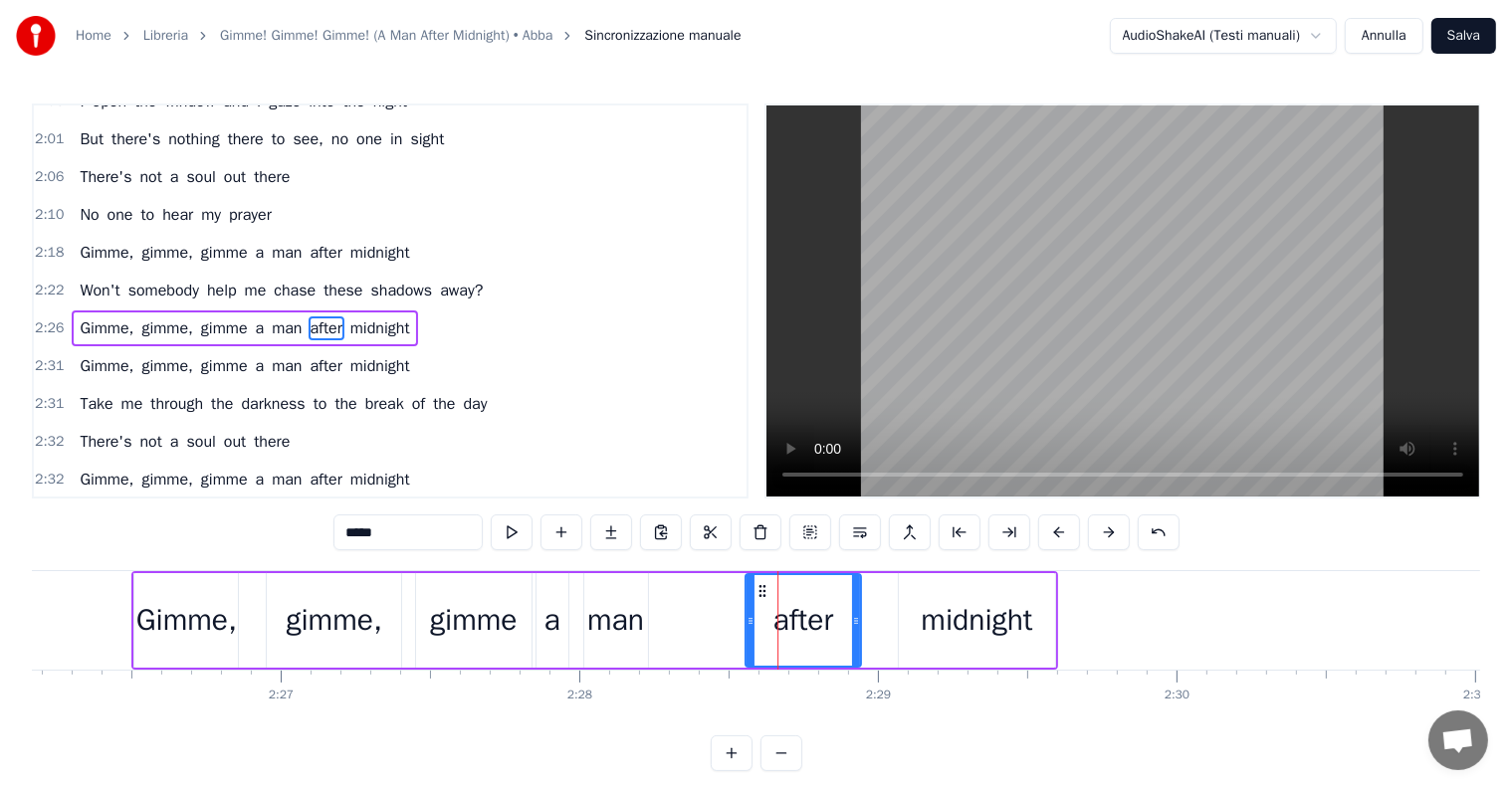 drag, startPoint x: 684, startPoint y: 588, endPoint x: 760, endPoint y: 593, distance: 76.1643 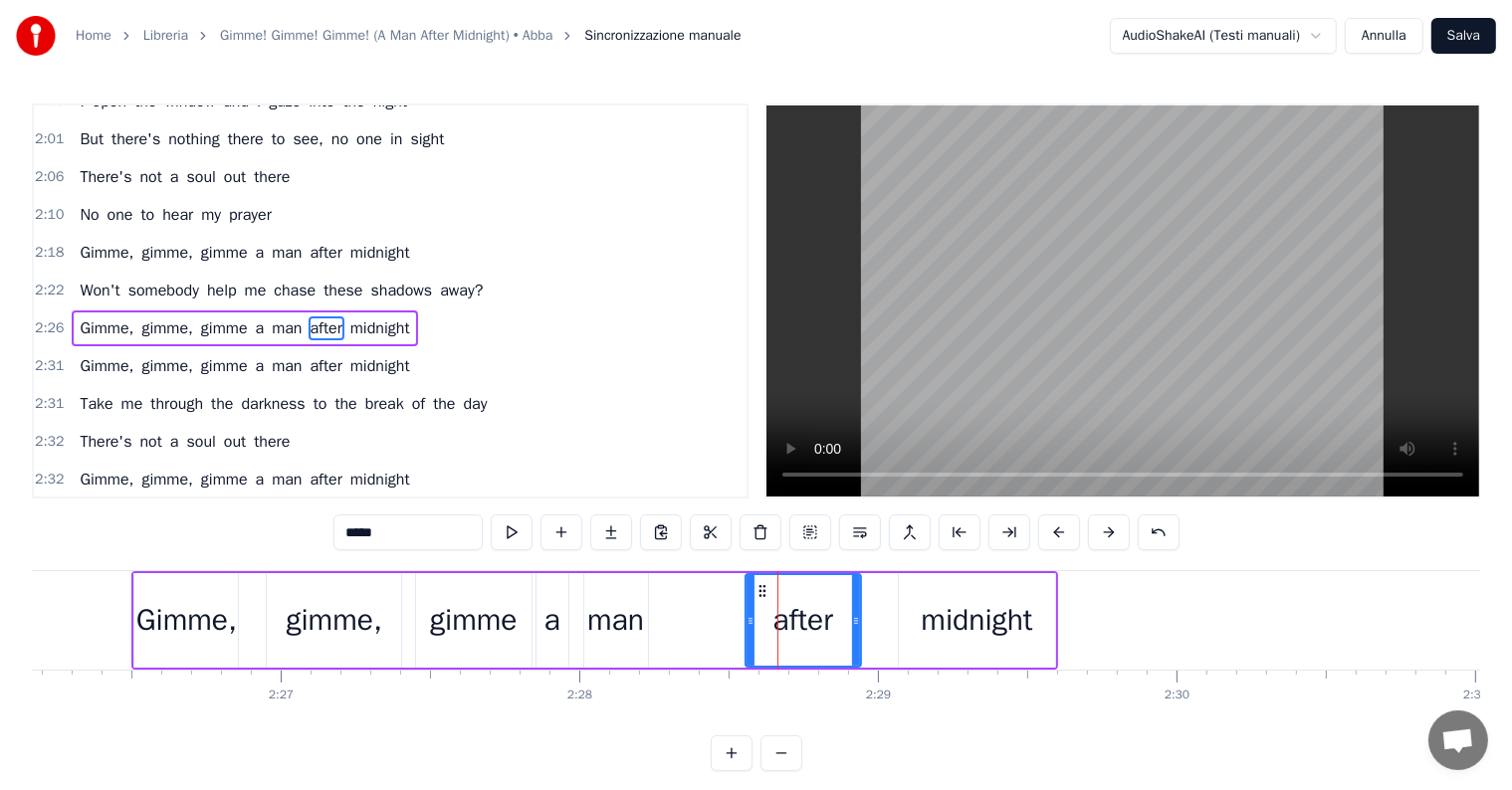 click on "man" at bounding box center [616, 620] 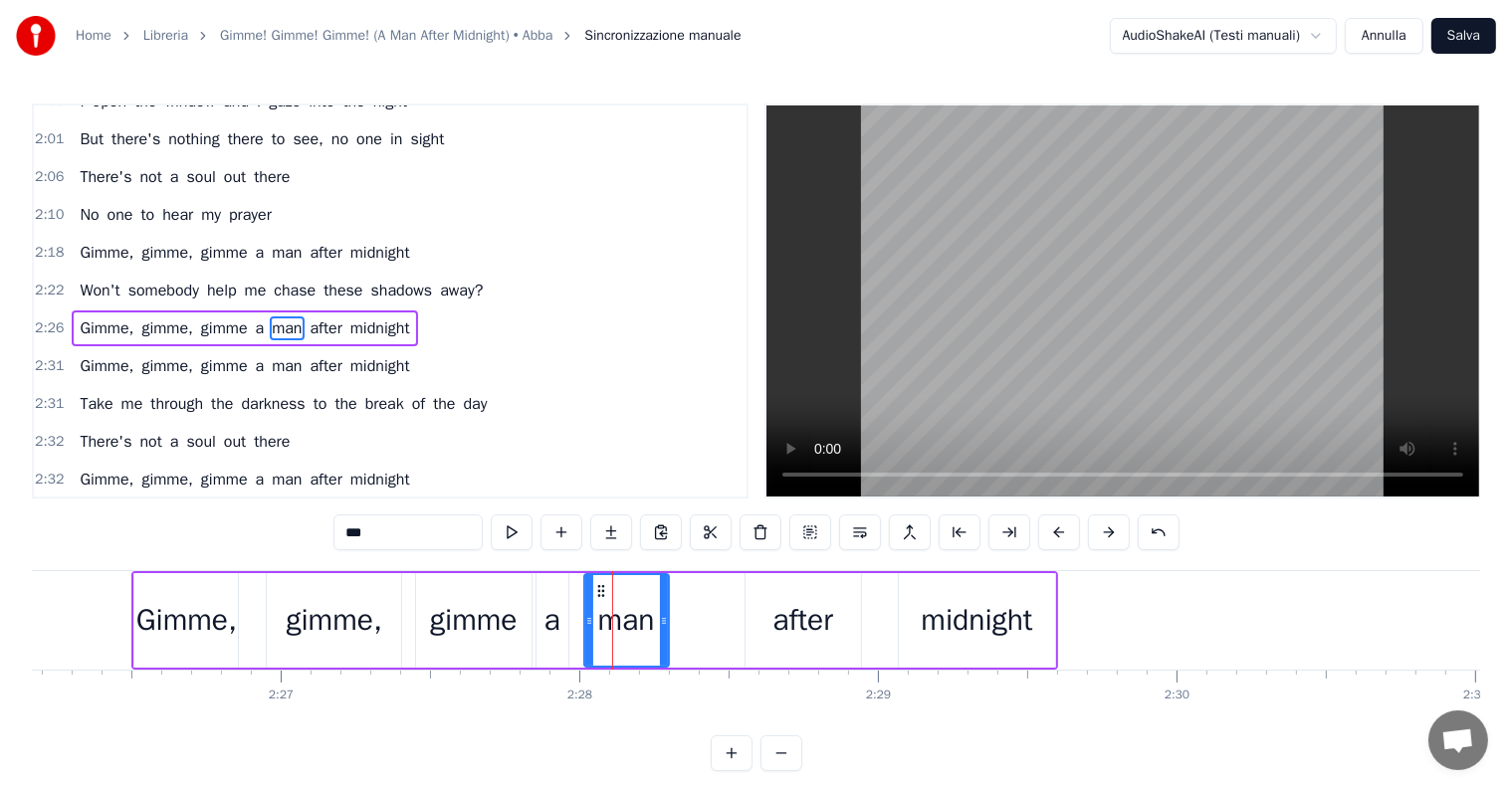 drag, startPoint x: 642, startPoint y: 622, endPoint x: 669, endPoint y: 621, distance: 27.018512 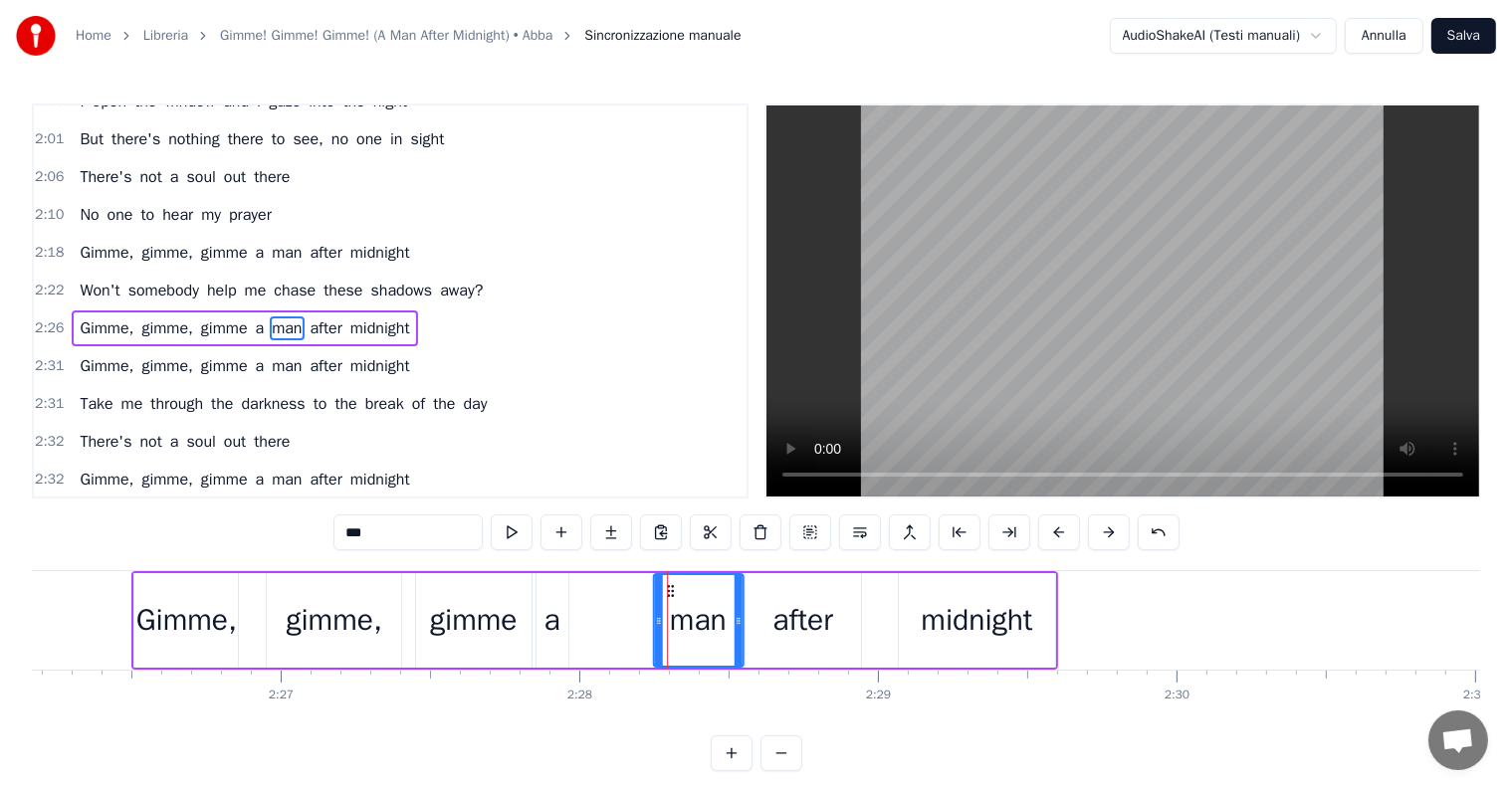 drag, startPoint x: 615, startPoint y: 593, endPoint x: 665, endPoint y: 596, distance: 50.08992 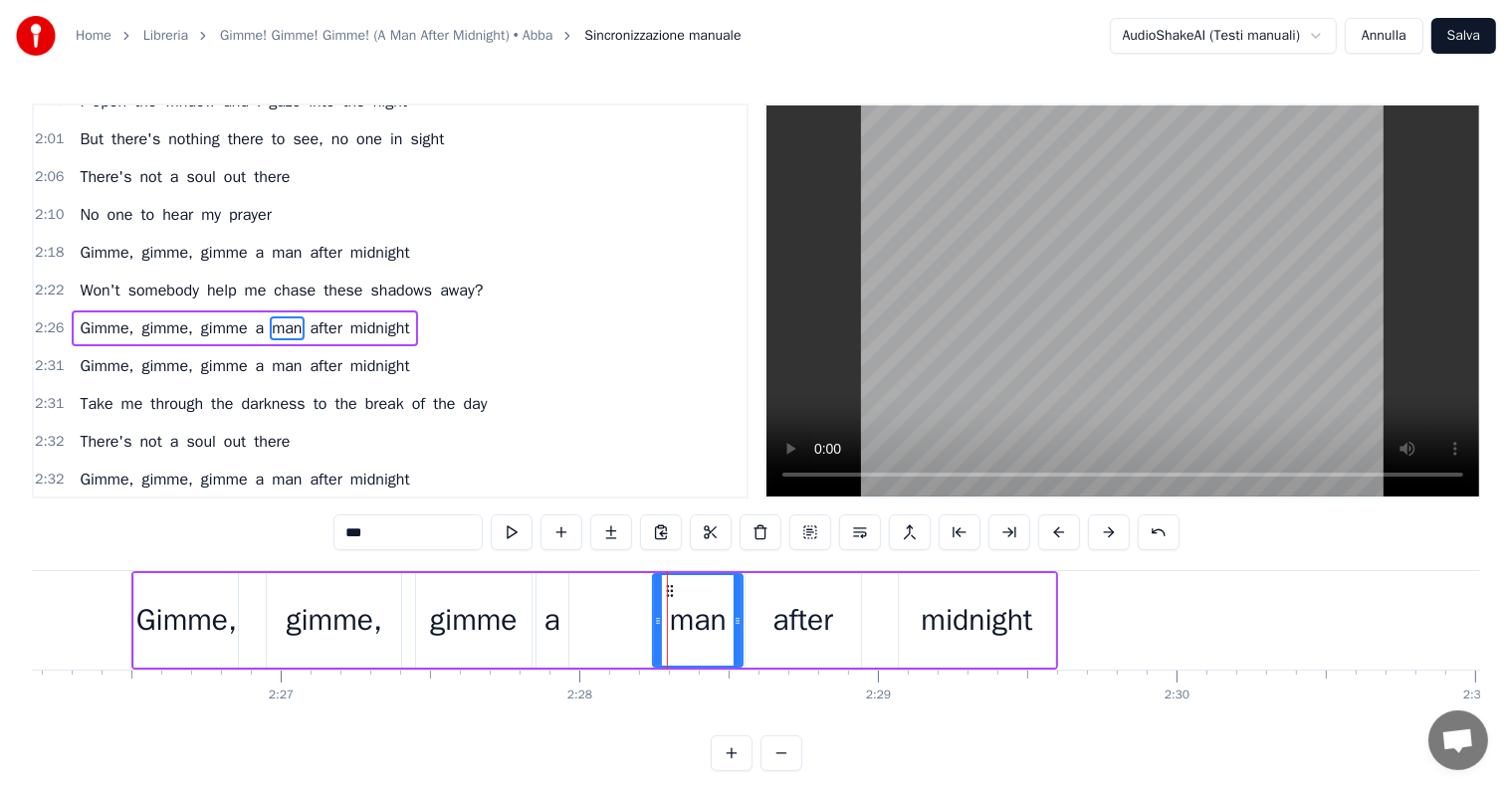click on "a" at bounding box center [552, 620] 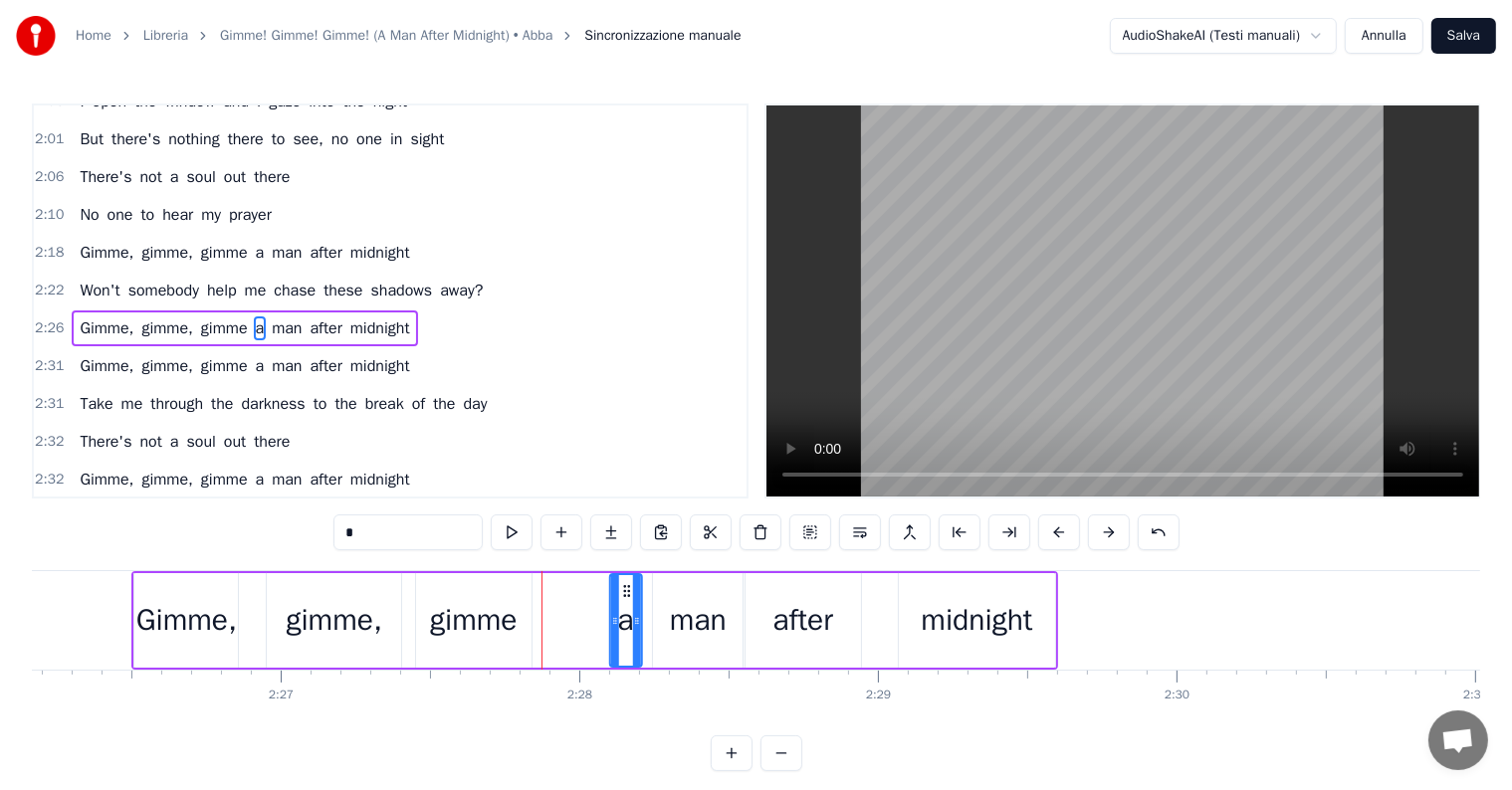 drag, startPoint x: 551, startPoint y: 587, endPoint x: 625, endPoint y: 587, distance: 74 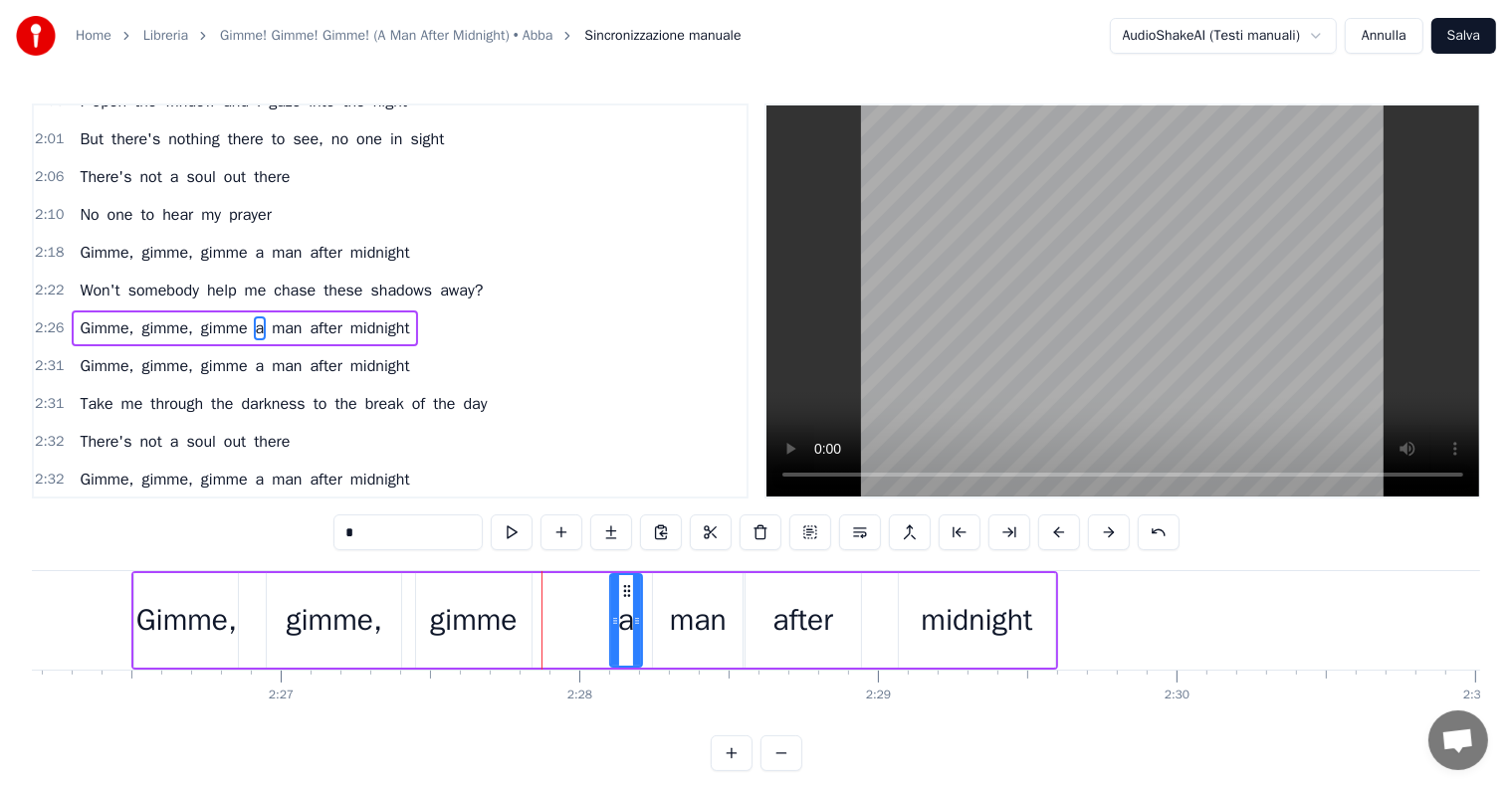 click on "gimme" at bounding box center (474, 620) 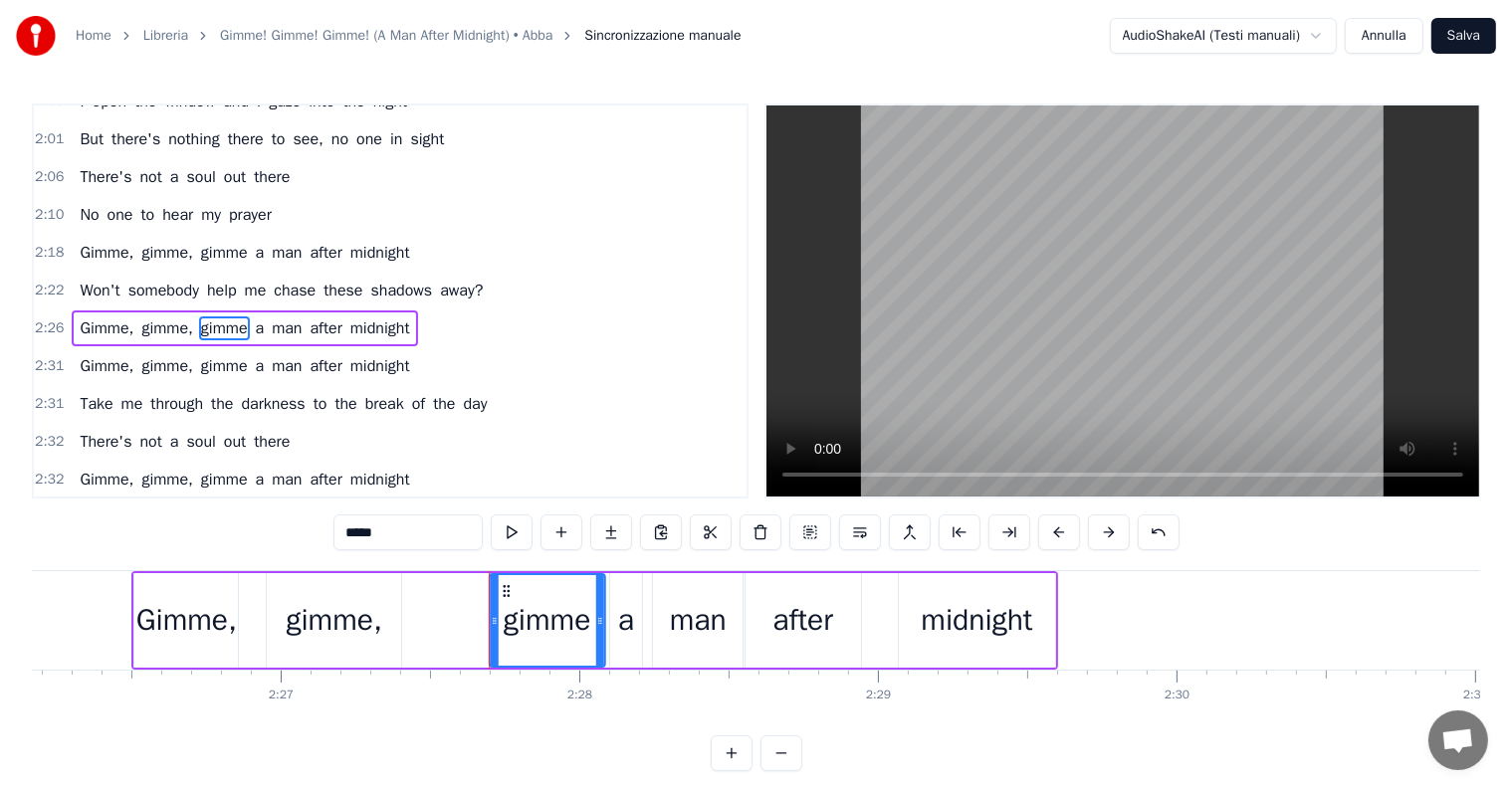 drag, startPoint x: 430, startPoint y: 588, endPoint x: 503, endPoint y: 589, distance: 73.00685 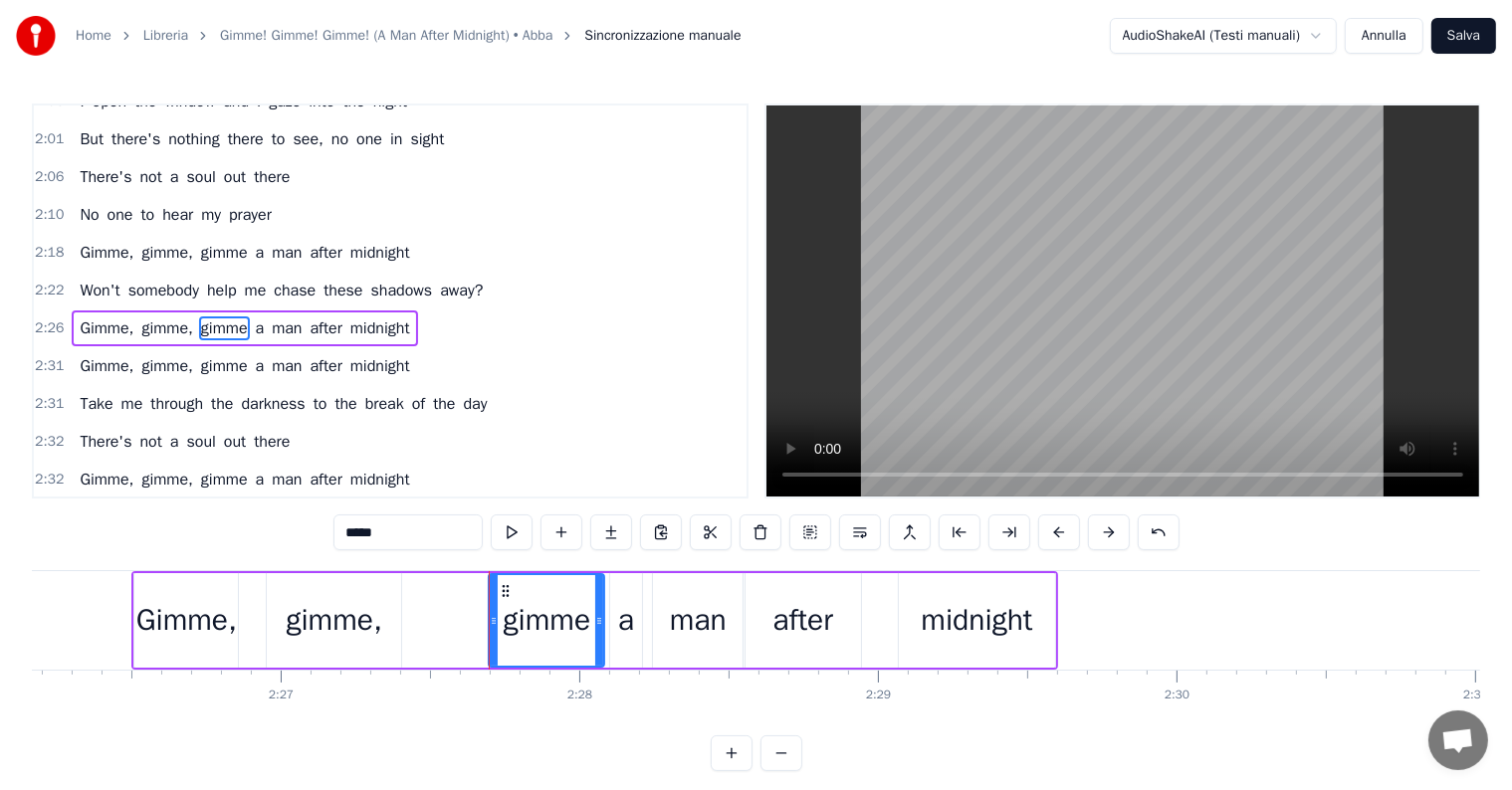 click on "gimme," at bounding box center (333, 620) 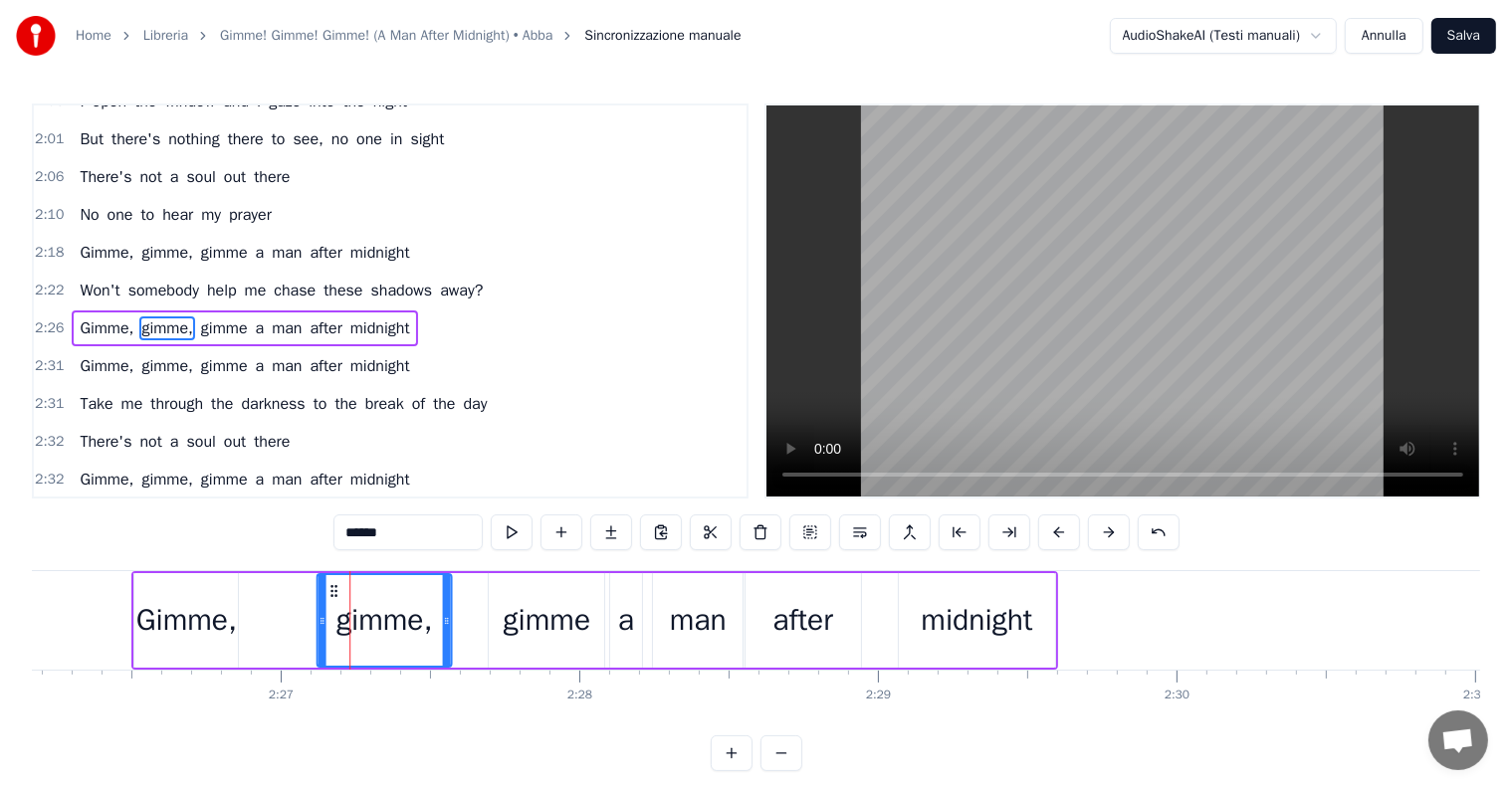drag, startPoint x: 283, startPoint y: 590, endPoint x: 332, endPoint y: 590, distance: 49 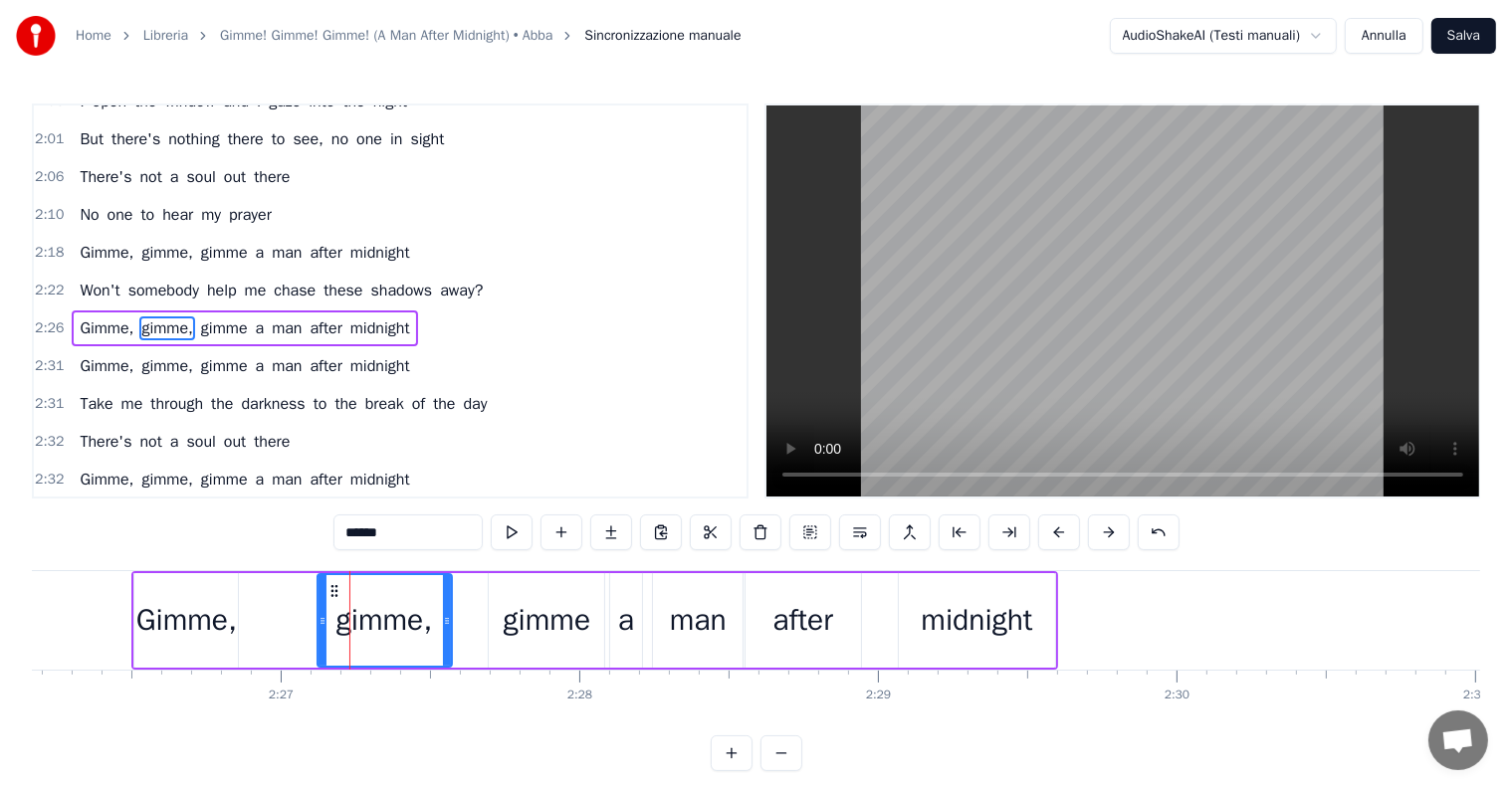 click on "Gimme," at bounding box center (186, 620) 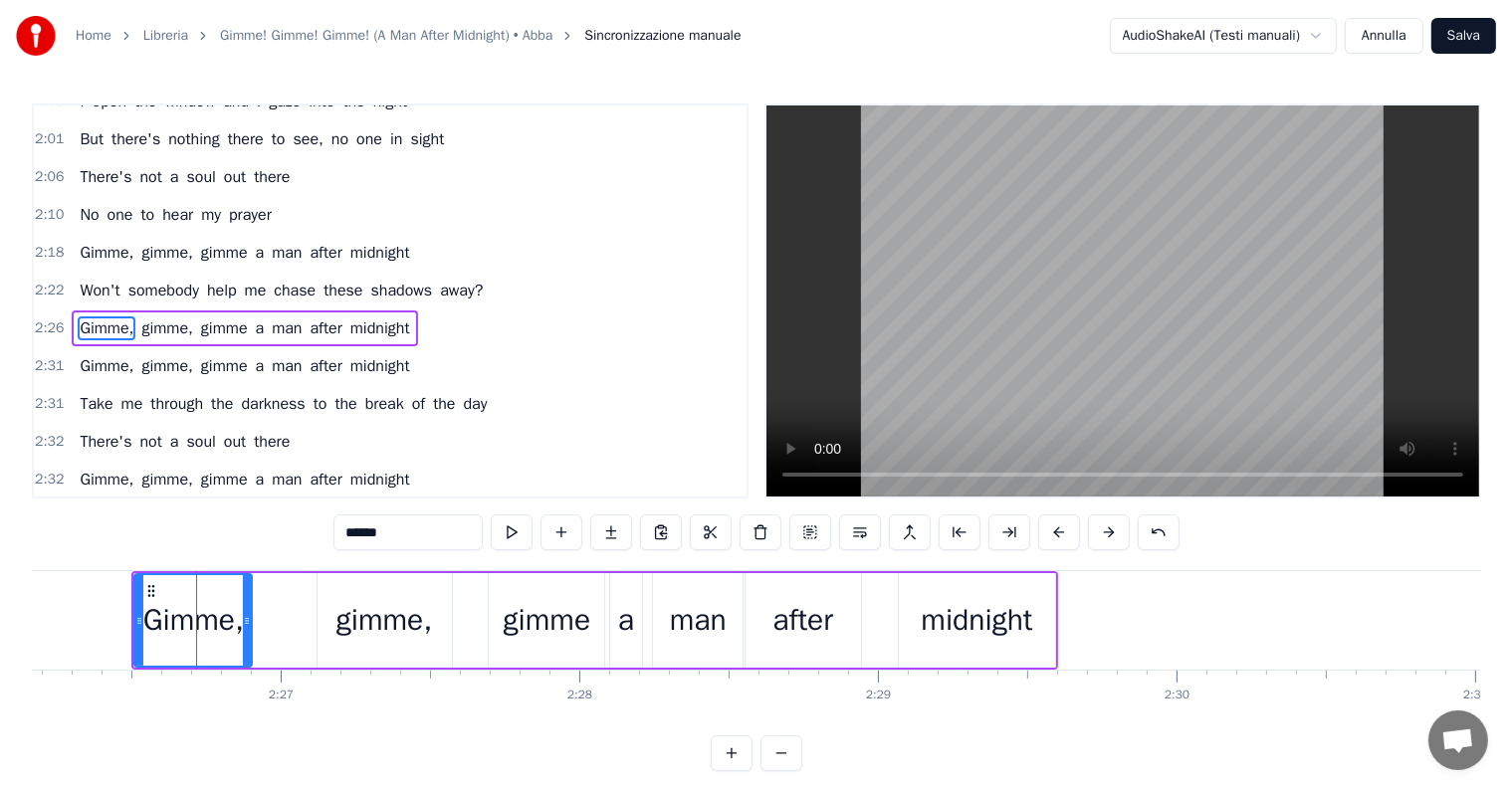 drag, startPoint x: 234, startPoint y: 617, endPoint x: 252, endPoint y: 616, distance: 18.027756 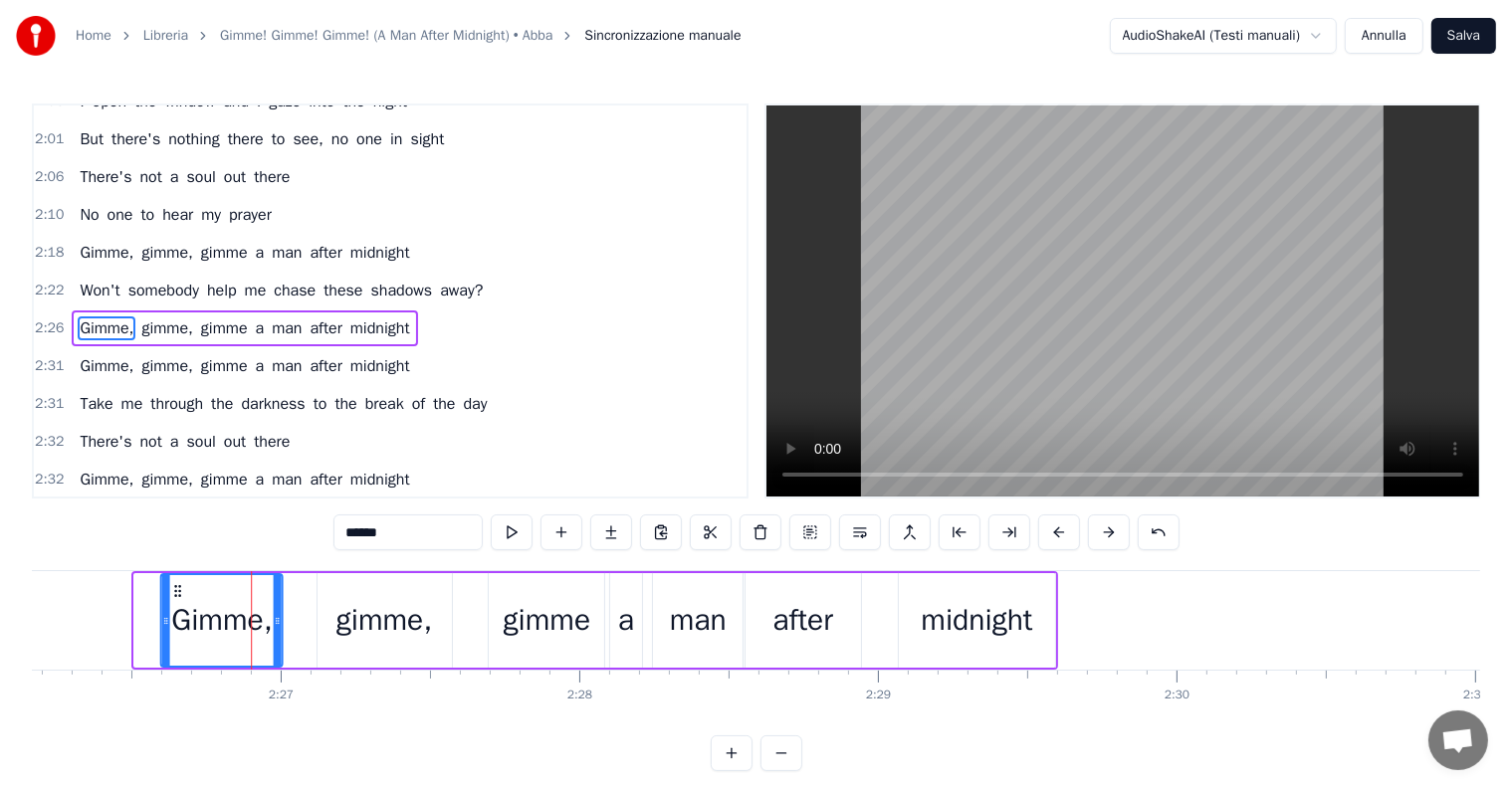drag, startPoint x: 145, startPoint y: 589, endPoint x: 171, endPoint y: 589, distance: 26 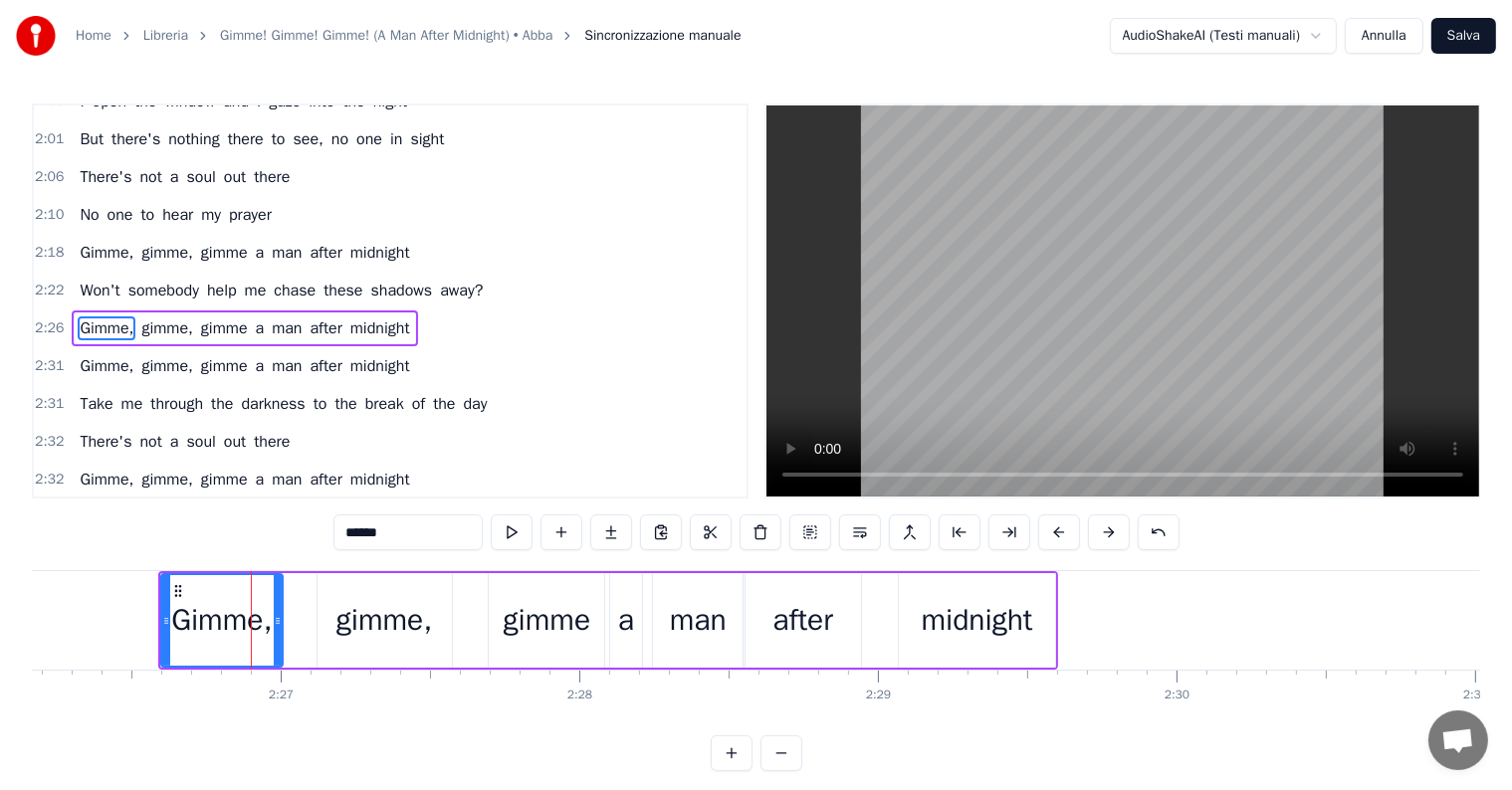 click on "Gimme, gimme, gimme a man after midnight" at bounding box center [244, 328] 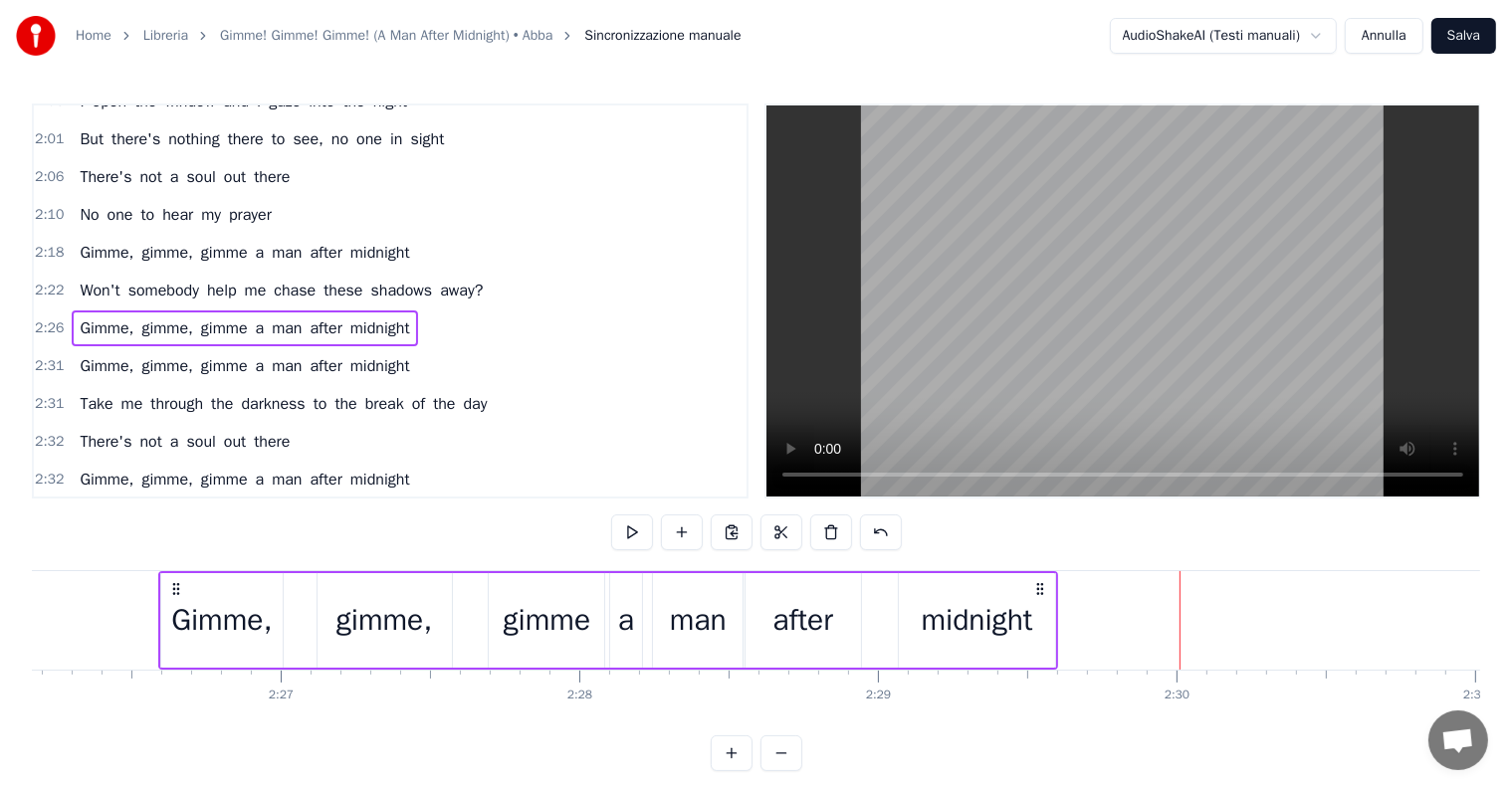 click on "midnight" at bounding box center [976, 620] 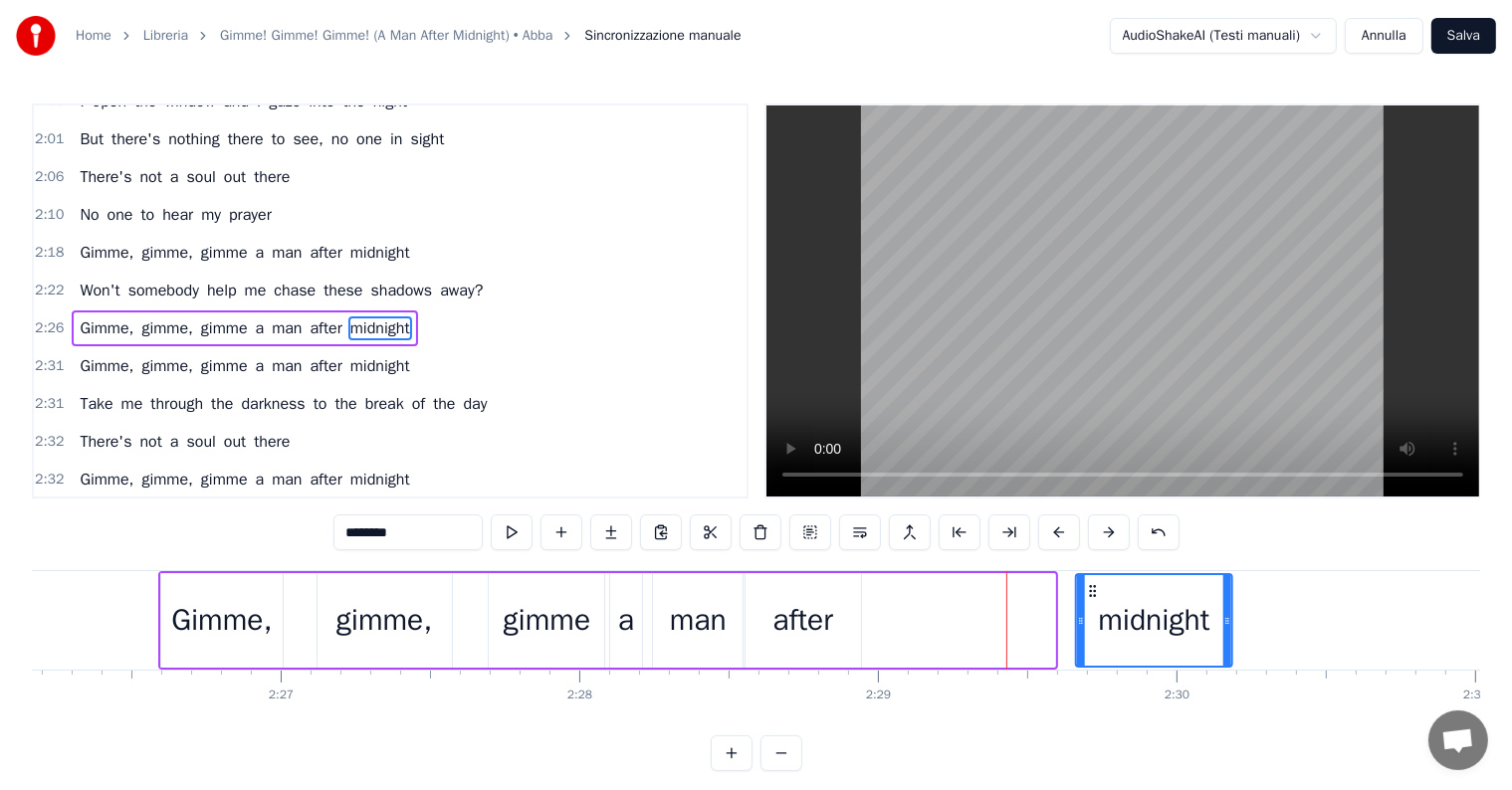 drag, startPoint x: 916, startPoint y: 585, endPoint x: 1092, endPoint y: 581, distance: 176.0454 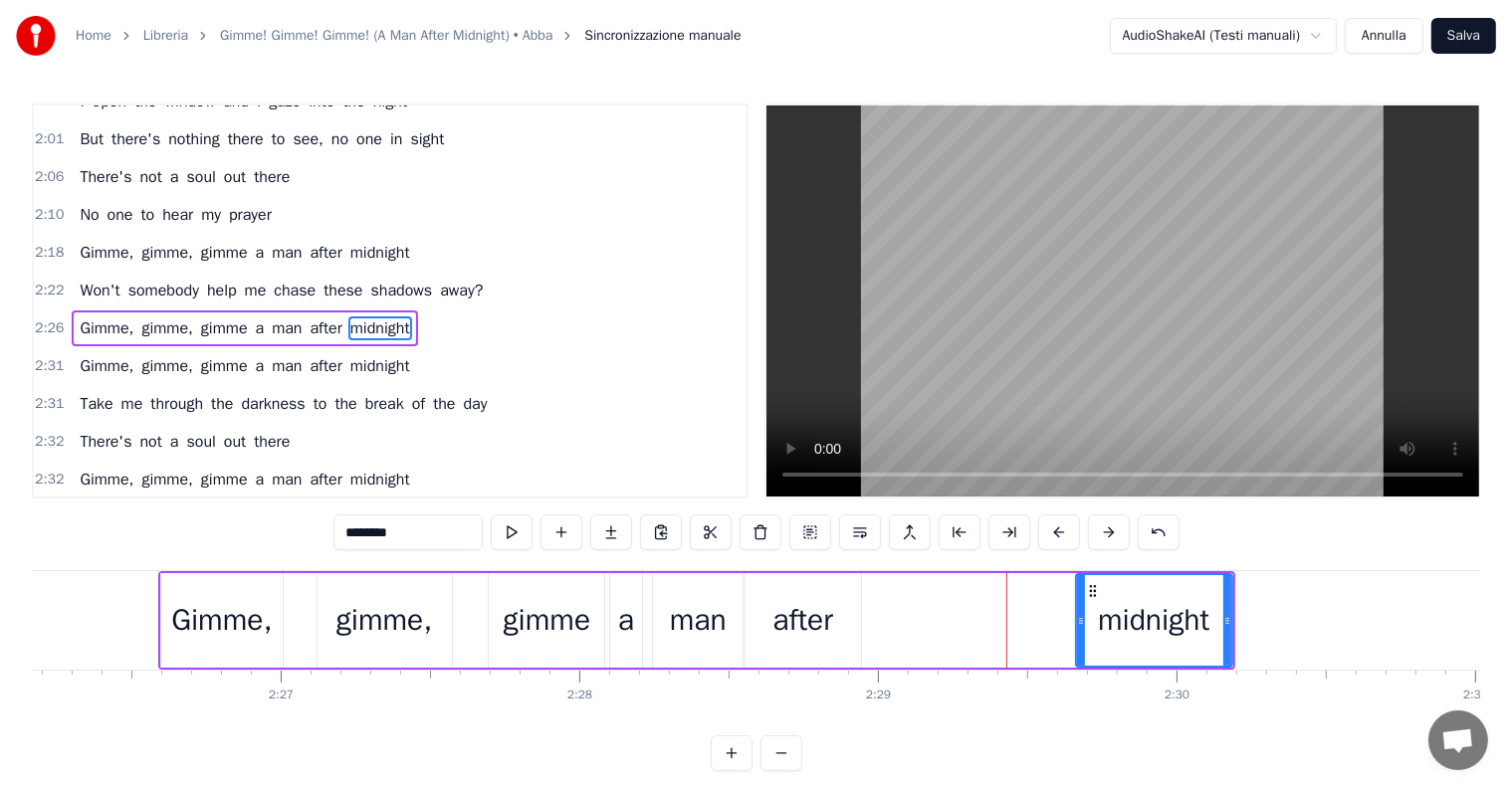 click on "Gimme, gimme, gimme a man after midnight" at bounding box center [244, 328] 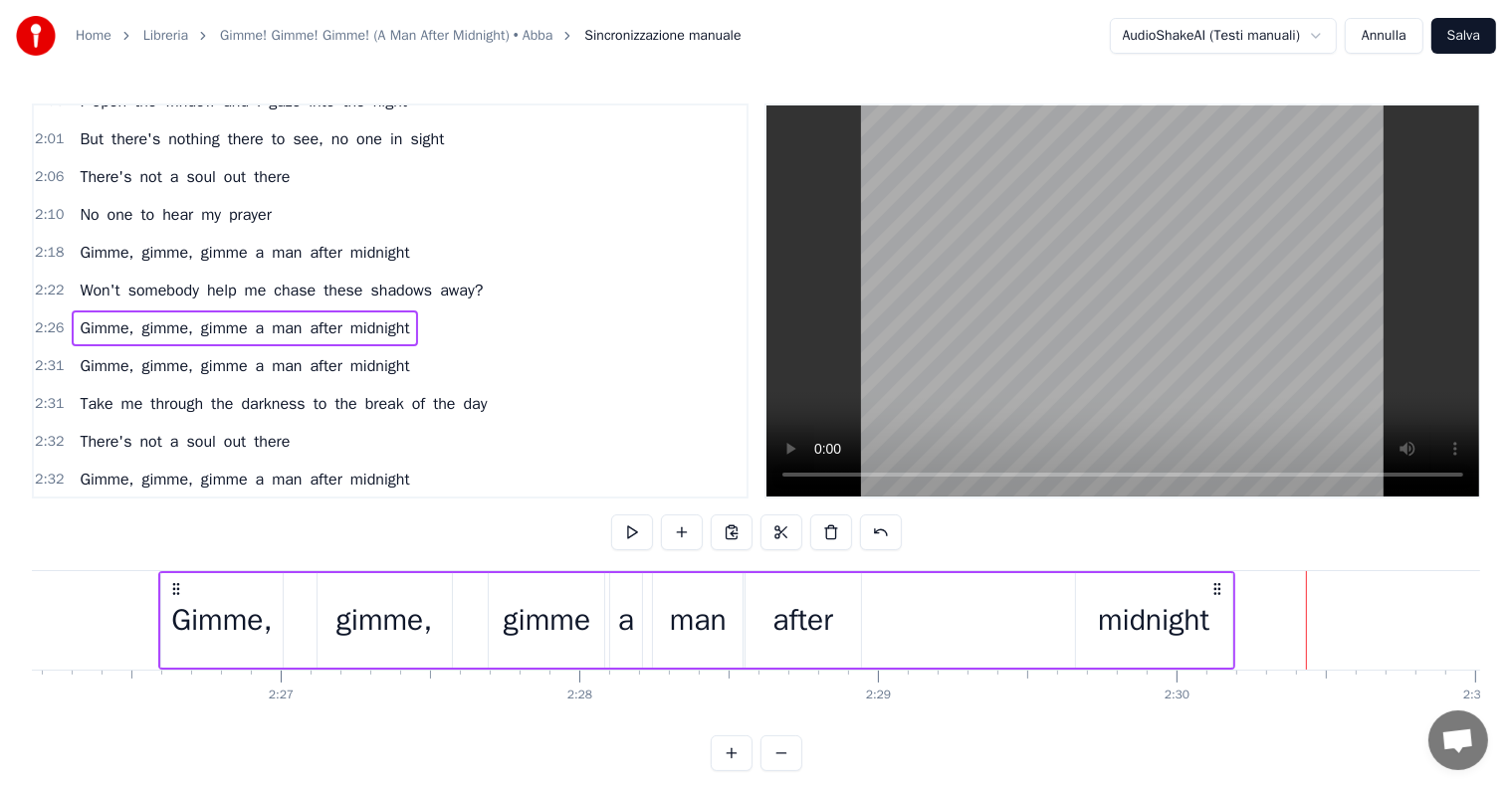 click on "midnight" at bounding box center (1154, 620) 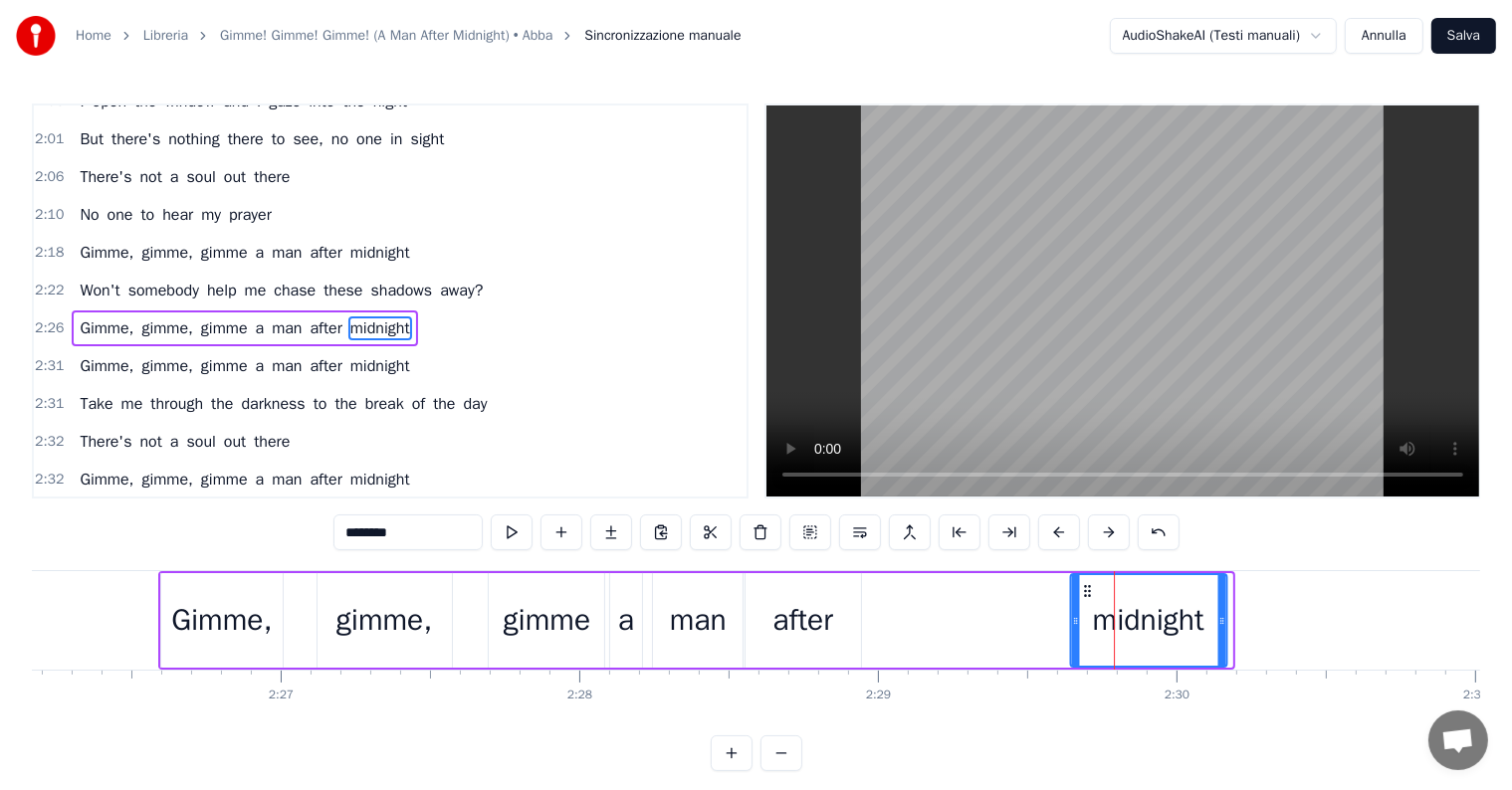 click 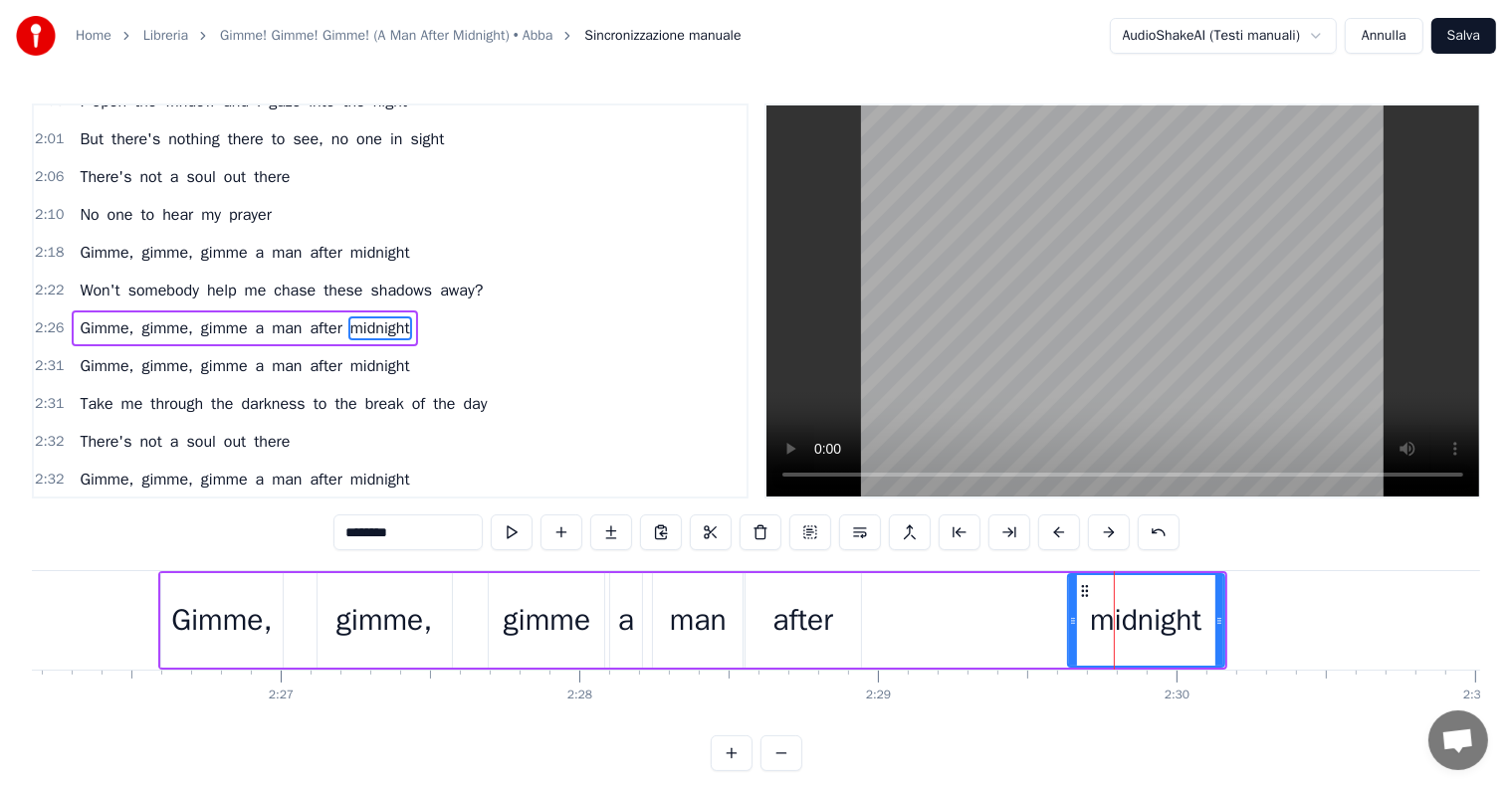 click on "after" at bounding box center [803, 620] 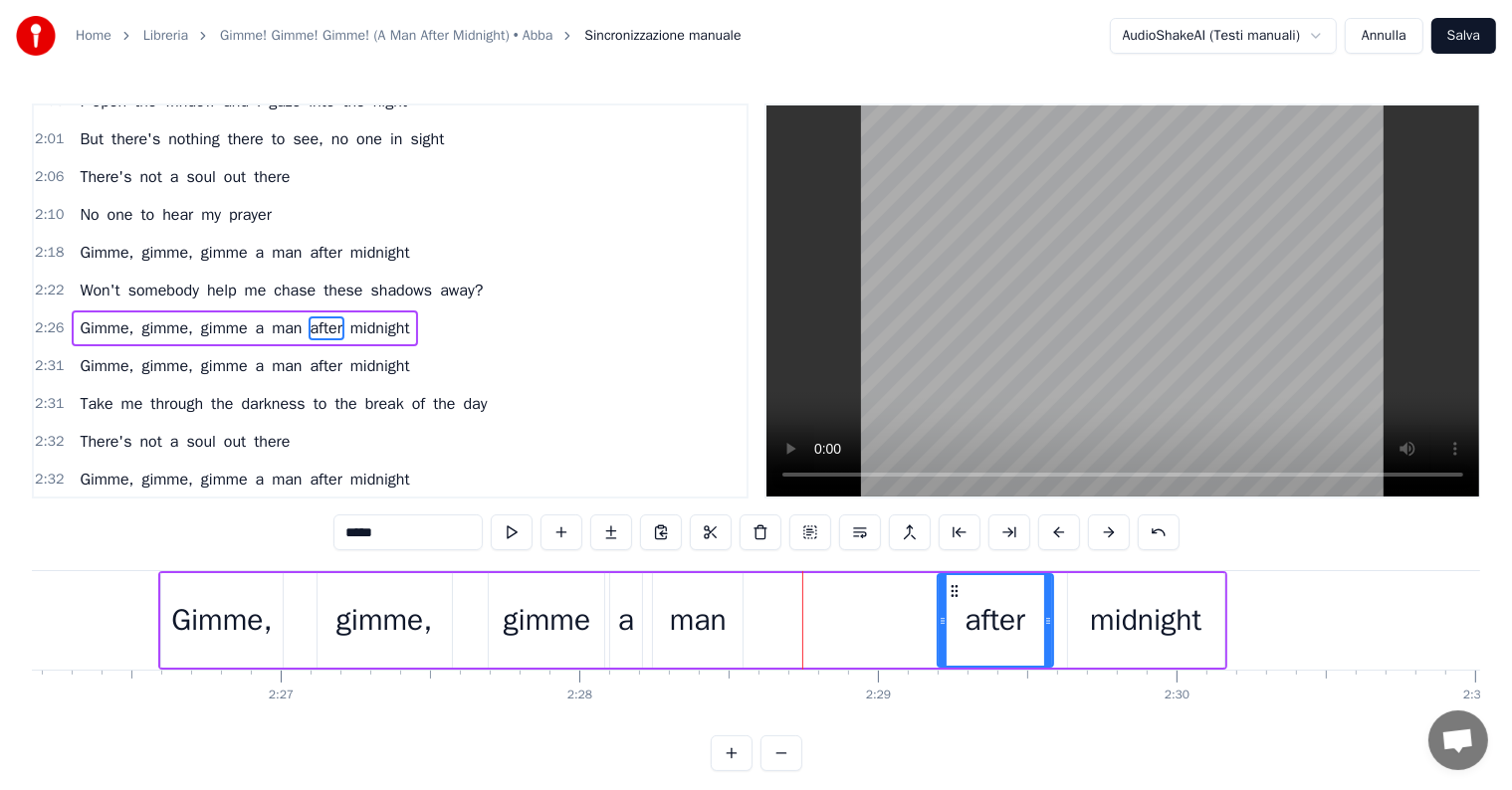 drag, startPoint x: 764, startPoint y: 586, endPoint x: 957, endPoint y: 588, distance: 193.01036 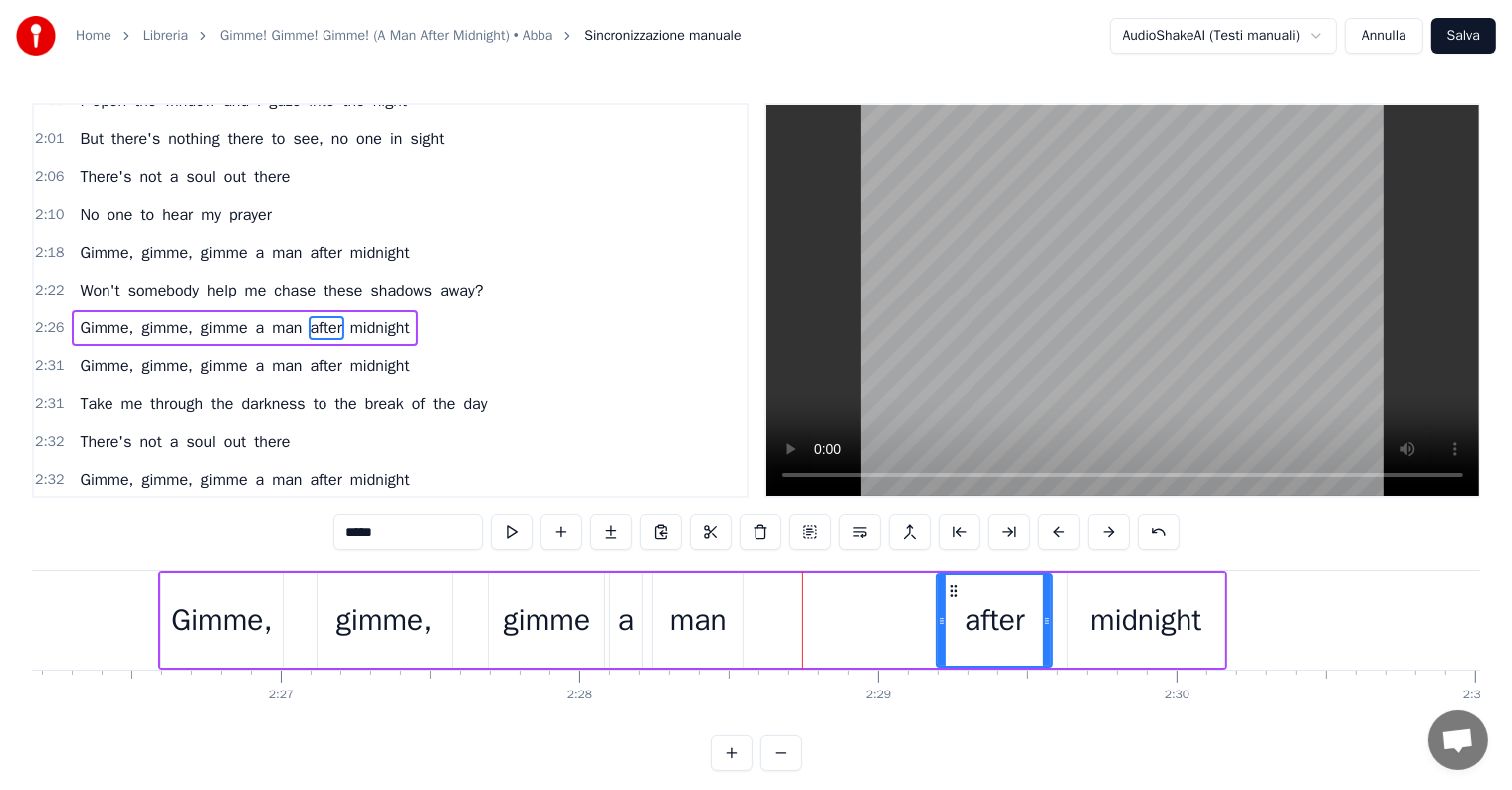 click on "Gimme, gimme, gimme a man after midnight" at bounding box center [693, 620] 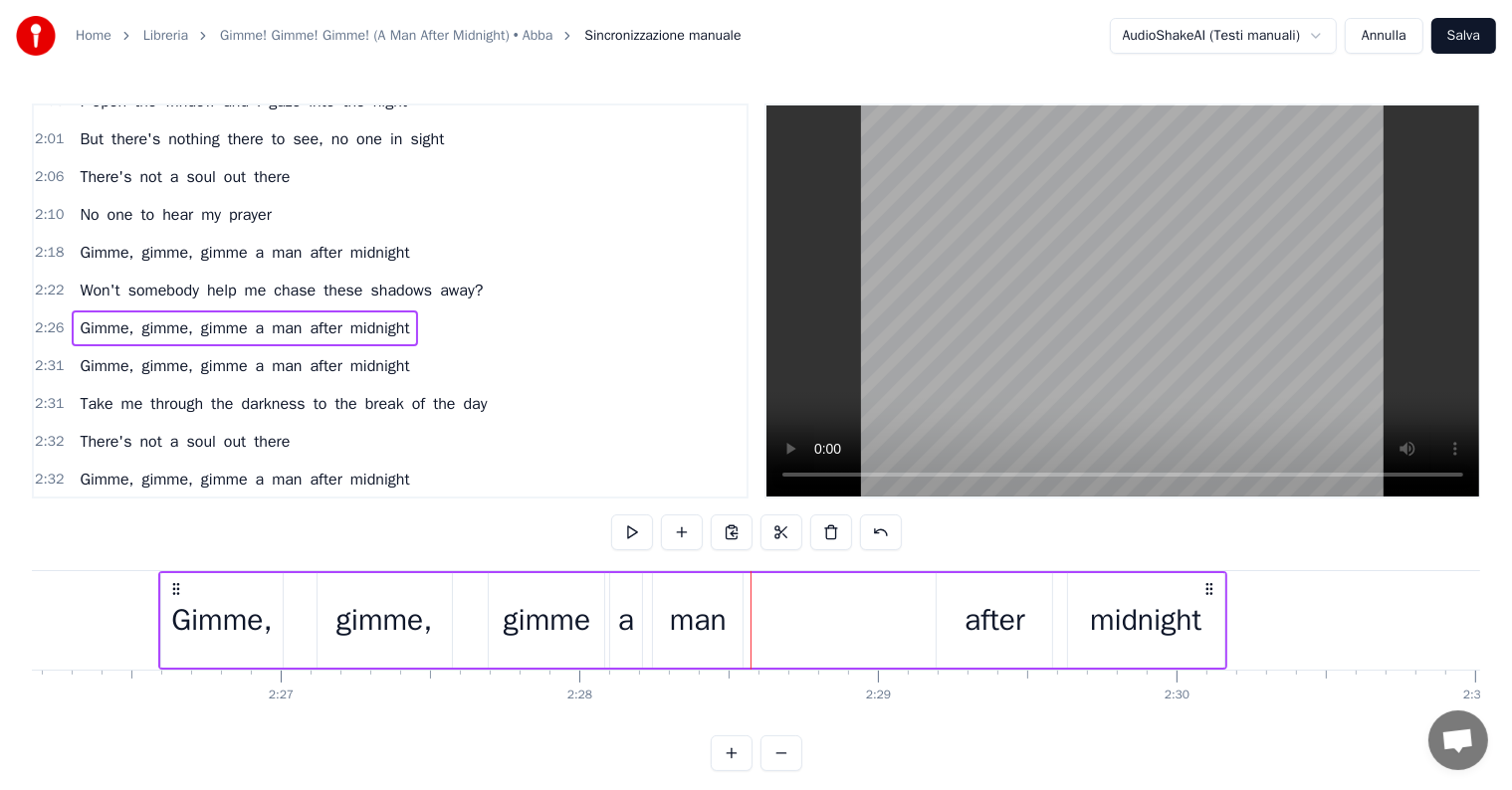 click on "man" at bounding box center [698, 620] 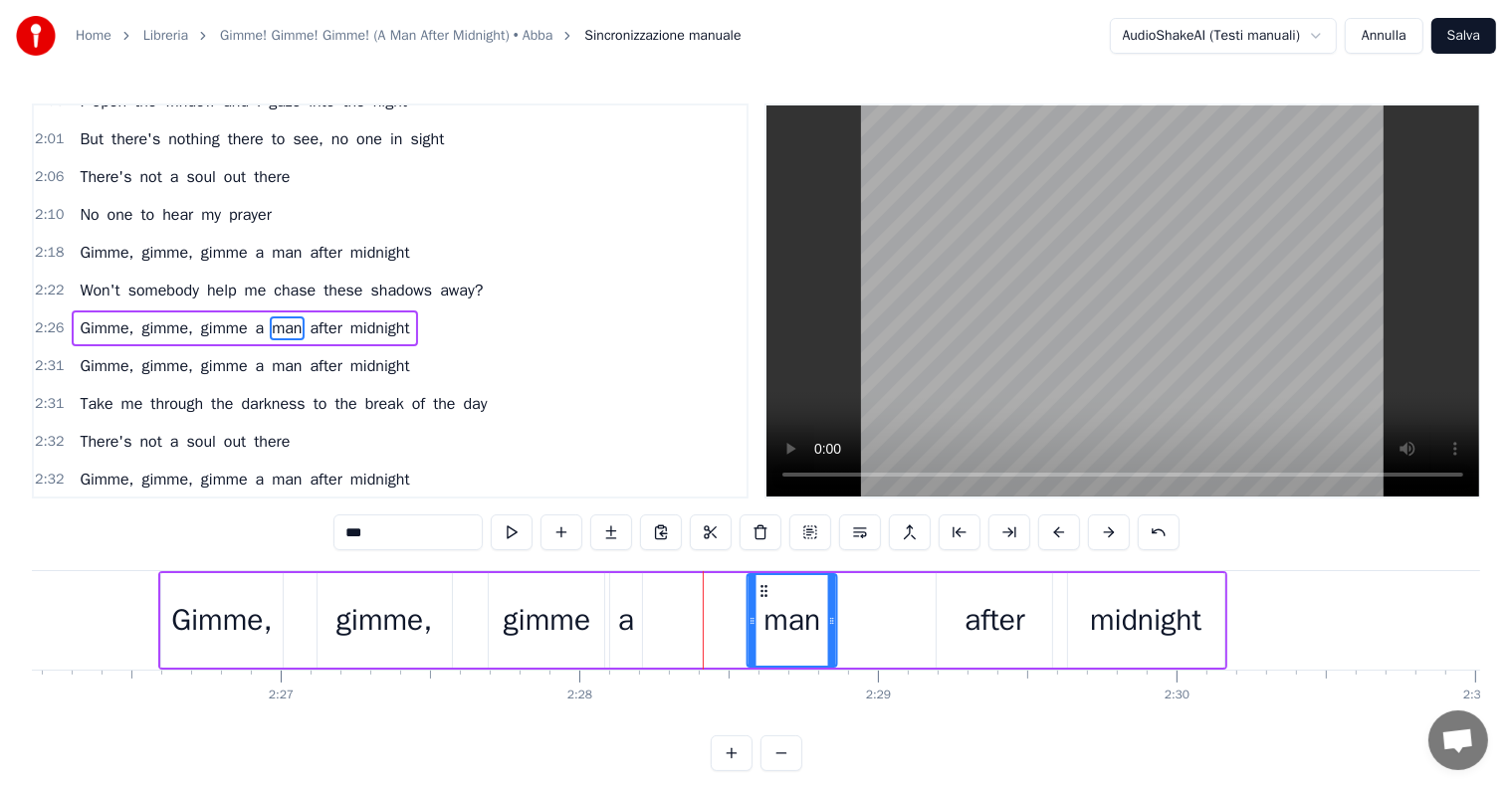drag, startPoint x: 668, startPoint y: 588, endPoint x: 761, endPoint y: 585, distance: 93.04837 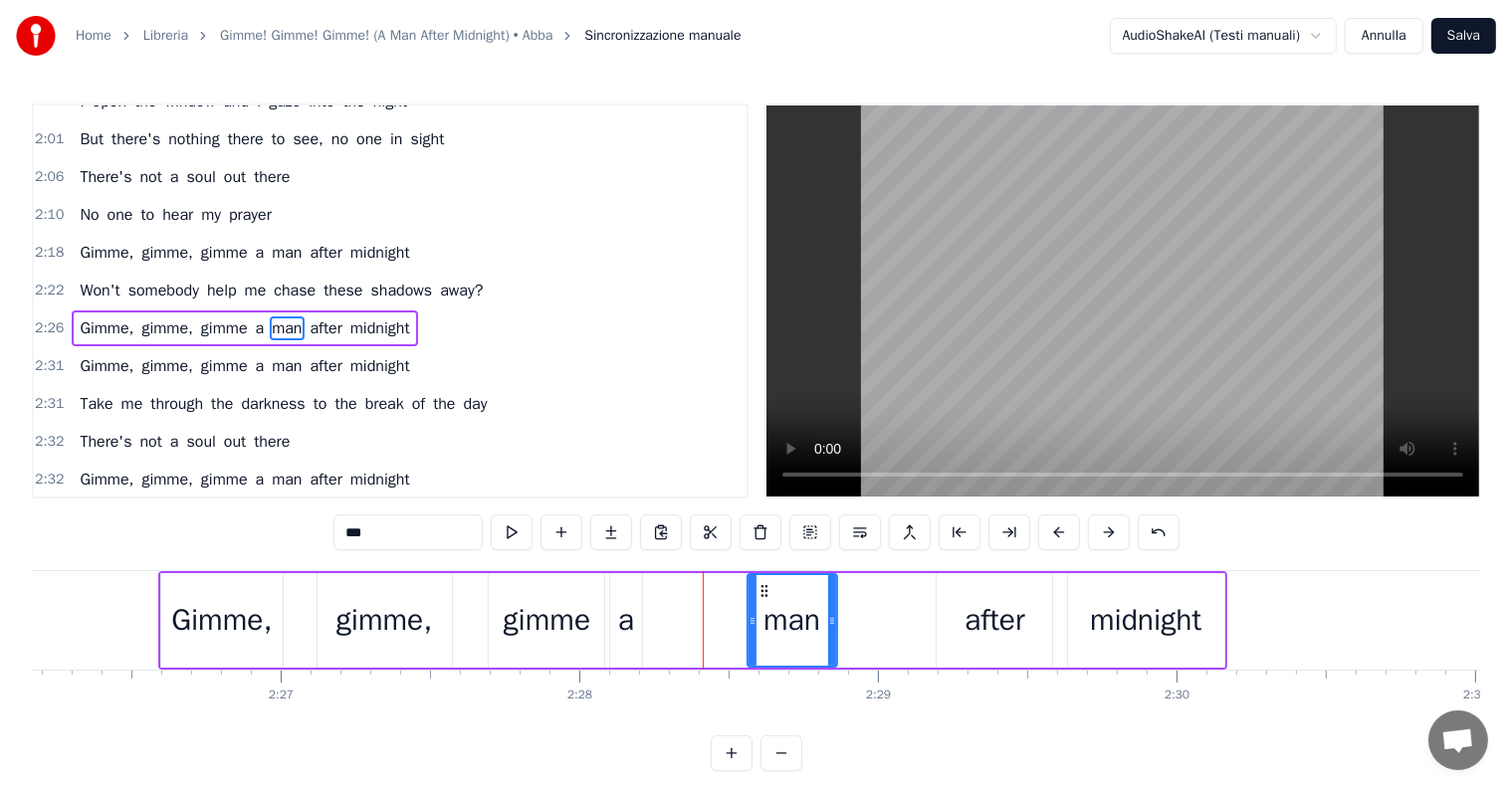 click on "after" at bounding box center [994, 620] 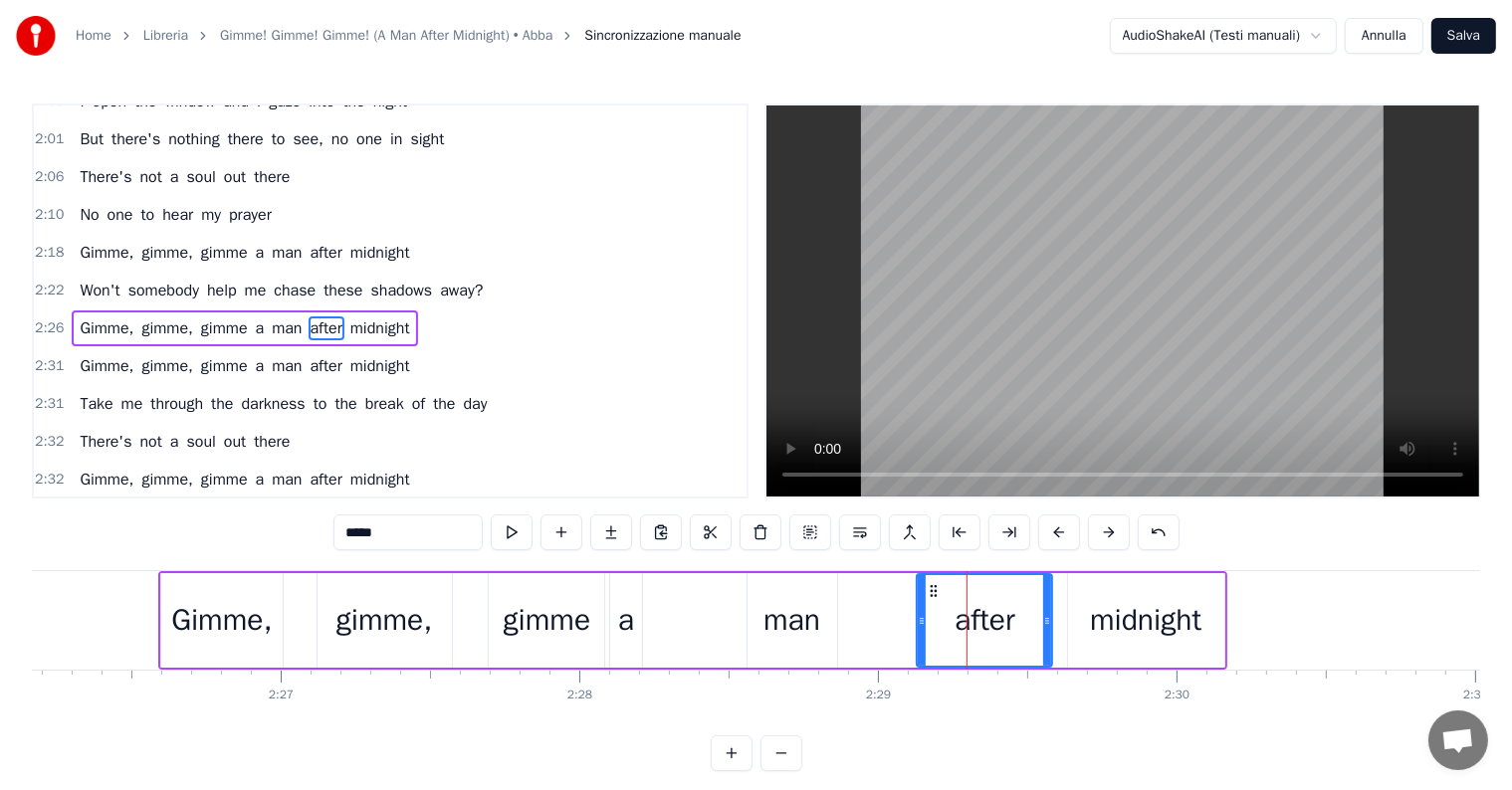 drag, startPoint x: 942, startPoint y: 617, endPoint x: 922, endPoint y: 619, distance: 20.09975 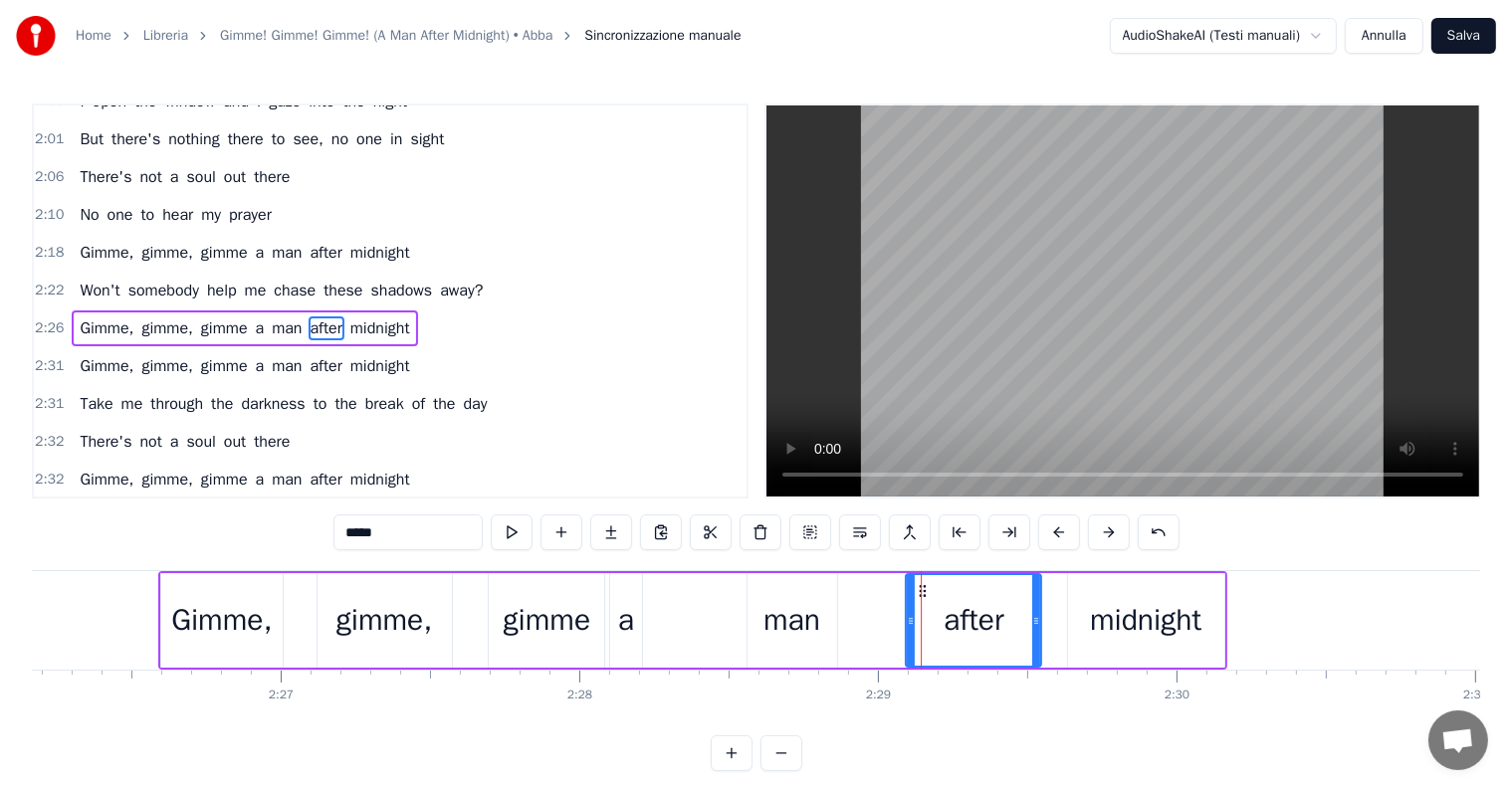 drag, startPoint x: 932, startPoint y: 586, endPoint x: 921, endPoint y: 587, distance: 11.045361 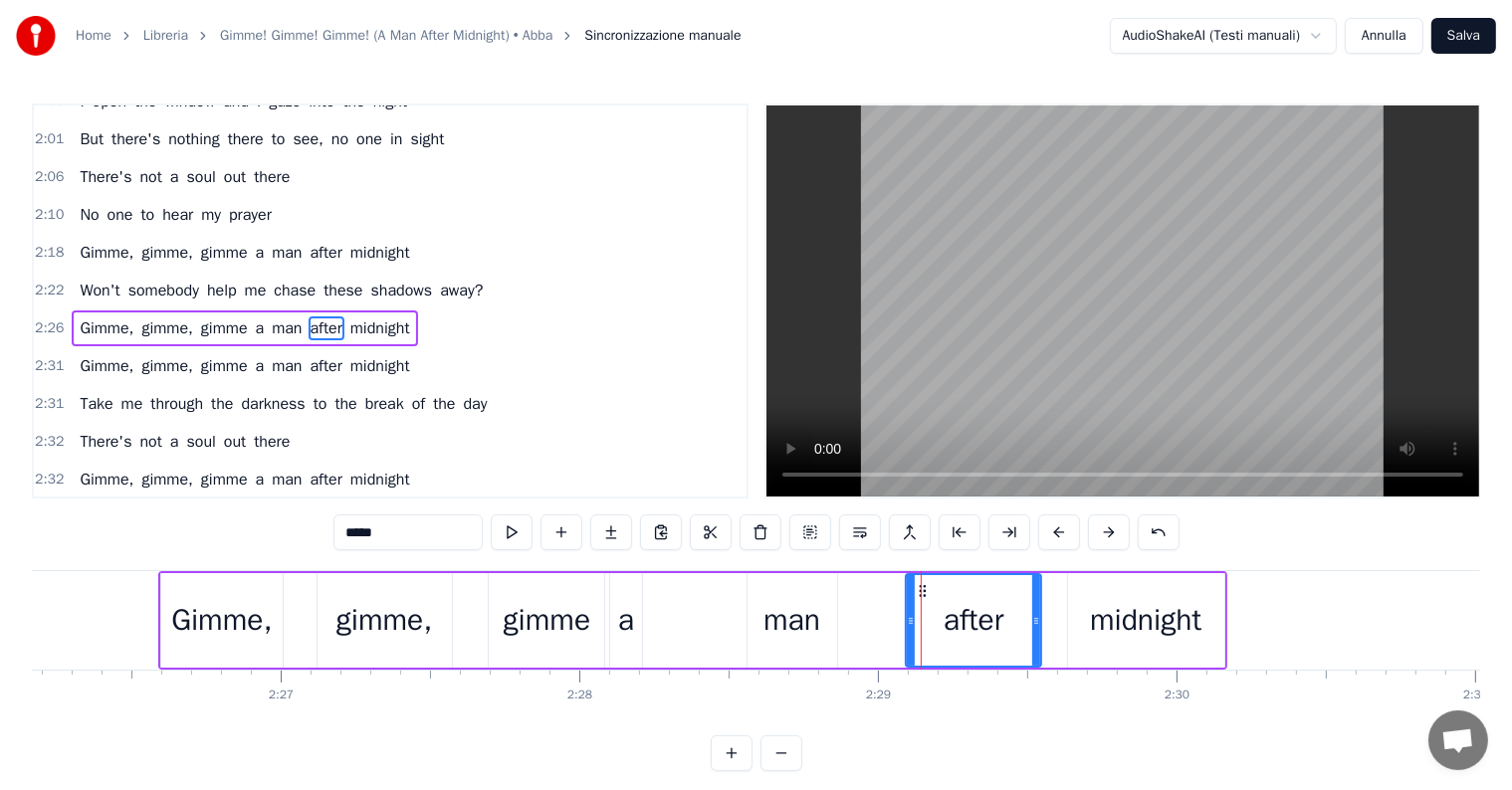 click on "a" at bounding box center [626, 620] 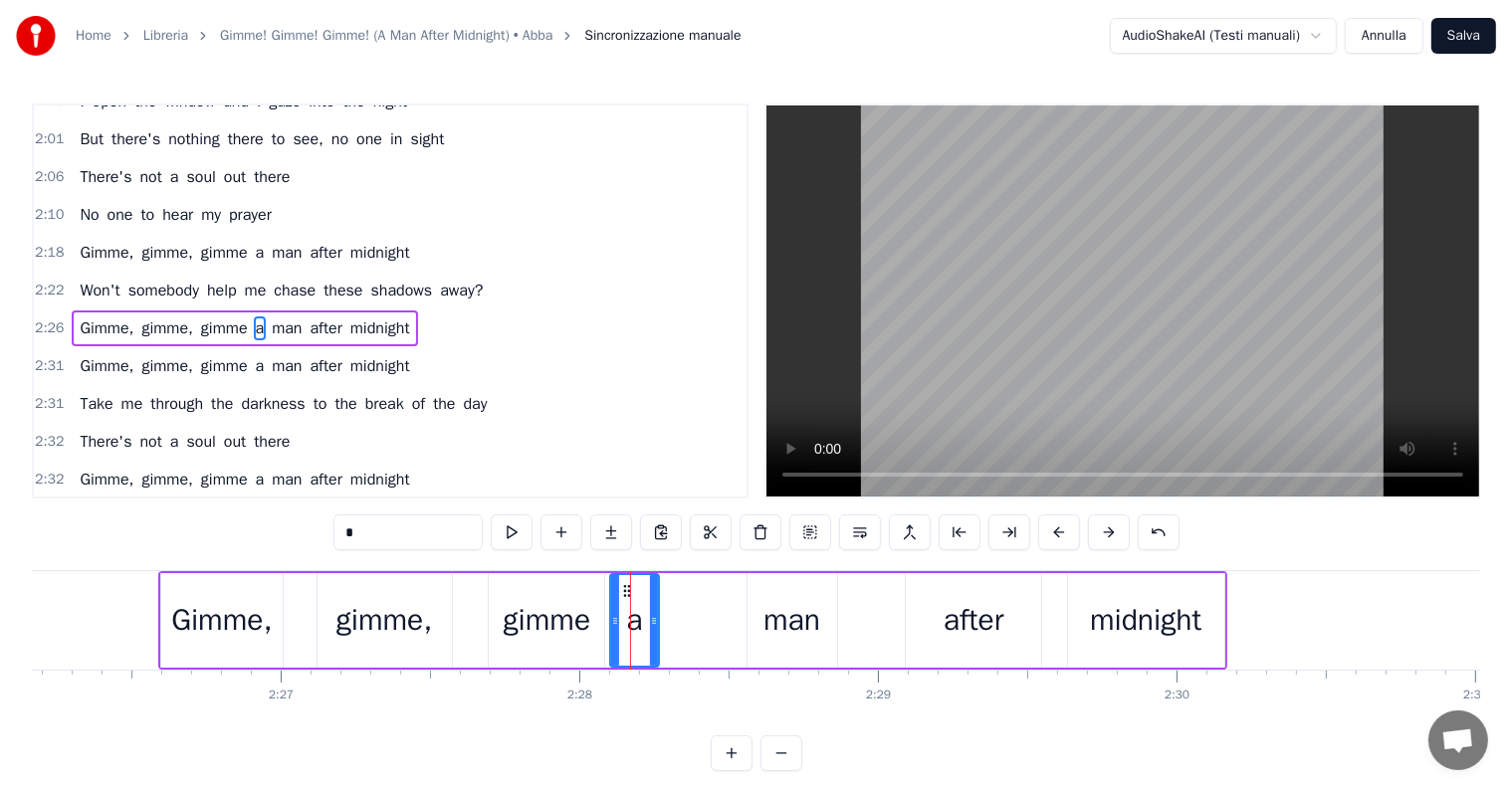 drag, startPoint x: 640, startPoint y: 621, endPoint x: 659, endPoint y: 621, distance: 19 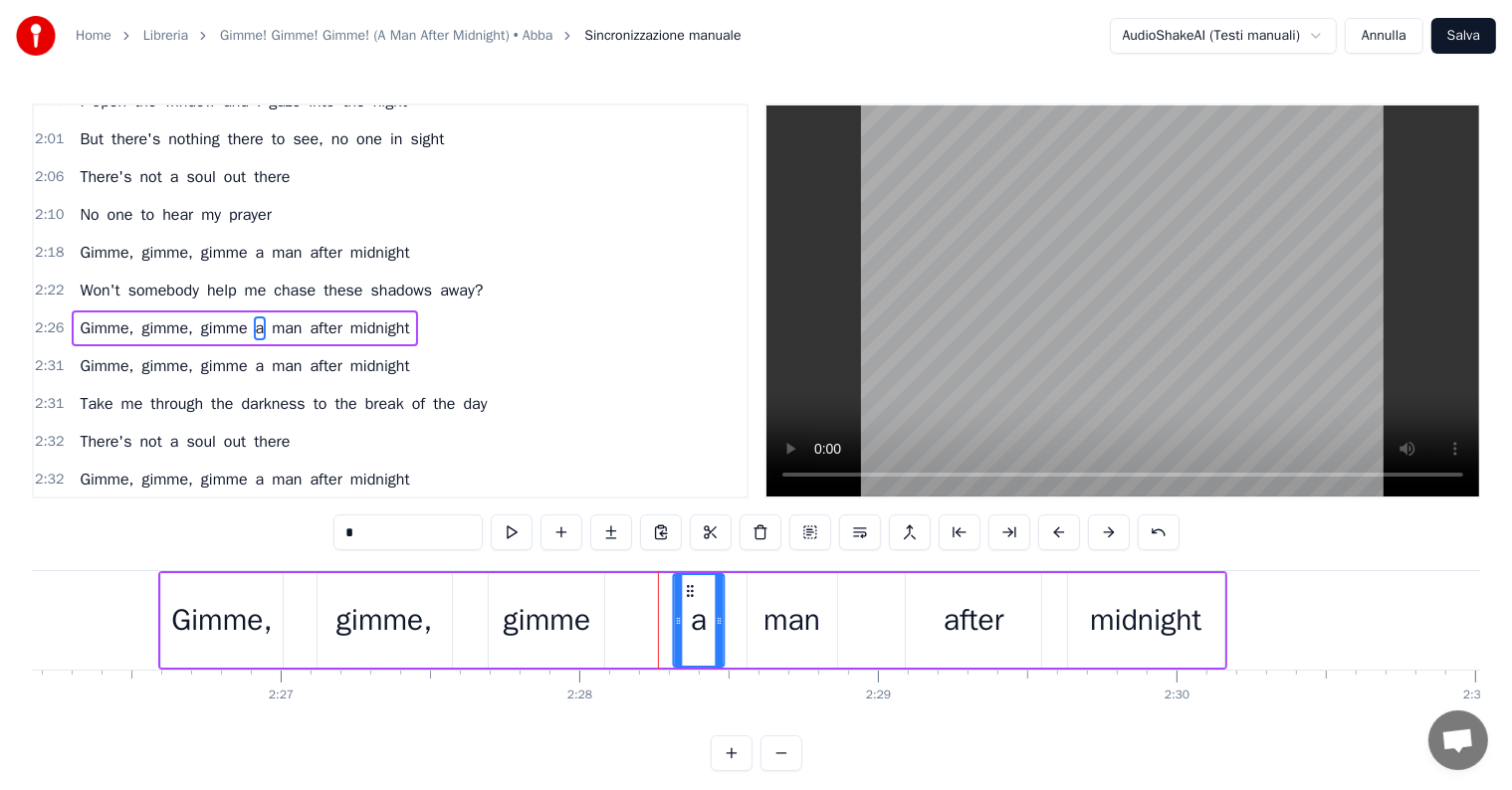 drag, startPoint x: 625, startPoint y: 593, endPoint x: 689, endPoint y: 597, distance: 64.12488 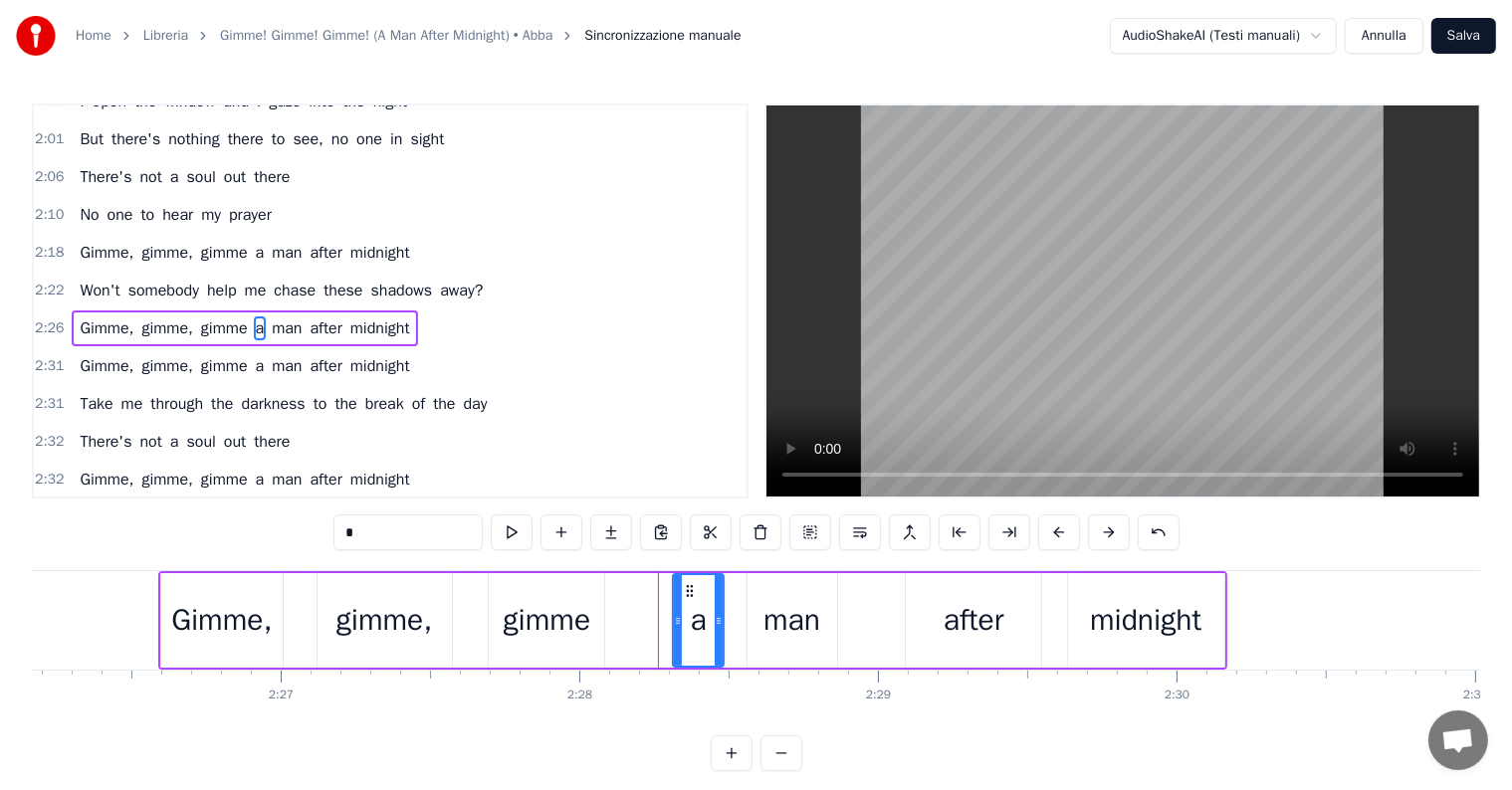 click on "Gimme, gimme, gimme a man after midnight" at bounding box center (244, 328) 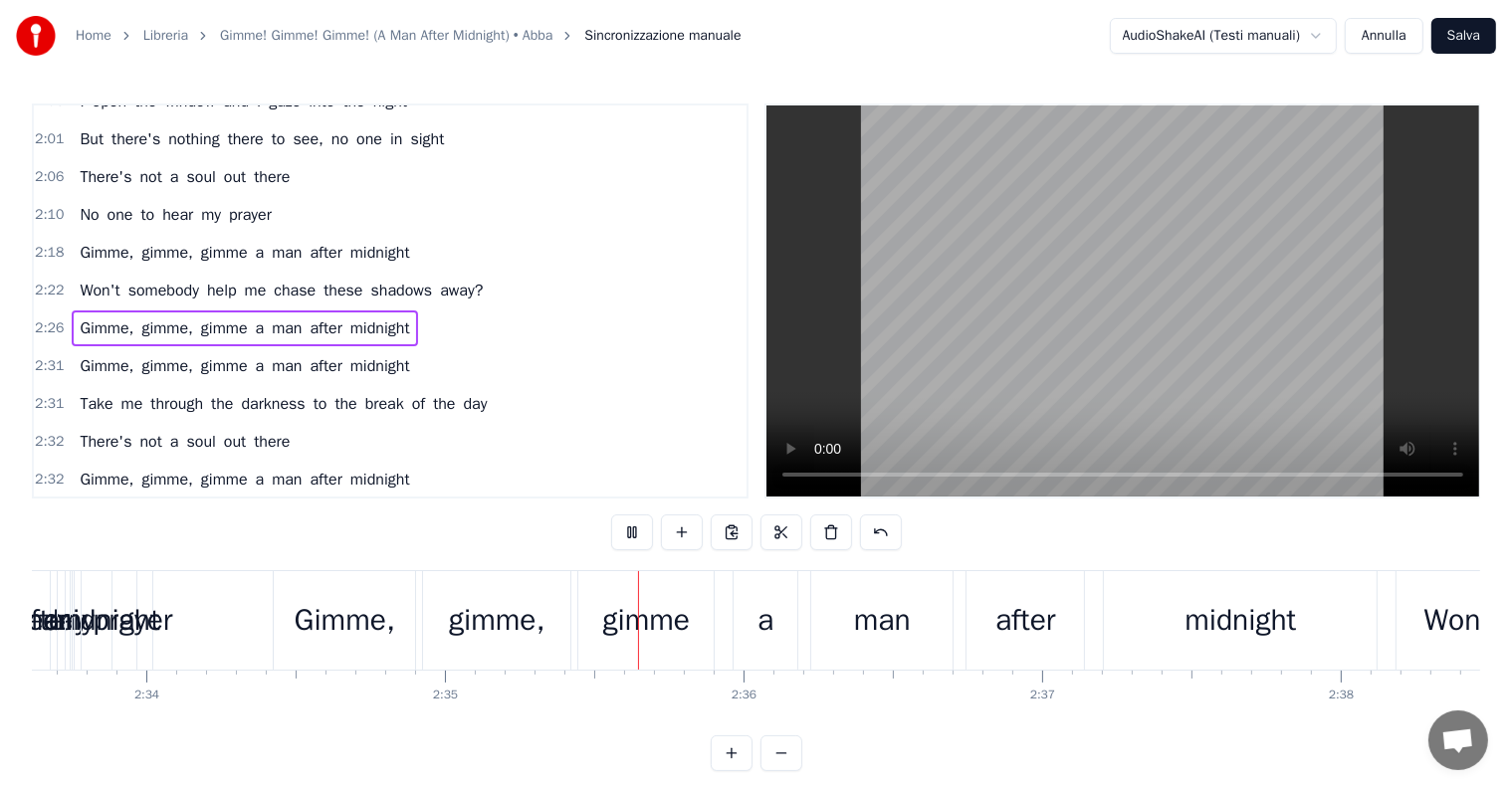 scroll, scrollTop: 0, scrollLeft: 46211, axis: horizontal 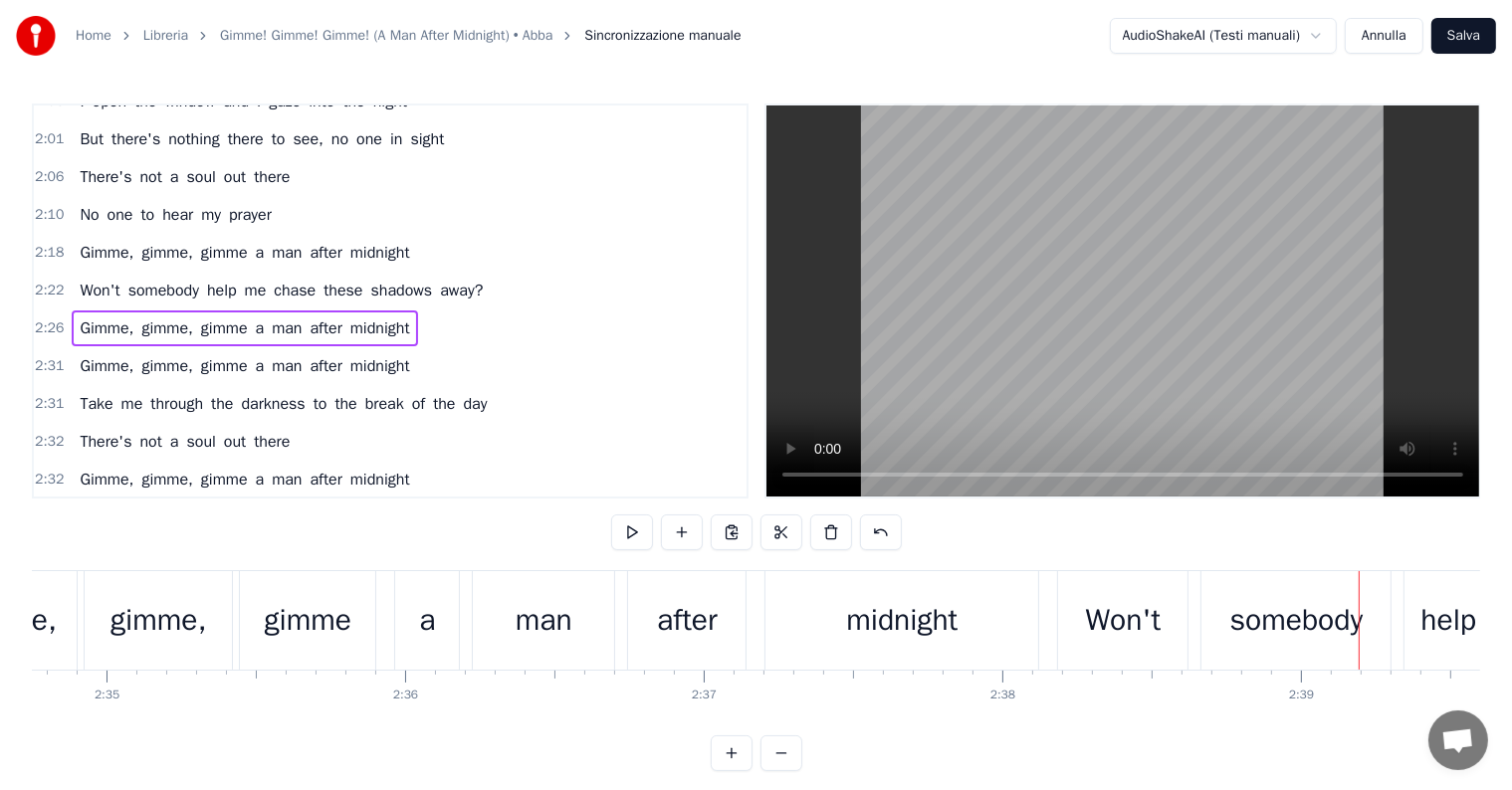 click on "Take me through the darkness to the break of the day" at bounding box center (283, 404) 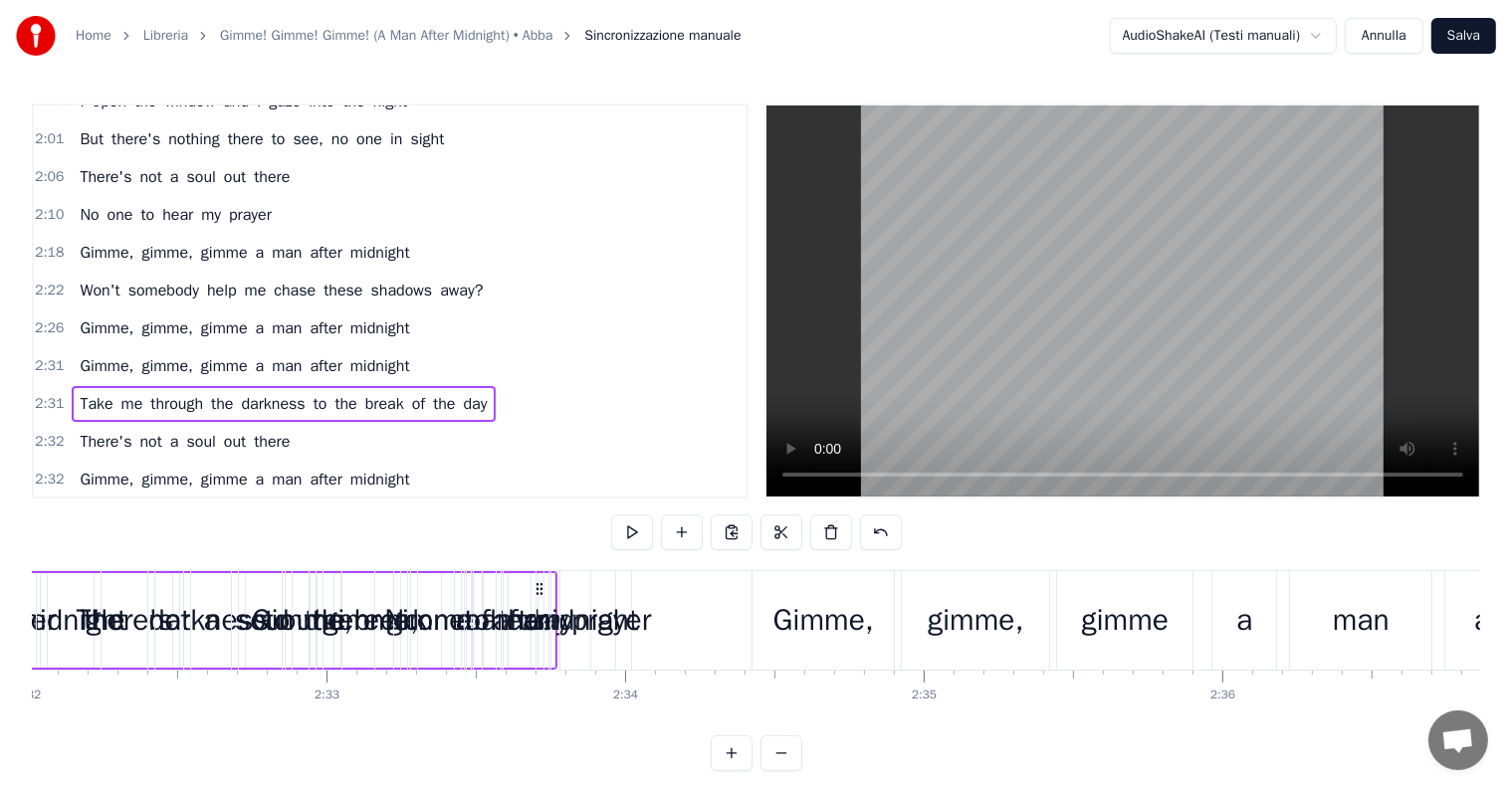 scroll, scrollTop: 0, scrollLeft: 45098, axis: horizontal 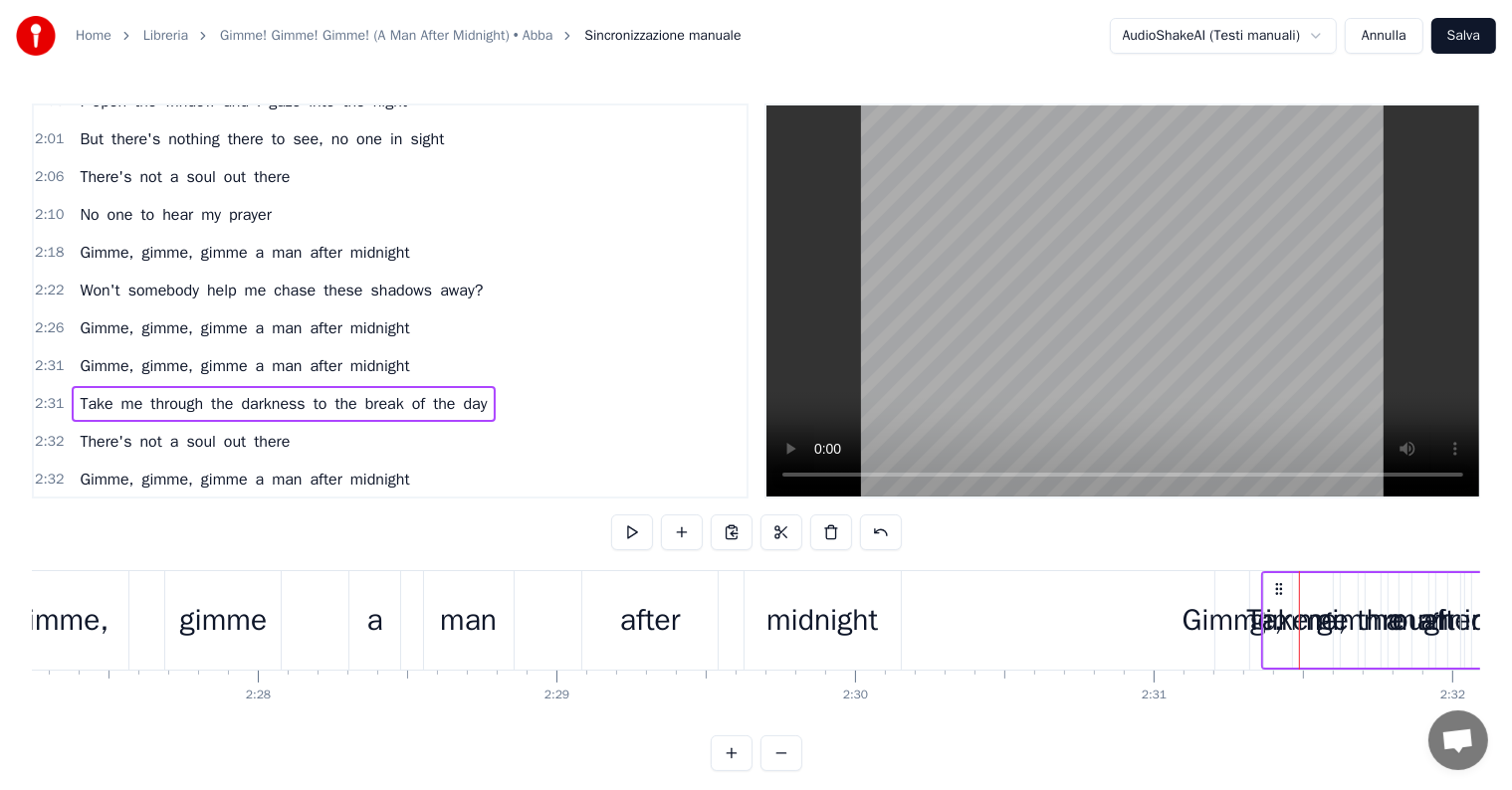 click on "2:32 There's not a soul out there" at bounding box center [390, 442] 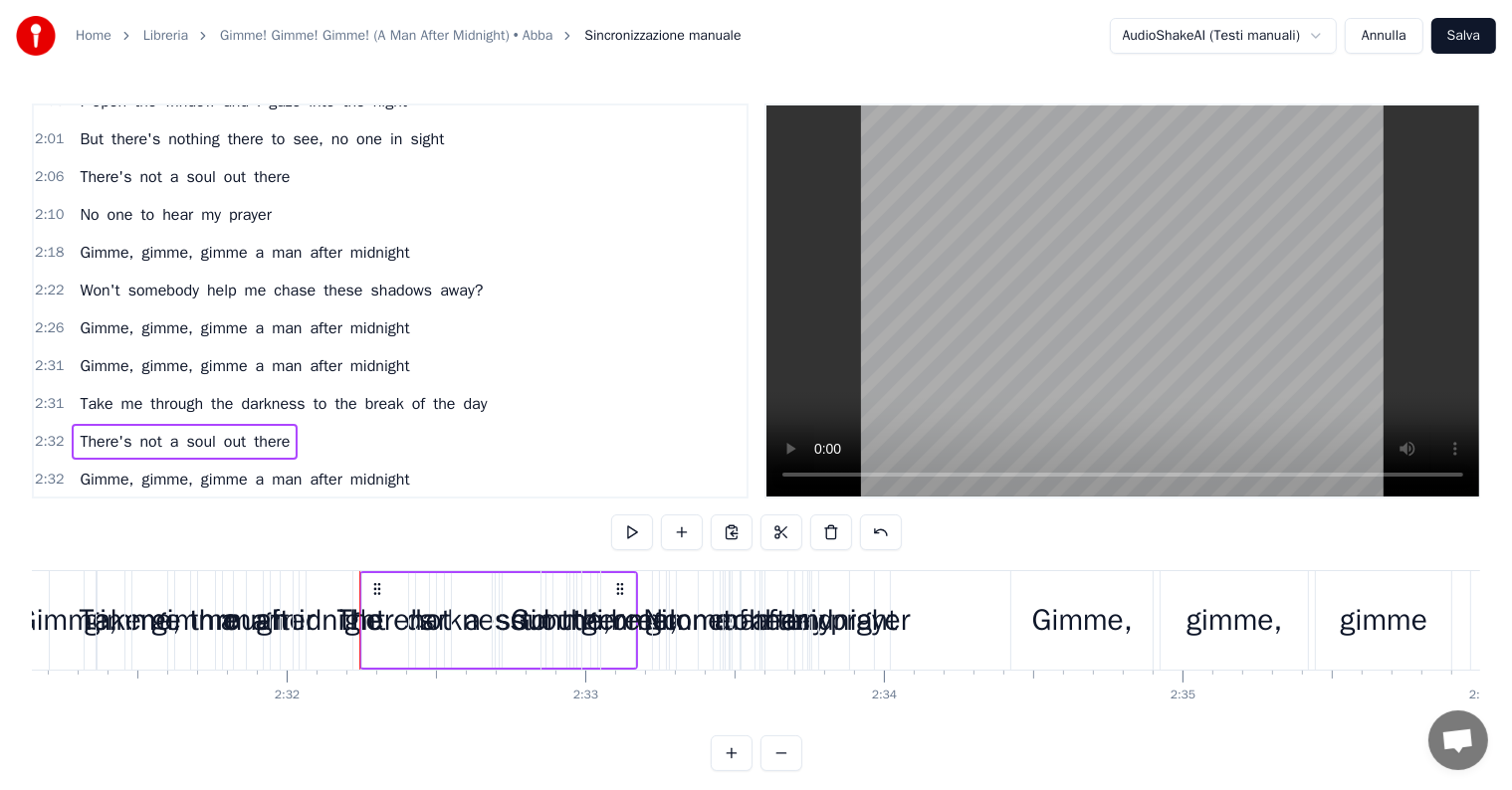 scroll, scrollTop: 0, scrollLeft: 45362, axis: horizontal 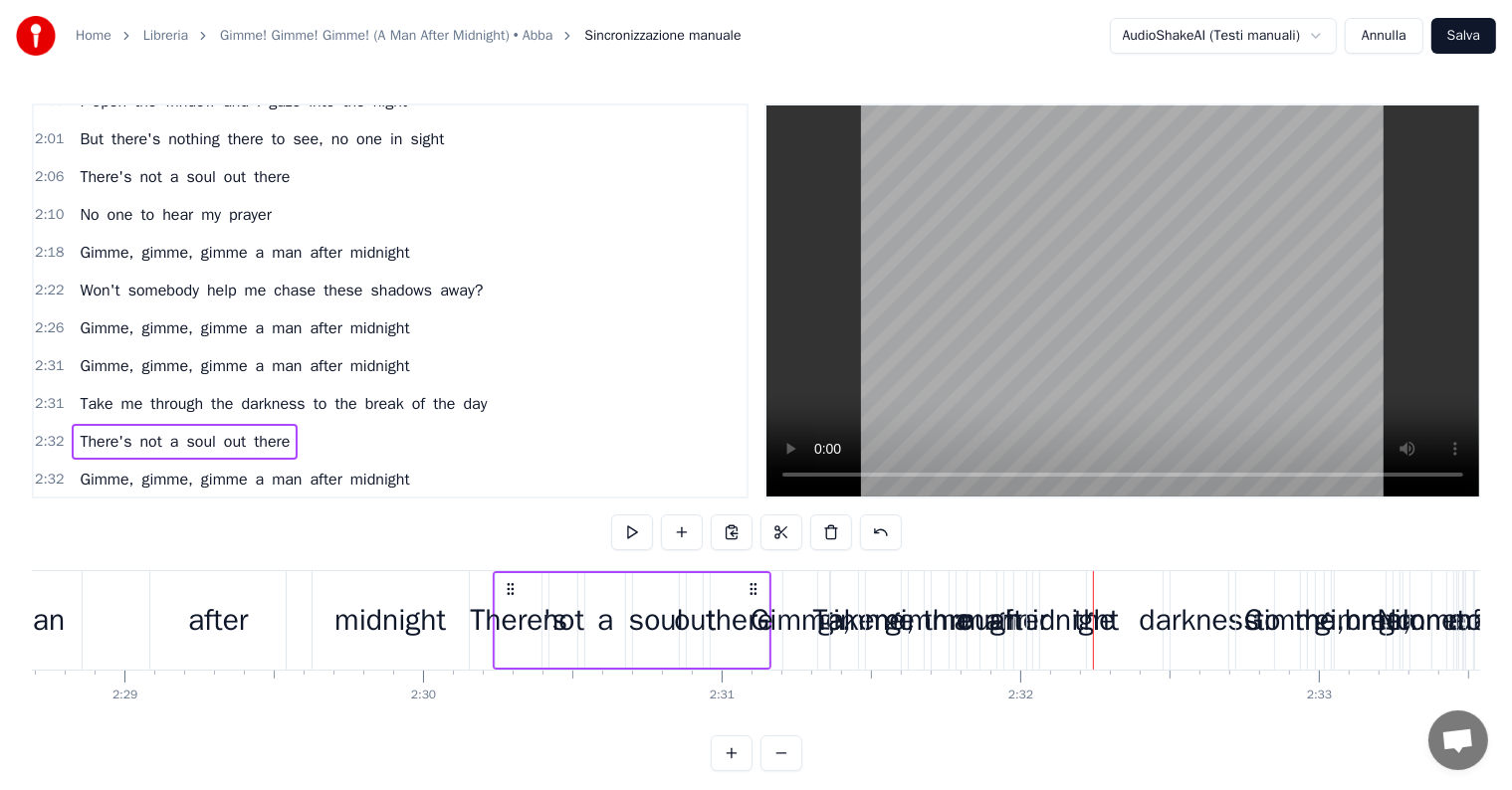 drag, startPoint x: 147, startPoint y: 581, endPoint x: 509, endPoint y: 595, distance: 362.27062 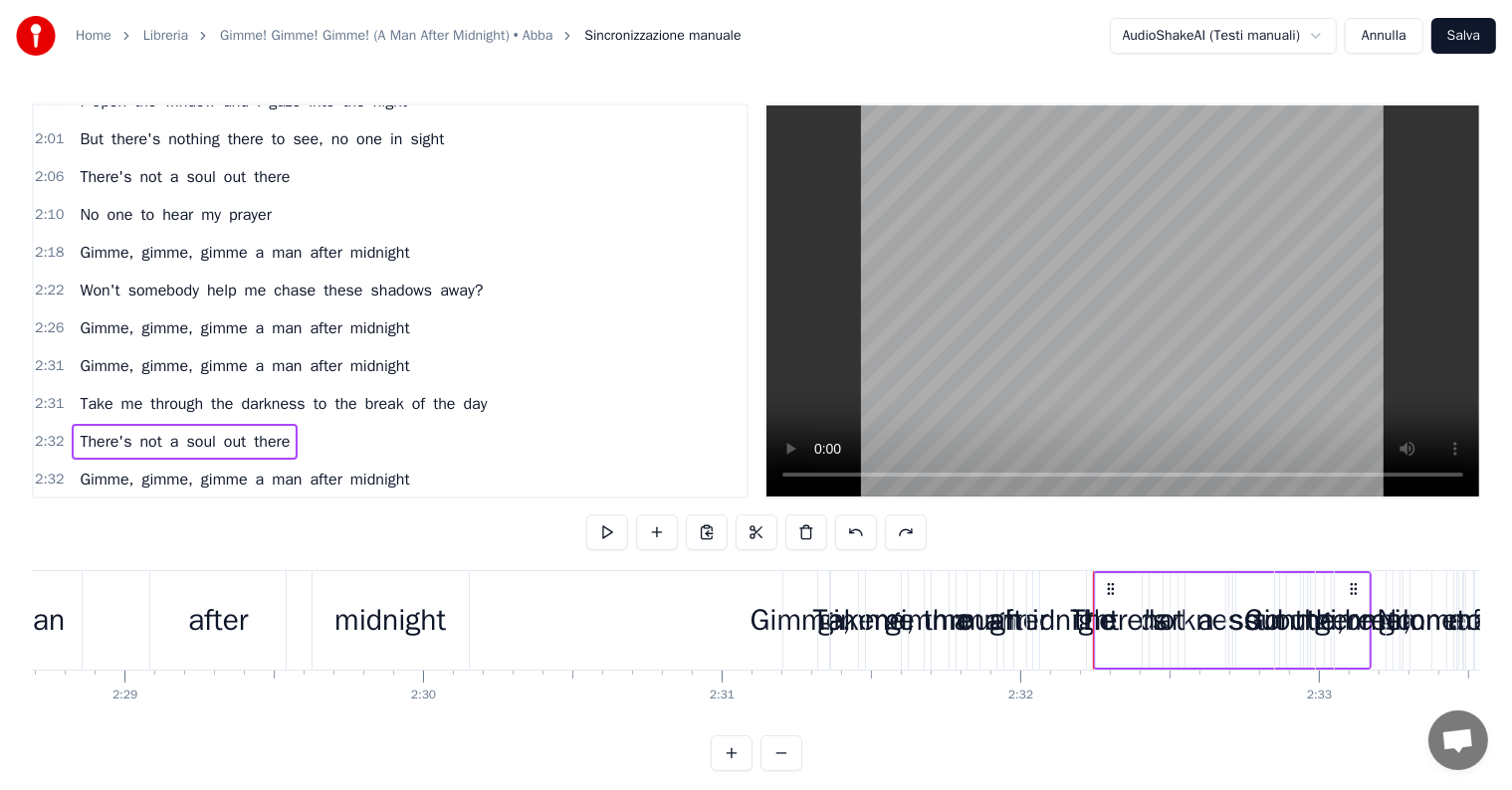 click on "Take me through the darkness to the break of the day" at bounding box center [283, 404] 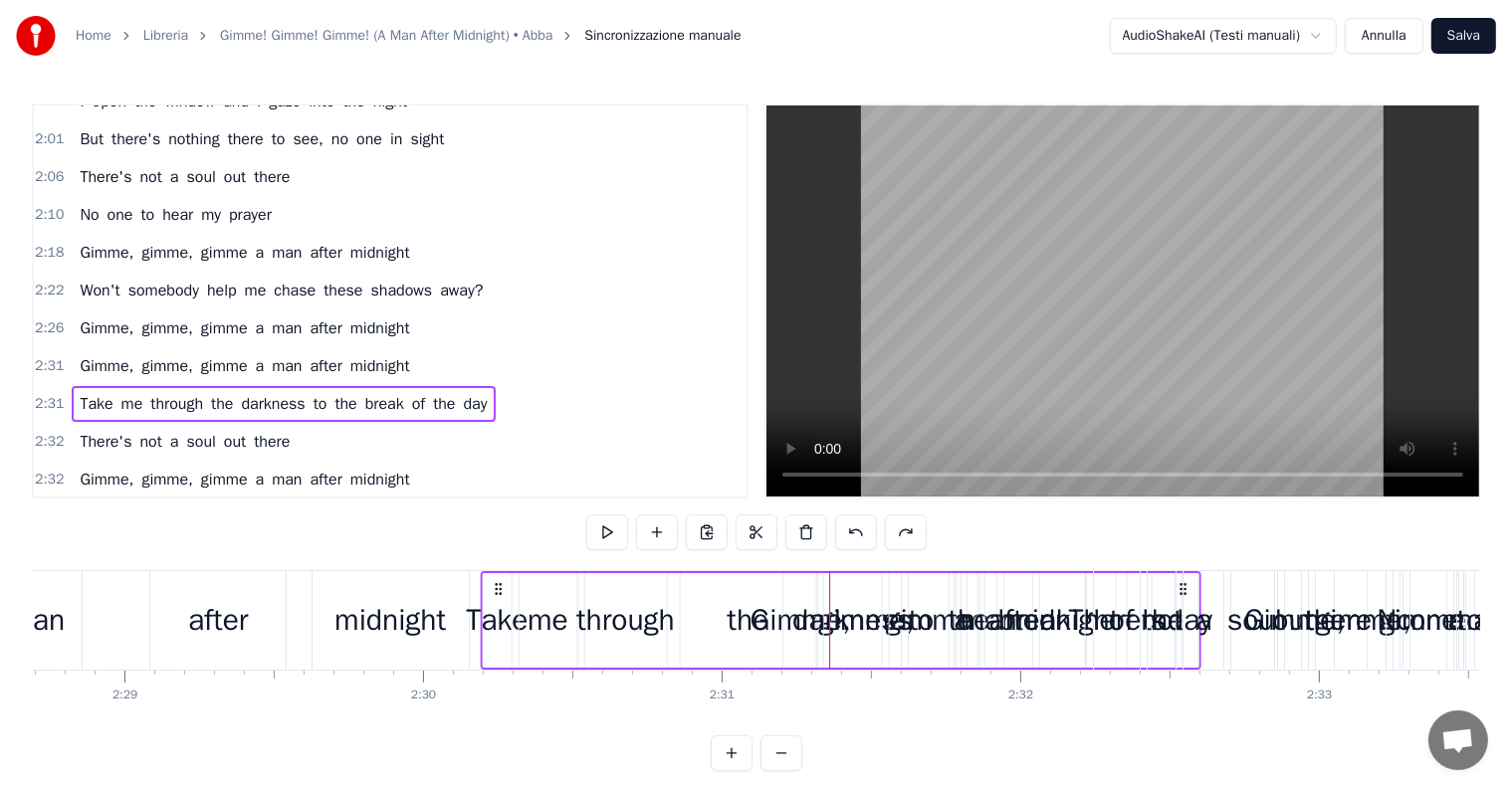 drag, startPoint x: 848, startPoint y: 585, endPoint x: 499, endPoint y: 592, distance: 349.0702 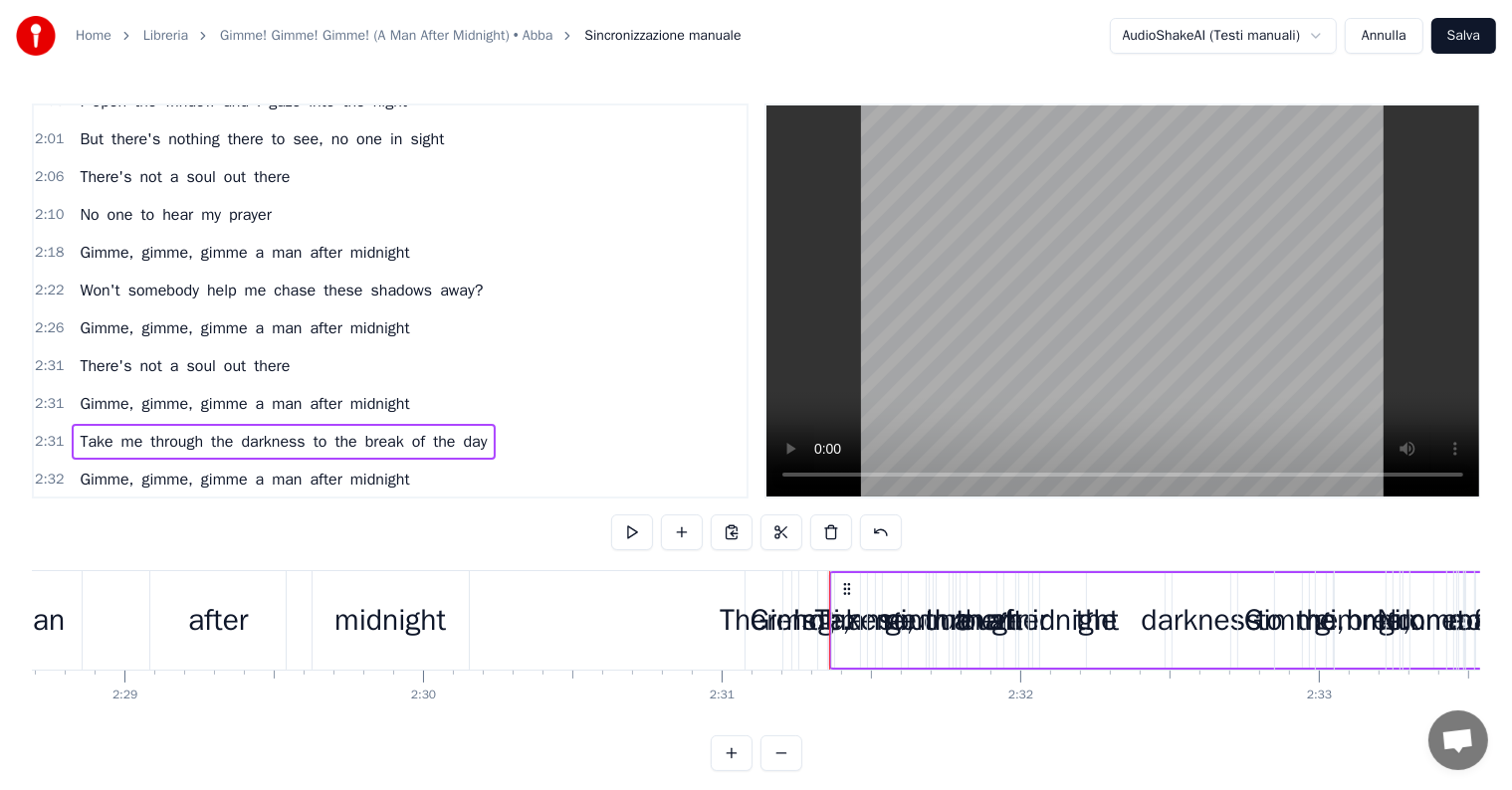 click on "Gimme, gimme, gimme a man after midnight" at bounding box center [244, 404] 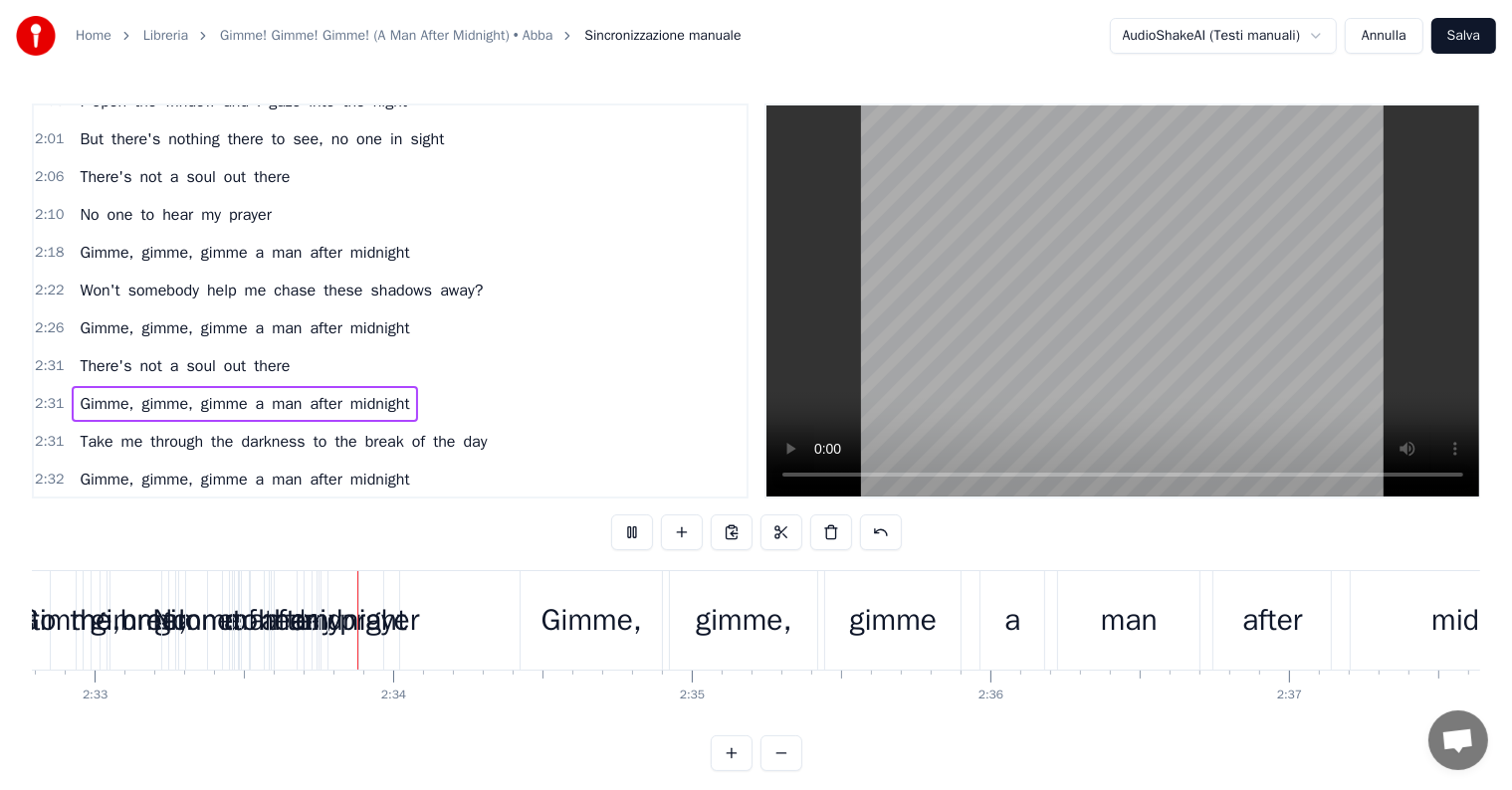 scroll, scrollTop: 0, scrollLeft: 45663, axis: horizontal 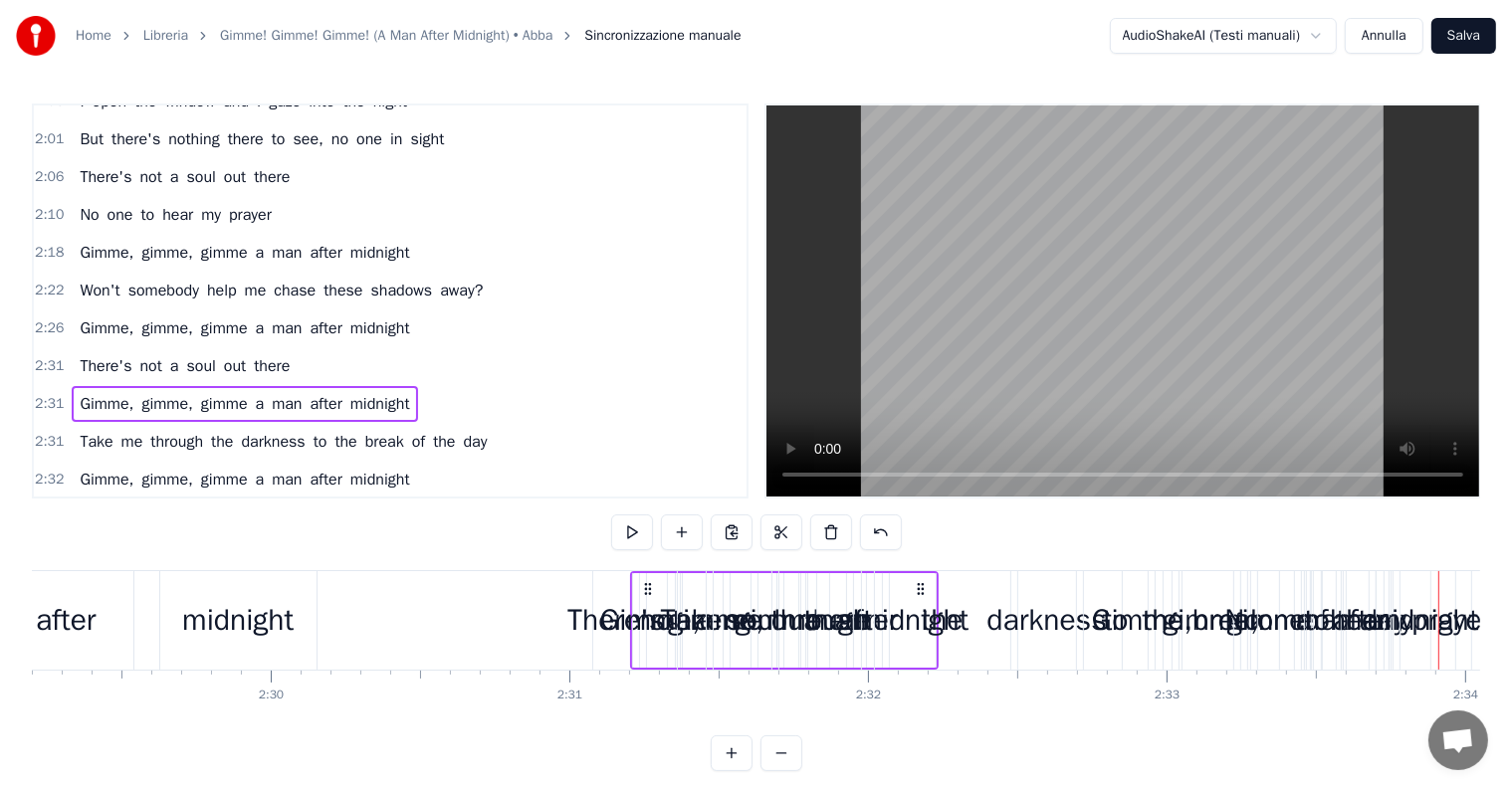 click on "Gimme, gimme, gimme a man after midnight" at bounding box center (244, 328) 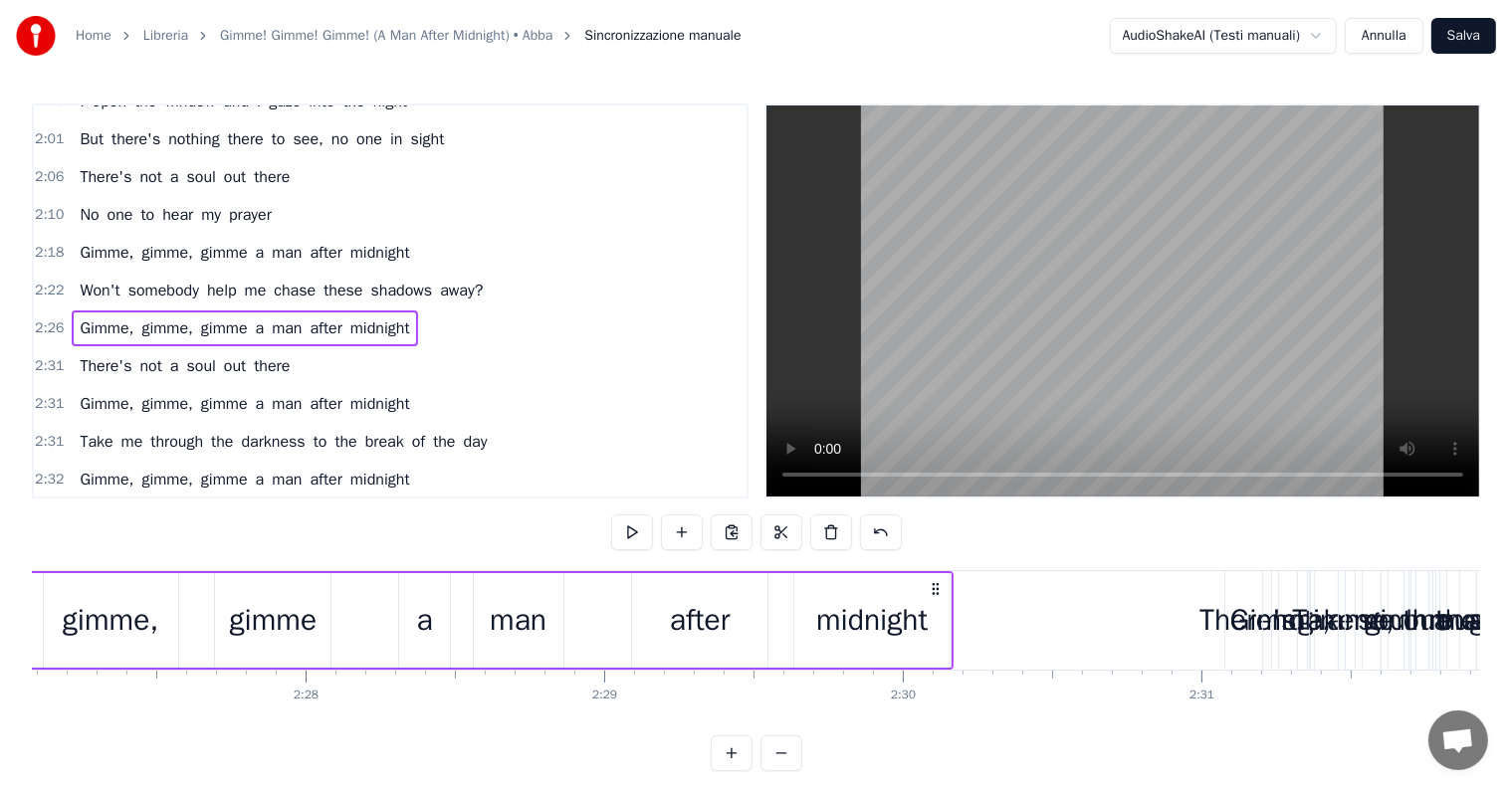 scroll, scrollTop: 0, scrollLeft: 43674, axis: horizontal 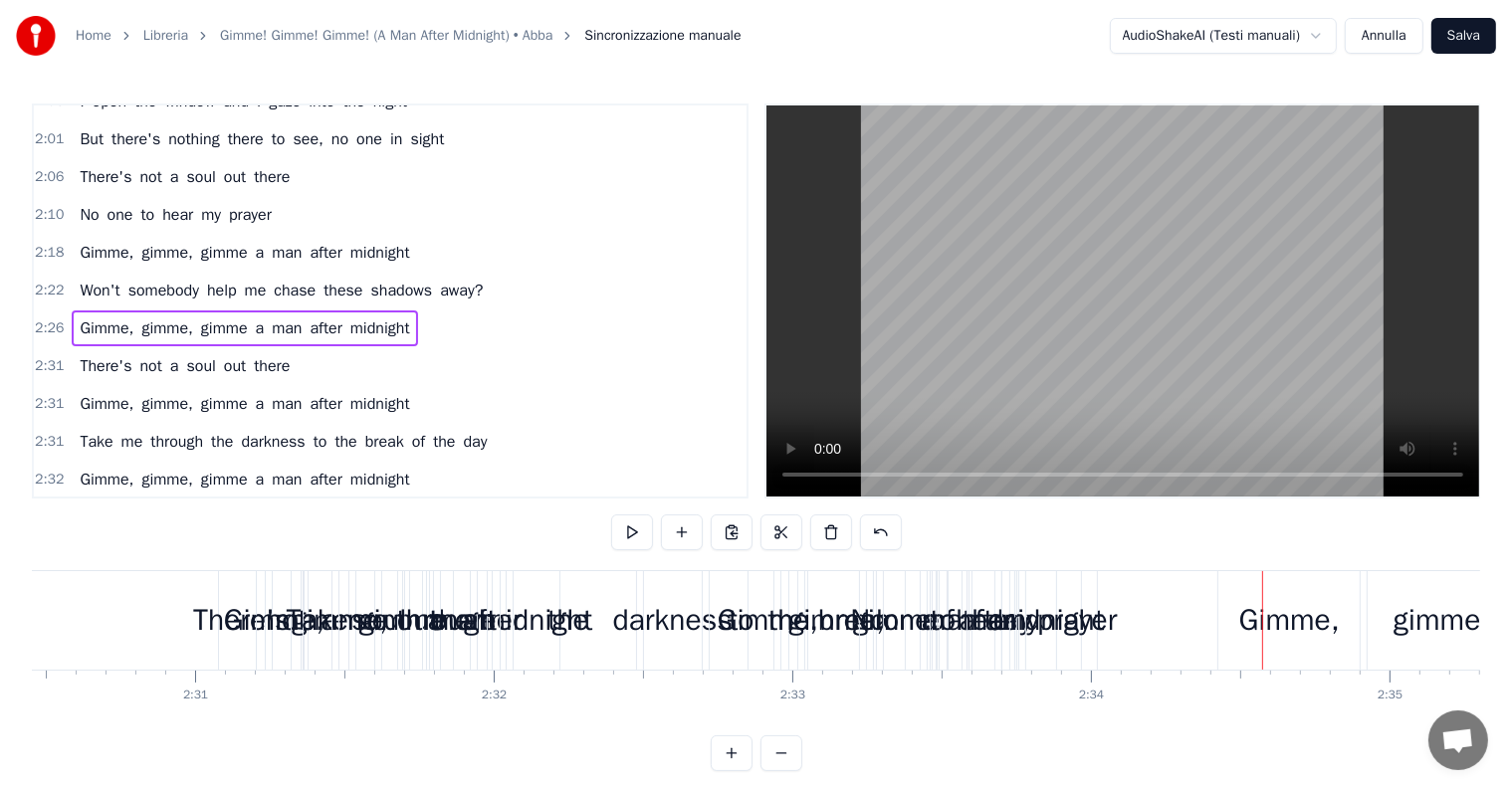 click on "Gimme, gimme, gimme a man after midnight" at bounding box center (244, 328) 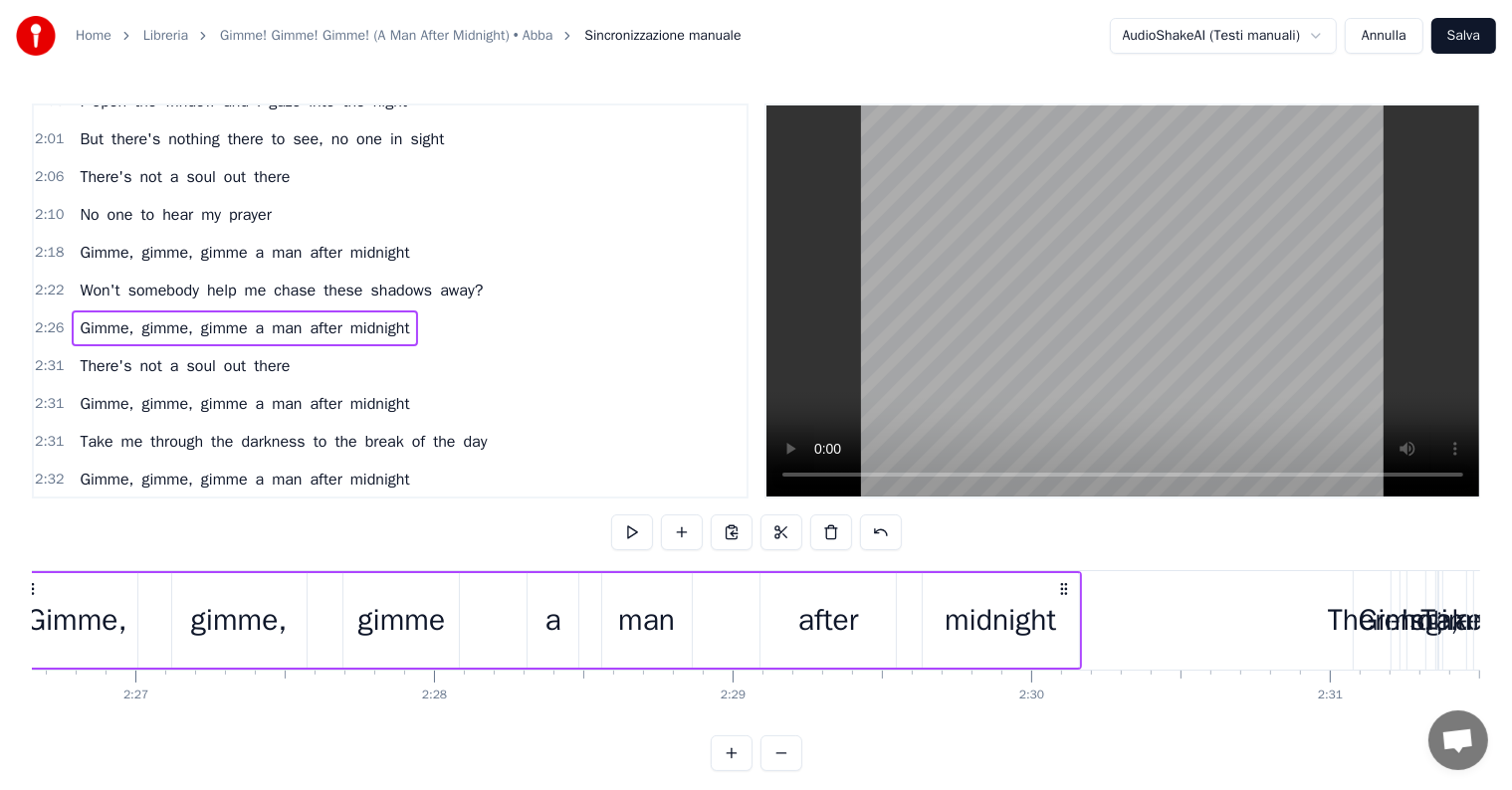 scroll, scrollTop: 0, scrollLeft: 43674, axis: horizontal 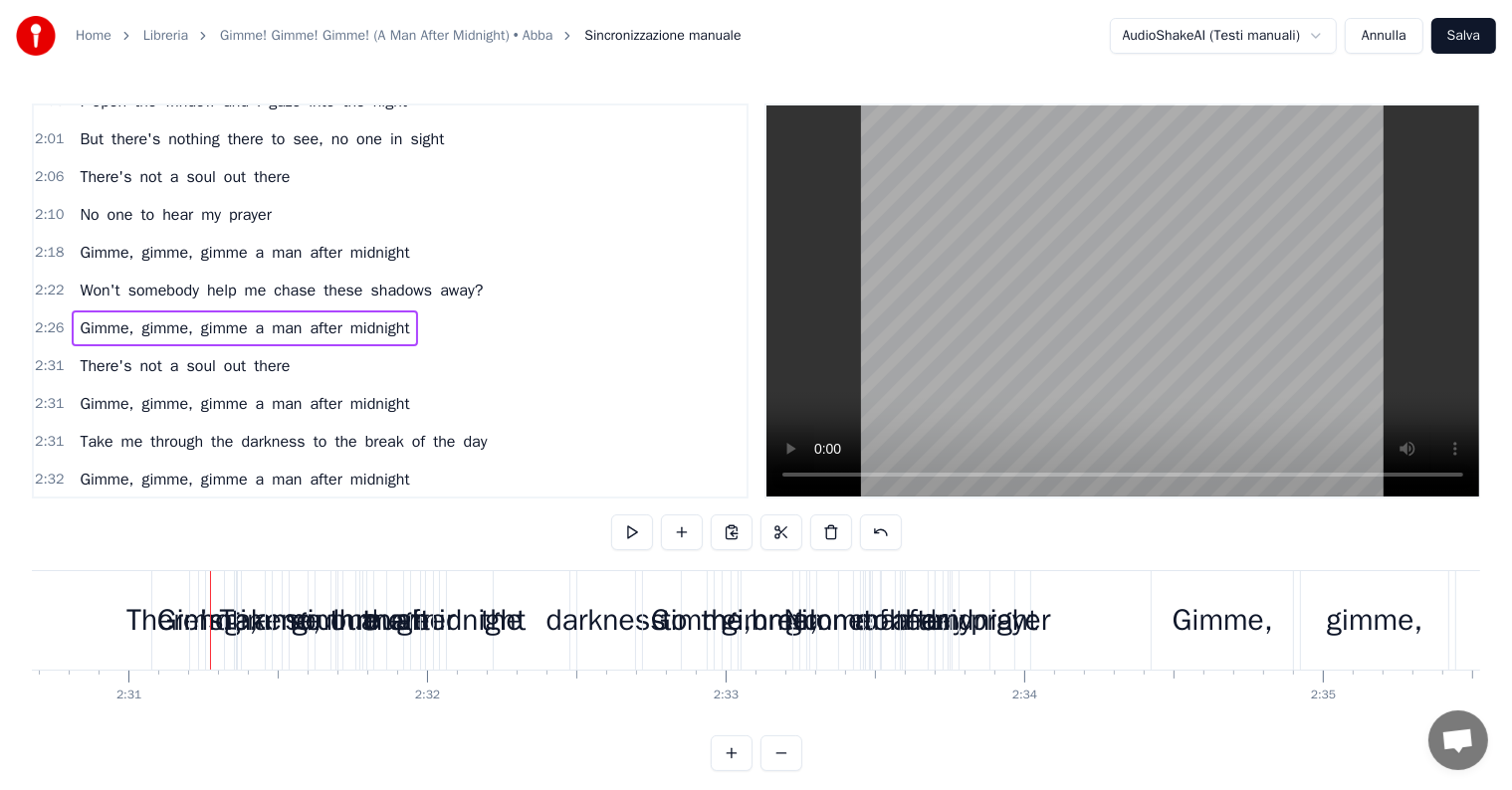 click on "There's not a soul out there" at bounding box center (184, 366) 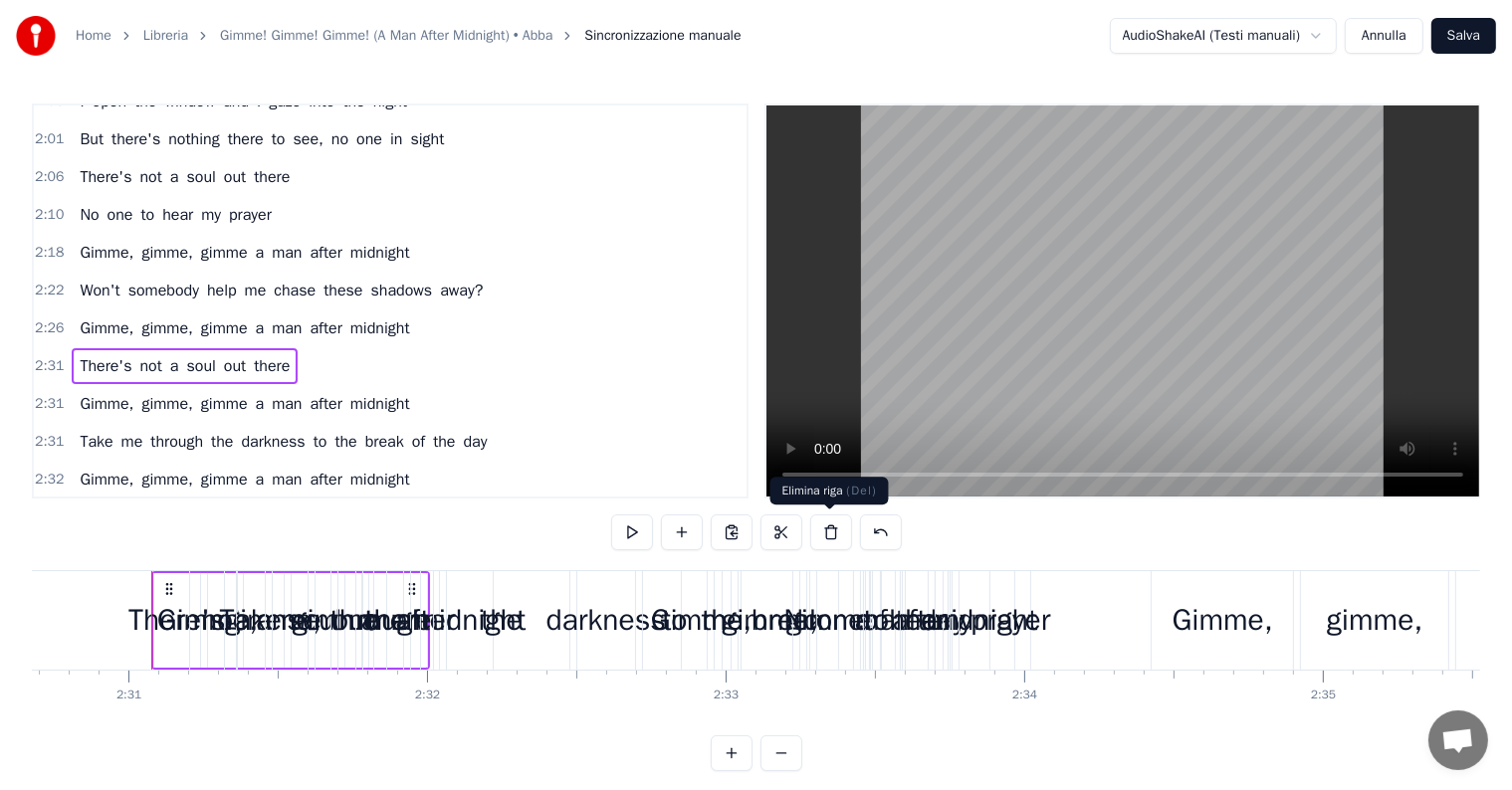 click at bounding box center [831, 532] 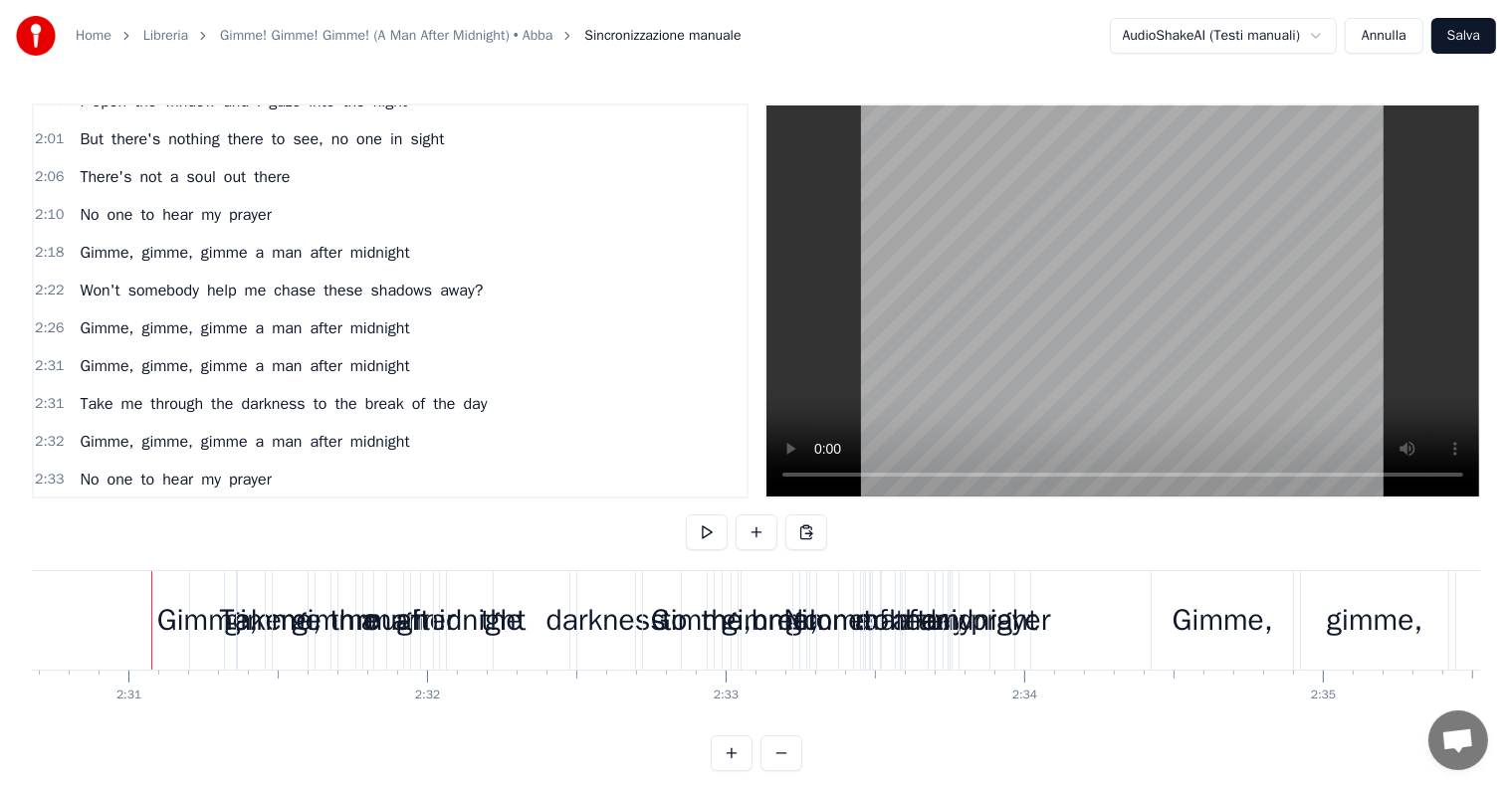 click on "Won't somebody help me chase these shadows away?" at bounding box center [281, 291] 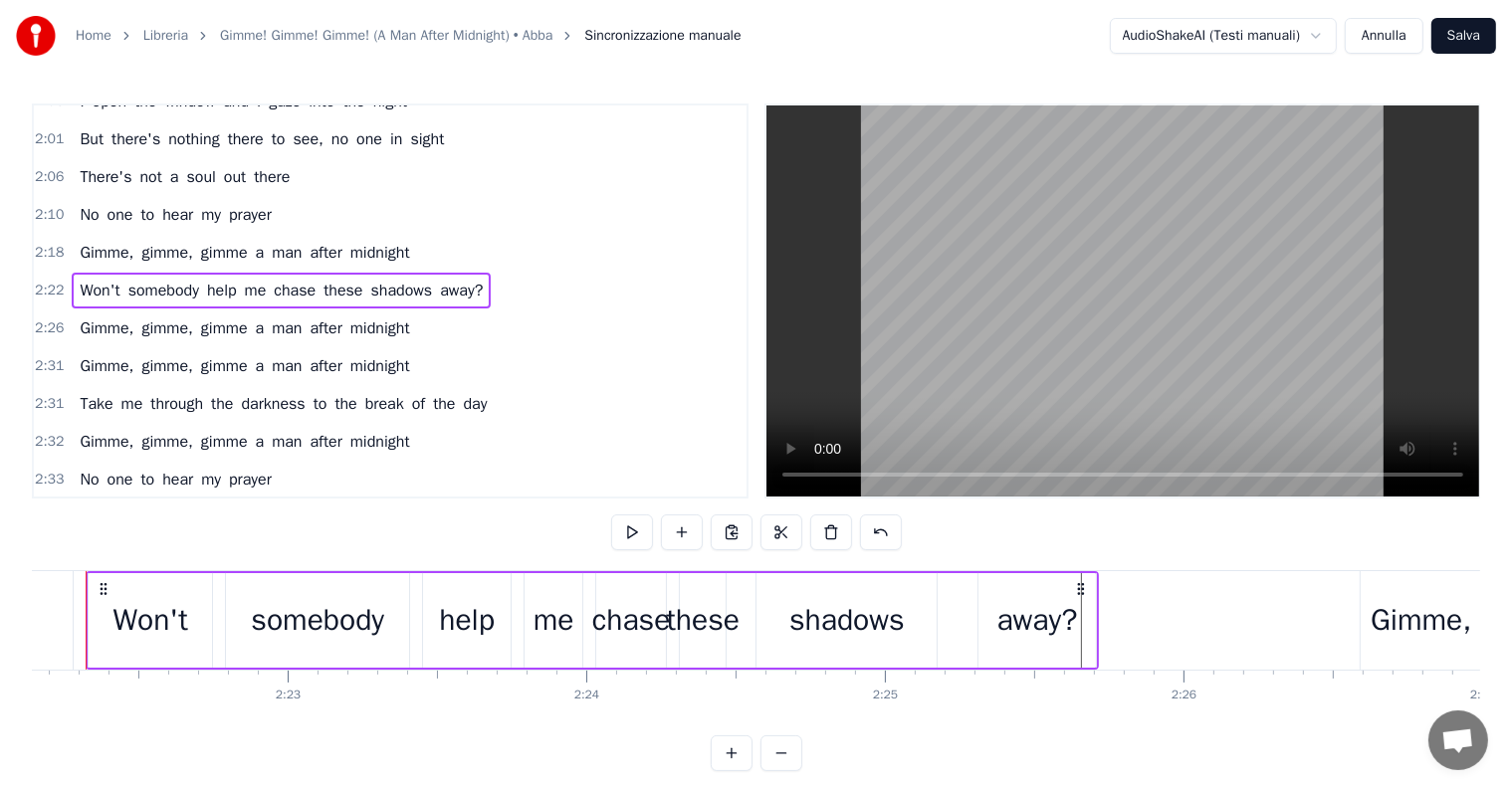 scroll, scrollTop: 0, scrollLeft: 42400, axis: horizontal 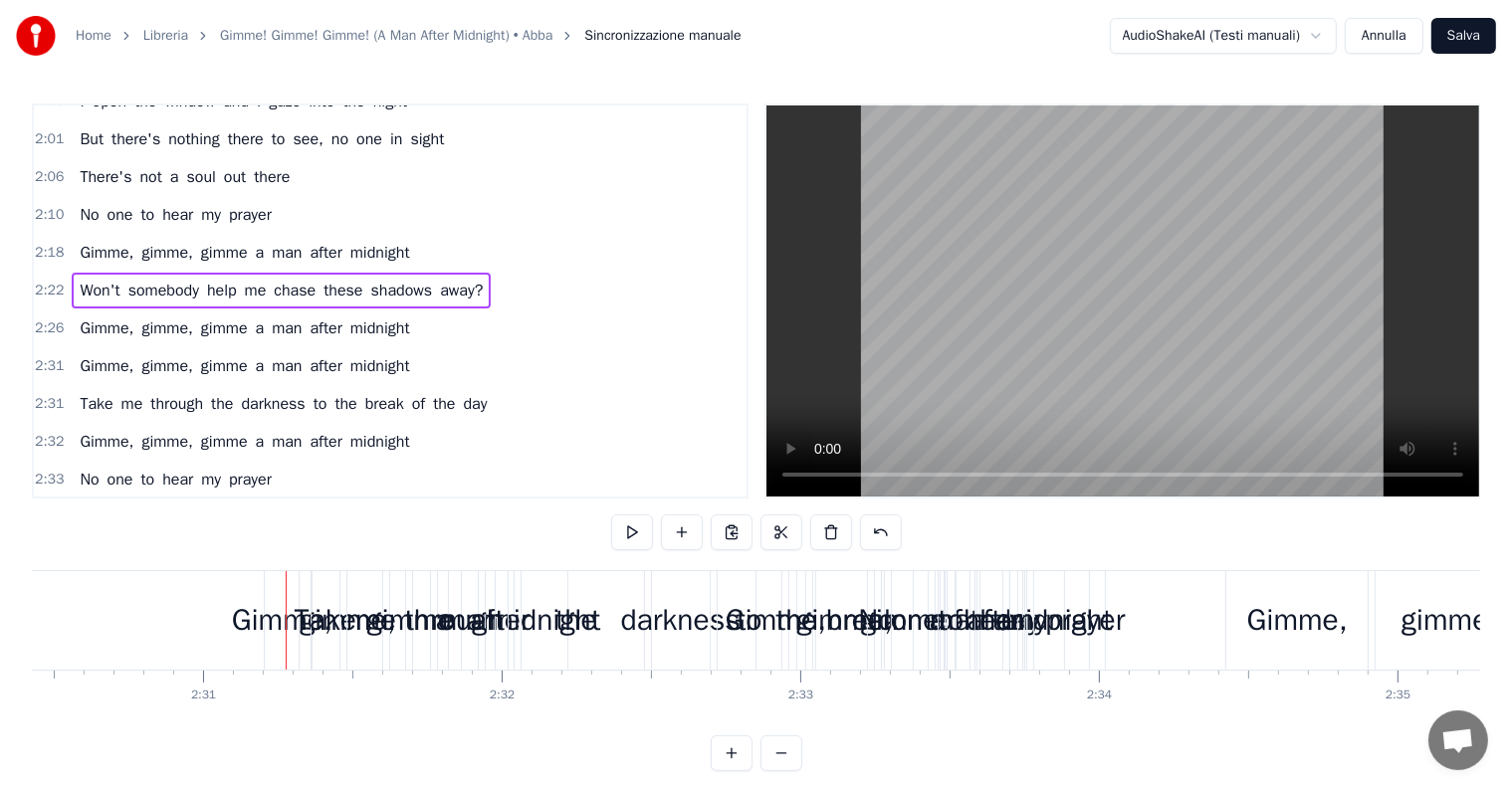 click on "Gimme, gimme, gimme a man after midnight" at bounding box center (244, 328) 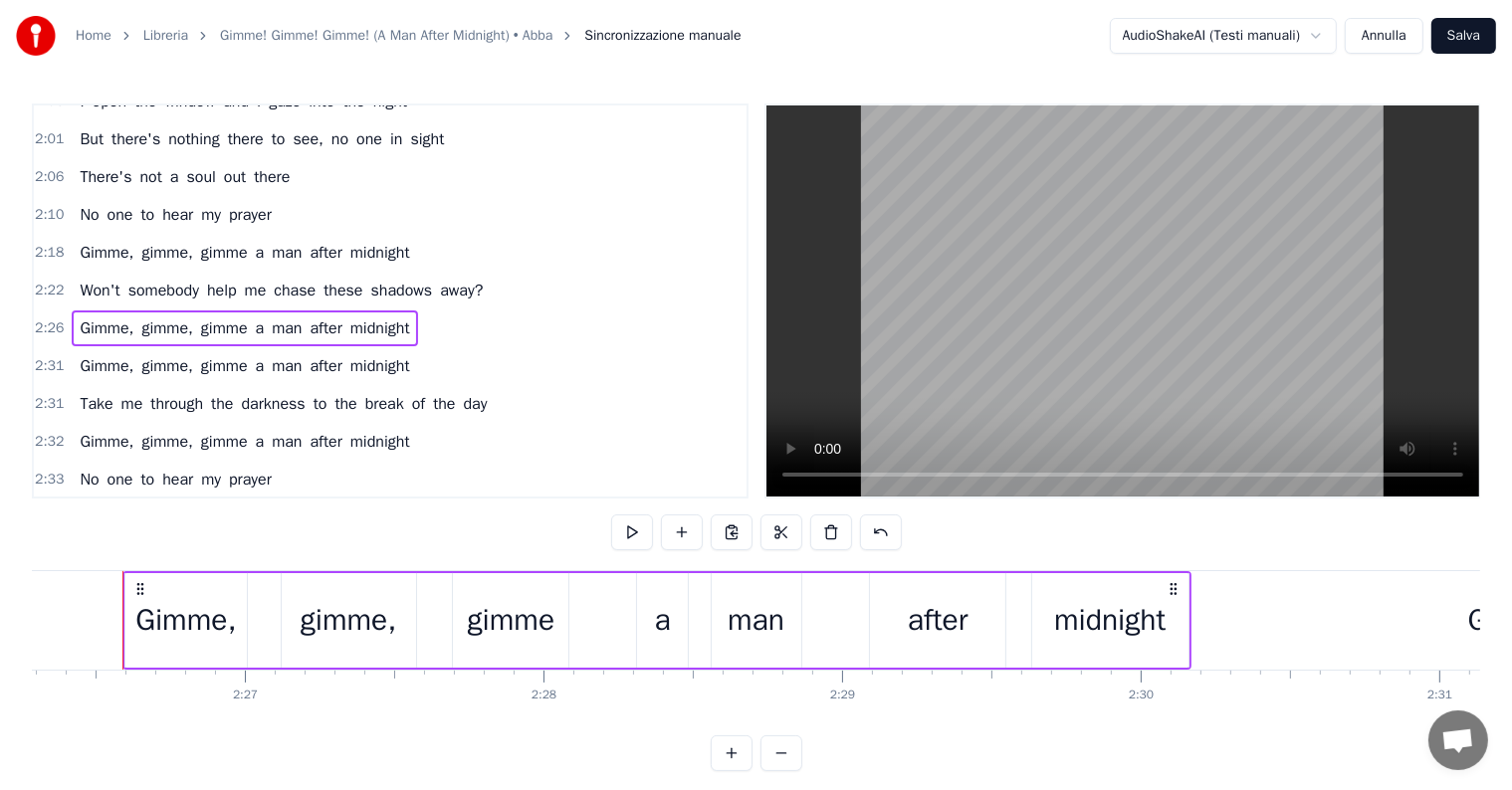 scroll, scrollTop: 0, scrollLeft: 43674, axis: horizontal 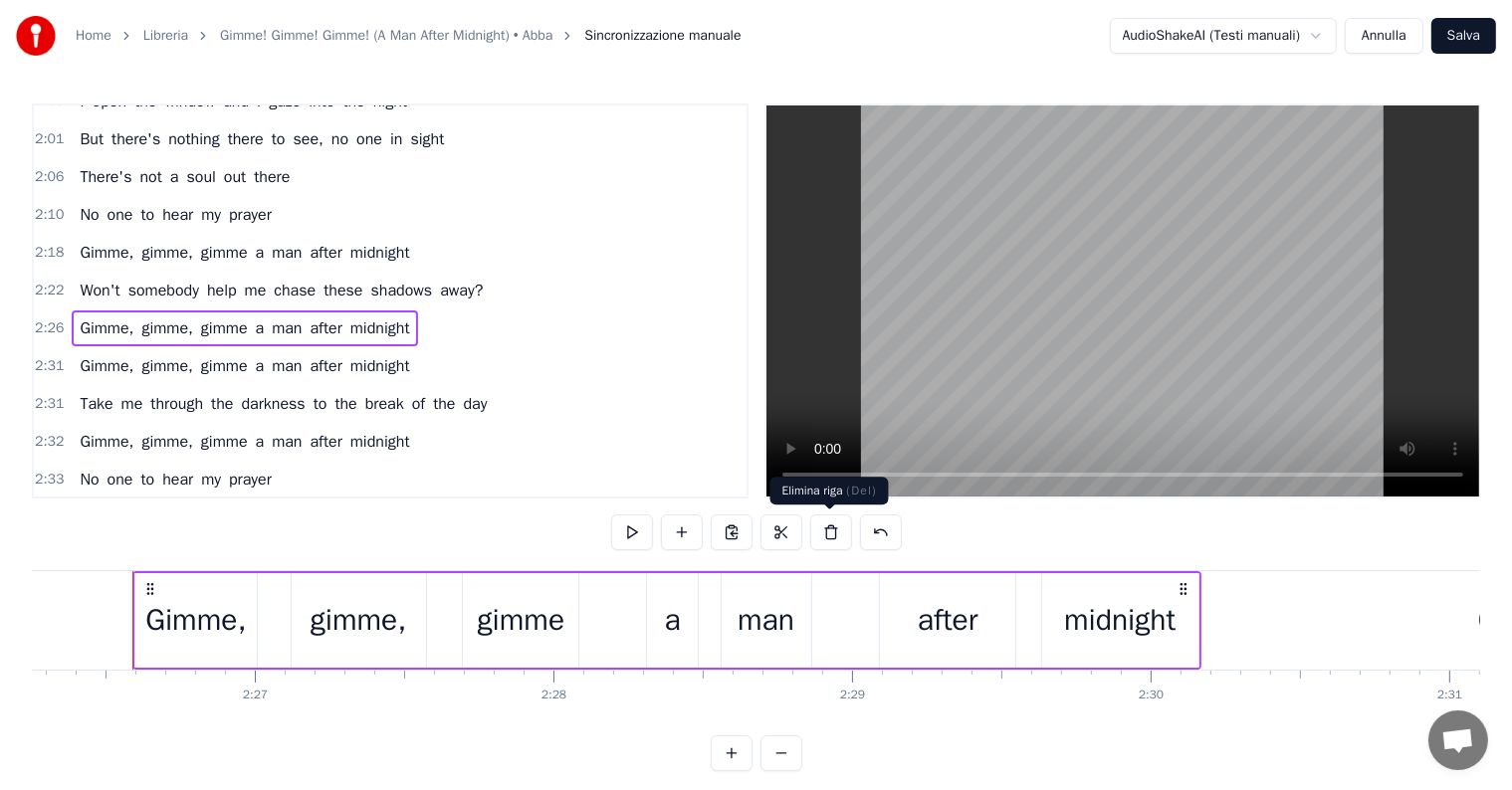 click at bounding box center (831, 532) 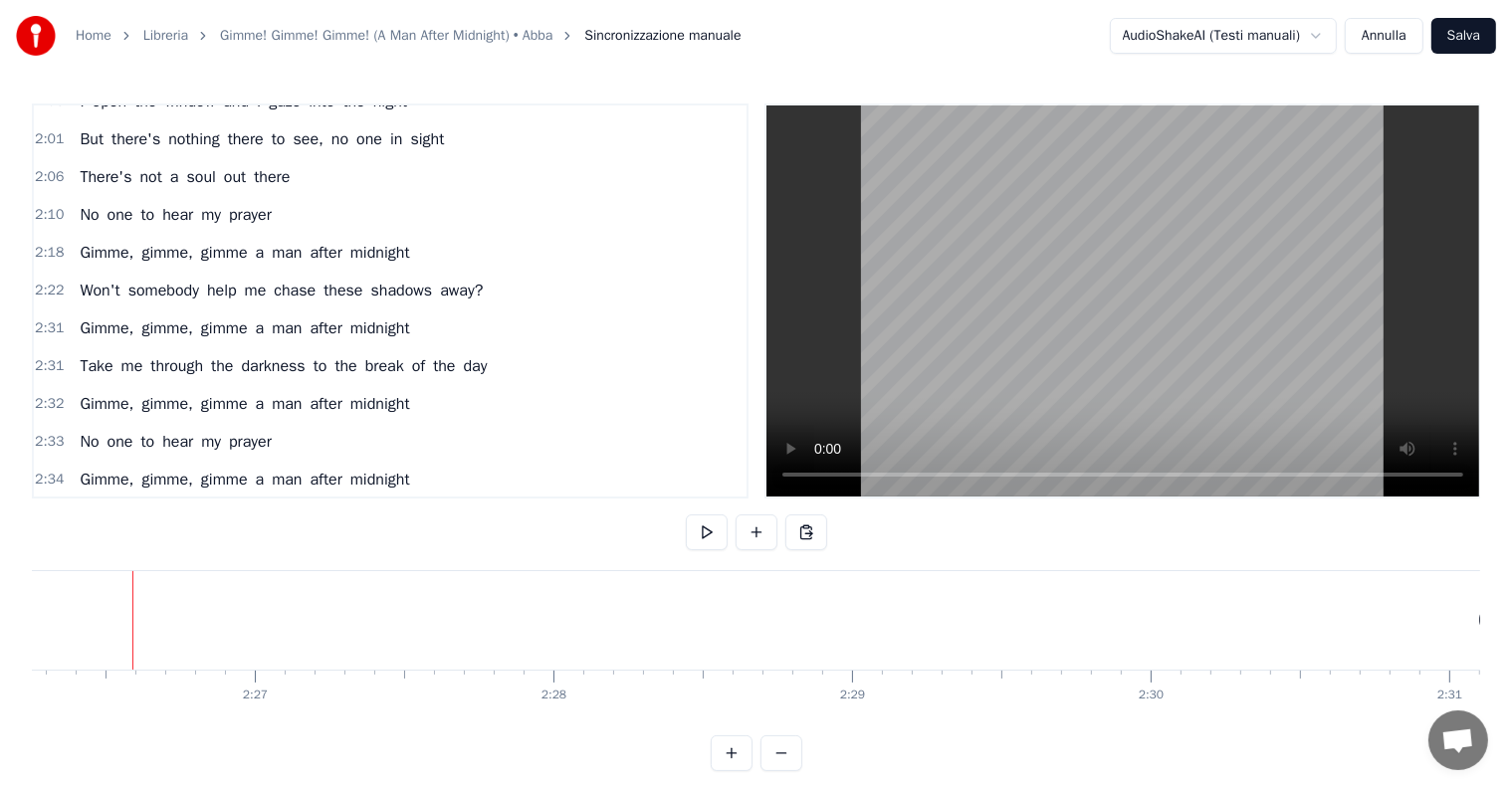 click on "Won't somebody help me chase these shadows away?" at bounding box center [281, 291] 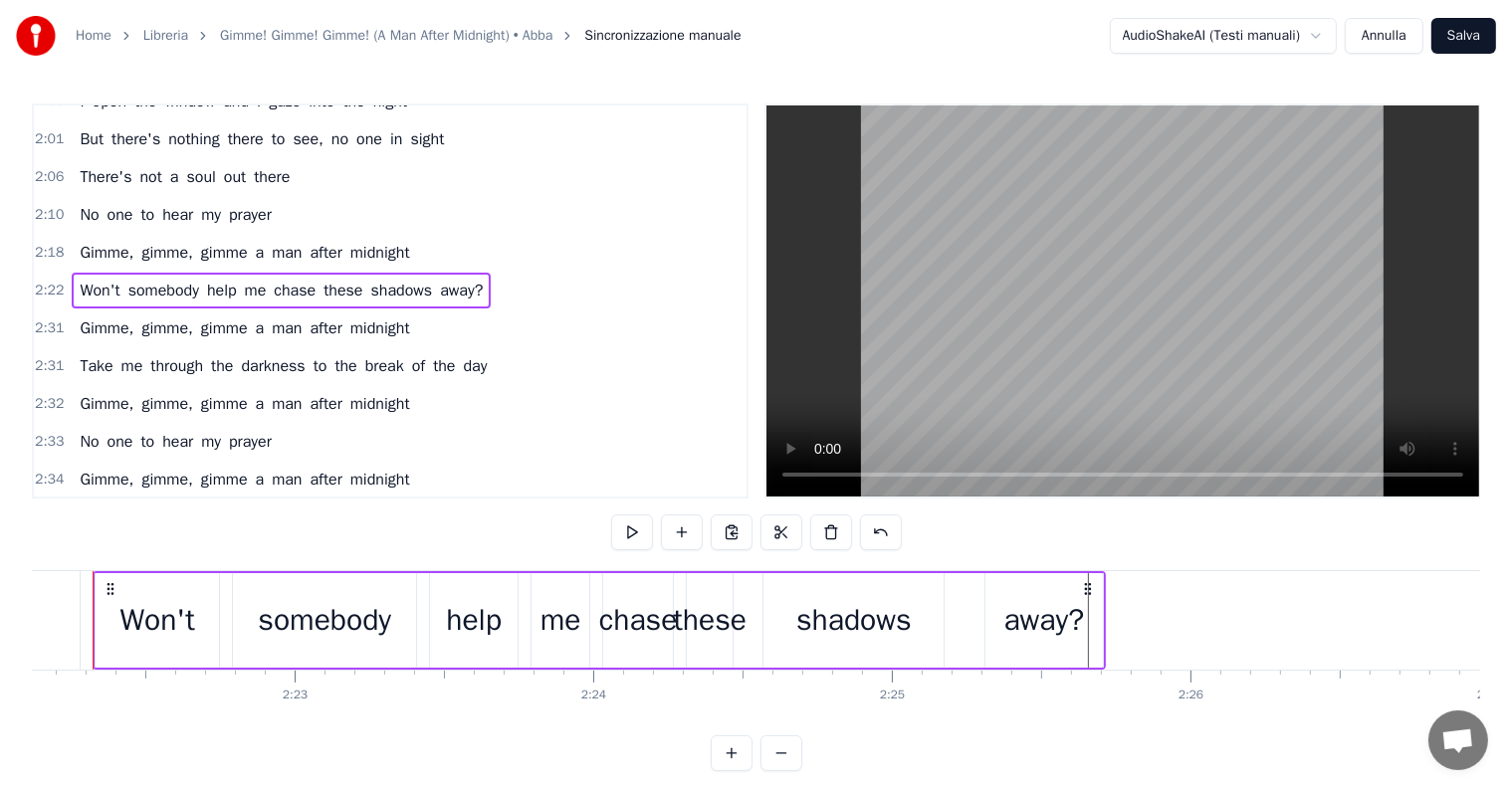 scroll, scrollTop: 0, scrollLeft: 42400, axis: horizontal 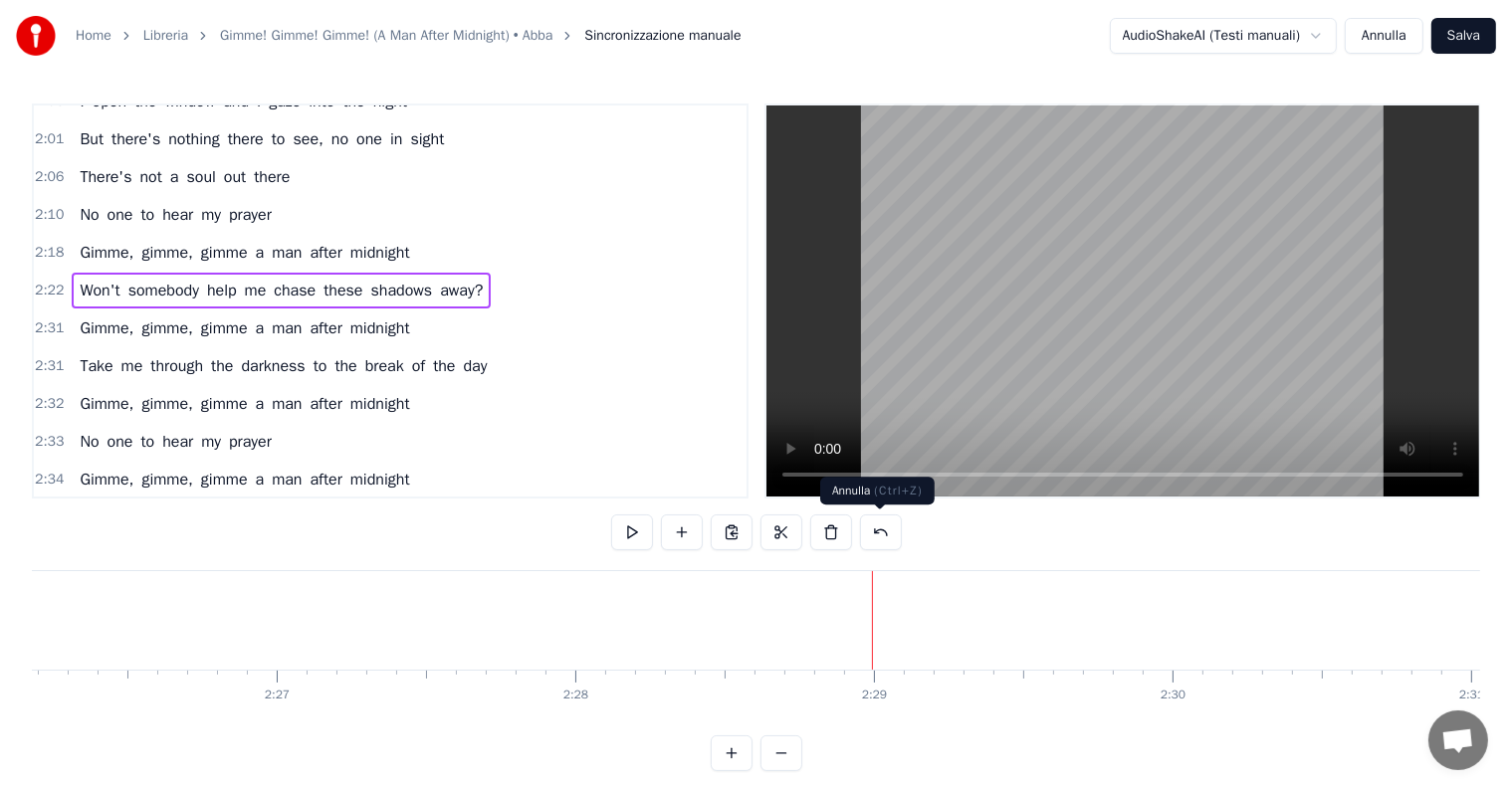 click at bounding box center [881, 532] 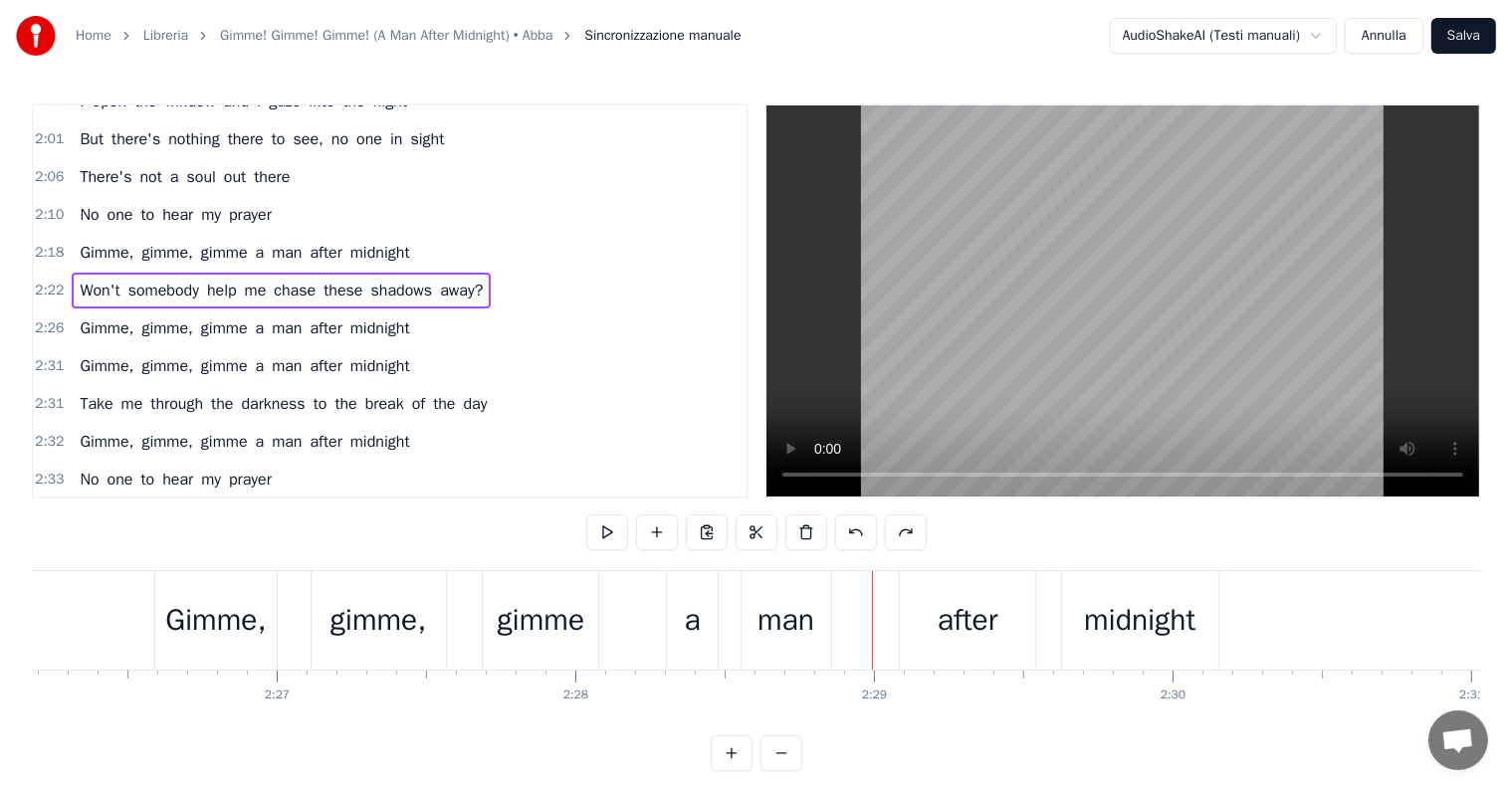 click on "Won't somebody help me chase these shadows away?" at bounding box center [281, 291] 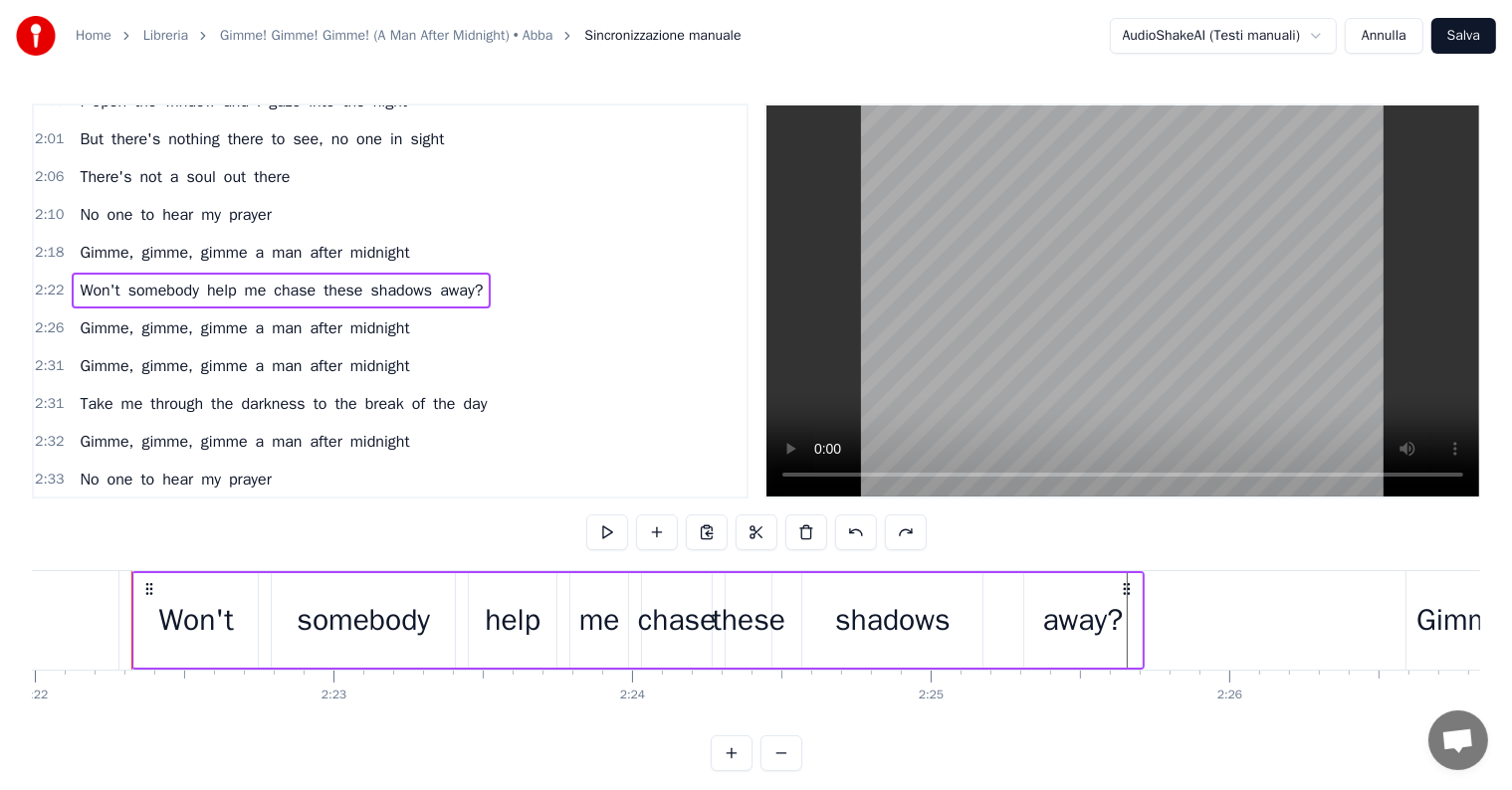scroll, scrollTop: 0, scrollLeft: 42400, axis: horizontal 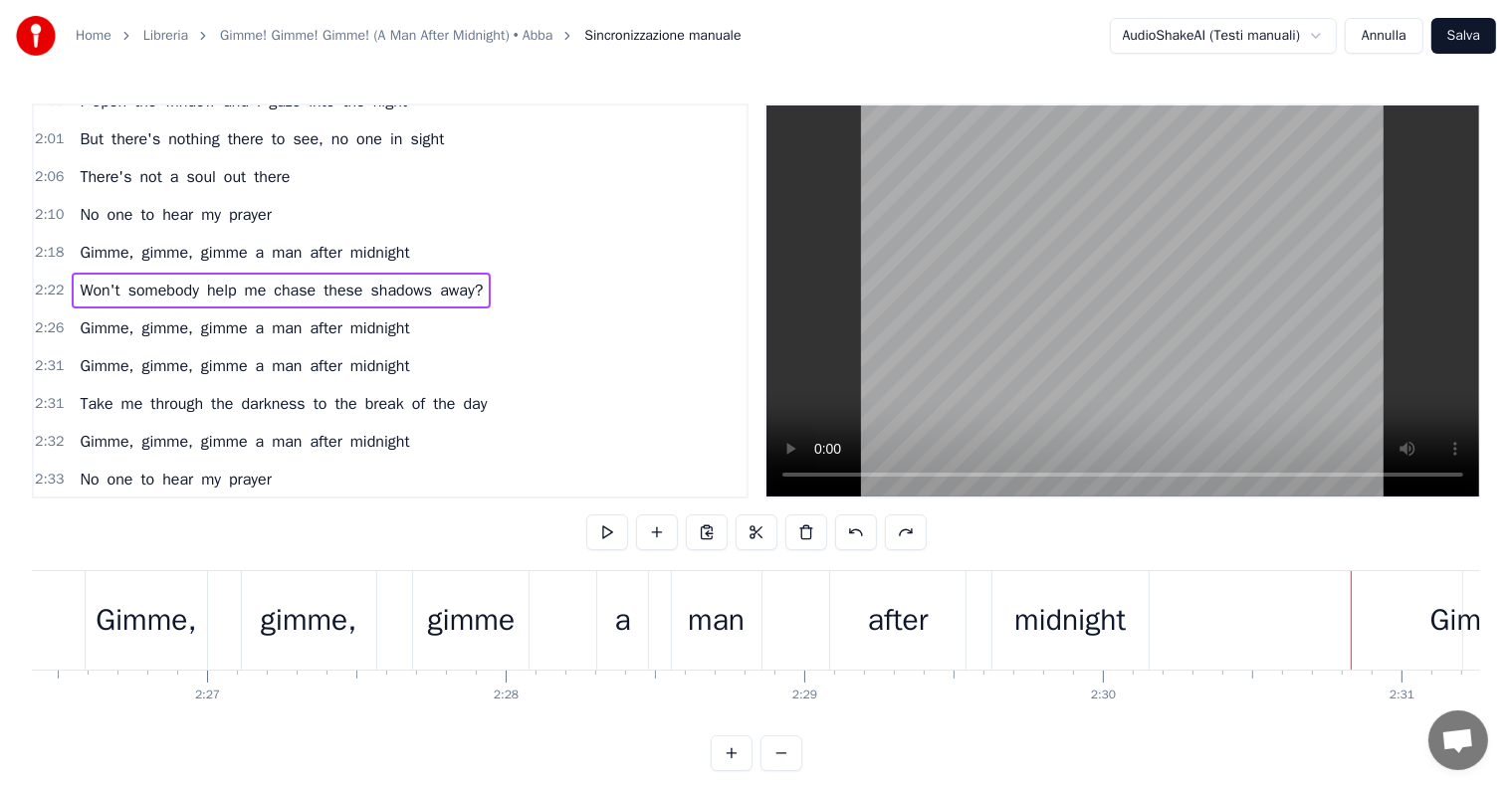 click on "Gimme, gimme, gimme a man after midnight" at bounding box center (244, 328) 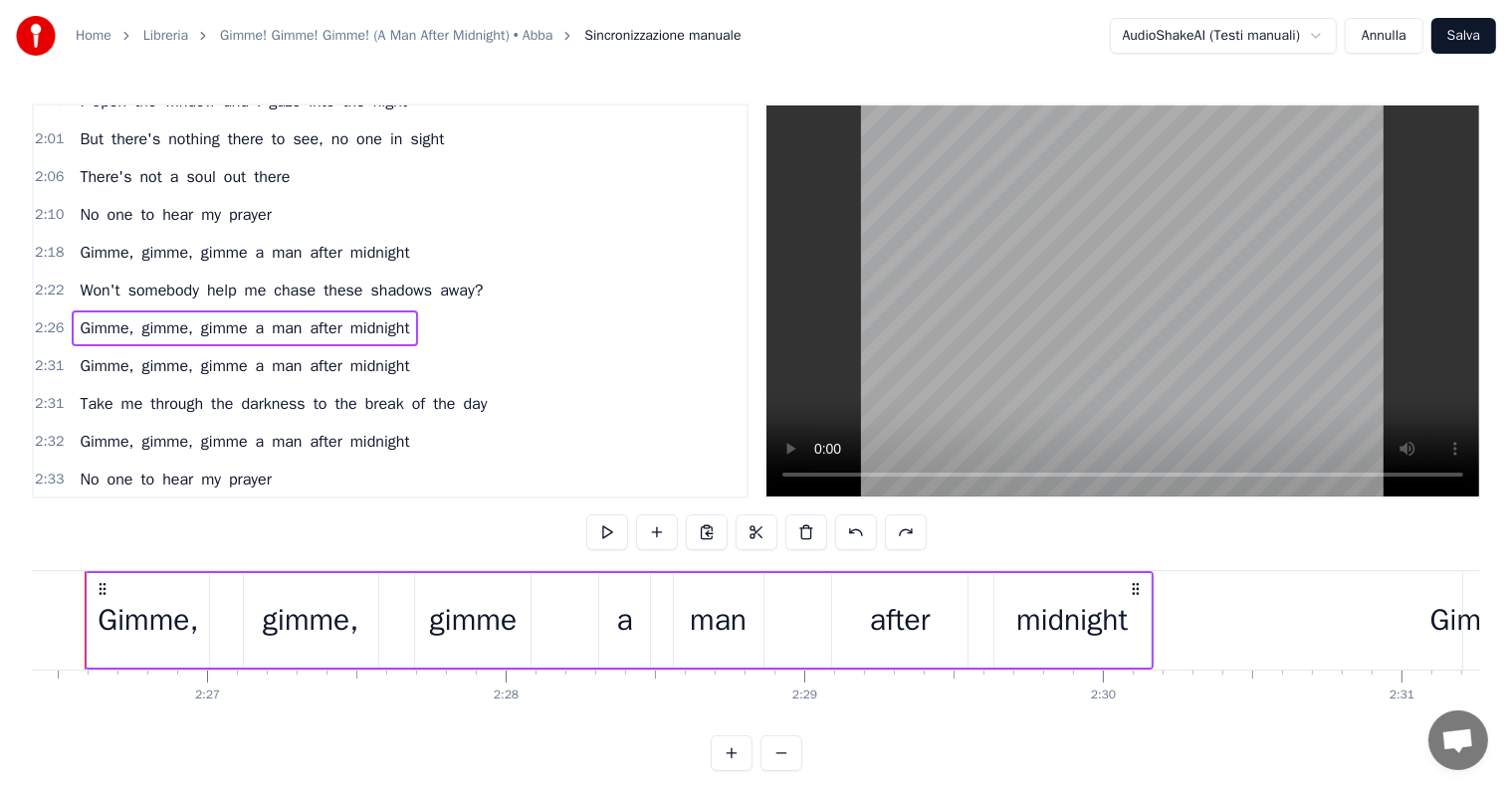 scroll, scrollTop: 0, scrollLeft: 43674, axis: horizontal 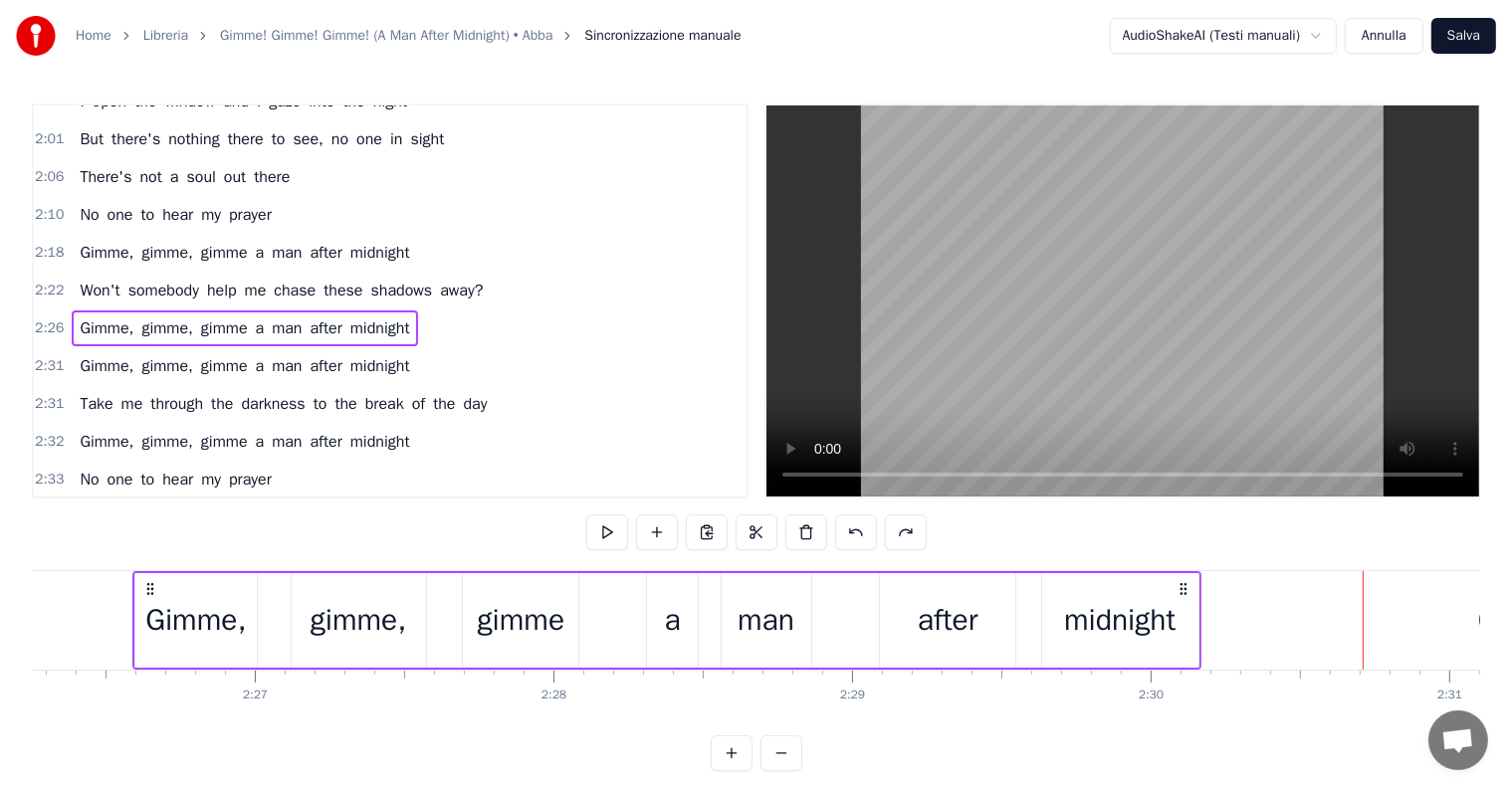 click on "Gimme, gimme, gimme a man after midnight" at bounding box center (244, 366) 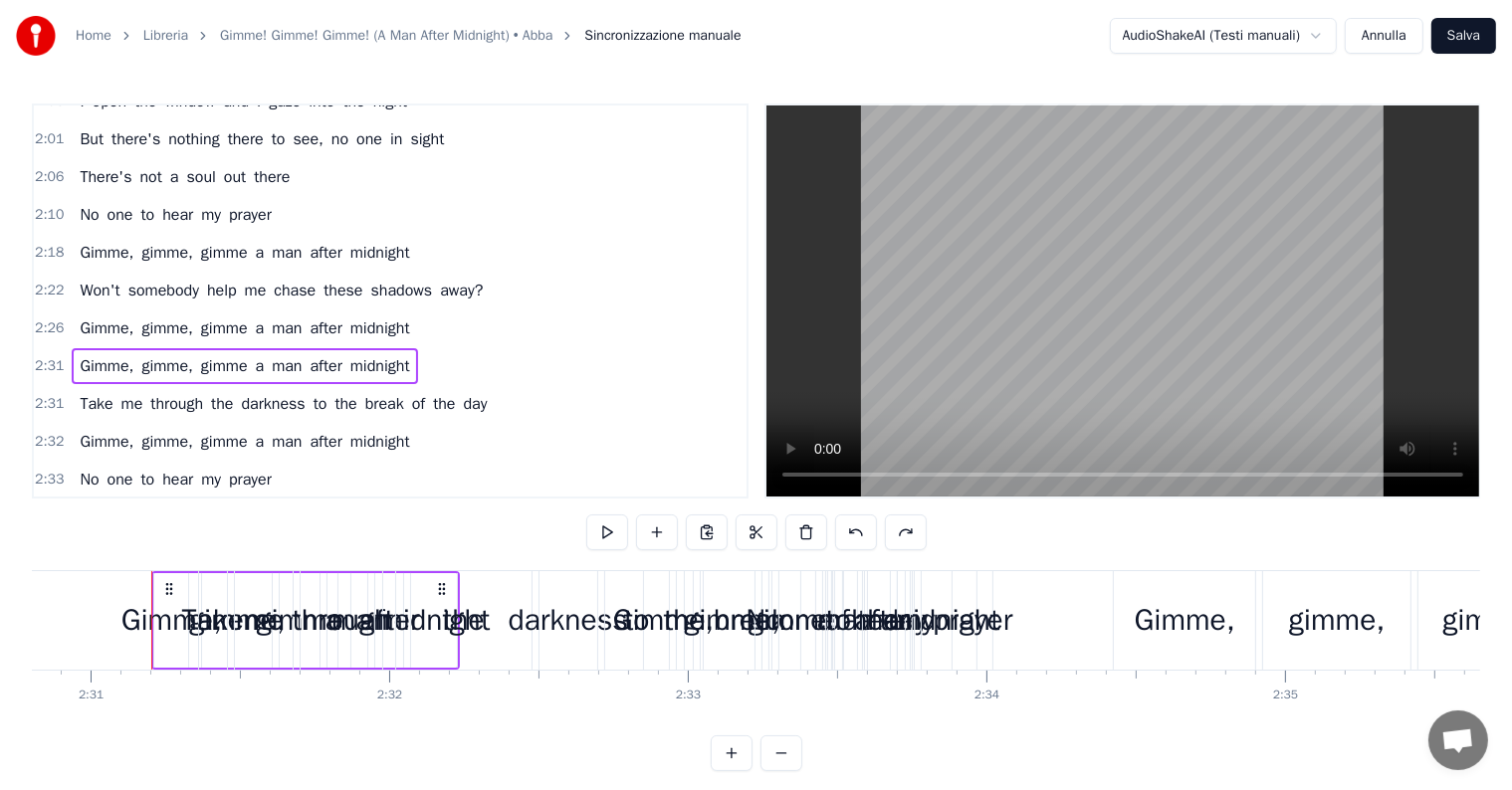 scroll, scrollTop: 0, scrollLeft: 45051, axis: horizontal 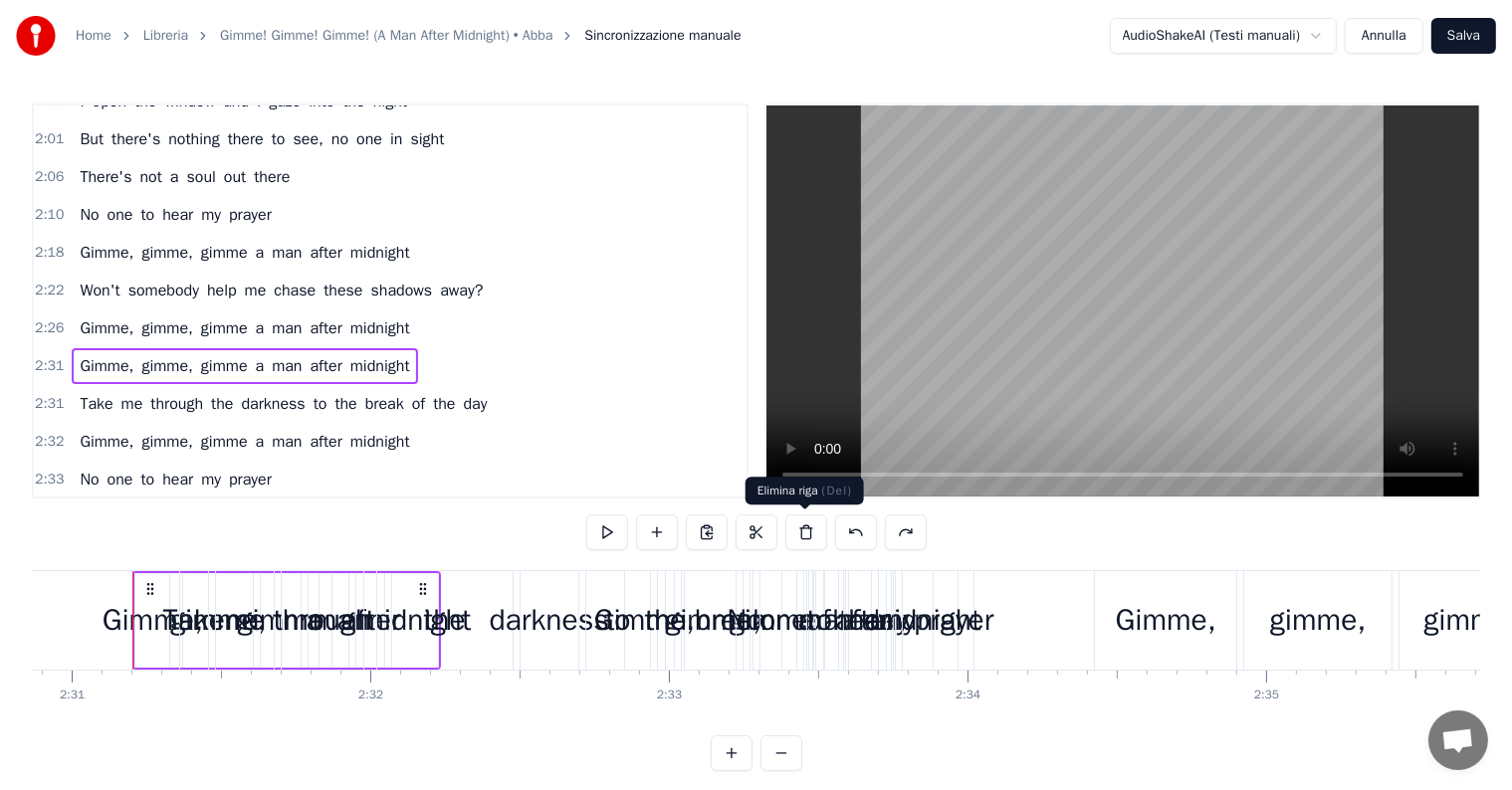 click at bounding box center [806, 532] 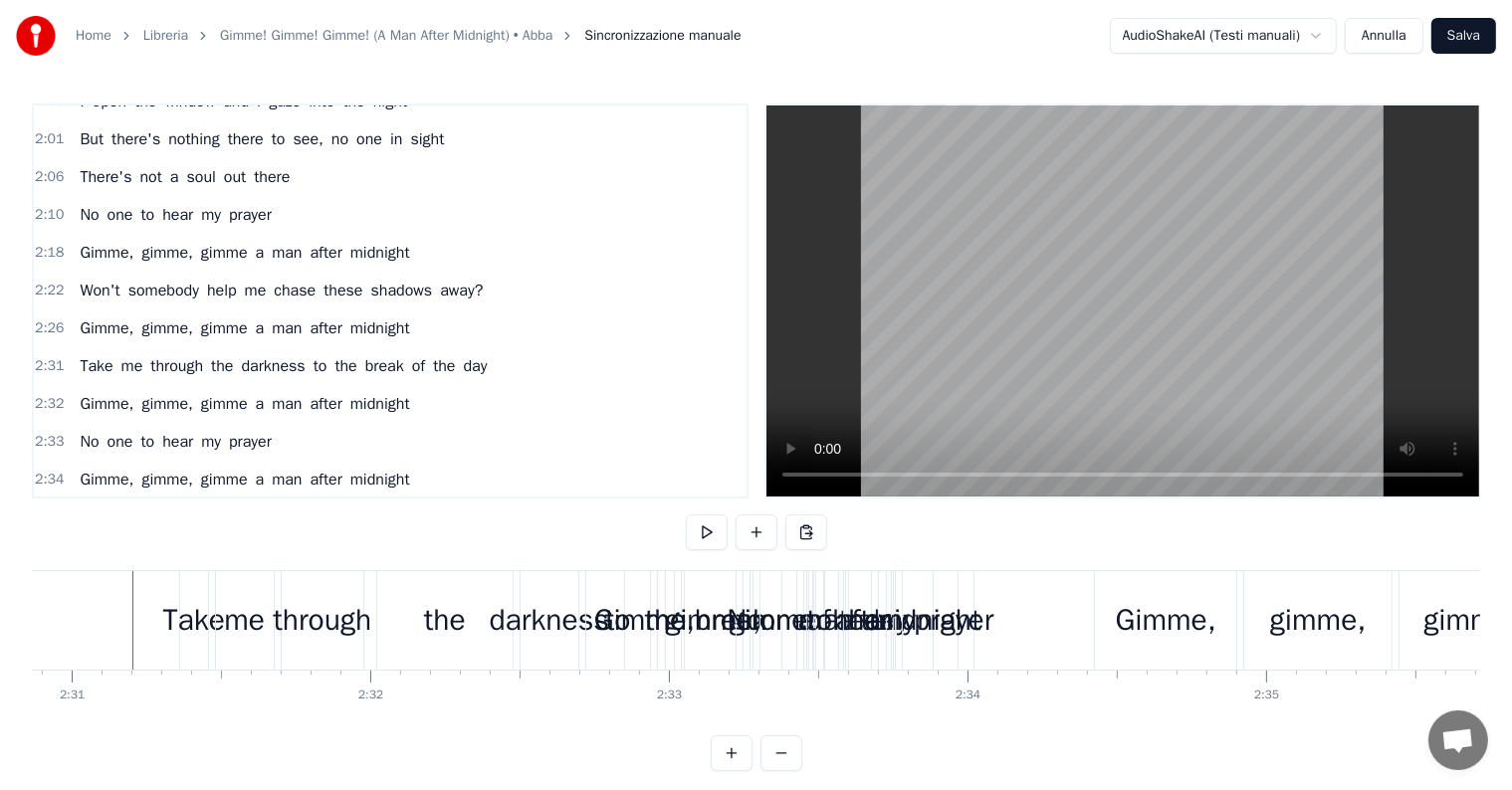 click on "Gimme, gimme, gimme a man after midnight" at bounding box center [244, 328] 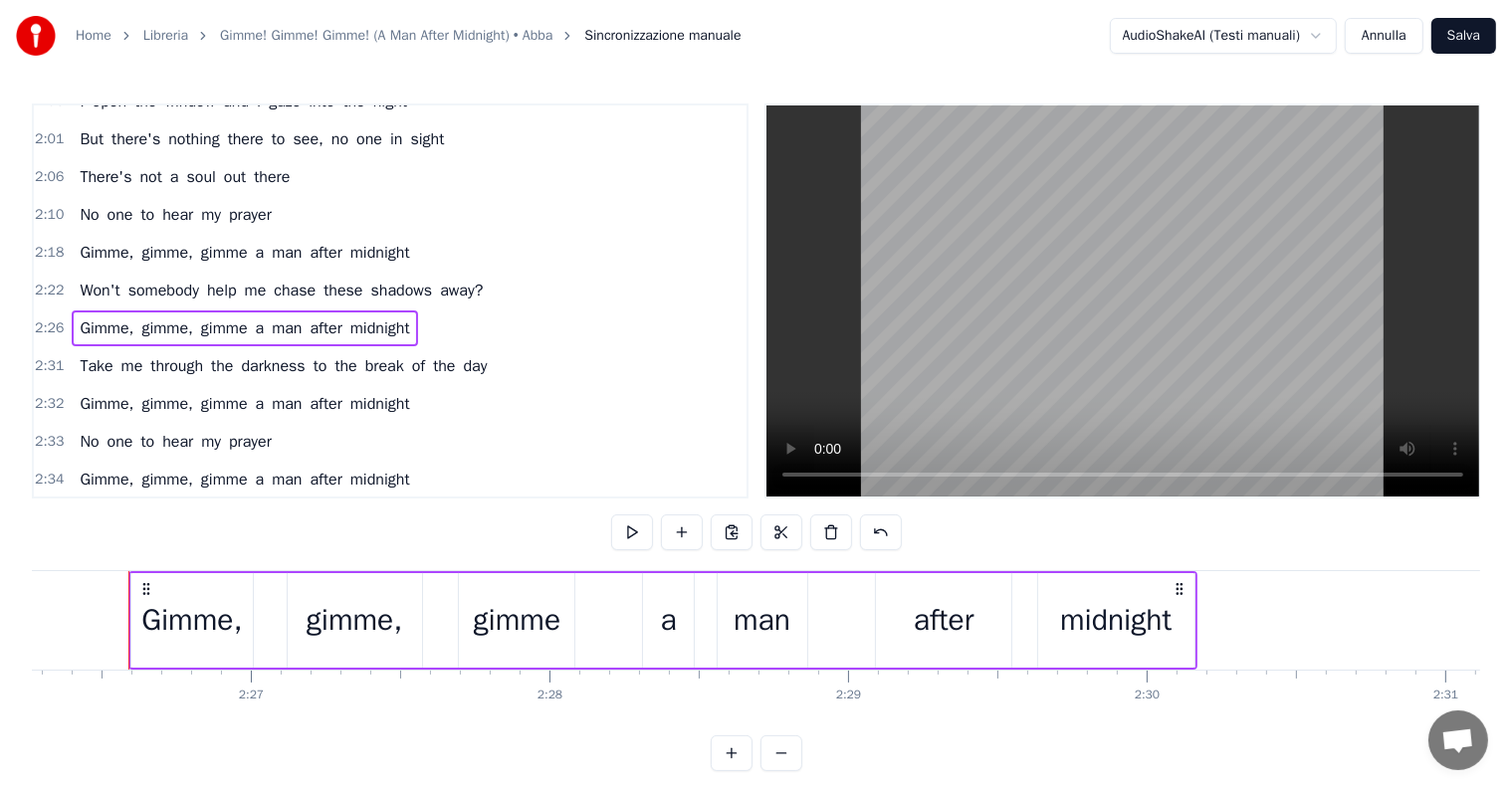 scroll, scrollTop: 0, scrollLeft: 43674, axis: horizontal 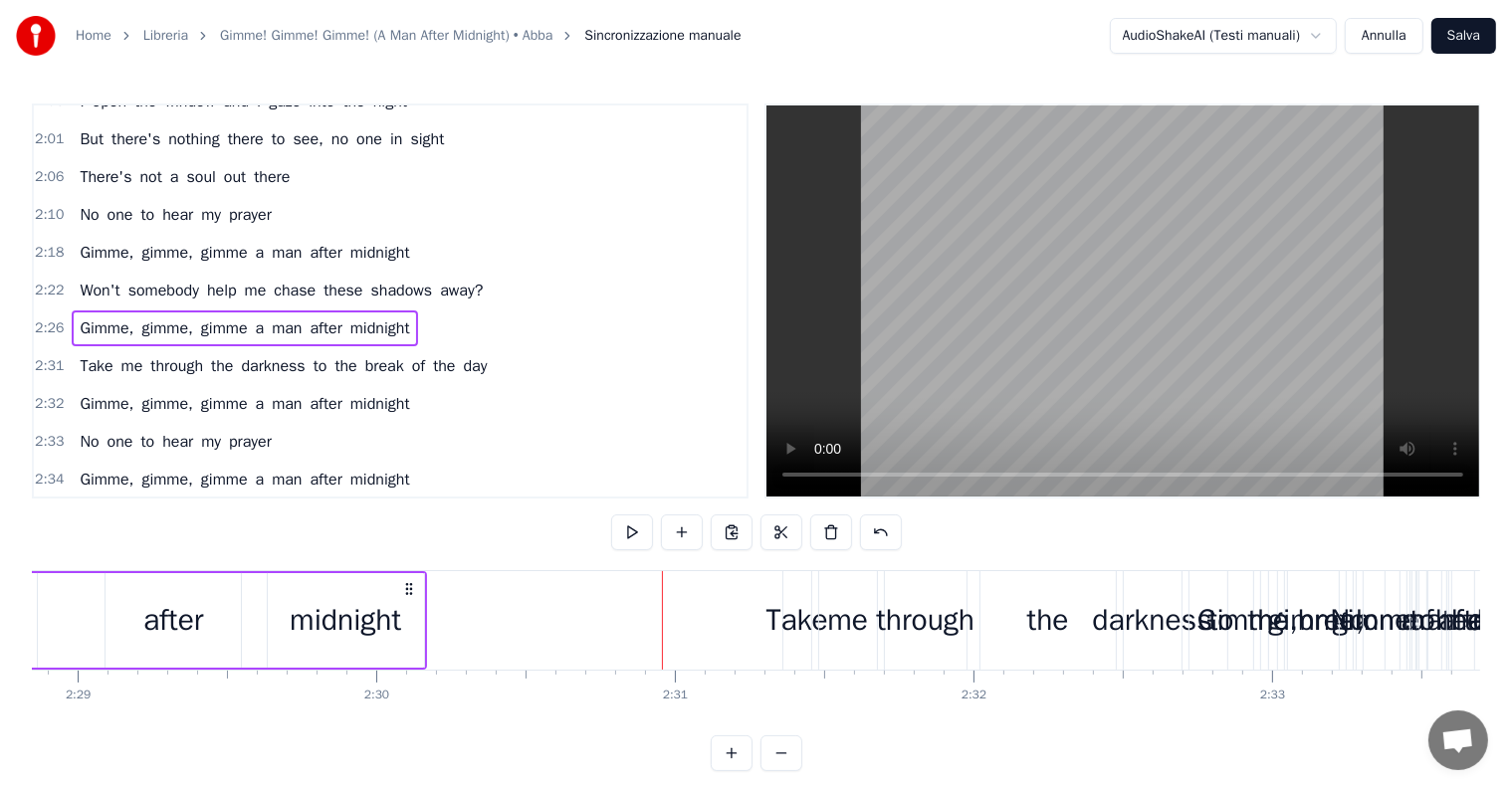 click on "Take me through the darkness to the break of the day" at bounding box center [283, 366] 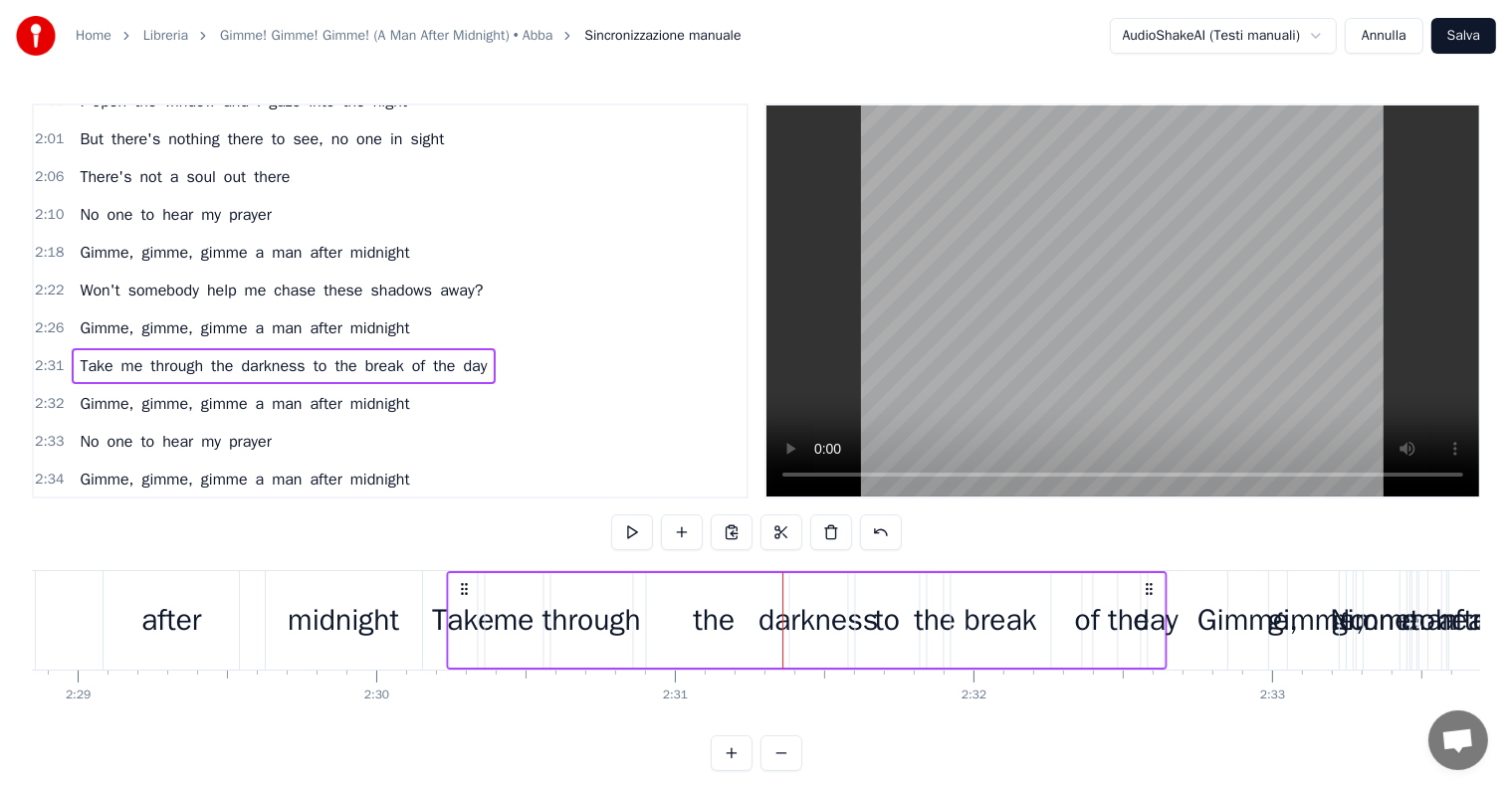 drag, startPoint x: 796, startPoint y: 581, endPoint x: 461, endPoint y: 584, distance: 335.01343 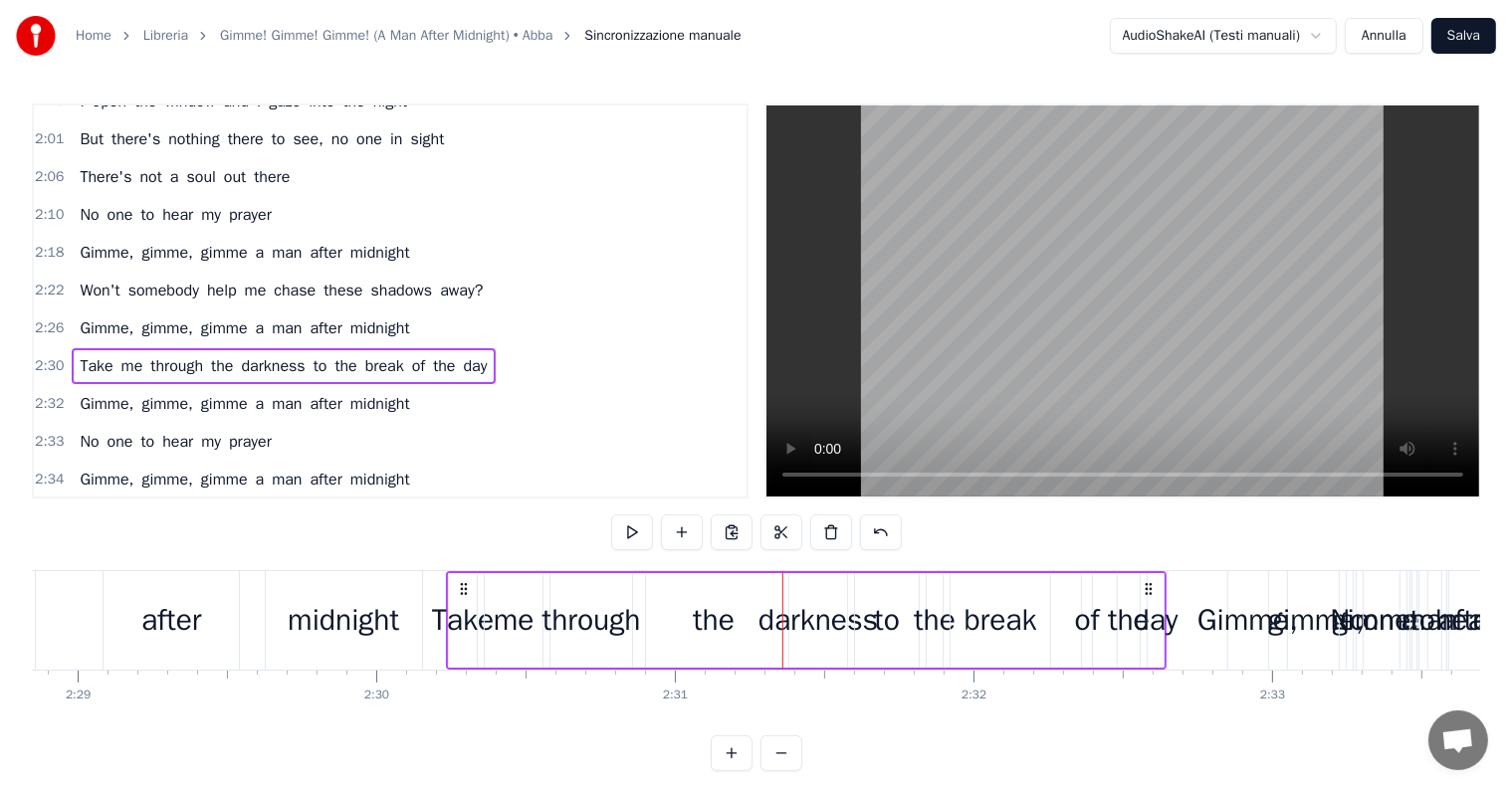 click on "Gimme, gimme, gimme a man after midnight" at bounding box center [244, 328] 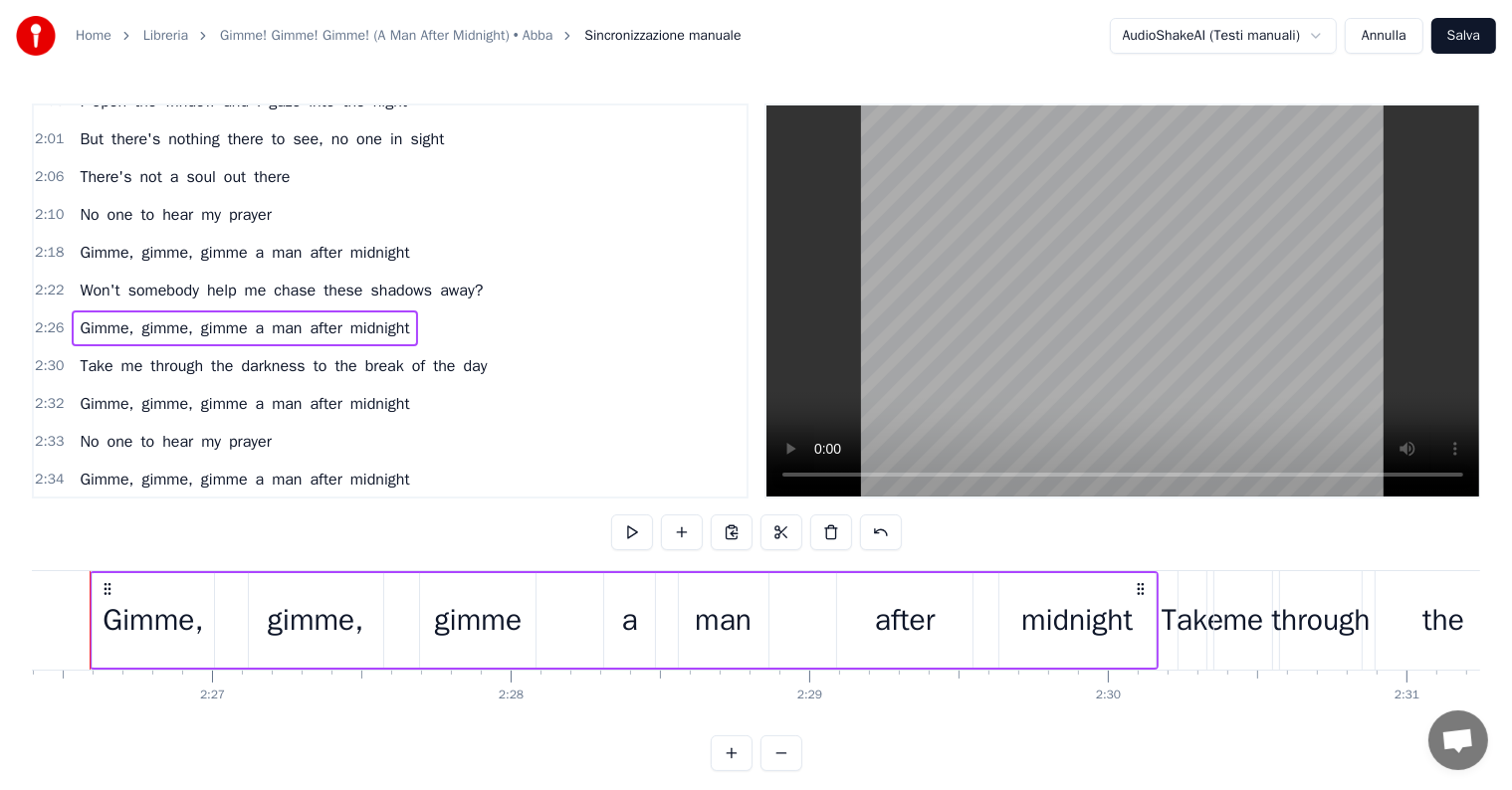 scroll, scrollTop: 0, scrollLeft: 43674, axis: horizontal 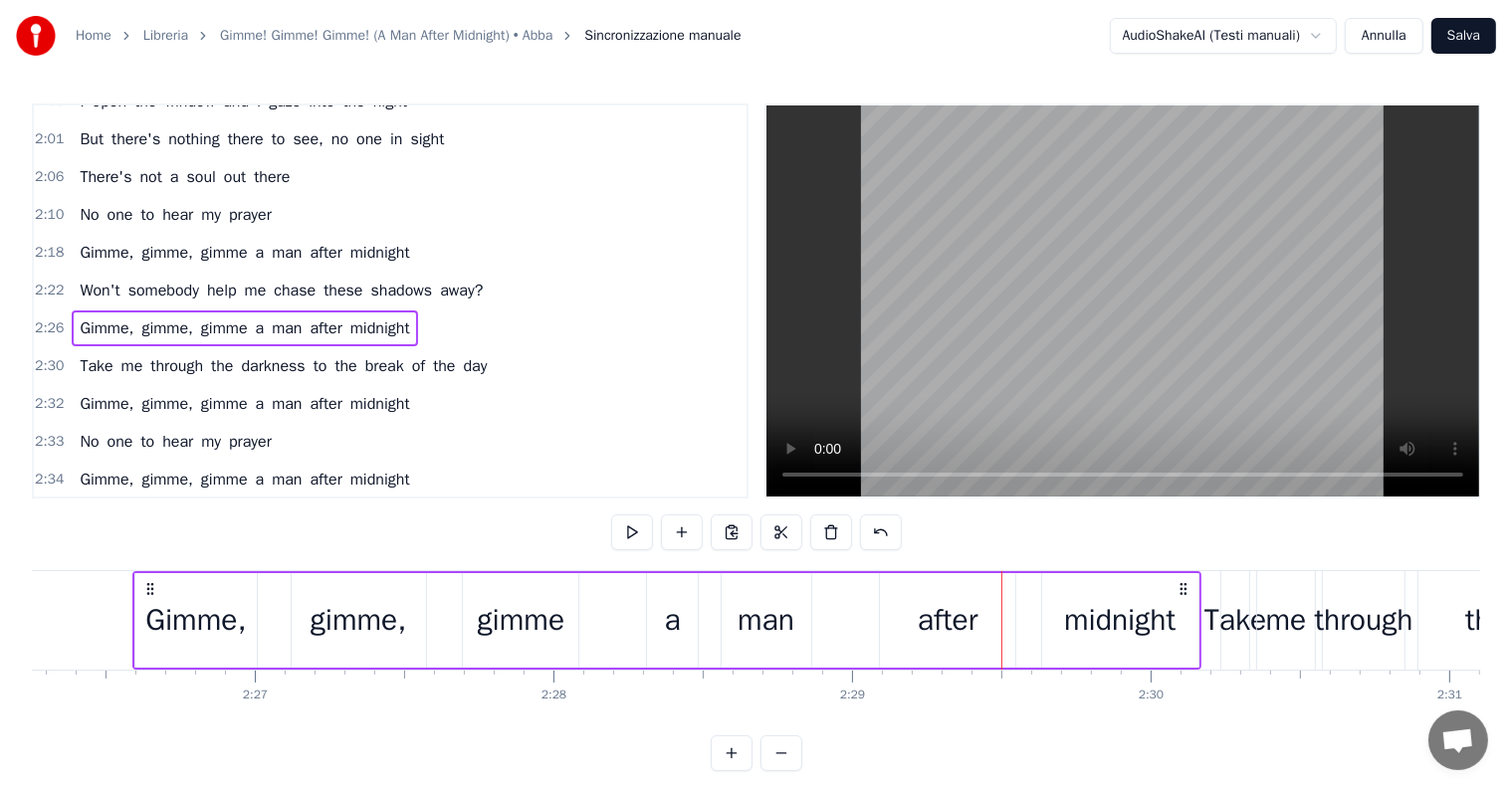 click on "Won't somebody help me chase these shadows away?" at bounding box center [281, 291] 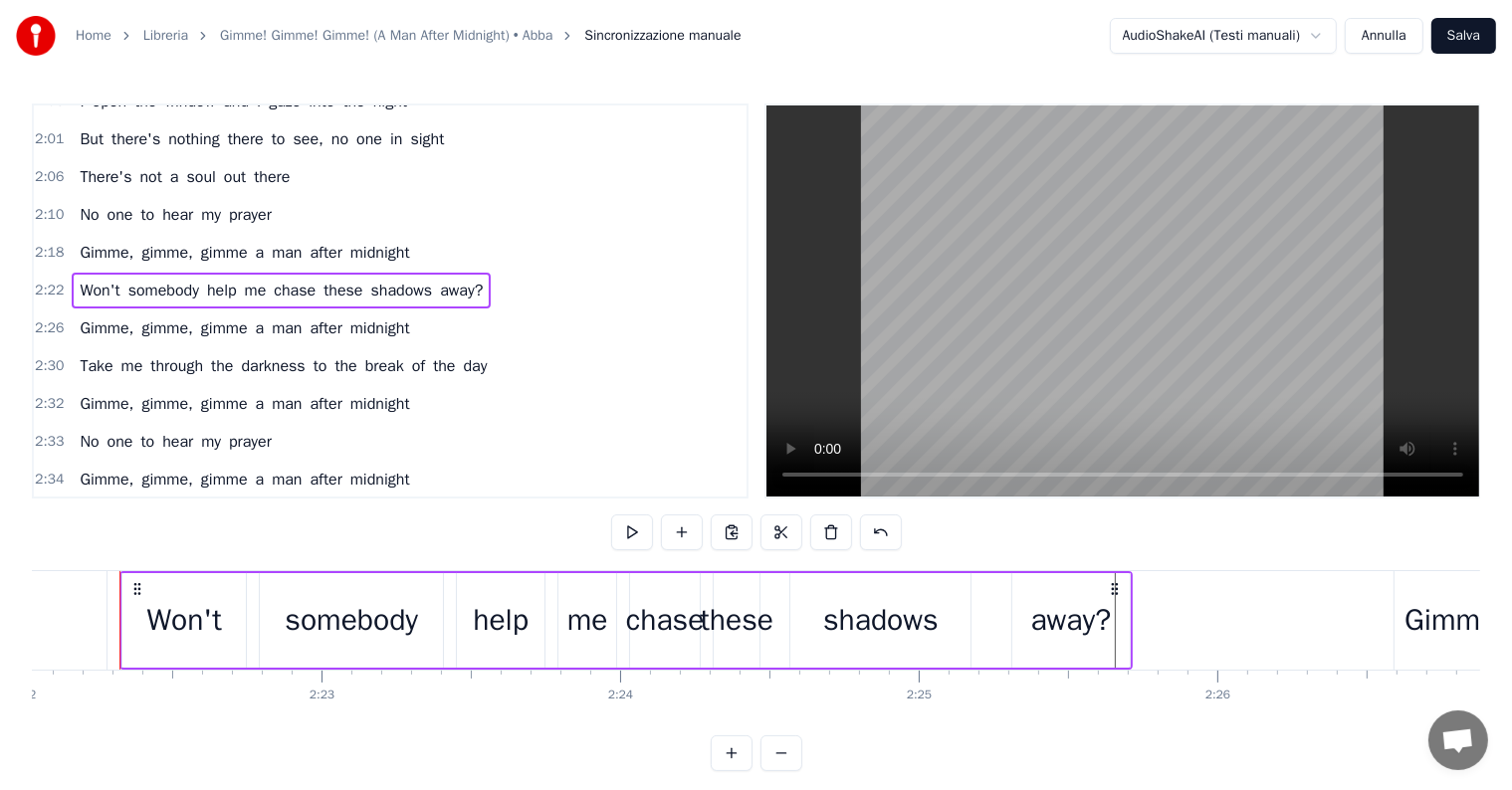 scroll, scrollTop: 0, scrollLeft: 42400, axis: horizontal 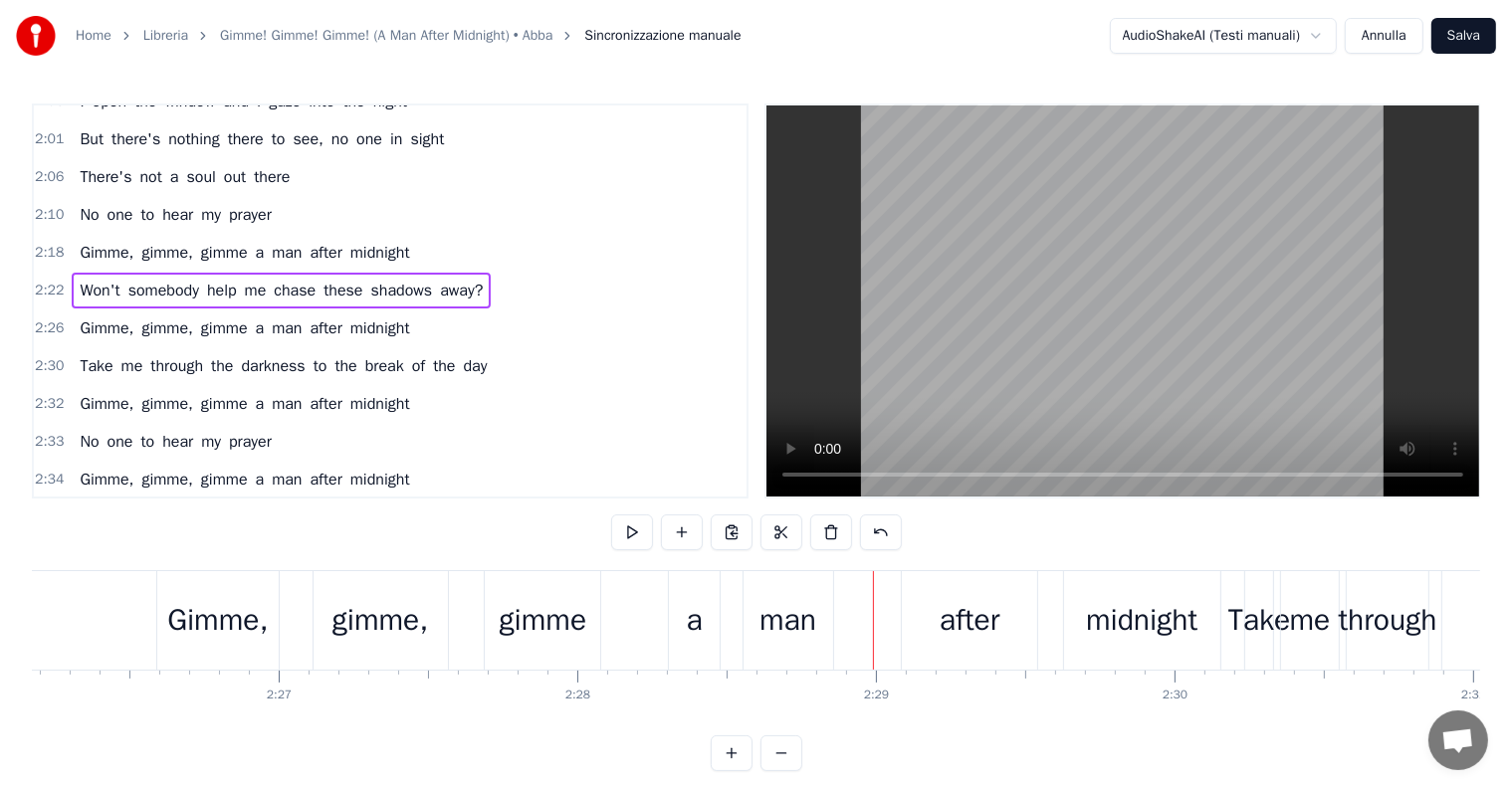click on "Gimme, gimme, gimme a man after midnight" at bounding box center (244, 328) 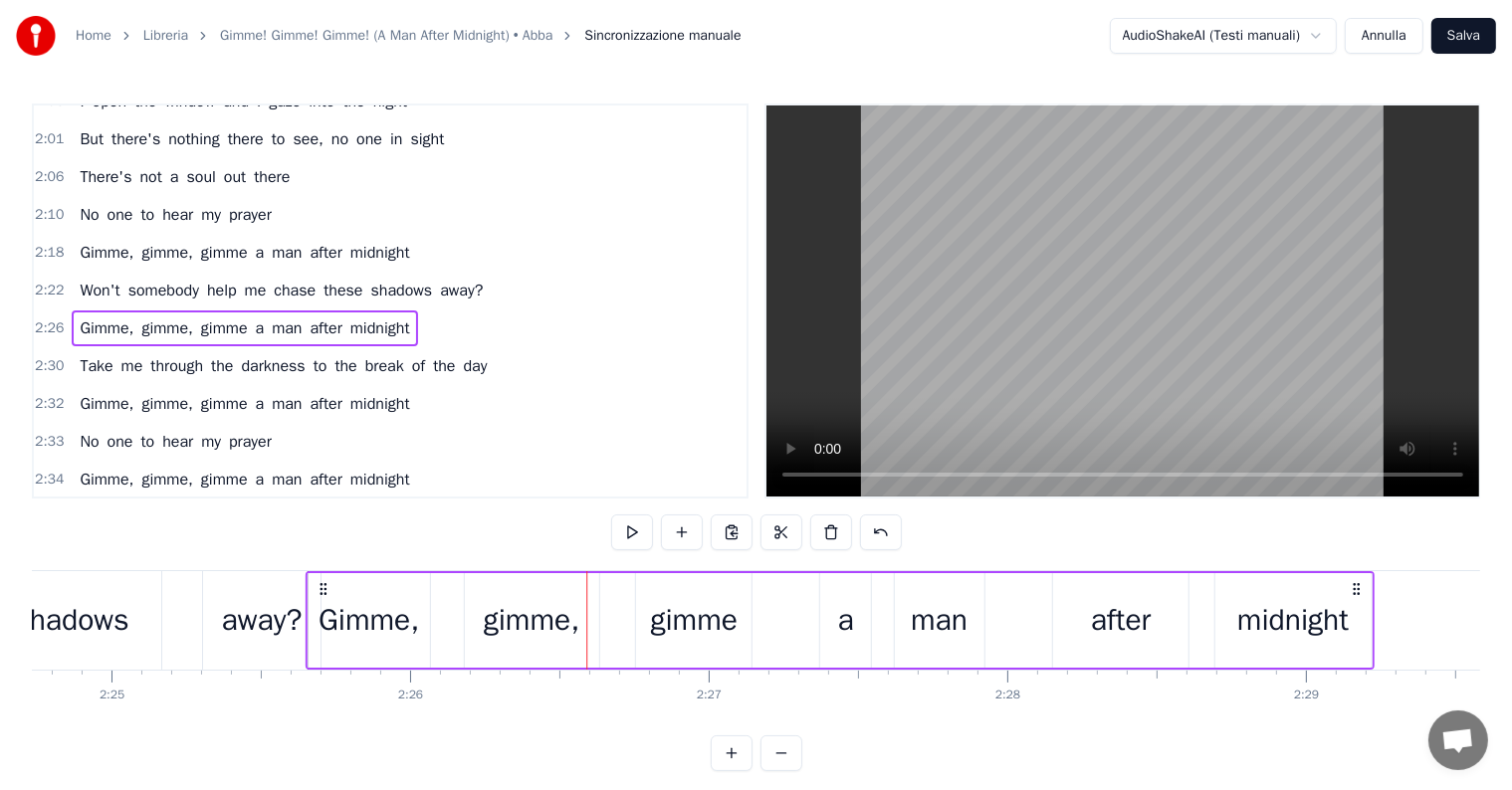 scroll, scrollTop: 0, scrollLeft: 43215, axis: horizontal 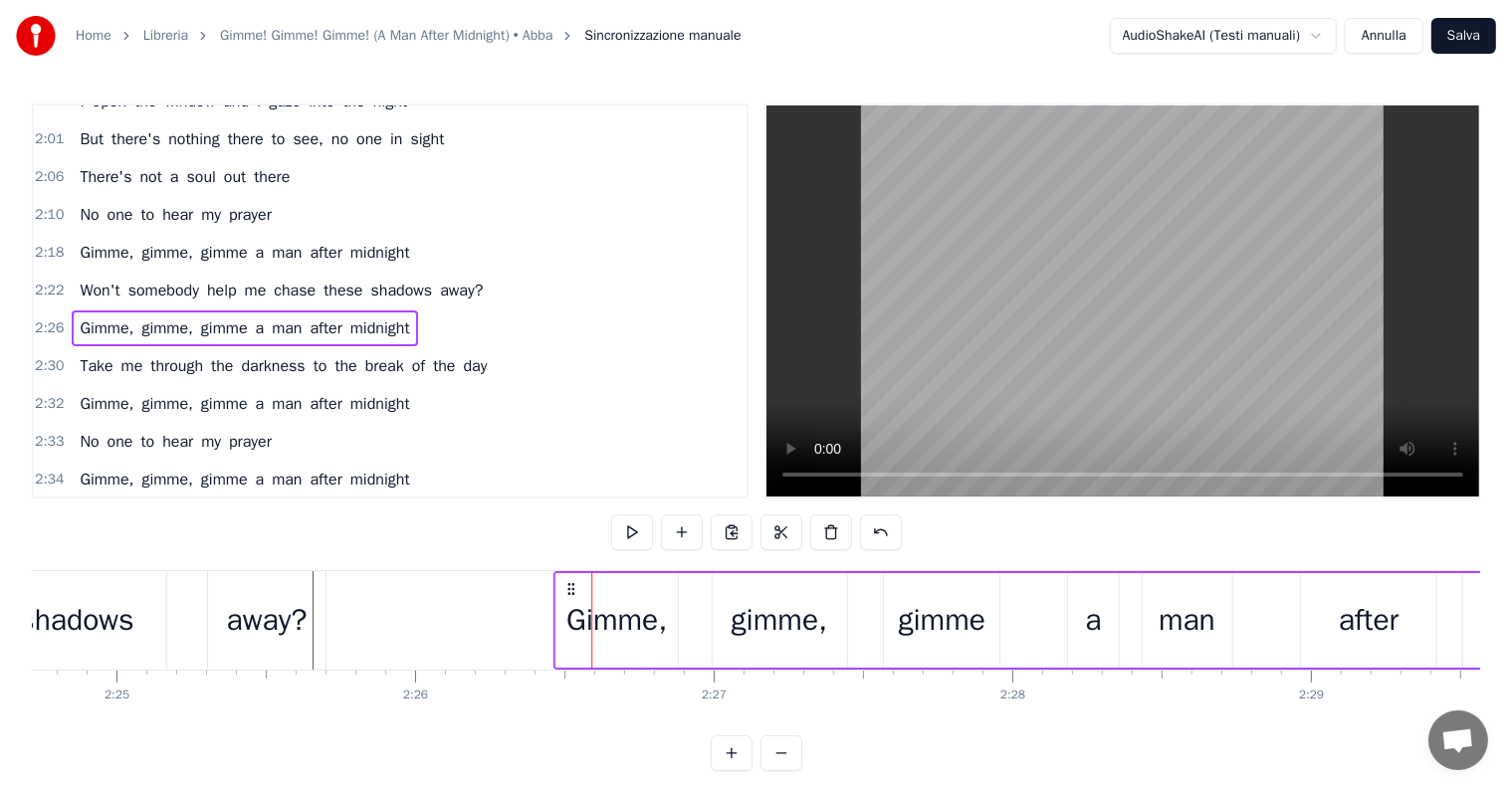 drag, startPoint x: 174, startPoint y: 586, endPoint x: 570, endPoint y: 573, distance: 396.21333 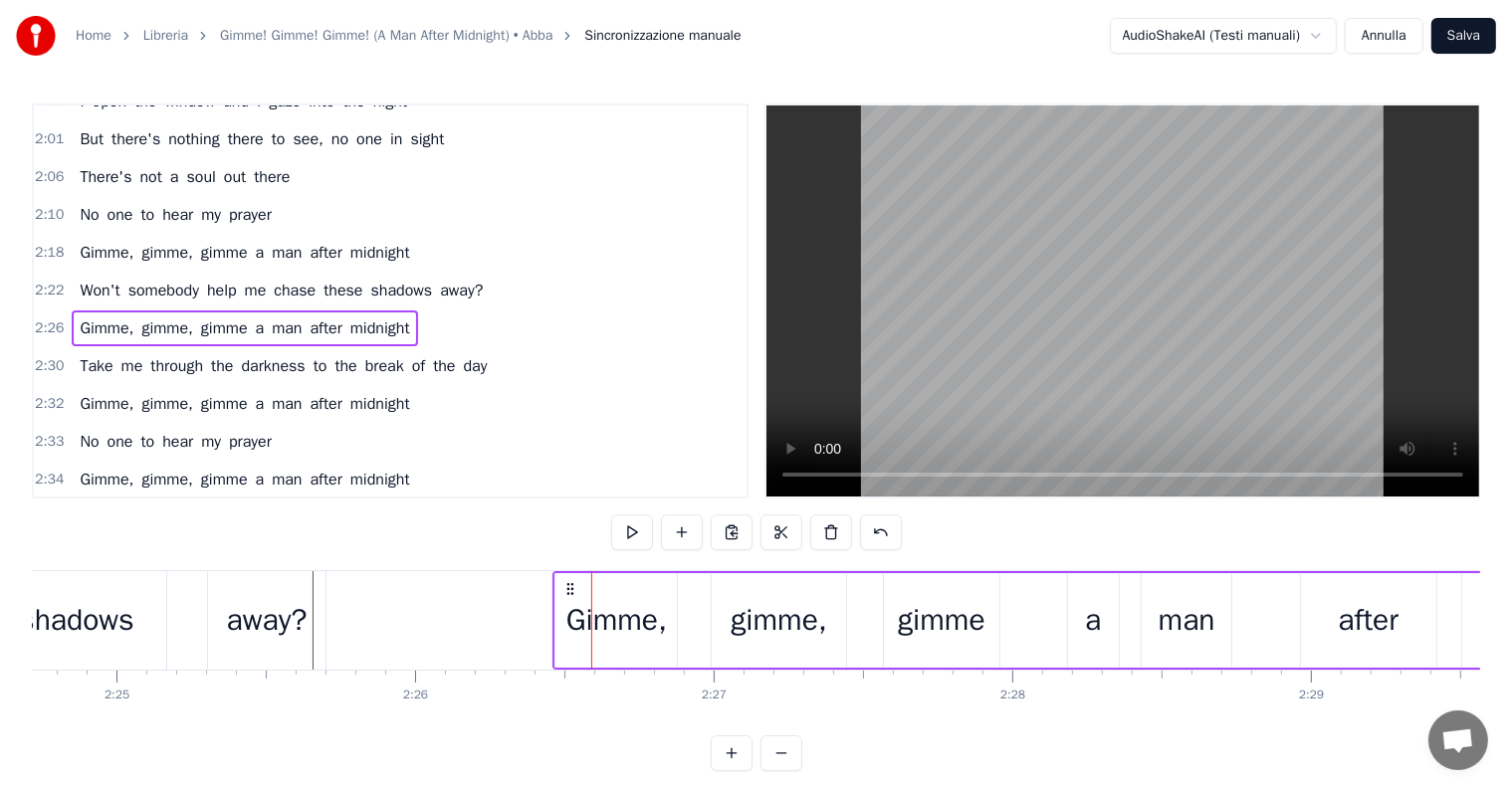 click on "Won't somebody help me chase these shadows away?" at bounding box center (281, 291) 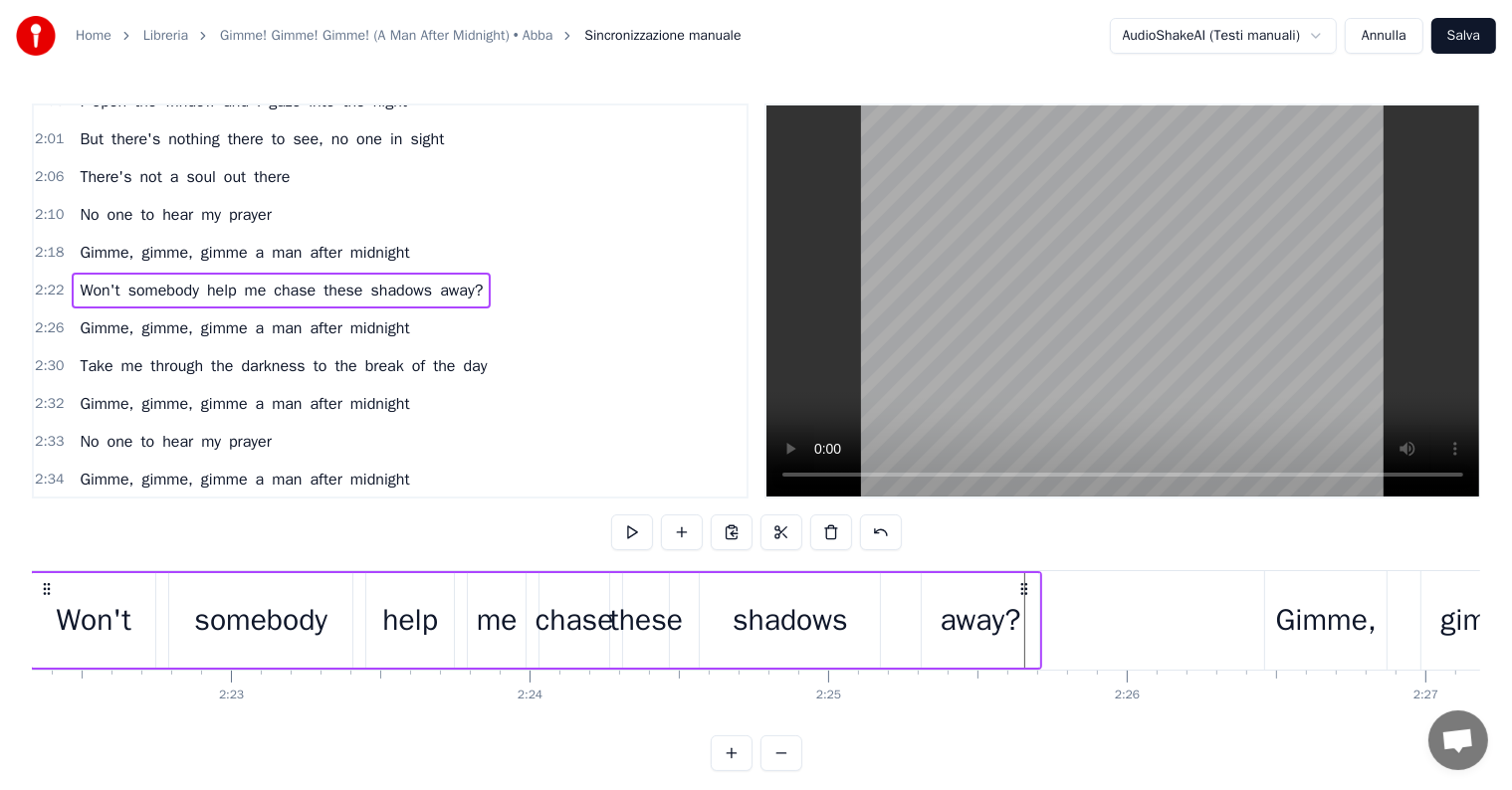 scroll, scrollTop: 0, scrollLeft: 42400, axis: horizontal 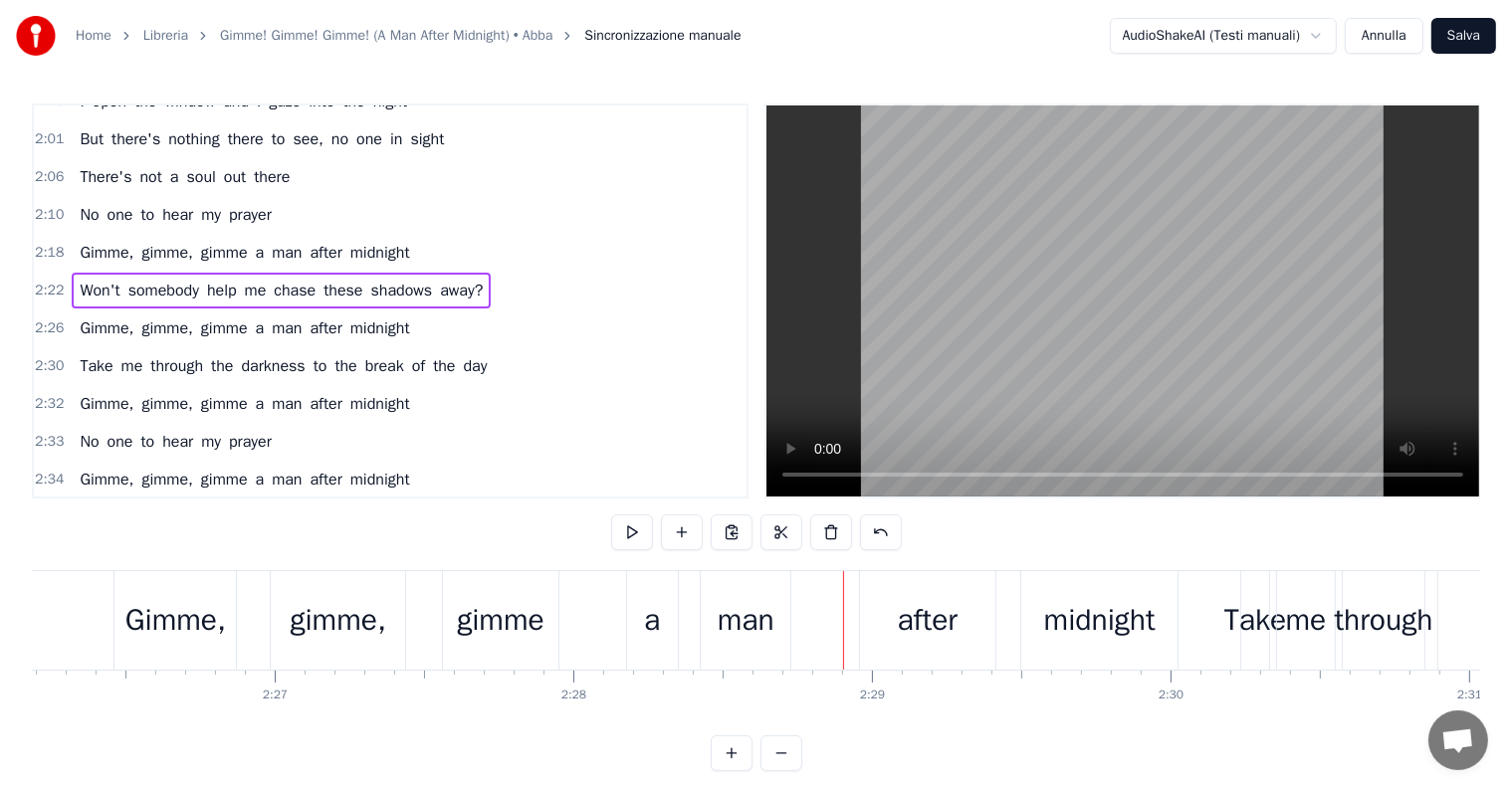 click on "a" at bounding box center (652, 620) 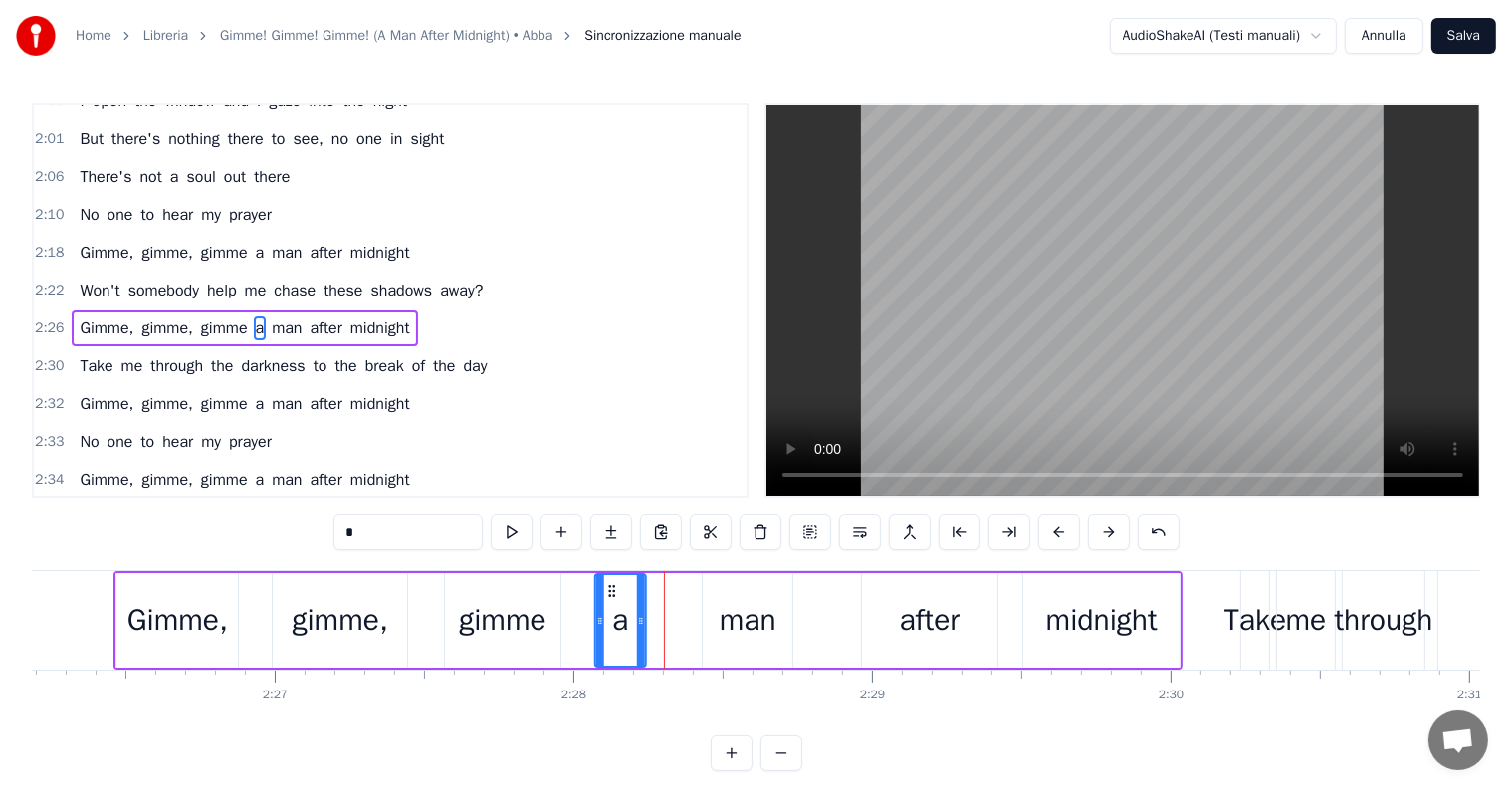 drag, startPoint x: 644, startPoint y: 589, endPoint x: 608, endPoint y: 585, distance: 36.221541 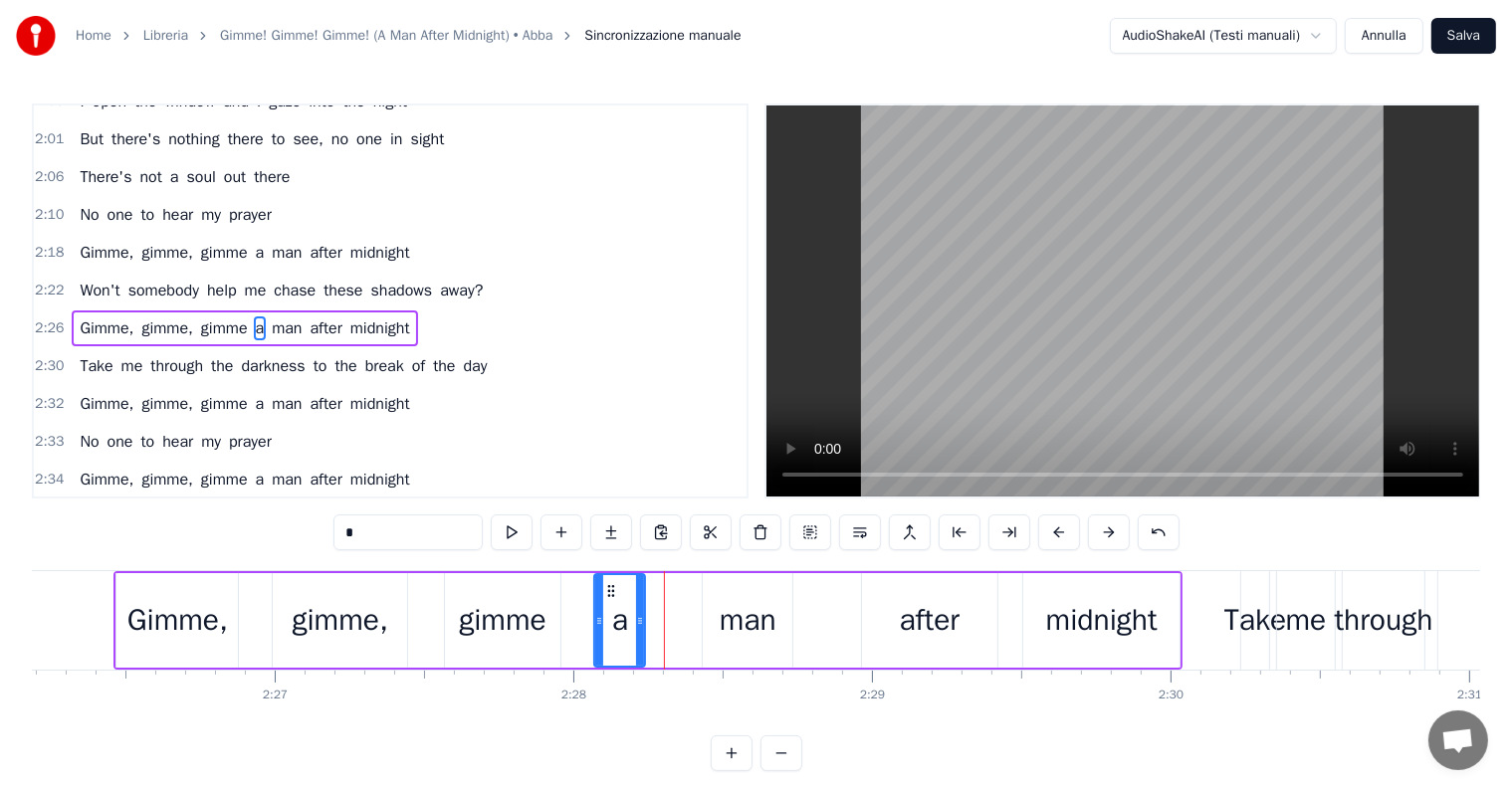 click on "man" at bounding box center [748, 620] 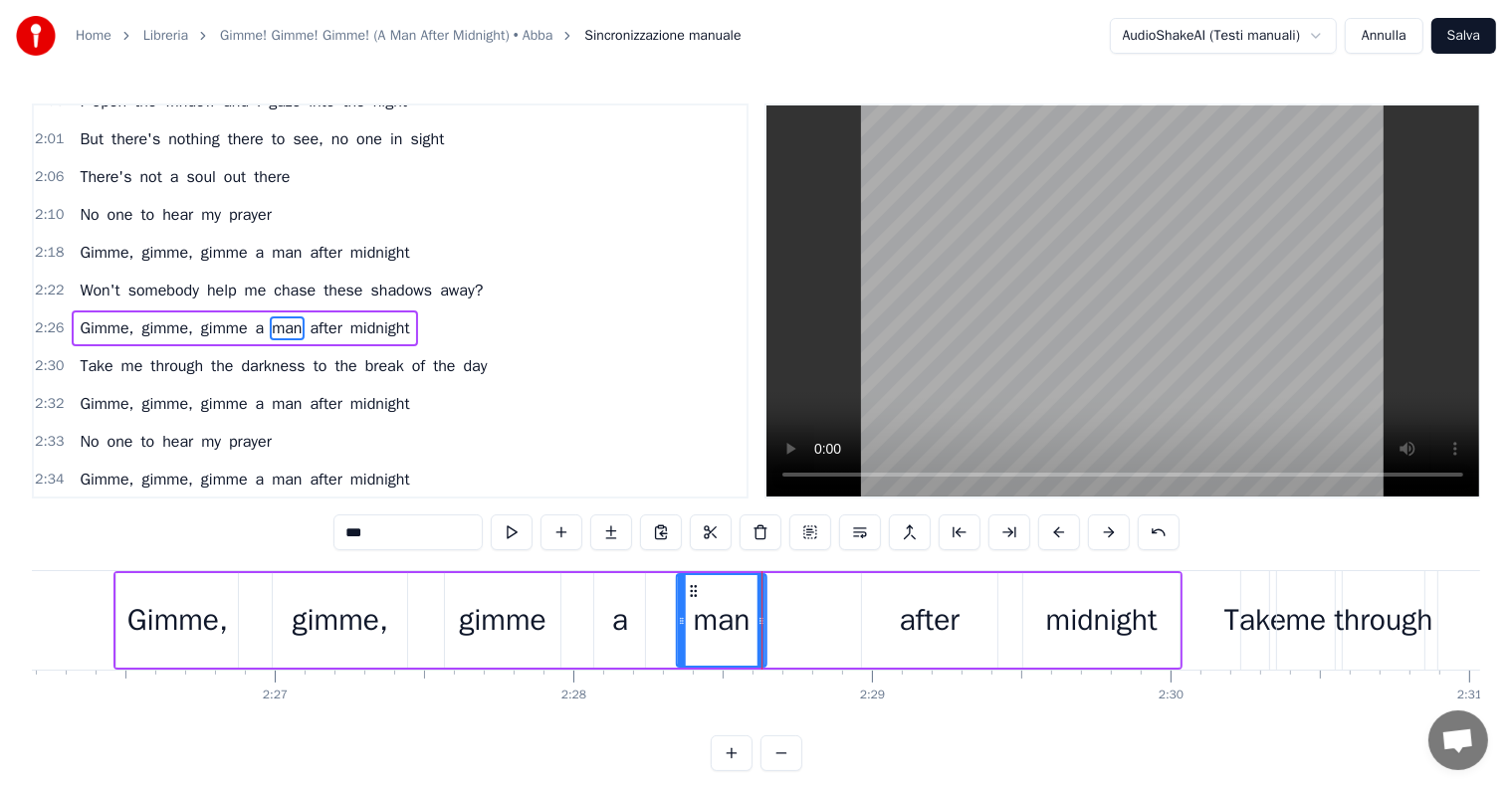 drag, startPoint x: 721, startPoint y: 588, endPoint x: 694, endPoint y: 588, distance: 27 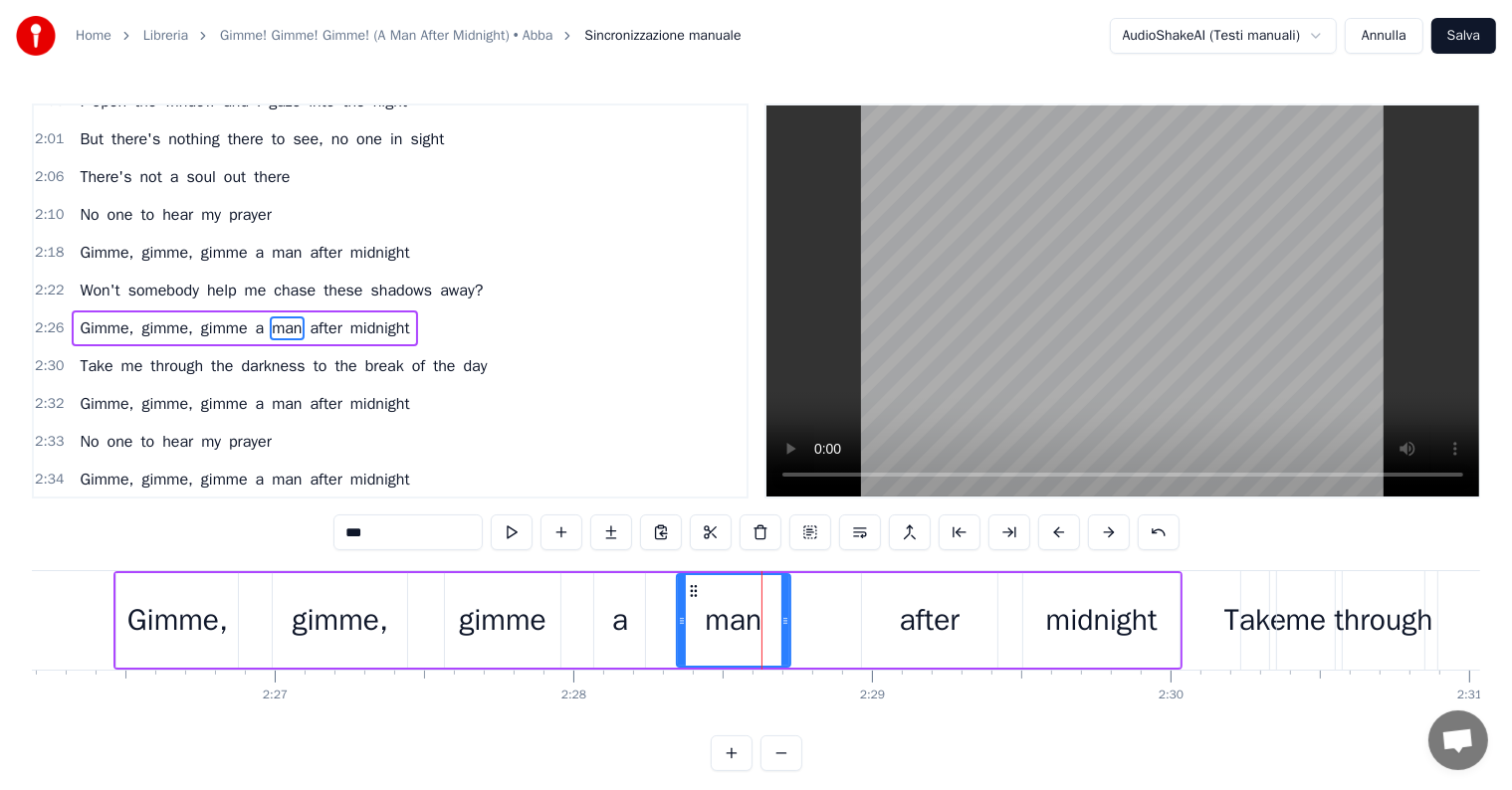 drag, startPoint x: 762, startPoint y: 621, endPoint x: 788, endPoint y: 617, distance: 26.305893 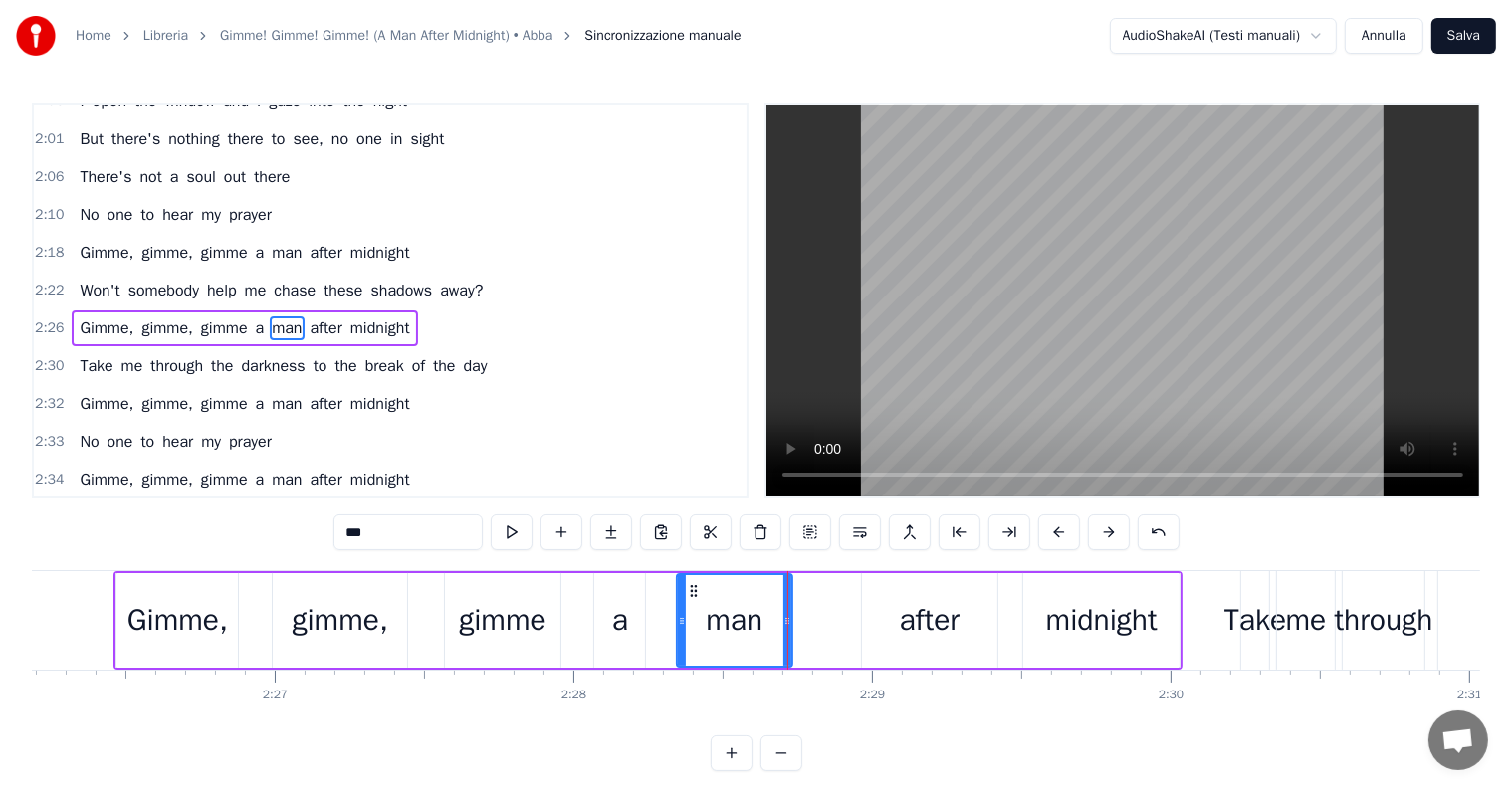 click on "Gimme, gimme, gimme a man after midnight" at bounding box center (244, 328) 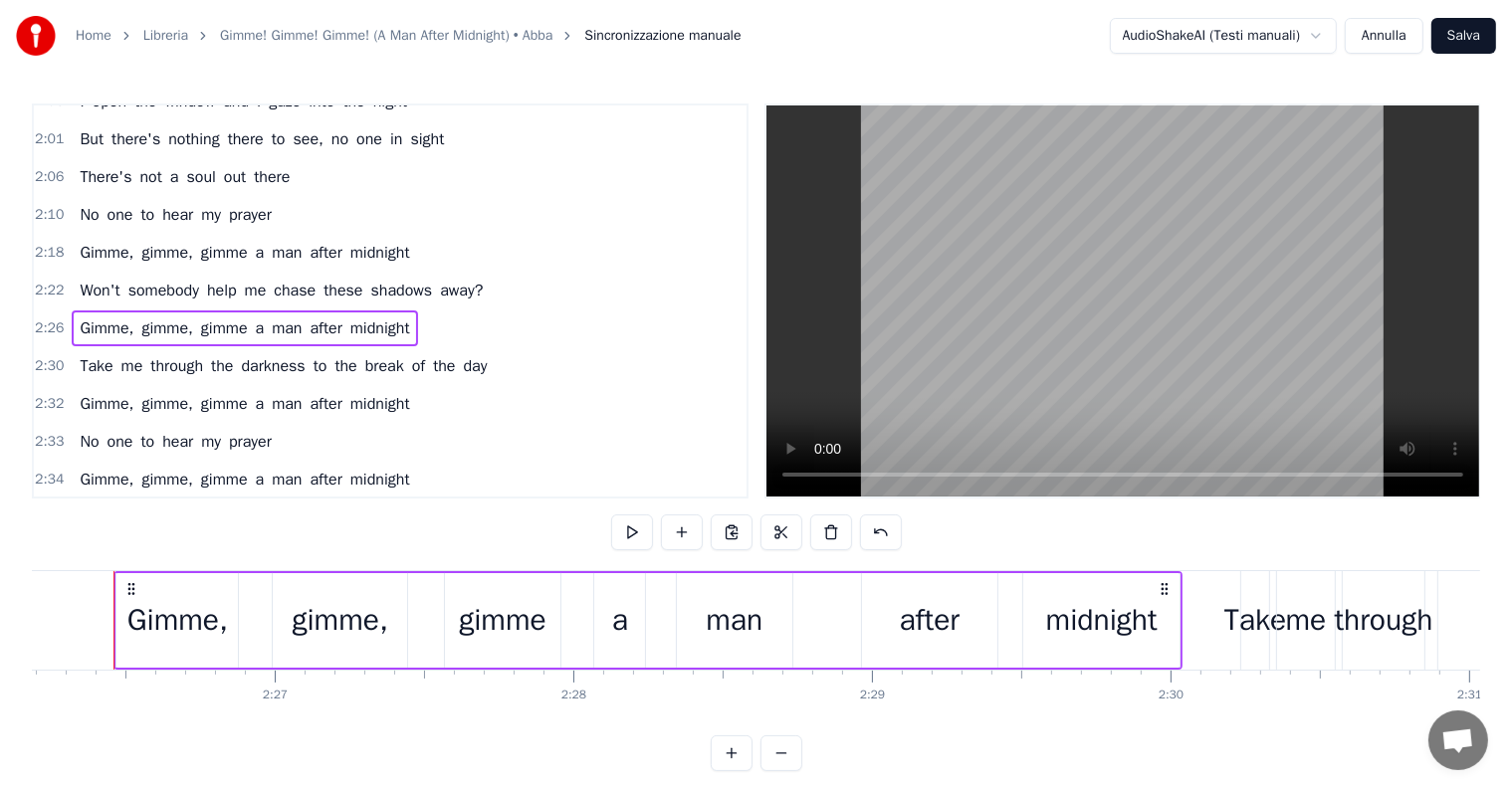 scroll, scrollTop: 0, scrollLeft: 43636, axis: horizontal 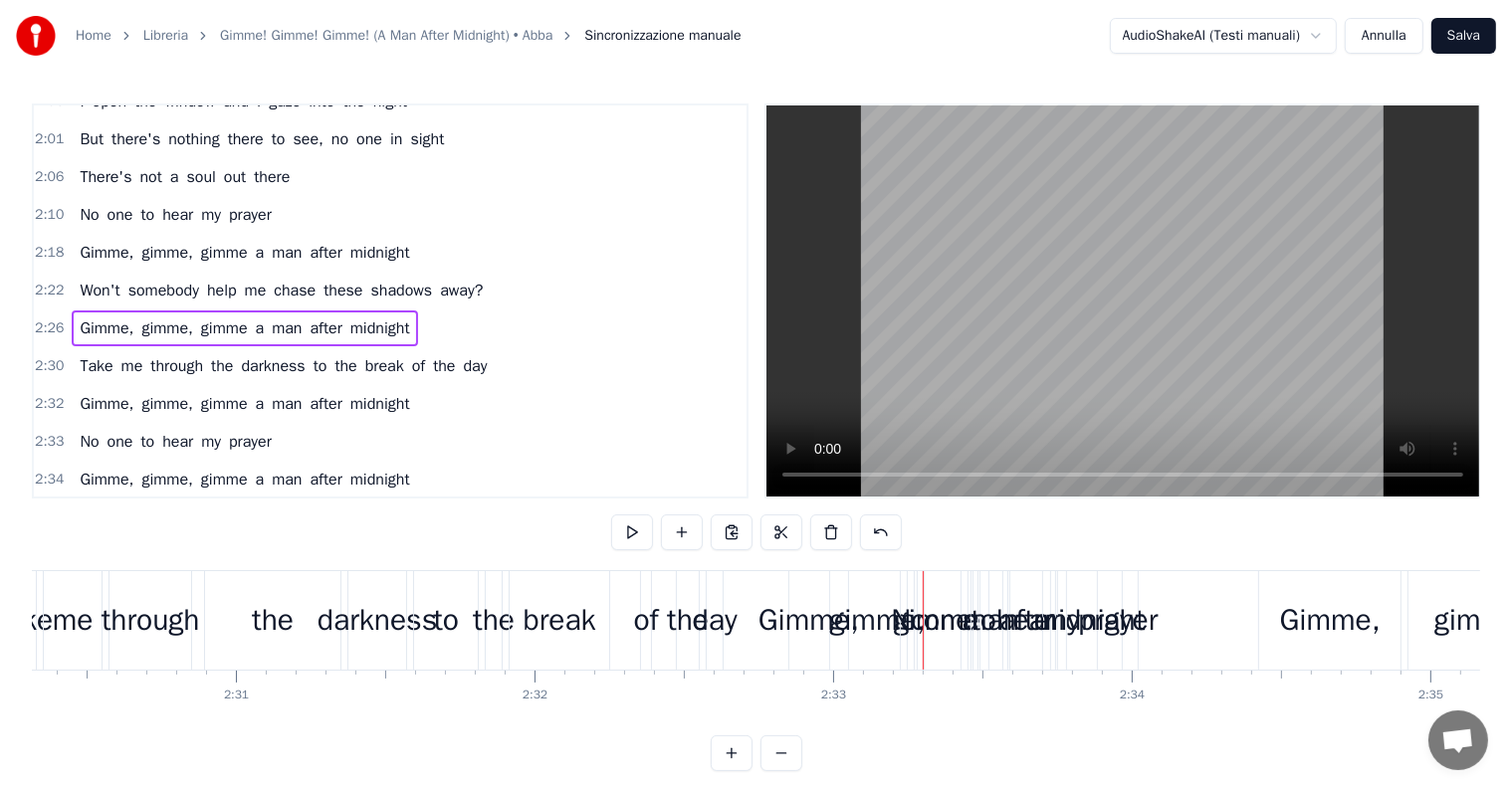click on "Take me through the darkness to the break of the day" at bounding box center [283, 366] 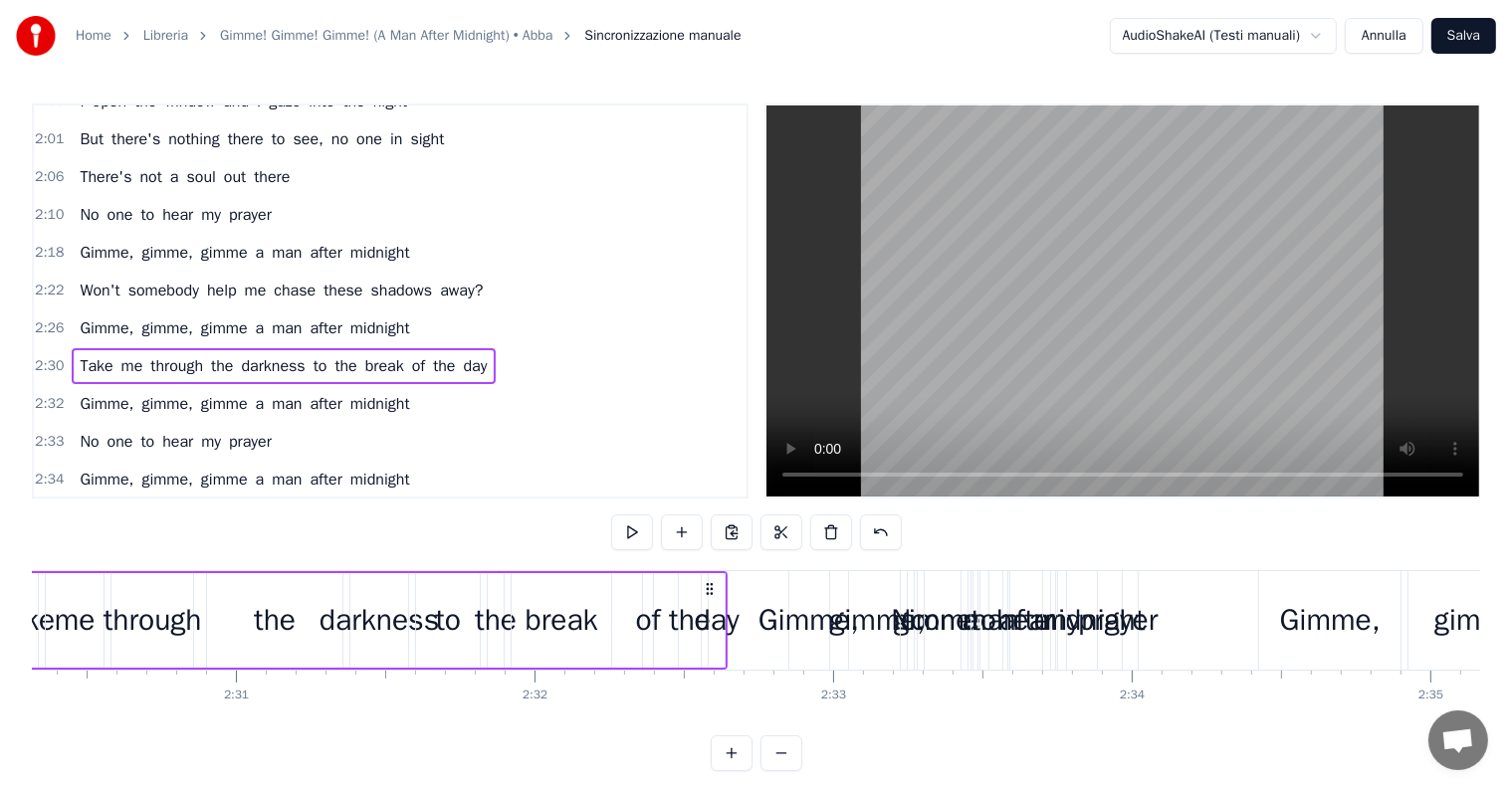scroll, scrollTop: 0, scrollLeft: 44762, axis: horizontal 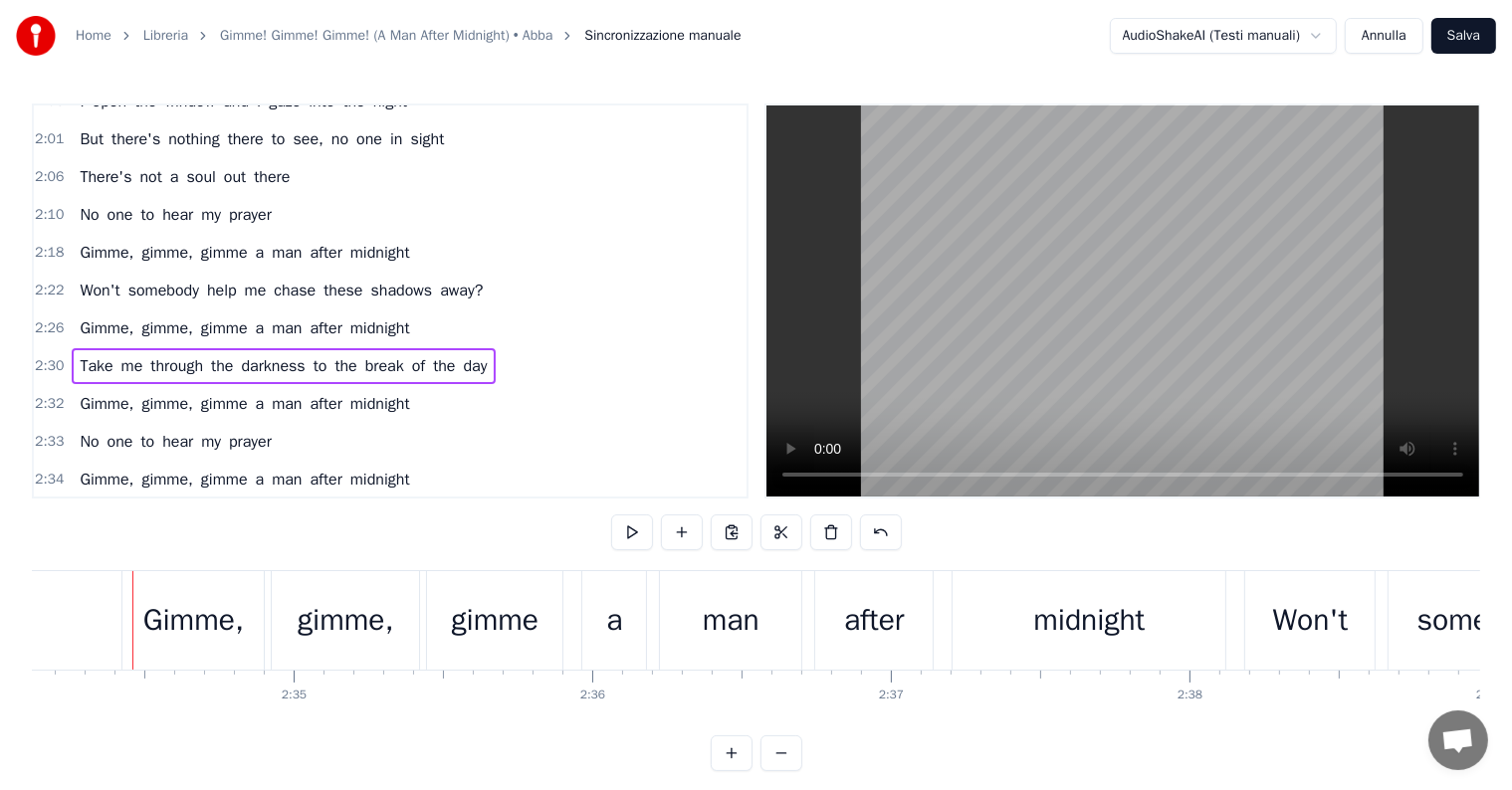 click on "Gimme, gimme, gimme a man after midnight" at bounding box center [244, 404] 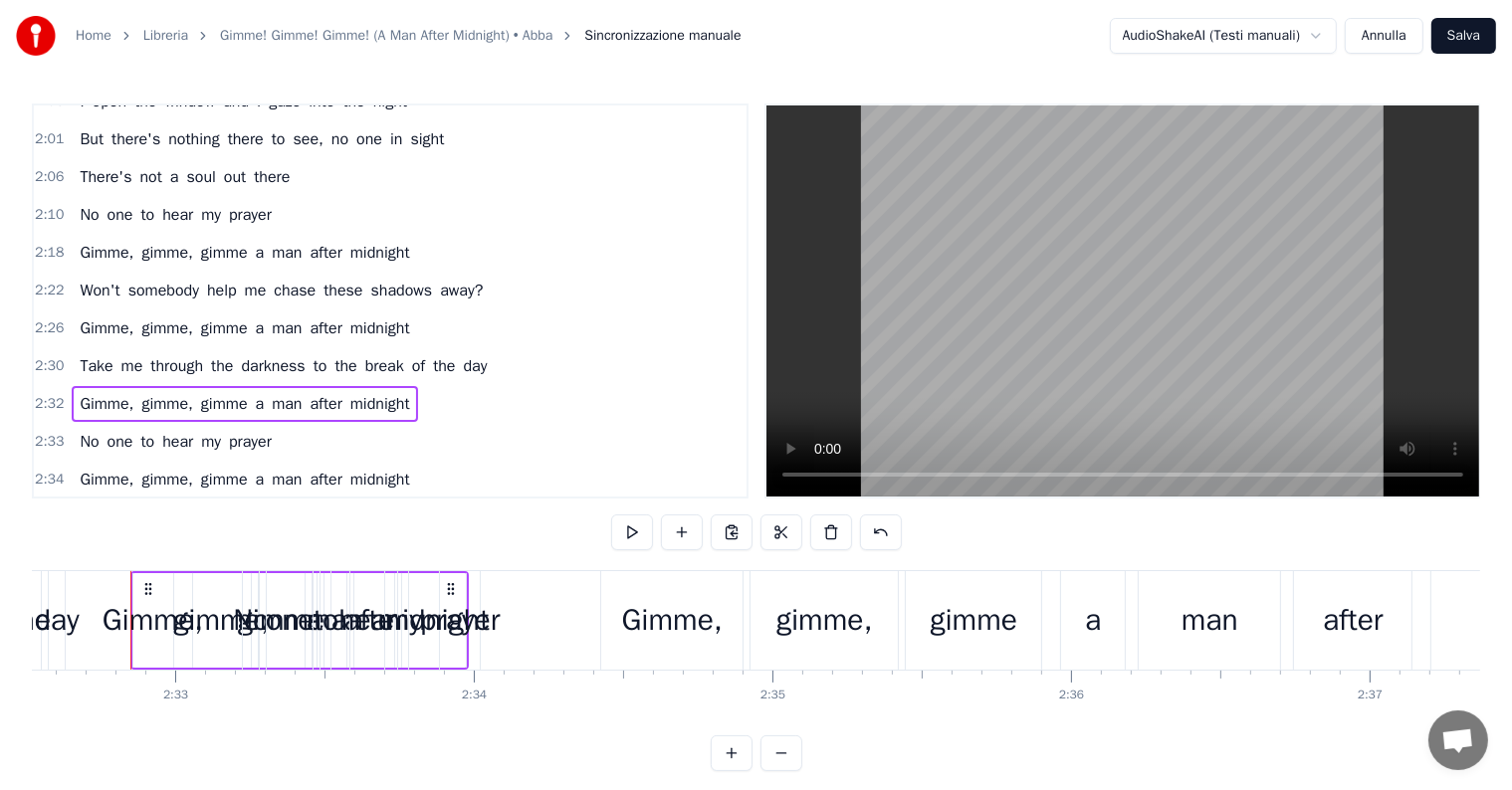scroll, scrollTop: 0, scrollLeft: 45543, axis: horizontal 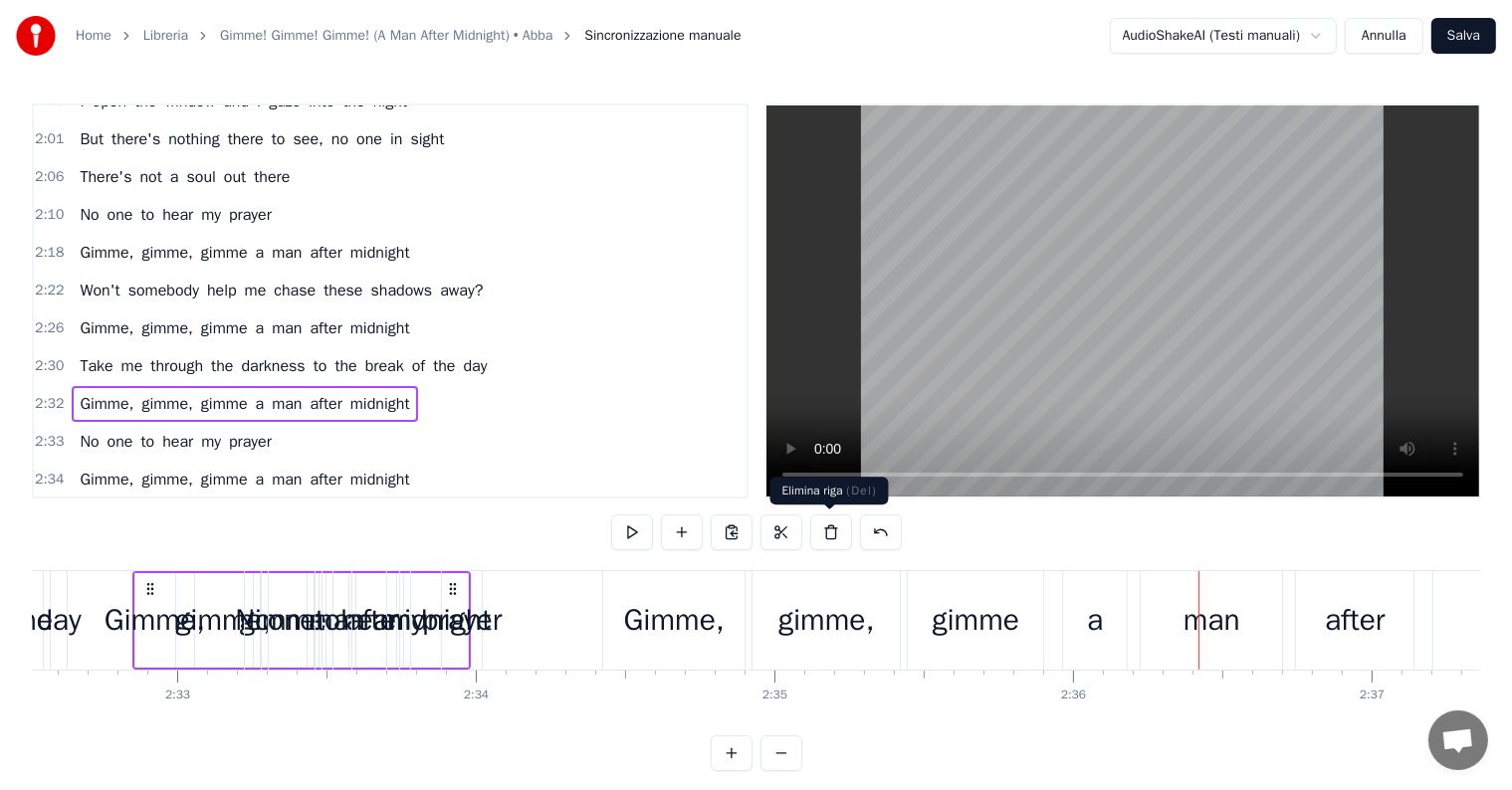 click at bounding box center [831, 532] 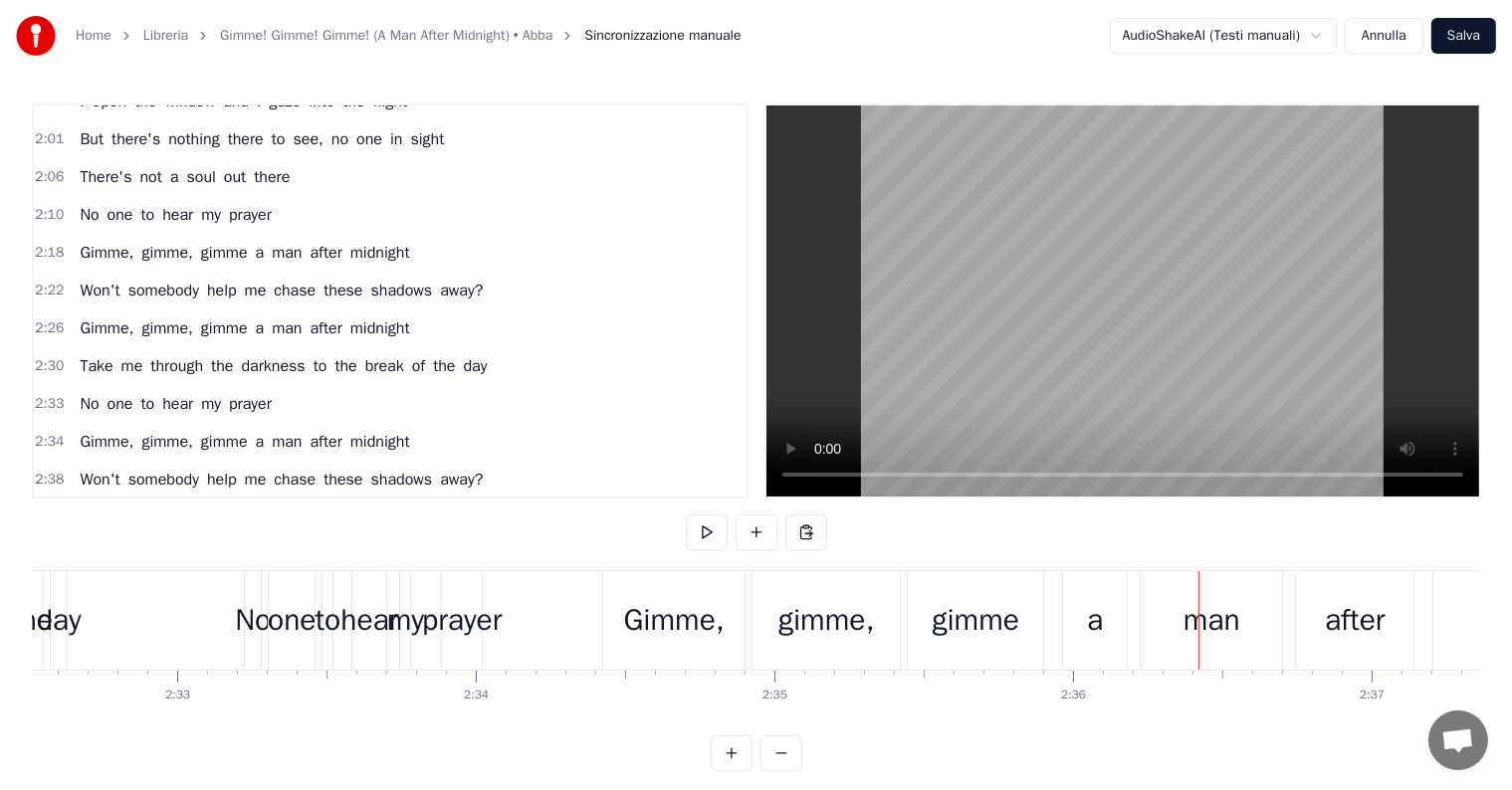 click on "Take me through the darkness to the break of the day" at bounding box center (283, 366) 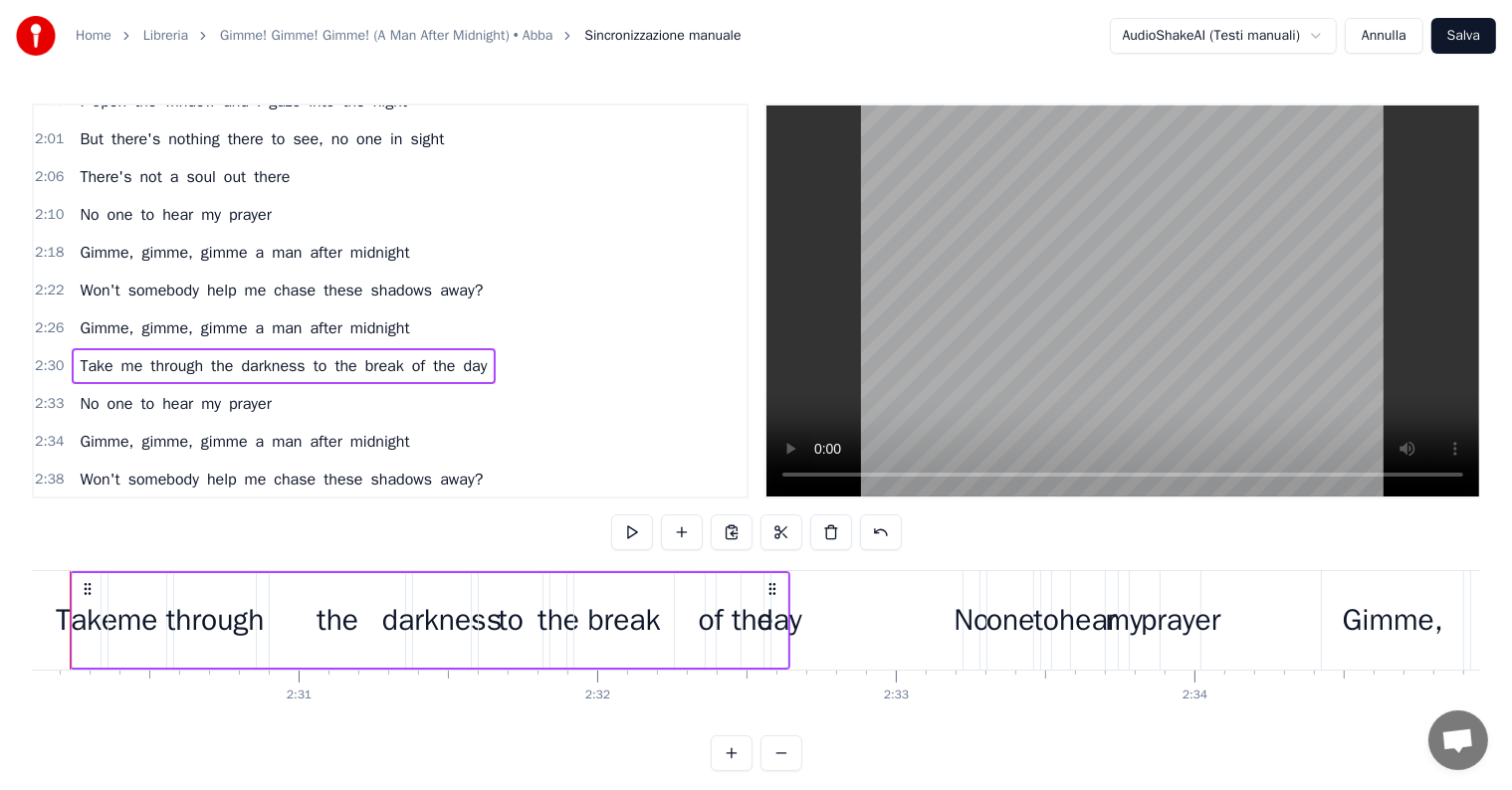 scroll, scrollTop: 0, scrollLeft: 44762, axis: horizontal 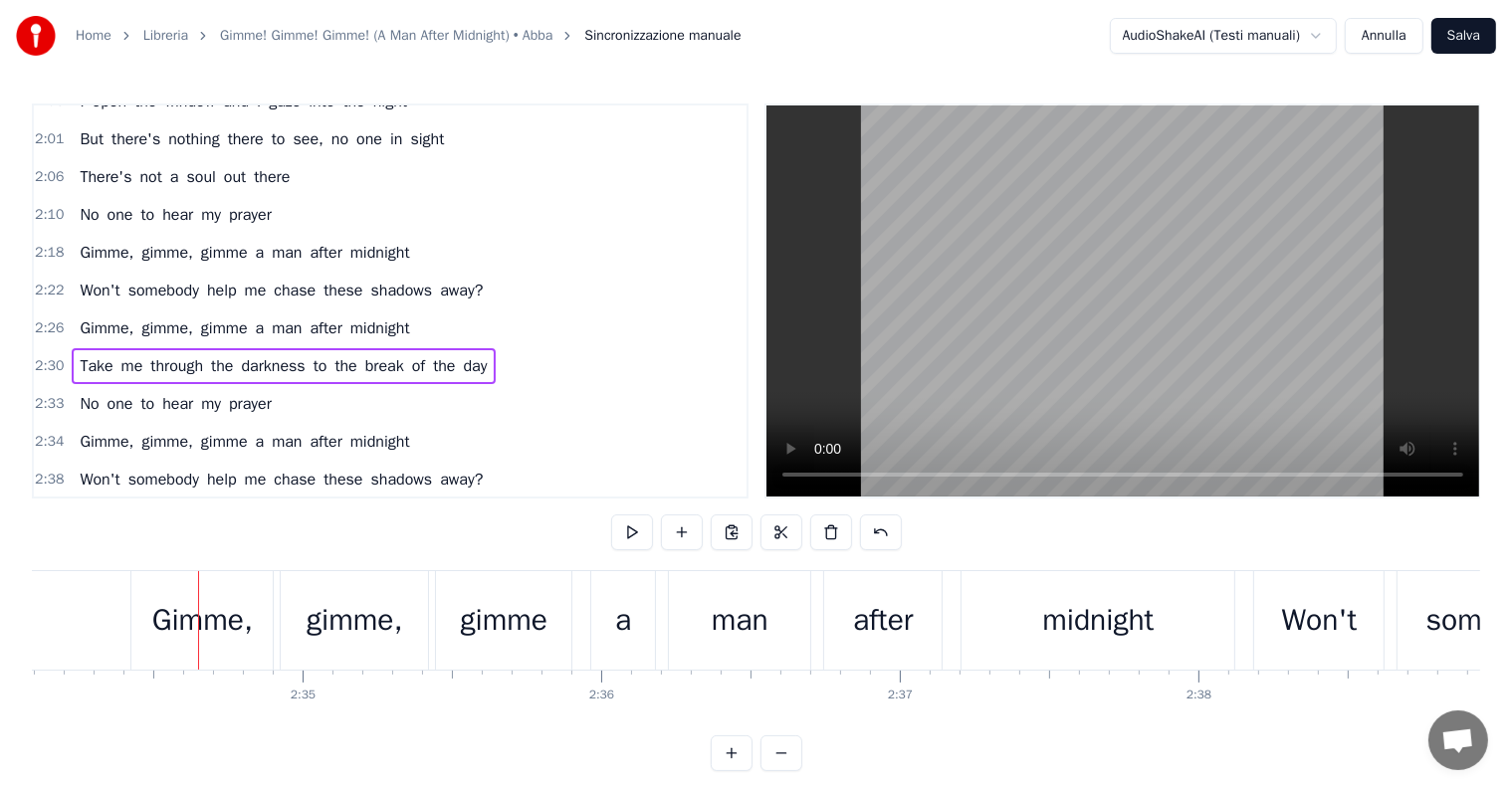 click on "No one to hear my prayer" at bounding box center [175, 404] 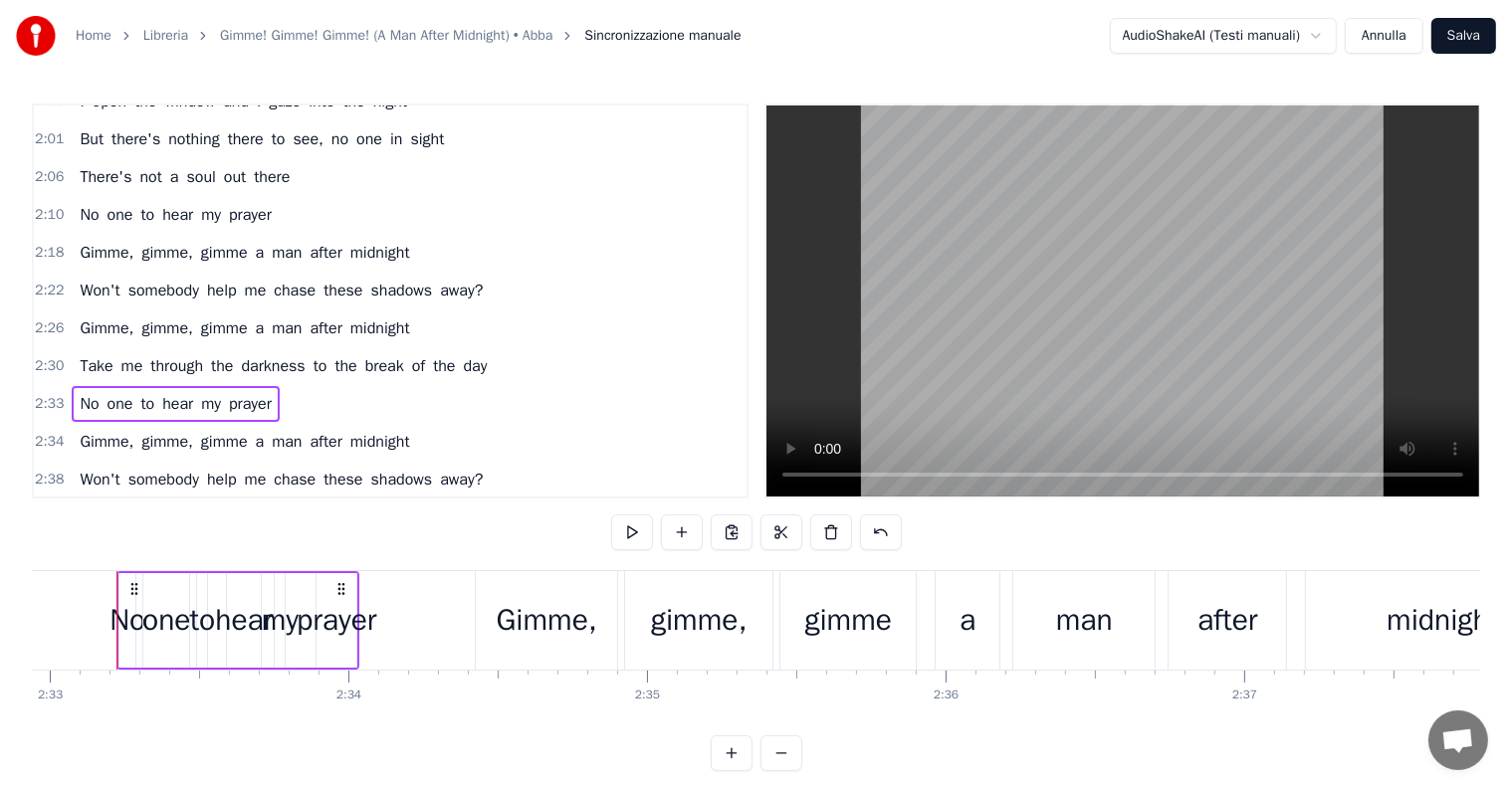 scroll, scrollTop: 0, scrollLeft: 45656, axis: horizontal 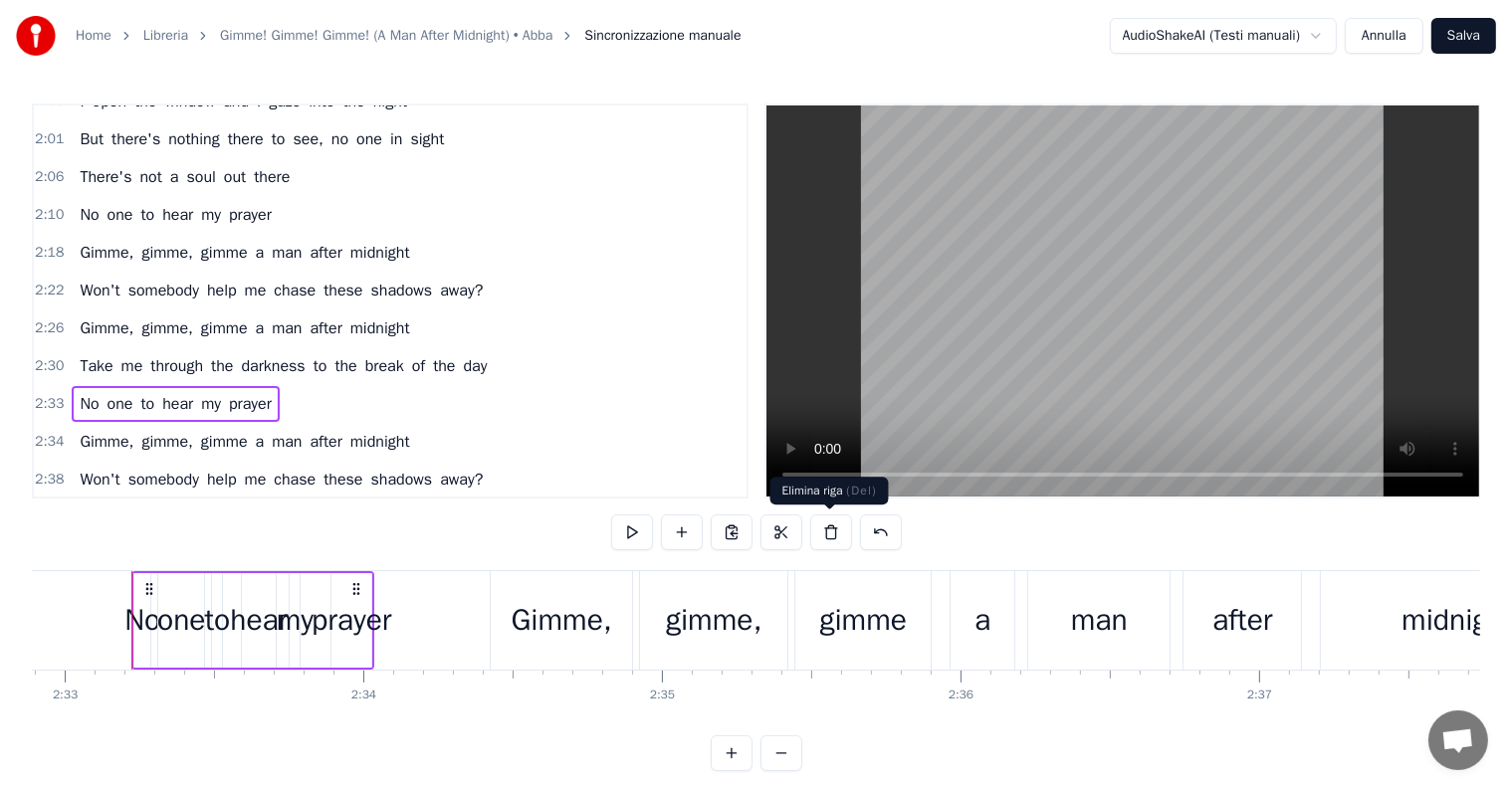 click at bounding box center (831, 532) 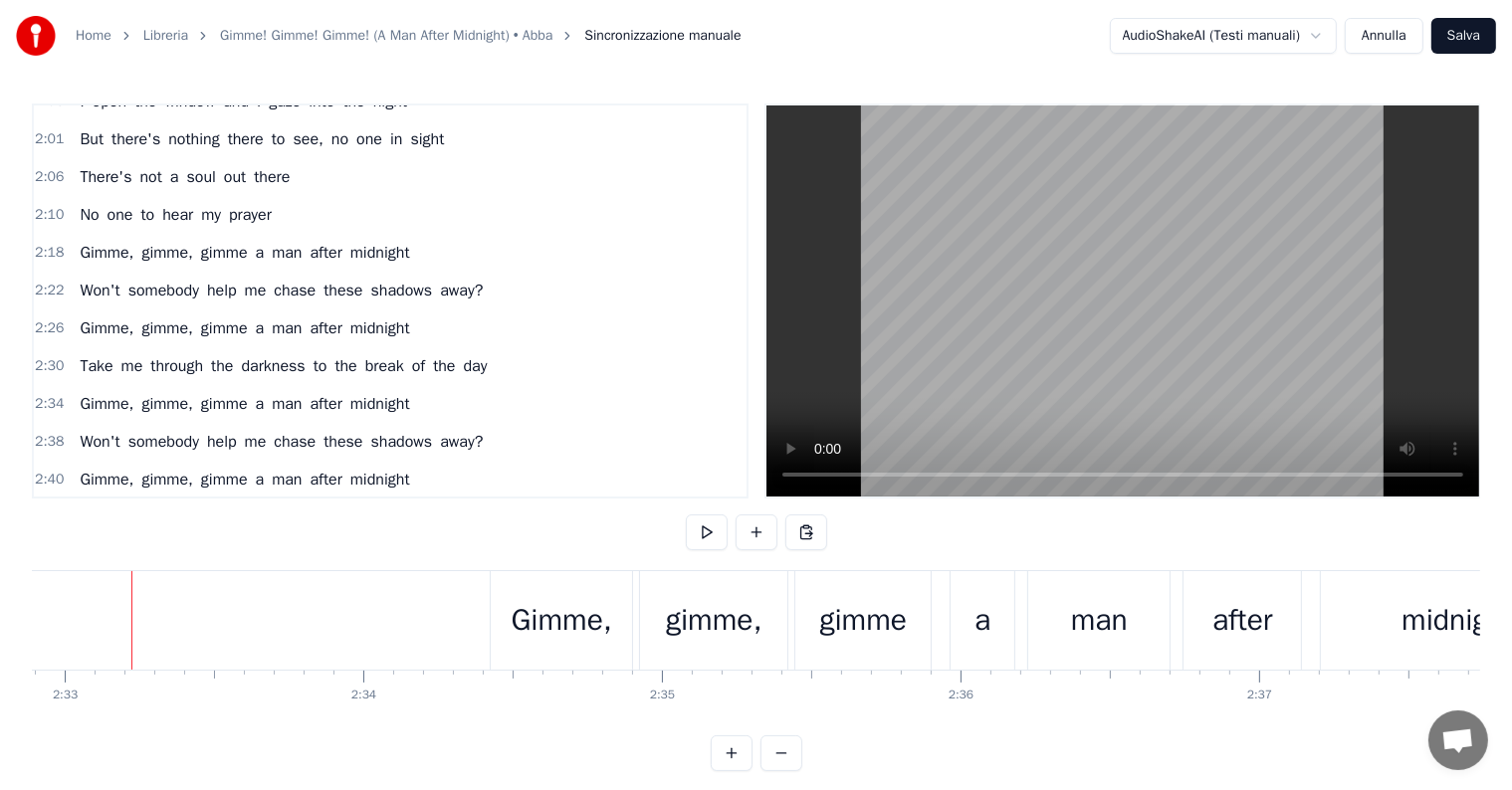click on "Gimme, gimme, gimme a man after midnight" at bounding box center (244, 253) 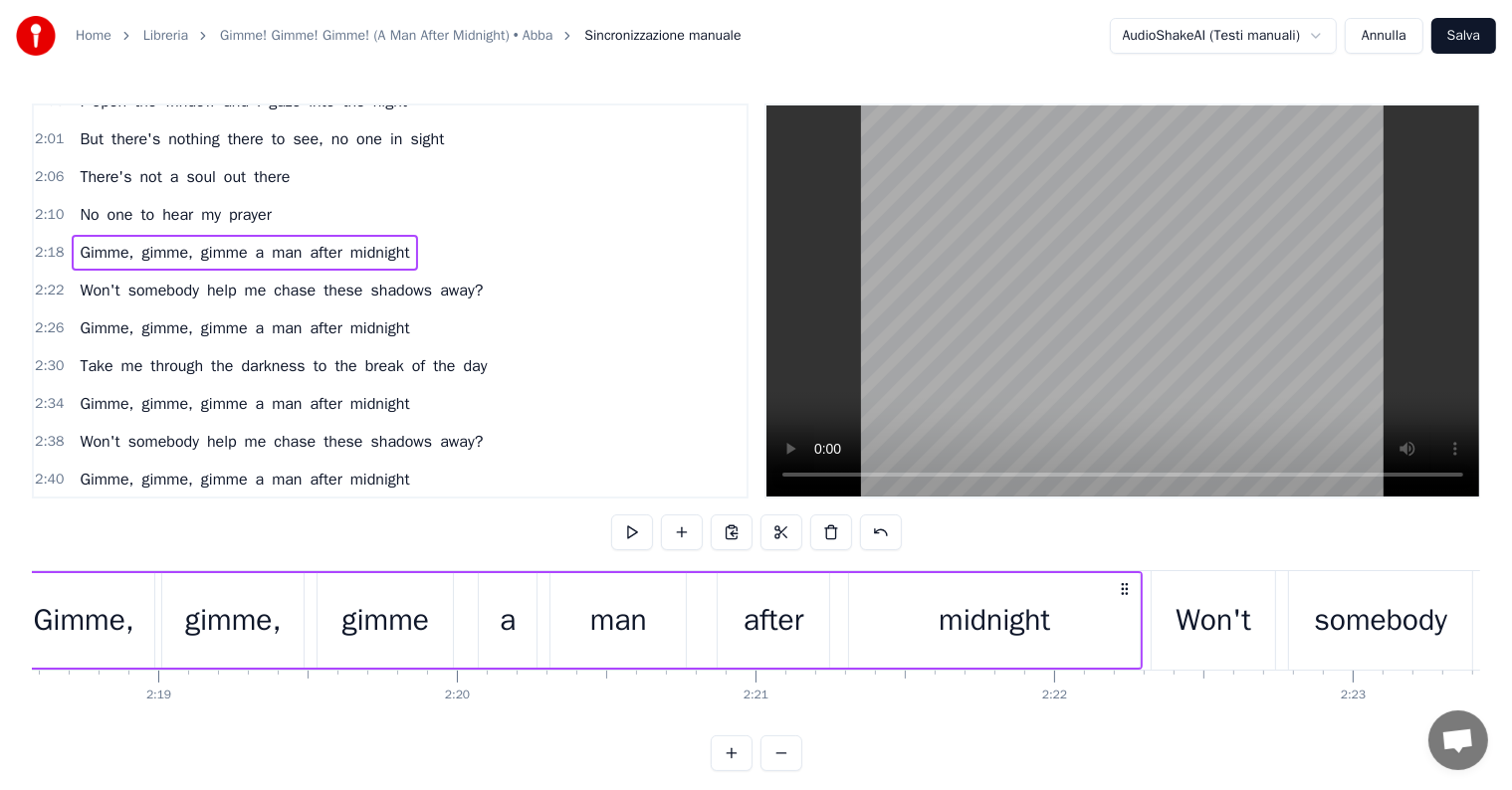 scroll, scrollTop: 0, scrollLeft: 41259, axis: horizontal 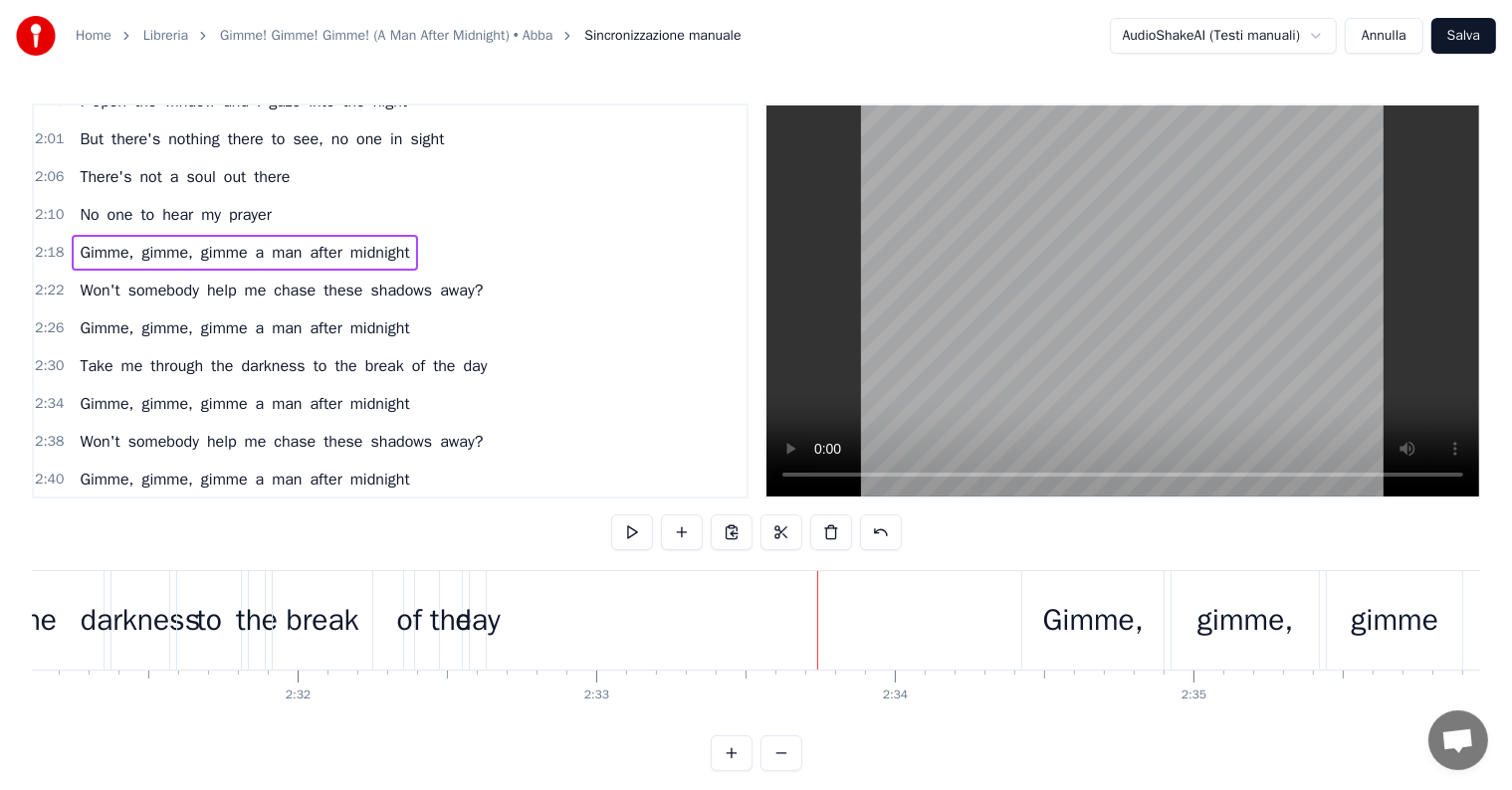 click on "day" at bounding box center [478, 620] 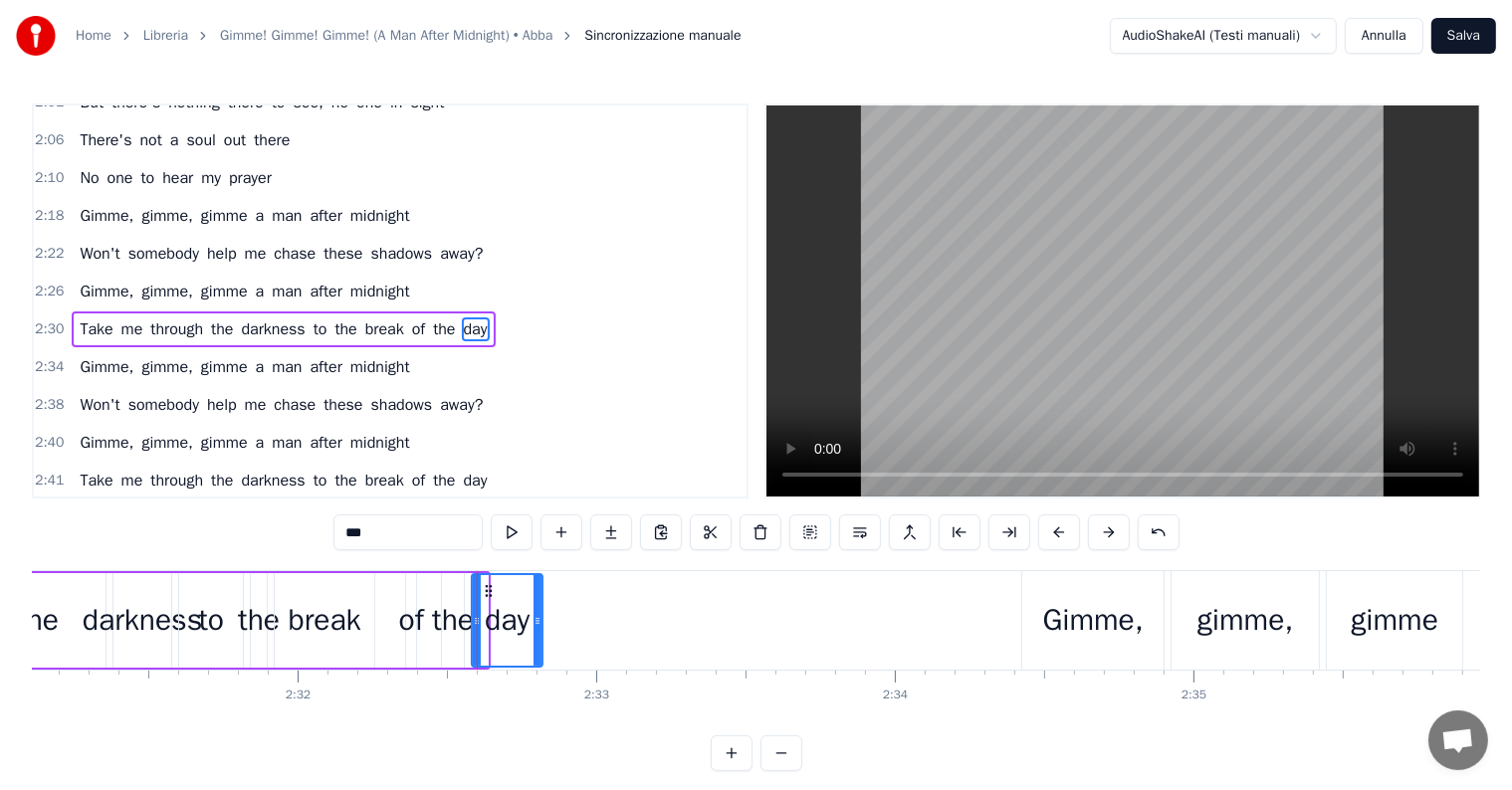 drag, startPoint x: 485, startPoint y: 620, endPoint x: 544, endPoint y: 619, distance: 59.00847 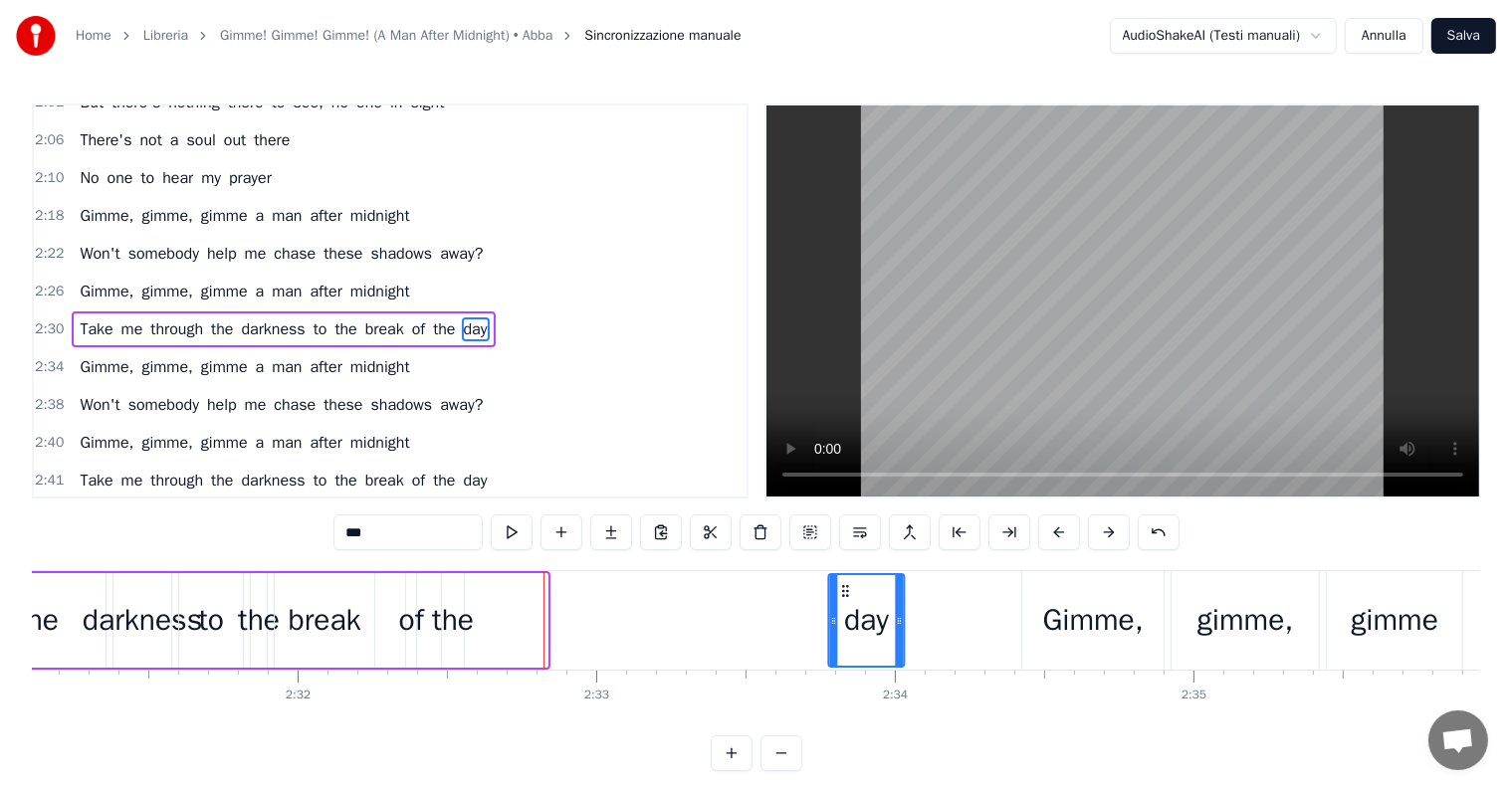 drag, startPoint x: 486, startPoint y: 591, endPoint x: 843, endPoint y: 584, distance: 357.06862 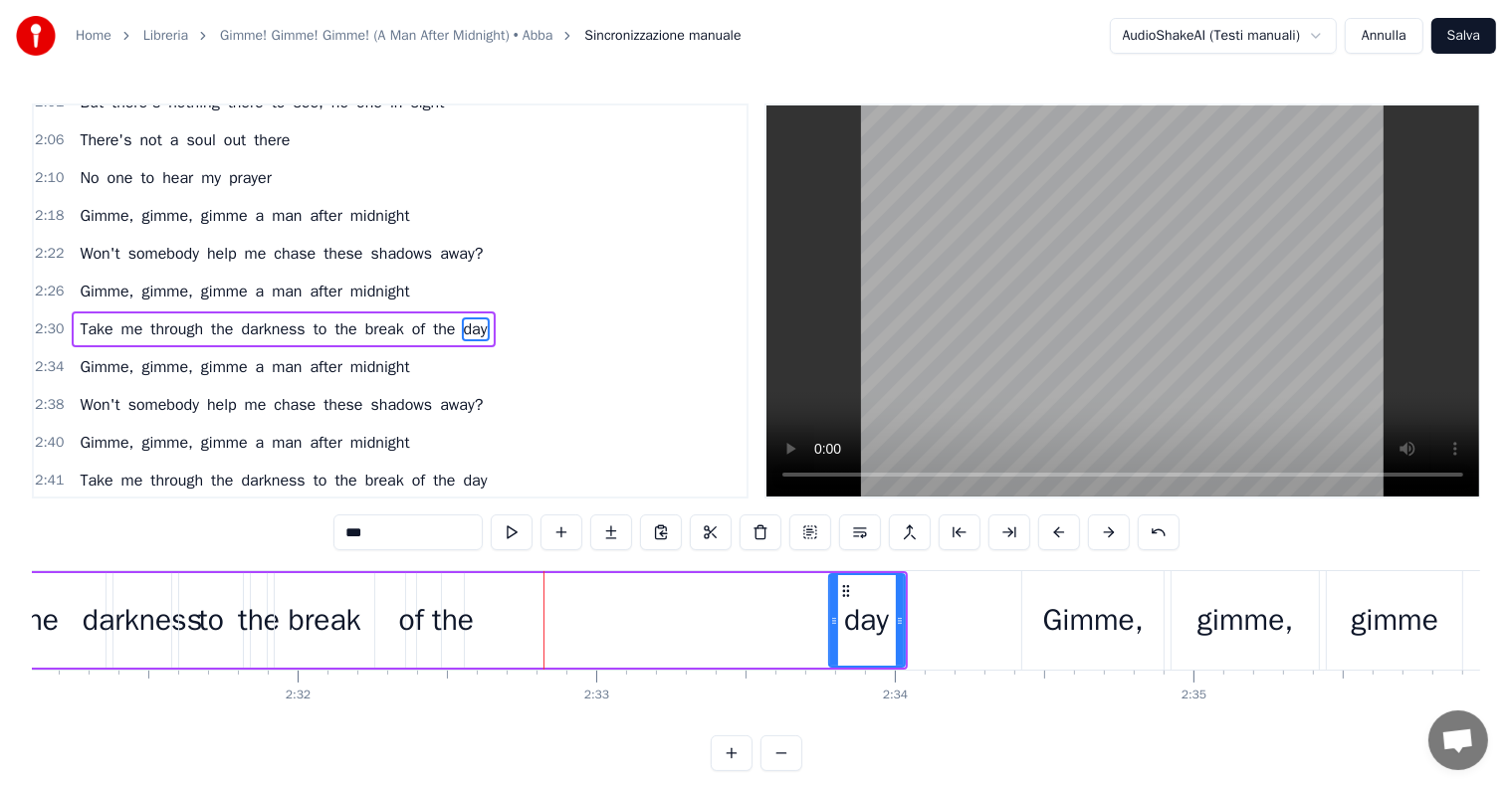 click on "the" at bounding box center [453, 620] 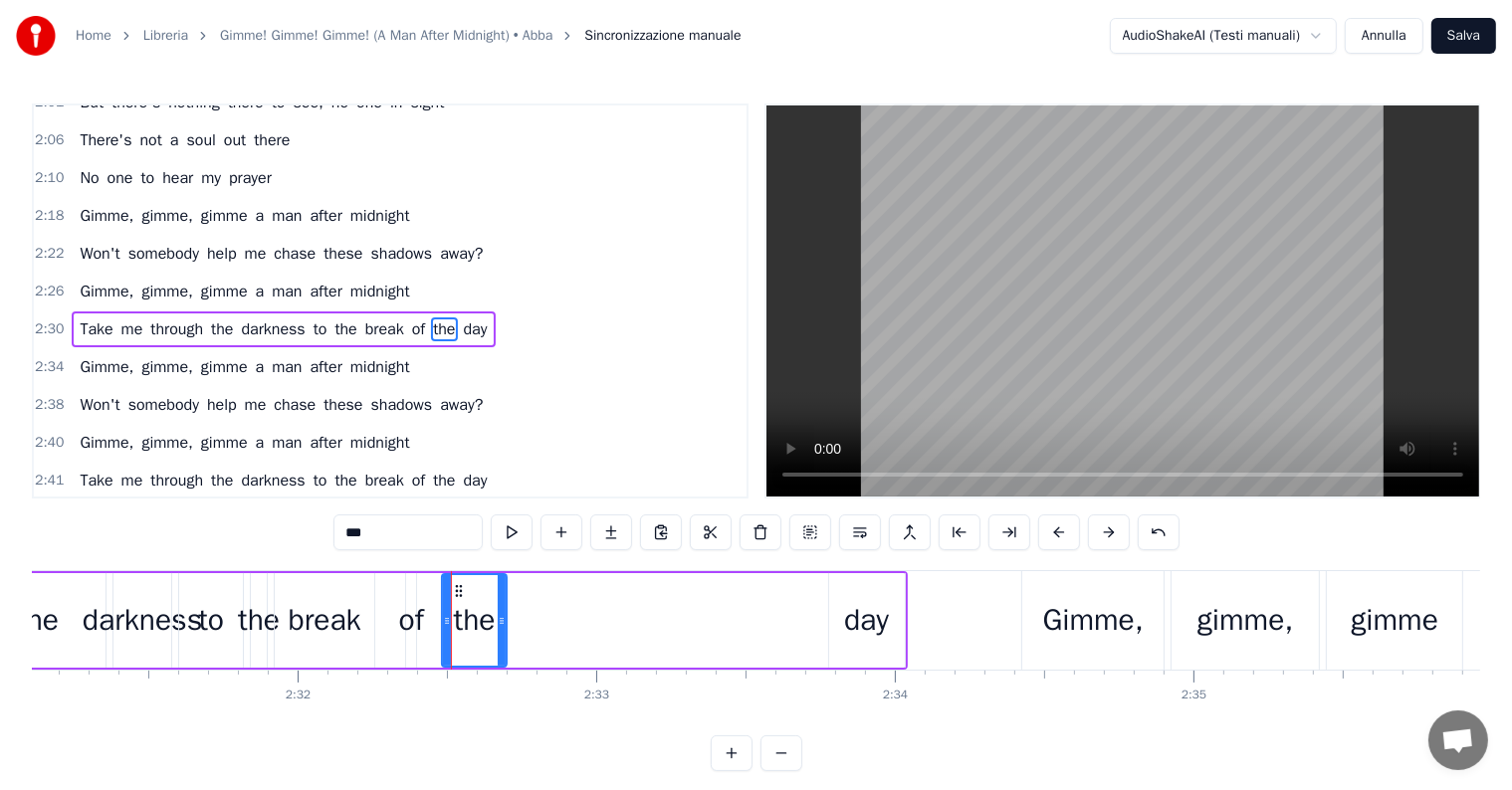 drag, startPoint x: 459, startPoint y: 619, endPoint x: 502, endPoint y: 617, distance: 43.046487 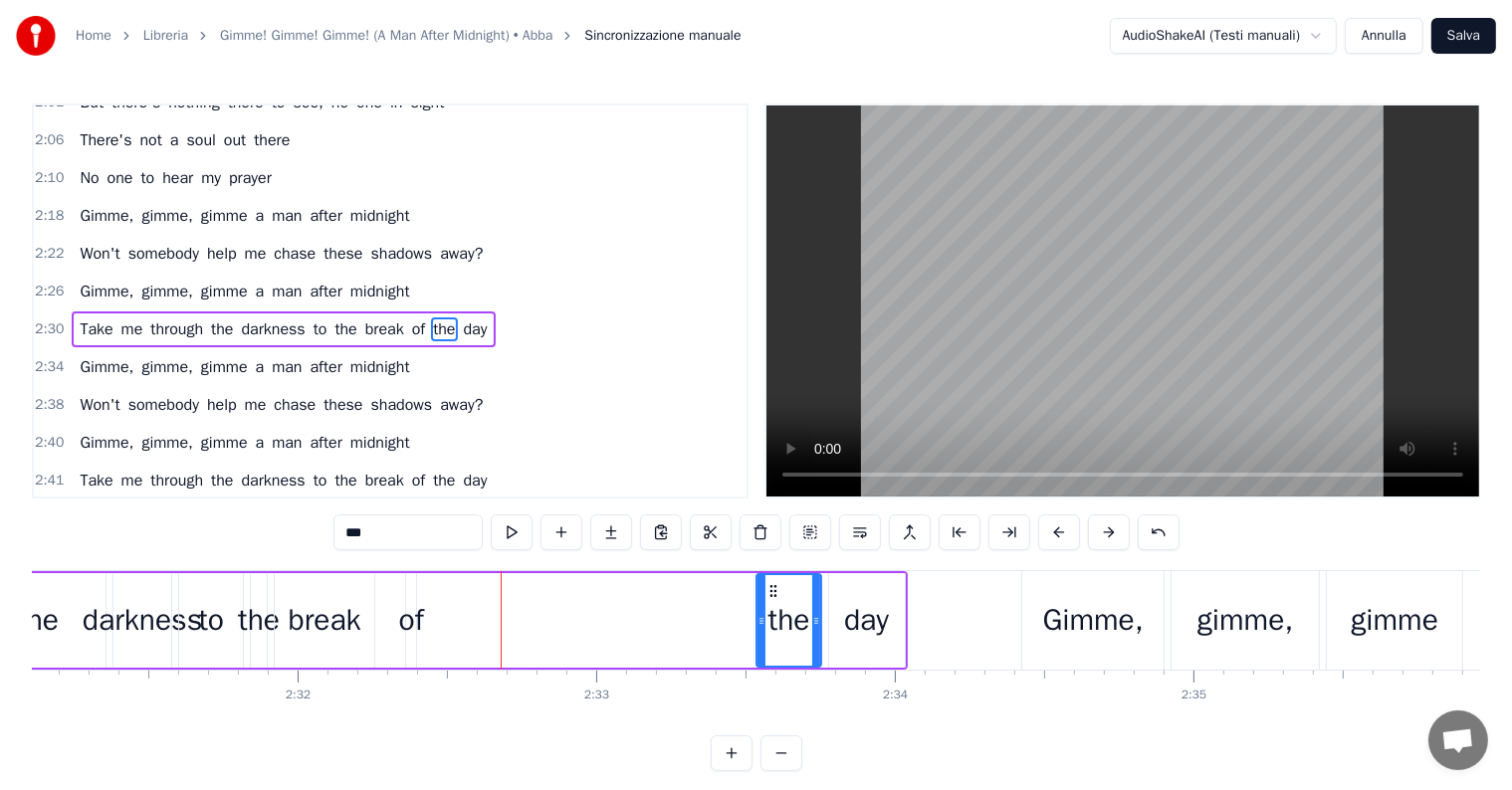 drag, startPoint x: 456, startPoint y: 588, endPoint x: 770, endPoint y: 586, distance: 314.00637 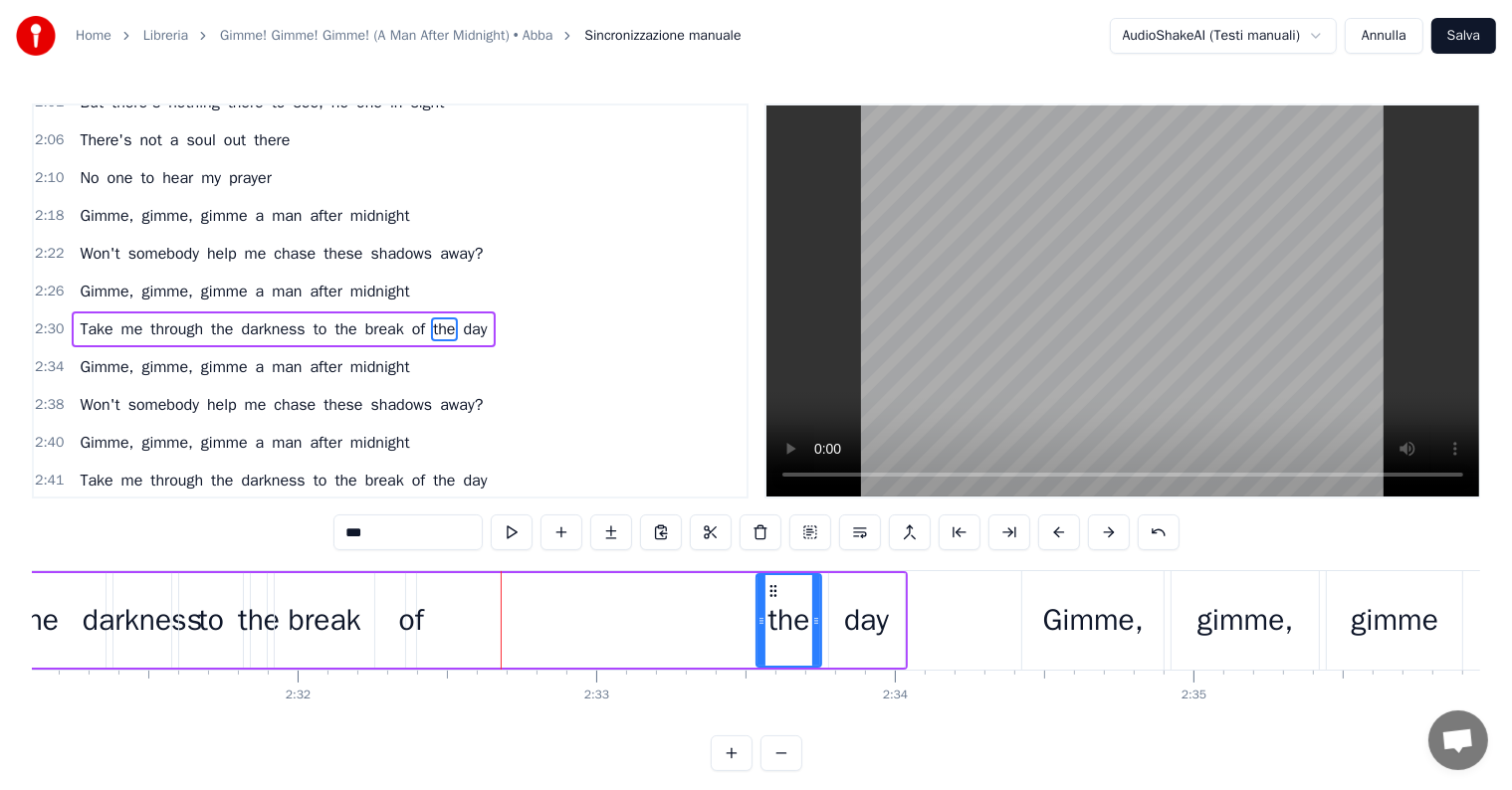 click on "of" at bounding box center [411, 620] 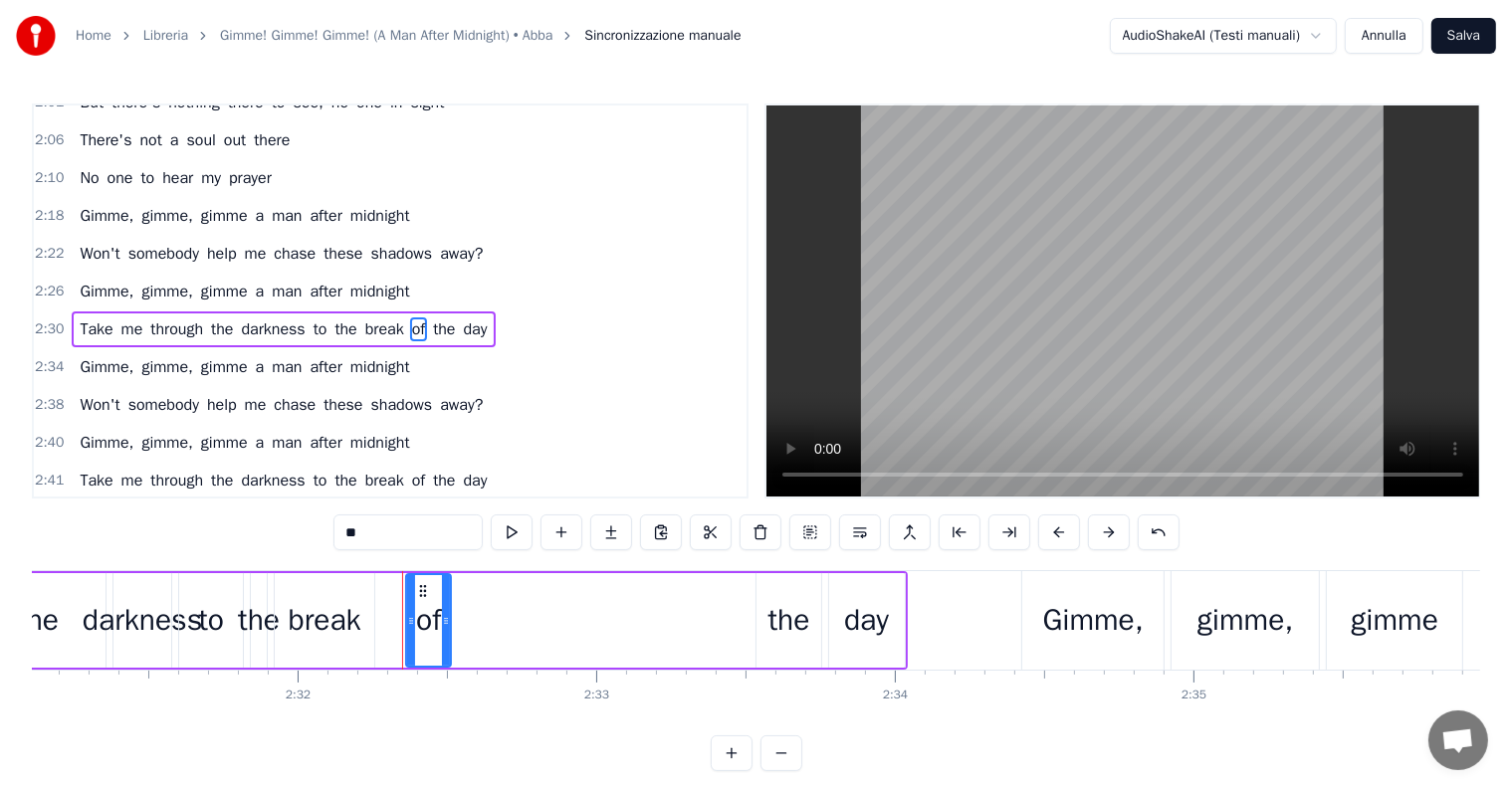 drag, startPoint x: 411, startPoint y: 619, endPoint x: 450, endPoint y: 617, distance: 39.051248 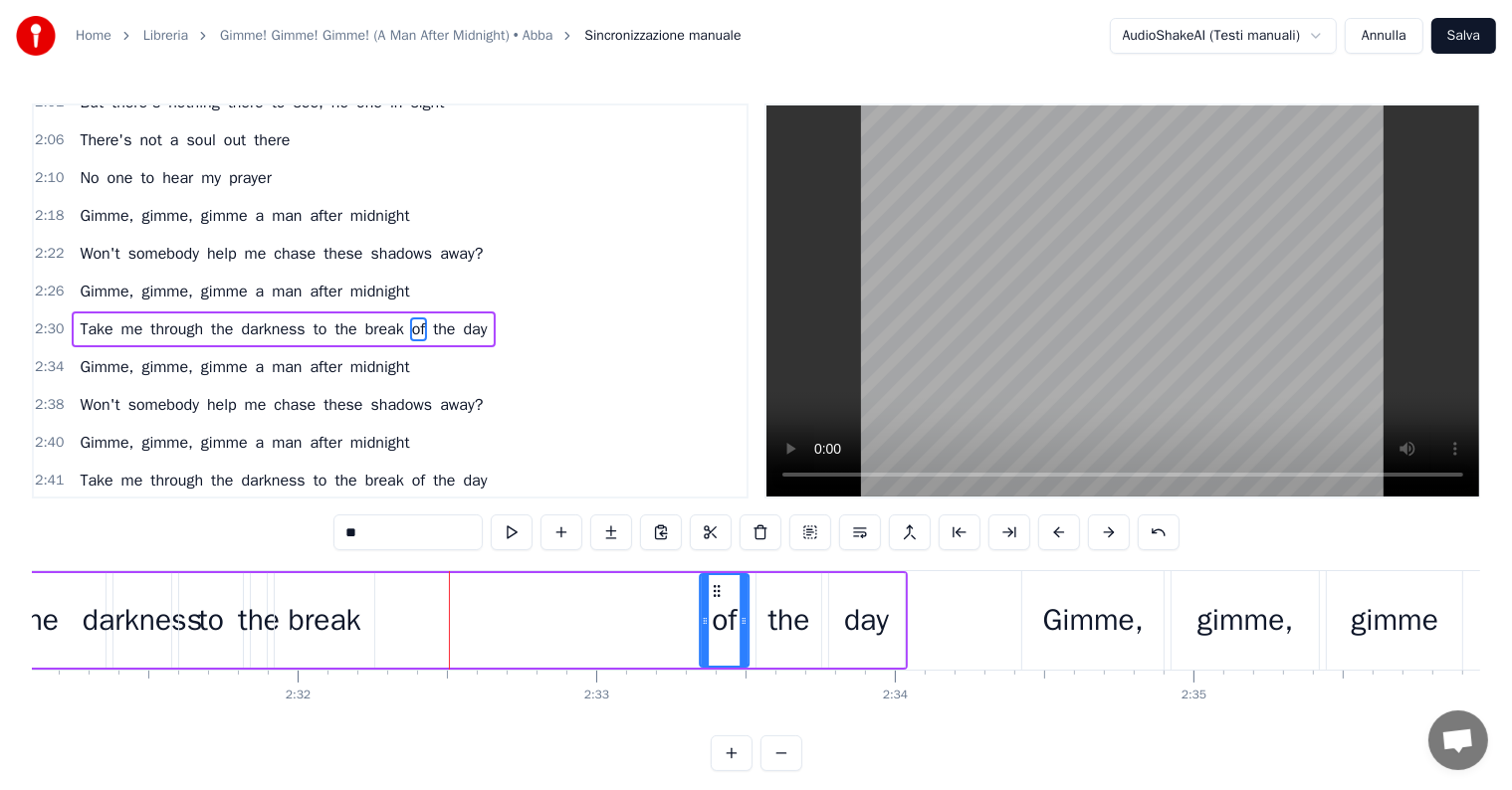 drag, startPoint x: 419, startPoint y: 590, endPoint x: 713, endPoint y: 589, distance: 294.0017 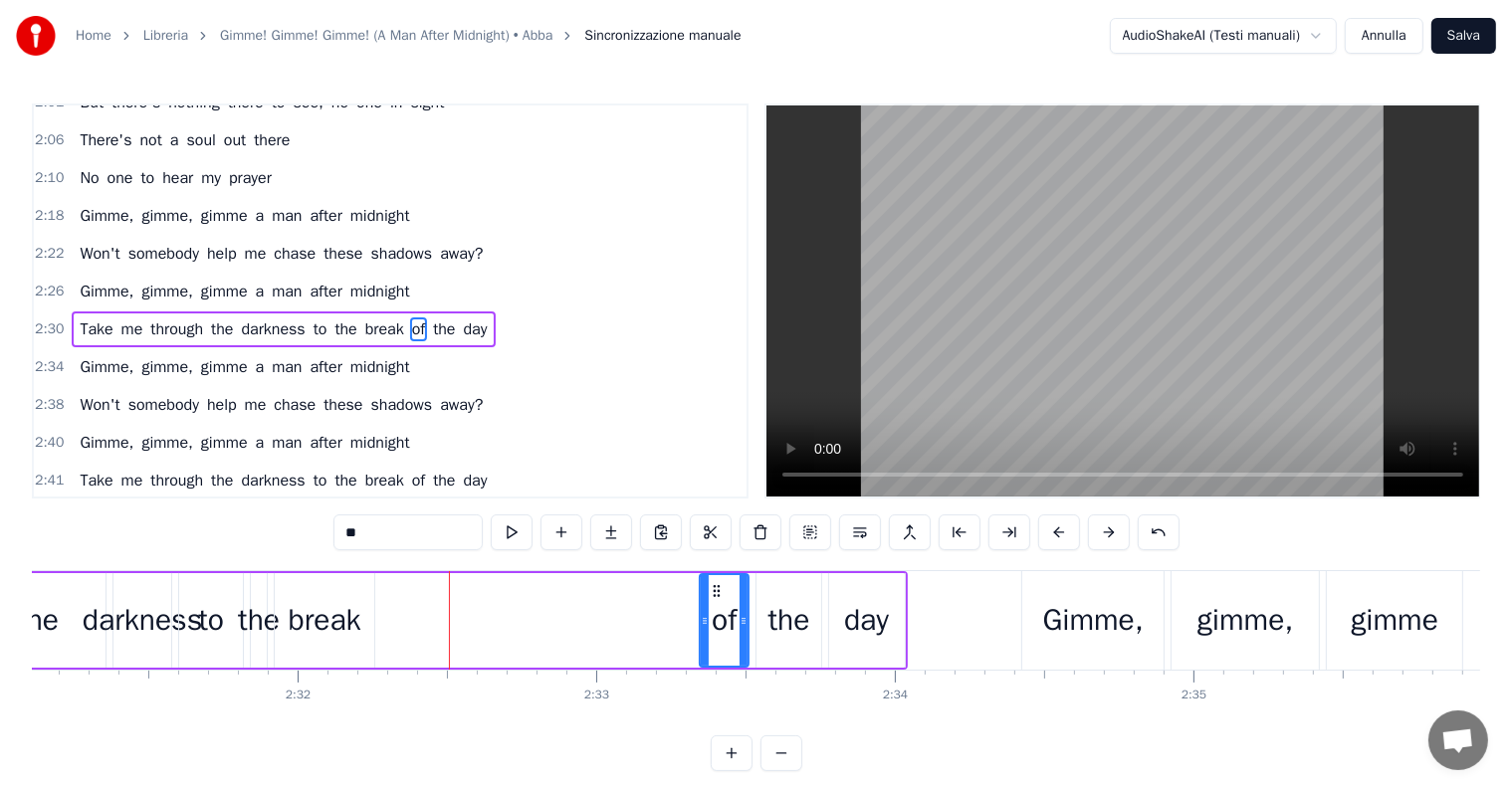 click on "break" at bounding box center (324, 620) 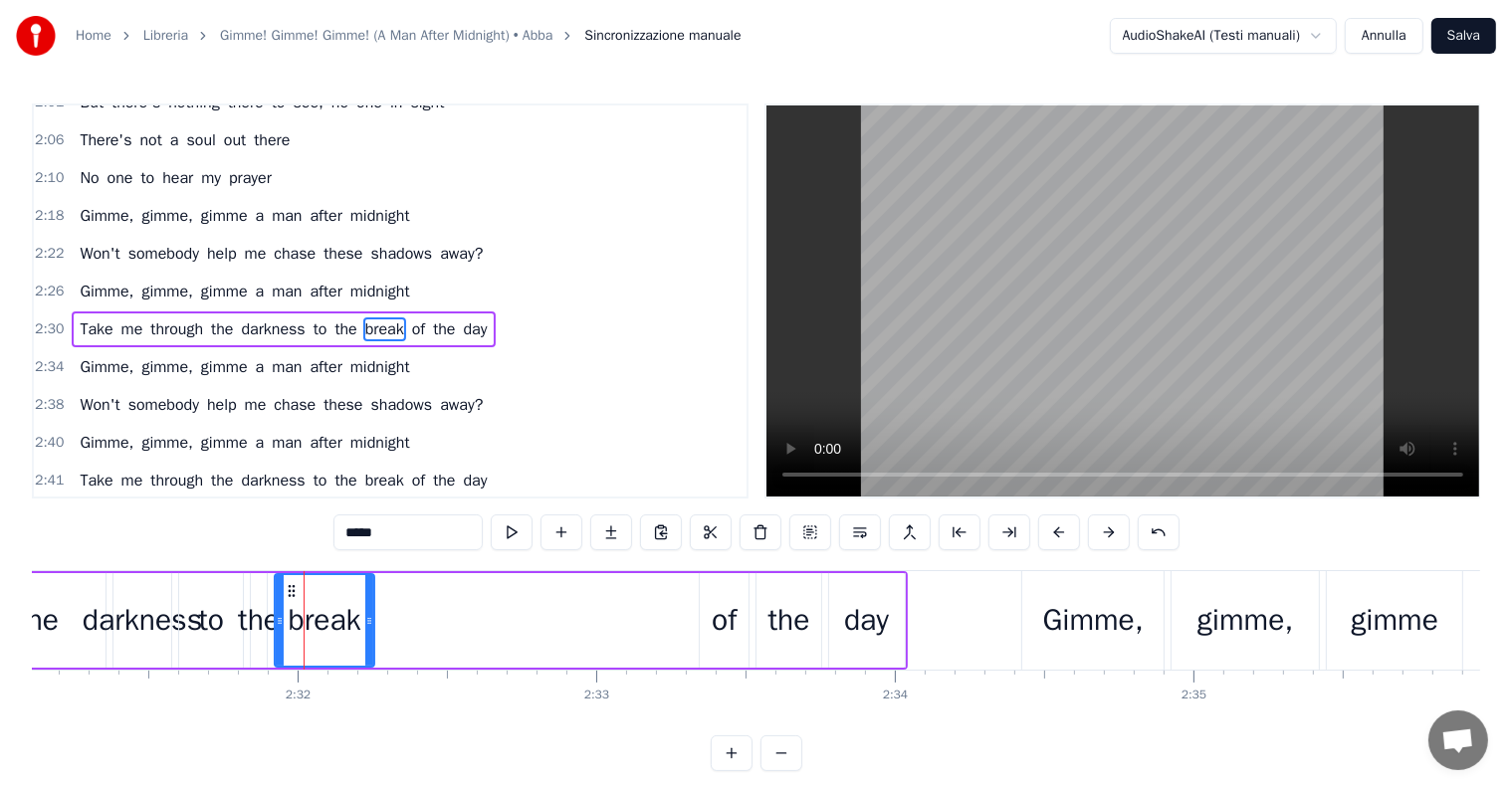 click on "the" at bounding box center (259, 620) 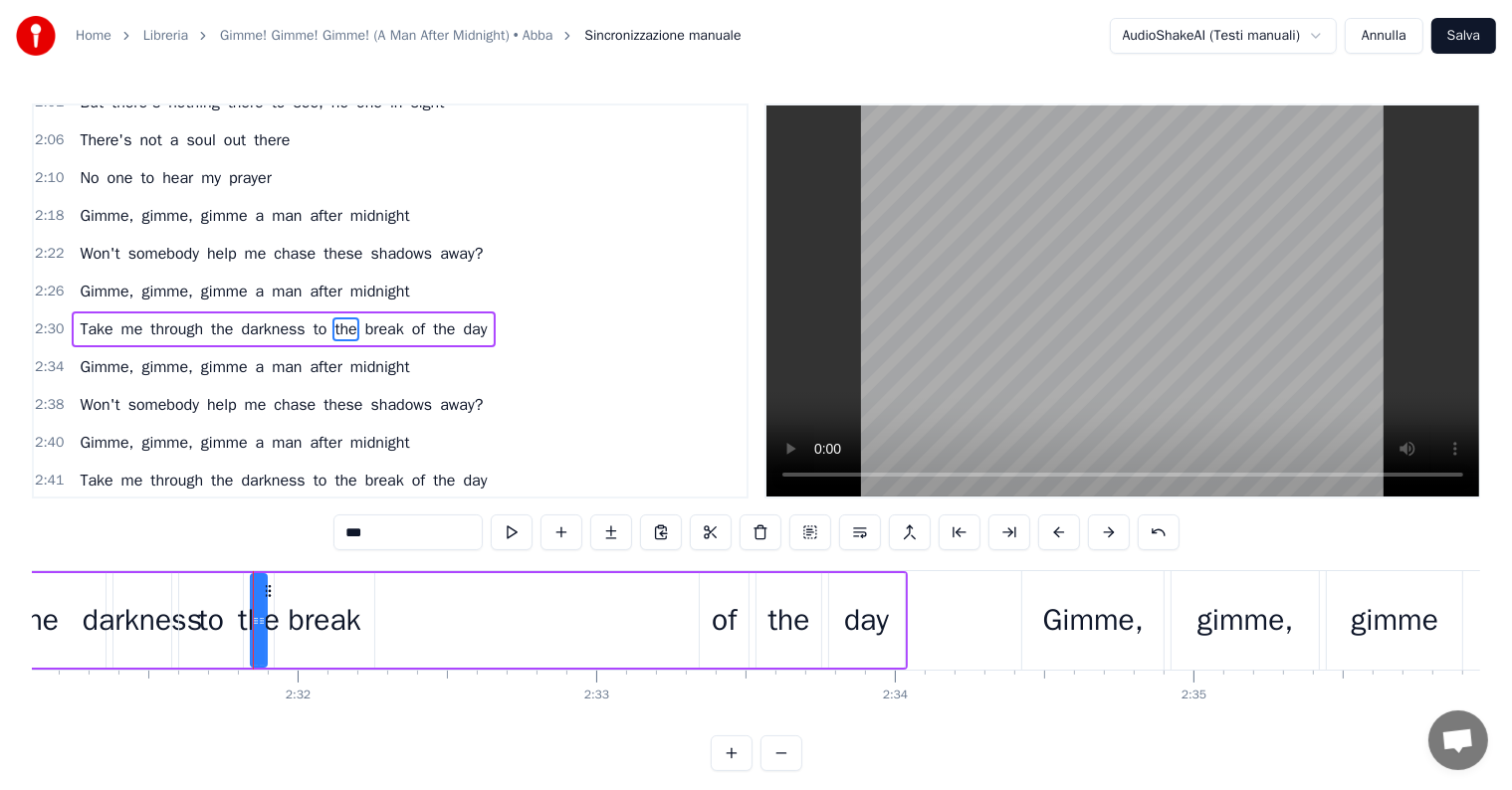 click on "break" at bounding box center (324, 620) 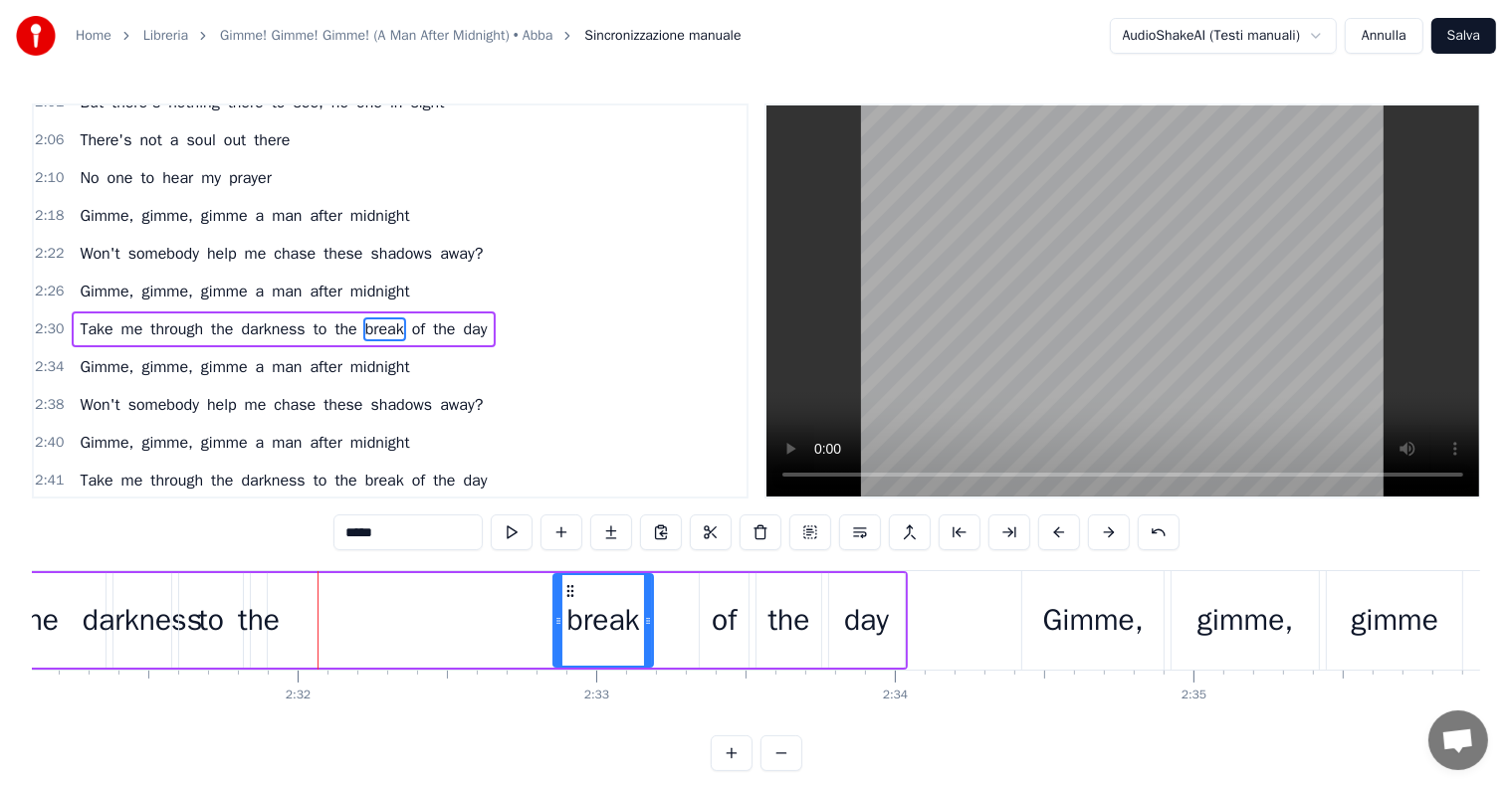 drag, startPoint x: 292, startPoint y: 588, endPoint x: 570, endPoint y: 597, distance: 278.1456 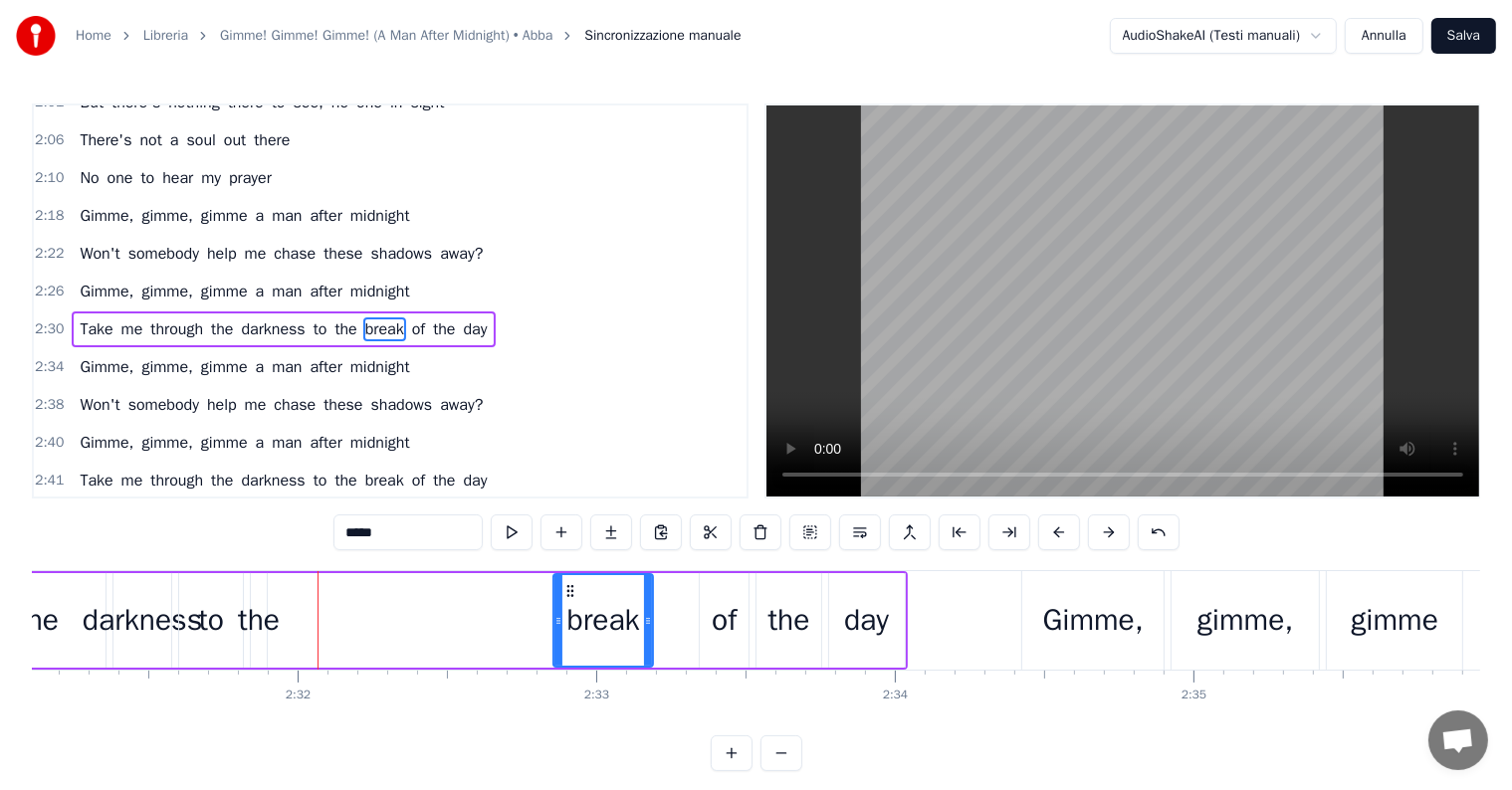 click on "Take me through the darkness to the break of the day" at bounding box center (338, 620) 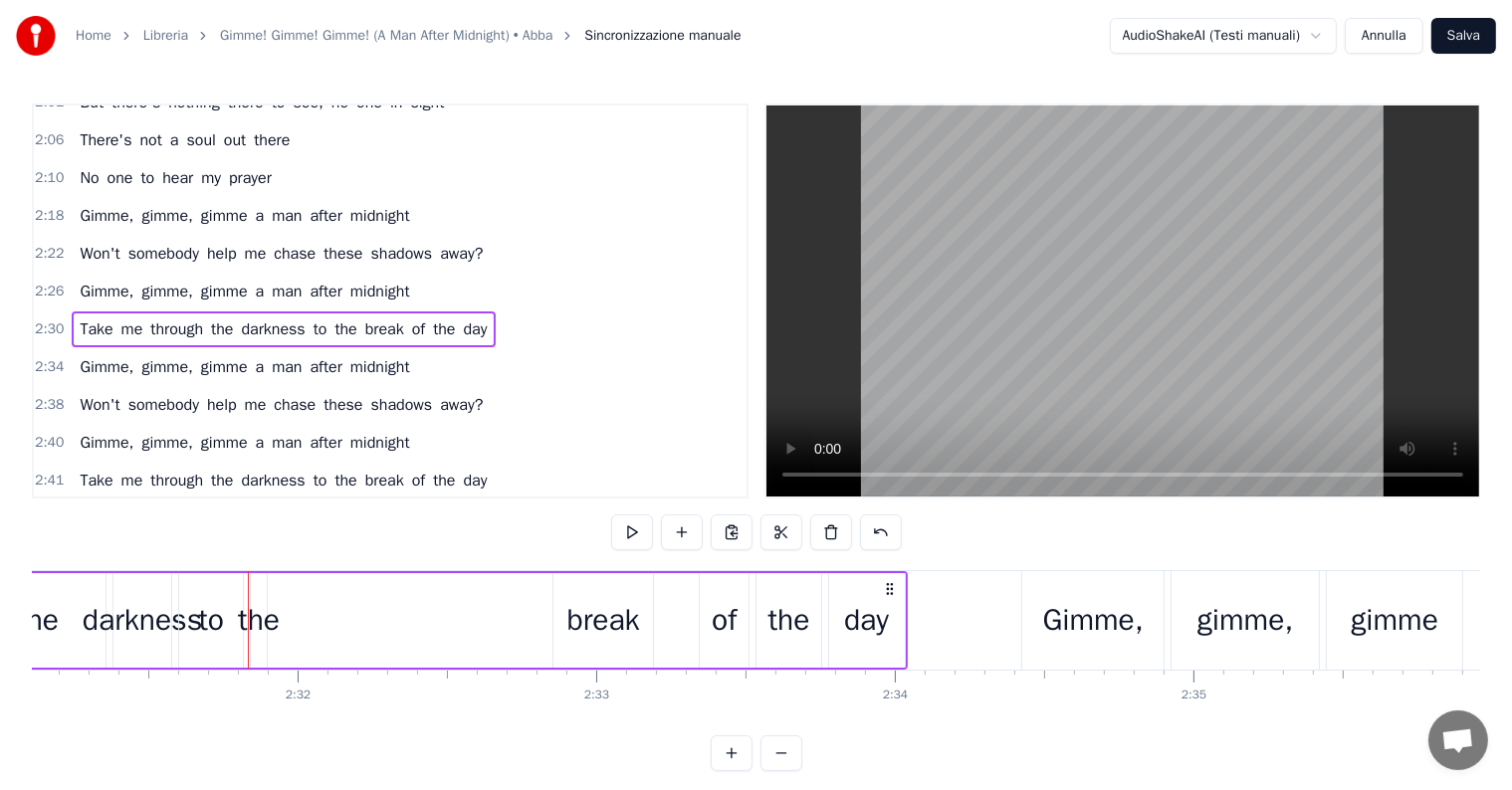 click on "the" at bounding box center [259, 620] 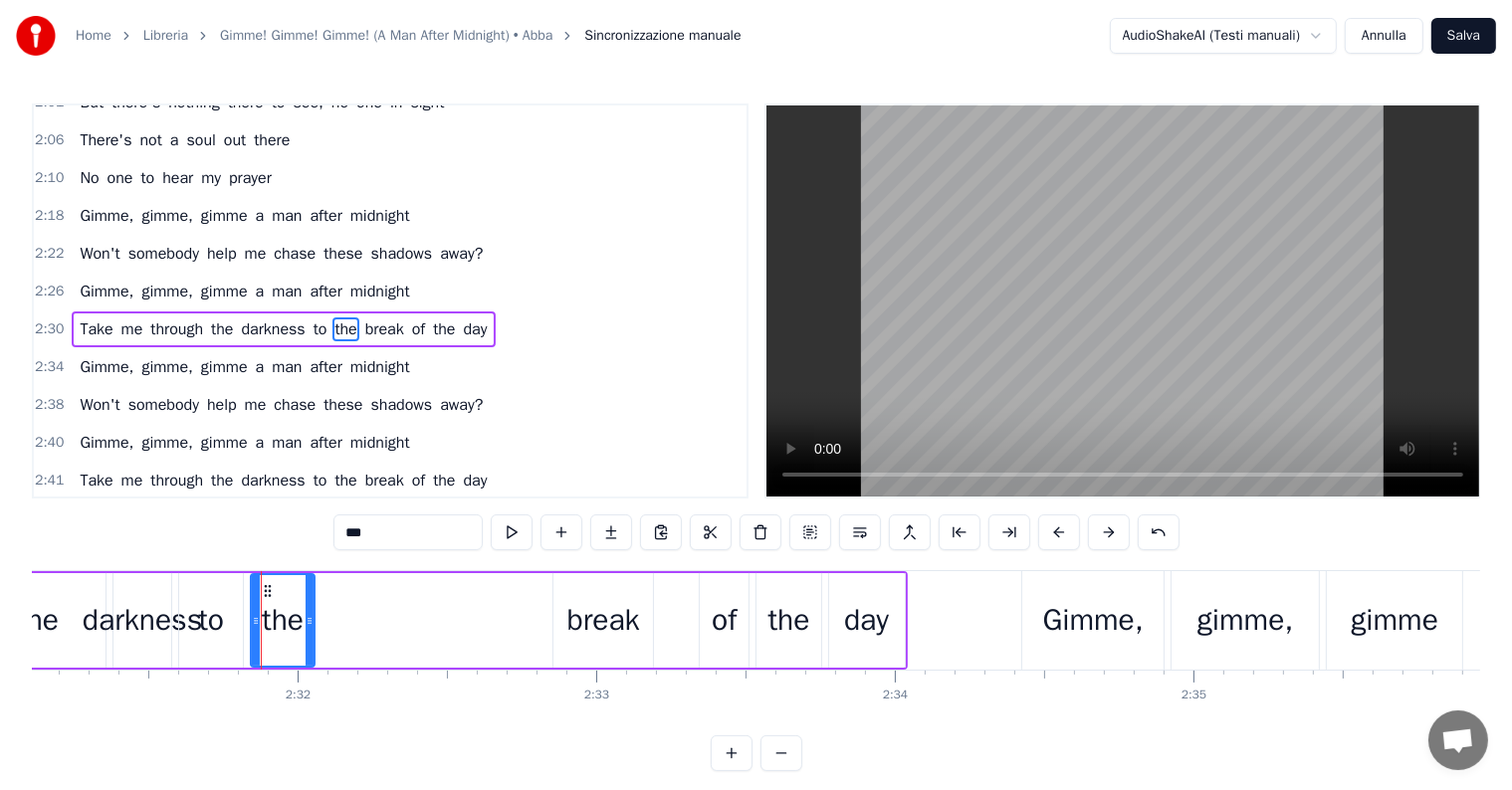 drag, startPoint x: 263, startPoint y: 617, endPoint x: 311, endPoint y: 621, distance: 48.166378 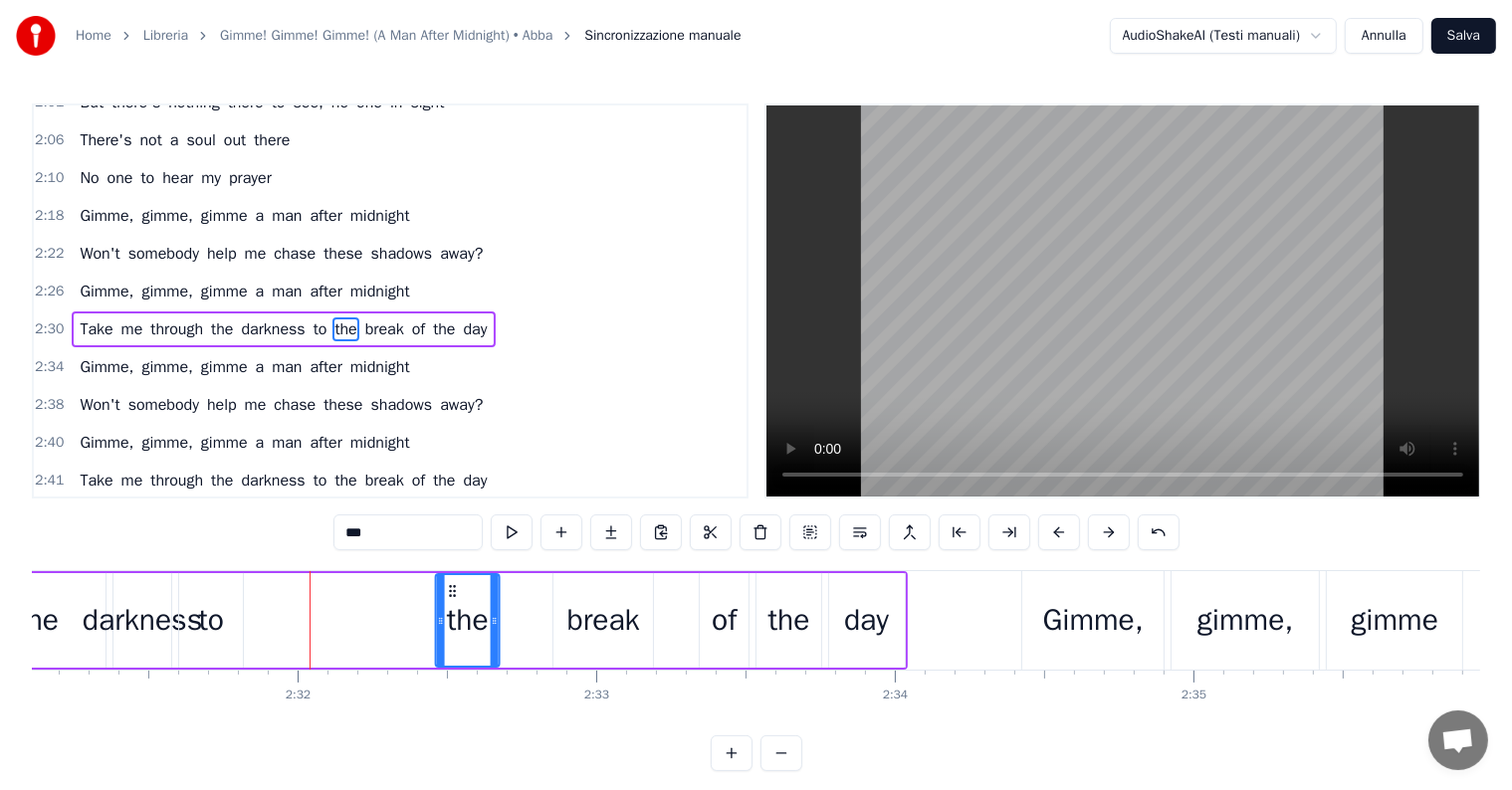drag, startPoint x: 265, startPoint y: 586, endPoint x: 450, endPoint y: 593, distance: 185.13239 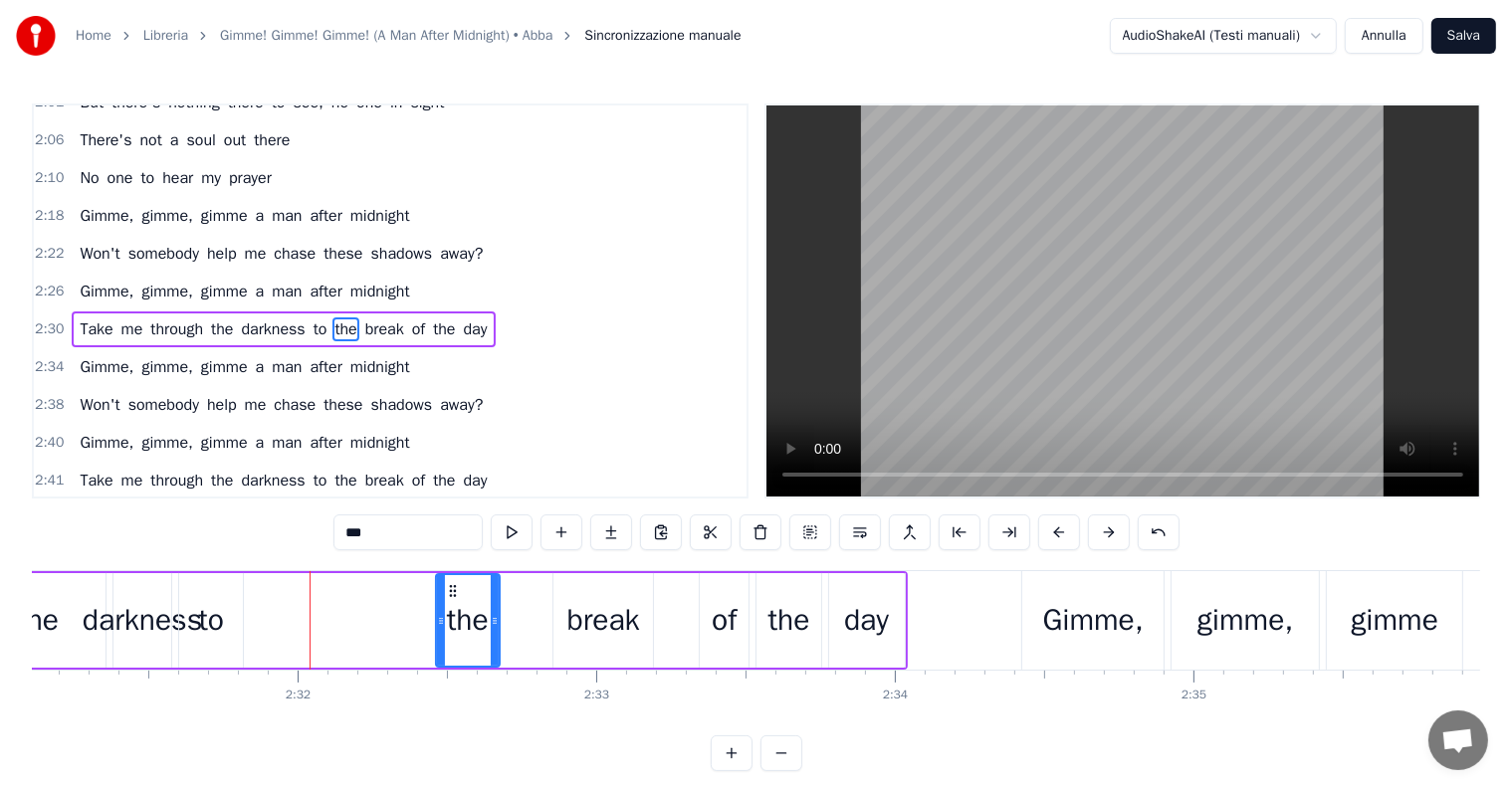 click on "to" at bounding box center (211, 620) 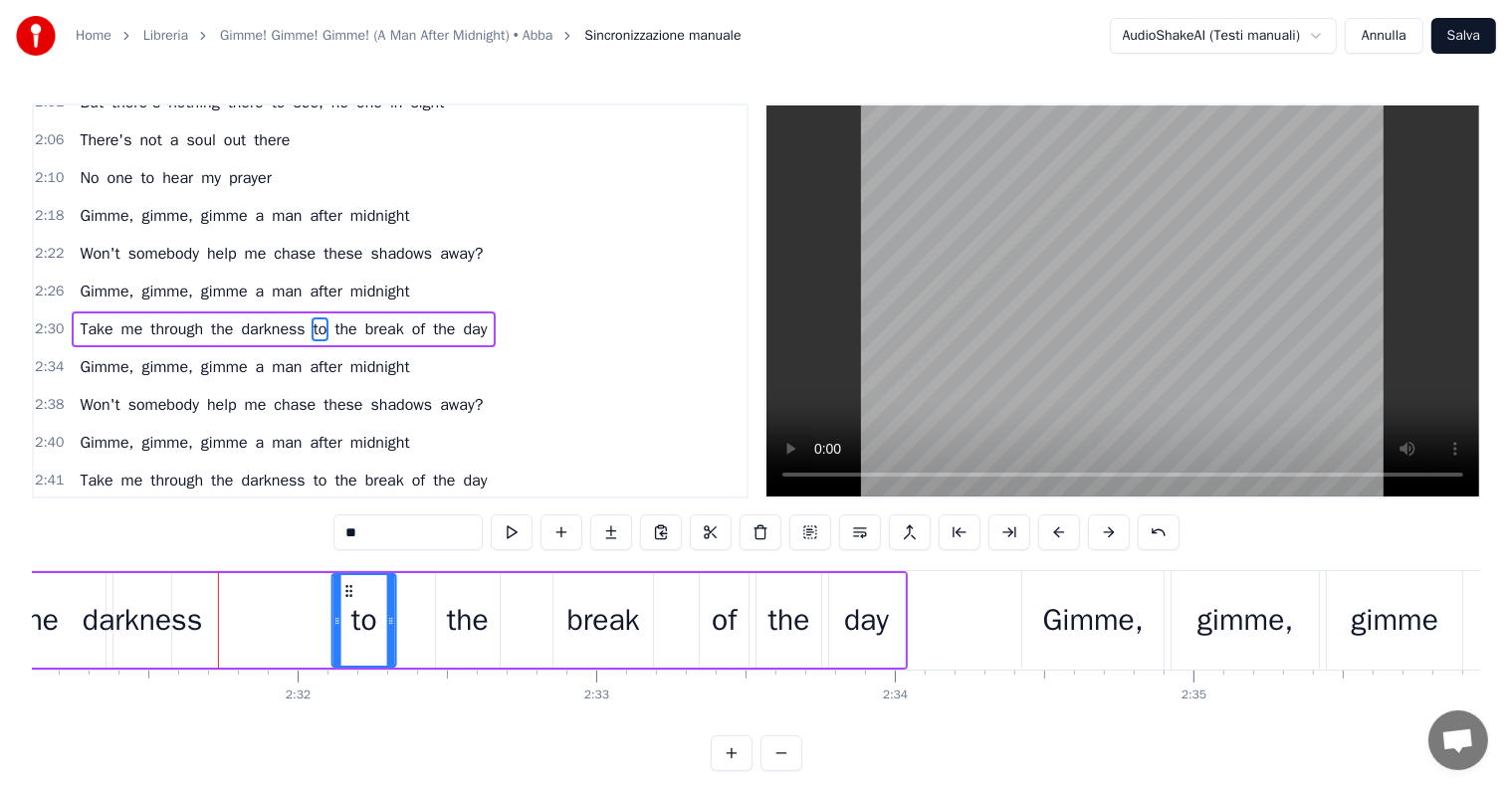 drag, startPoint x: 193, startPoint y: 588, endPoint x: 346, endPoint y: 587, distance: 153.00327 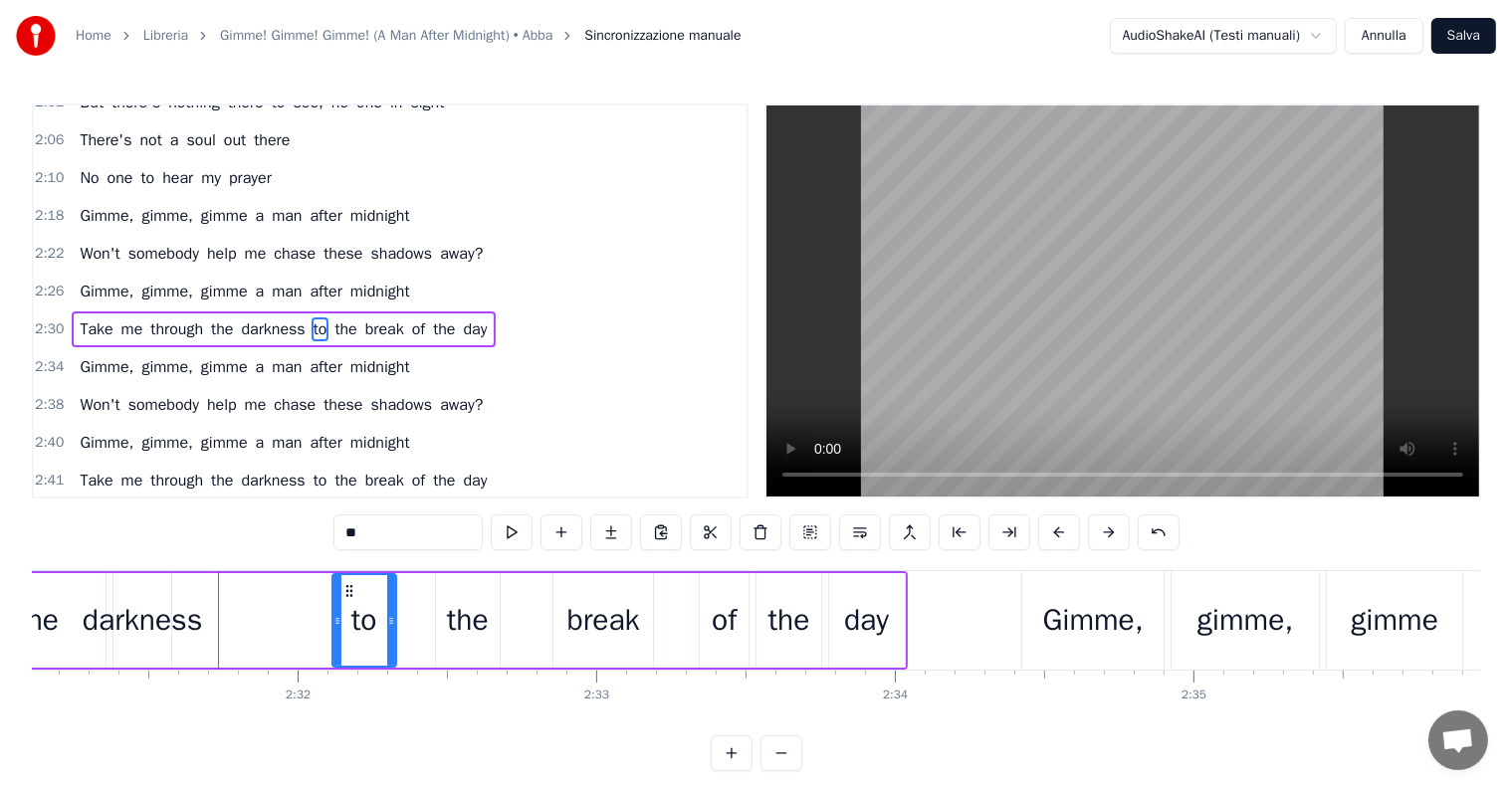 click on "2:30 Take me through the darkness to the break of the day" at bounding box center (390, 329) 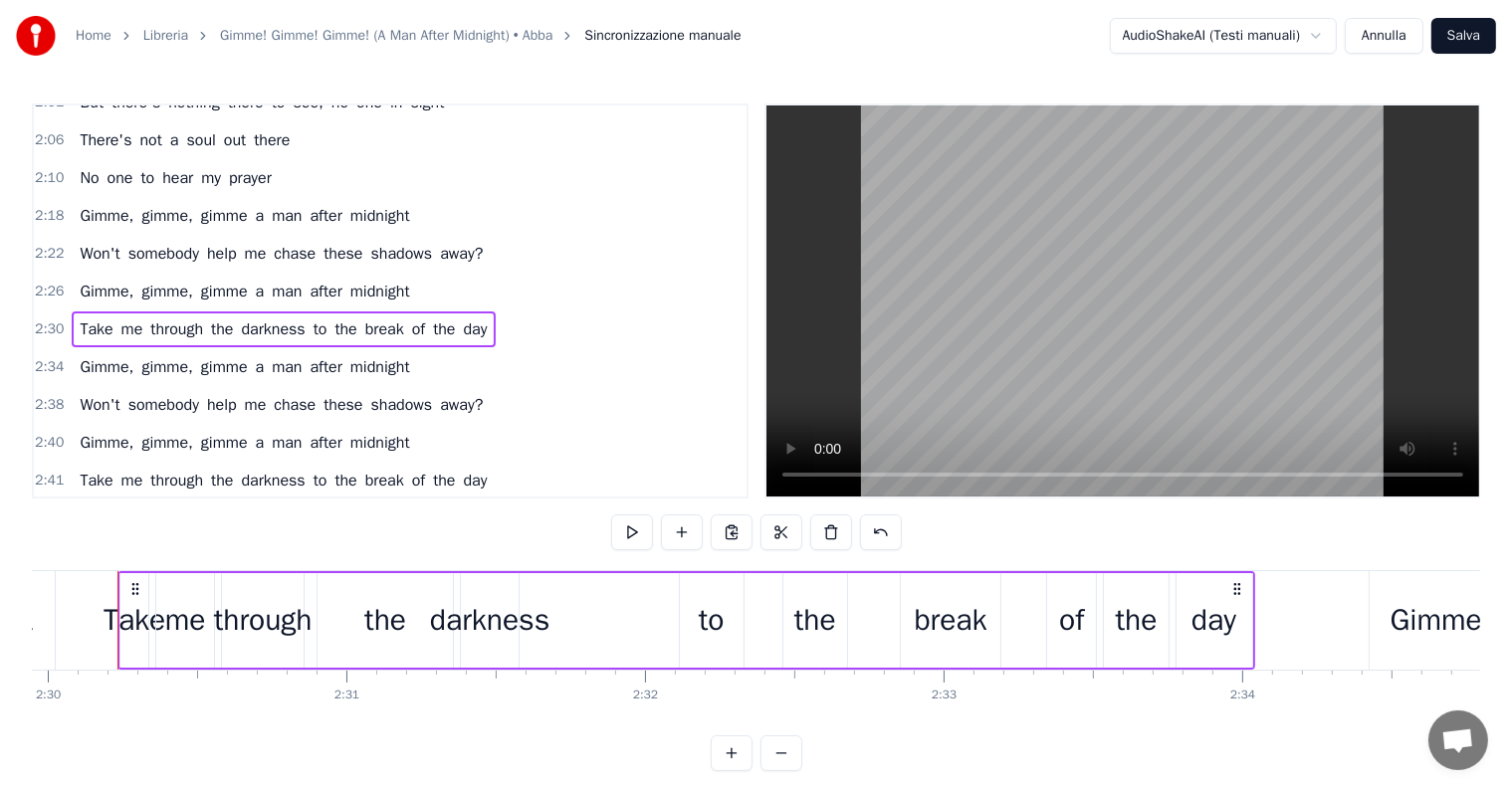 scroll, scrollTop: 0, scrollLeft: 44762, axis: horizontal 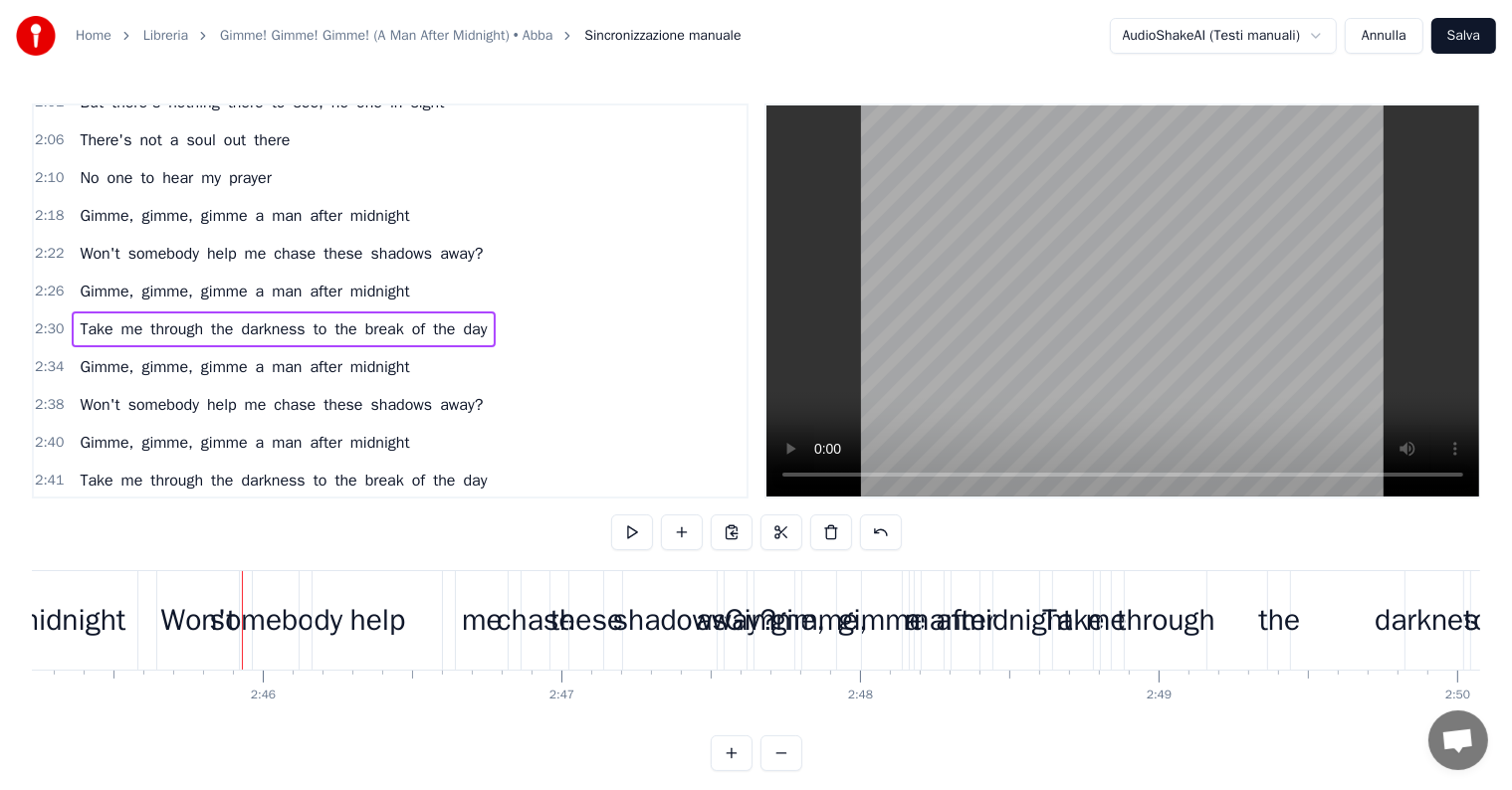 click on "Gimme, gimme, gimme a man after midnight" at bounding box center [244, 367] 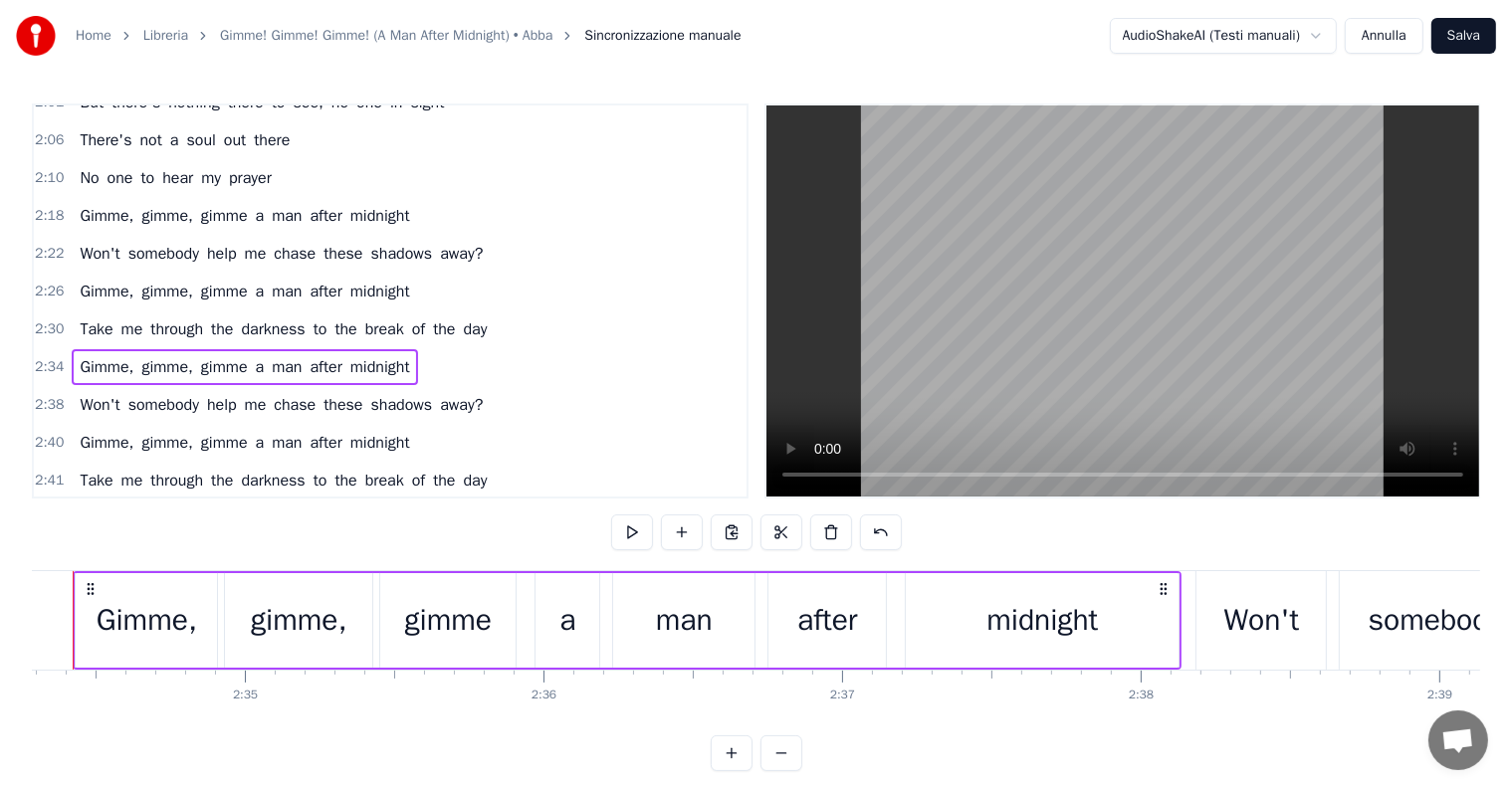 scroll, scrollTop: 0, scrollLeft: 46014, axis: horizontal 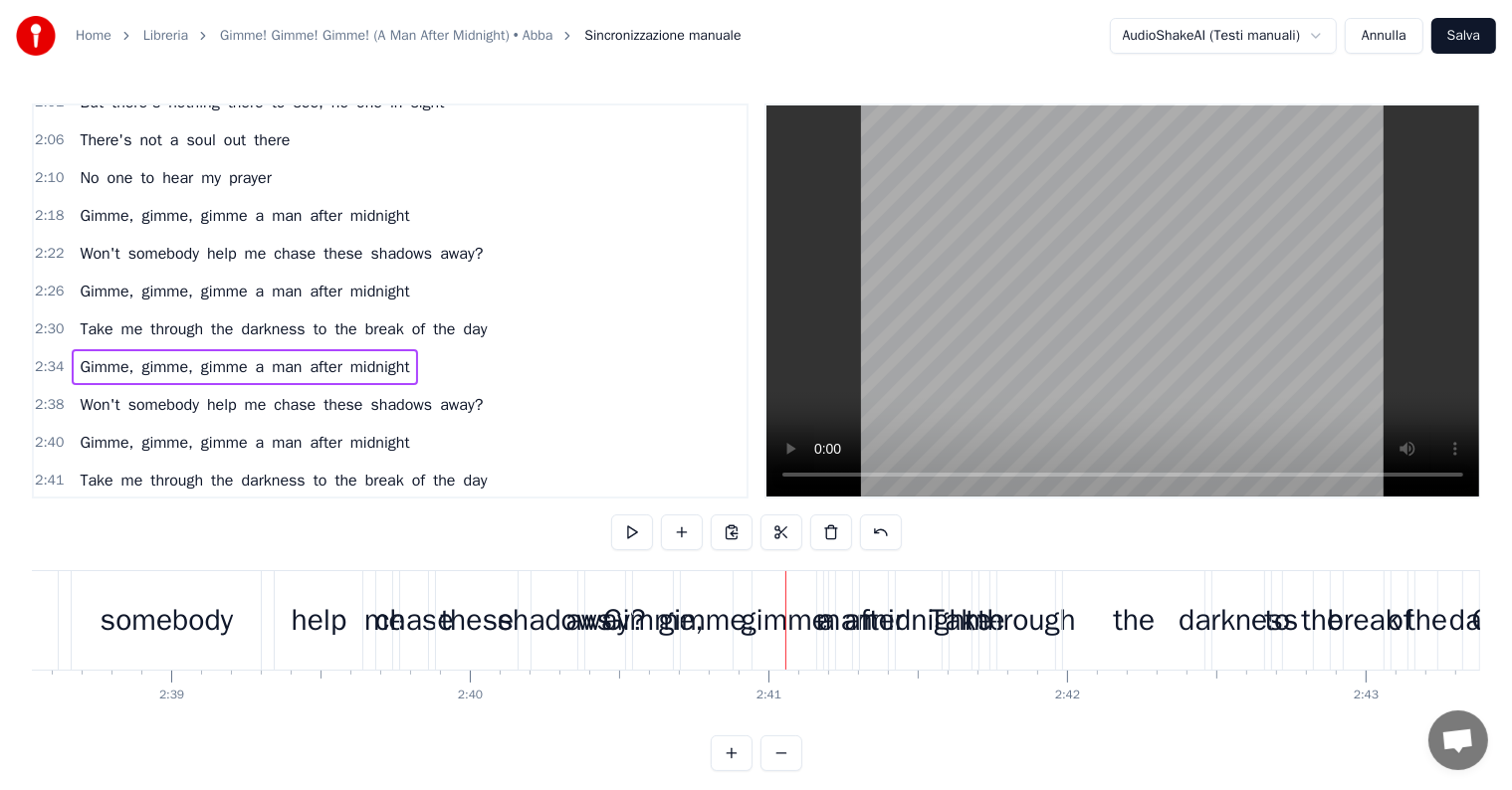 click on "Gimme, gimme, gimme a man after midnight" at bounding box center [244, 443] 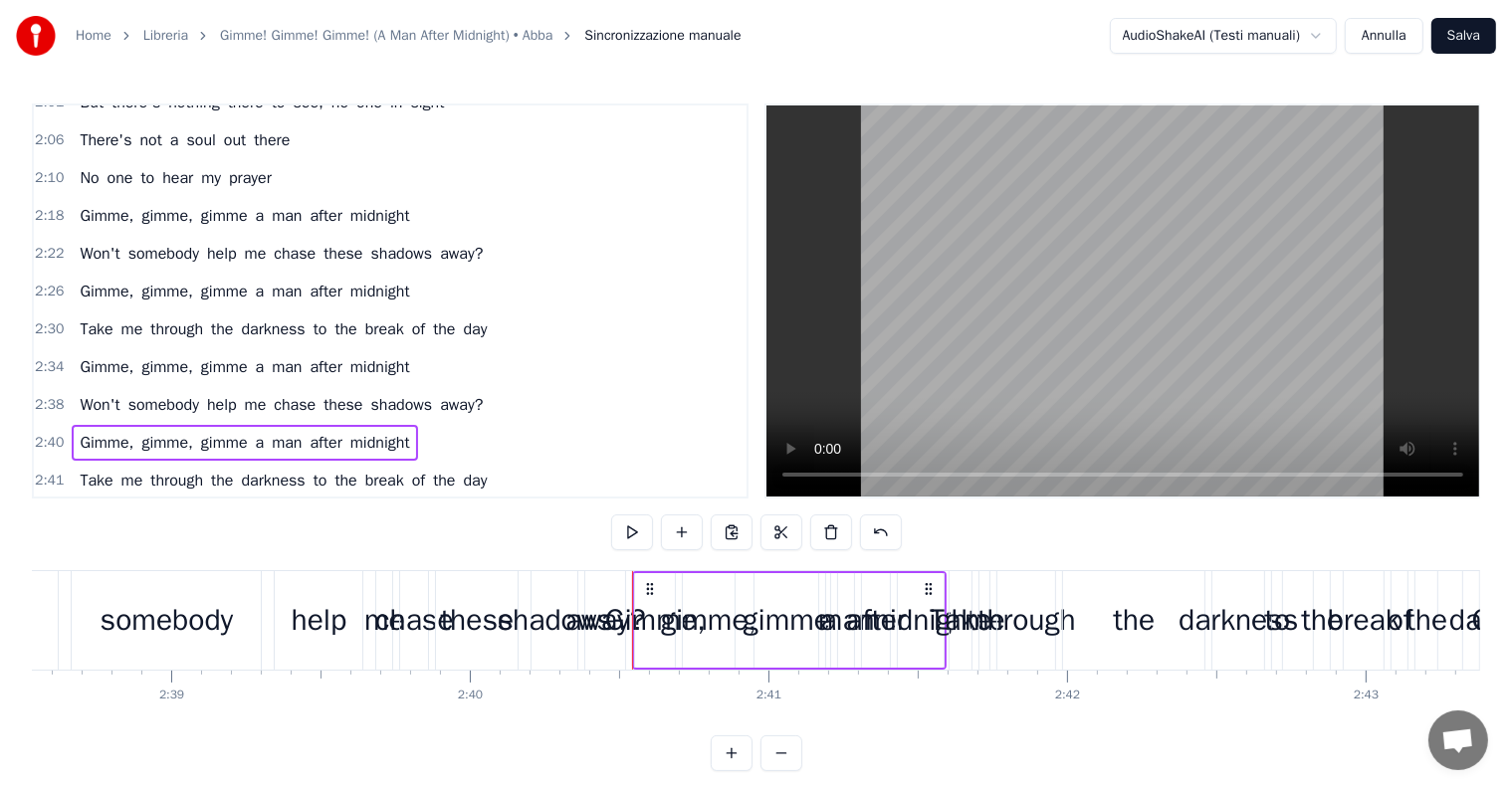 click on "gimme" at bounding box center (224, 443) 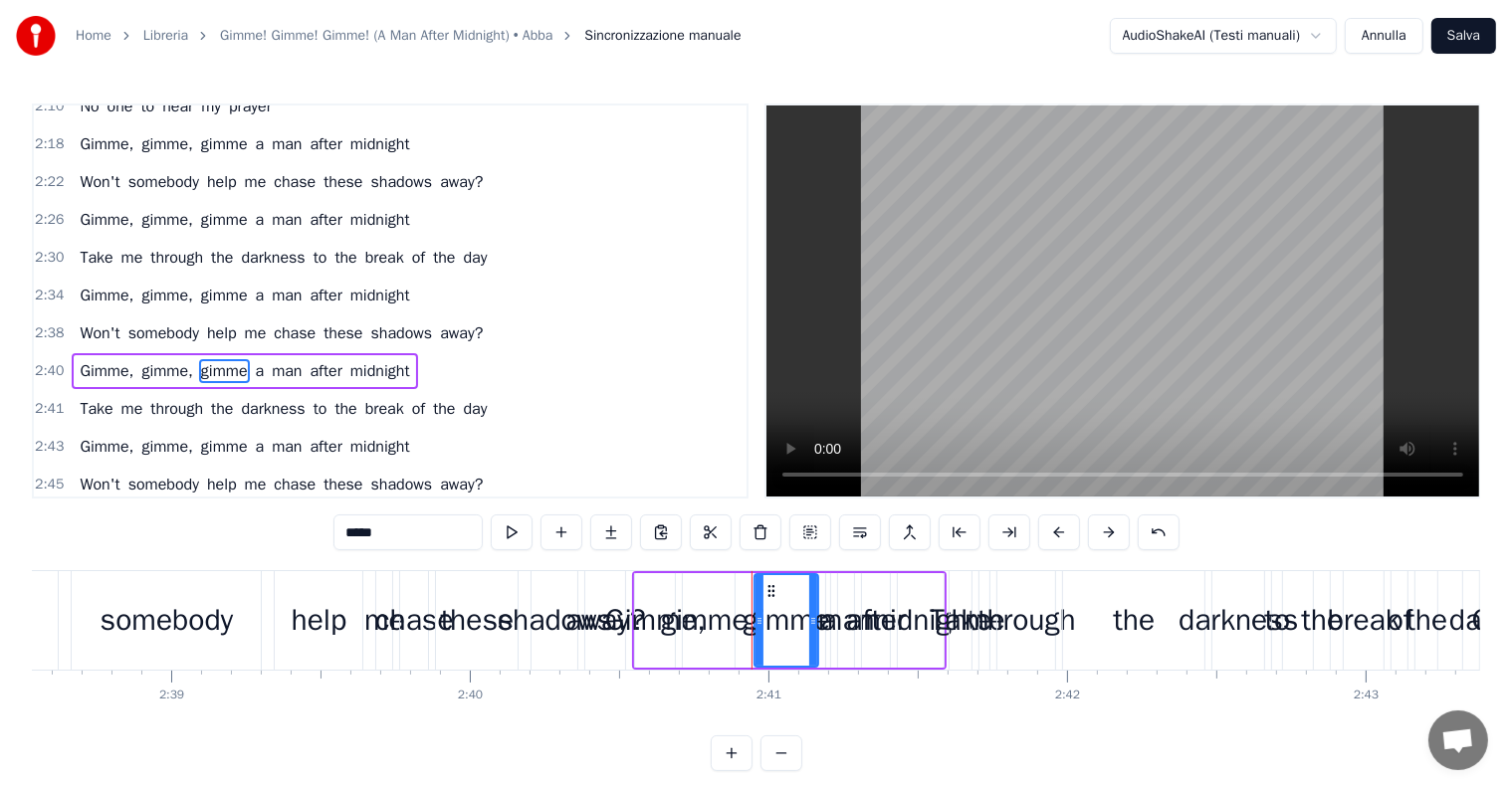 scroll, scrollTop: 774, scrollLeft: 0, axis: vertical 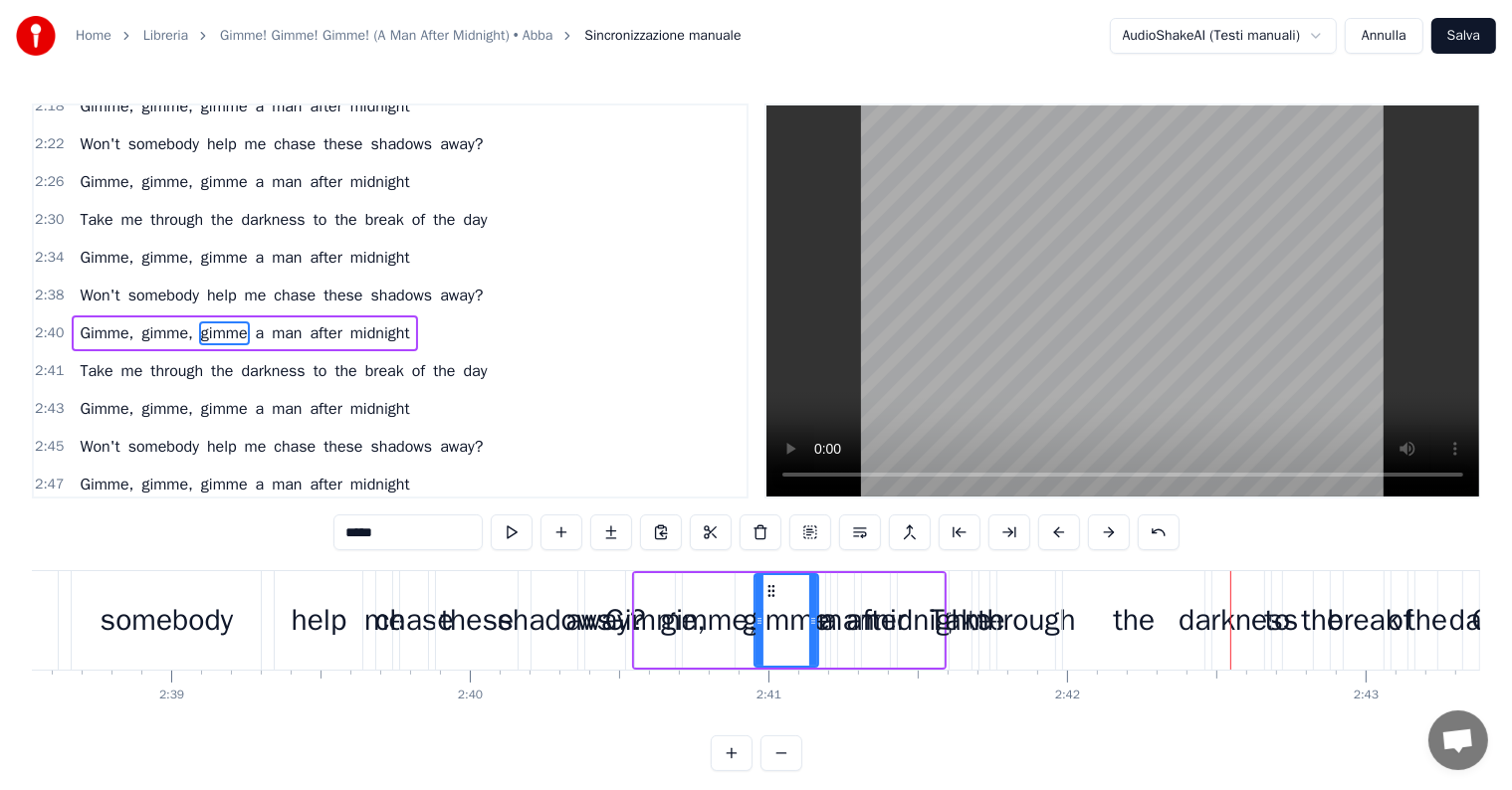 click on "Take me through the darkness to the break of the day" at bounding box center (283, 371) 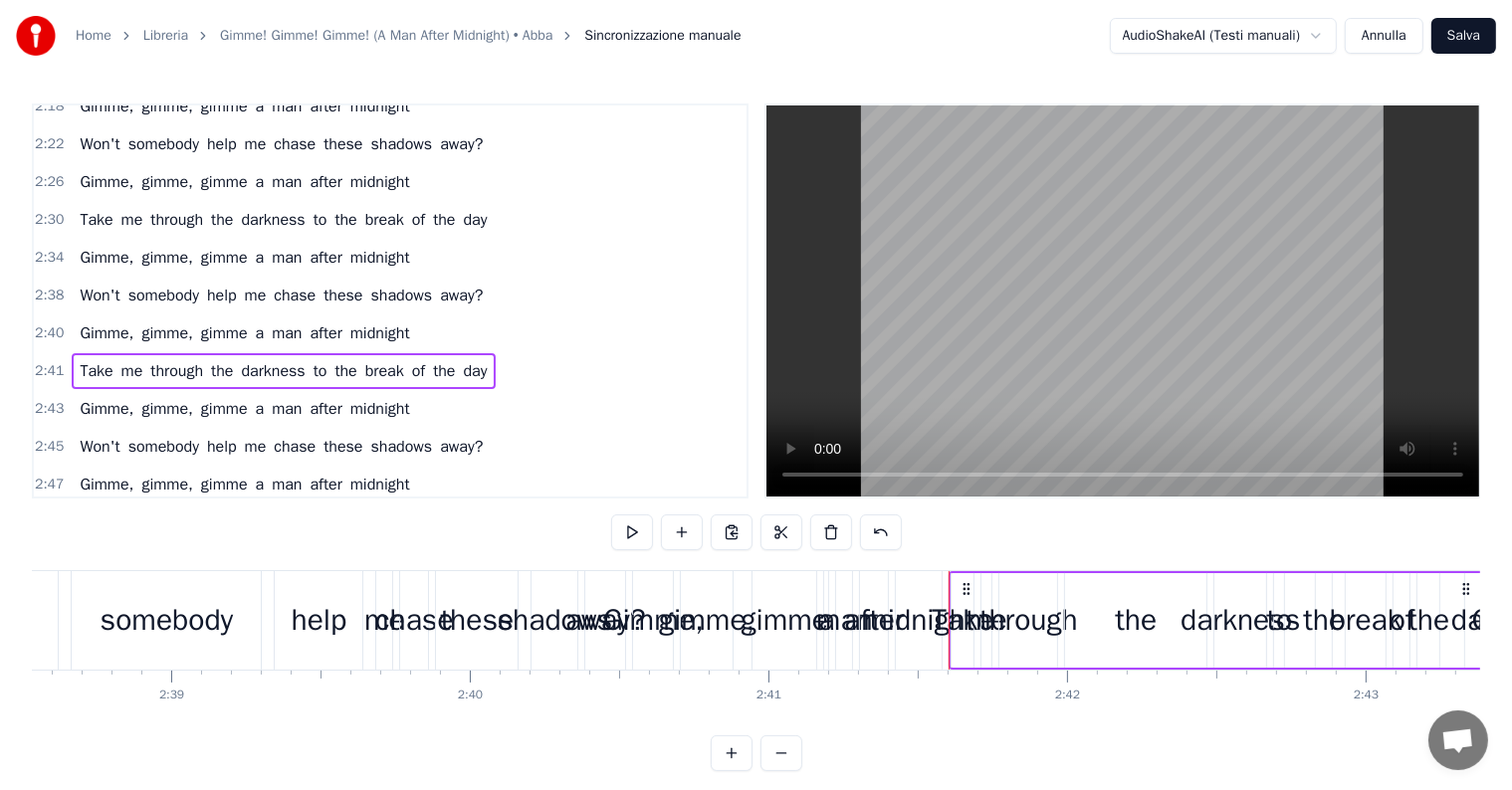 click on "Won't somebody help me chase these shadows away?" at bounding box center [281, 296] 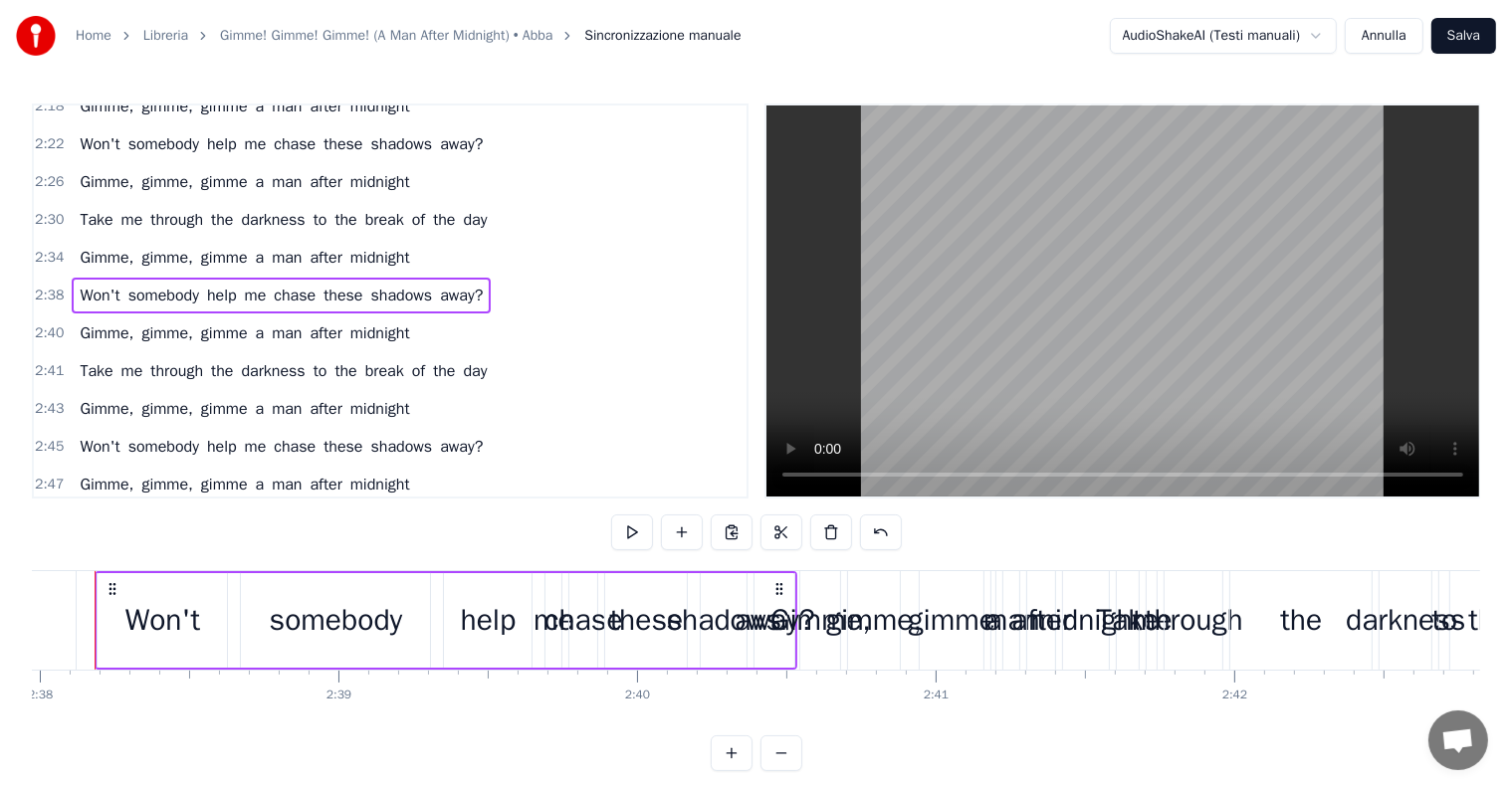 scroll, scrollTop: 0, scrollLeft: 47137, axis: horizontal 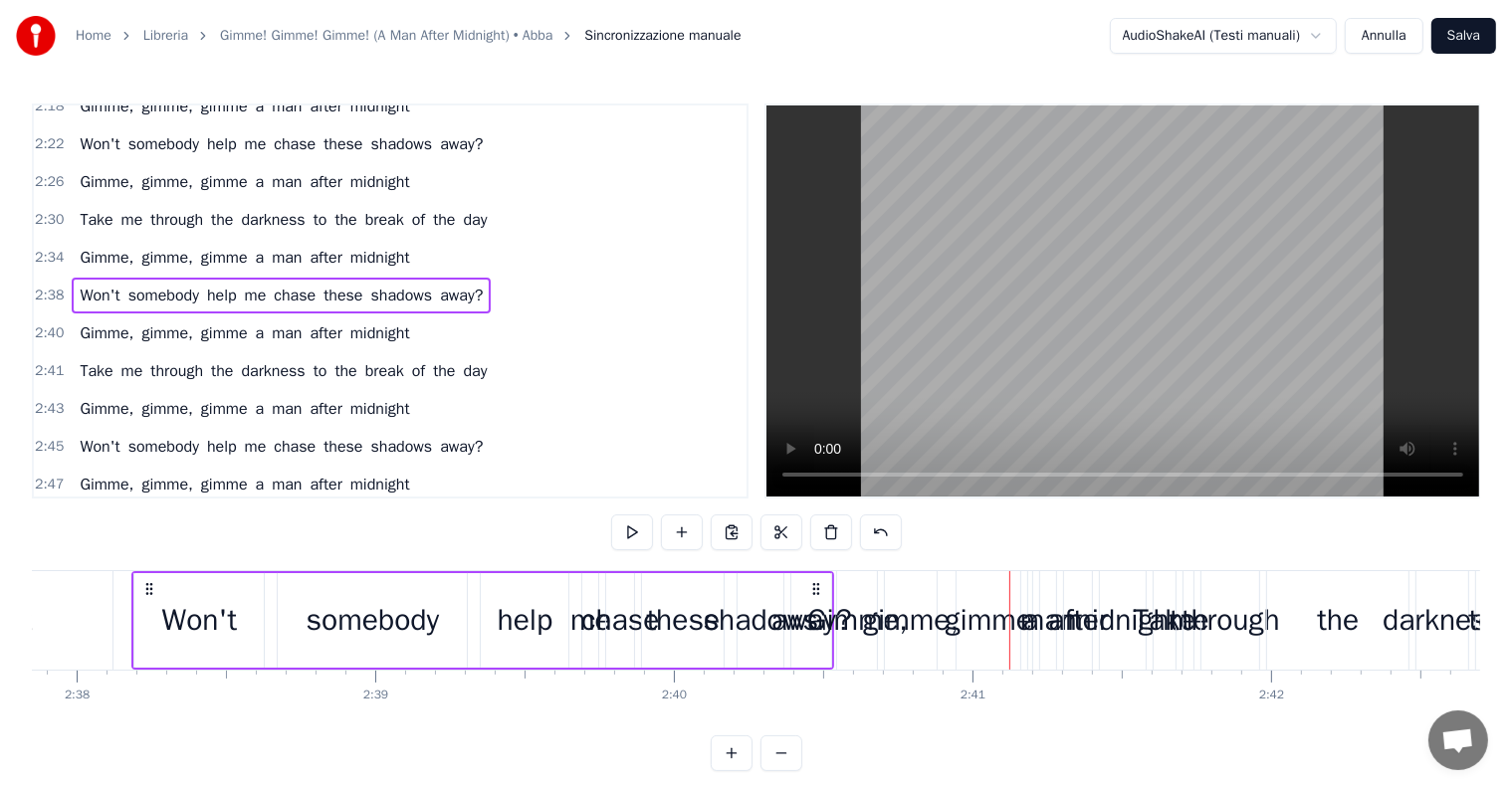 click on "Gimme, gimme, gimme a man after midnight" at bounding box center (244, 333) 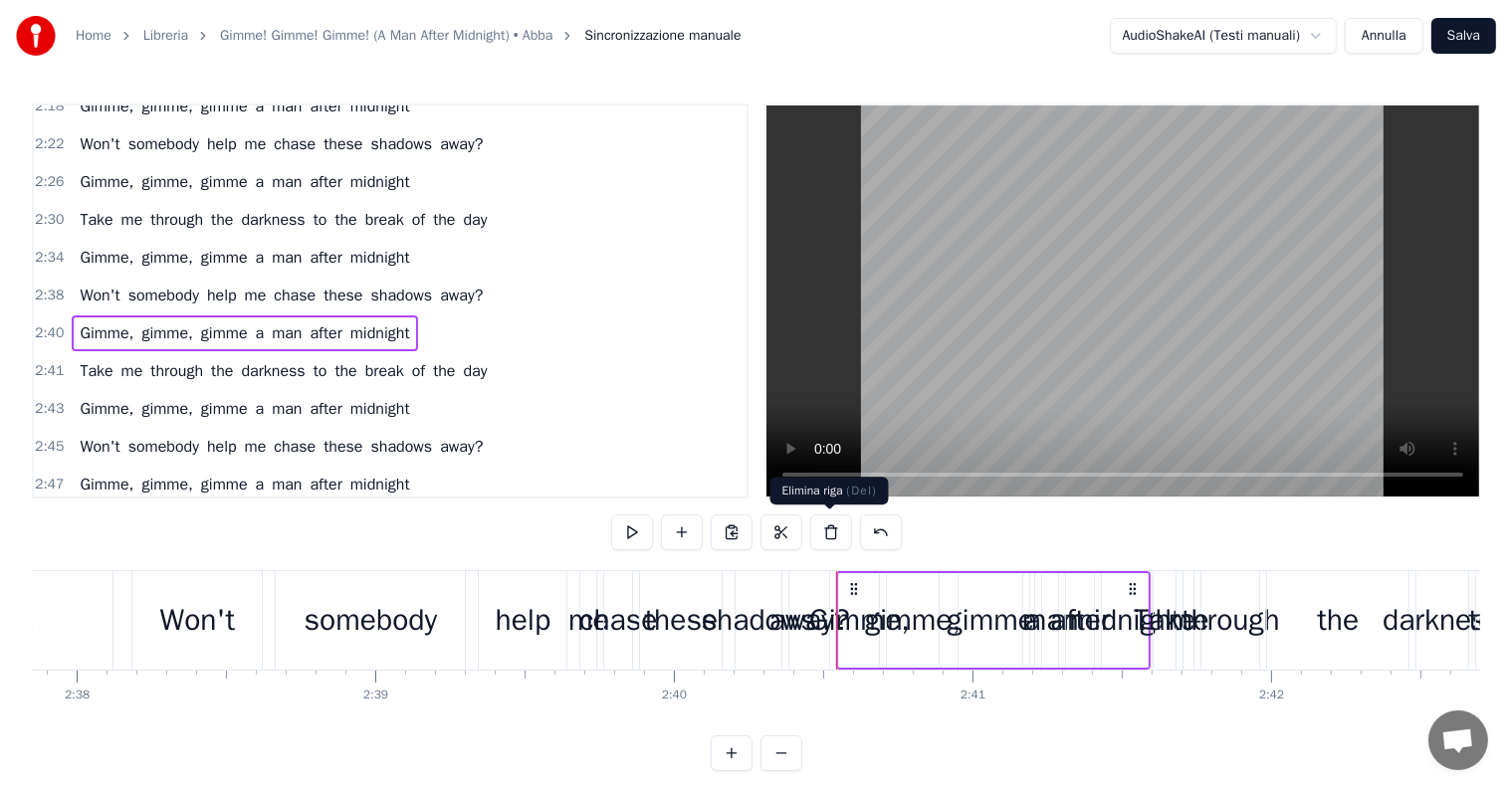 click at bounding box center (831, 532) 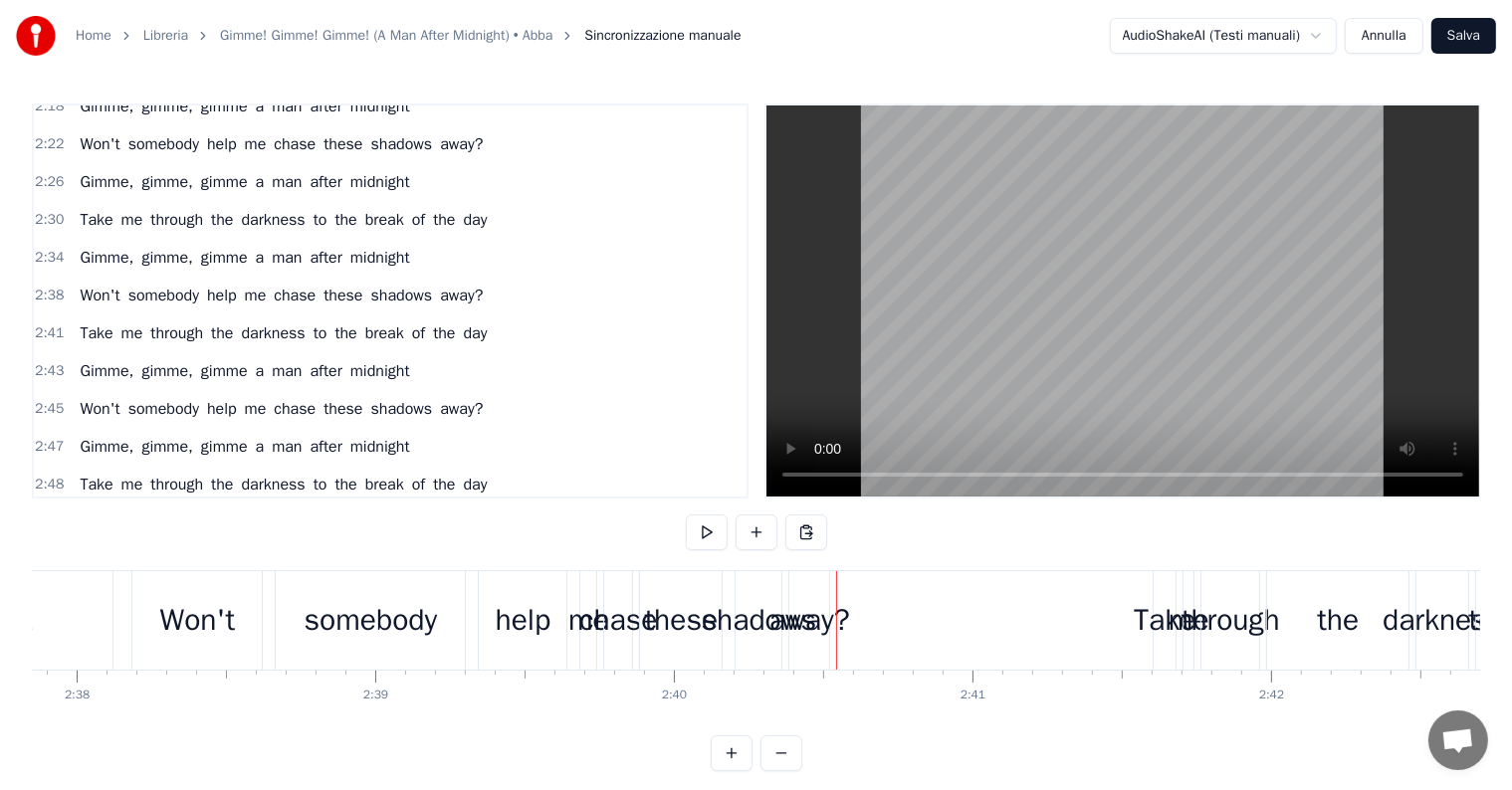scroll, scrollTop: 743, scrollLeft: 0, axis: vertical 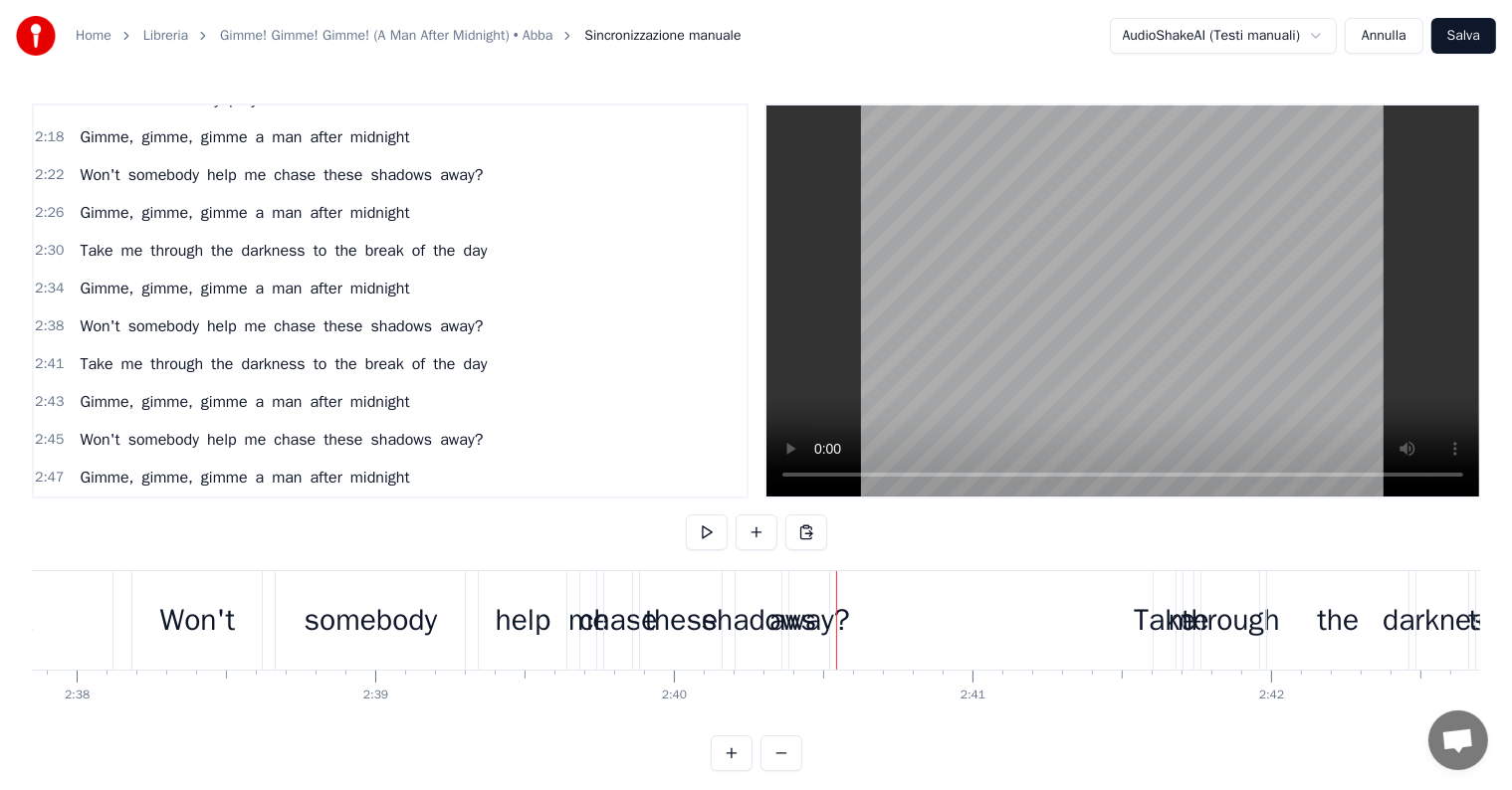 click on "gimme" at bounding box center (224, 289) 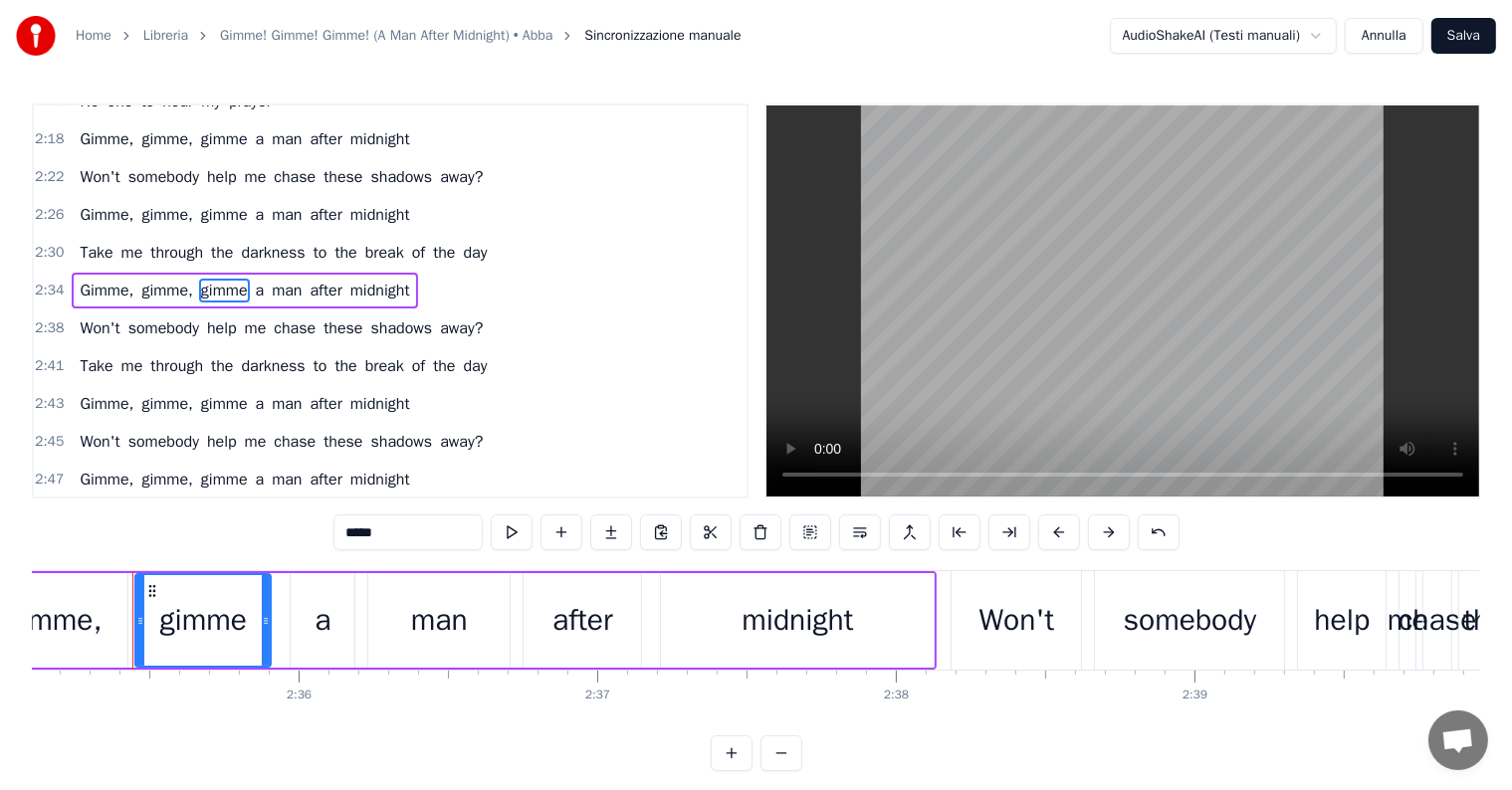click on "Gimme, gimme, gimme a man after midnight" at bounding box center [244, 291] 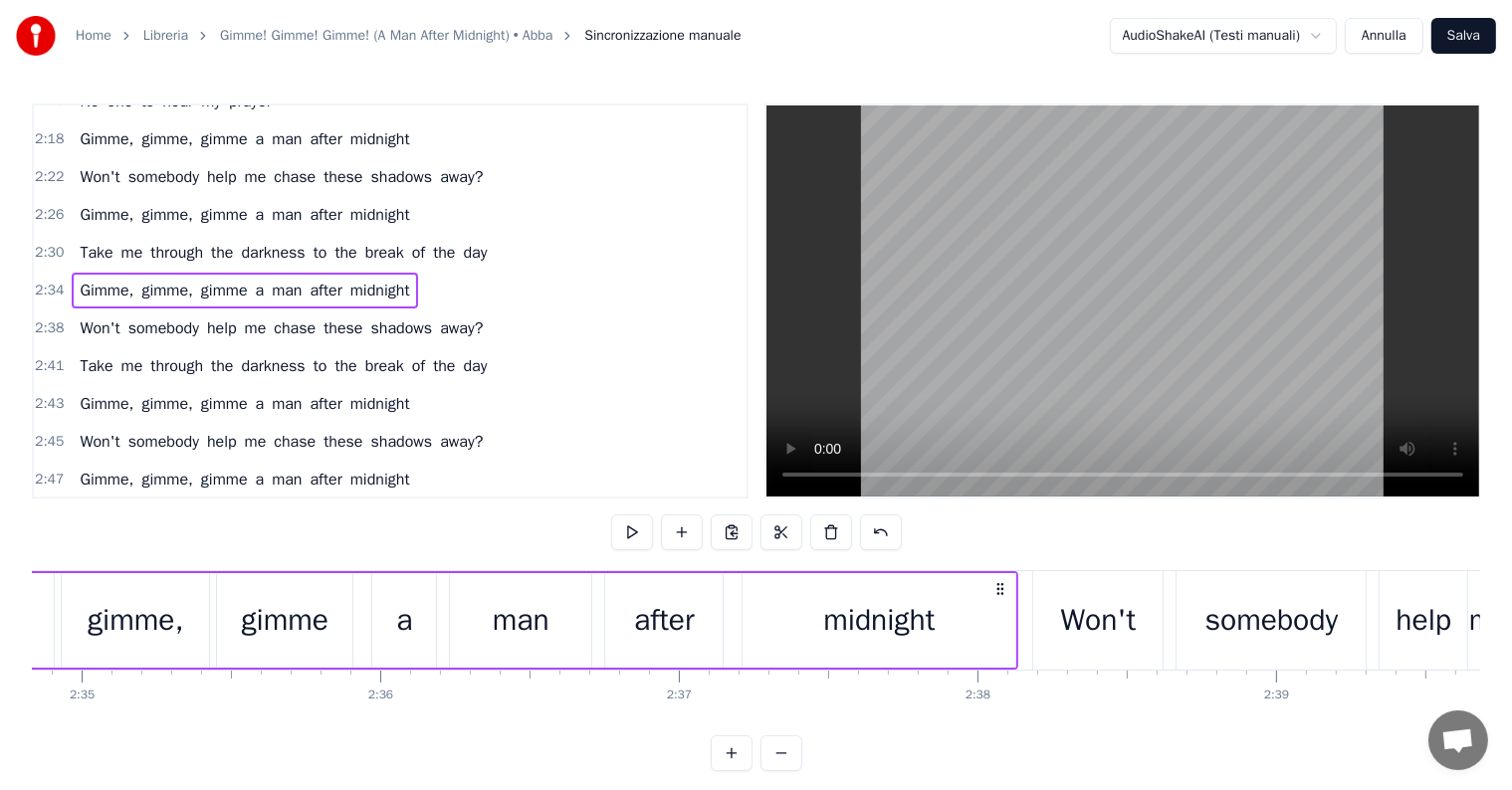 scroll, scrollTop: 0, scrollLeft: 46014, axis: horizontal 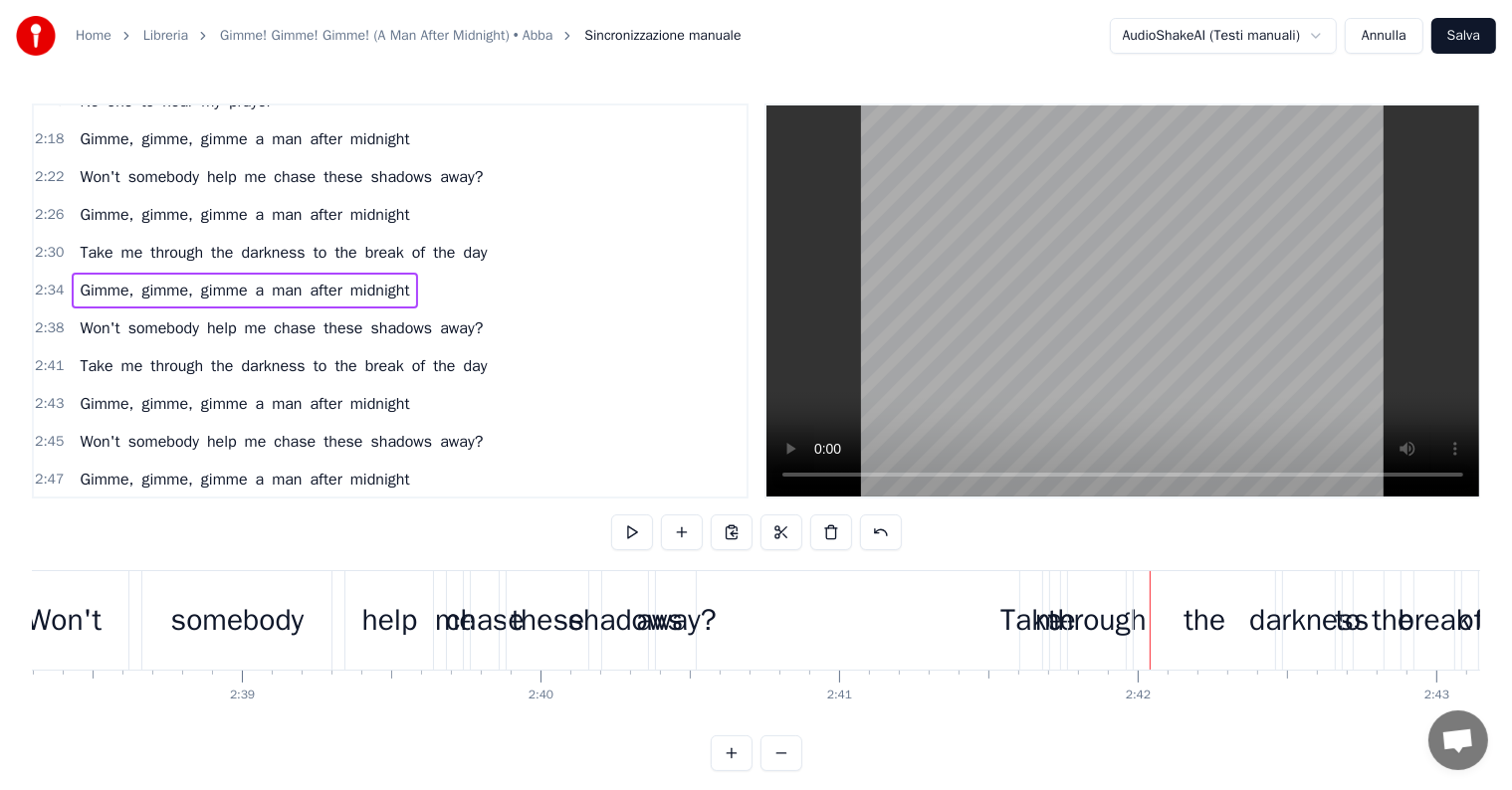 click on "Take me through the darkness to the break of the day" at bounding box center [283, 366] 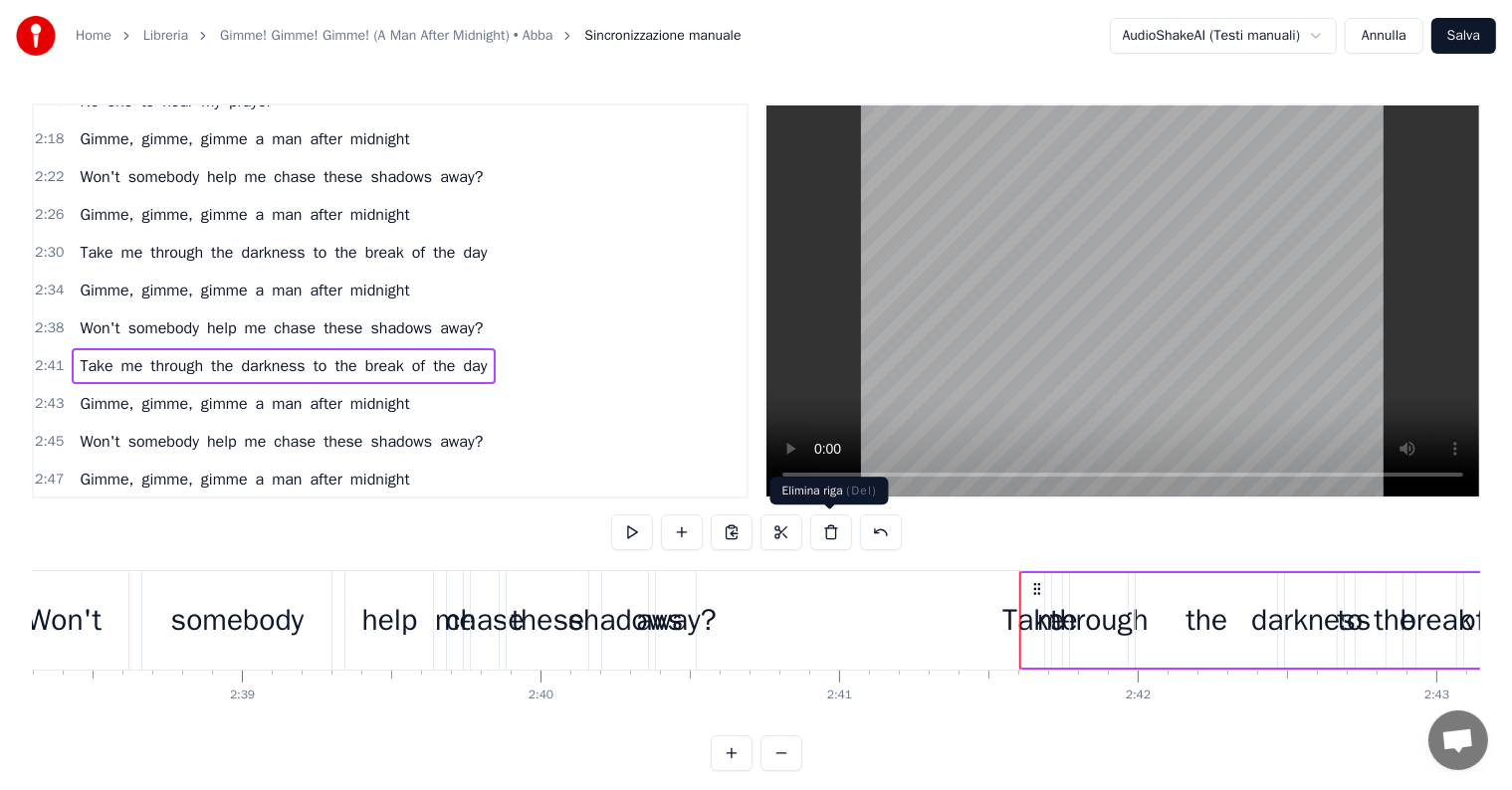click at bounding box center [831, 532] 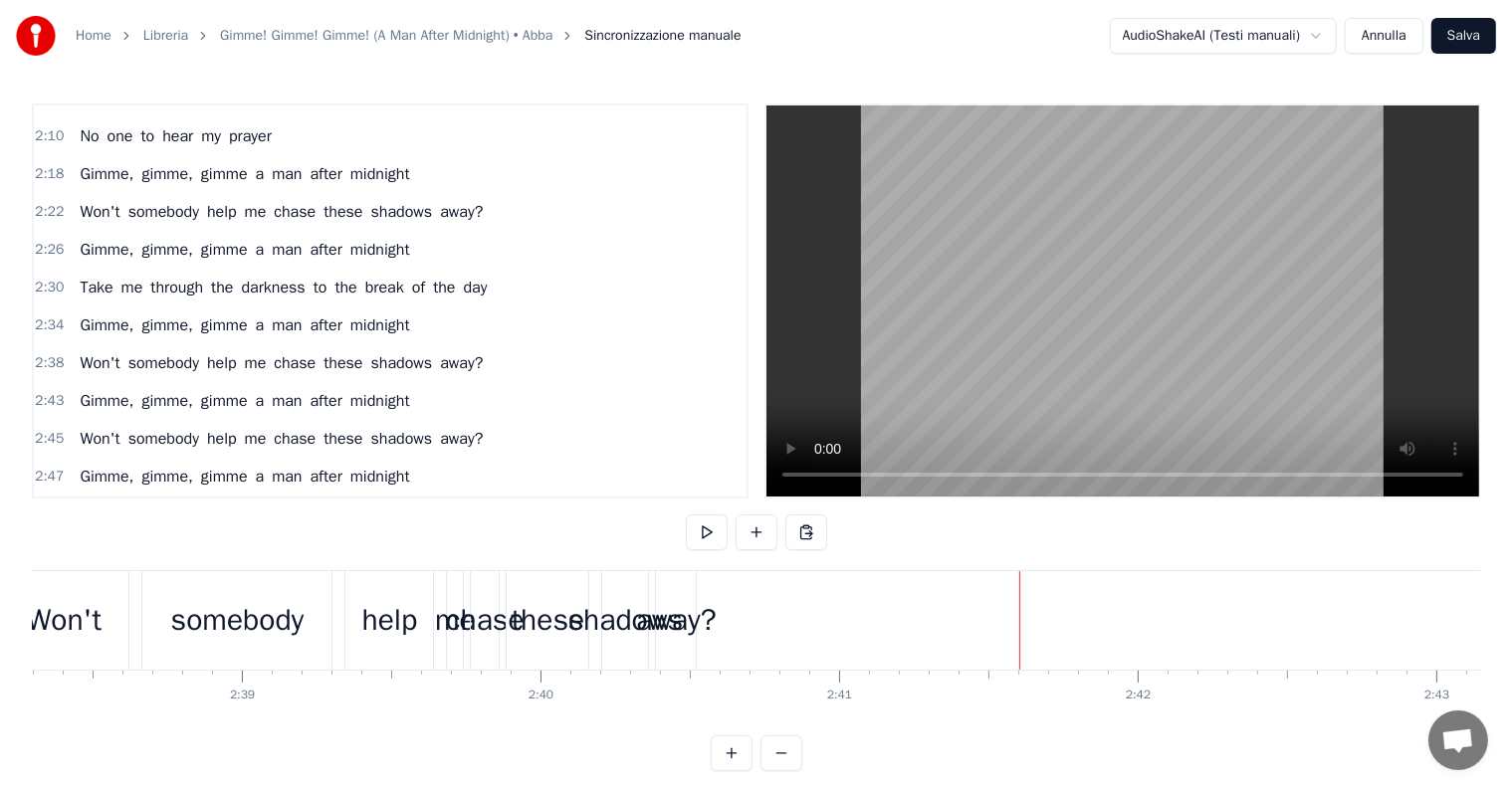 click on "Take me through the darkness to the break of the day" at bounding box center (283, 288) 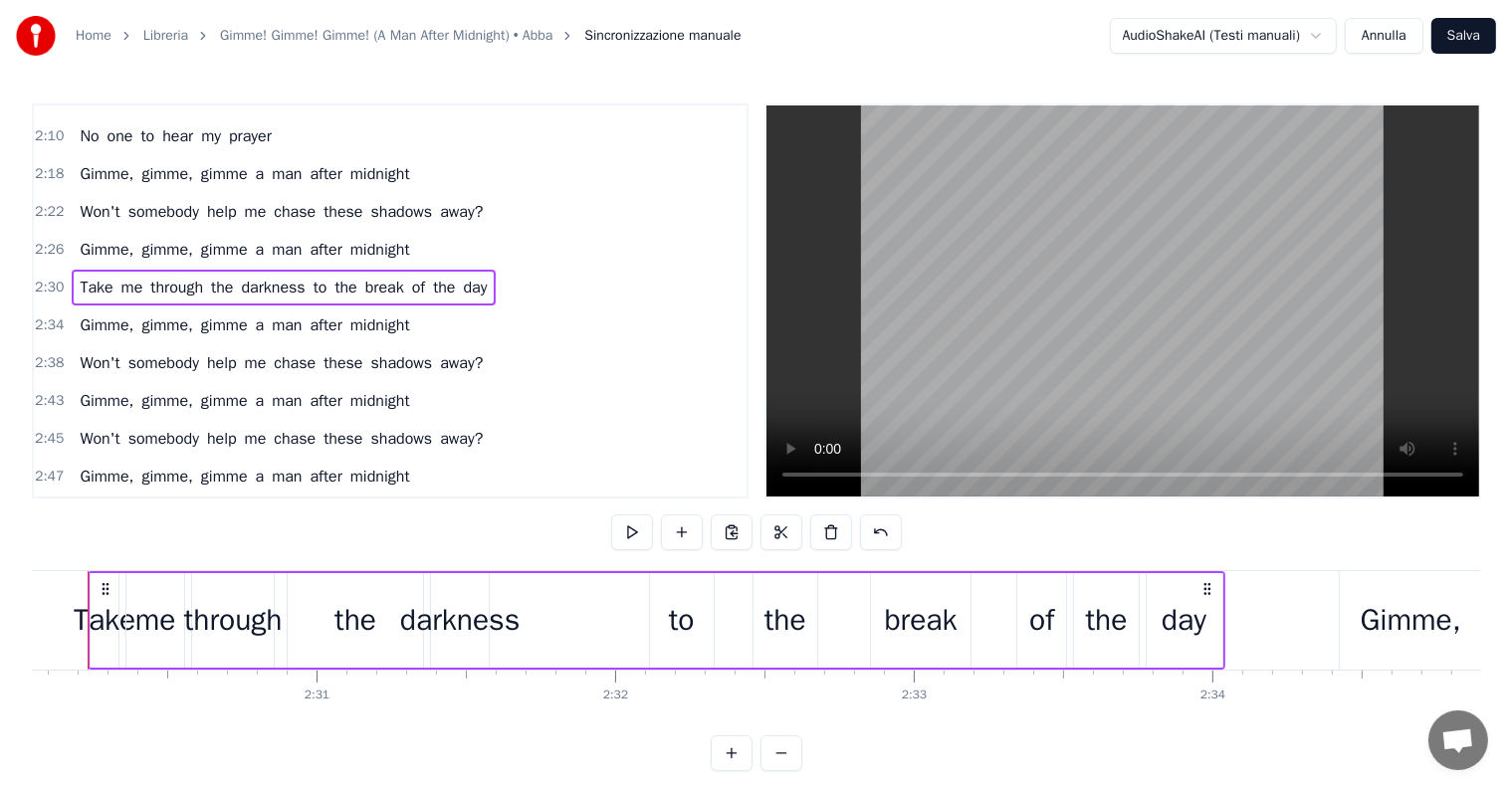 scroll, scrollTop: 0, scrollLeft: 44762, axis: horizontal 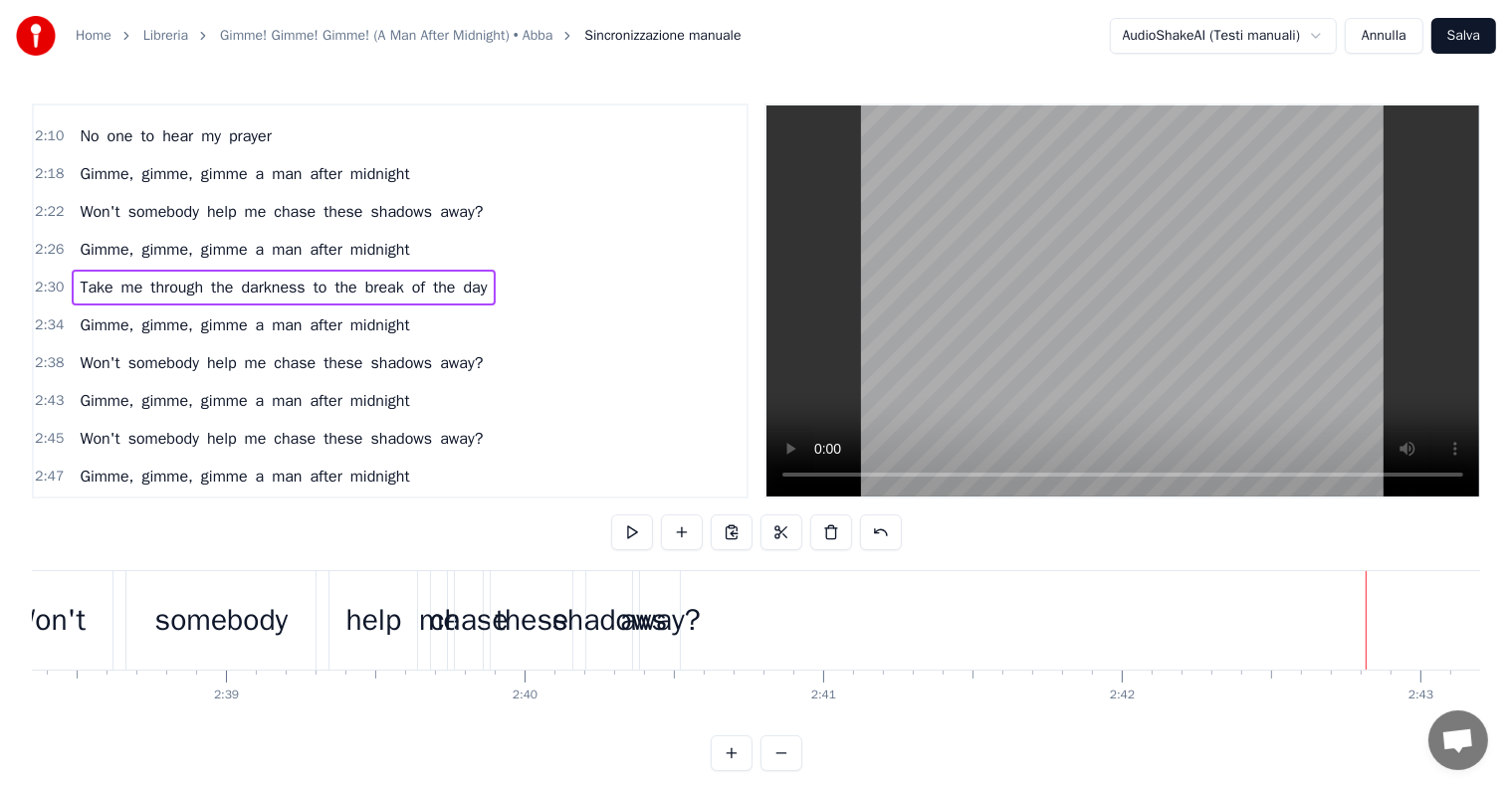click on "Gimme, gimme, gimme a man after midnight" at bounding box center [244, 477] 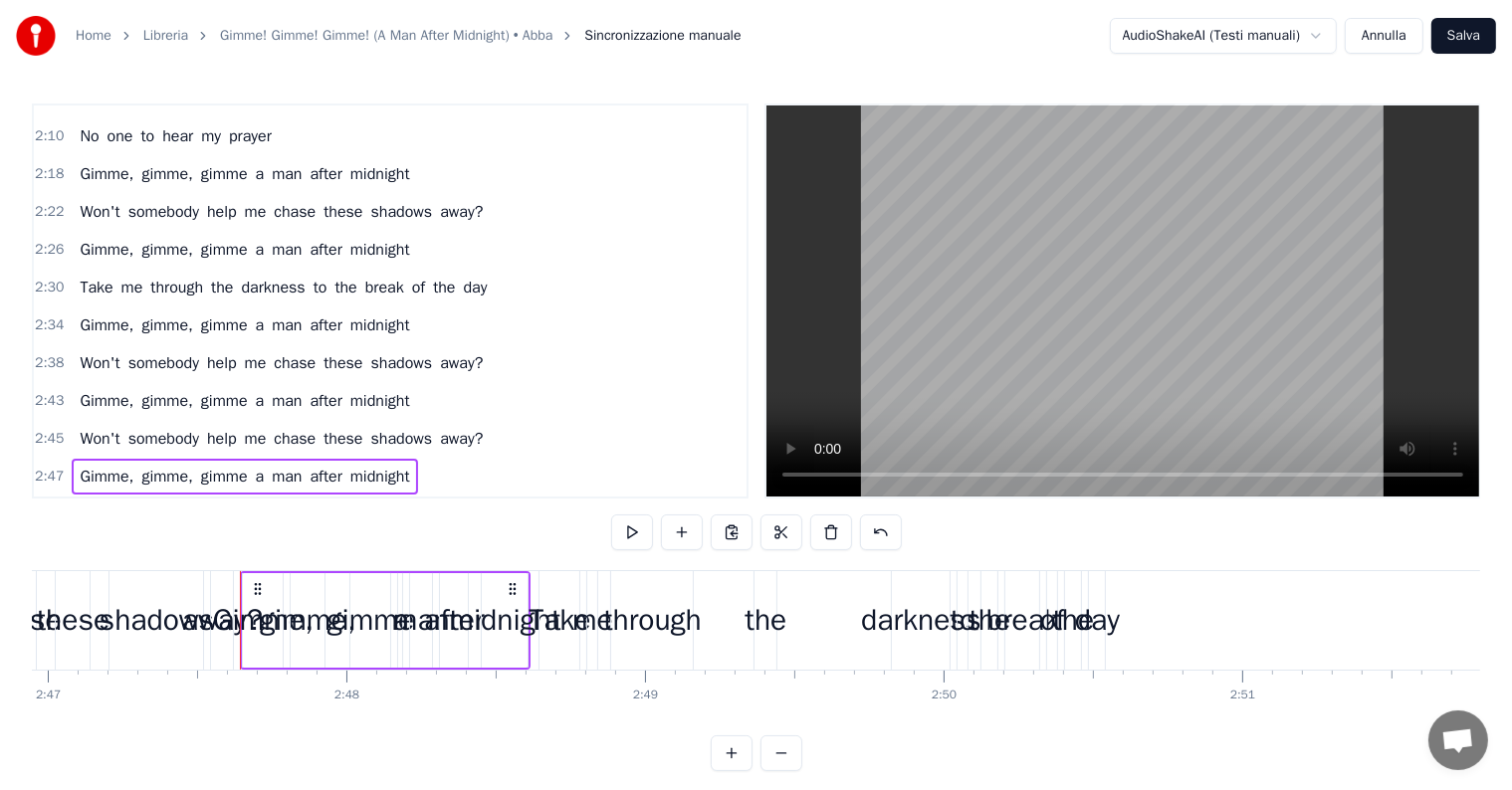 scroll, scrollTop: 0, scrollLeft: 49961, axis: horizontal 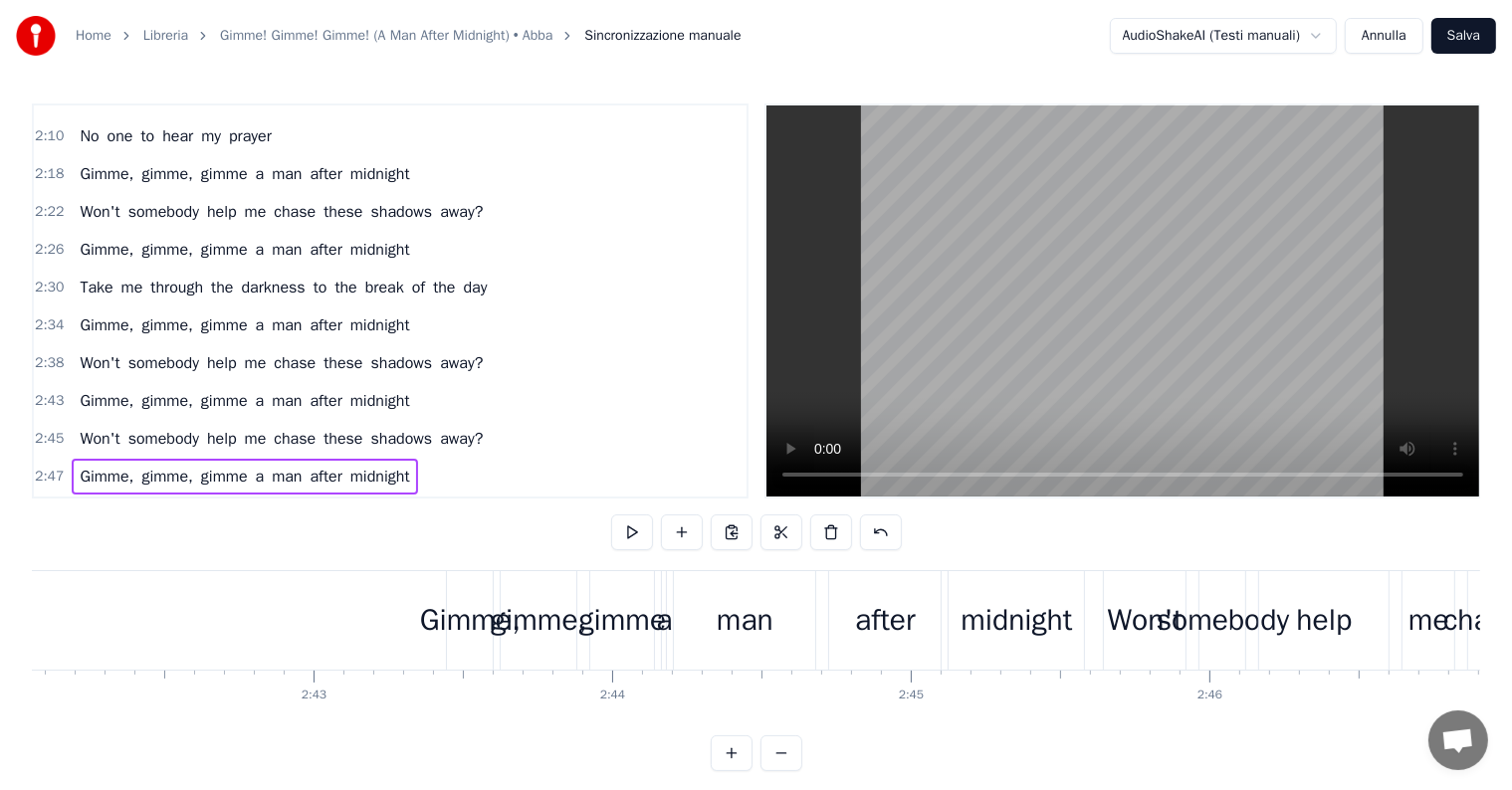 click on "Gimme," at bounding box center [470, 620] 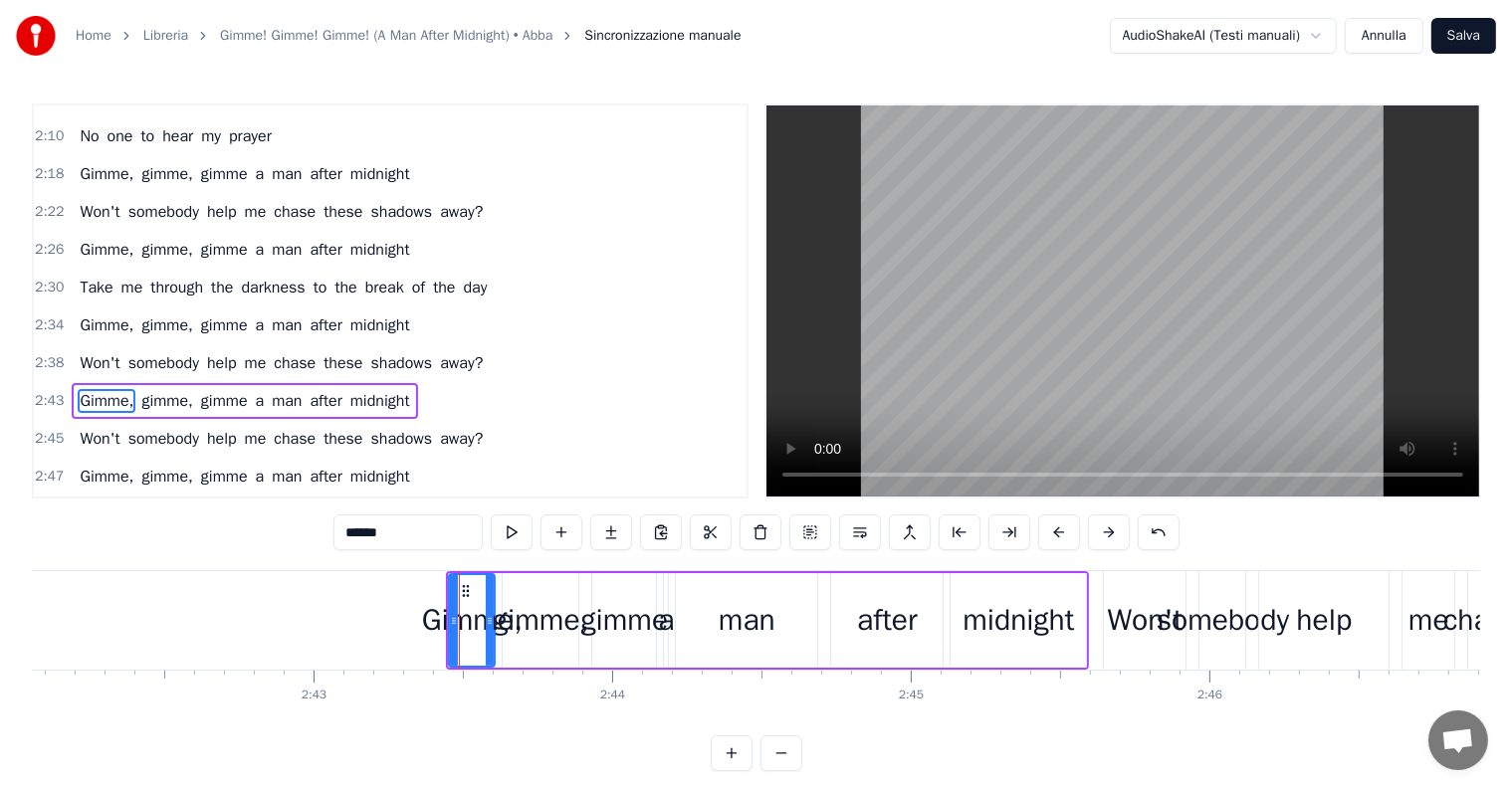 click on "Gimme, gimme, gimme a man after midnight" at bounding box center (244, 401) 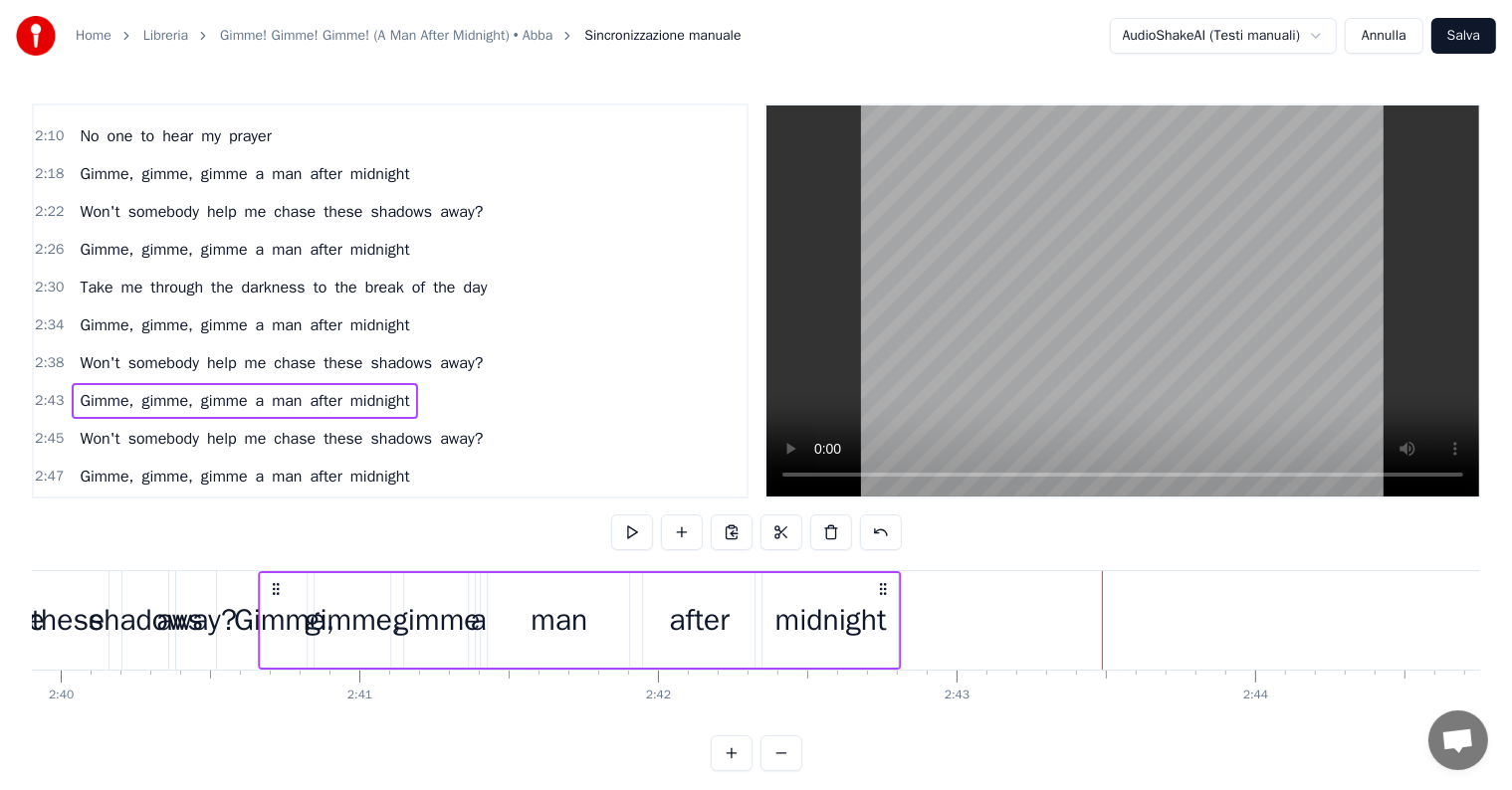 scroll, scrollTop: 0, scrollLeft: 47739, axis: horizontal 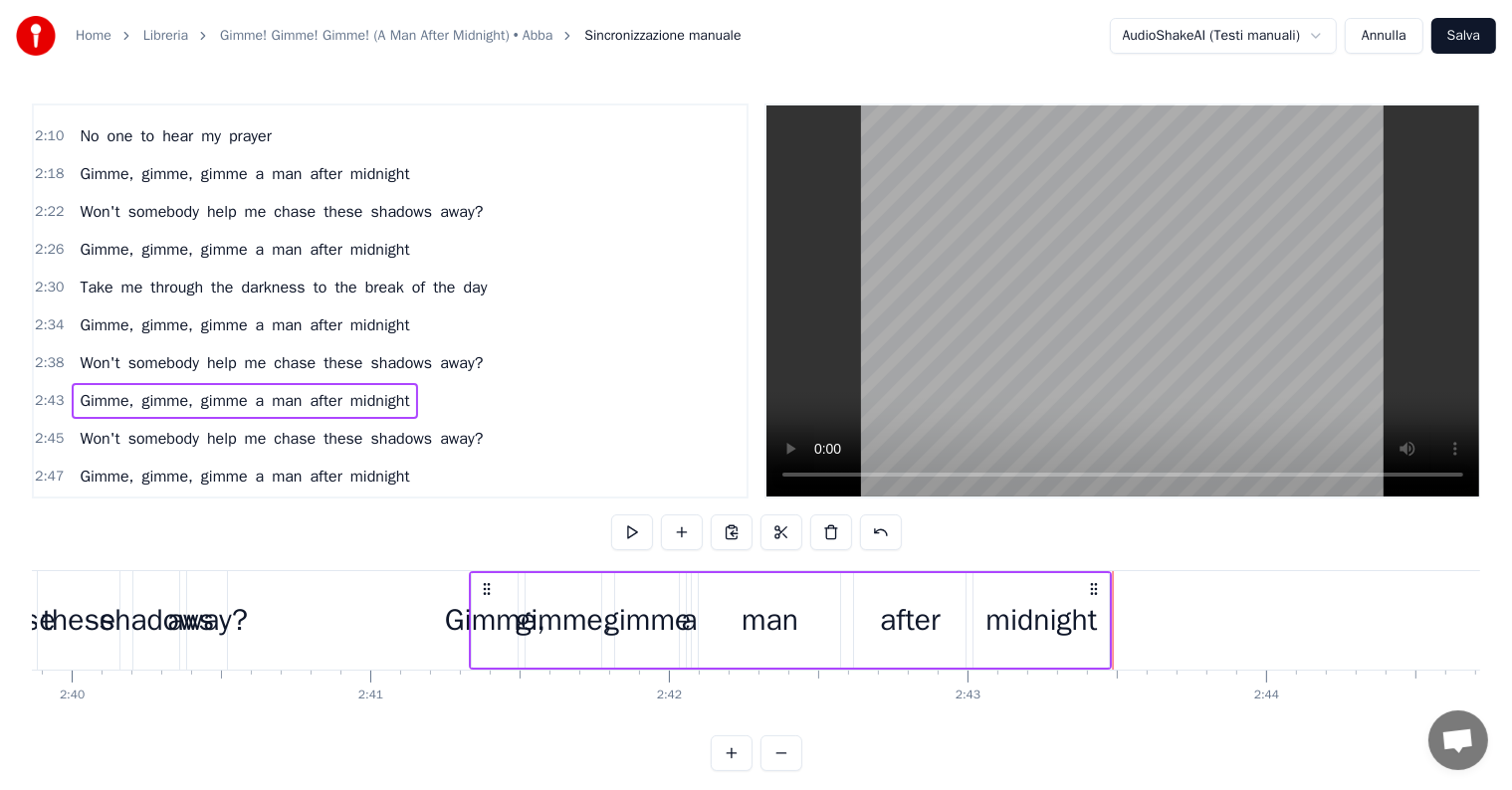 drag, startPoint x: 467, startPoint y: 587, endPoint x: 491, endPoint y: 552, distance: 42.43819 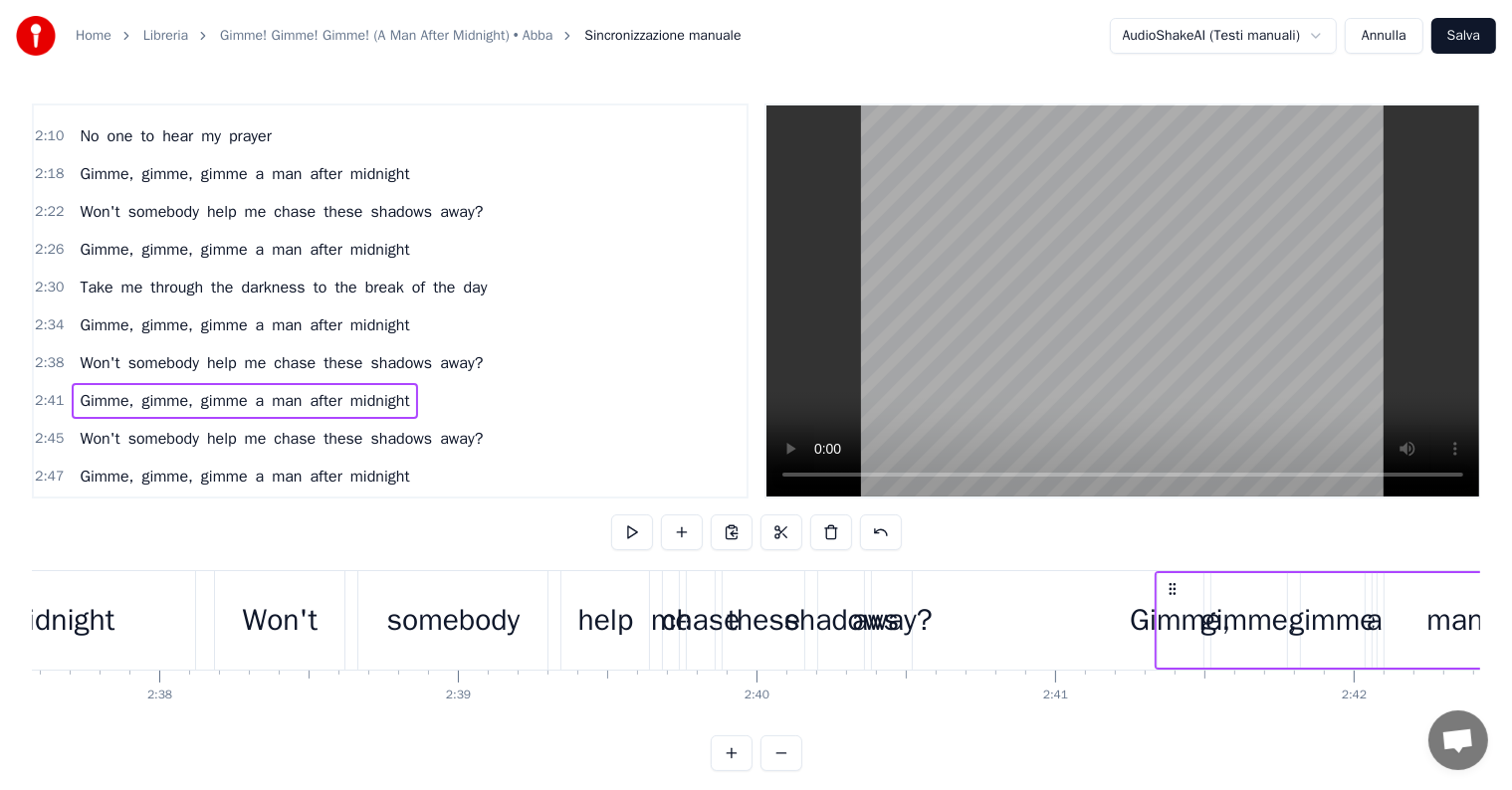 scroll, scrollTop: 0, scrollLeft: 46983, axis: horizontal 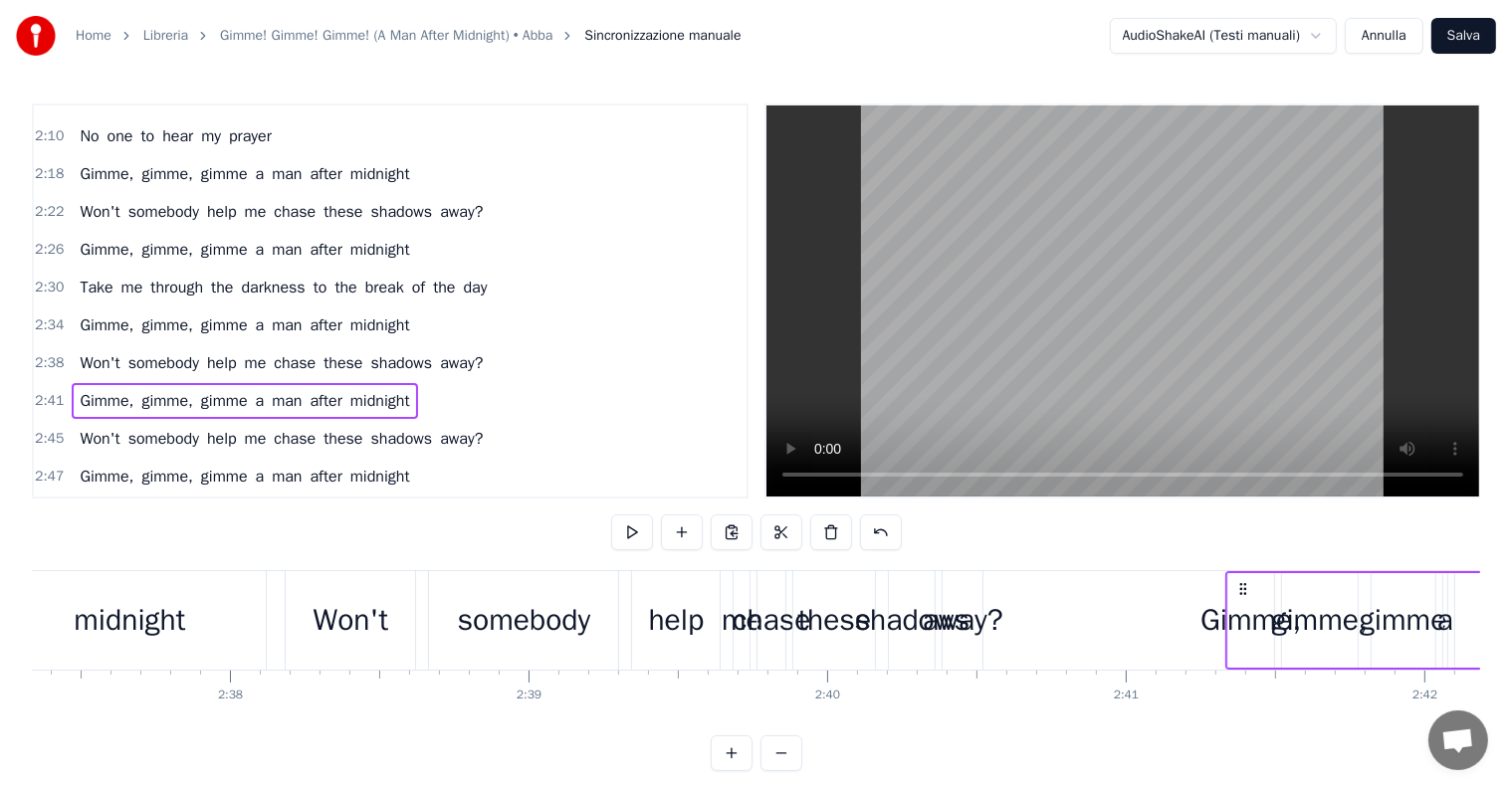 click on "Won't somebody help me chase these shadows away?" at bounding box center (281, 363) 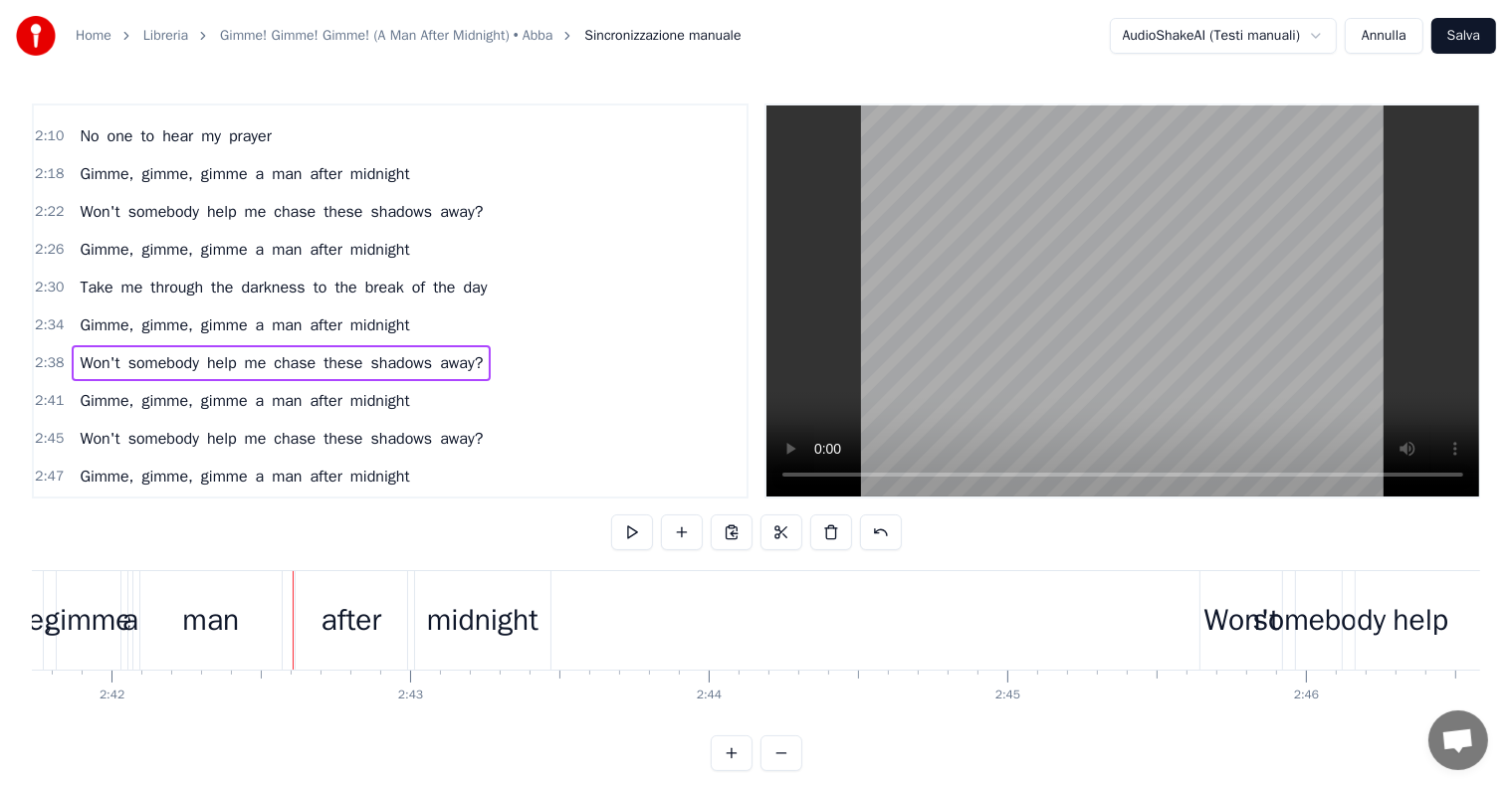 scroll, scrollTop: 0, scrollLeft: 48297, axis: horizontal 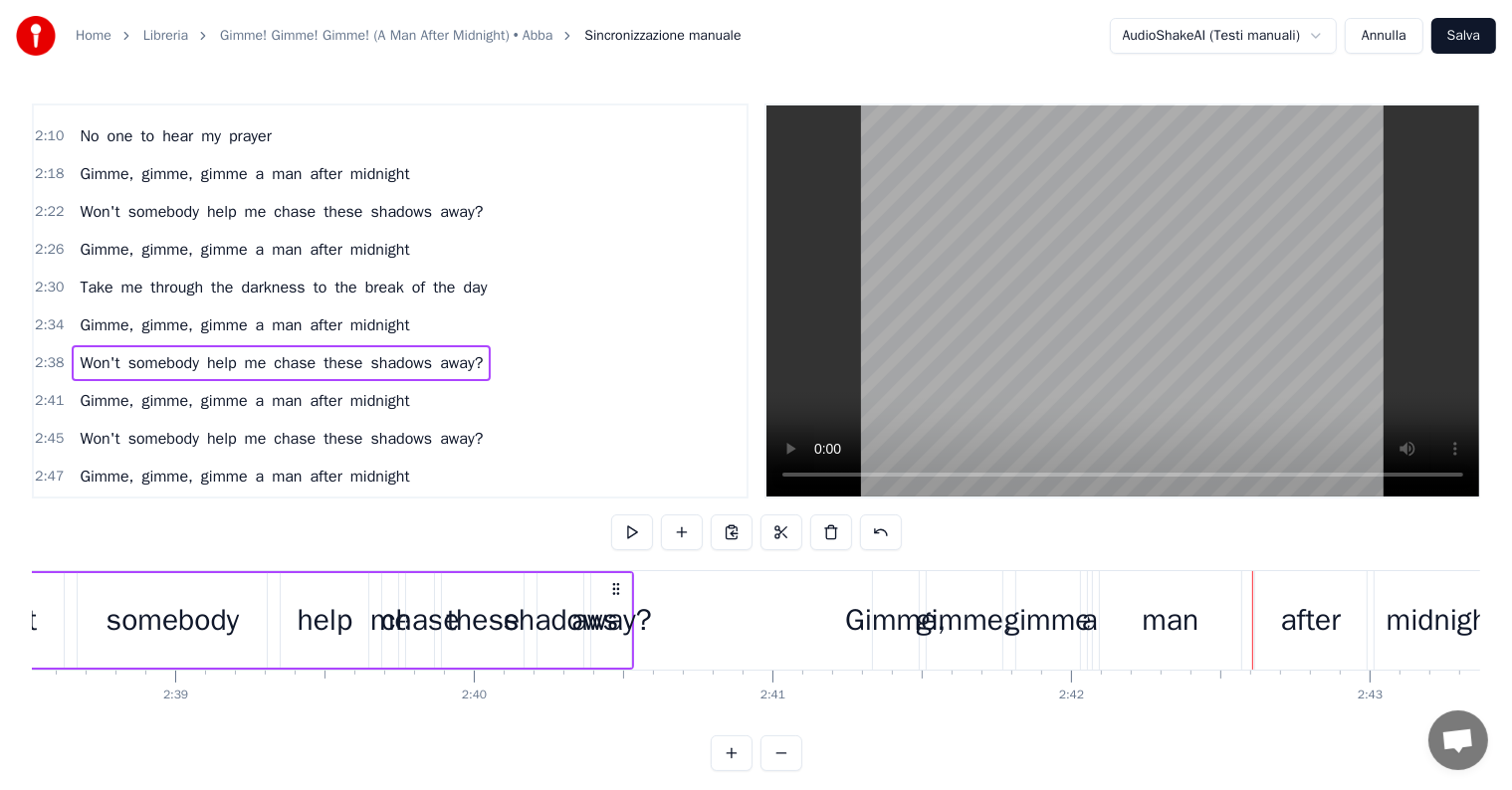 click on "Gimme, gimme, gimme a man after midnight" at bounding box center (244, 401) 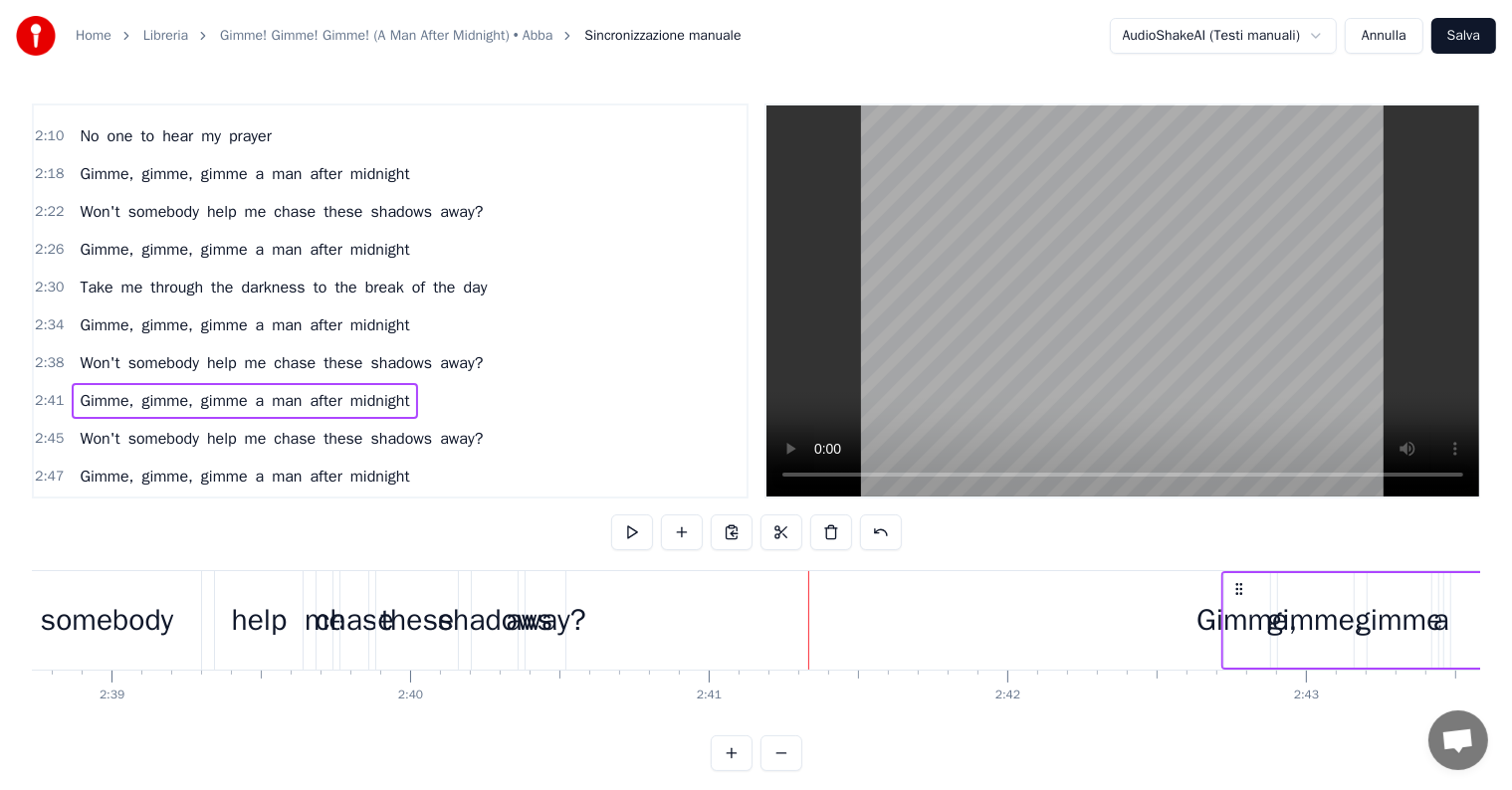 scroll, scrollTop: 0, scrollLeft: 47421, axis: horizontal 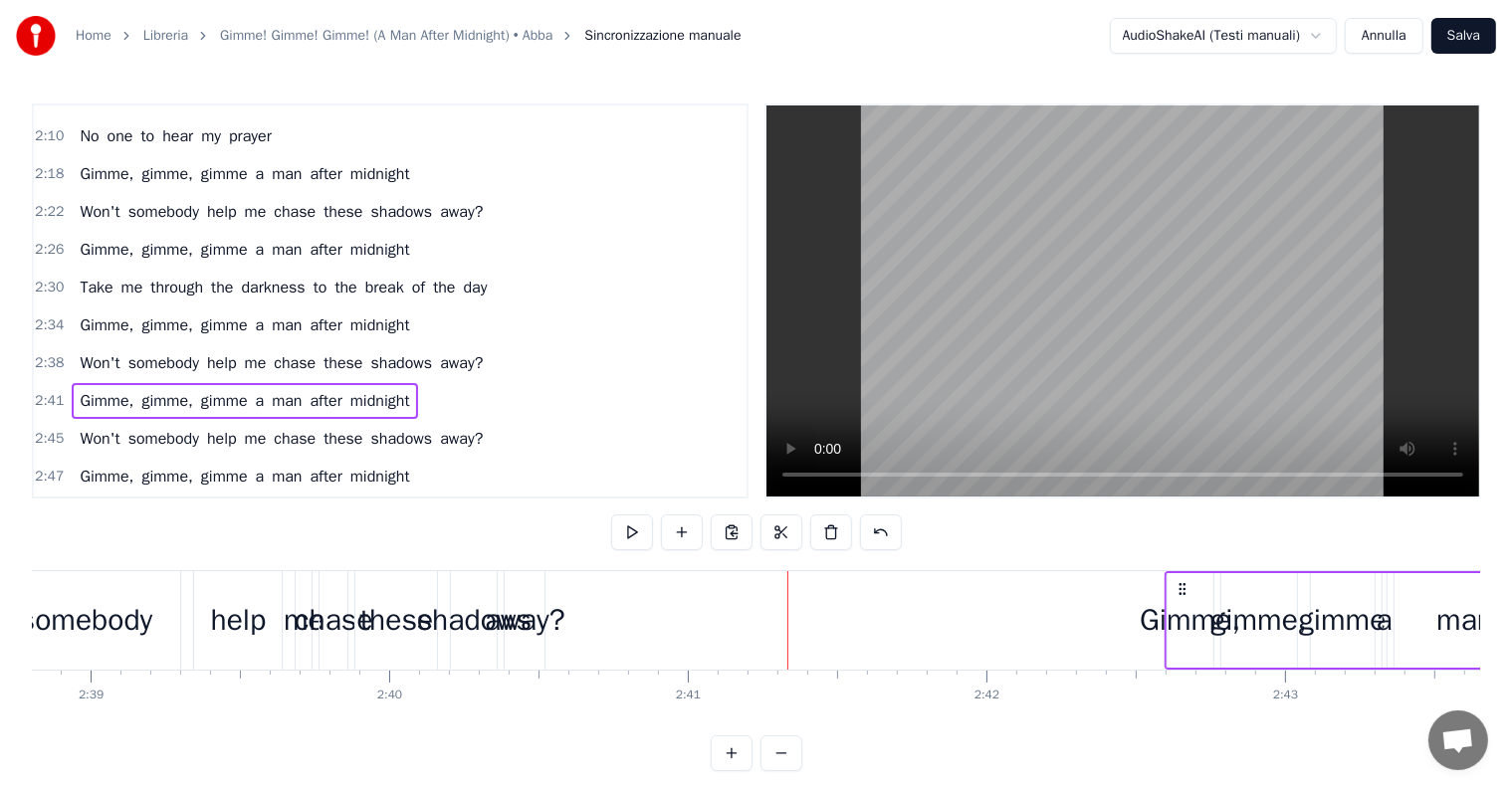 drag, startPoint x: 890, startPoint y: 582, endPoint x: 1183, endPoint y: 553, distance: 294.43166 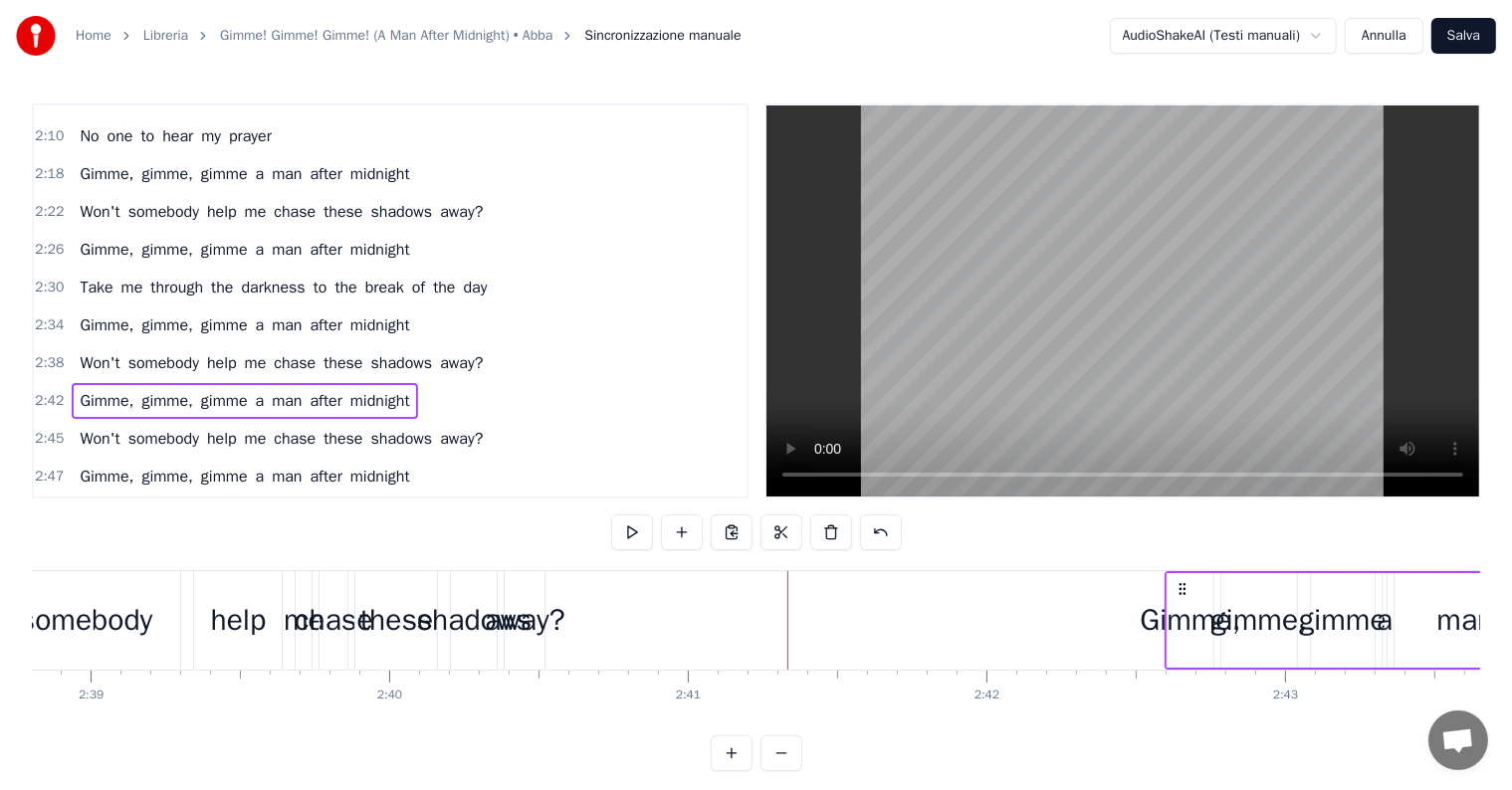 click on "Gimme," at bounding box center [1189, 620] 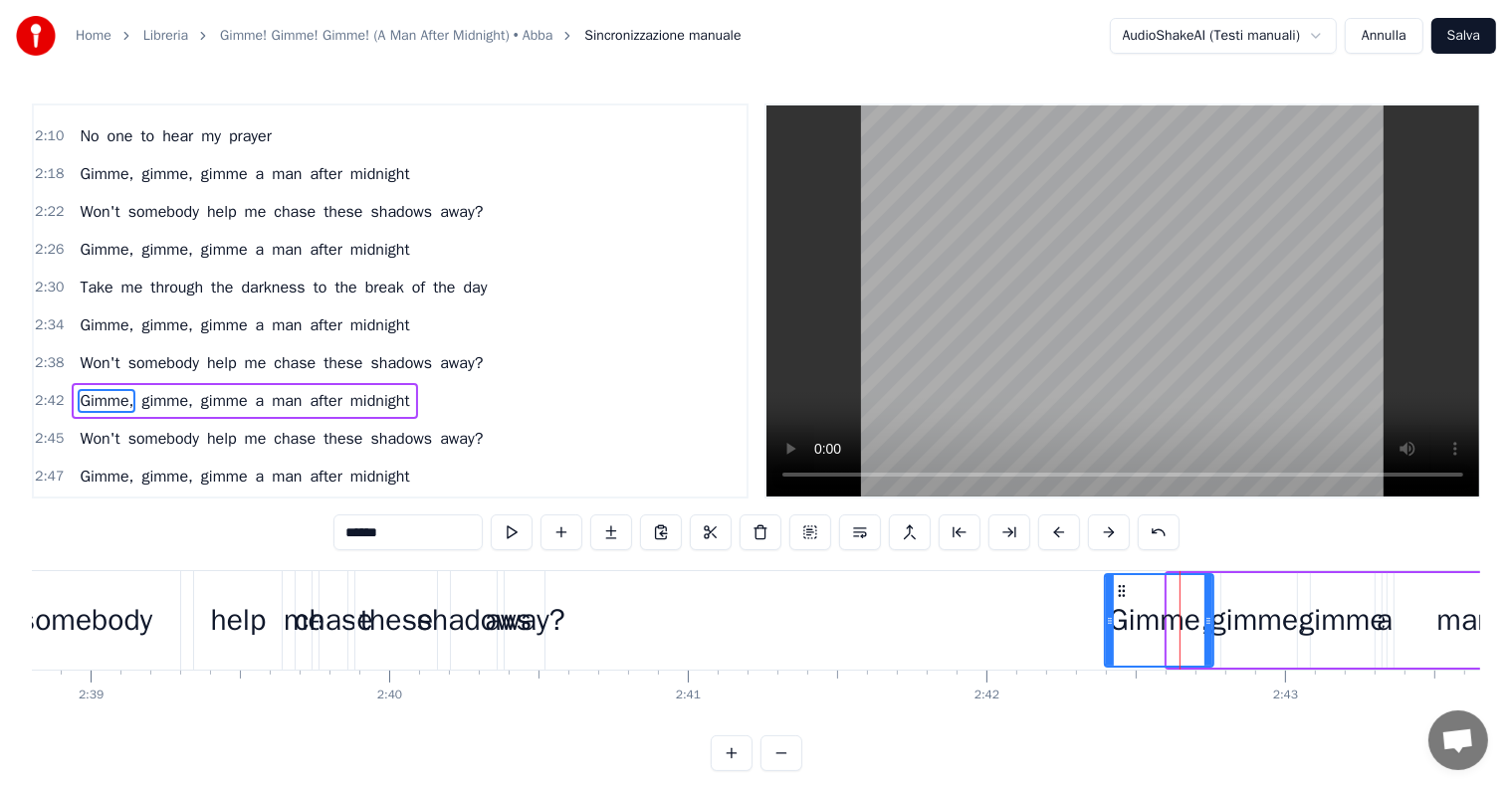 drag, startPoint x: 1167, startPoint y: 593, endPoint x: 1104, endPoint y: 595, distance: 63.03174 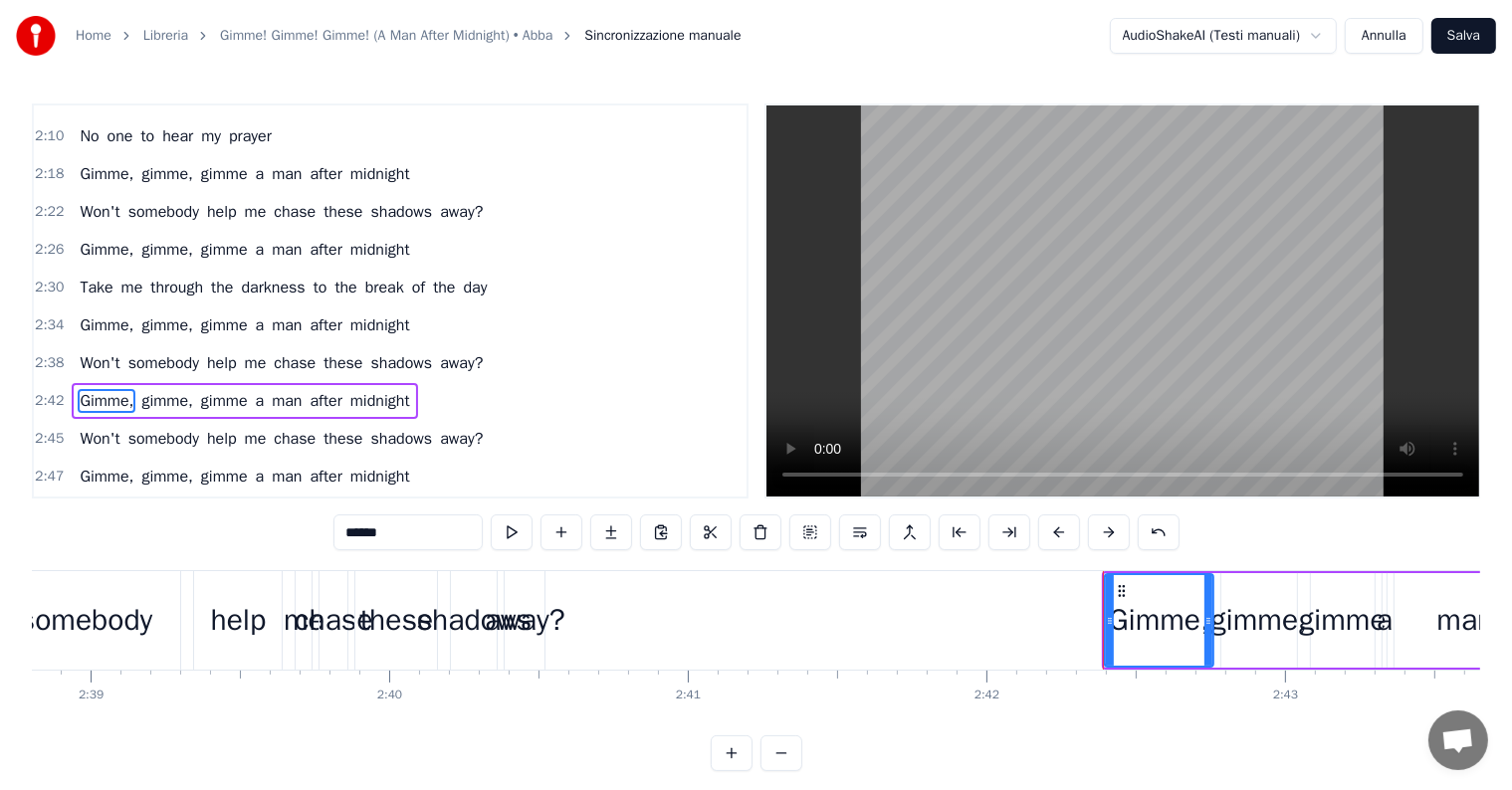 click on "somebody" at bounding box center [163, 363] 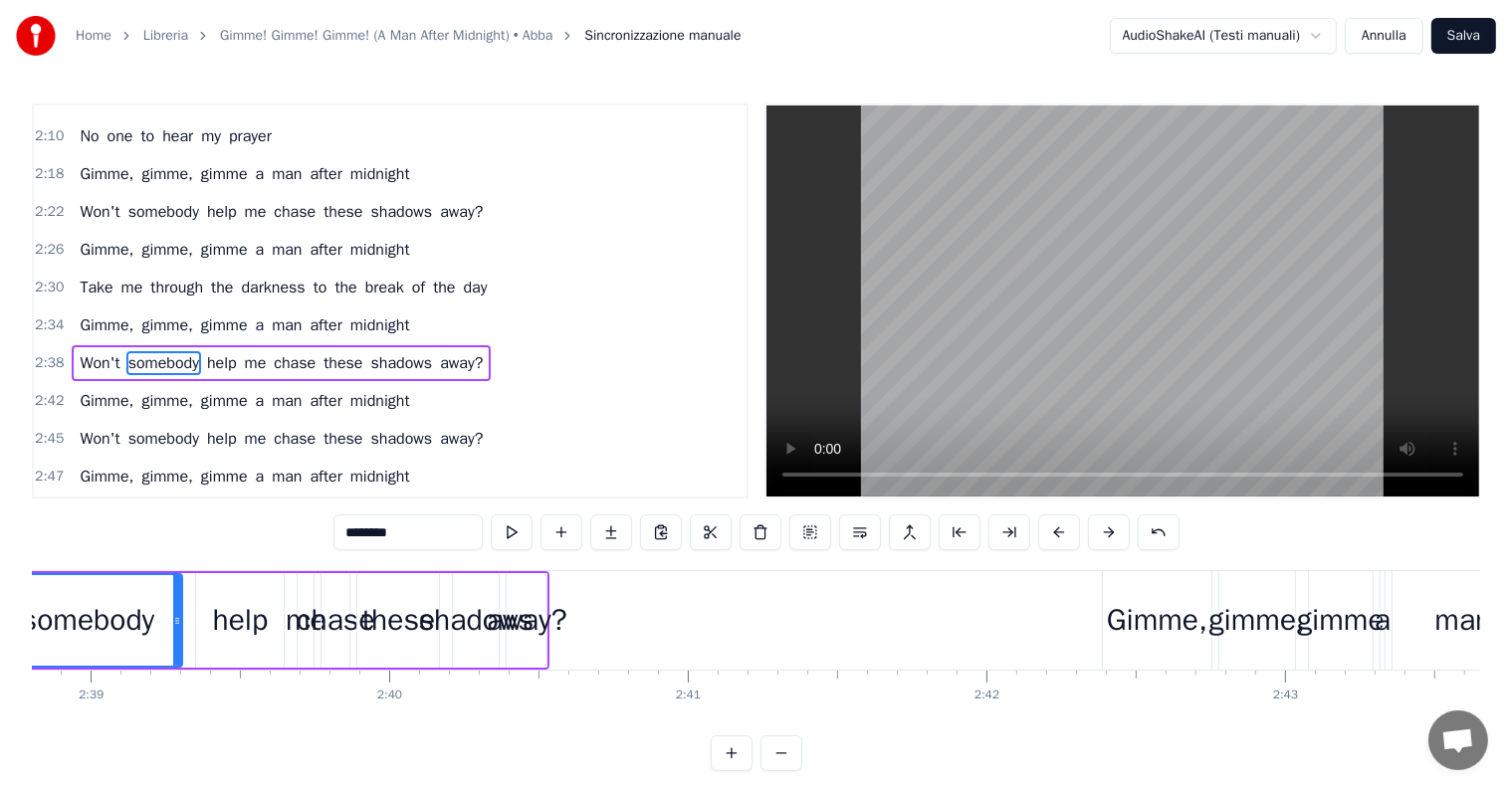 scroll, scrollTop: 0, scrollLeft: 47280, axis: horizontal 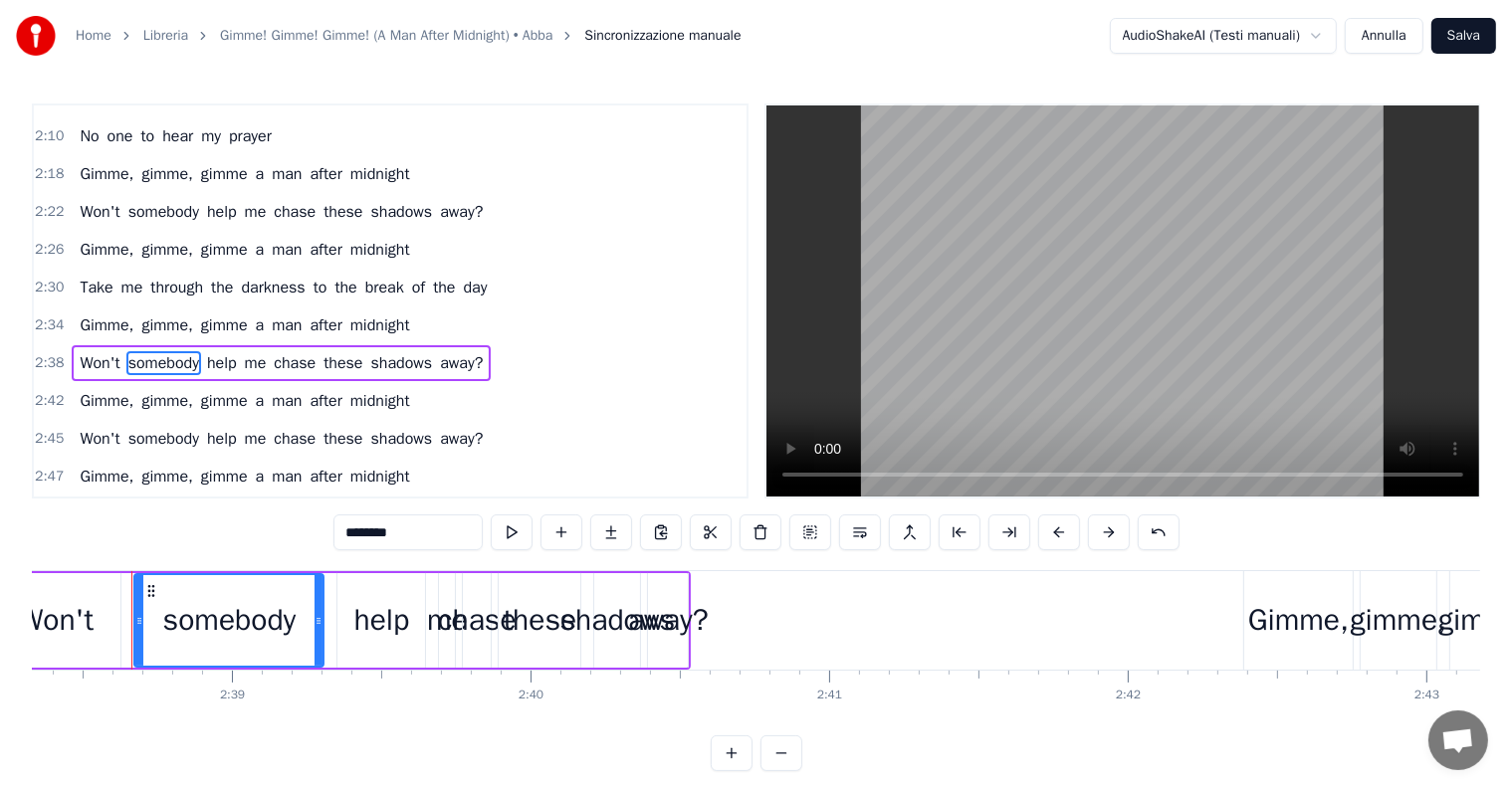click on "me" at bounding box center (256, 363) 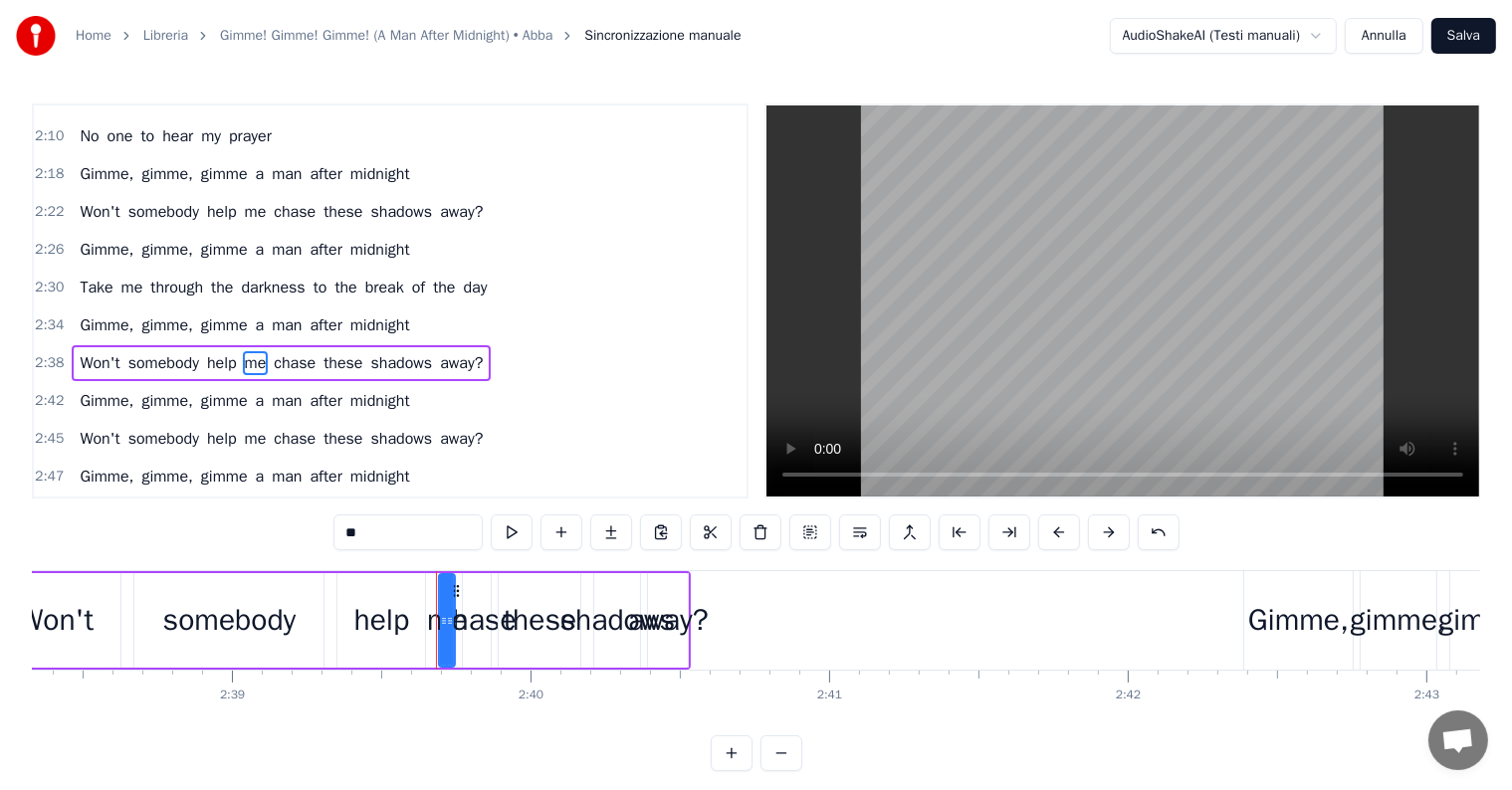 click on "away?" at bounding box center [461, 363] 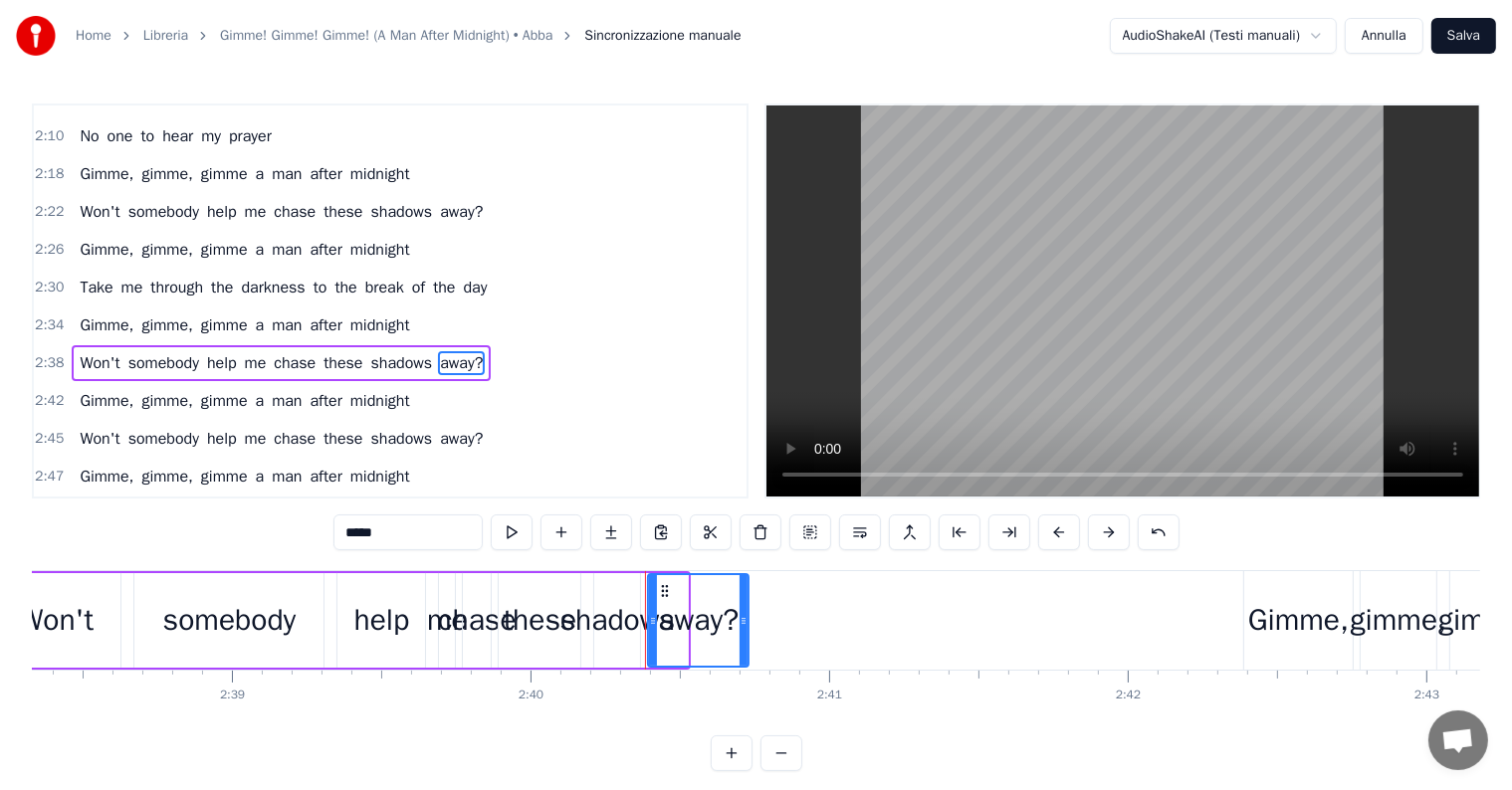 drag, startPoint x: 681, startPoint y: 620, endPoint x: 742, endPoint y: 614, distance: 61.294372 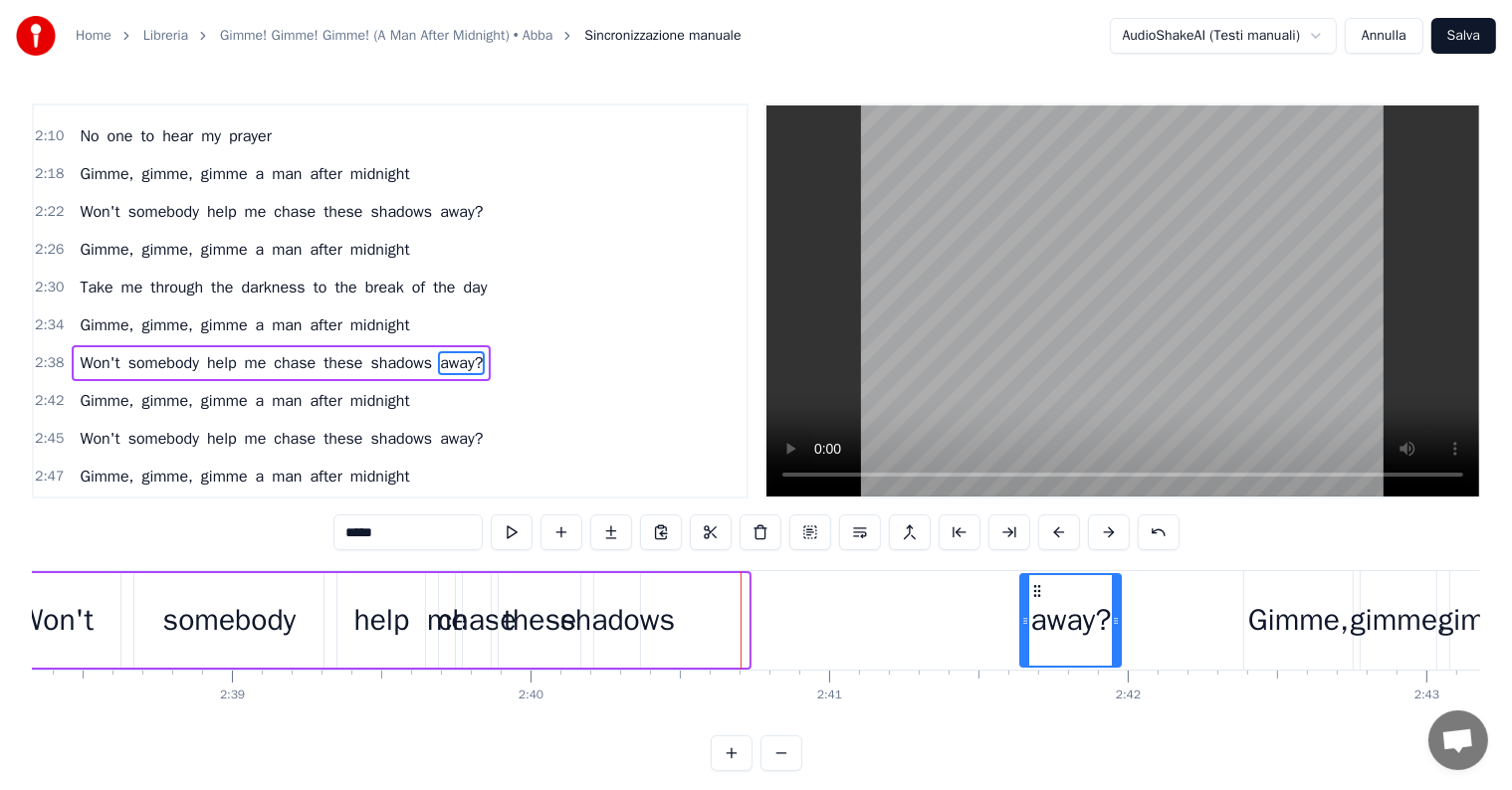 drag, startPoint x: 663, startPoint y: 589, endPoint x: 1035, endPoint y: 593, distance: 372.0215 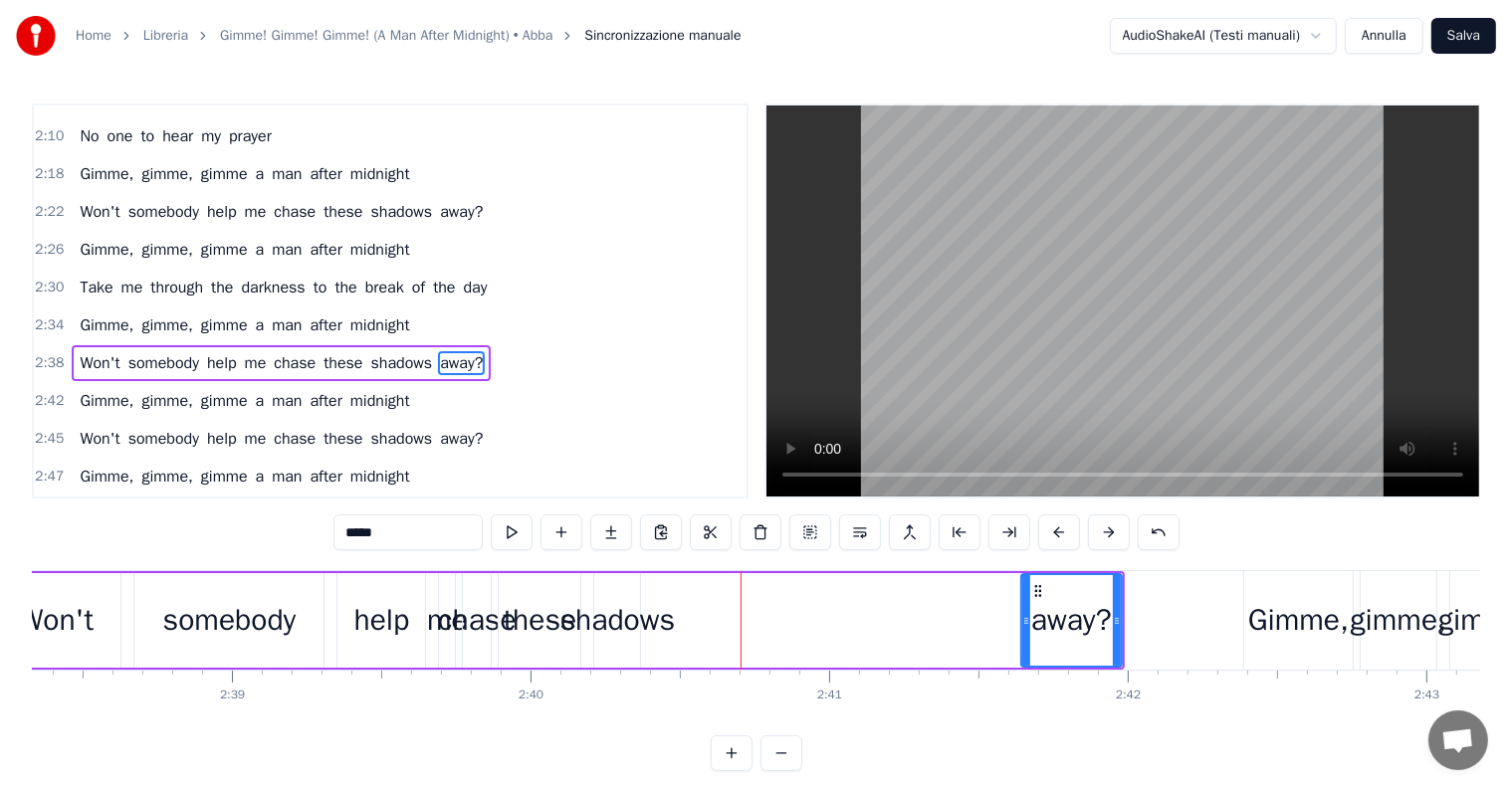 click on "shadows" at bounding box center (402, 363) 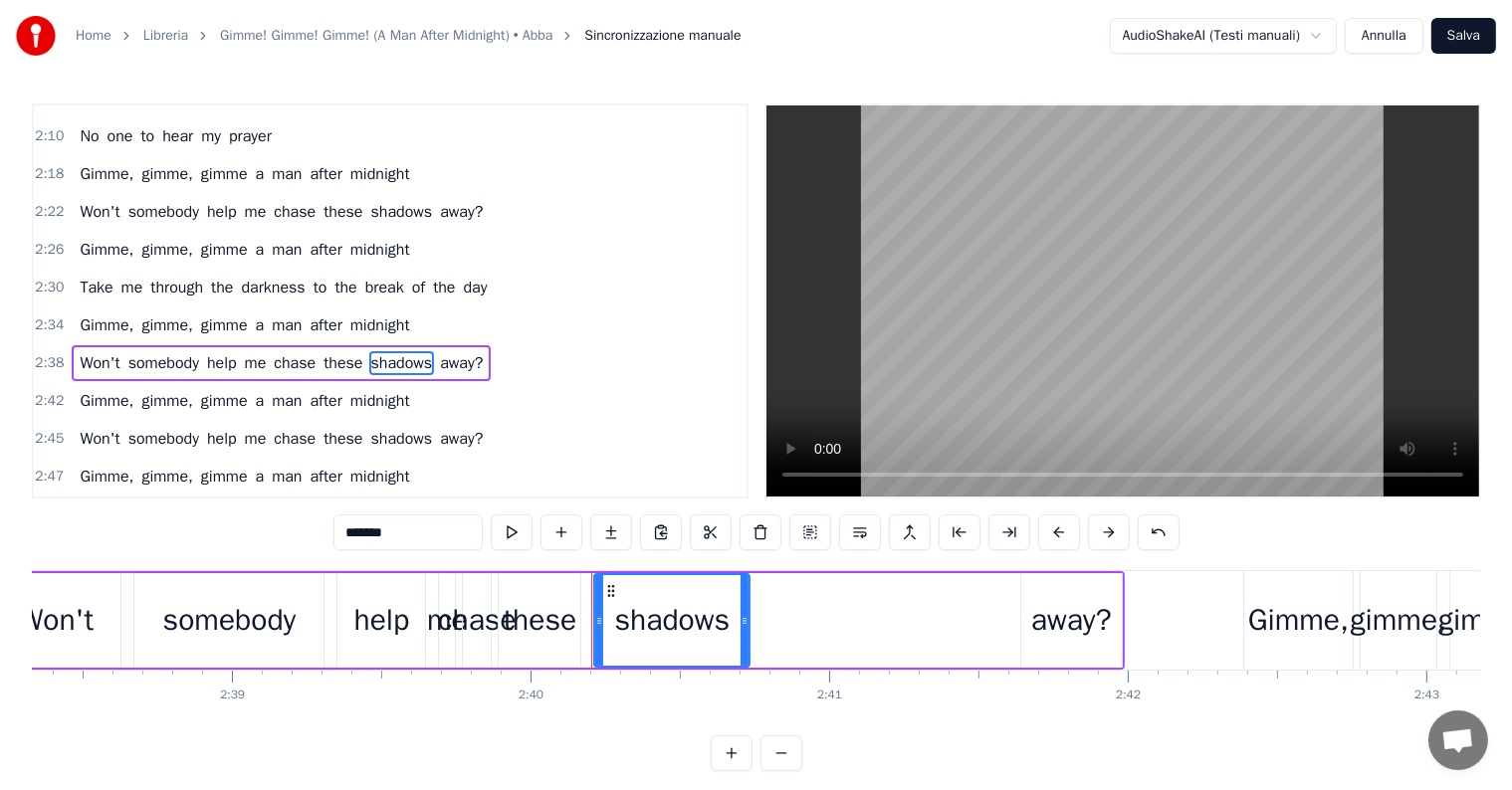 drag, startPoint x: 631, startPoint y: 617, endPoint x: 741, endPoint y: 623, distance: 110.16351 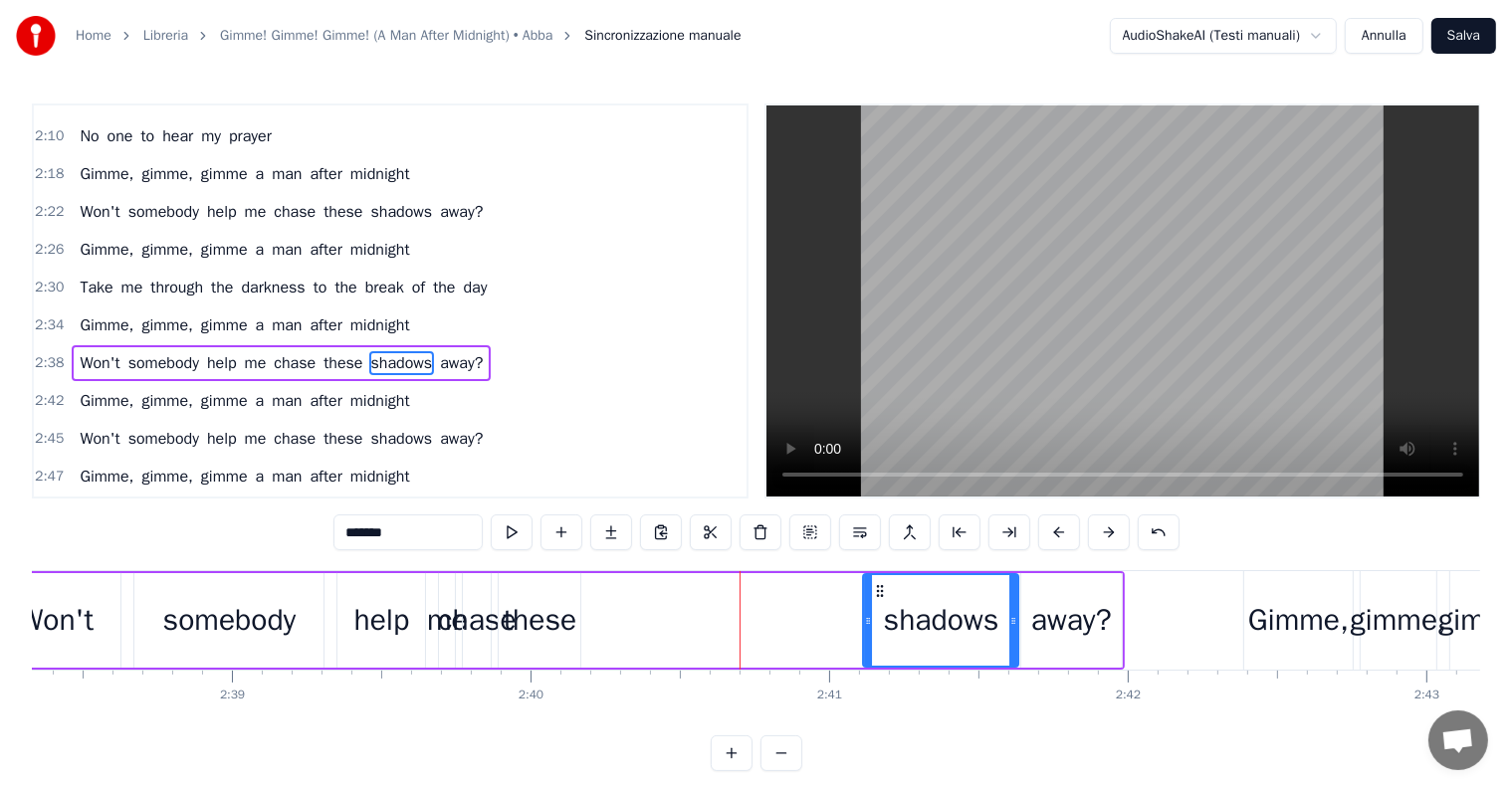 drag, startPoint x: 609, startPoint y: 589, endPoint x: 879, endPoint y: 580, distance: 270.15 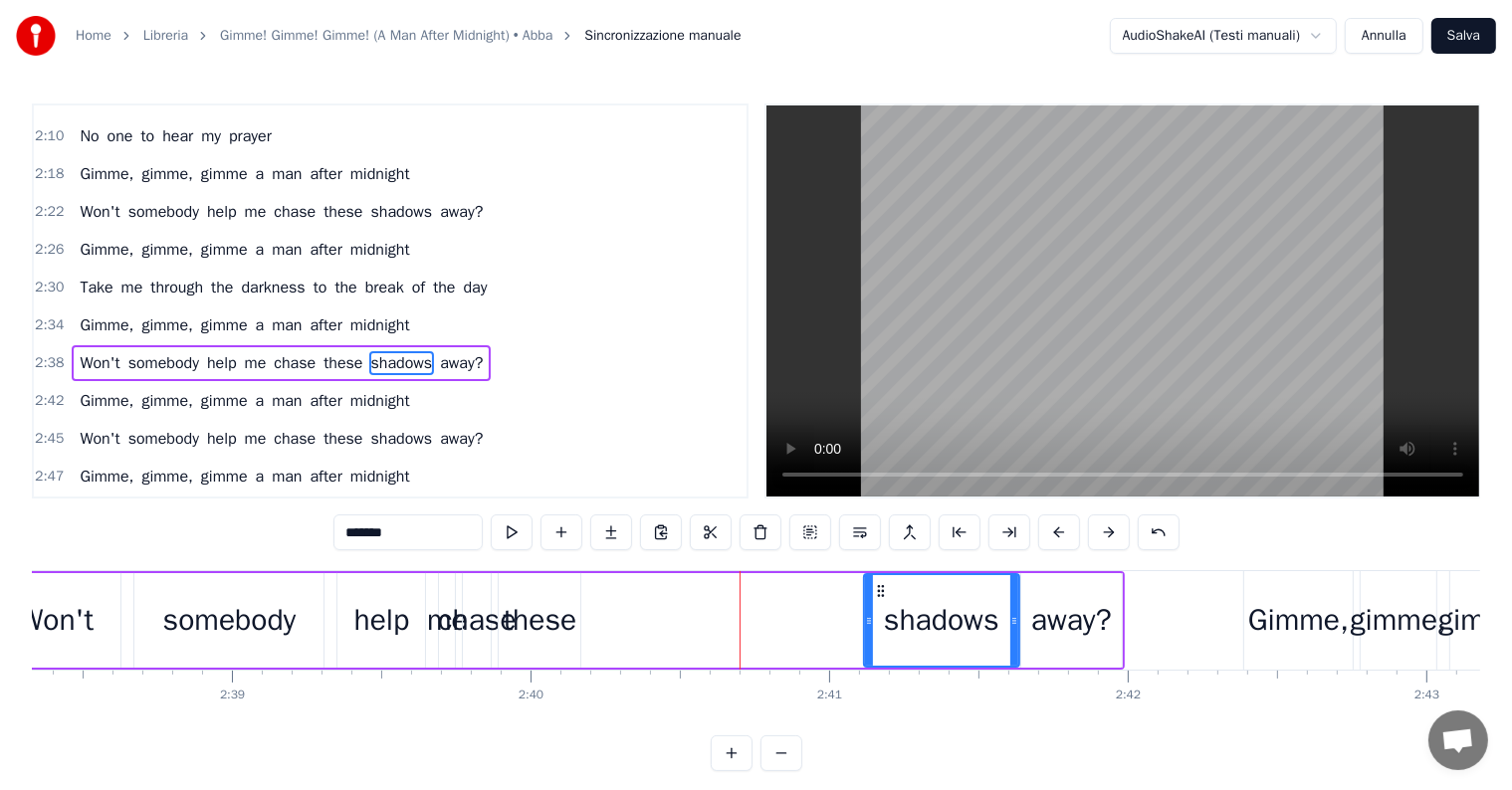 click on "these" at bounding box center (342, 363) 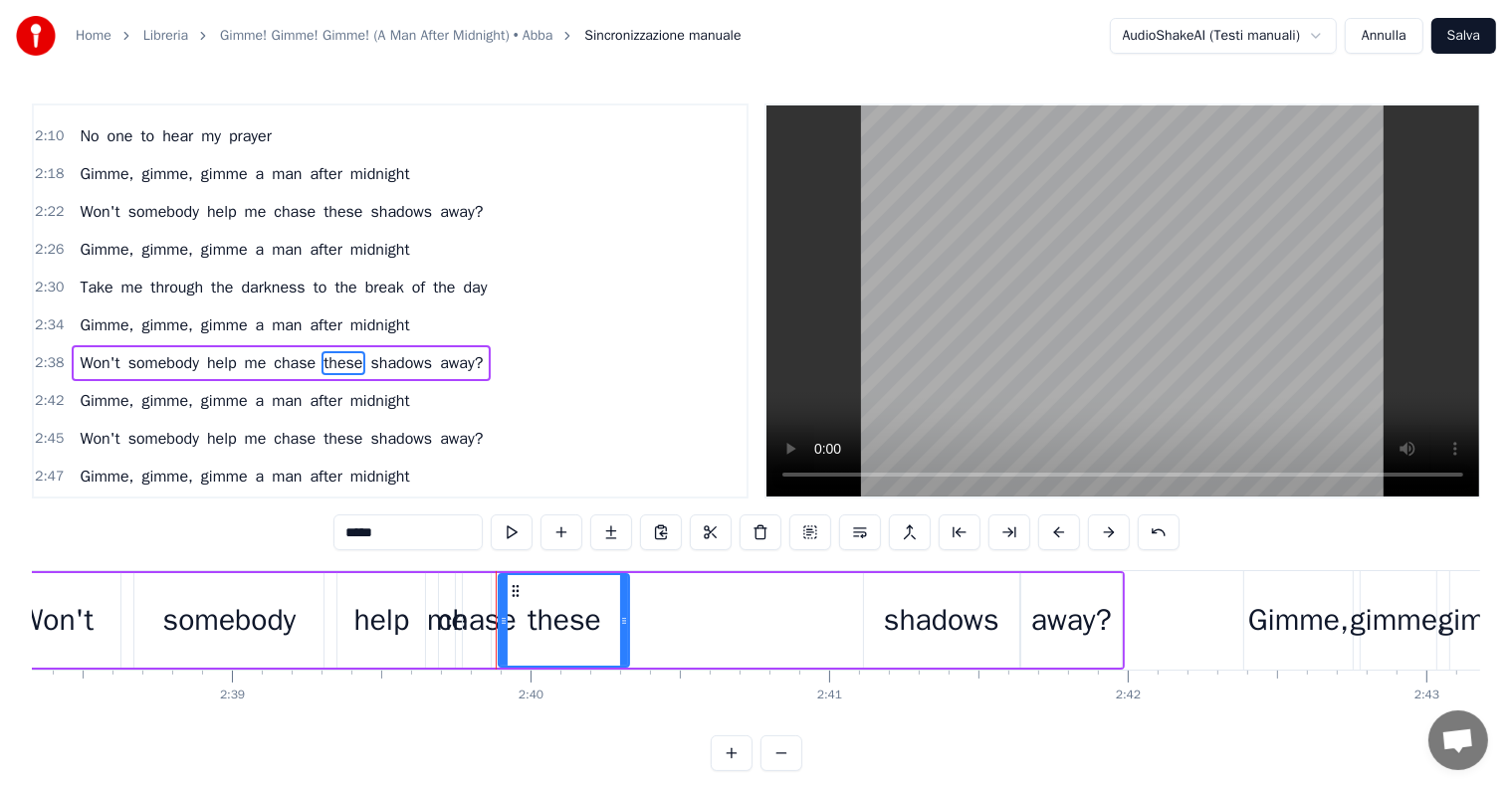 drag, startPoint x: 574, startPoint y: 619, endPoint x: 623, endPoint y: 619, distance: 49 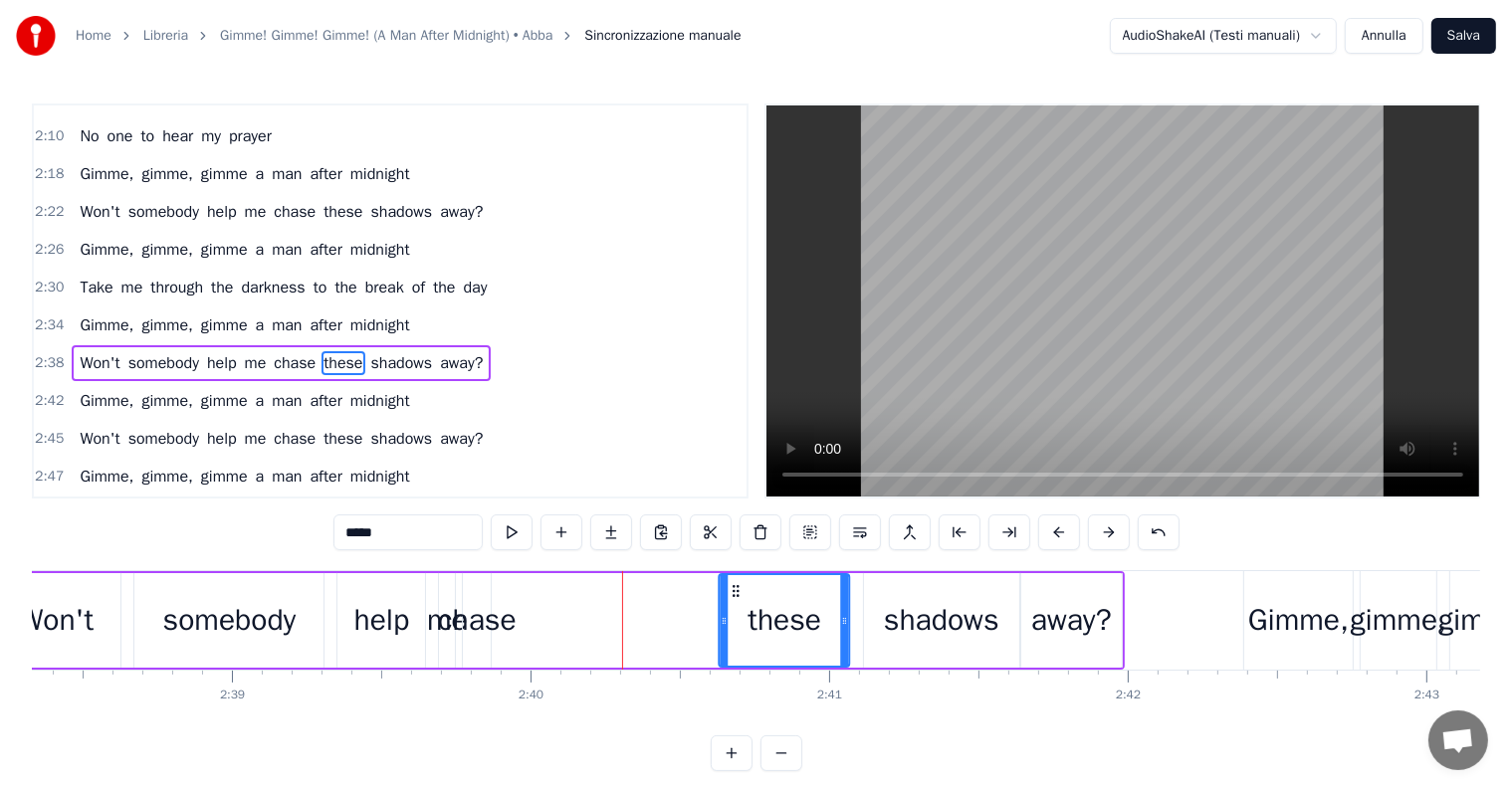 drag, startPoint x: 515, startPoint y: 589, endPoint x: 736, endPoint y: 591, distance: 221.009 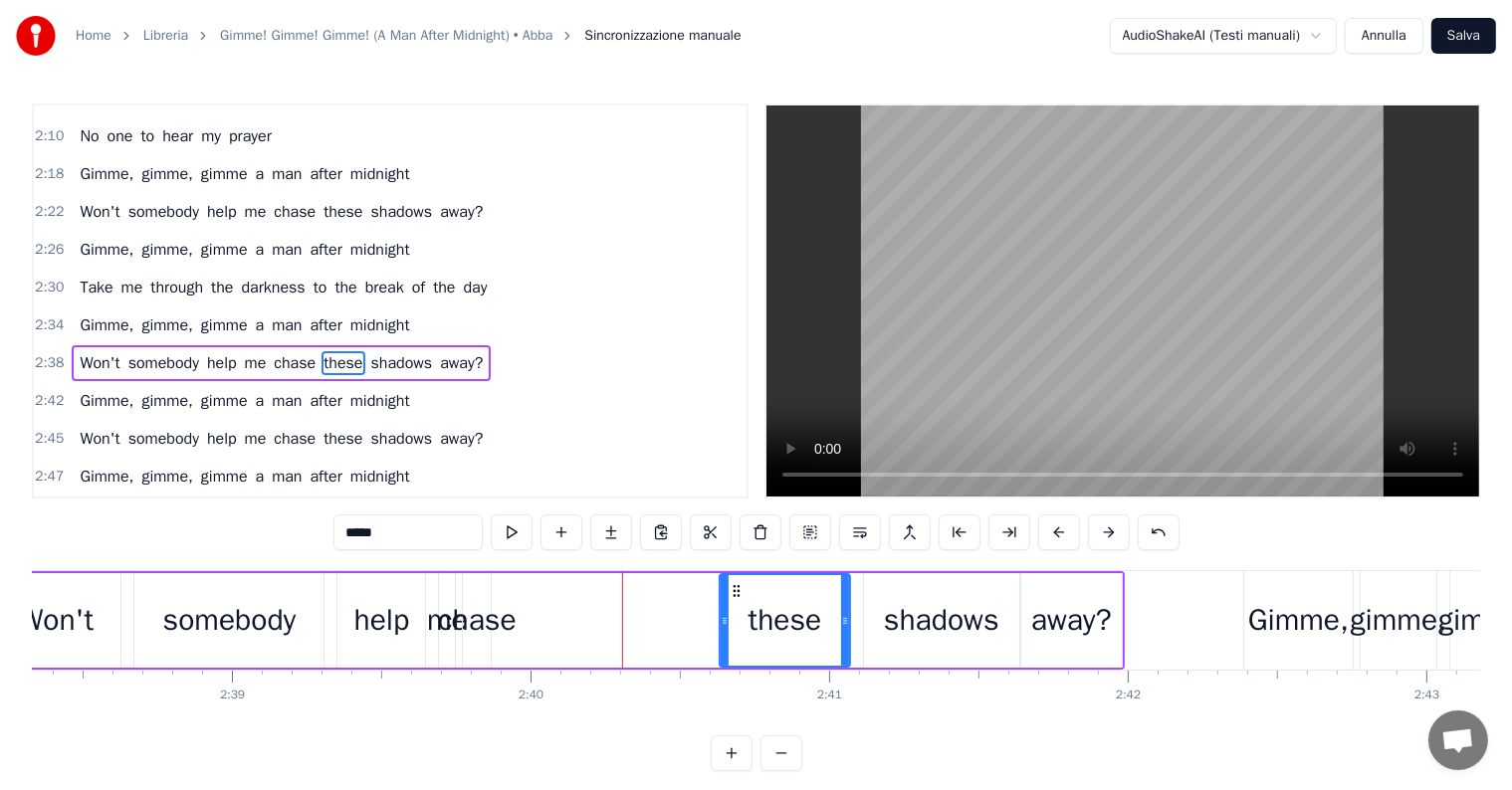 click on "chase" at bounding box center [295, 363] 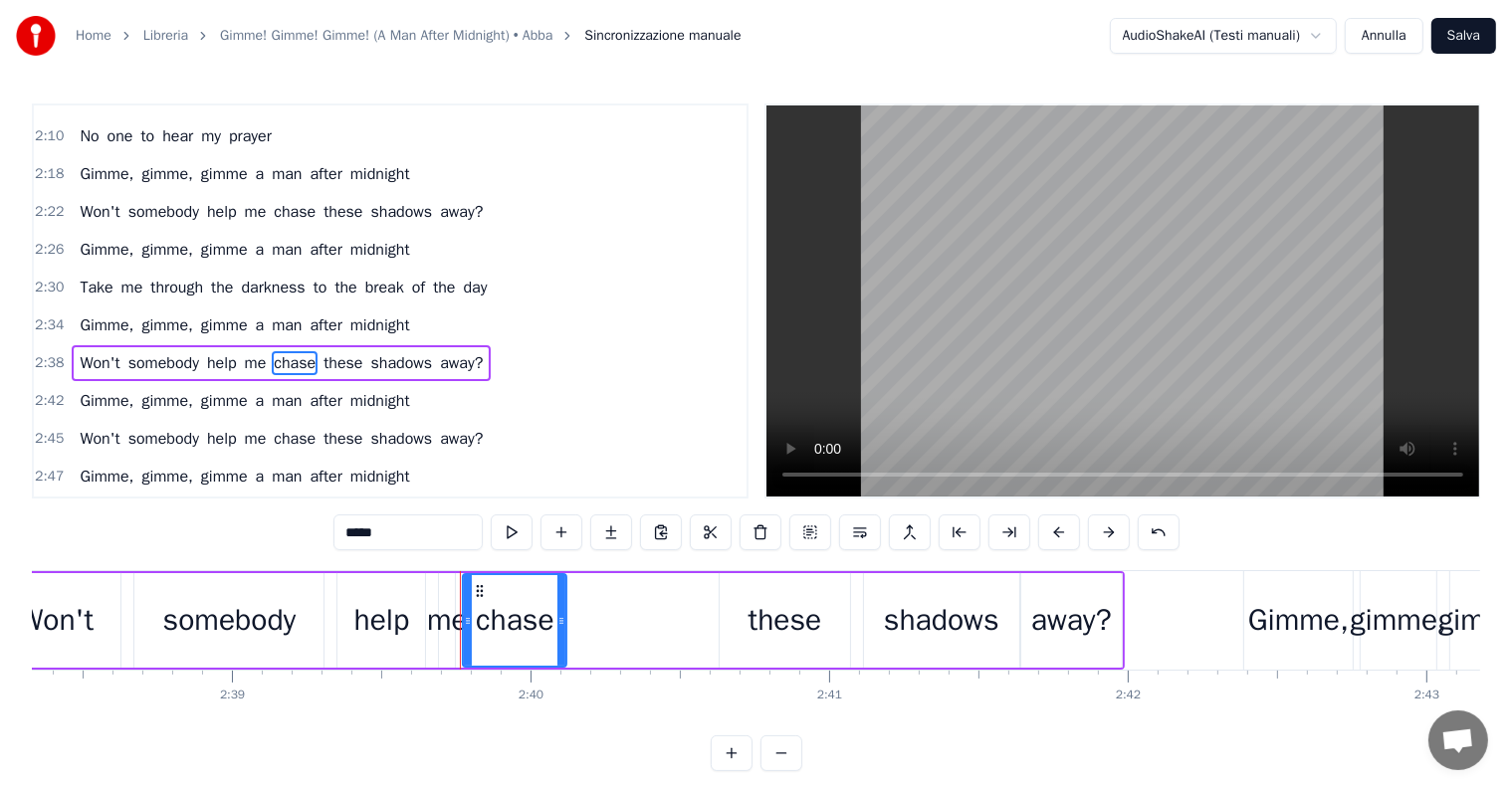 drag, startPoint x: 487, startPoint y: 622, endPoint x: 563, endPoint y: 622, distance: 76 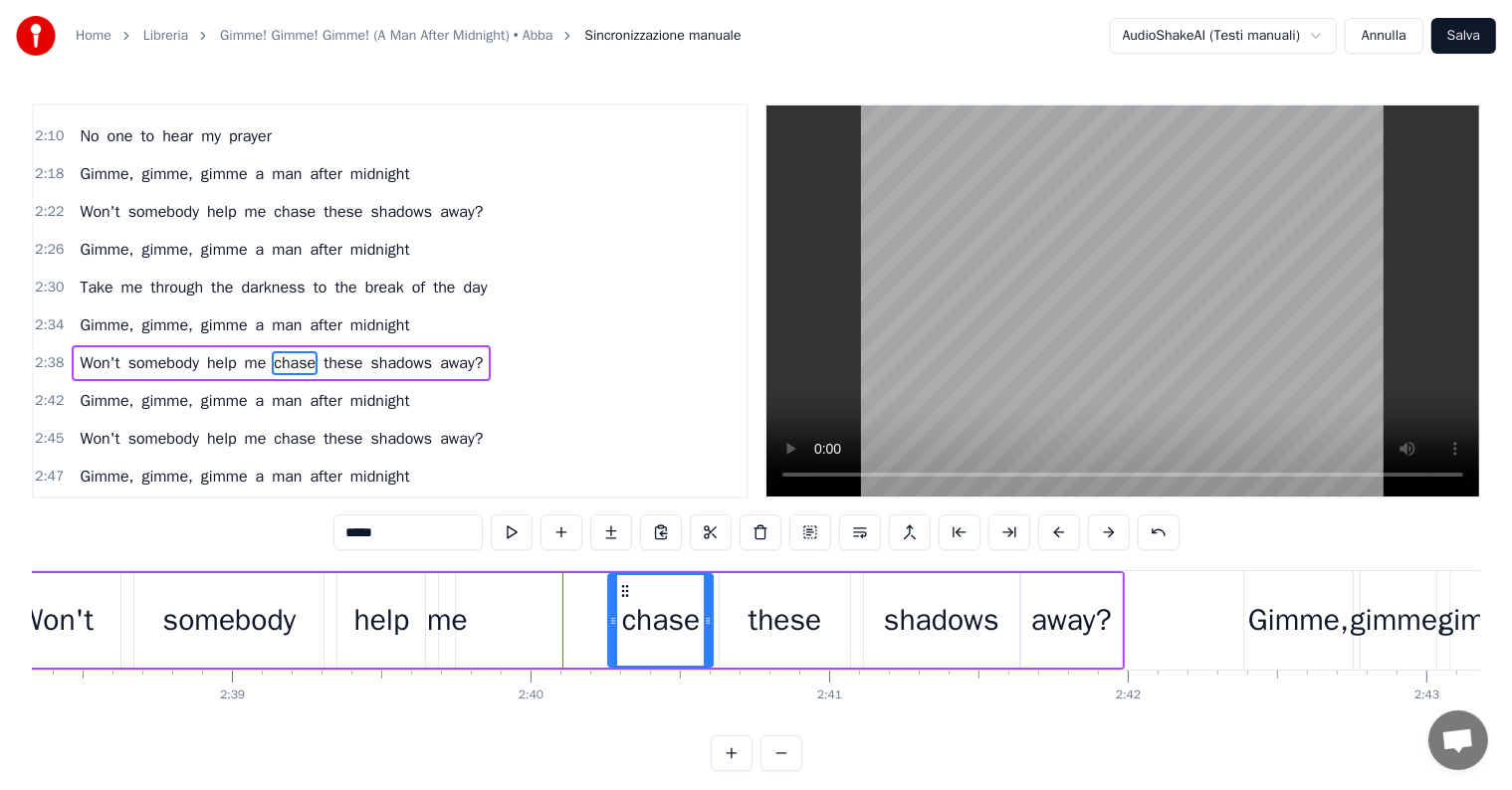 drag, startPoint x: 479, startPoint y: 591, endPoint x: 625, endPoint y: 593, distance: 146.0137 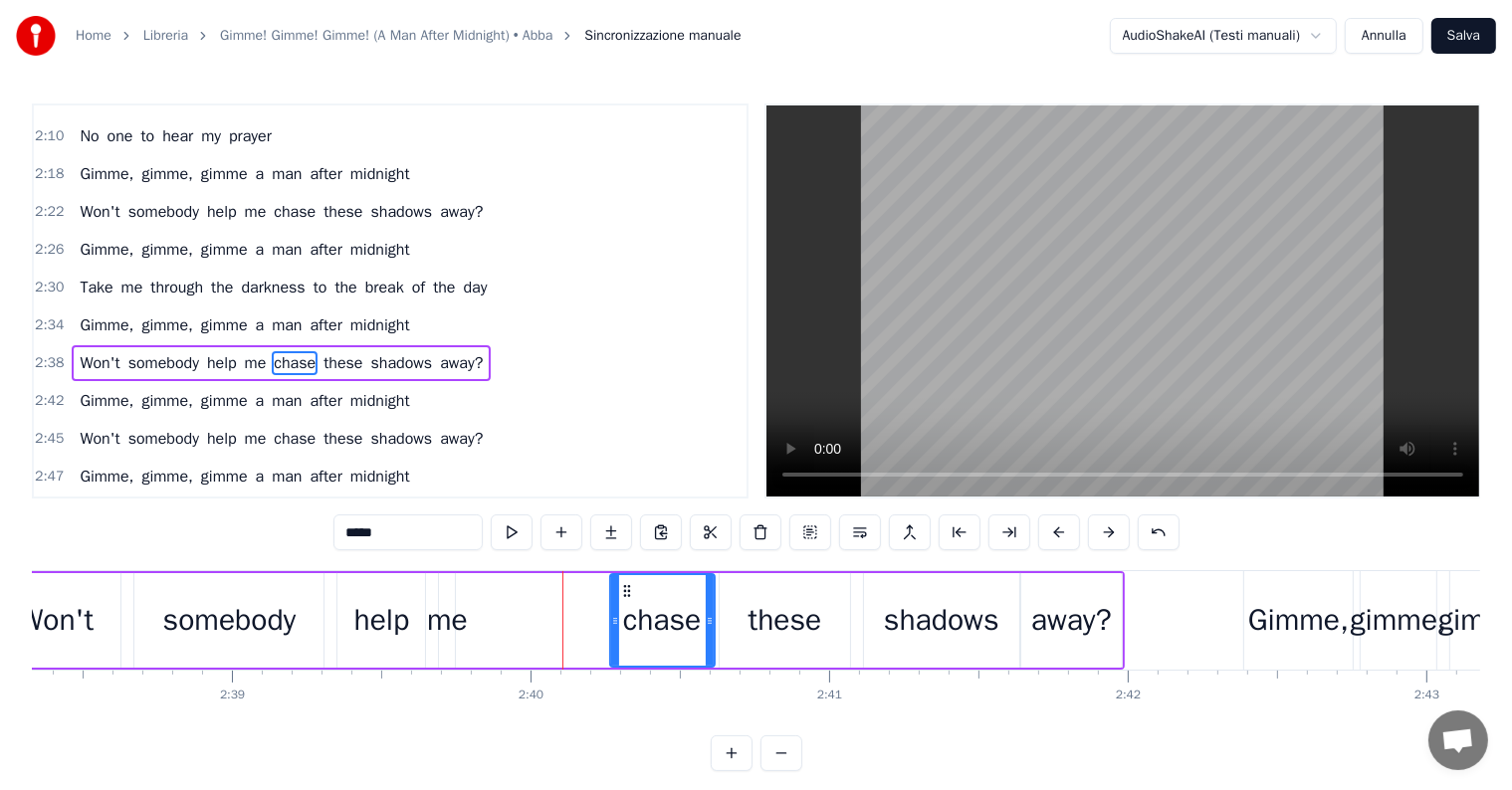 click on "me" at bounding box center [256, 363] 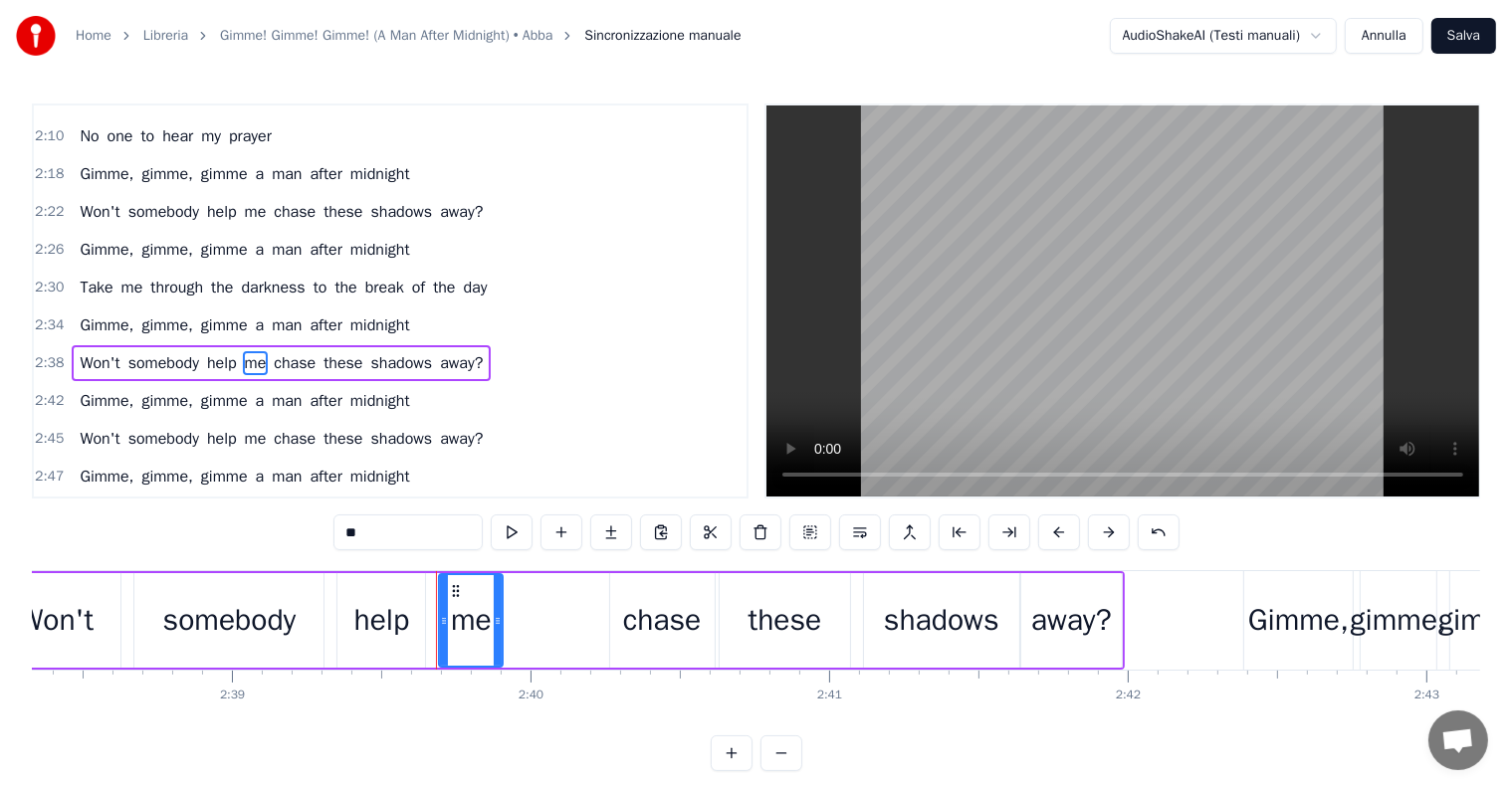 drag, startPoint x: 451, startPoint y: 615, endPoint x: 499, endPoint y: 617, distance: 48.04165 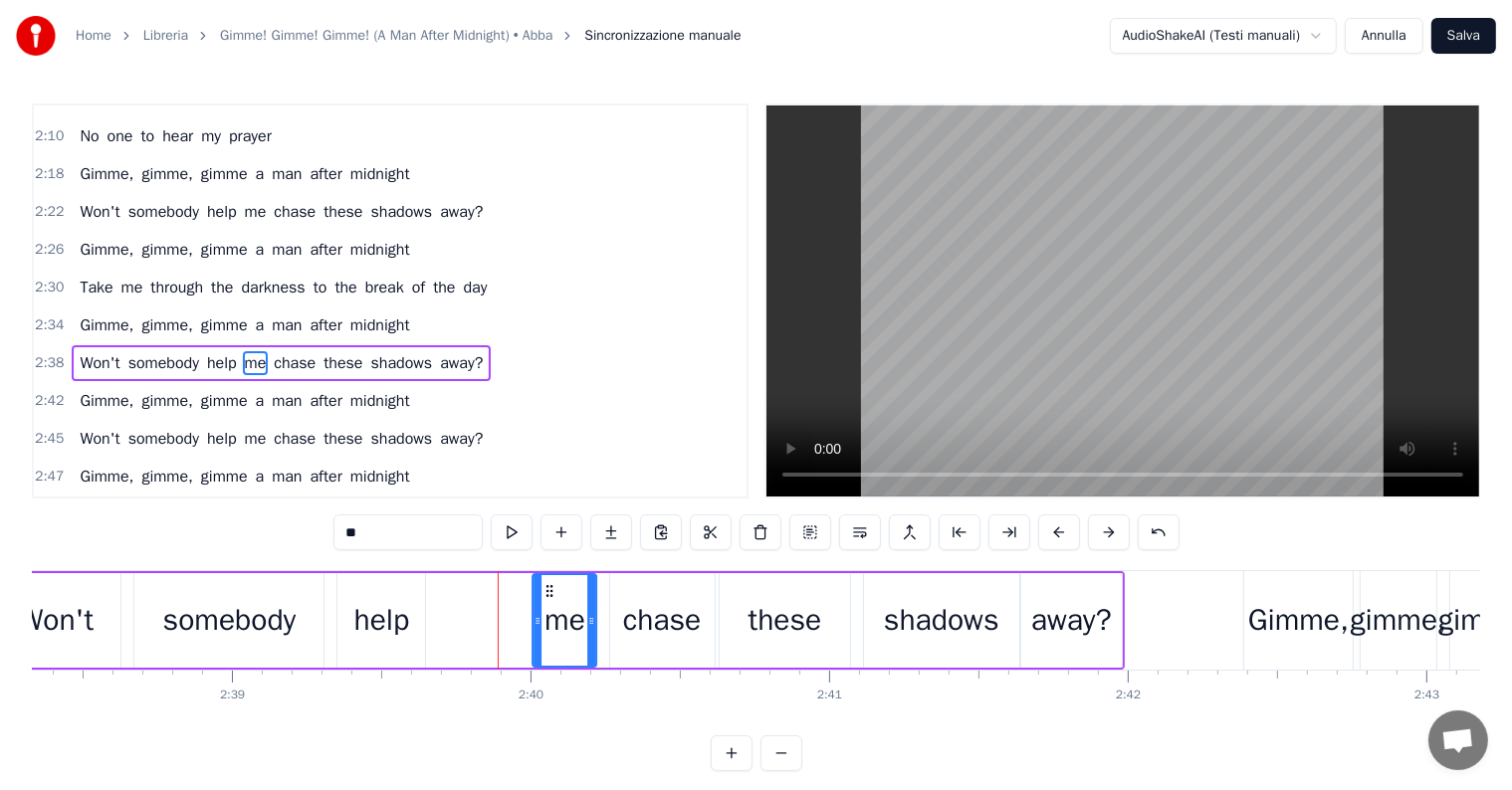 drag, startPoint x: 457, startPoint y: 586, endPoint x: 553, endPoint y: 590, distance: 96.083297 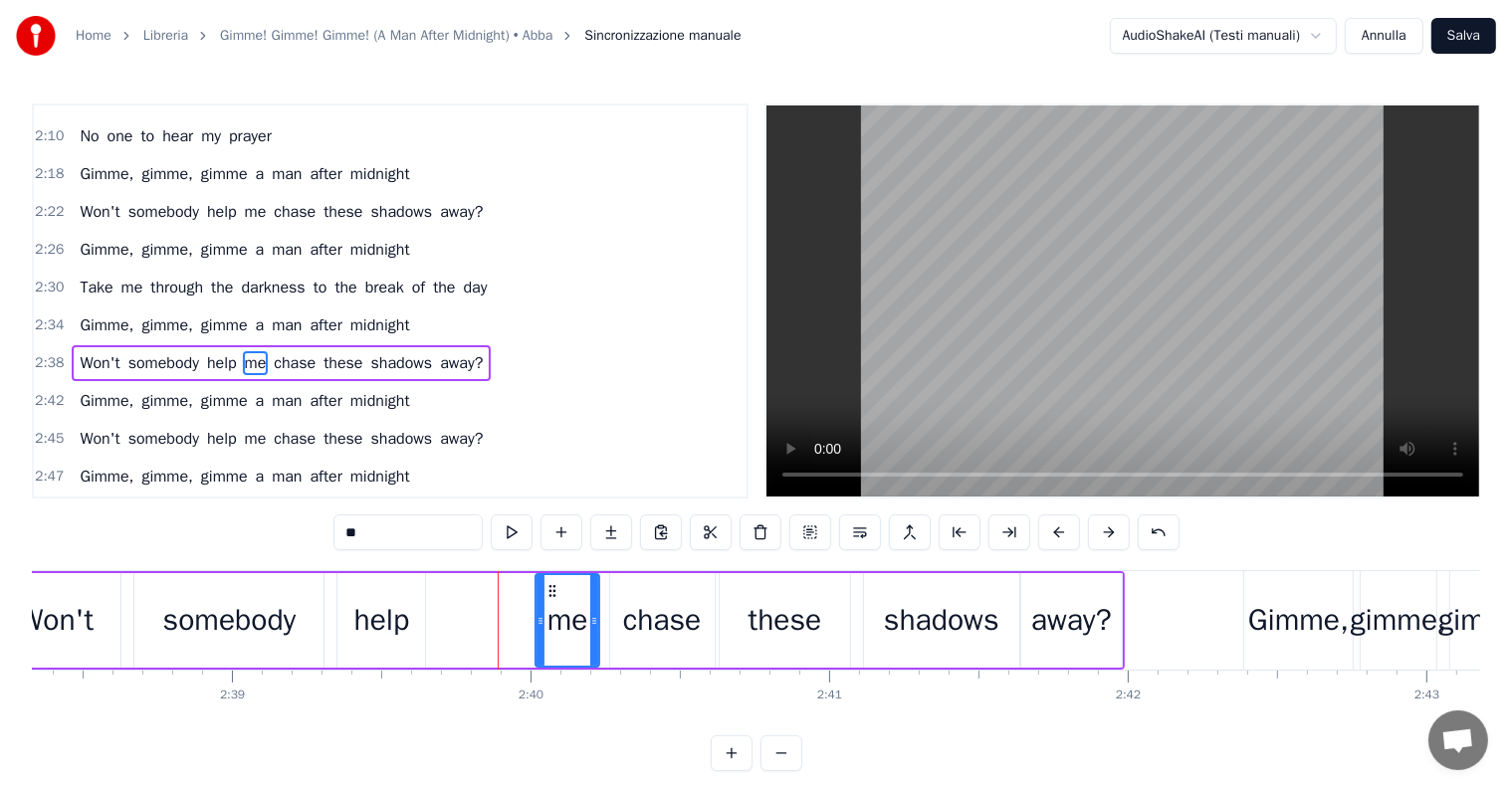 click on "Won't somebody help me chase these shadows away?" at bounding box center (281, 363) 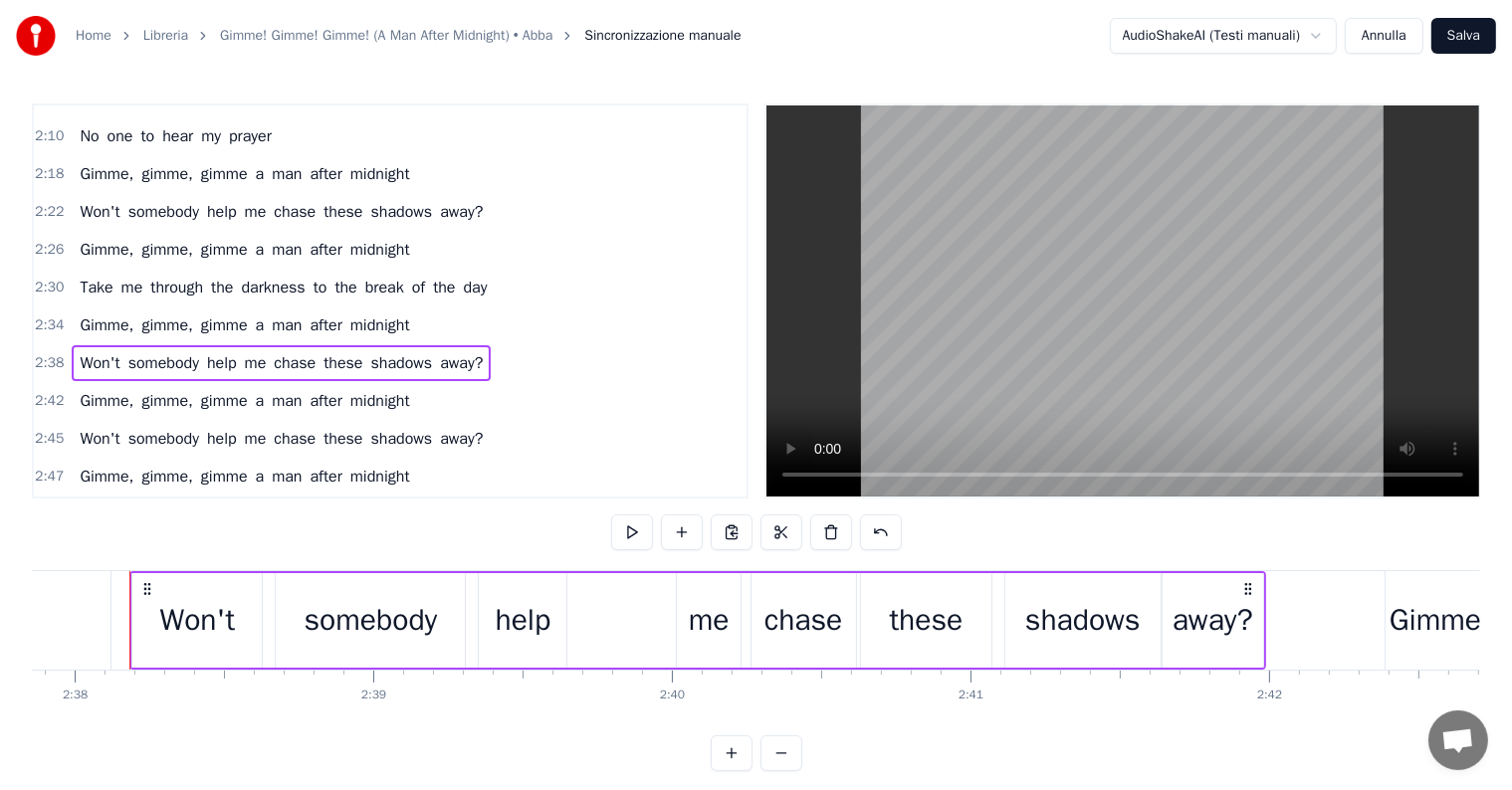 scroll, scrollTop: 0, scrollLeft: 47137, axis: horizontal 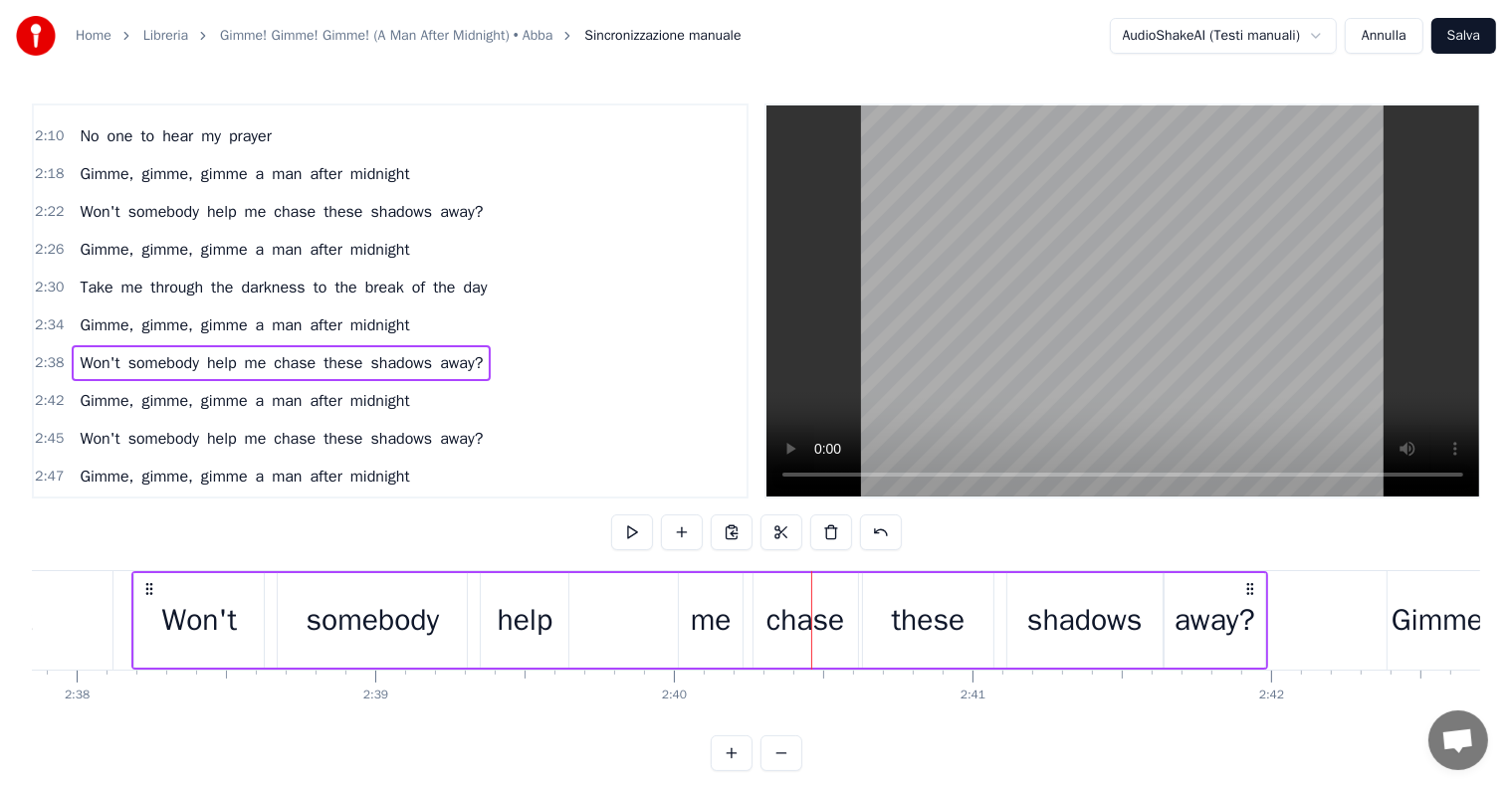 click on "me" at bounding box center (711, 620) 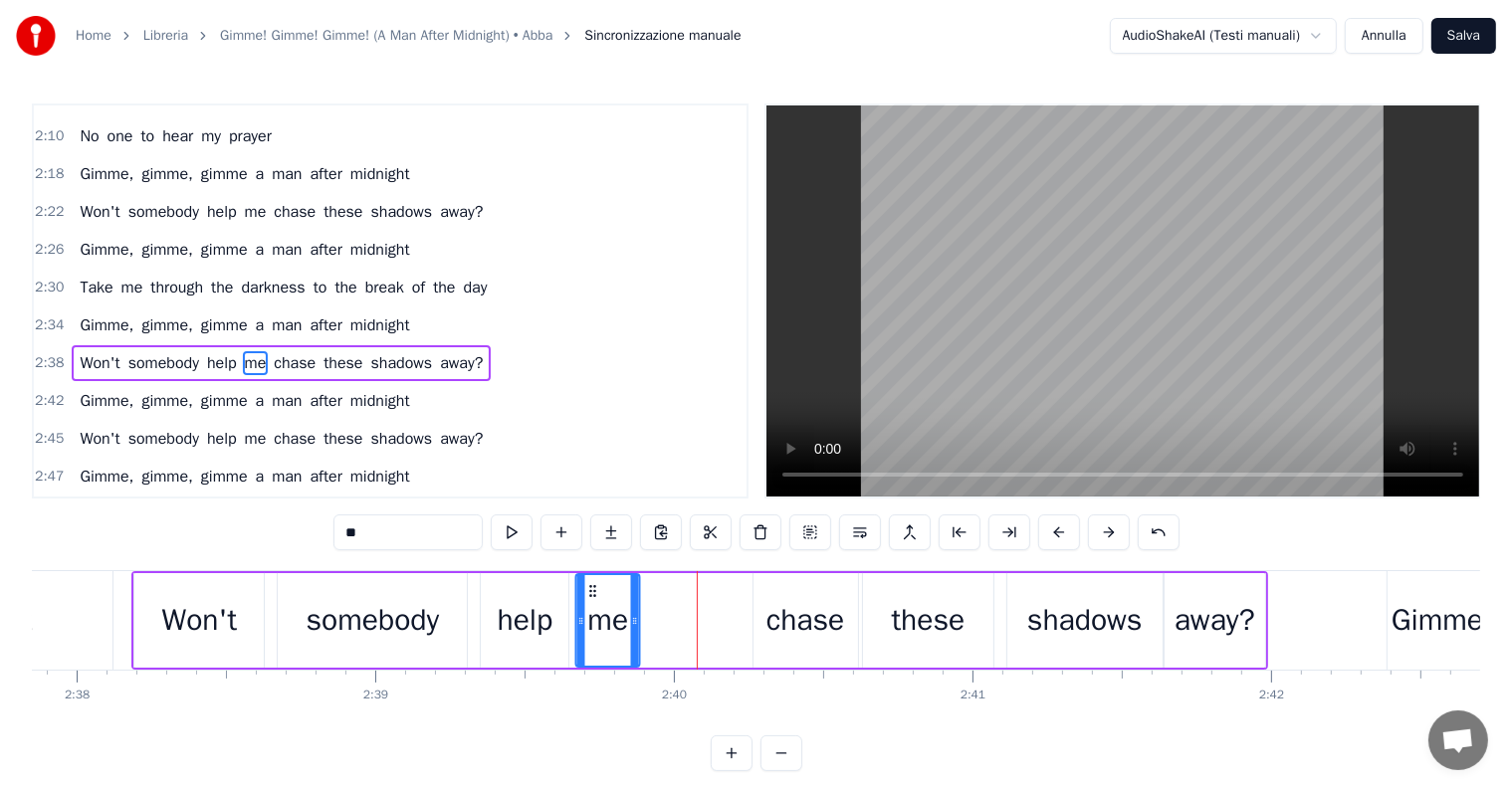 drag, startPoint x: 694, startPoint y: 585, endPoint x: 591, endPoint y: 594, distance: 103.392456 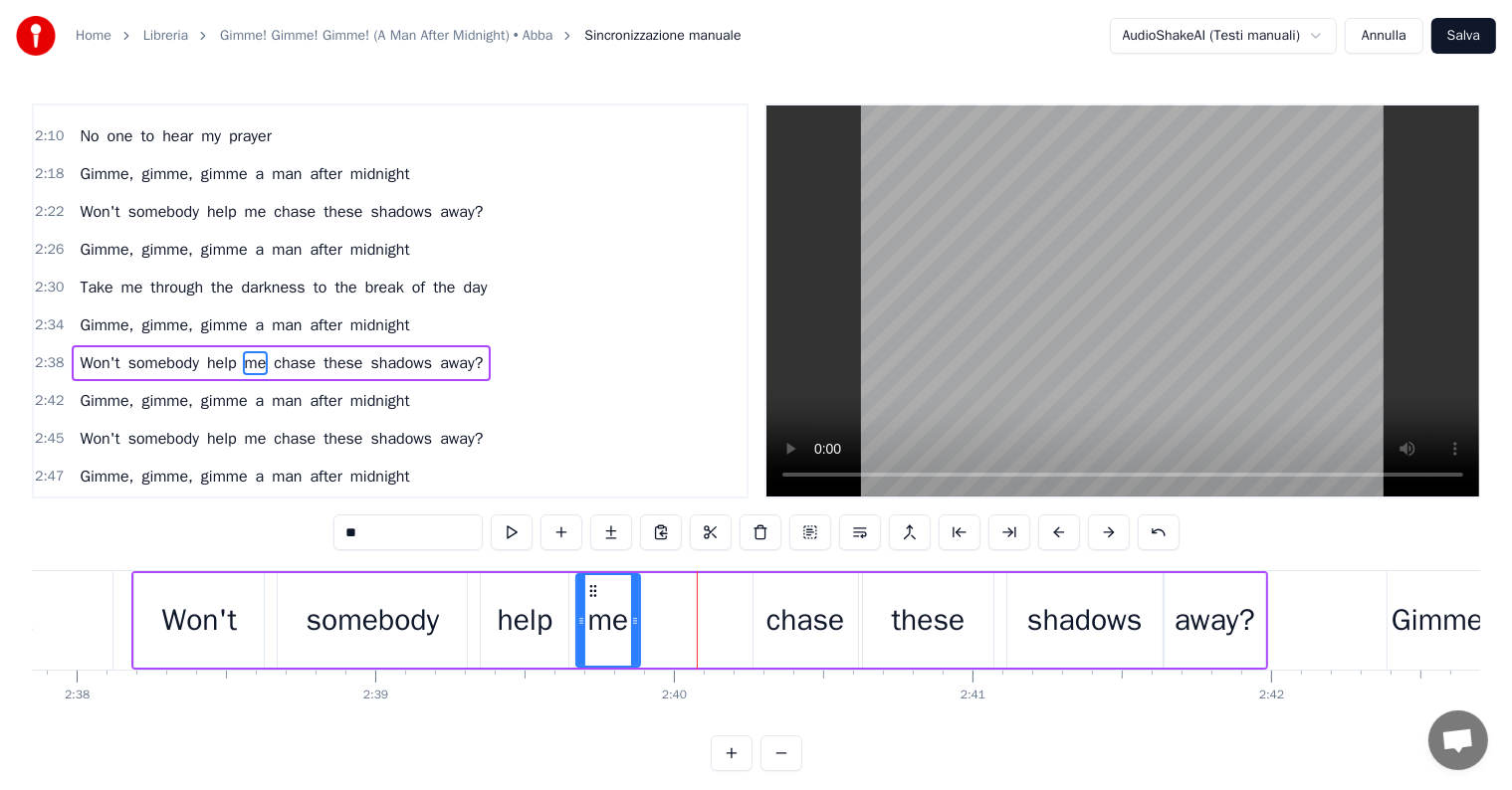 click on "chase" at bounding box center [805, 620] 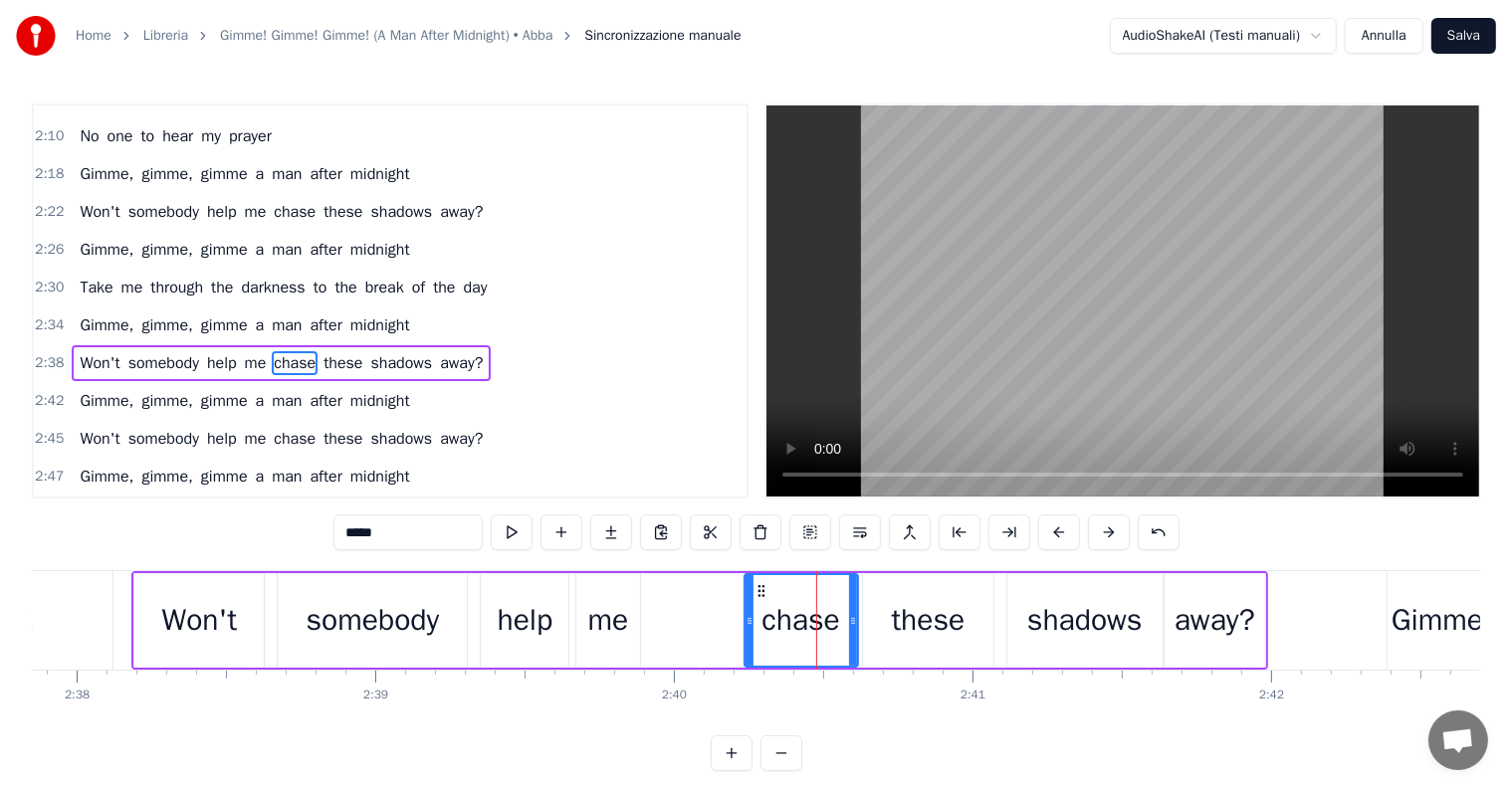 drag, startPoint x: 755, startPoint y: 617, endPoint x: 741, endPoint y: 617, distance: 14 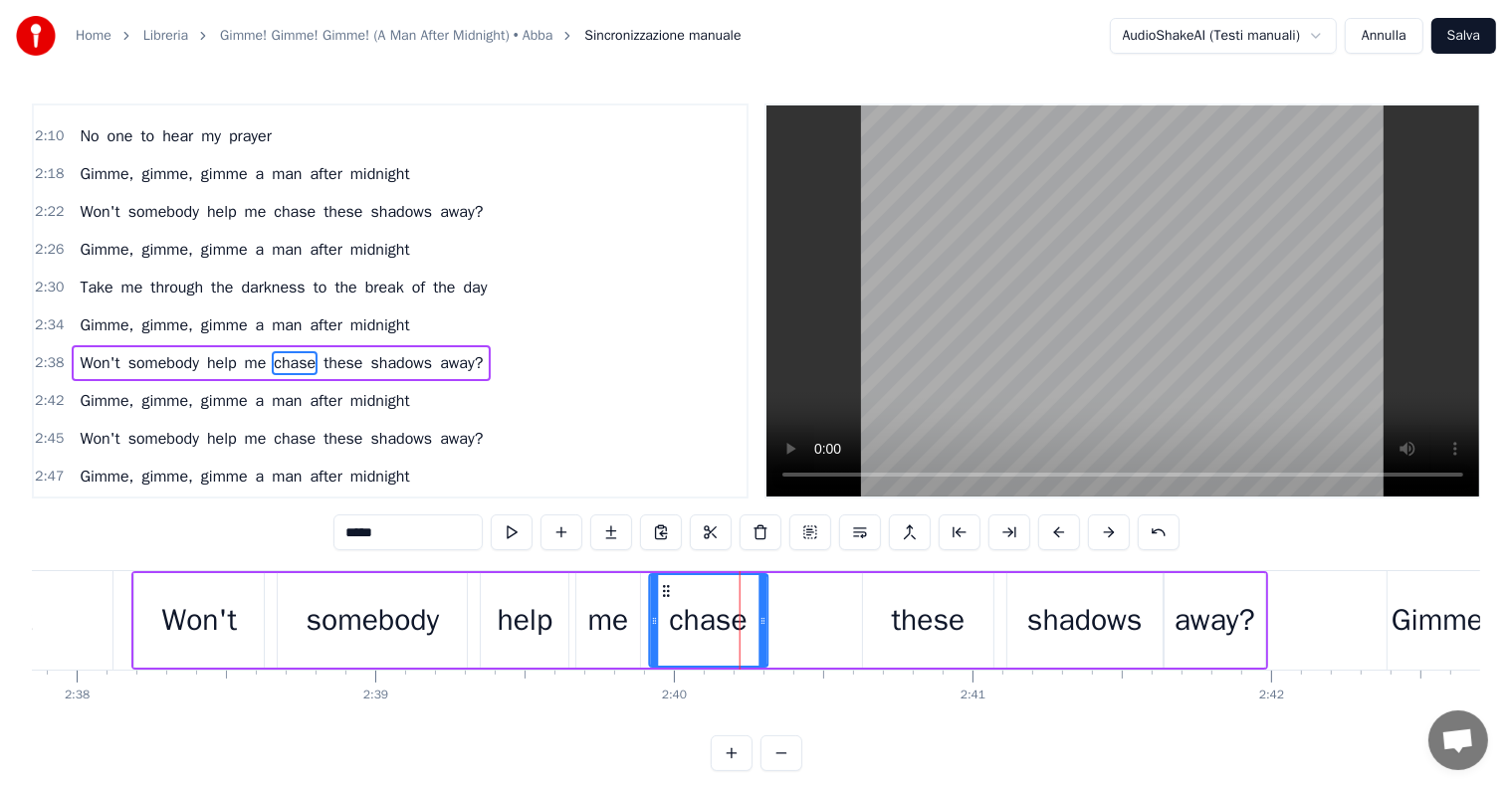 drag, startPoint x: 755, startPoint y: 590, endPoint x: 665, endPoint y: 596, distance: 90.199778 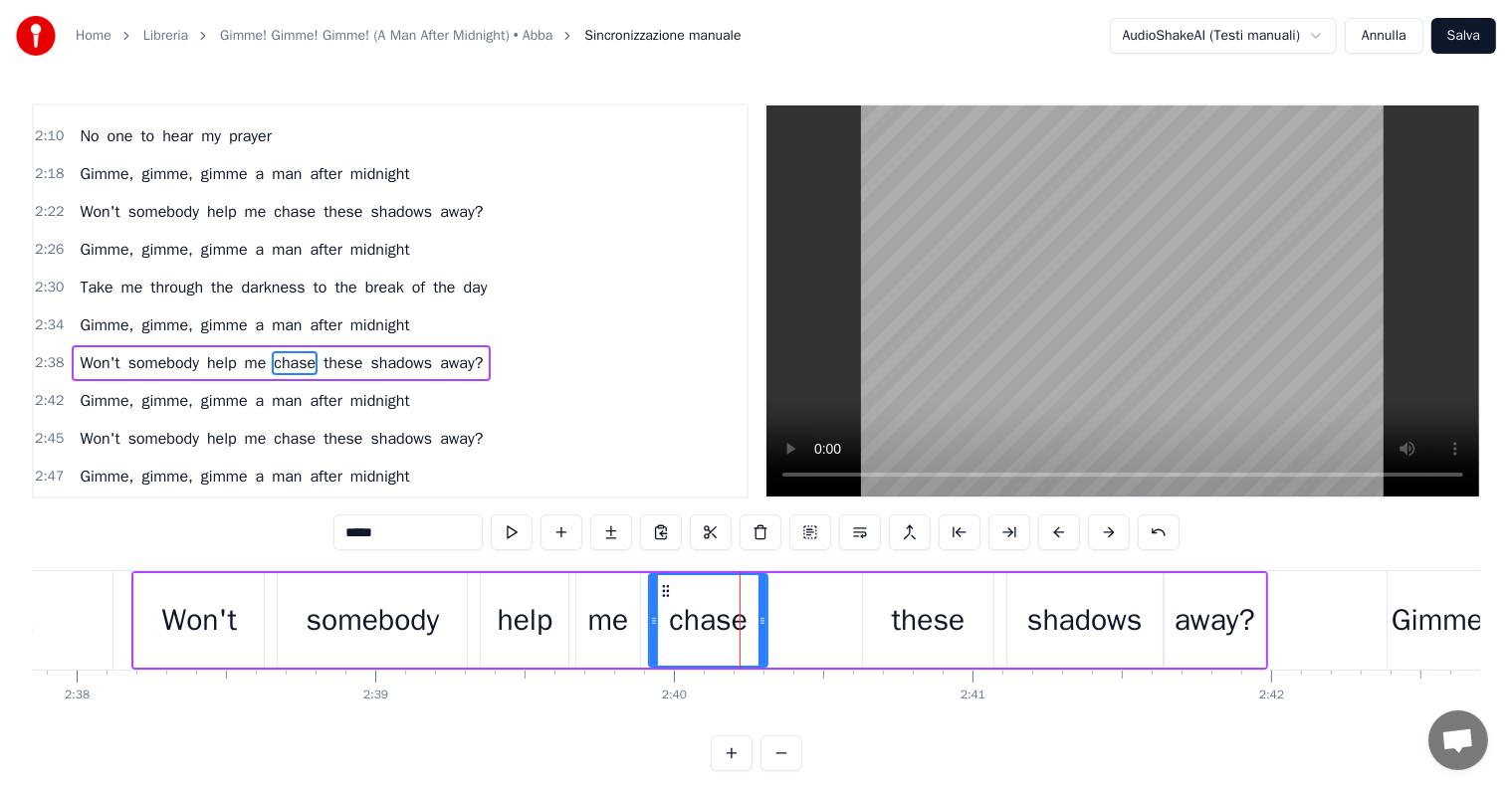 click on "these" at bounding box center [928, 620] 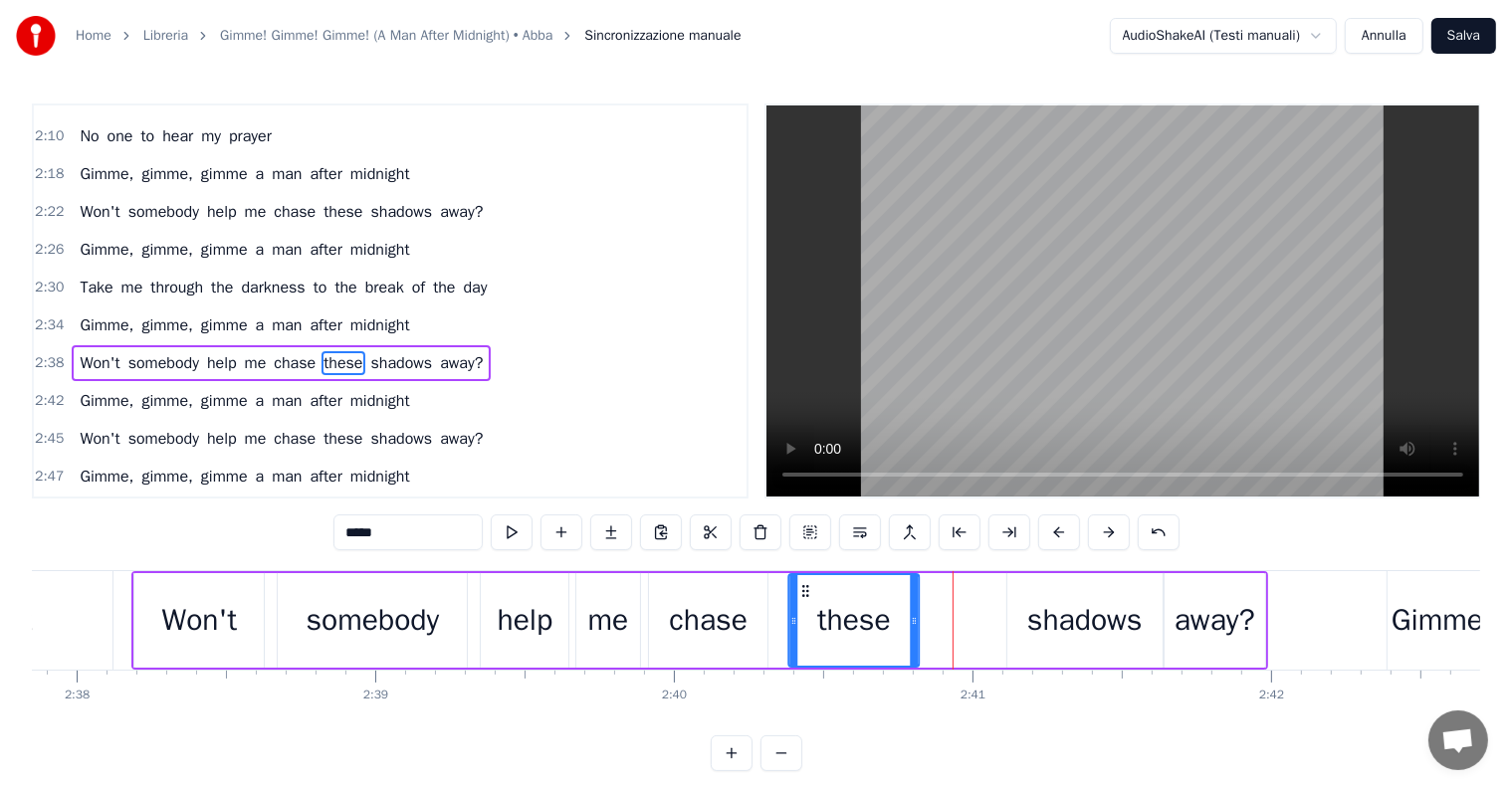 drag, startPoint x: 877, startPoint y: 589, endPoint x: 803, endPoint y: 591, distance: 74.02702 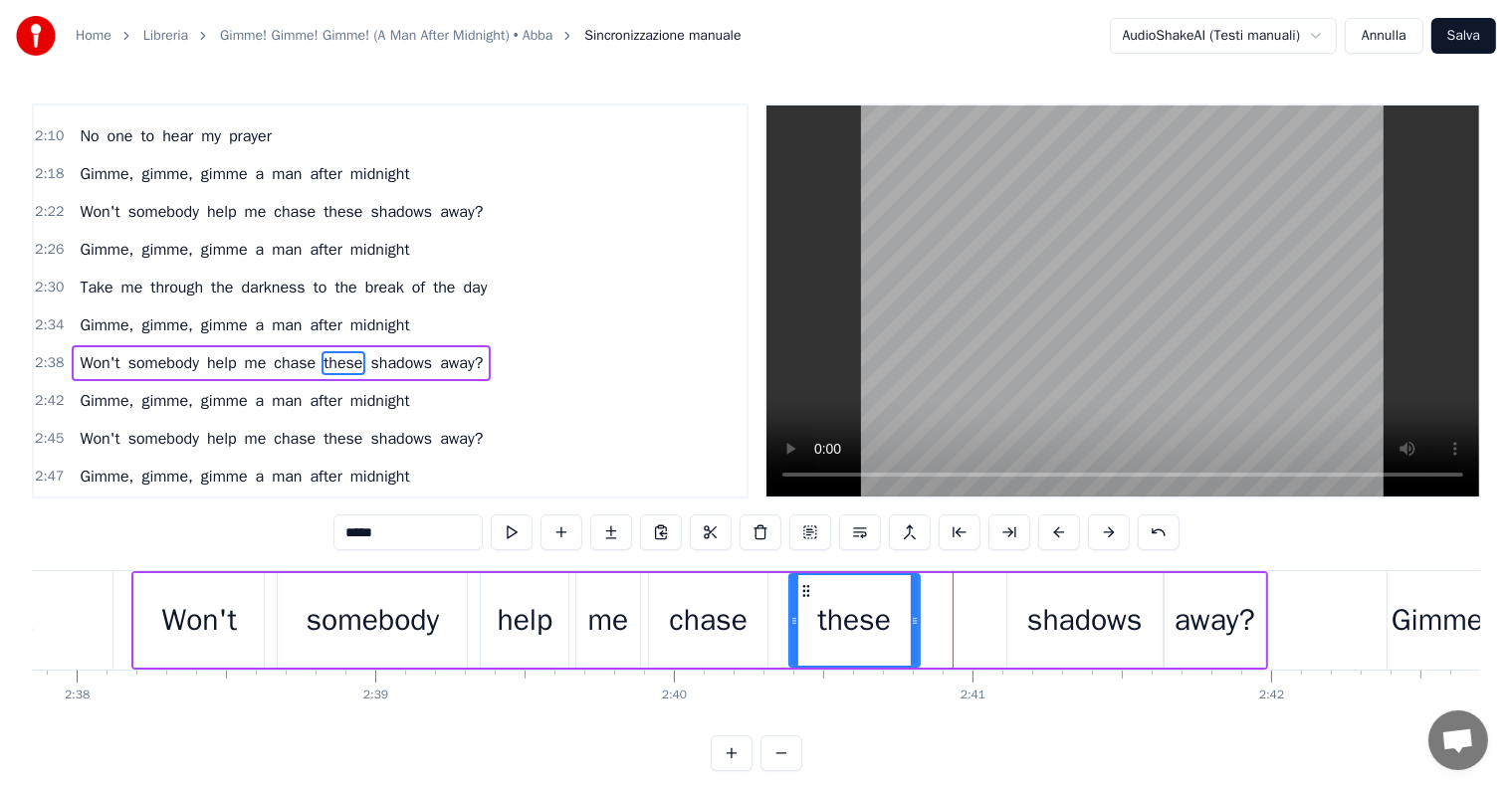click on "shadows" at bounding box center [1085, 620] 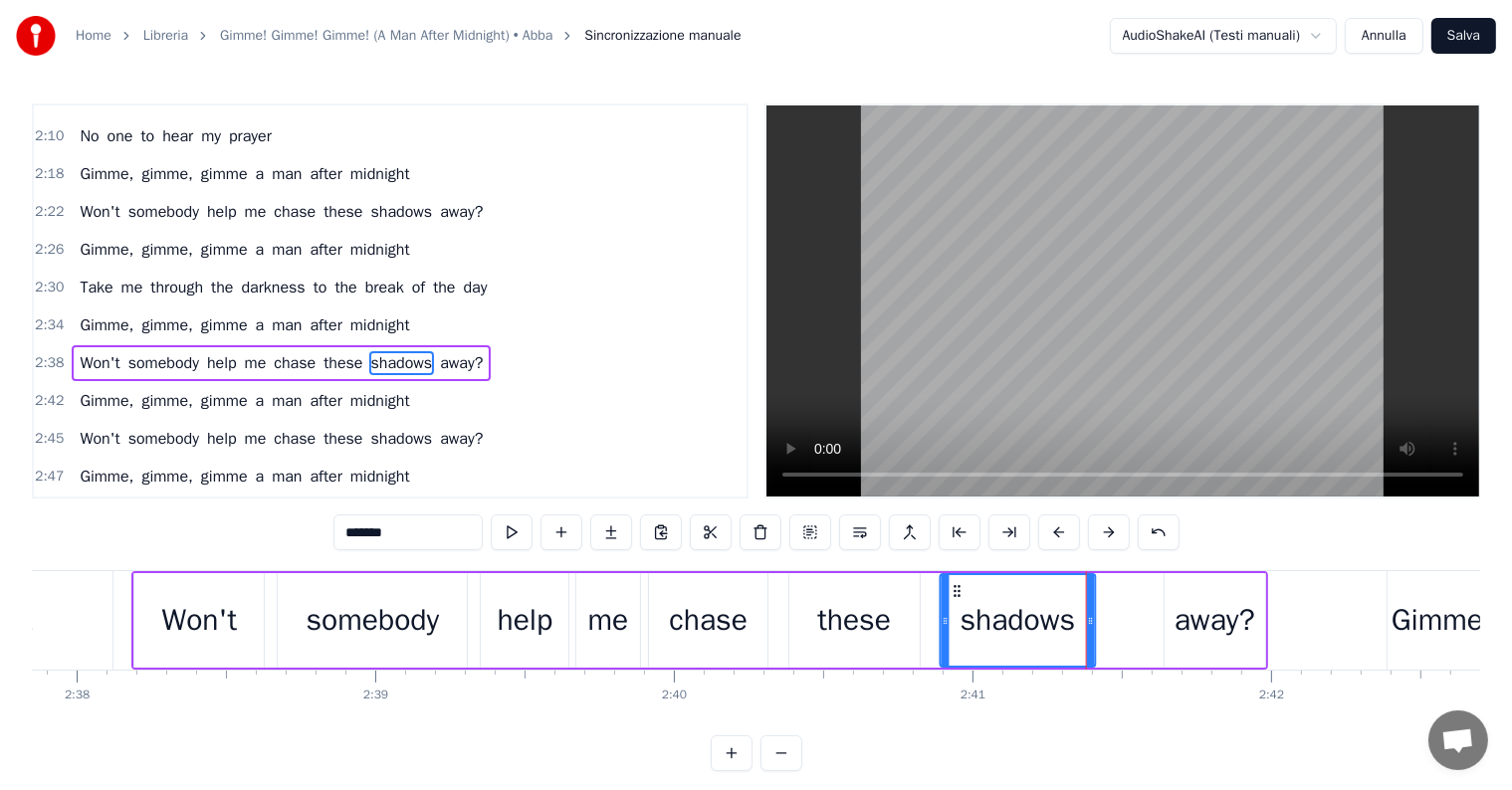 drag, startPoint x: 1023, startPoint y: 587, endPoint x: 957, endPoint y: 588, distance: 66.00758 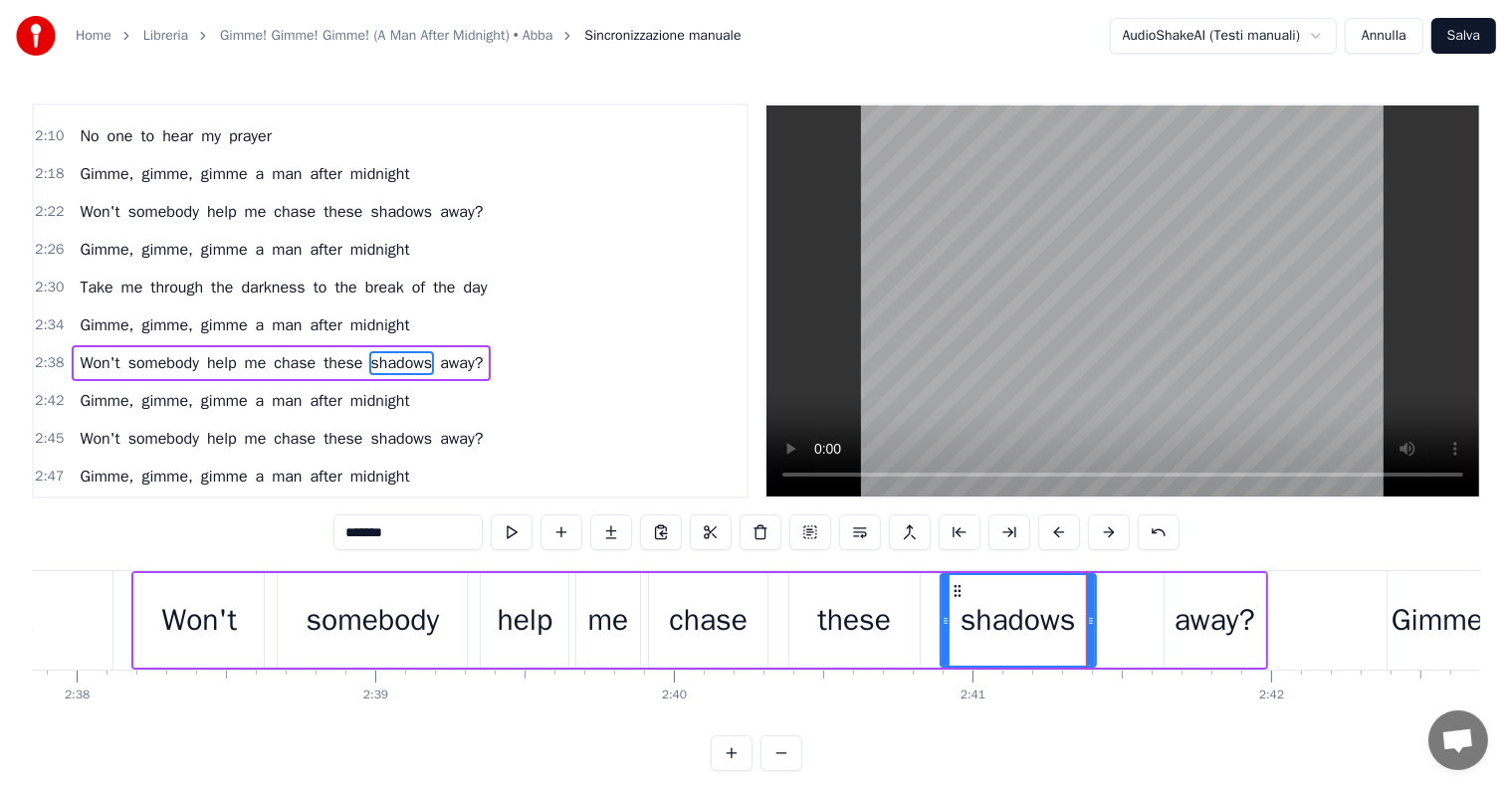 click on "away?" at bounding box center (1214, 620) 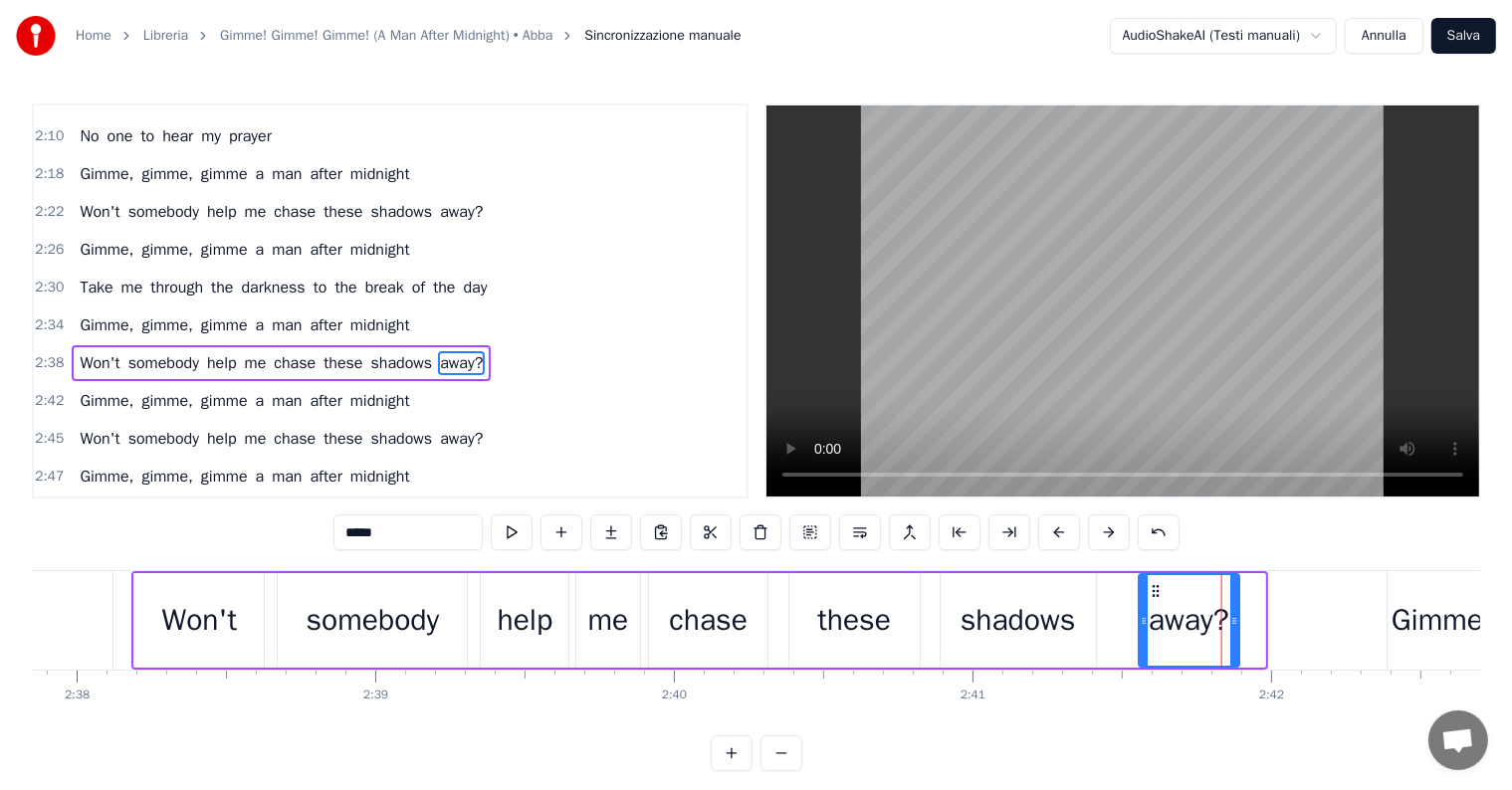 drag, startPoint x: 1180, startPoint y: 586, endPoint x: 1155, endPoint y: 590, distance: 25.317978 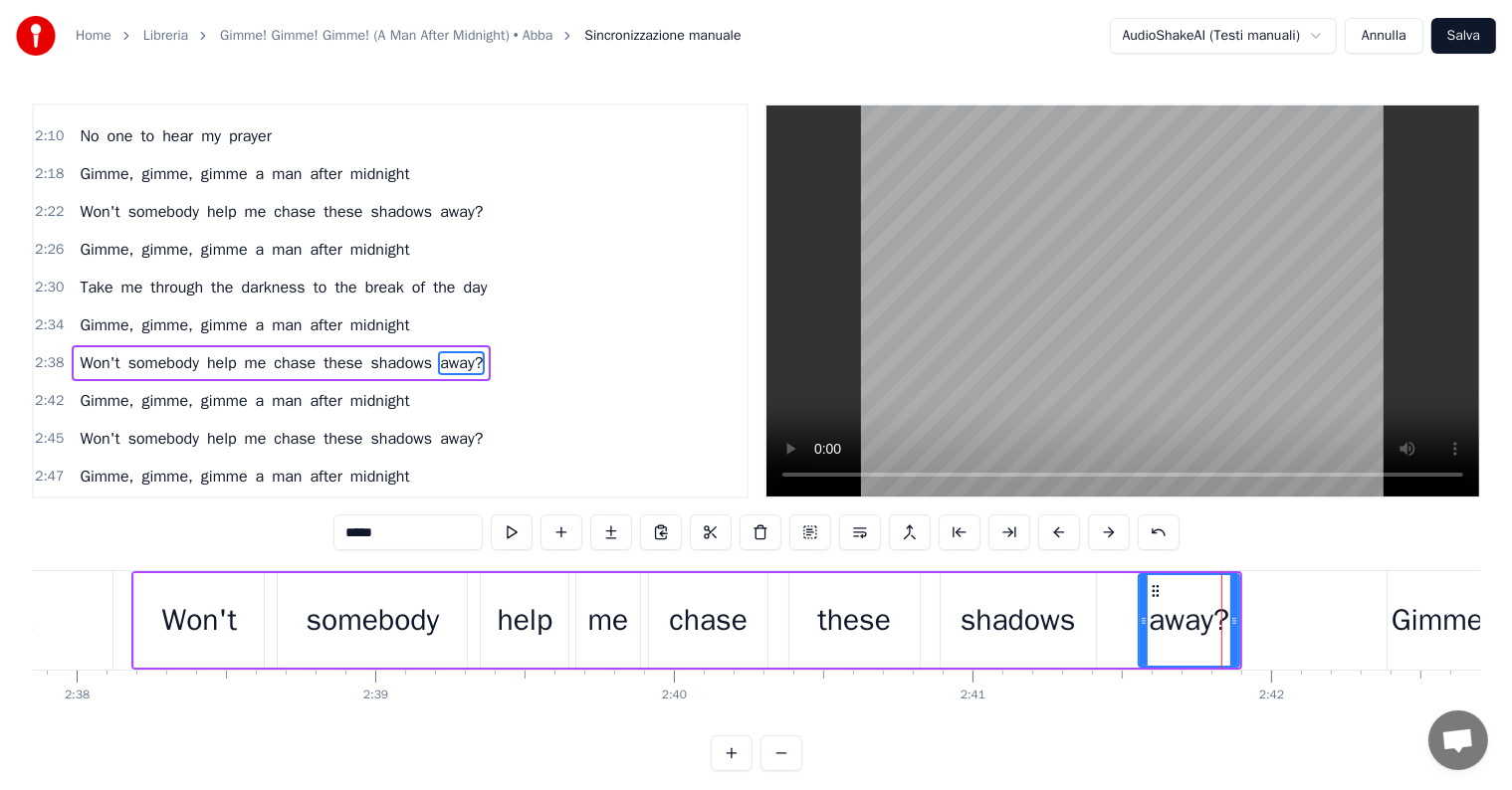click on "Won't somebody help me chase these shadows away?" at bounding box center (281, 363) 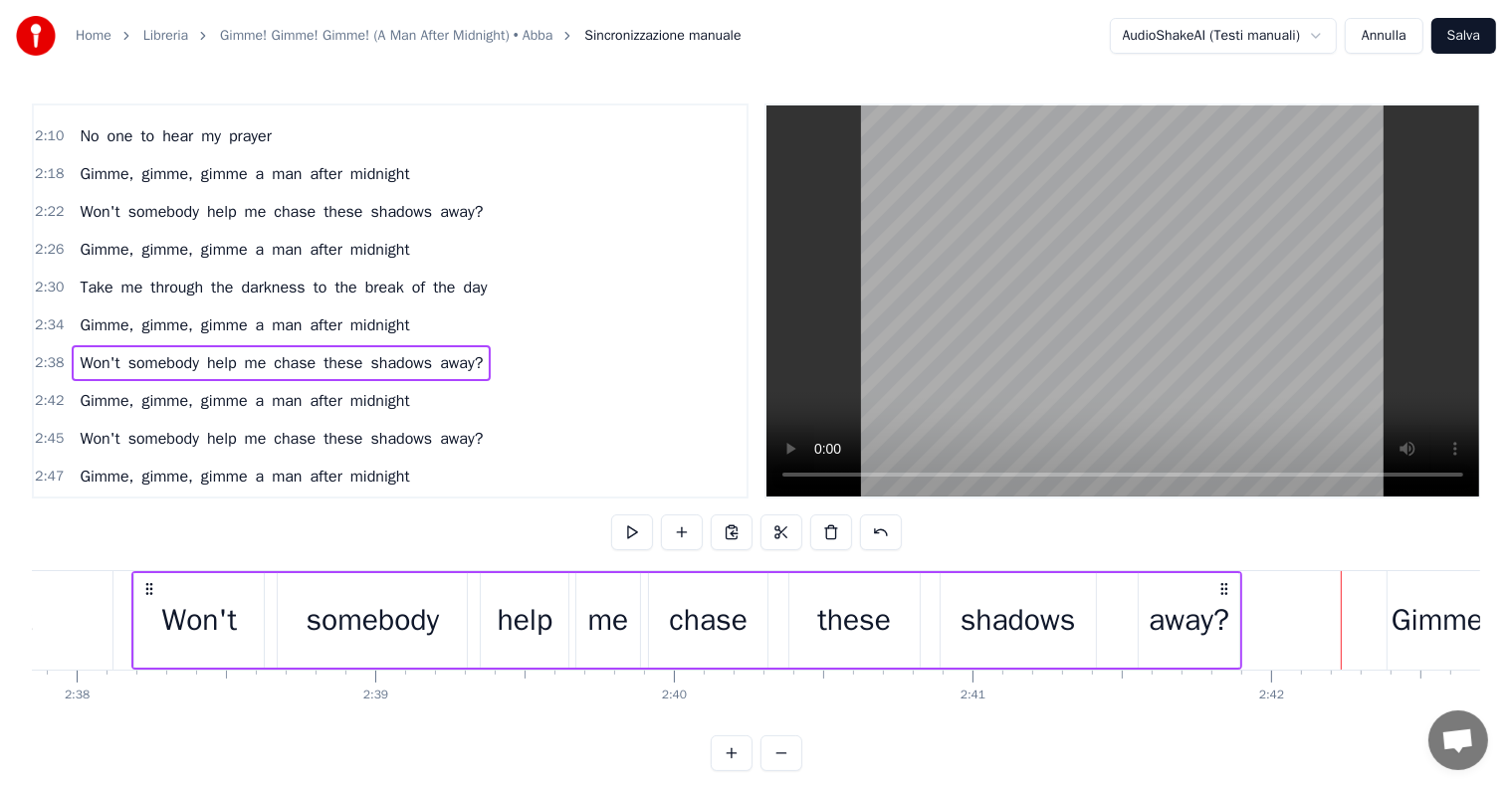 click on "these" at bounding box center (854, 620) 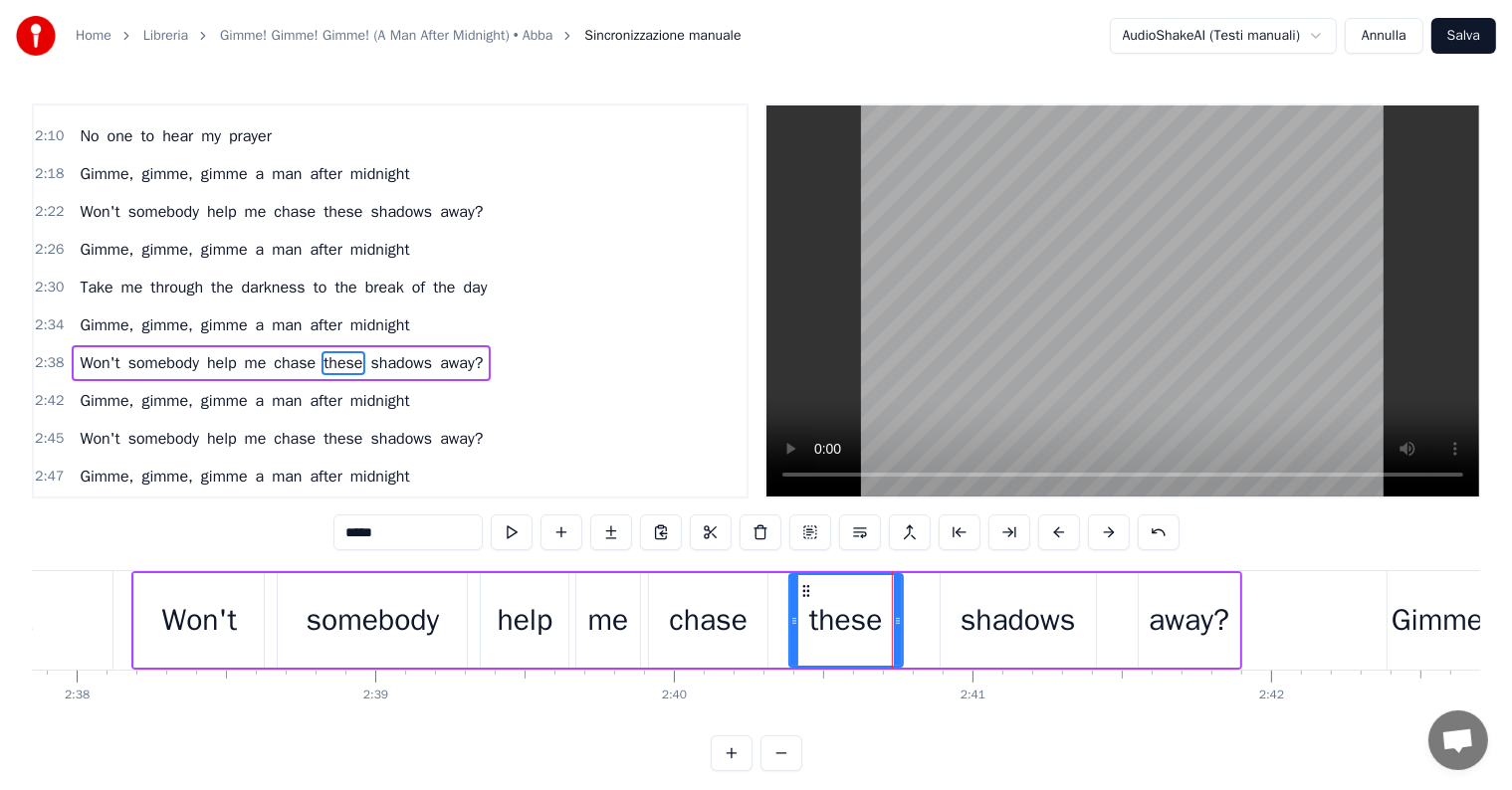 drag, startPoint x: 915, startPoint y: 620, endPoint x: 898, endPoint y: 620, distance: 17 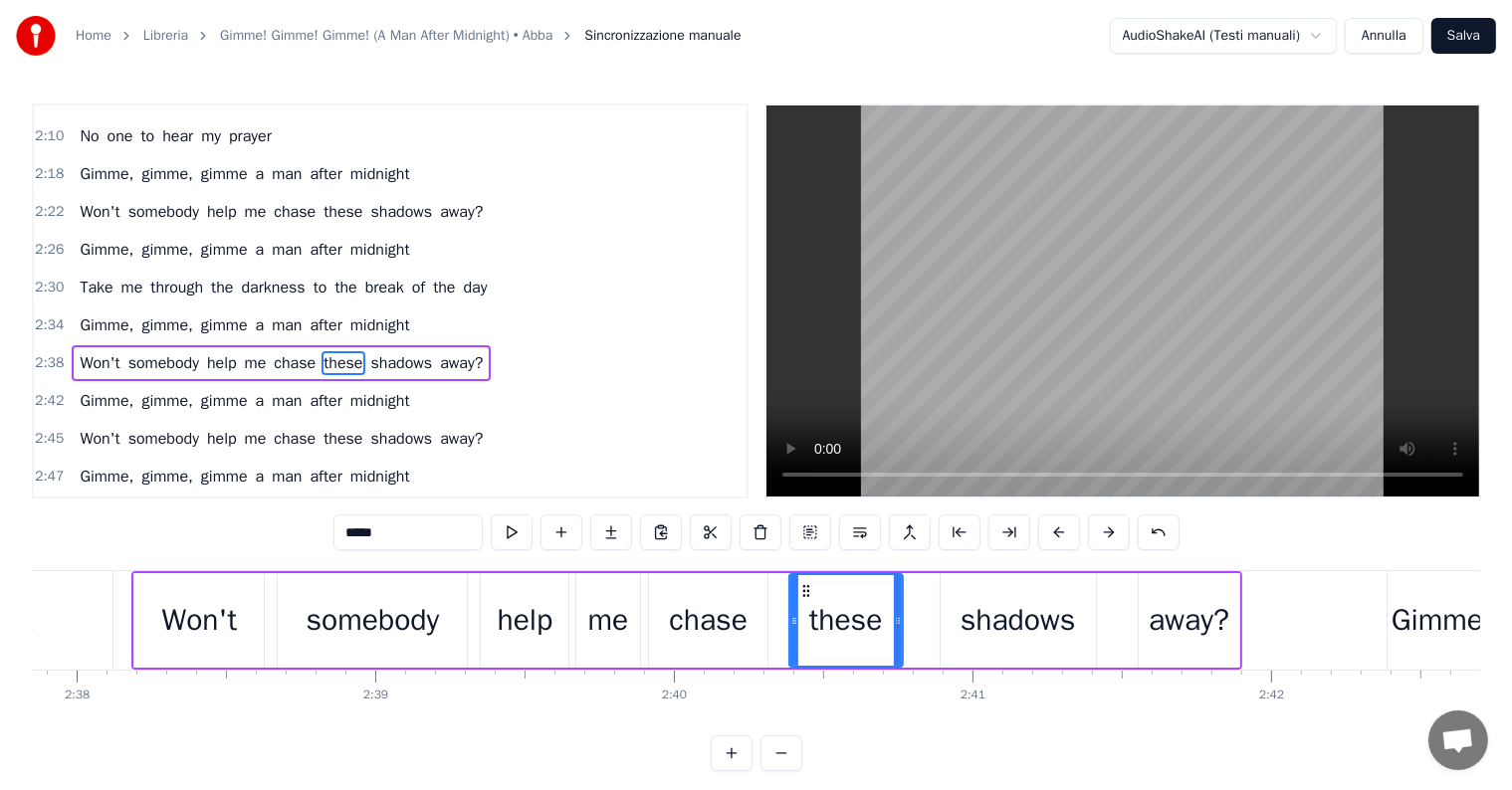 click on "shadows" at bounding box center (1018, 620) 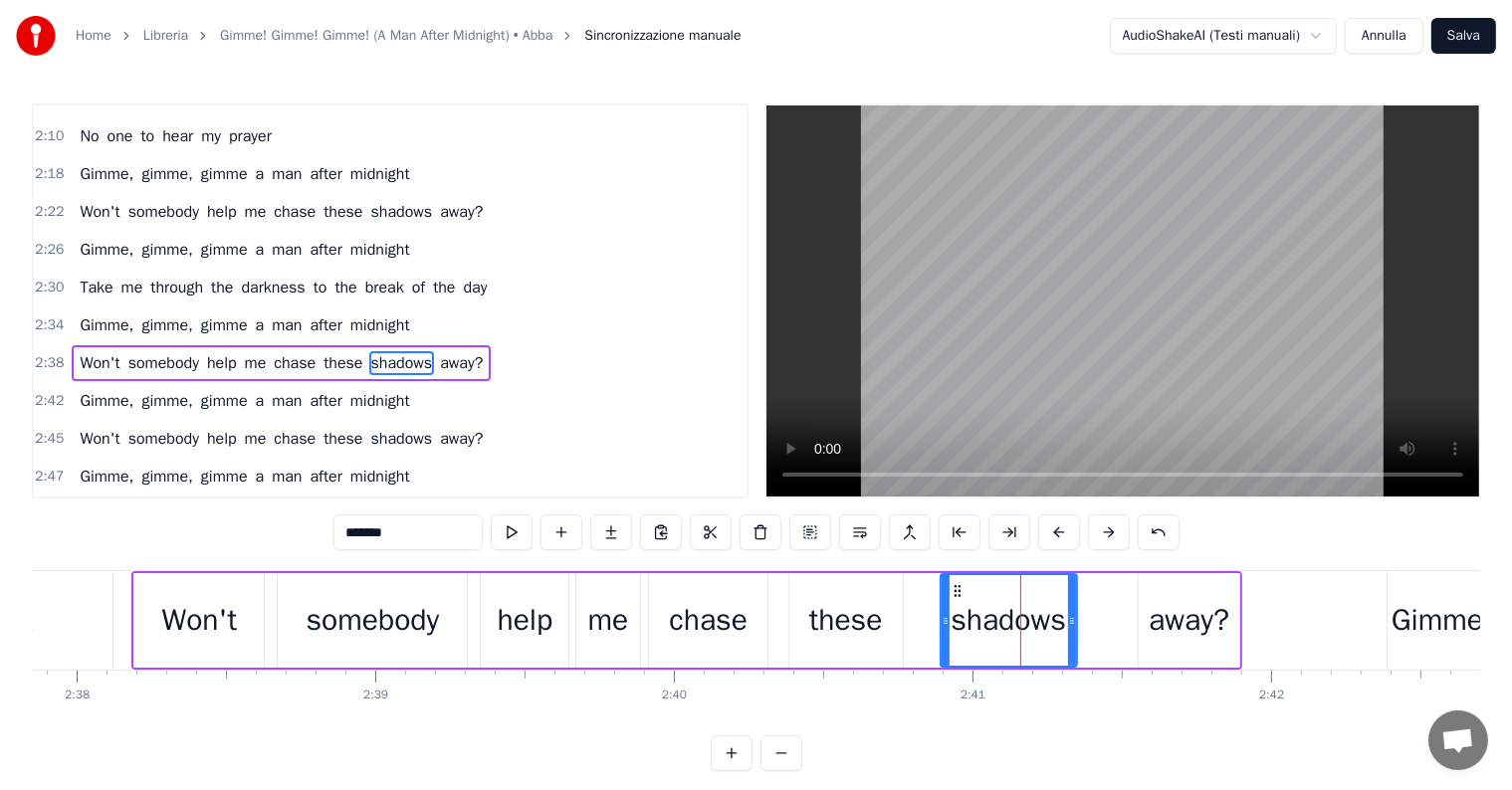 drag, startPoint x: 1090, startPoint y: 620, endPoint x: 1068, endPoint y: 621, distance: 22.022716 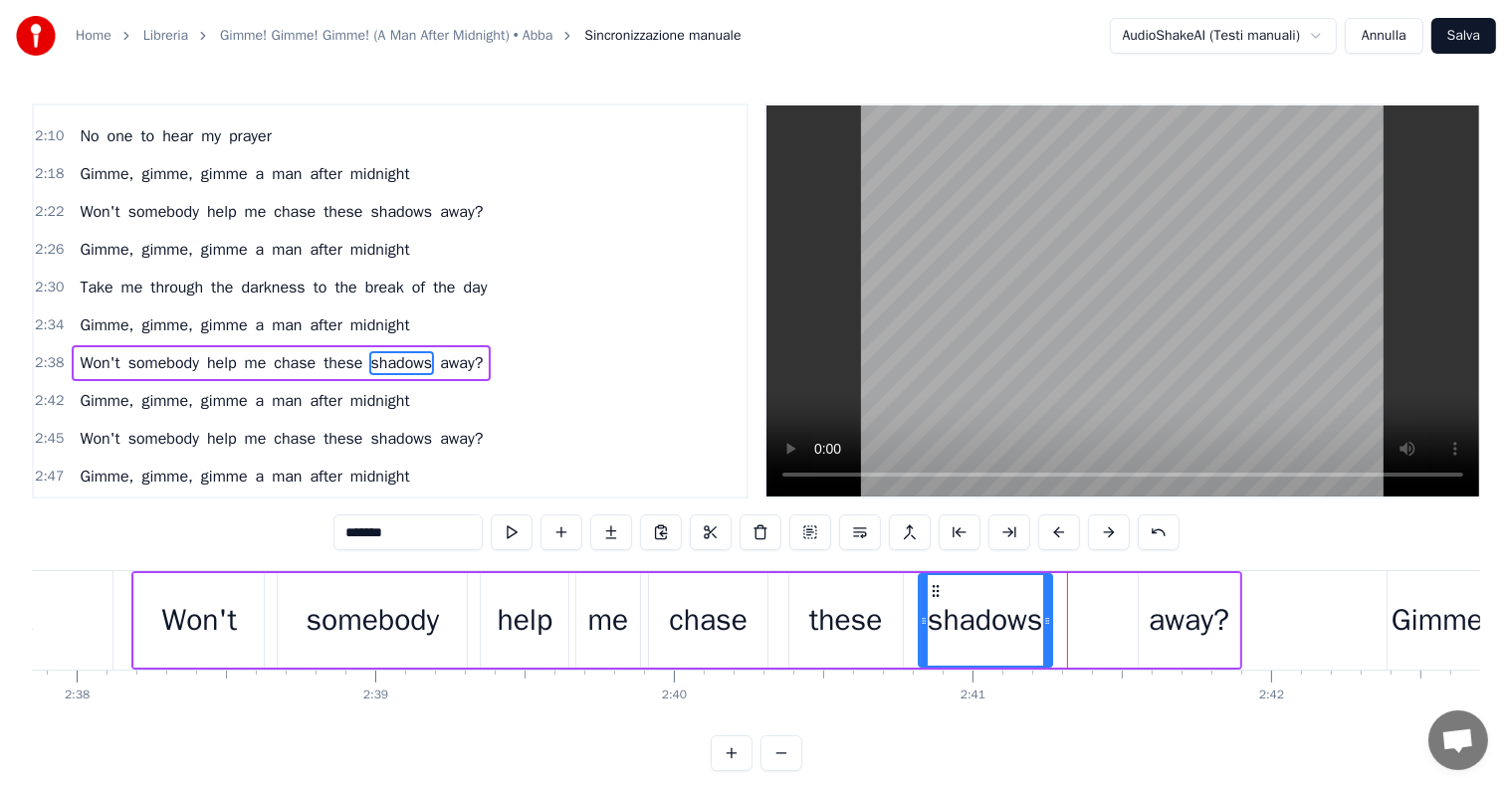 drag, startPoint x: 956, startPoint y: 586, endPoint x: 934, endPoint y: 586, distance: 22 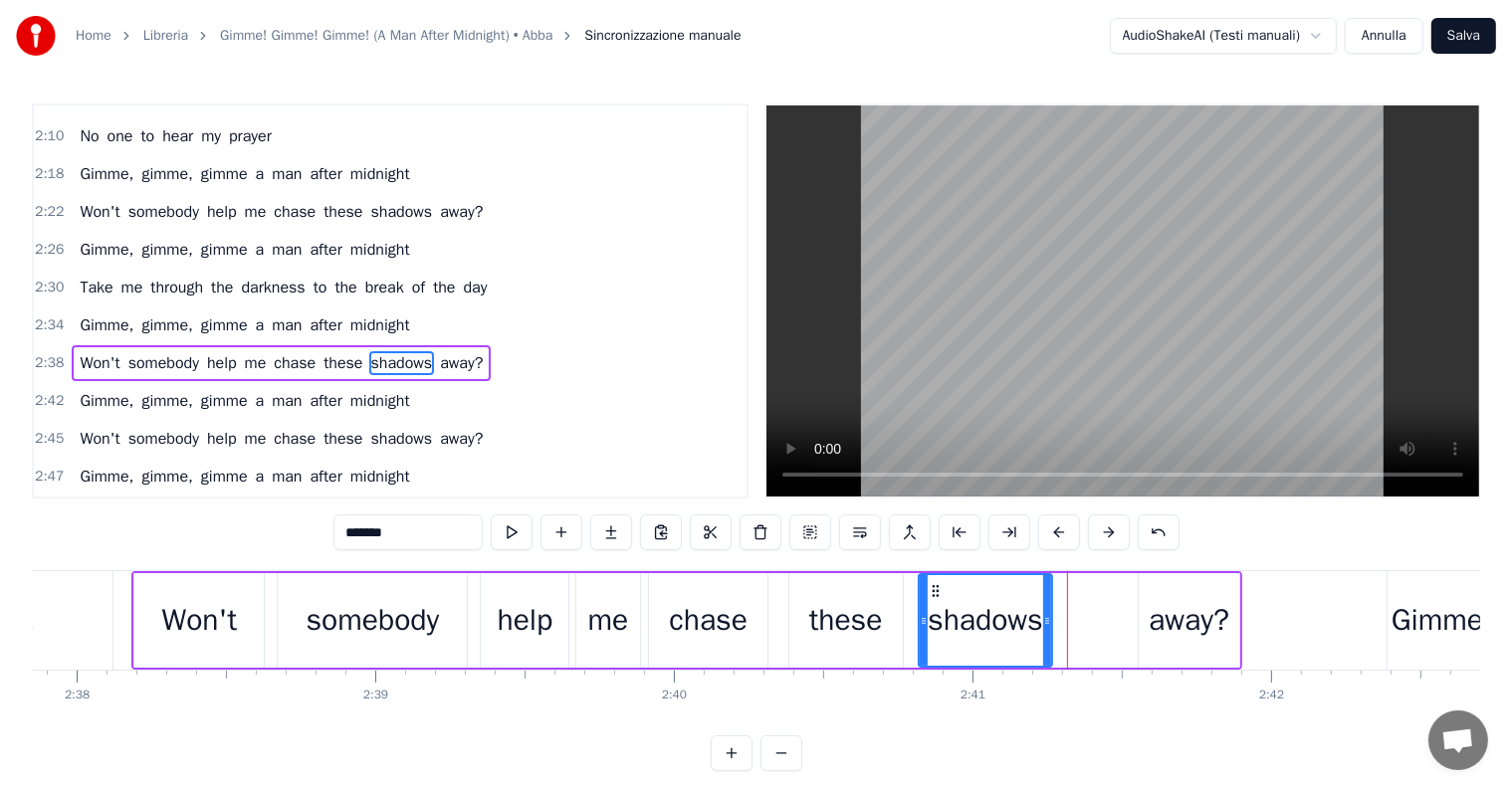 click on "away?" at bounding box center (1188, 620) 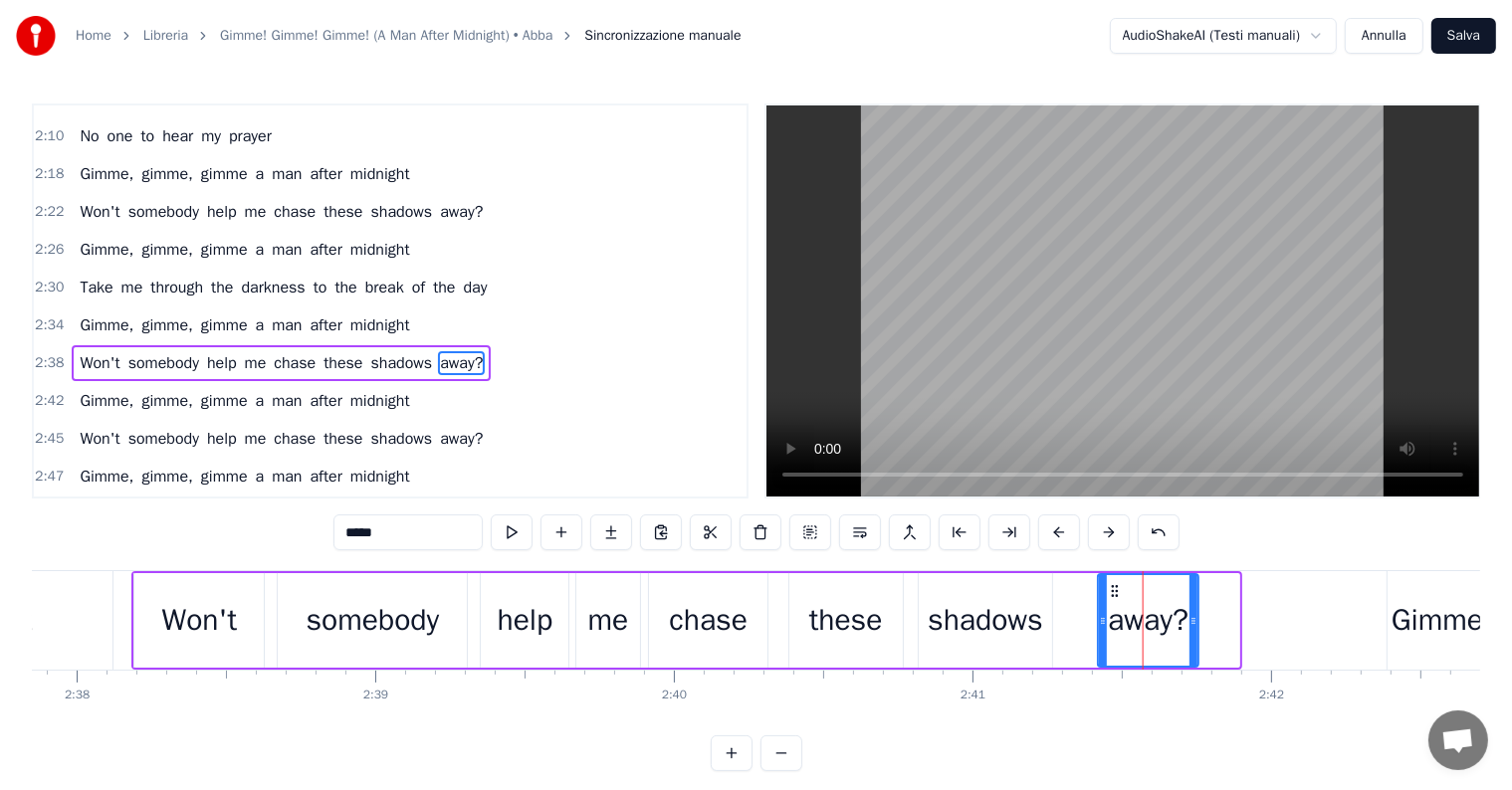 drag, startPoint x: 1151, startPoint y: 589, endPoint x: 1111, endPoint y: 589, distance: 40 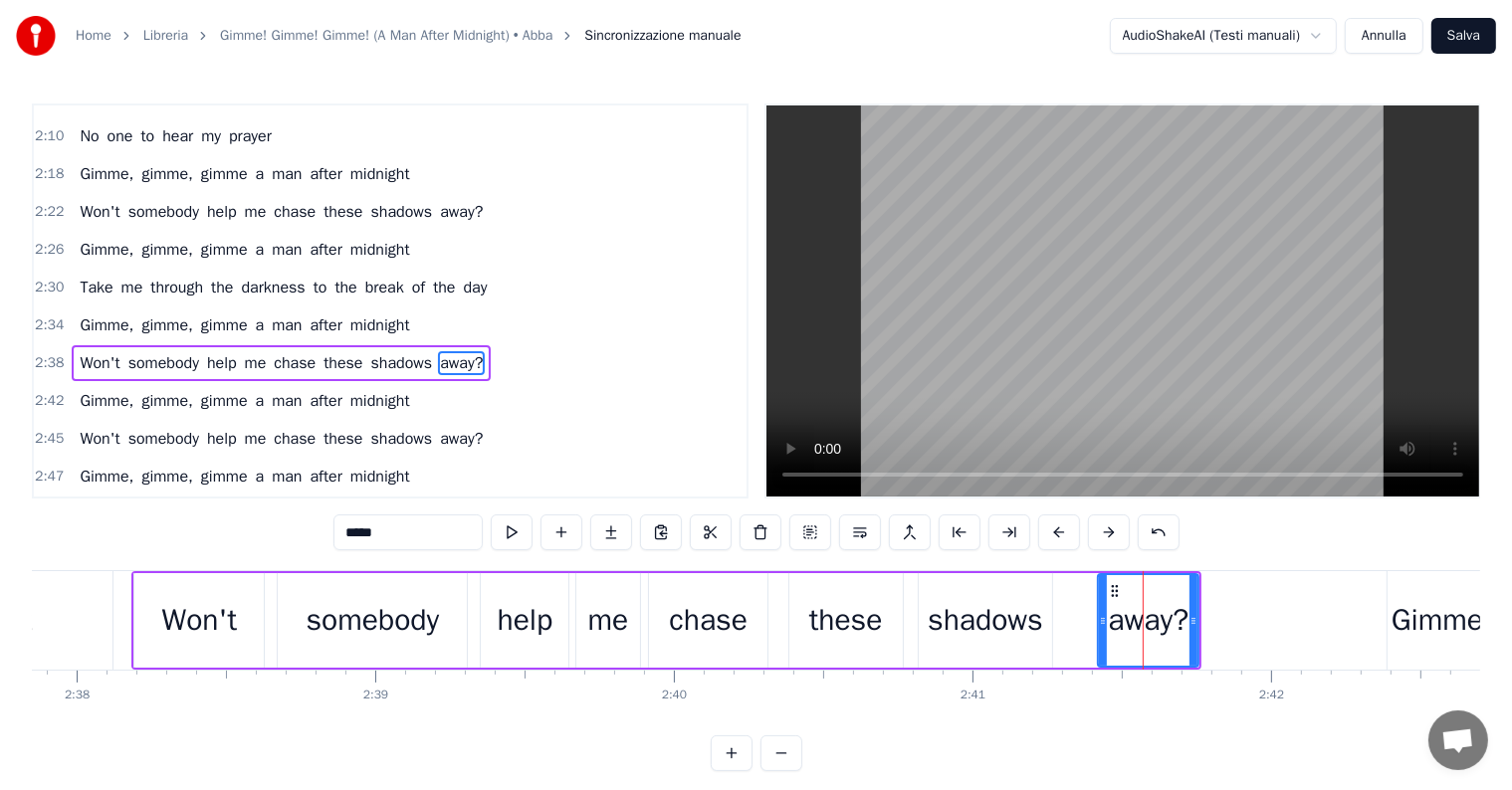 click on "2:38 Won't somebody help me chase these shadows away?" at bounding box center (390, 363) 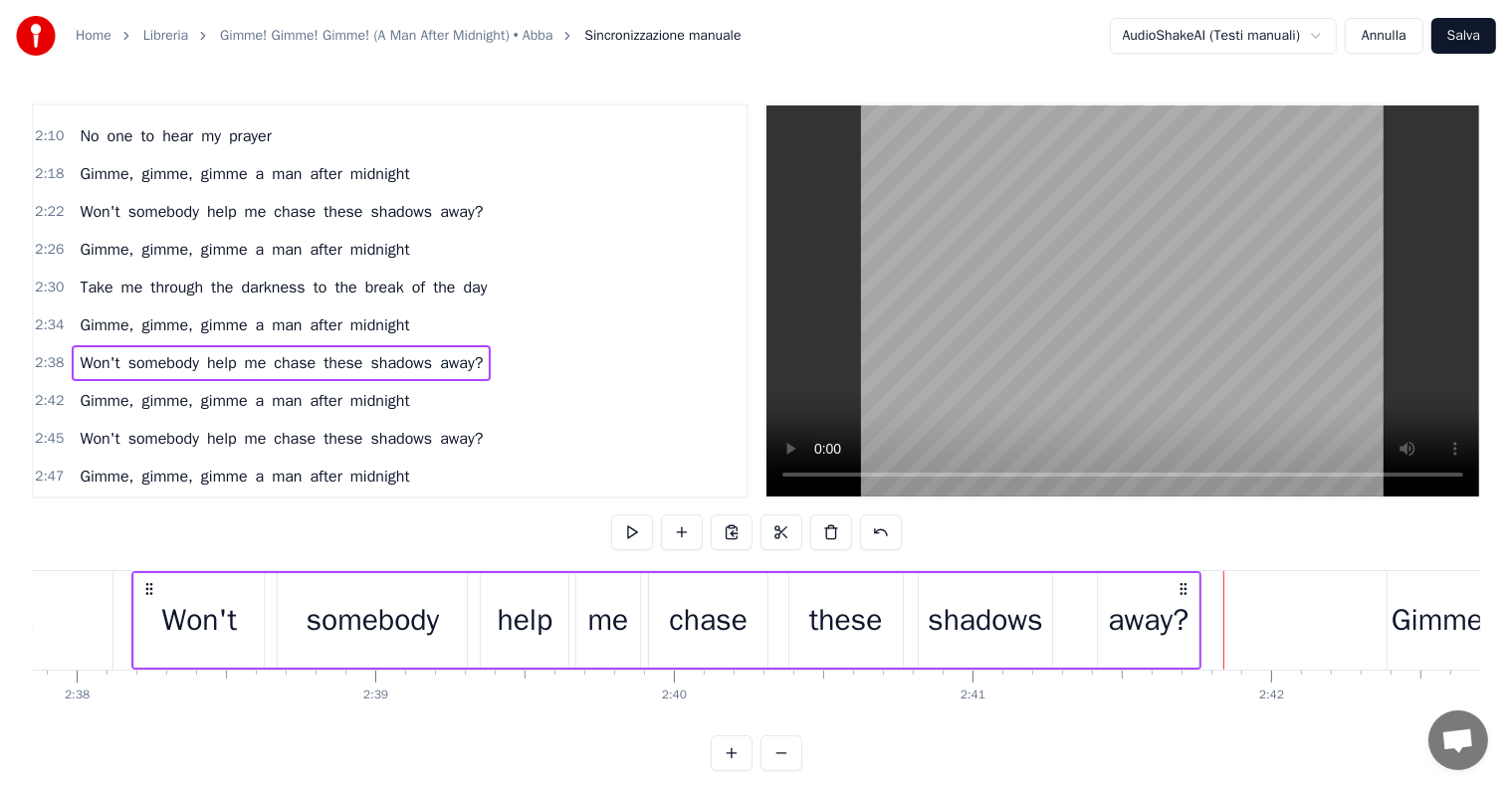 click on "these" at bounding box center (846, 620) 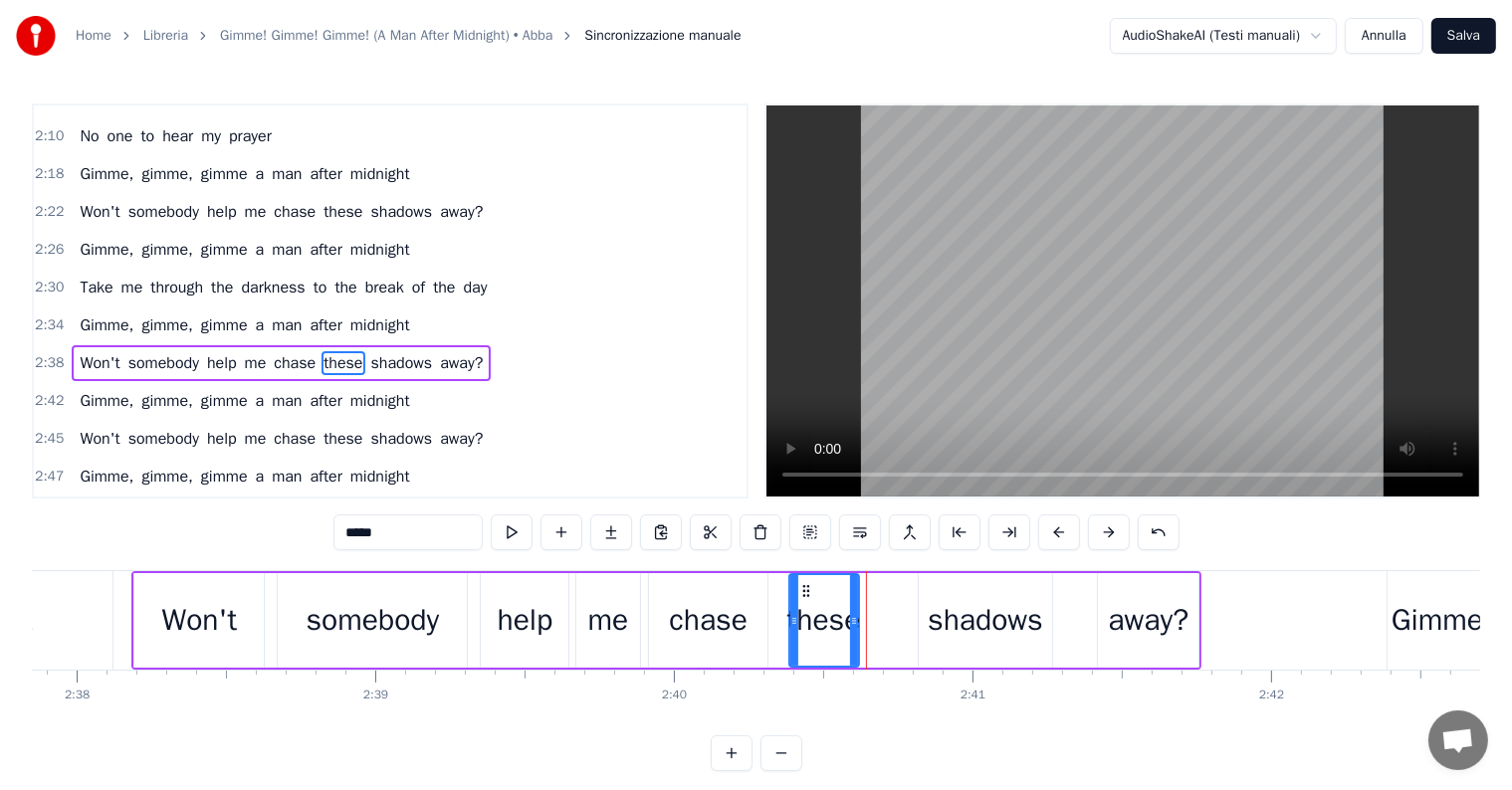 drag, startPoint x: 899, startPoint y: 621, endPoint x: 855, endPoint y: 622, distance: 44.011362 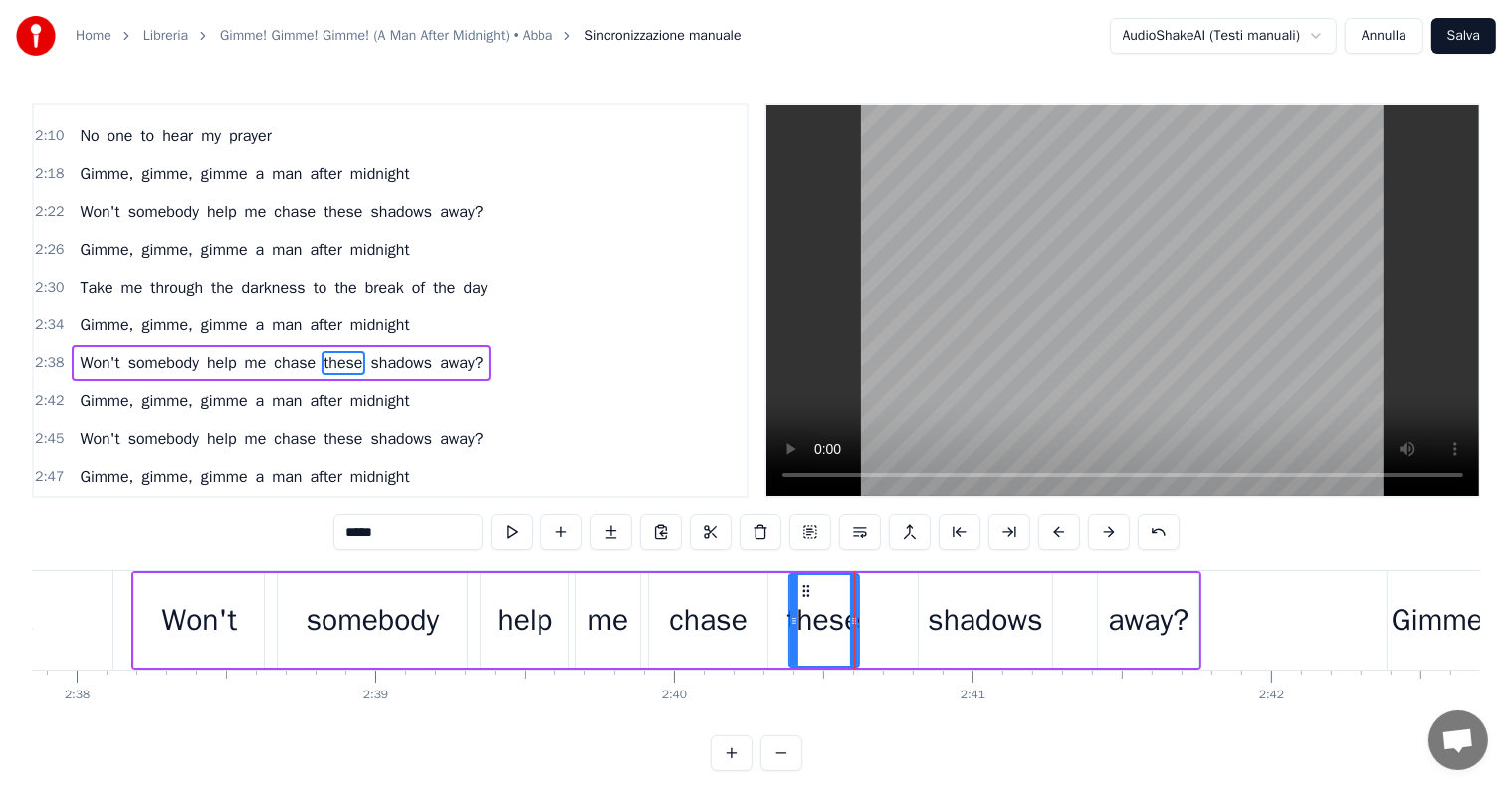 click on "chase" at bounding box center (708, 620) 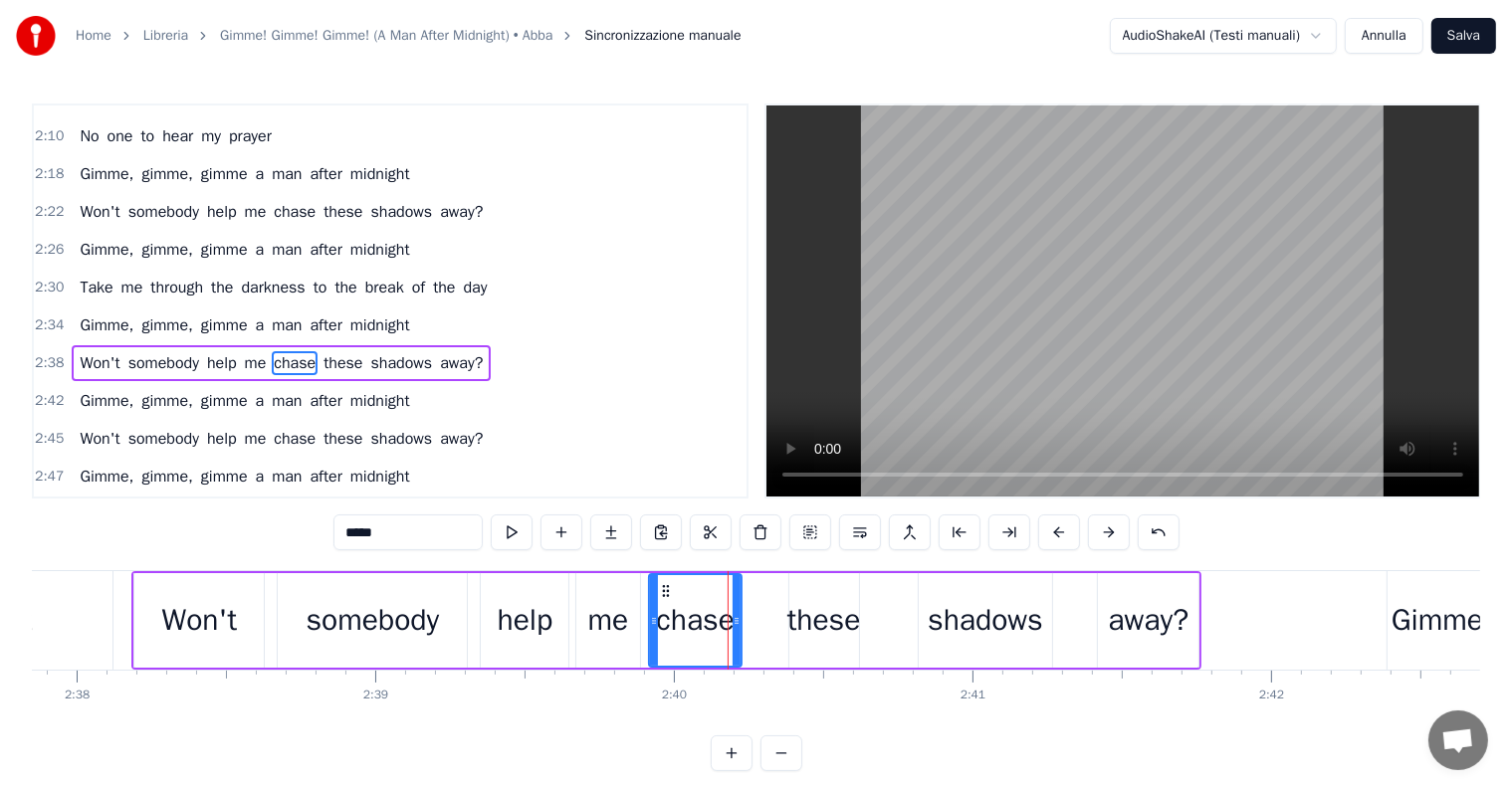 drag, startPoint x: 763, startPoint y: 617, endPoint x: 742, endPoint y: 613, distance: 21.37756 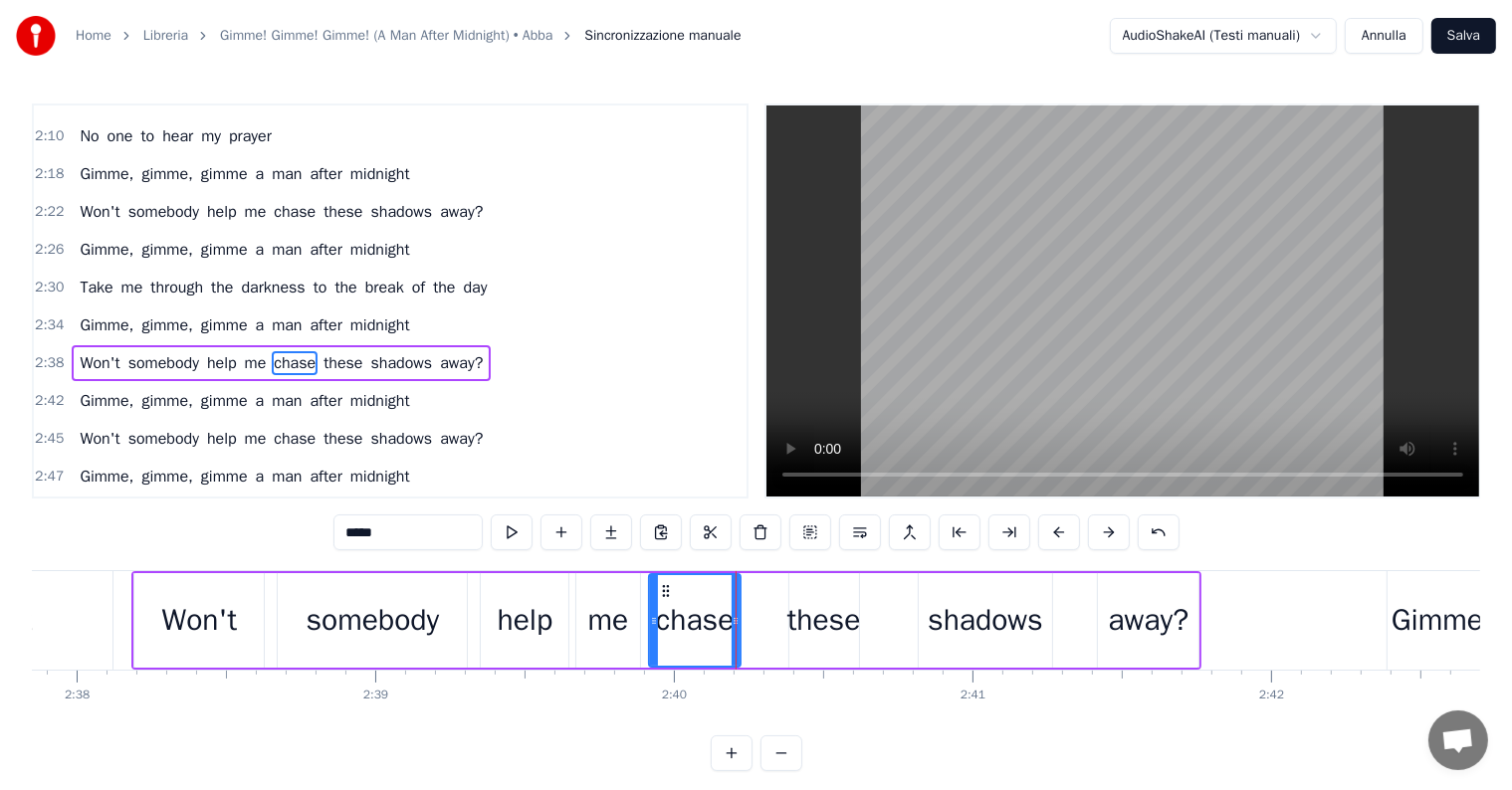 click on "these" at bounding box center (824, 620) 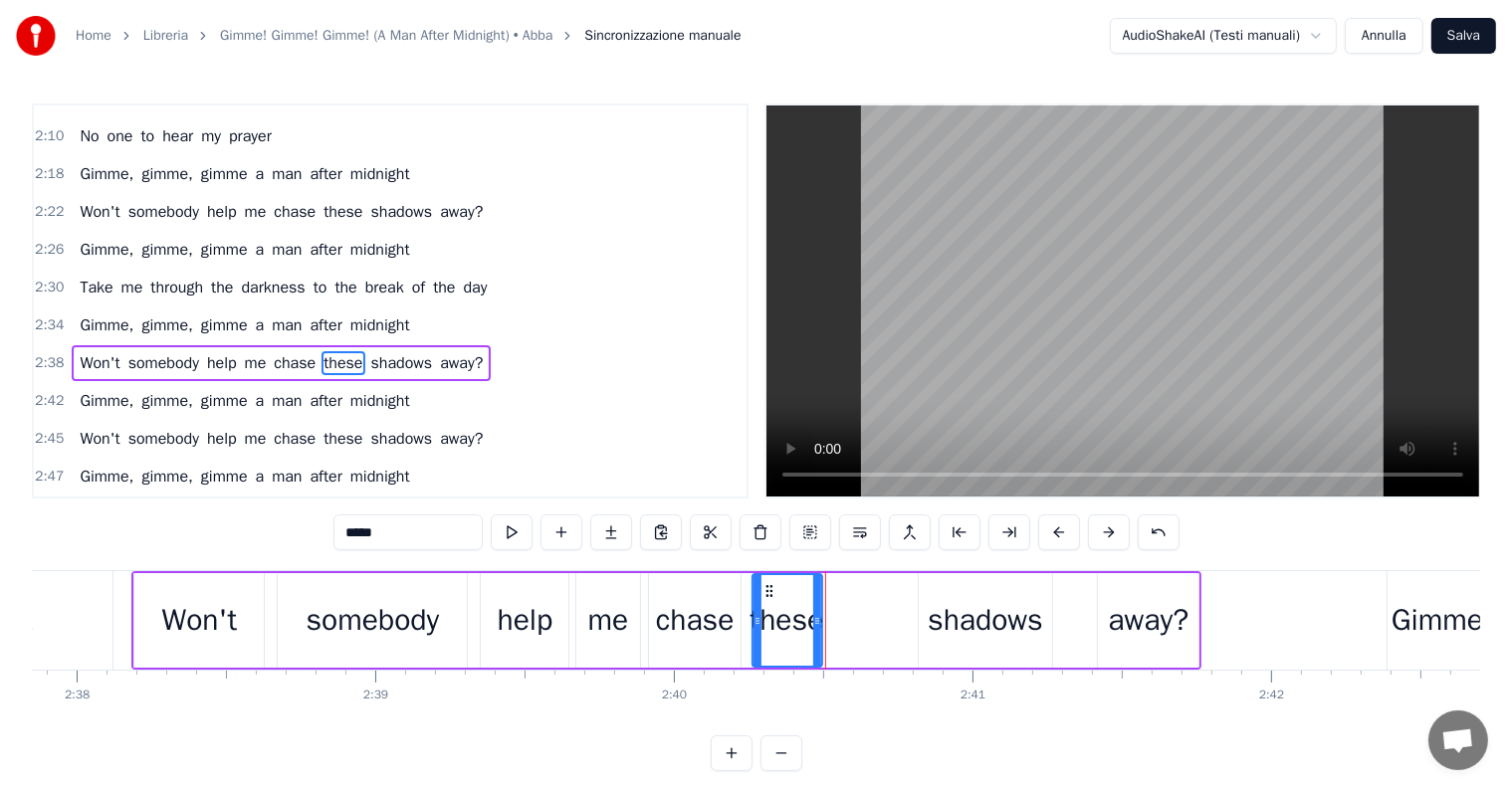 drag, startPoint x: 805, startPoint y: 586, endPoint x: 768, endPoint y: 586, distance: 37 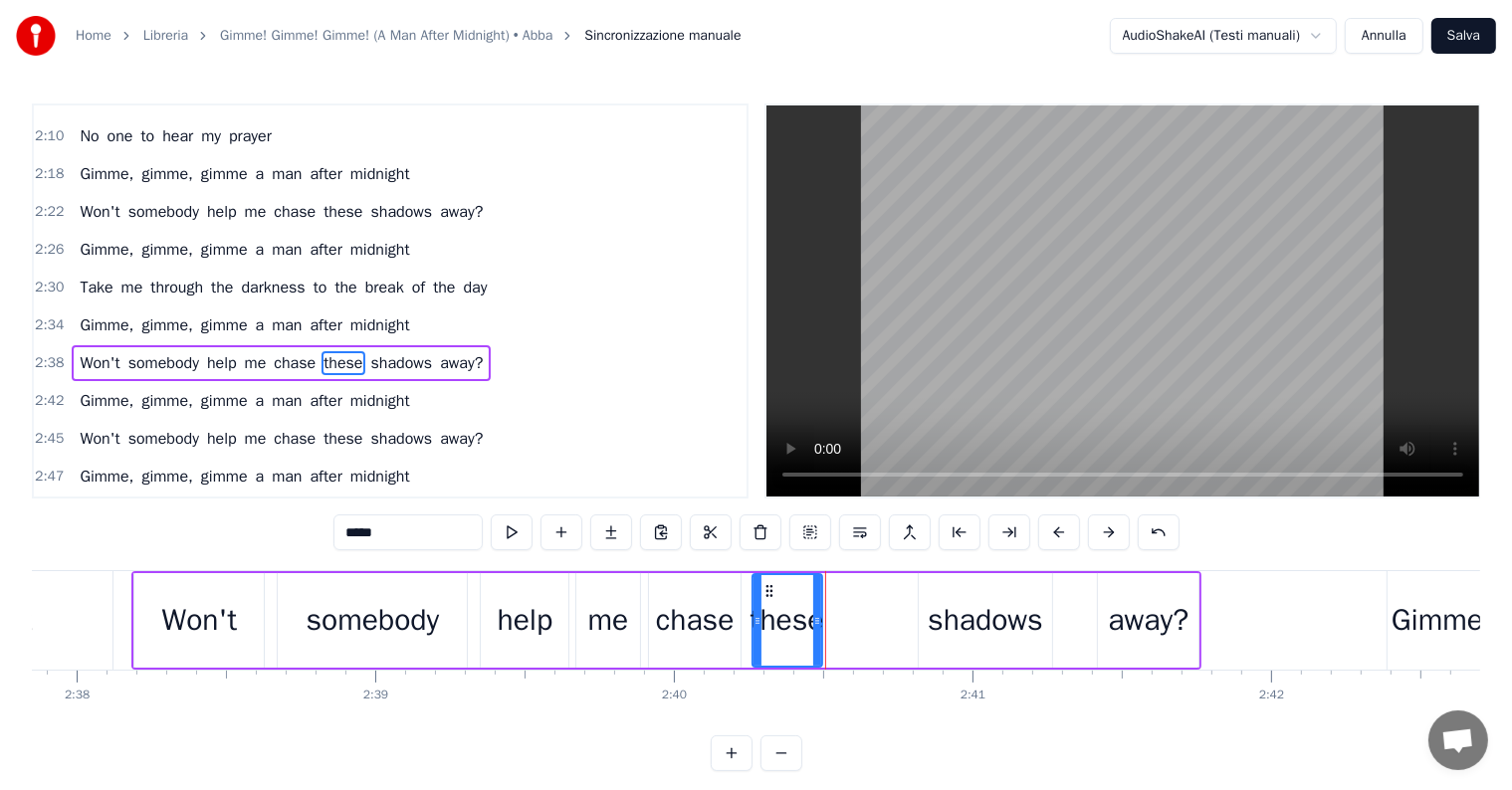 click on "shadows" at bounding box center (985, 620) 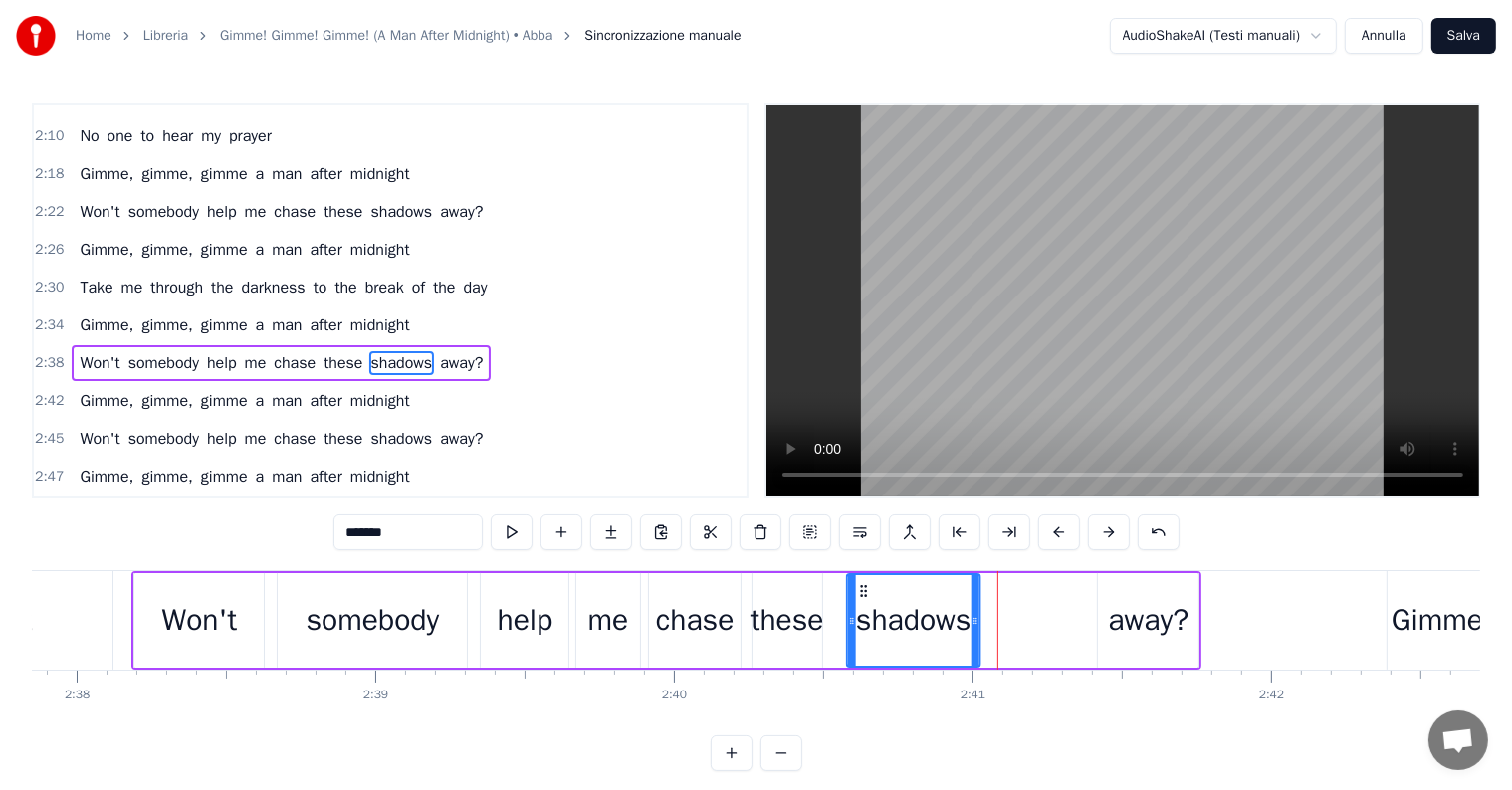 drag, startPoint x: 935, startPoint y: 586, endPoint x: 863, endPoint y: 596, distance: 72.691127 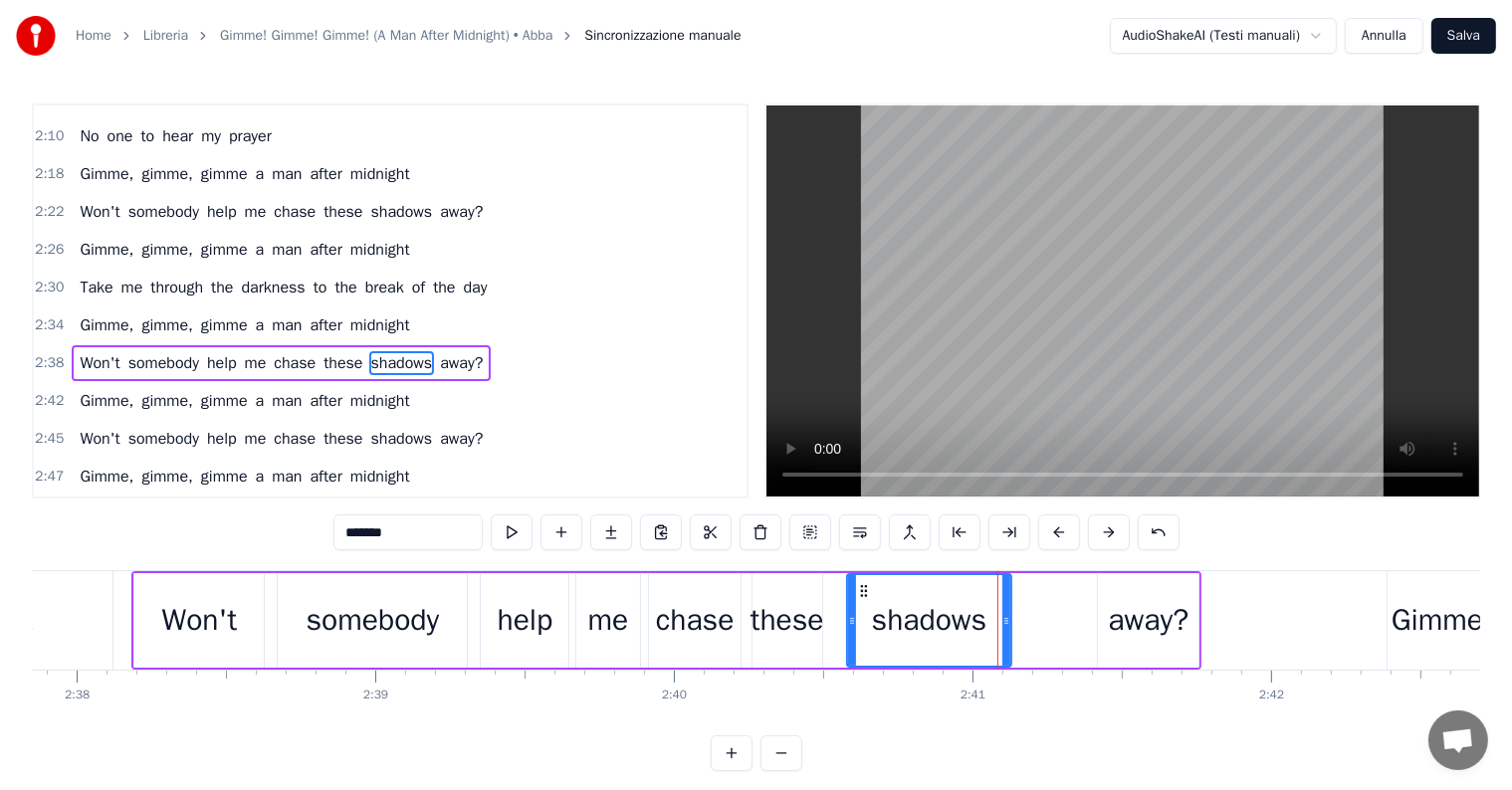 drag, startPoint x: 977, startPoint y: 622, endPoint x: 1008, endPoint y: 621, distance: 31.016125 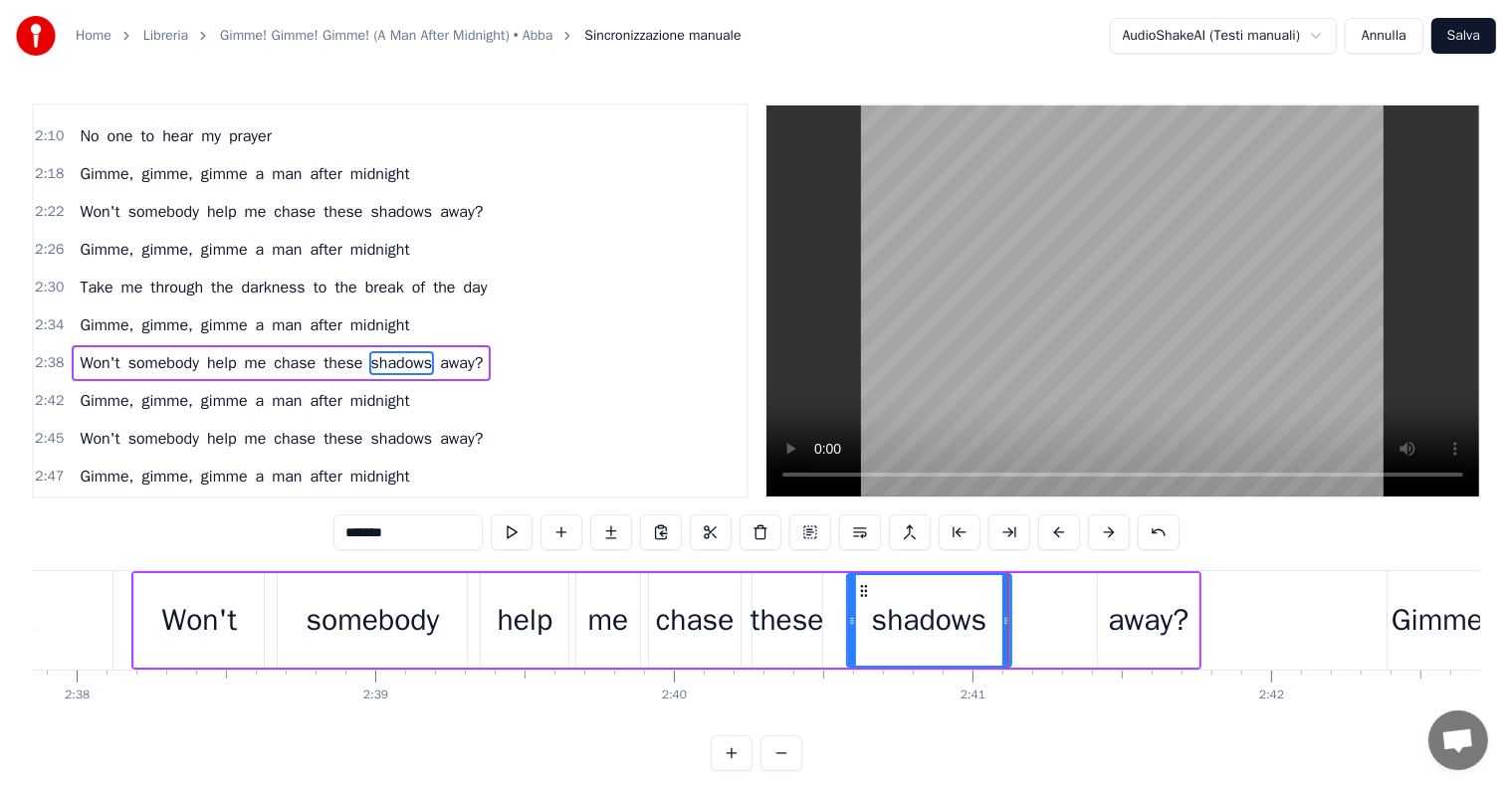 click on "away?" at bounding box center (1148, 620) 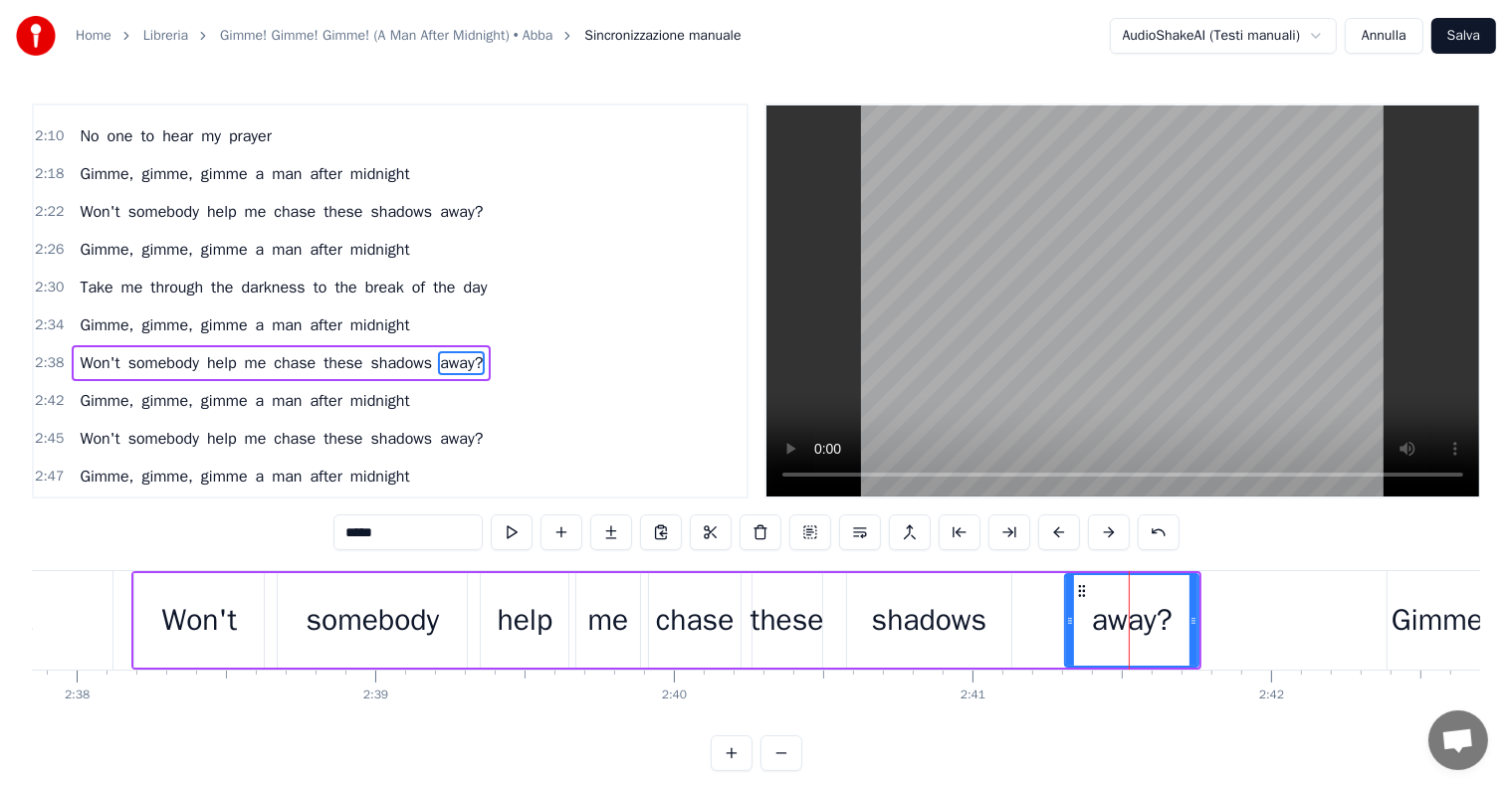 drag, startPoint x: 1099, startPoint y: 624, endPoint x: 1066, endPoint y: 623, distance: 33.01515 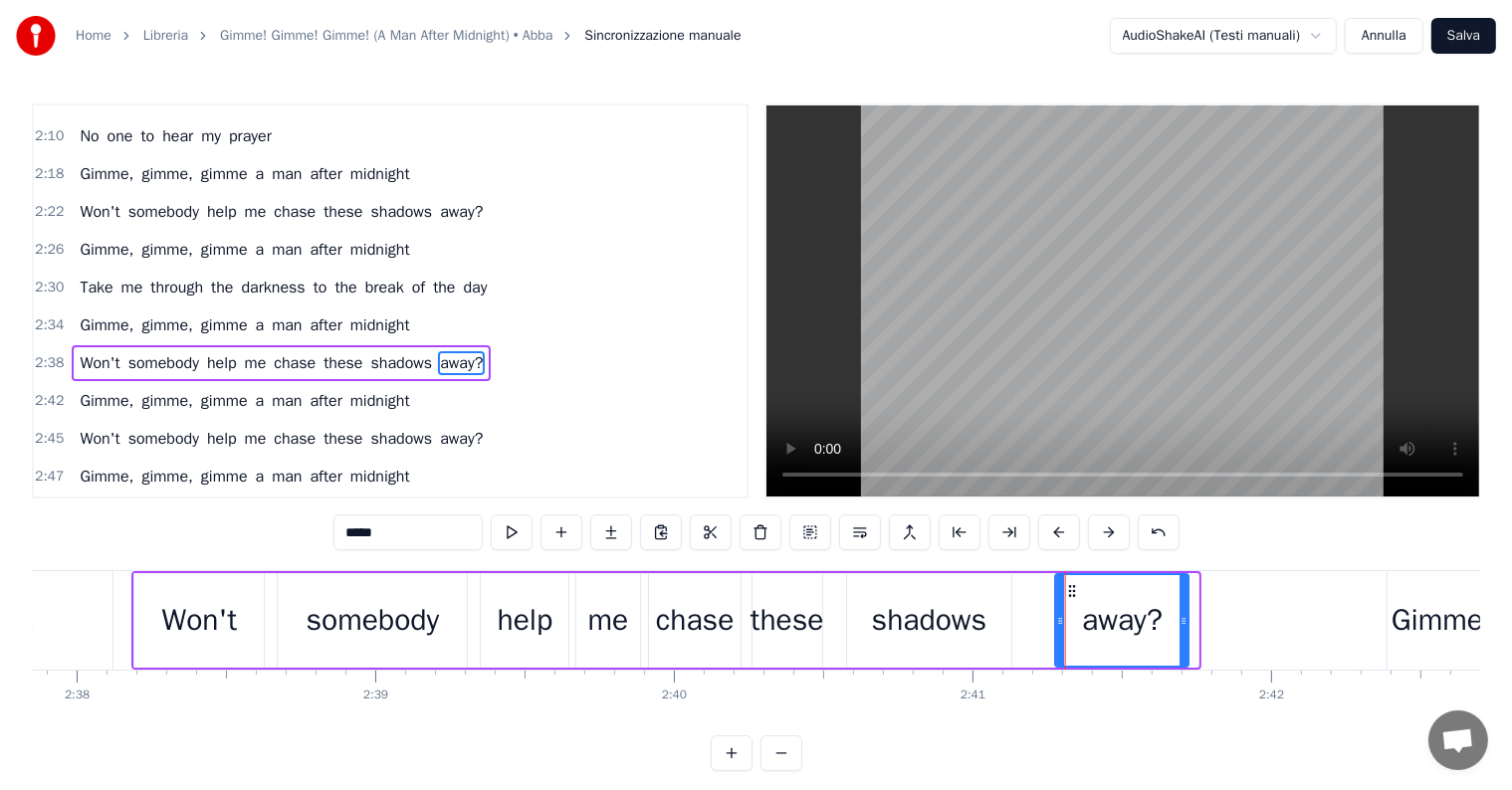 drag, startPoint x: 1083, startPoint y: 588, endPoint x: 1070, endPoint y: 589, distance: 13.038405 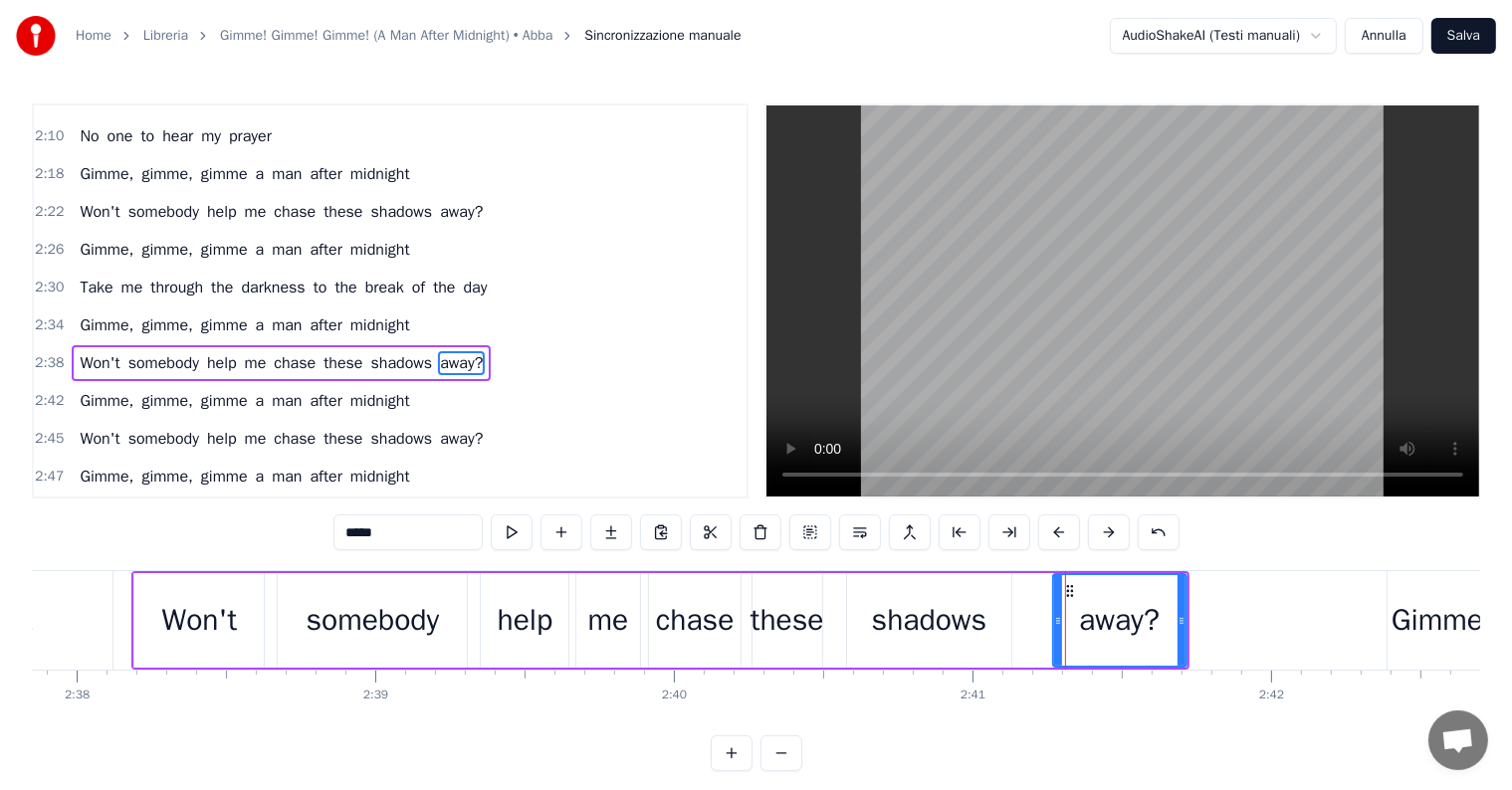 click on "Won't somebody help me chase these shadows away?" at bounding box center (281, 363) 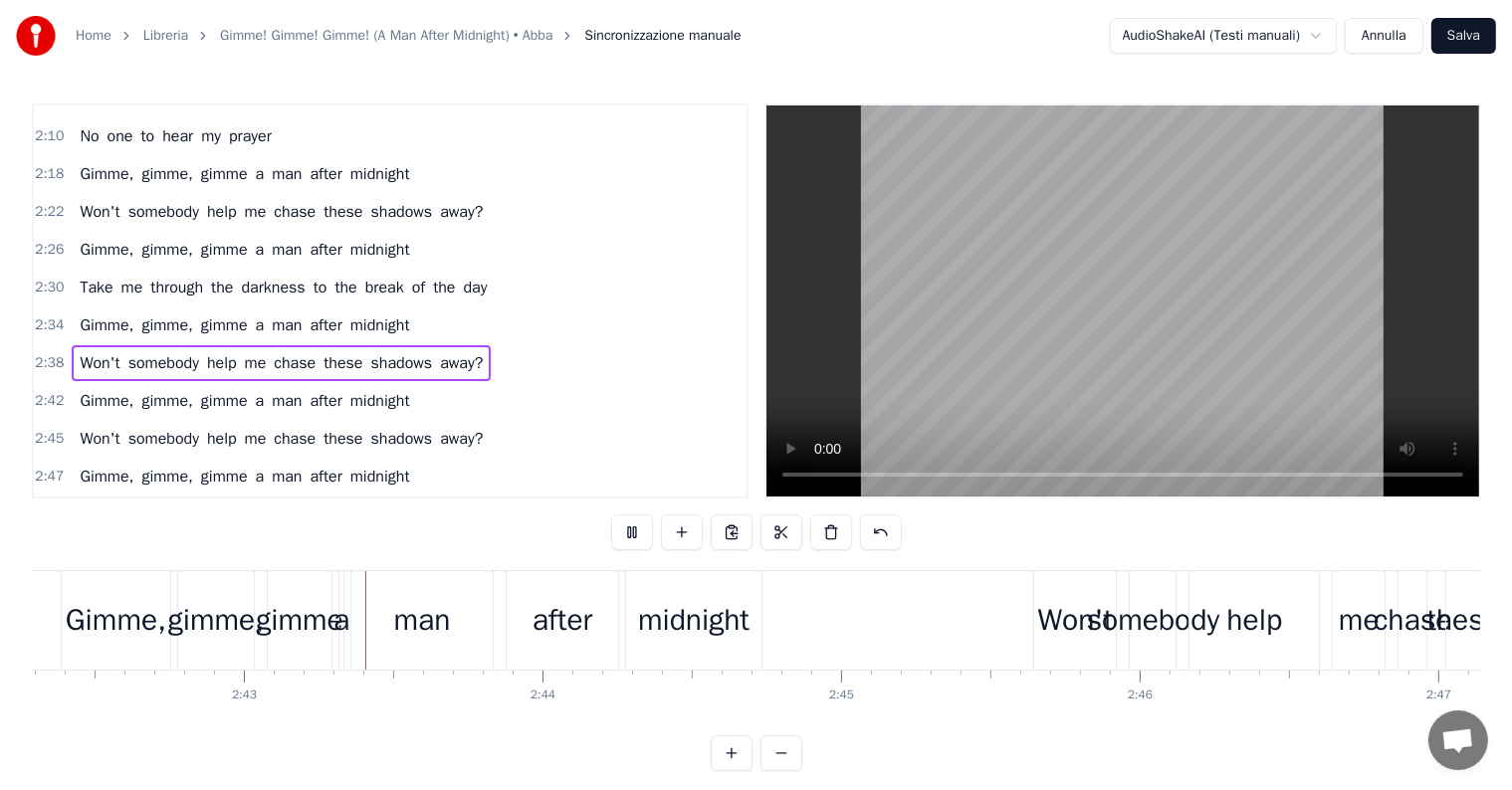 scroll, scrollTop: 0, scrollLeft: 48464, axis: horizontal 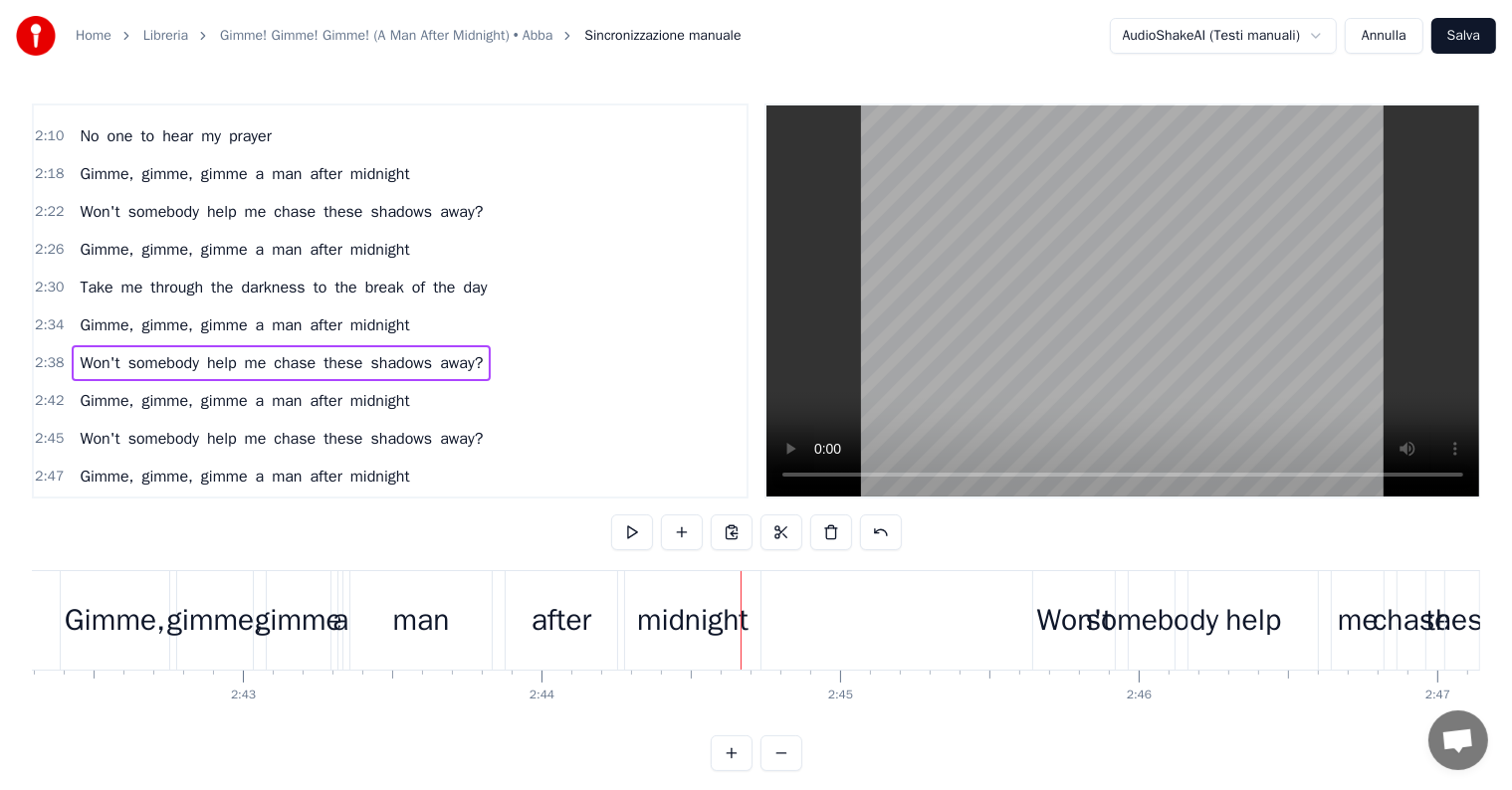 click on "midnight" at bounding box center [693, 620] 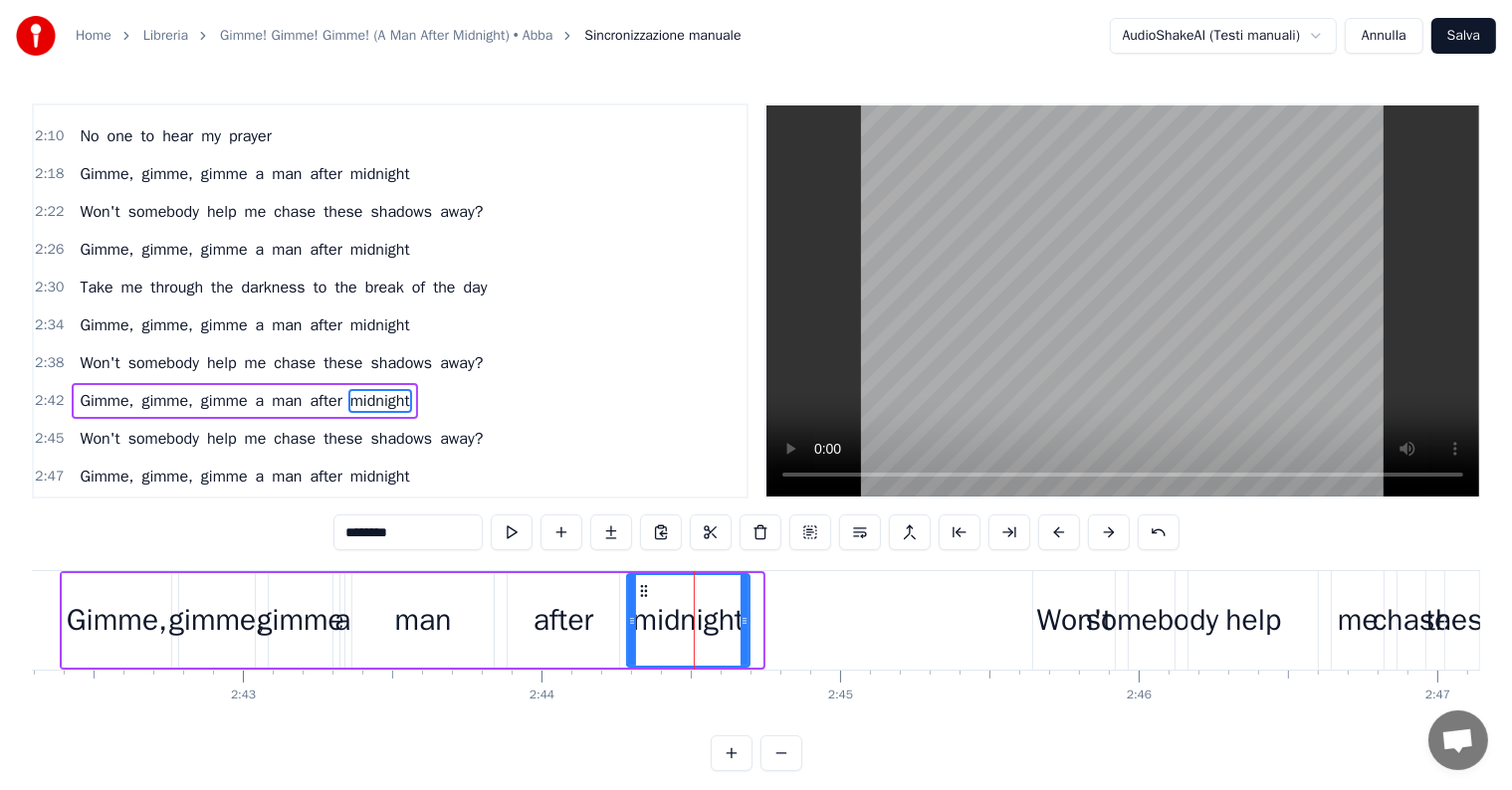 drag, startPoint x: 756, startPoint y: 619, endPoint x: 744, endPoint y: 634, distance: 19.209373 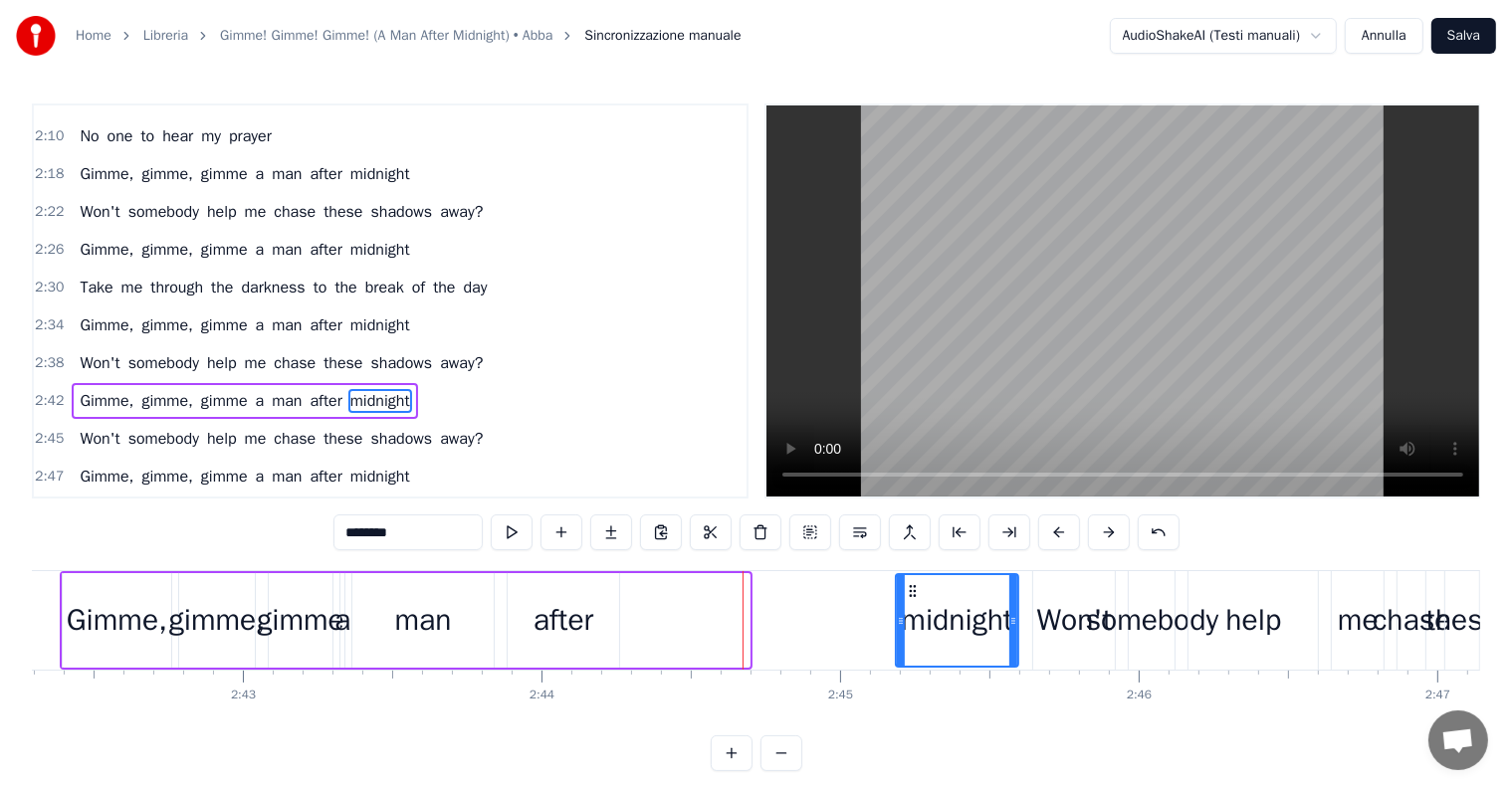drag, startPoint x: 641, startPoint y: 584, endPoint x: 910, endPoint y: 581, distance: 269.01673 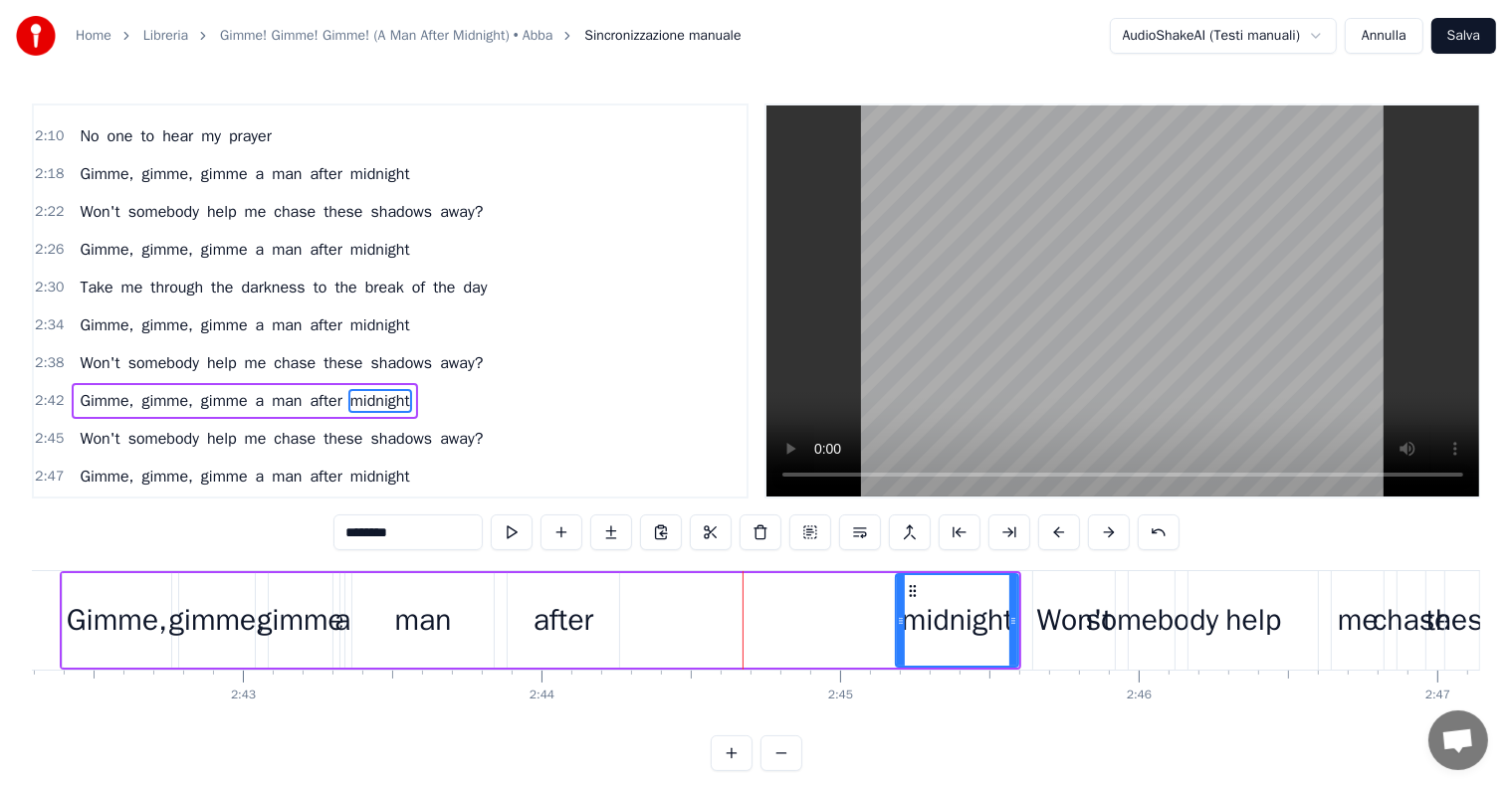click on "after" at bounding box center [563, 620] 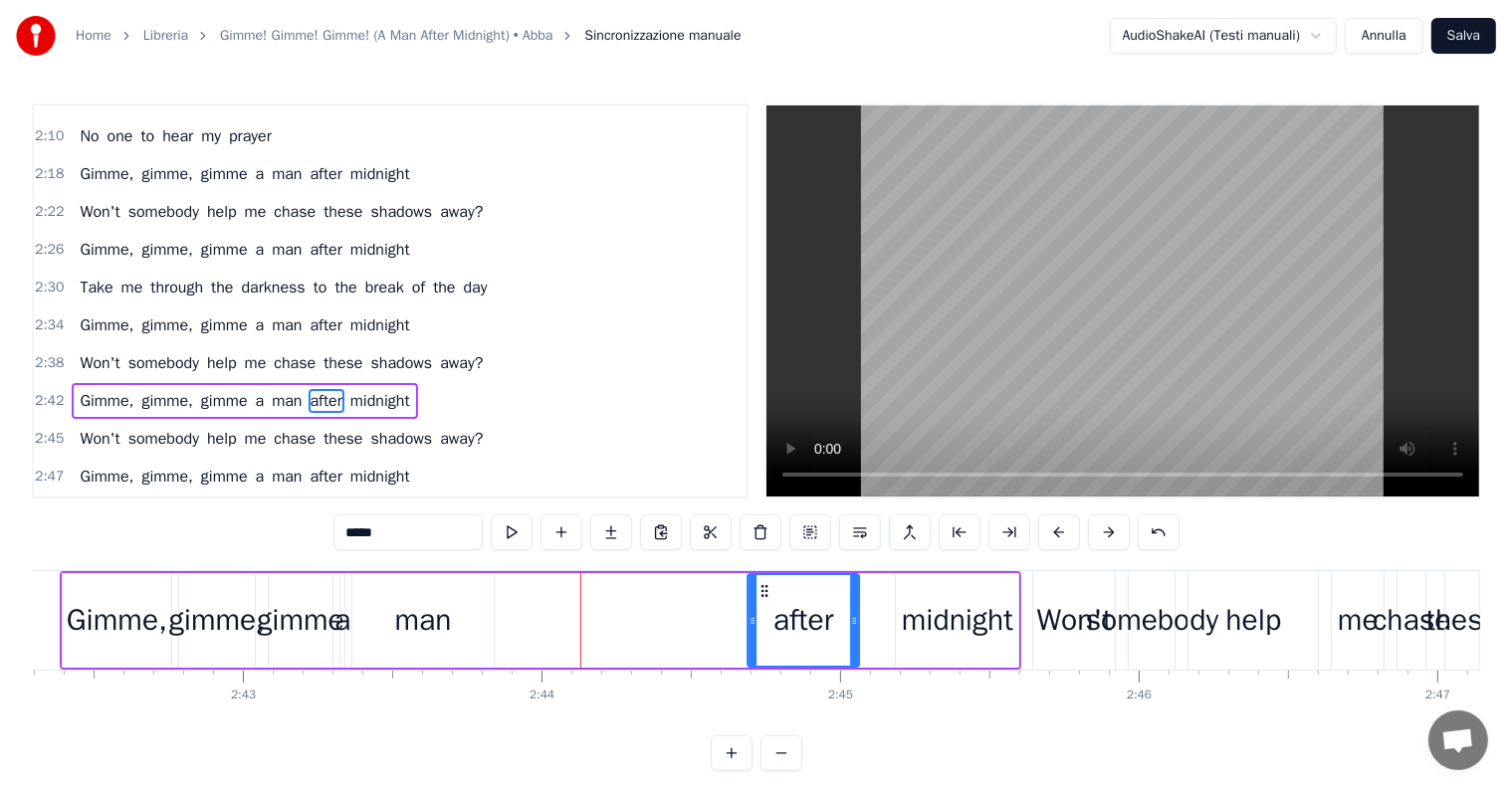 drag, startPoint x: 522, startPoint y: 590, endPoint x: 762, endPoint y: 590, distance: 240 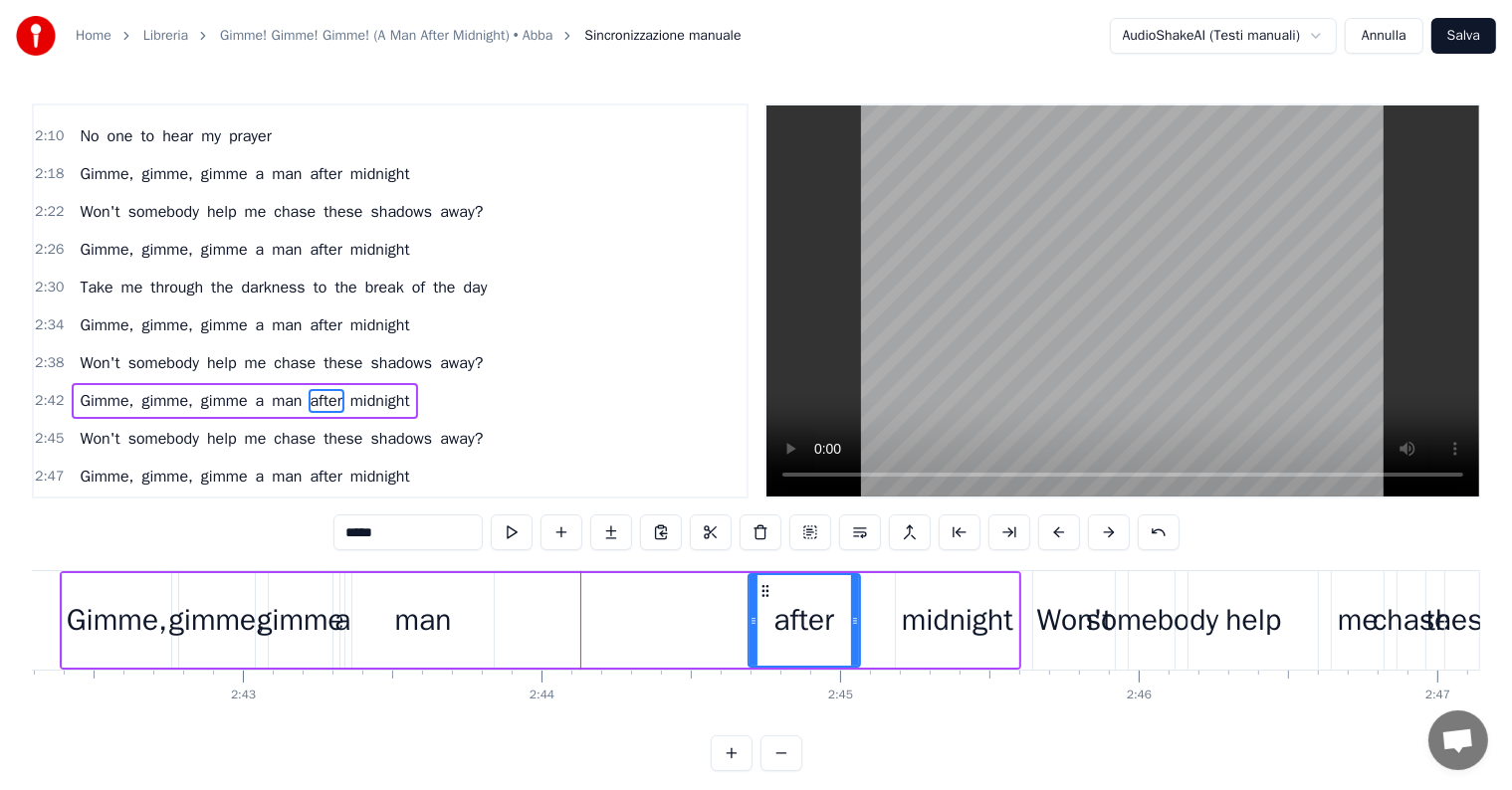 click on "man" at bounding box center (423, 620) 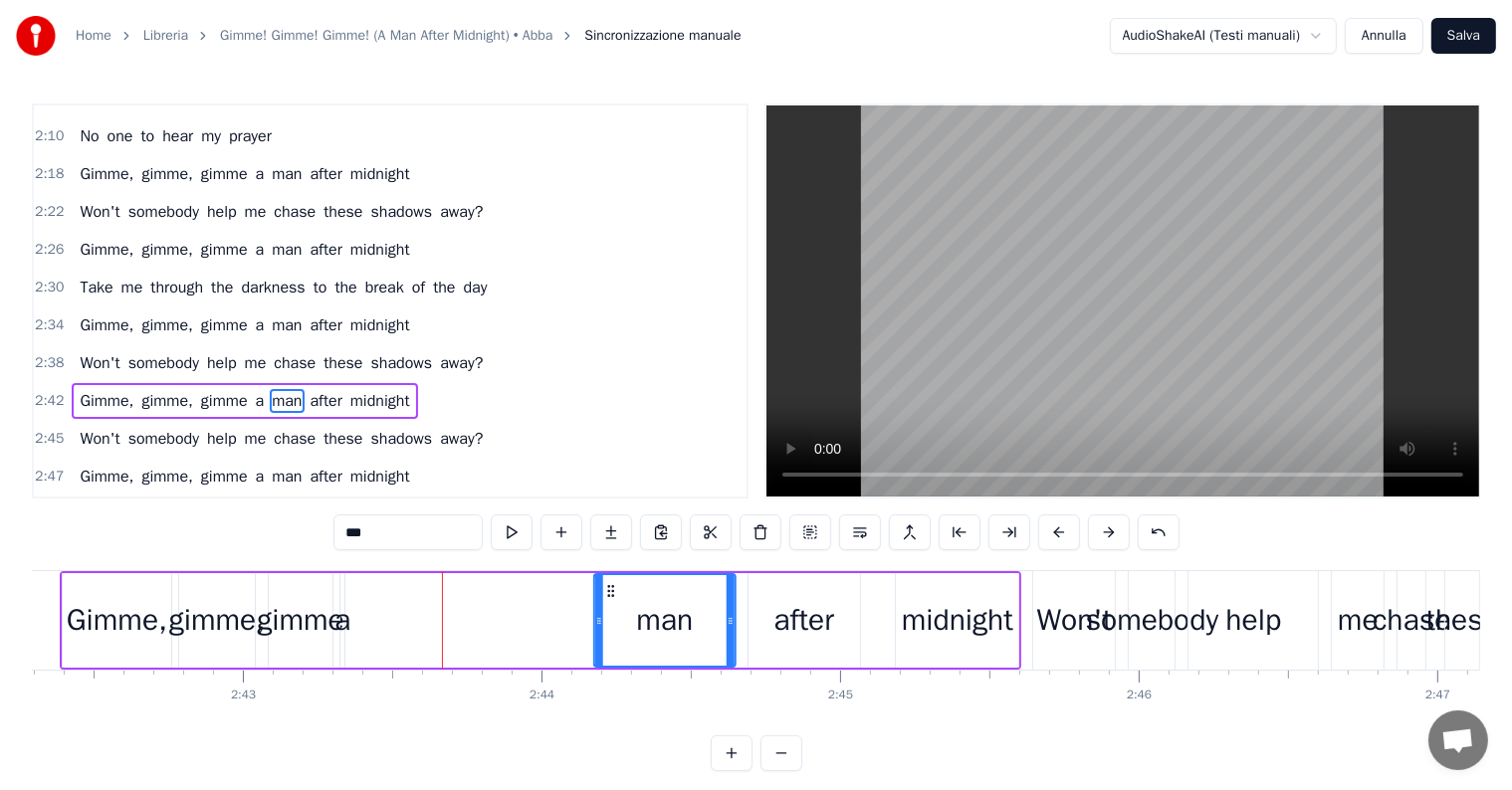 drag, startPoint x: 371, startPoint y: 592, endPoint x: 613, endPoint y: 605, distance: 242.34892 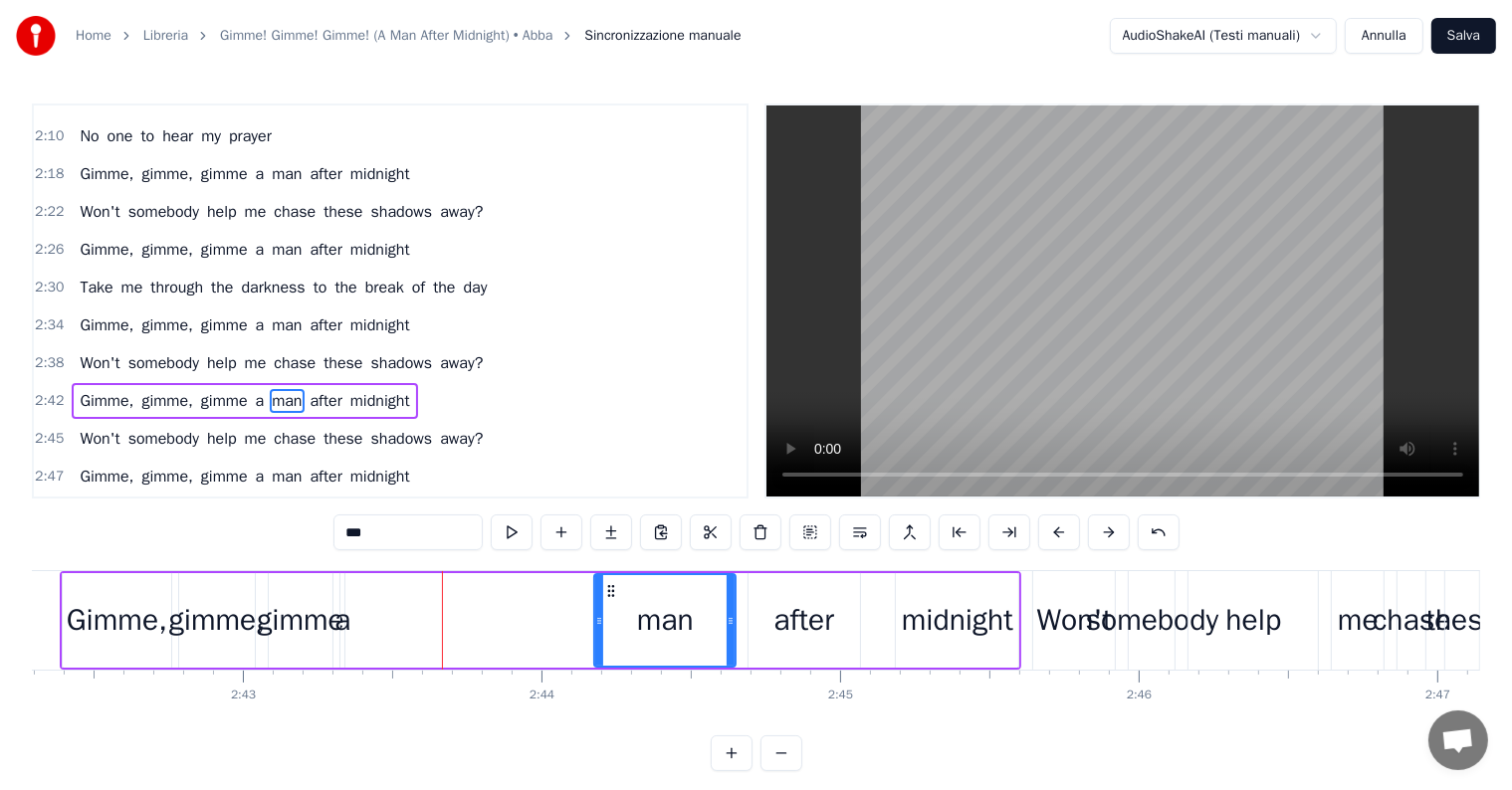 click on "gimme" at bounding box center [301, 620] 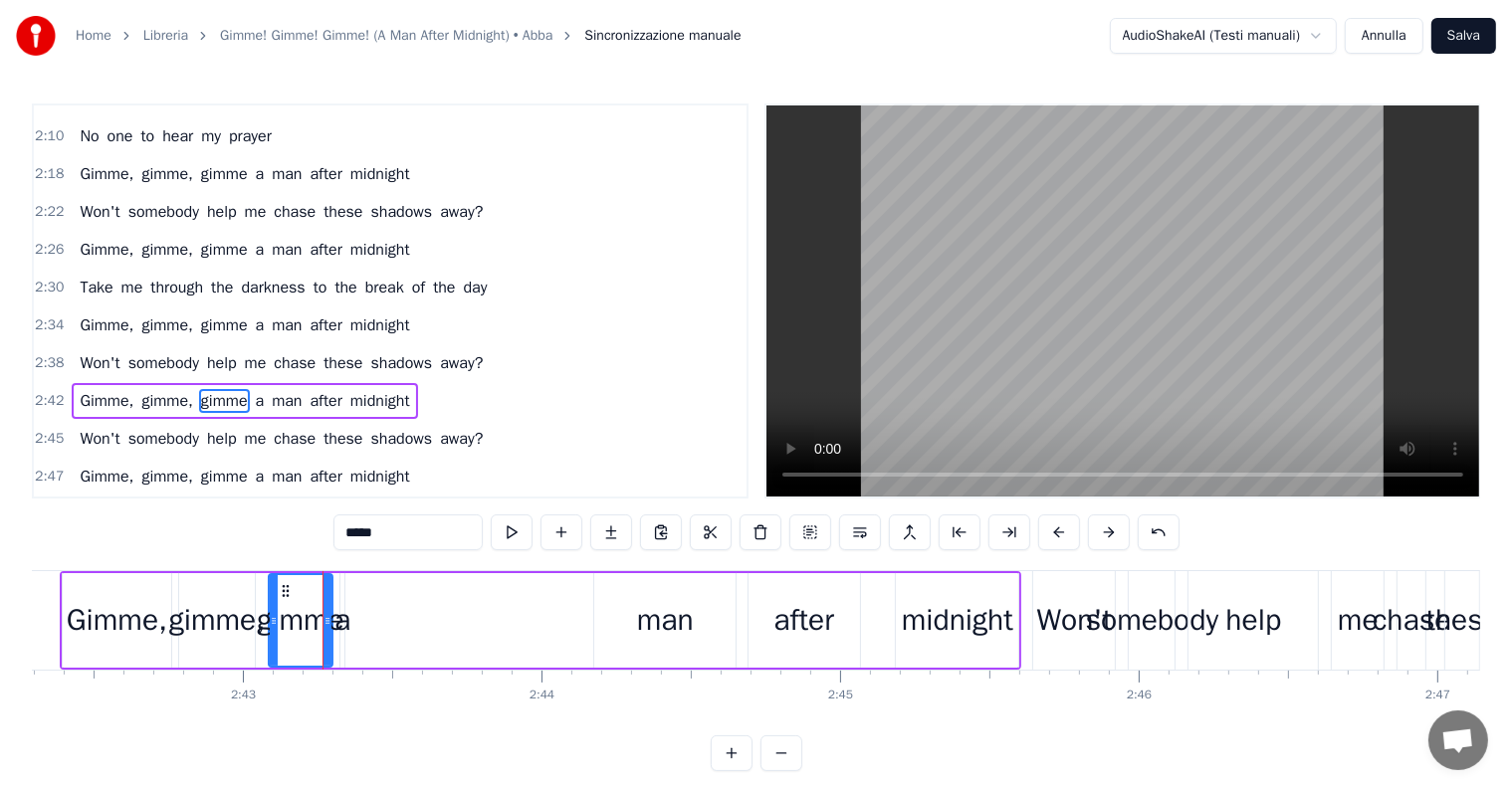 click on "gimme" at bounding box center [301, 620] 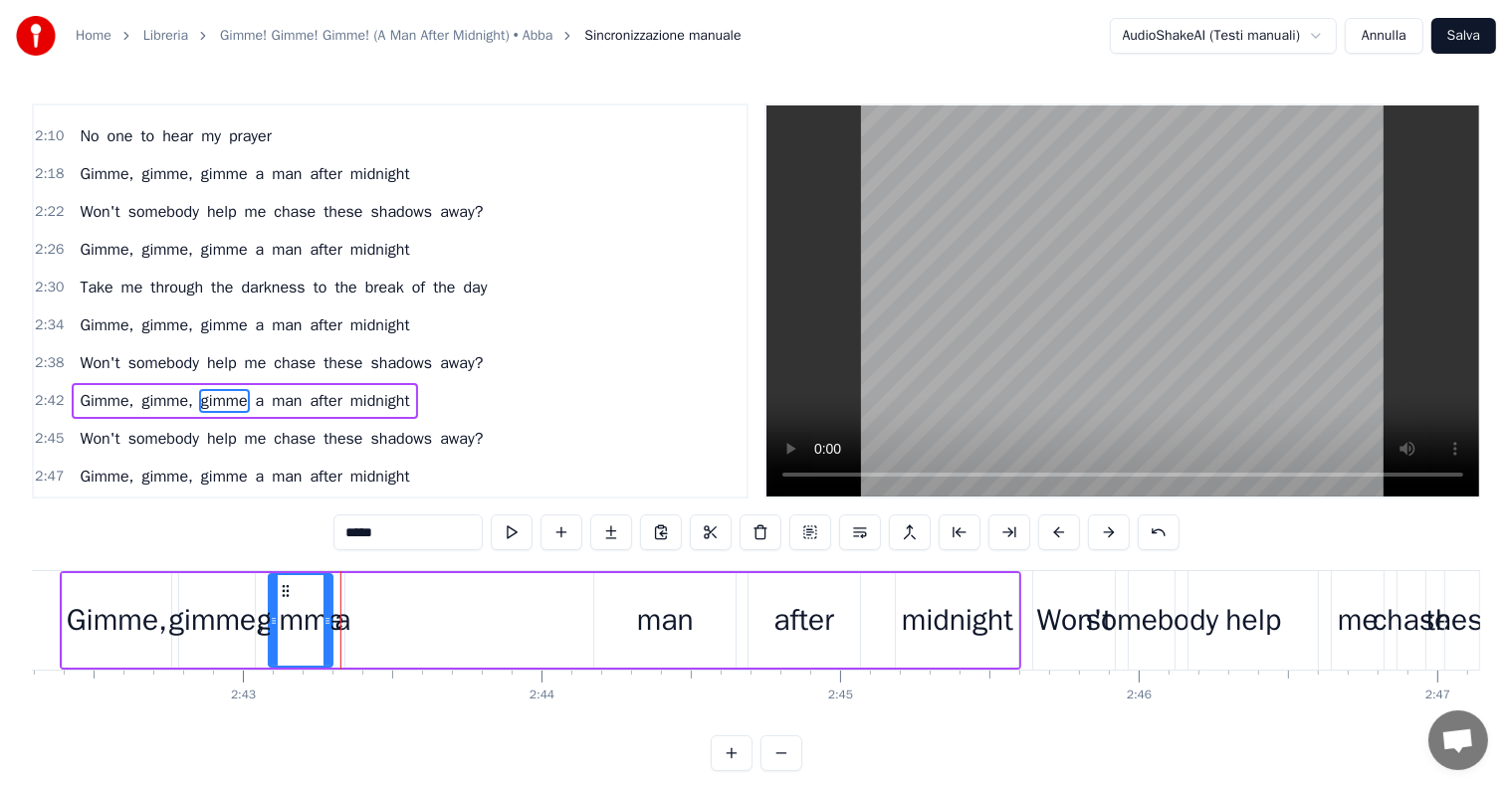 click on "a" at bounding box center (260, 401) 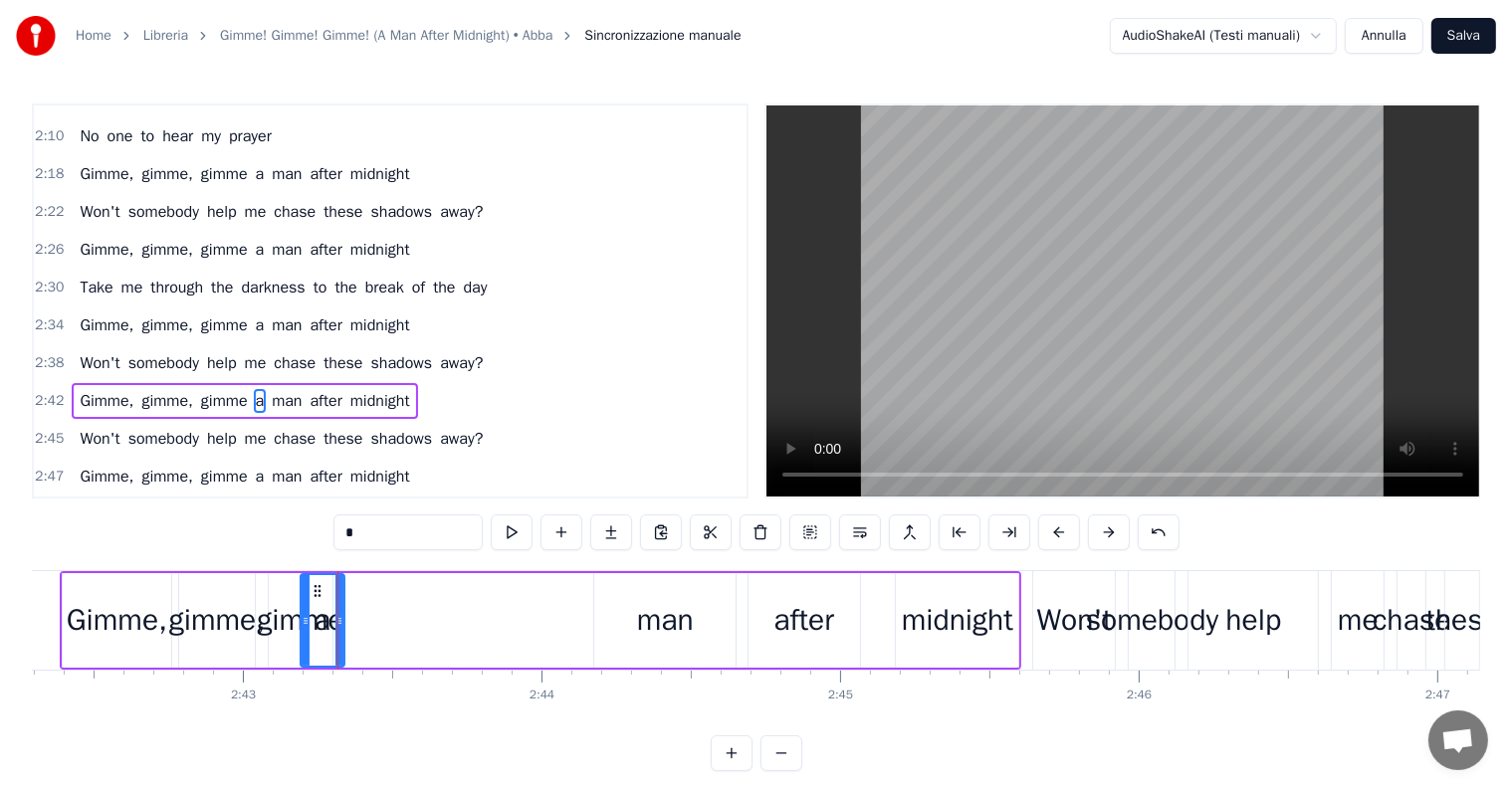 drag, startPoint x: 344, startPoint y: 617, endPoint x: 305, endPoint y: 616, distance: 39.012818 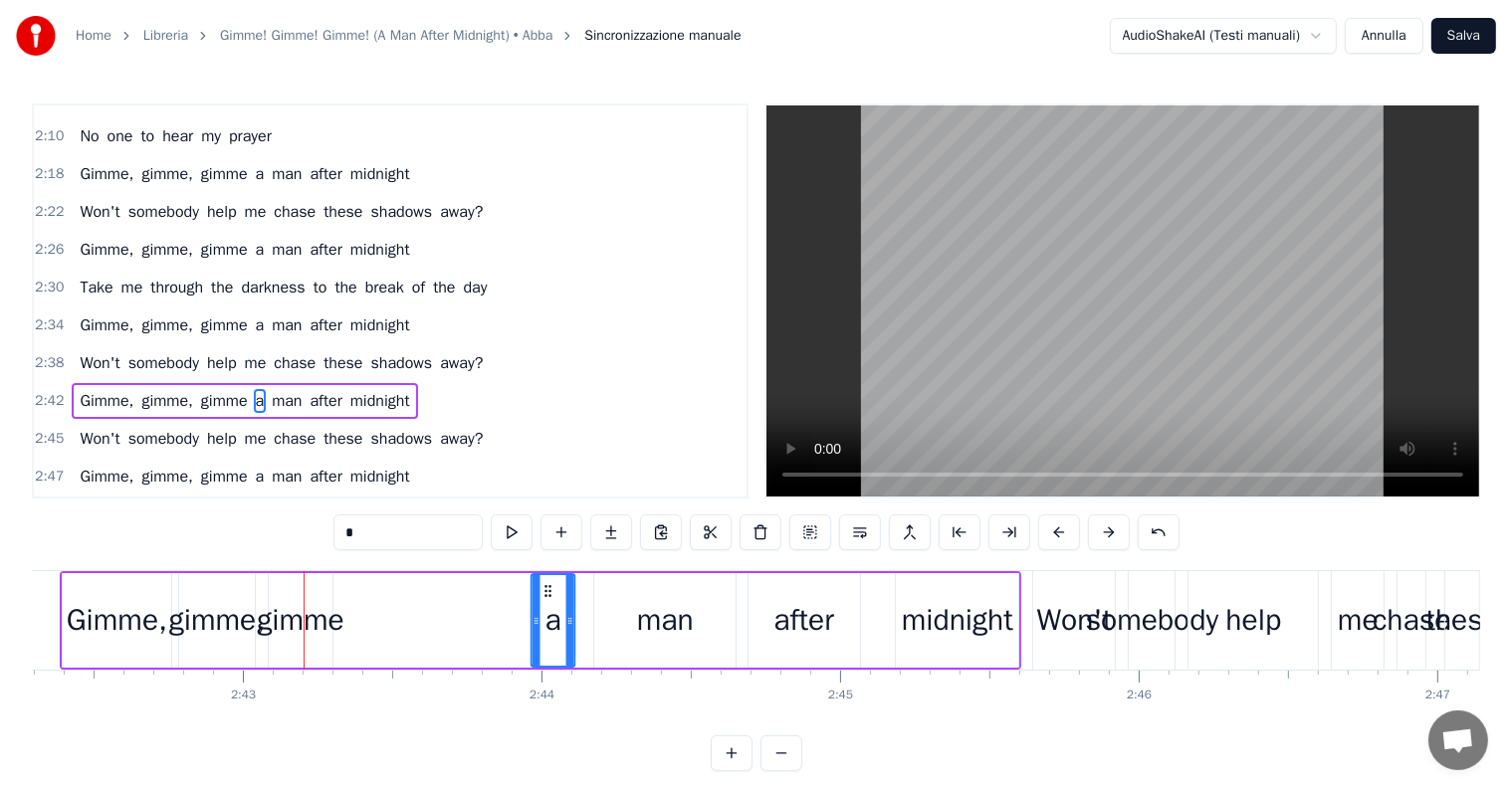 drag, startPoint x: 317, startPoint y: 585, endPoint x: 549, endPoint y: 597, distance: 232.3101 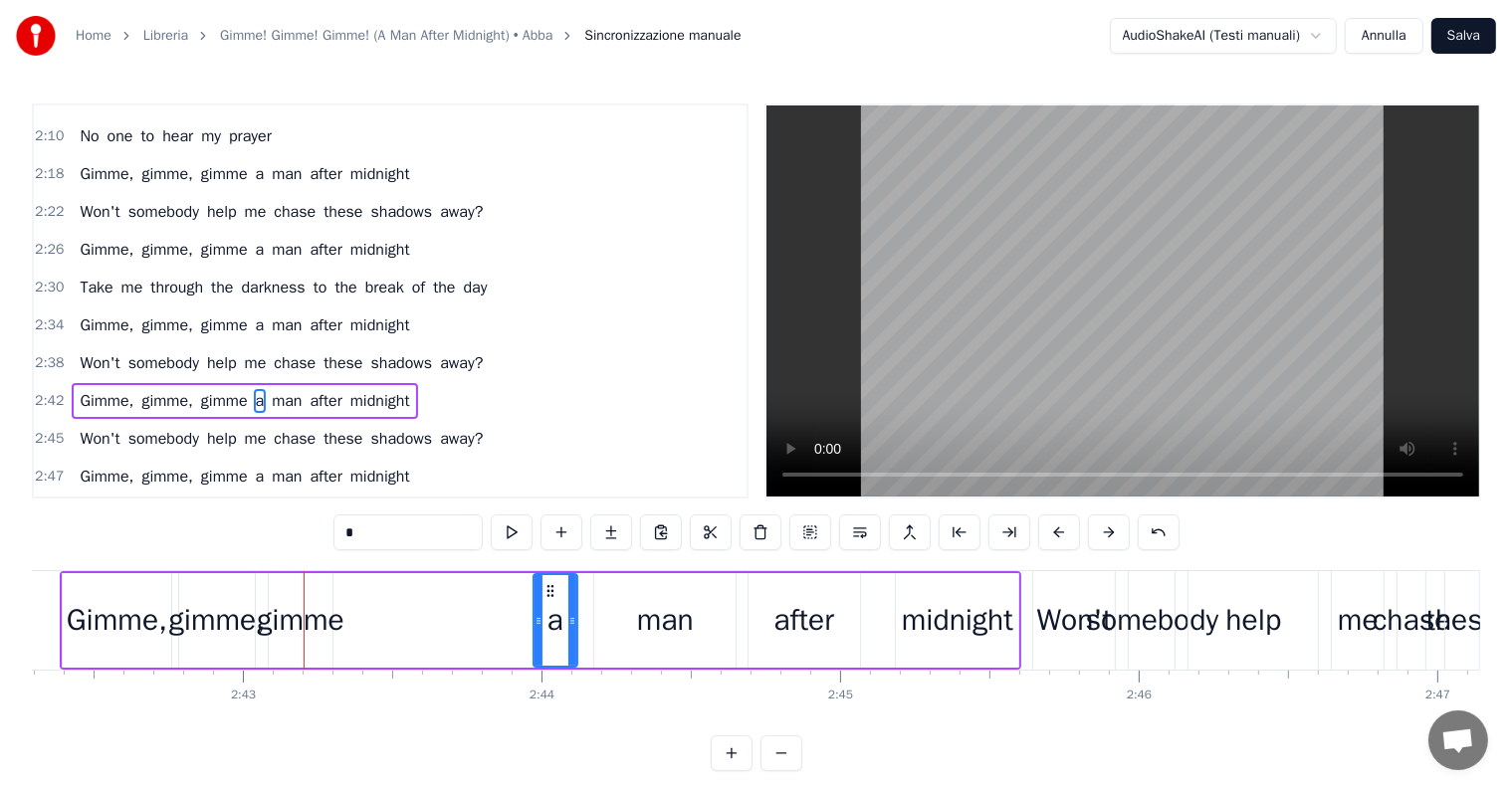 click on "gimme" at bounding box center (224, 401) 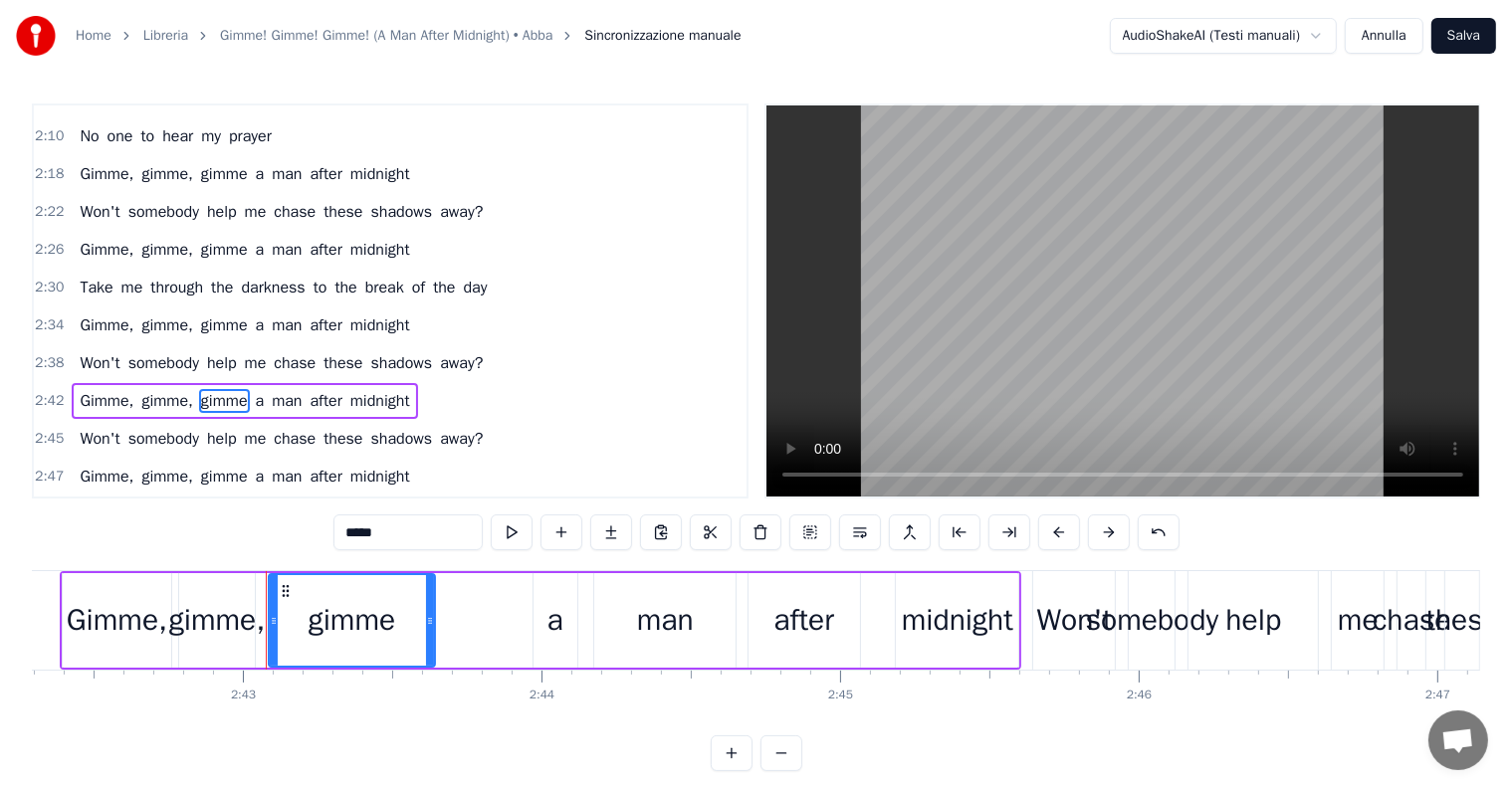 drag, startPoint x: 326, startPoint y: 621, endPoint x: 429, endPoint y: 609, distance: 103.69667 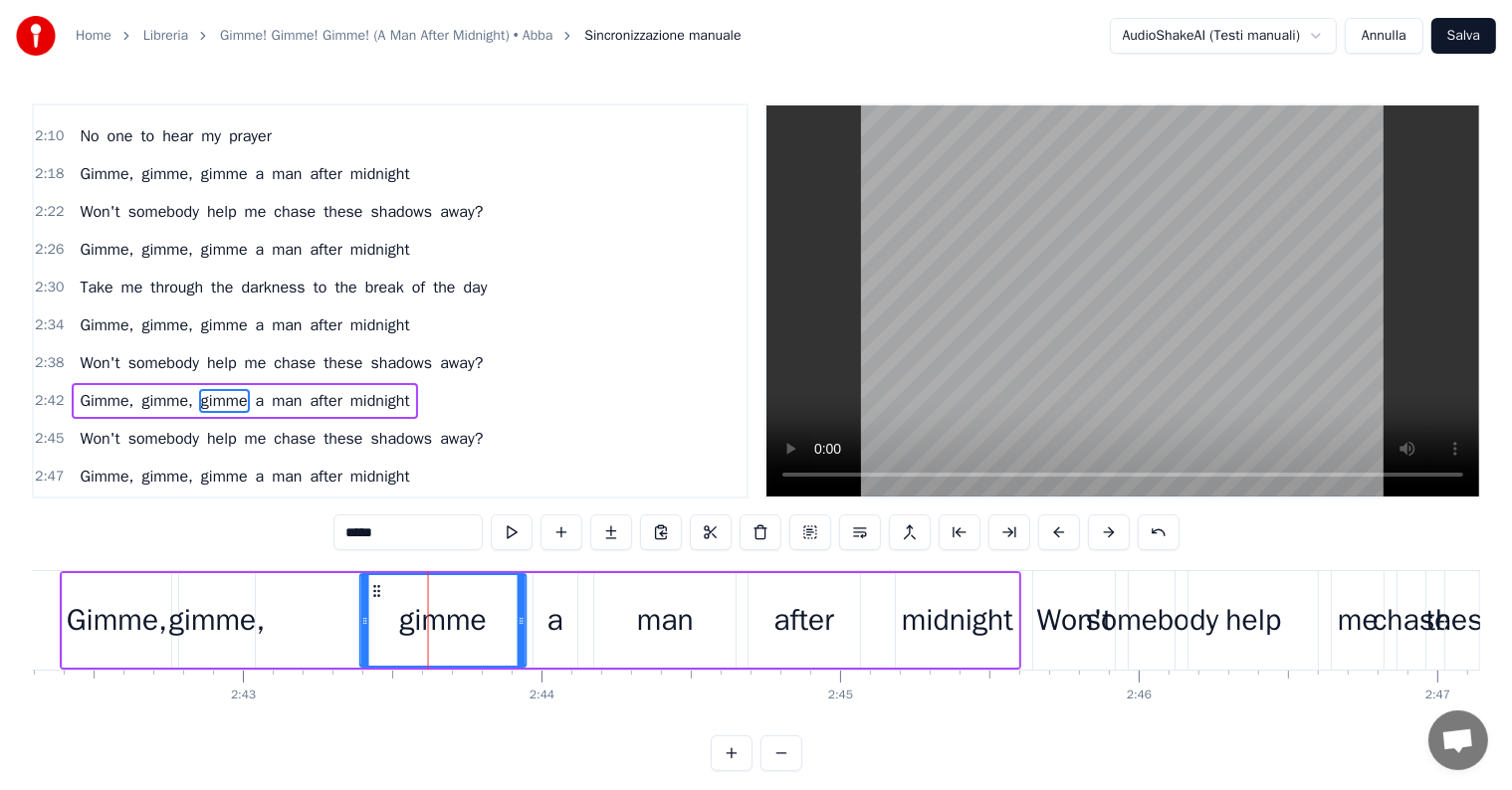 drag, startPoint x: 285, startPoint y: 592, endPoint x: 379, endPoint y: 590, distance: 94.02127 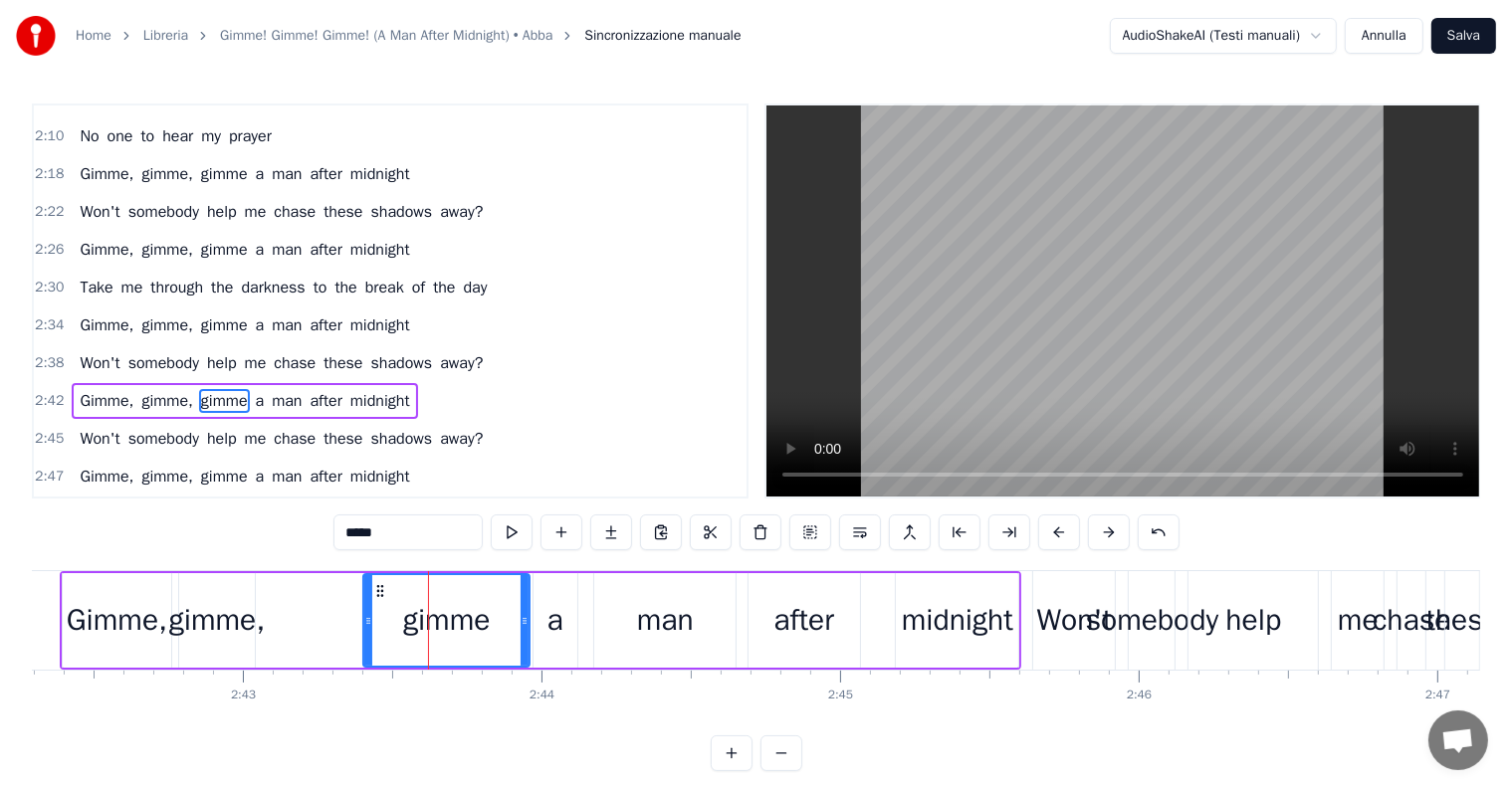 click on "gimme," at bounding box center [166, 401] 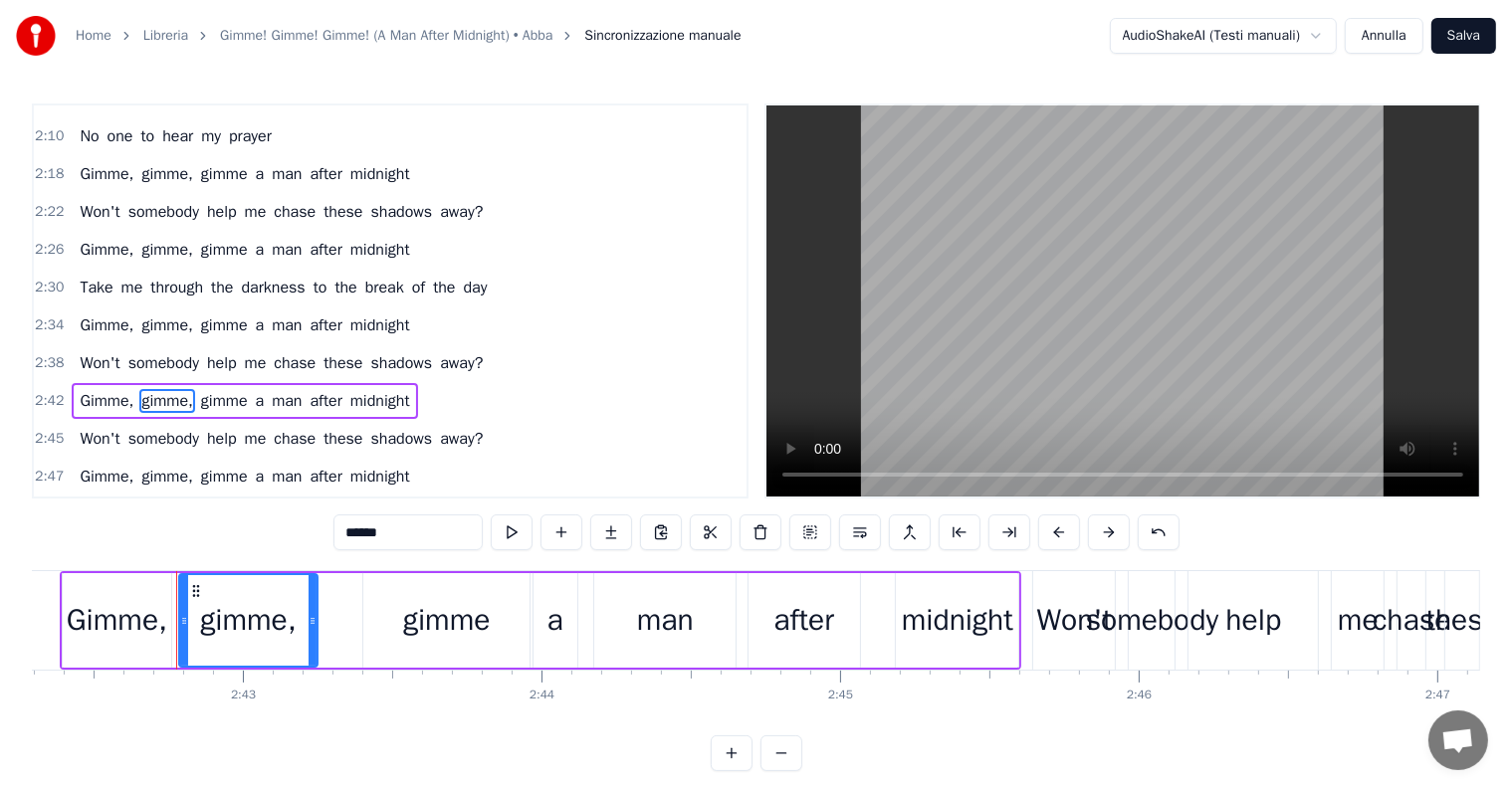 drag, startPoint x: 251, startPoint y: 621, endPoint x: 317, endPoint y: 613, distance: 66.48308 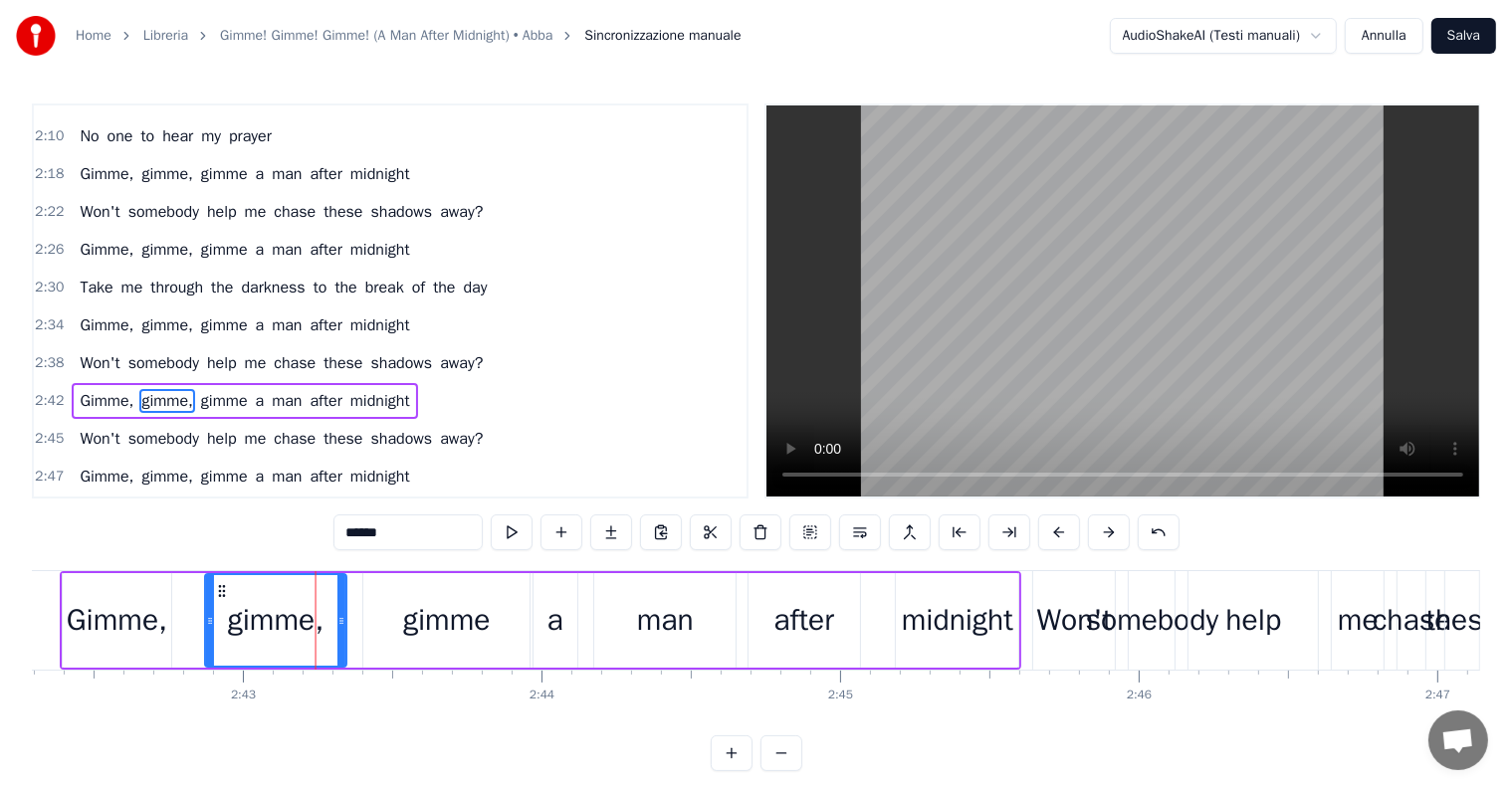 drag, startPoint x: 193, startPoint y: 589, endPoint x: 219, endPoint y: 588, distance: 26.019224 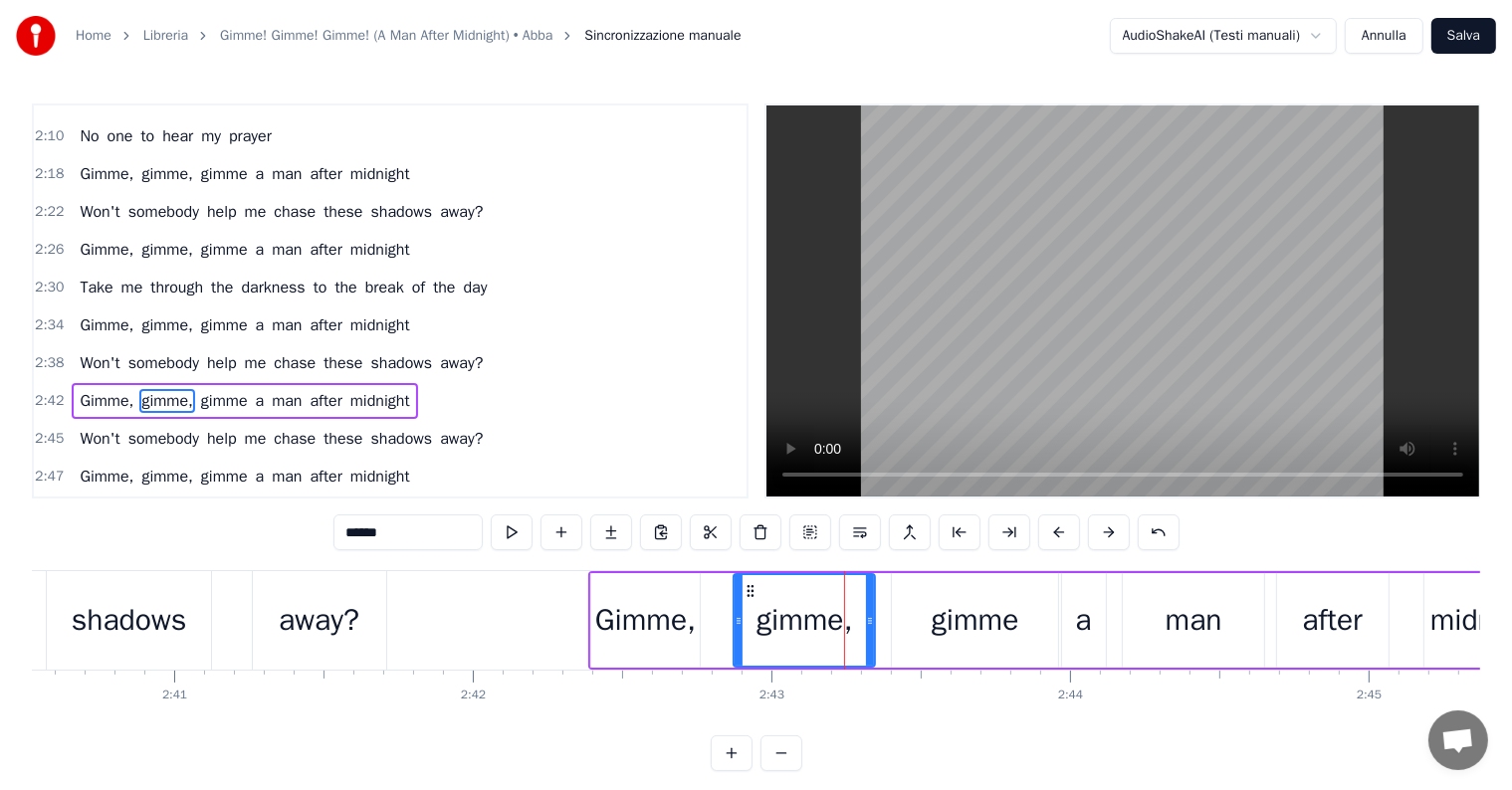 scroll, scrollTop: 0, scrollLeft: 48041, axis: horizontal 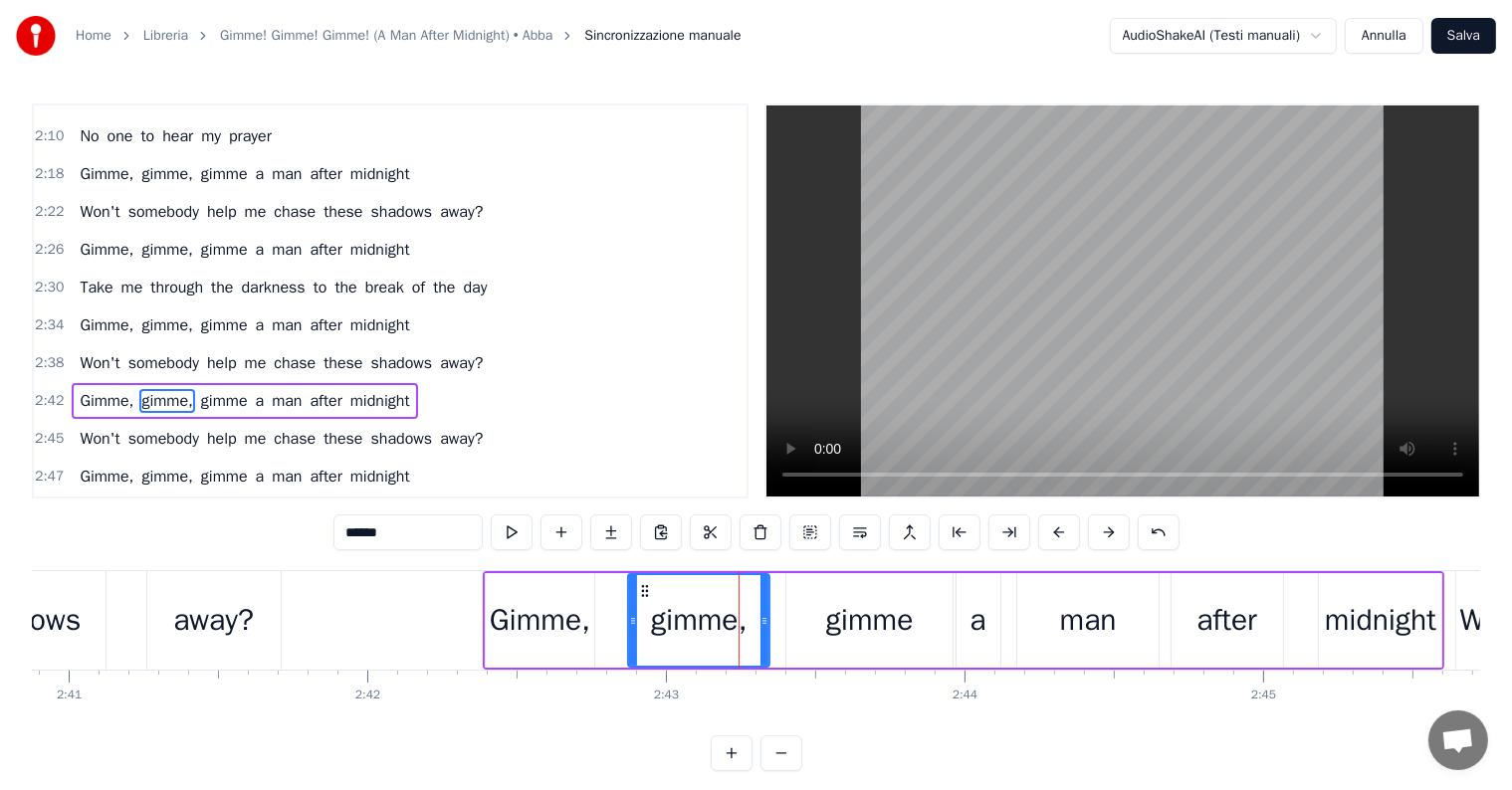 click on "man" at bounding box center (1088, 620) 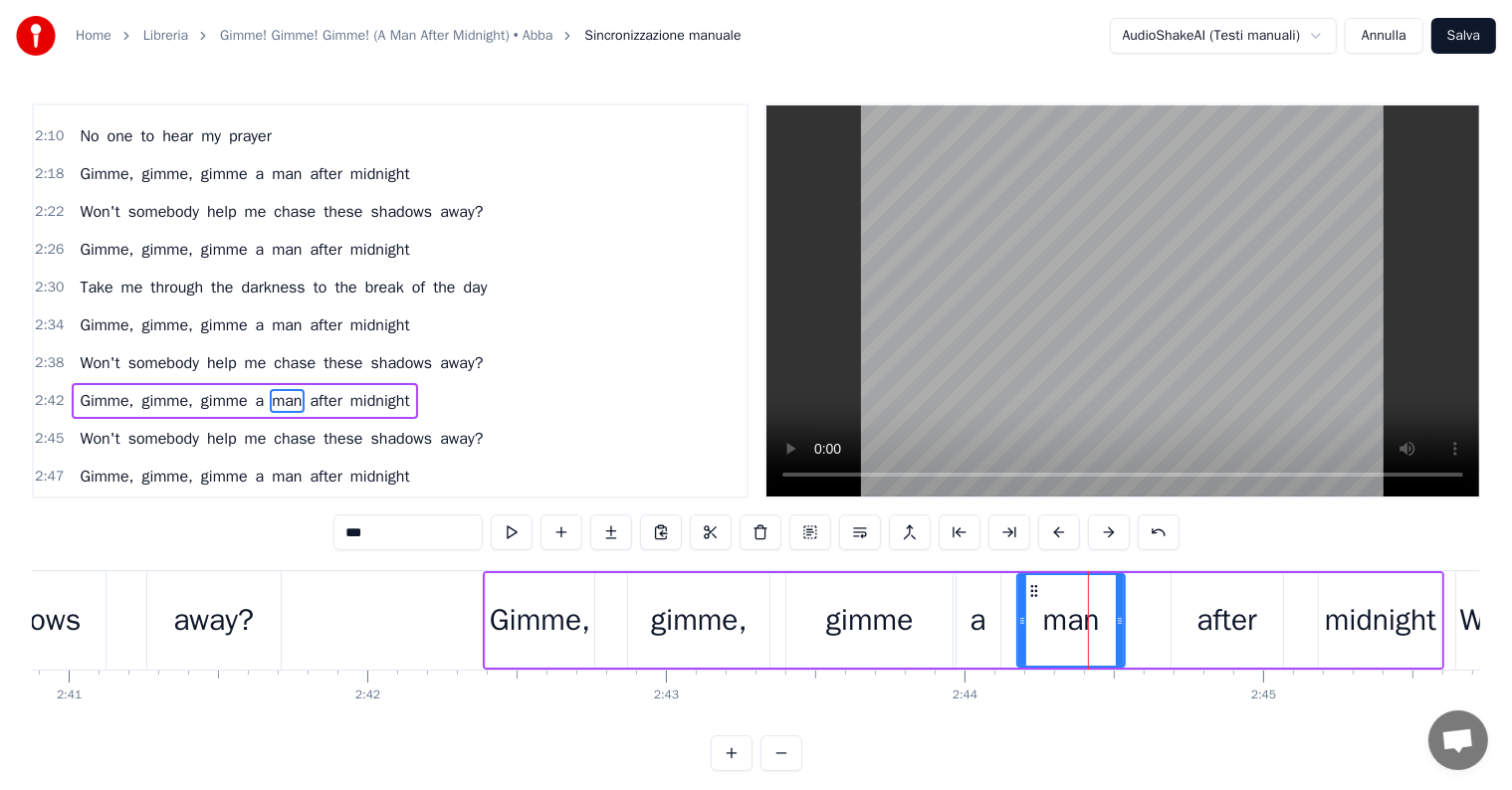drag, startPoint x: 1157, startPoint y: 618, endPoint x: 1120, endPoint y: 621, distance: 37.12142 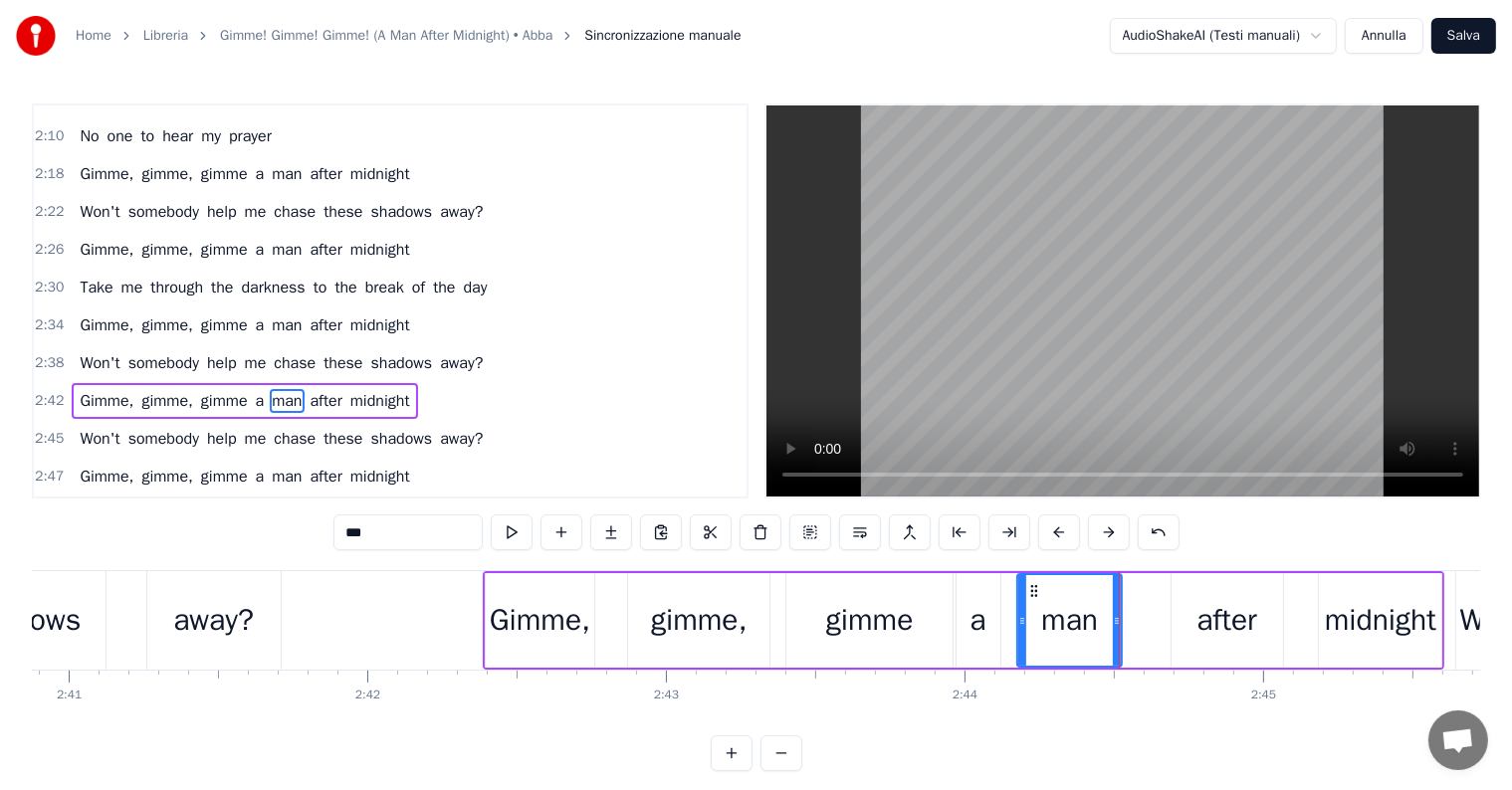 click on "after" at bounding box center (1226, 620) 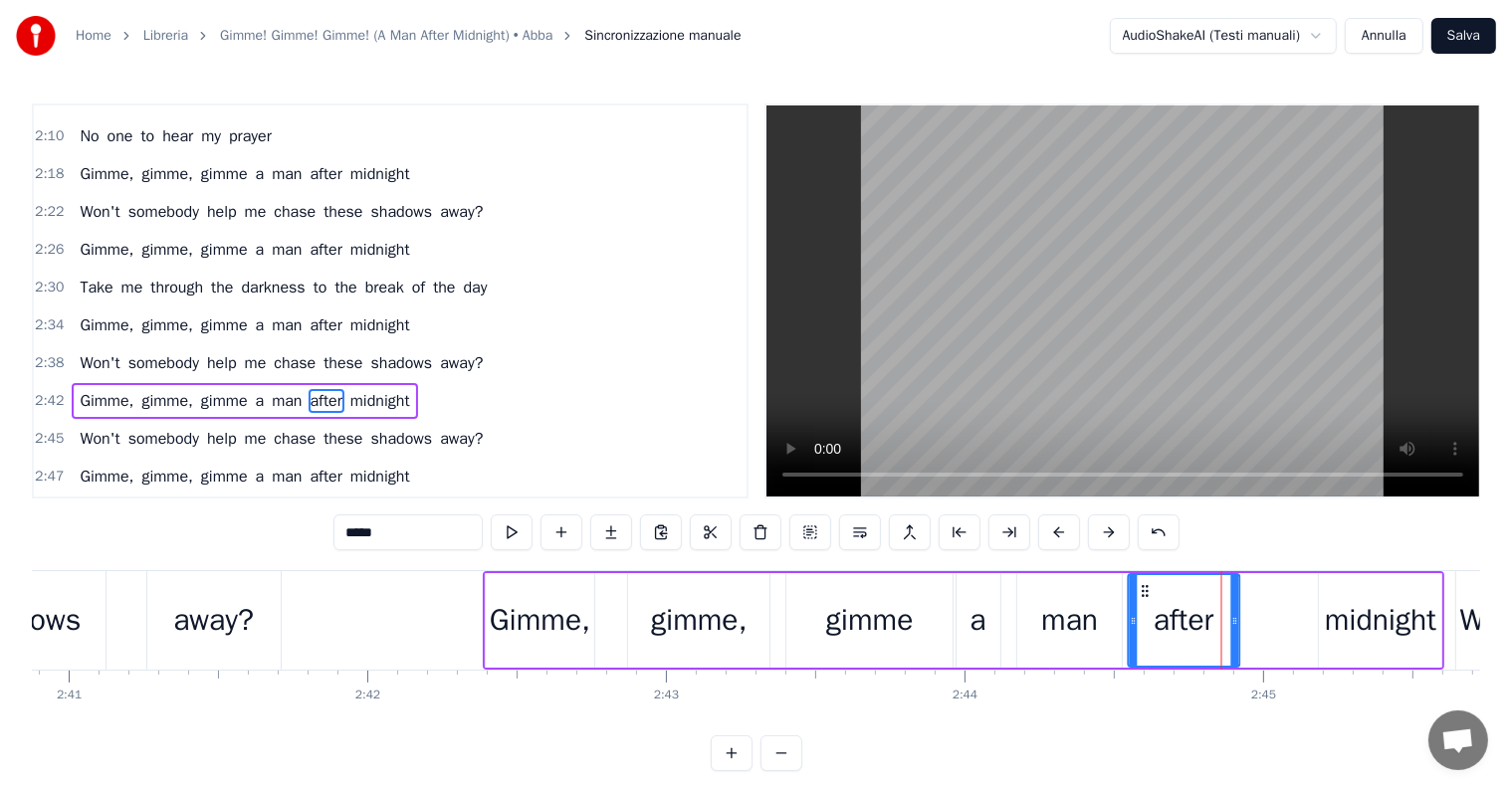 drag, startPoint x: 1187, startPoint y: 591, endPoint x: 1143, endPoint y: 597, distance: 44.407207 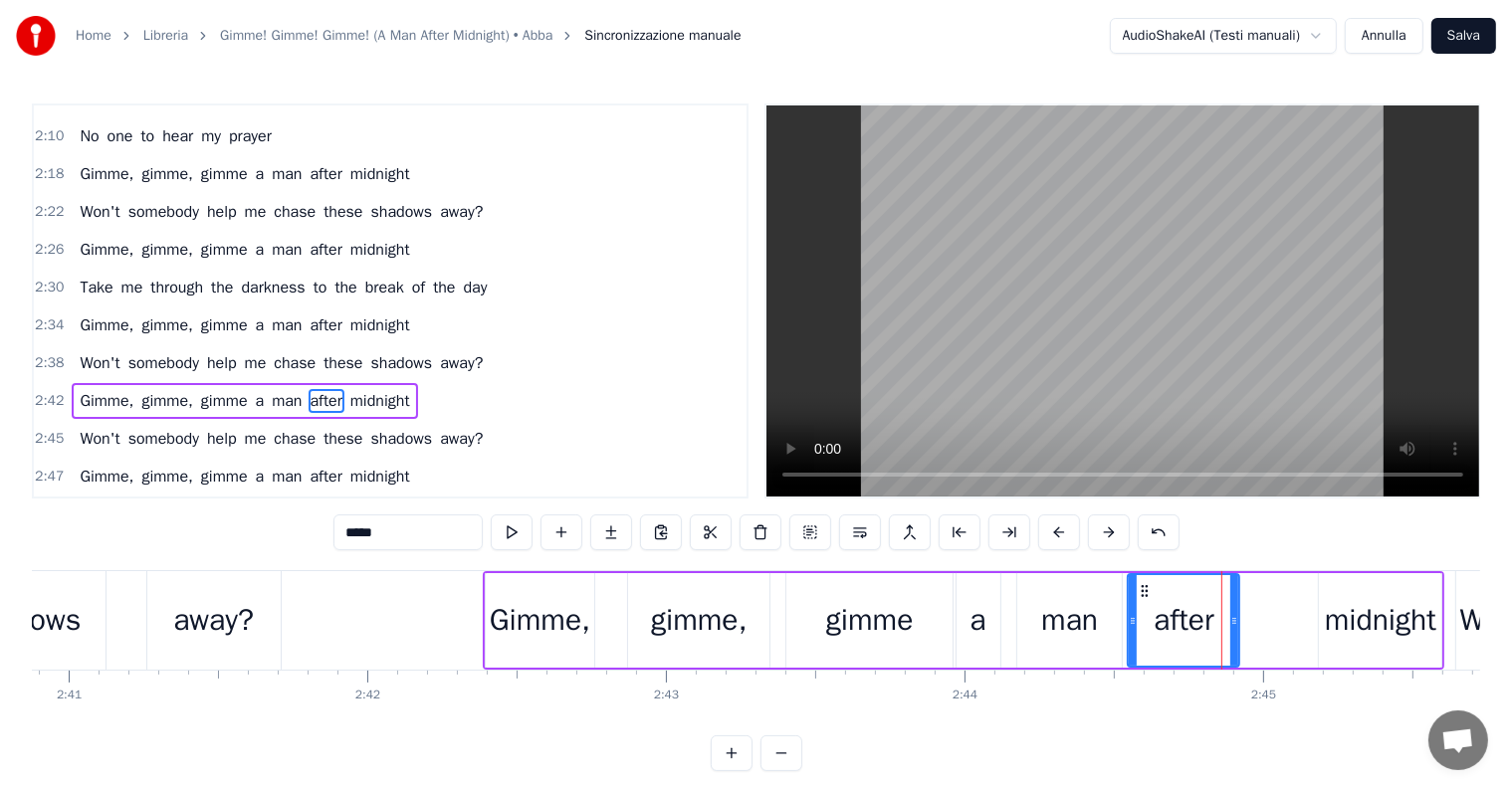click on "midnight" at bounding box center (1380, 620) 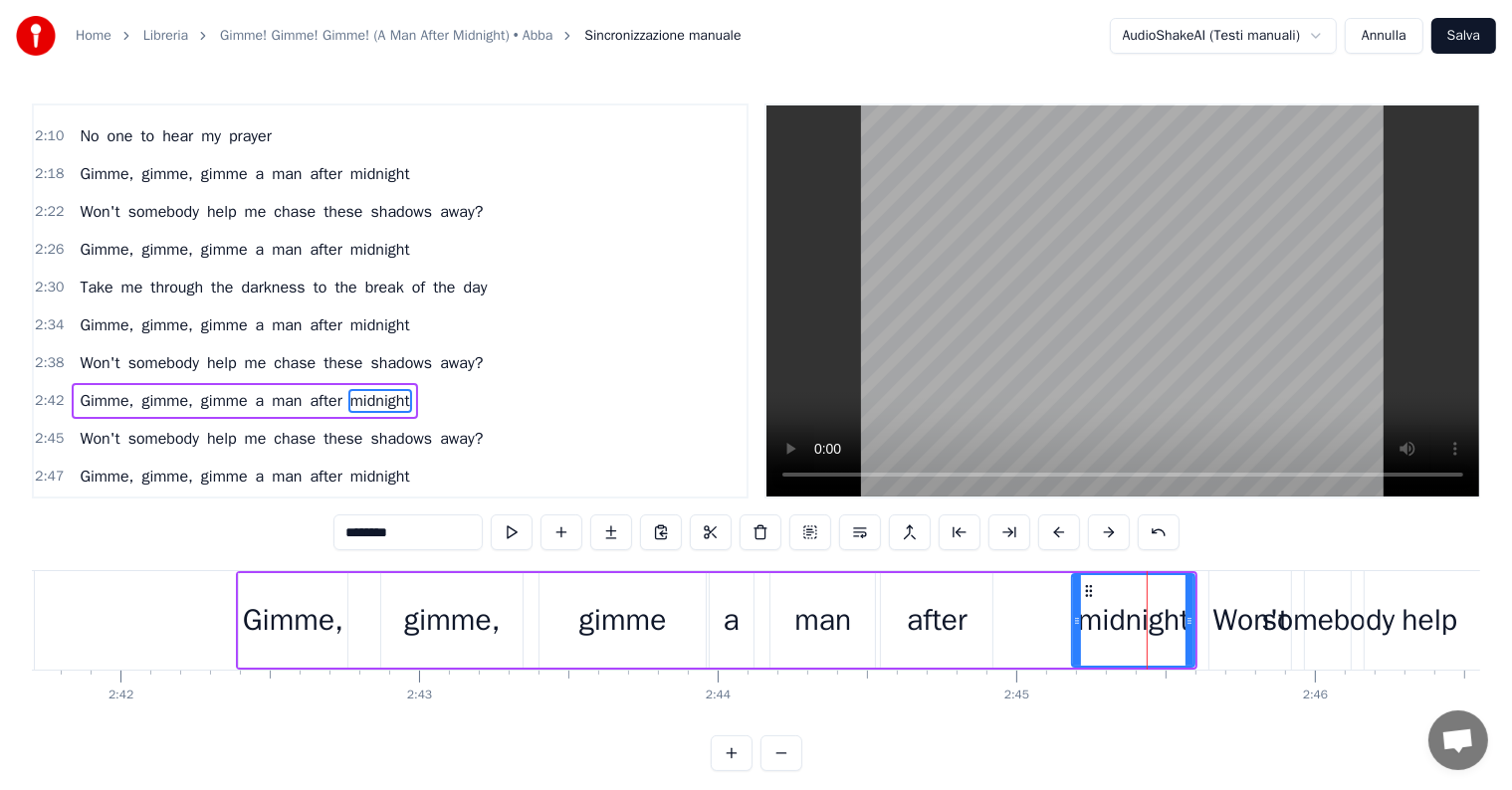 scroll, scrollTop: 0, scrollLeft: 48498, axis: horizontal 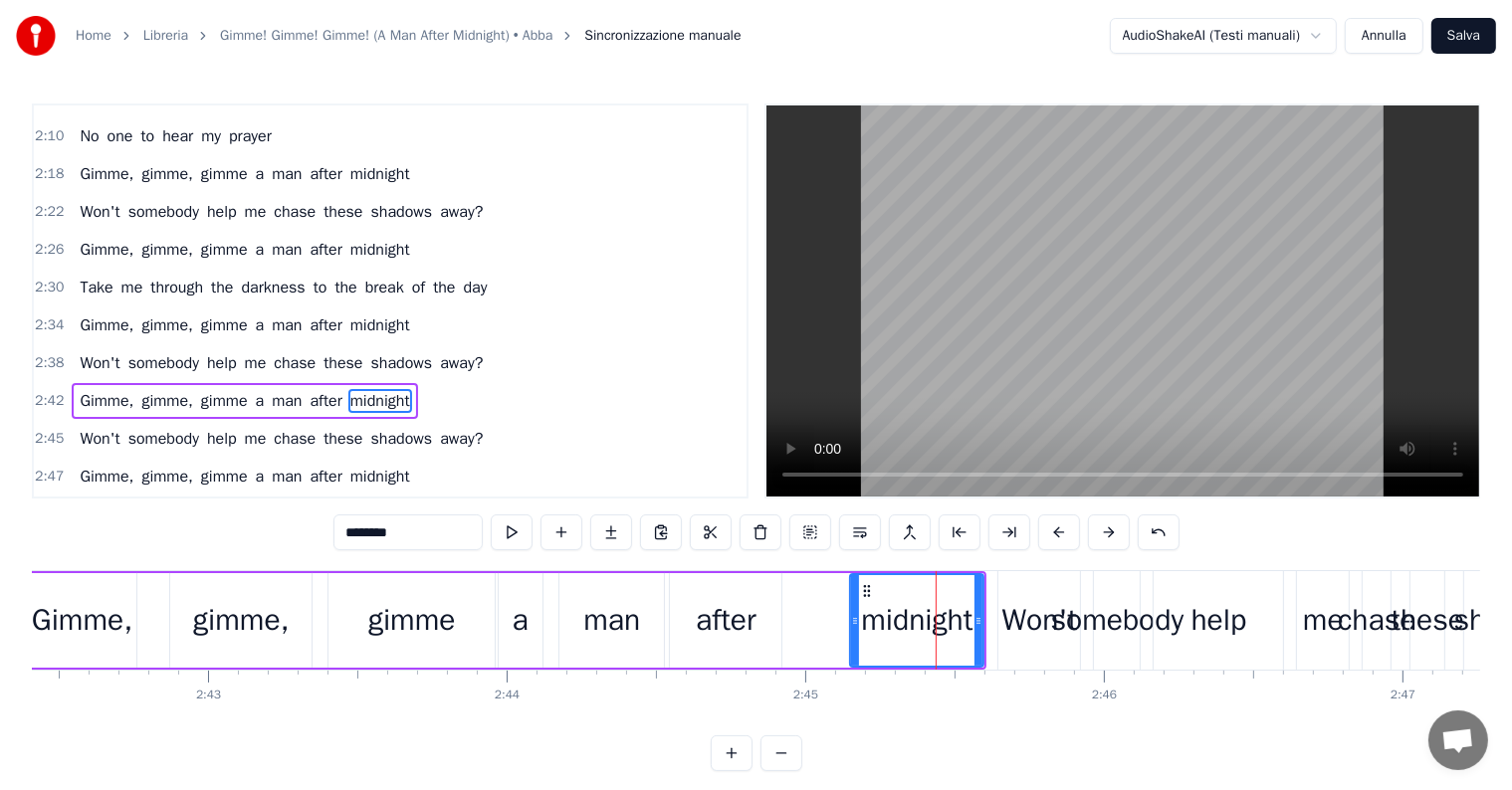 drag, startPoint x: 865, startPoint y: 618, endPoint x: 854, endPoint y: 621, distance: 11.401754 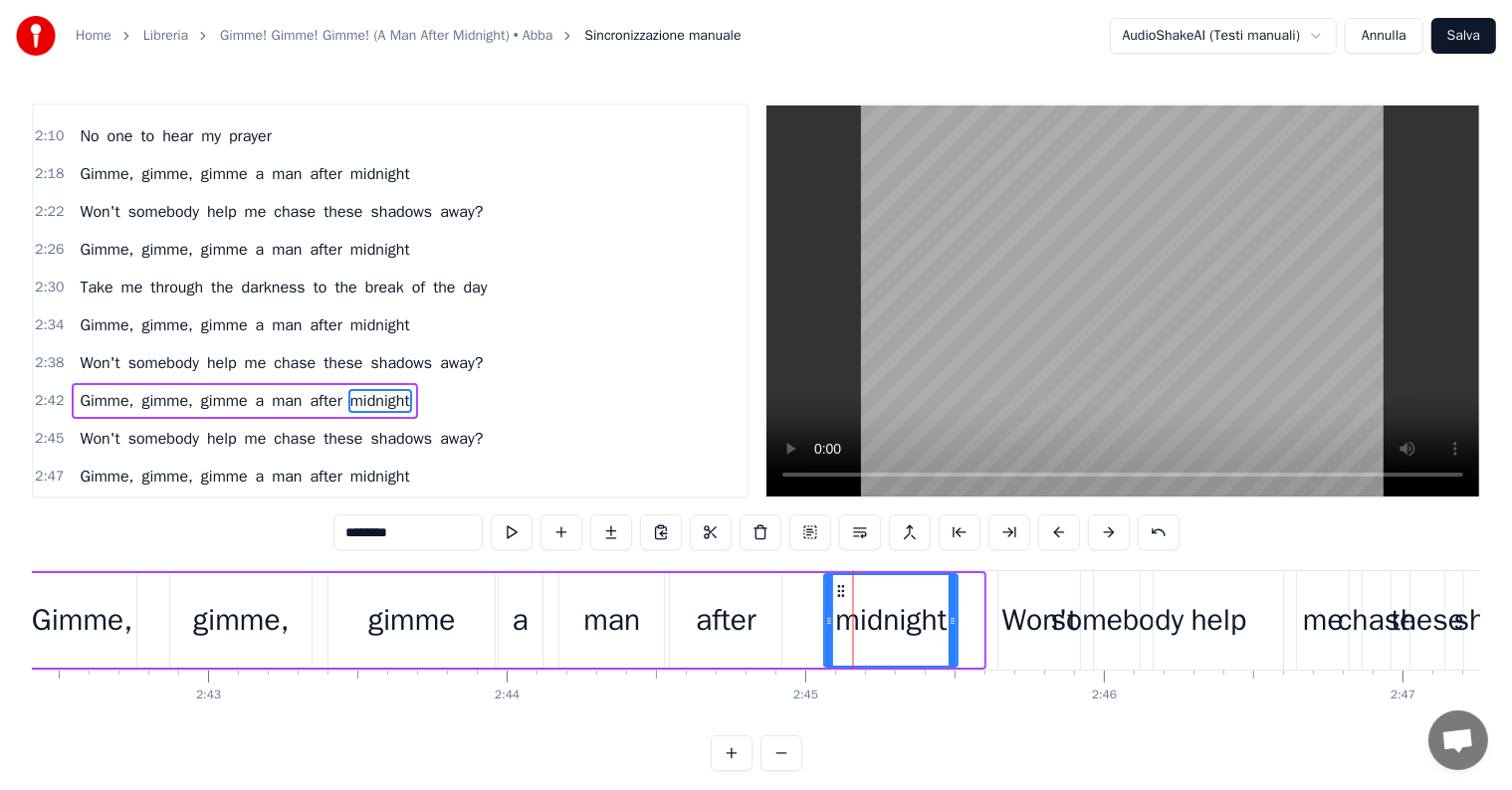 drag, startPoint x: 866, startPoint y: 591, endPoint x: 840, endPoint y: 598, distance: 26.925824 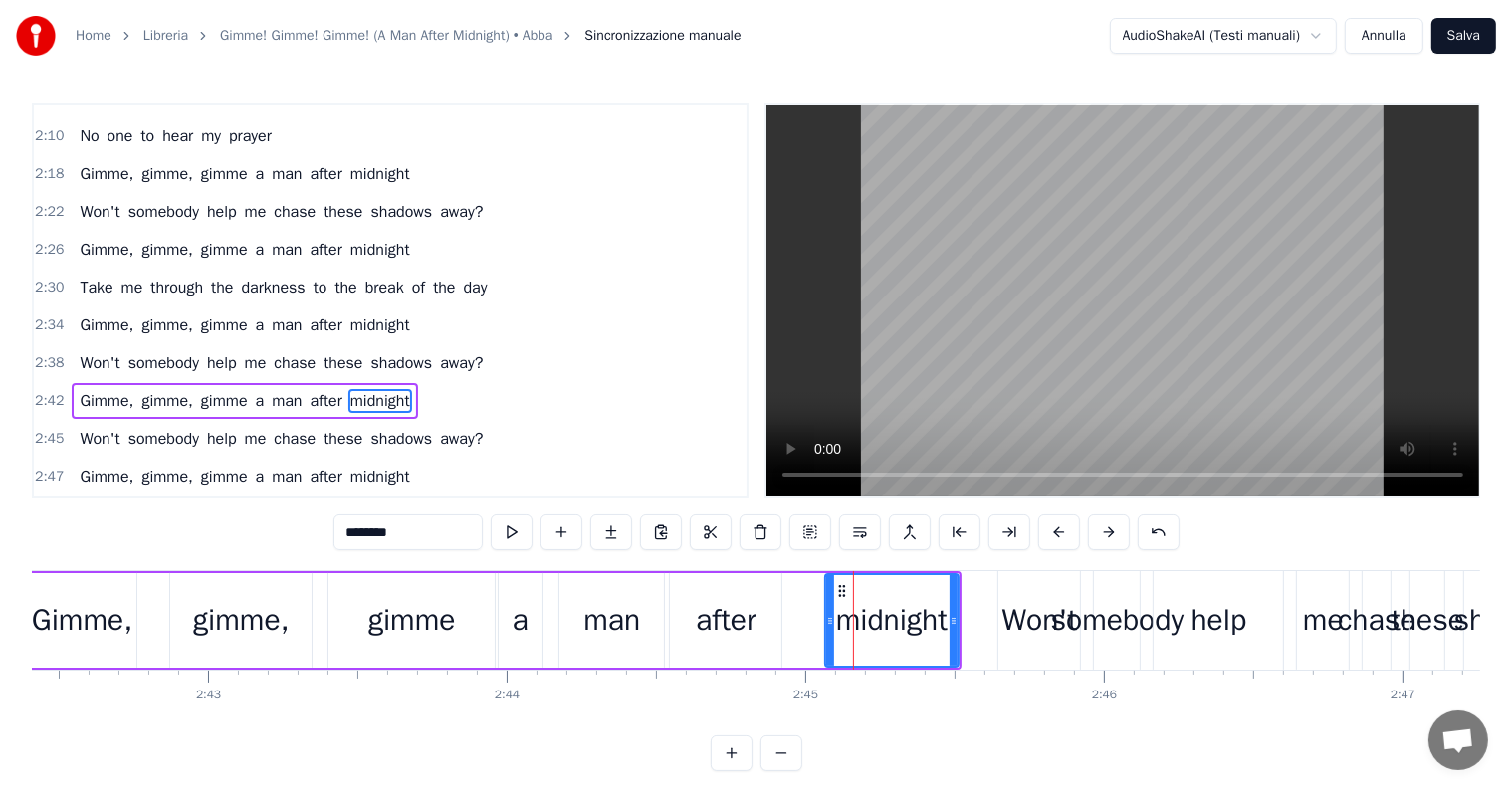 click on "Won't somebody help me chase these shadows away?" at bounding box center [281, 363] 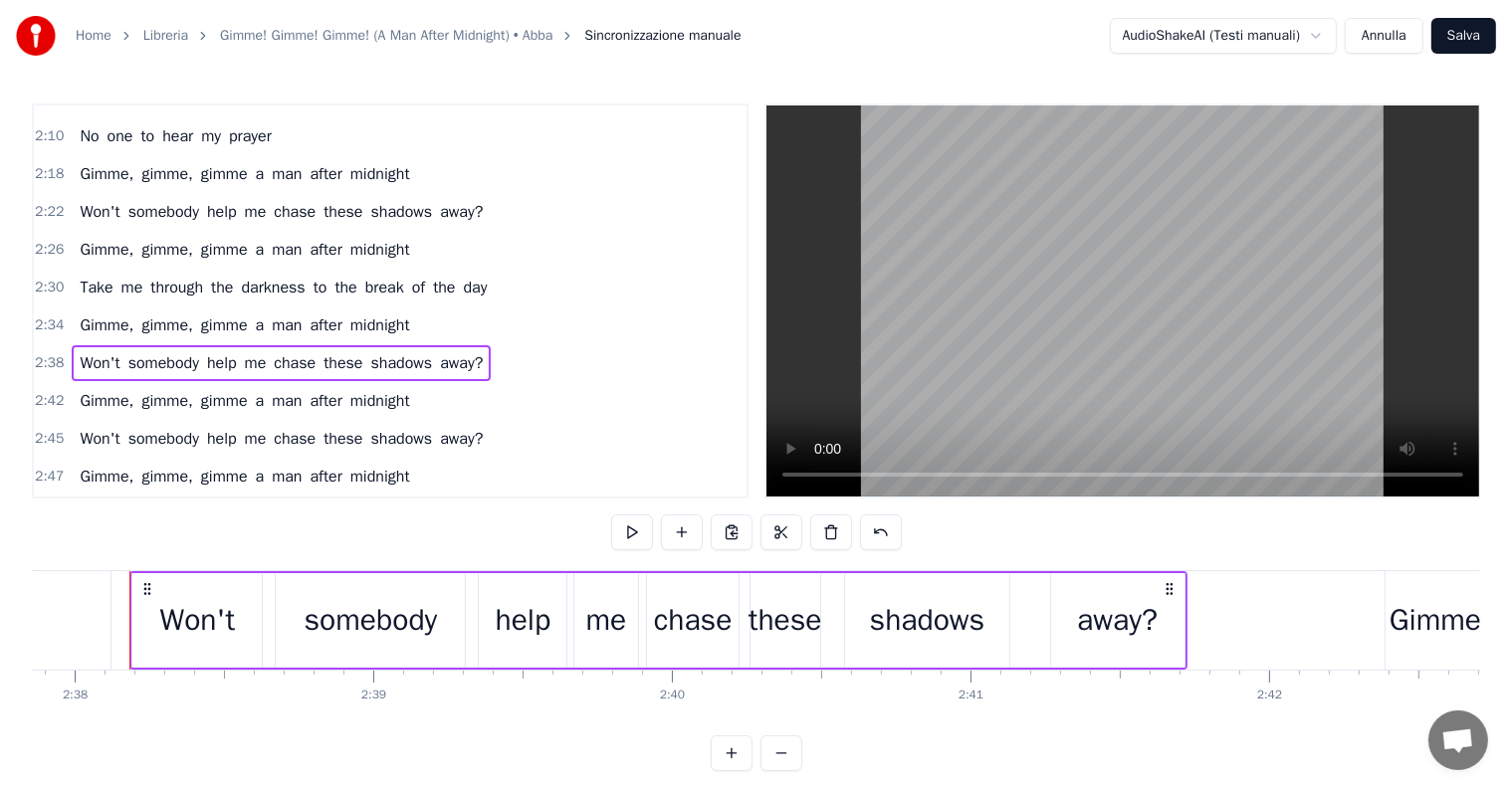 scroll, scrollTop: 0, scrollLeft: 47137, axis: horizontal 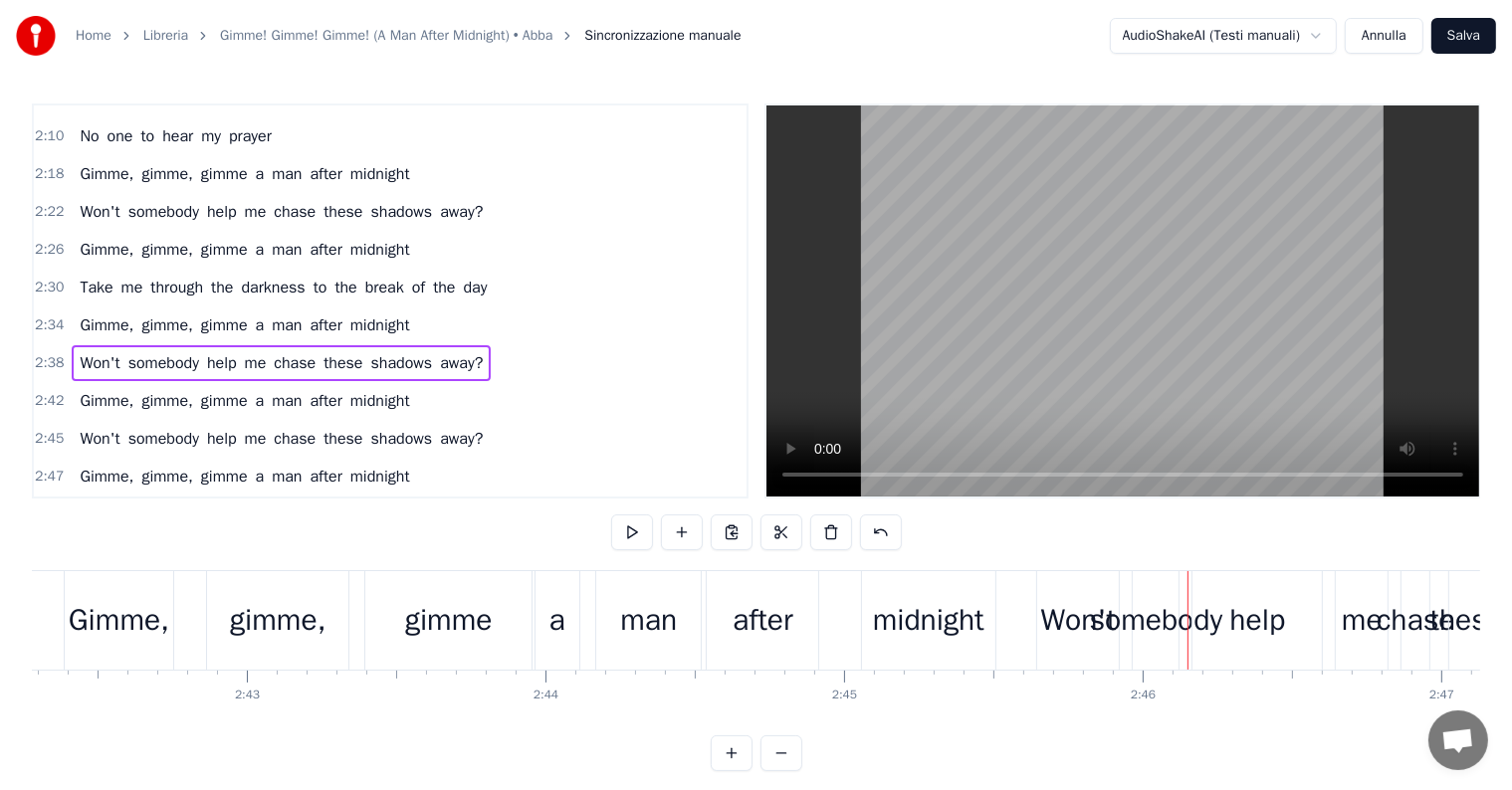 click on "man" at bounding box center (648, 620) 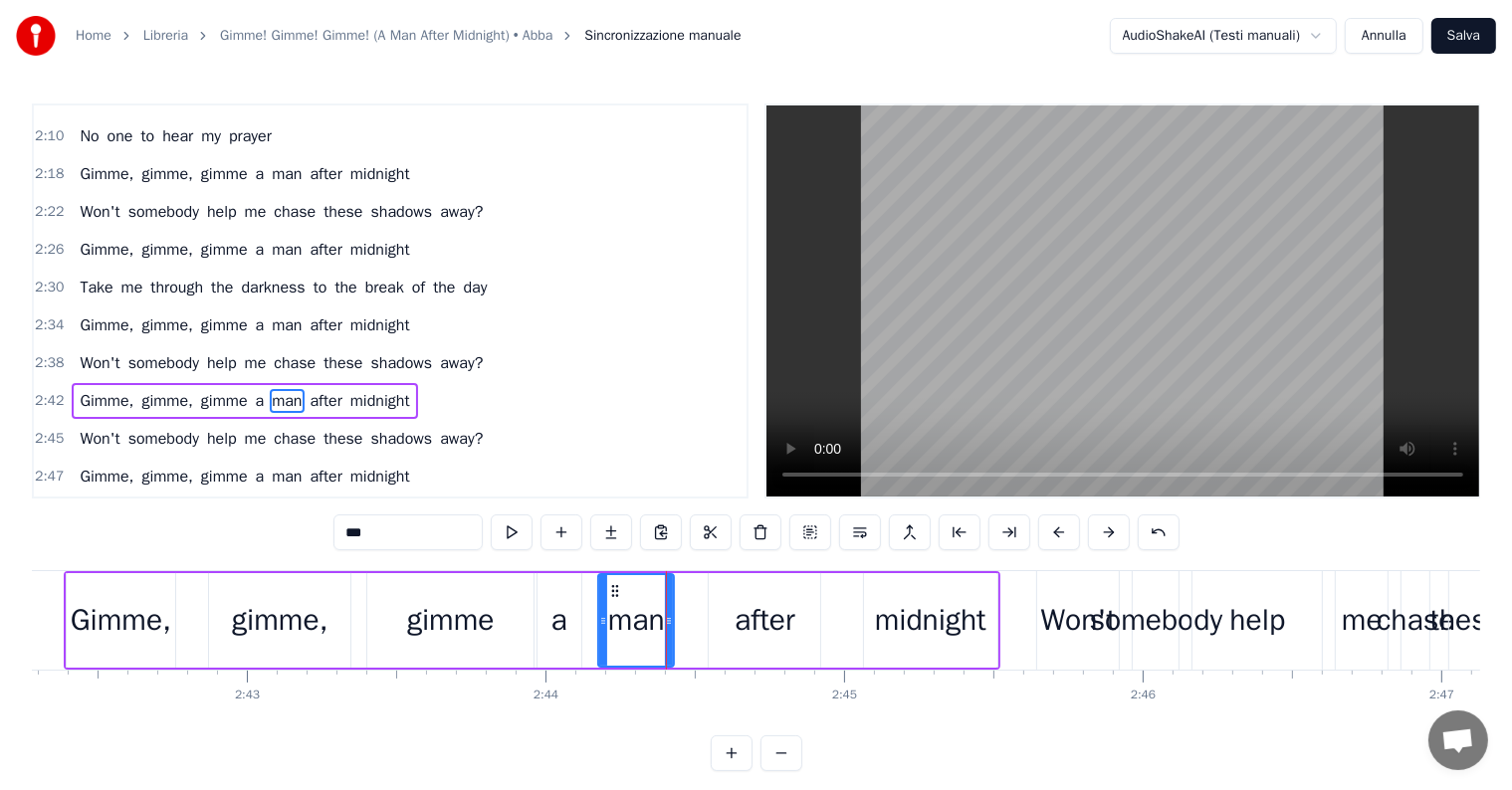 drag, startPoint x: 698, startPoint y: 618, endPoint x: 669, endPoint y: 620, distance: 29.068884 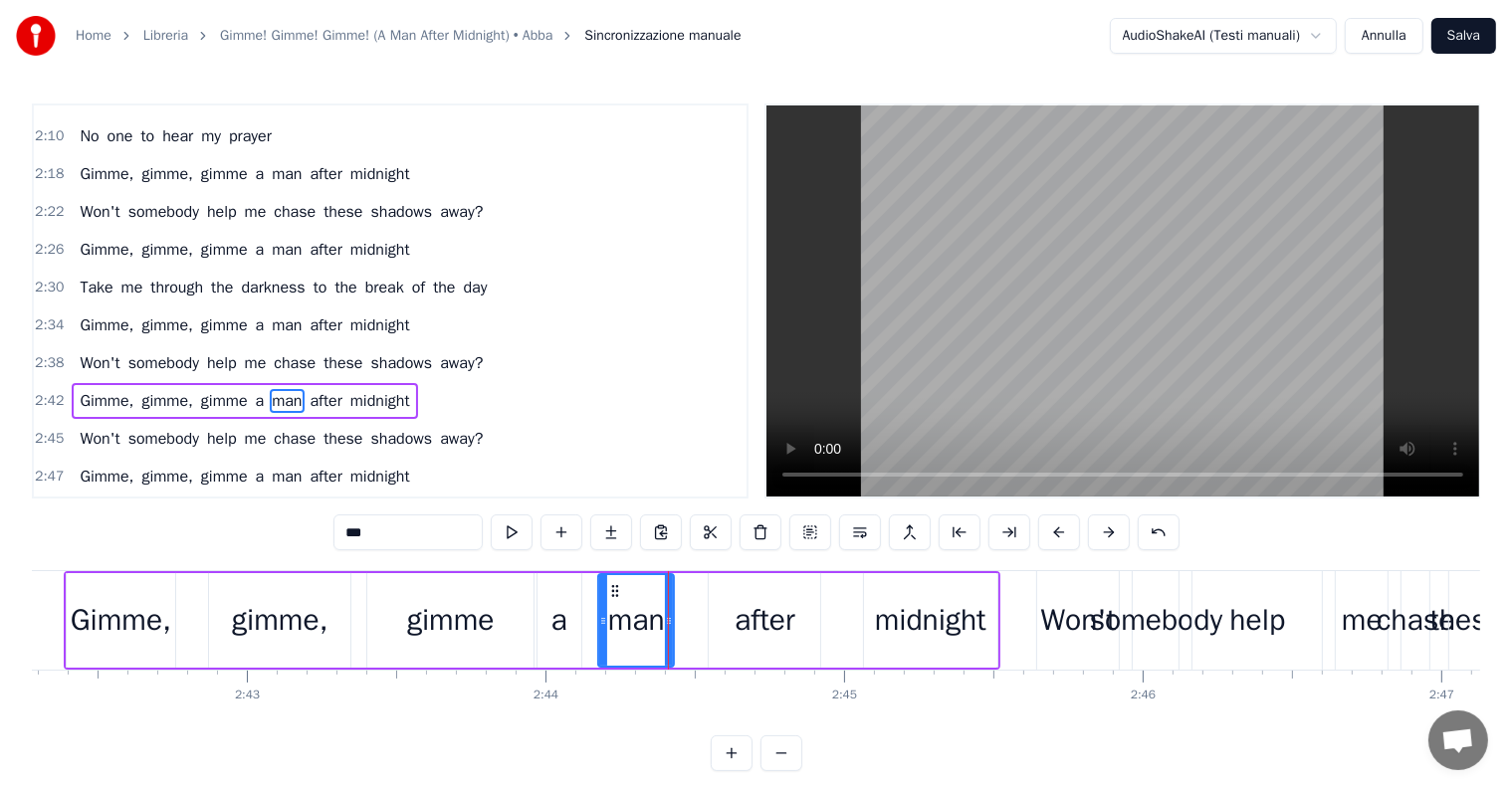 click on "after" at bounding box center (764, 620) 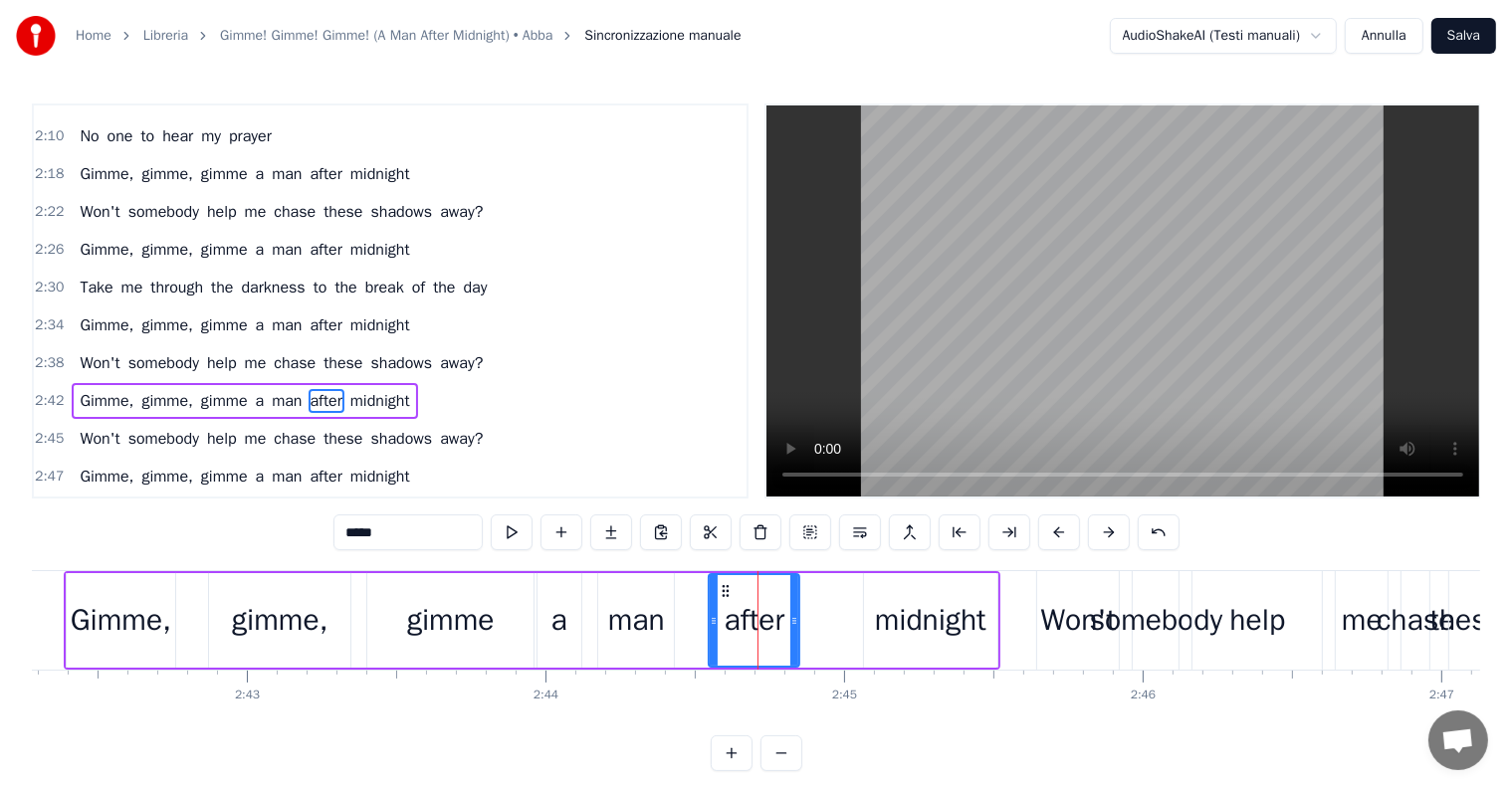 drag, startPoint x: 813, startPoint y: 618, endPoint x: 792, endPoint y: 619, distance: 21.023796 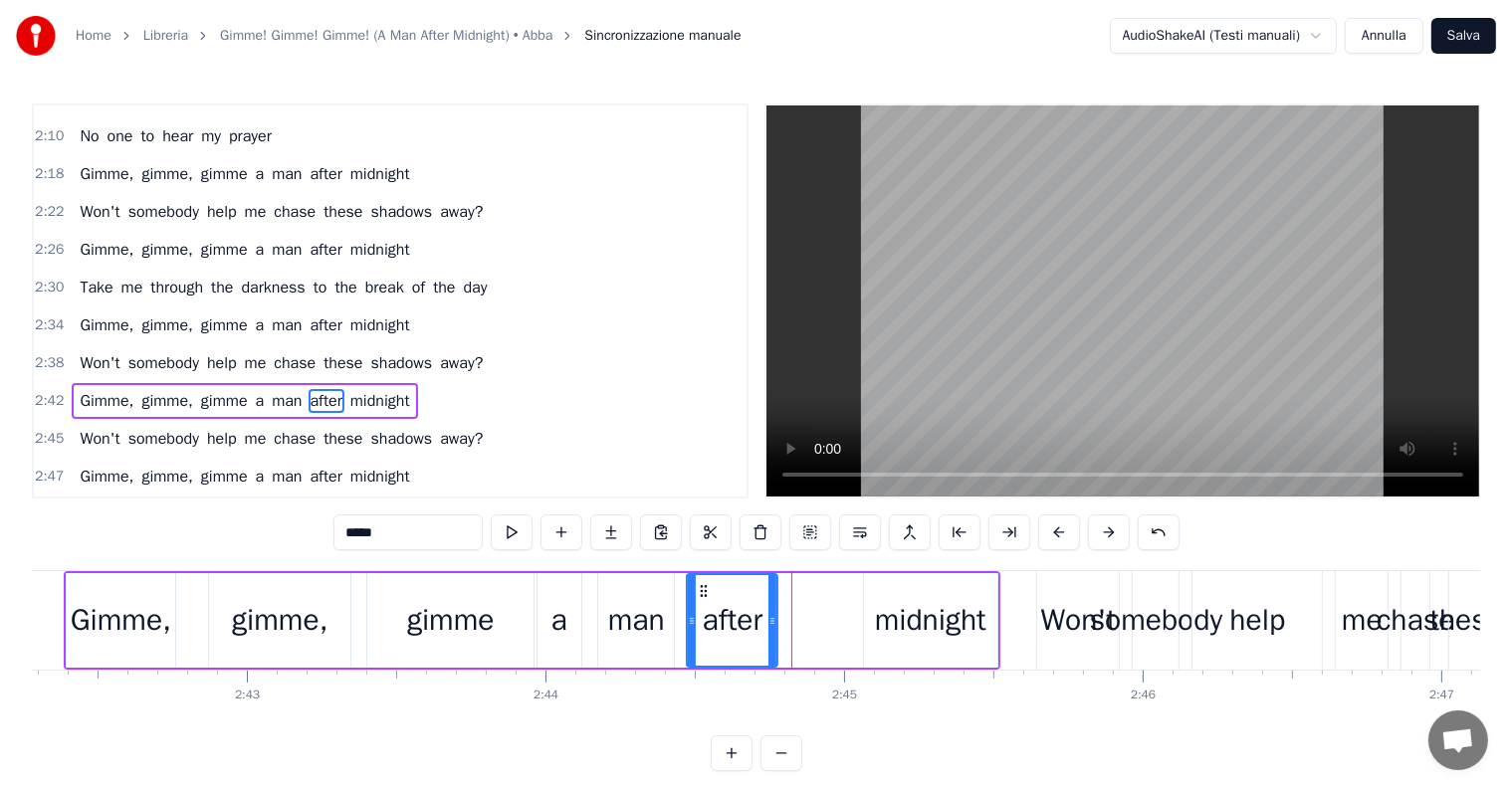 drag, startPoint x: 721, startPoint y: 585, endPoint x: 700, endPoint y: 589, distance: 21.377558 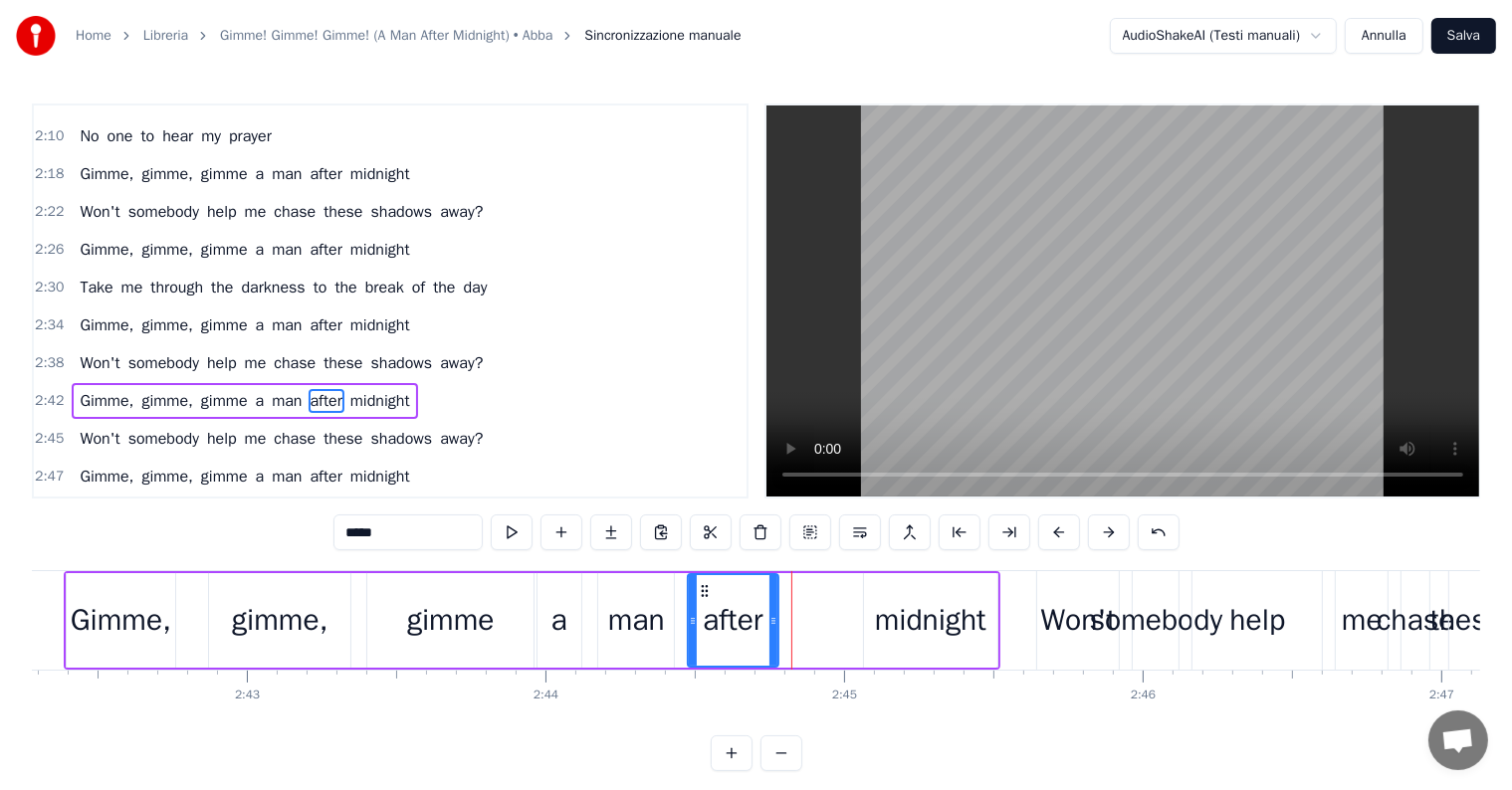 click on "midnight" at bounding box center (931, 620) 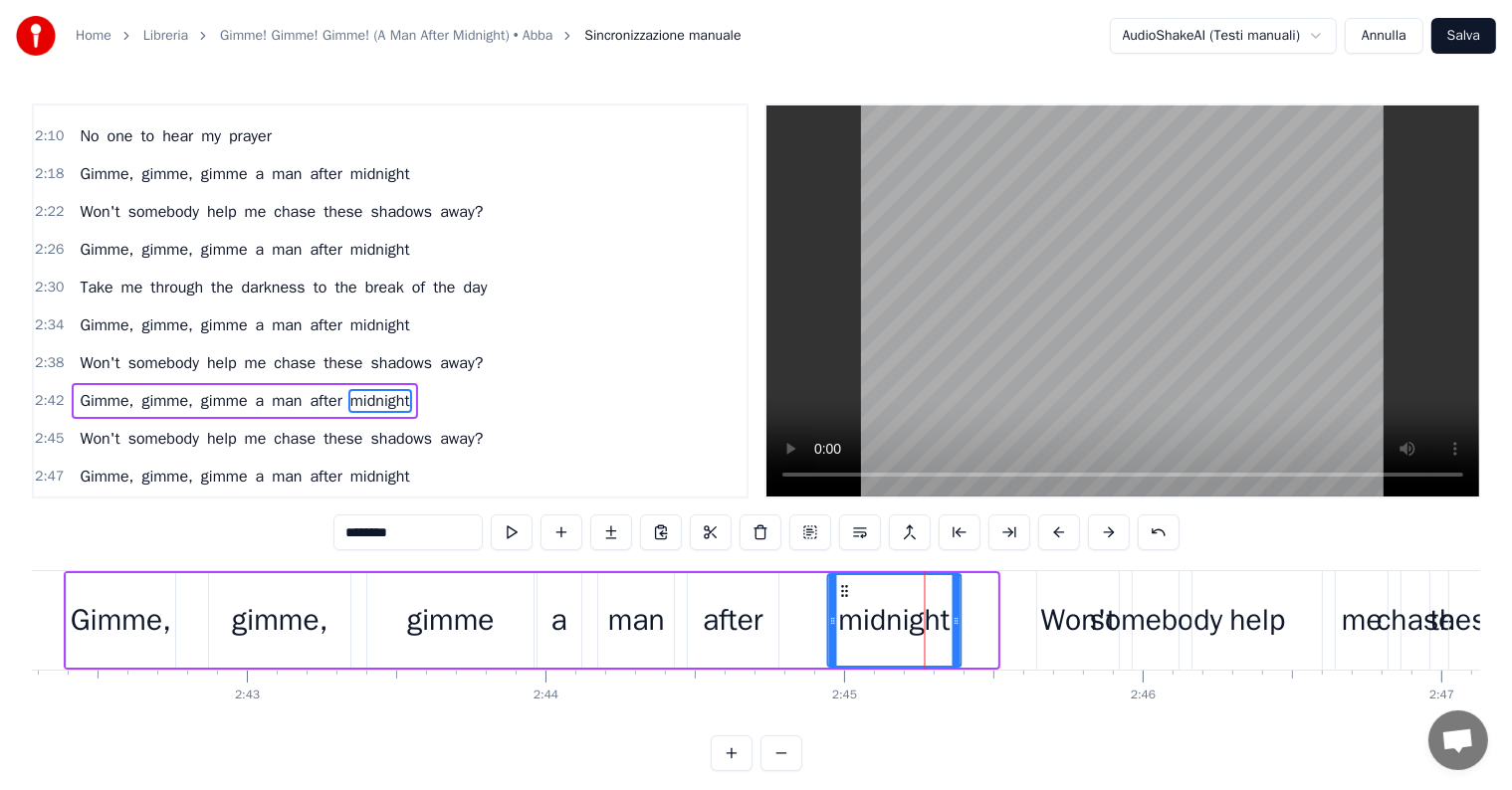 drag, startPoint x: 880, startPoint y: 588, endPoint x: 844, endPoint y: 589, distance: 36.013886 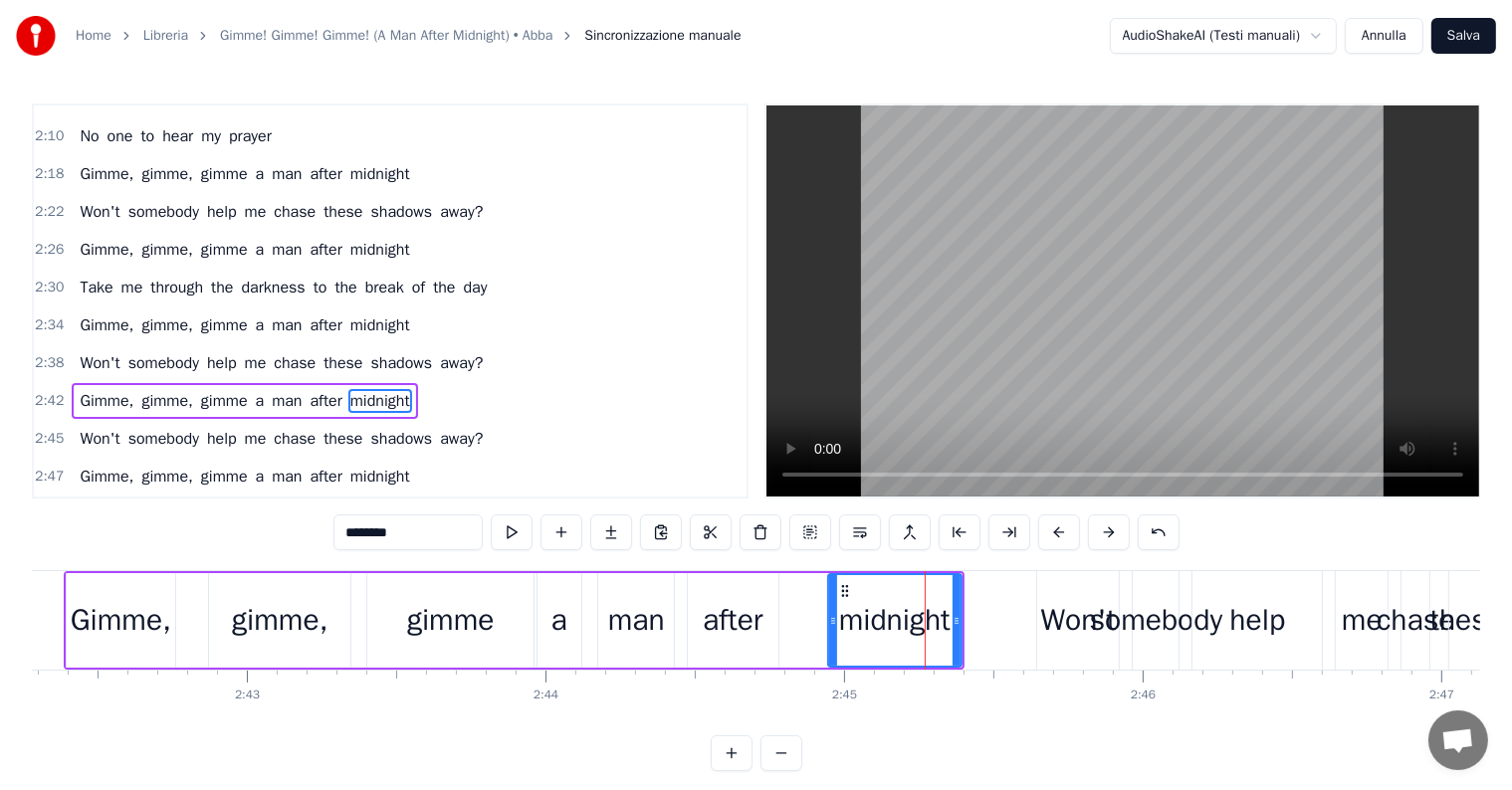 click on "help" at bounding box center (222, 363) 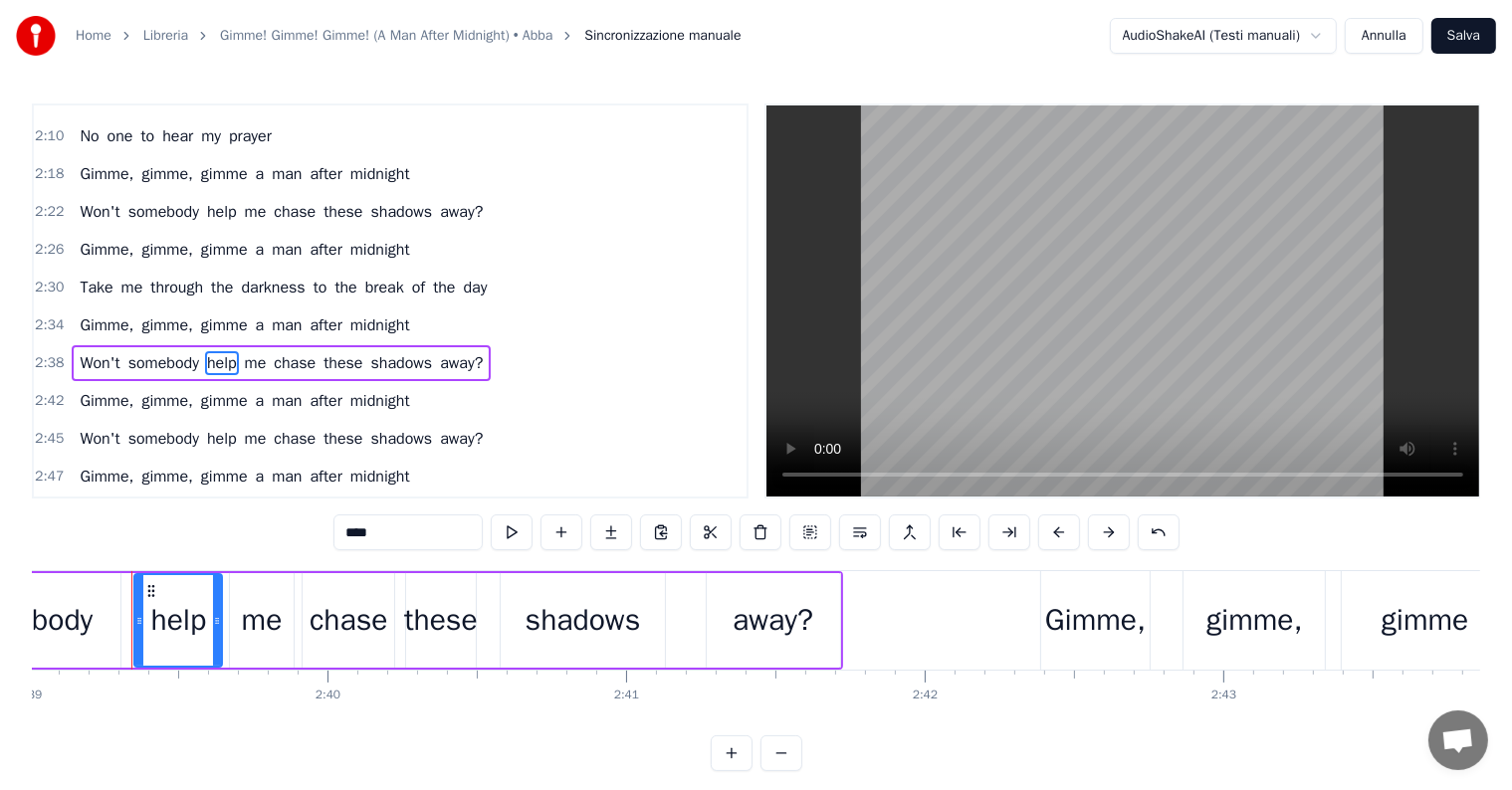 click on "Won't somebody help me chase these shadows away?" at bounding box center (281, 363) 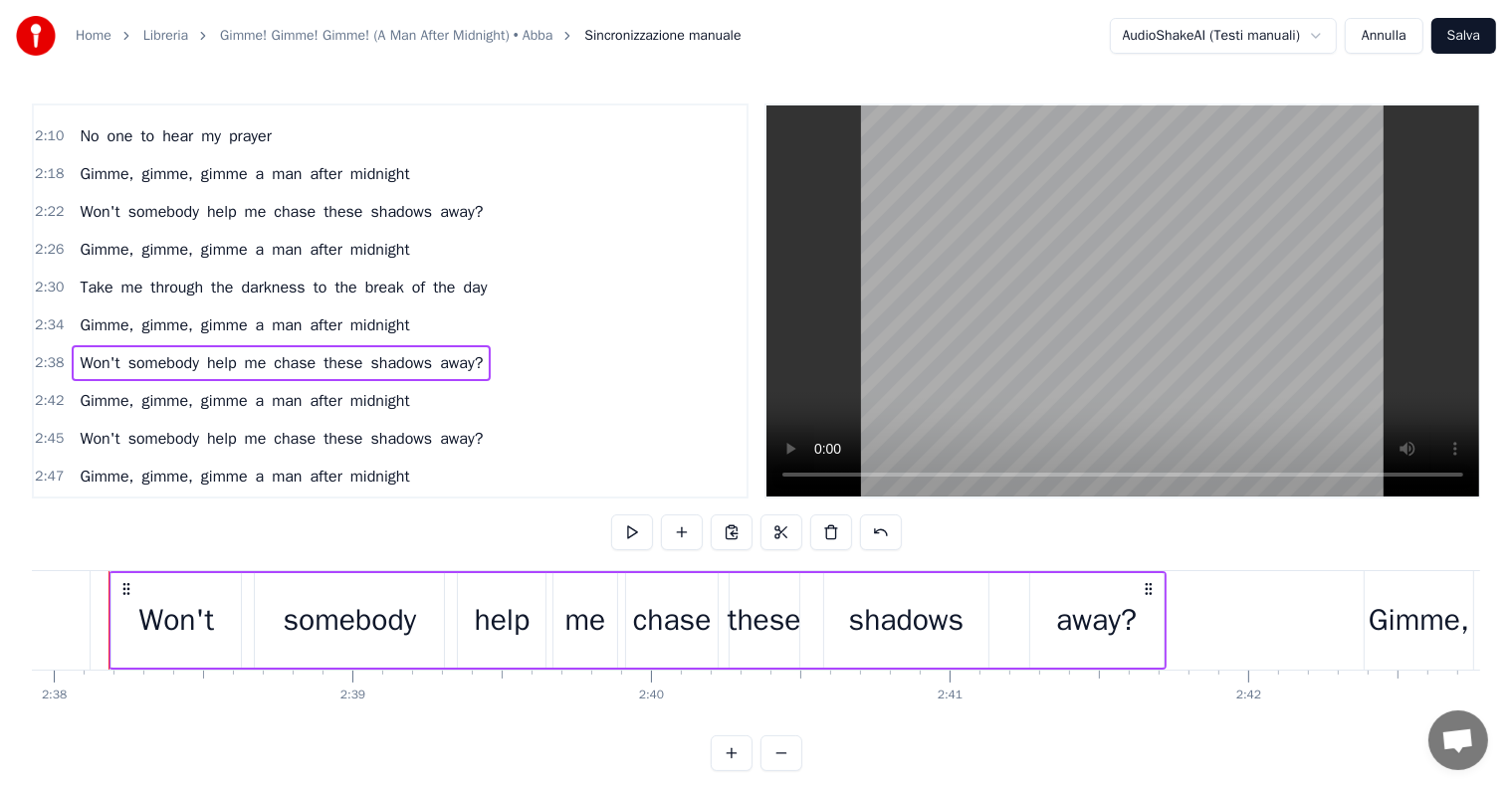 scroll, scrollTop: 0, scrollLeft: 47137, axis: horizontal 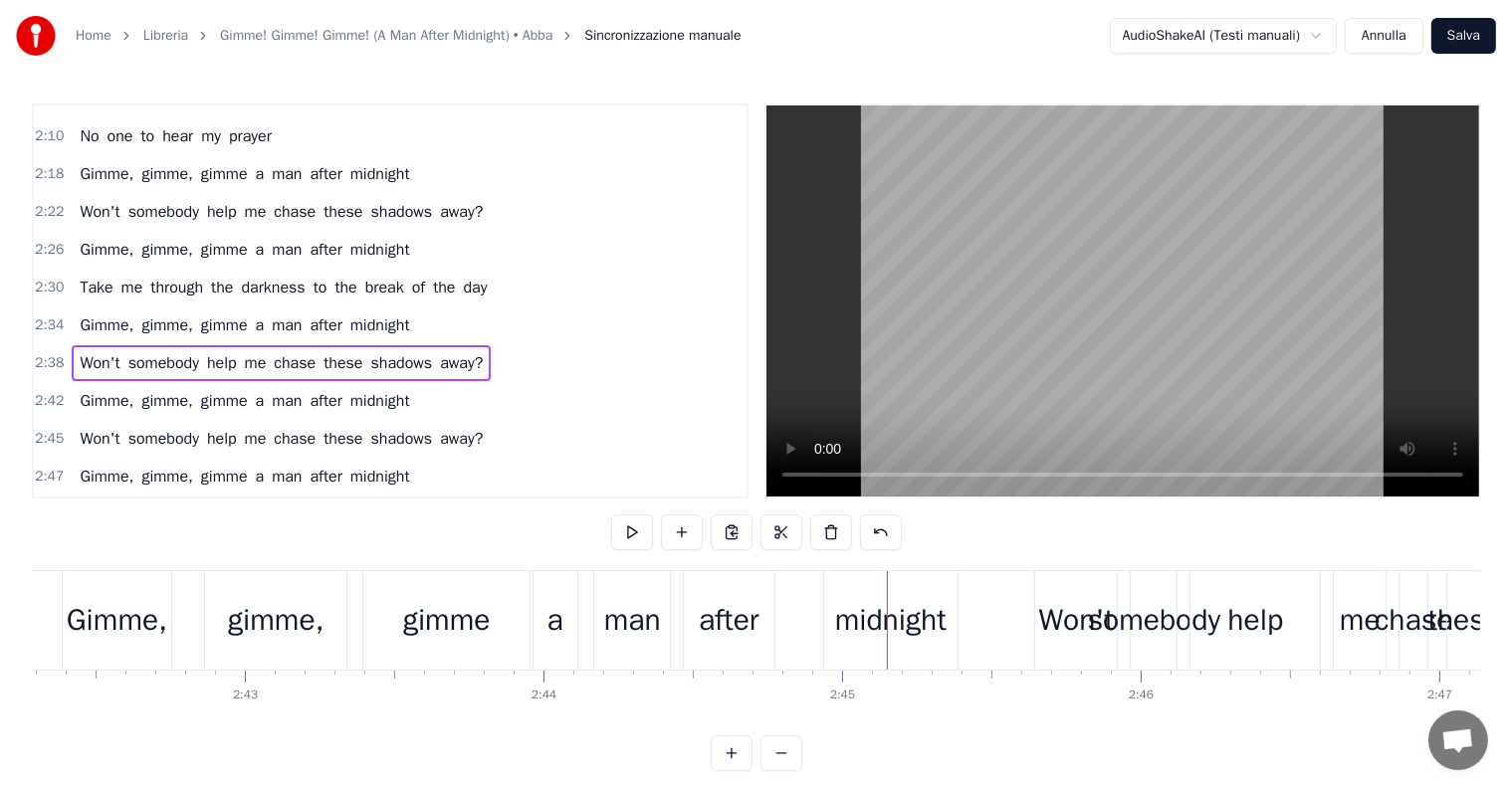 click on "after" at bounding box center (729, 620) 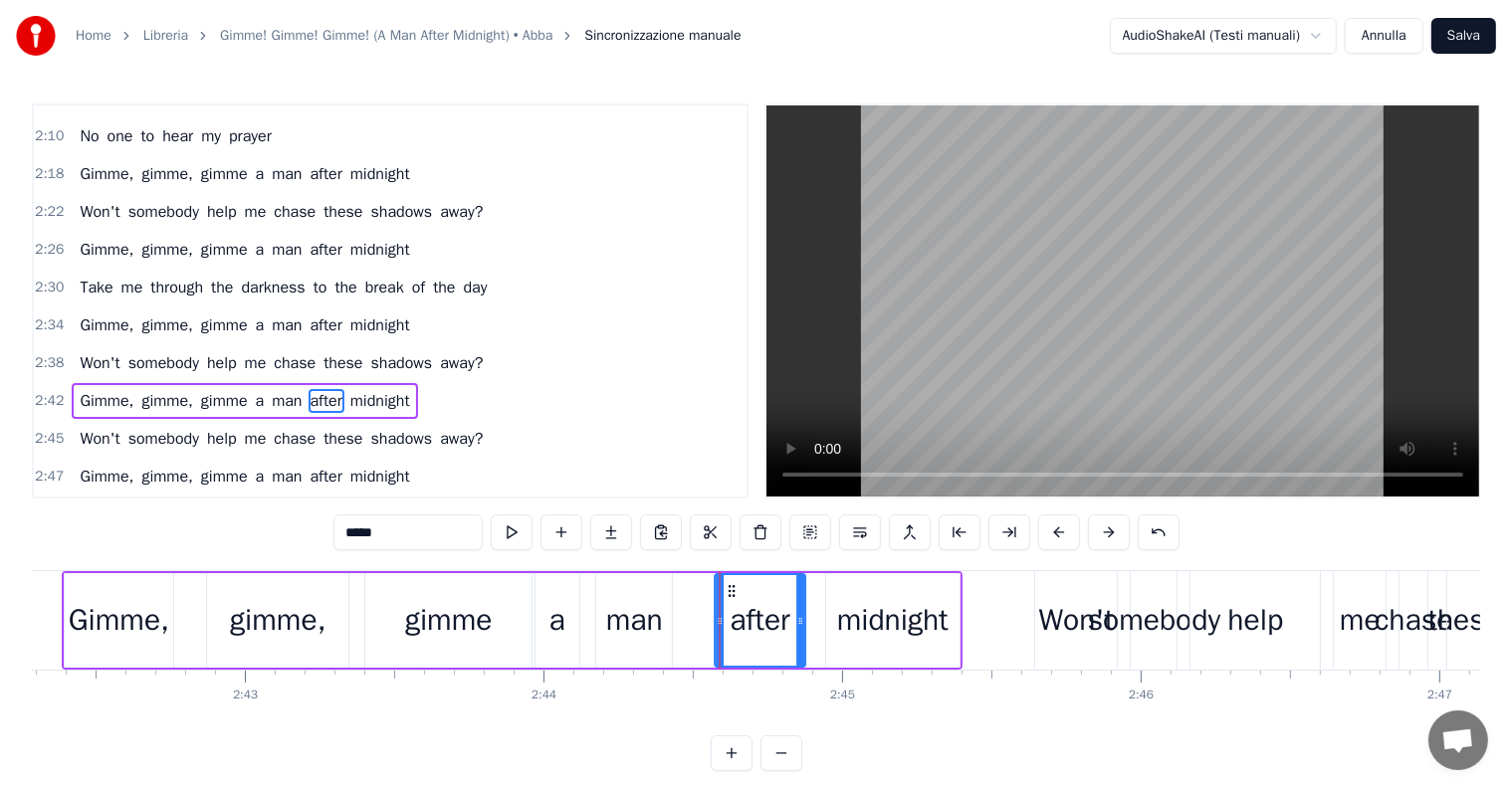 drag, startPoint x: 700, startPoint y: 585, endPoint x: 729, endPoint y: 584, distance: 29.017236 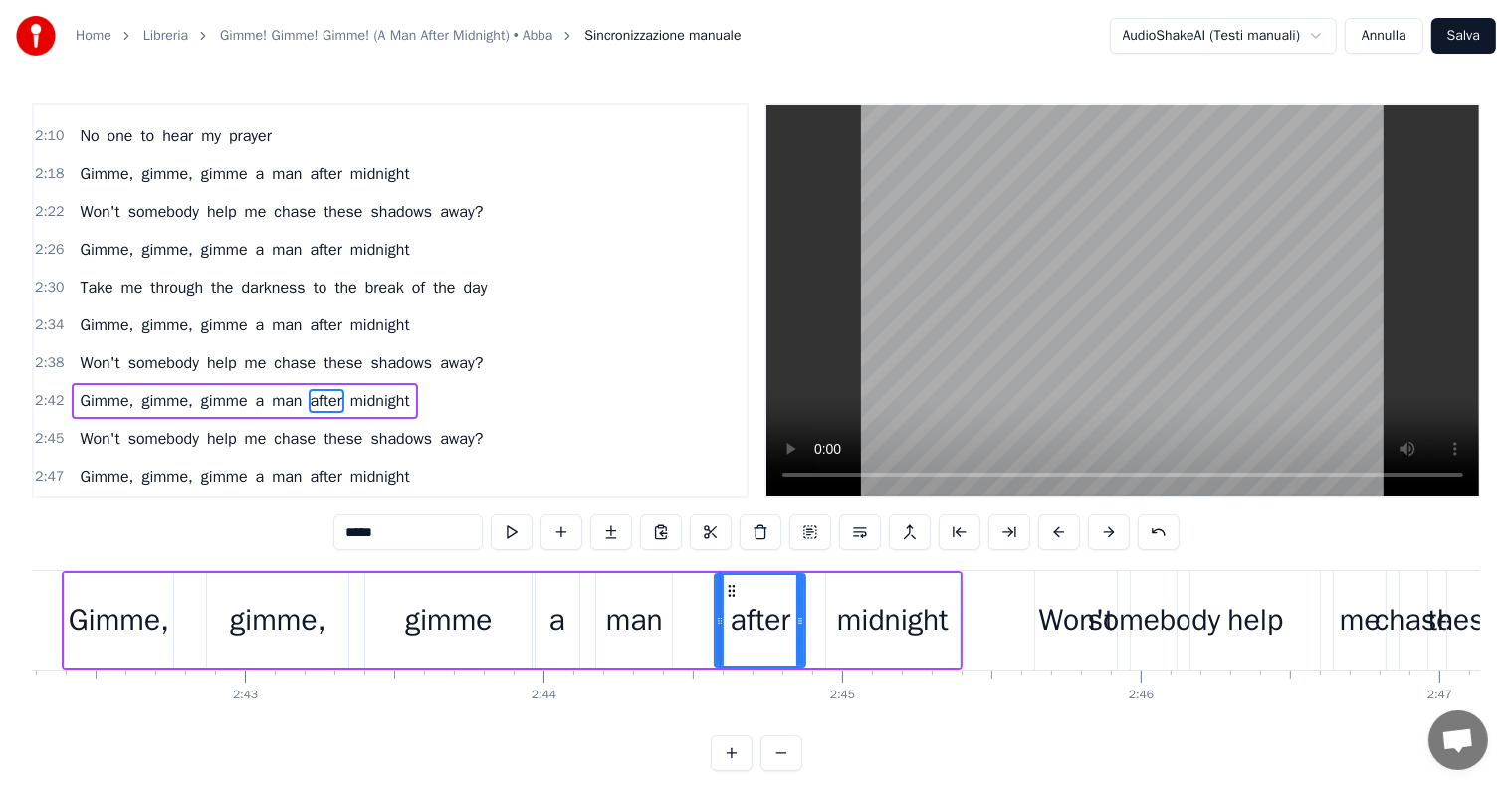 click on "man" at bounding box center (634, 620) 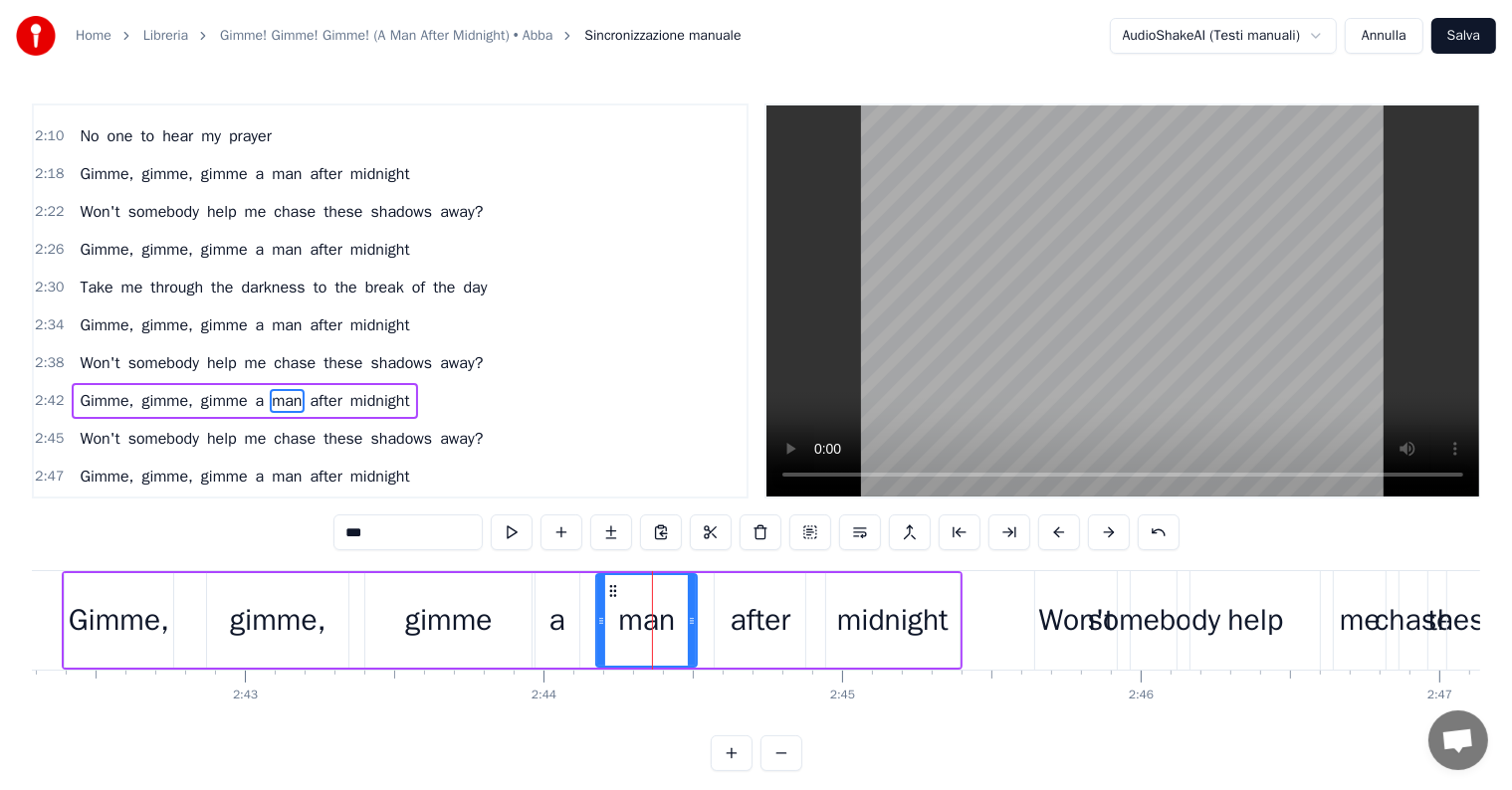 drag, startPoint x: 666, startPoint y: 619, endPoint x: 693, endPoint y: 617, distance: 27.073973 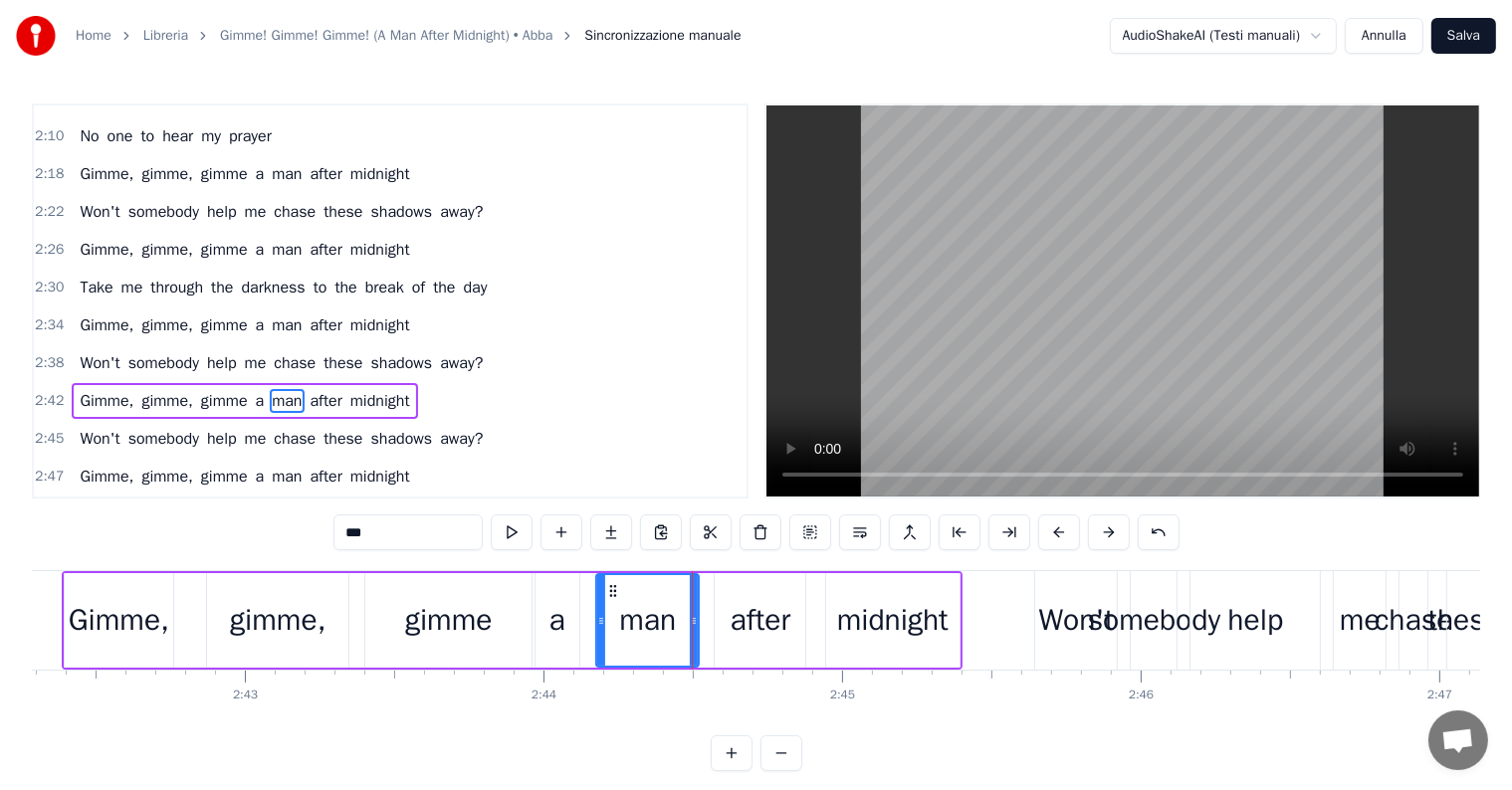 click on "Gimme, gimme, gimme a man after midnight" at bounding box center (244, 401) 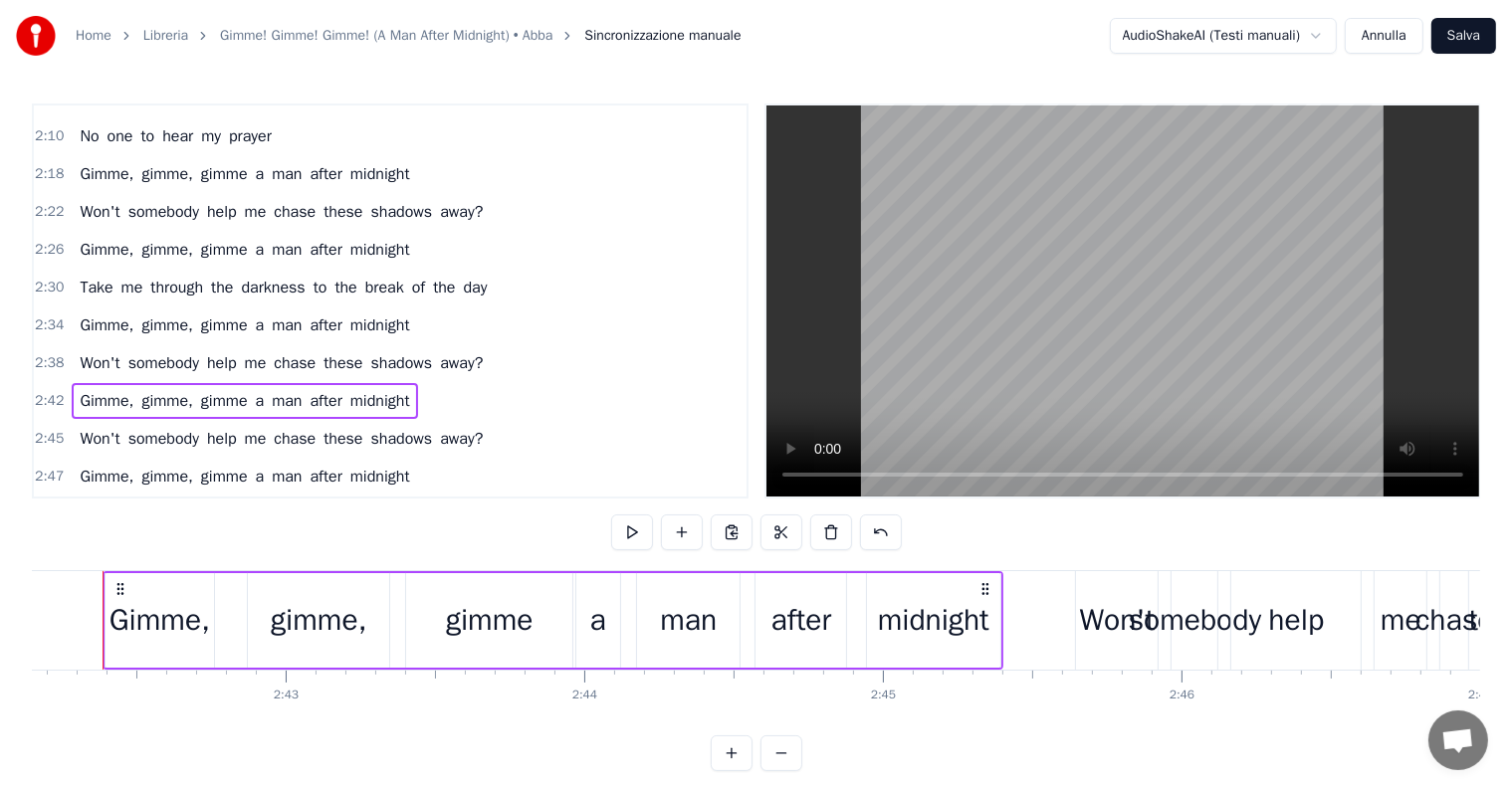scroll, scrollTop: 0, scrollLeft: 48392, axis: horizontal 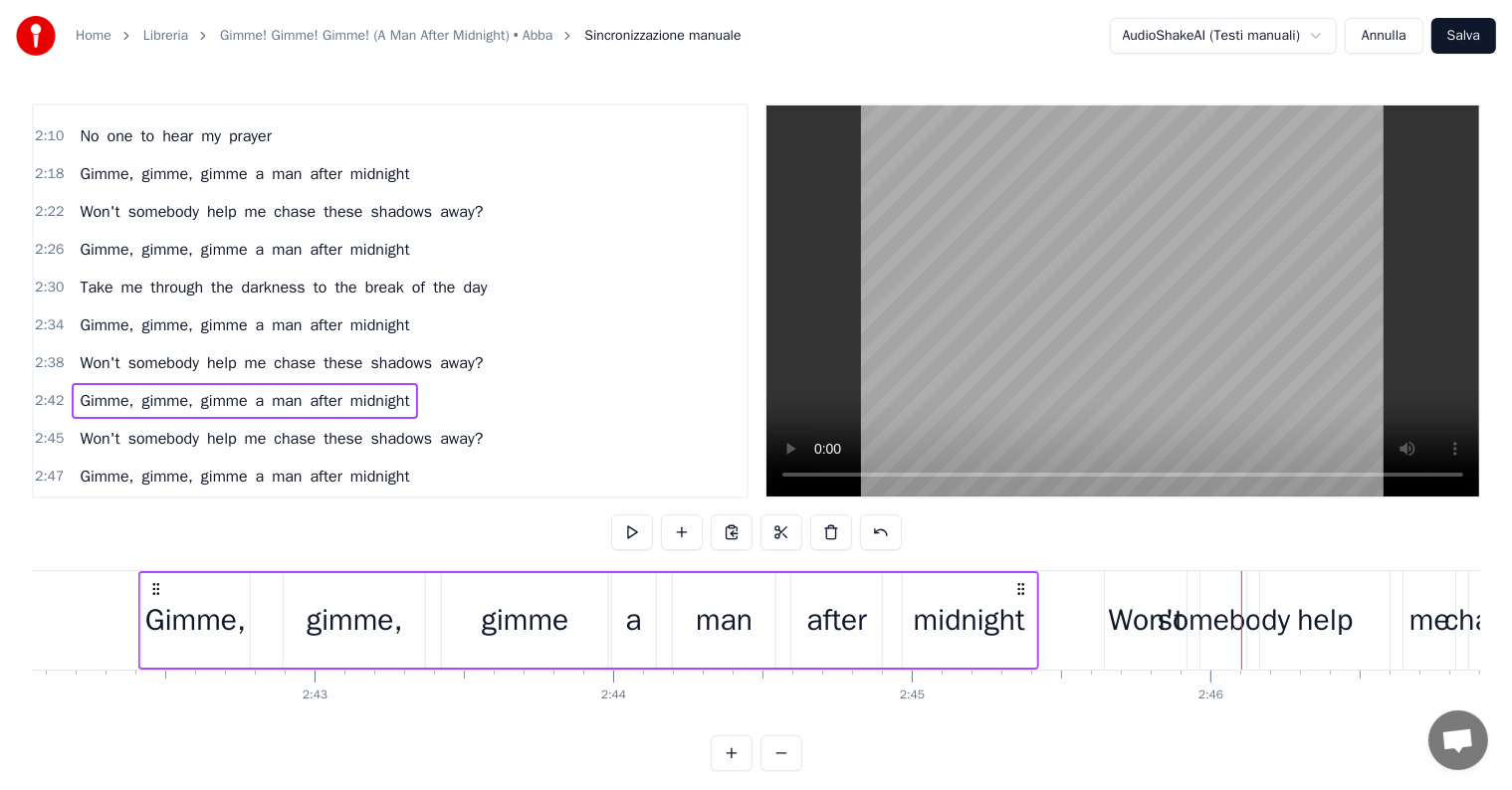 click 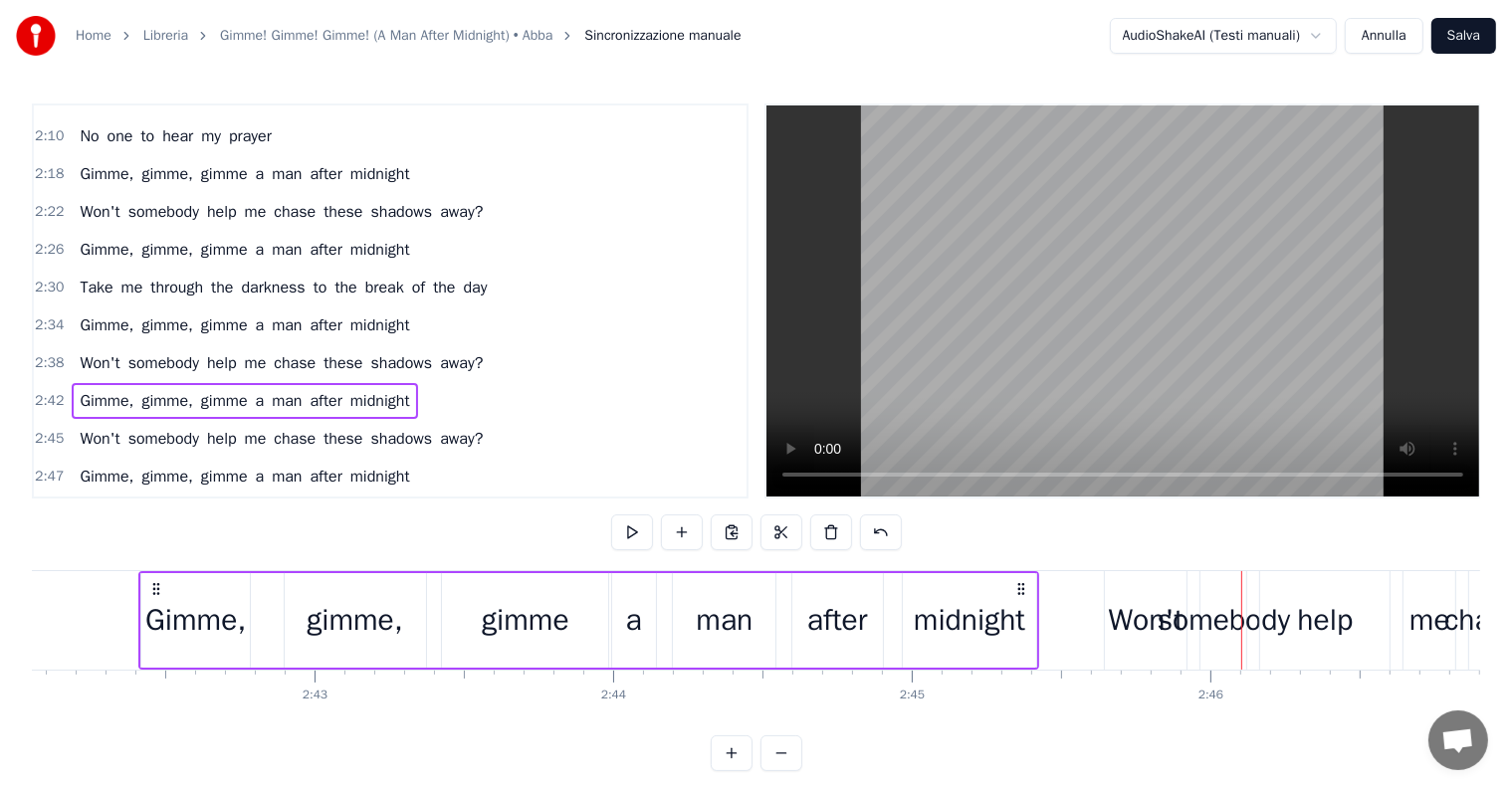 click on "midnight" at bounding box center [970, 620] 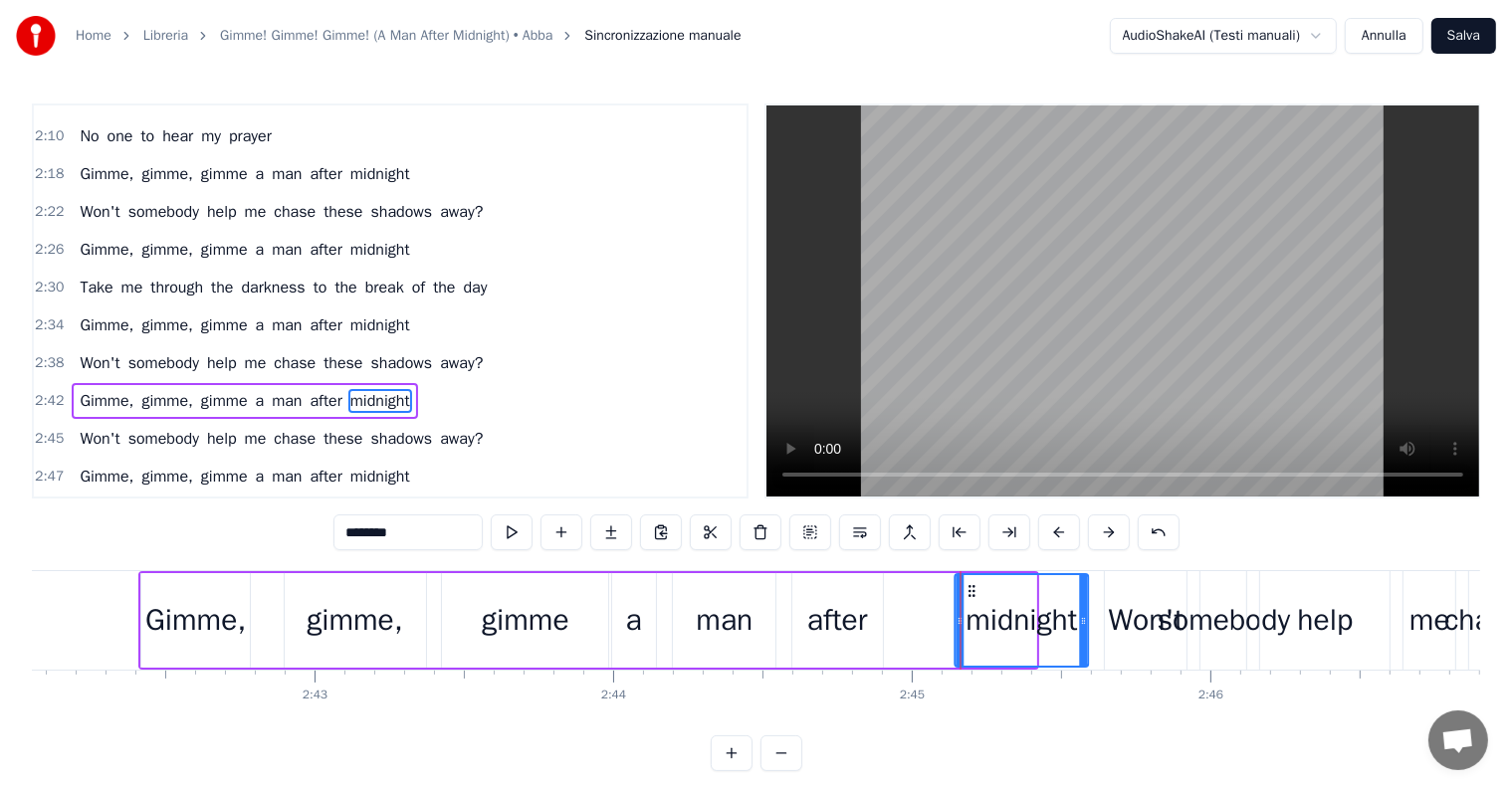 drag, startPoint x: 916, startPoint y: 589, endPoint x: 969, endPoint y: 584, distance: 53.235327 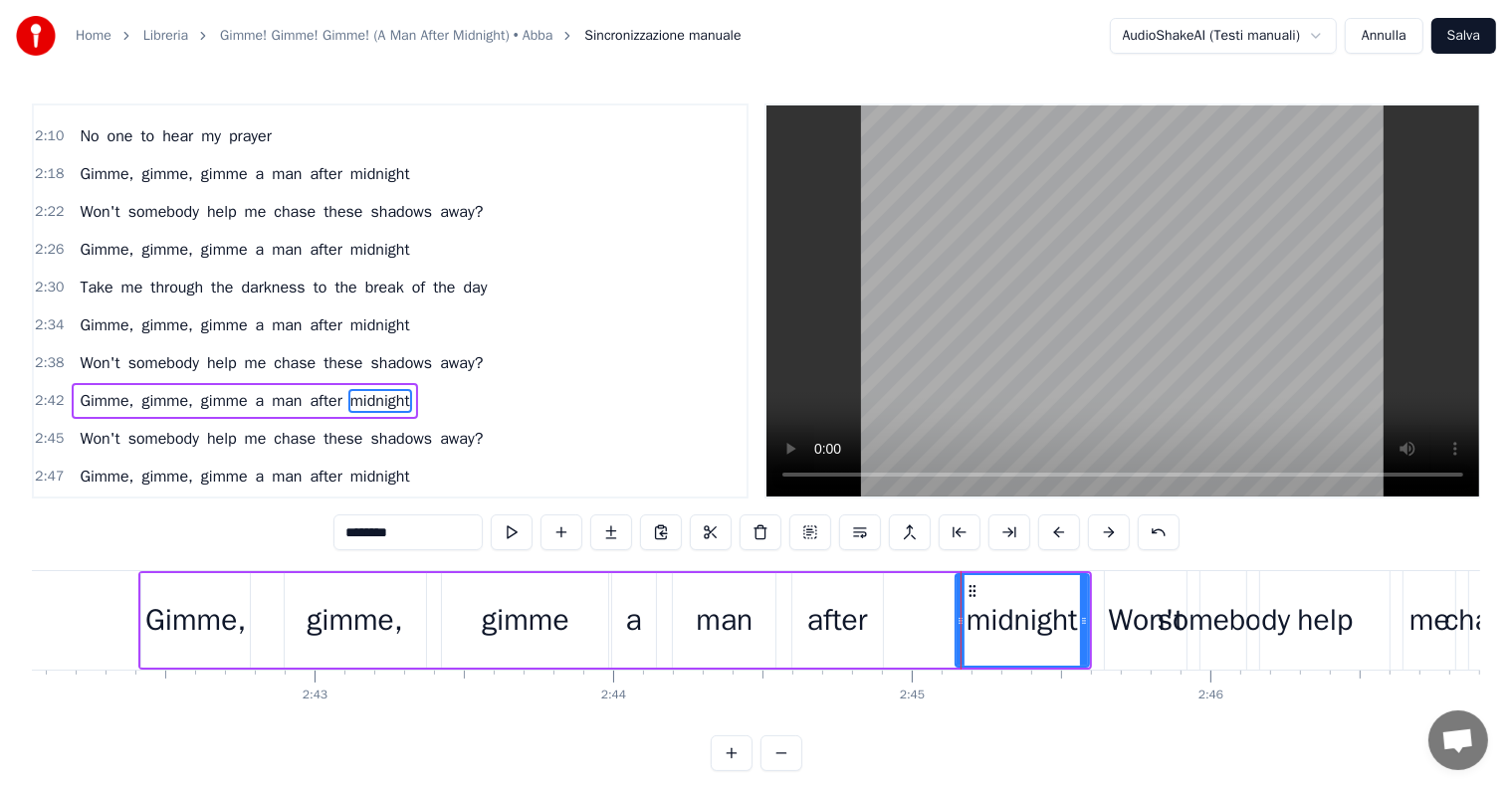 click on "Won't somebody help me chase these shadows away?" at bounding box center (281, 363) 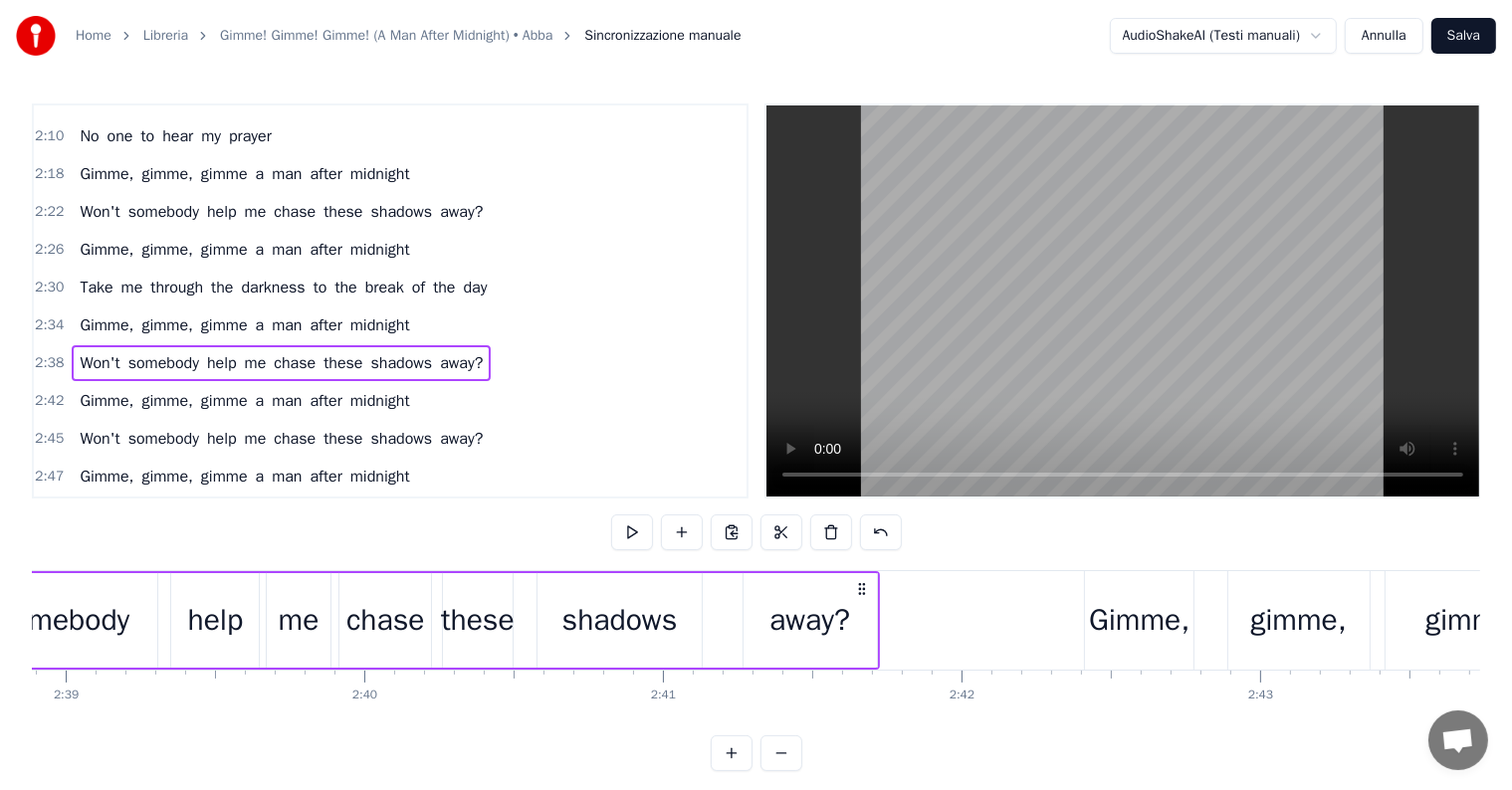 scroll, scrollTop: 0, scrollLeft: 47137, axis: horizontal 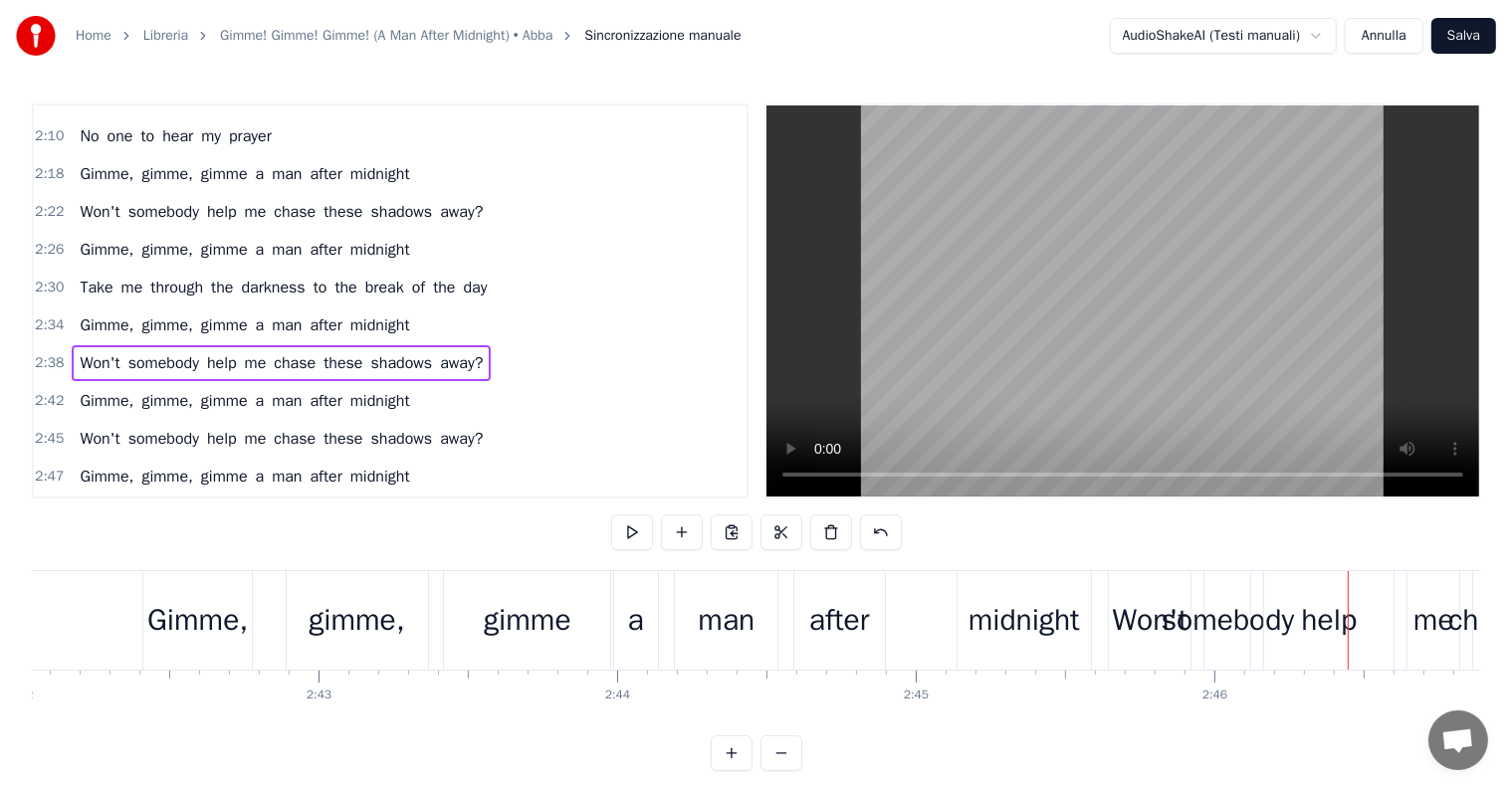 click on "Won't somebody help me chase these shadows away?" at bounding box center [281, 439] 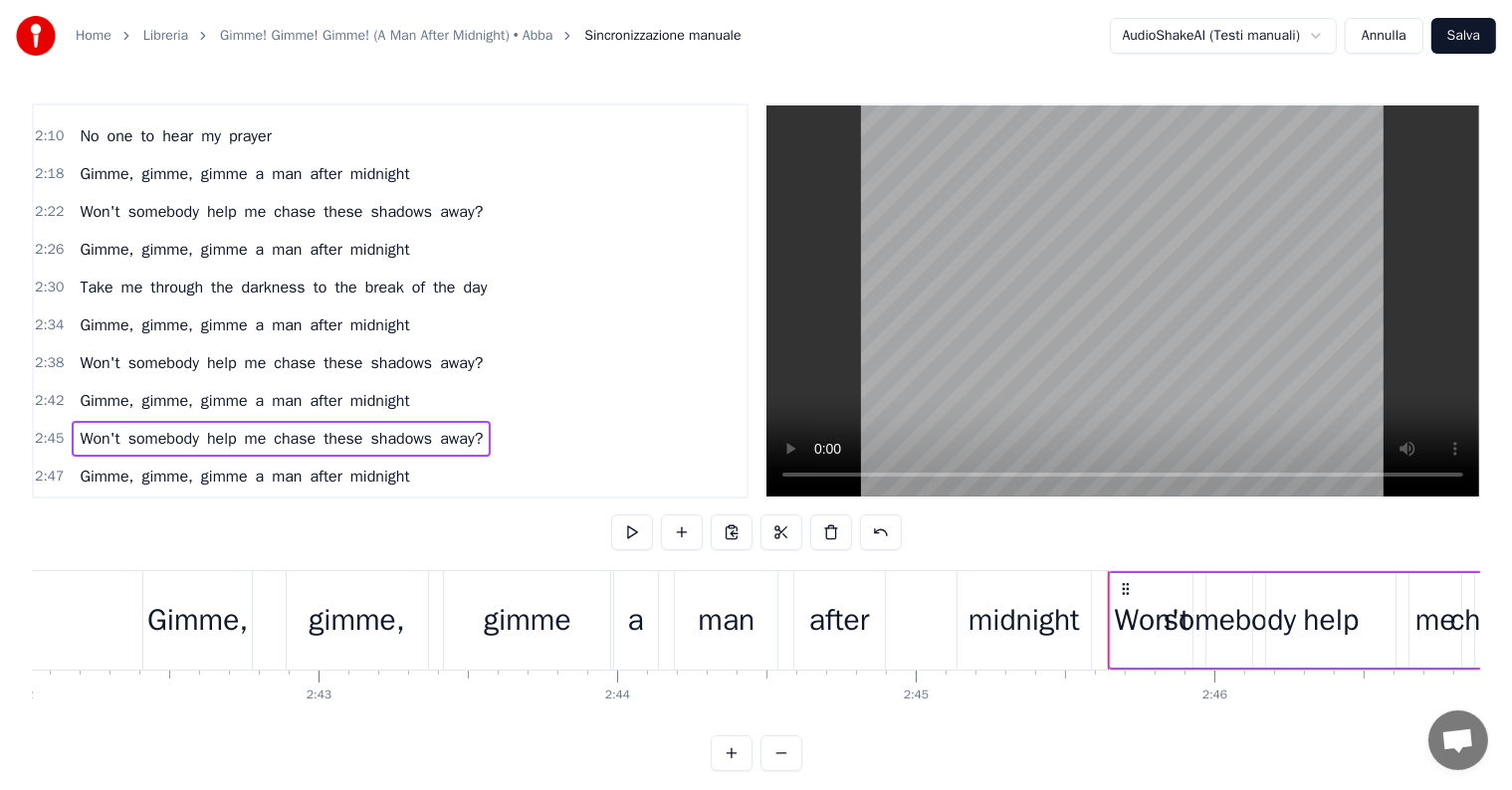 click on "Won't somebody help me chase these shadows away?" at bounding box center [281, 363] 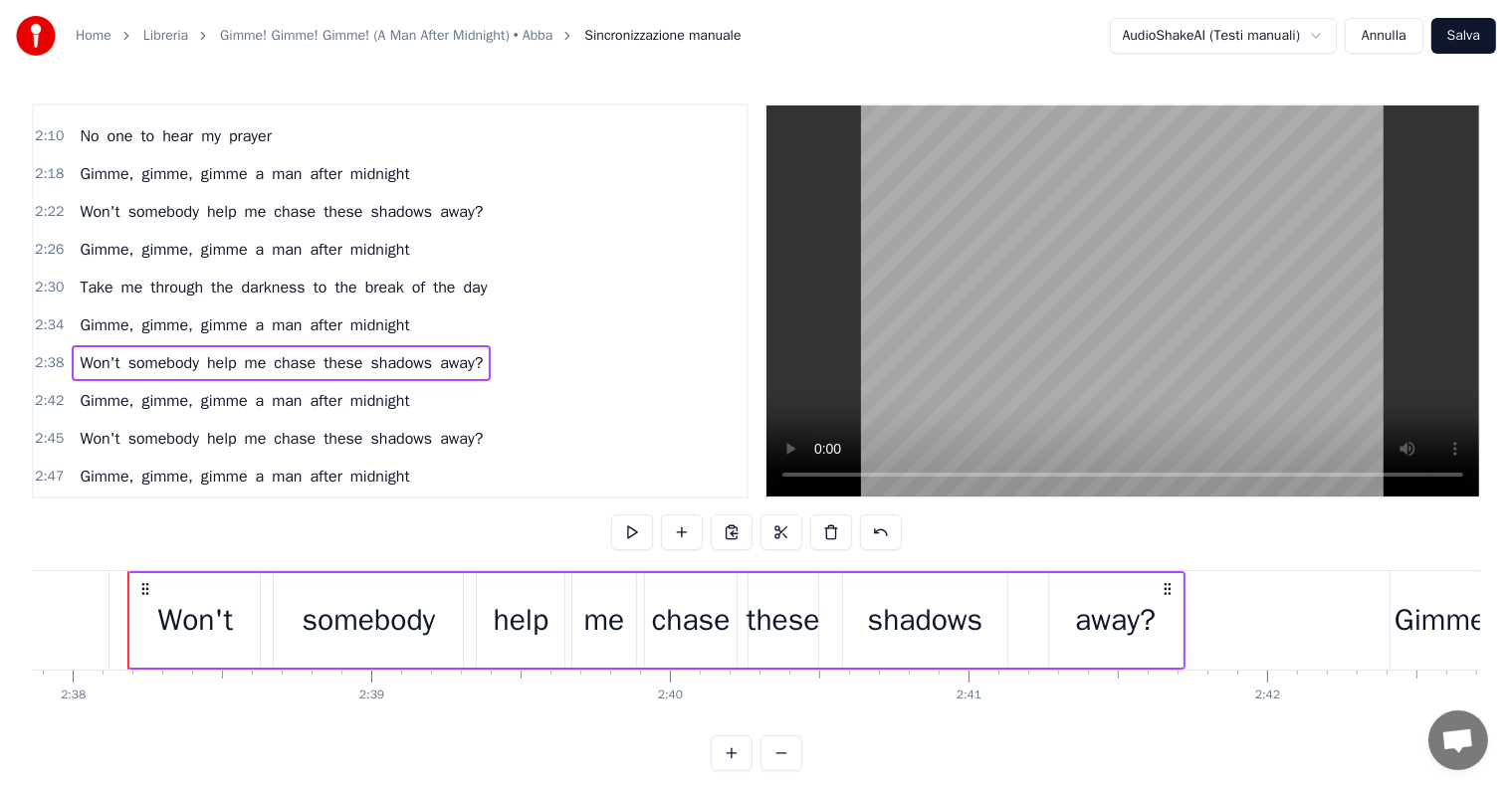 scroll, scrollTop: 0, scrollLeft: 47137, axis: horizontal 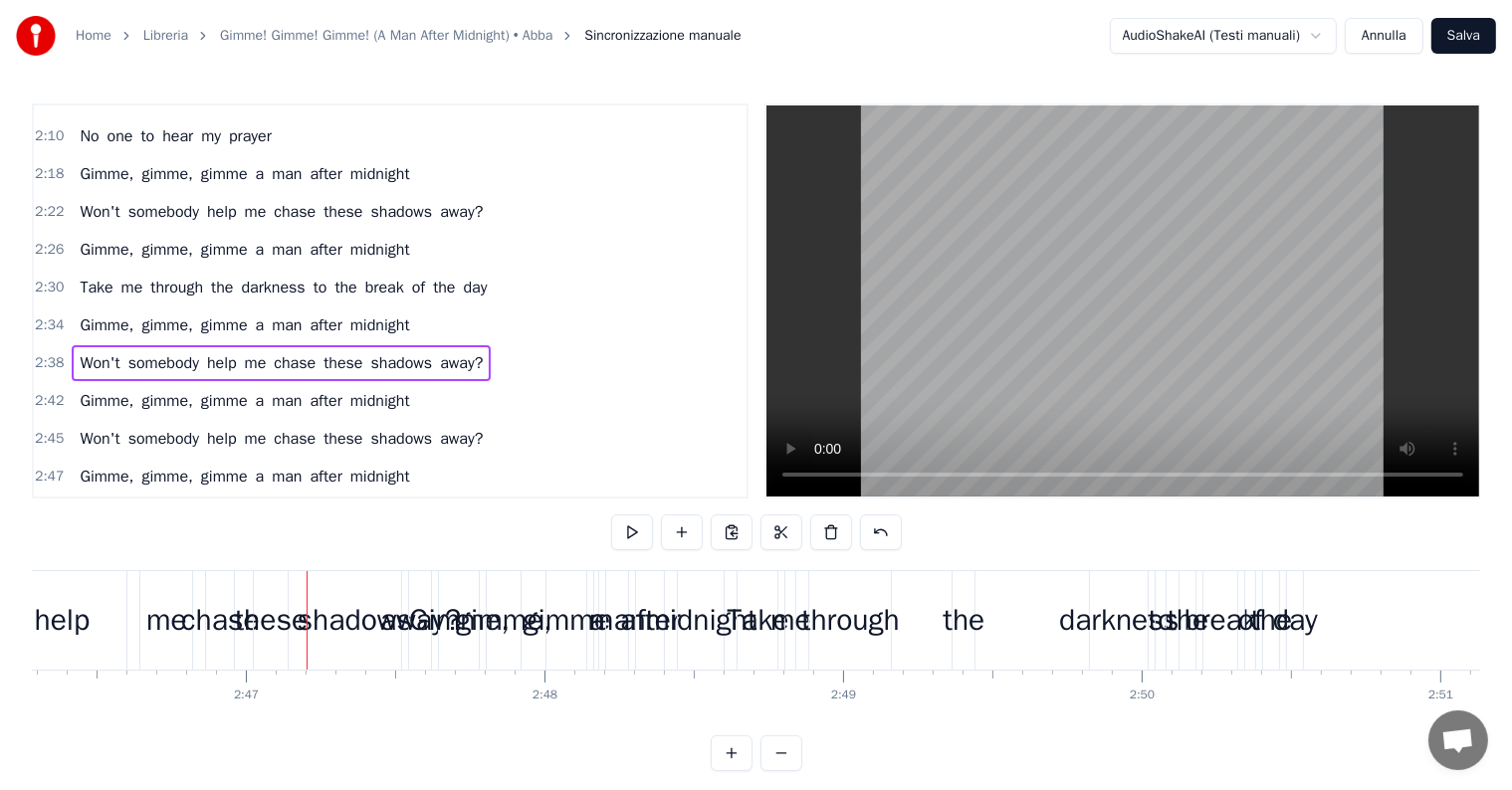 click on "chase" at bounding box center (295, 439) 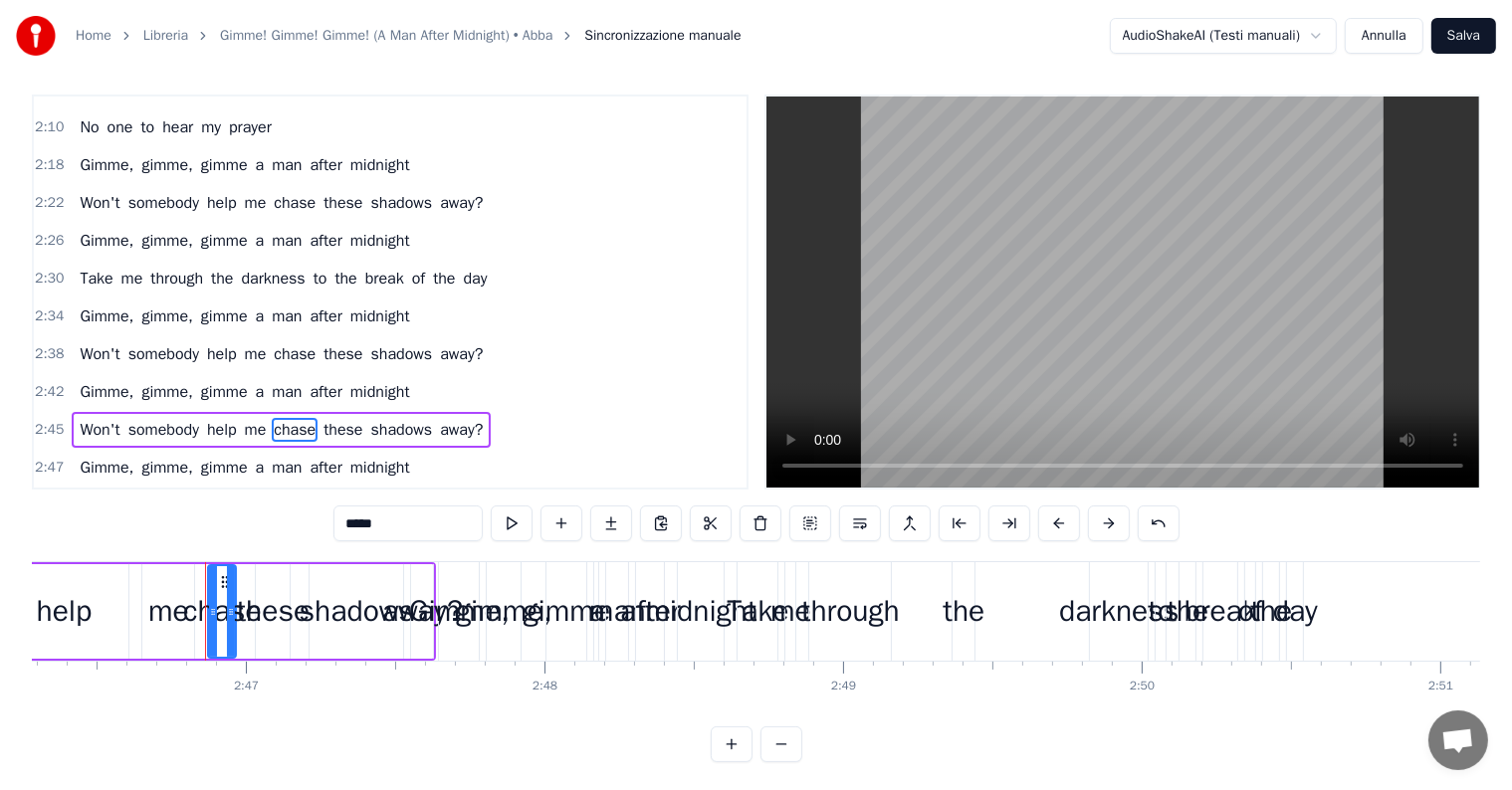 click on "Won't somebody help me chase these shadows away?" at bounding box center [281, 430] 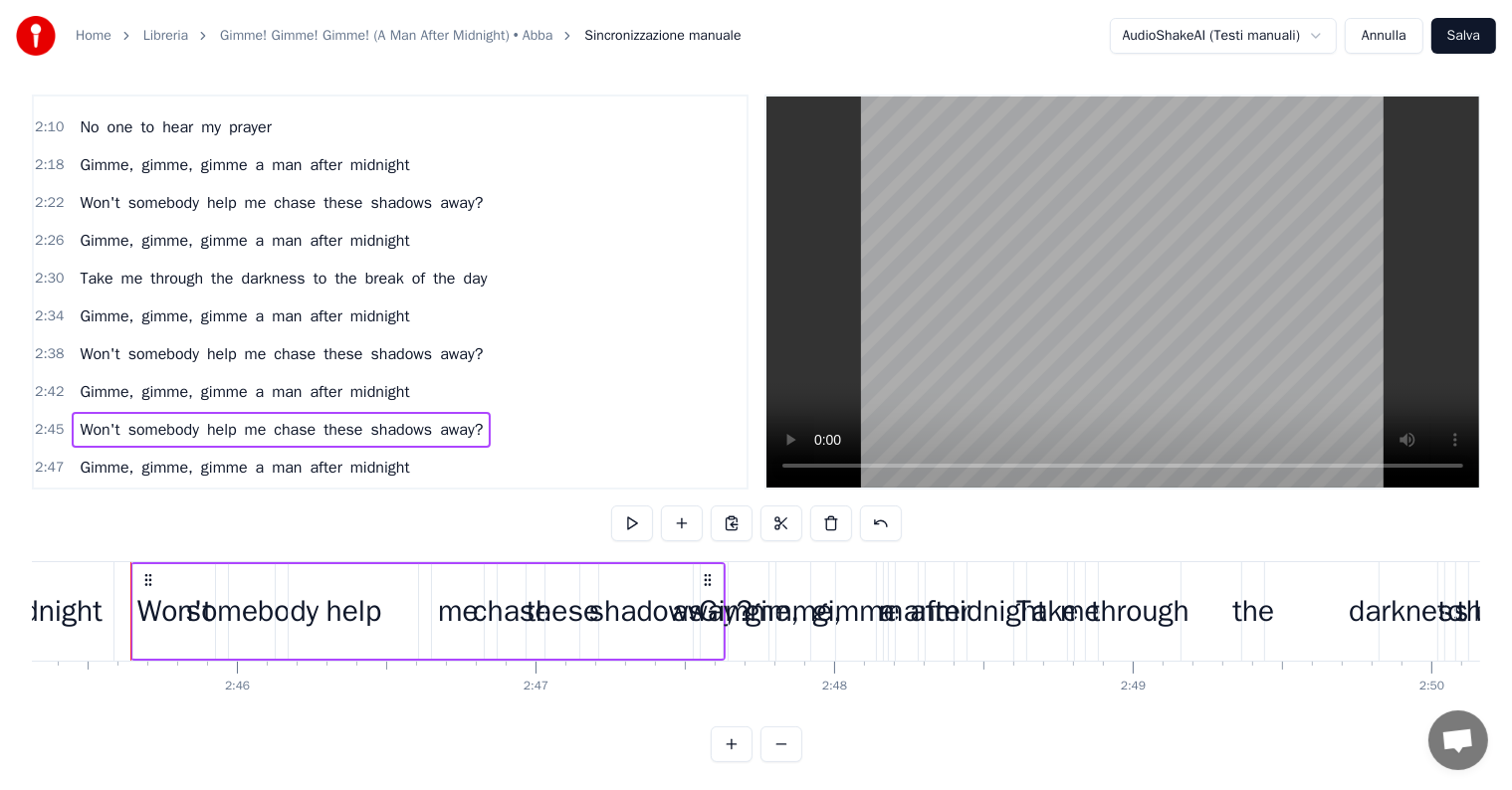 scroll, scrollTop: 0, scrollLeft: 49363, axis: horizontal 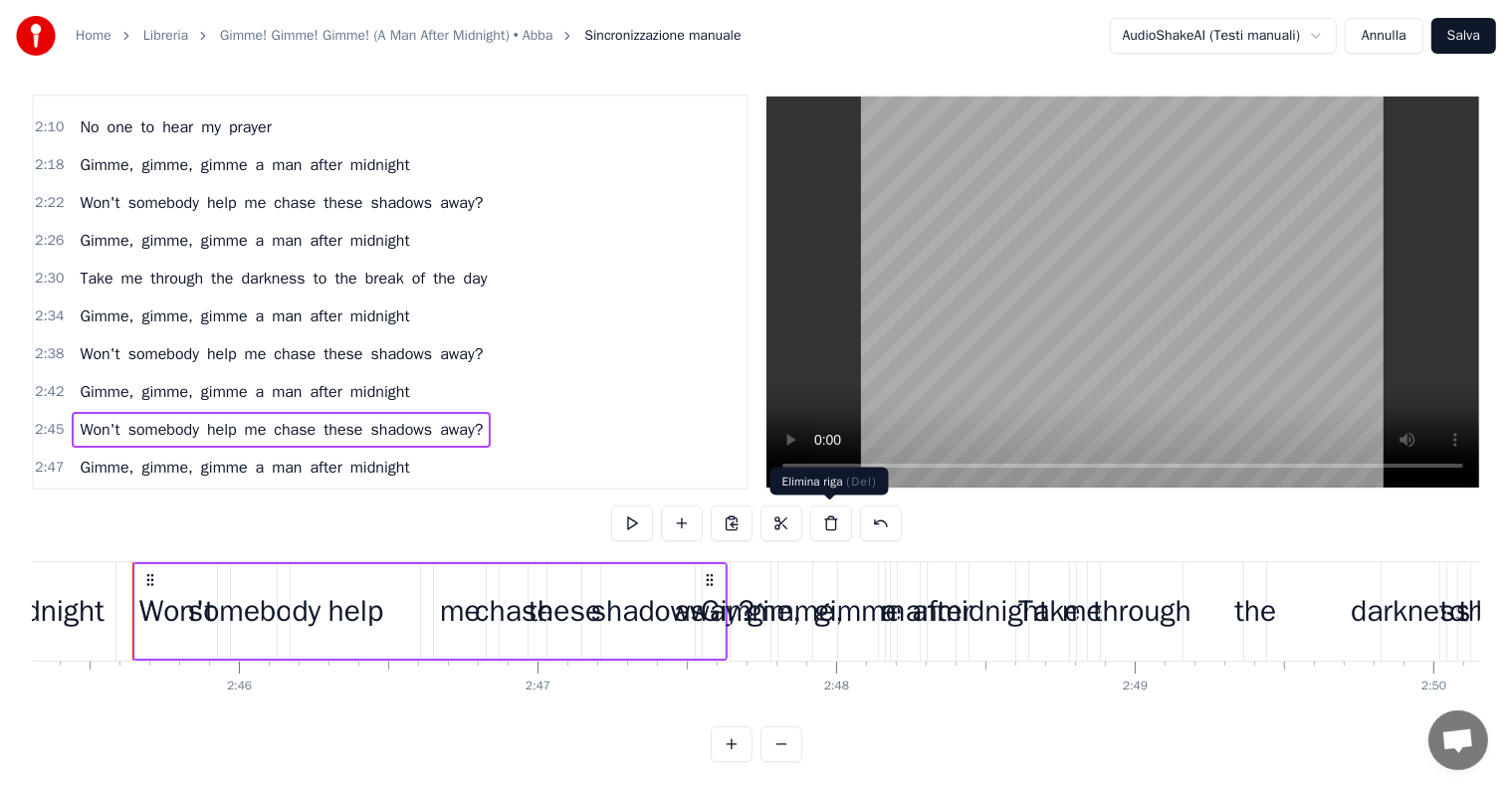 click at bounding box center (831, 523) 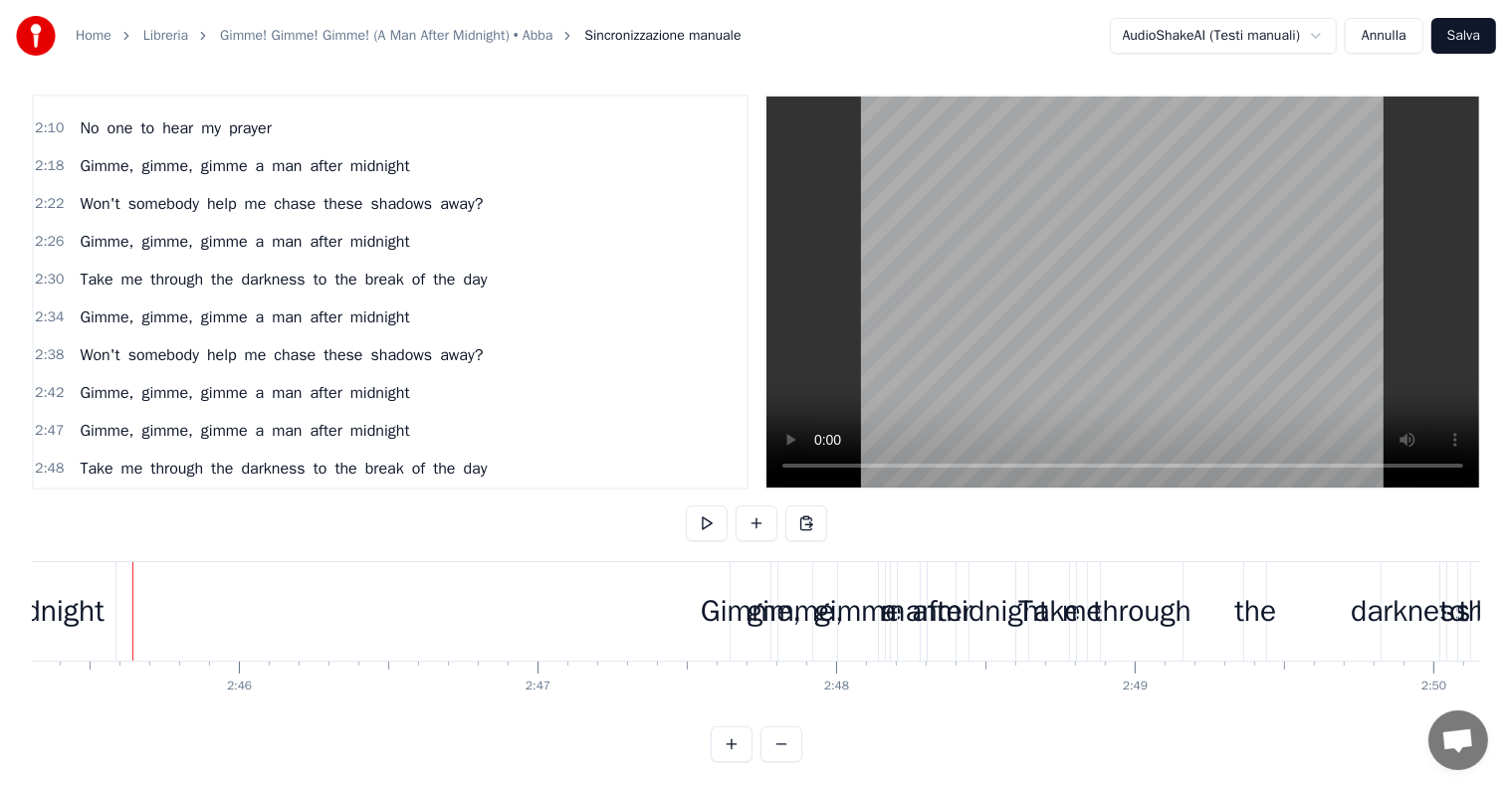 scroll, scrollTop: 670, scrollLeft: 0, axis: vertical 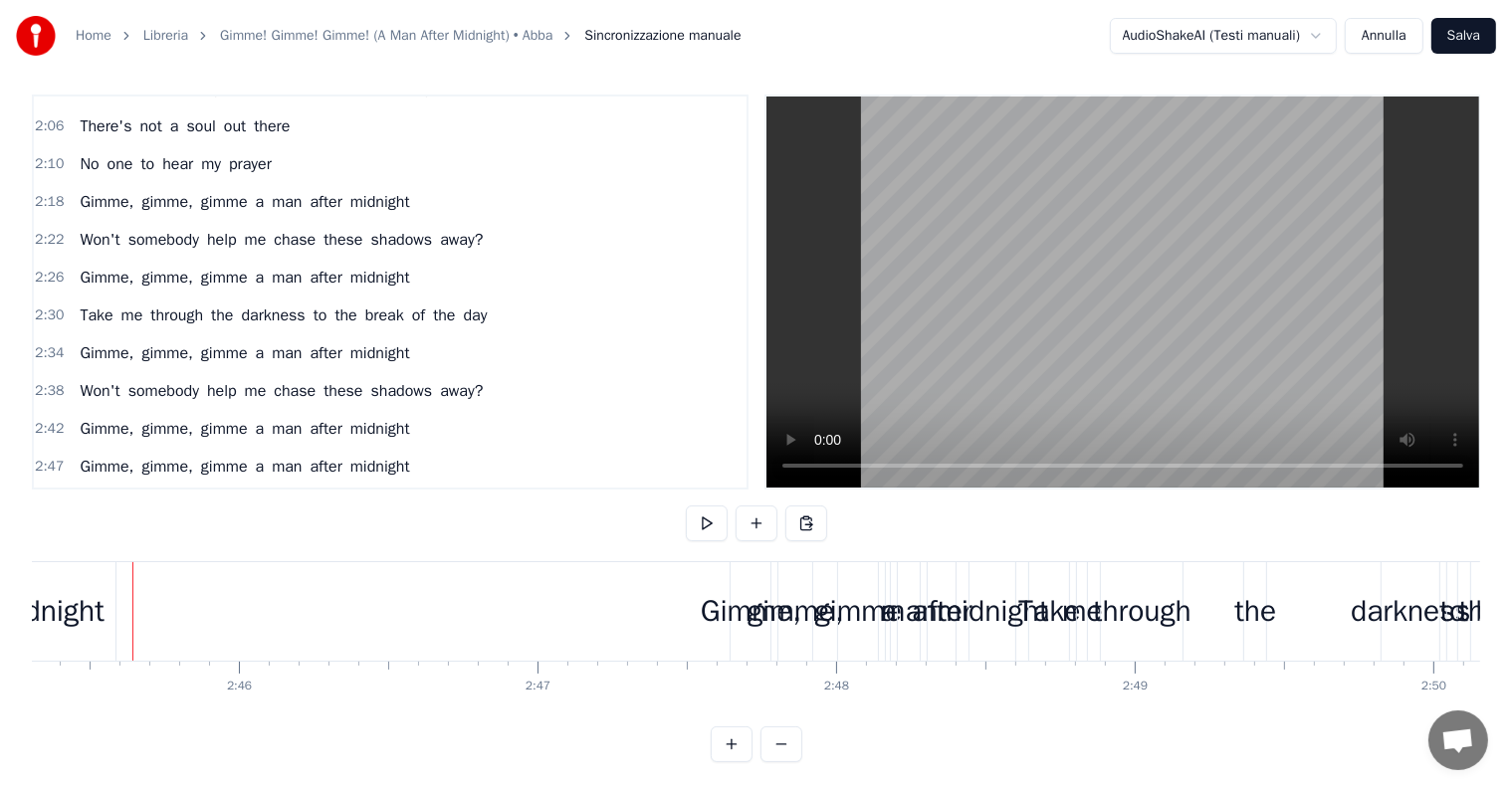 click on "Won't somebody help me chase these shadows away?" at bounding box center (281, 391) 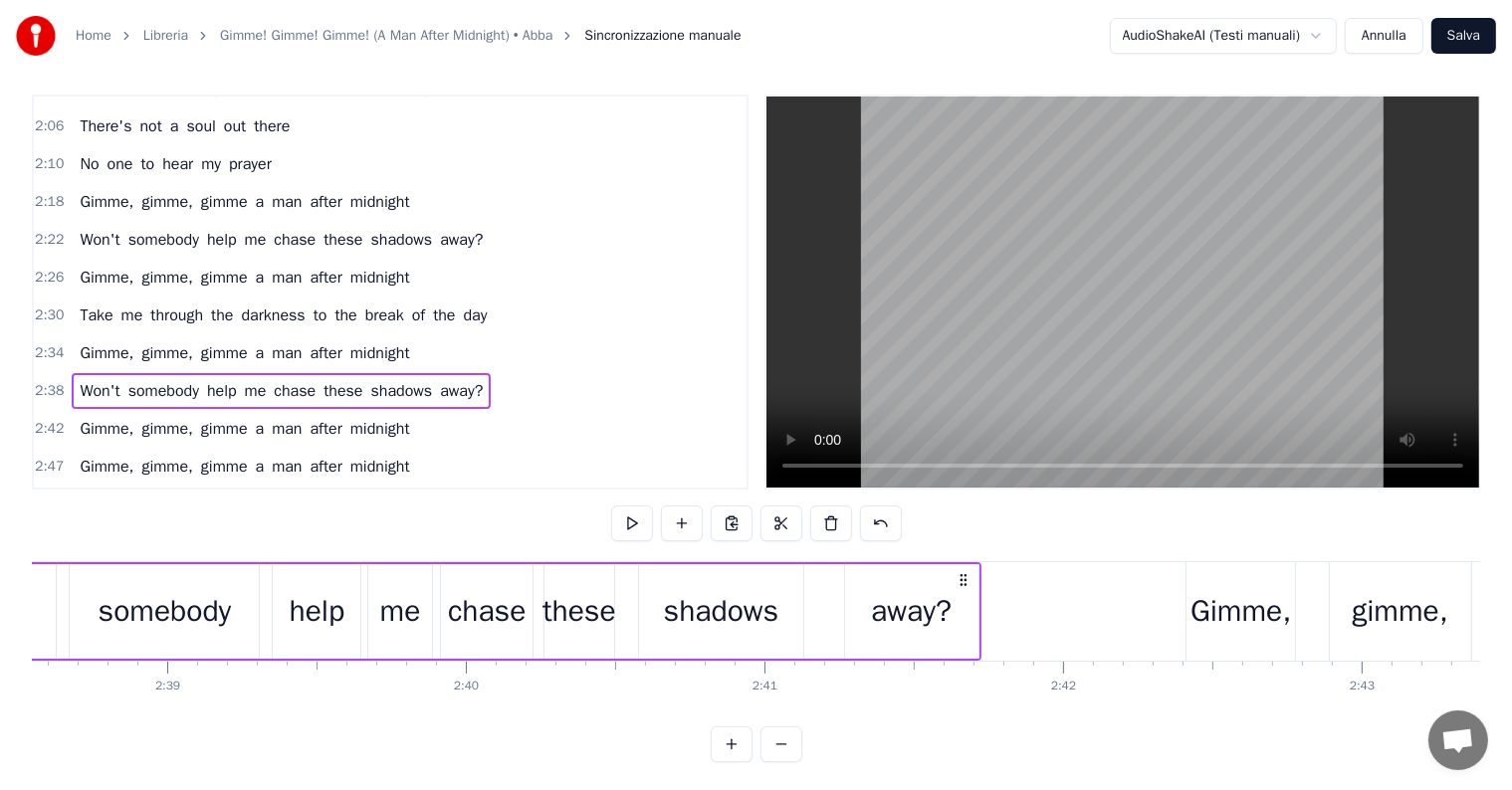 scroll, scrollTop: 0, scrollLeft: 47137, axis: horizontal 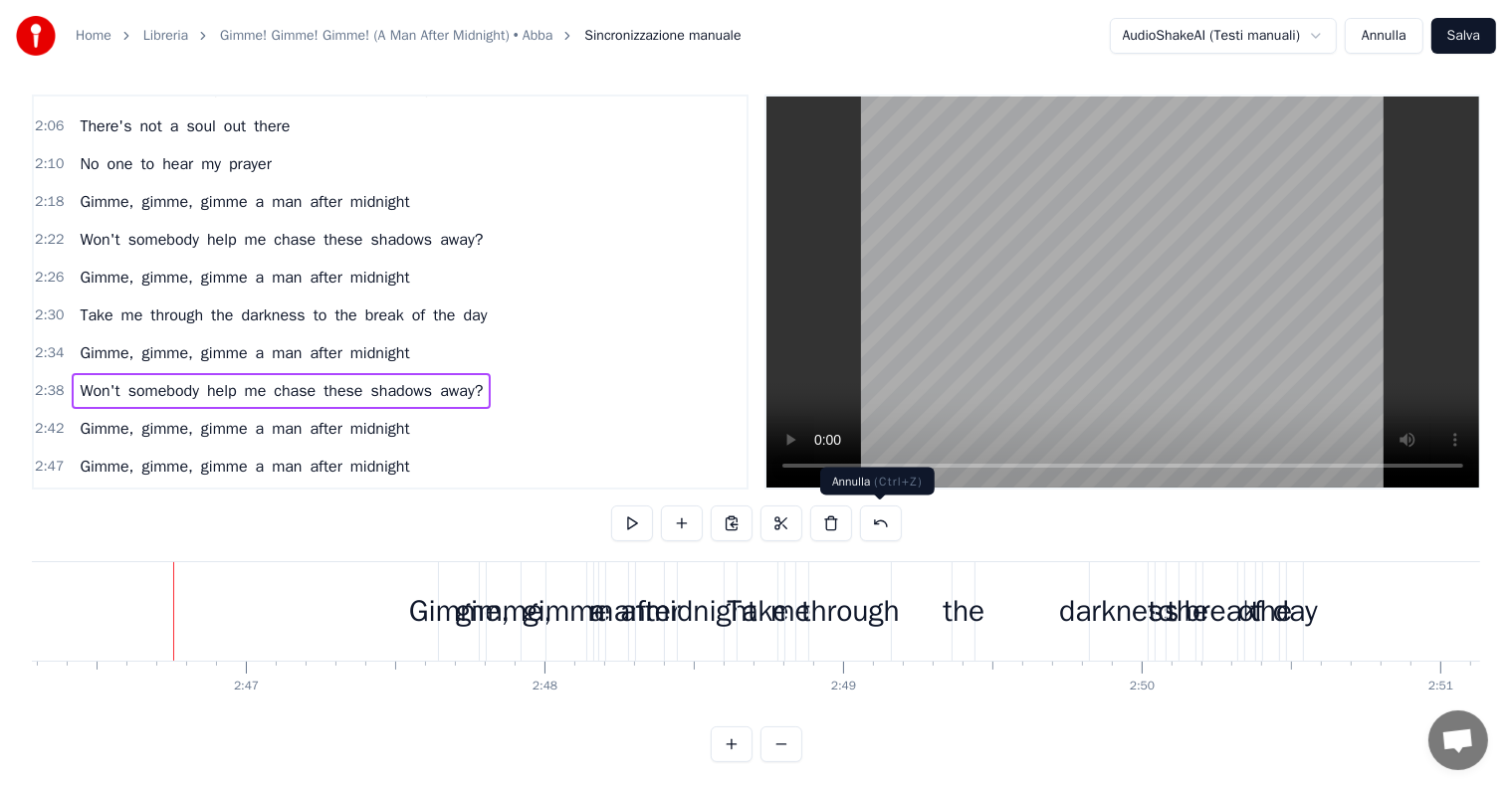 click at bounding box center (881, 523) 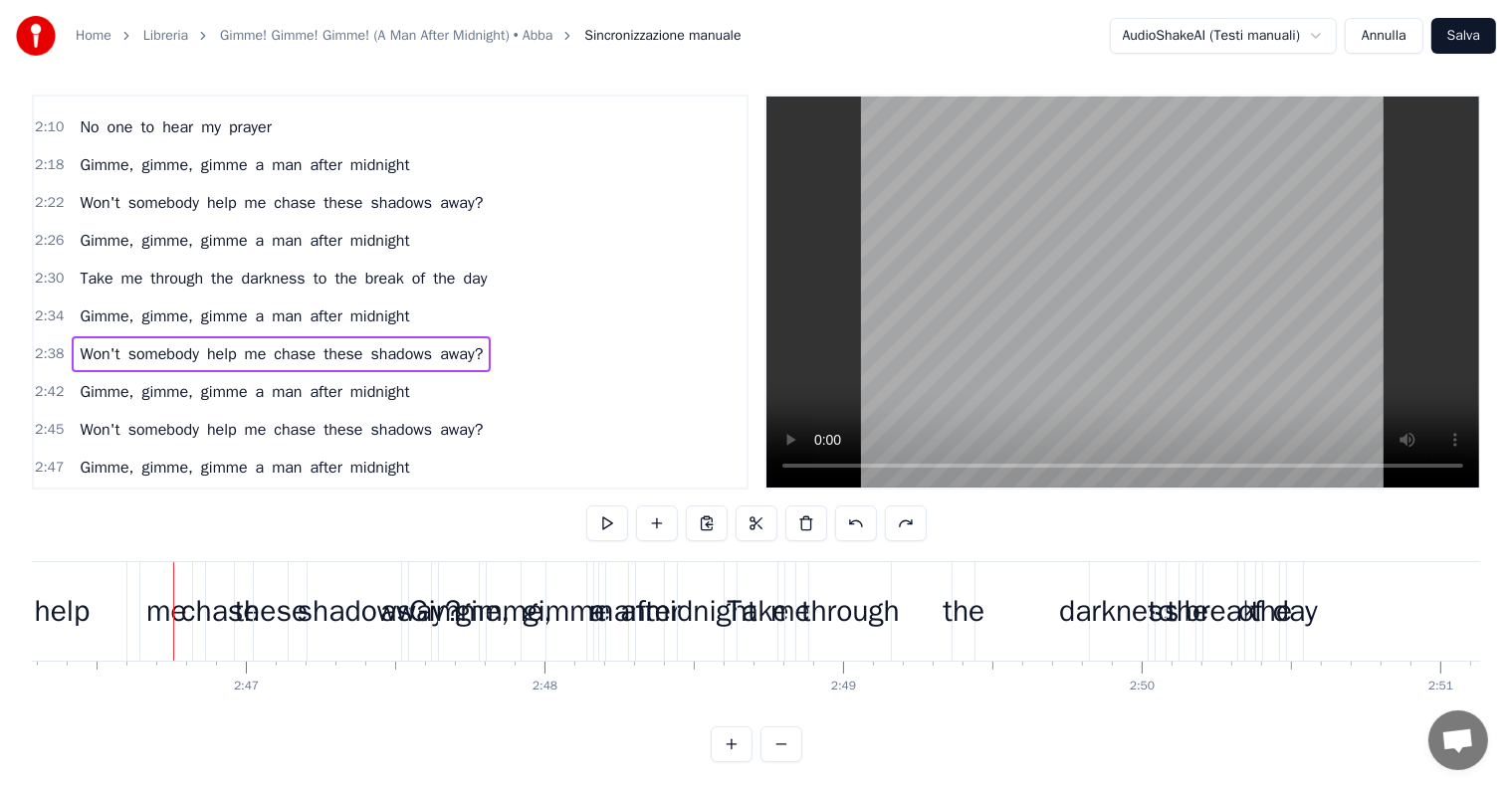 click on "Won't somebody help me chase these shadows away?" at bounding box center (281, 354) 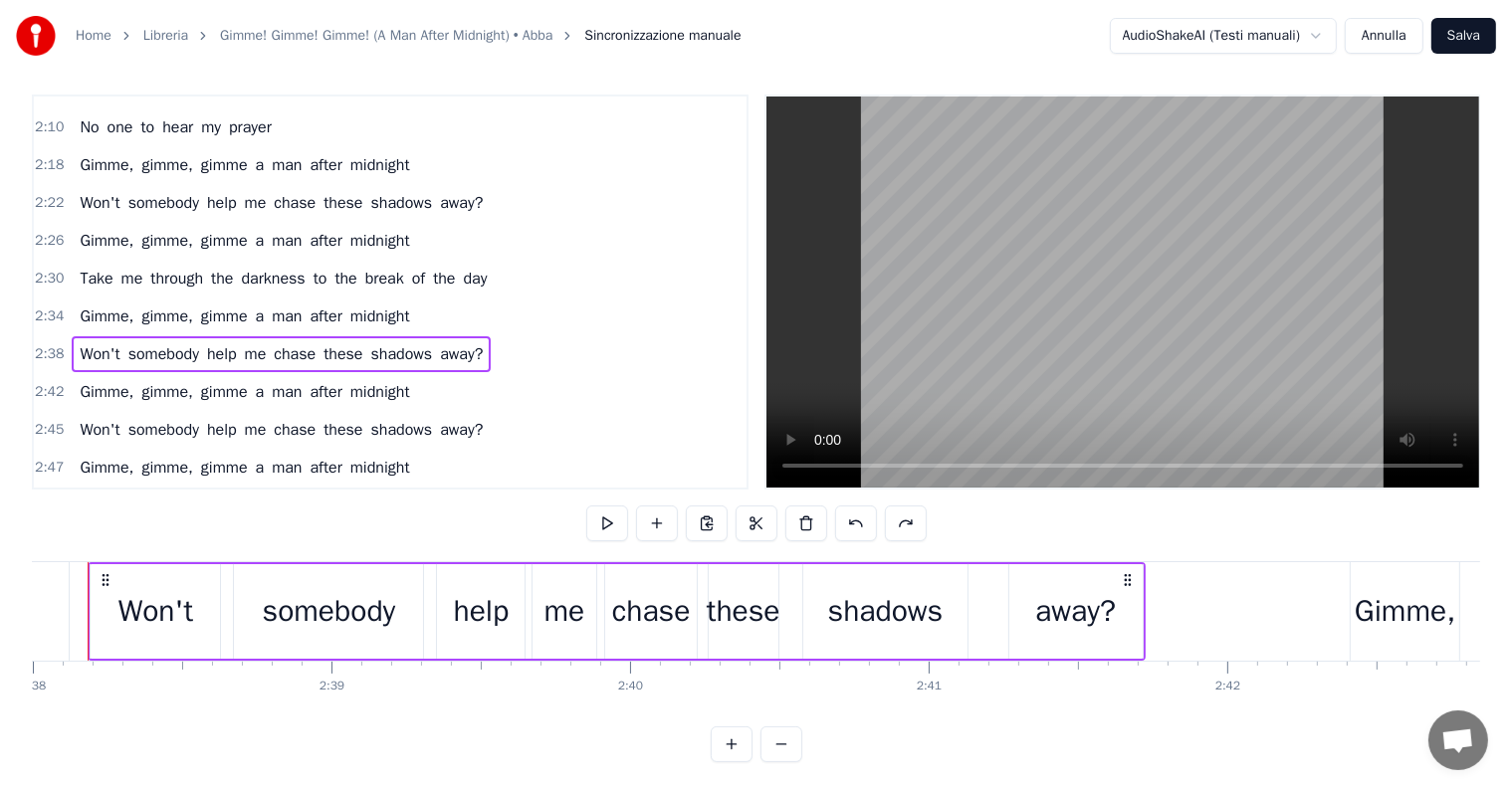 scroll, scrollTop: 0, scrollLeft: 47137, axis: horizontal 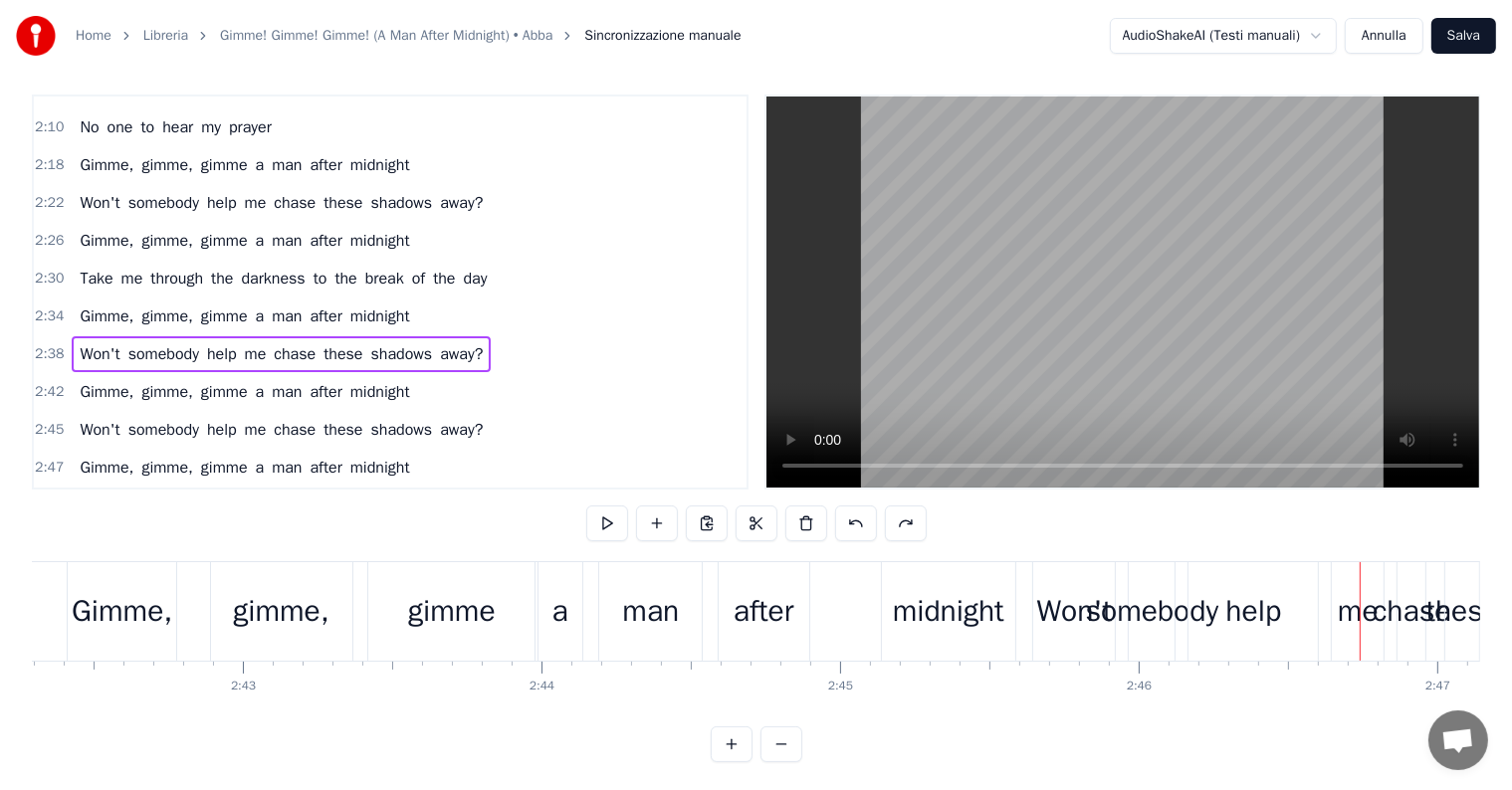 click on "Won't somebody help me chase these shadows away?" at bounding box center [281, 430] 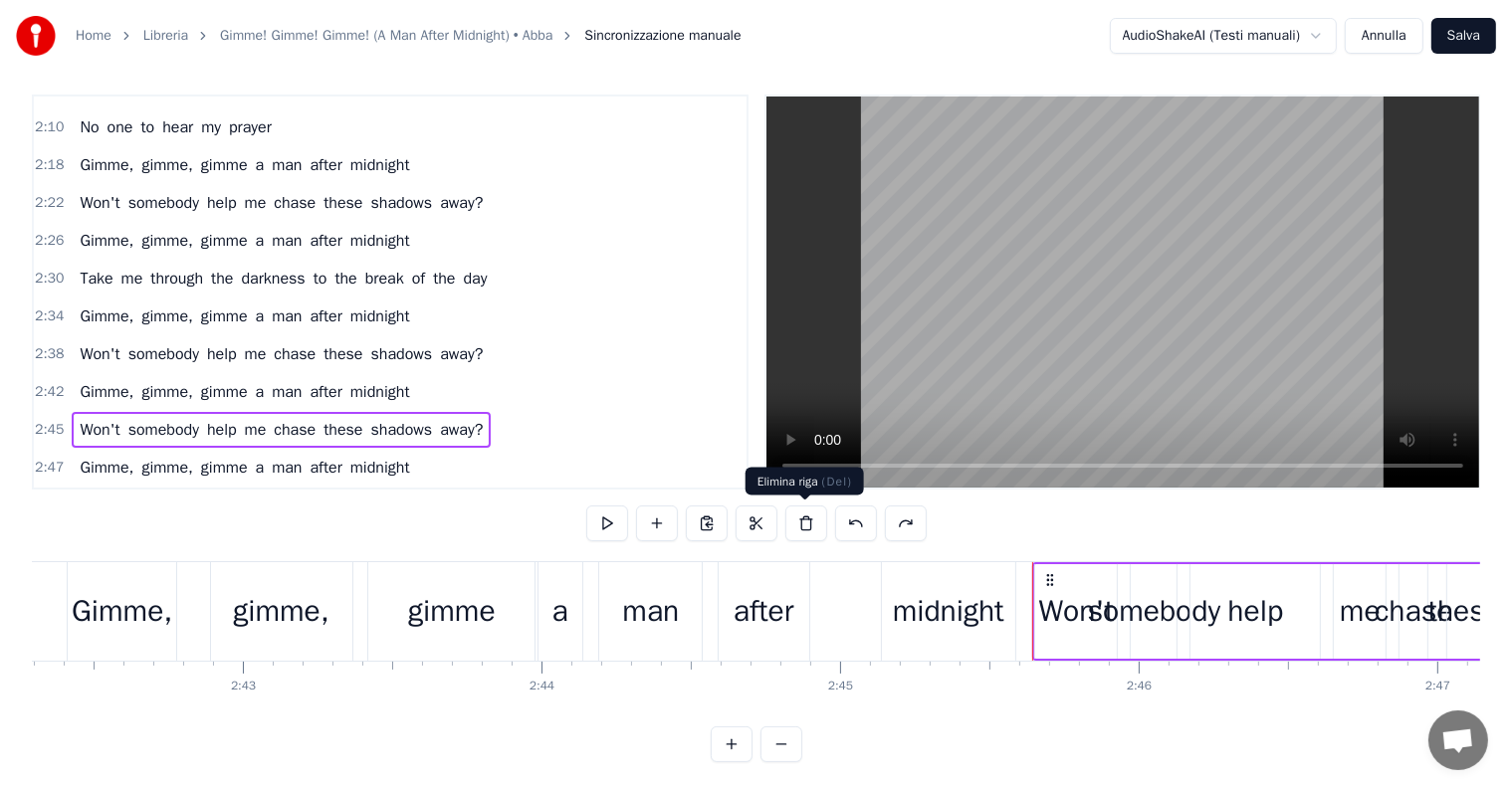 click at bounding box center [806, 523] 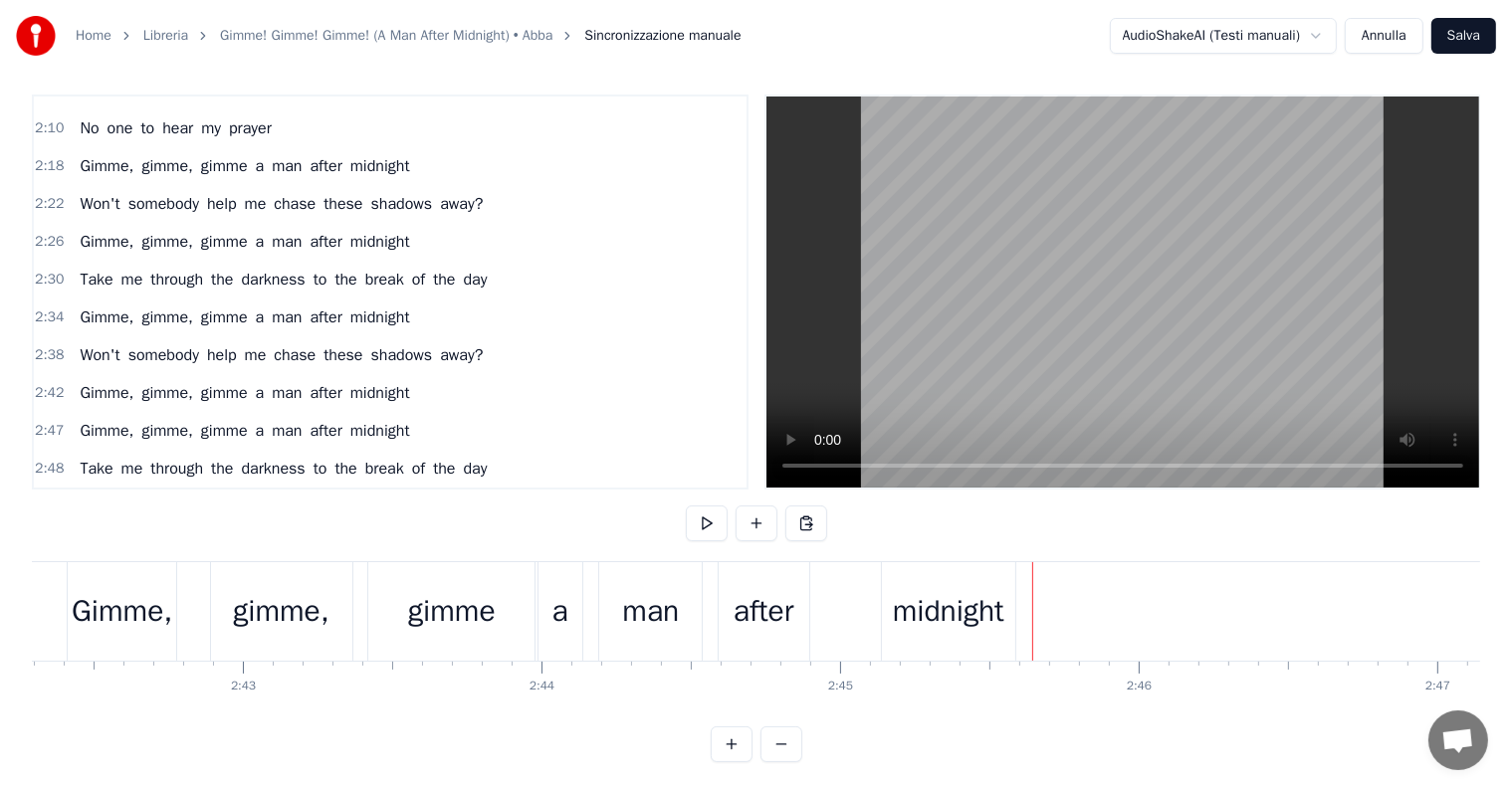 scroll, scrollTop: 670, scrollLeft: 0, axis: vertical 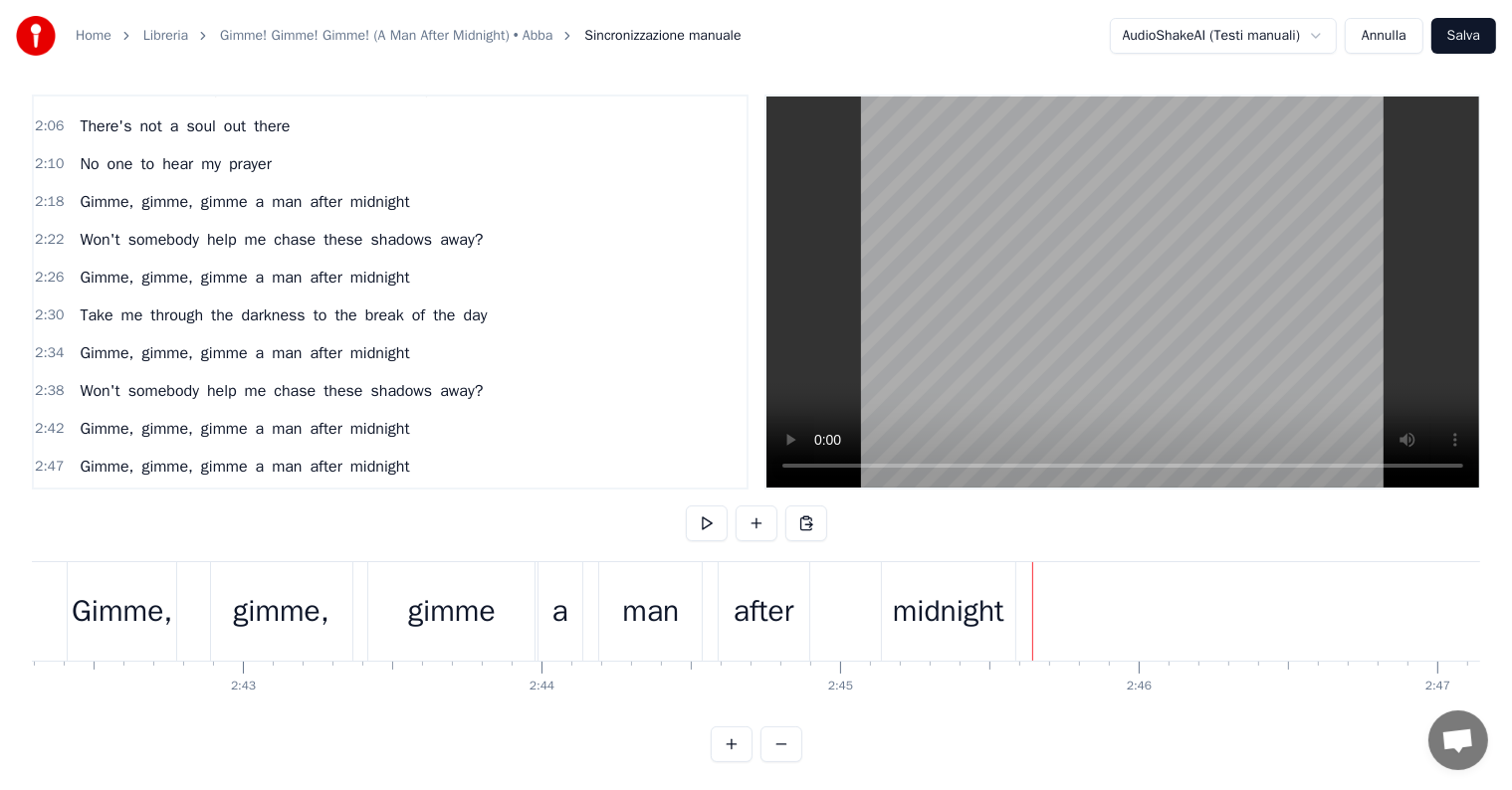 click on "Gimme, gimme, gimme a man after midnight" at bounding box center (244, 429) 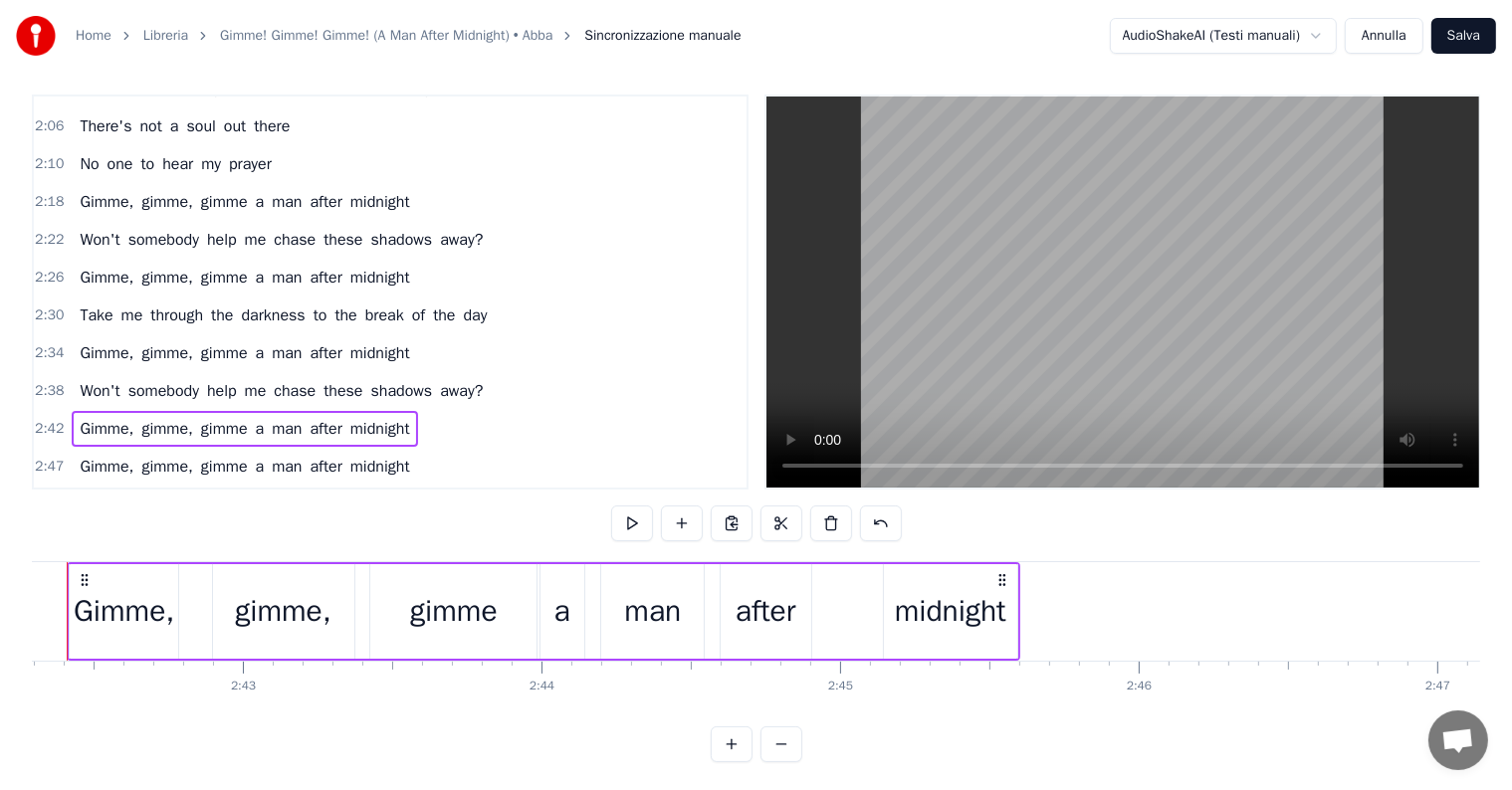 scroll, scrollTop: 0, scrollLeft: 48399, axis: horizontal 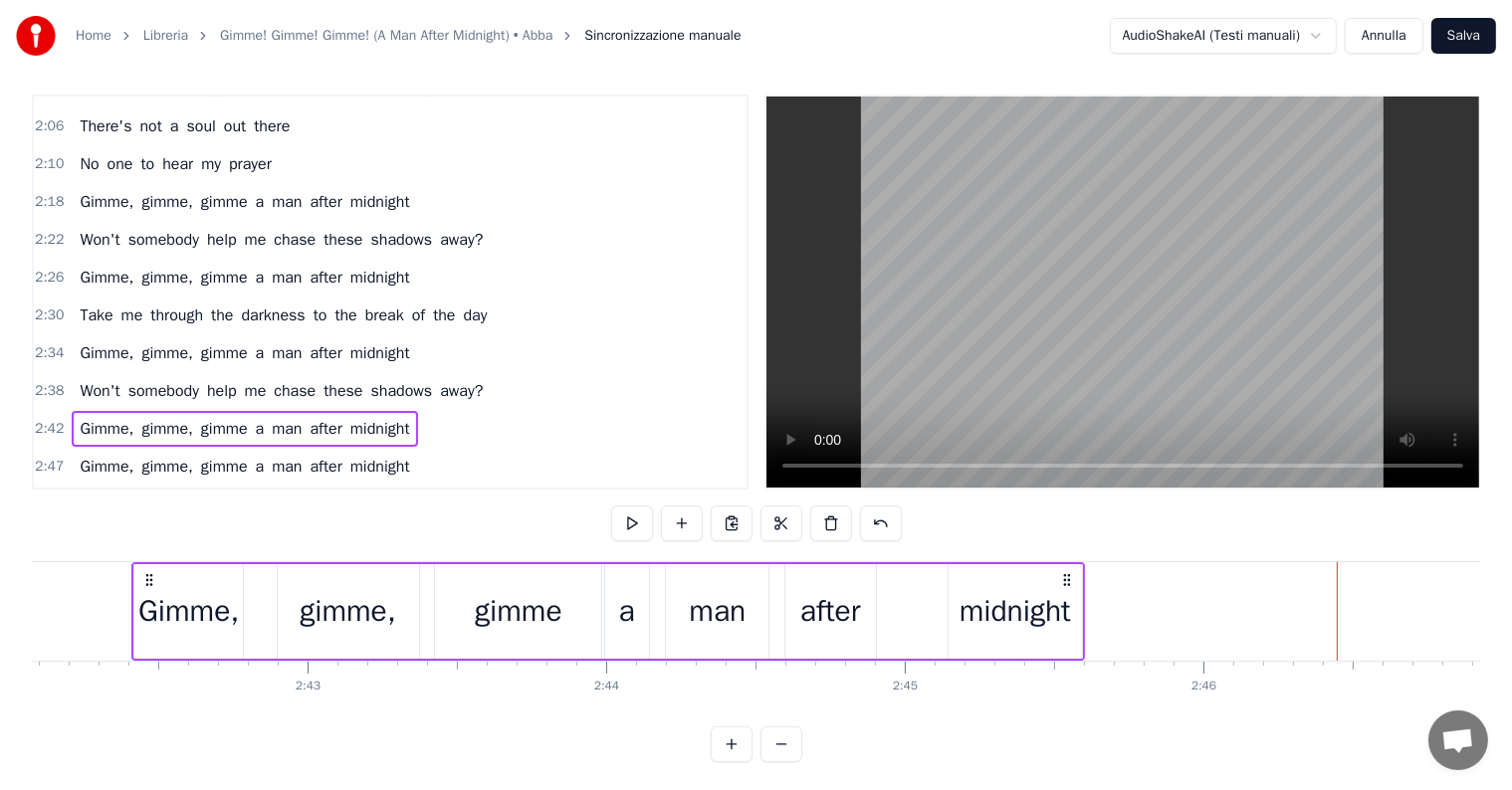 click on "Gimme, gimme, gimme a man after midnight" at bounding box center (244, 467) 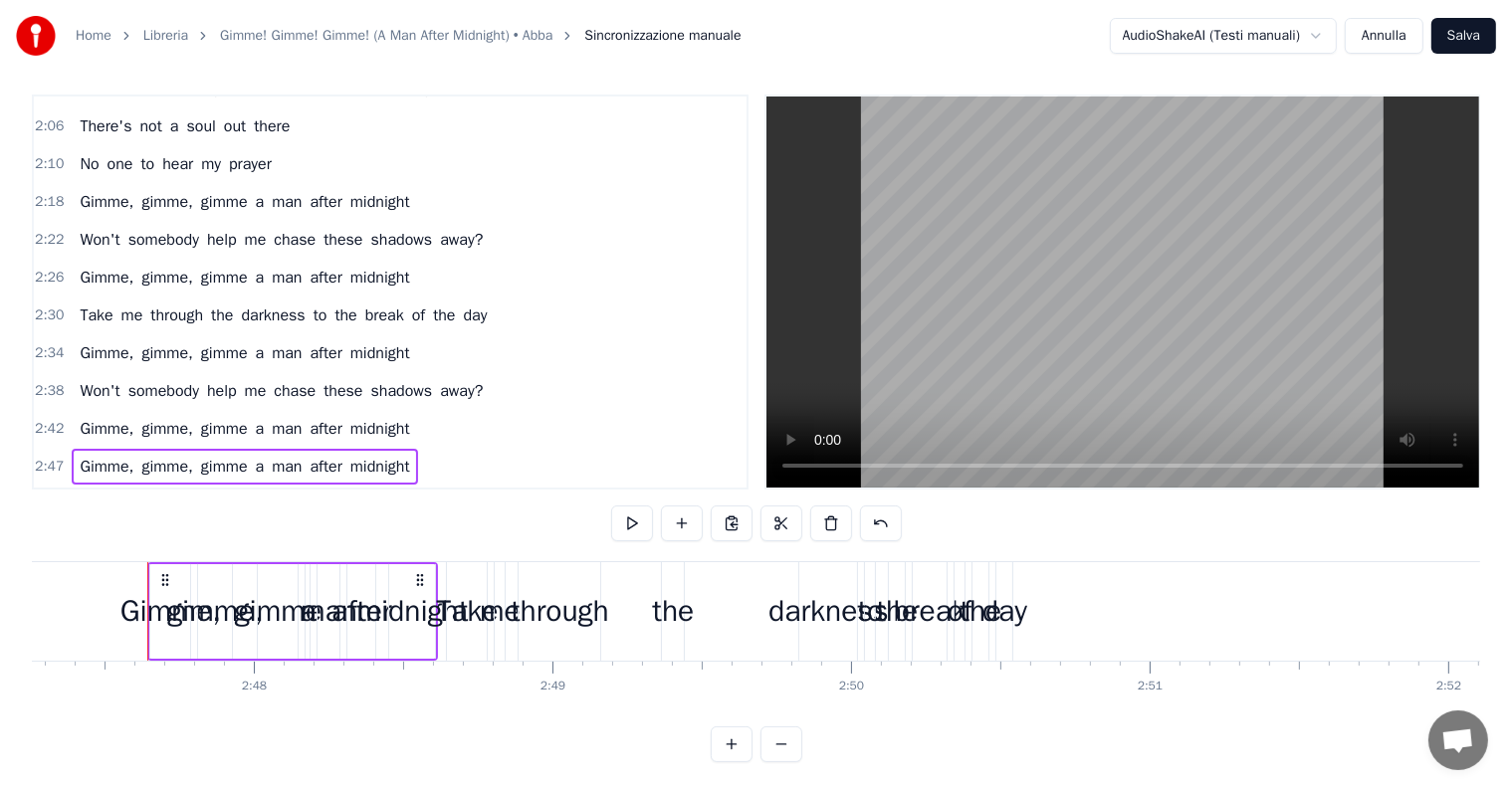 scroll, scrollTop: 0, scrollLeft: 49961, axis: horizontal 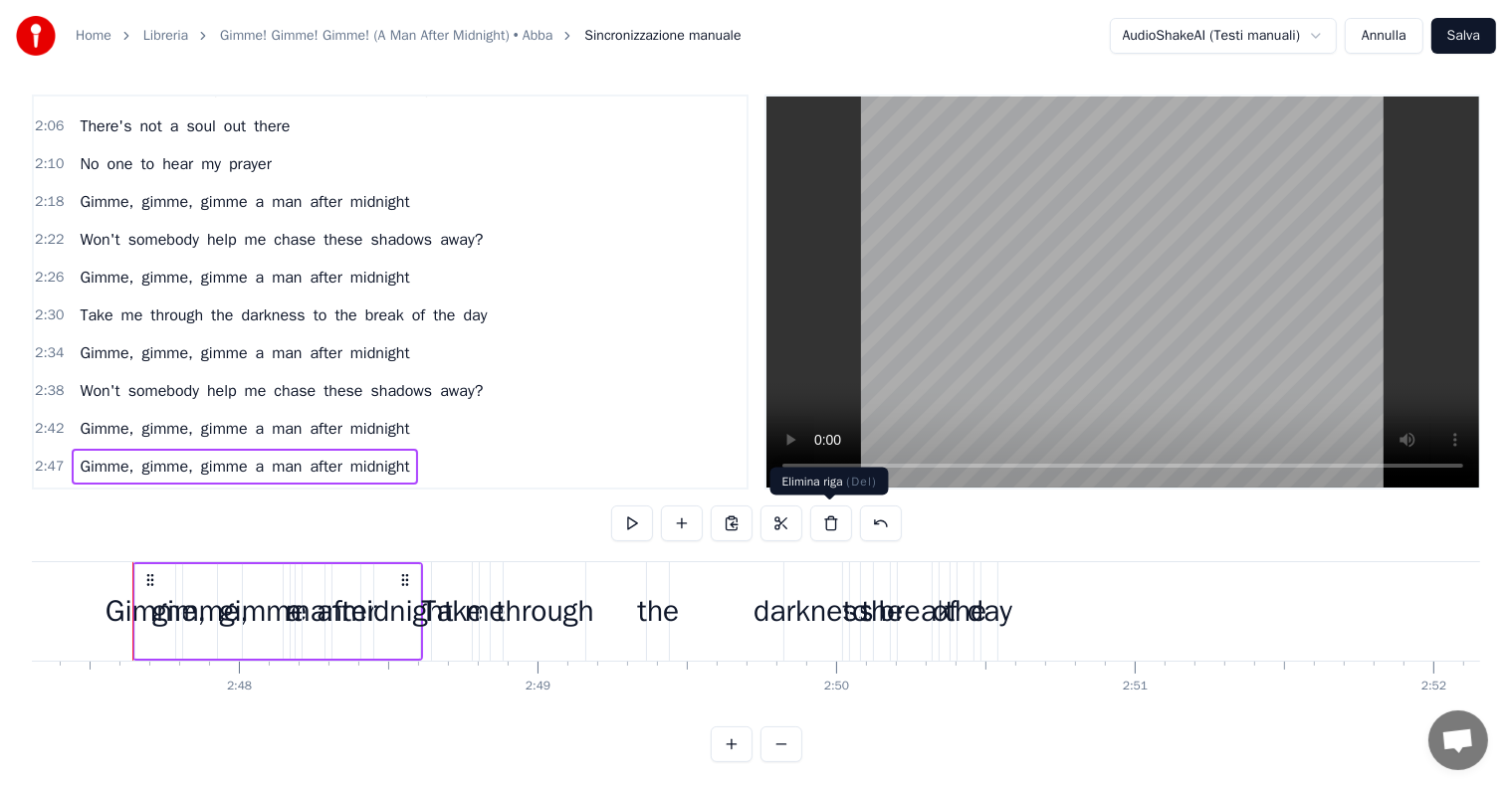 click at bounding box center [831, 523] 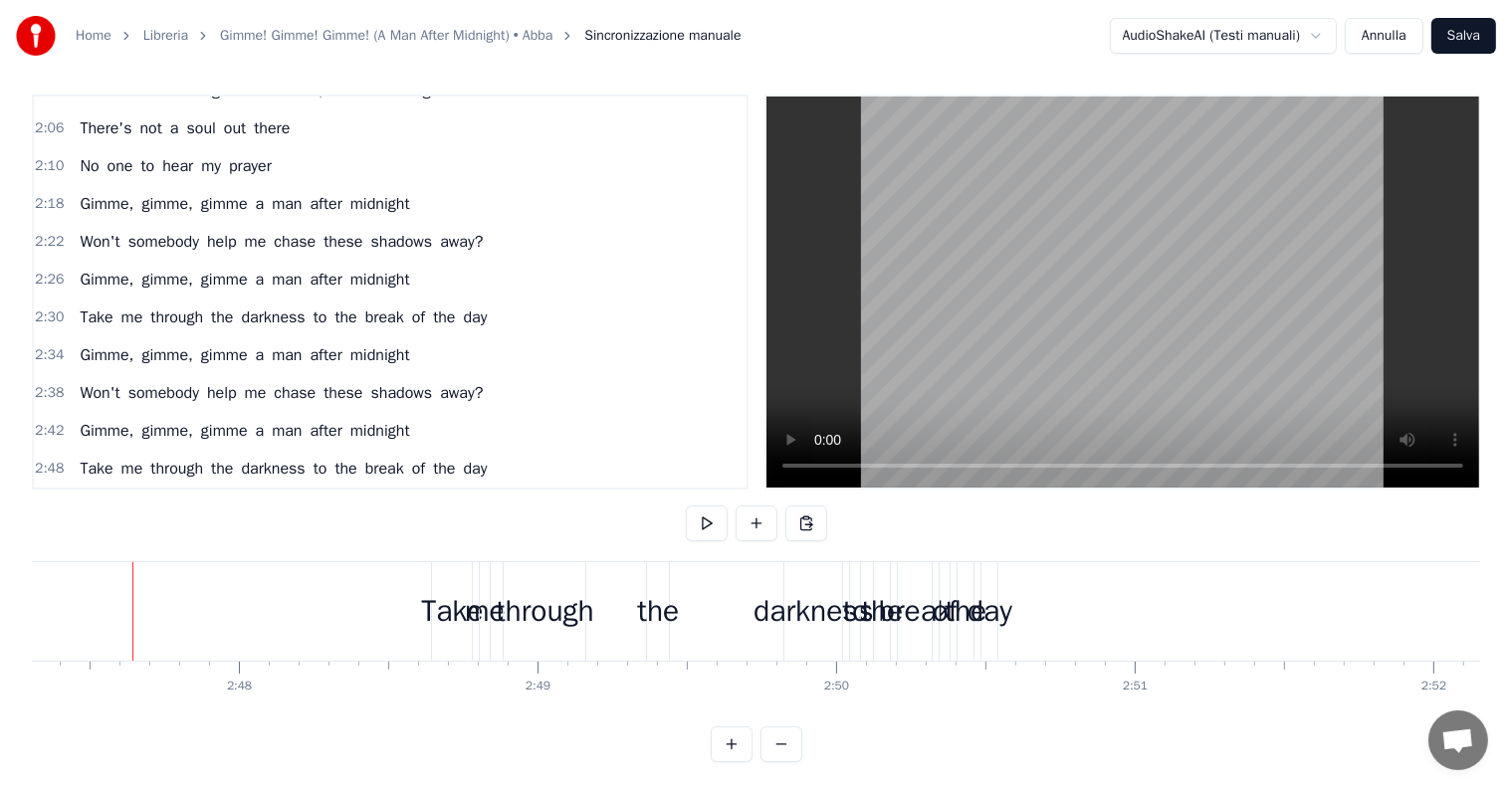 scroll, scrollTop: 633, scrollLeft: 0, axis: vertical 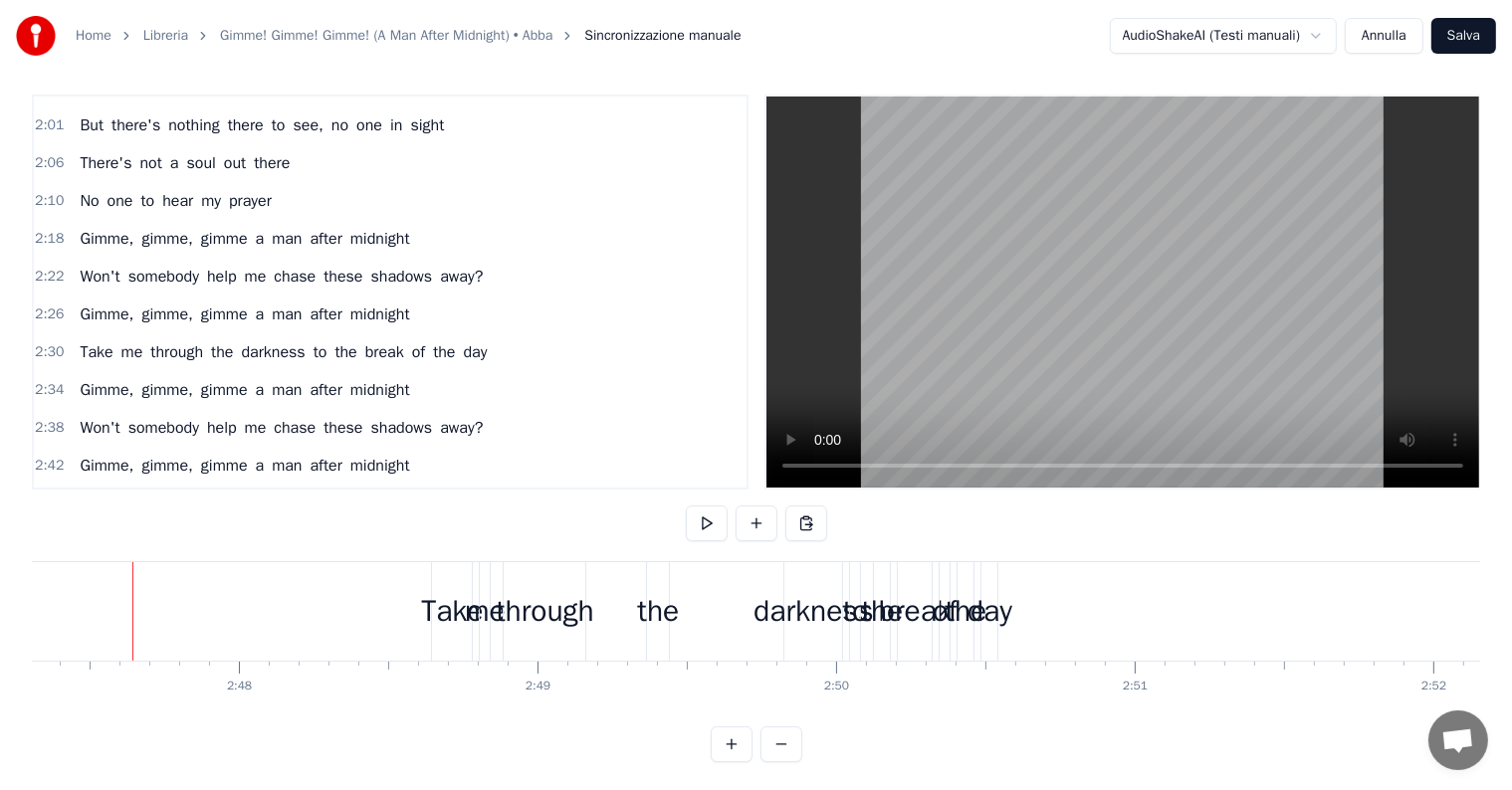 click on "man" at bounding box center (287, 390) 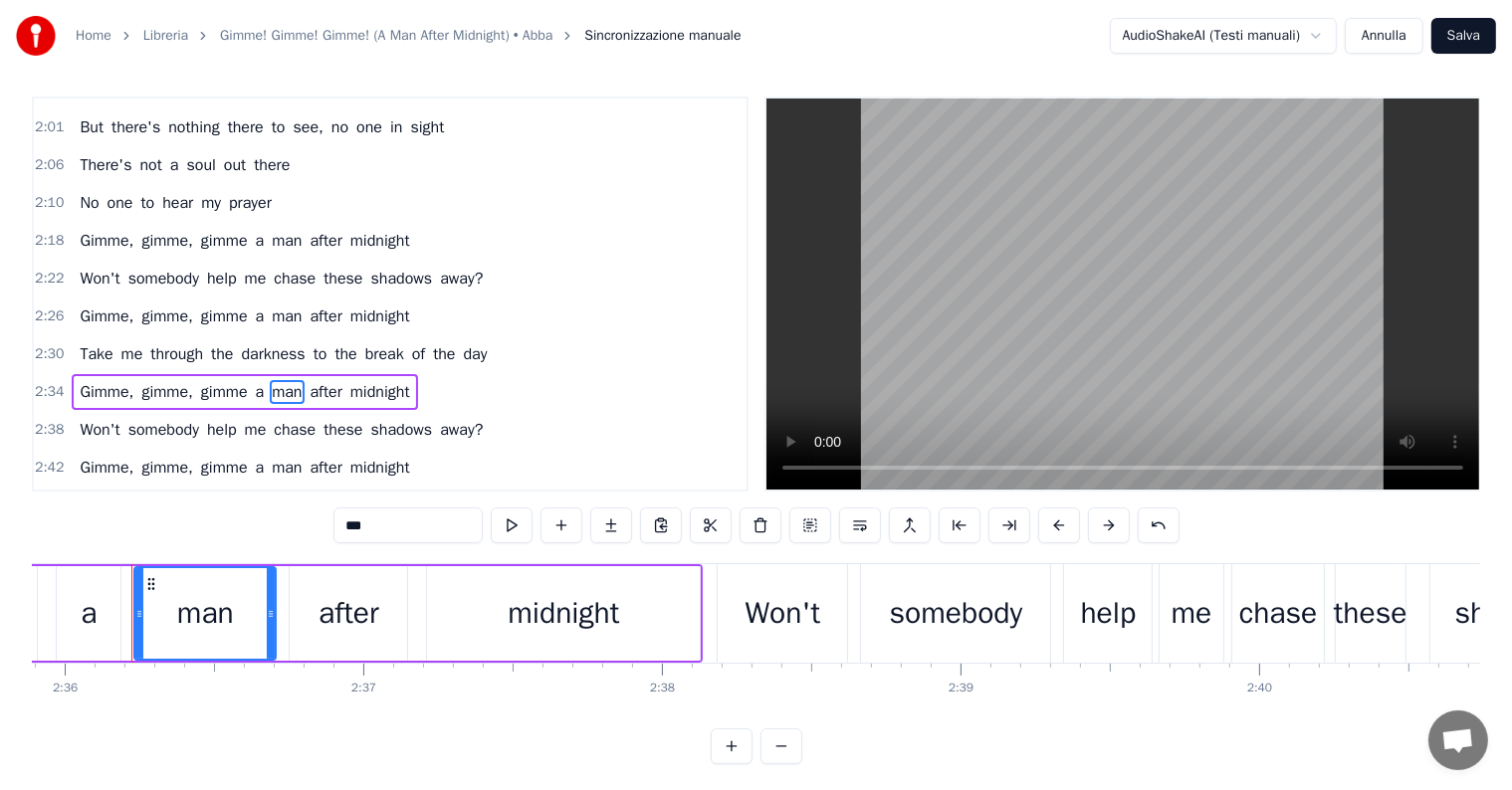 click on "Gimme, gimme, gimme a man after midnight" at bounding box center (244, 392) 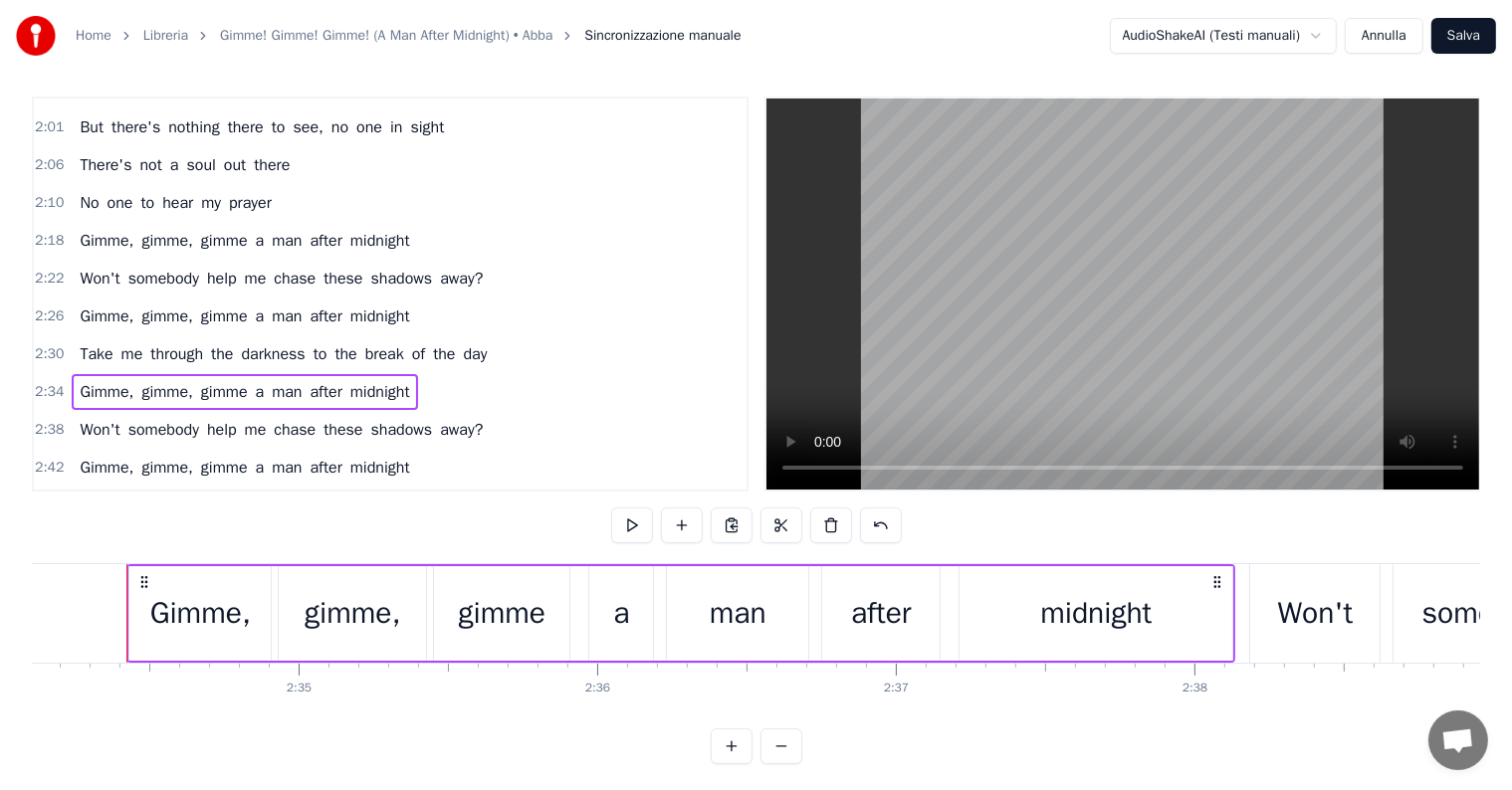 scroll, scrollTop: 0, scrollLeft: 46014, axis: horizontal 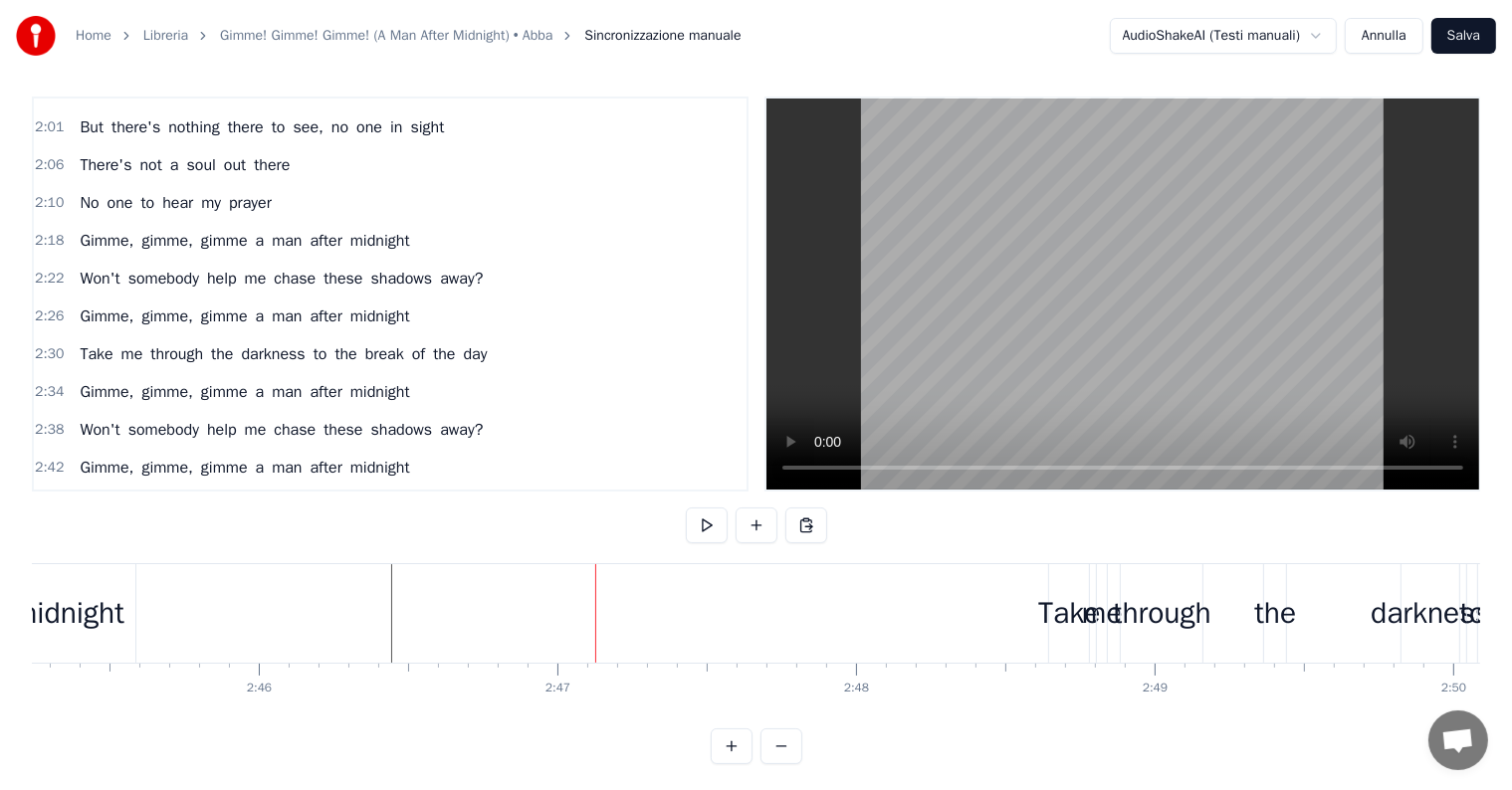 click on "Take me through the darkness to the break of the day" at bounding box center [283, 354] 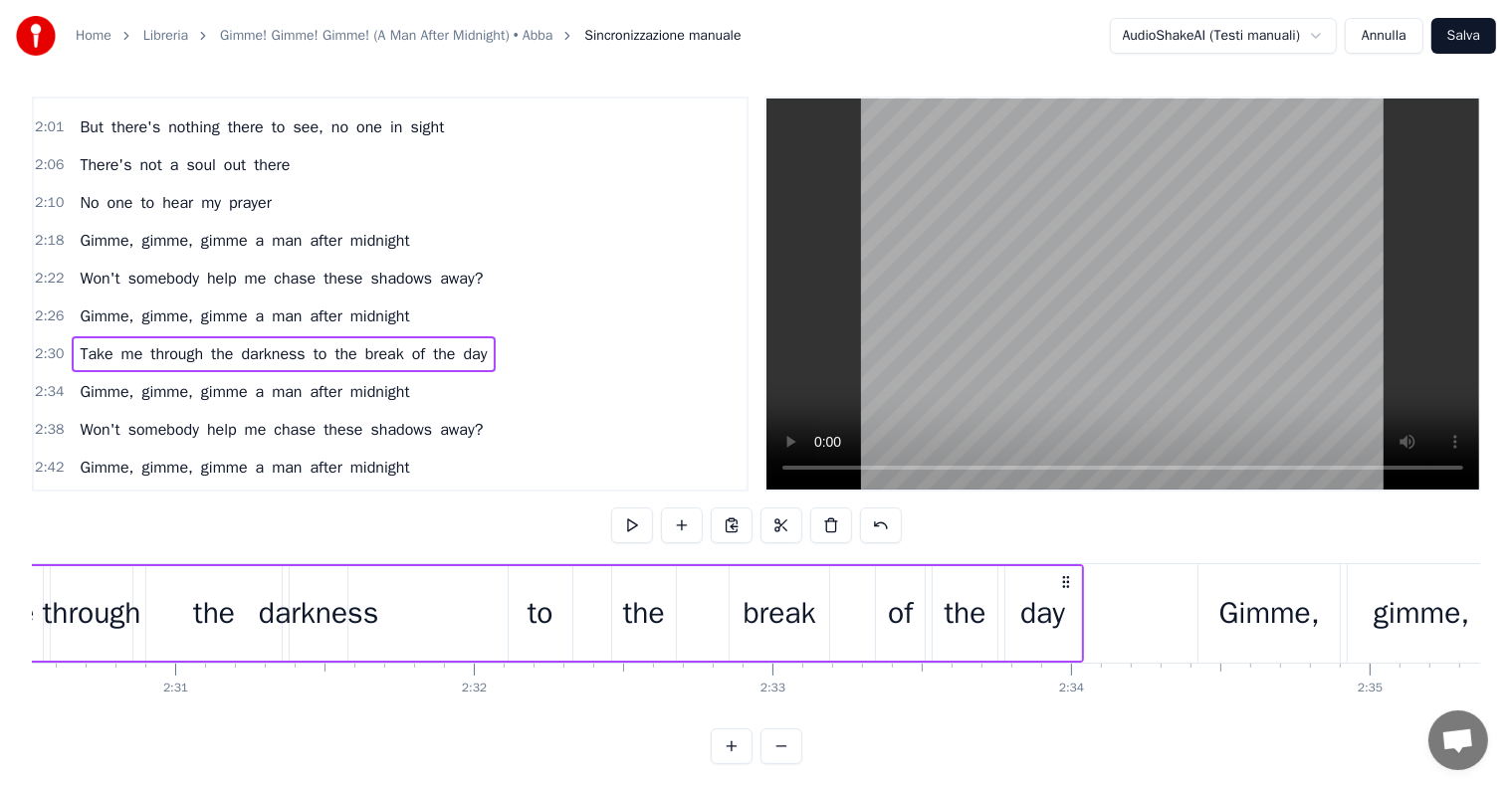 scroll, scrollTop: 0, scrollLeft: 44762, axis: horizontal 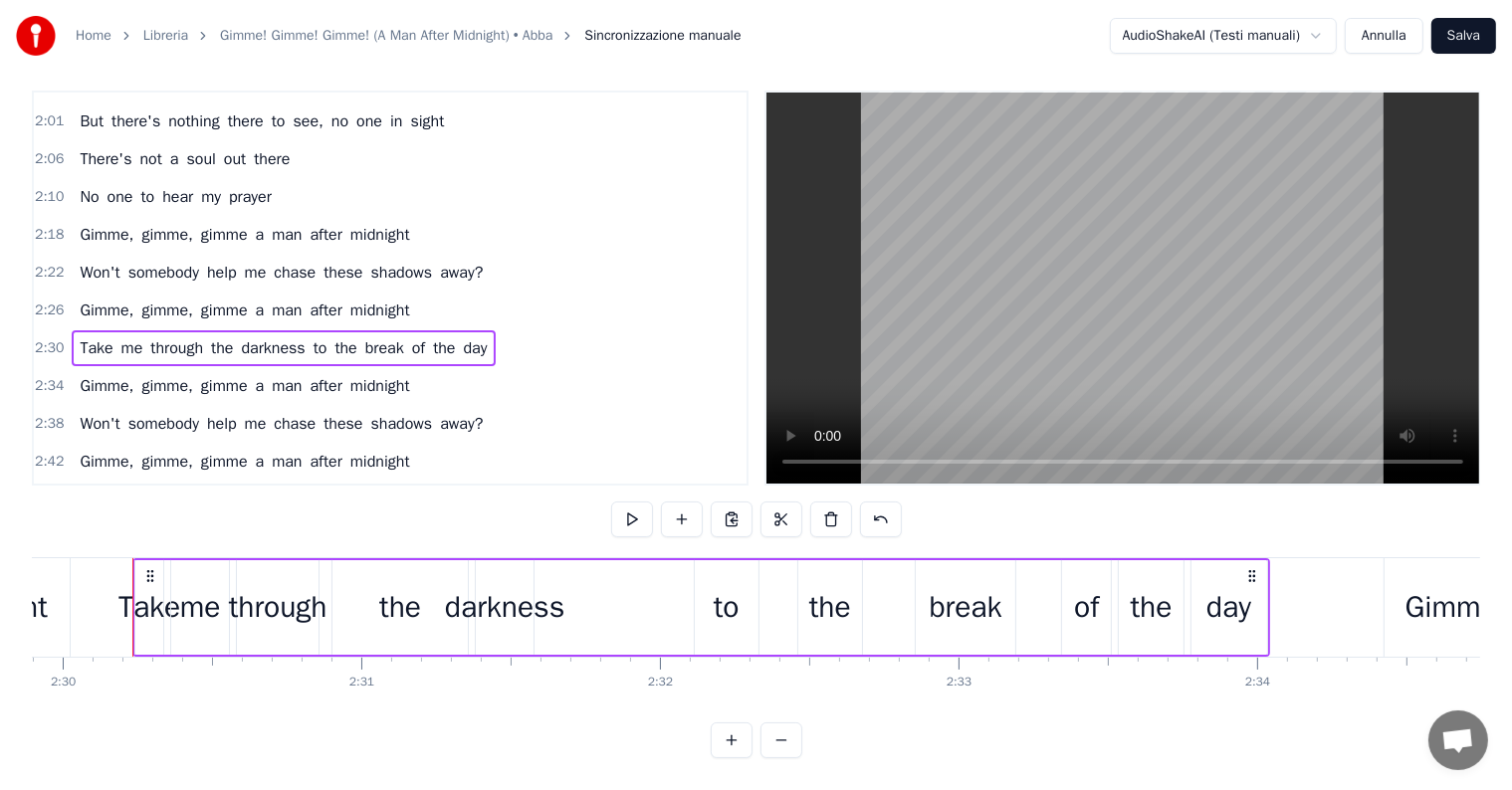 click on "Take me through the darkness to the break of the day" at bounding box center [283, 499] 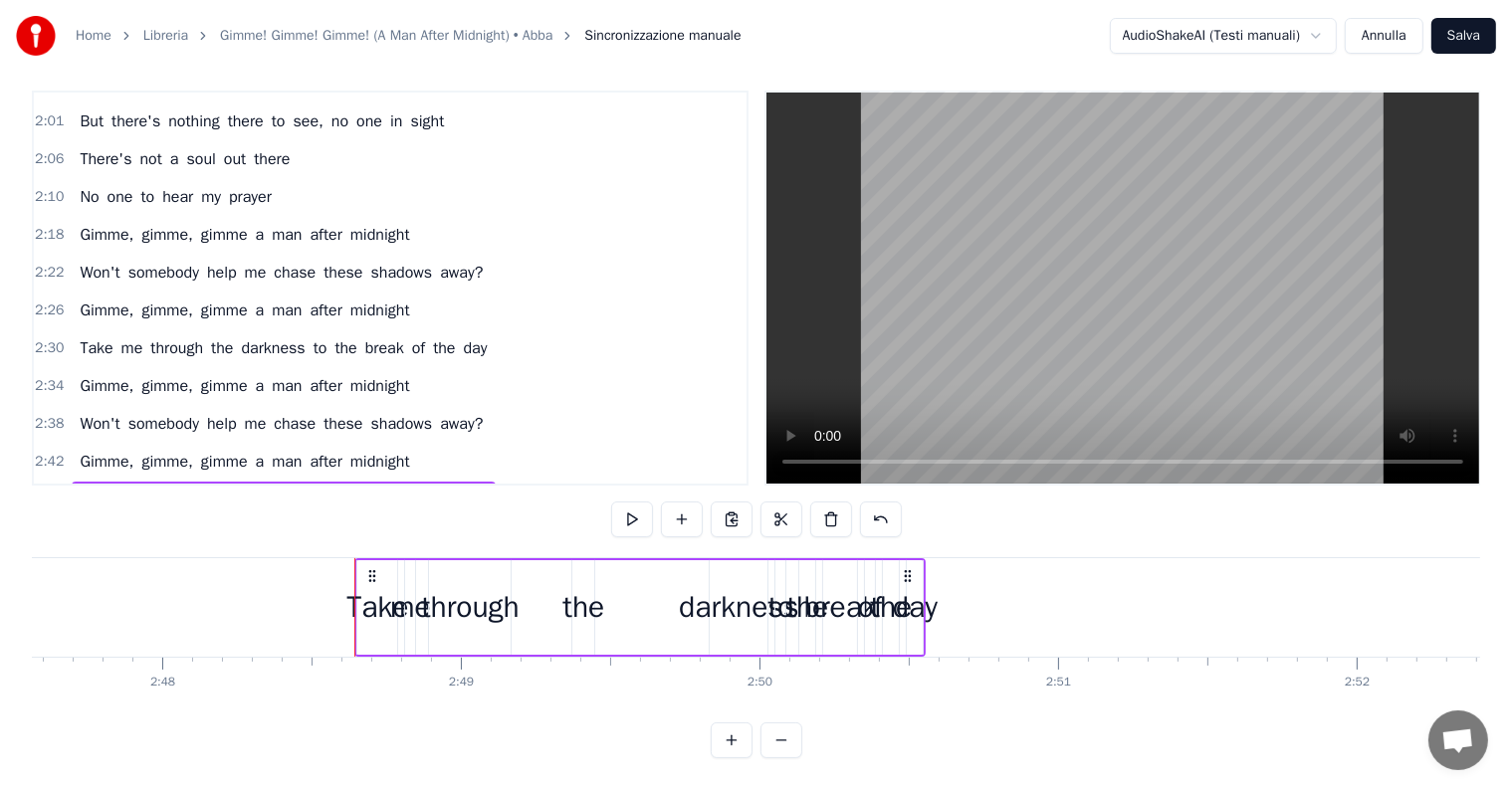scroll, scrollTop: 0, scrollLeft: 50259, axis: horizontal 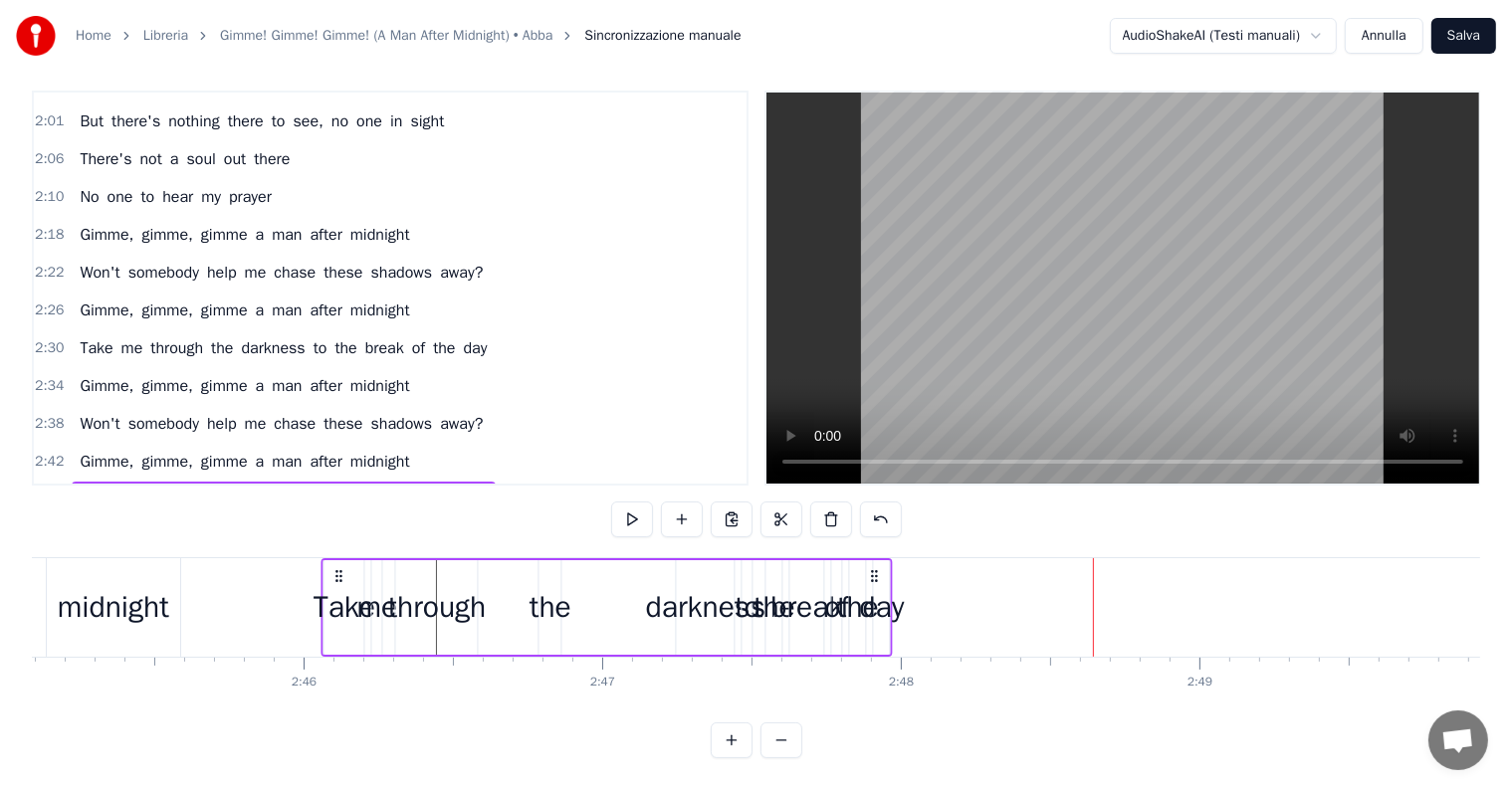 drag, startPoint x: 1031, startPoint y: 553, endPoint x: 338, endPoint y: 569, distance: 693.1847 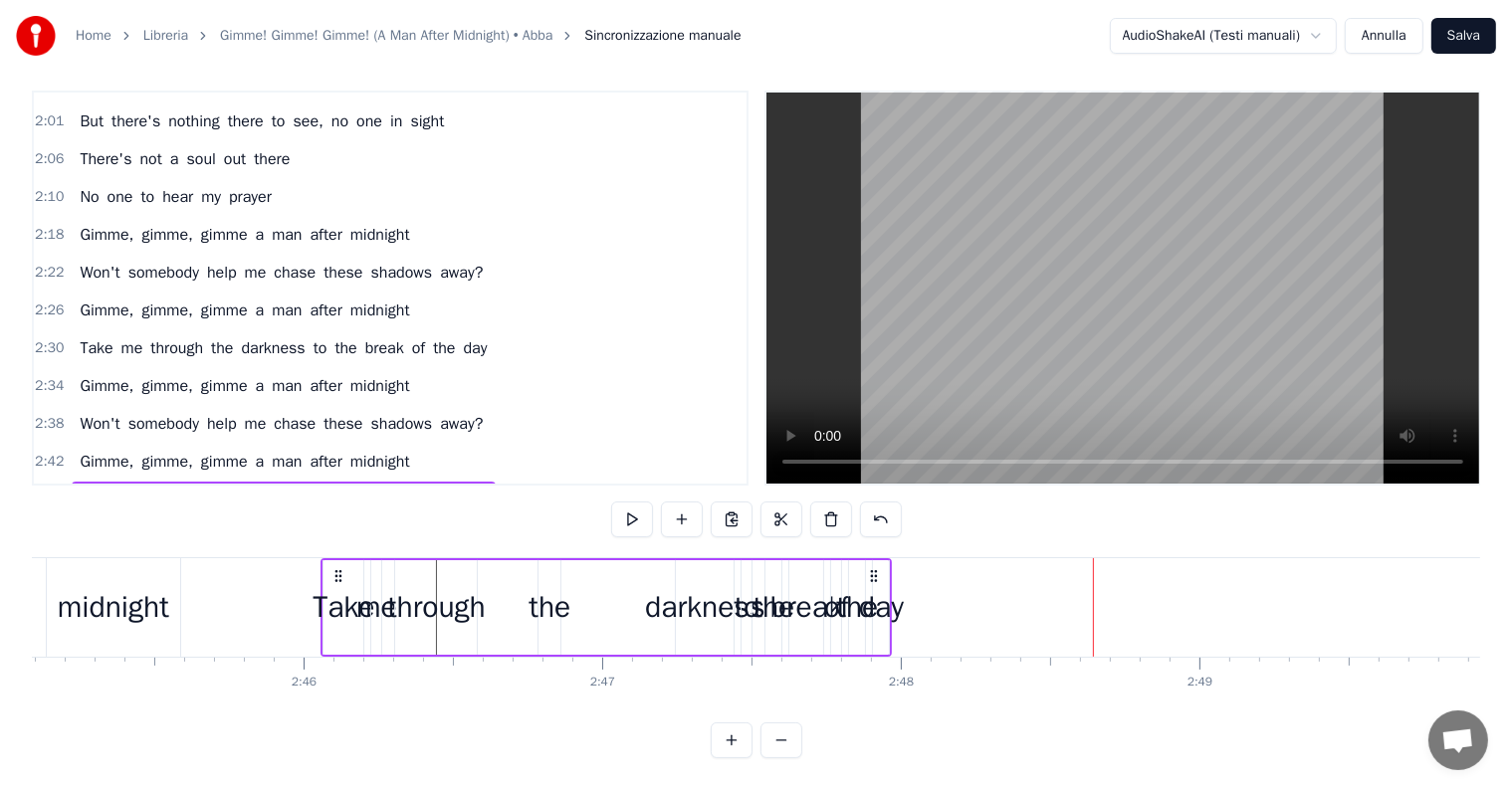 click on "day" at bounding box center (476, 499) 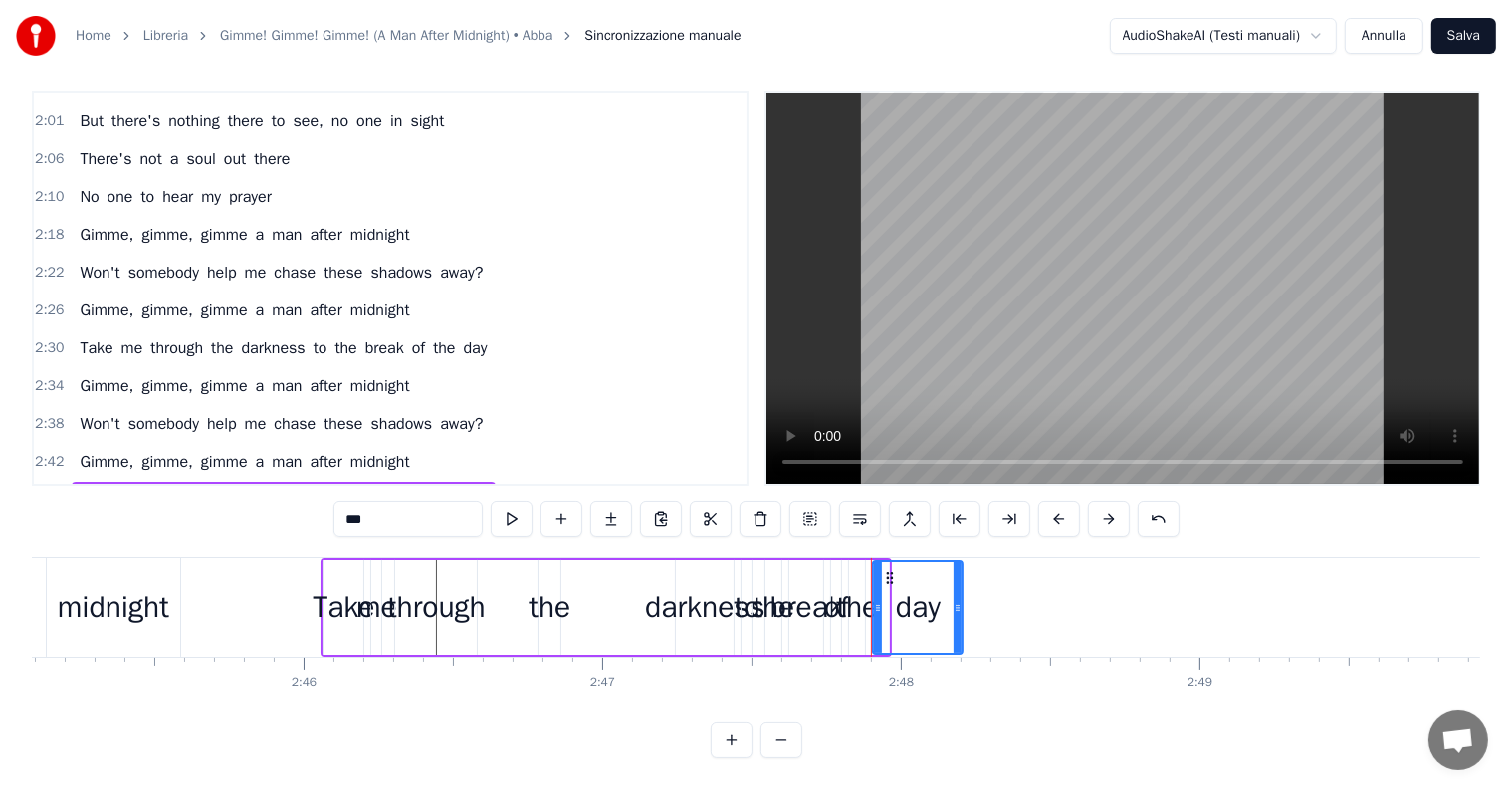 drag, startPoint x: 886, startPoint y: 587, endPoint x: 961, endPoint y: 586, distance: 75.00667 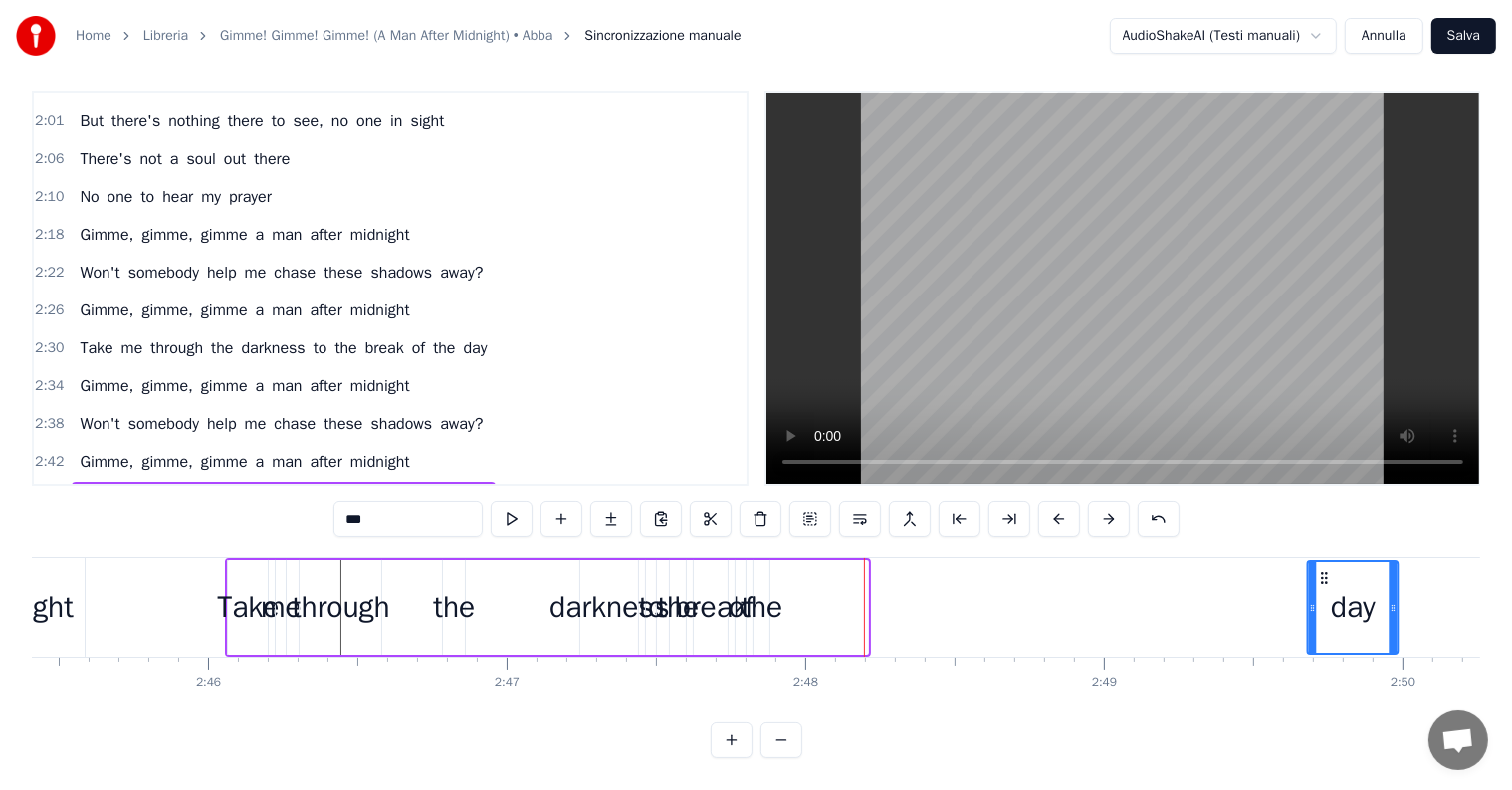 drag, startPoint x: 890, startPoint y: 556, endPoint x: 1350, endPoint y: 557, distance: 460.00109 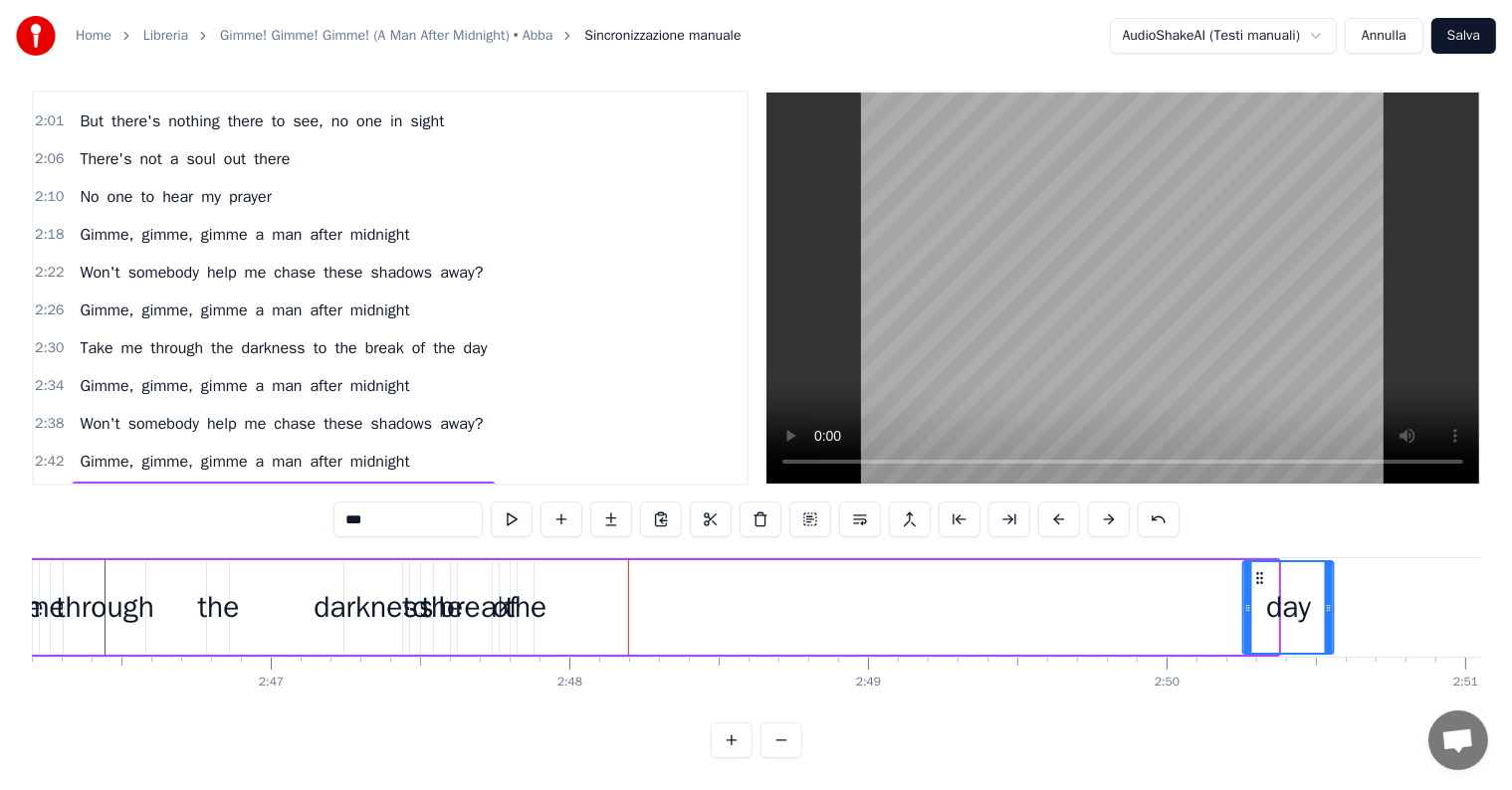 click on "day" at bounding box center [1287, 607] 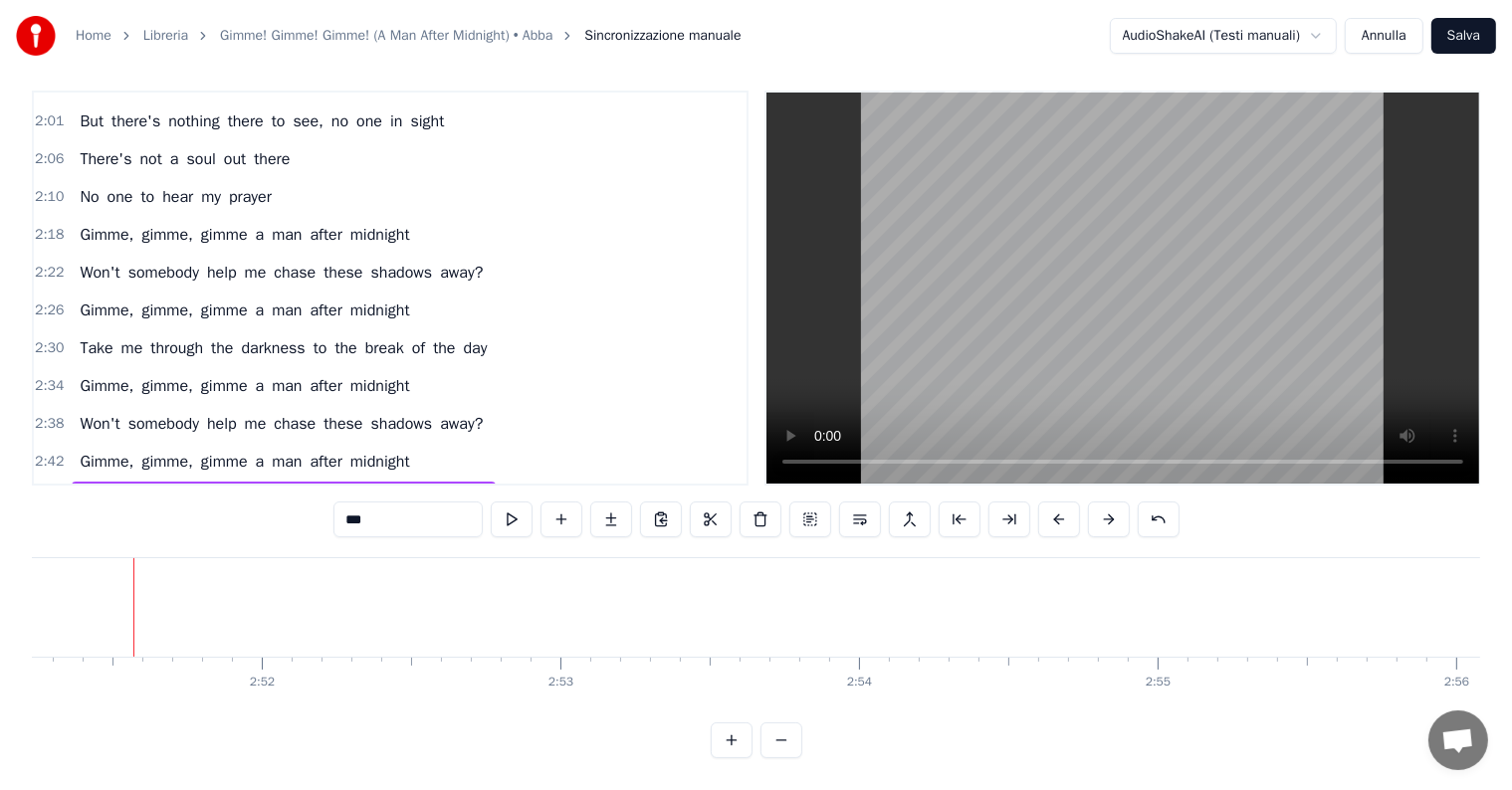 scroll, scrollTop: 0, scrollLeft: 51134, axis: horizontal 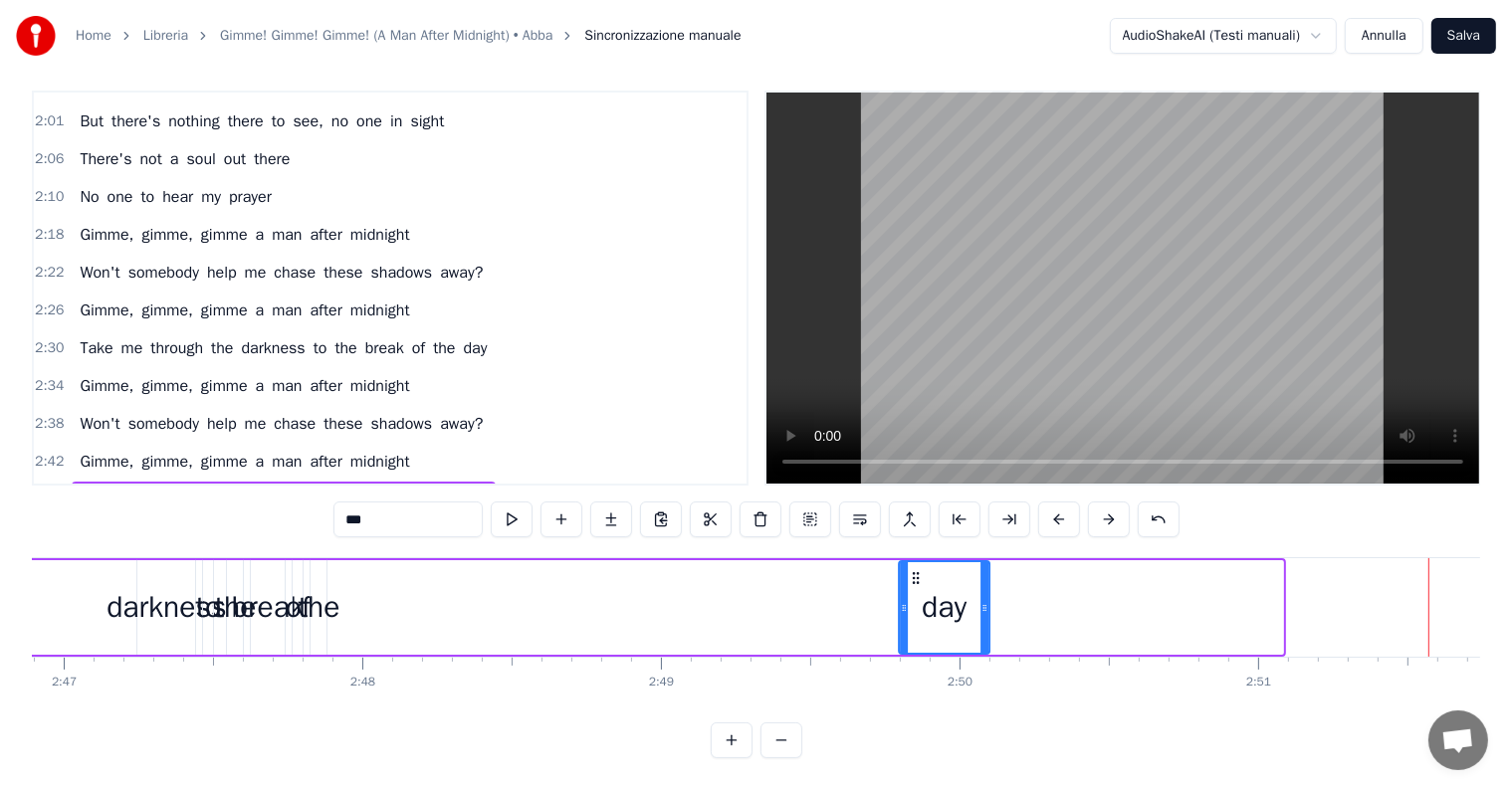 drag, startPoint x: 1208, startPoint y: 557, endPoint x: 915, endPoint y: 581, distance: 293.98129 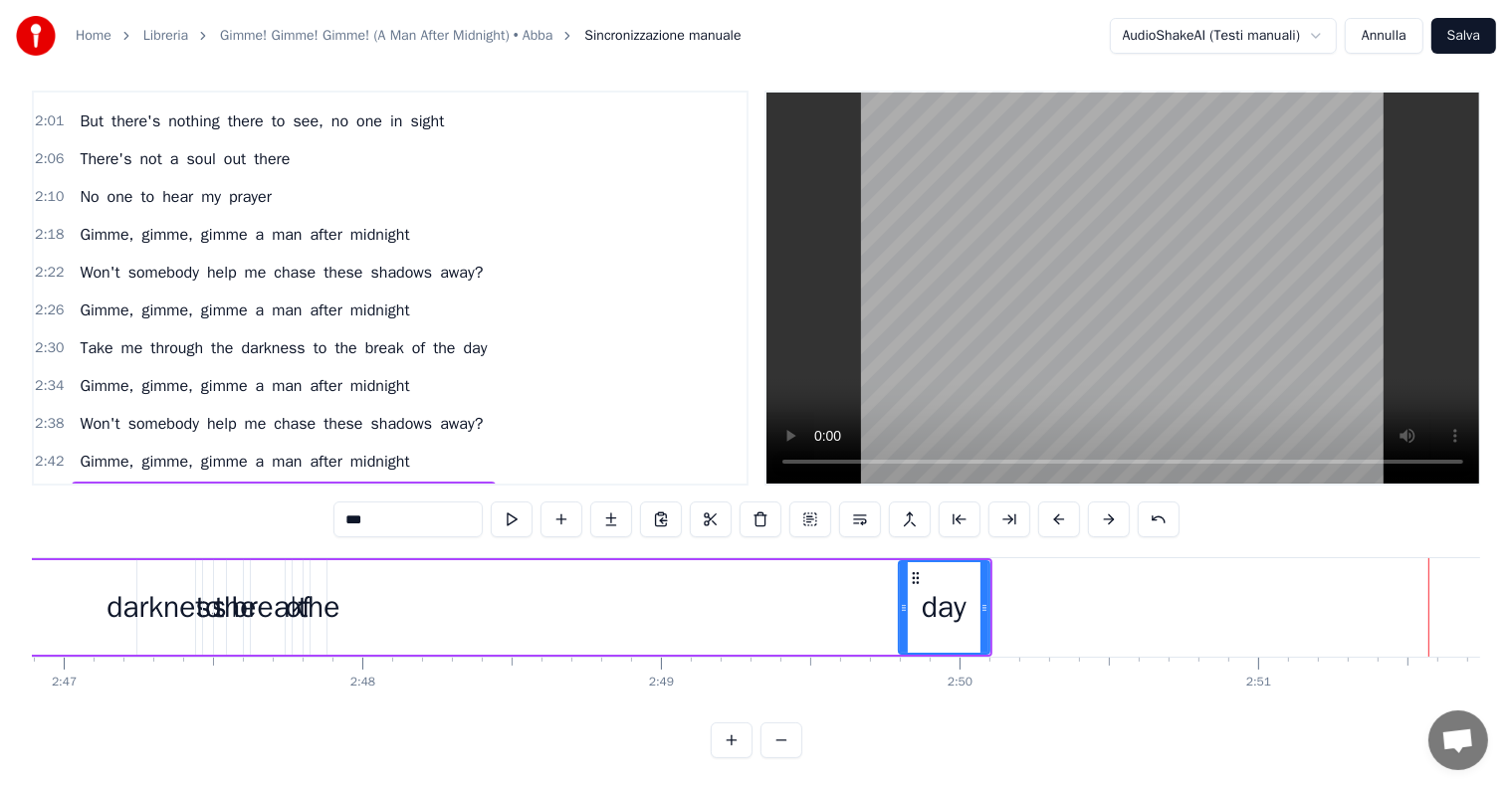 click on "the" at bounding box center (444, 499) 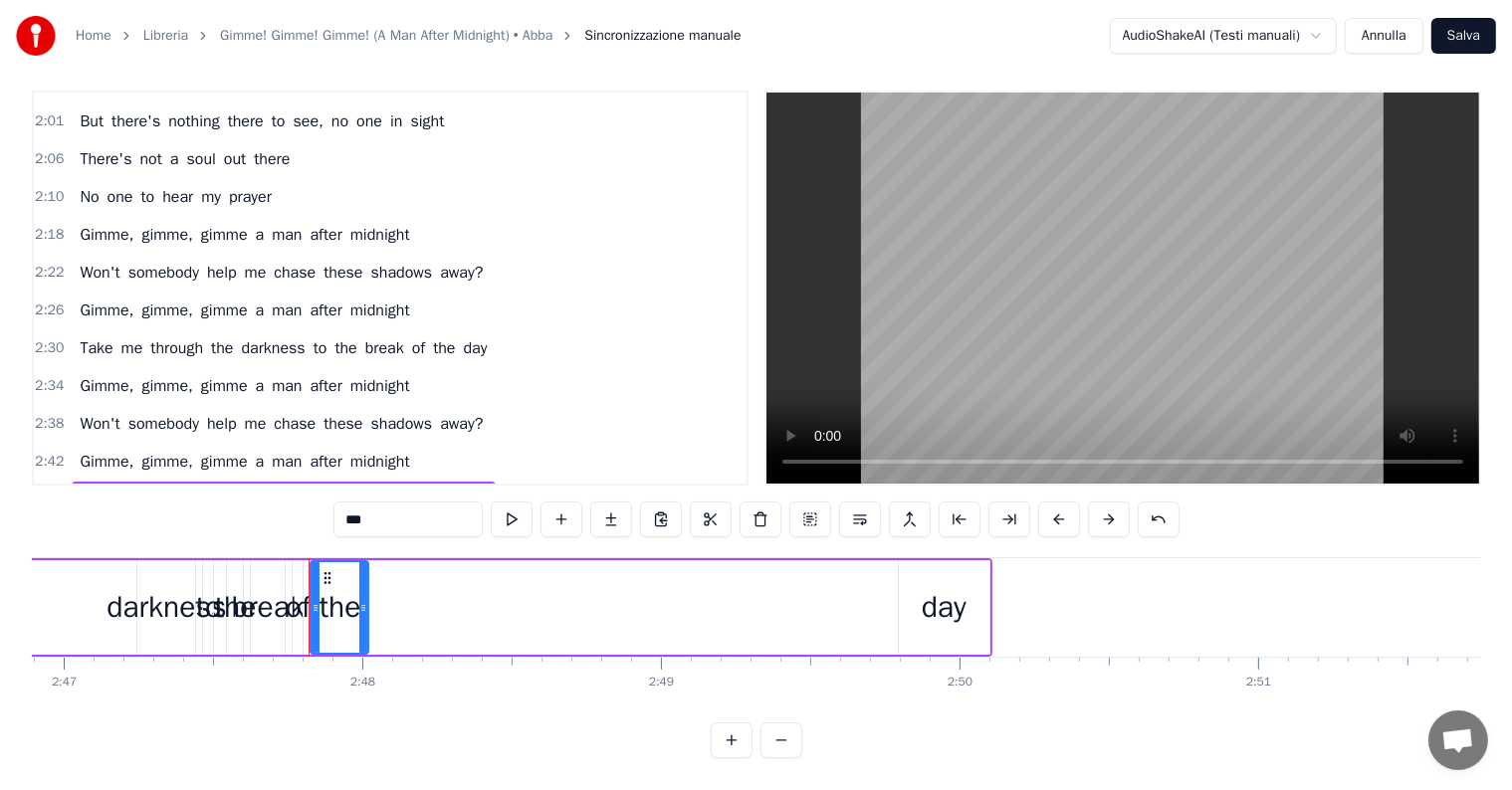drag, startPoint x: 324, startPoint y: 589, endPoint x: 366, endPoint y: 589, distance: 42 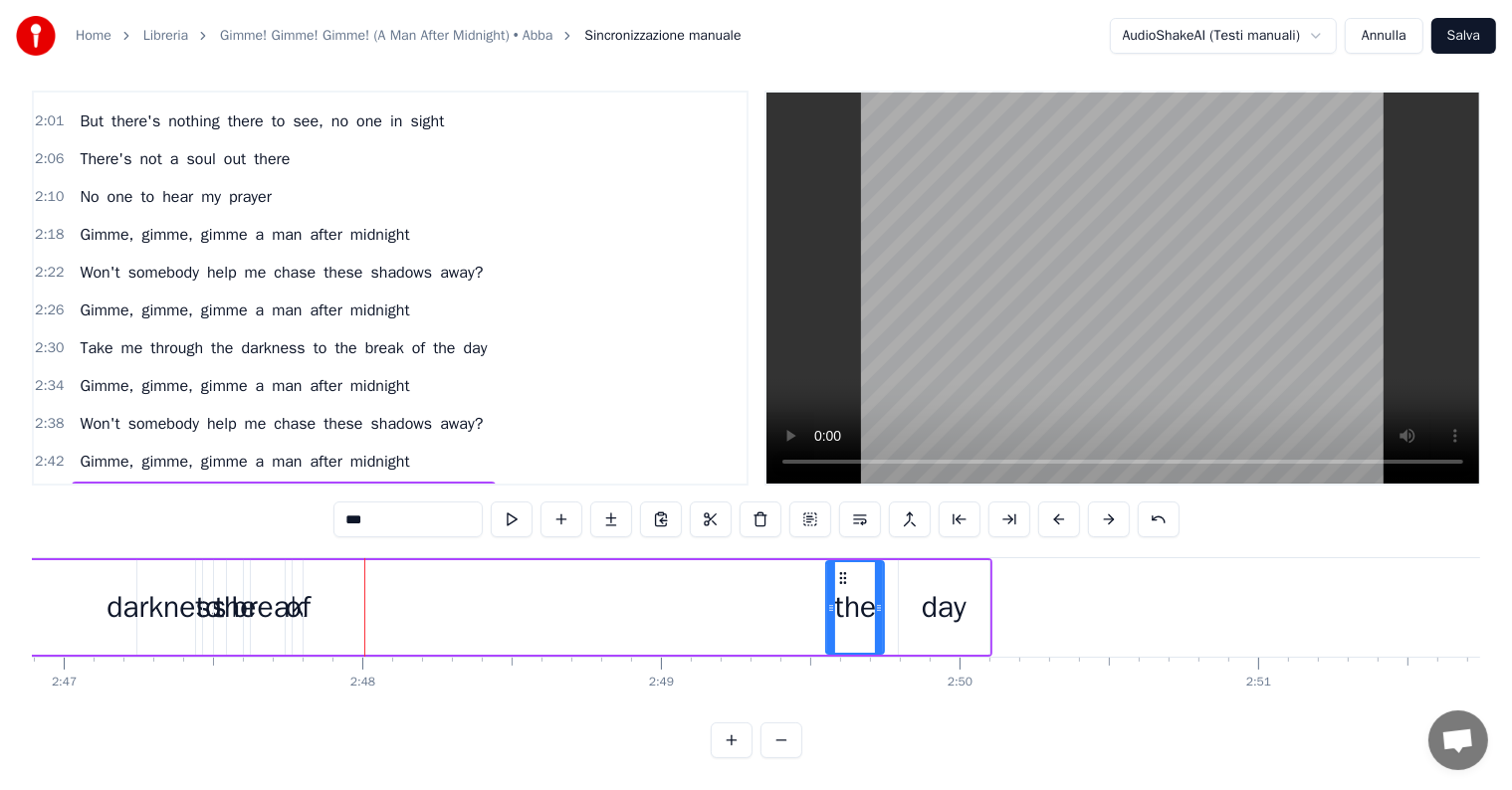 drag, startPoint x: 326, startPoint y: 558, endPoint x: 842, endPoint y: 570, distance: 516.14 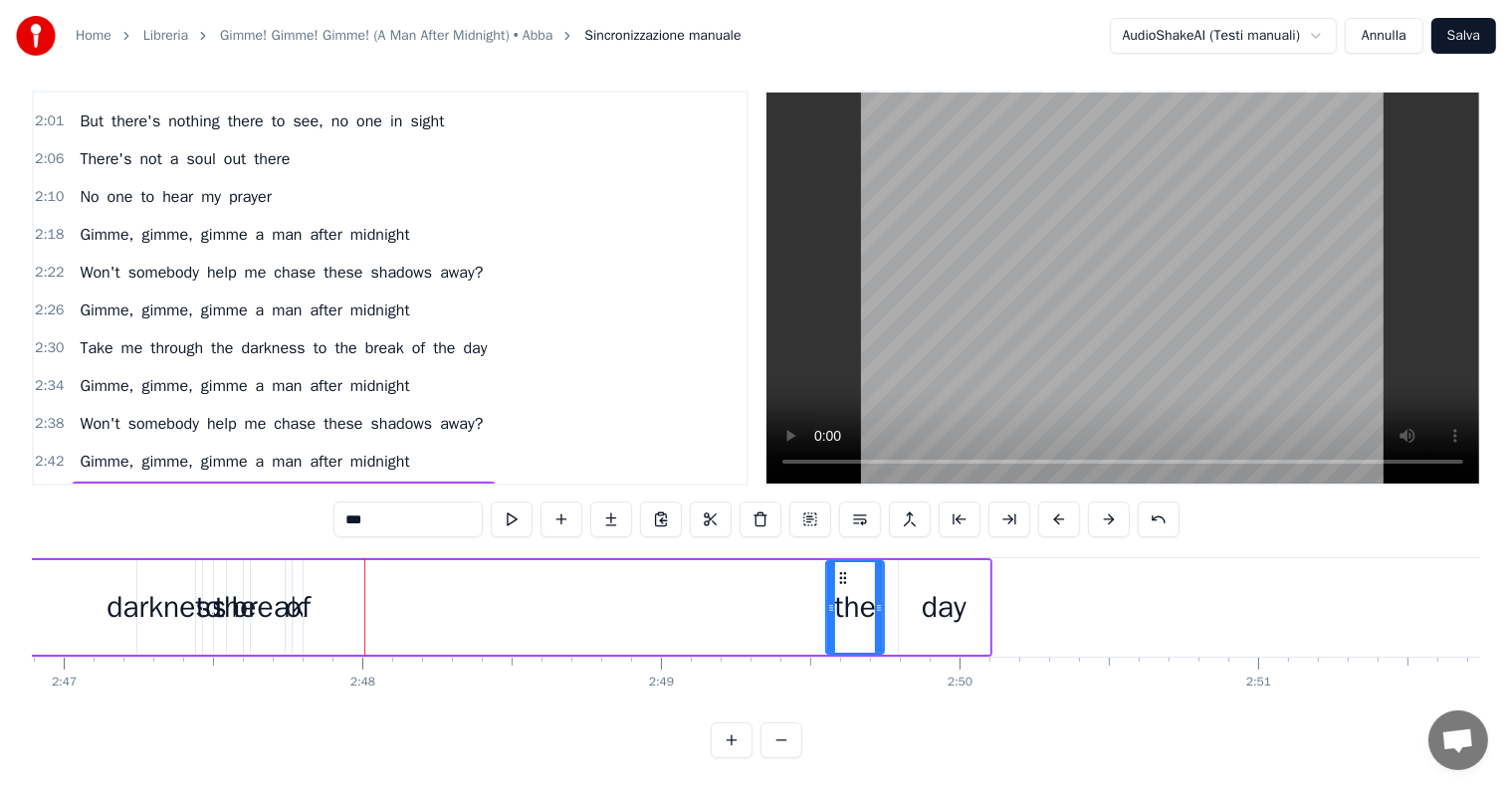 click on "of" at bounding box center (418, 499) 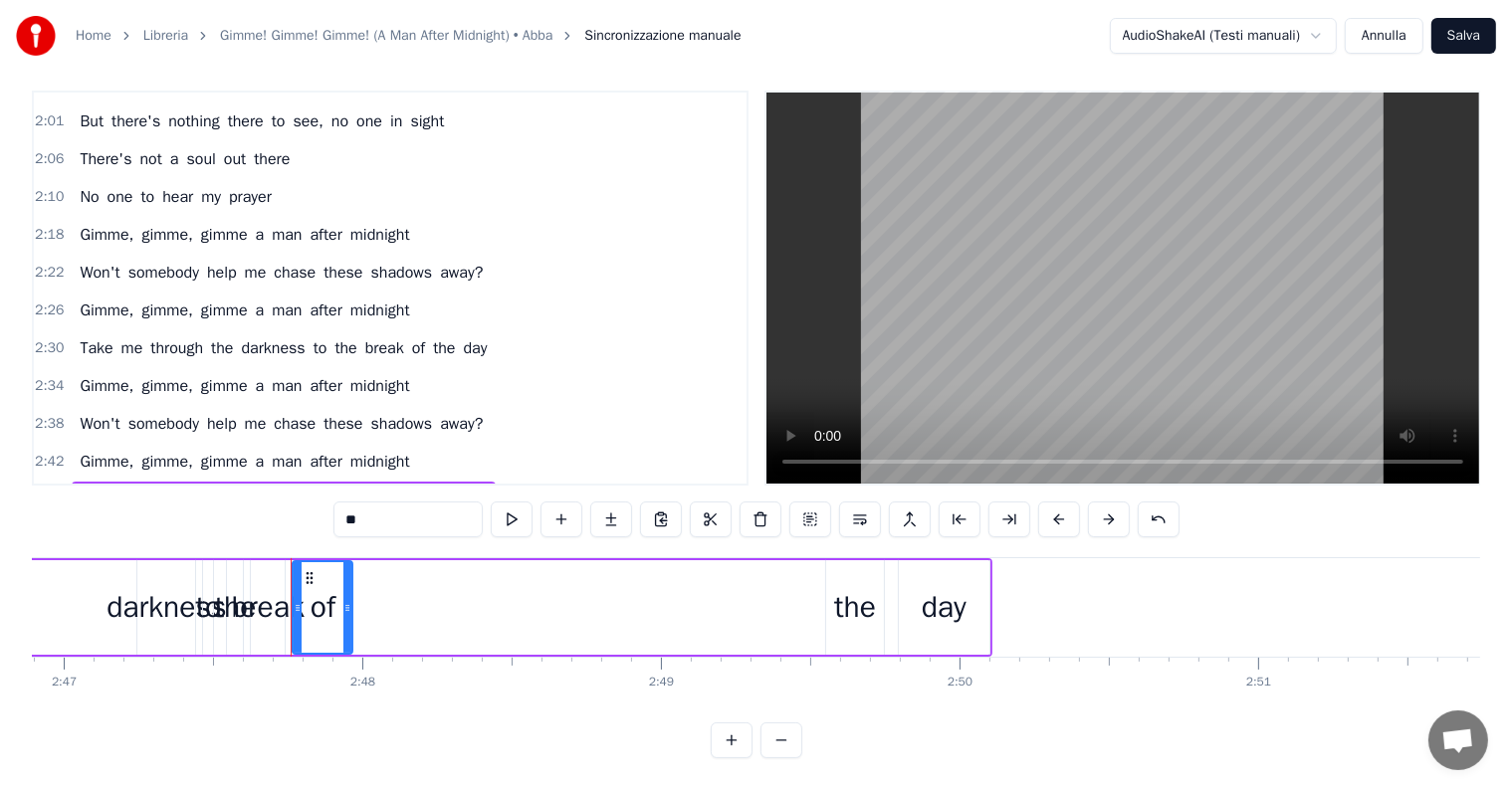 drag, startPoint x: 297, startPoint y: 589, endPoint x: 346, endPoint y: 589, distance: 49 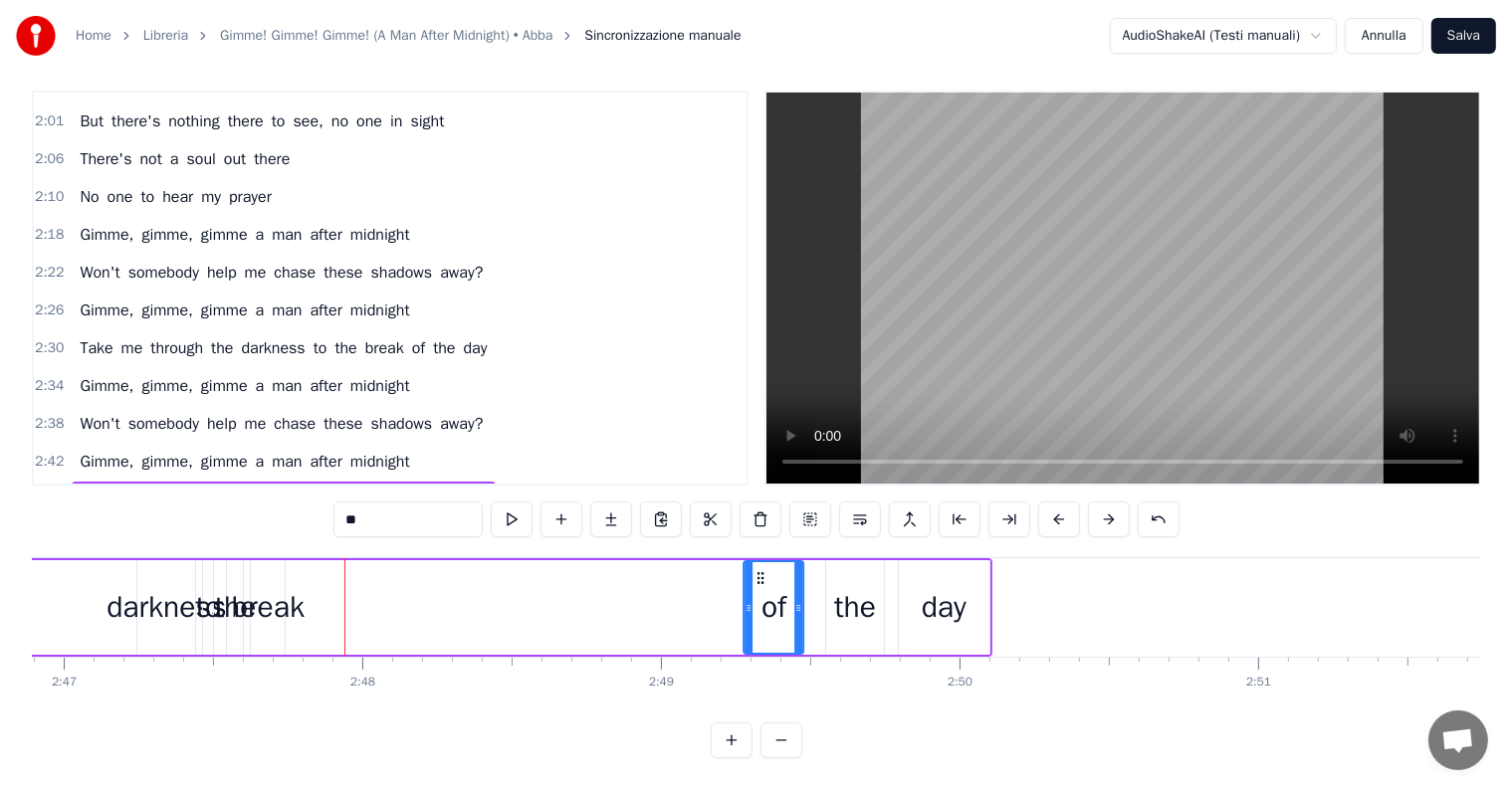 drag, startPoint x: 306, startPoint y: 555, endPoint x: 756, endPoint y: 562, distance: 450.05444 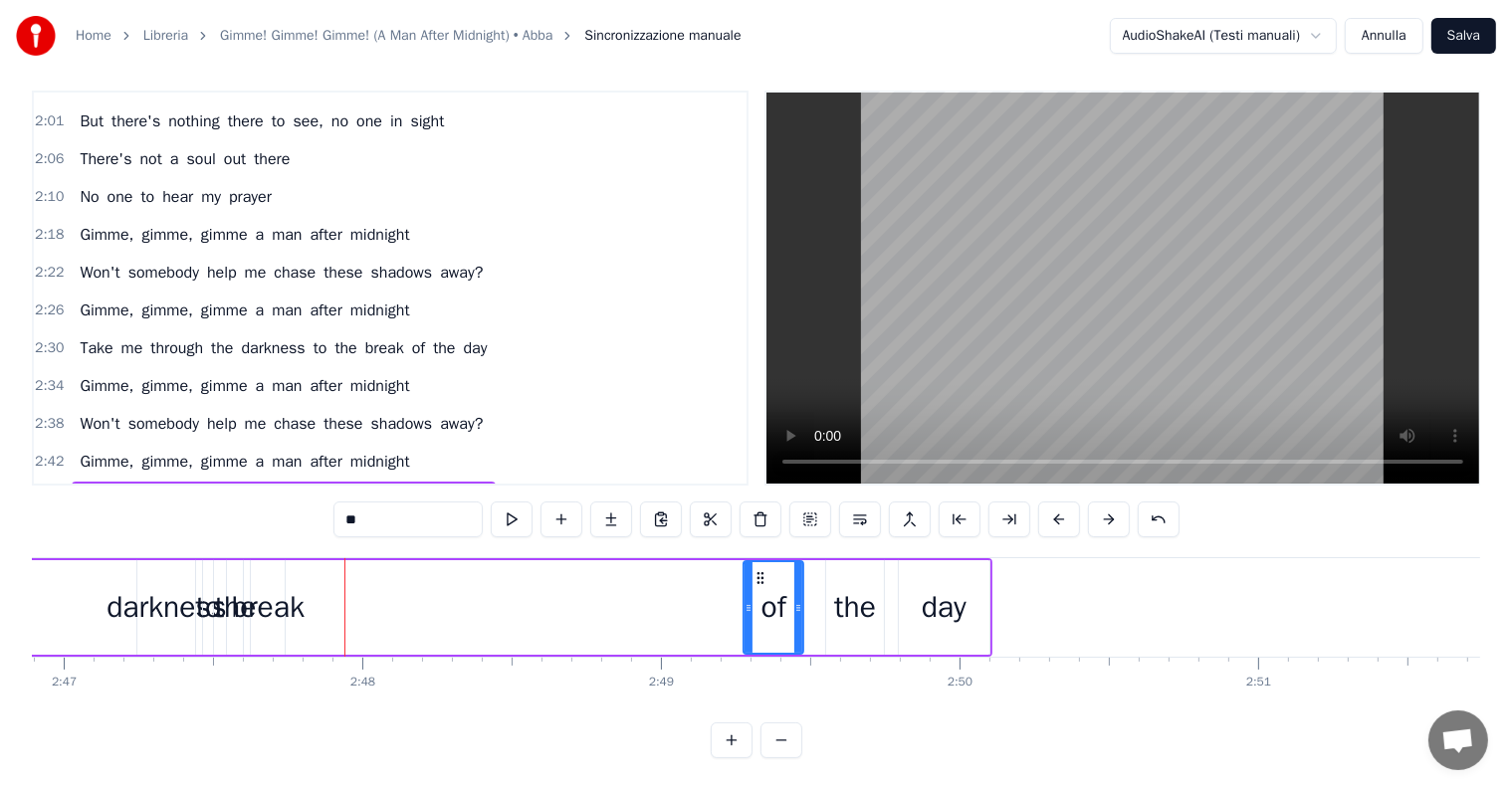 click on "break" at bounding box center (384, 499) 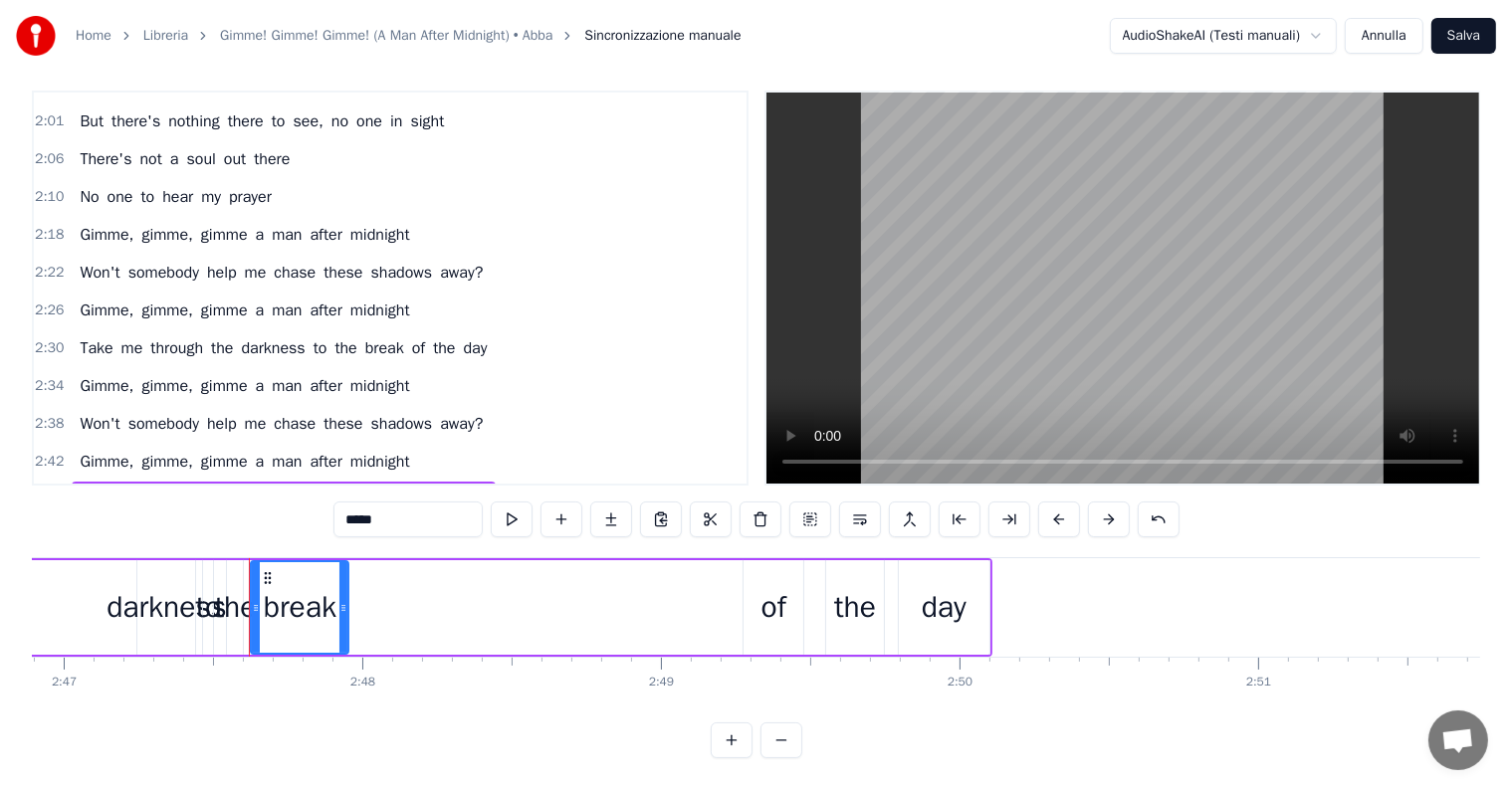 drag, startPoint x: 281, startPoint y: 597, endPoint x: 344, endPoint y: 593, distance: 63.12686 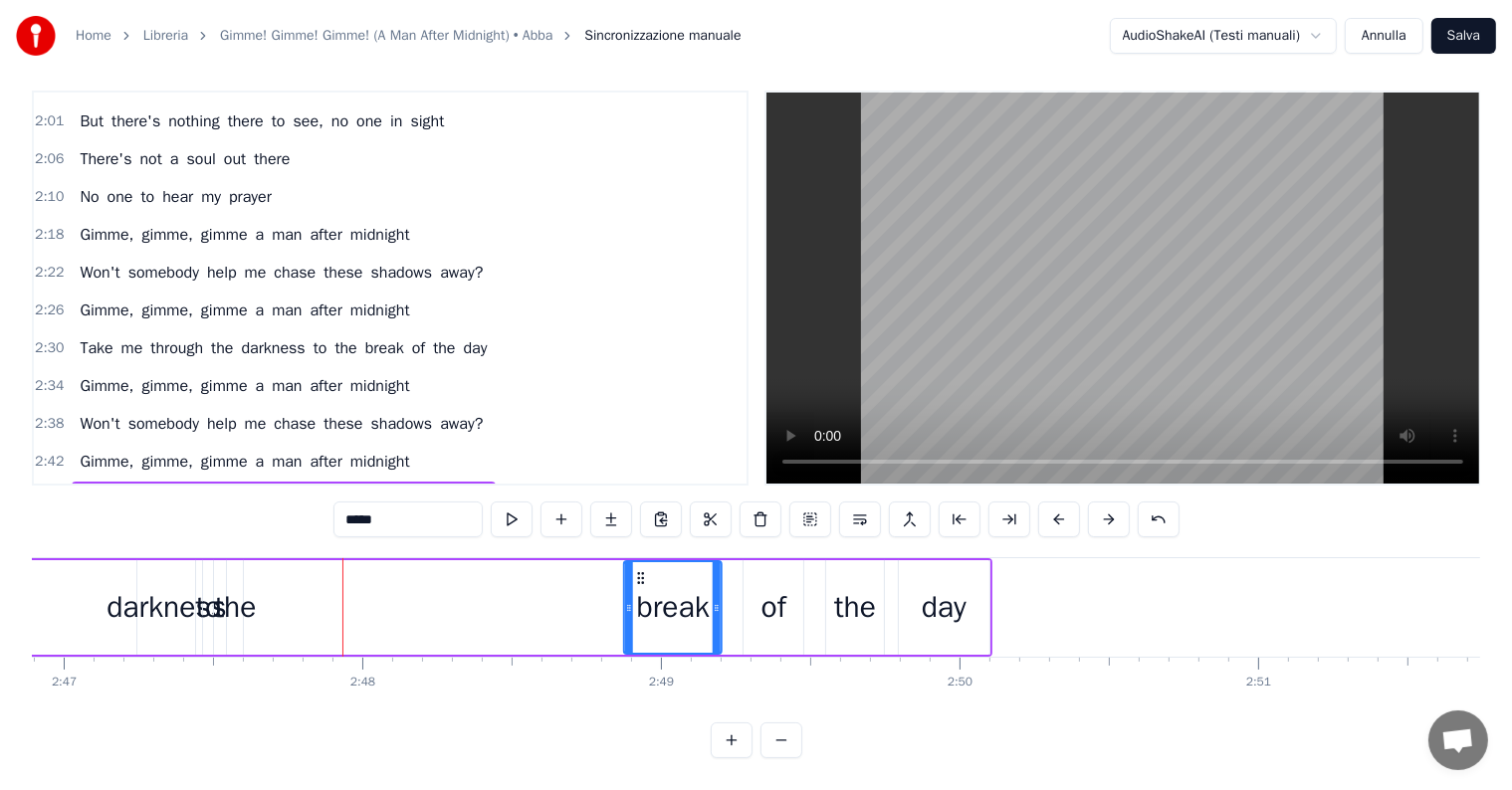 drag, startPoint x: 267, startPoint y: 556, endPoint x: 644, endPoint y: 554, distance: 377.00531 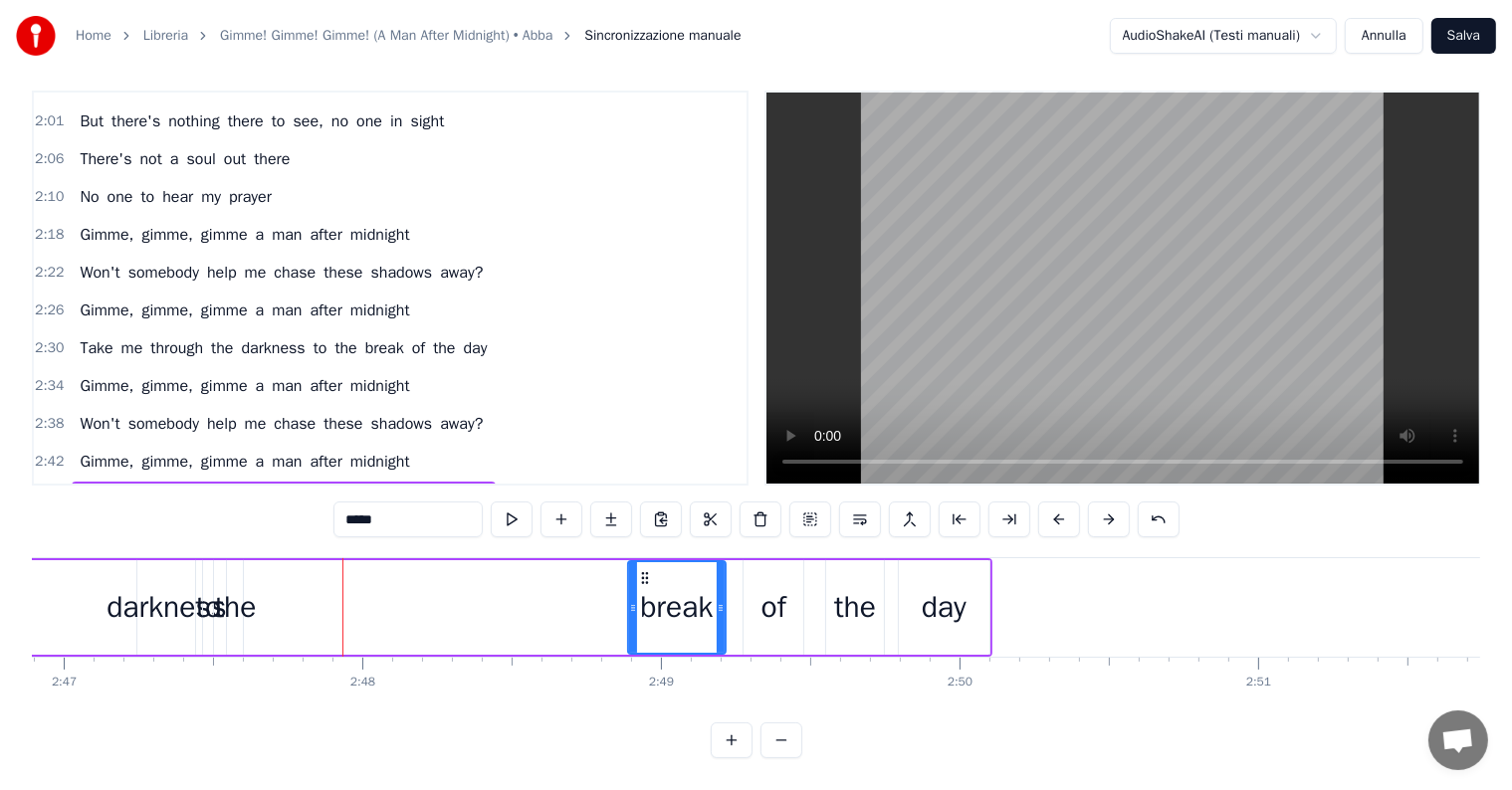 drag, startPoint x: 1194, startPoint y: 689, endPoint x: 1178, endPoint y: 691, distance: 16.124515 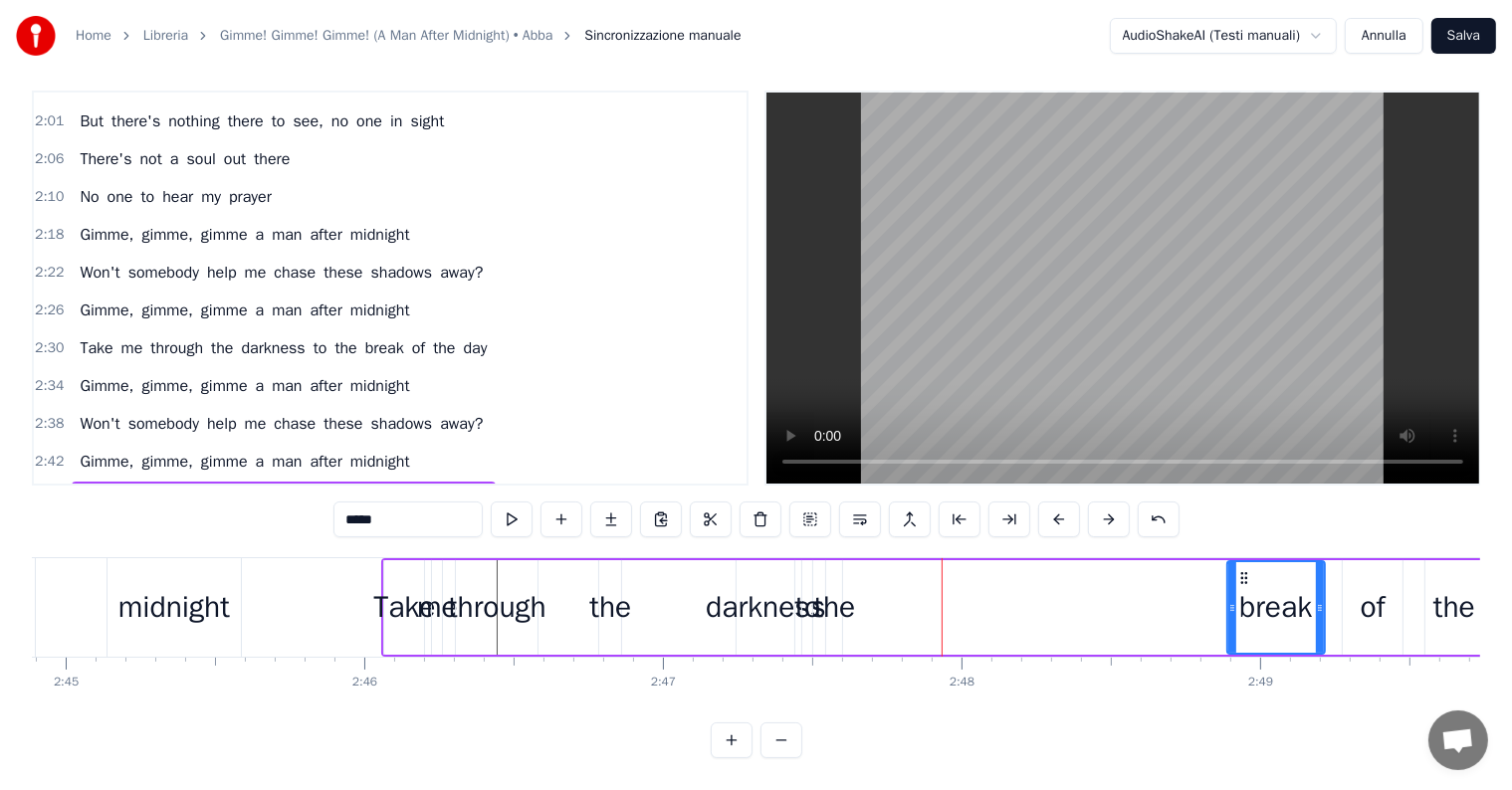 scroll, scrollTop: 0, scrollLeft: 49344, axis: horizontal 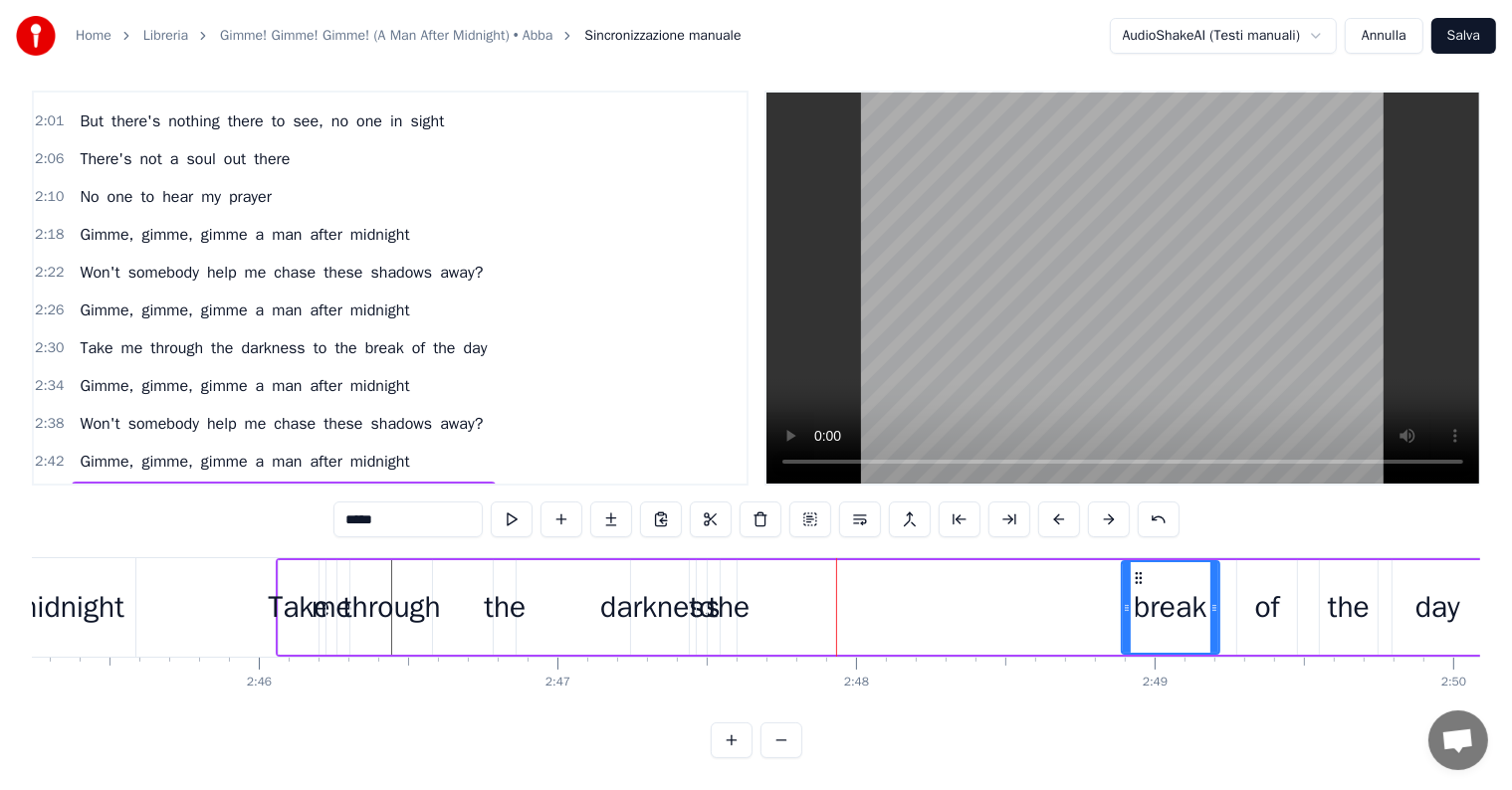 click on "the" at bounding box center [345, 499] 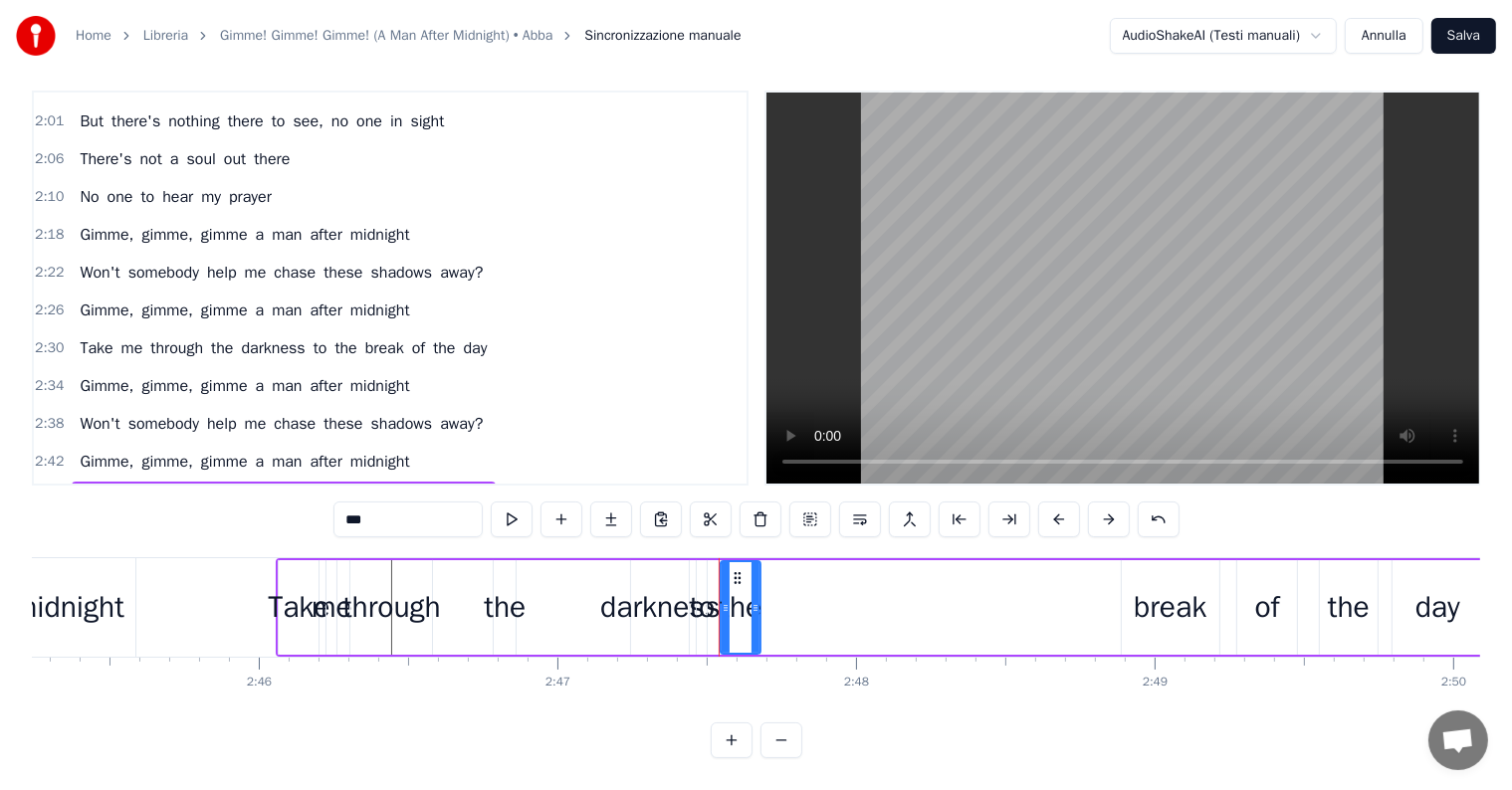 drag, startPoint x: 733, startPoint y: 592, endPoint x: 756, endPoint y: 592, distance: 23 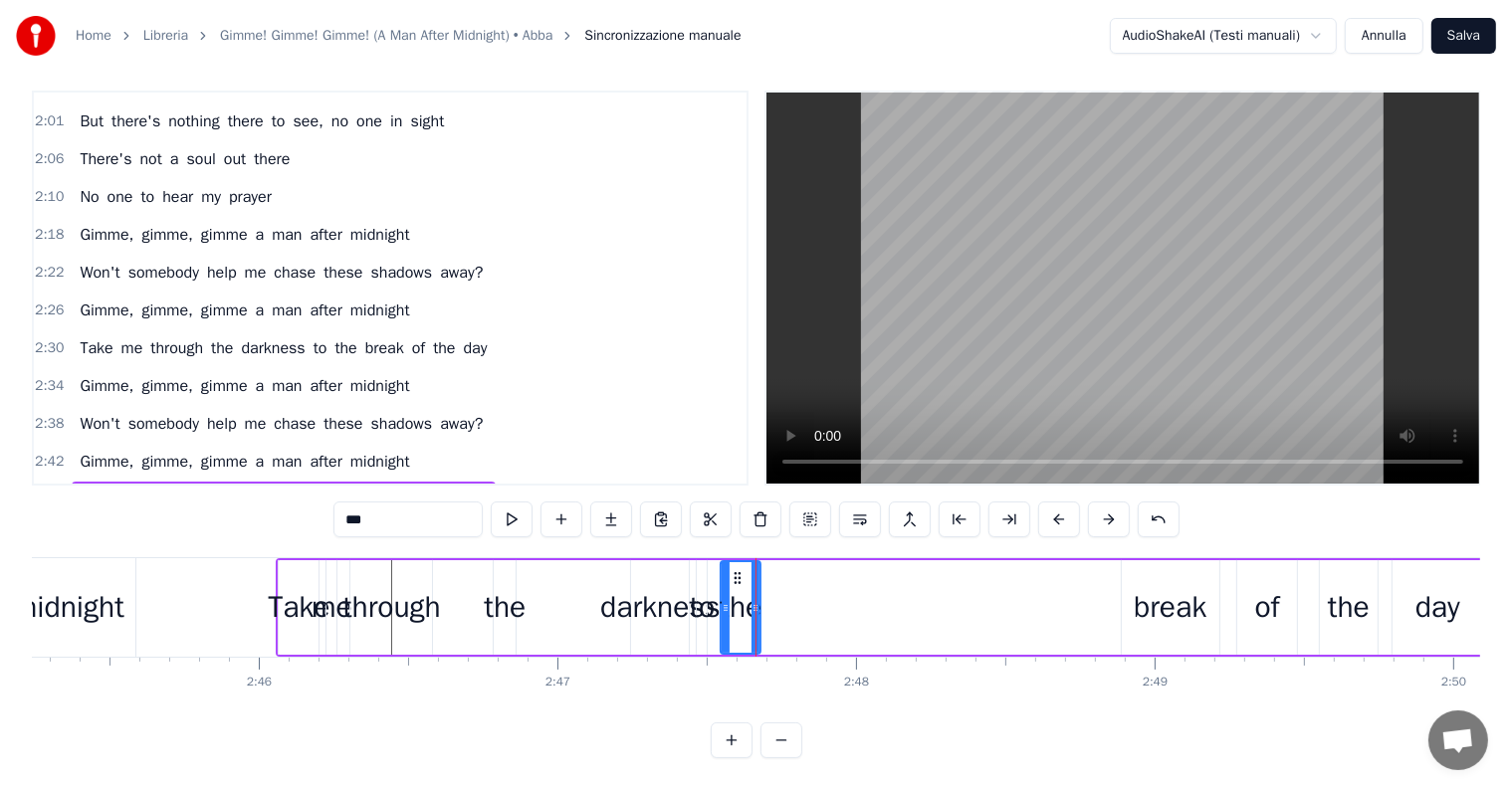 click 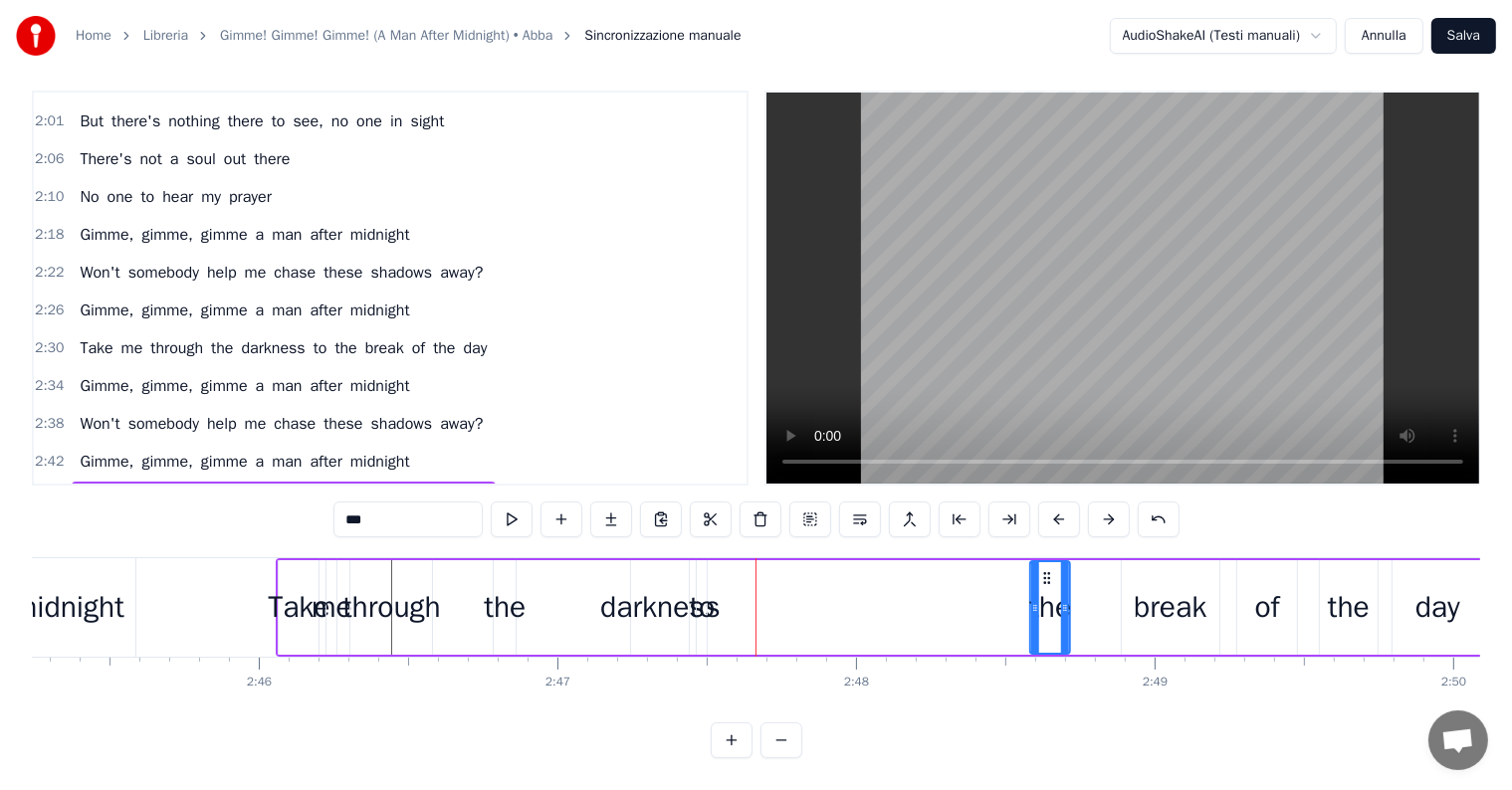 drag, startPoint x: 735, startPoint y: 557, endPoint x: 1043, endPoint y: 565, distance: 308.1039 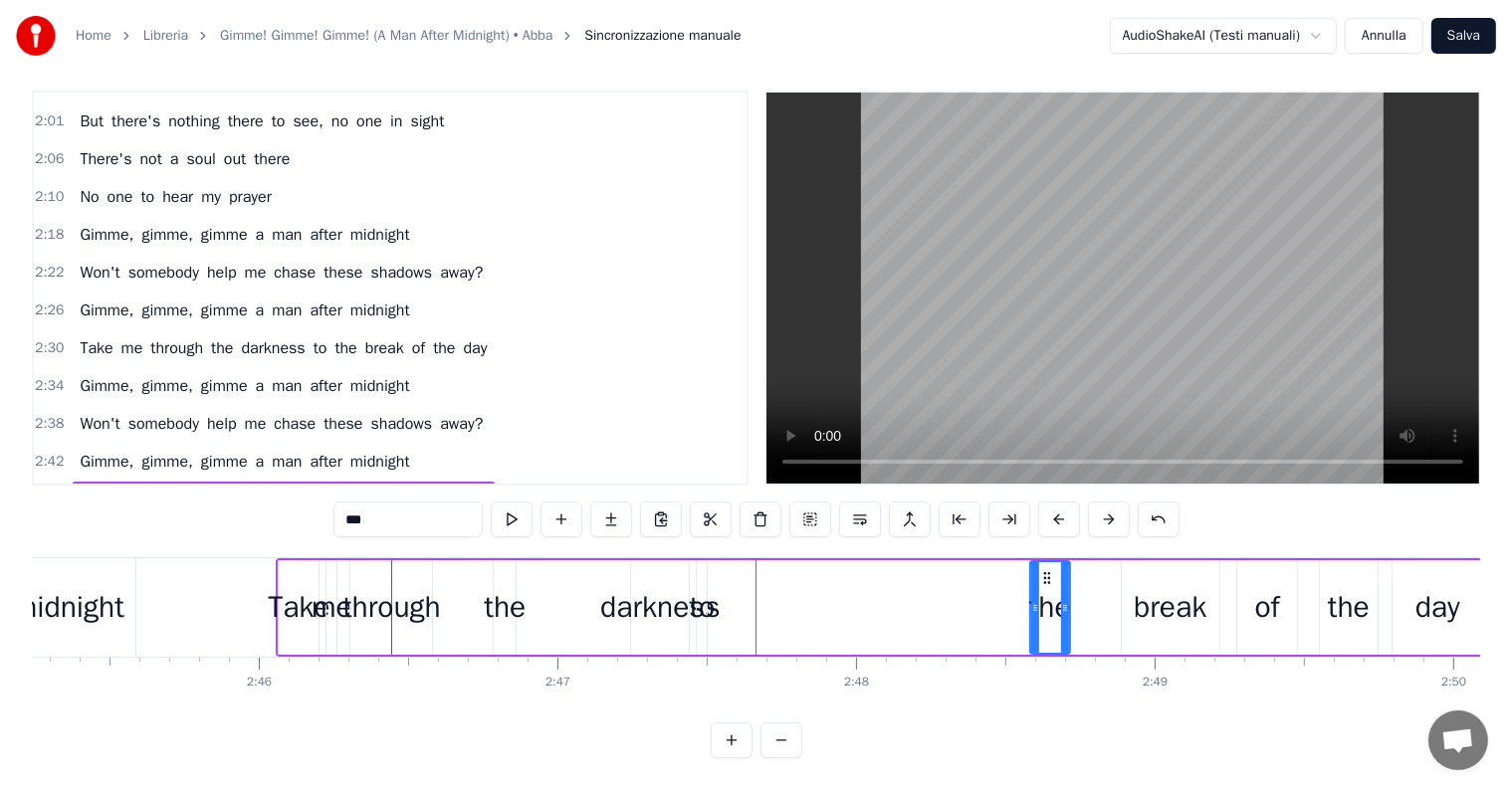 click on "Take me through the darkness to the break of the day" at bounding box center [283, 499] 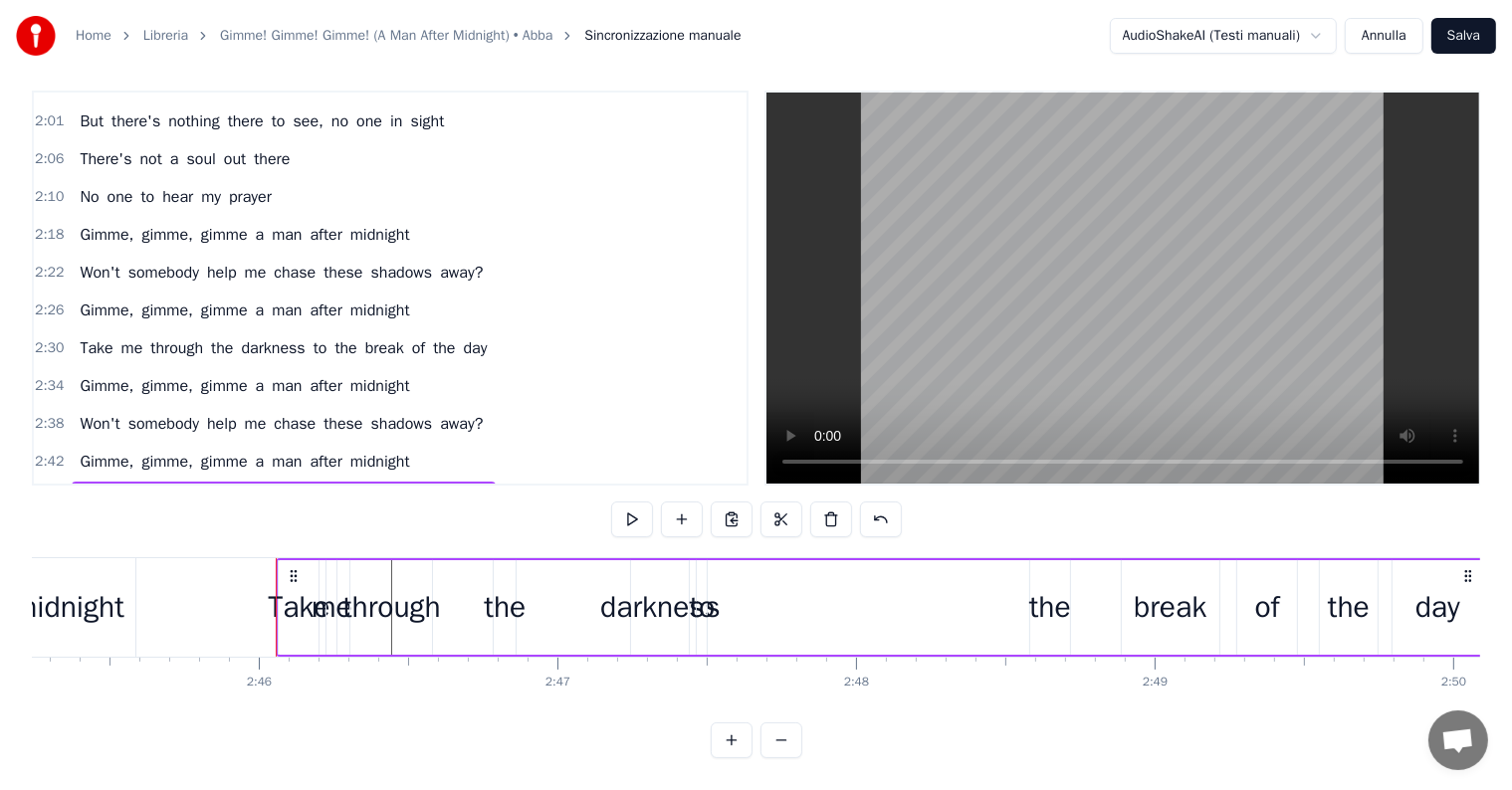 click on "to" at bounding box center [321, 499] 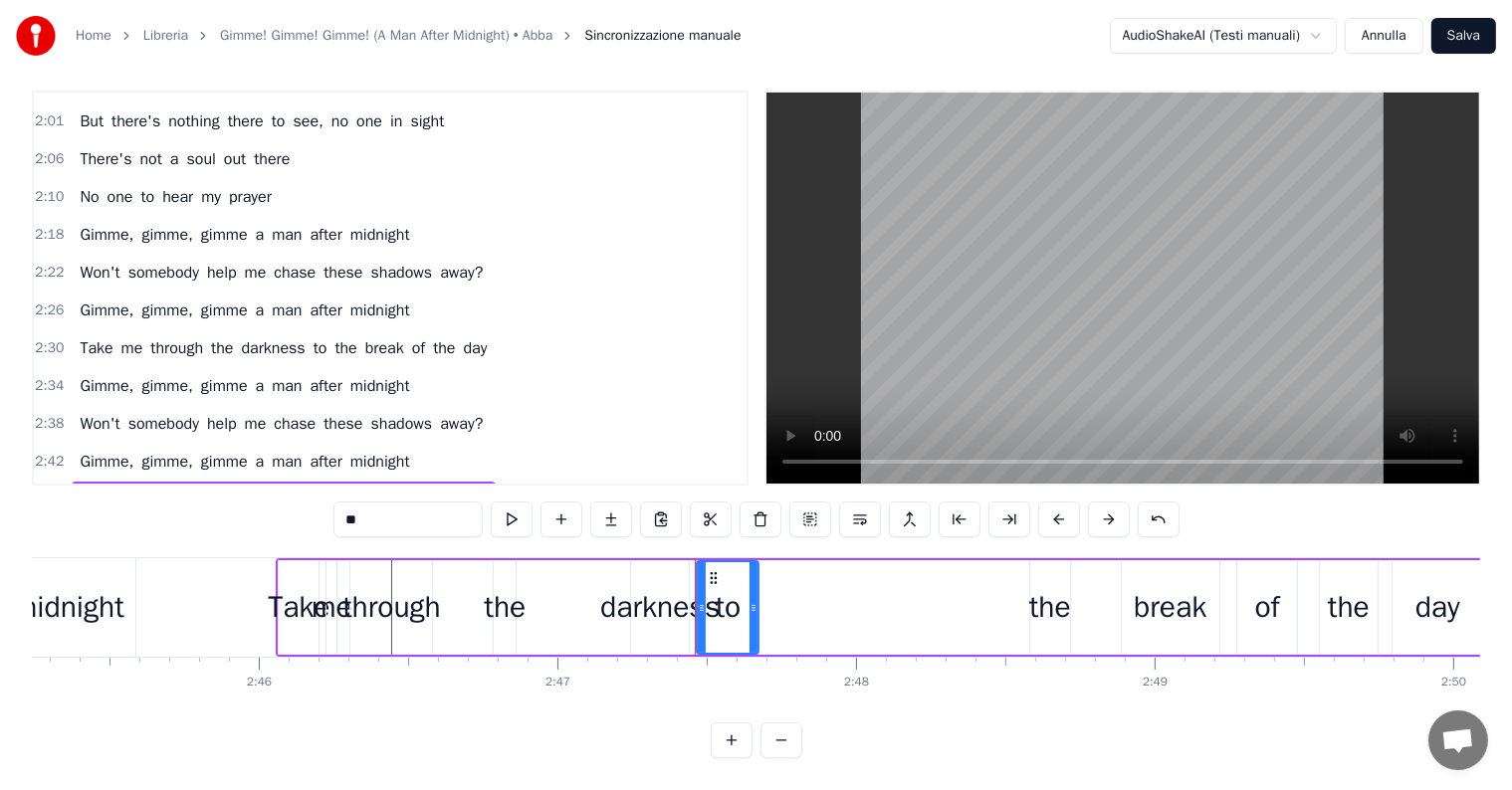 drag, startPoint x: 705, startPoint y: 588, endPoint x: 756, endPoint y: 592, distance: 51.156622 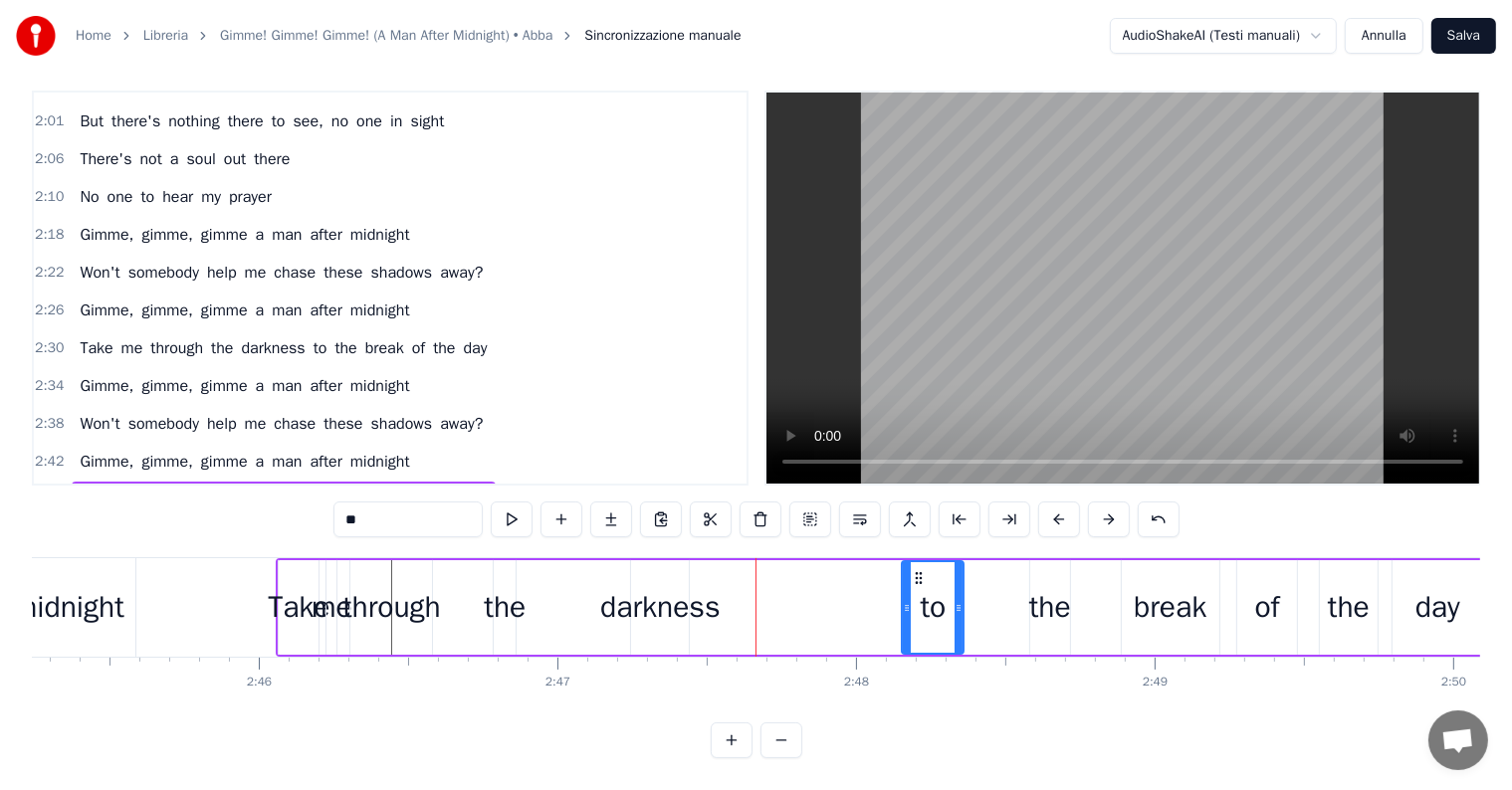 drag, startPoint x: 717, startPoint y: 560, endPoint x: 921, endPoint y: 560, distance: 204 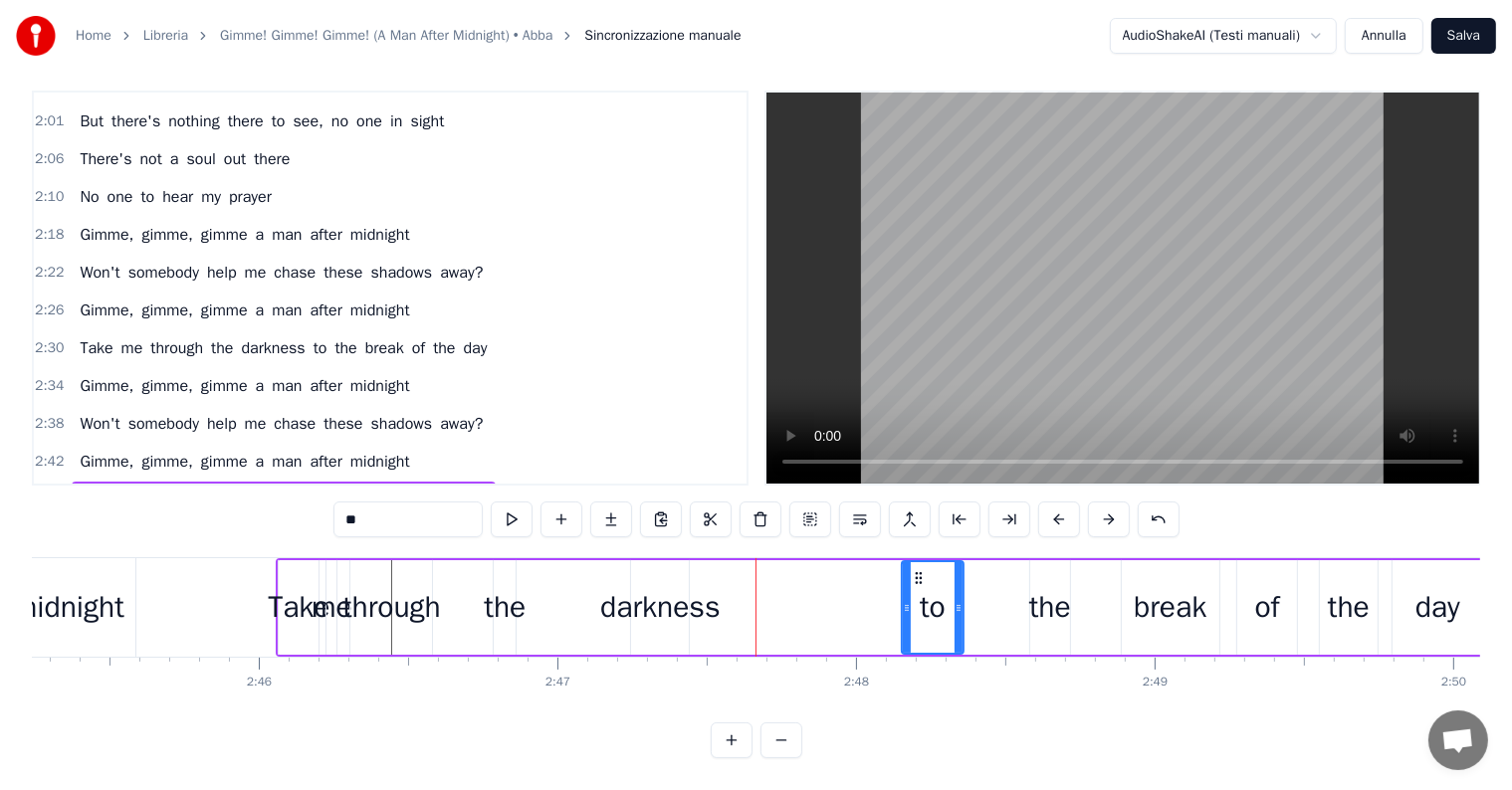 click on "darkness" at bounding box center (660, 607) 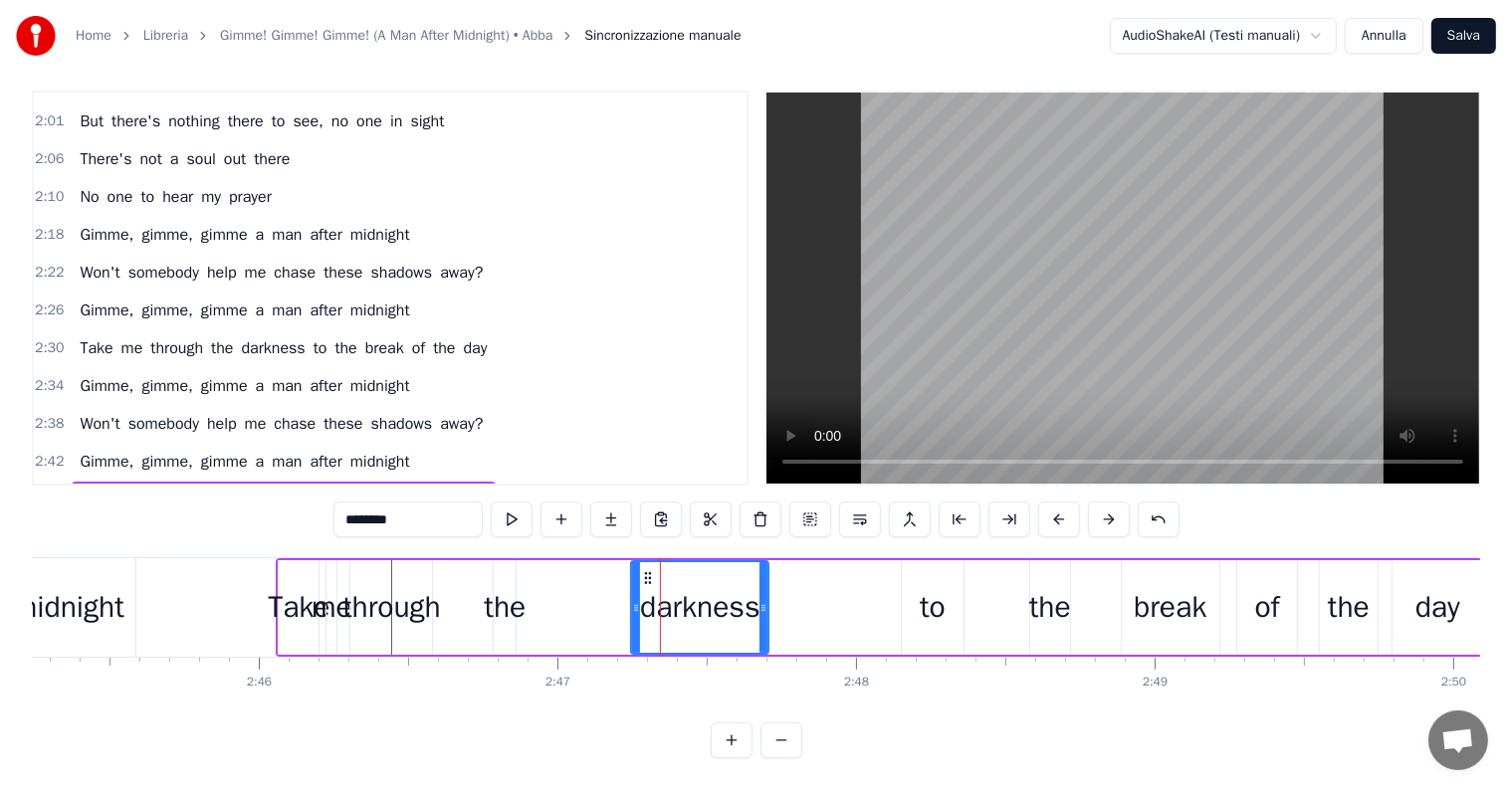 drag, startPoint x: 683, startPoint y: 592, endPoint x: 762, endPoint y: 593, distance: 79.00633 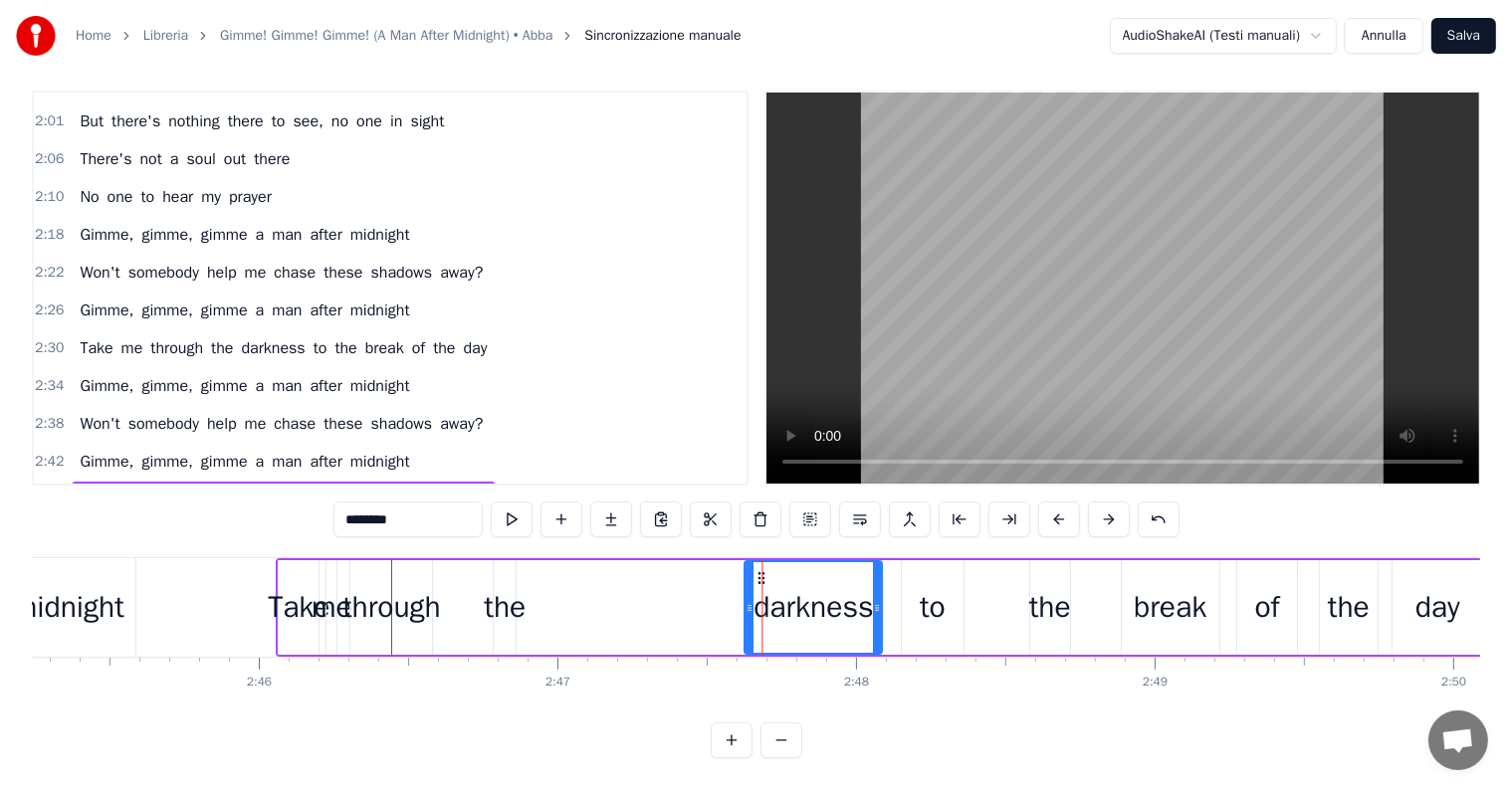 drag, startPoint x: 642, startPoint y: 558, endPoint x: 762, endPoint y: 564, distance: 120.14991 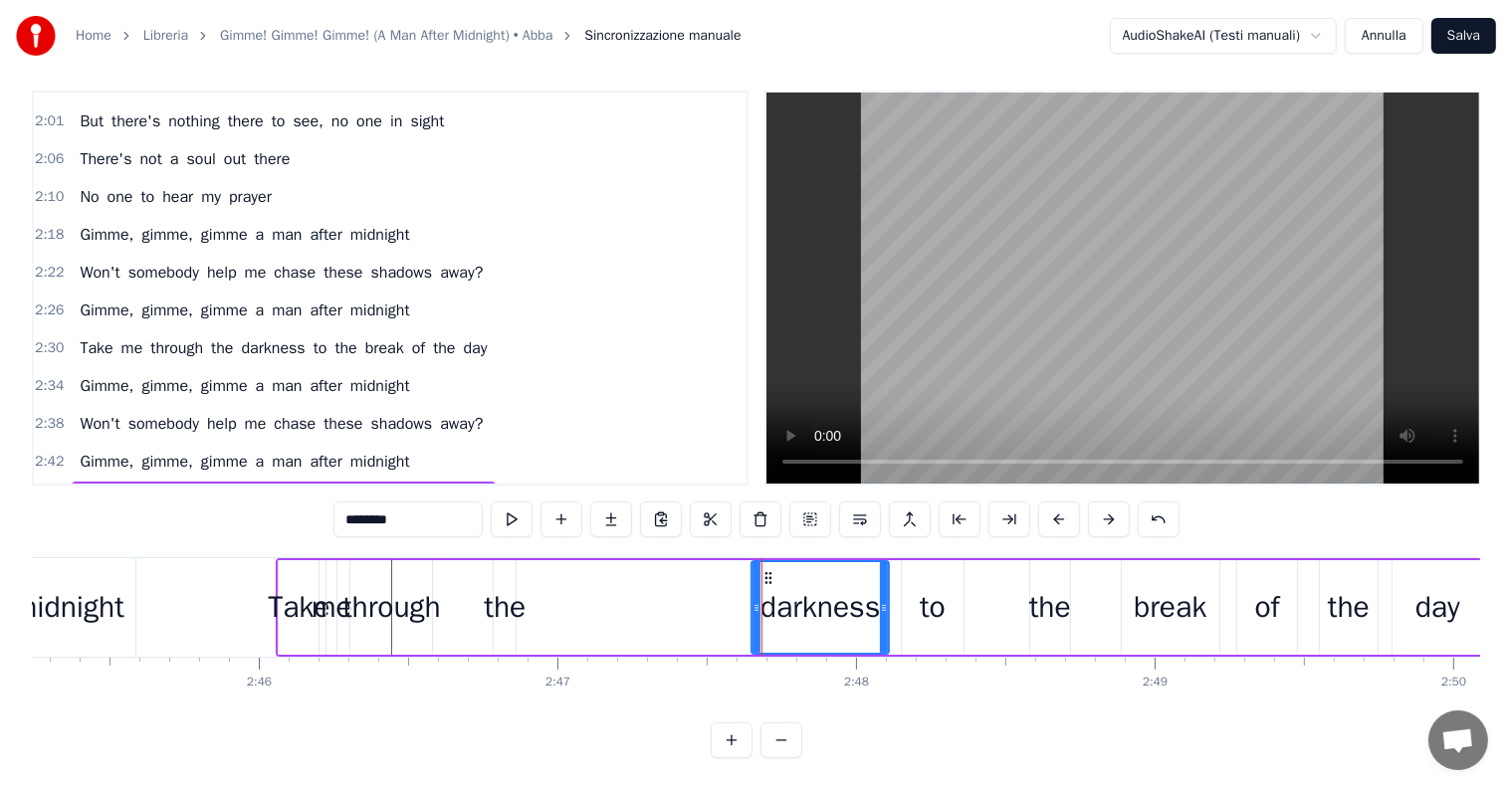 click on "the" at bounding box center (505, 607) 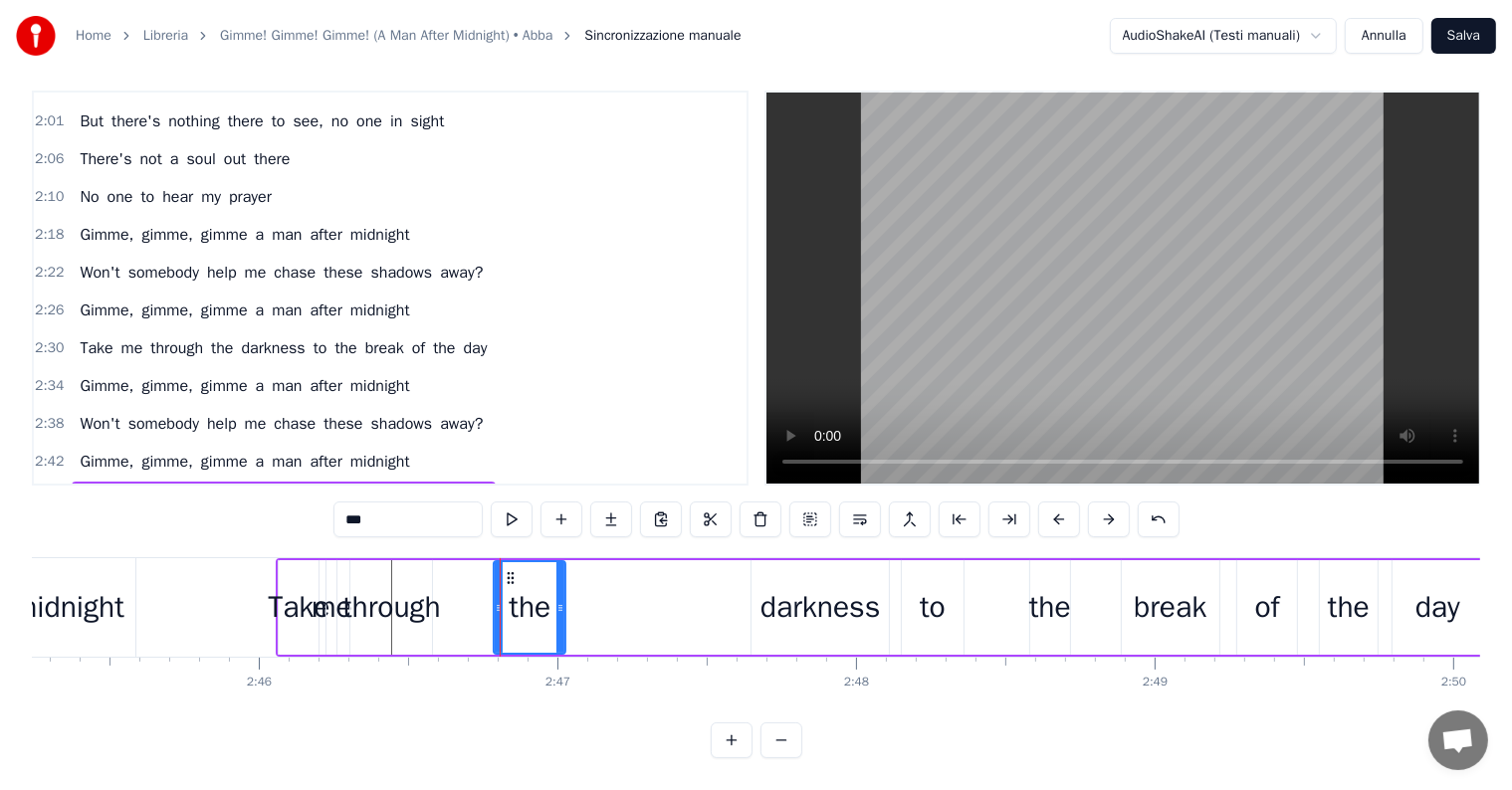 drag, startPoint x: 510, startPoint y: 589, endPoint x: 559, endPoint y: 590, distance: 49.01 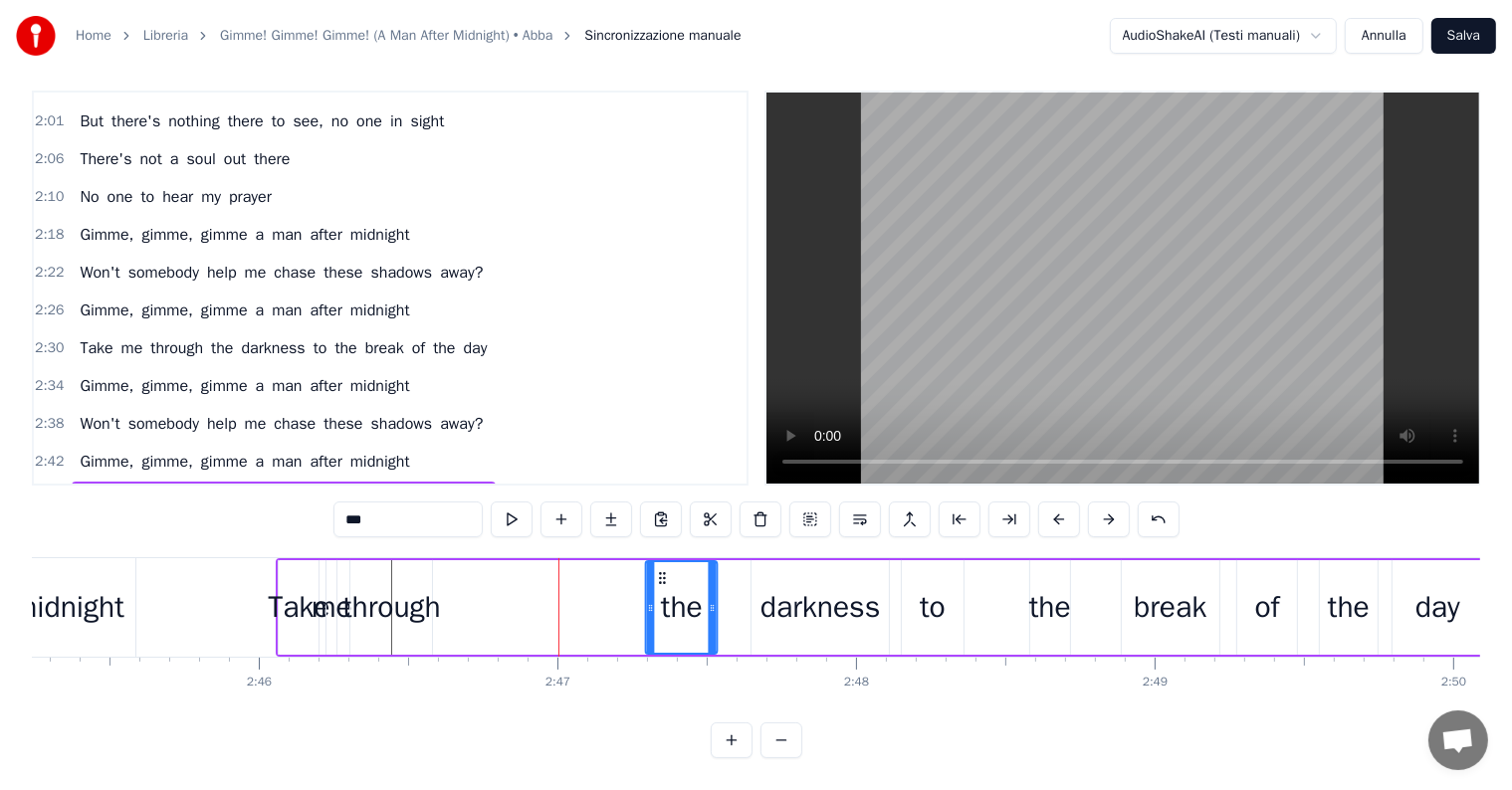 drag, startPoint x: 512, startPoint y: 556, endPoint x: 663, endPoint y: 572, distance: 151.84532 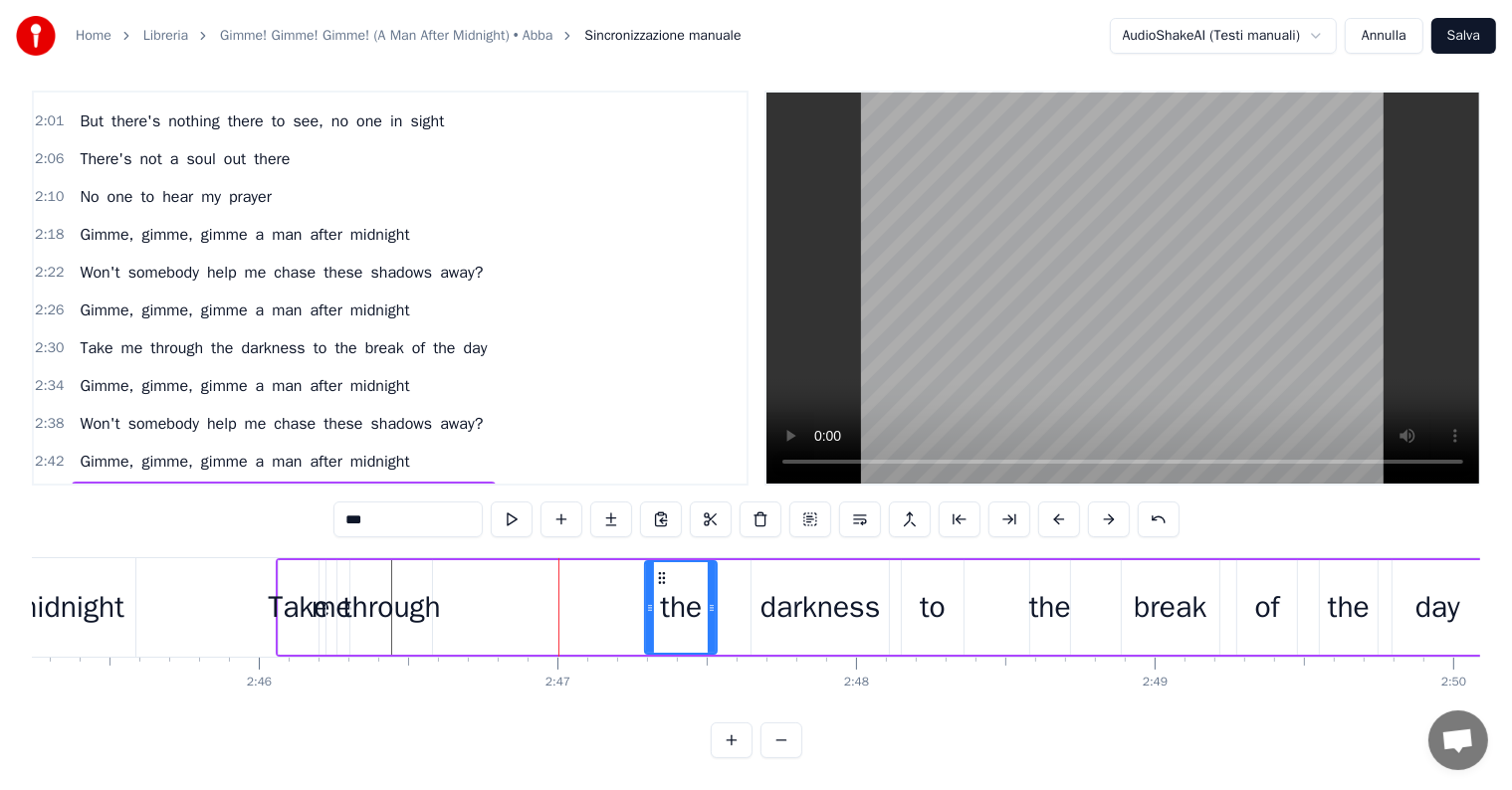 click on "through" at bounding box center [391, 607] 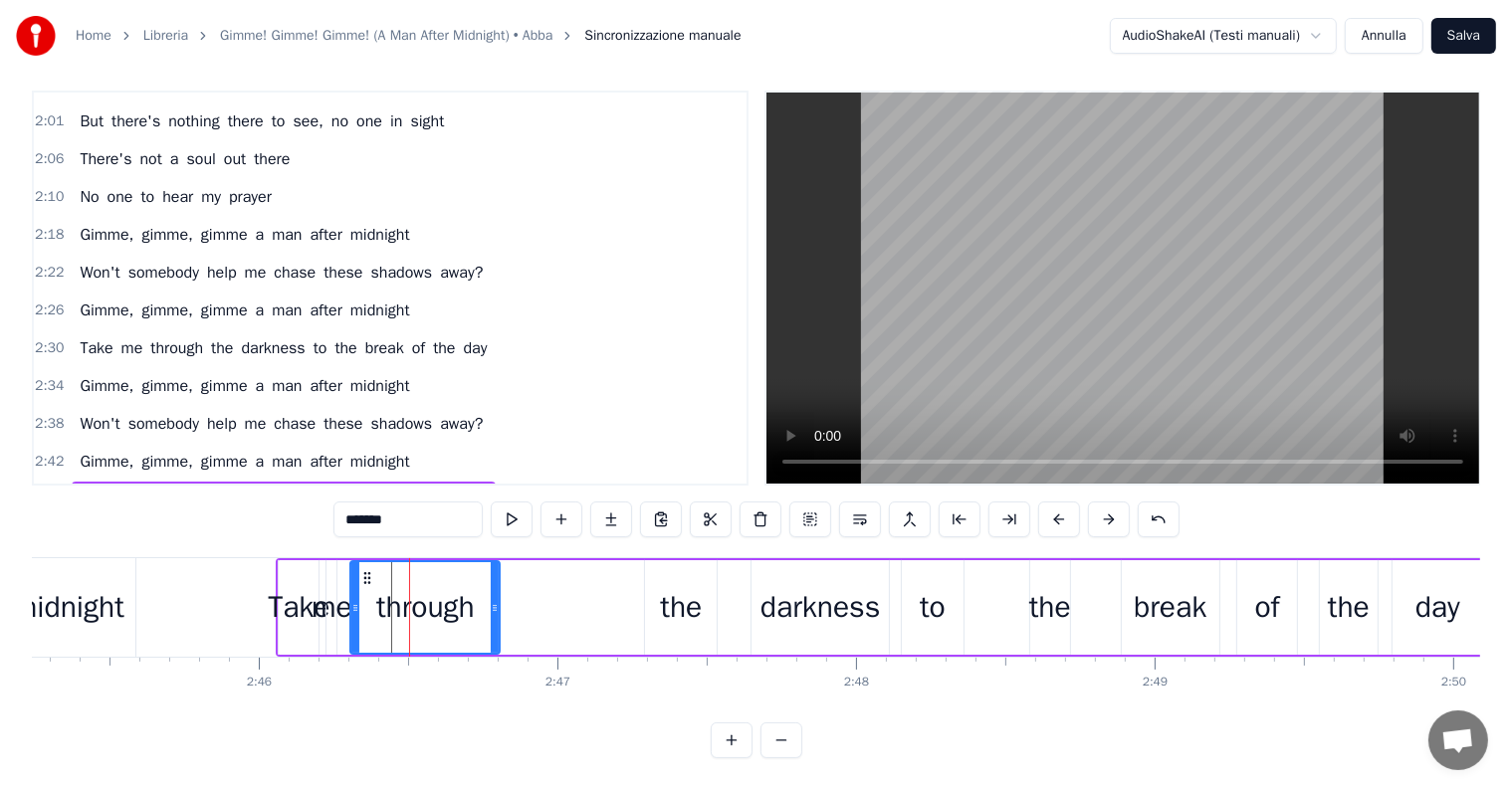 drag, startPoint x: 424, startPoint y: 587, endPoint x: 494, endPoint y: 591, distance: 70.11419 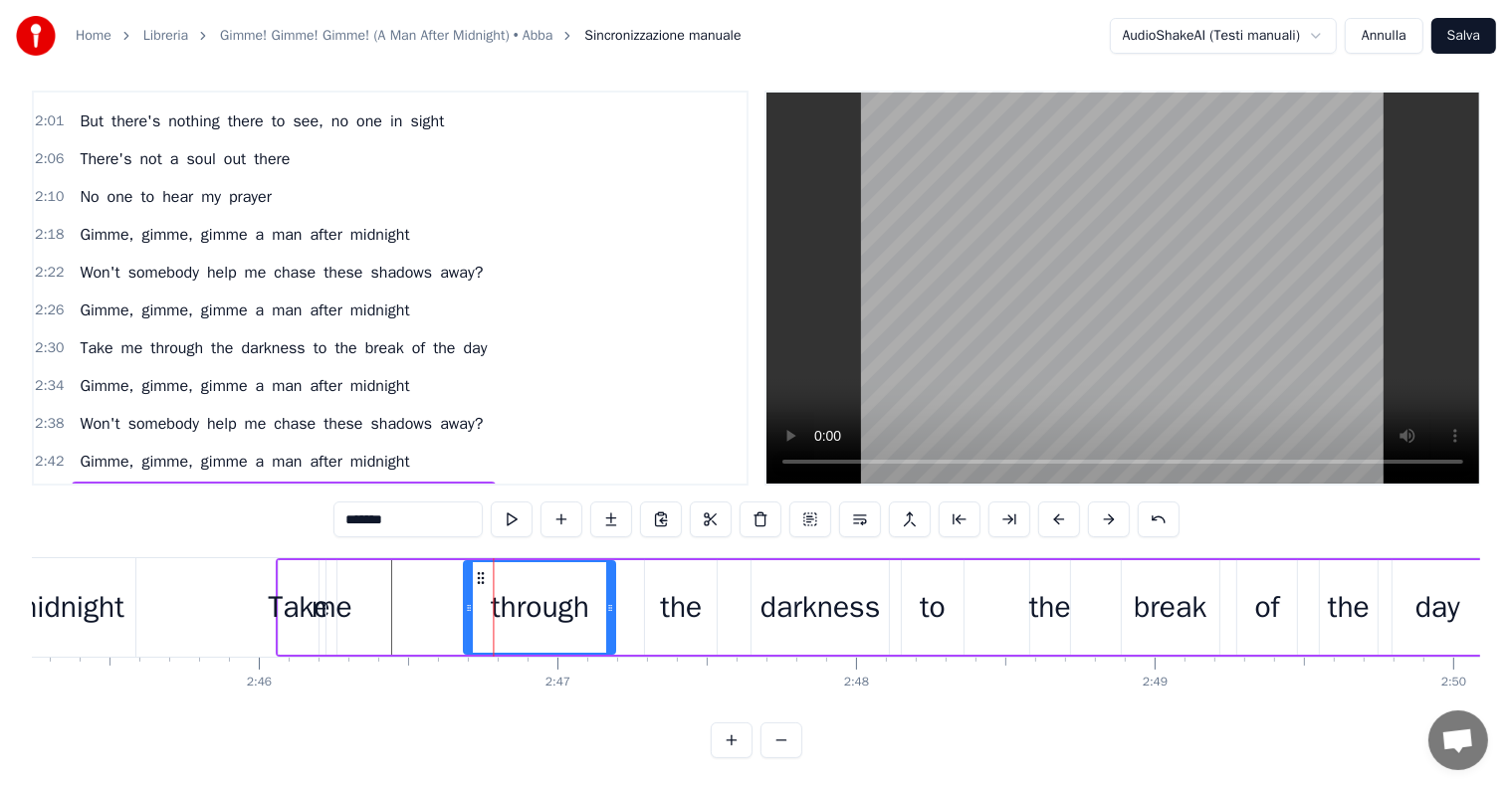 drag, startPoint x: 365, startPoint y: 557, endPoint x: 479, endPoint y: 570, distance: 114.73883 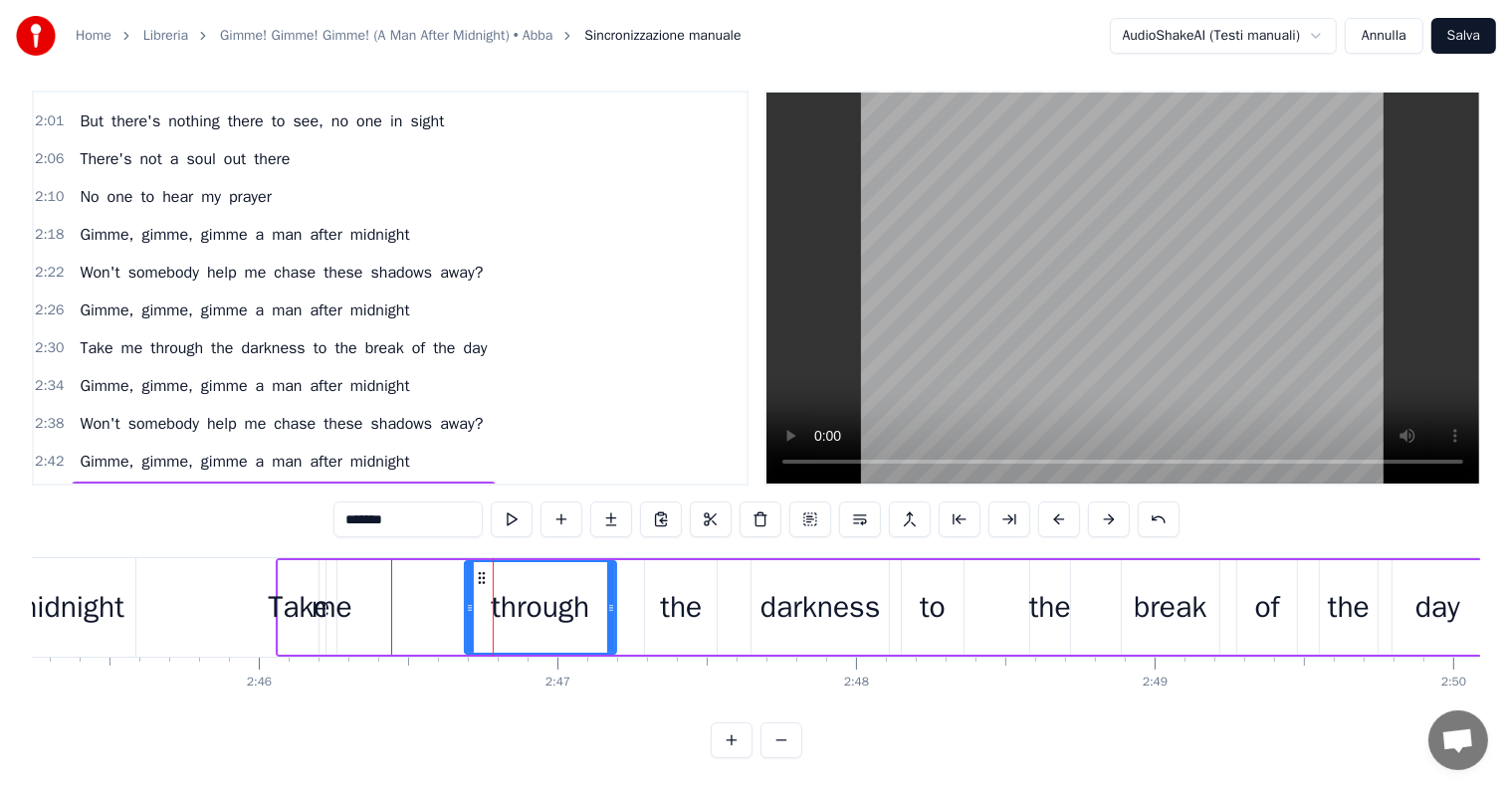 click on "me" at bounding box center (331, 607) 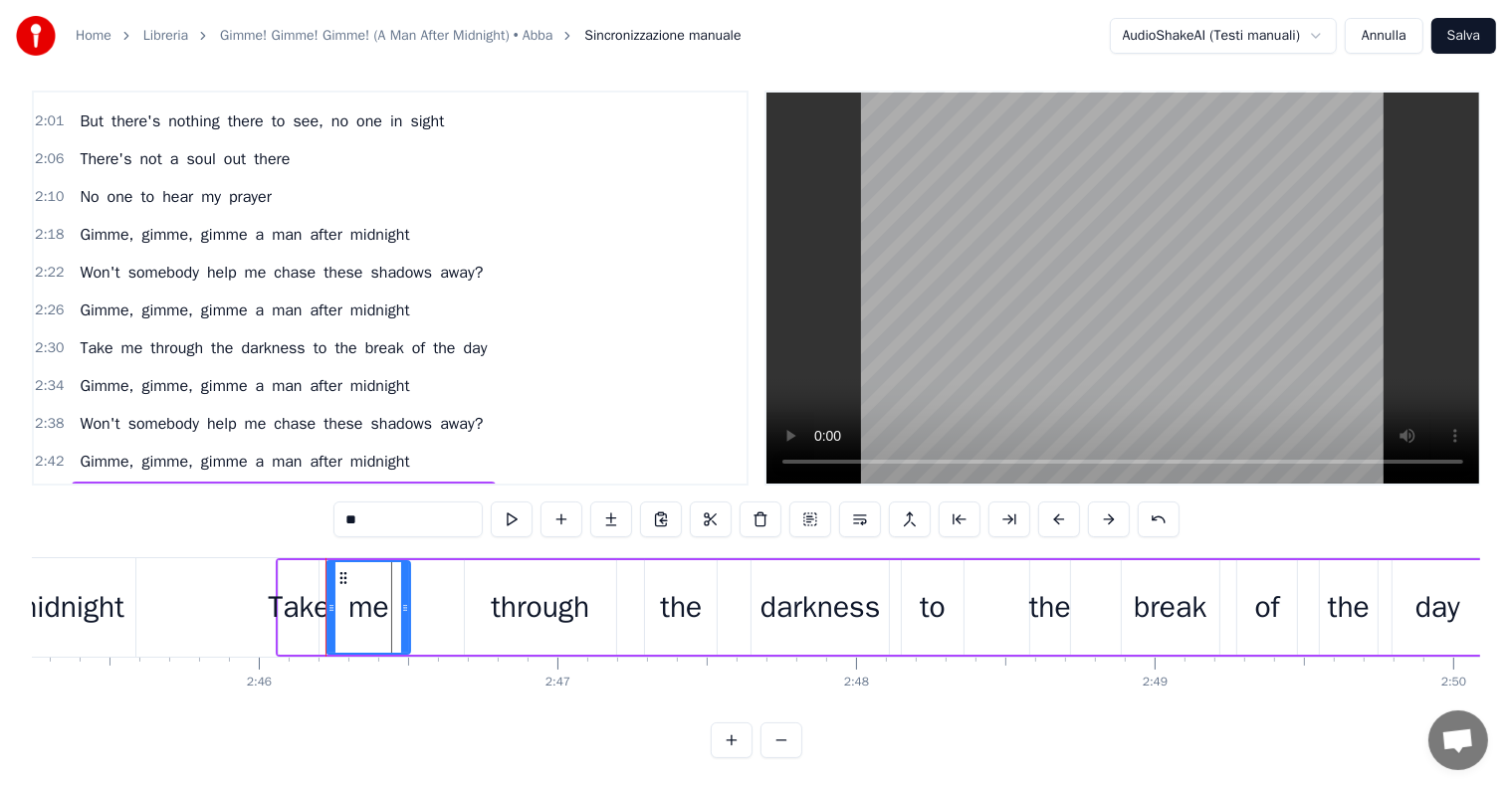 drag, startPoint x: 333, startPoint y: 592, endPoint x: 375, endPoint y: 580, distance: 43.68066 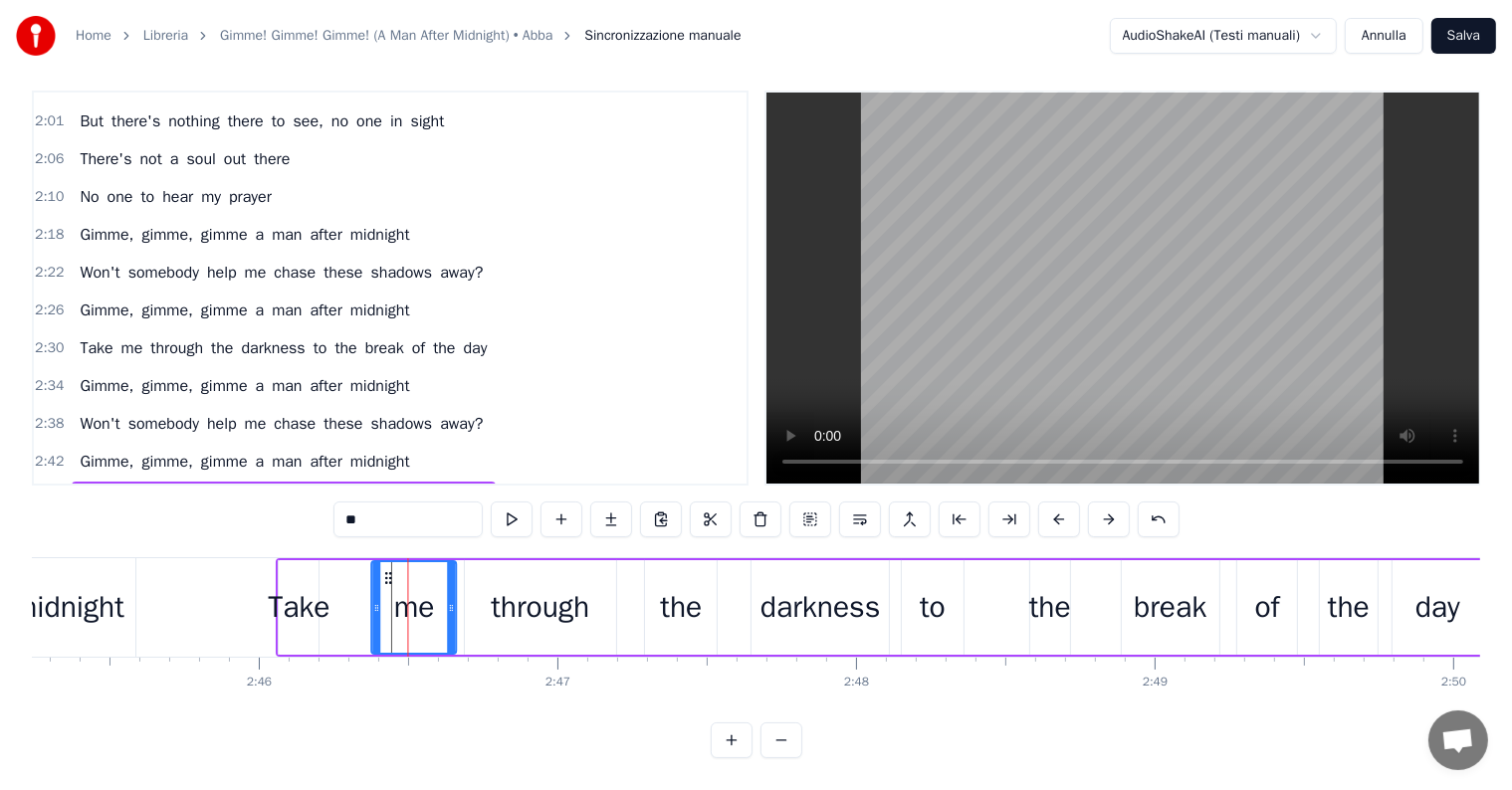 drag, startPoint x: 342, startPoint y: 556, endPoint x: 393, endPoint y: 560, distance: 51.156622 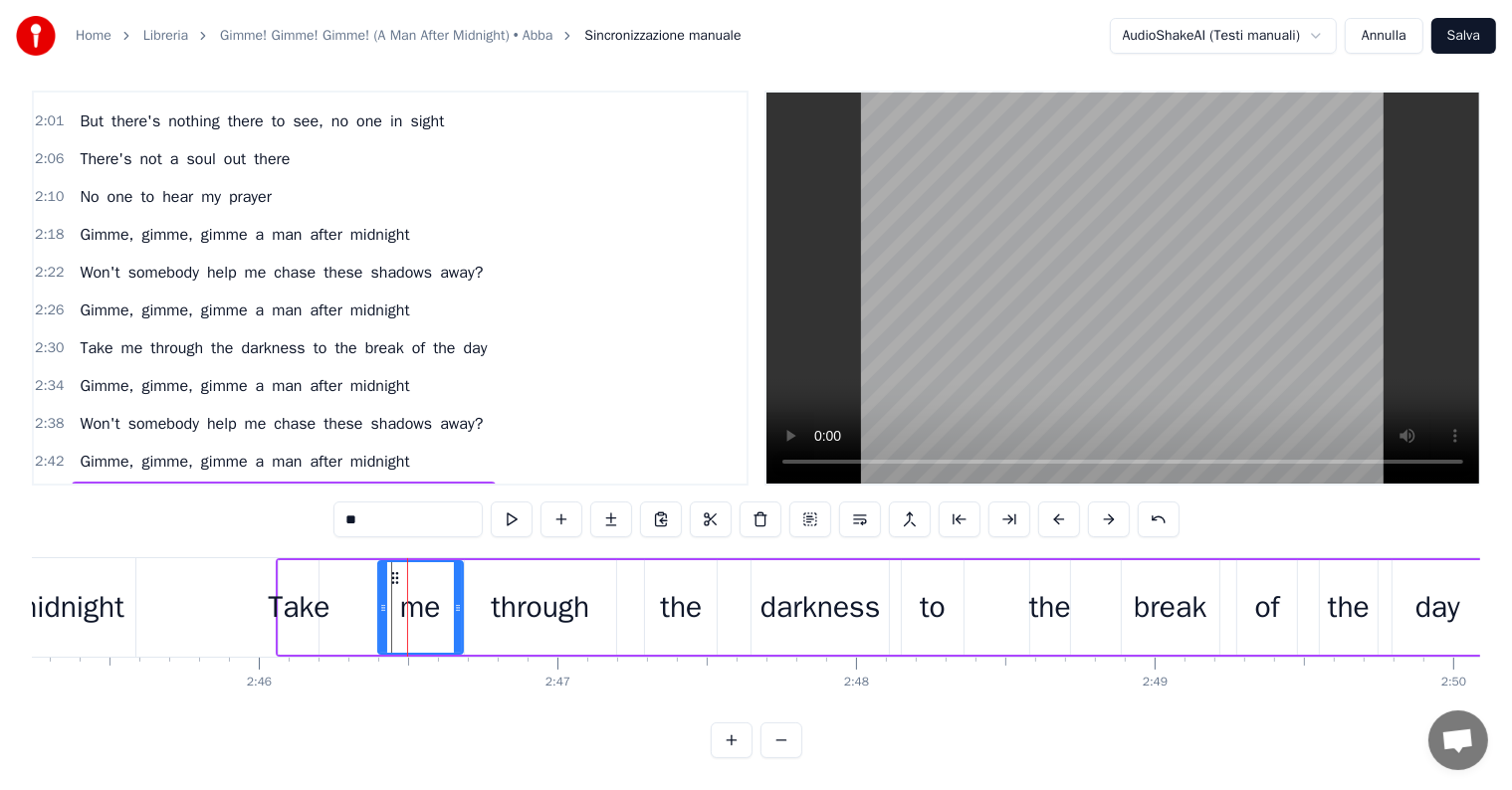 click on "Take" at bounding box center (299, 607) 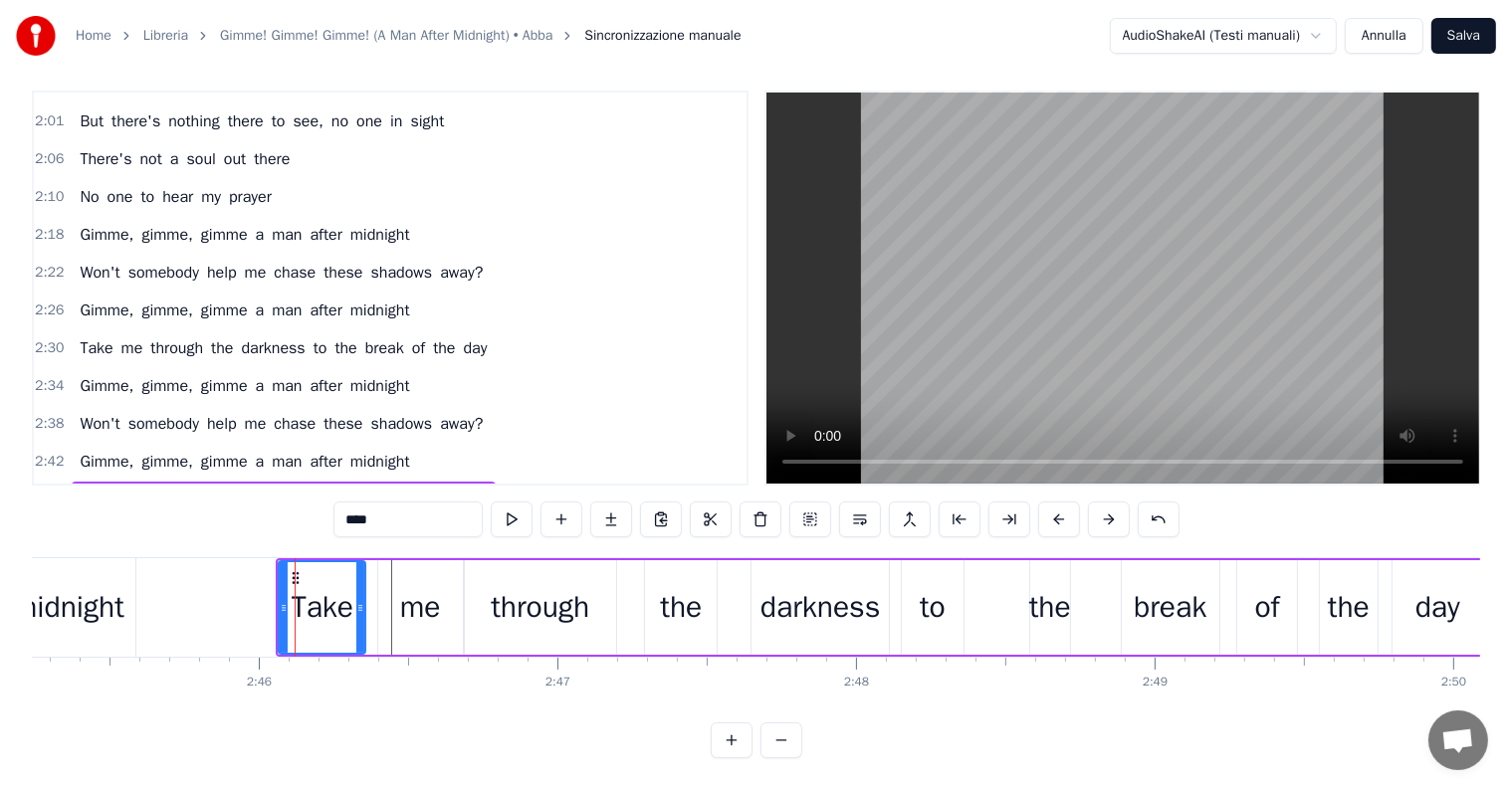 drag, startPoint x: 316, startPoint y: 589, endPoint x: 362, endPoint y: 589, distance: 46 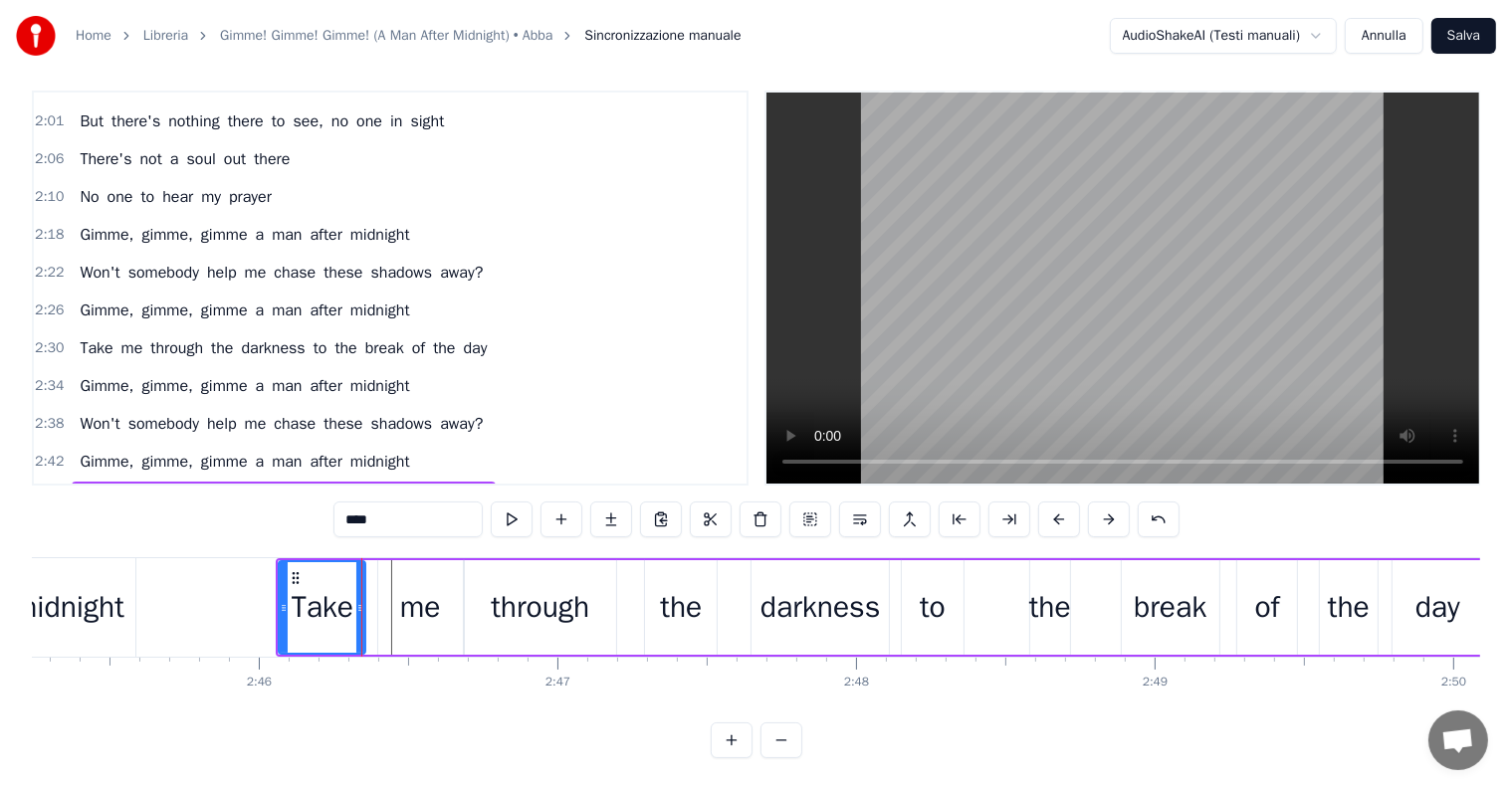 click on "Gimme, gimme, gimme a man after midnight" at bounding box center [244, 462] 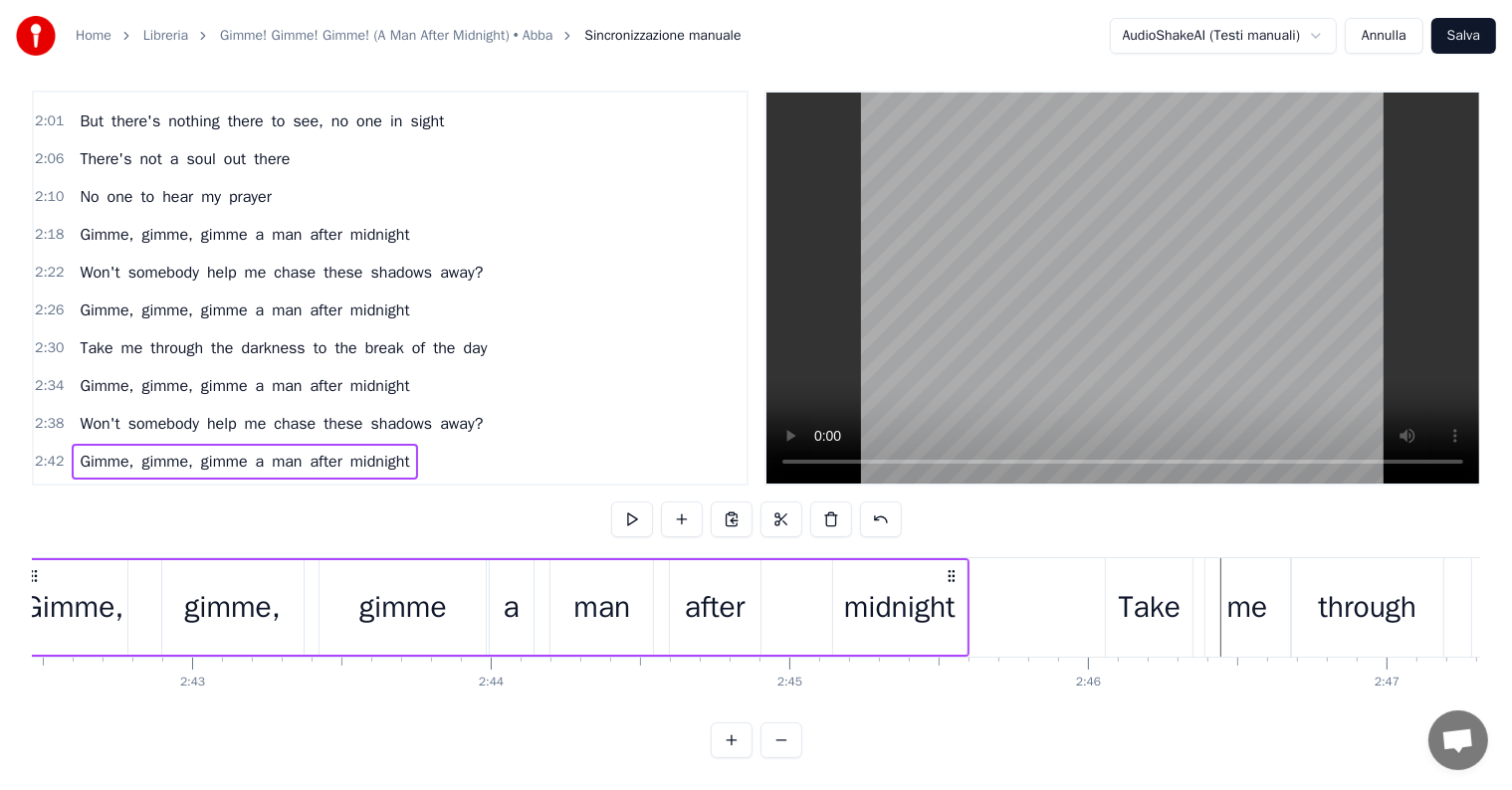scroll, scrollTop: 0, scrollLeft: 48399, axis: horizontal 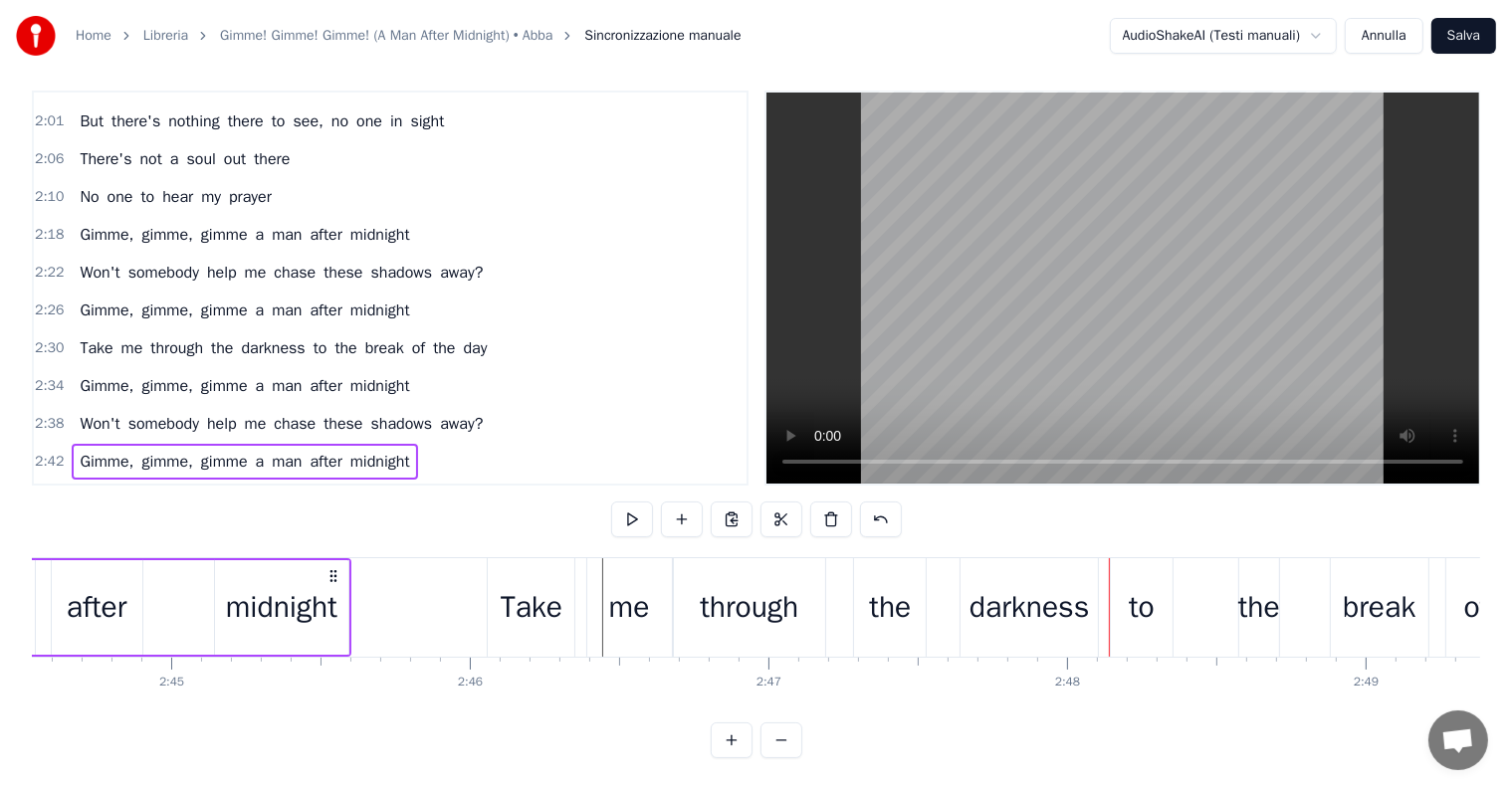 click on "Take" at bounding box center (532, 607) 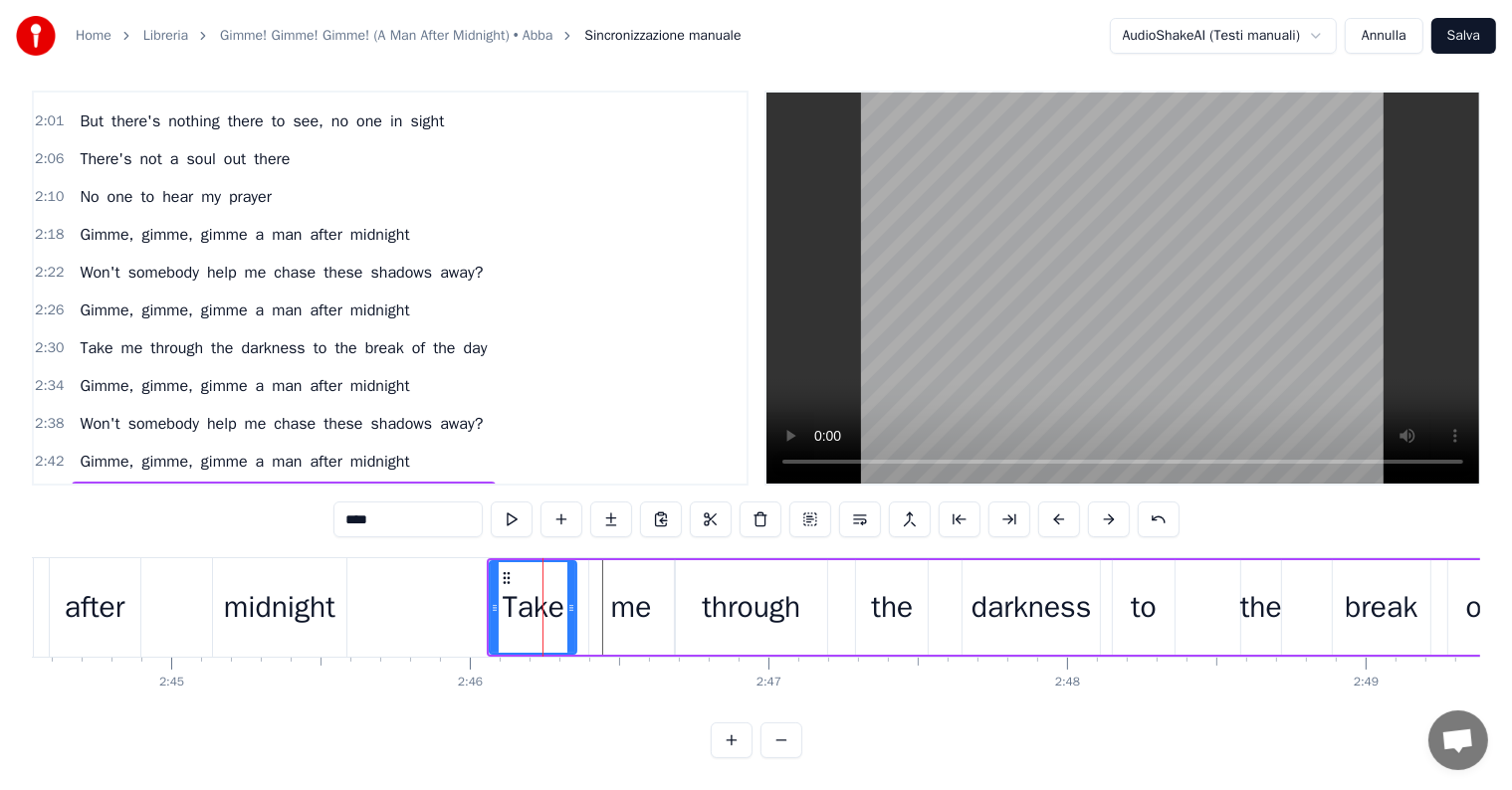 click on "me" at bounding box center [631, 607] 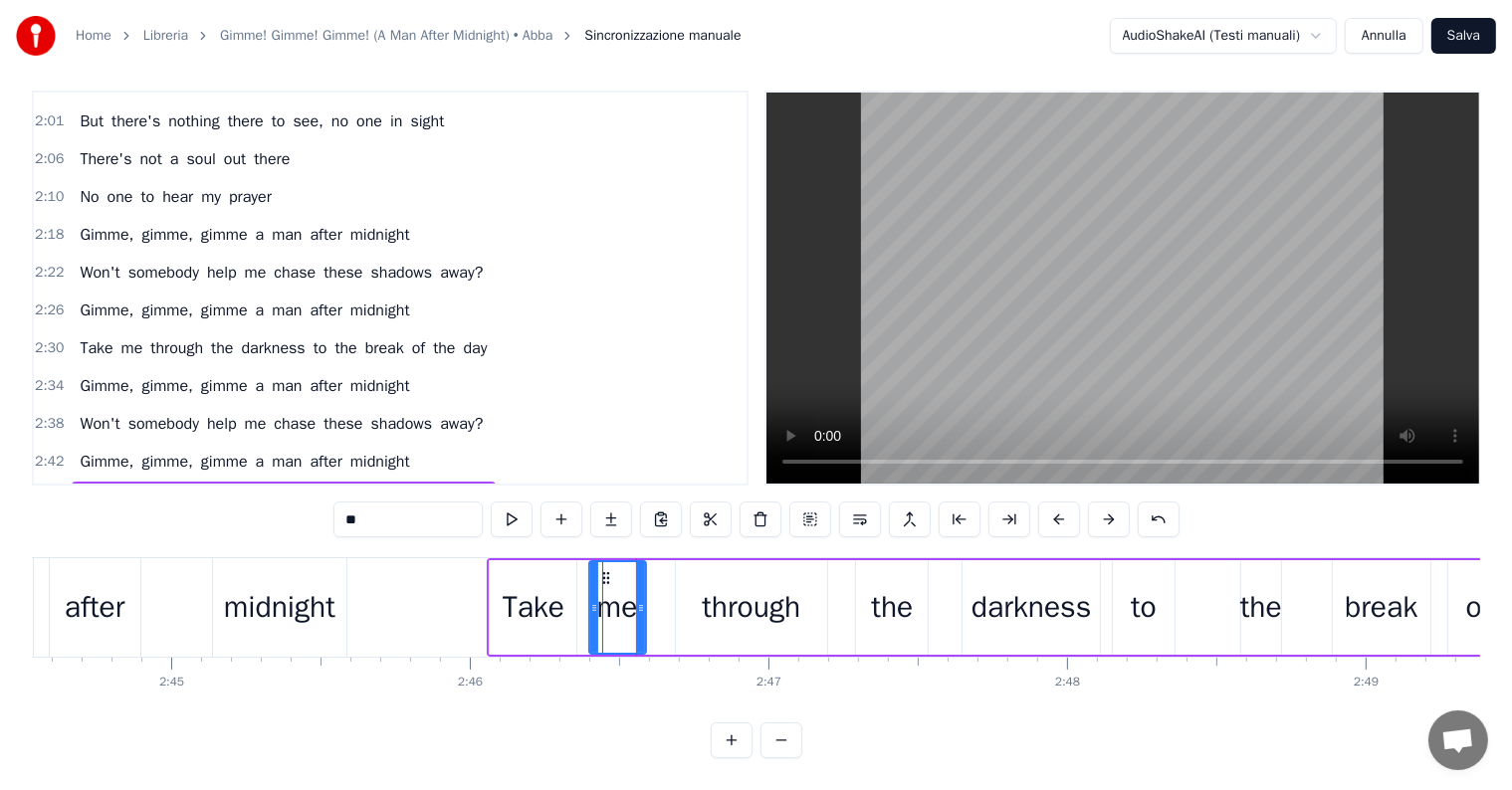 drag, startPoint x: 669, startPoint y: 591, endPoint x: 641, endPoint y: 593, distance: 28.071338 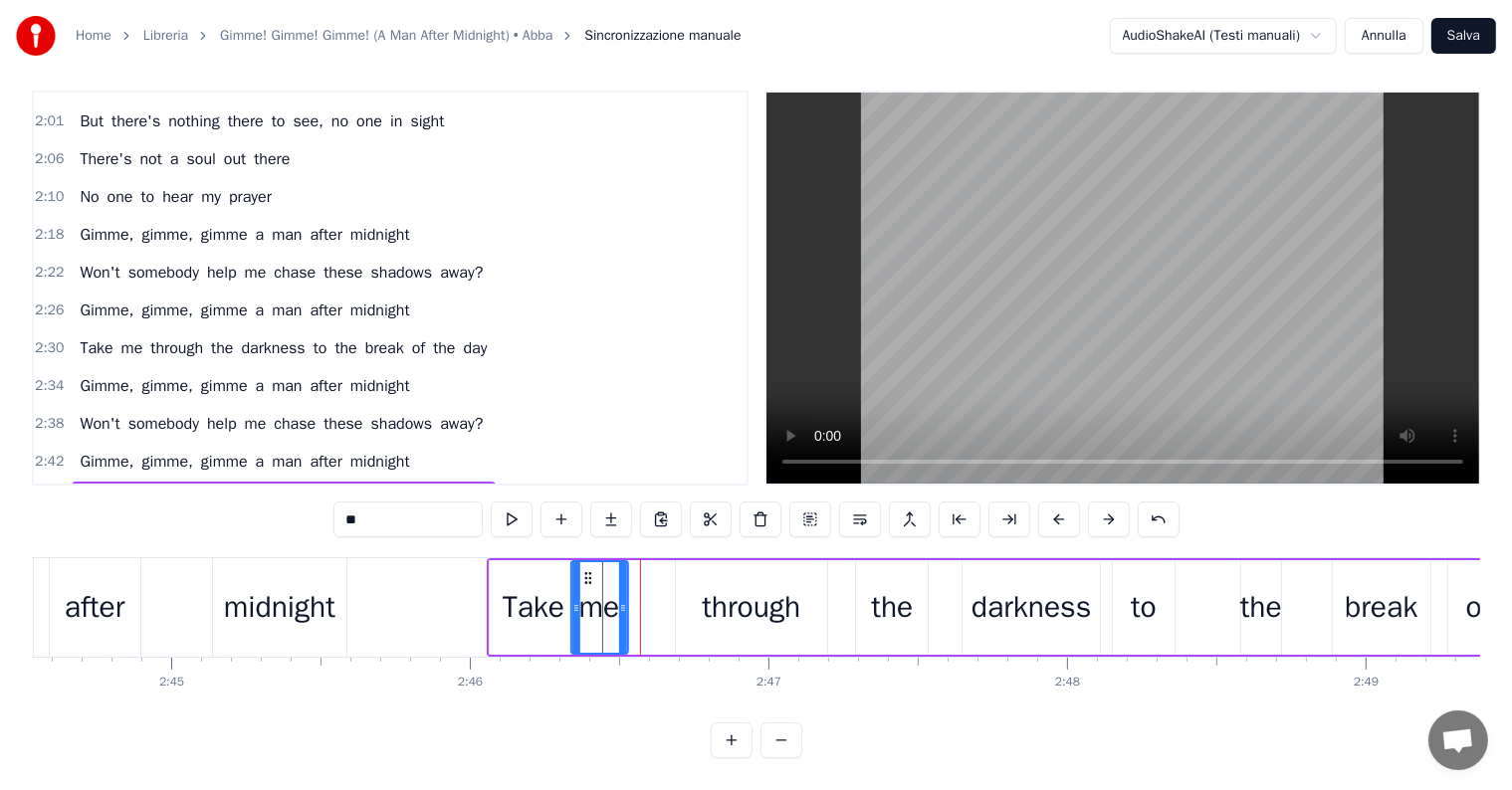 drag, startPoint x: 601, startPoint y: 558, endPoint x: 583, endPoint y: 558, distance: 18 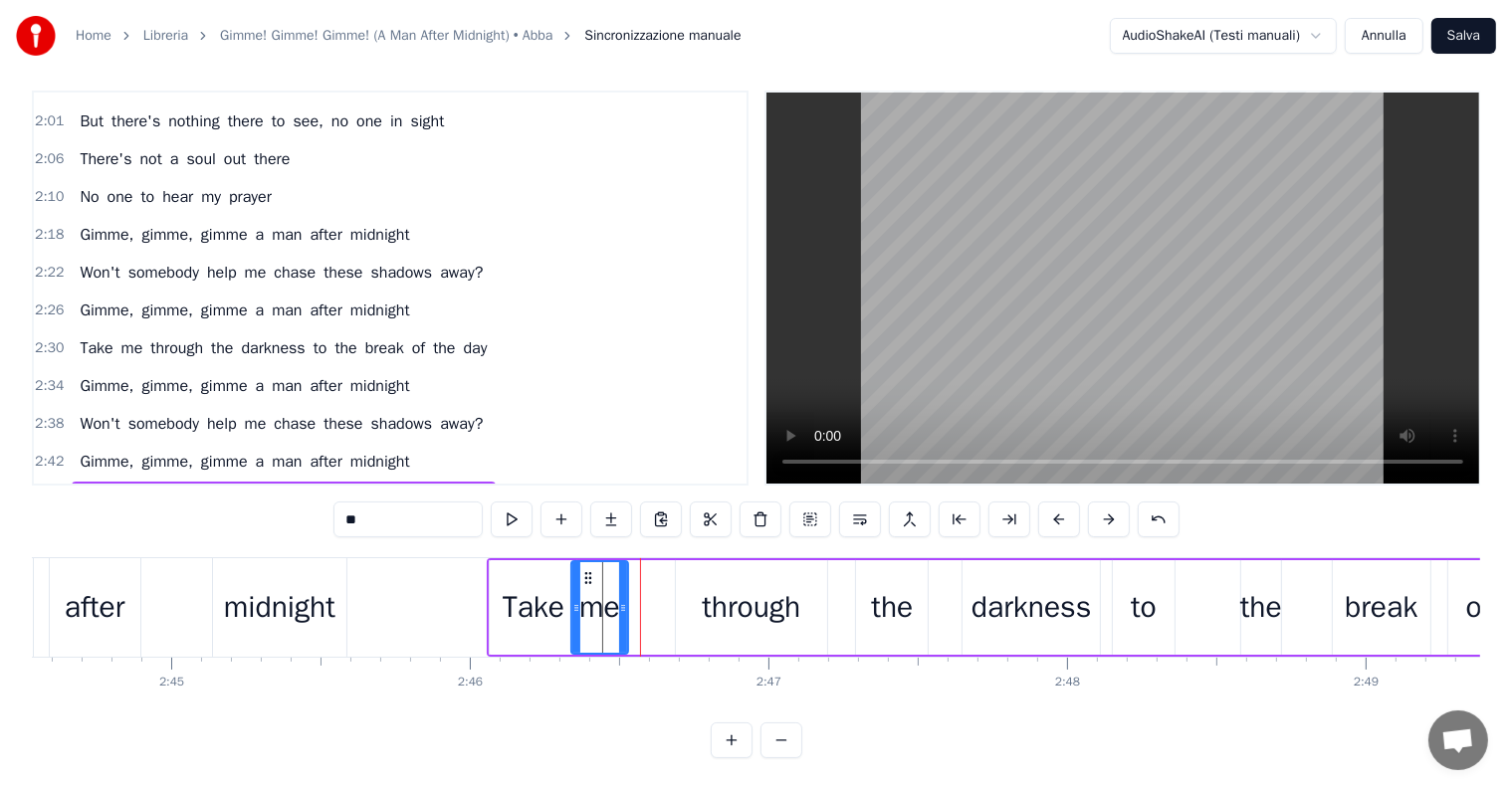 click on "Take" at bounding box center (533, 607) 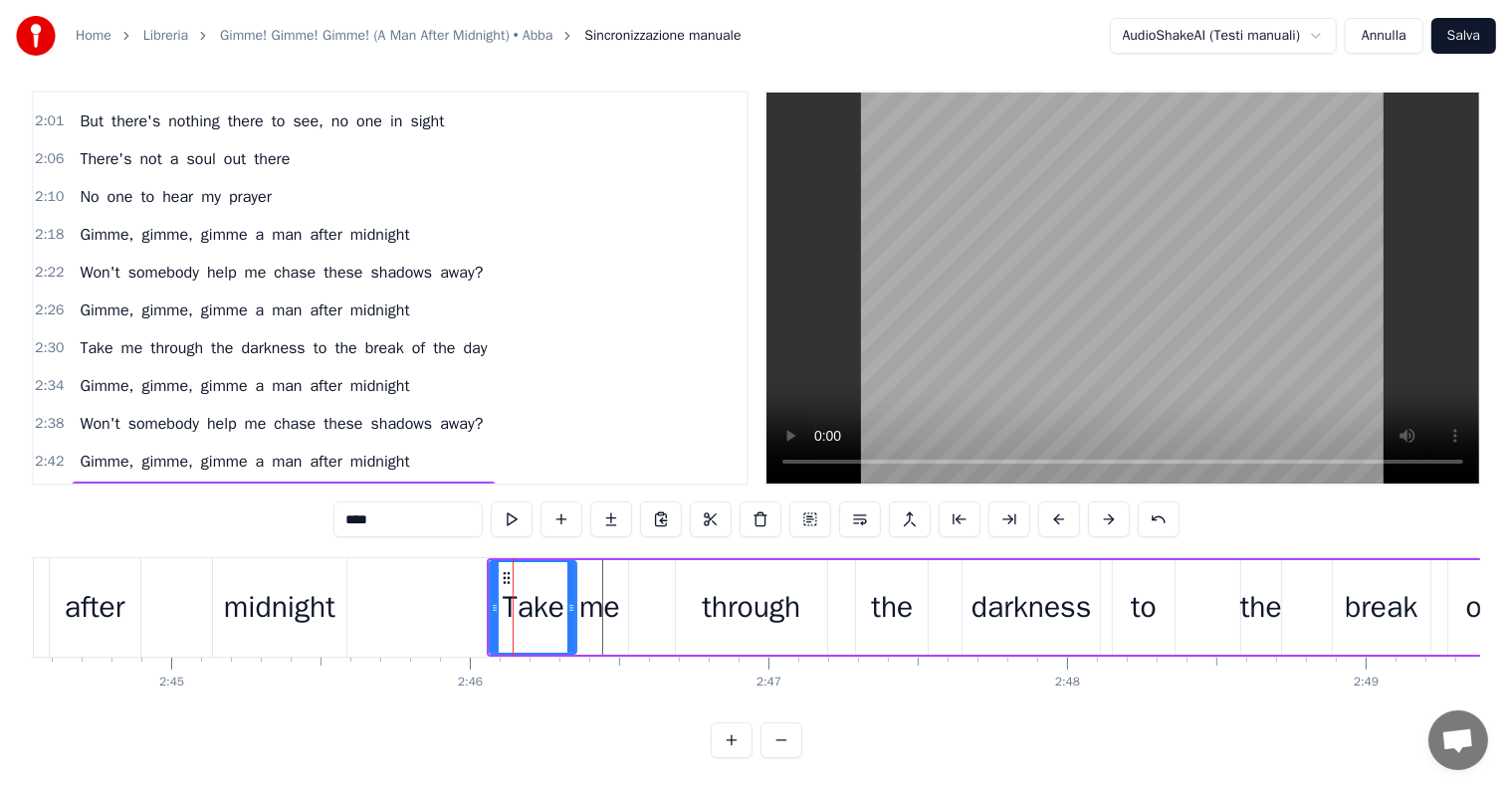 click on "me" at bounding box center [599, 607] 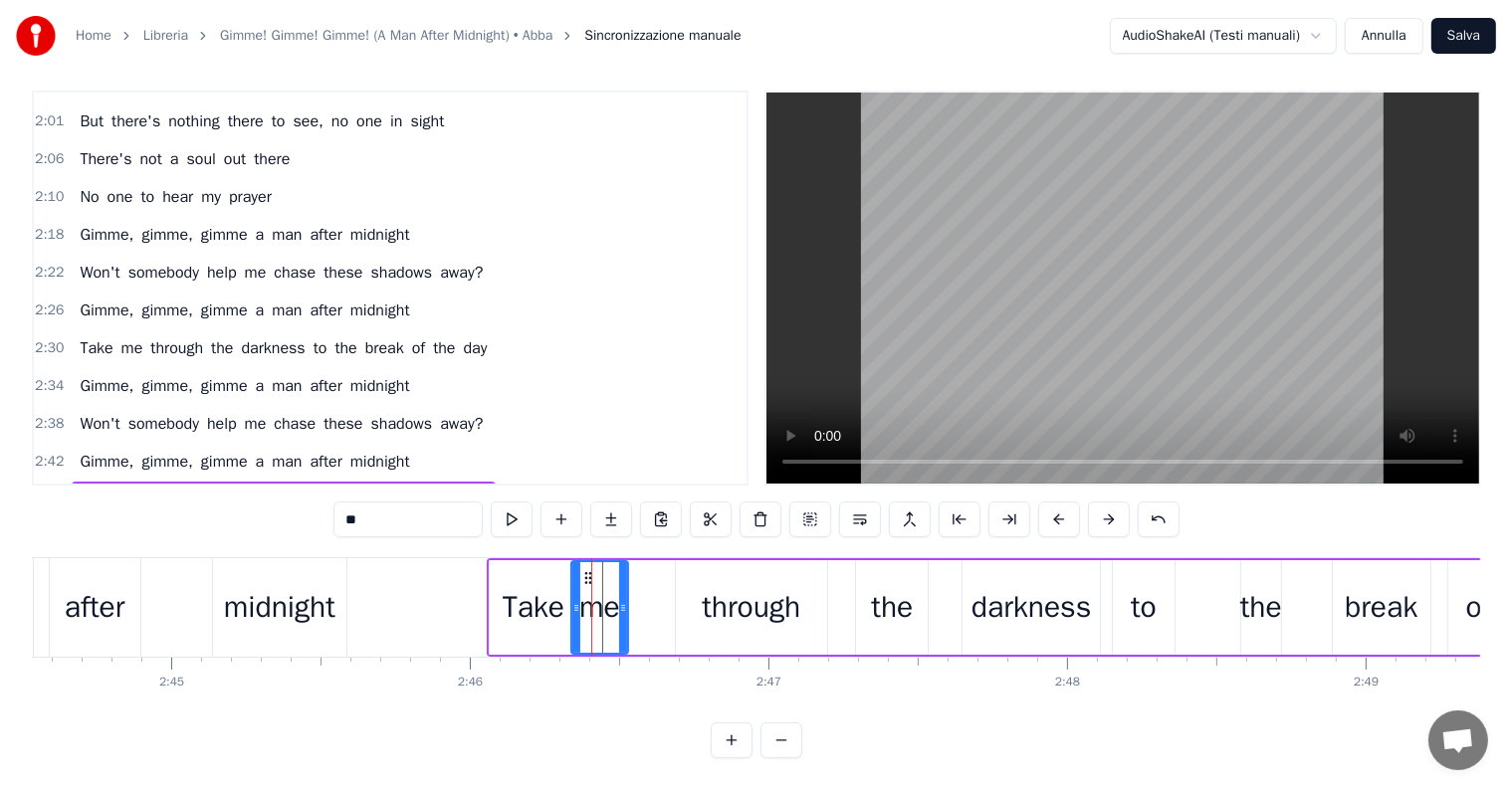 click on "through" at bounding box center (752, 607) 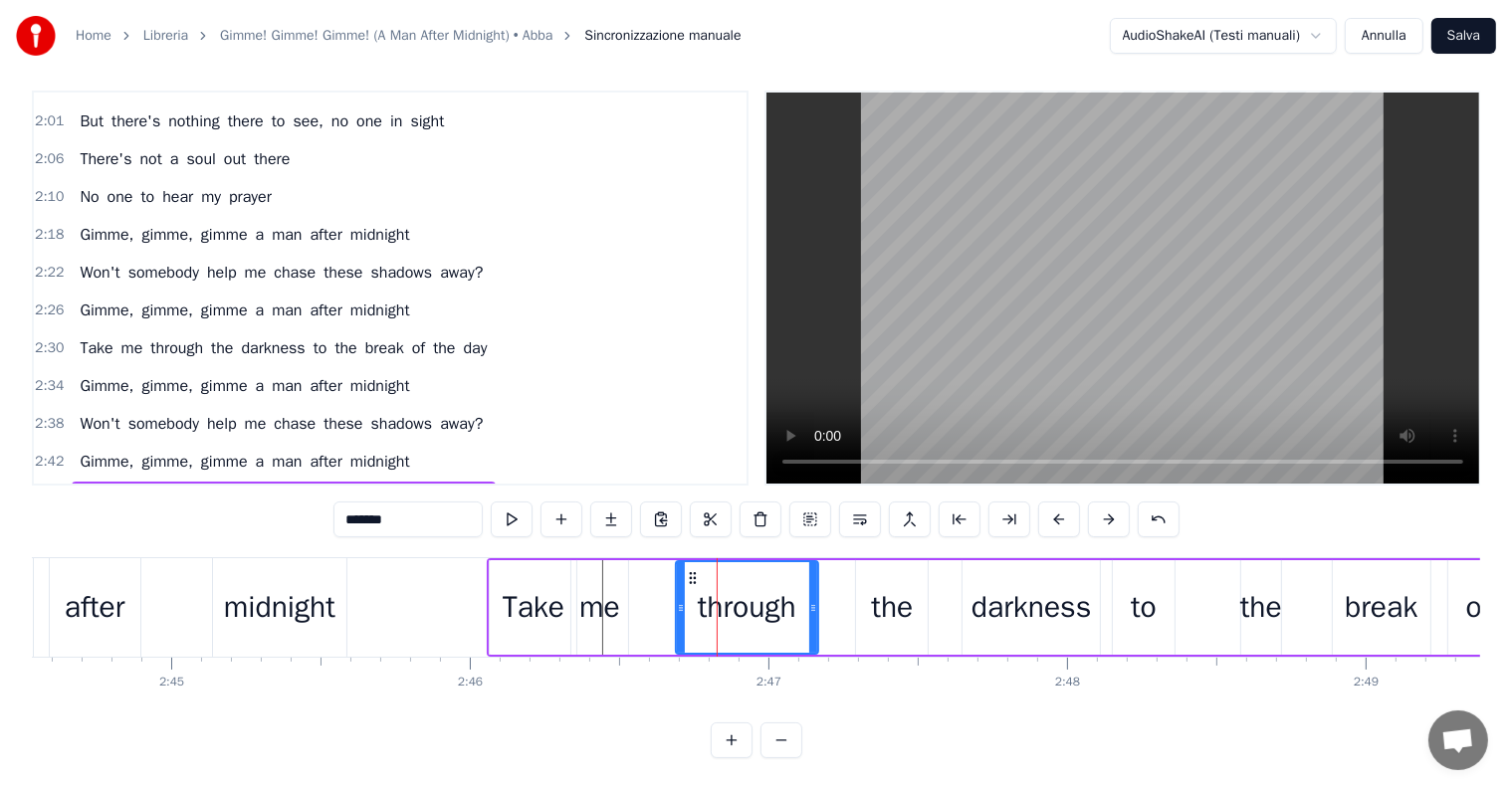 click 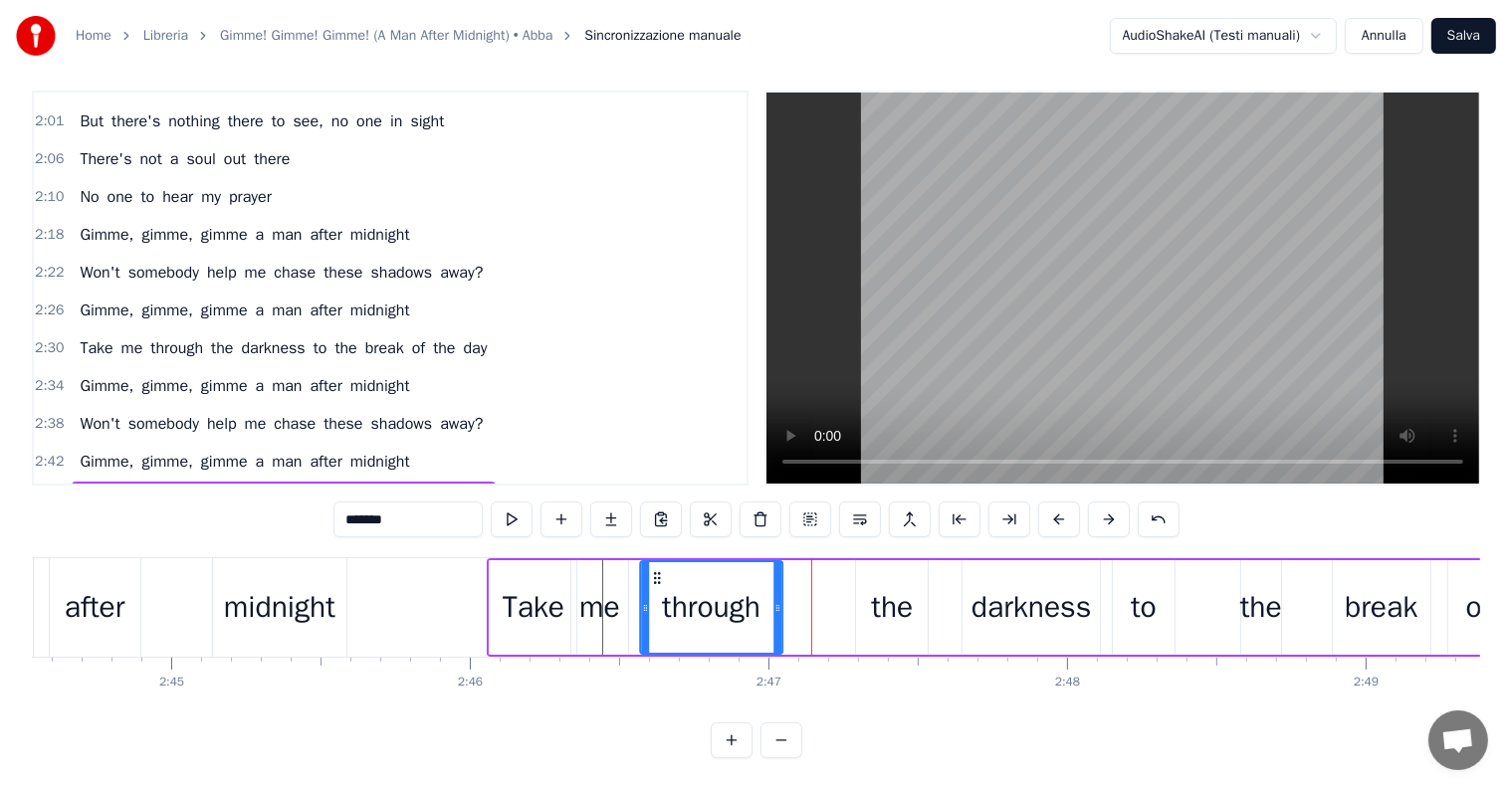 drag, startPoint x: 689, startPoint y: 555, endPoint x: 654, endPoint y: 561, distance: 35.510562 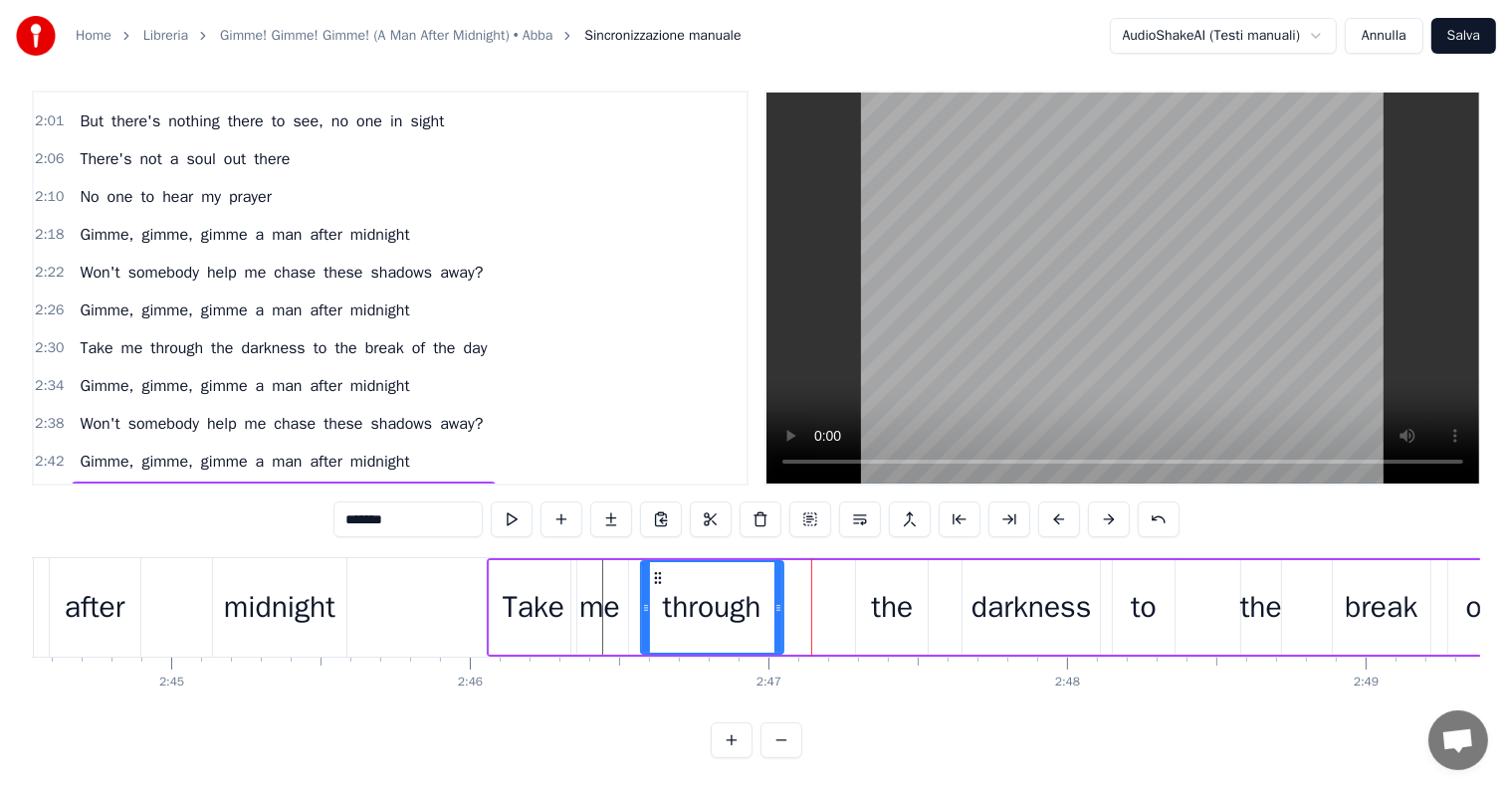 click on "the" at bounding box center [892, 607] 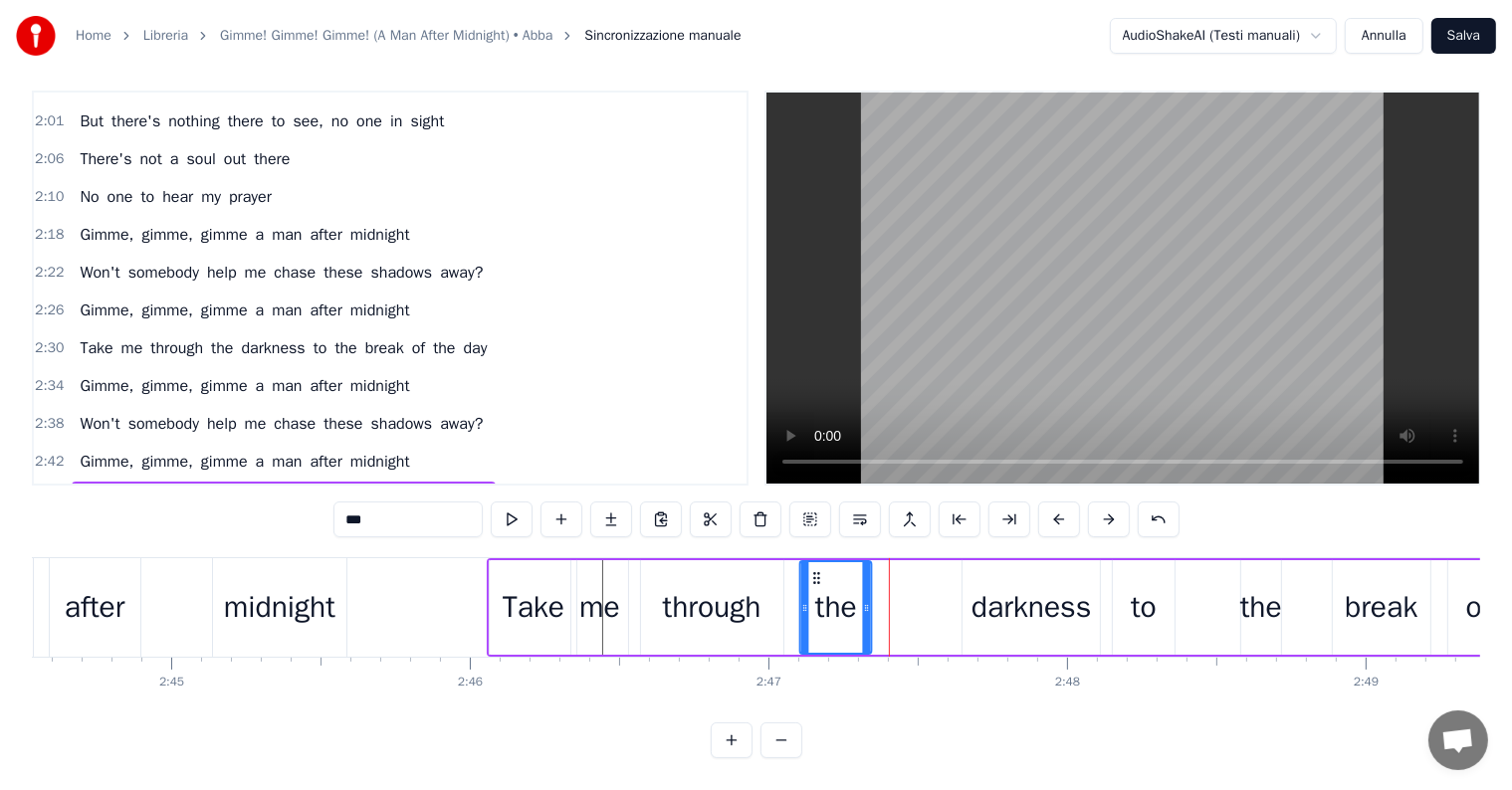 drag, startPoint x: 869, startPoint y: 559, endPoint x: 813, endPoint y: 565, distance: 56.32051 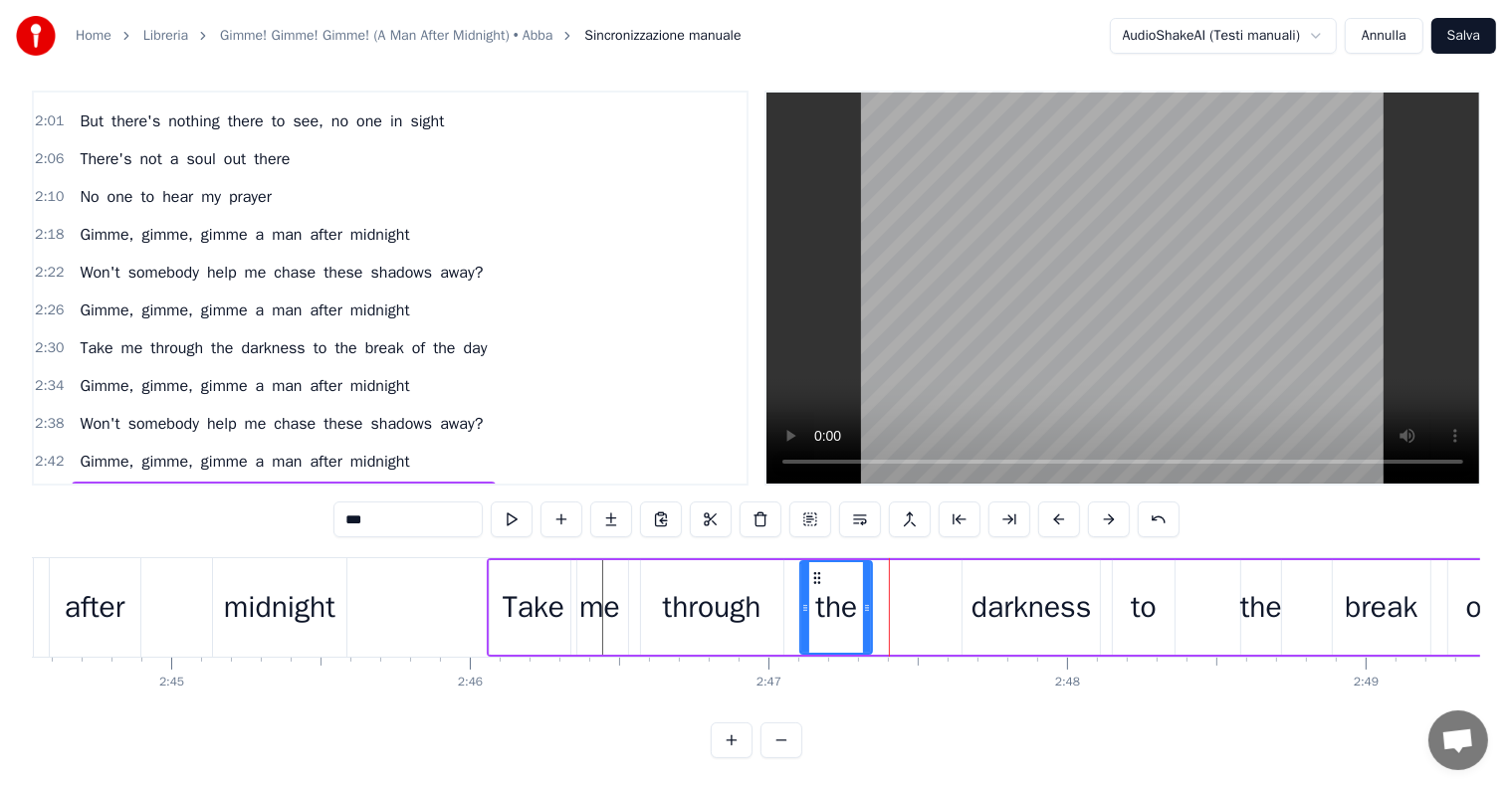 click on "darkness" at bounding box center [1031, 607] 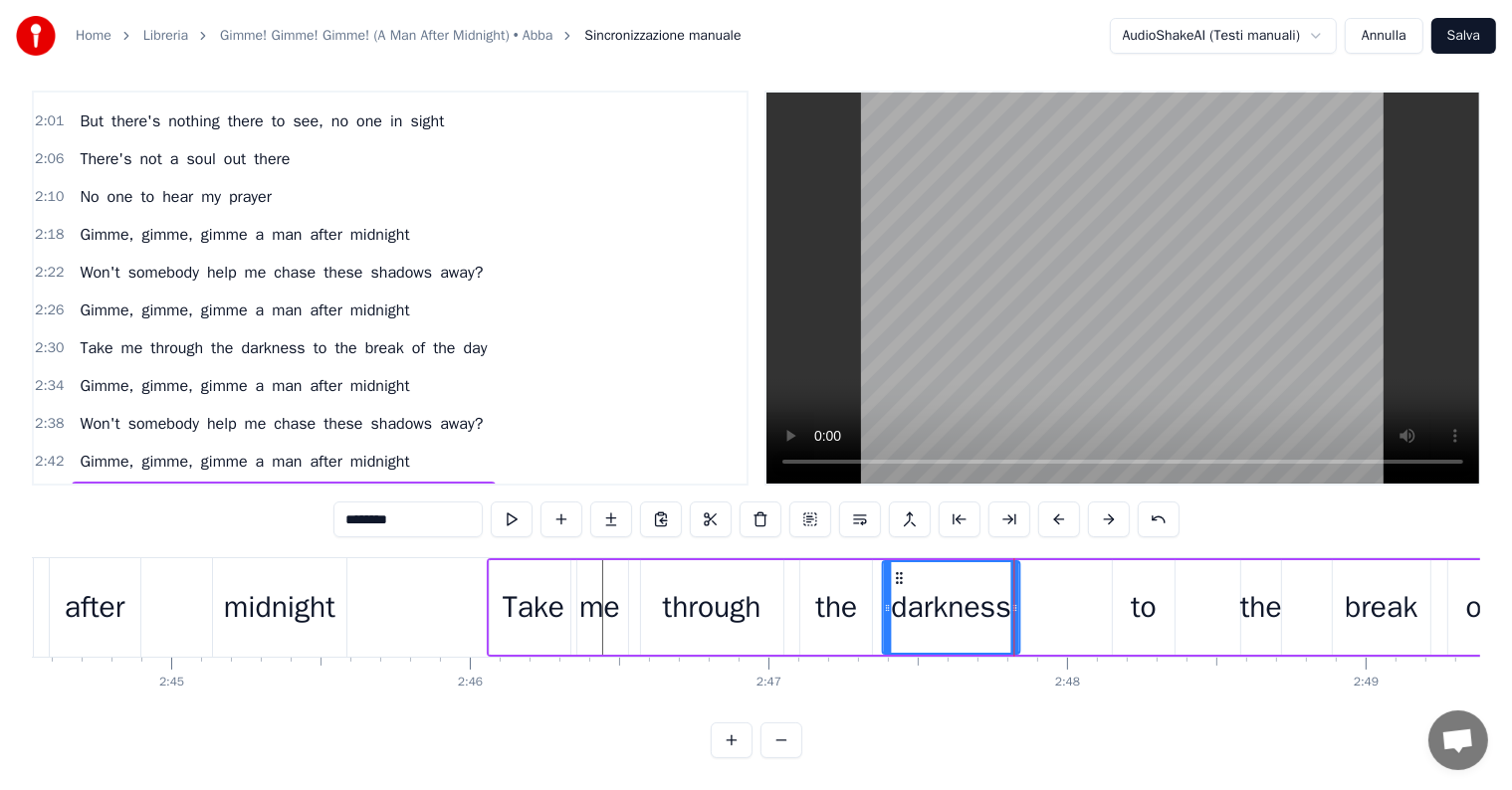 drag, startPoint x: 974, startPoint y: 557, endPoint x: 895, endPoint y: 568, distance: 79.76215 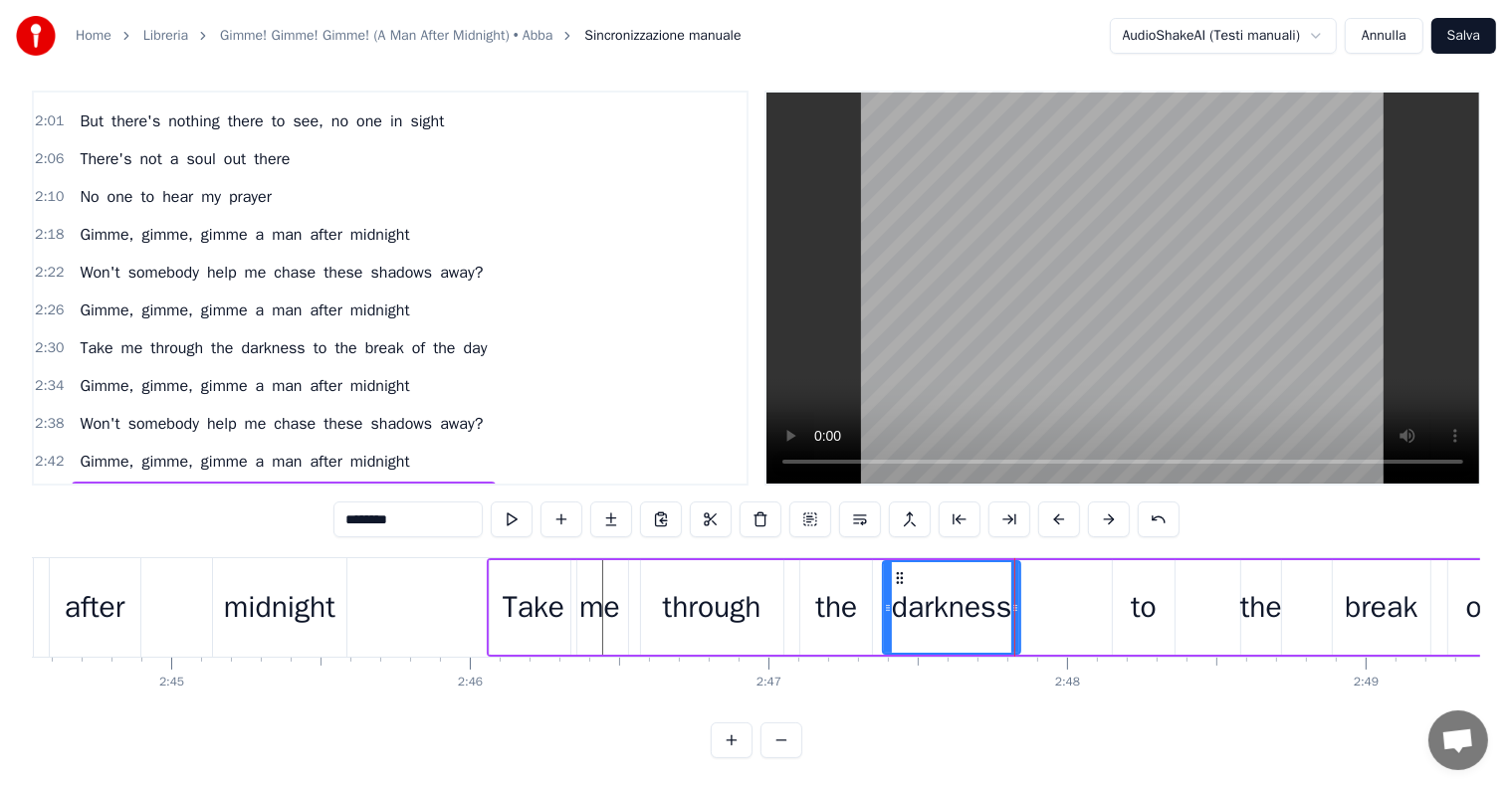 click on "Gimme, gimme, gimme a man after midnight" at bounding box center (244, 462) 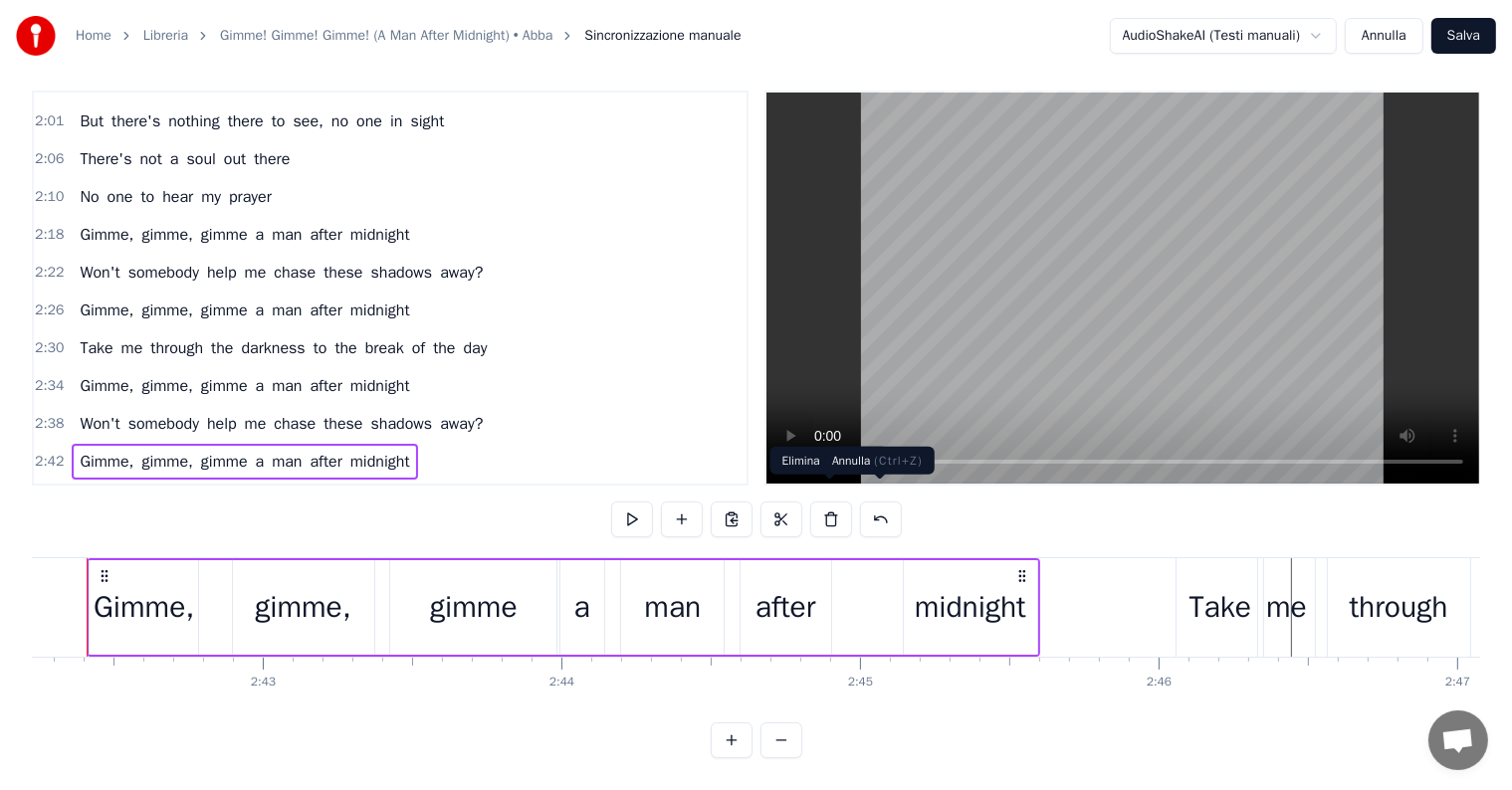 scroll, scrollTop: 0, scrollLeft: 48399, axis: horizontal 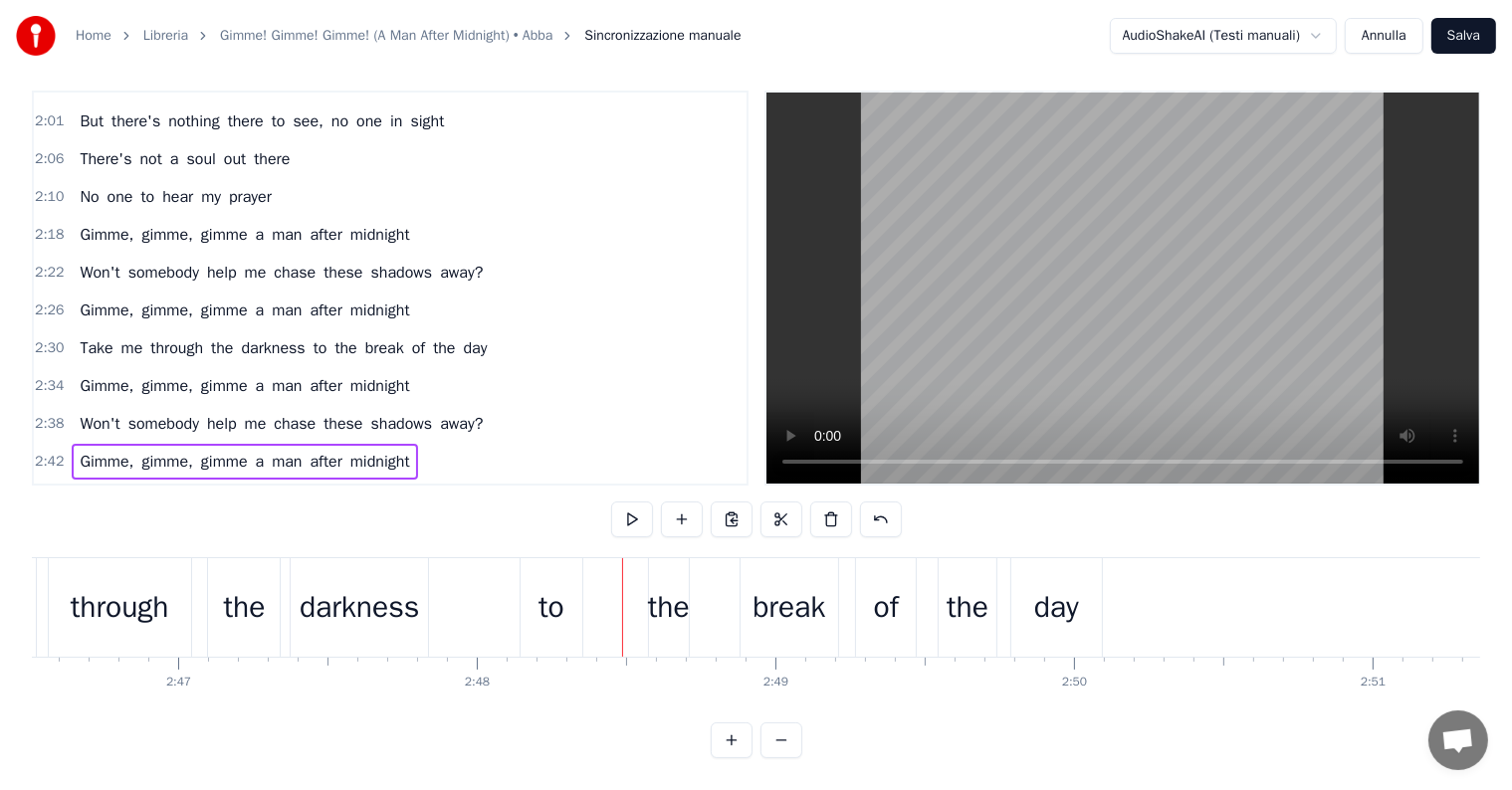click on "to" at bounding box center [551, 607] 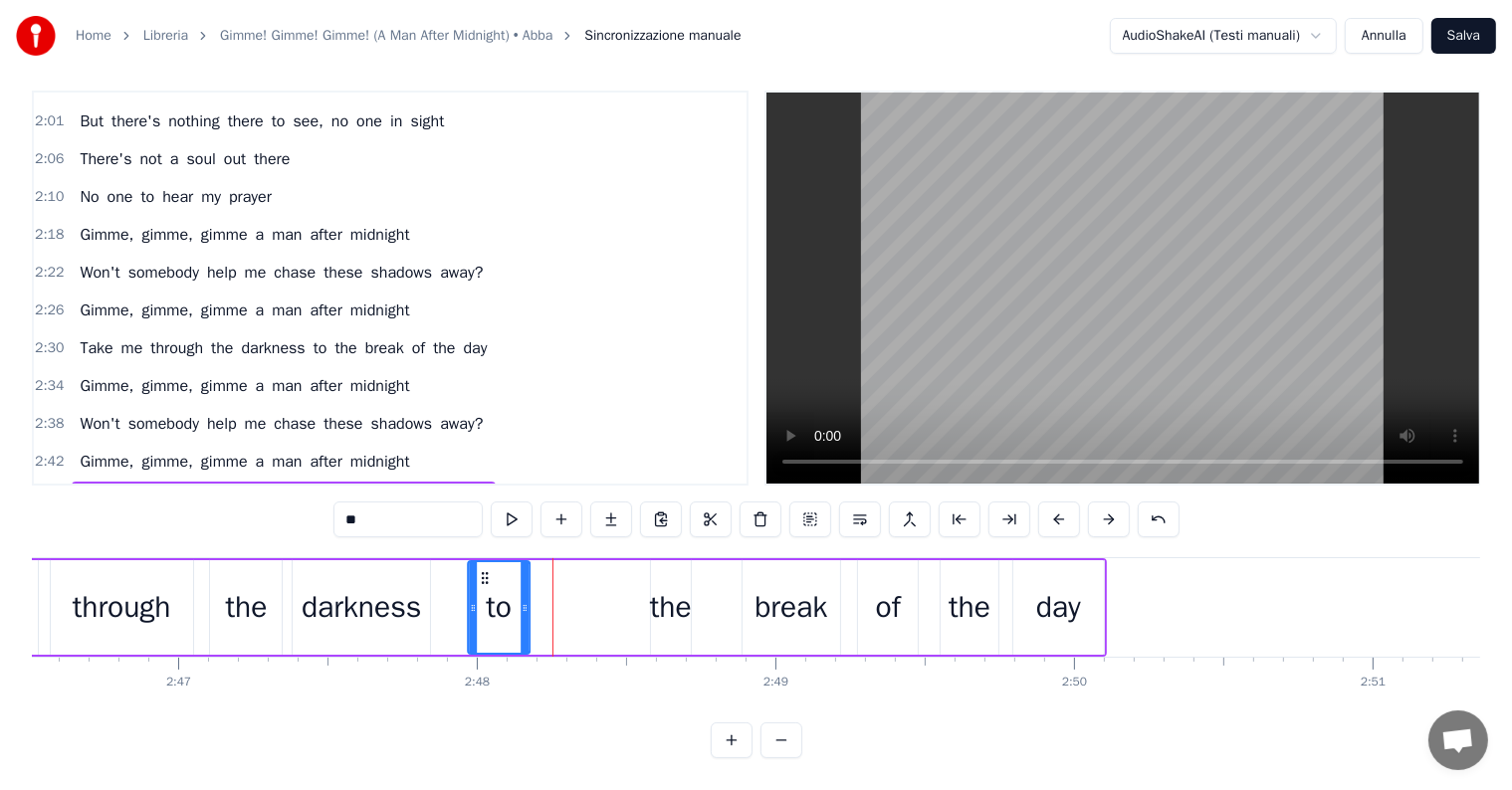 drag, startPoint x: 537, startPoint y: 555, endPoint x: 482, endPoint y: 547, distance: 55.578773 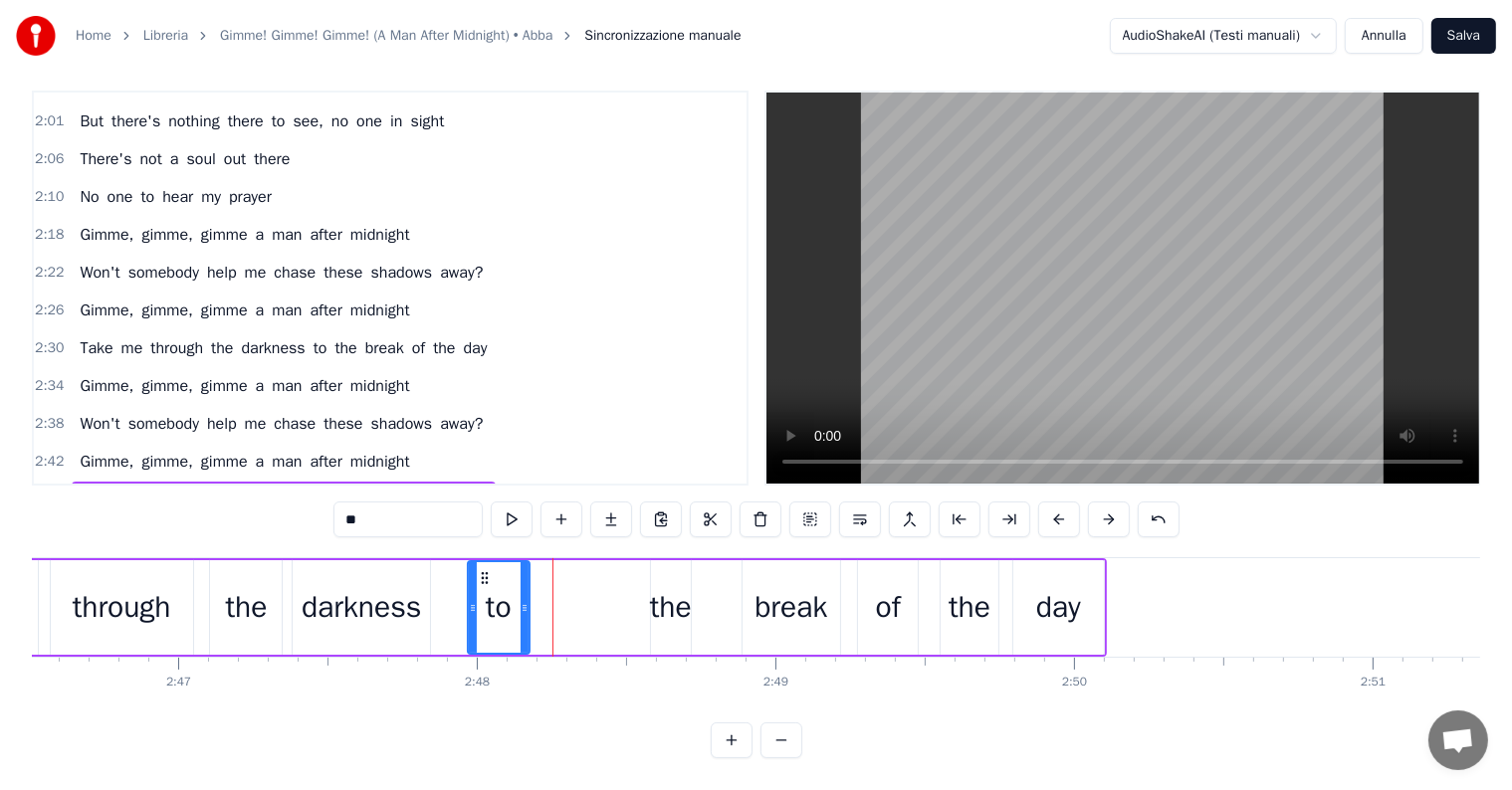 click on "the" at bounding box center [671, 607] 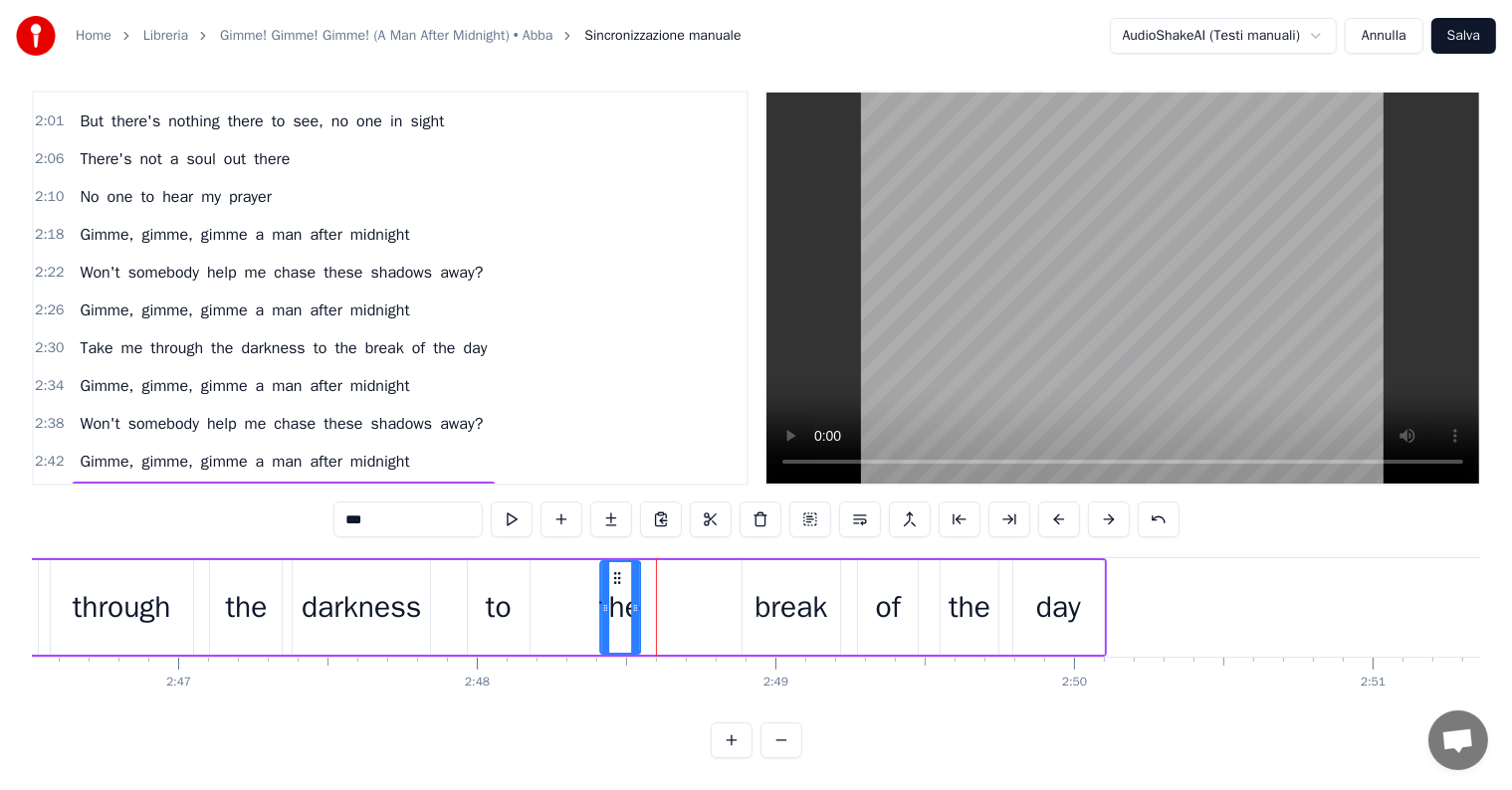 drag, startPoint x: 664, startPoint y: 555, endPoint x: 613, endPoint y: 558, distance: 51.088159 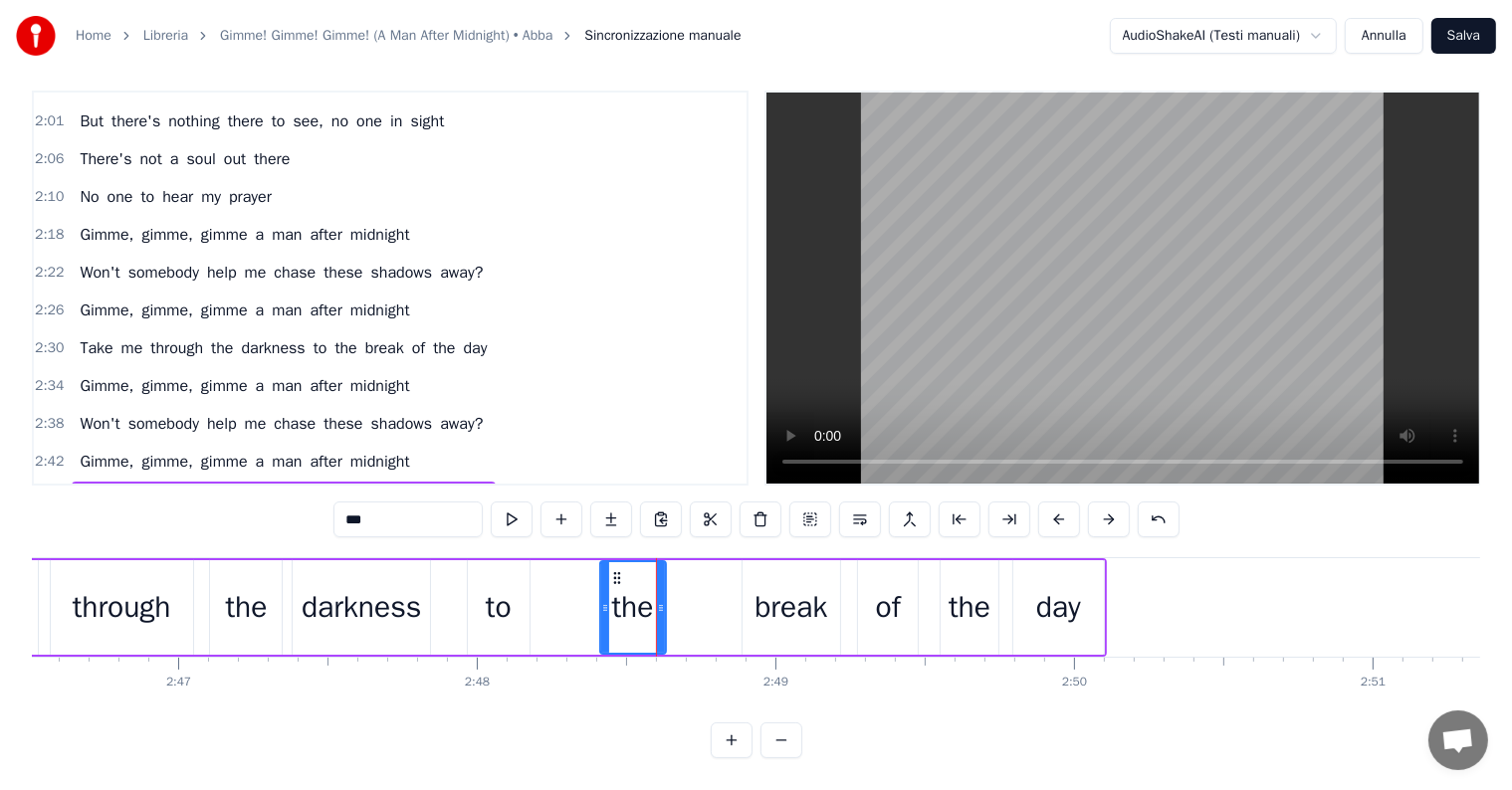 drag, startPoint x: 631, startPoint y: 589, endPoint x: 657, endPoint y: 587, distance: 26.07681 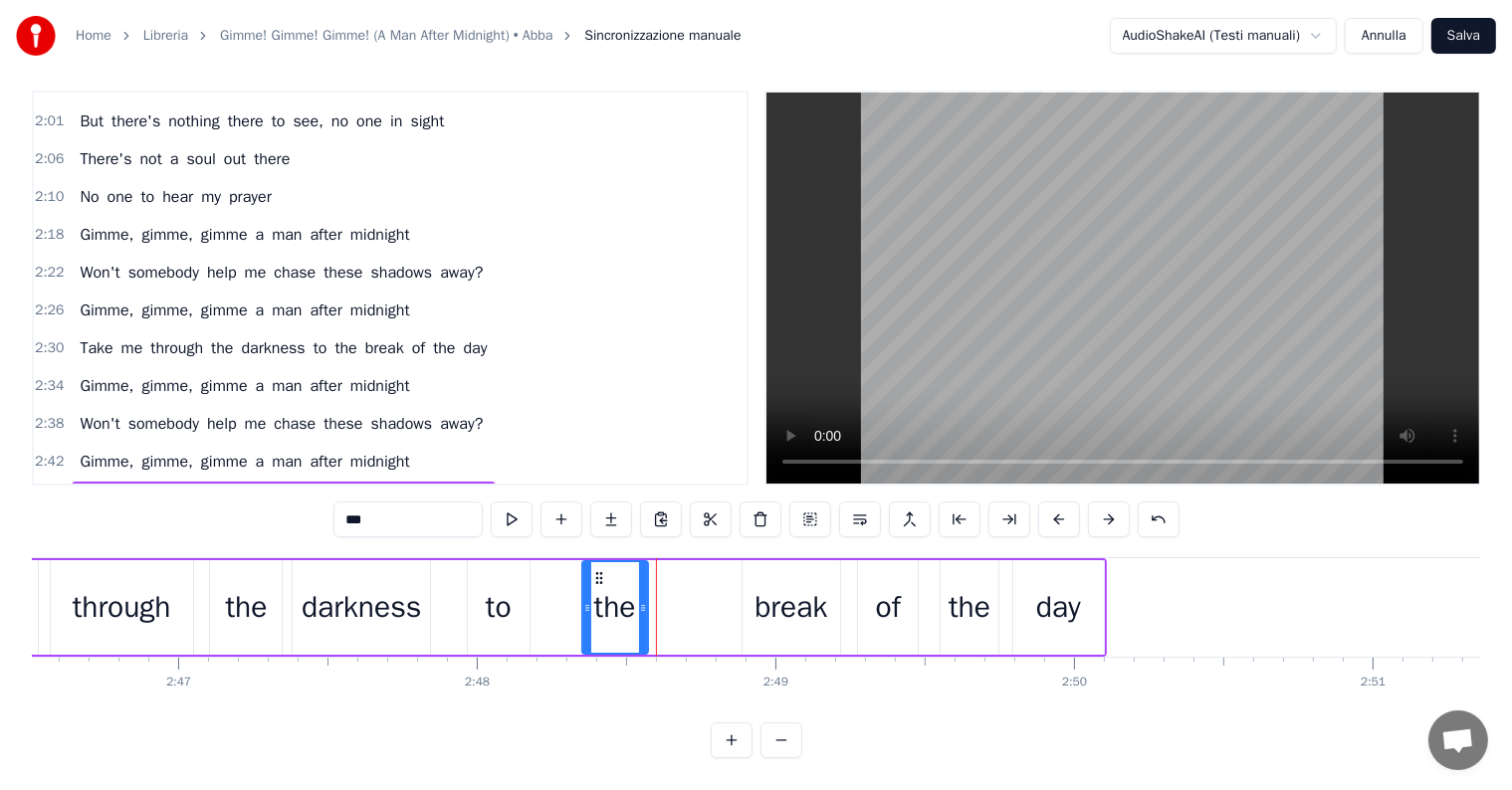 drag, startPoint x: 613, startPoint y: 560, endPoint x: 594, endPoint y: 555, distance: 19.646883 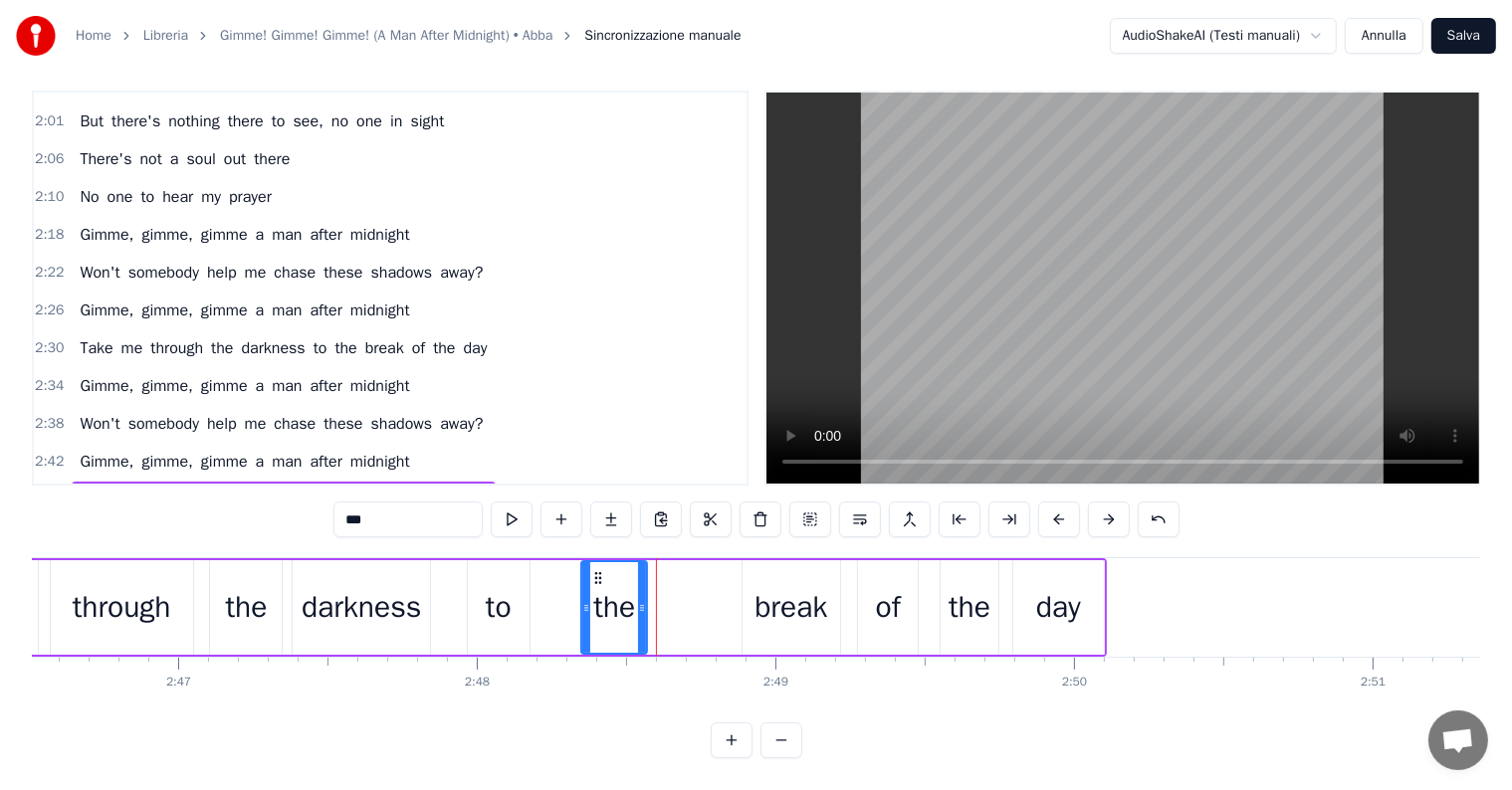 click on "break" at bounding box center [790, 607] 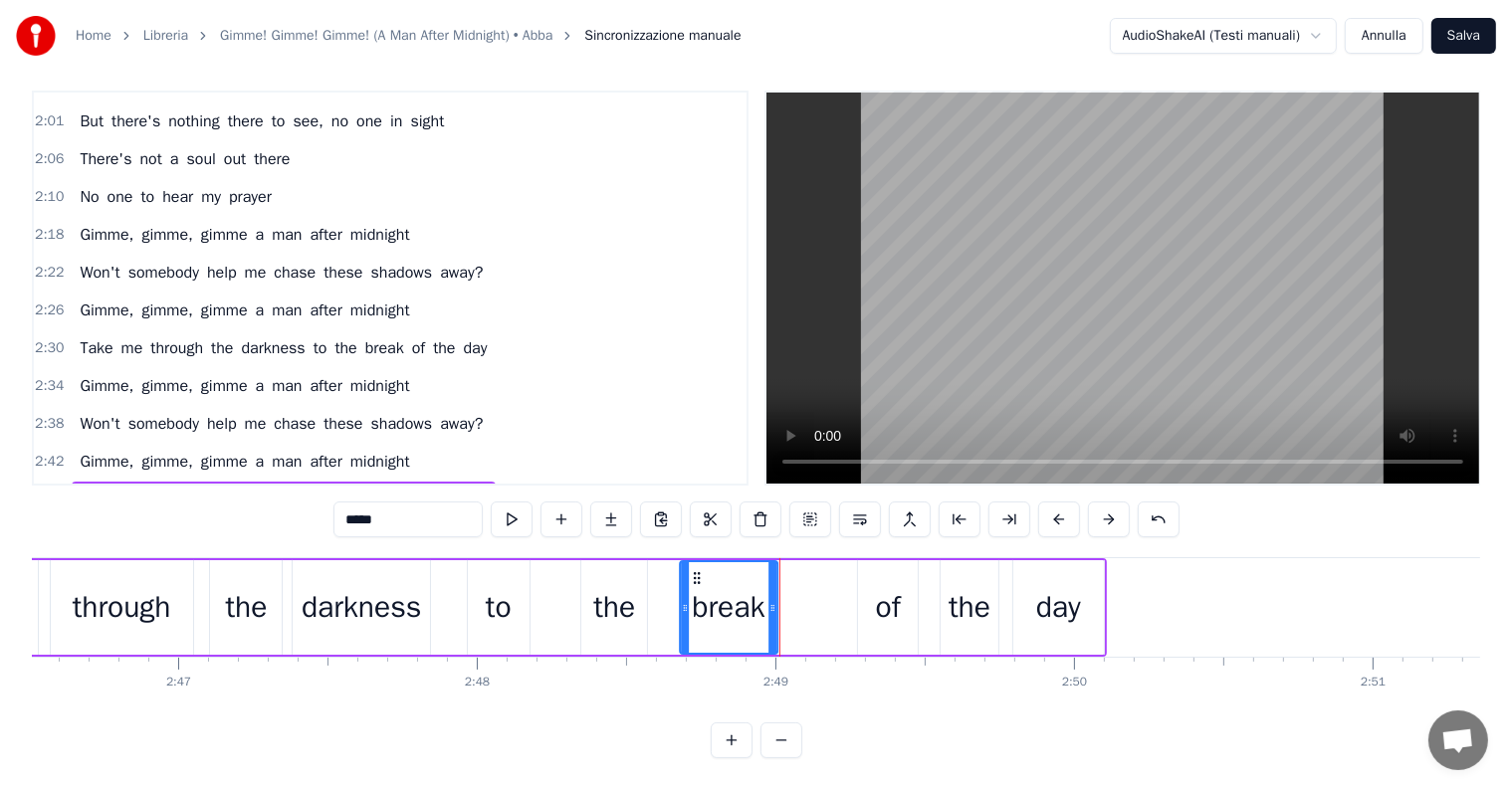 drag, startPoint x: 756, startPoint y: 556, endPoint x: 694, endPoint y: 554, distance: 62.03225 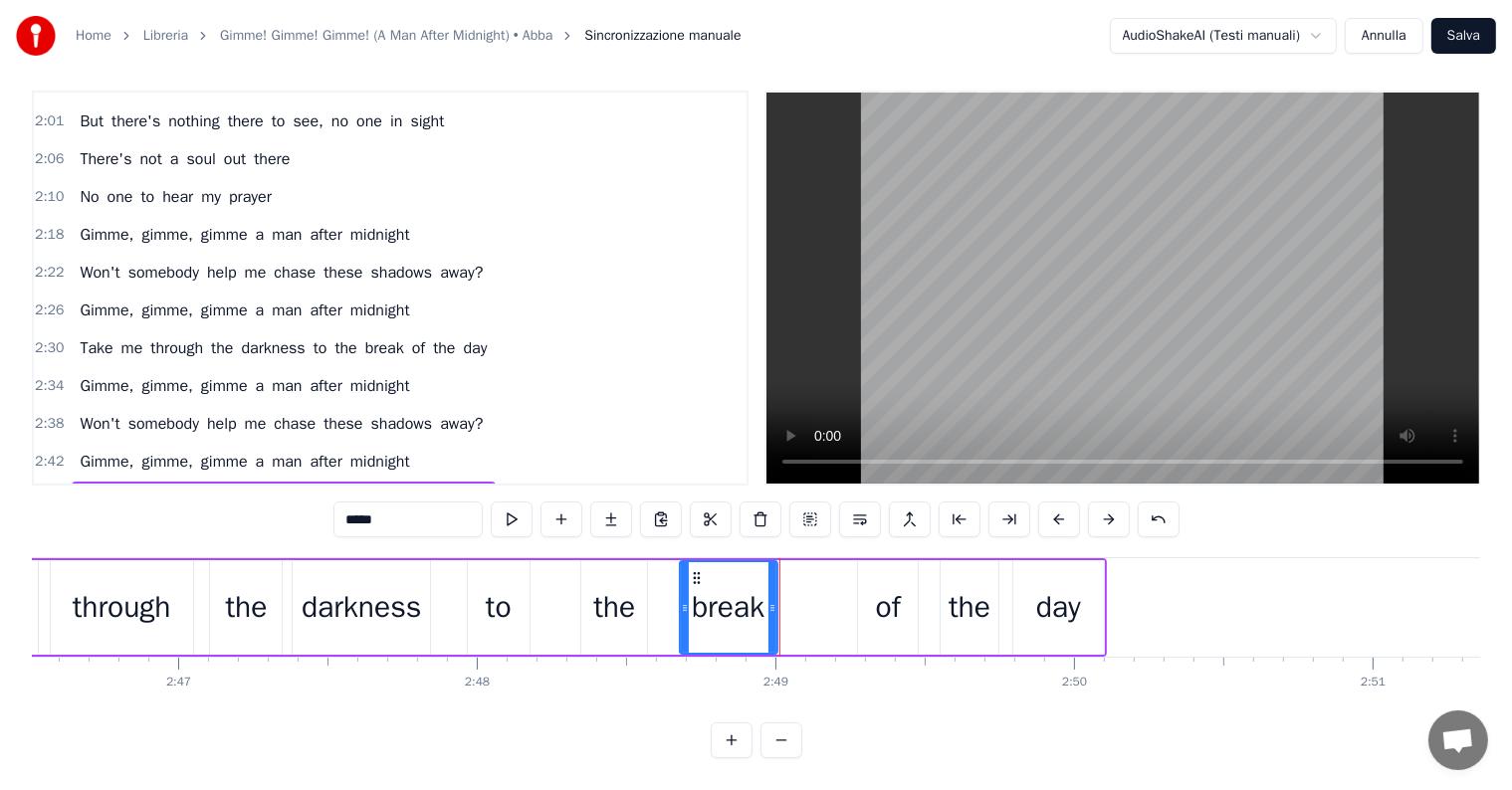 click on "of" at bounding box center [888, 607] 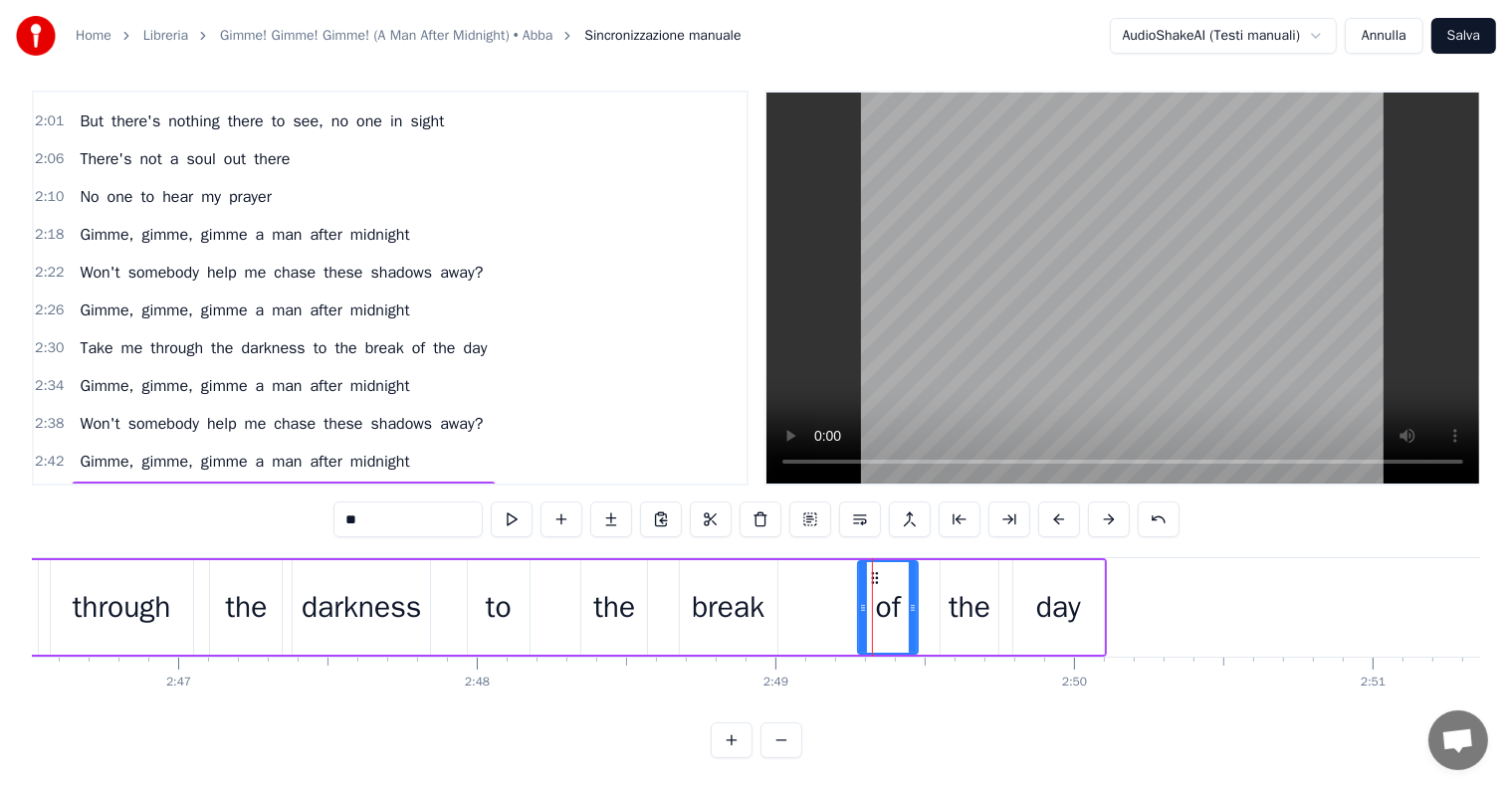 drag, startPoint x: 871, startPoint y: 553, endPoint x: 877, endPoint y: 564, distance: 12.529964 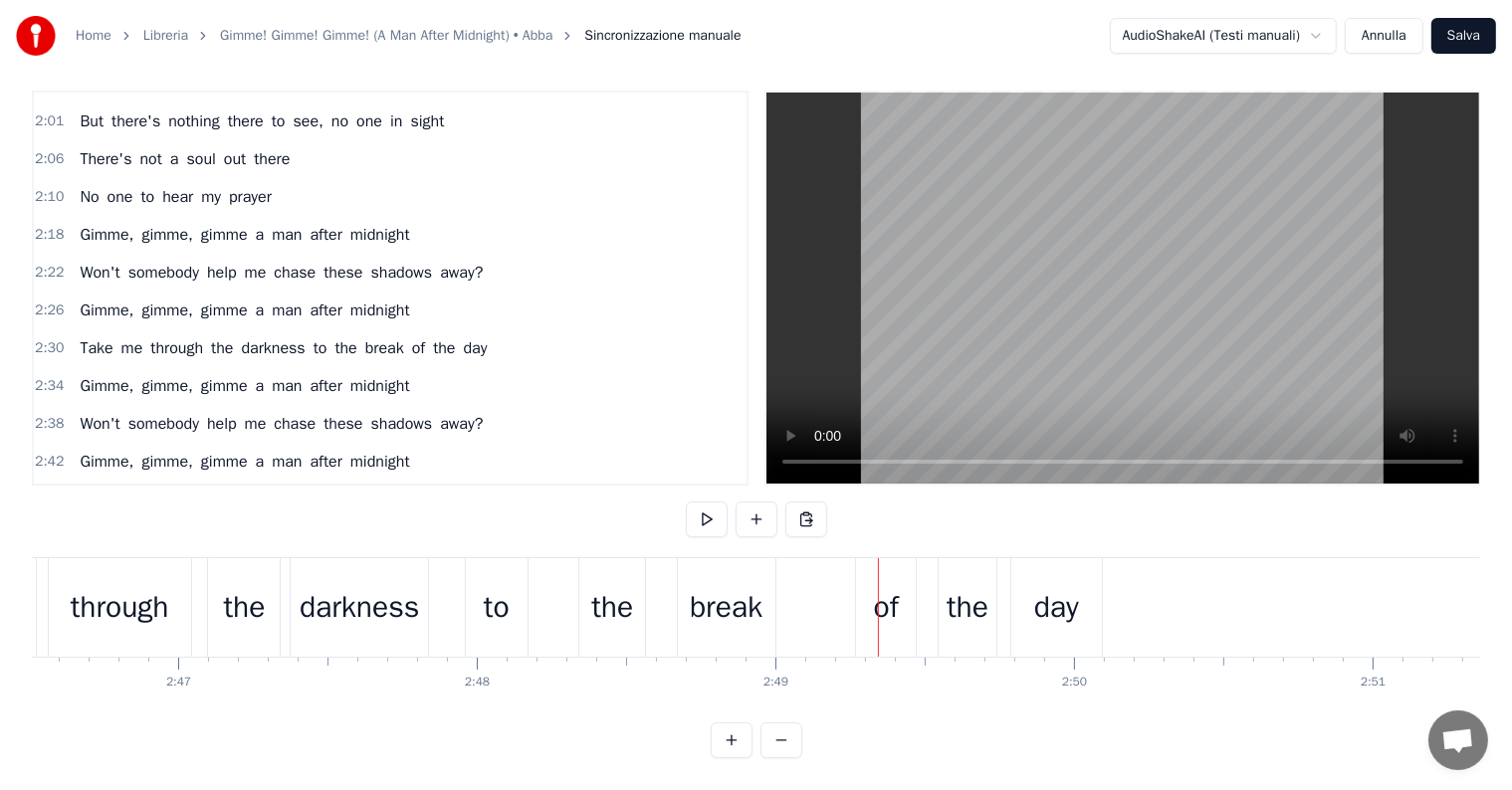 click on "of" at bounding box center (886, 607) 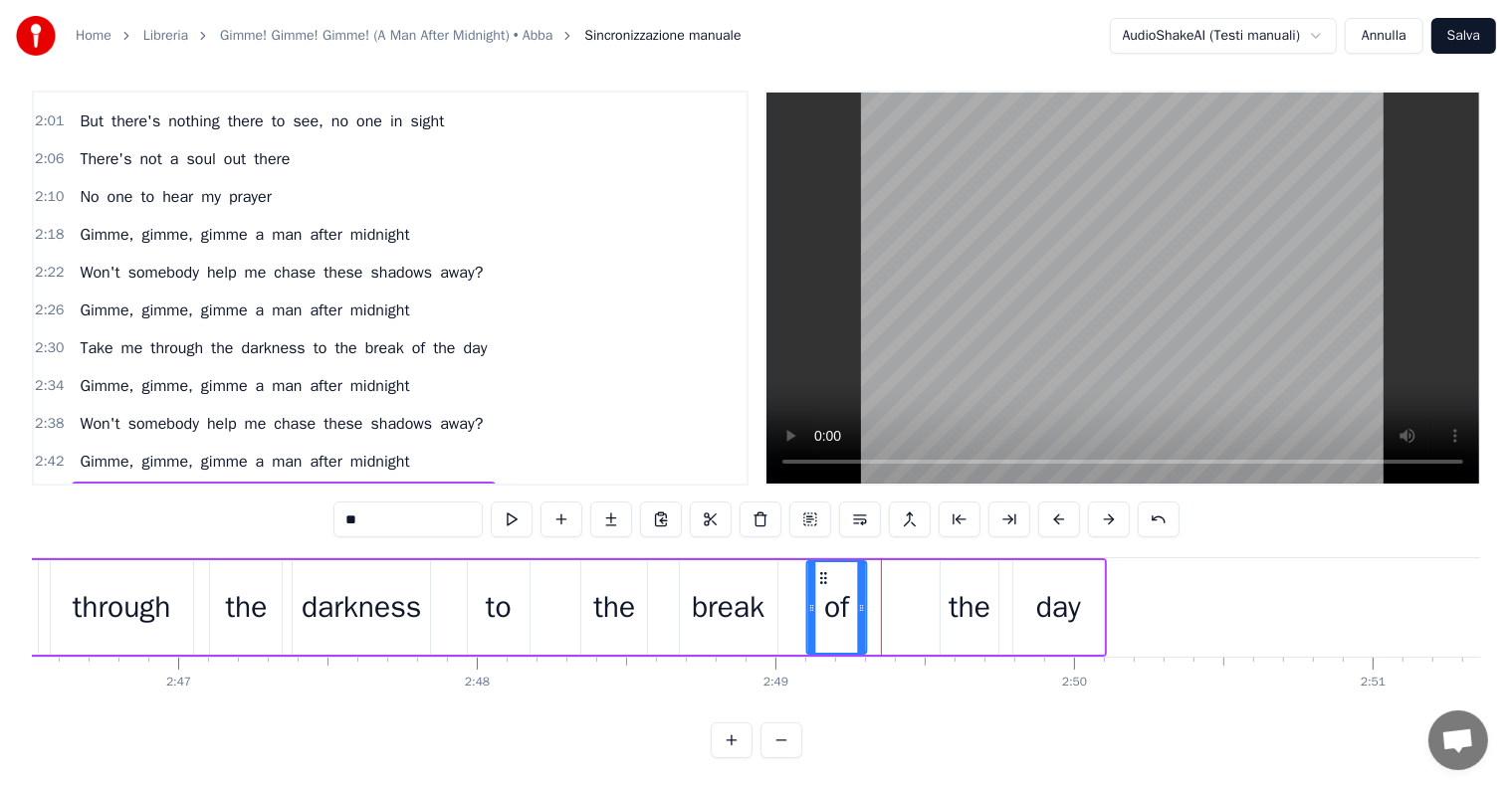 drag, startPoint x: 872, startPoint y: 558, endPoint x: 820, endPoint y: 559, distance: 52.009614 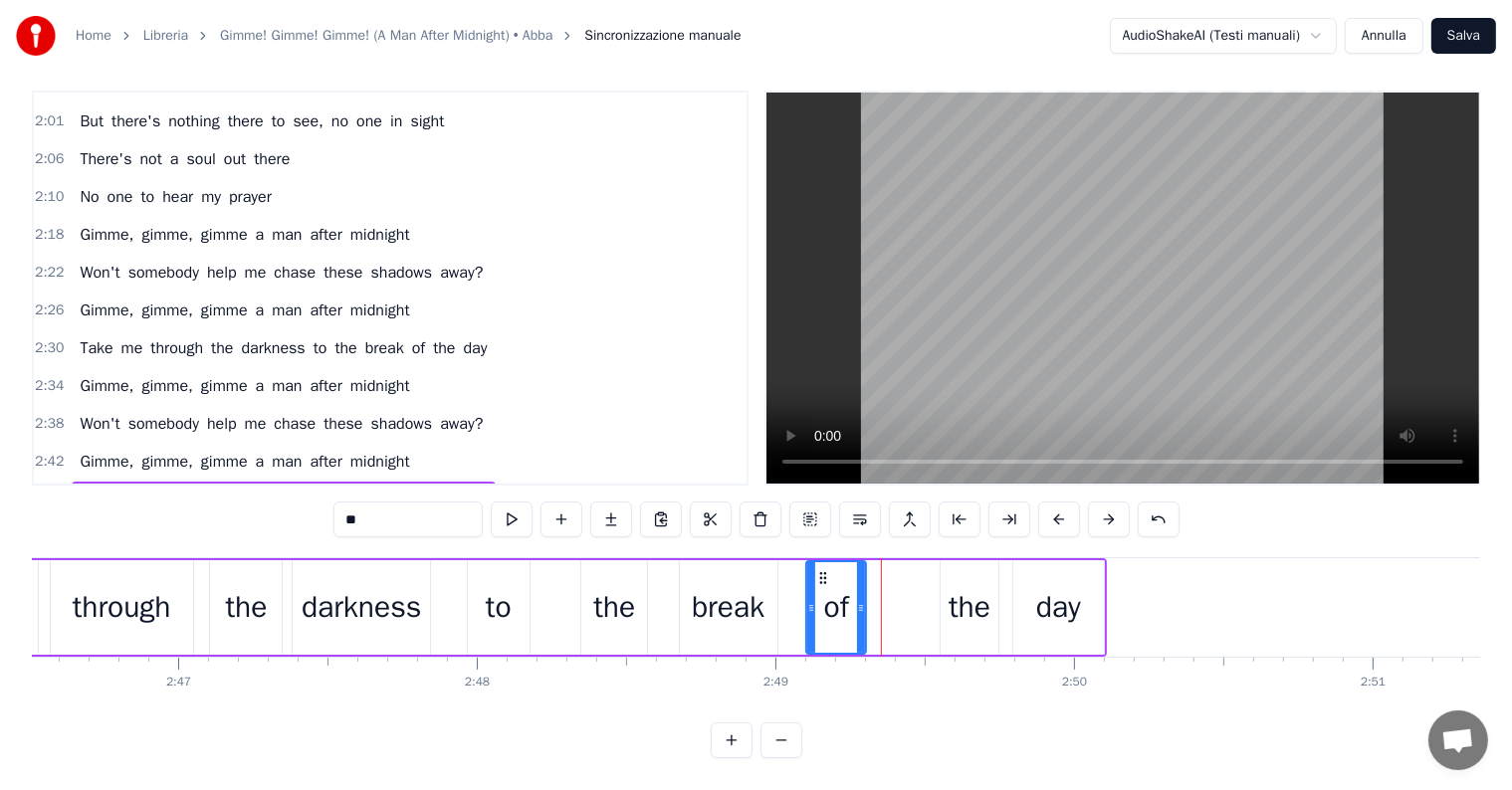 click on "the" at bounding box center [970, 607] 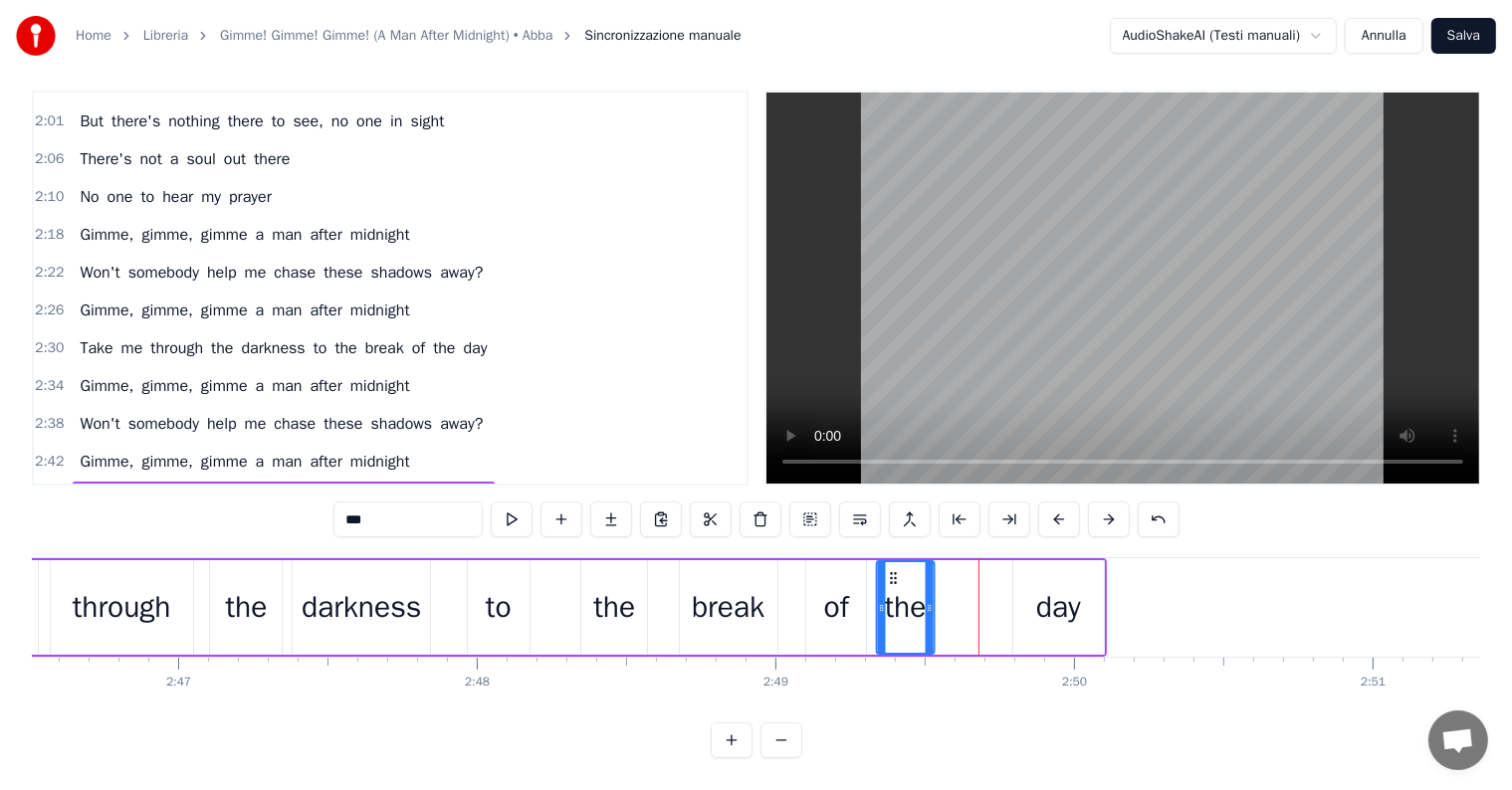 drag, startPoint x: 956, startPoint y: 555, endPoint x: 892, endPoint y: 558, distance: 64.070274 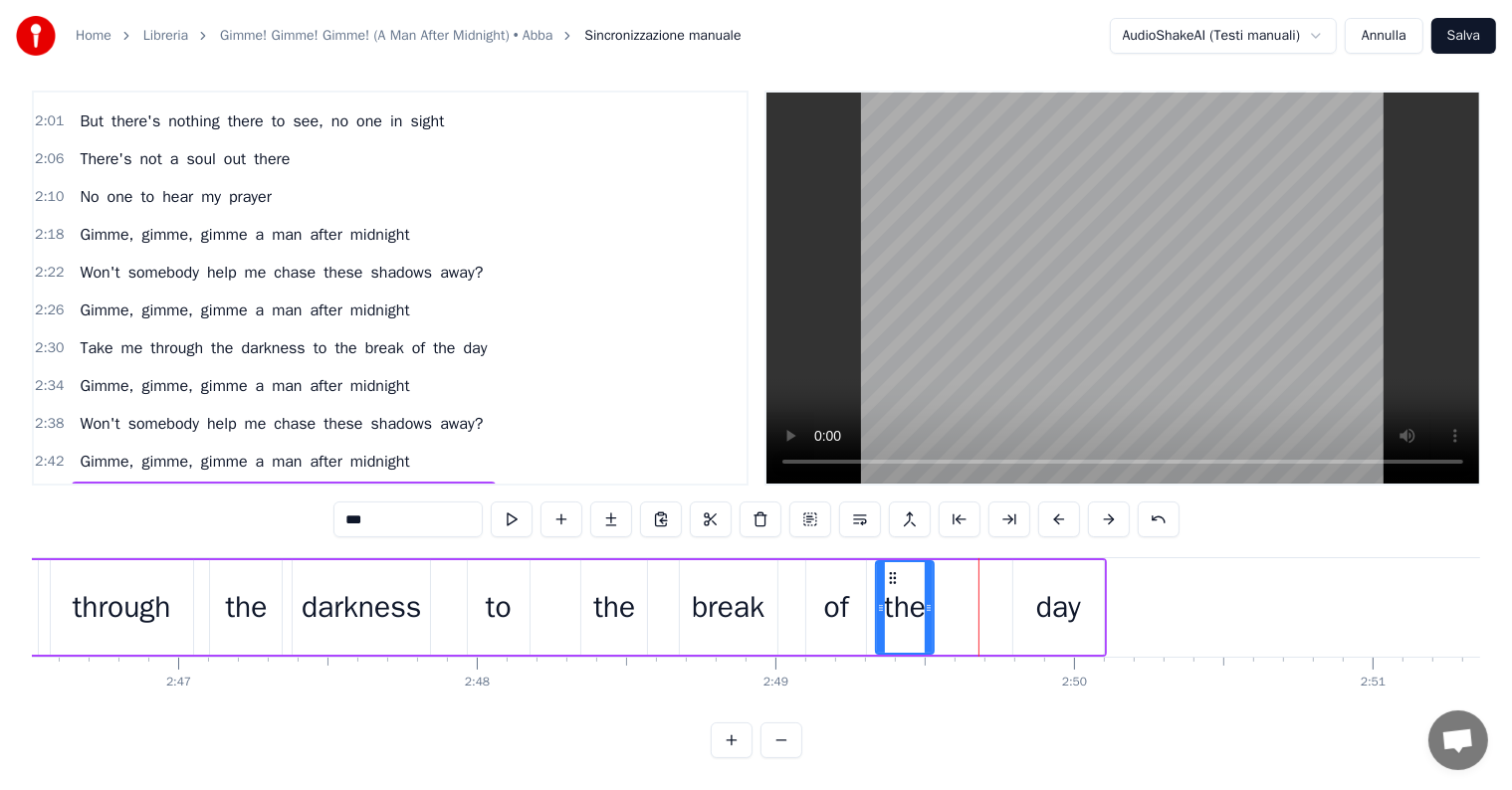 click on "day" at bounding box center [1058, 607] 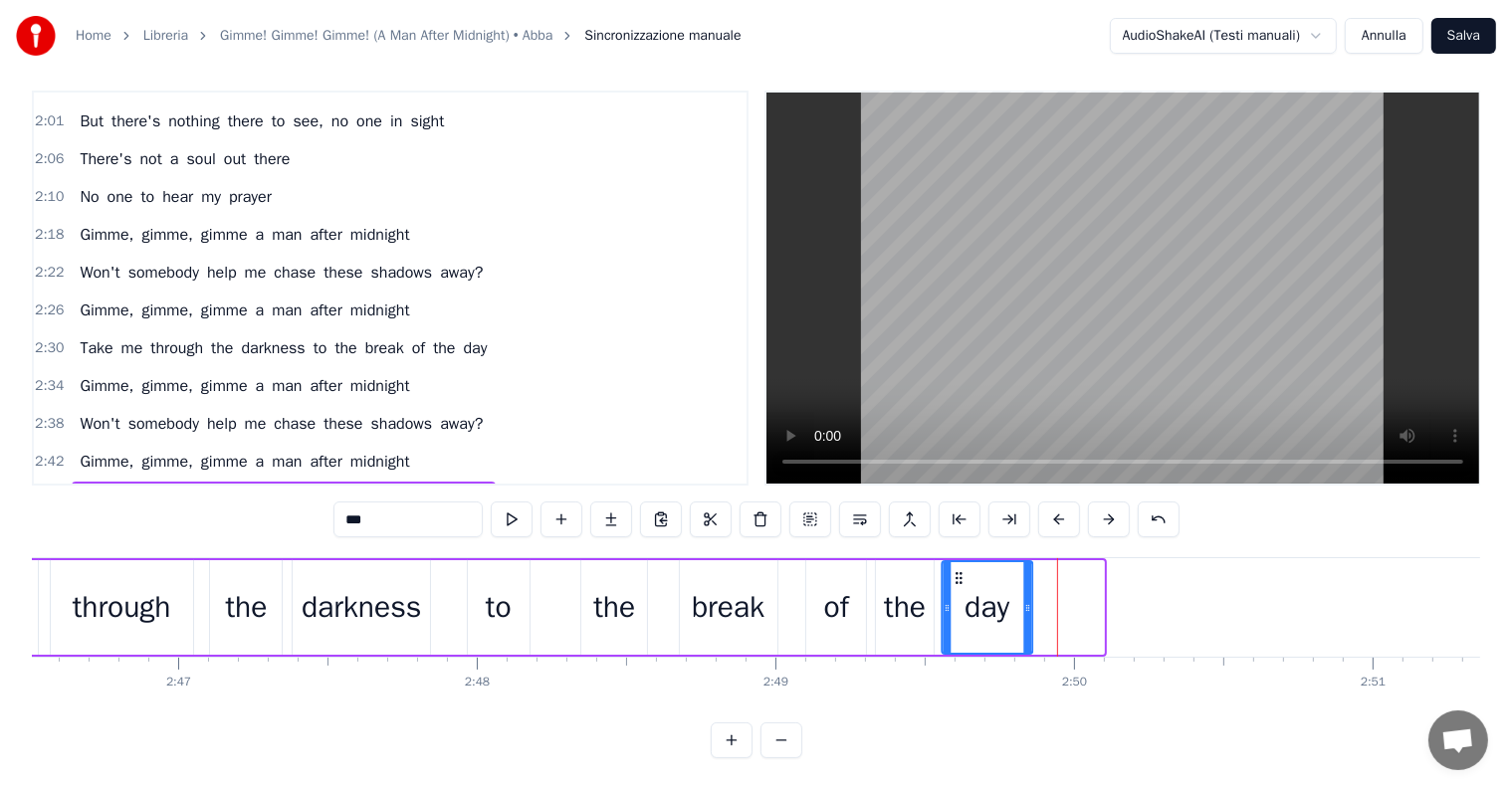 drag, startPoint x: 1022, startPoint y: 556, endPoint x: 951, endPoint y: 558, distance: 71.02816 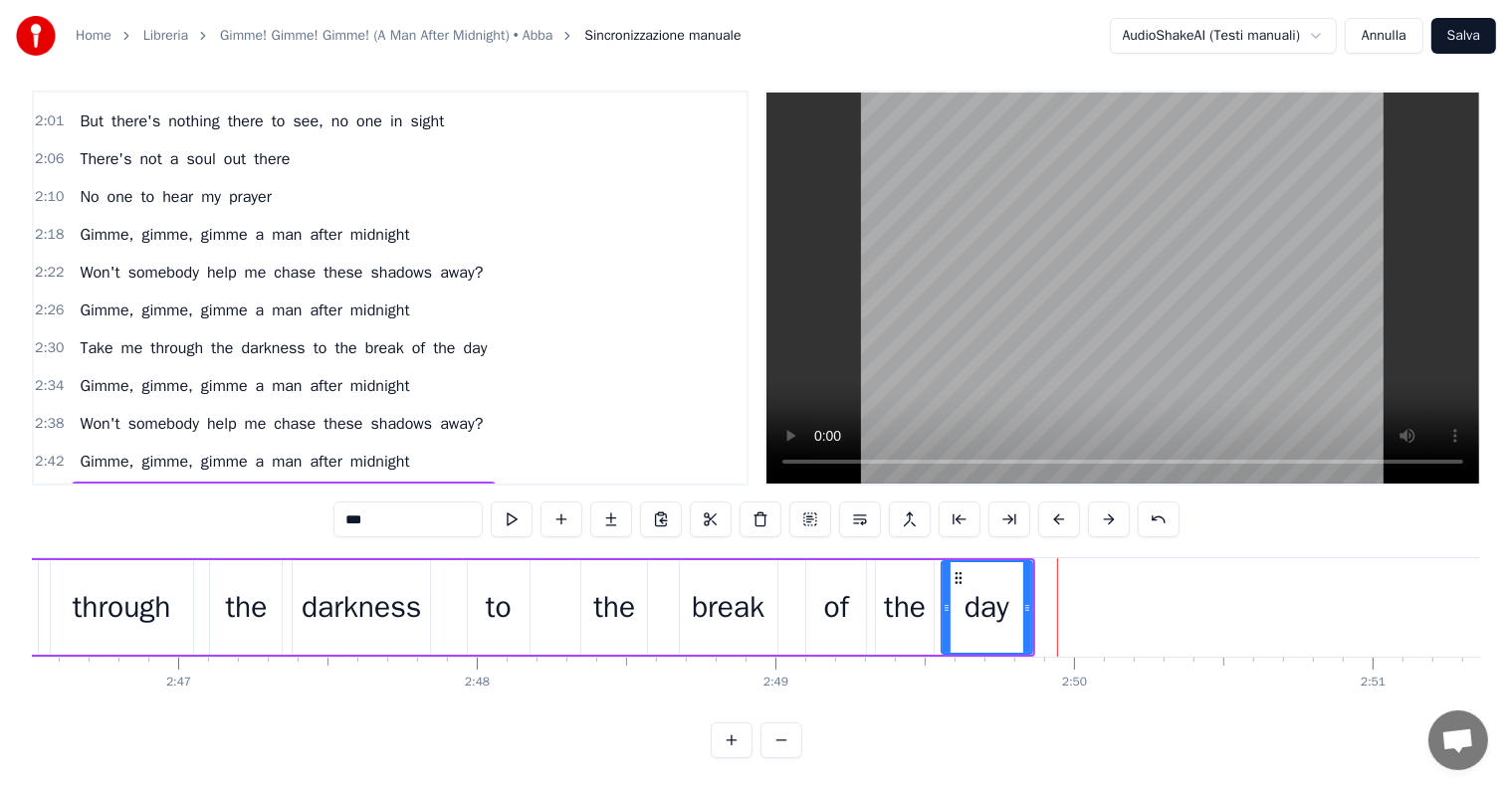 click on "Gimme, gimme, gimme a man after midnight" at bounding box center [244, 462] 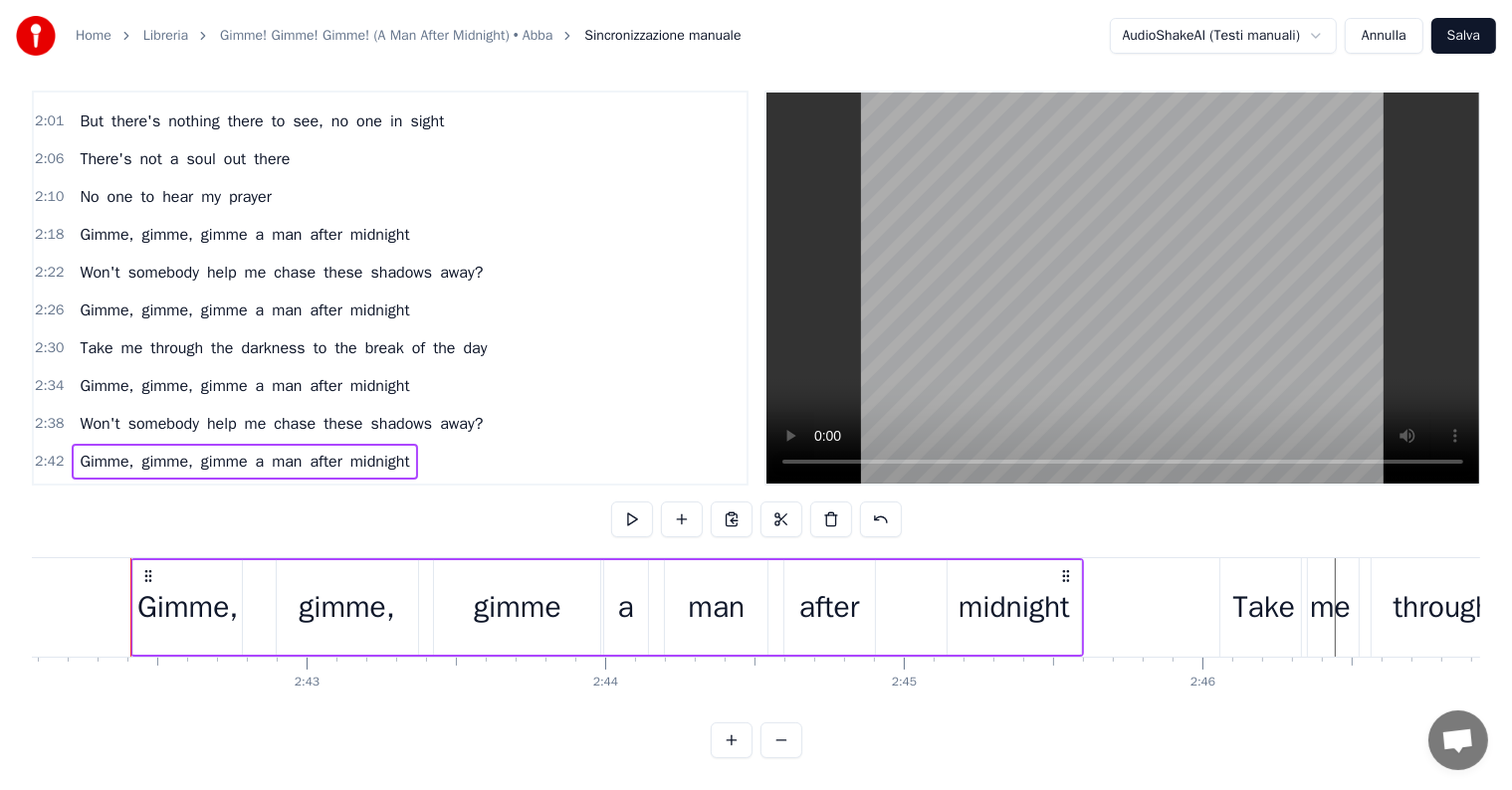 scroll, scrollTop: 0, scrollLeft: 48399, axis: horizontal 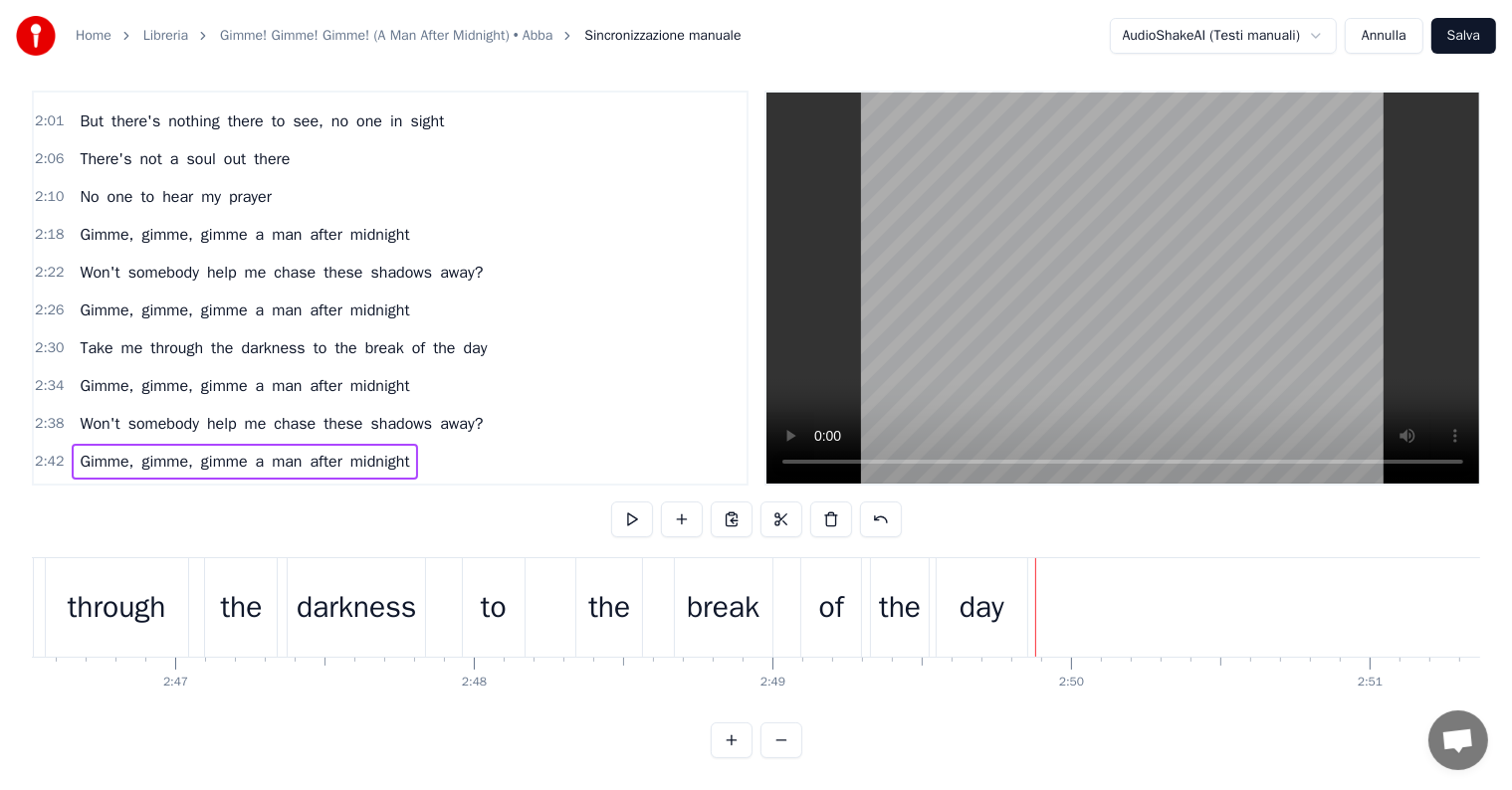 click on "day" at bounding box center [981, 607] 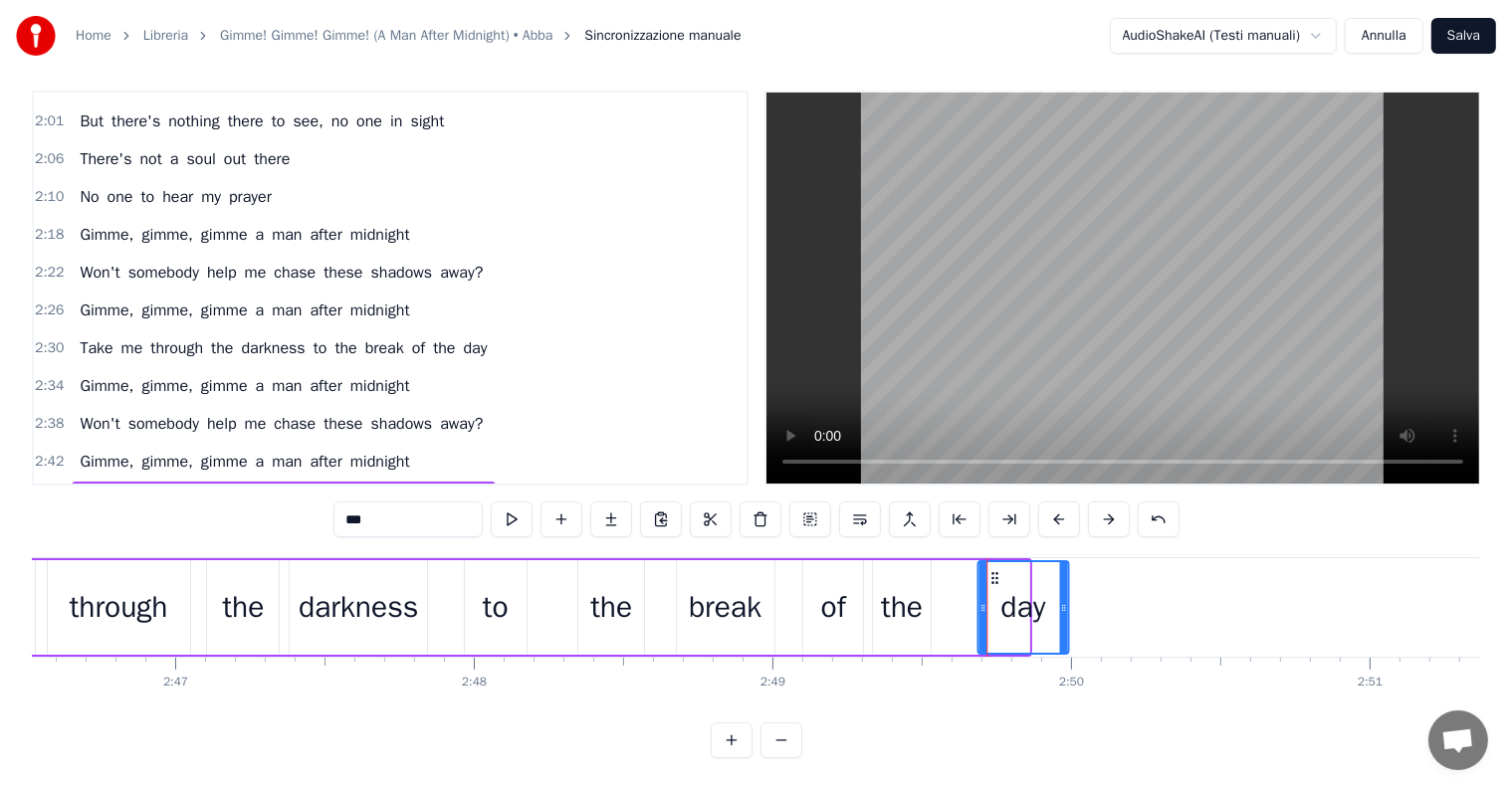 drag, startPoint x: 956, startPoint y: 557, endPoint x: 994, endPoint y: 557, distance: 38 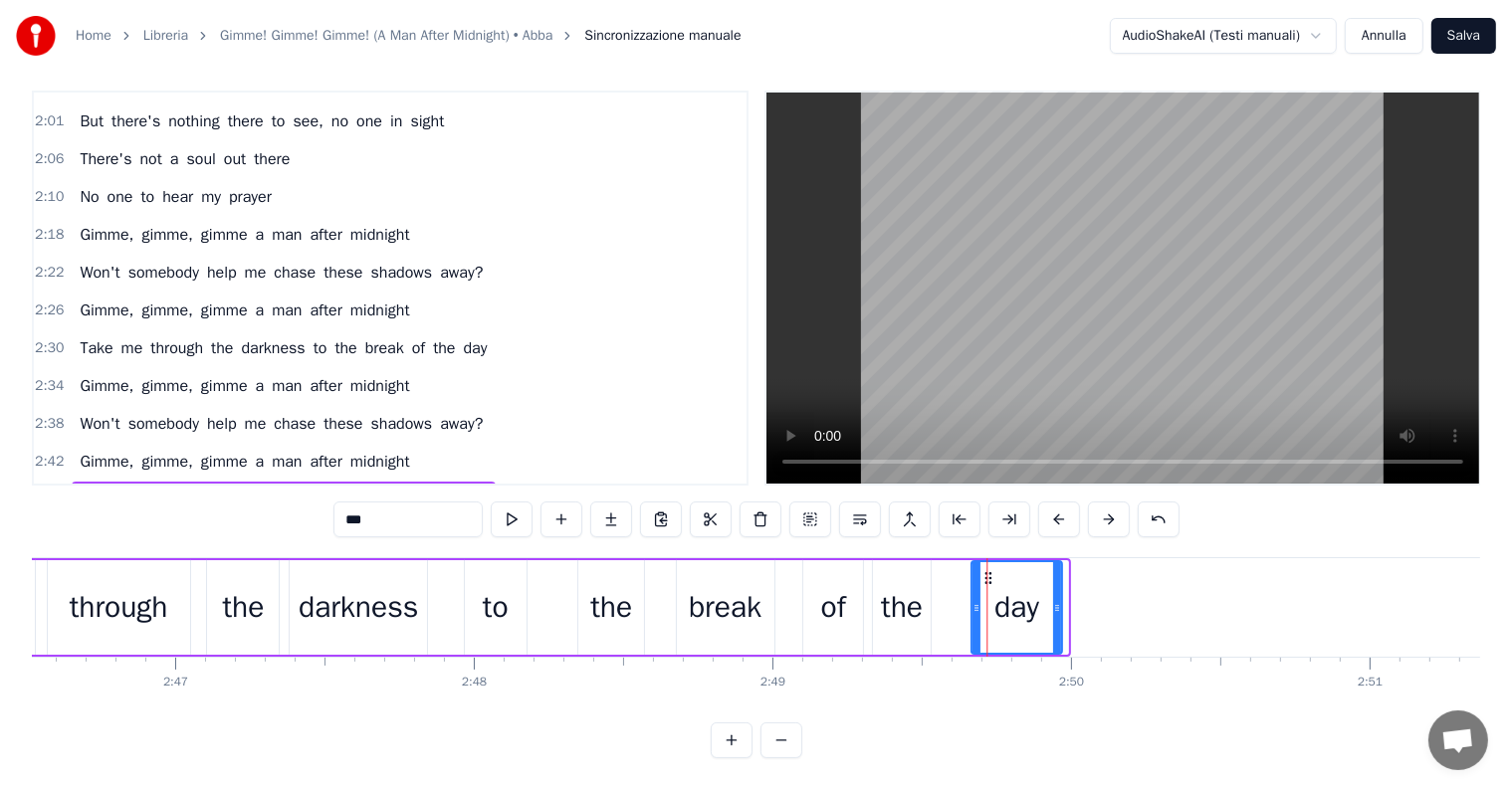 click 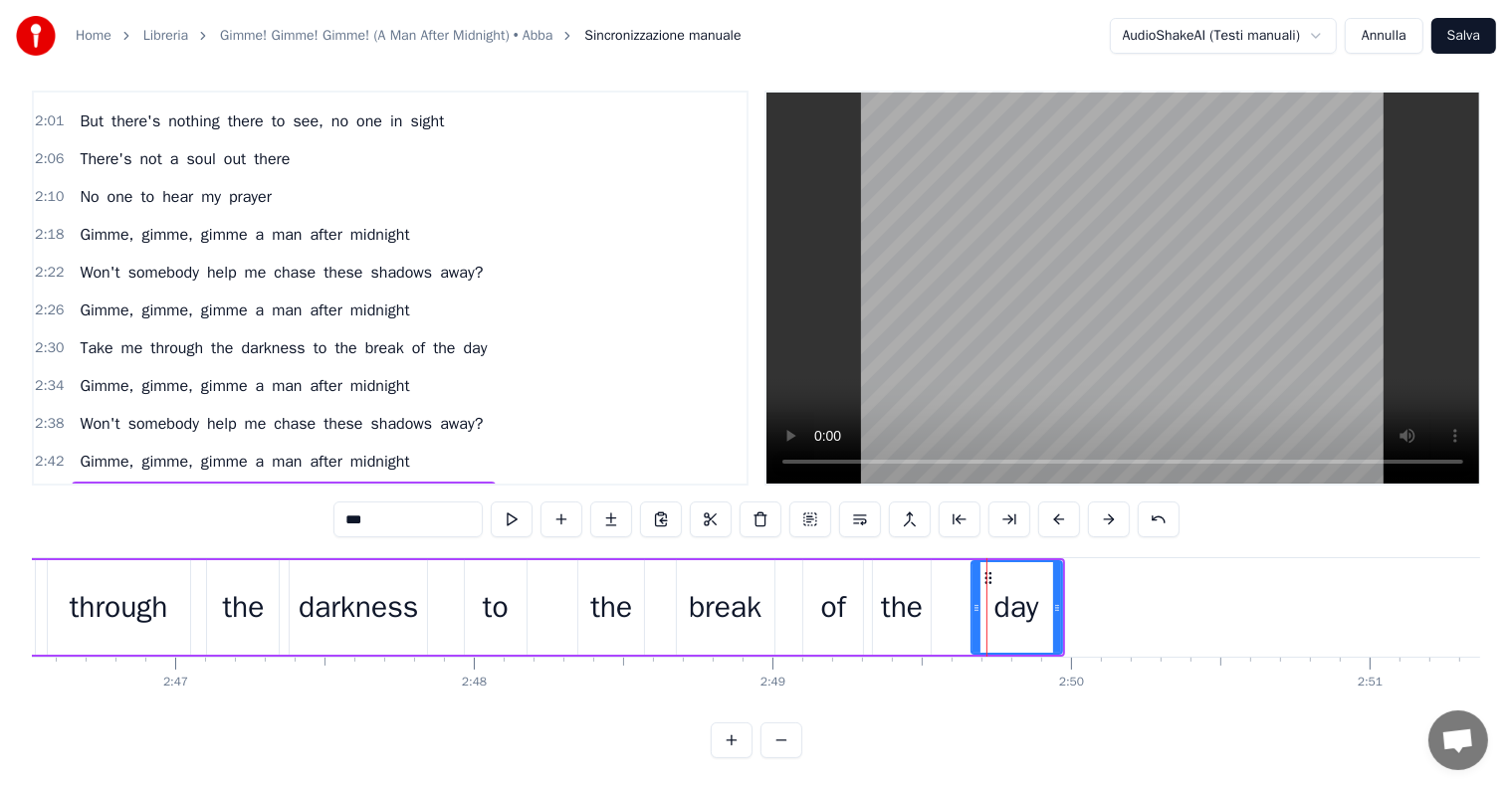 click on "the" at bounding box center (902, 607) 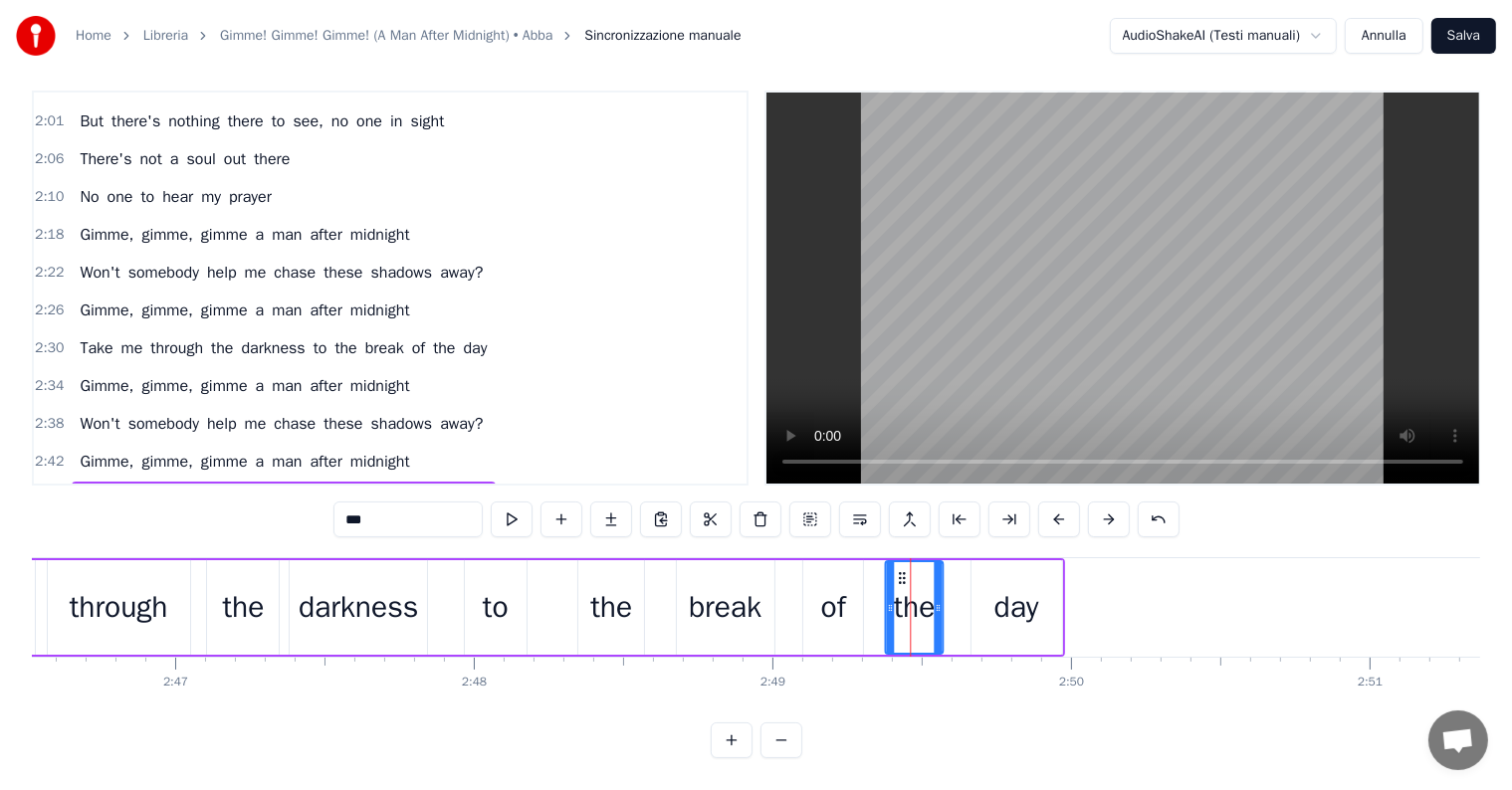 drag, startPoint x: 890, startPoint y: 559, endPoint x: 903, endPoint y: 560, distance: 13.038405 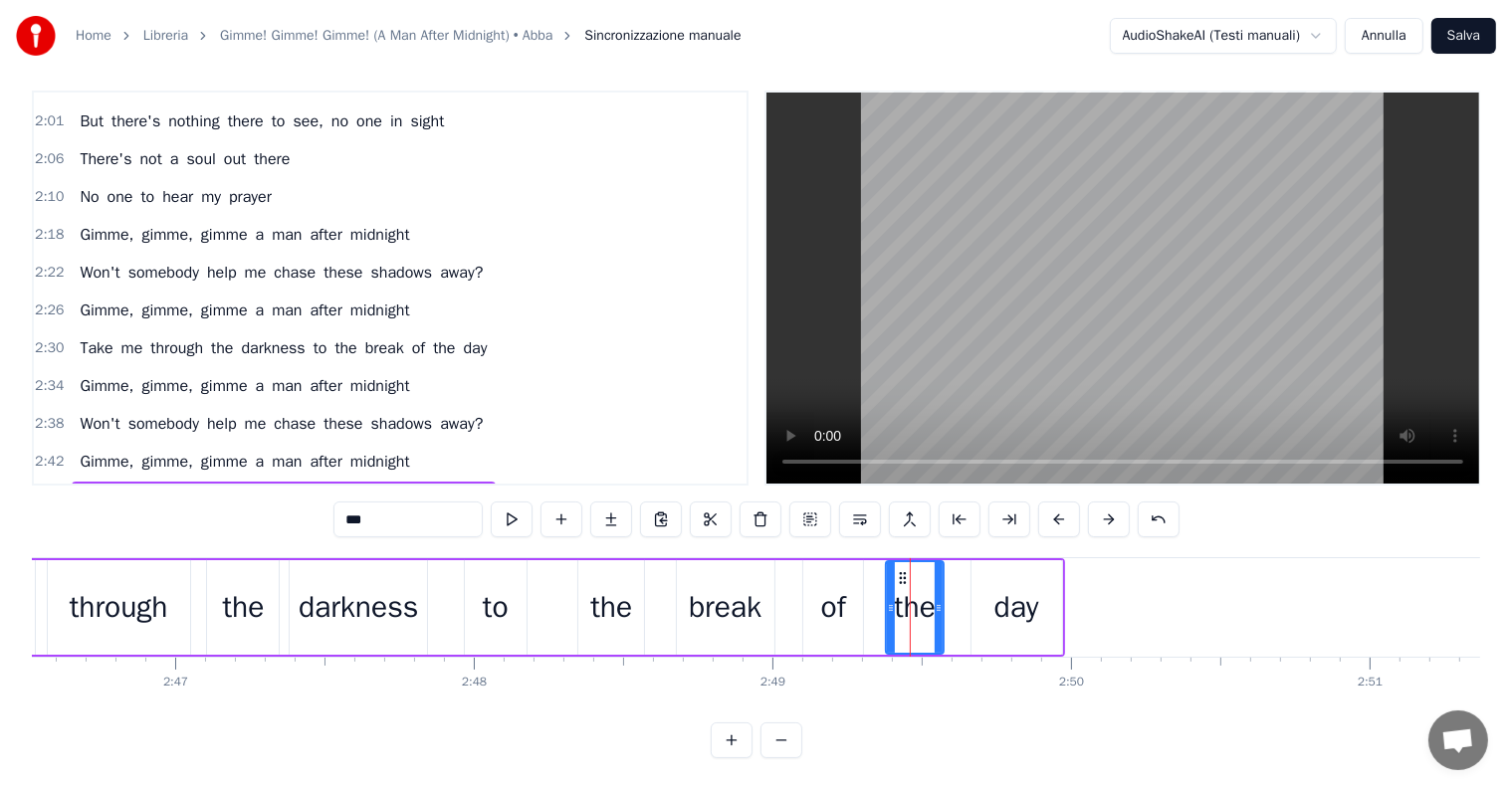 click on "of" at bounding box center (833, 607) 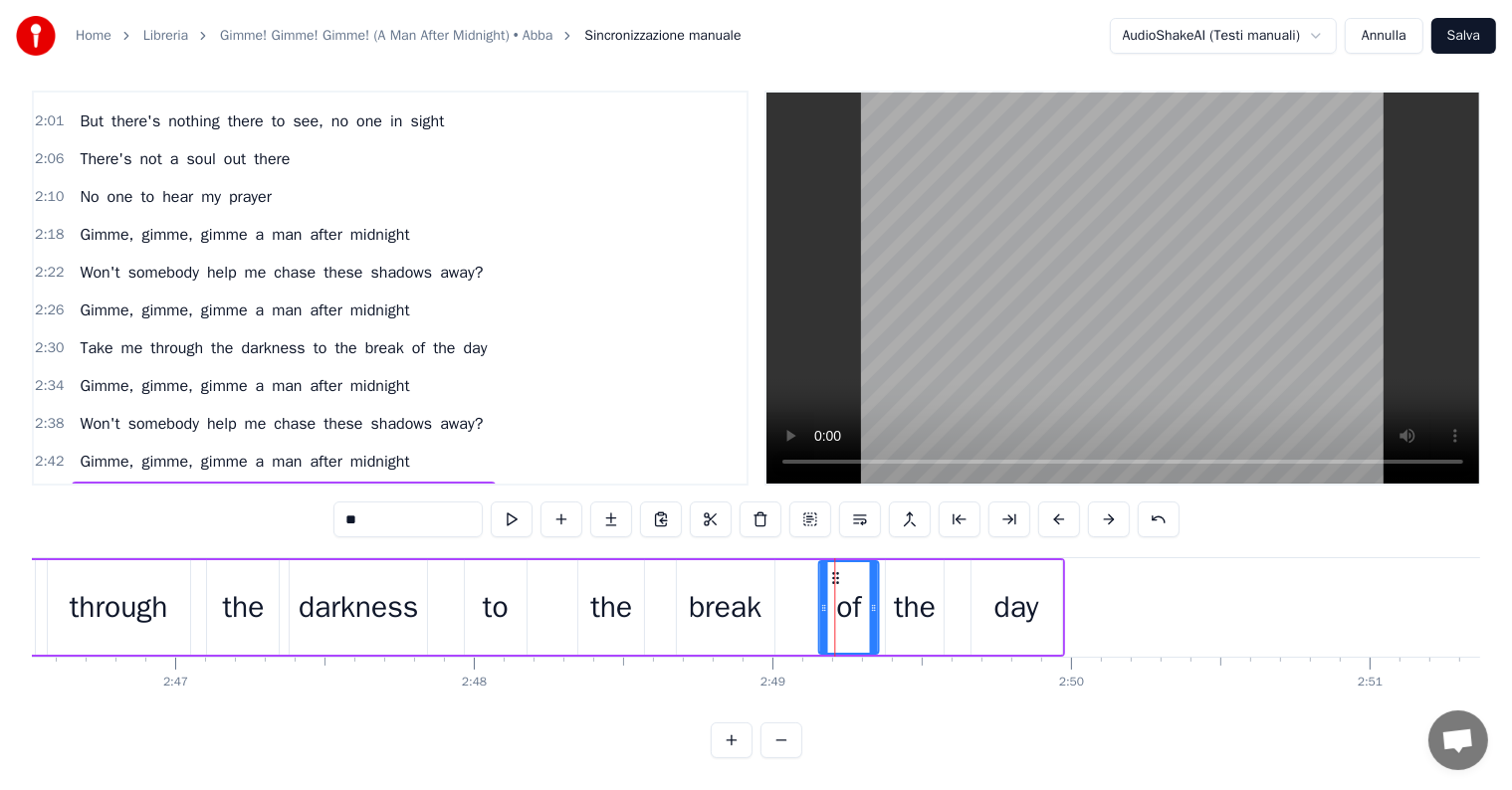 drag, startPoint x: 816, startPoint y: 553, endPoint x: 832, endPoint y: 554, distance: 16.03122 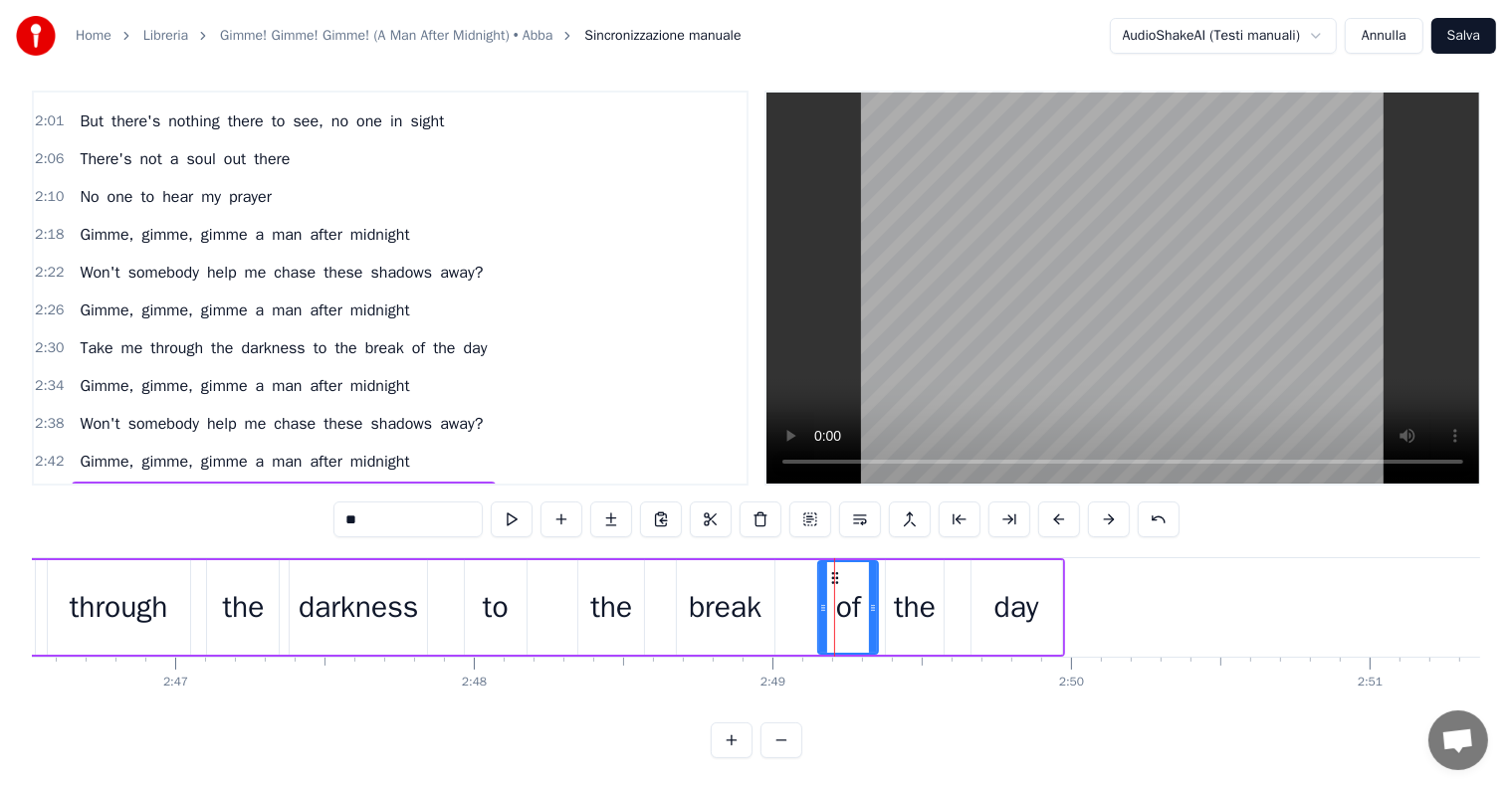 click on "break" at bounding box center [725, 607] 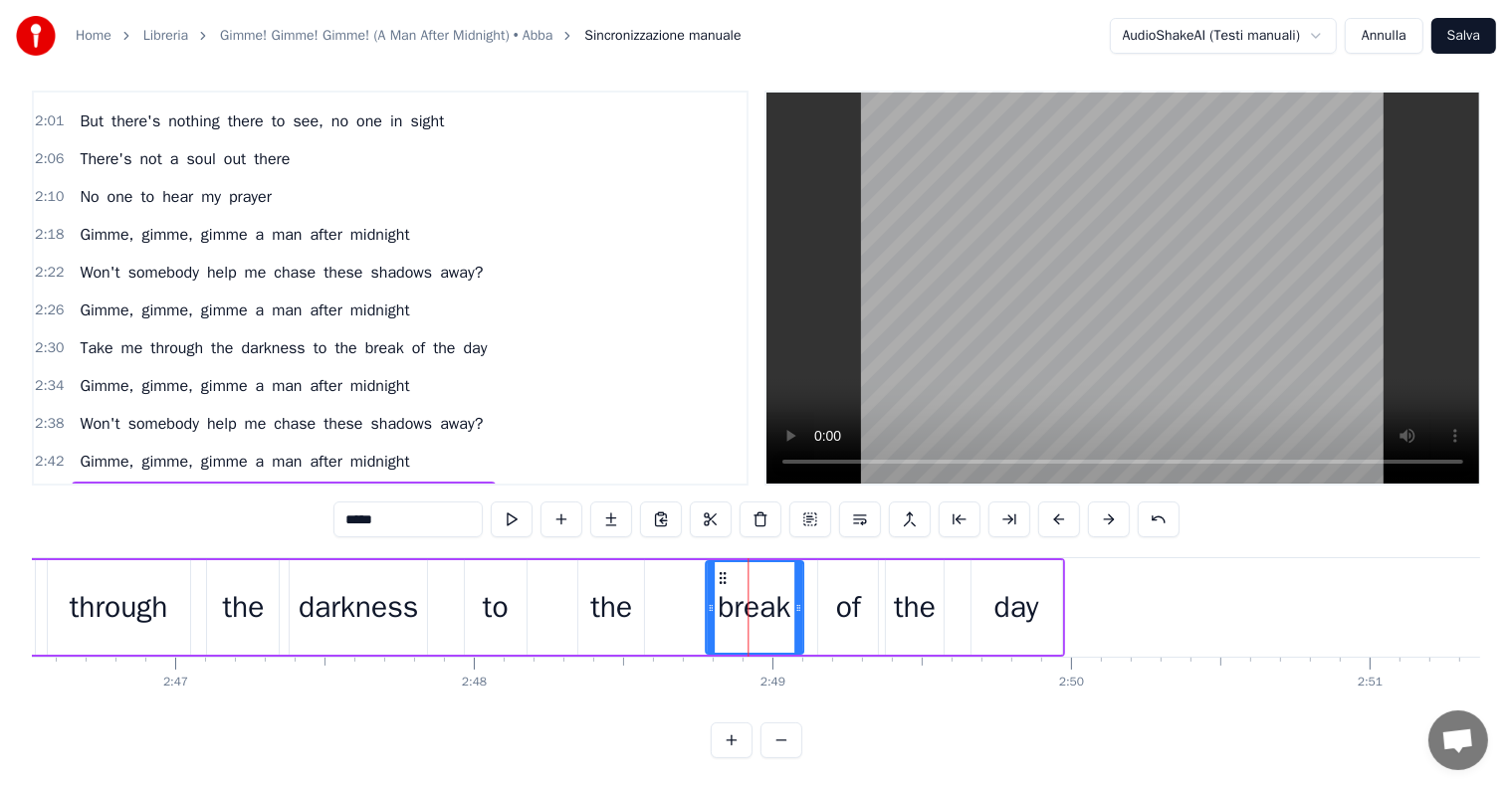 drag, startPoint x: 689, startPoint y: 556, endPoint x: 718, endPoint y: 556, distance: 29 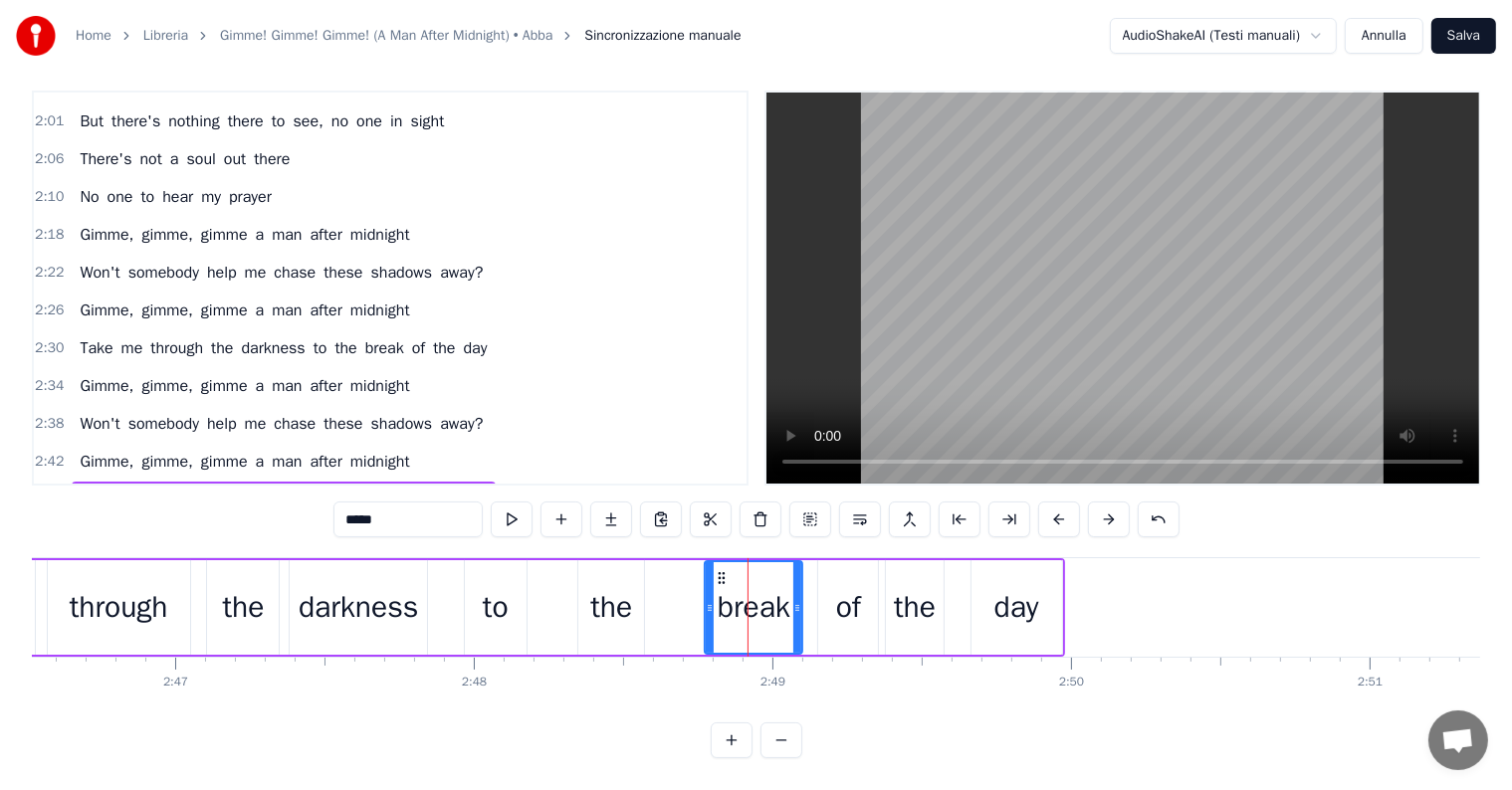 click on "2:42 Gimme, gimme, gimme a man after midnight" at bounding box center [390, 462] 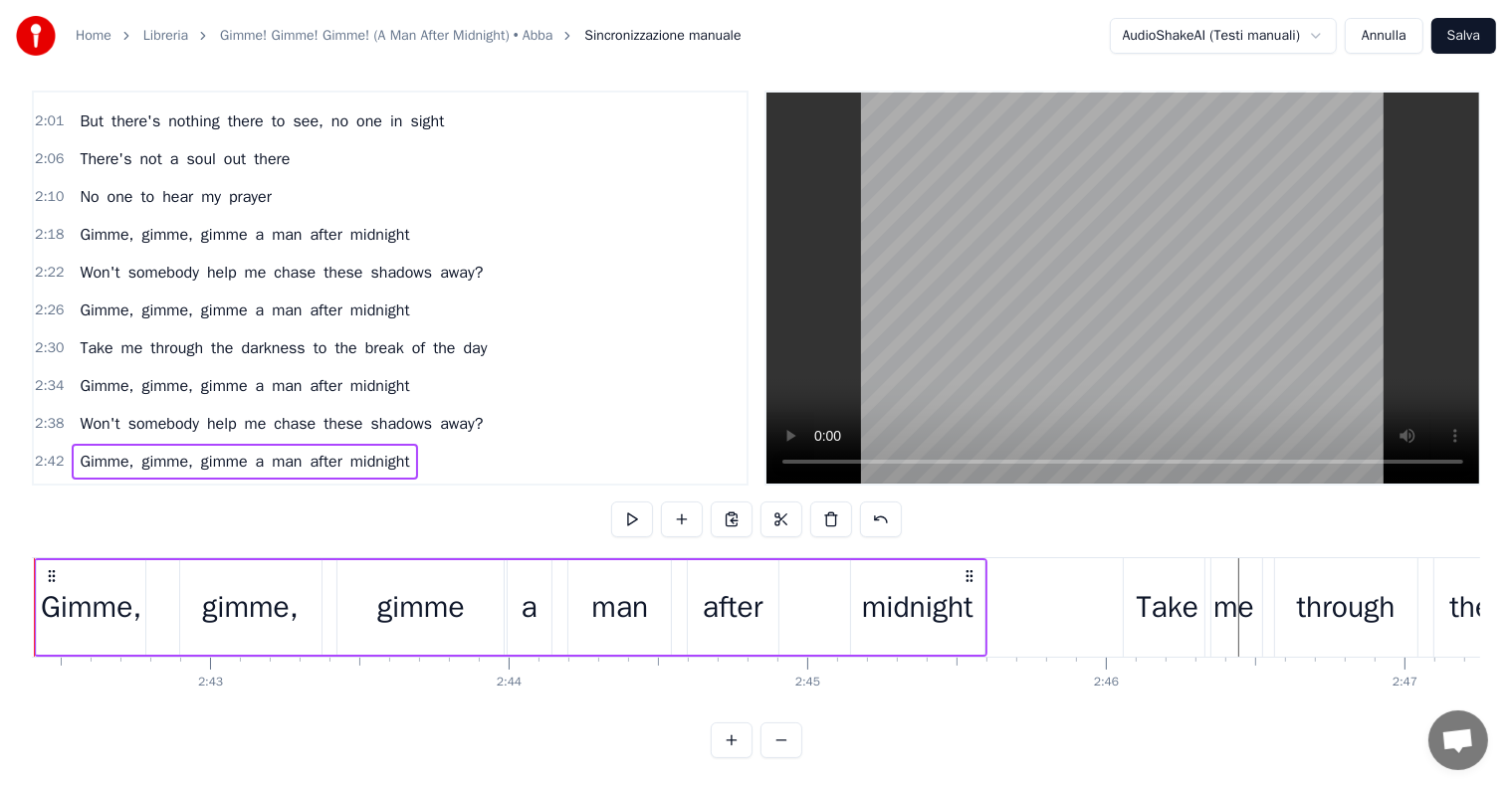 scroll, scrollTop: 0, scrollLeft: 48399, axis: horizontal 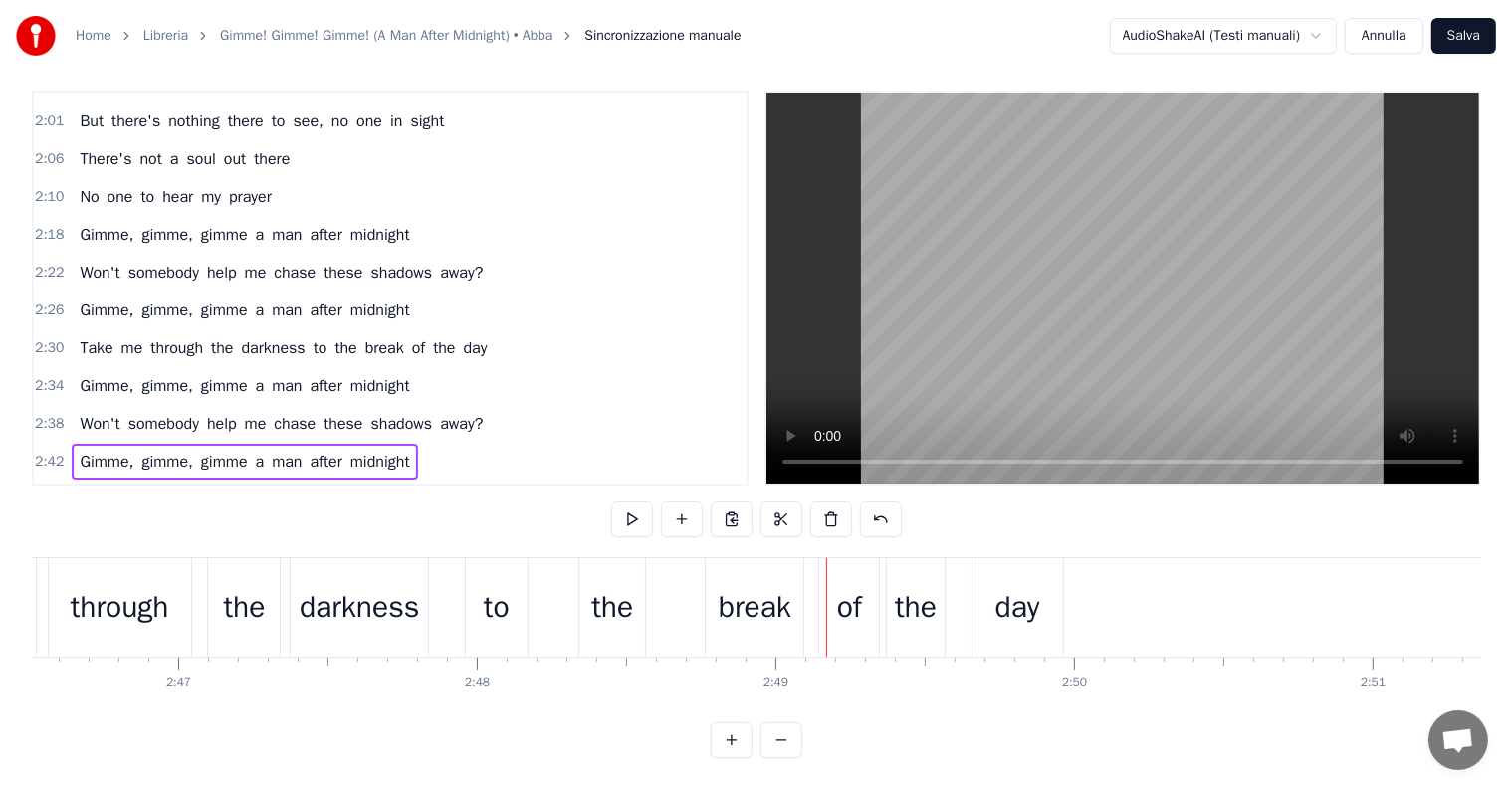 click on "to" at bounding box center (497, 607) 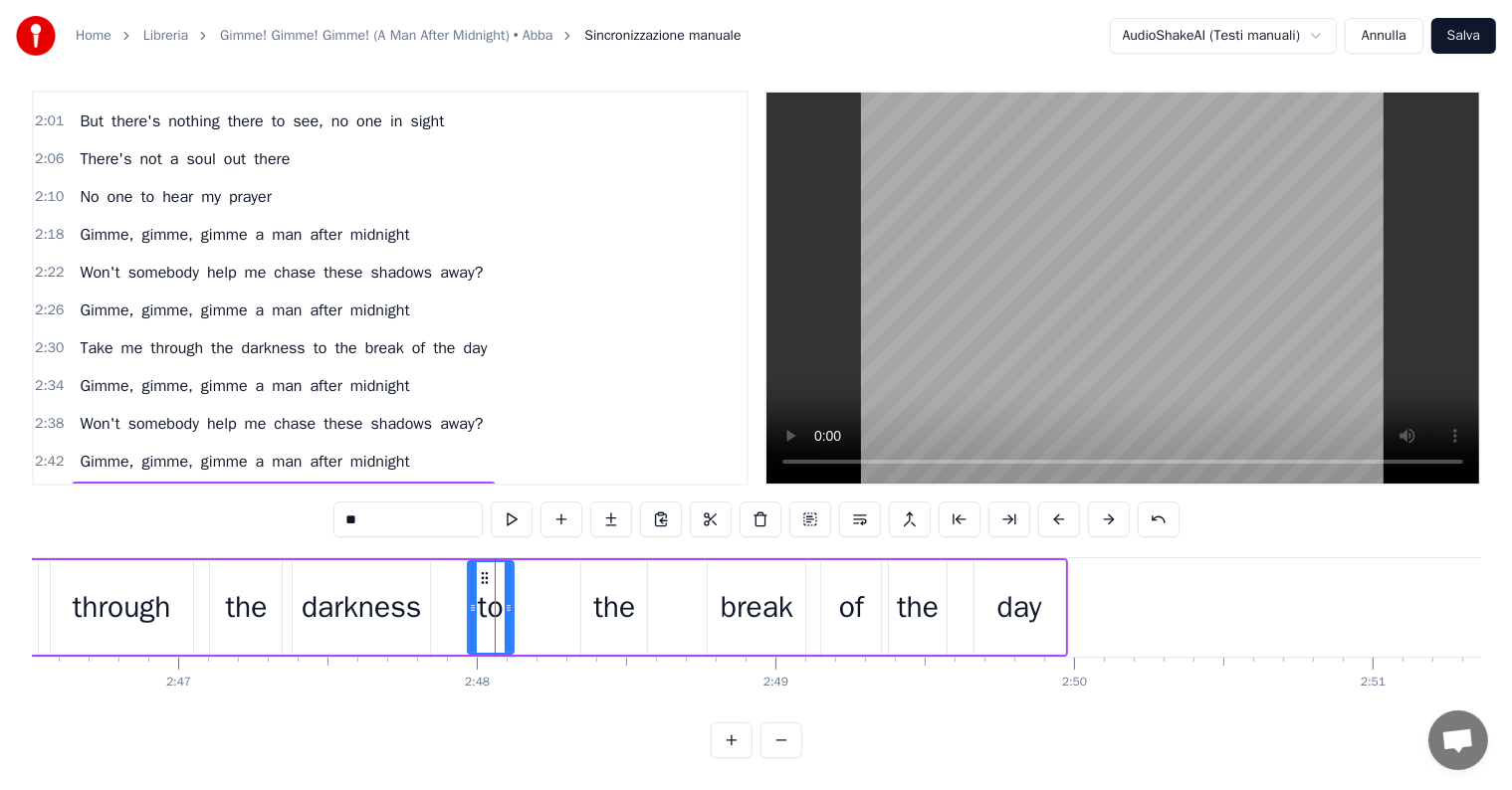 drag, startPoint x: 526, startPoint y: 587, endPoint x: 510, endPoint y: 585, distance: 16.124515 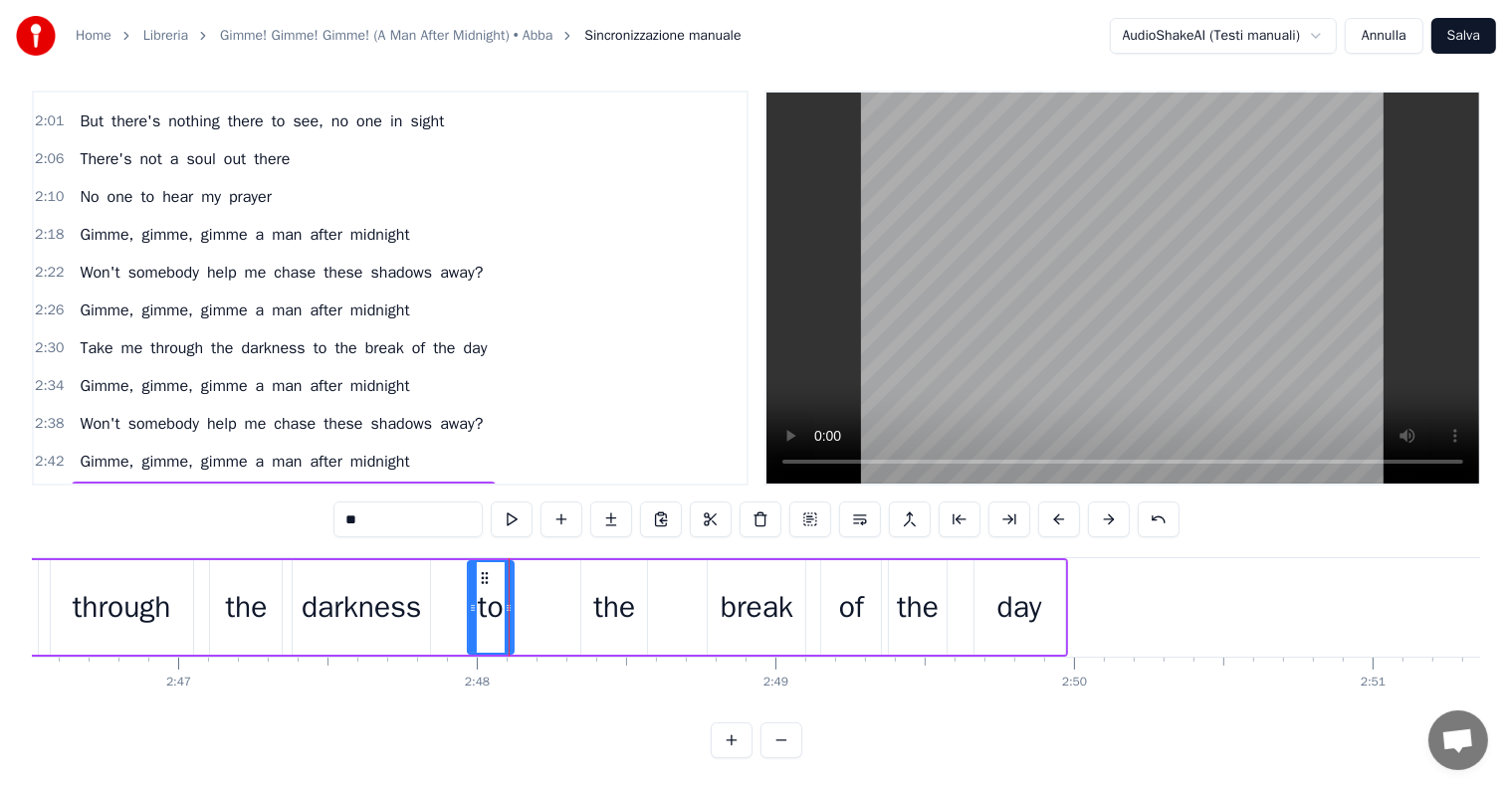 click on "the" at bounding box center (614, 607) 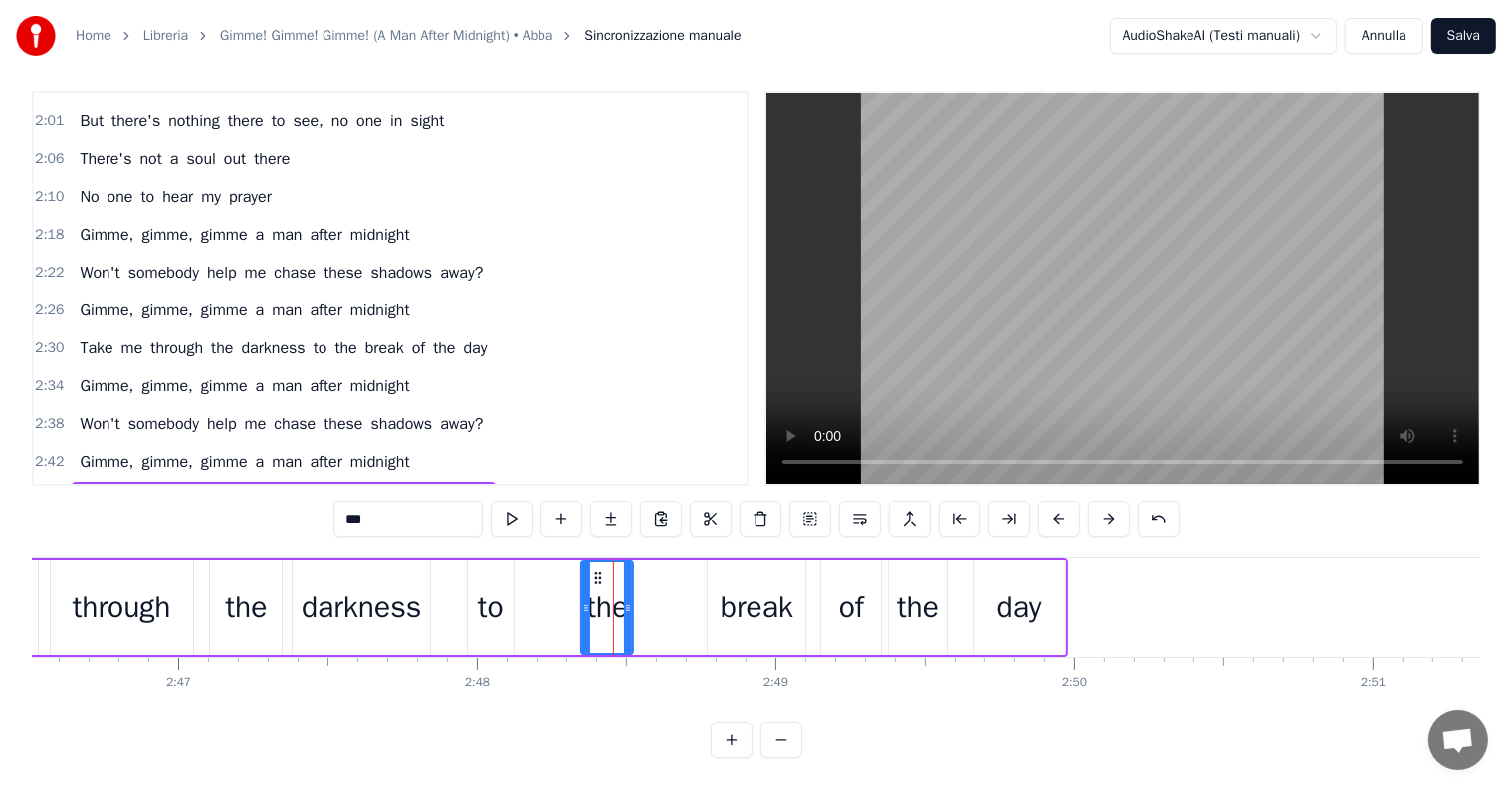 click 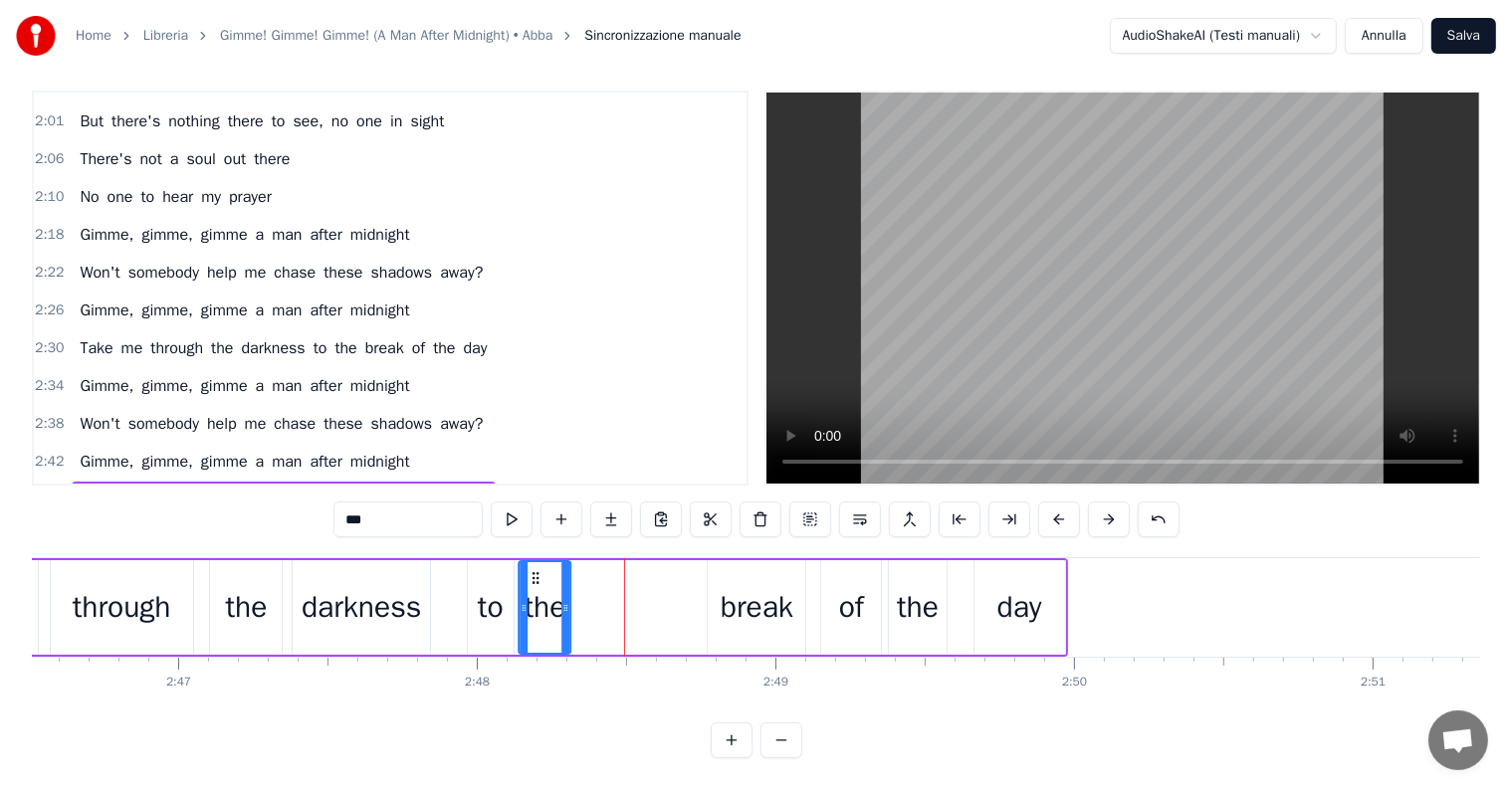 drag, startPoint x: 595, startPoint y: 554, endPoint x: 533, endPoint y: 555, distance: 62.008064 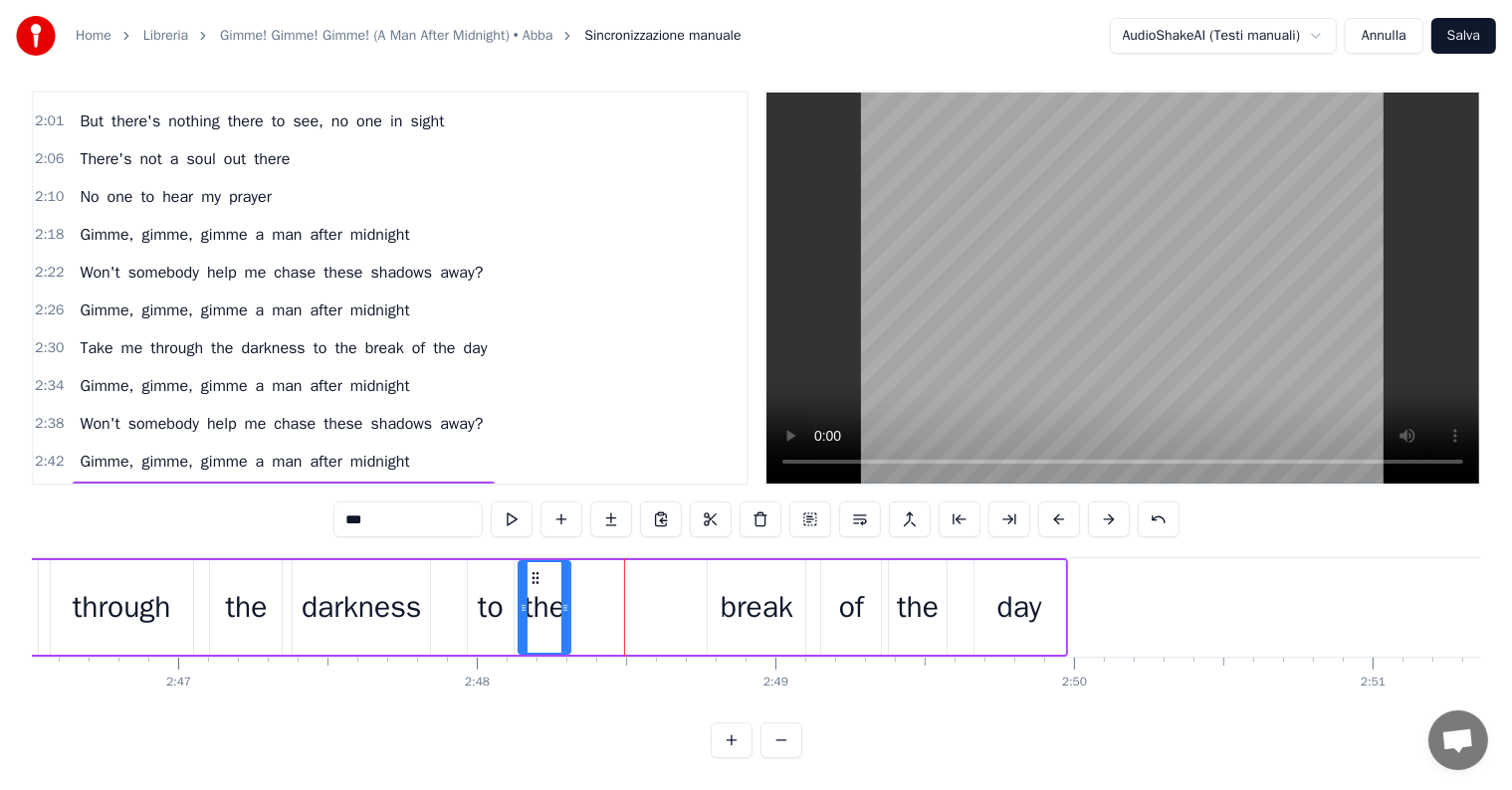 click on "break" at bounding box center (756, 607) 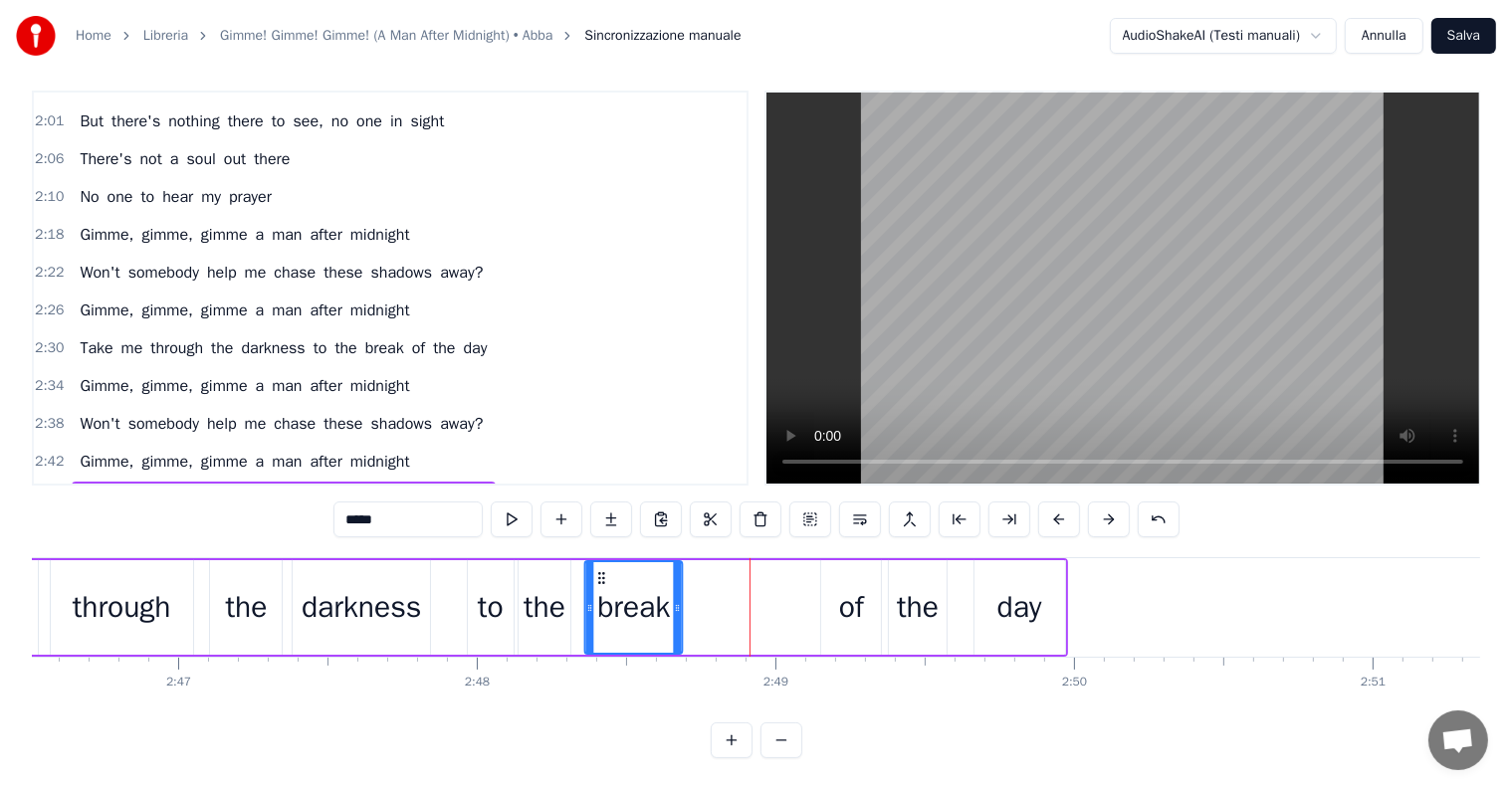 drag, startPoint x: 725, startPoint y: 557, endPoint x: 601, endPoint y: 569, distance: 124.57929 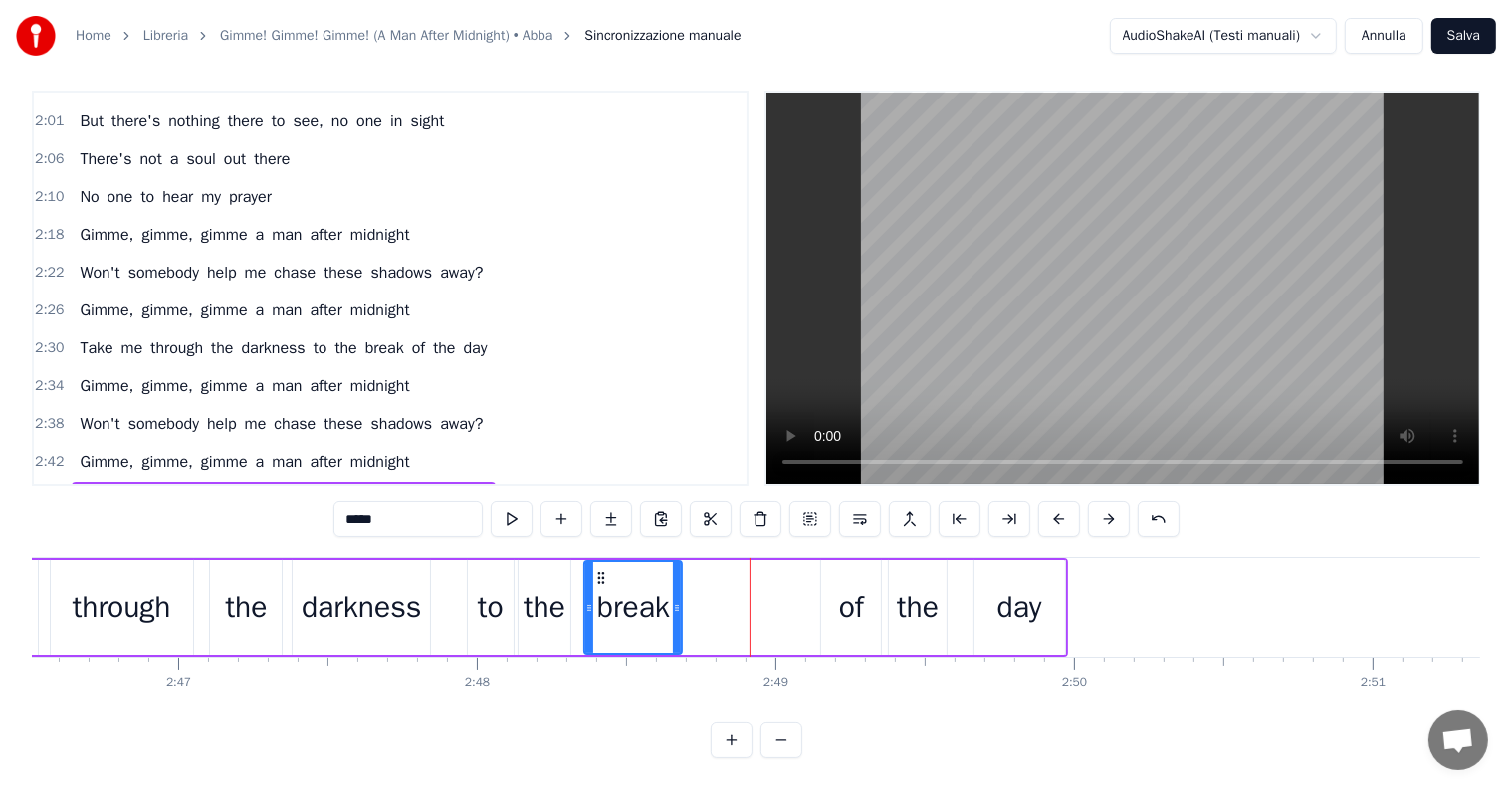 click on "of" at bounding box center (851, 607) 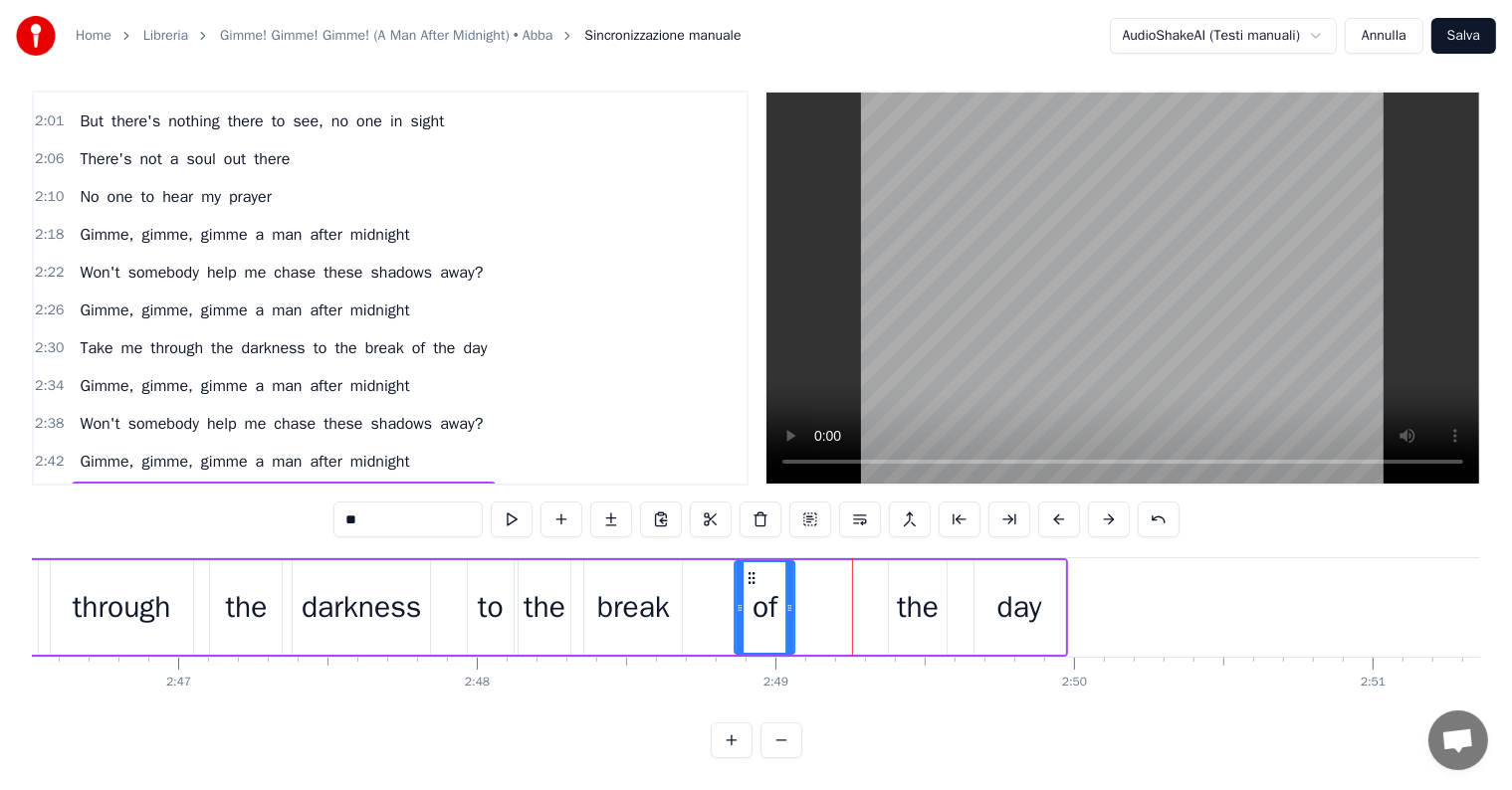 drag, startPoint x: 836, startPoint y: 557, endPoint x: 750, endPoint y: 569, distance: 86.833173 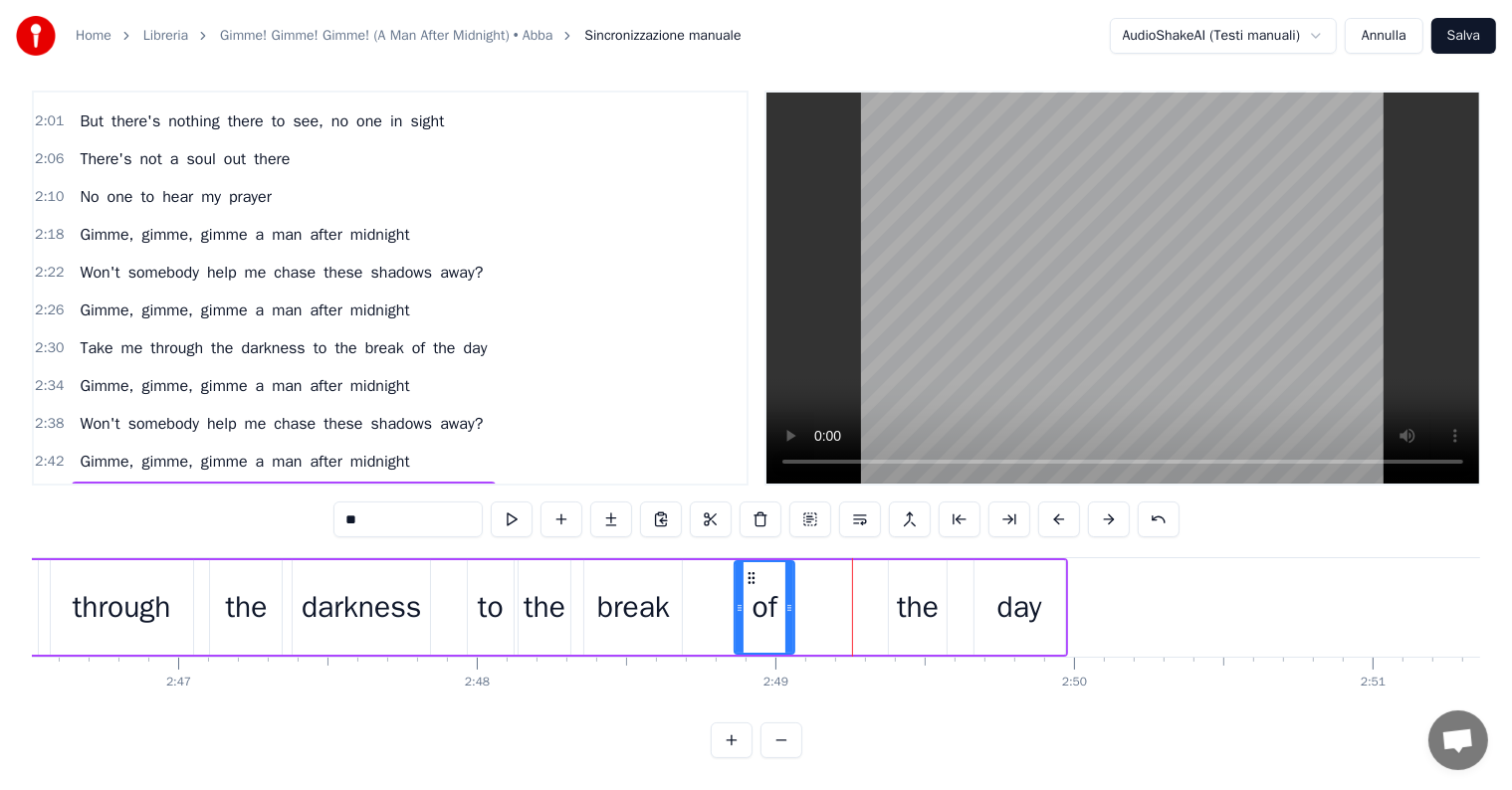 click on "the" at bounding box center (918, 607) 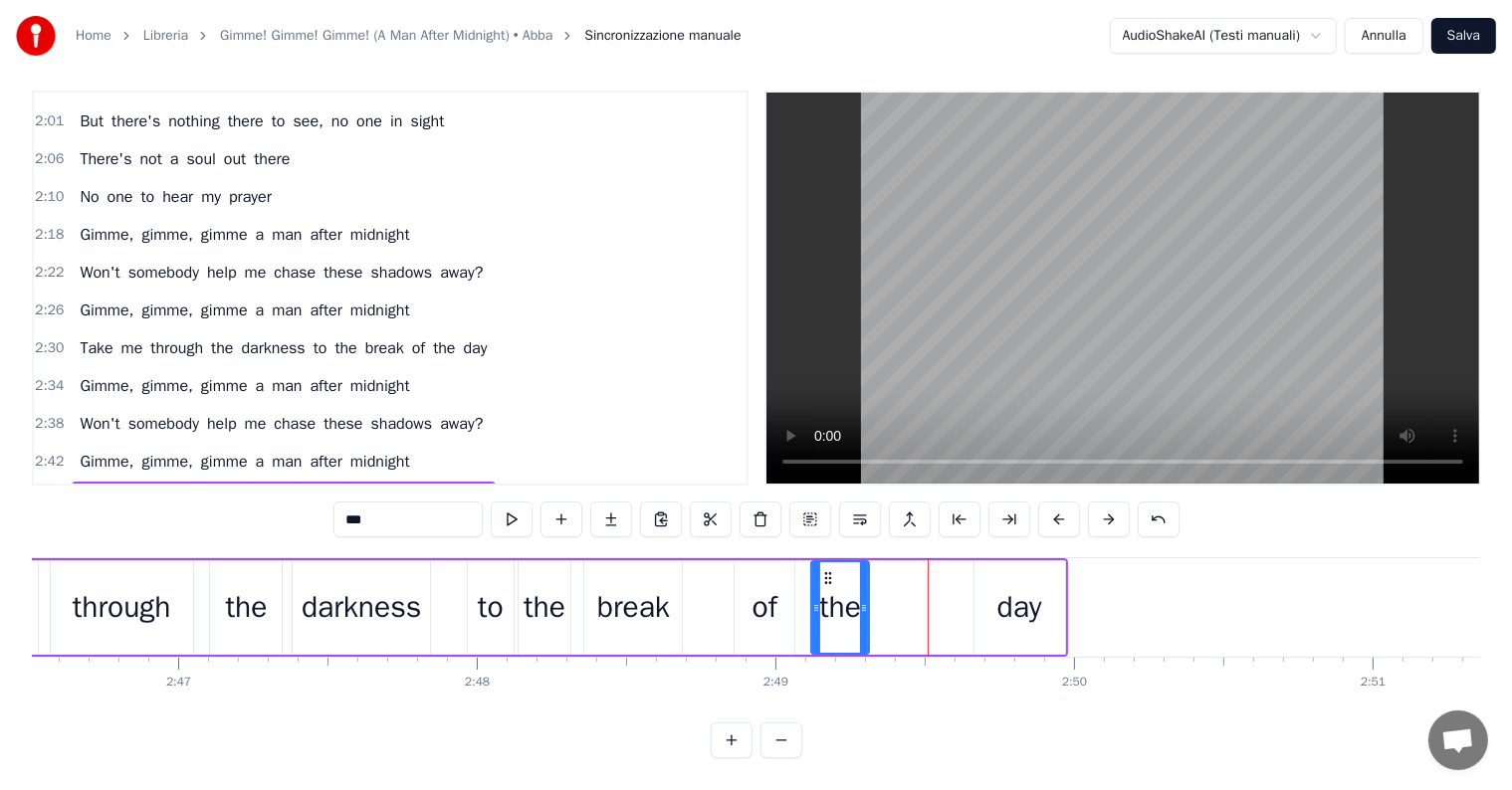 drag, startPoint x: 902, startPoint y: 555, endPoint x: 824, endPoint y: 563, distance: 78.40918 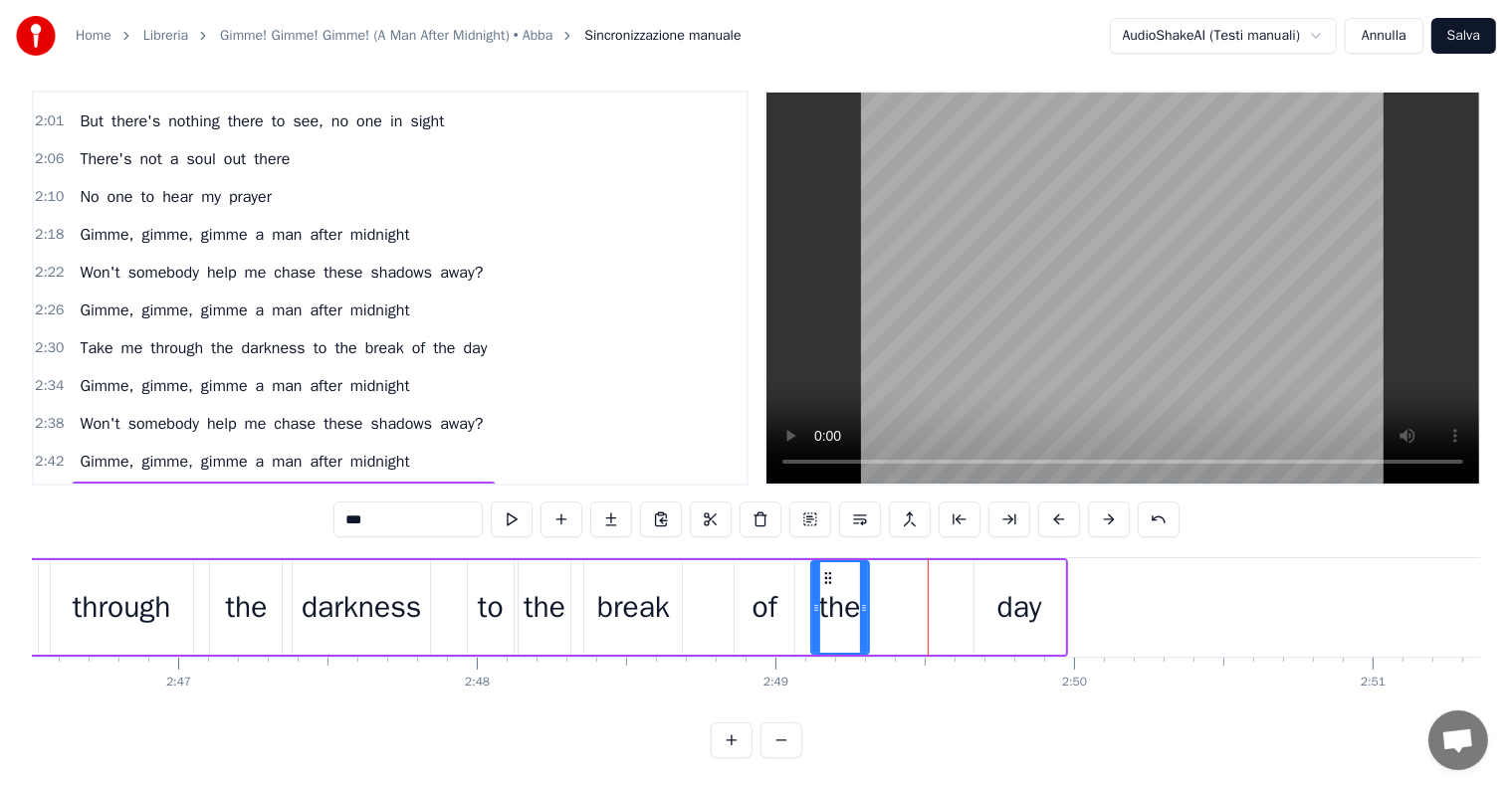 click on "day" at bounding box center [1019, 607] 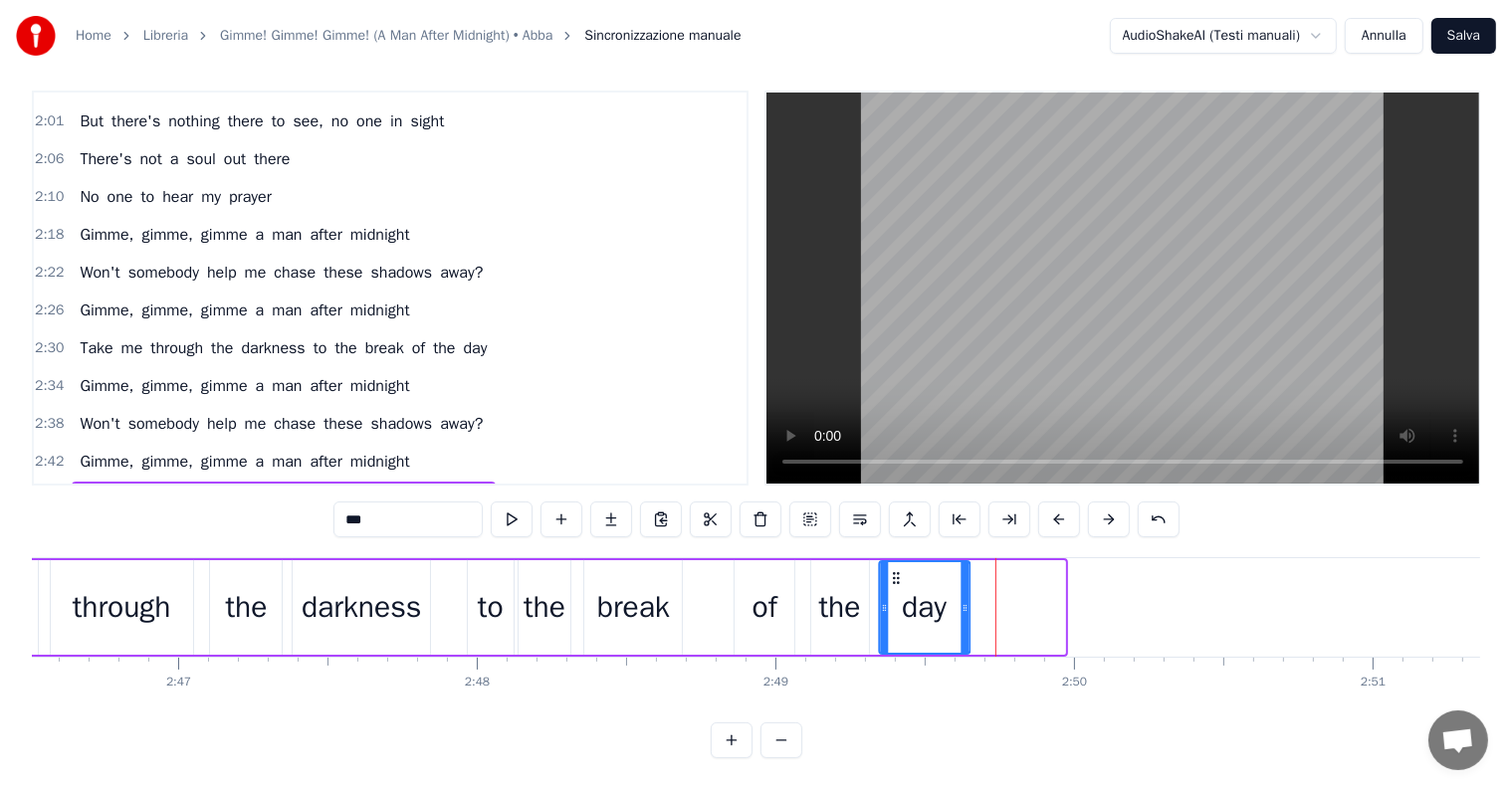 drag, startPoint x: 986, startPoint y: 553, endPoint x: 891, endPoint y: 567, distance: 96.026038 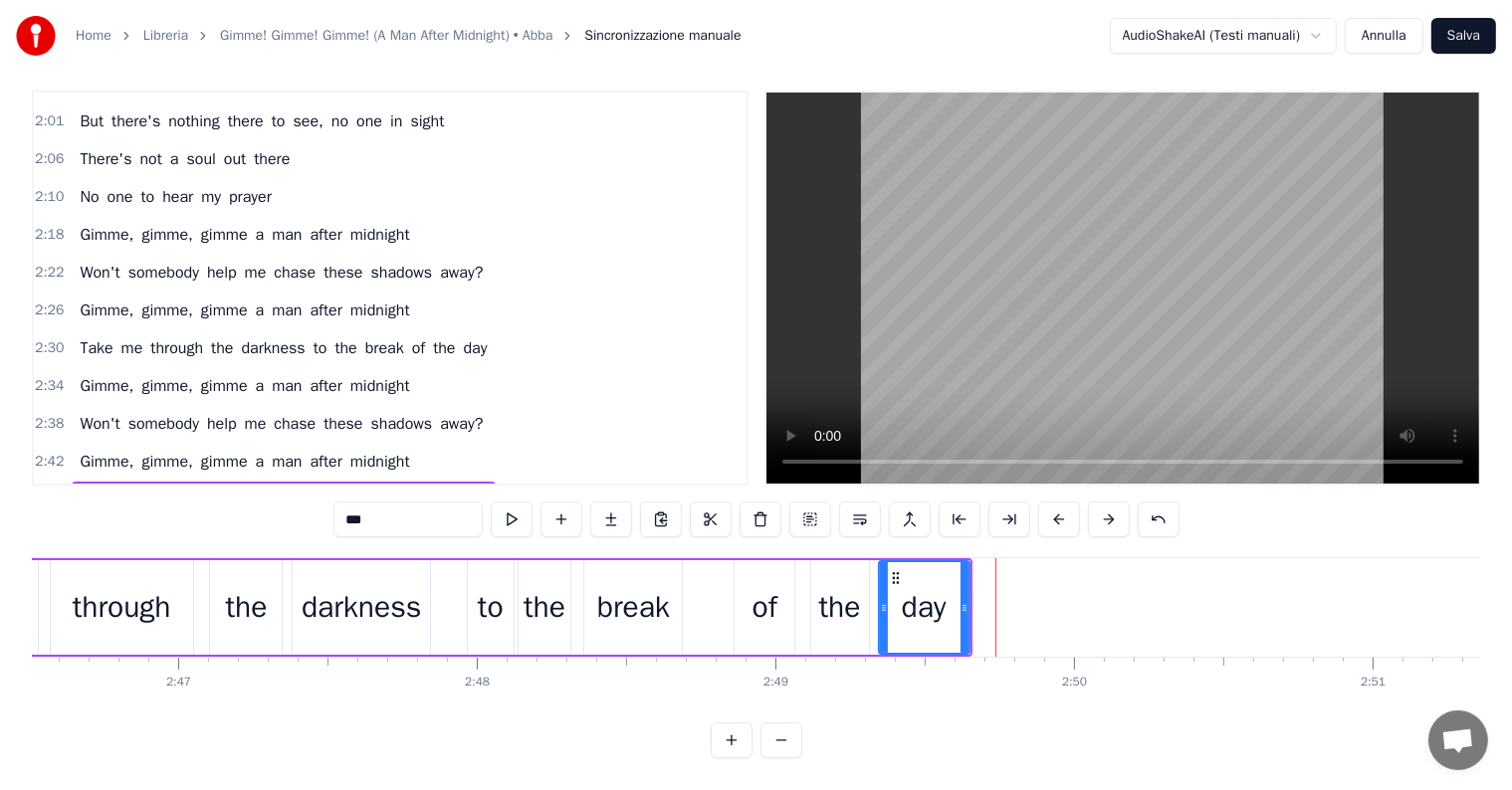 click on "Gimme, gimme, gimme a man after midnight" at bounding box center (244, 462) 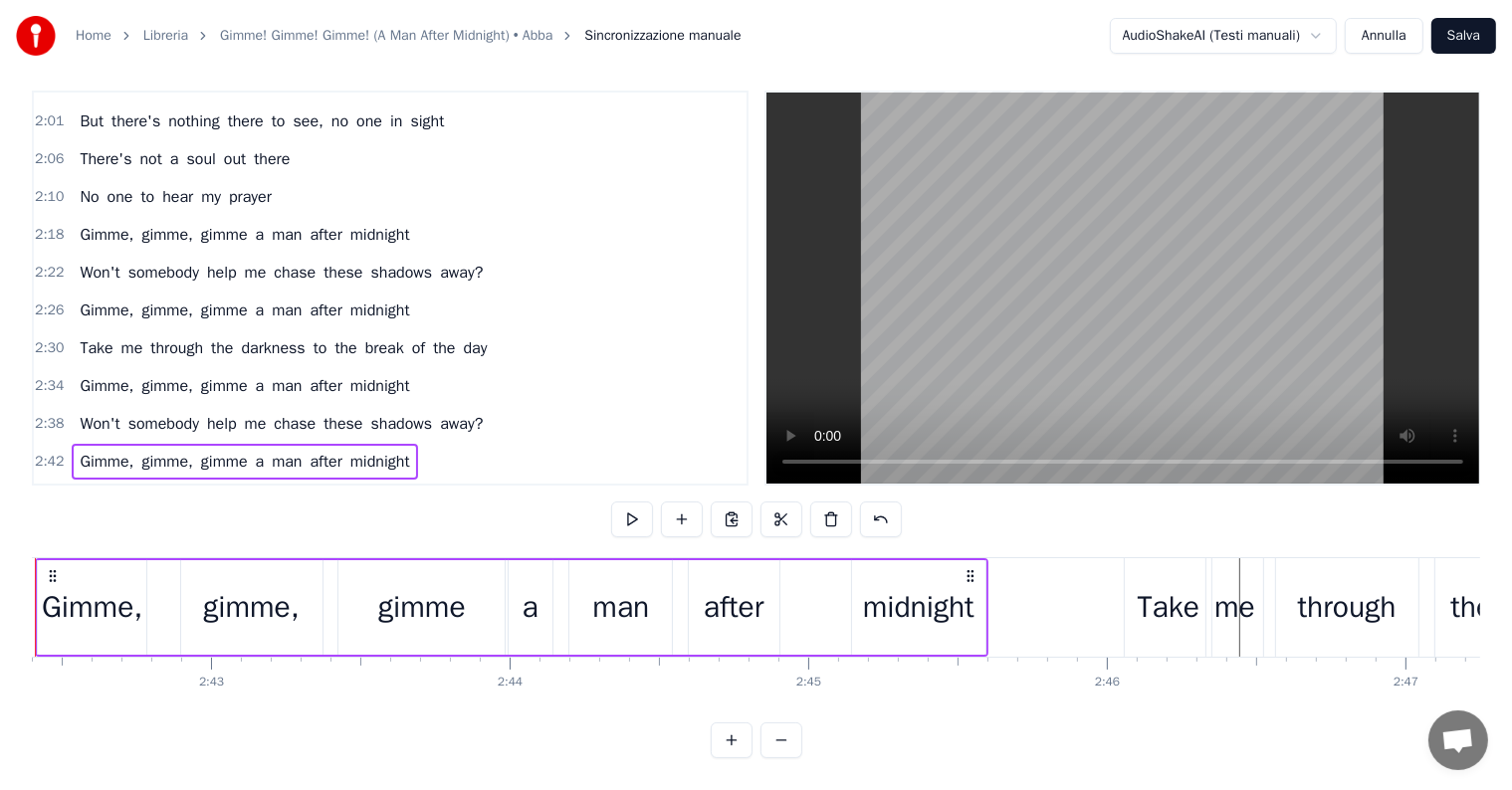 scroll, scrollTop: 0, scrollLeft: 48399, axis: horizontal 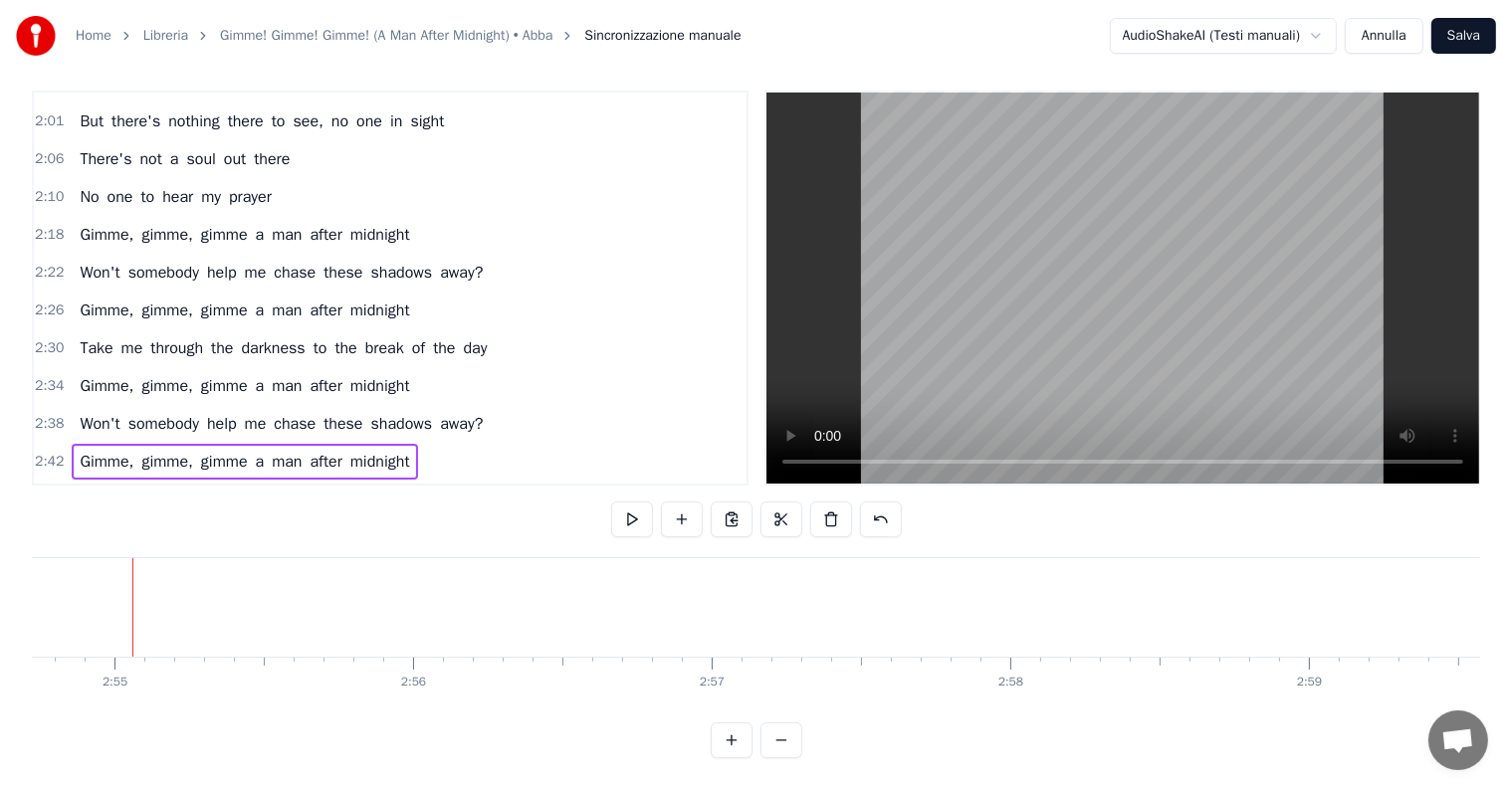 click on "Salva" at bounding box center (1463, 36) 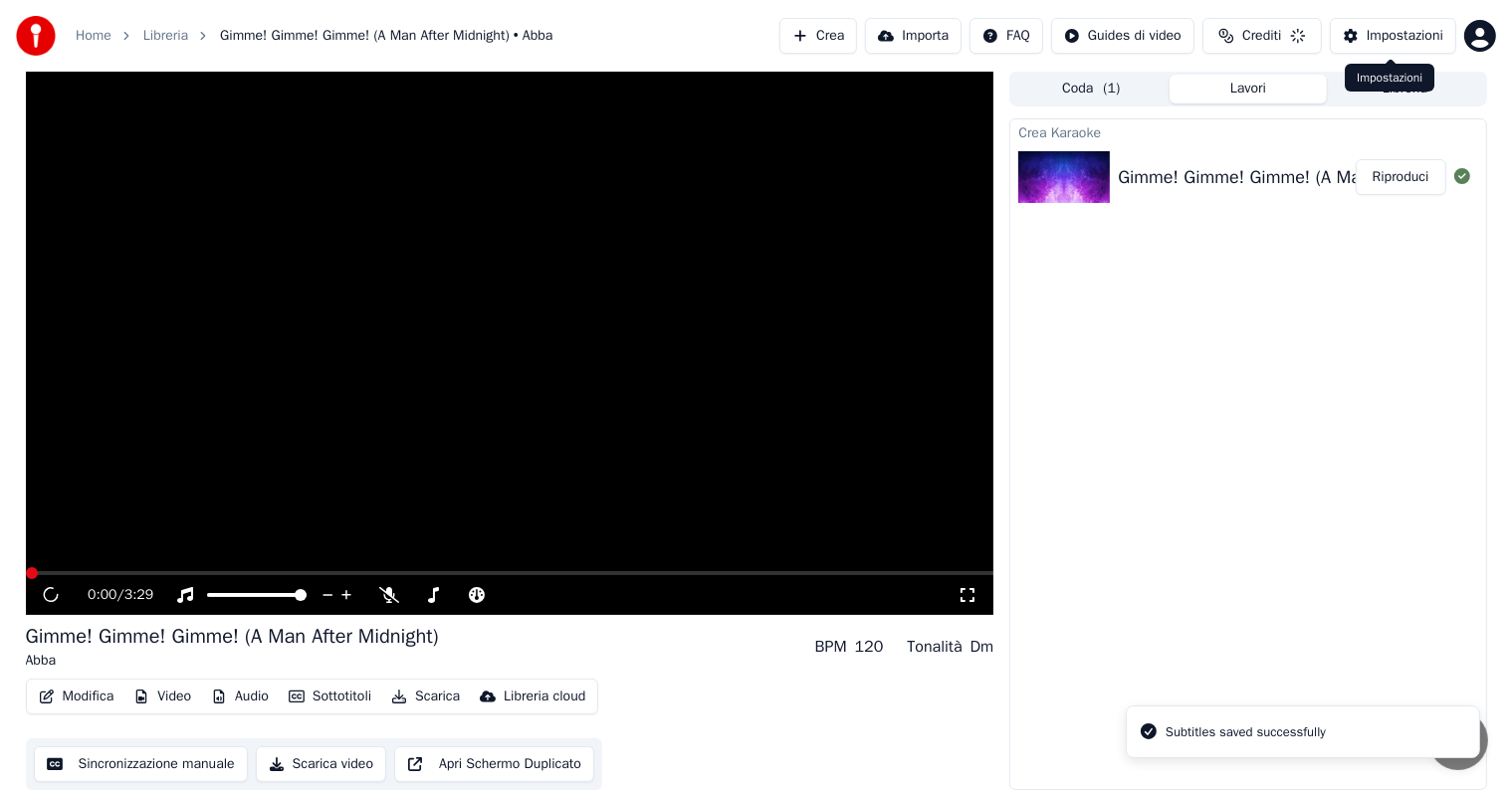 scroll, scrollTop: 1, scrollLeft: 0, axis: vertical 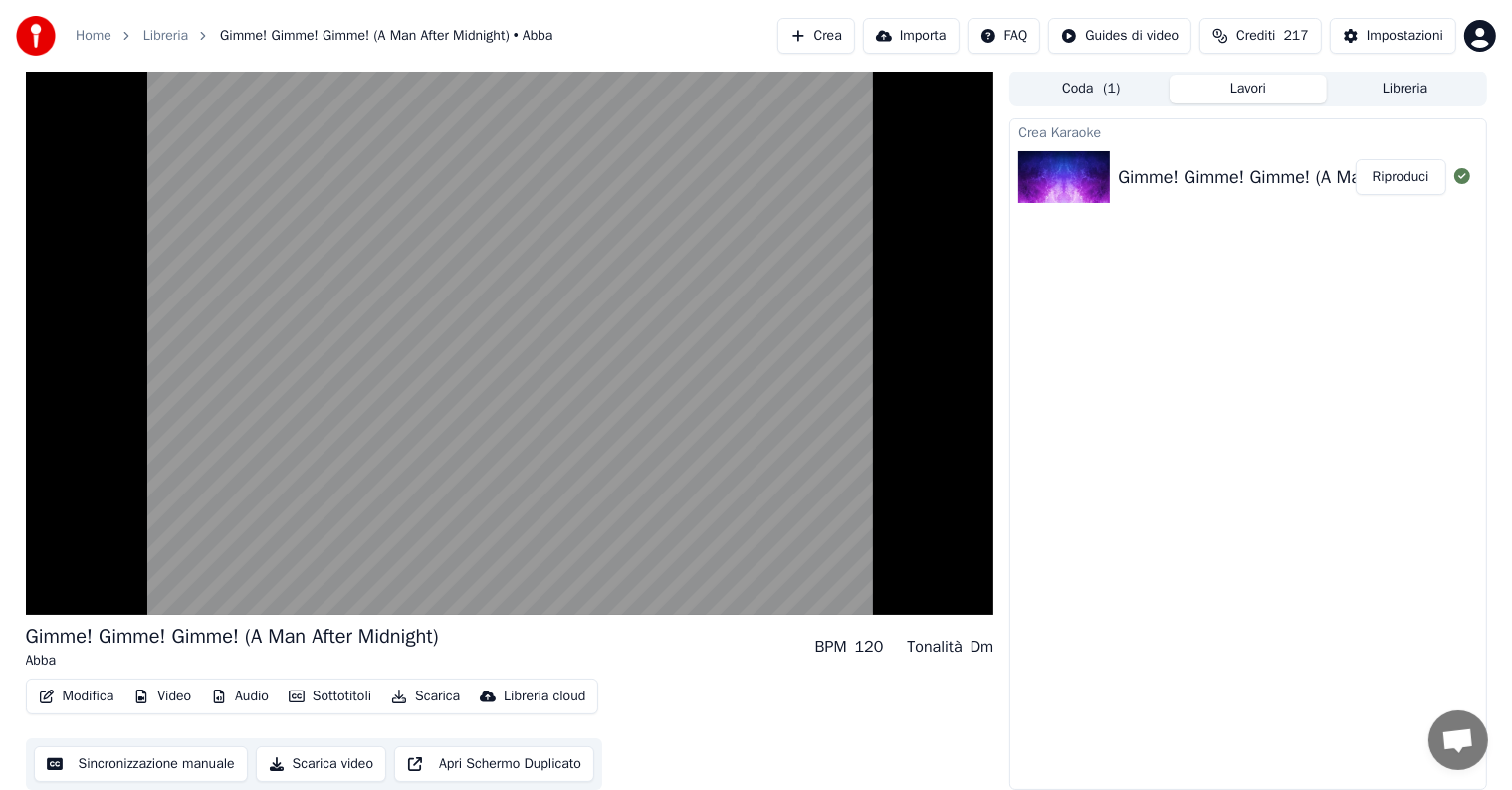 click on "Riproduci" at bounding box center (1401, 177) 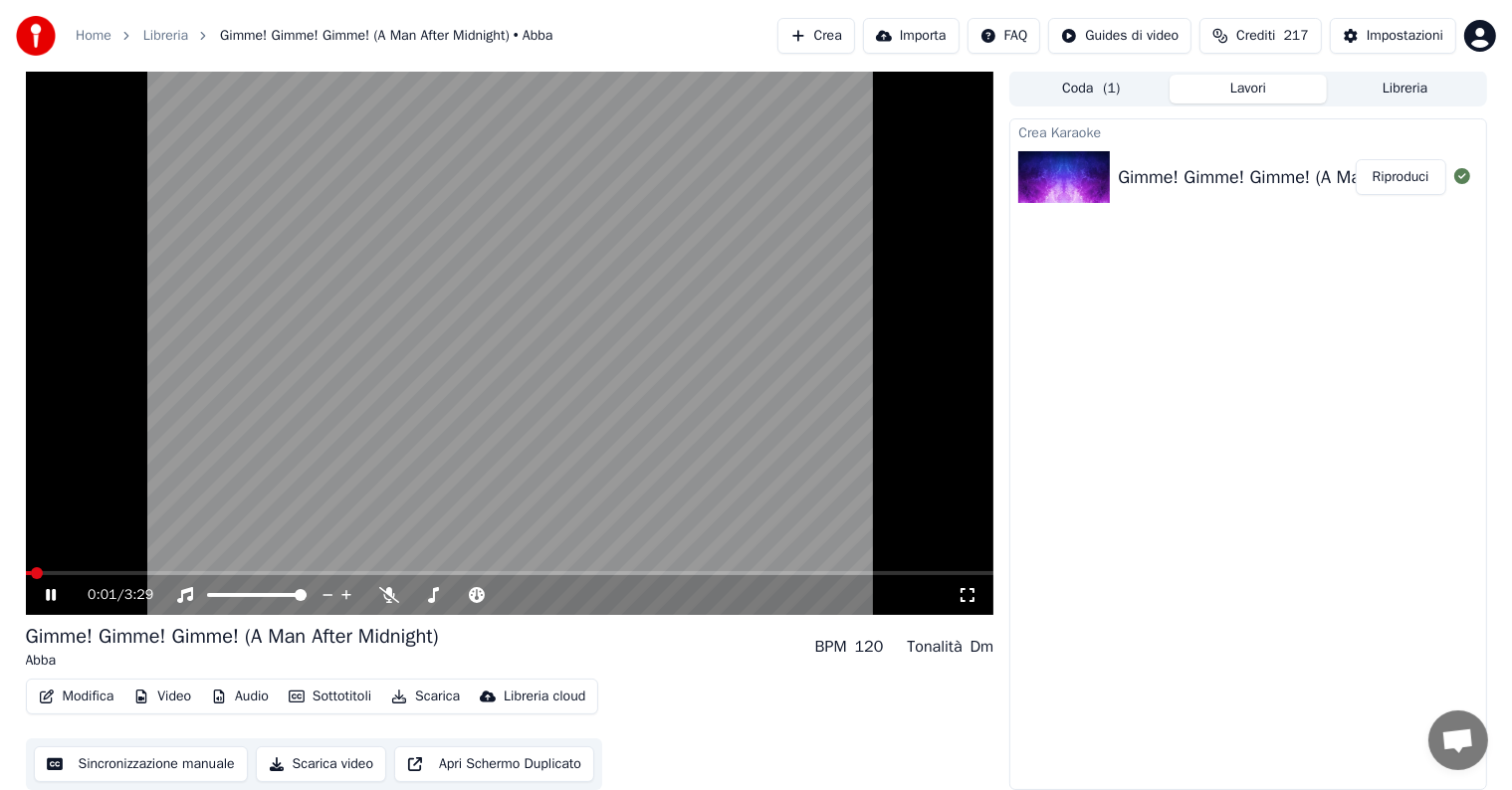 click 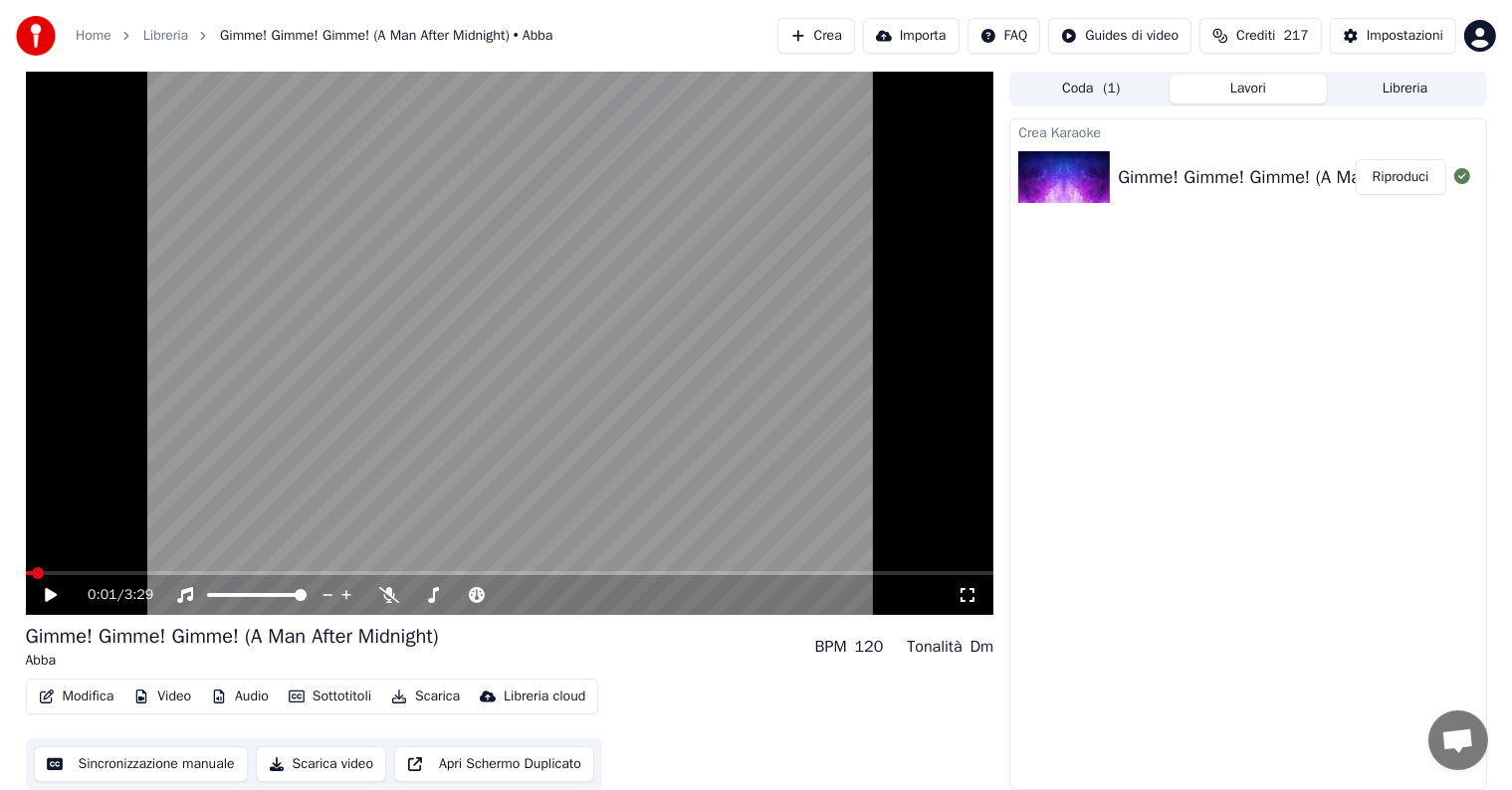 click on "Audio" at bounding box center [240, 696] 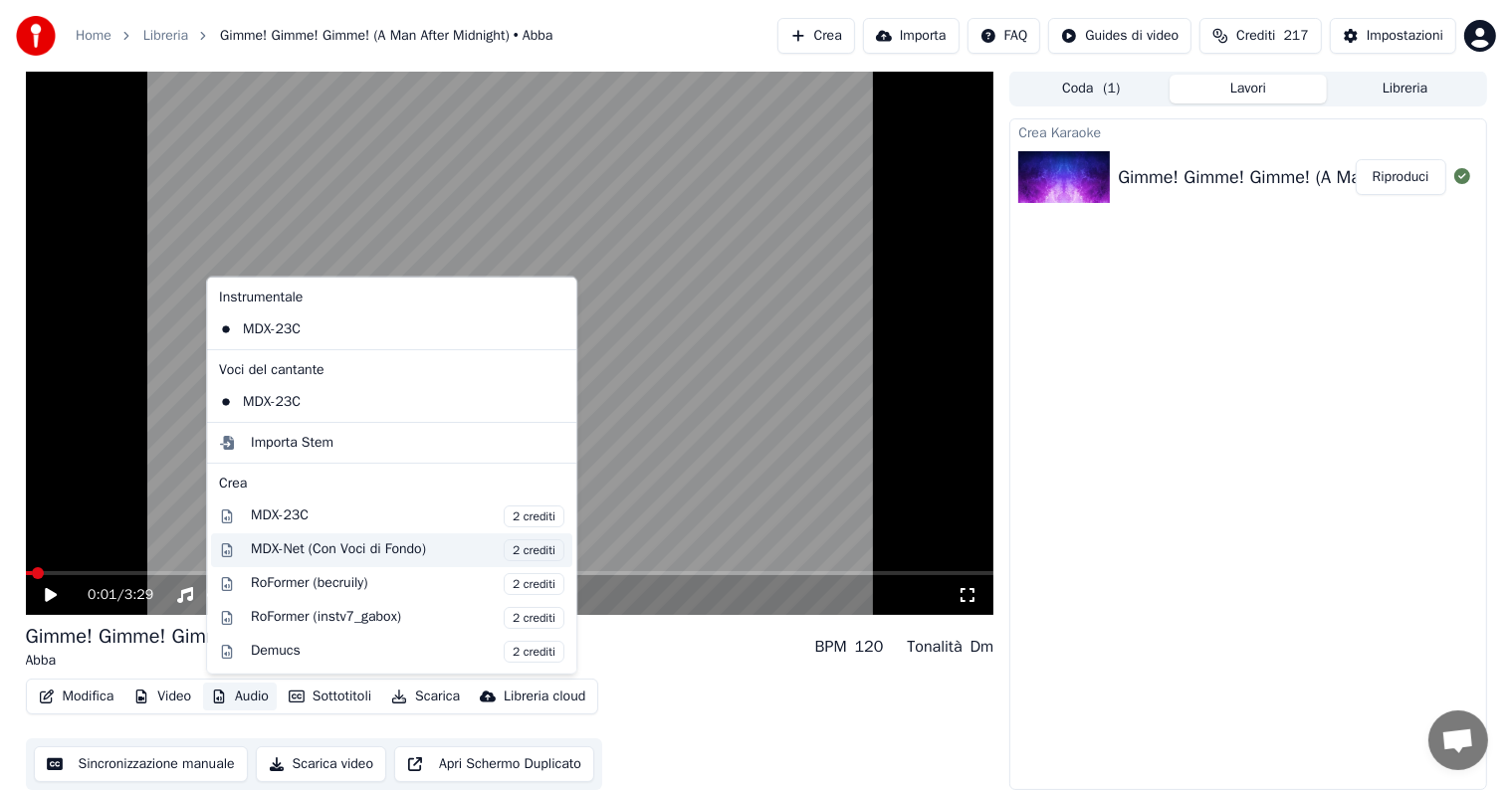 click on "MDX-Net (Con Voci di Fondo) 2 crediti" at bounding box center [407, 549] 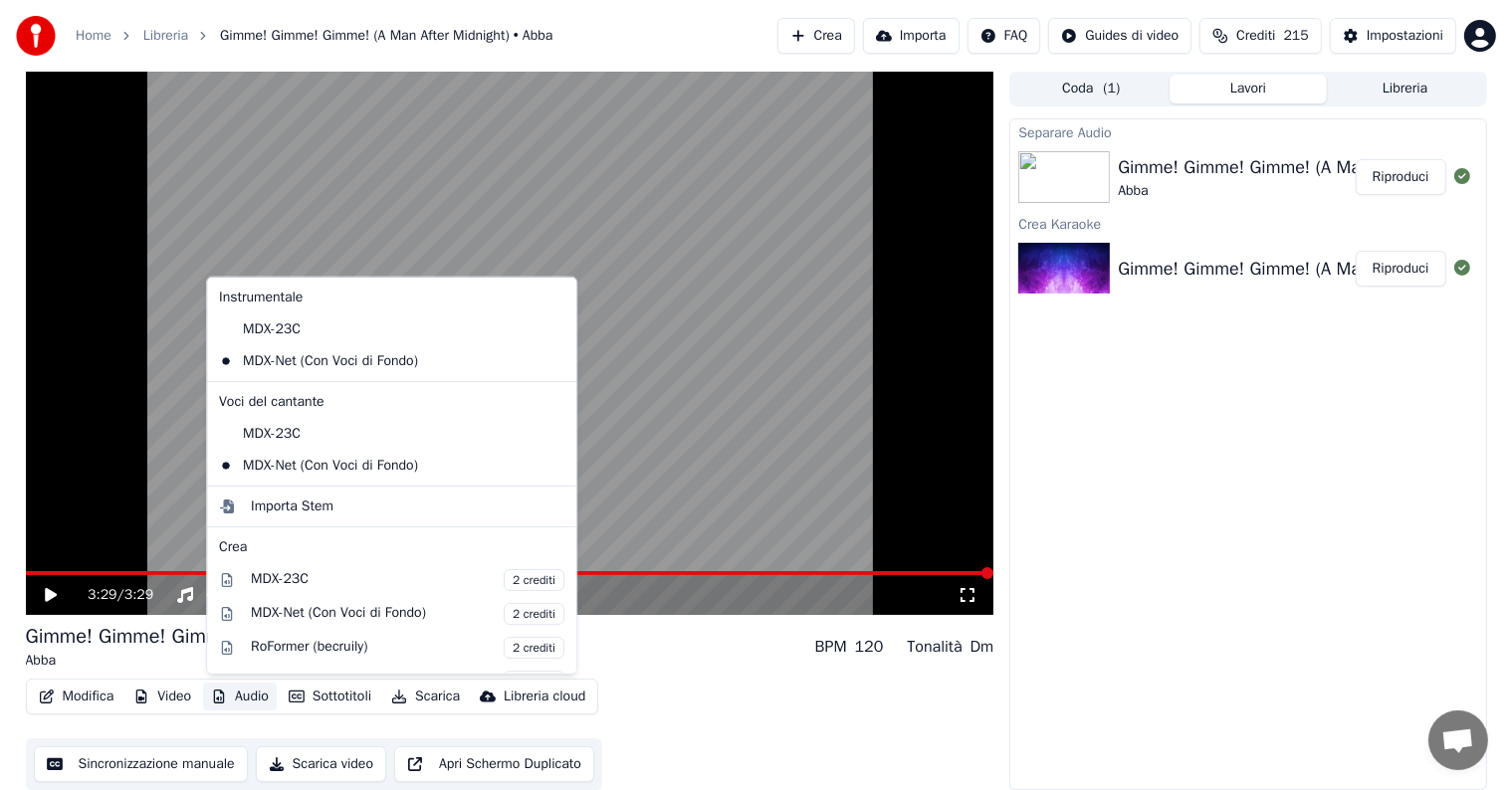 click on "Audio" at bounding box center (240, 696) 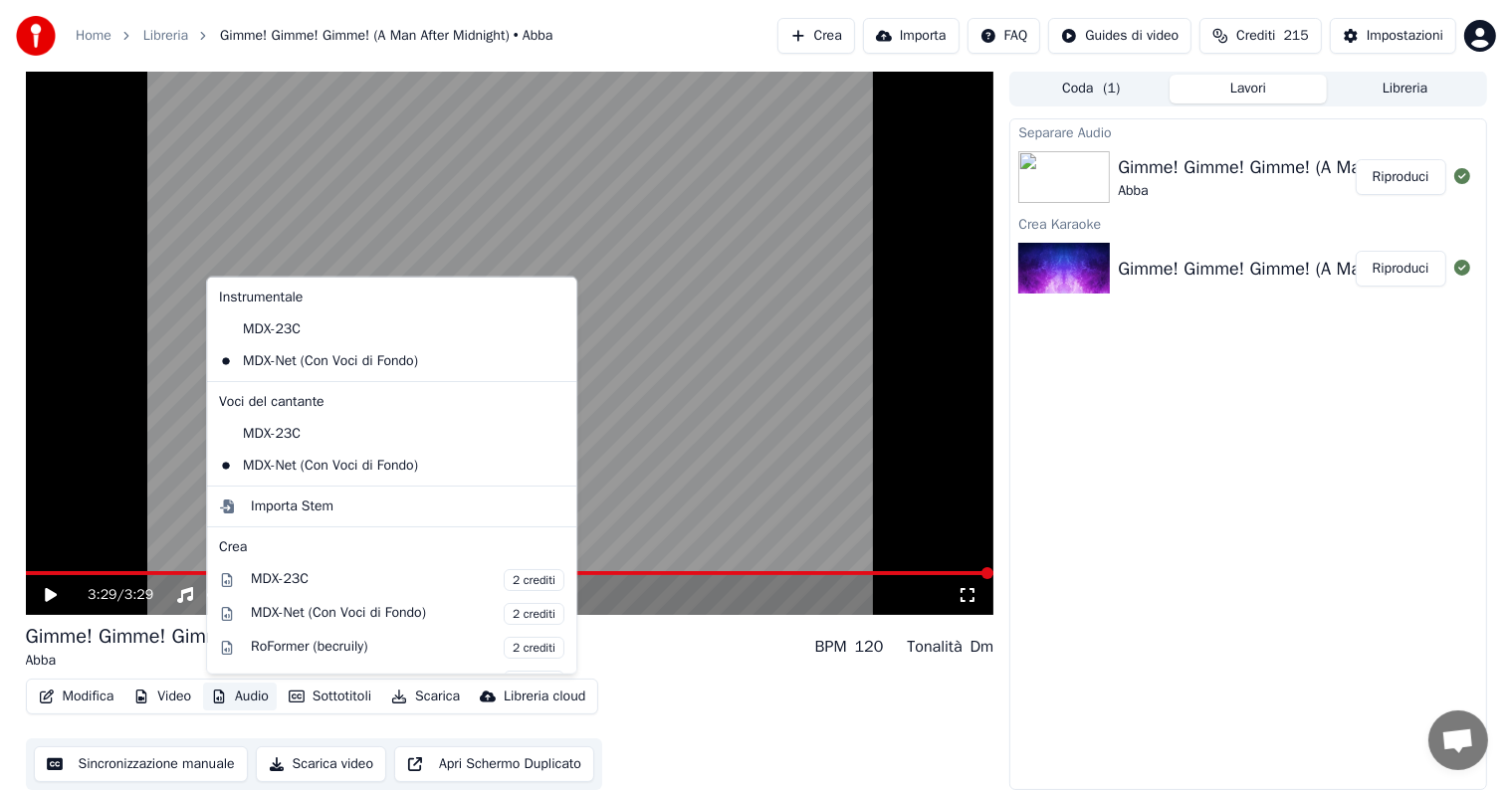 click on "Riproduci" at bounding box center (1401, 177) 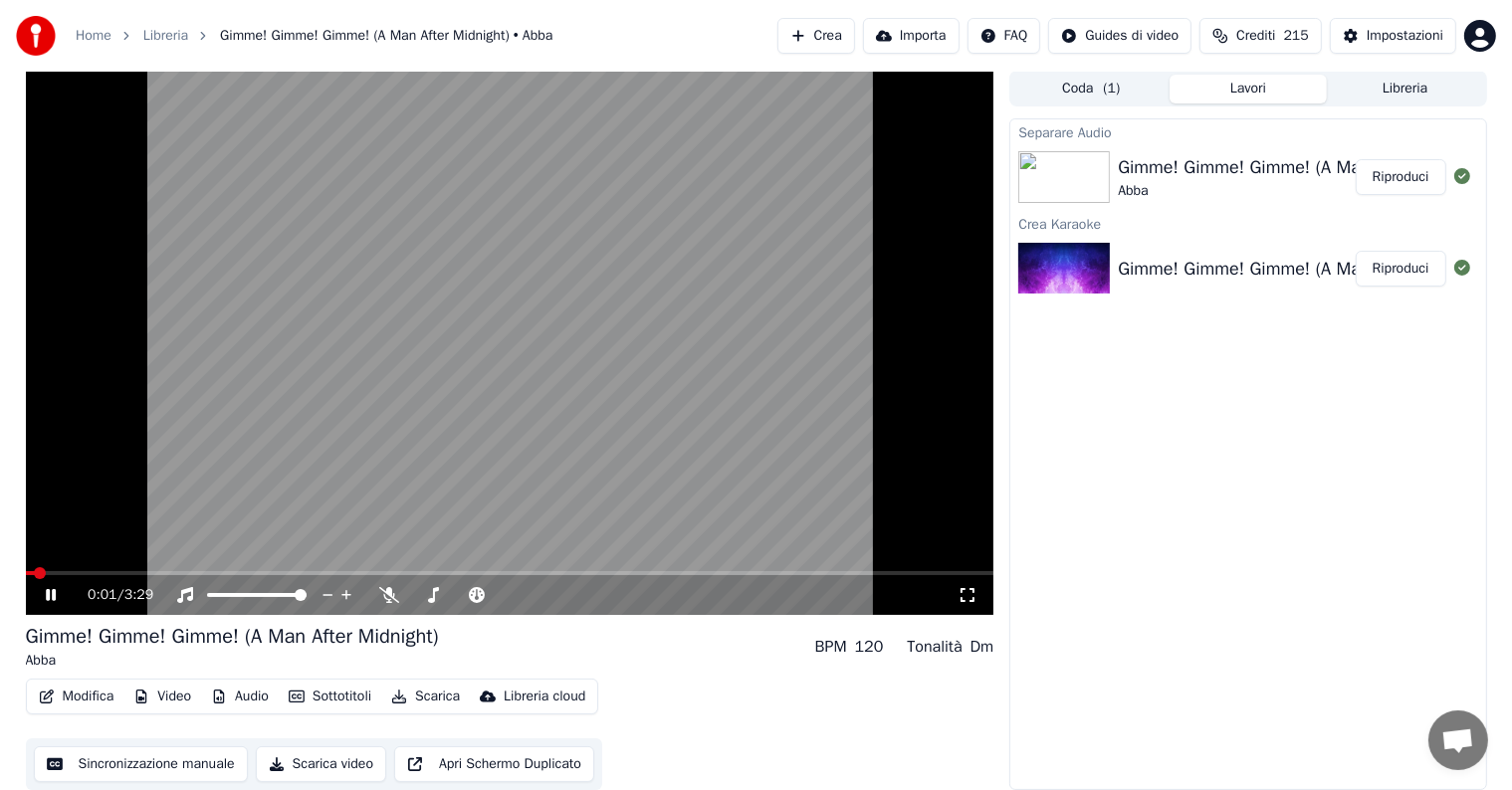click on "Audio" at bounding box center [240, 696] 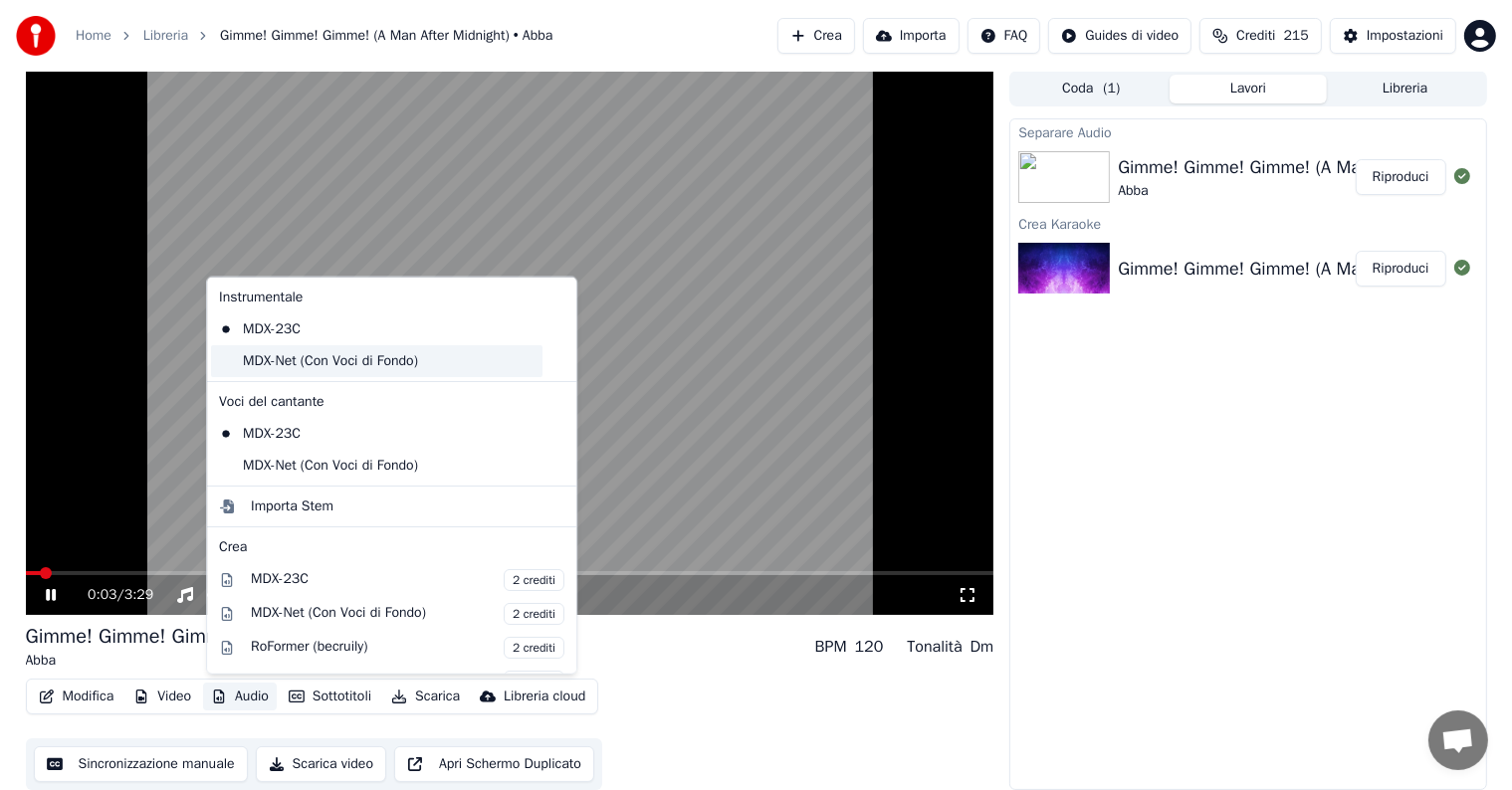 click on "MDX-Net (Con Voci di Fondo)" at bounding box center [376, 361] 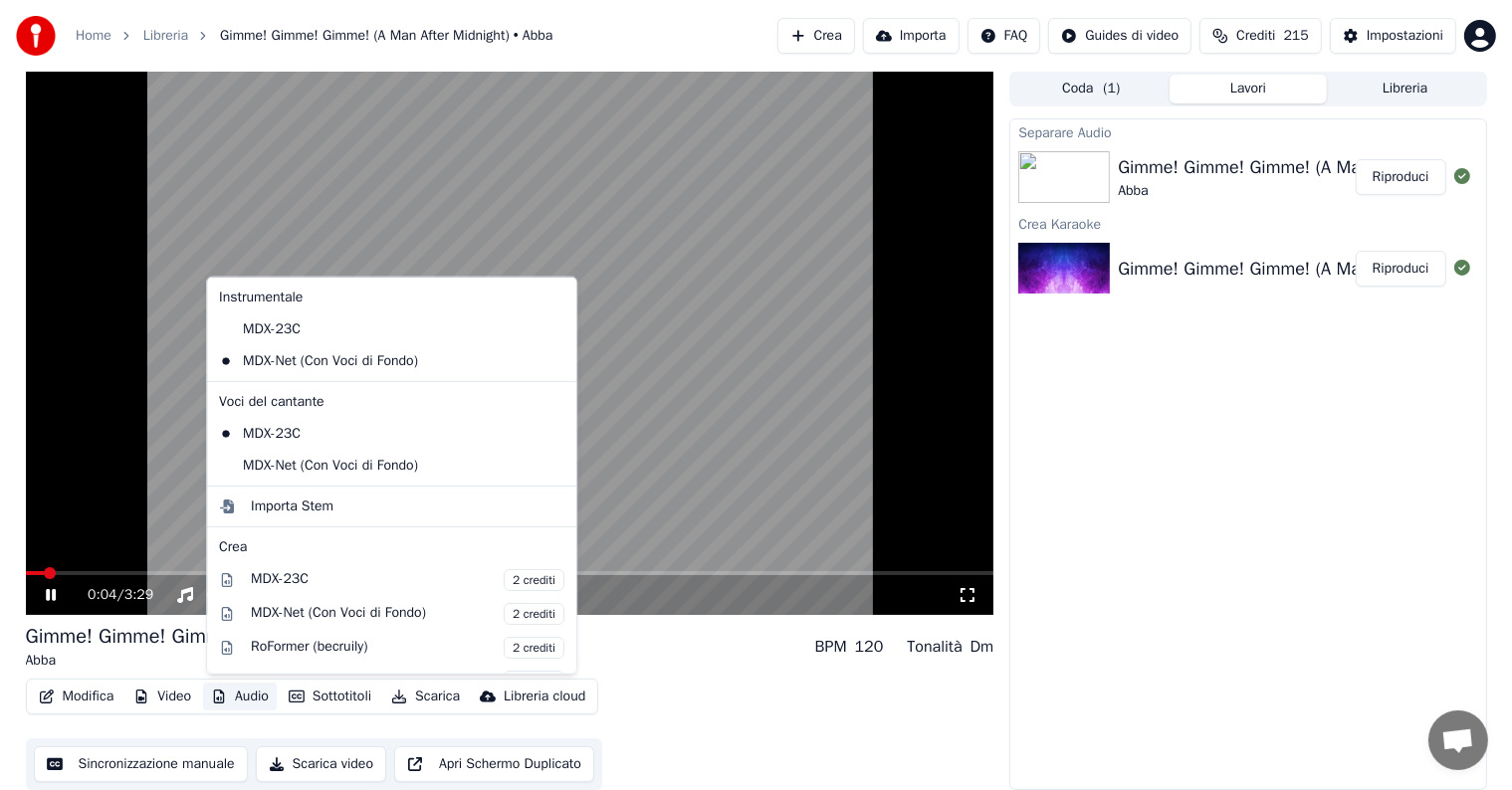 click on "Audio" at bounding box center [240, 696] 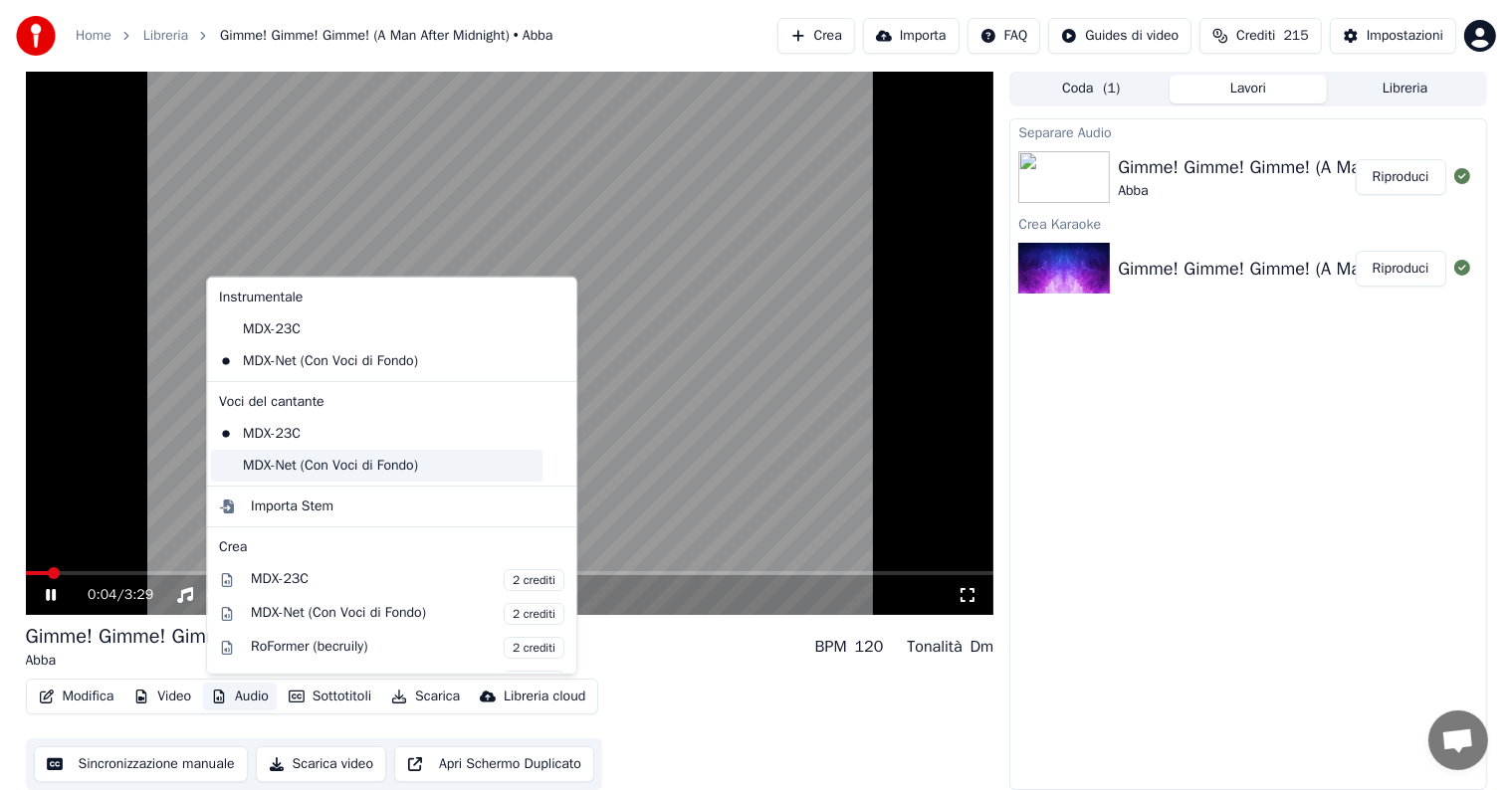 click on "MDX-Net (Con Voci di Fondo)" at bounding box center [376, 466] 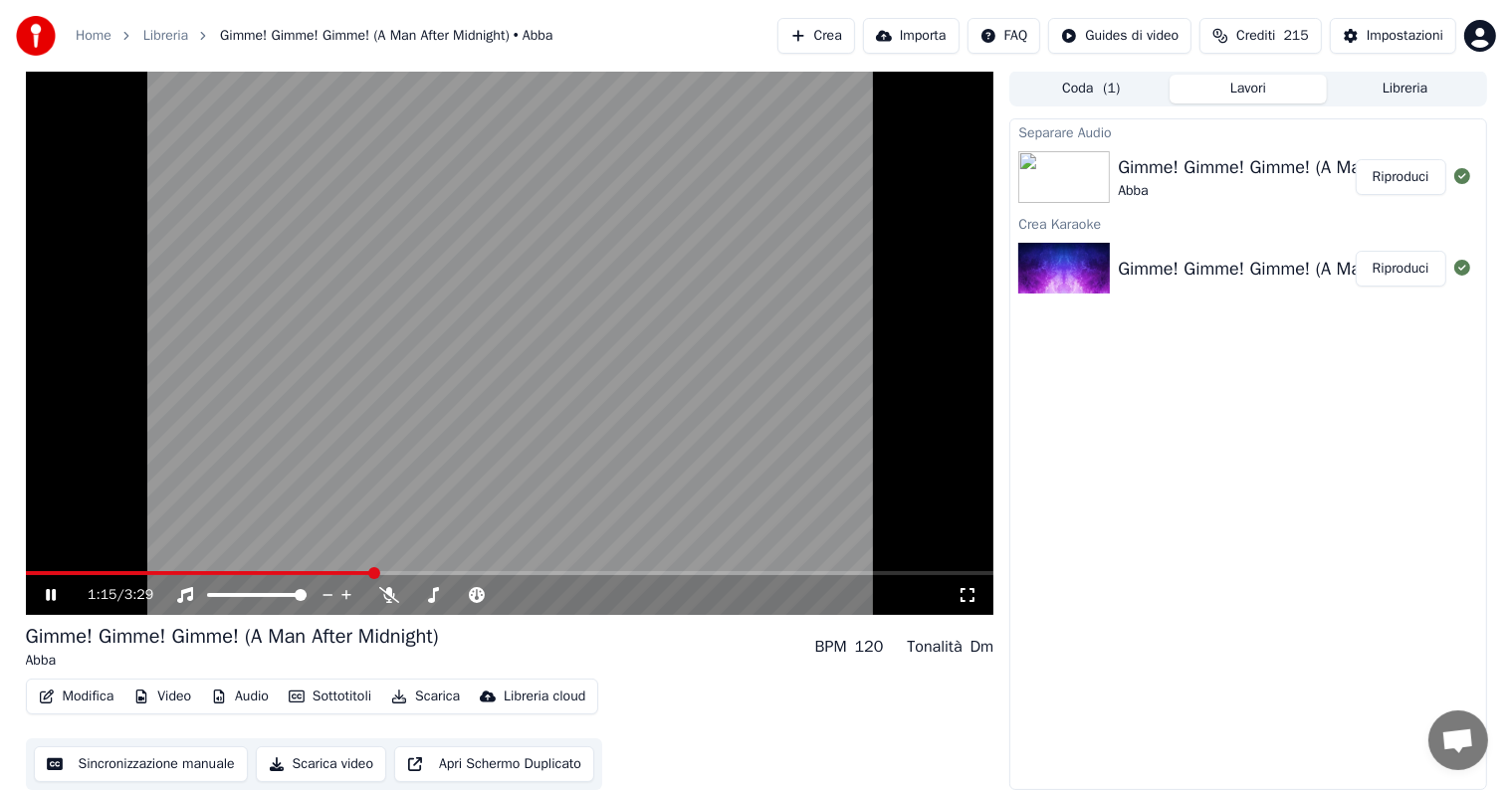 click 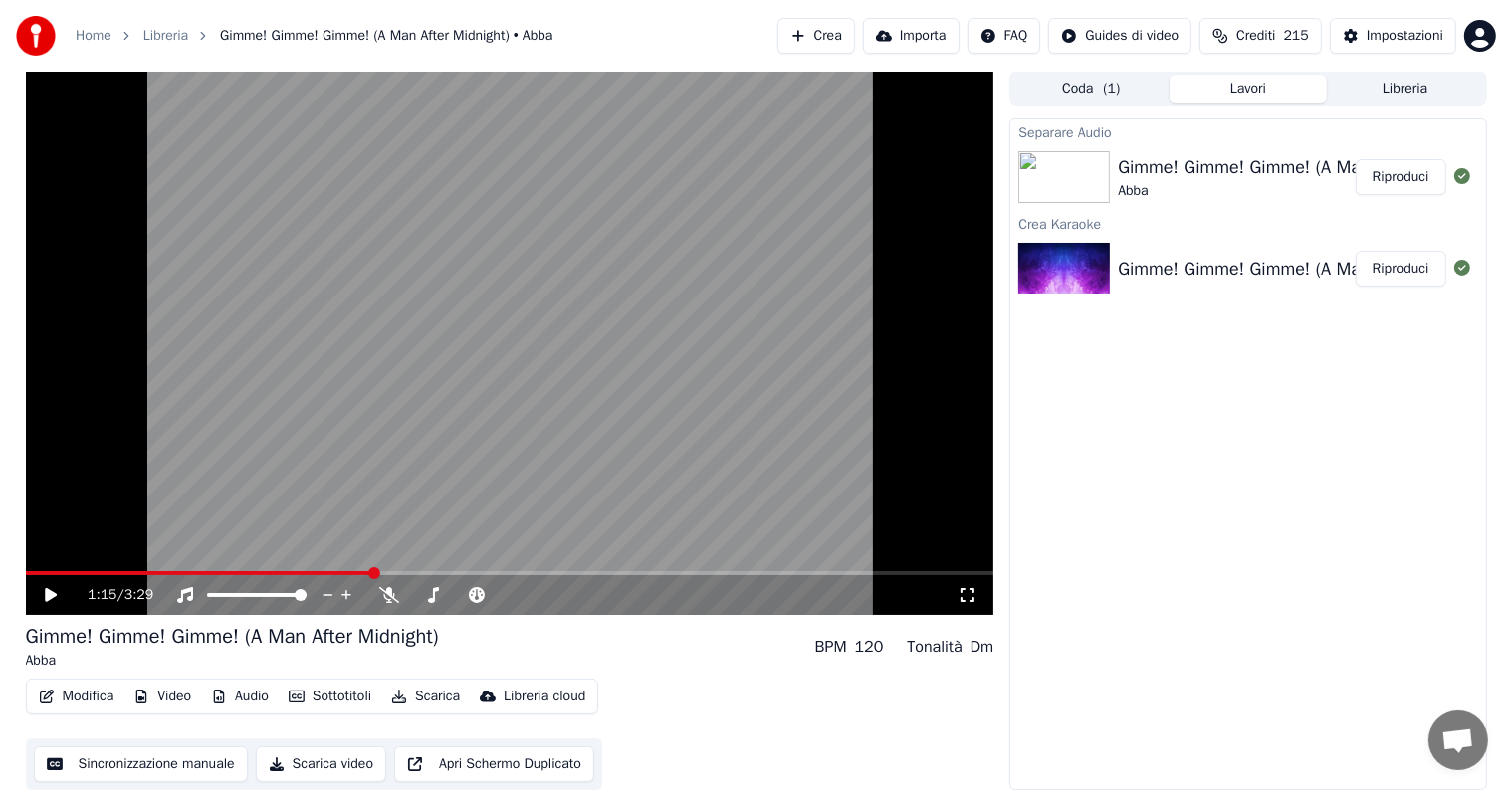 click on "Audio" at bounding box center [240, 696] 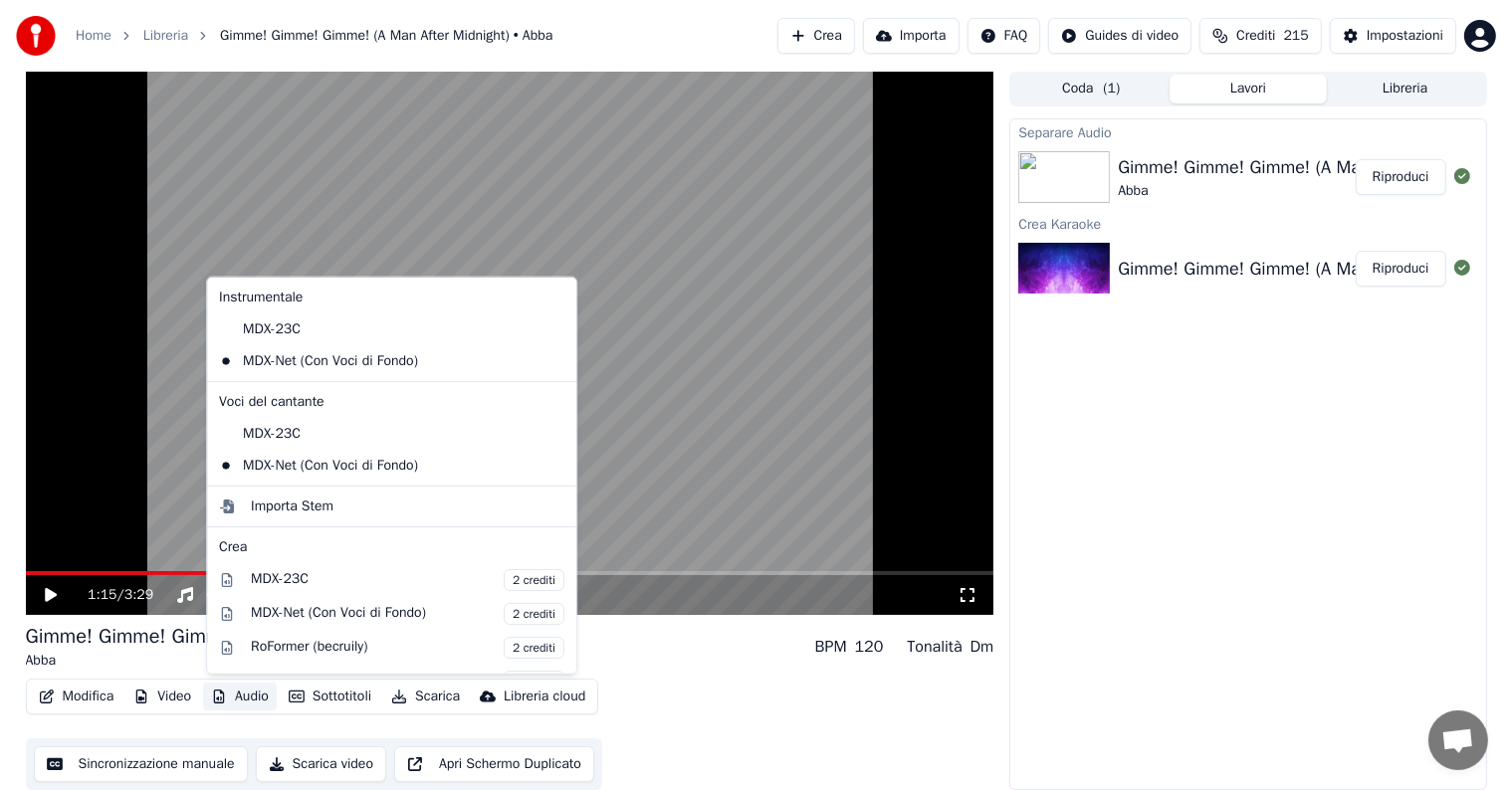click on "Gimme! Gimme! Gimme! (A Man After Midnight) Abba BPM 120 Tonalità Dm" at bounding box center [510, 647] 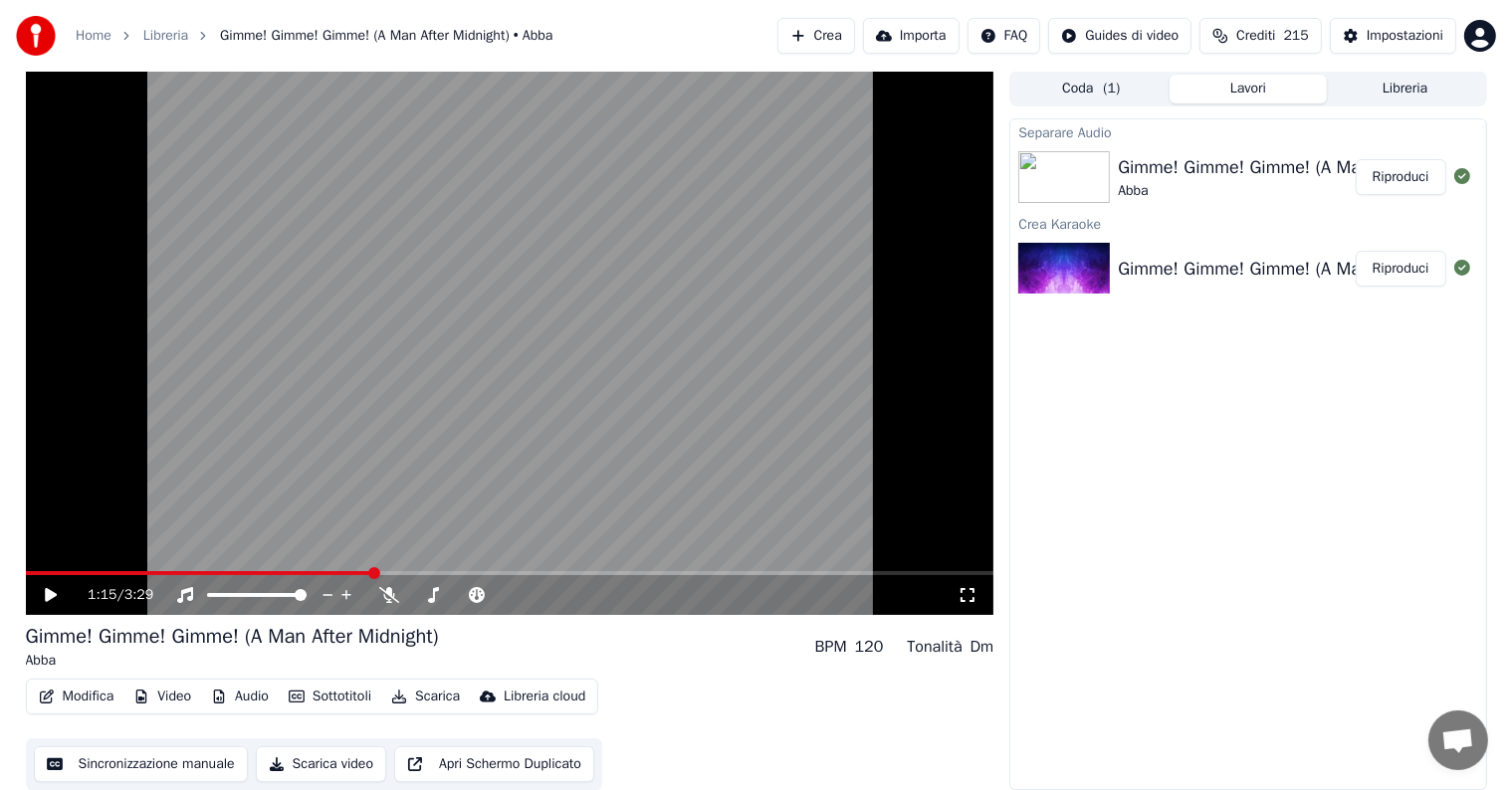click on "Scarica" at bounding box center [425, 696] 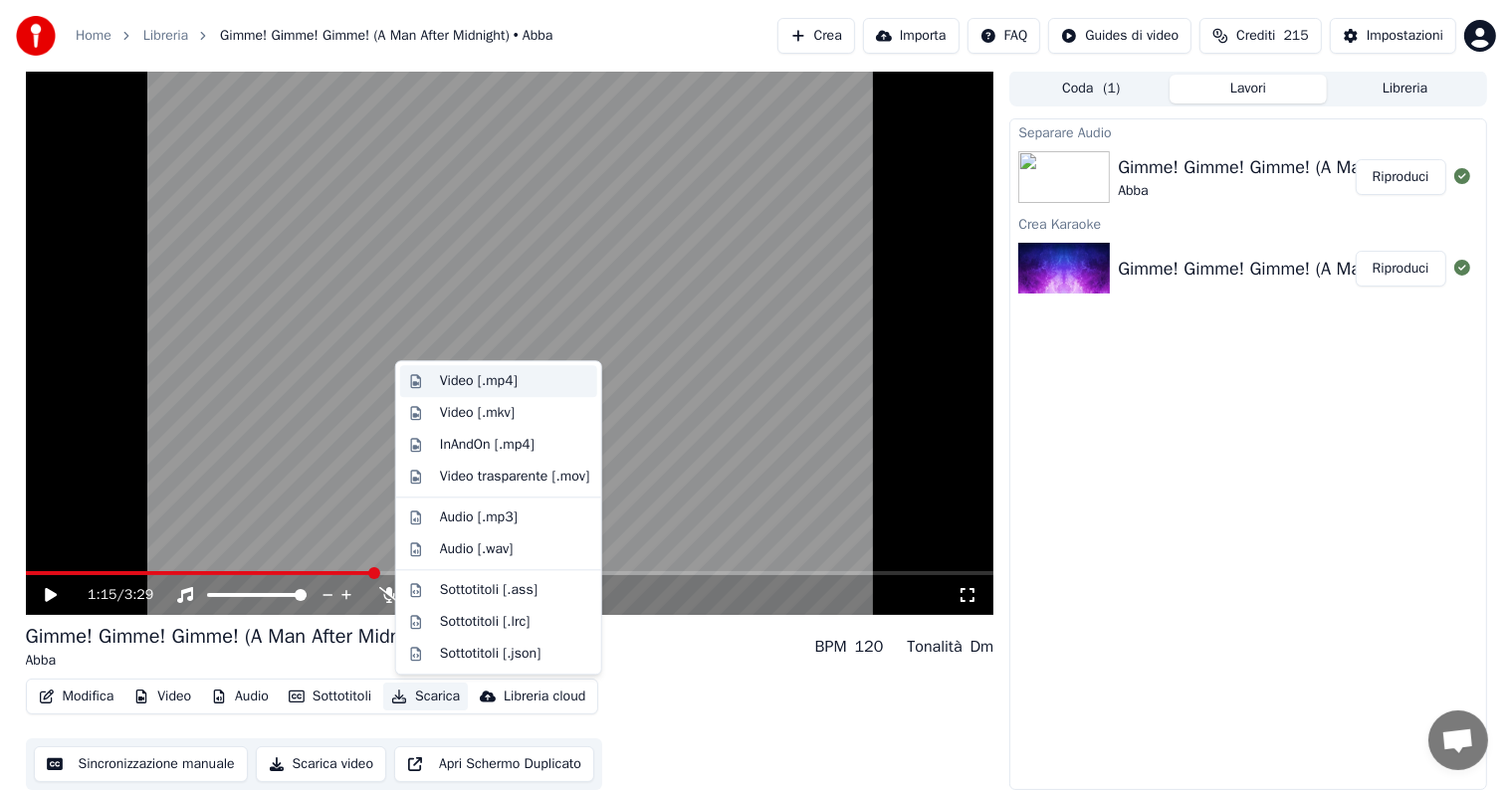 click on "Video [.mp4]" at bounding box center (479, 381) 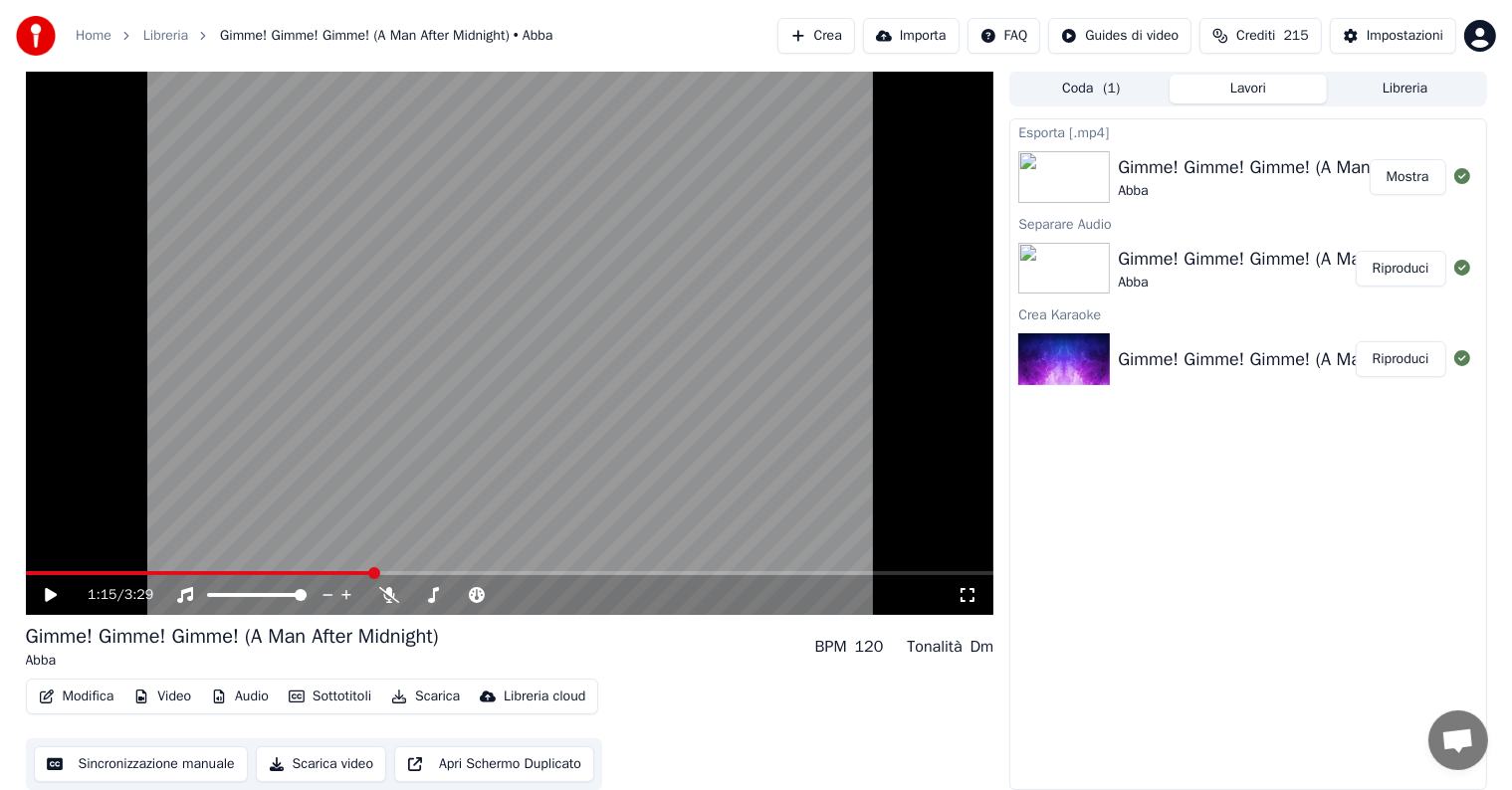 click on "Mostra" at bounding box center (1407, 177) 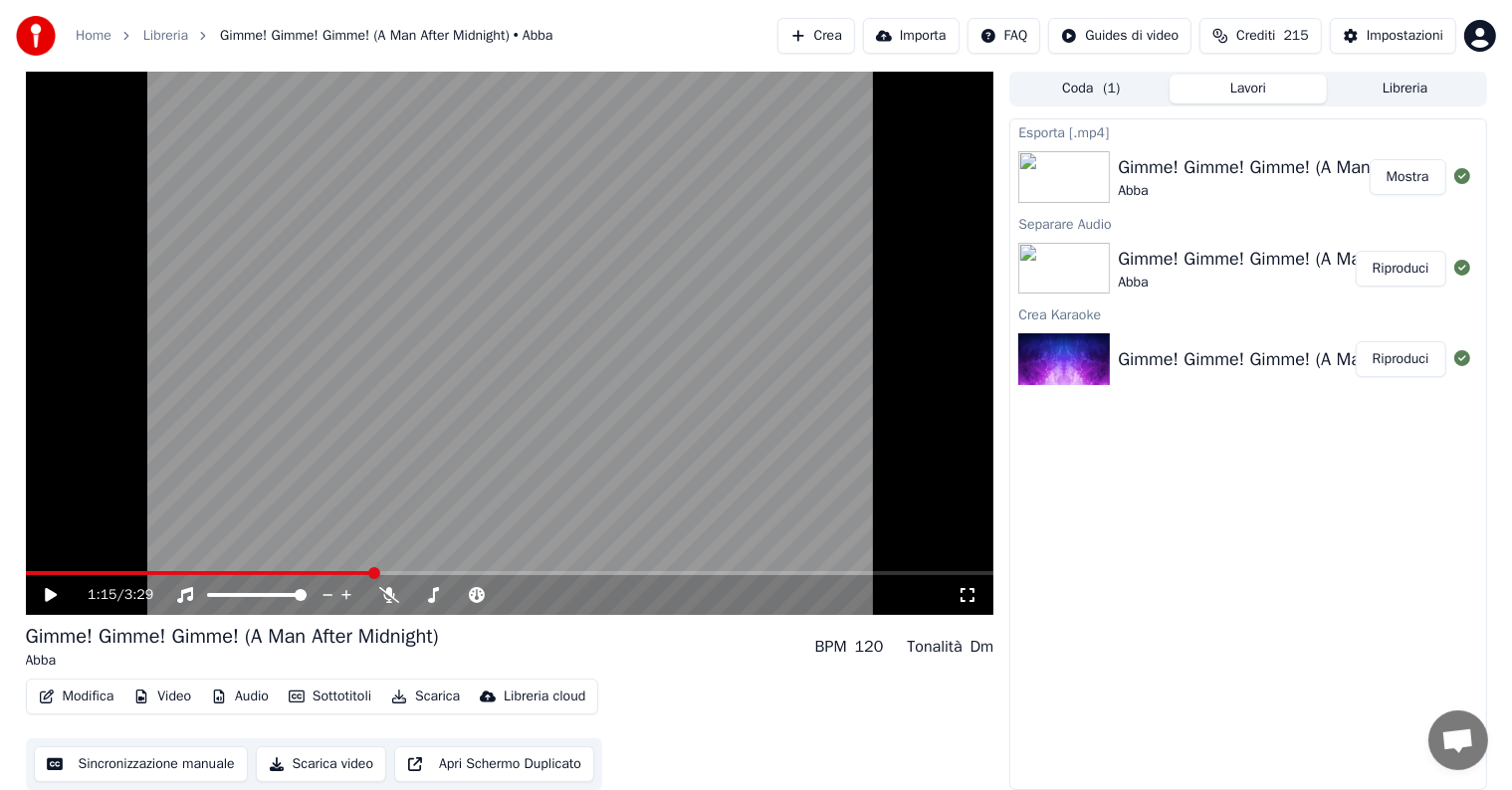 click on "Audio" at bounding box center [240, 696] 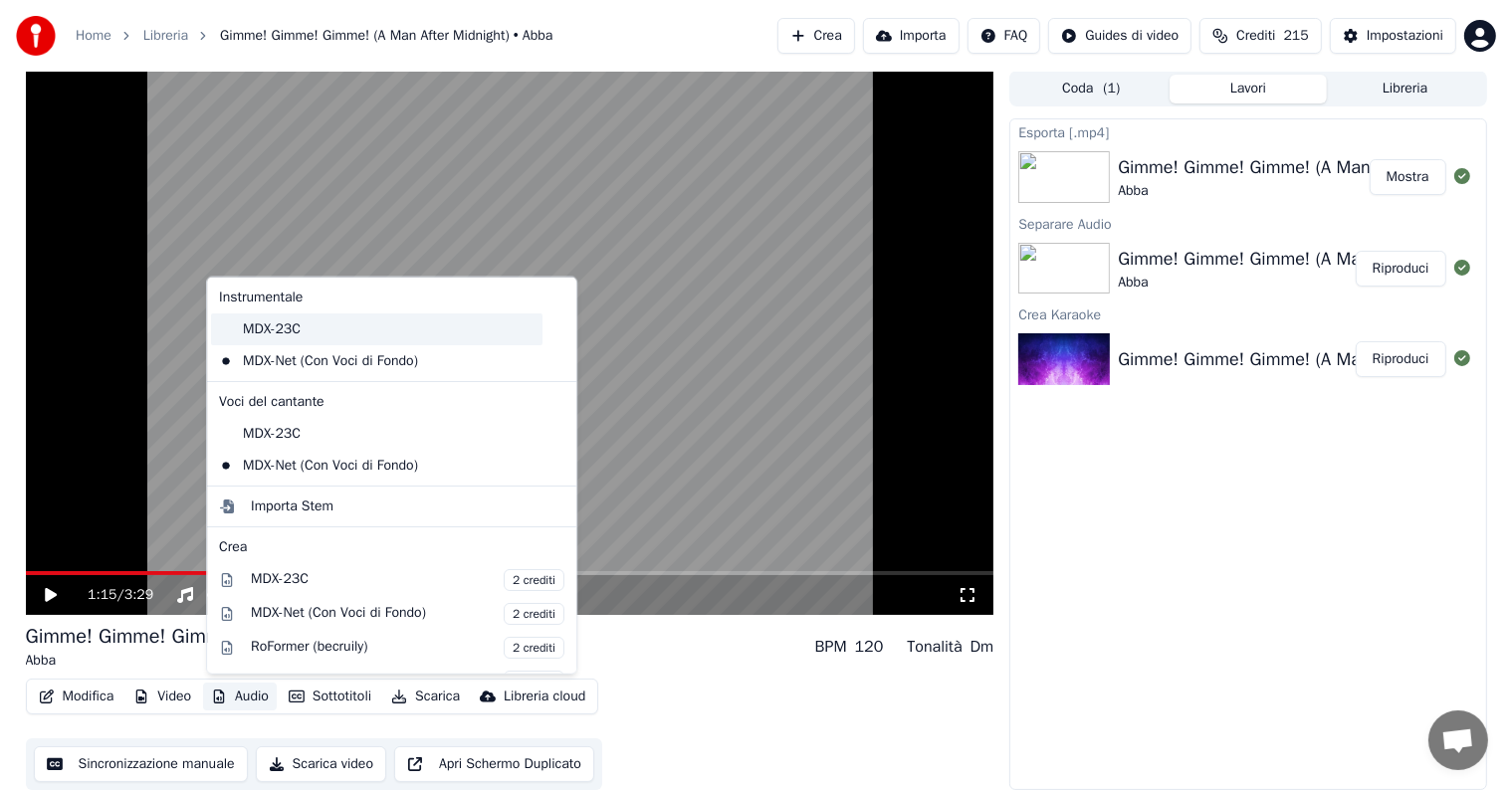 click on "MDX-23C" at bounding box center (376, 329) 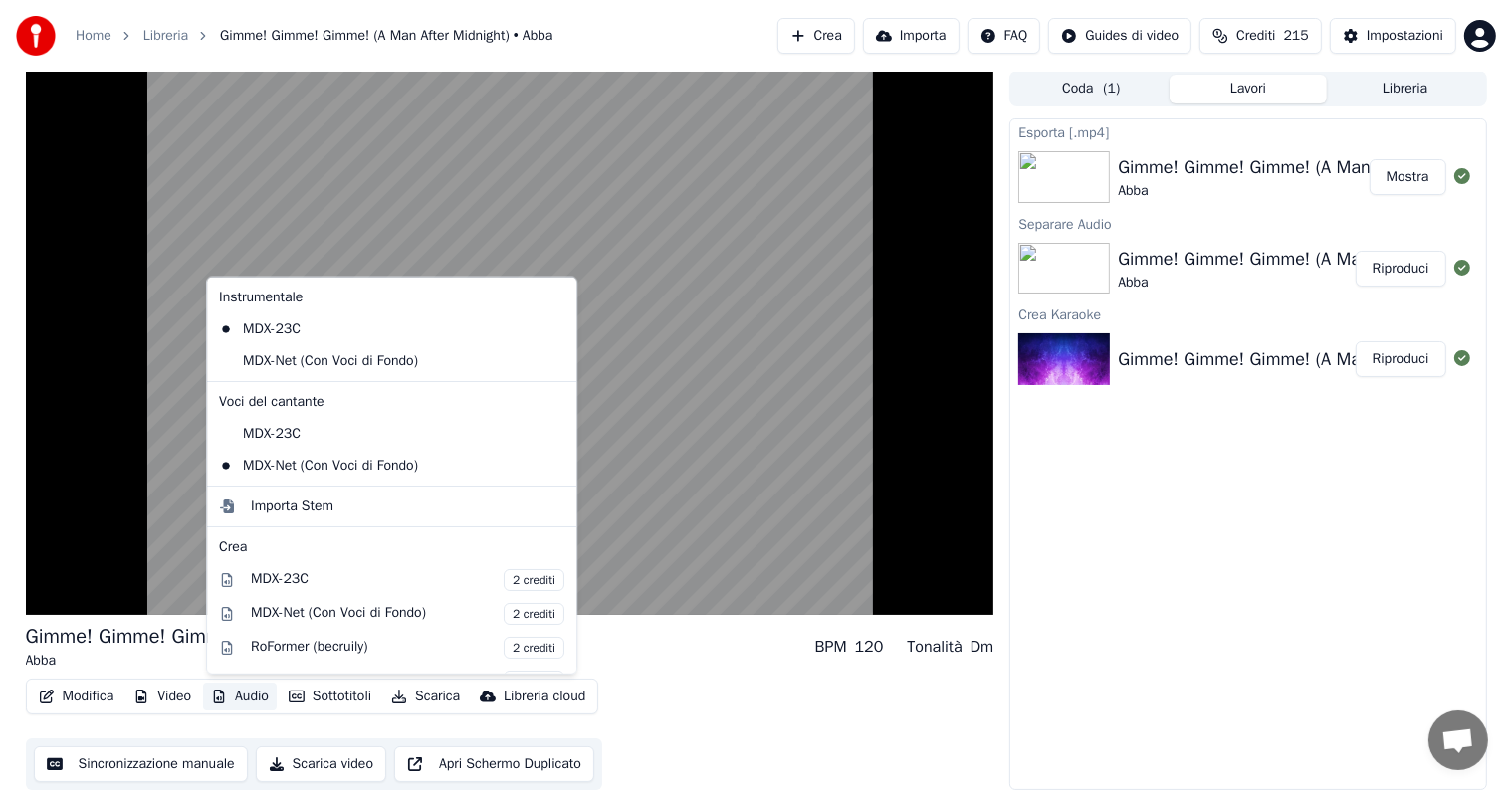 click on "Audio" at bounding box center [240, 696] 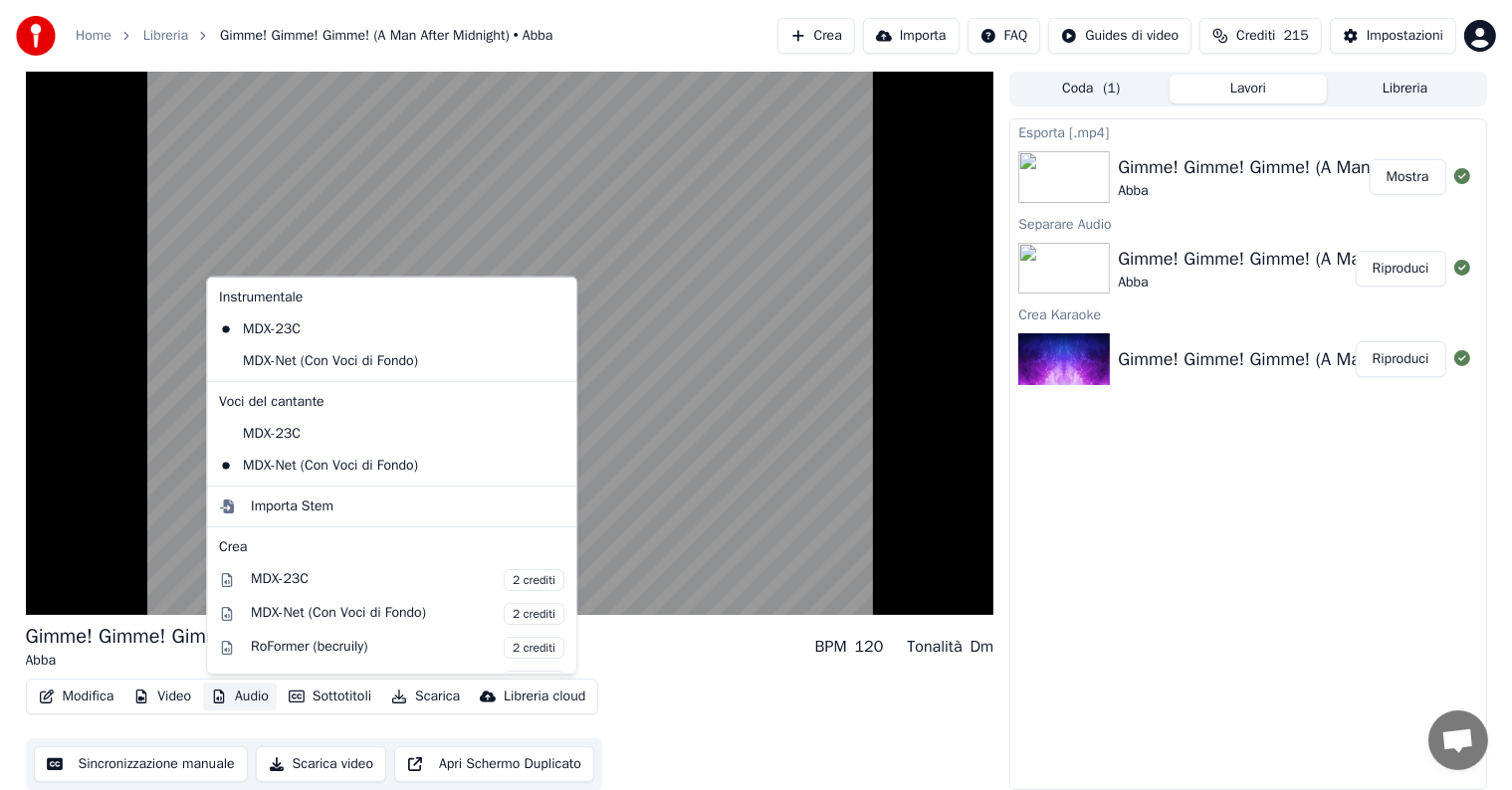click on "Audio" at bounding box center [240, 696] 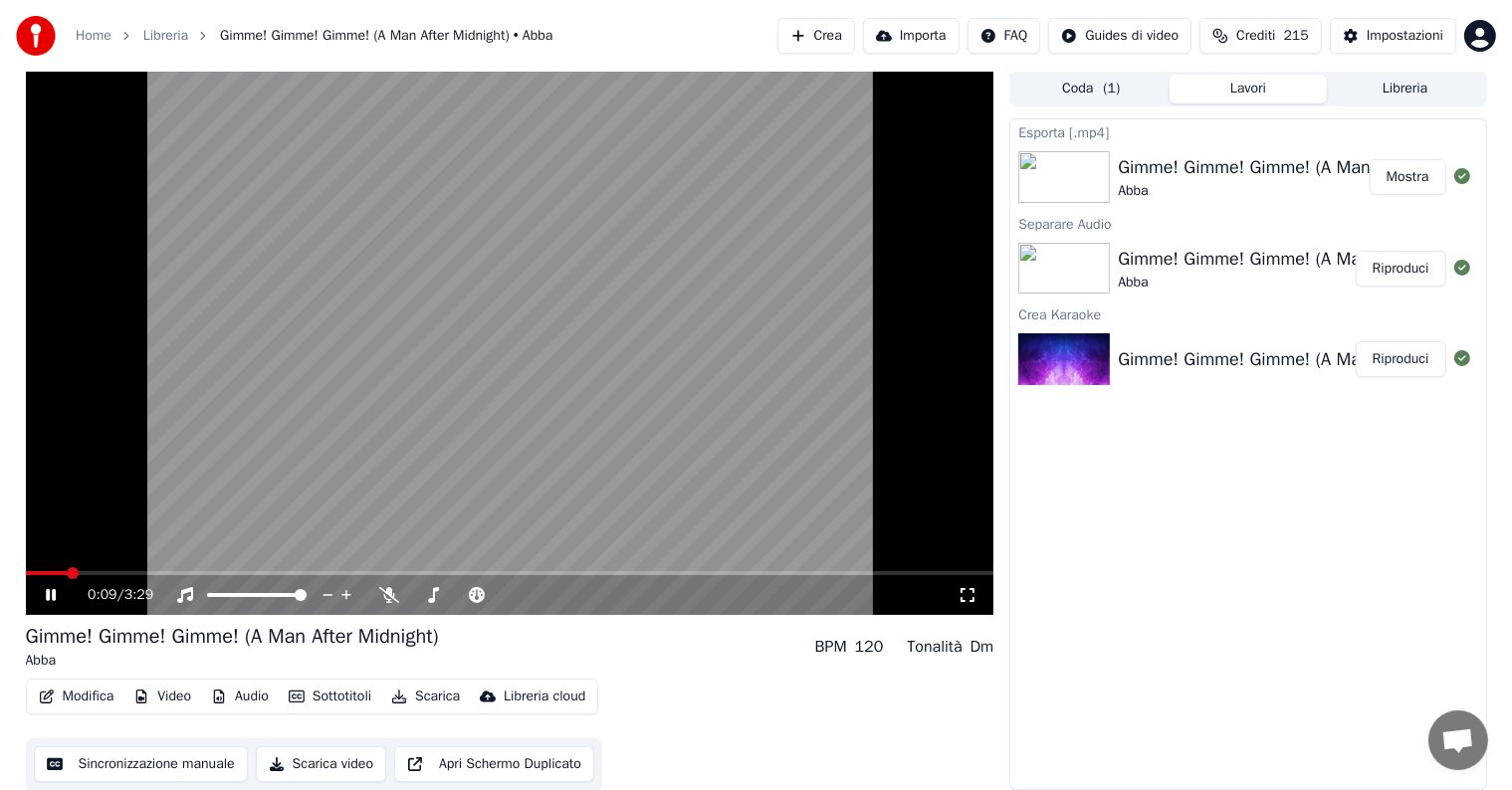 click at bounding box center [47, 573] 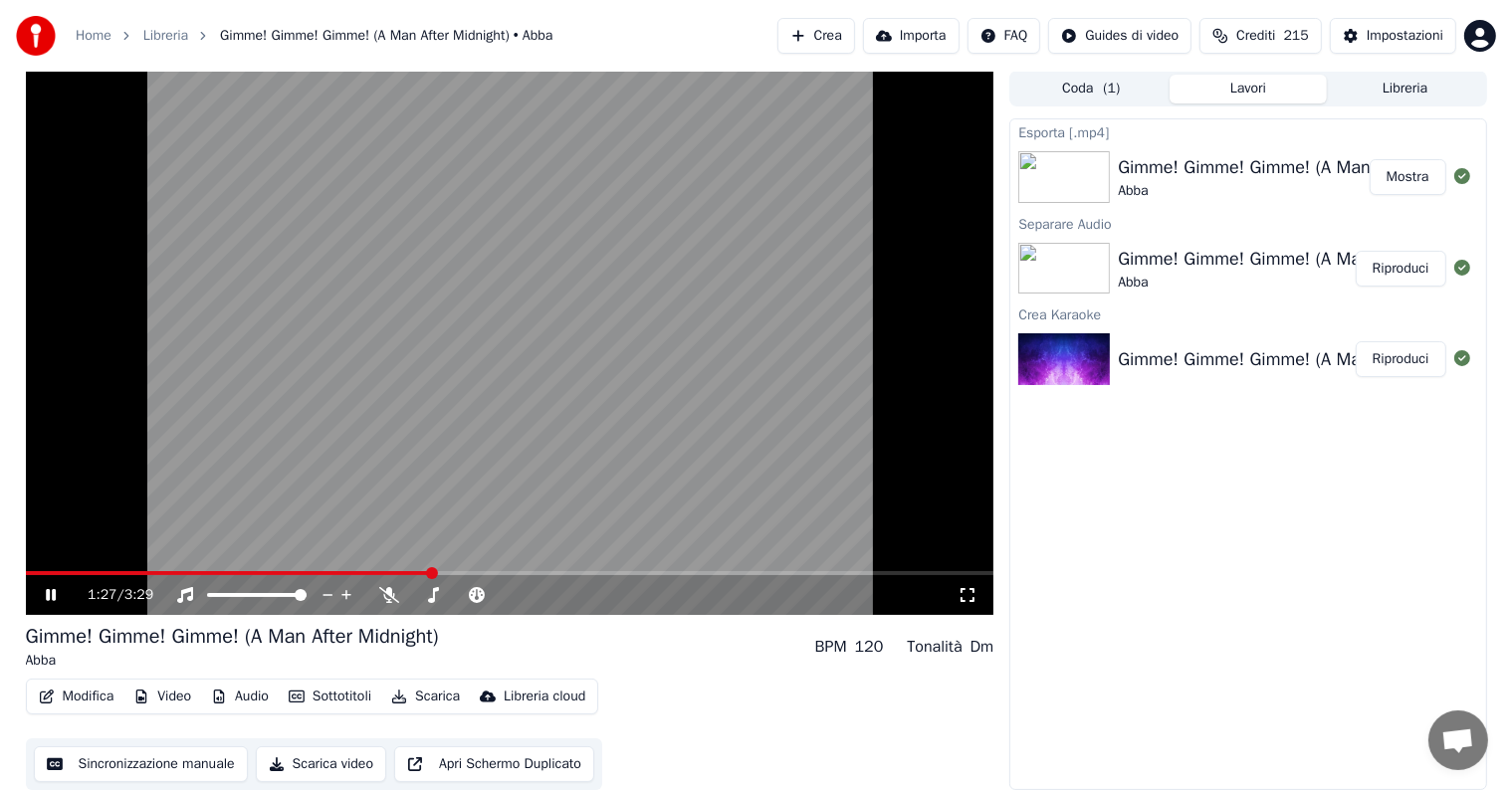 click 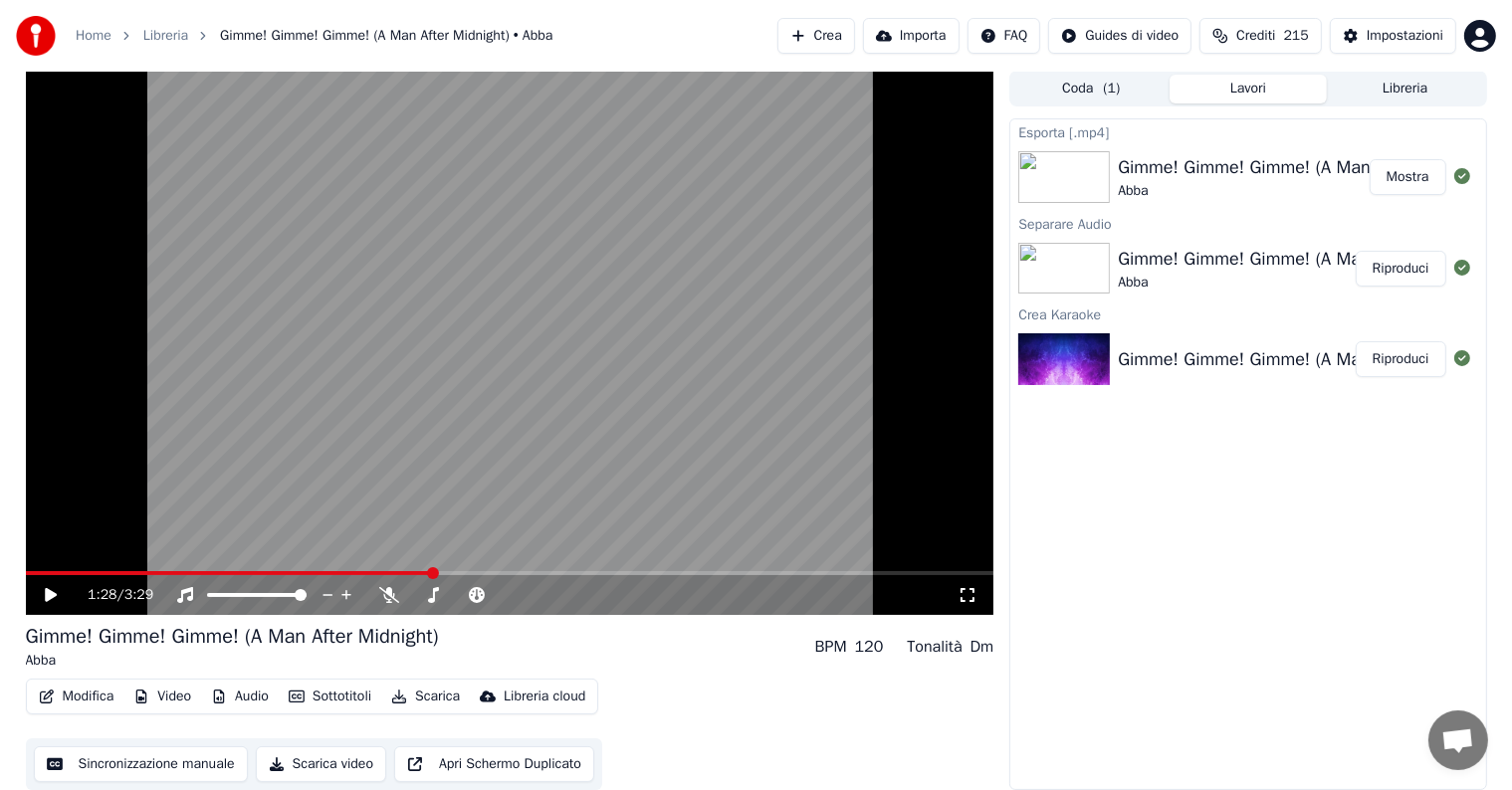 click on "Audio" at bounding box center [240, 696] 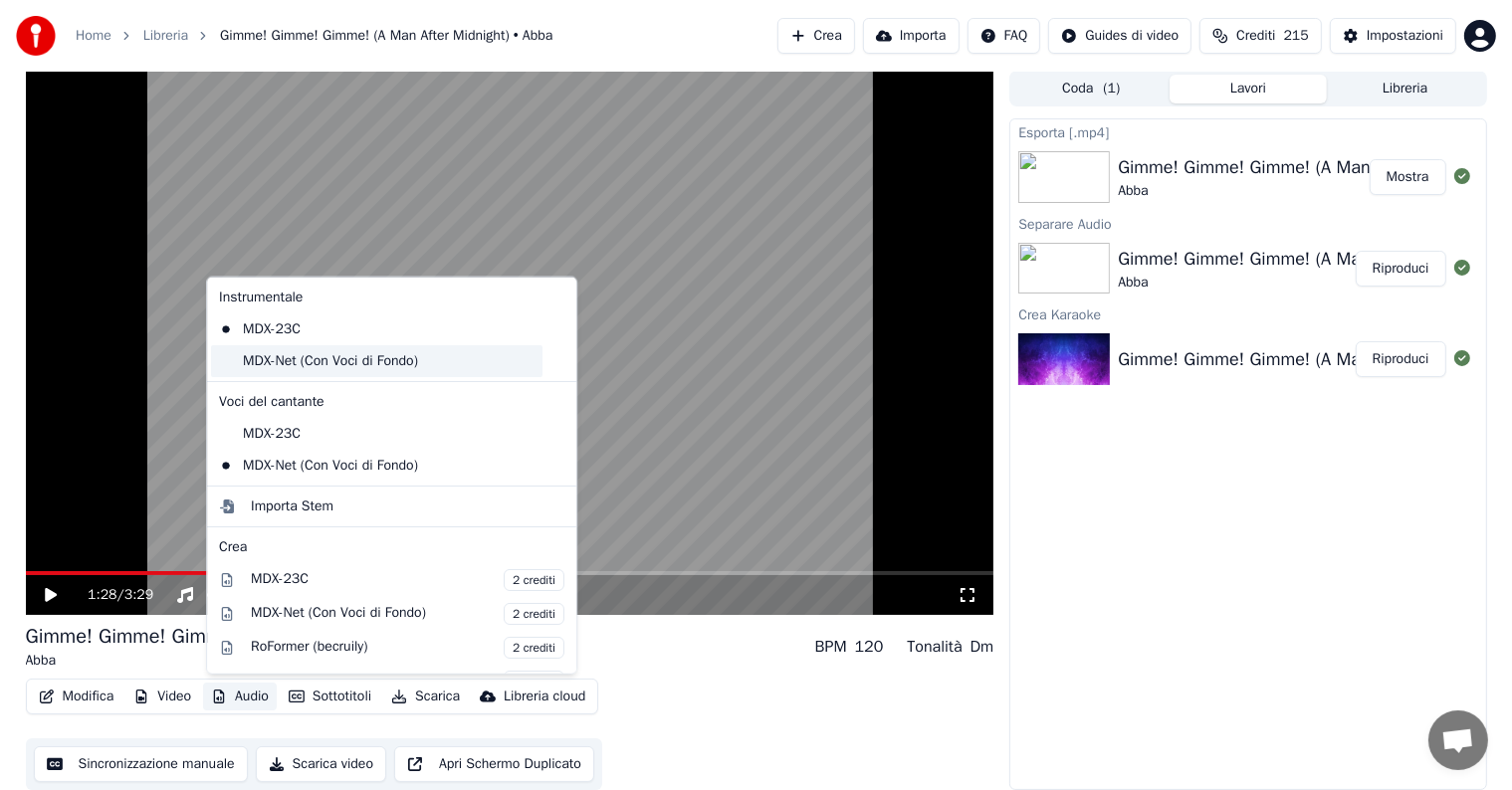click on "MDX-Net (Con Voci di Fondo)" at bounding box center (376, 361) 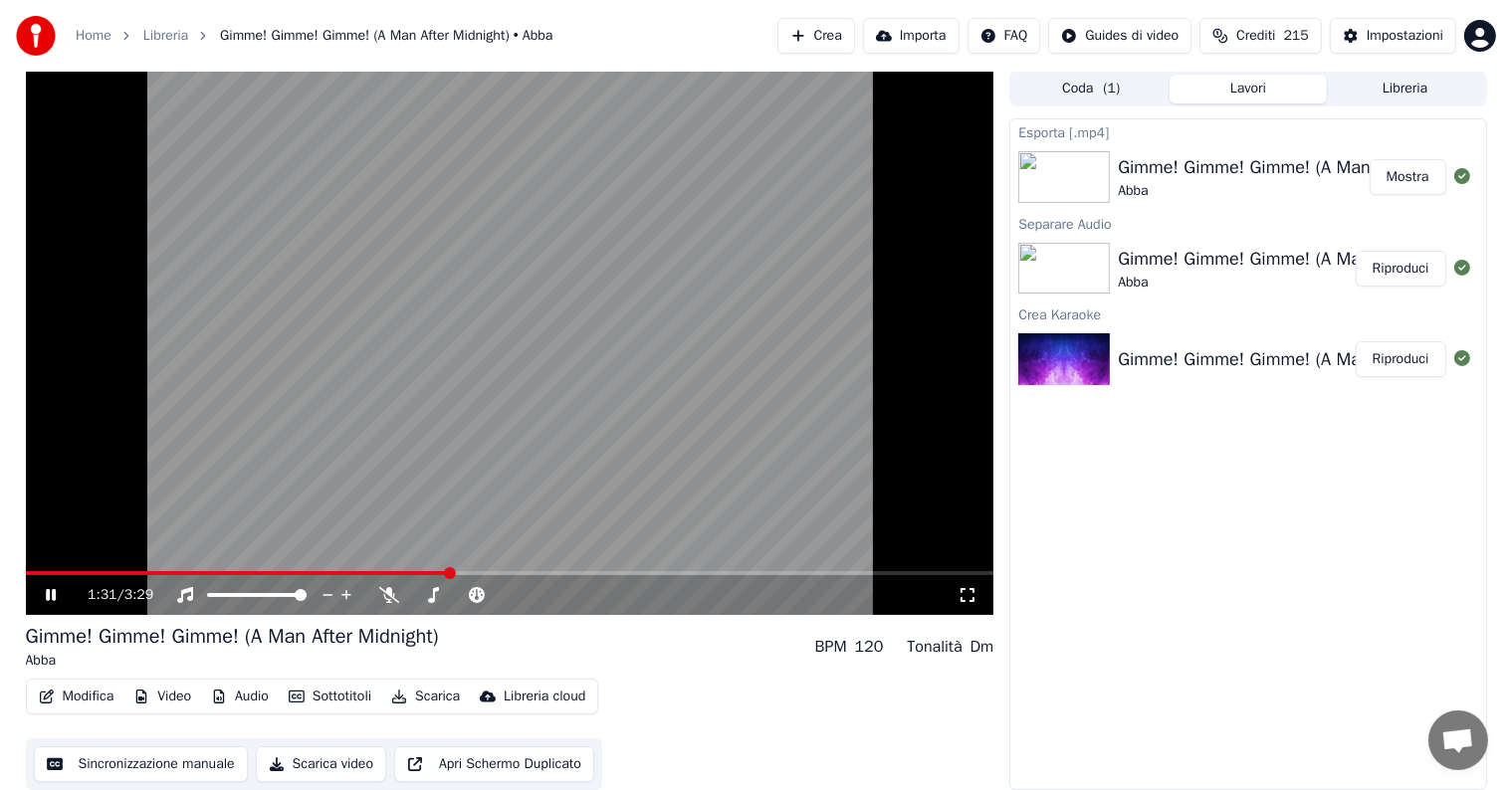 click on "1:31  /  3:29" at bounding box center [510, 595] 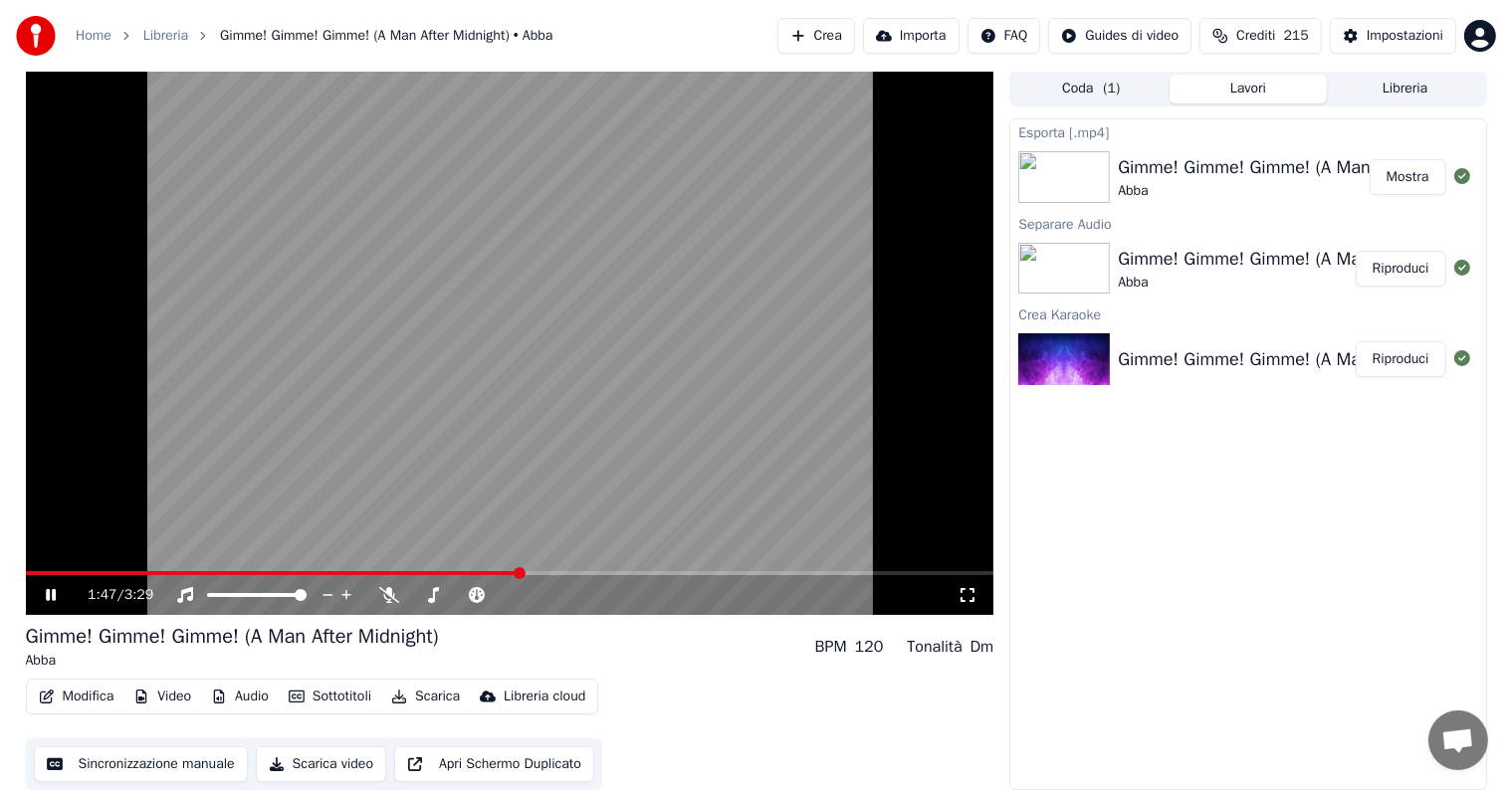 click at bounding box center [510, 573] 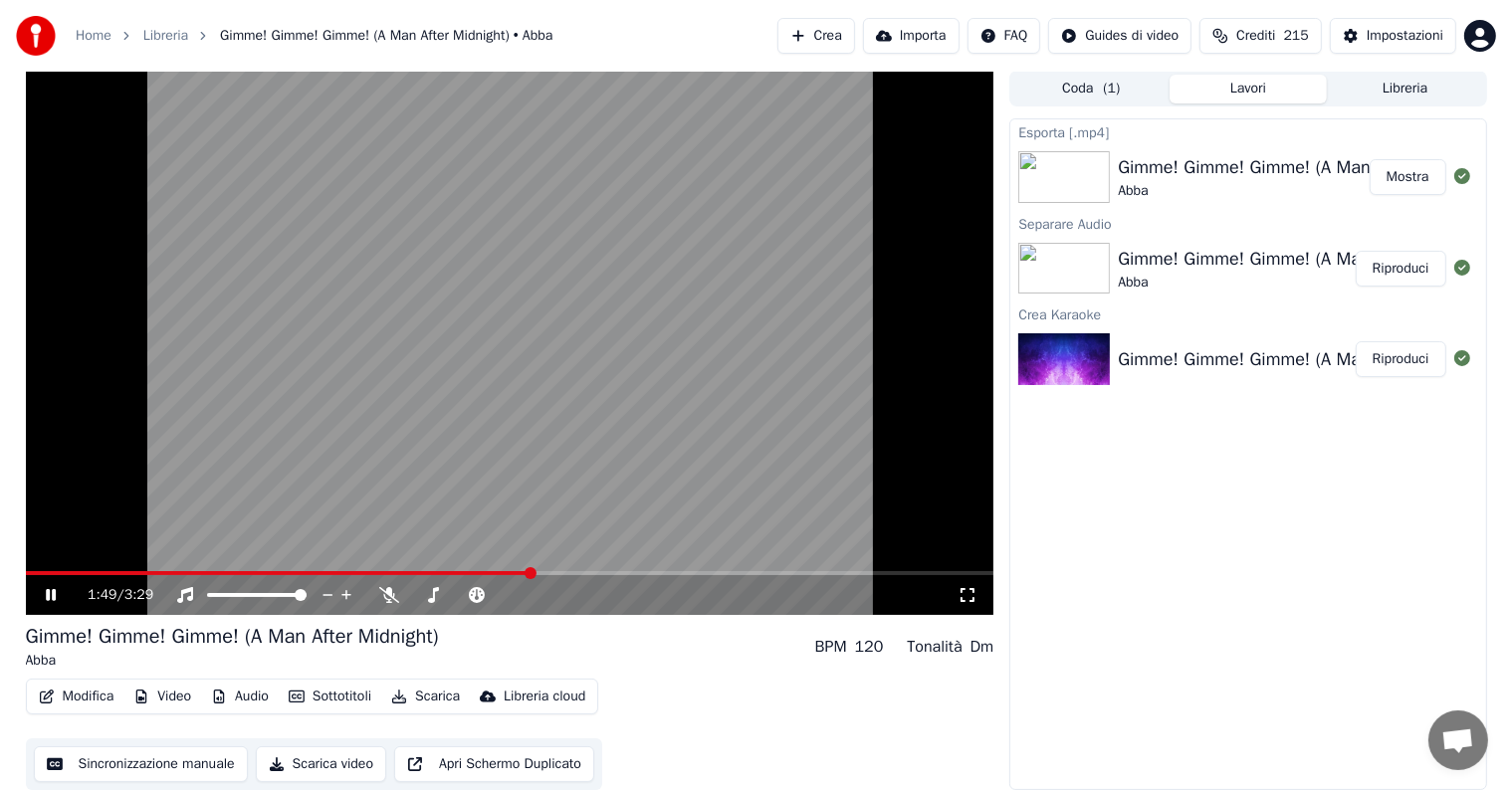 click 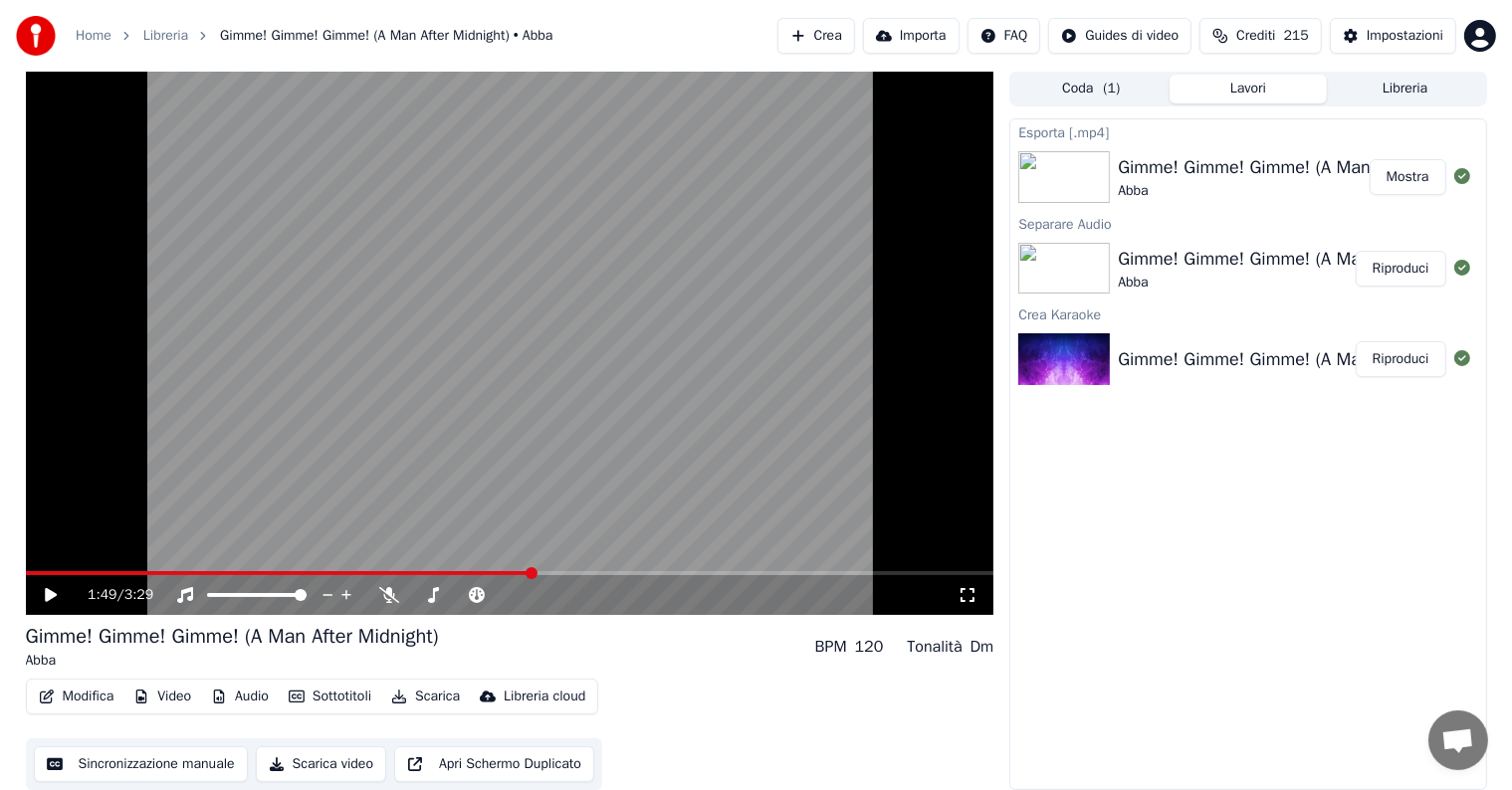 click on "Audio" at bounding box center (240, 696) 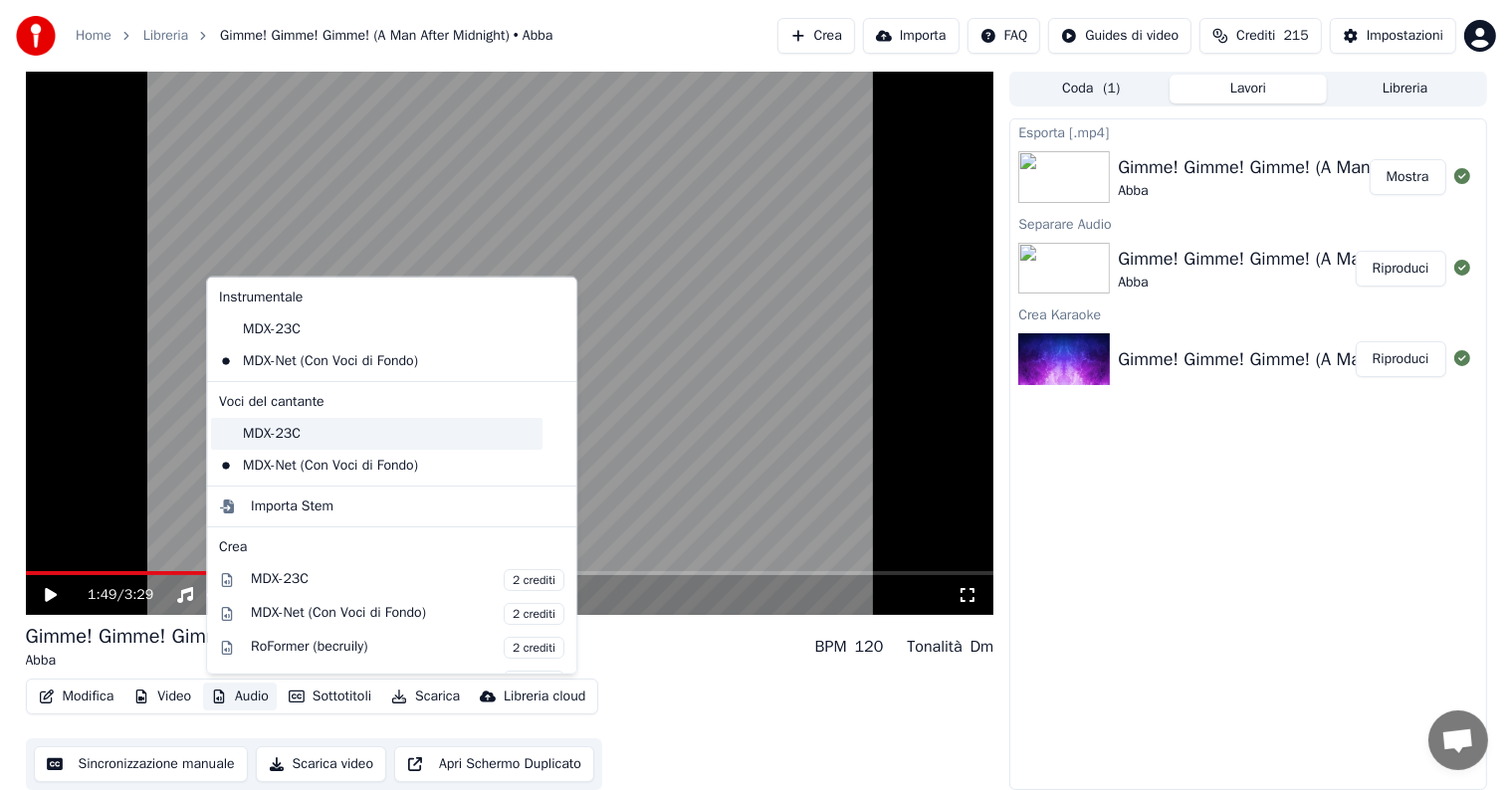 click on "MDX-23C" at bounding box center (376, 434) 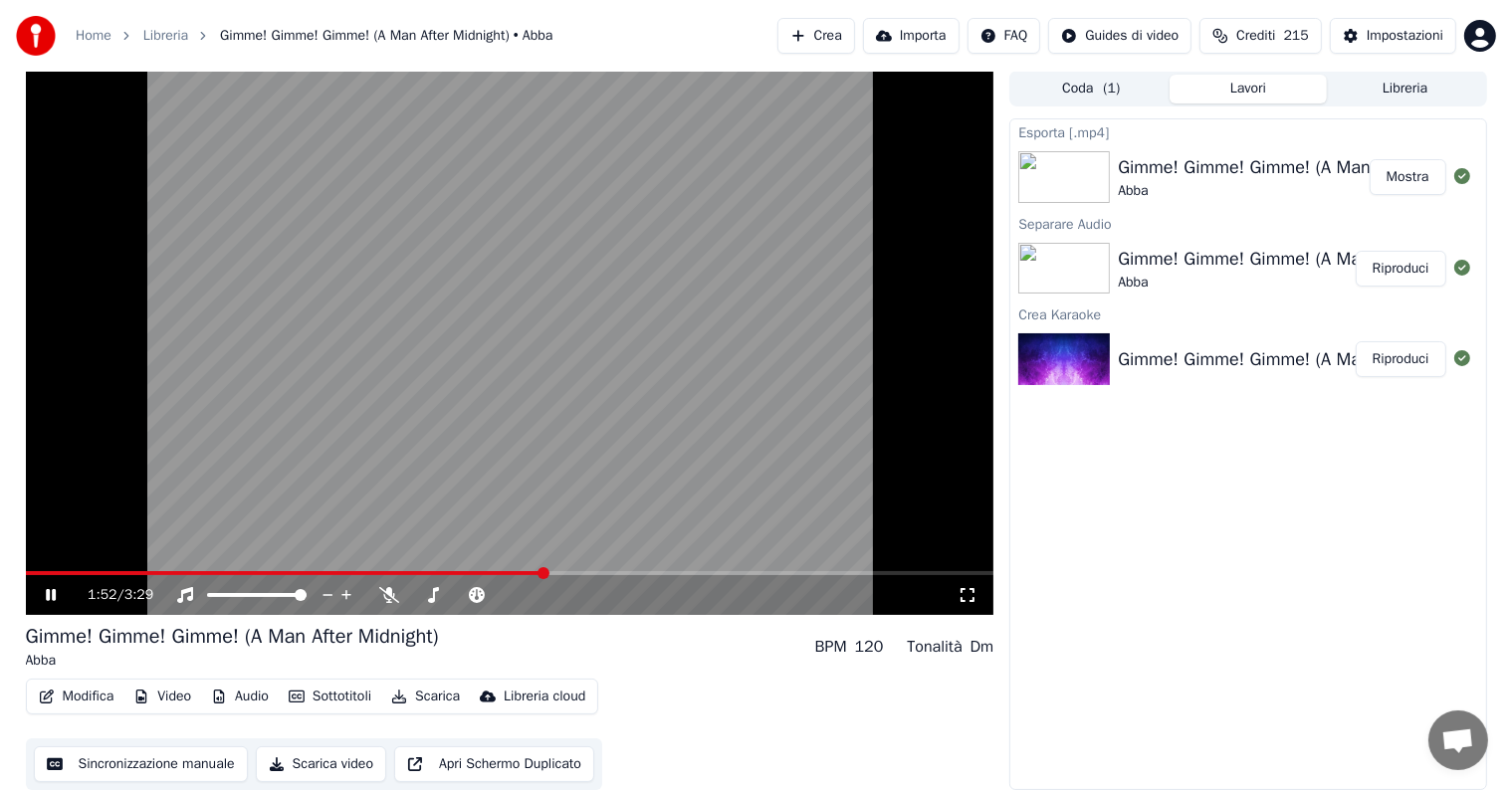 click on "Audio" at bounding box center (240, 696) 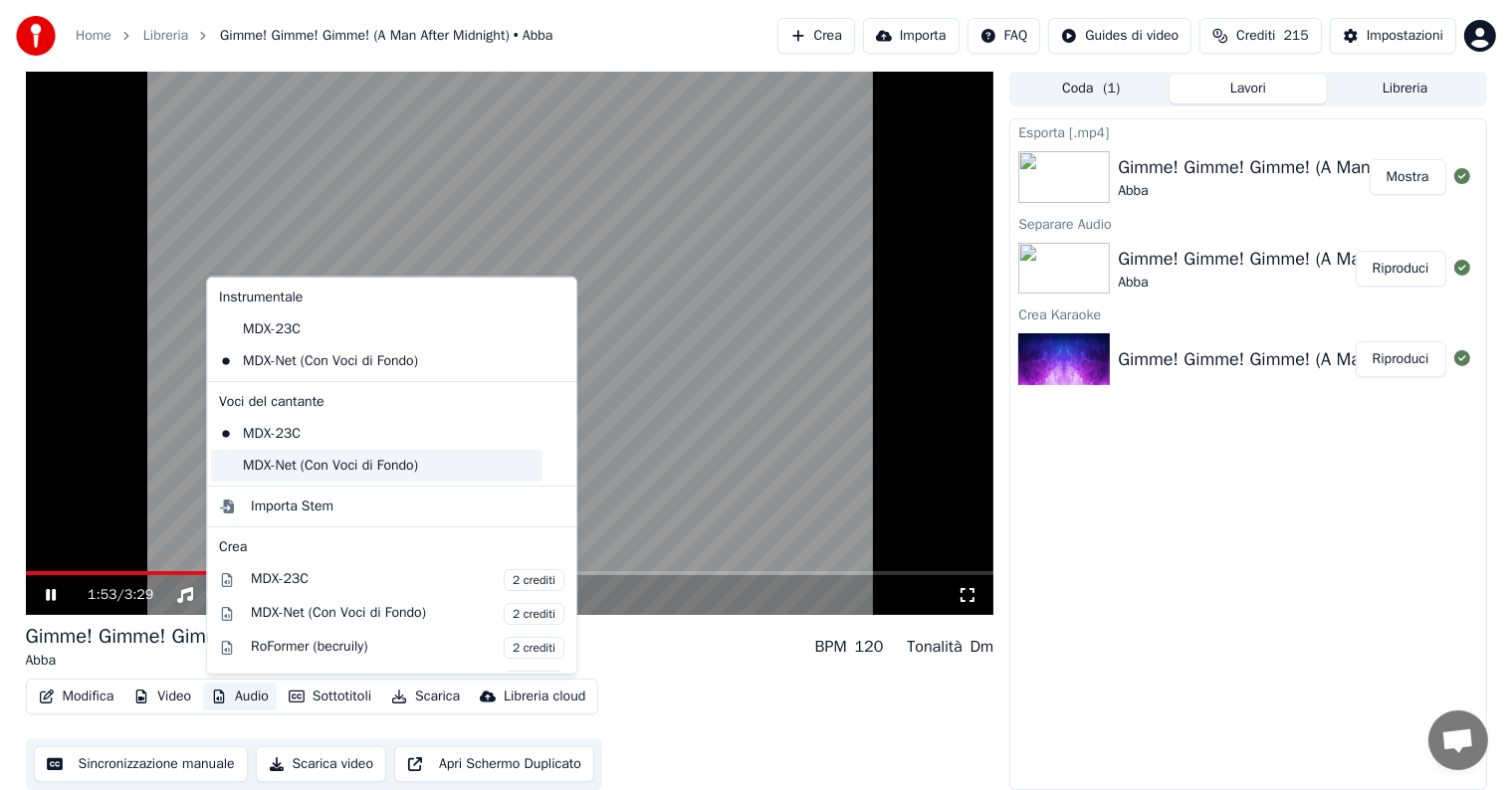 click on "MDX-Net (Con Voci di Fondo)" at bounding box center [376, 466] 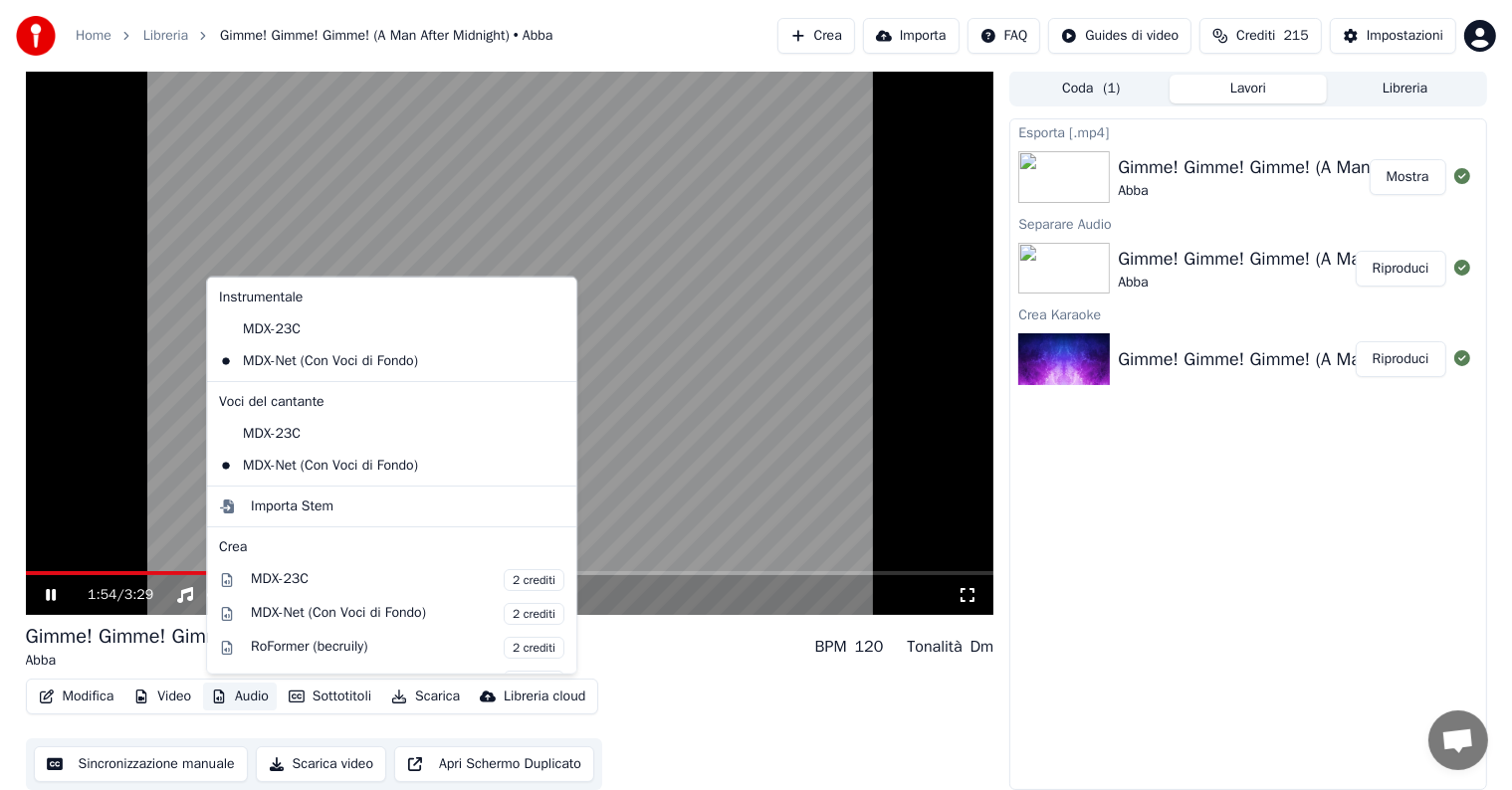 click on "Audio" at bounding box center (240, 696) 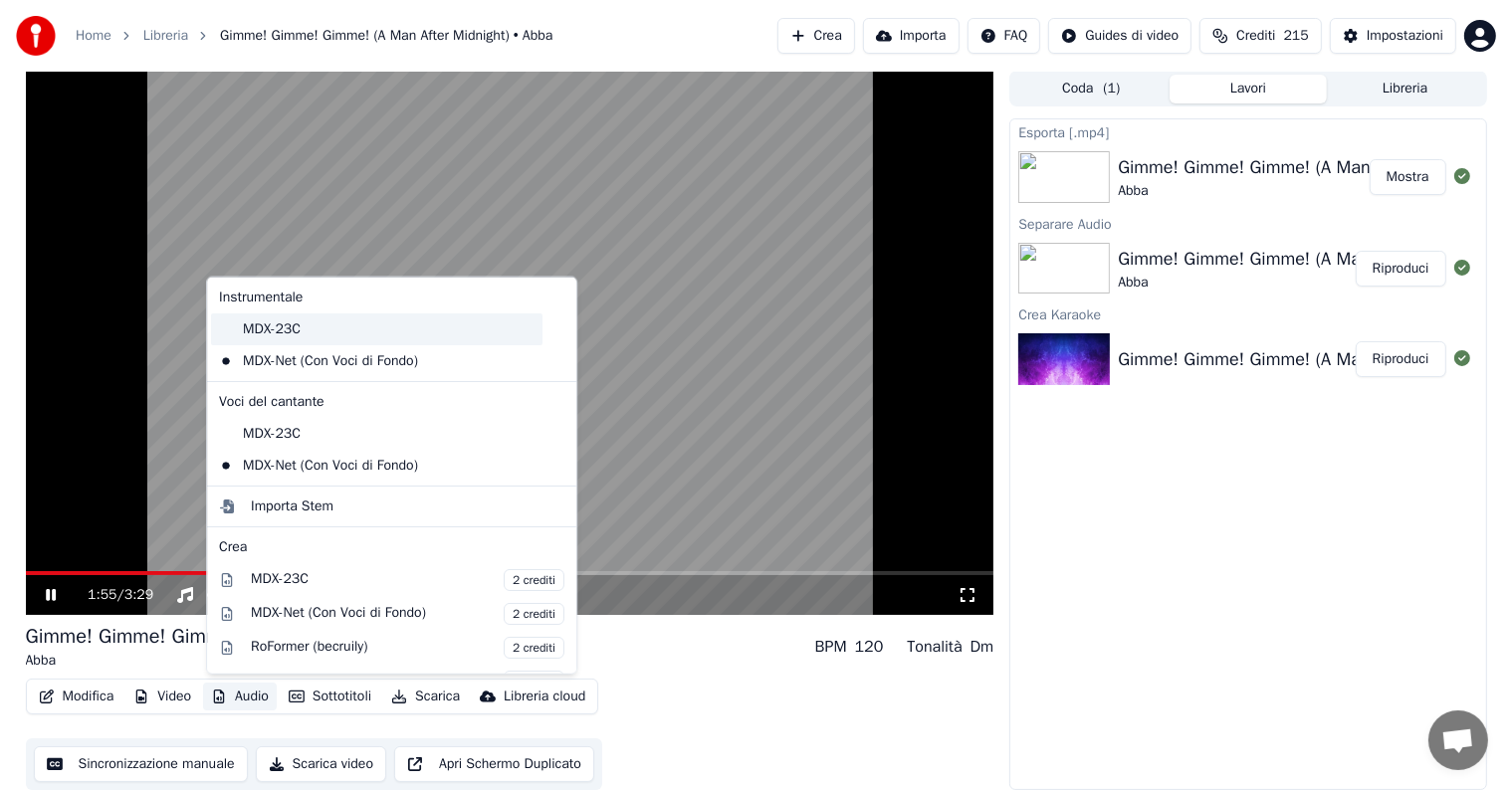 click on "MDX-23C" at bounding box center (376, 329) 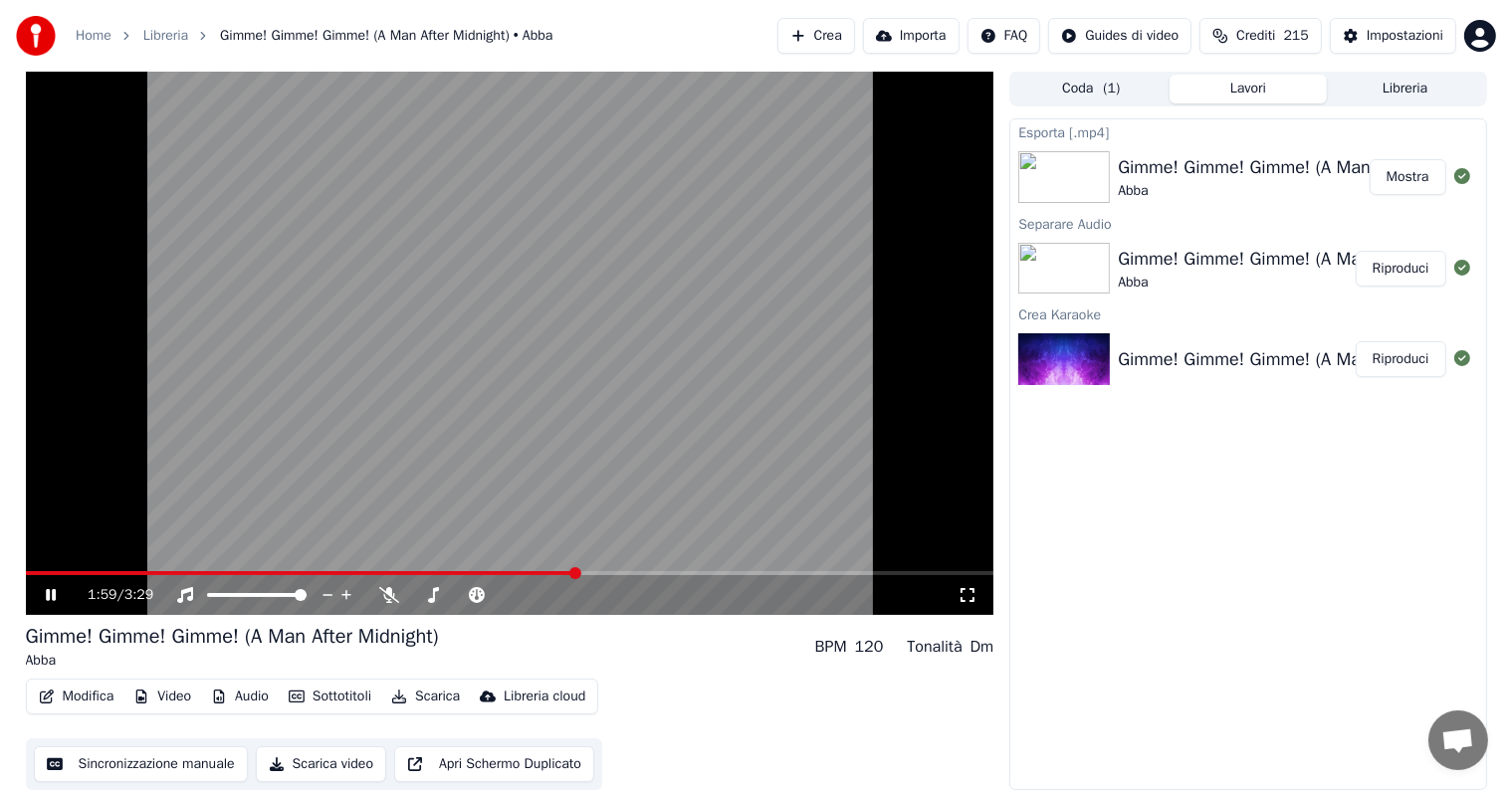 click 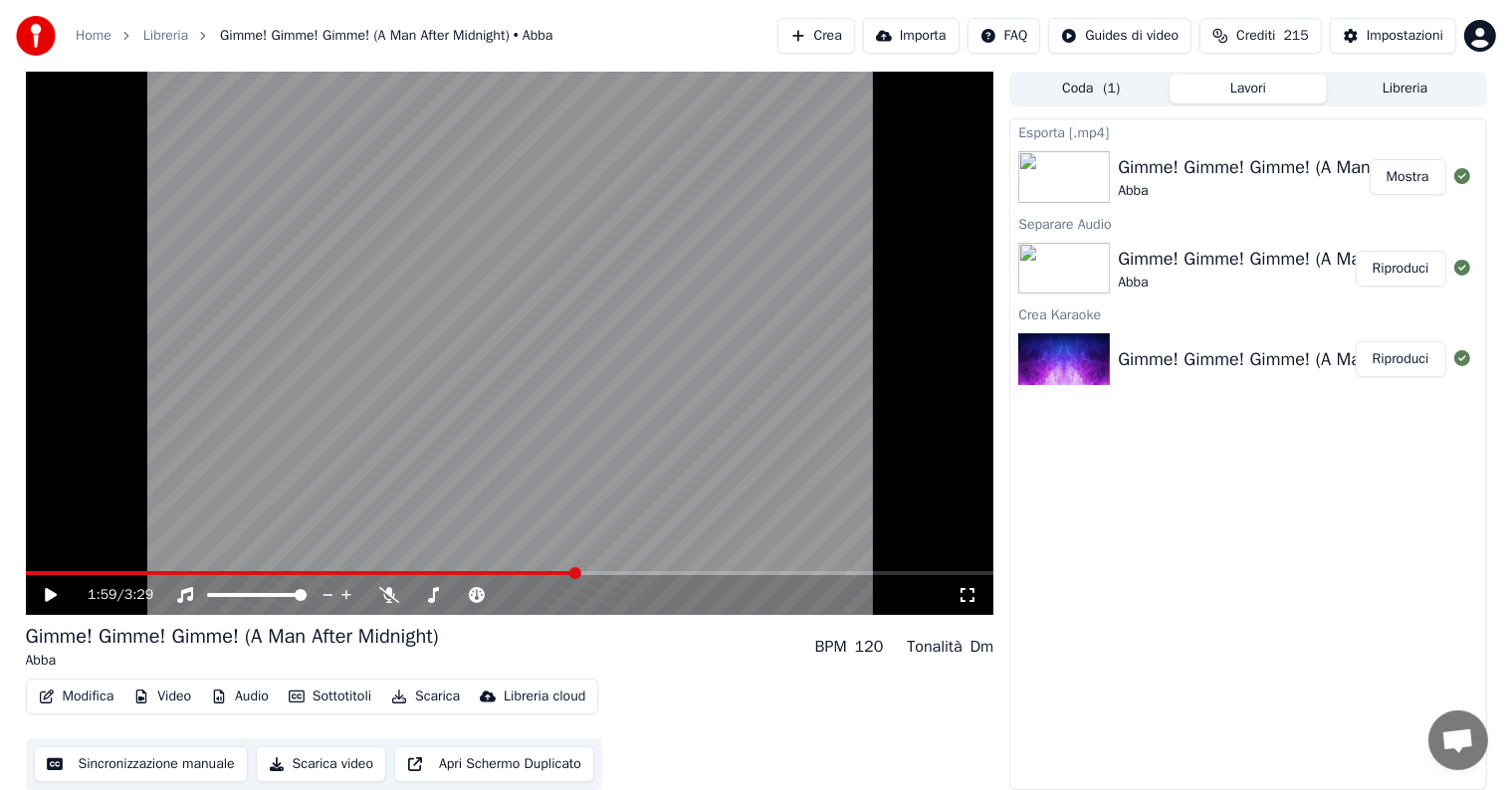 click on "Modifica" at bounding box center (77, 696) 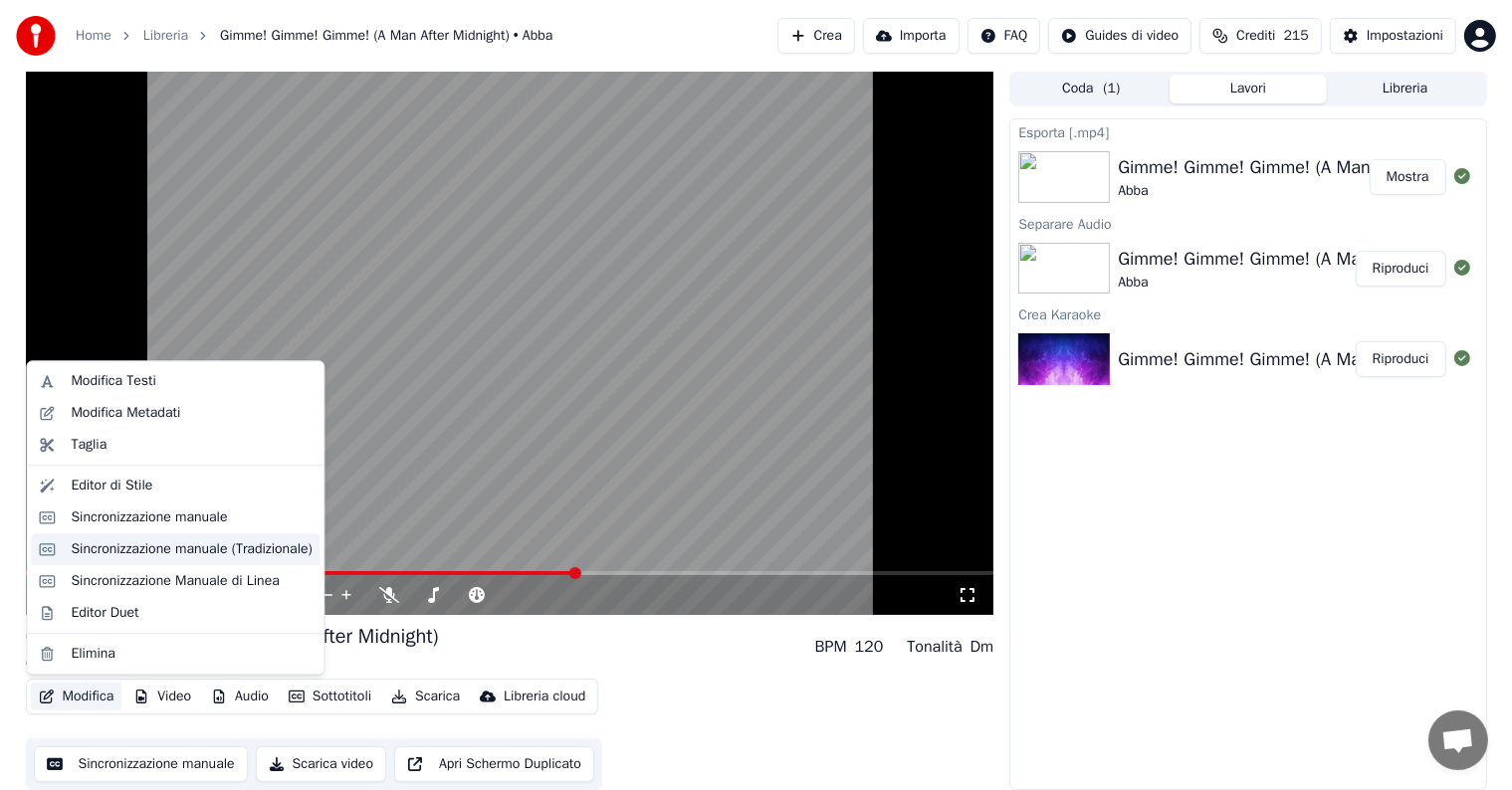click on "Sincronizzazione manuale (Tradizionale)" at bounding box center [191, 549] 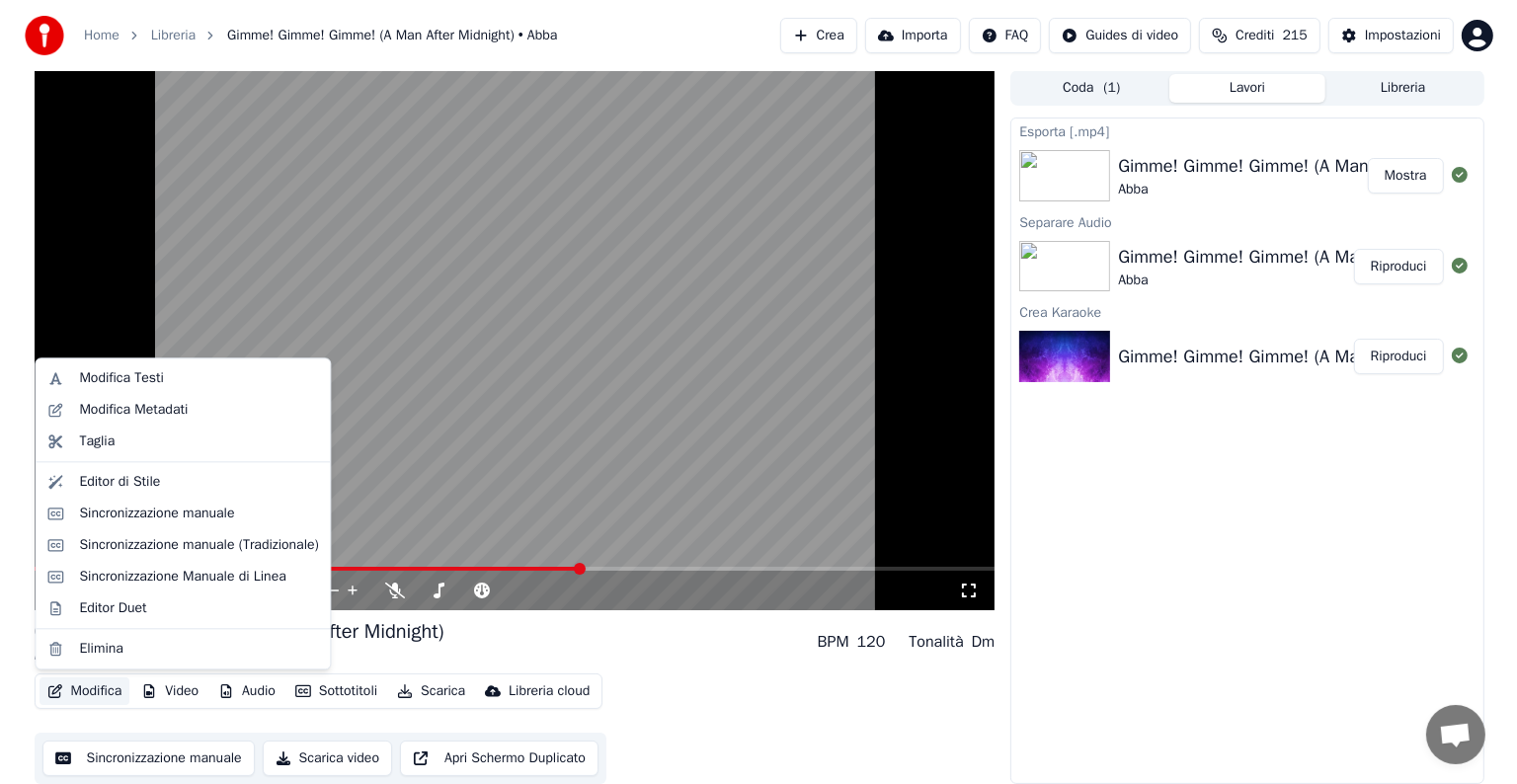 scroll, scrollTop: 0, scrollLeft: 0, axis: both 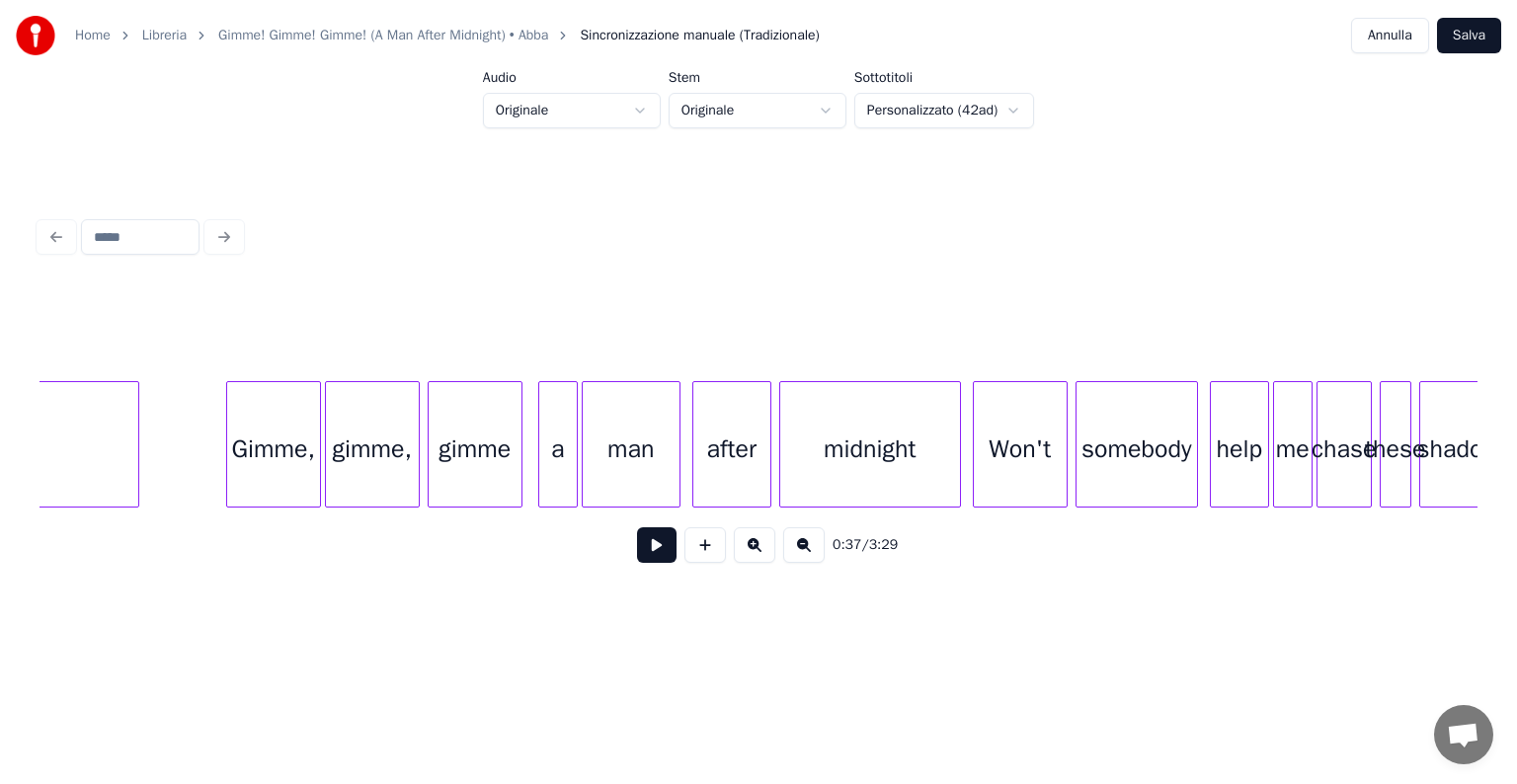 click on "Gimme," at bounding box center (274, 449) 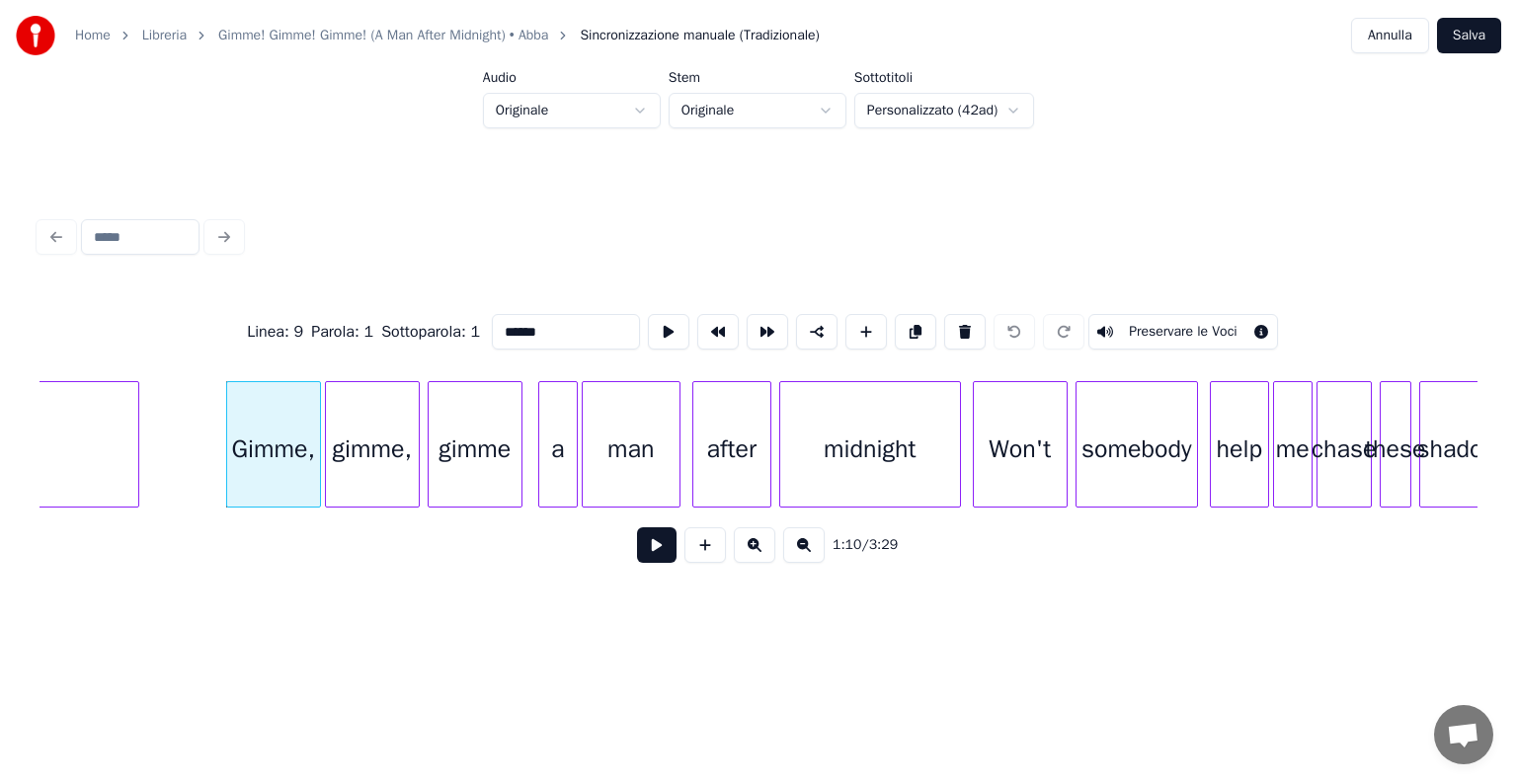 click on "Preservare le Voci" at bounding box center (1183, 332) 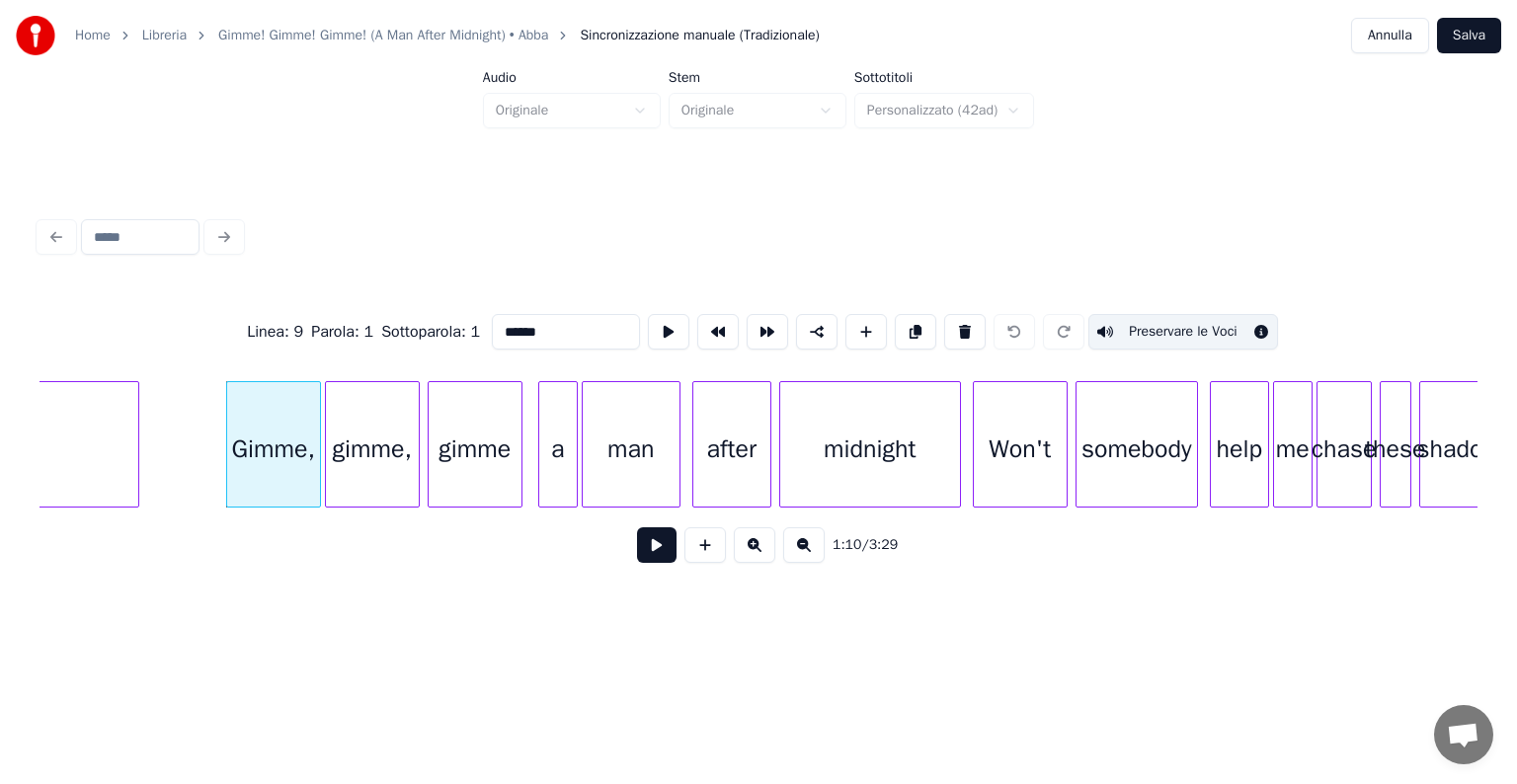 click at bounding box center (657, 545) 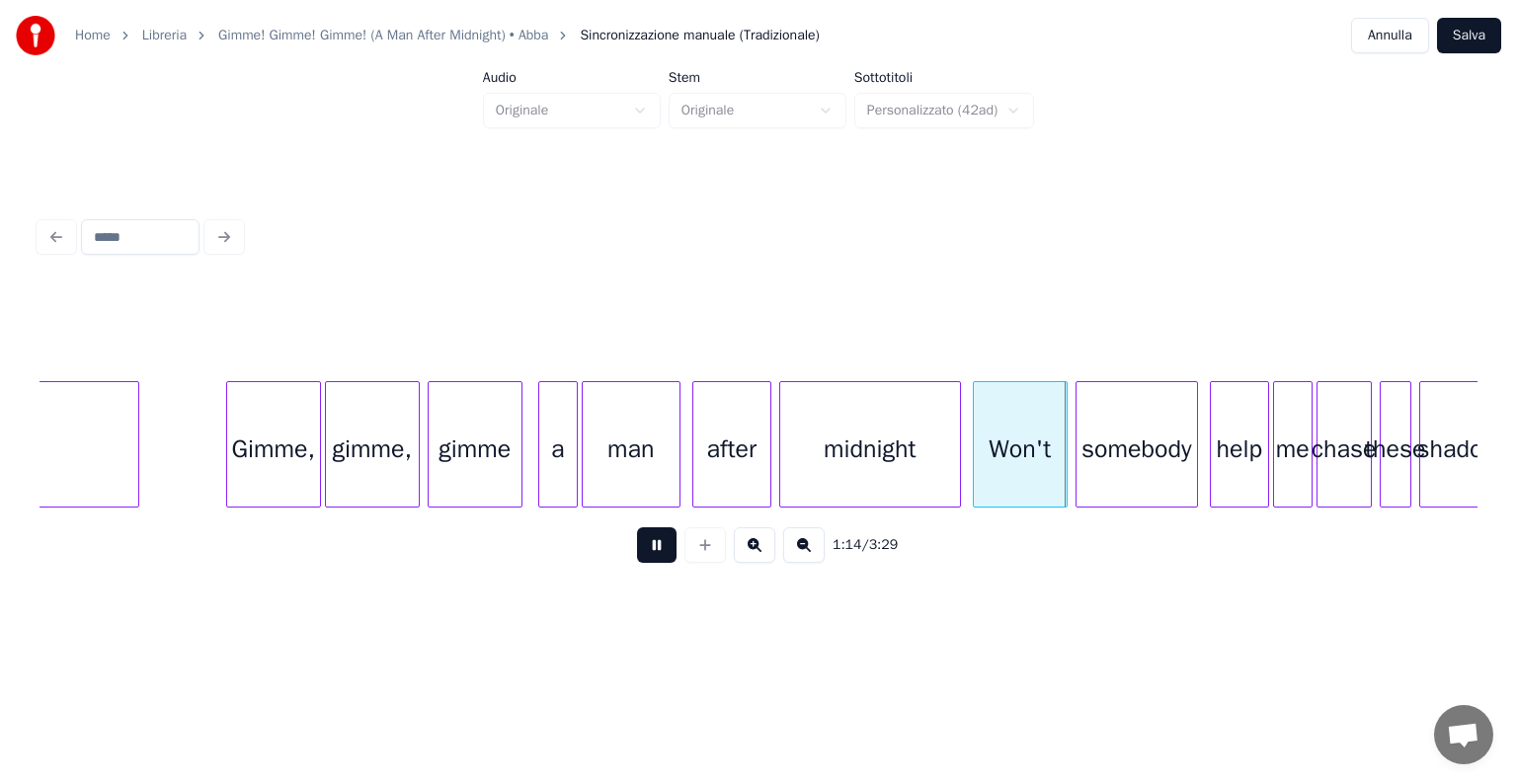 click at bounding box center (657, 545) 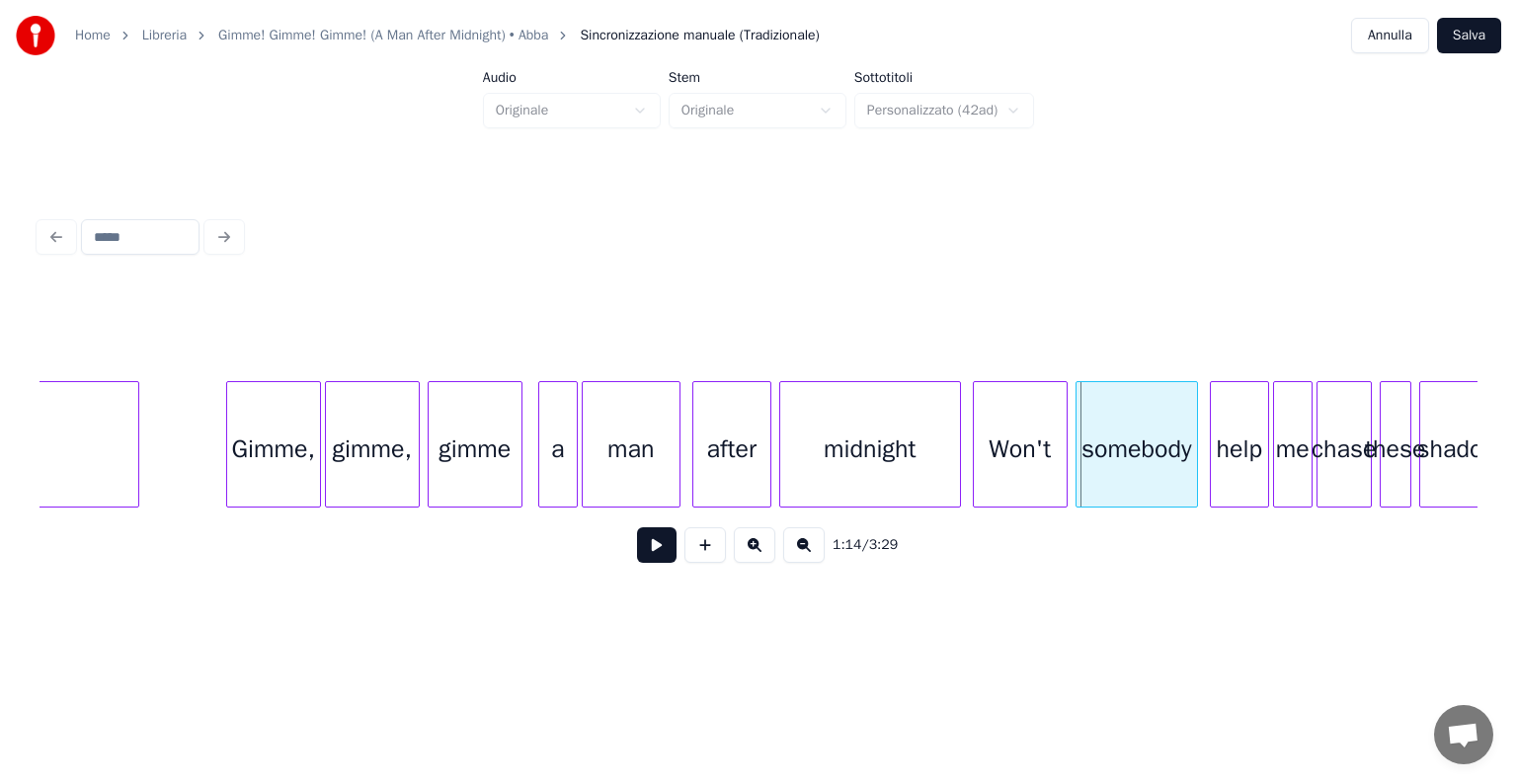 click on "Gimme," at bounding box center (274, 449) 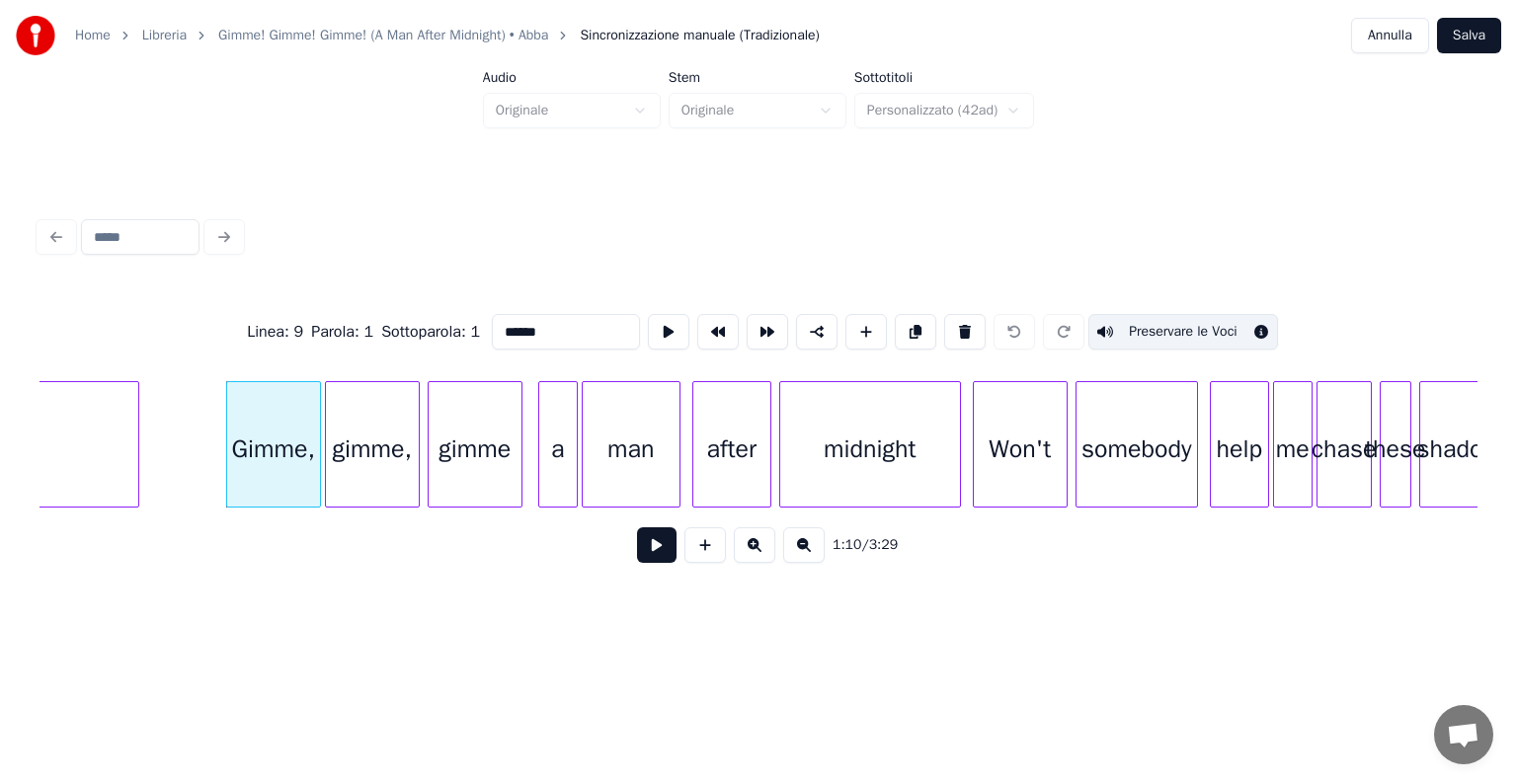 click on "gimme," at bounding box center [372, 449] 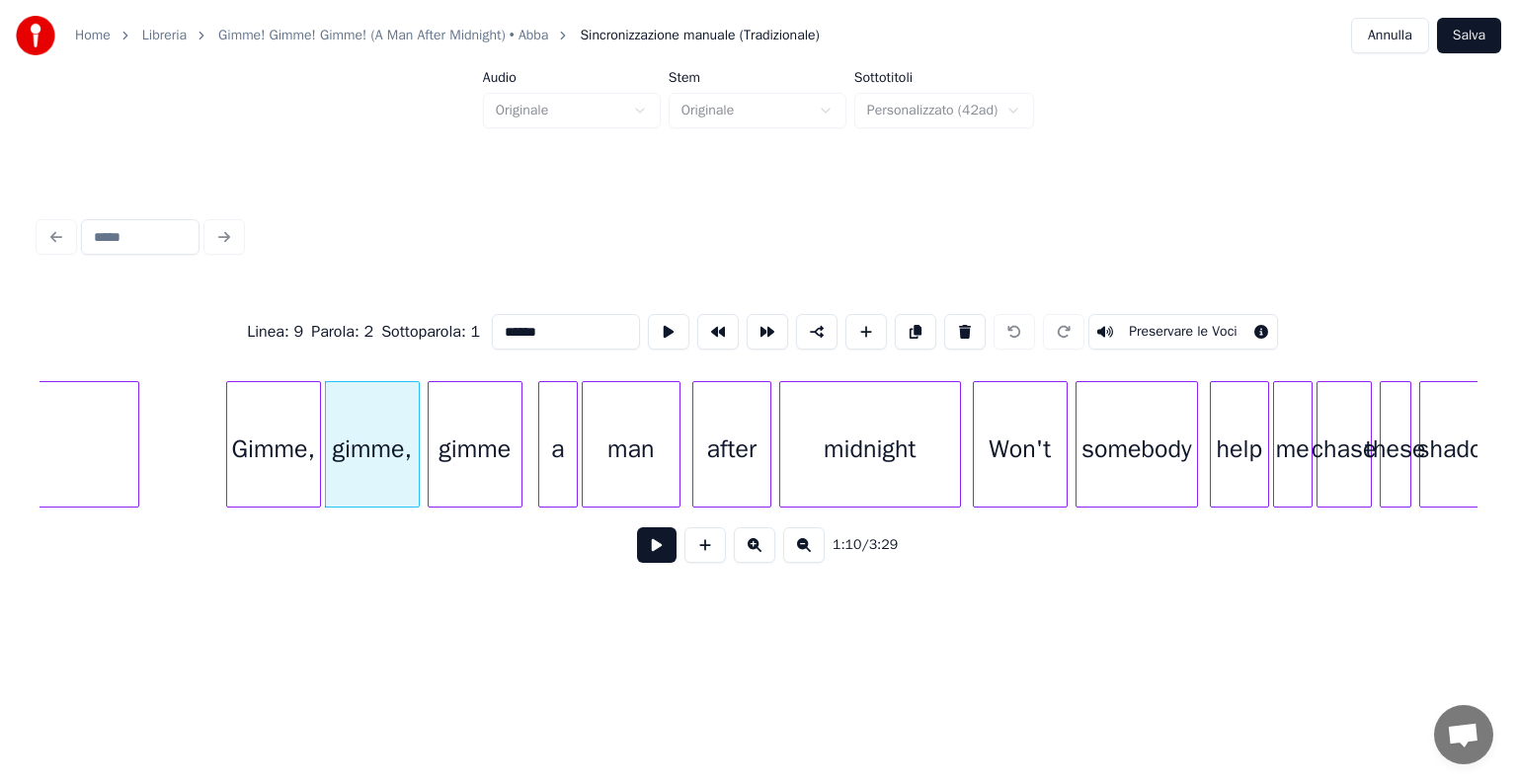 click on "Preservare le Voci" at bounding box center (1183, 332) 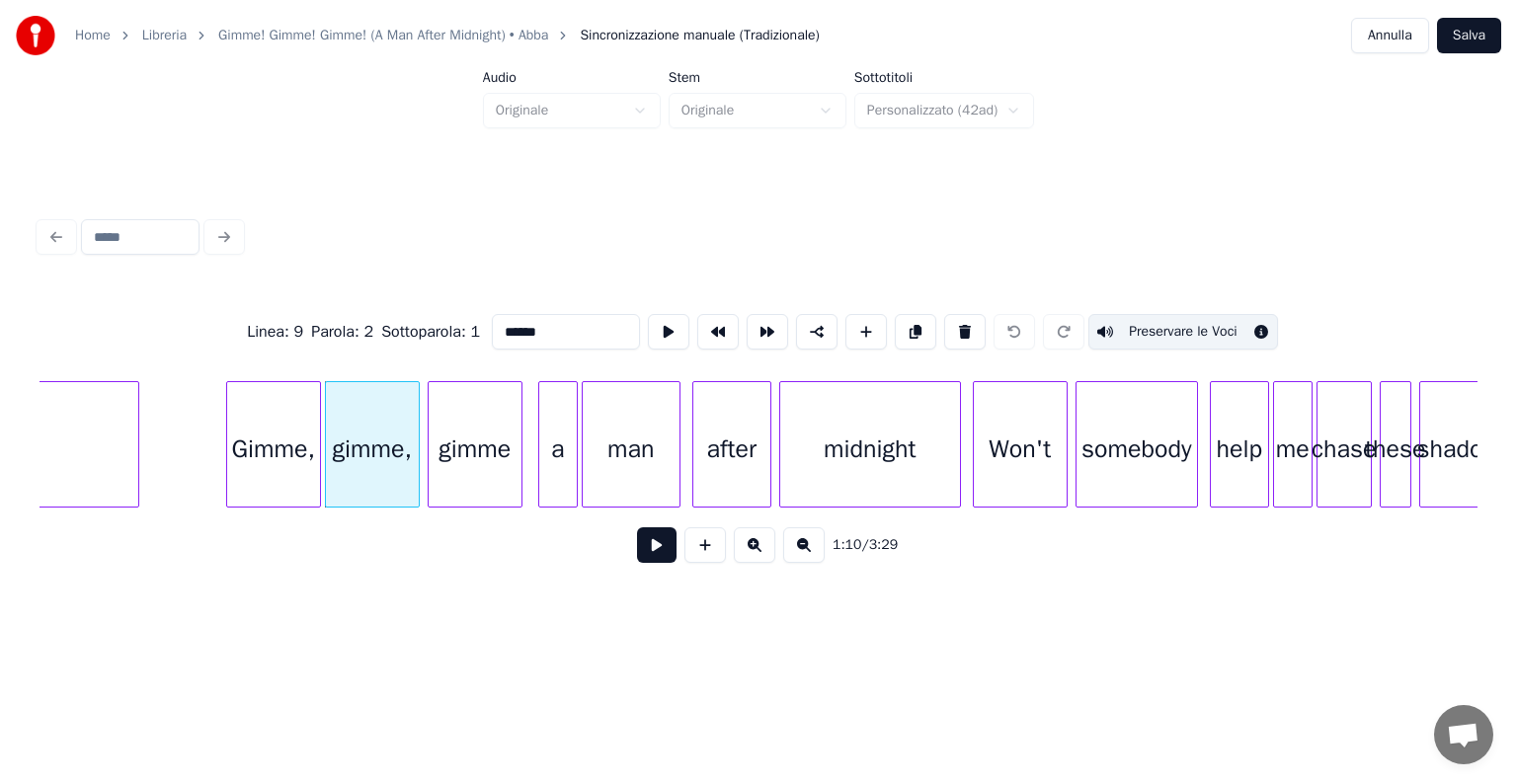 click on "gimme" at bounding box center (475, 449) 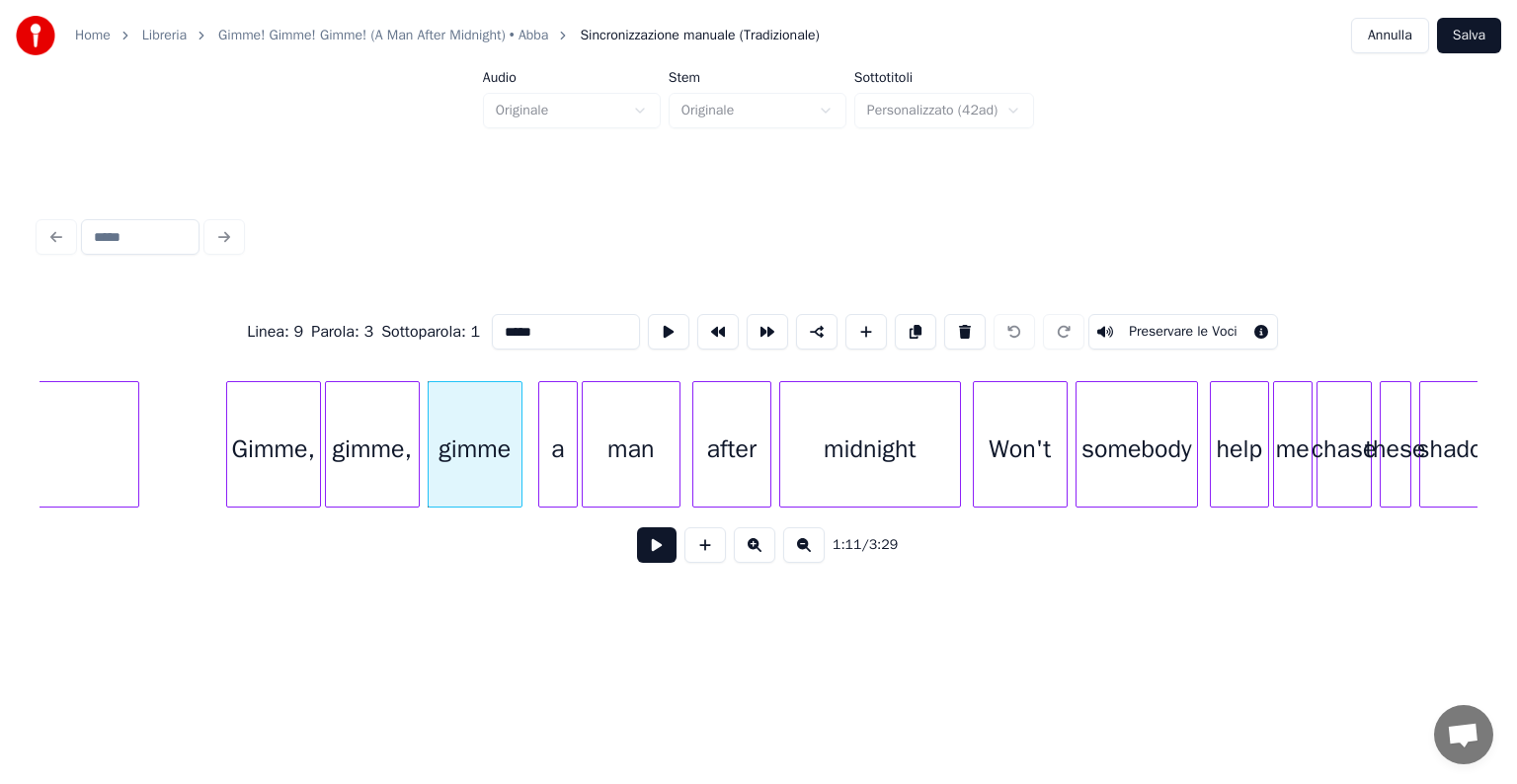 click on "Preservare le Voci" at bounding box center [1183, 332] 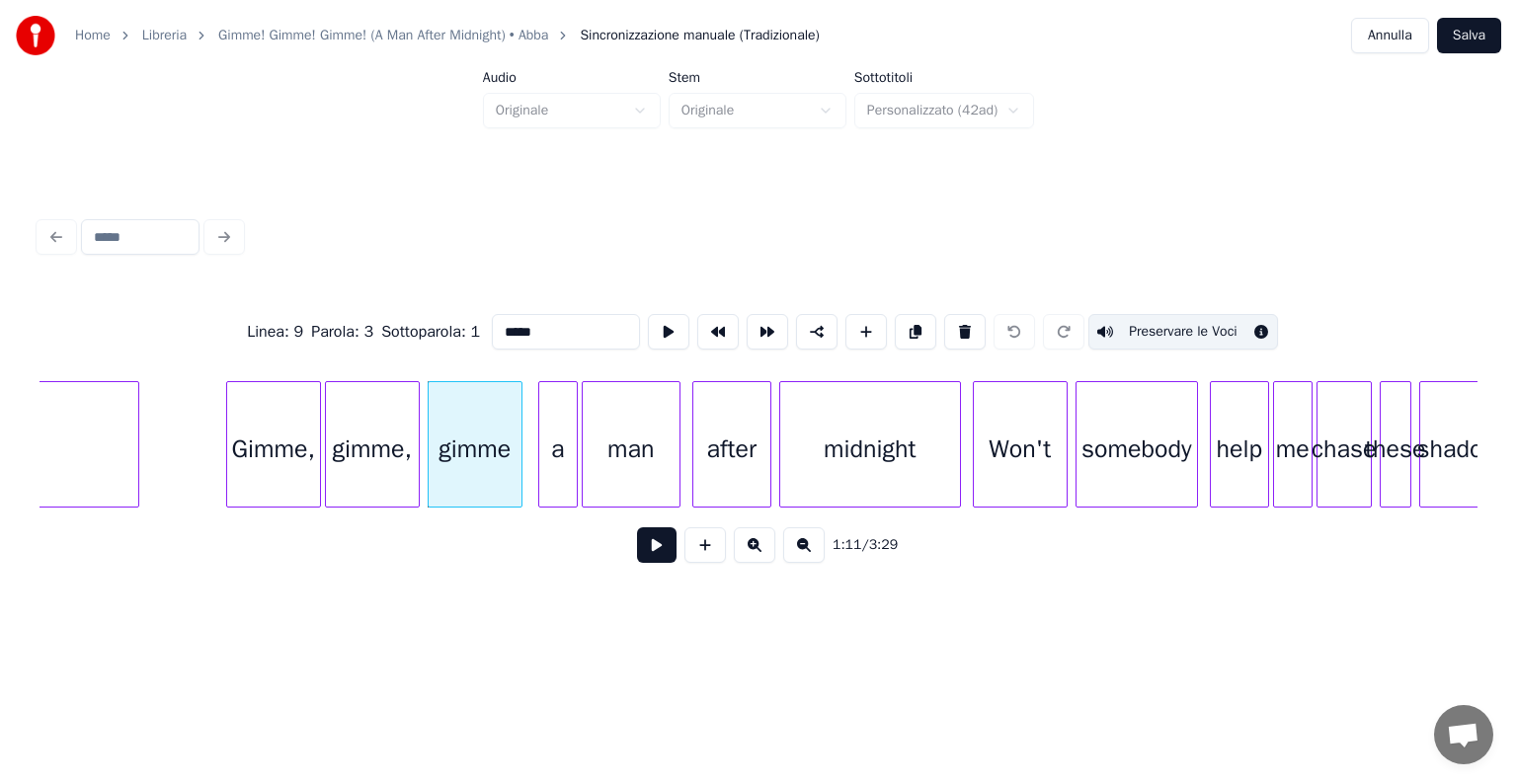 click on "a" at bounding box center [558, 449] 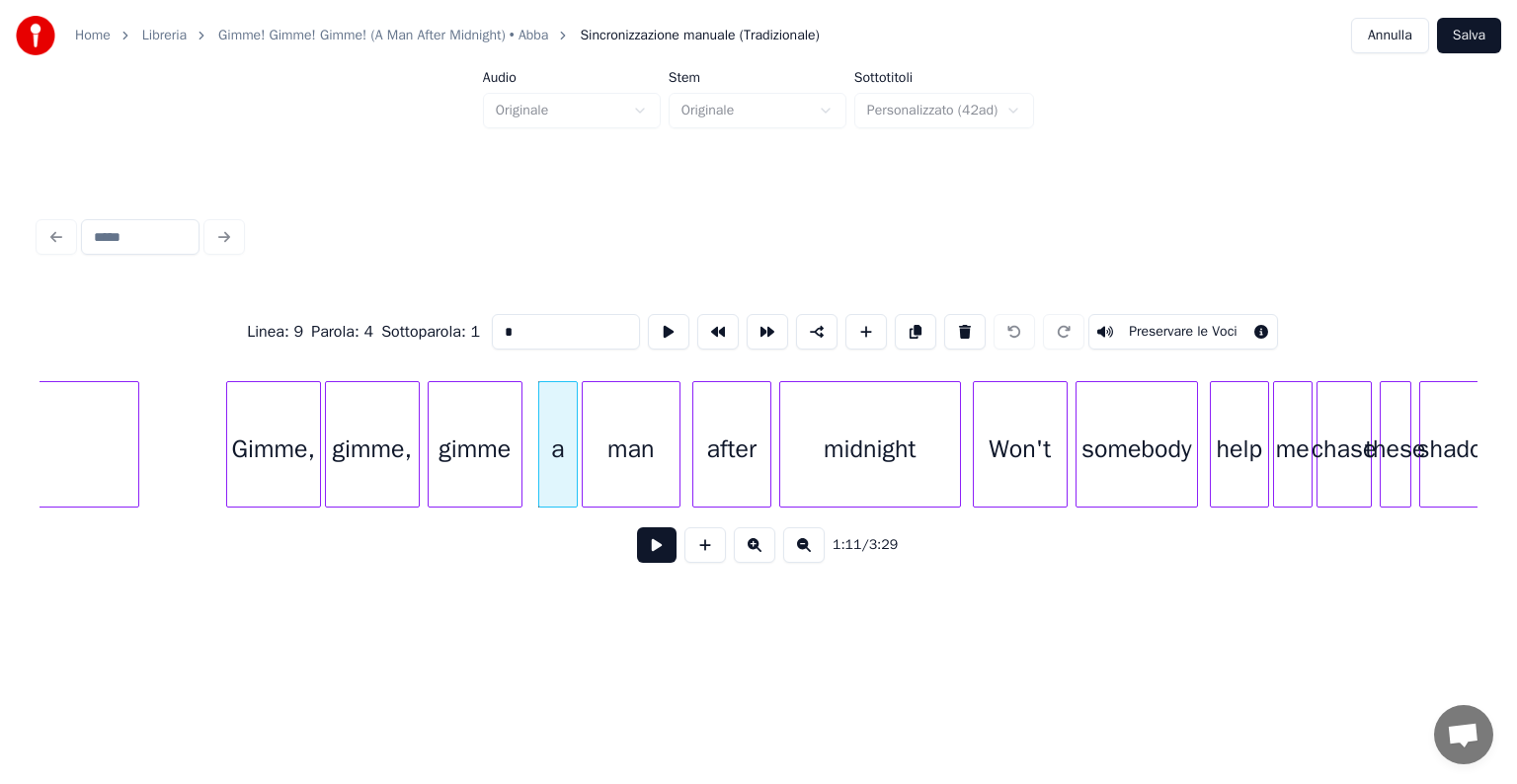 click on "Preservare le Voci" at bounding box center (1183, 332) 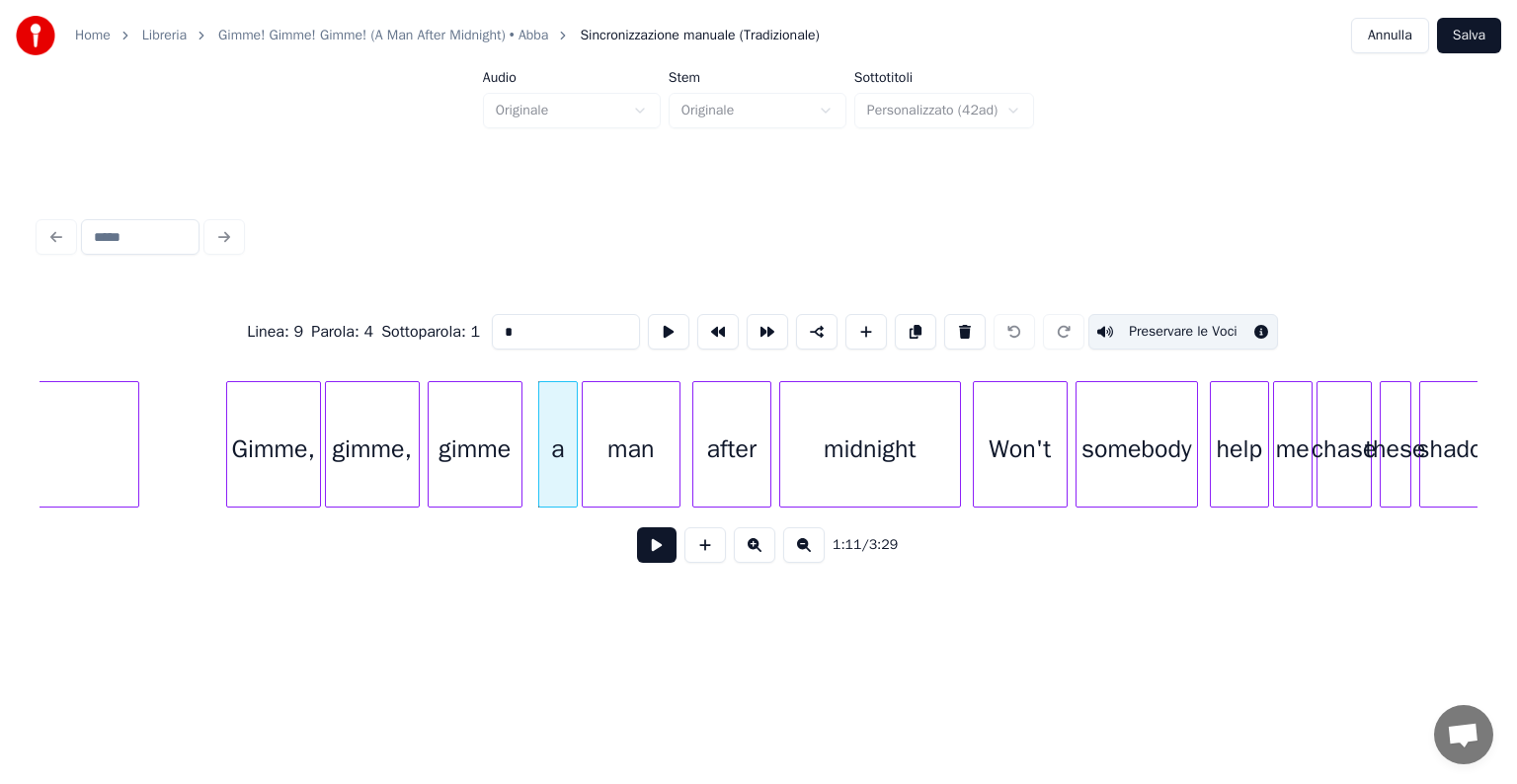 click on "man" at bounding box center (631, 449) 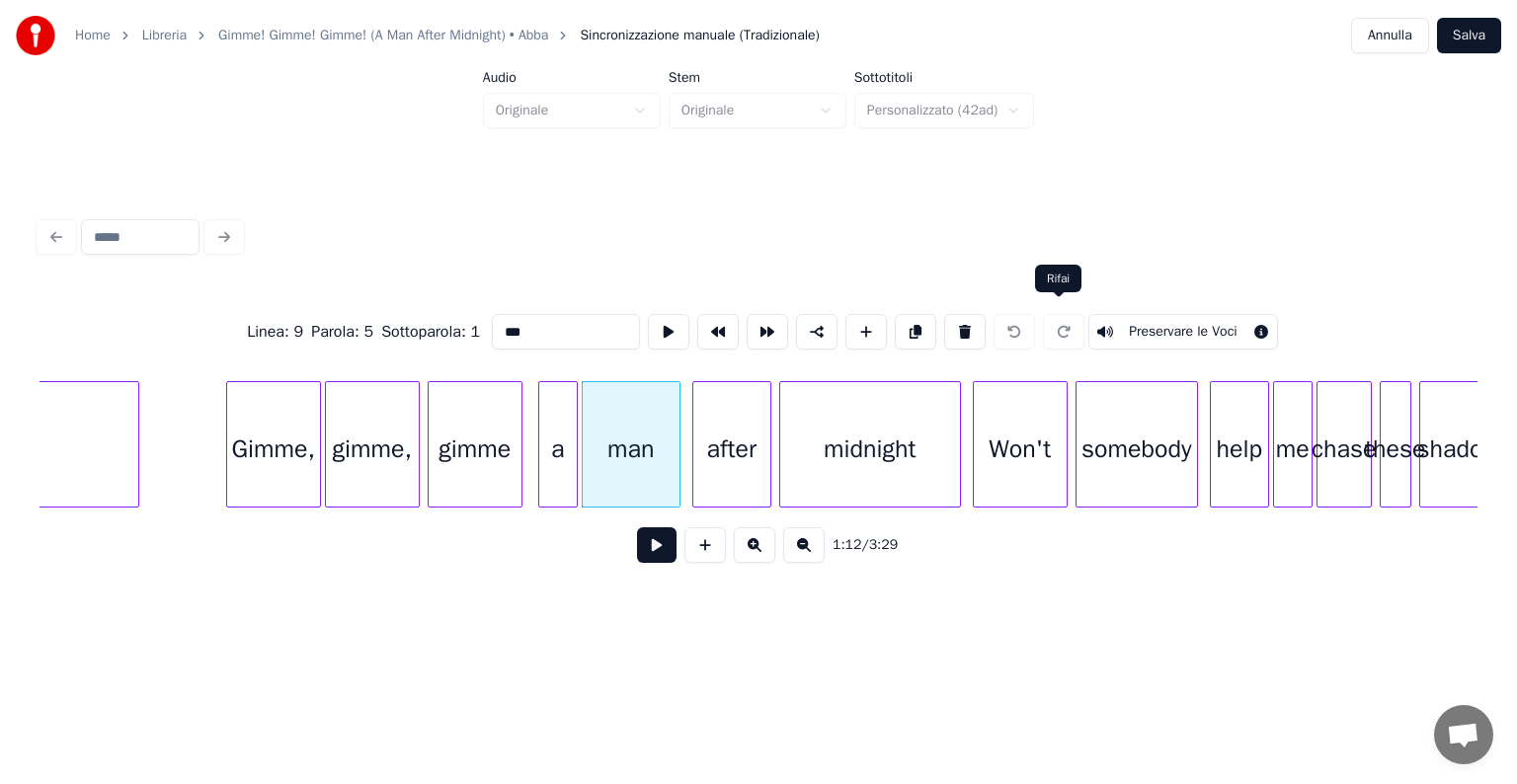 click on "Preservare le Voci" at bounding box center [1183, 332] 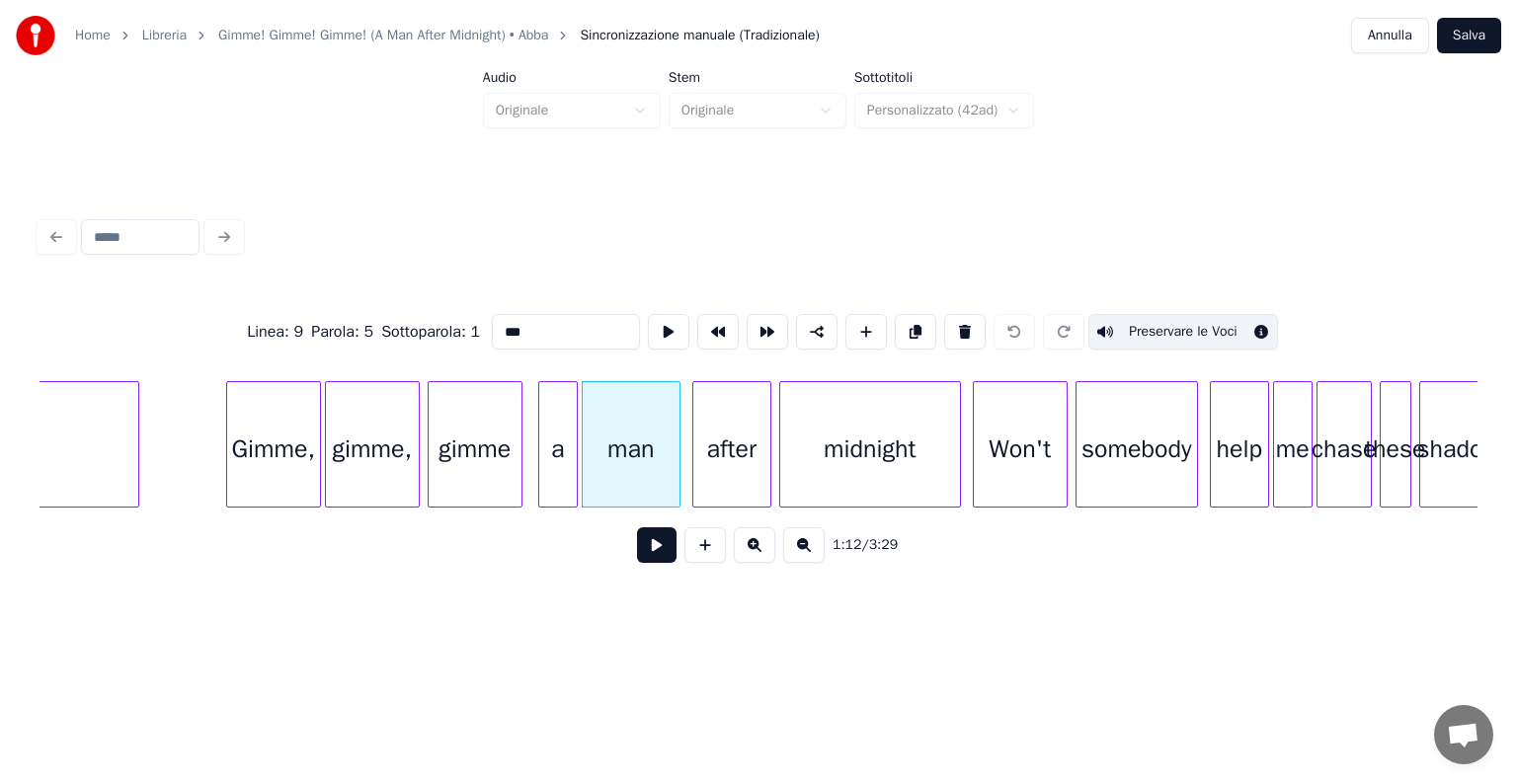 click on "after" at bounding box center [732, 449] 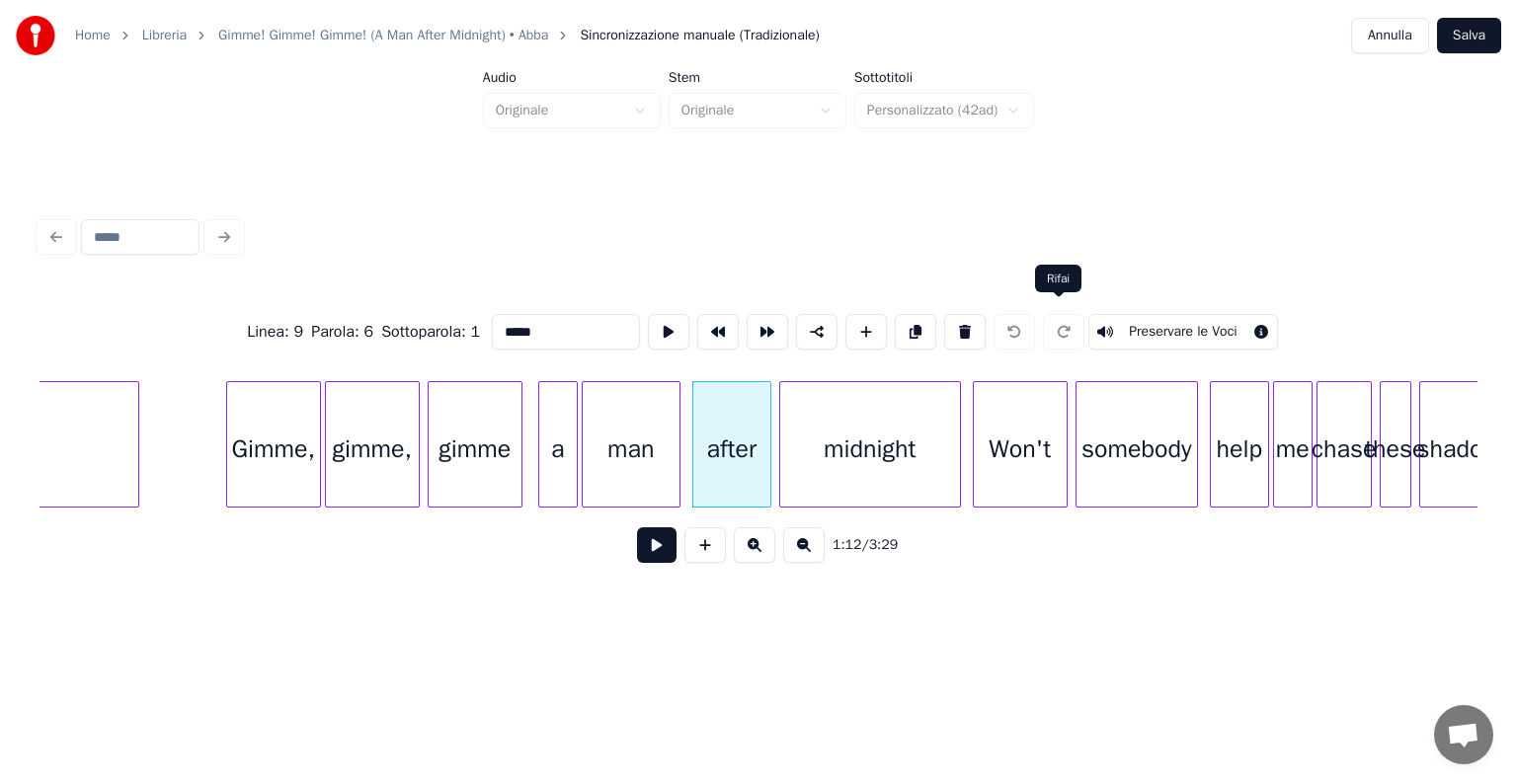 click on "Preservare le Voci" at bounding box center [1183, 332] 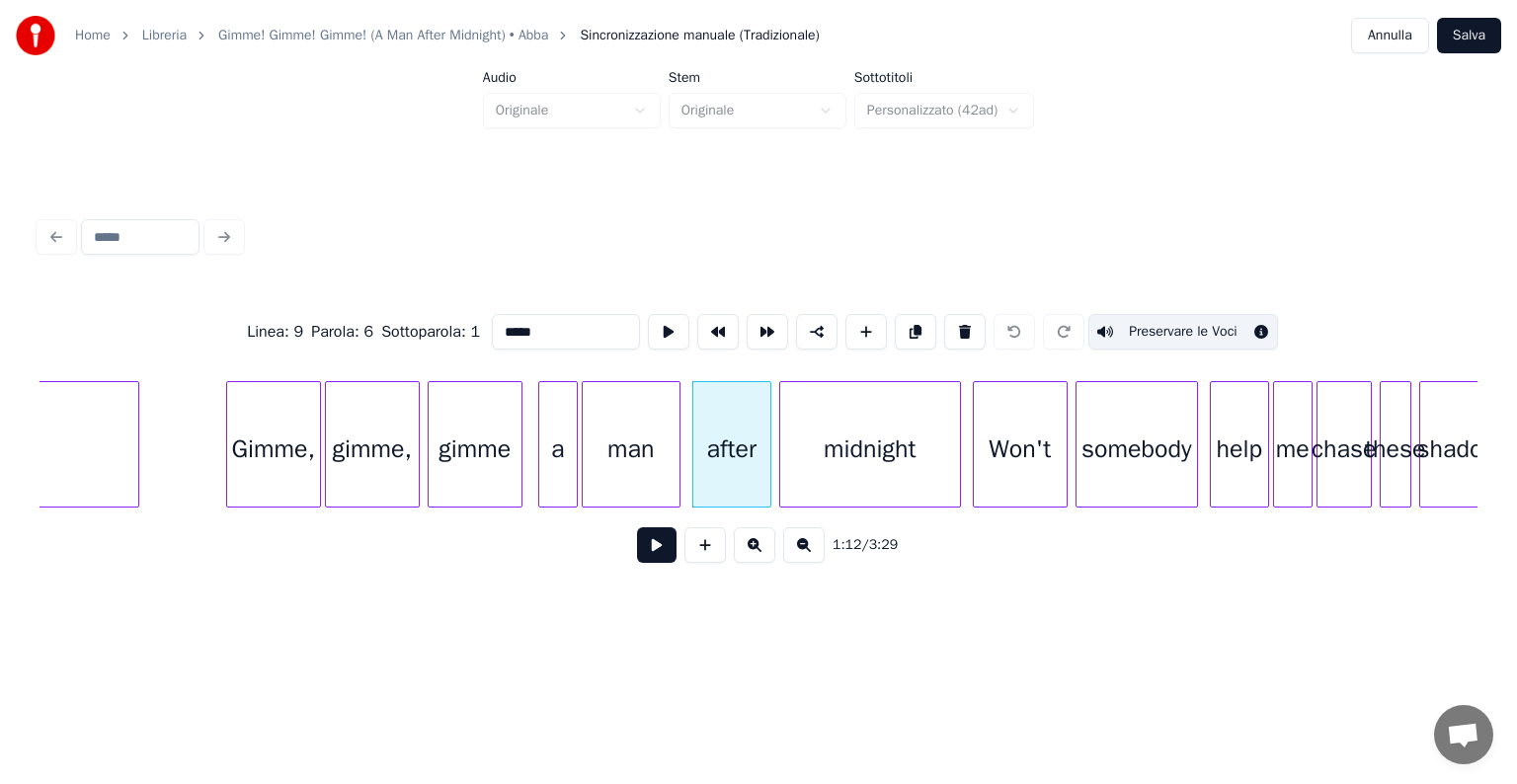 click on "midnight" at bounding box center (870, 449) 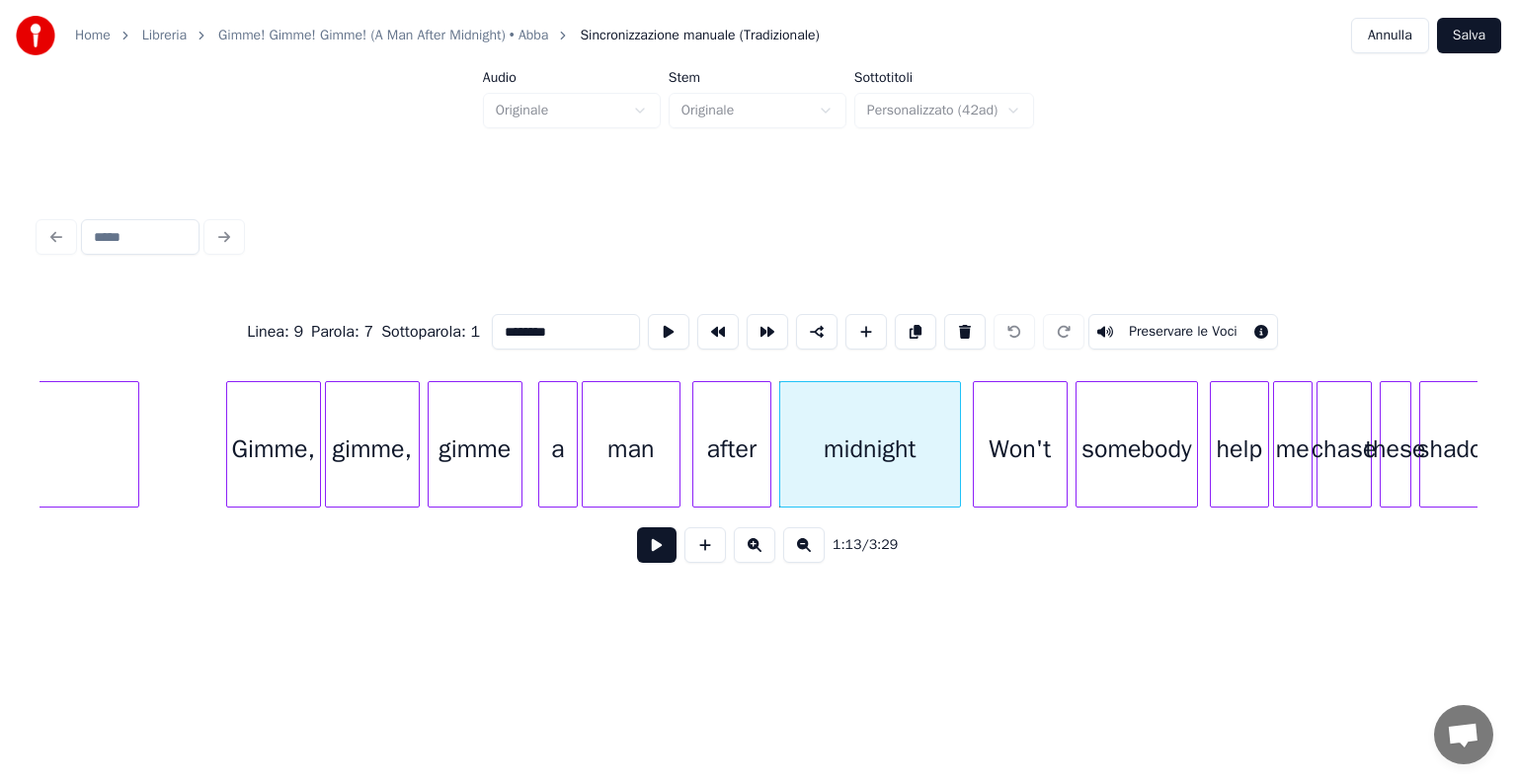 click on "Preservare le Voci" at bounding box center [1183, 332] 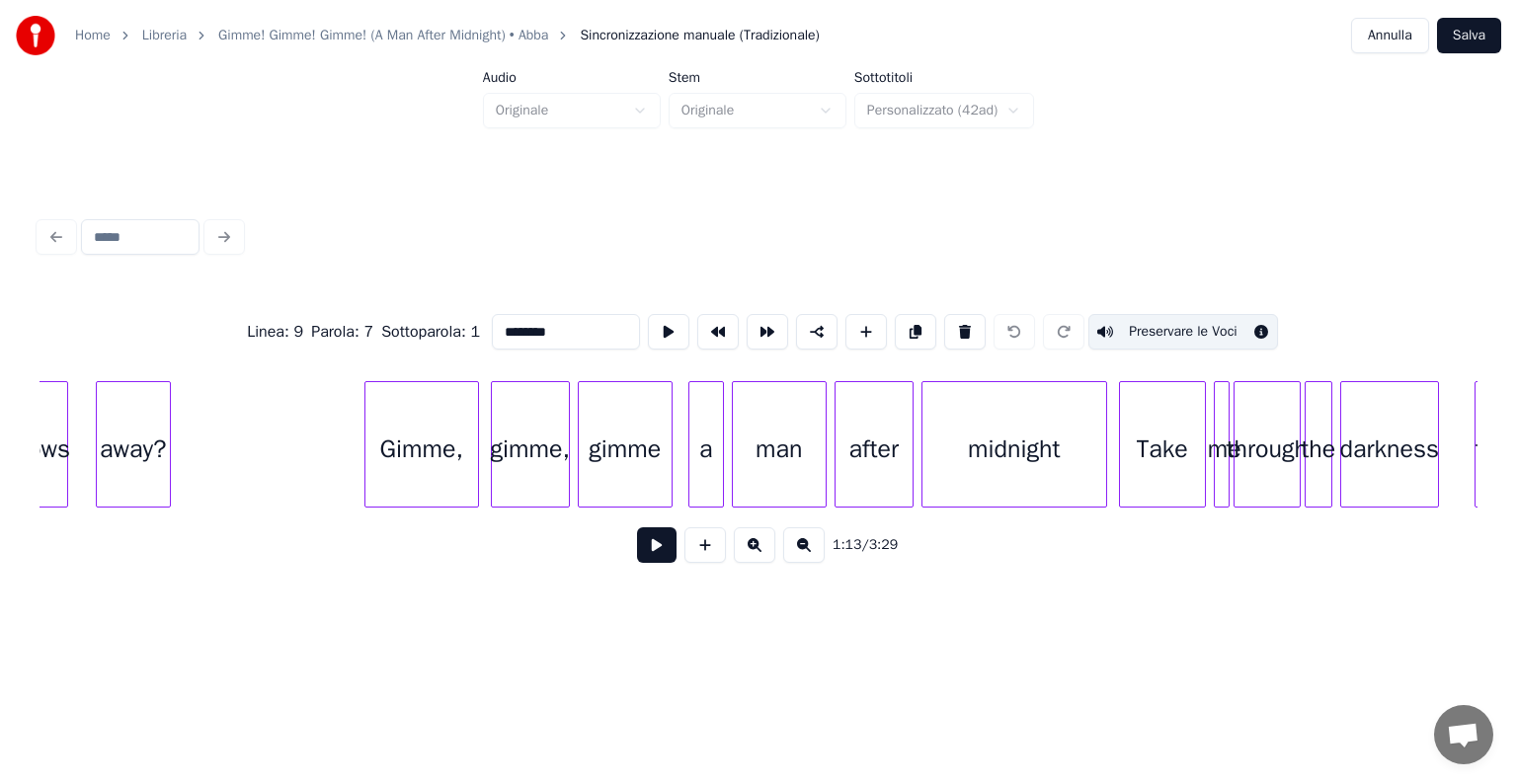 scroll, scrollTop: 0, scrollLeft: 15142, axis: horizontal 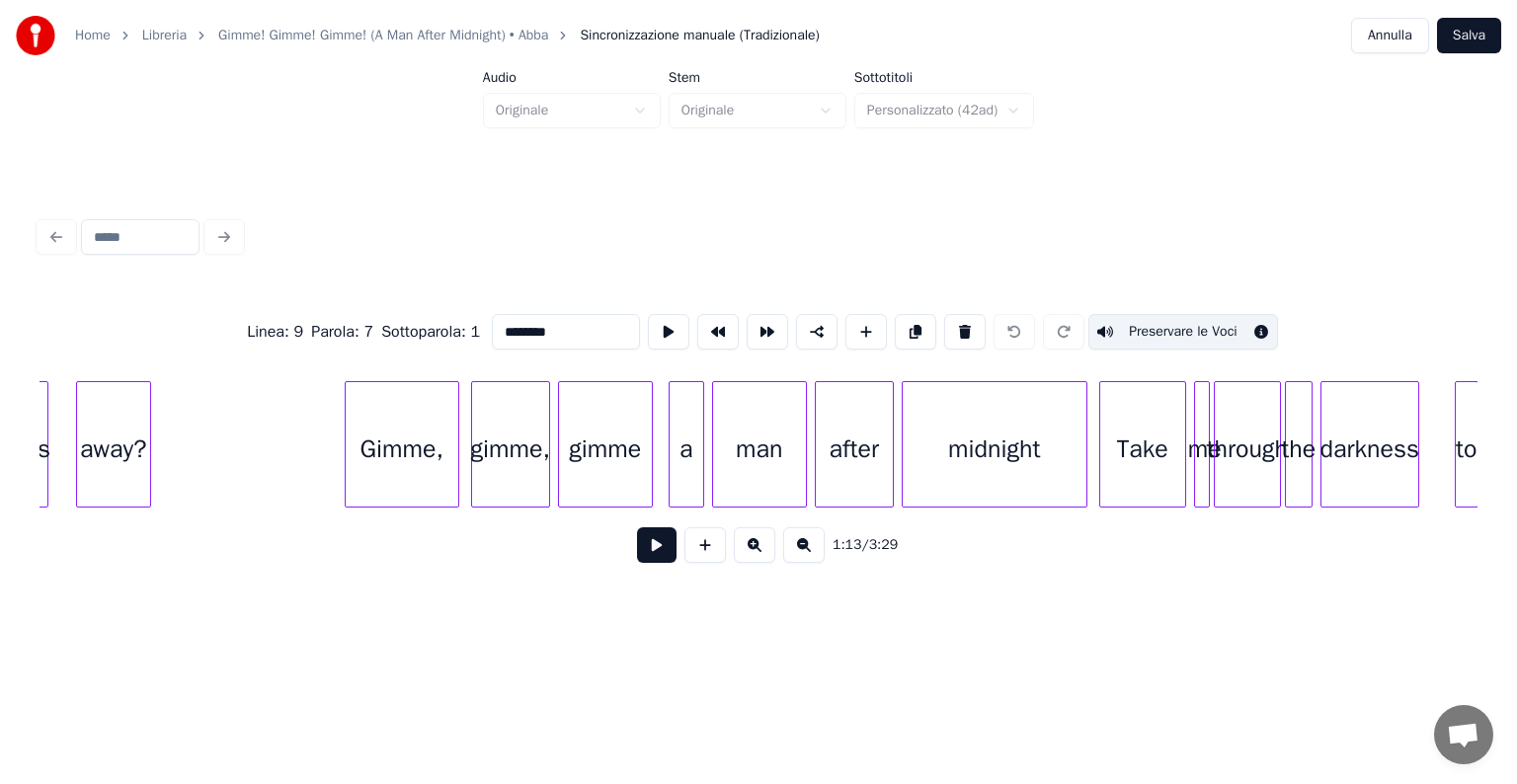 click on "Gimme," at bounding box center [402, 449] 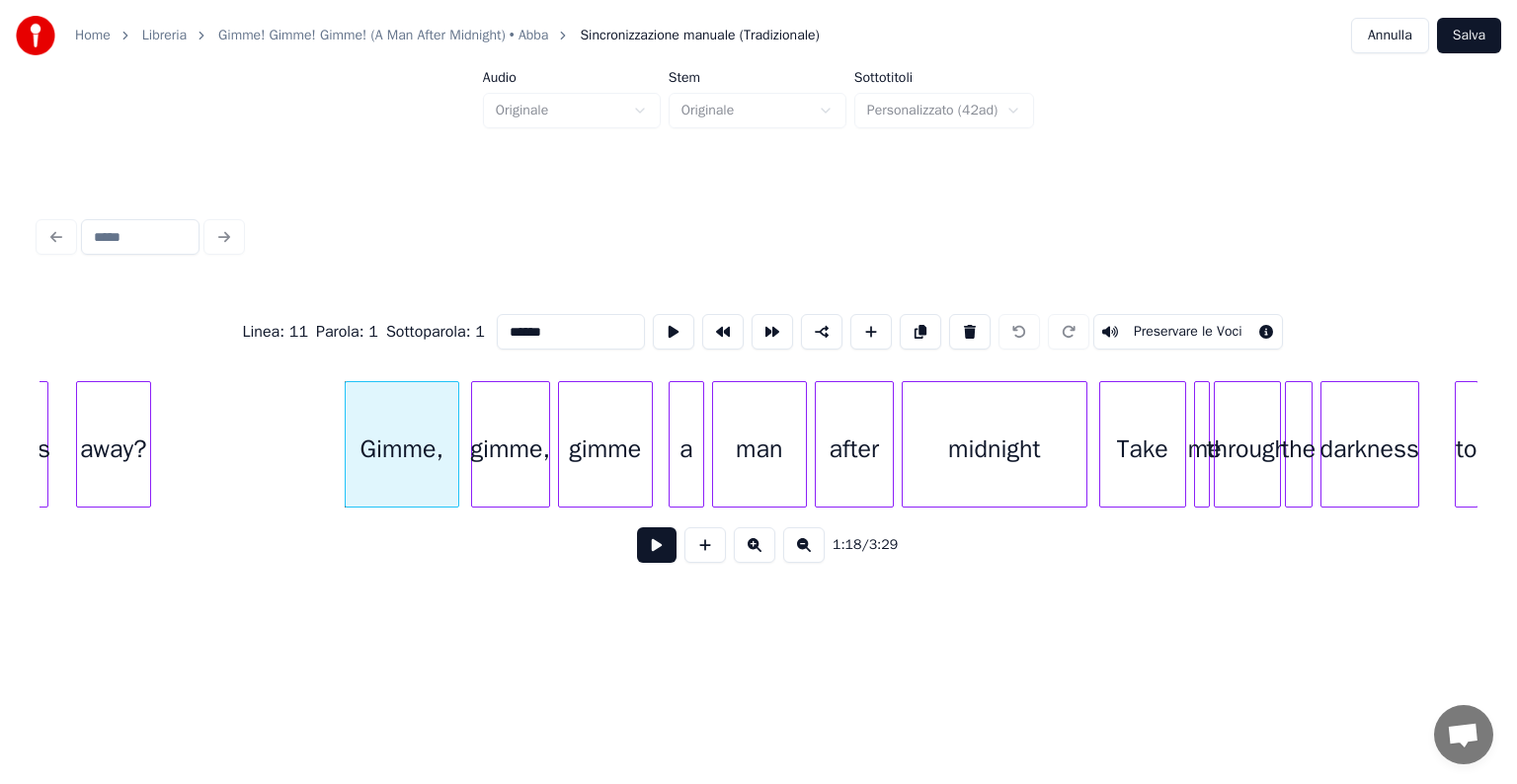 click on "Preservare le Voci" at bounding box center [1188, 332] 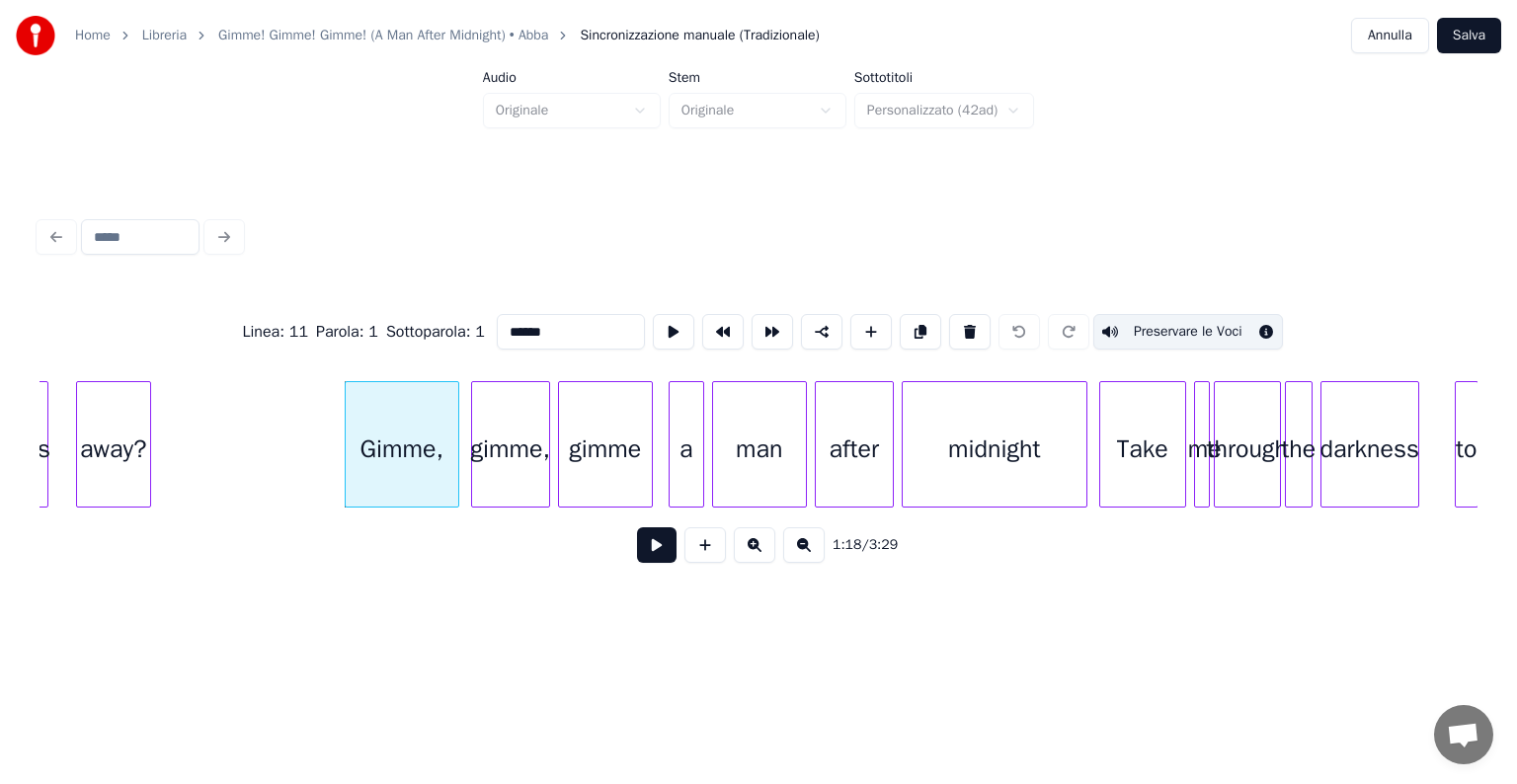 click on "gimme," at bounding box center (511, 449) 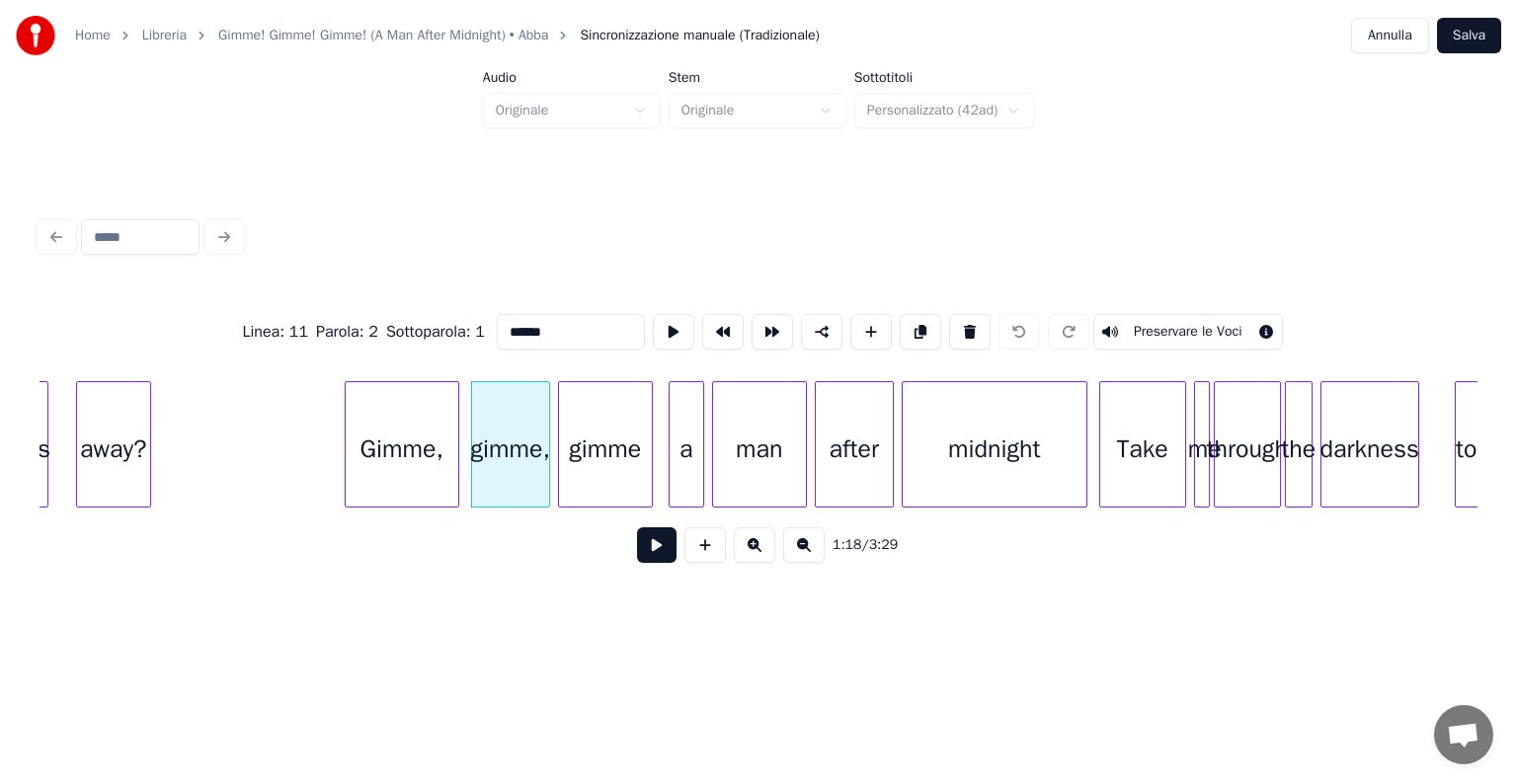 click on "Preservare le Voci" at bounding box center (1188, 332) 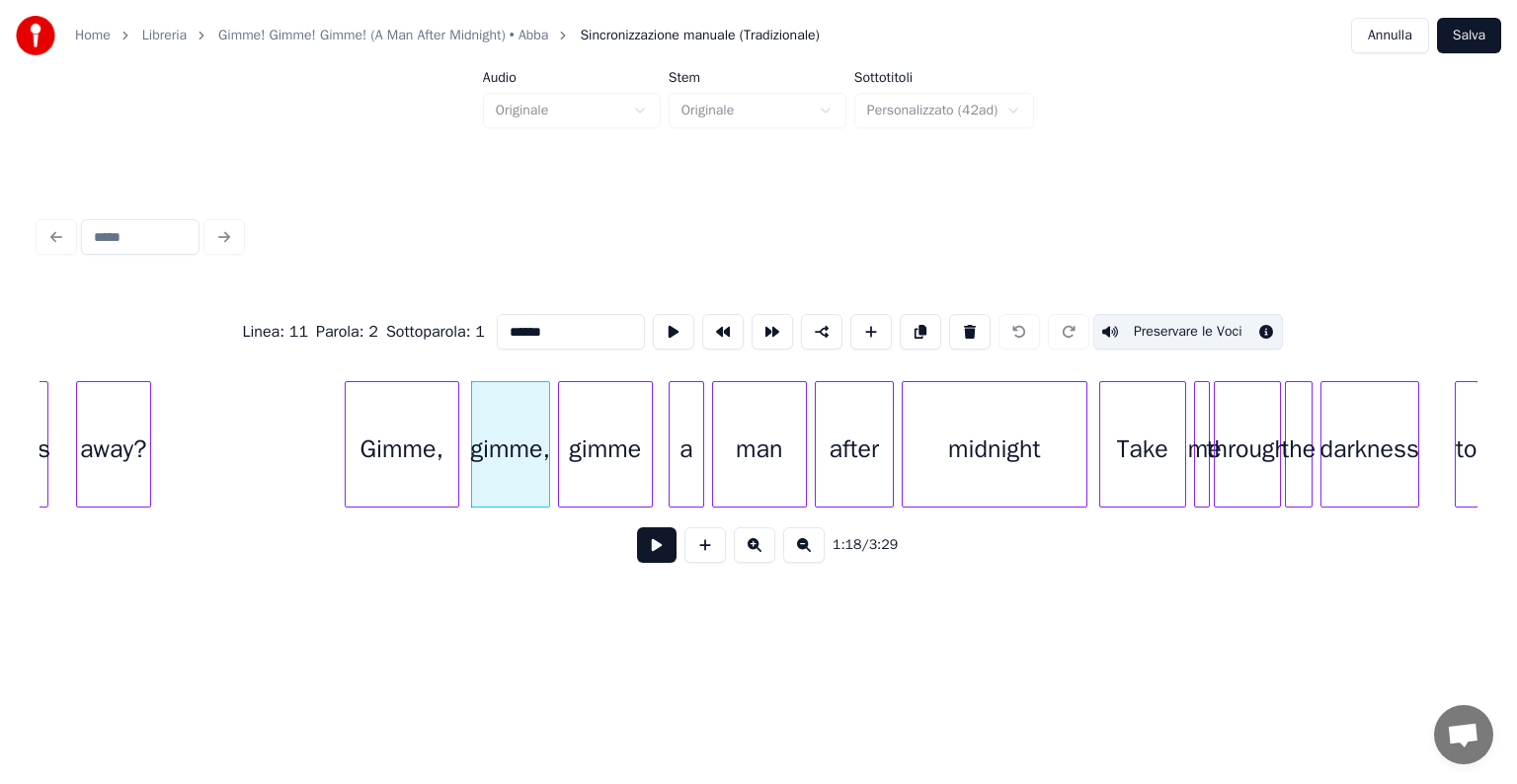 click on "gimme" at bounding box center (605, 449) 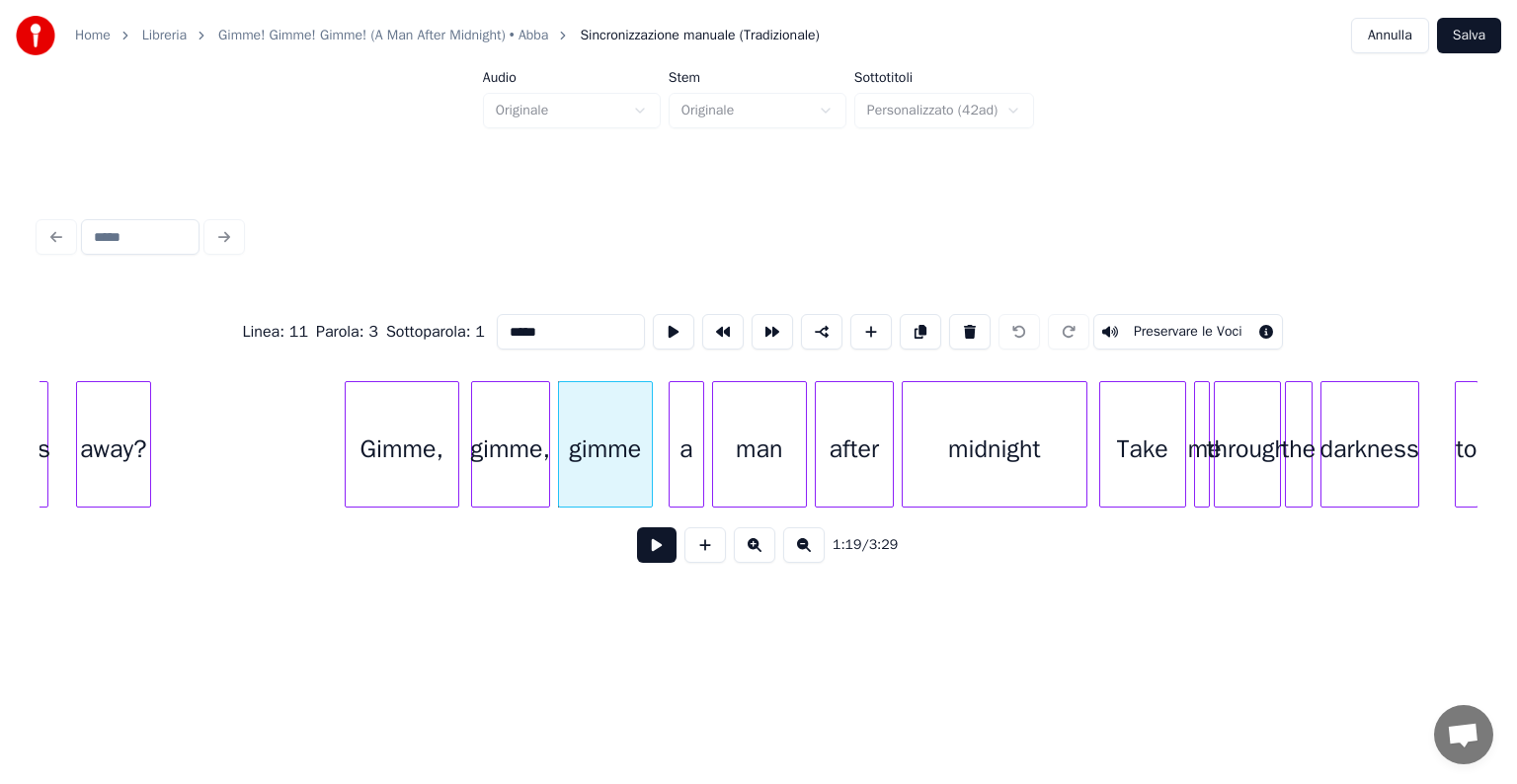 click on "Preservare le Voci" at bounding box center (1188, 332) 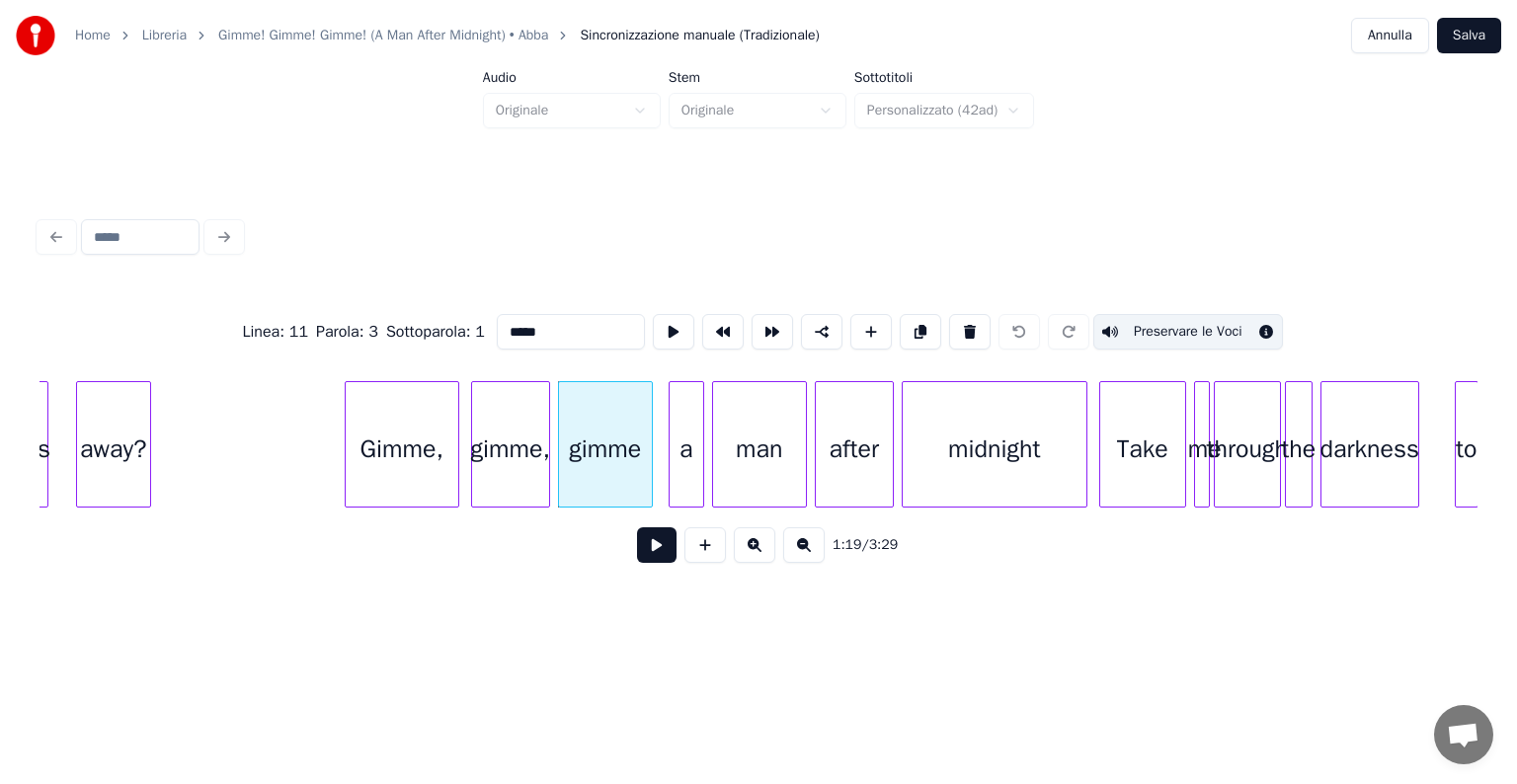 click on "a" at bounding box center (686, 449) 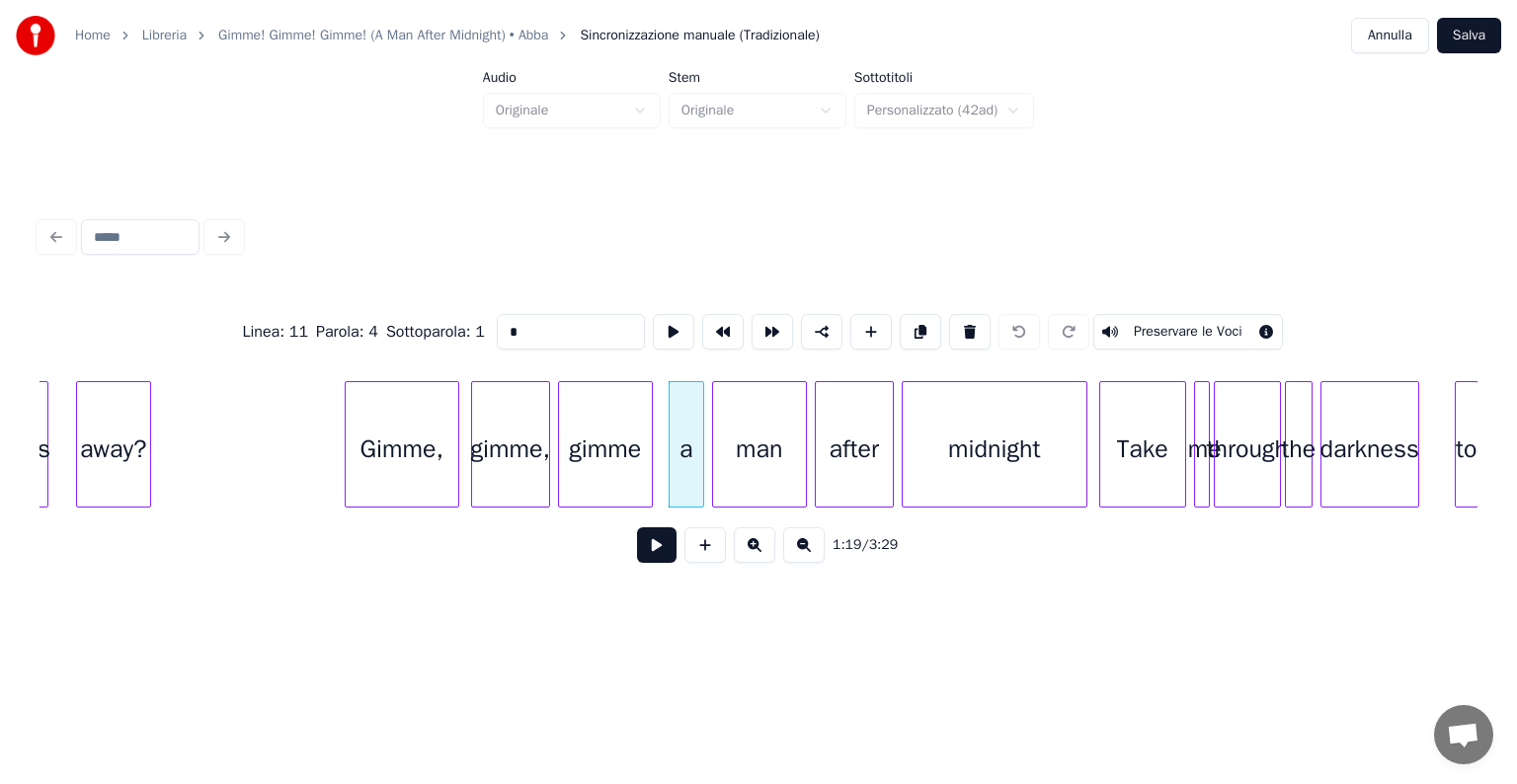 click on "Preservare le Voci" at bounding box center [1188, 332] 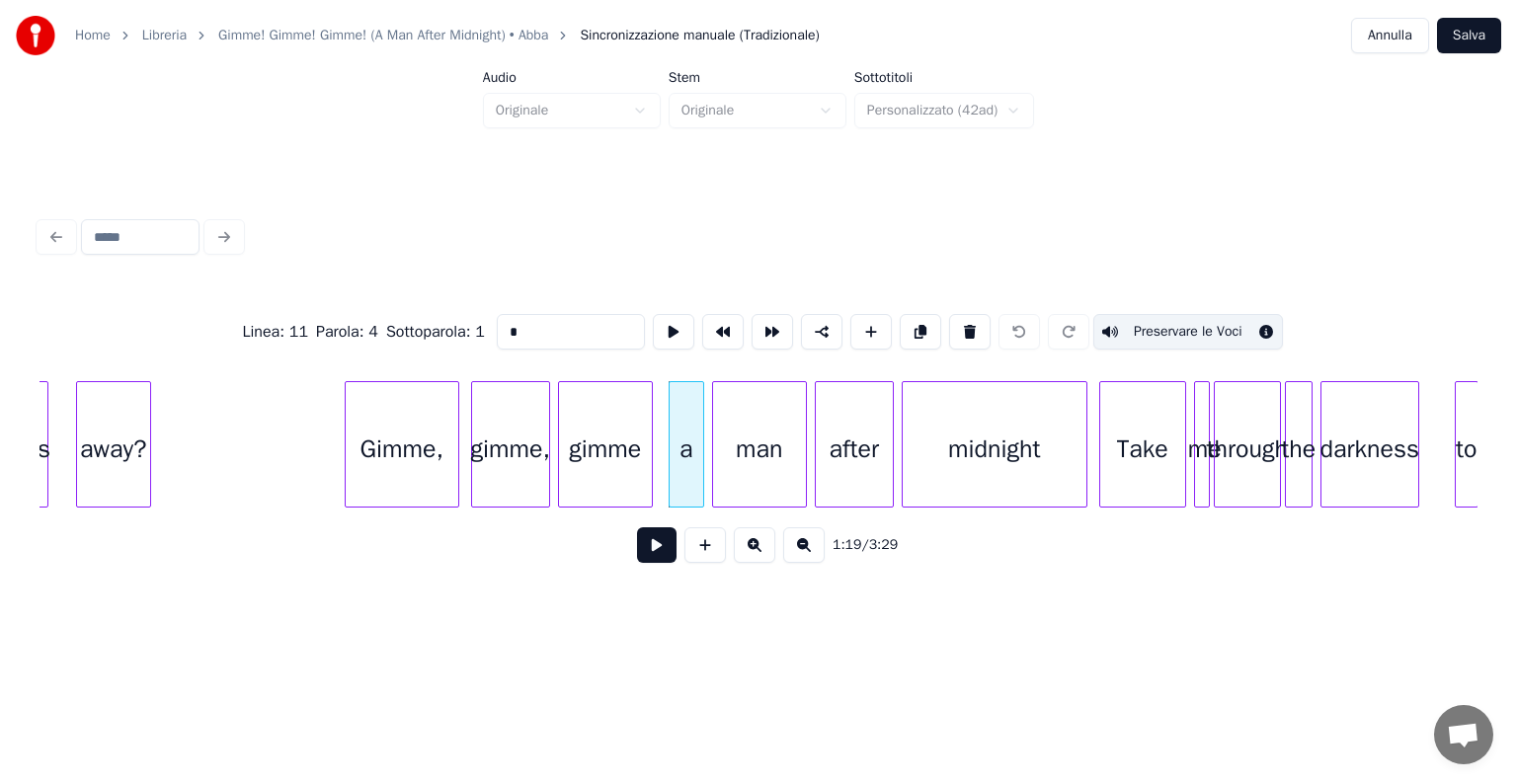 click on "man" at bounding box center [759, 449] 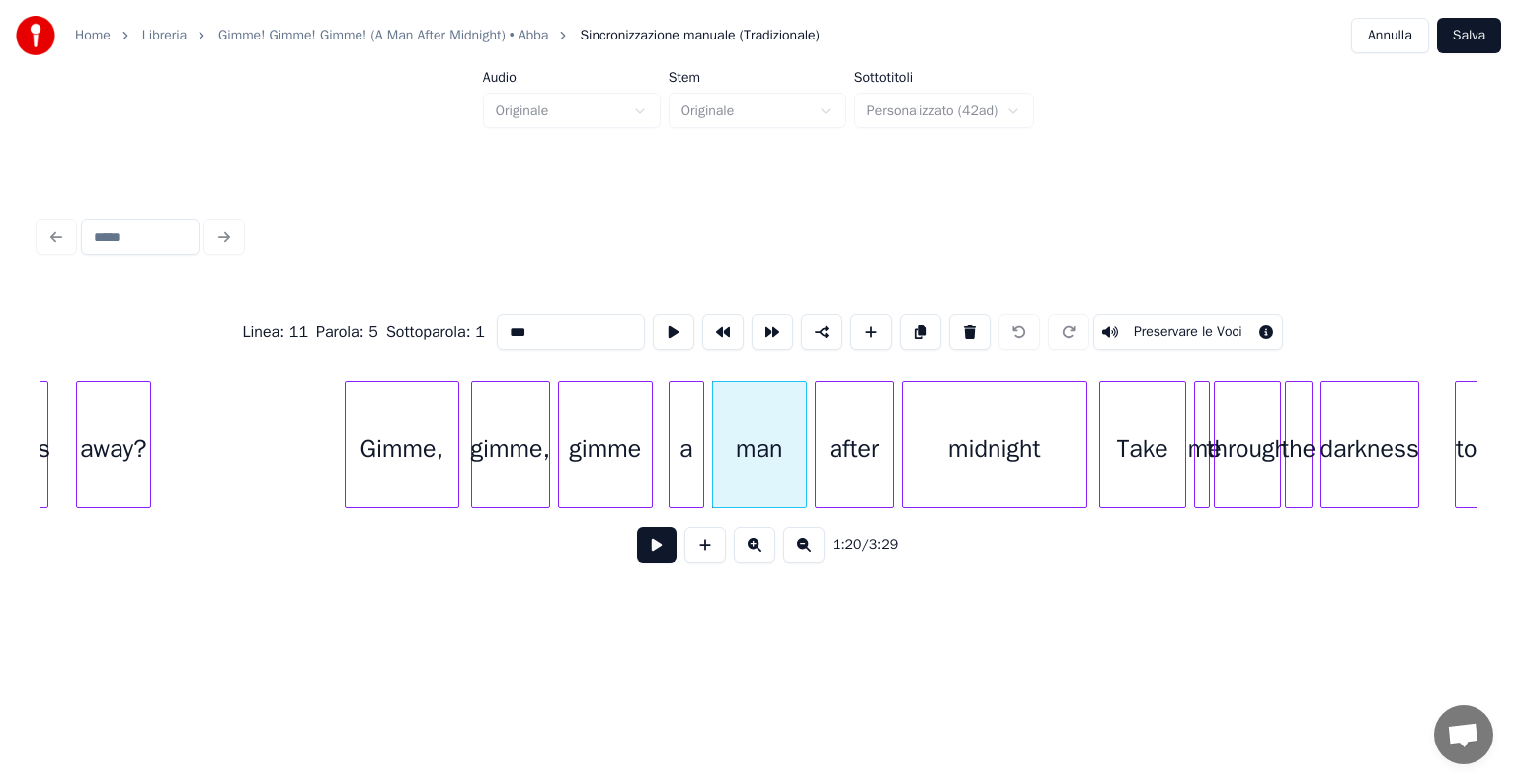click on "Preservare le Voci" at bounding box center [1188, 332] 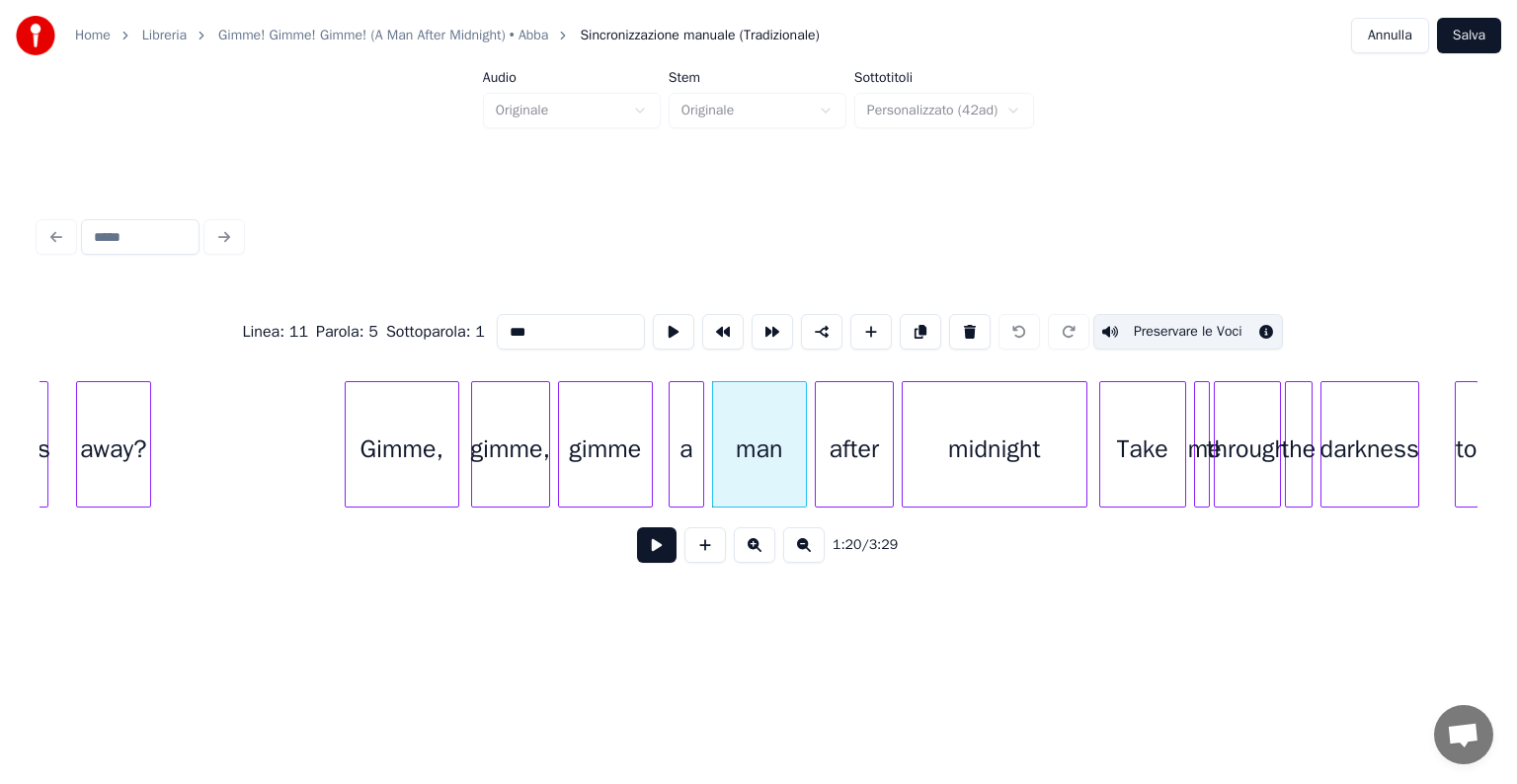 click on "after" at bounding box center (854, 449) 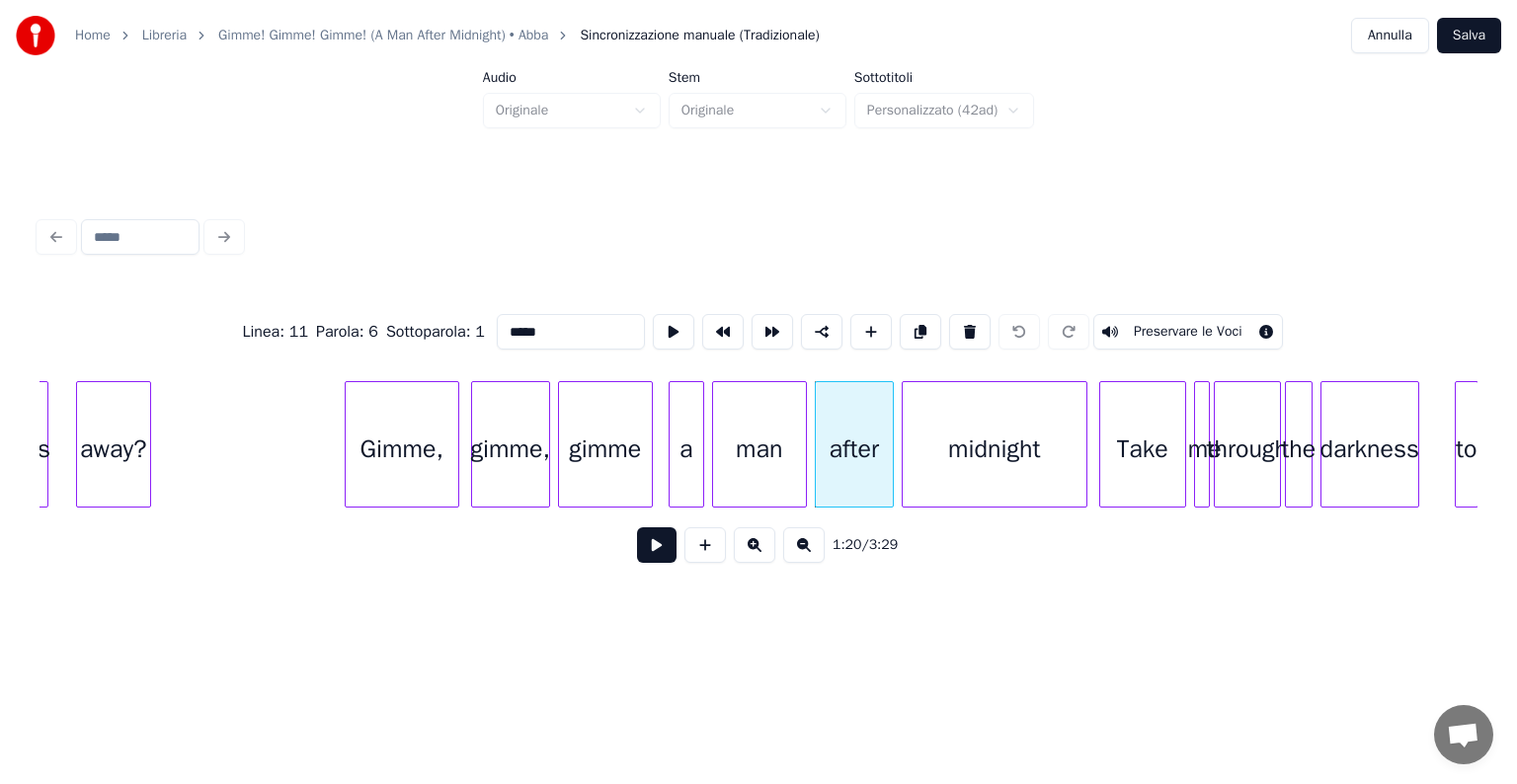 click on "Preservare le Voci" at bounding box center (1188, 332) 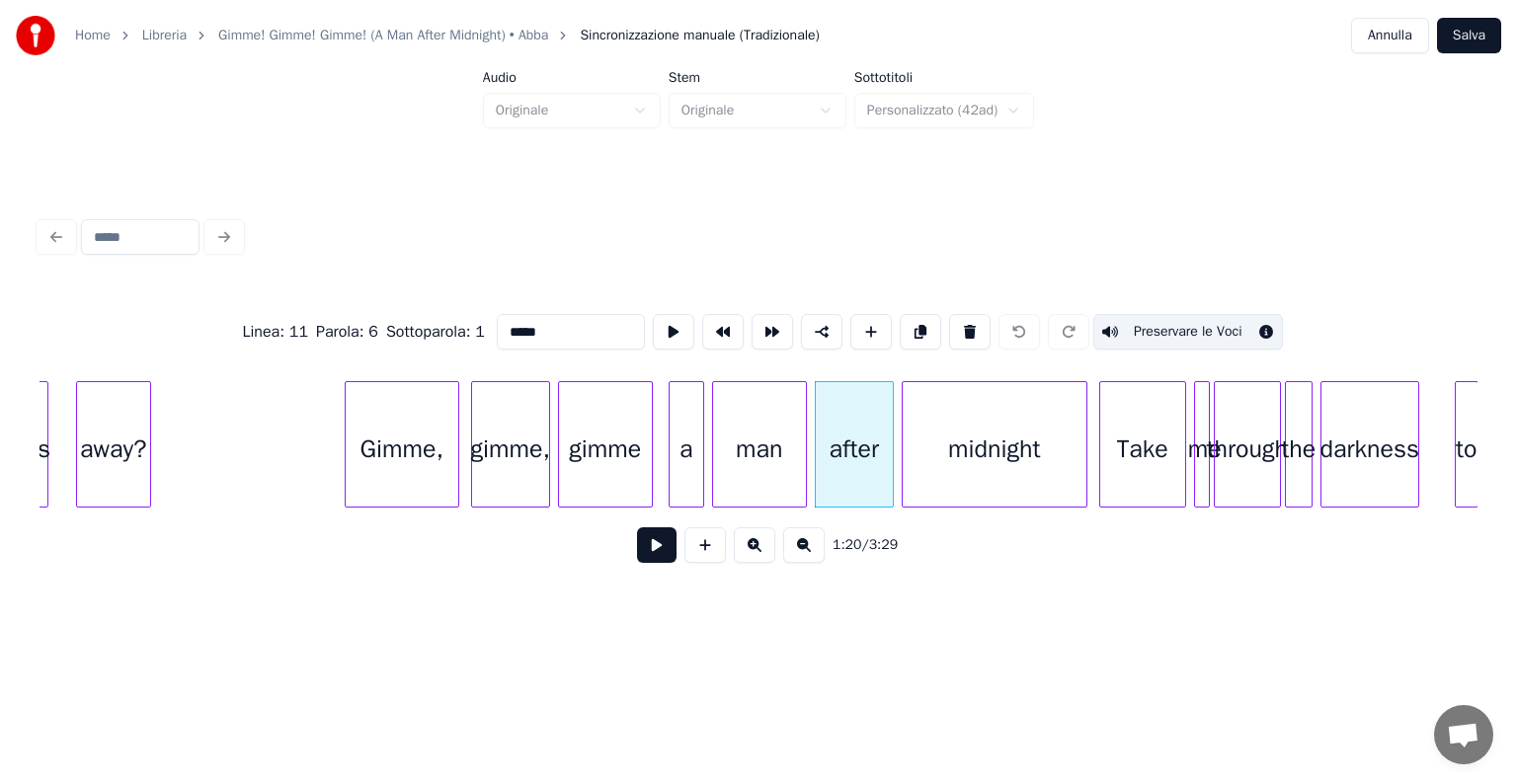 click on "midnight" at bounding box center [995, 449] 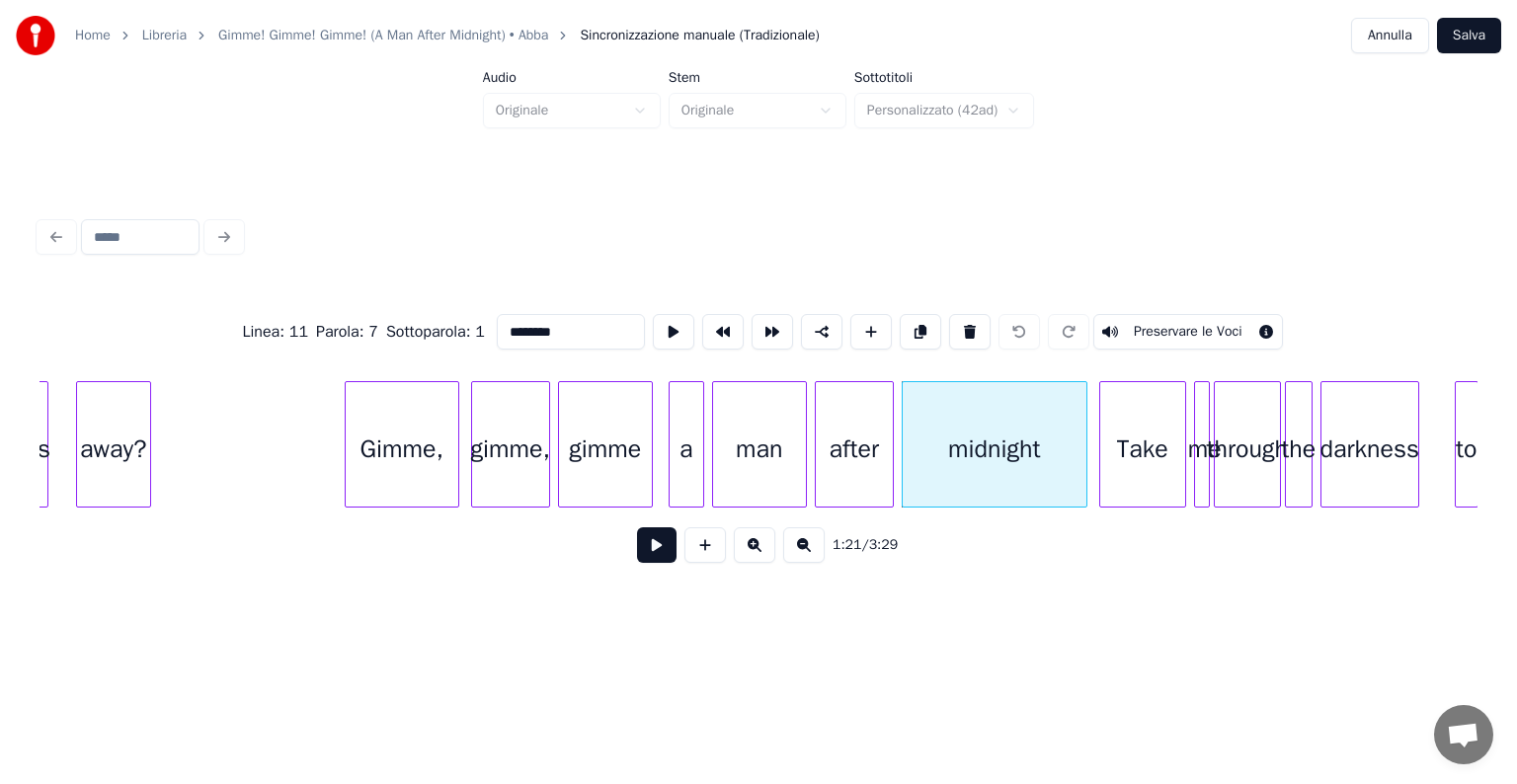 click on "Preservare le Voci" at bounding box center (1188, 332) 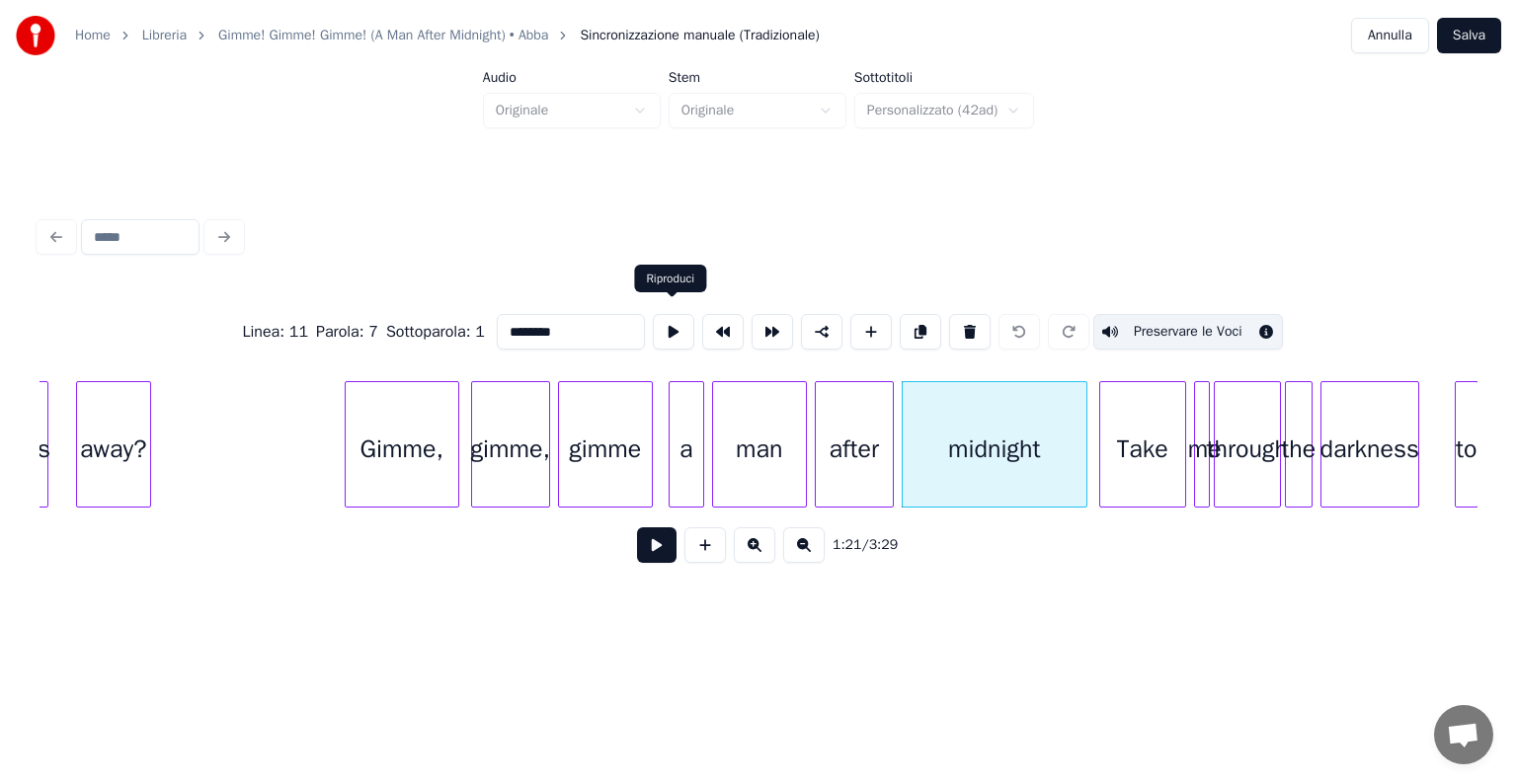 click at bounding box center [674, 332] 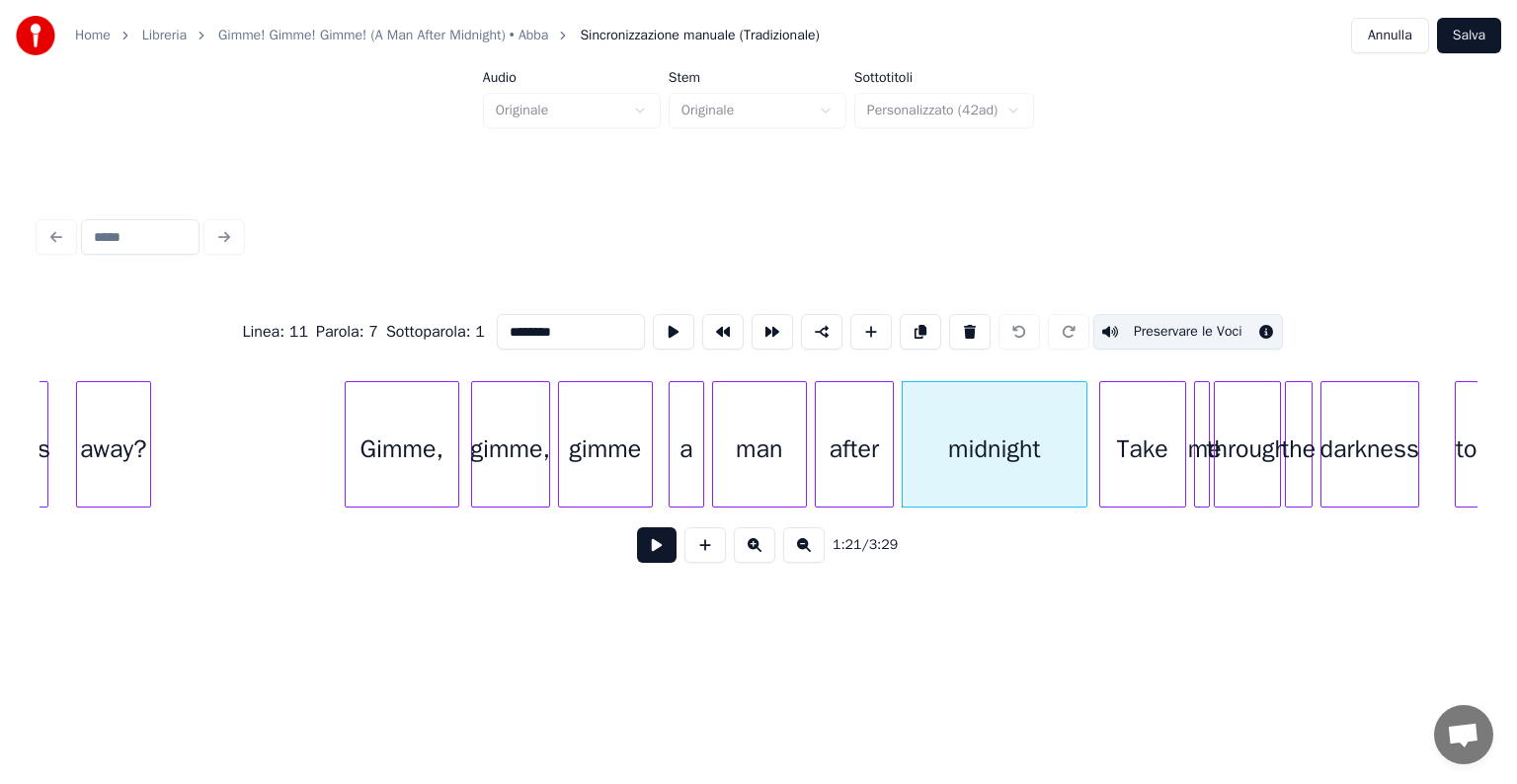 click on "Gimme," at bounding box center [402, 449] 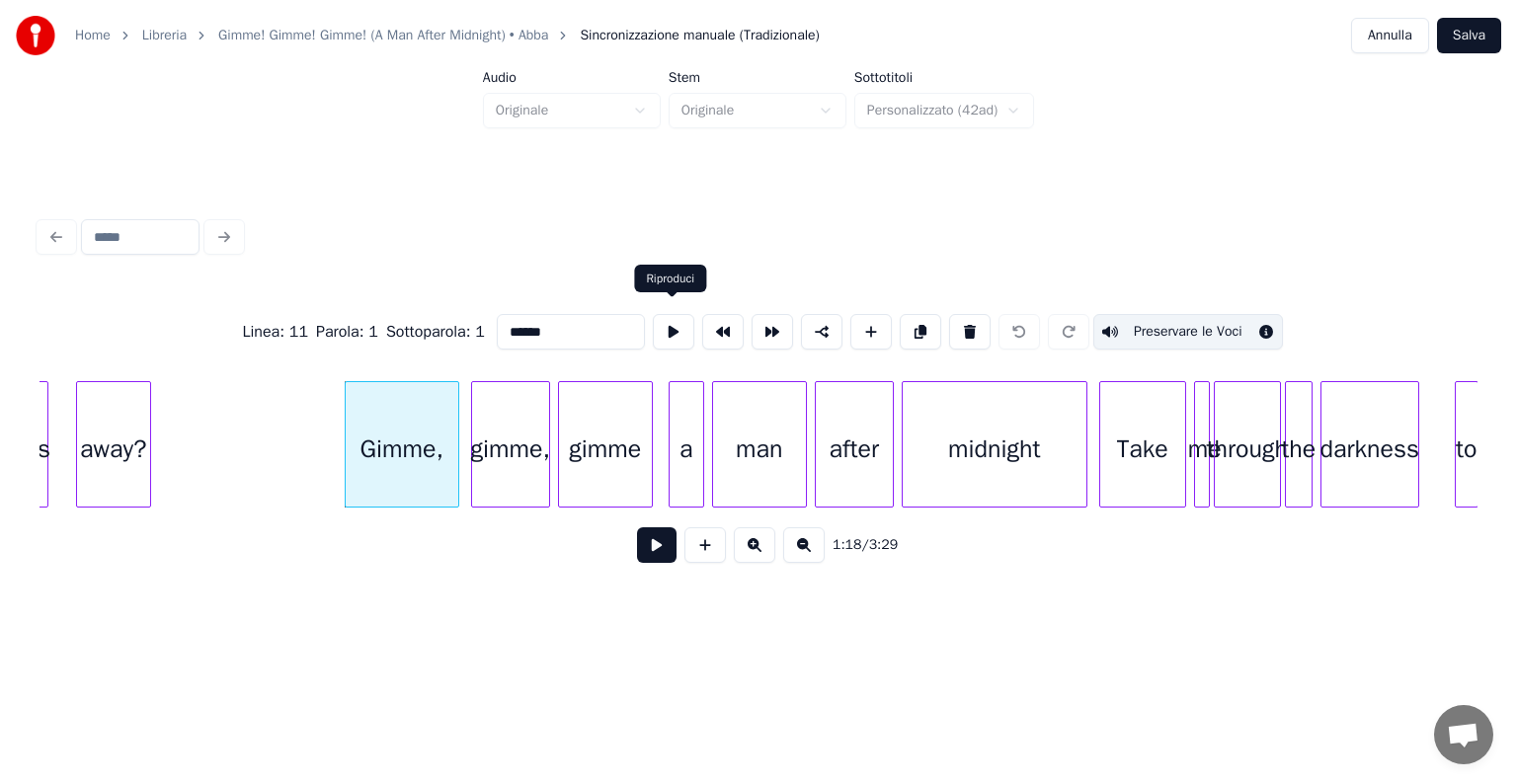 click at bounding box center [674, 332] 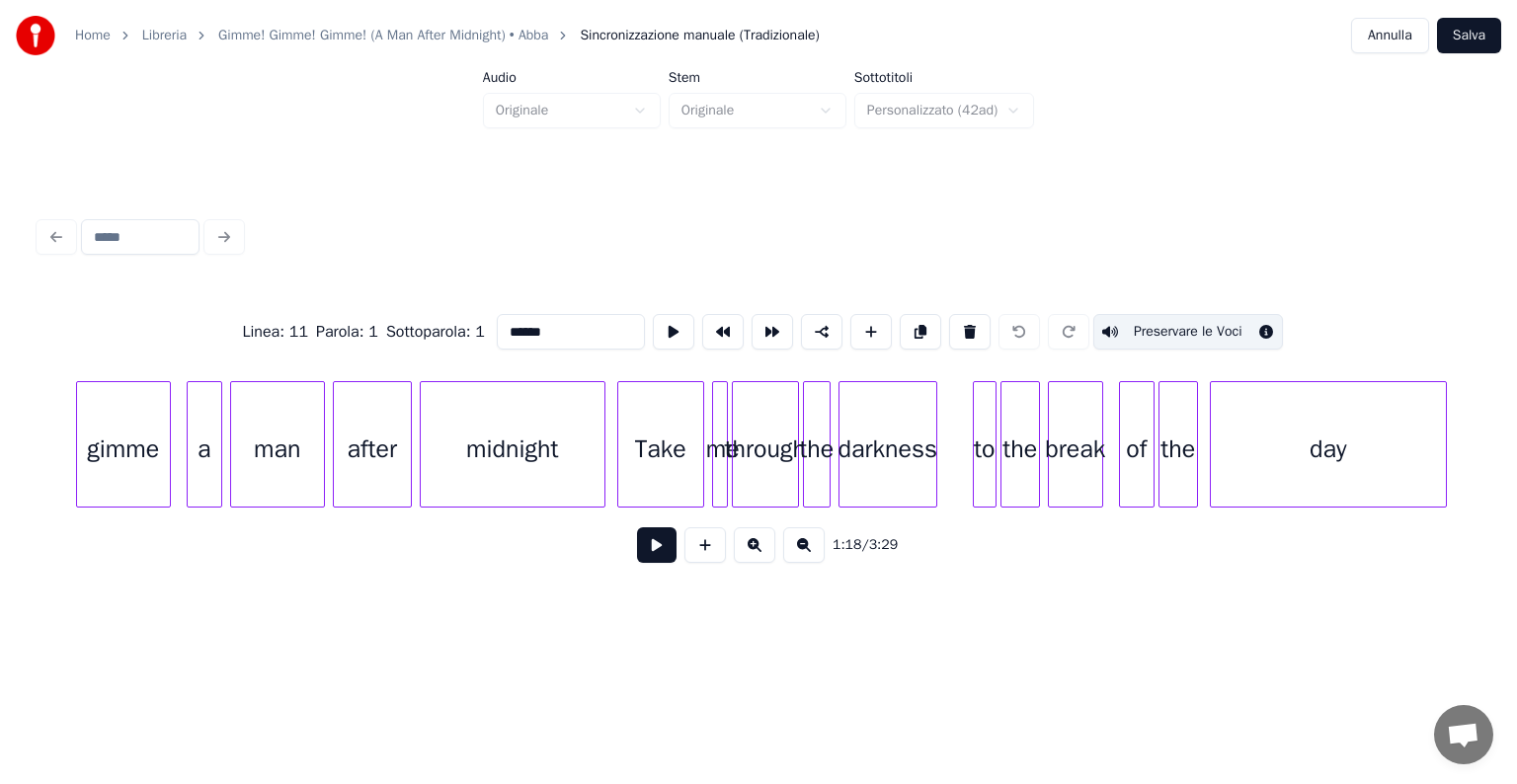 scroll, scrollTop: 0, scrollLeft: 15735, axis: horizontal 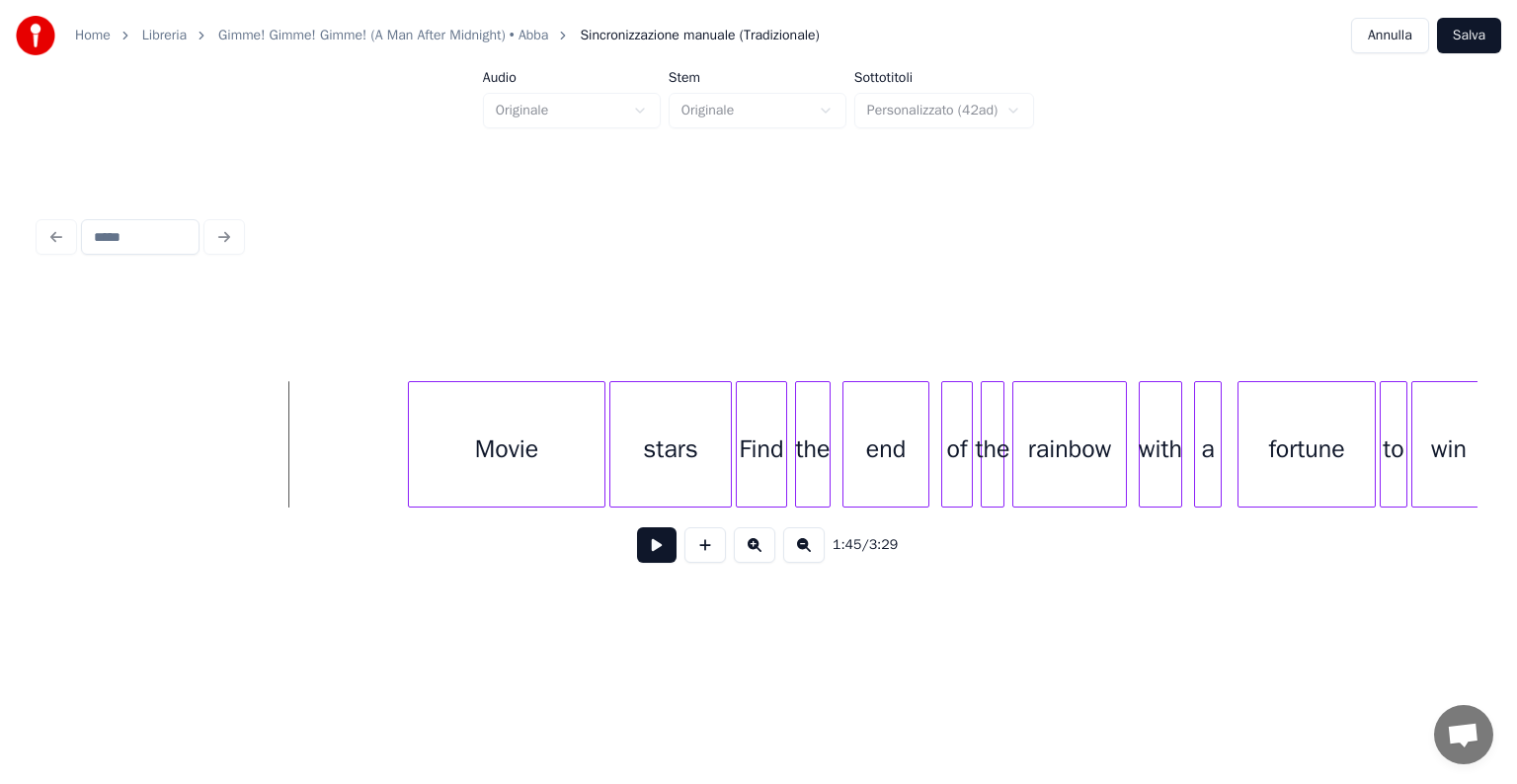 click at bounding box center [657, 545] 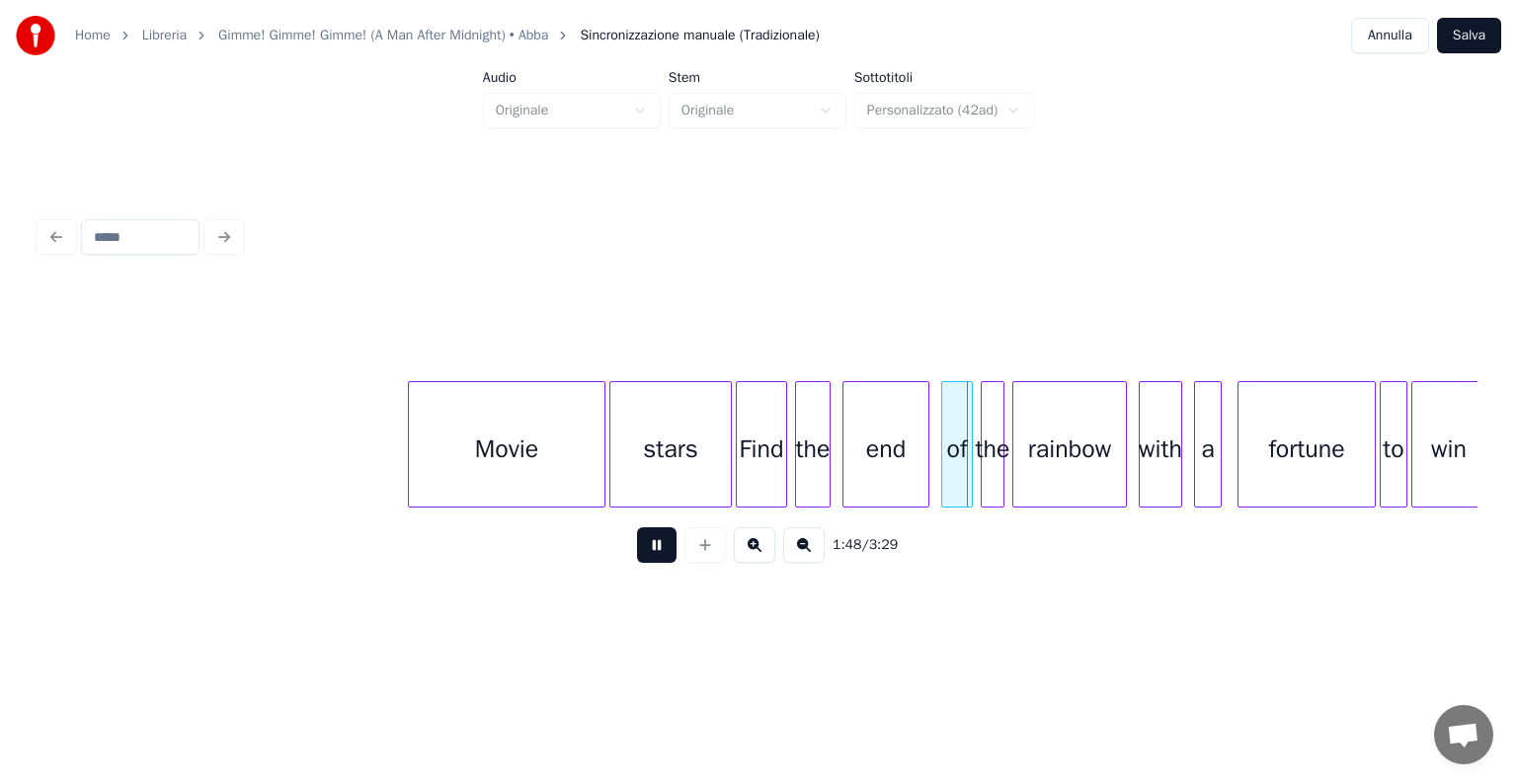 click at bounding box center [657, 545] 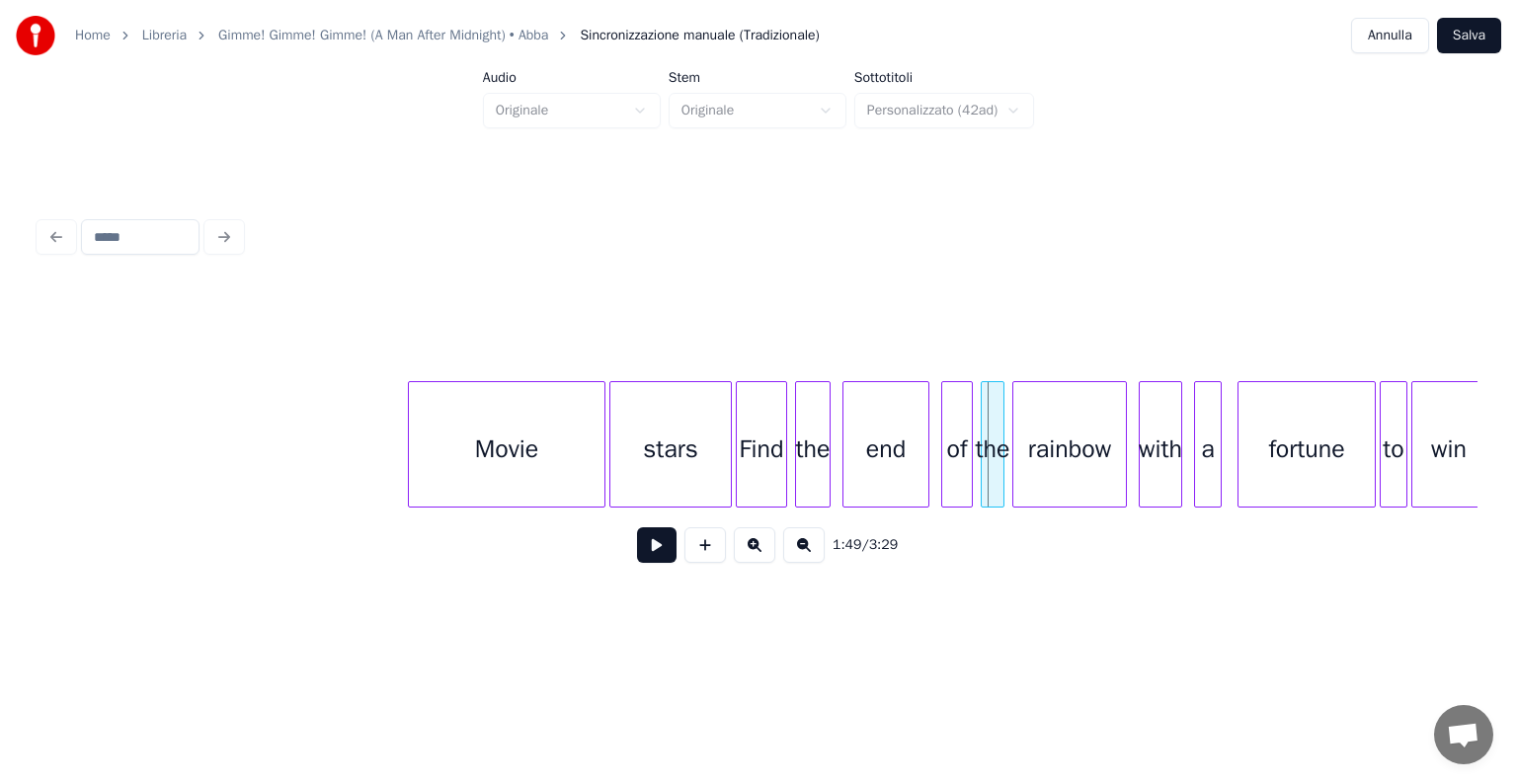 click on "Movie" at bounding box center [507, 449] 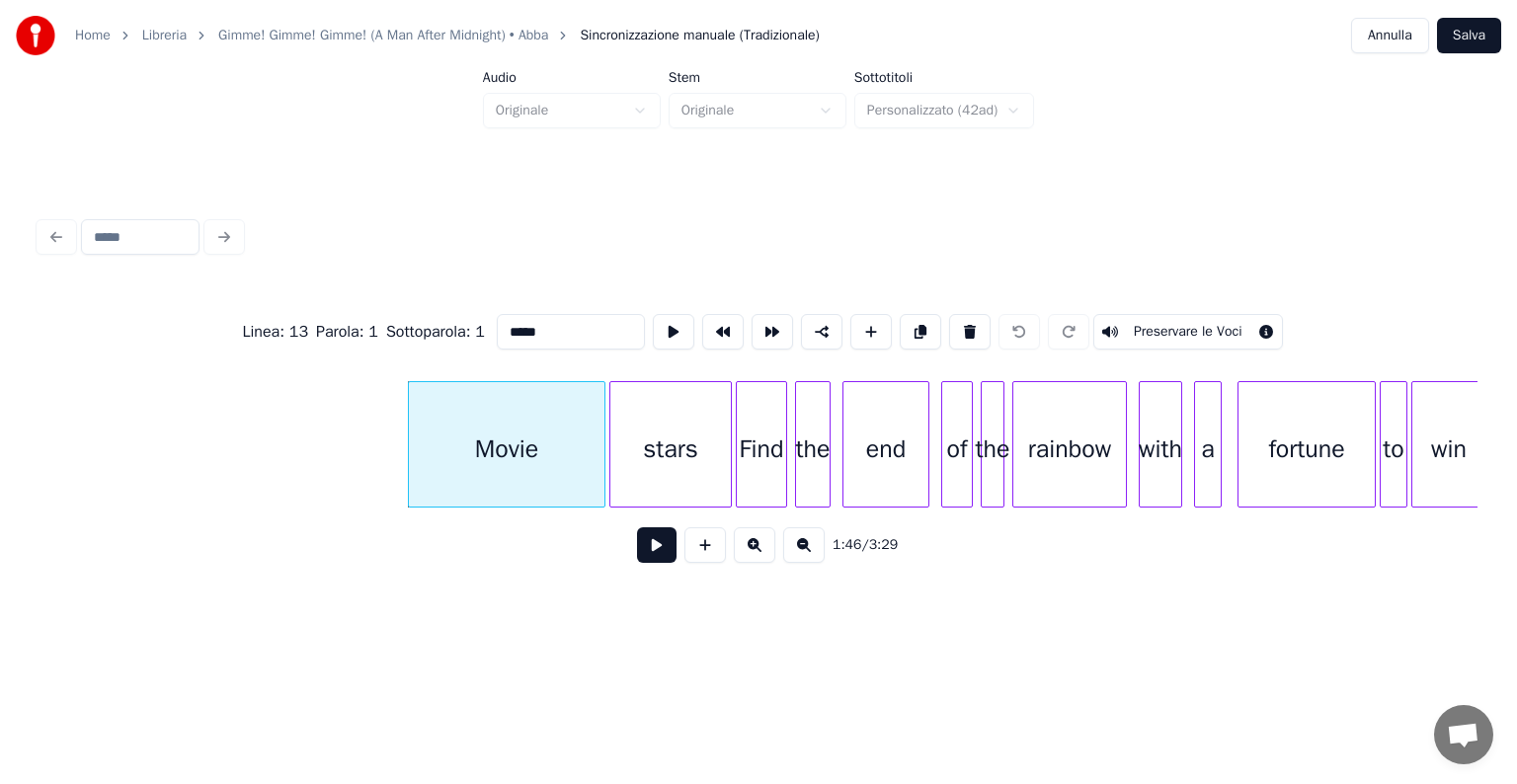 click on "Preservare le Voci" at bounding box center [1188, 332] 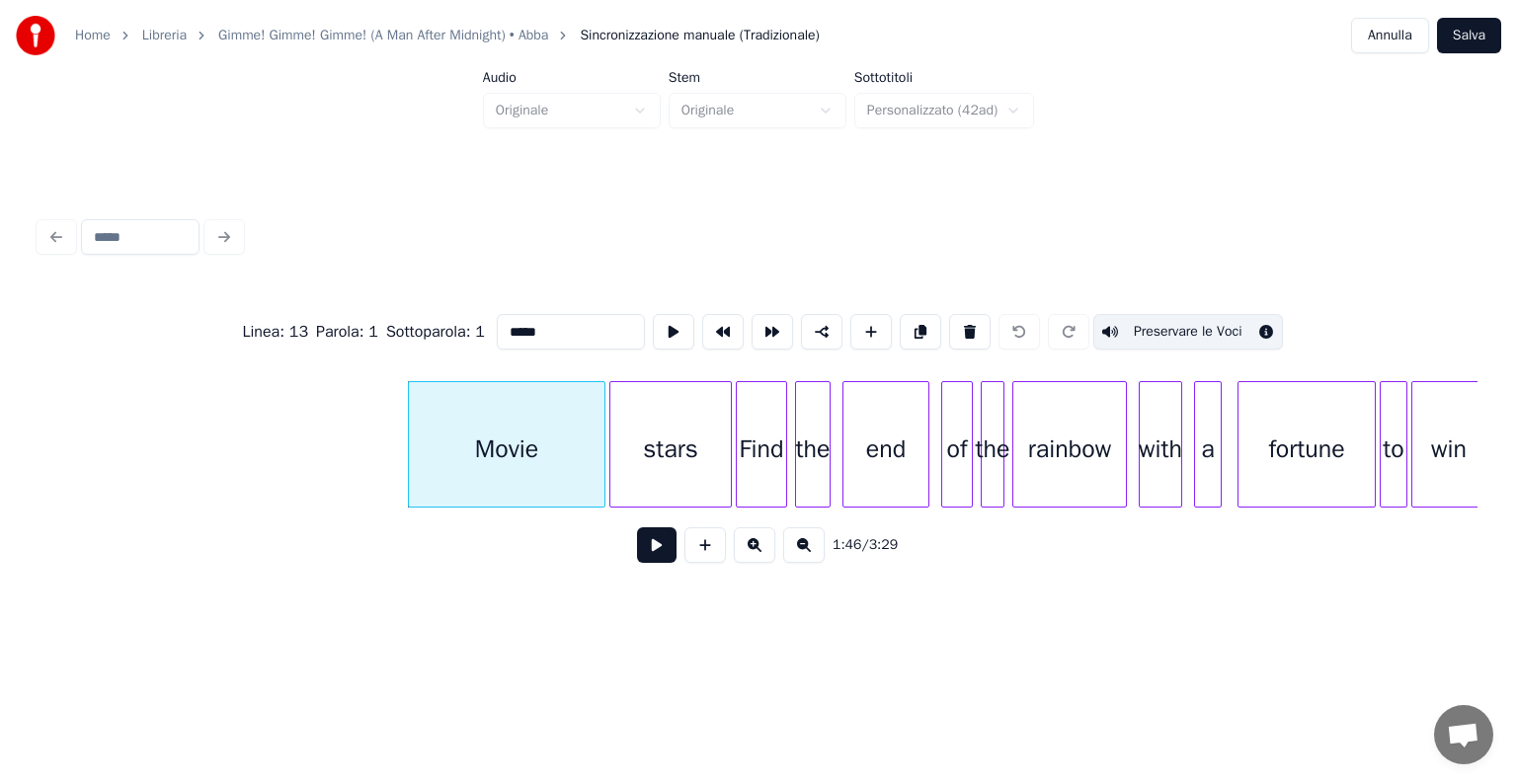click on "stars" at bounding box center (671, 449) 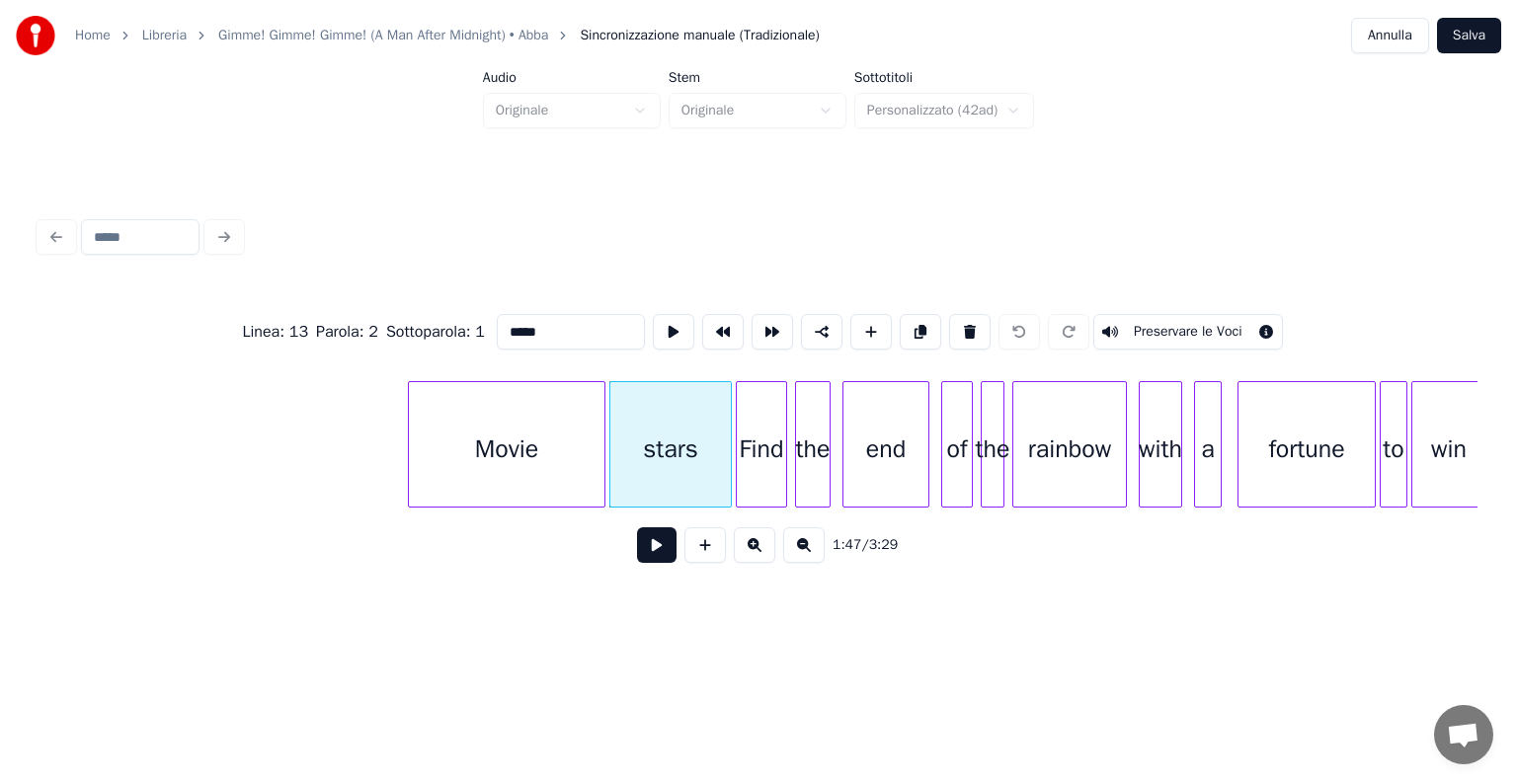 click on "Preservare le Voci" at bounding box center (1188, 332) 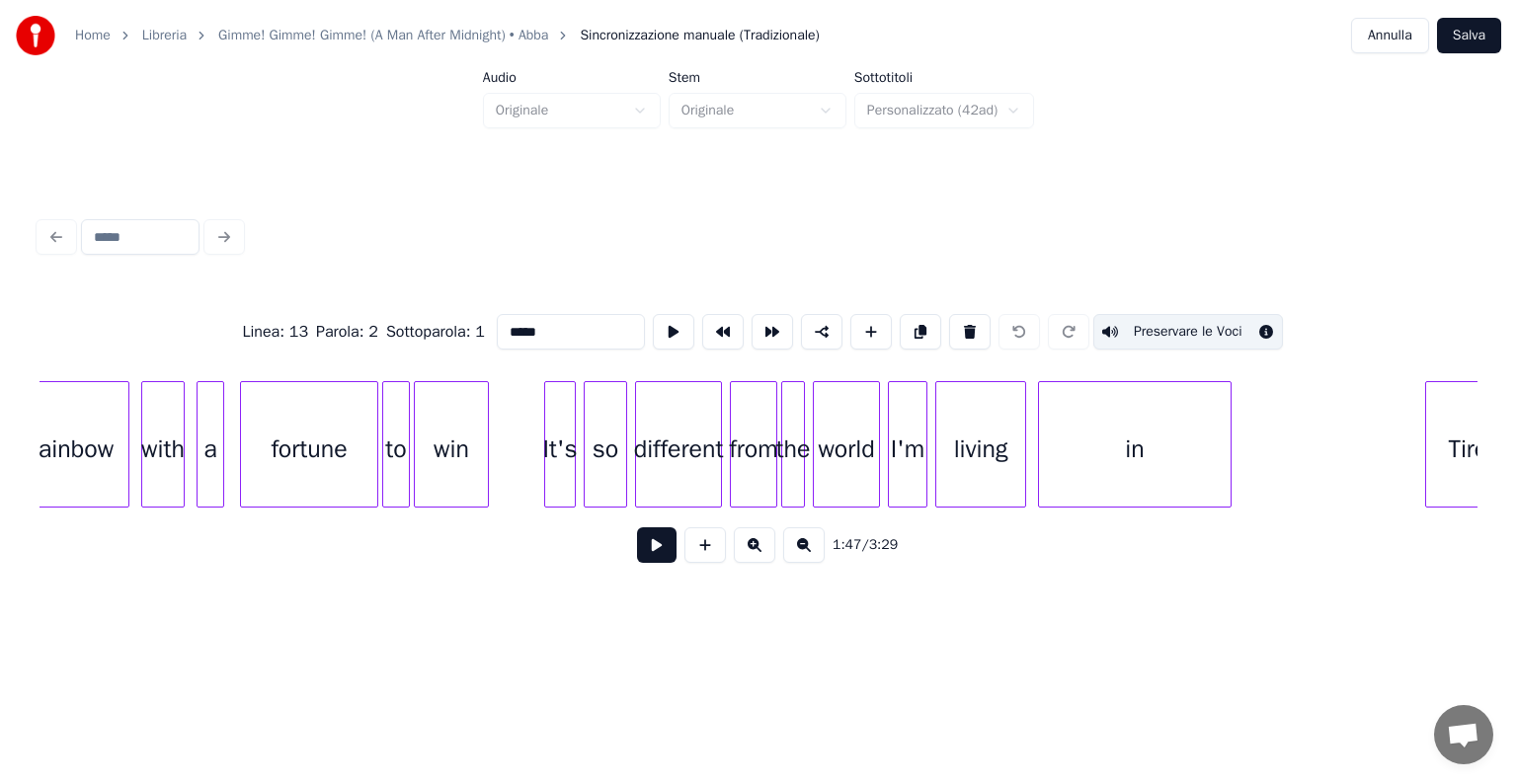 scroll, scrollTop: 0, scrollLeft: 21621, axis: horizontal 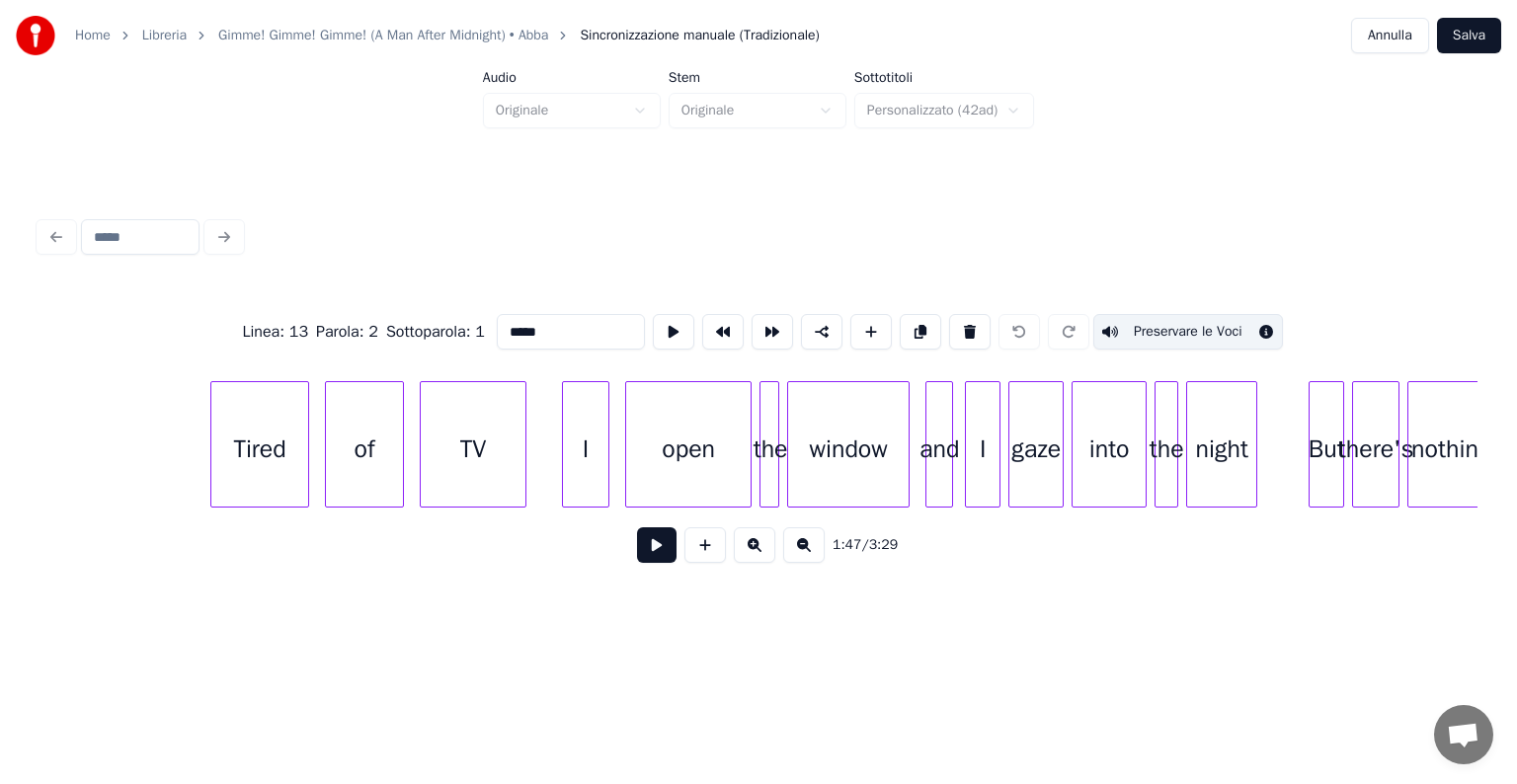 click on "Tired" at bounding box center (260, 449) 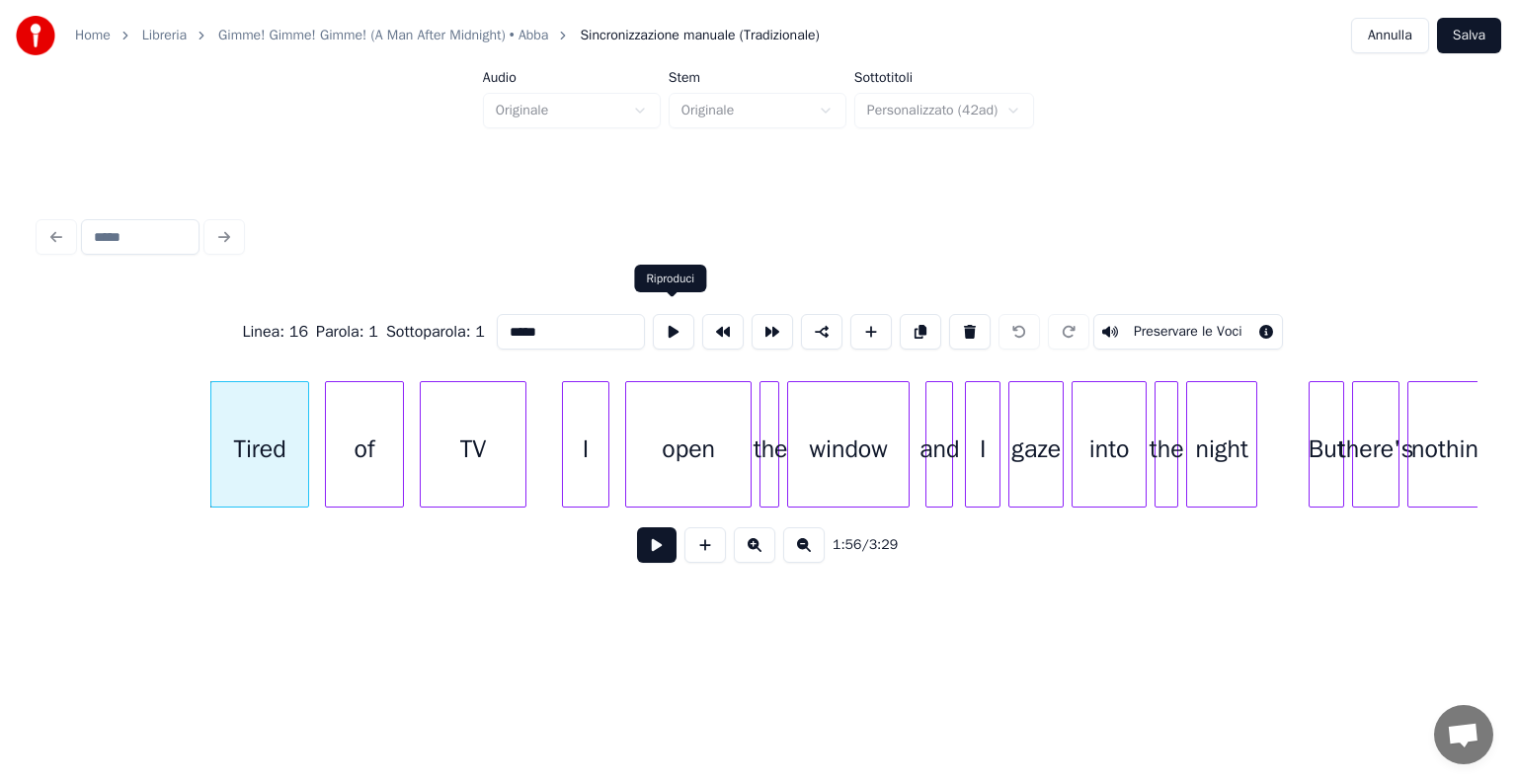 click at bounding box center [674, 332] 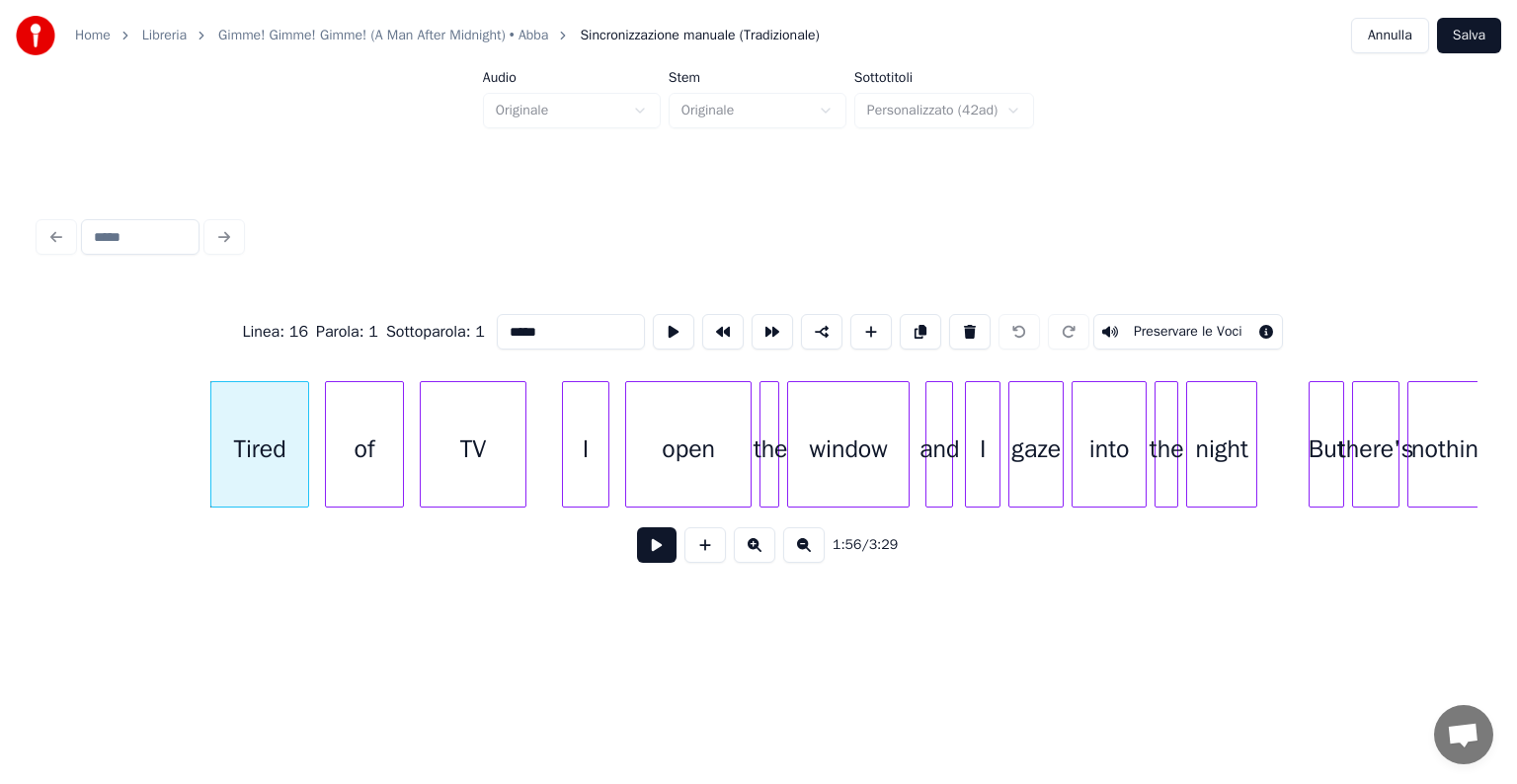 click on "Tired of TV I open the window and I gaze into the night But there's nothing" at bounding box center [-2065, 444] 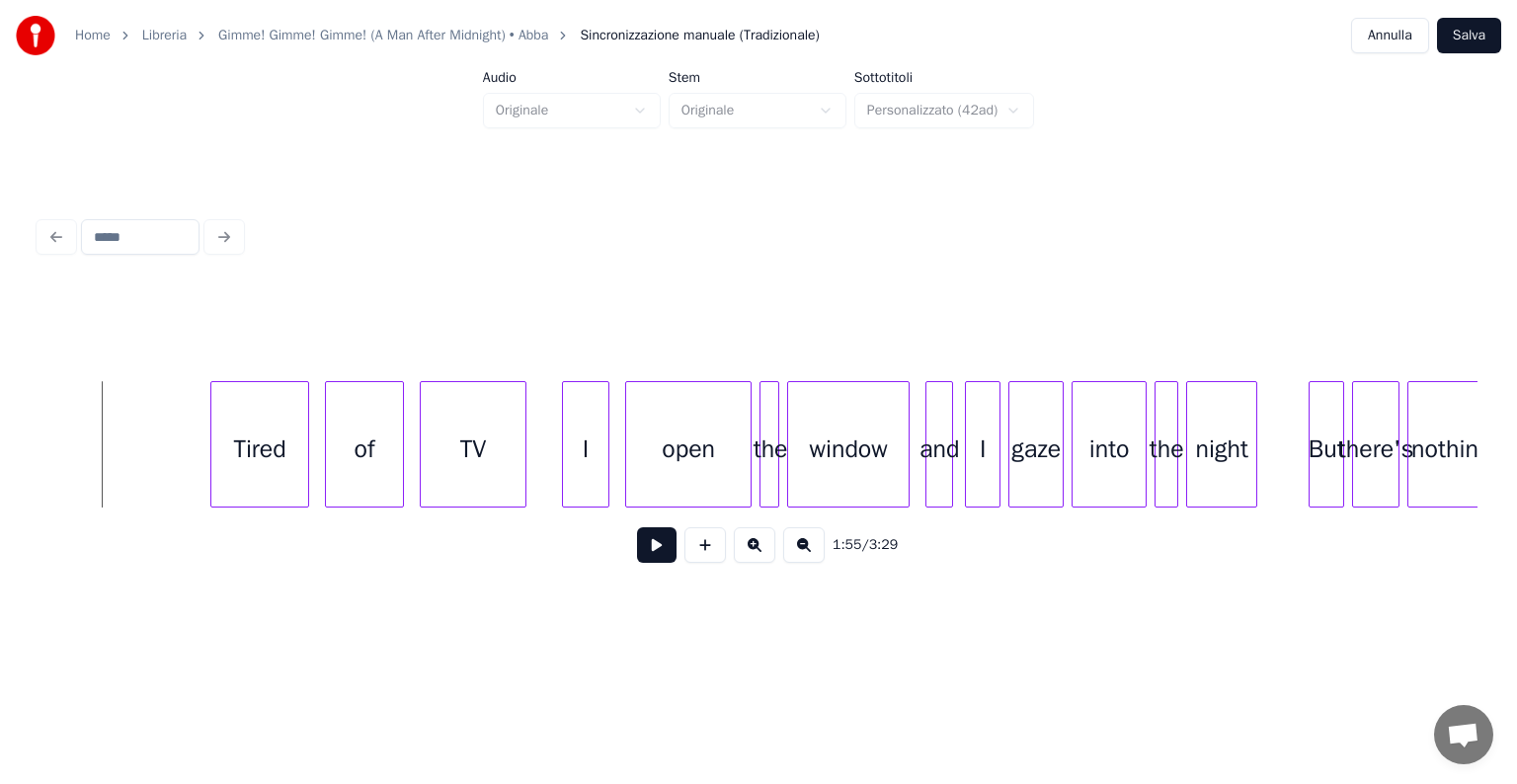 click at bounding box center (657, 545) 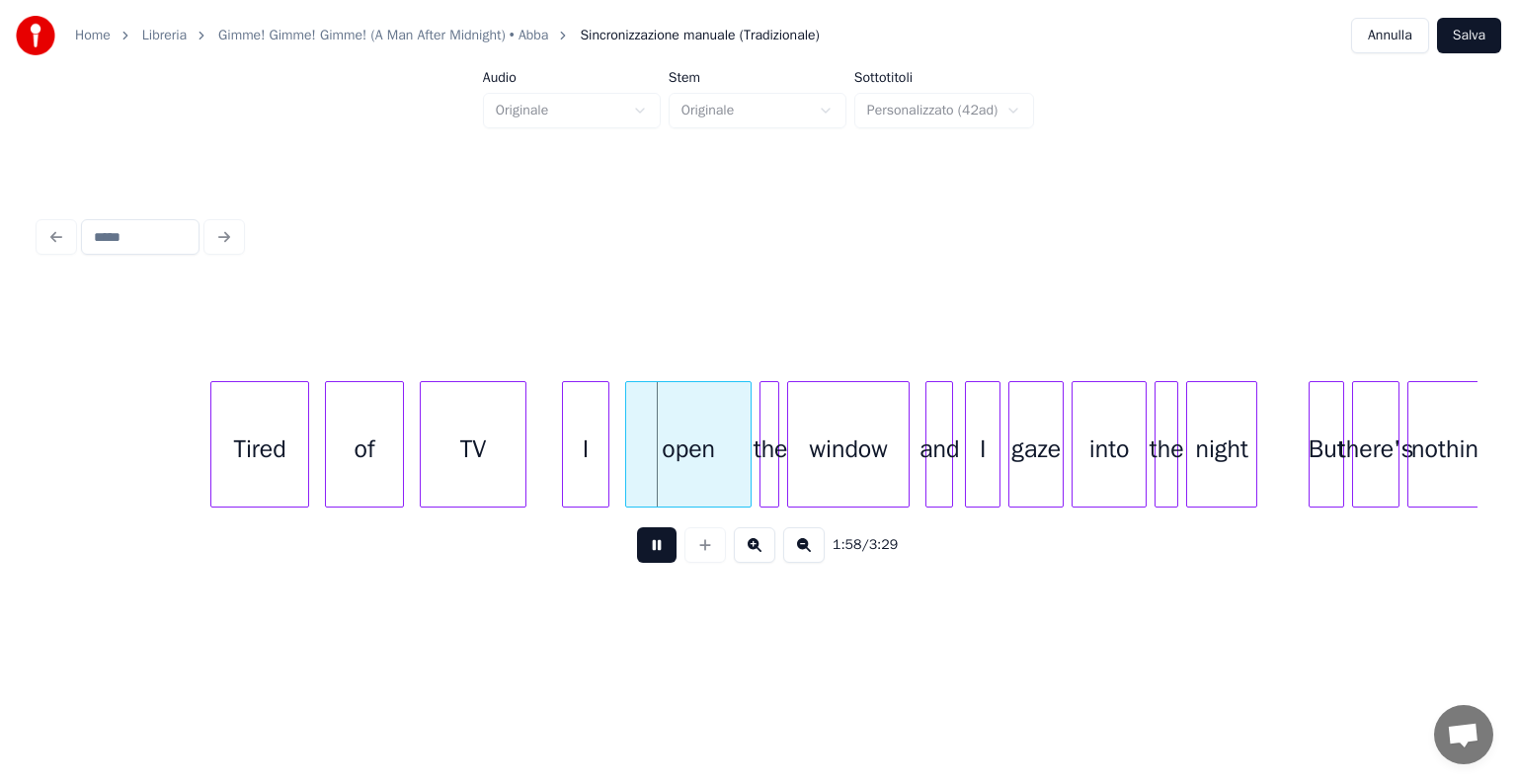 click at bounding box center [657, 545] 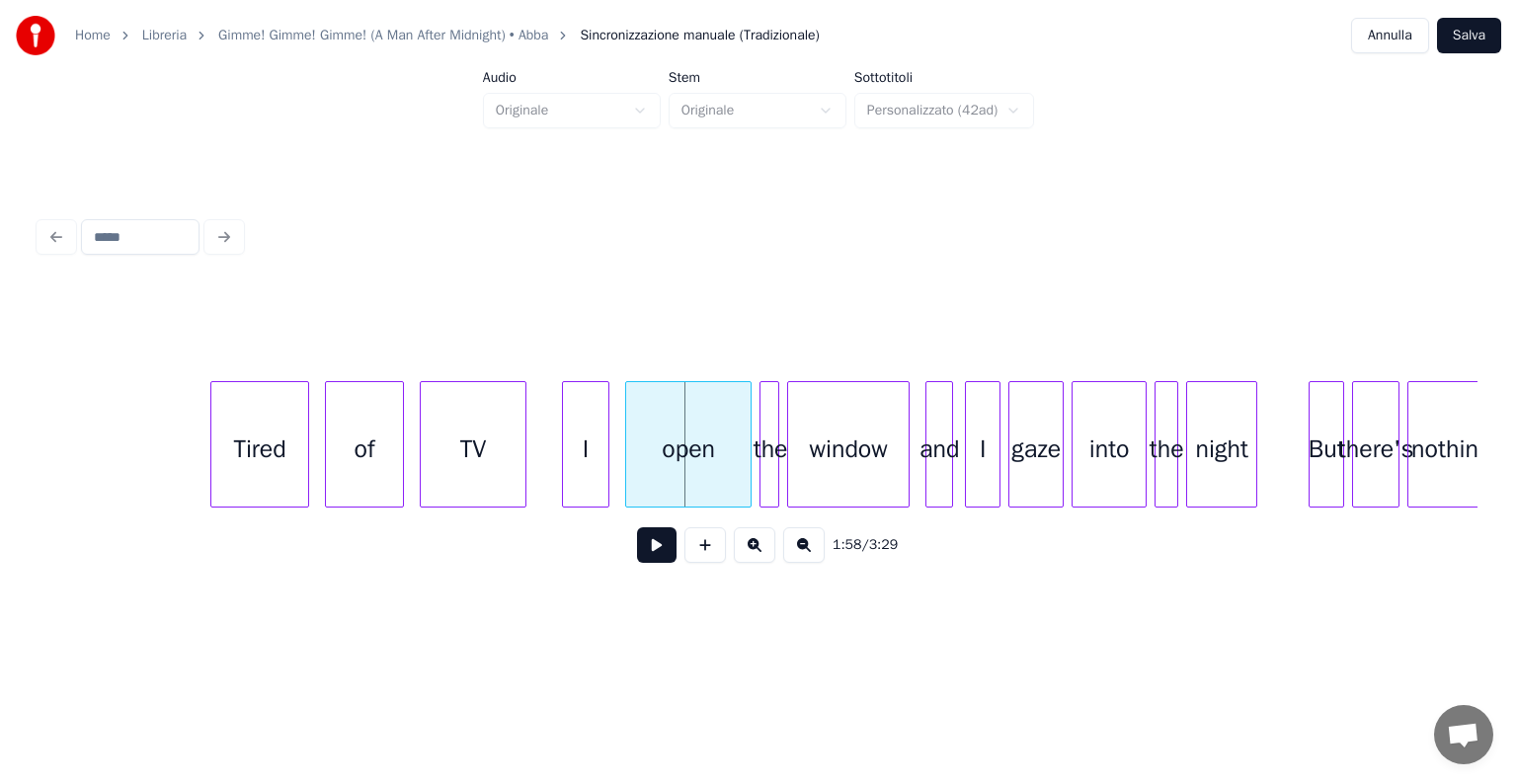 click on "Tired" at bounding box center (260, 449) 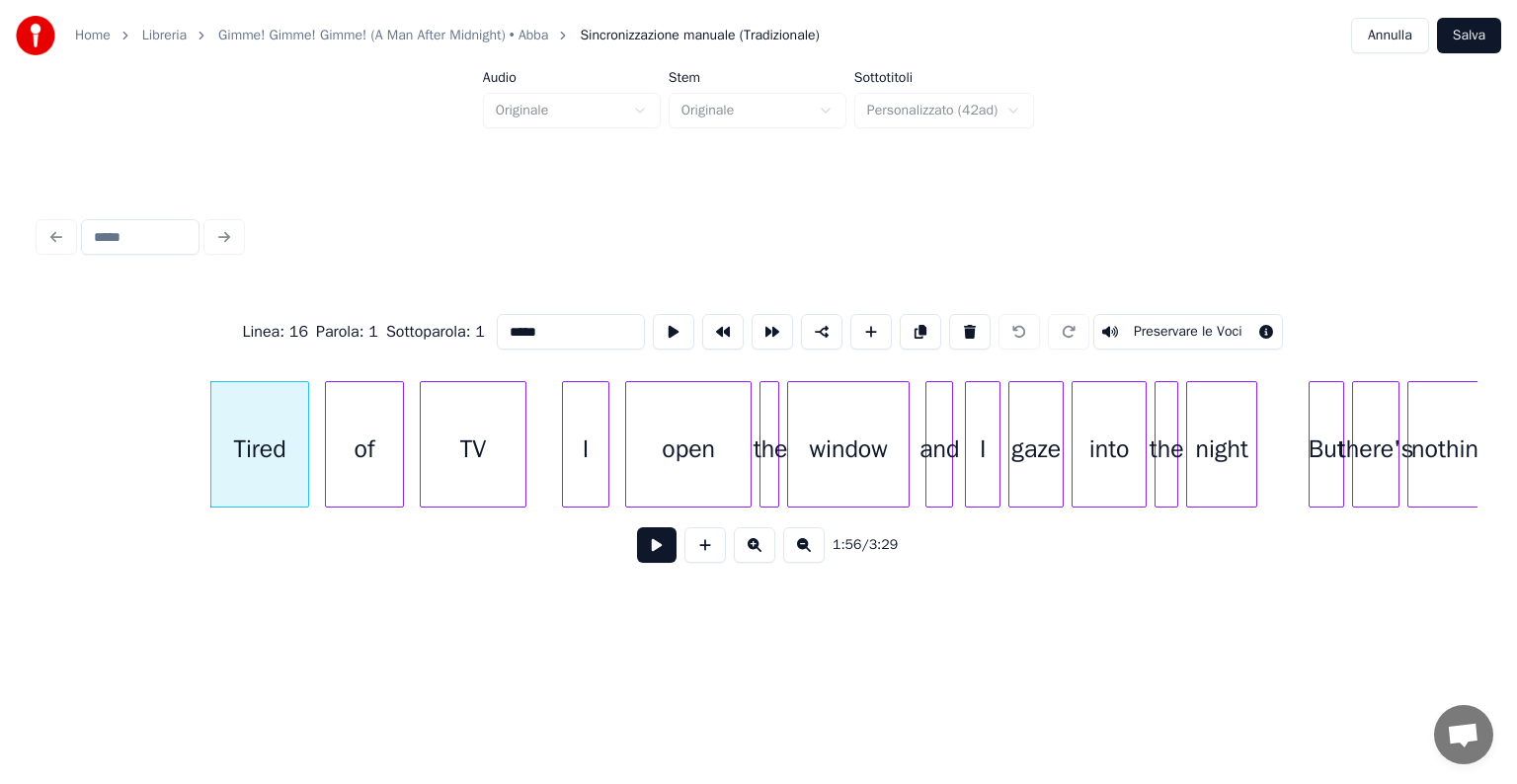 click on "Preservare le Voci" at bounding box center (1188, 332) 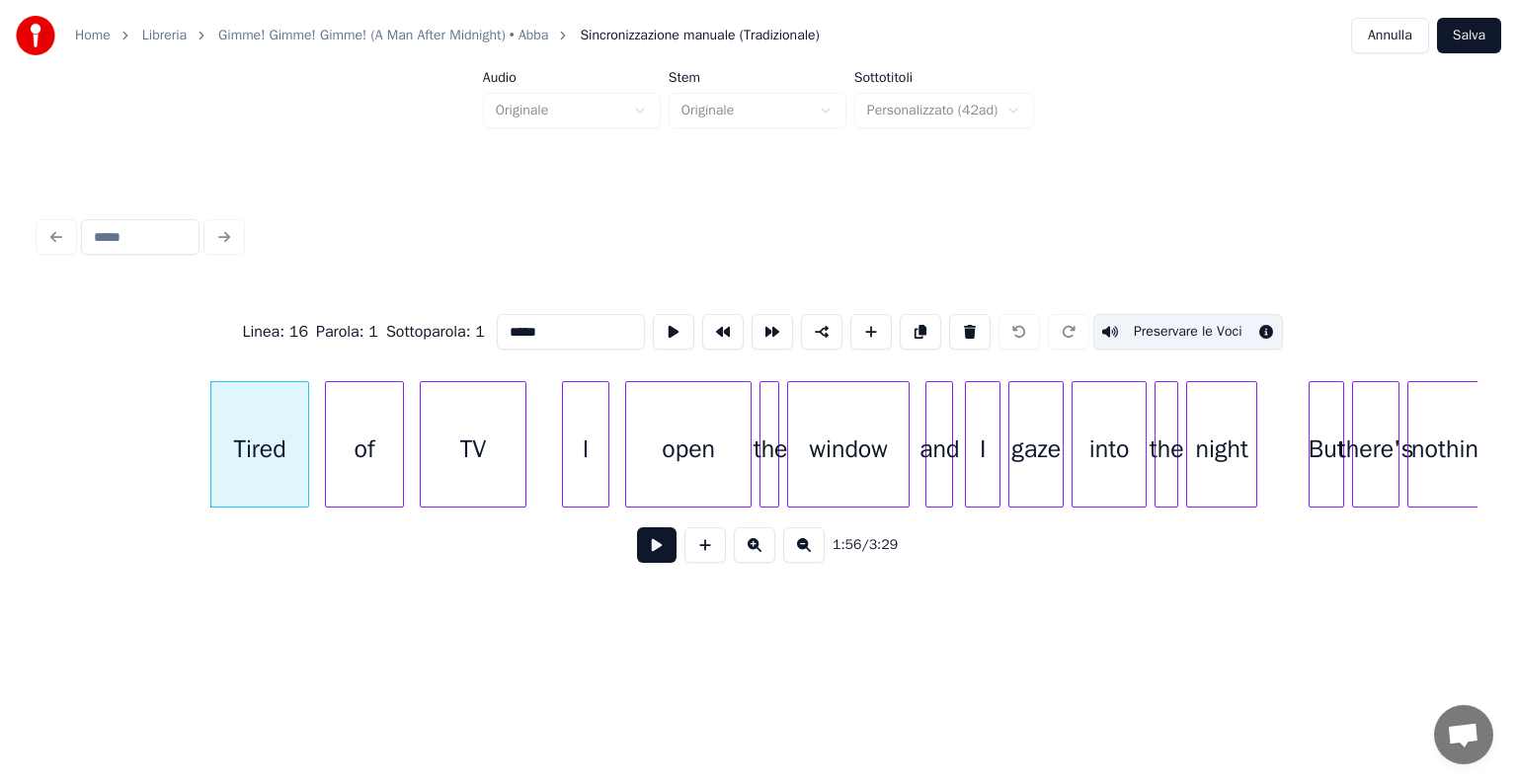 click on "of" at bounding box center [364, 449] 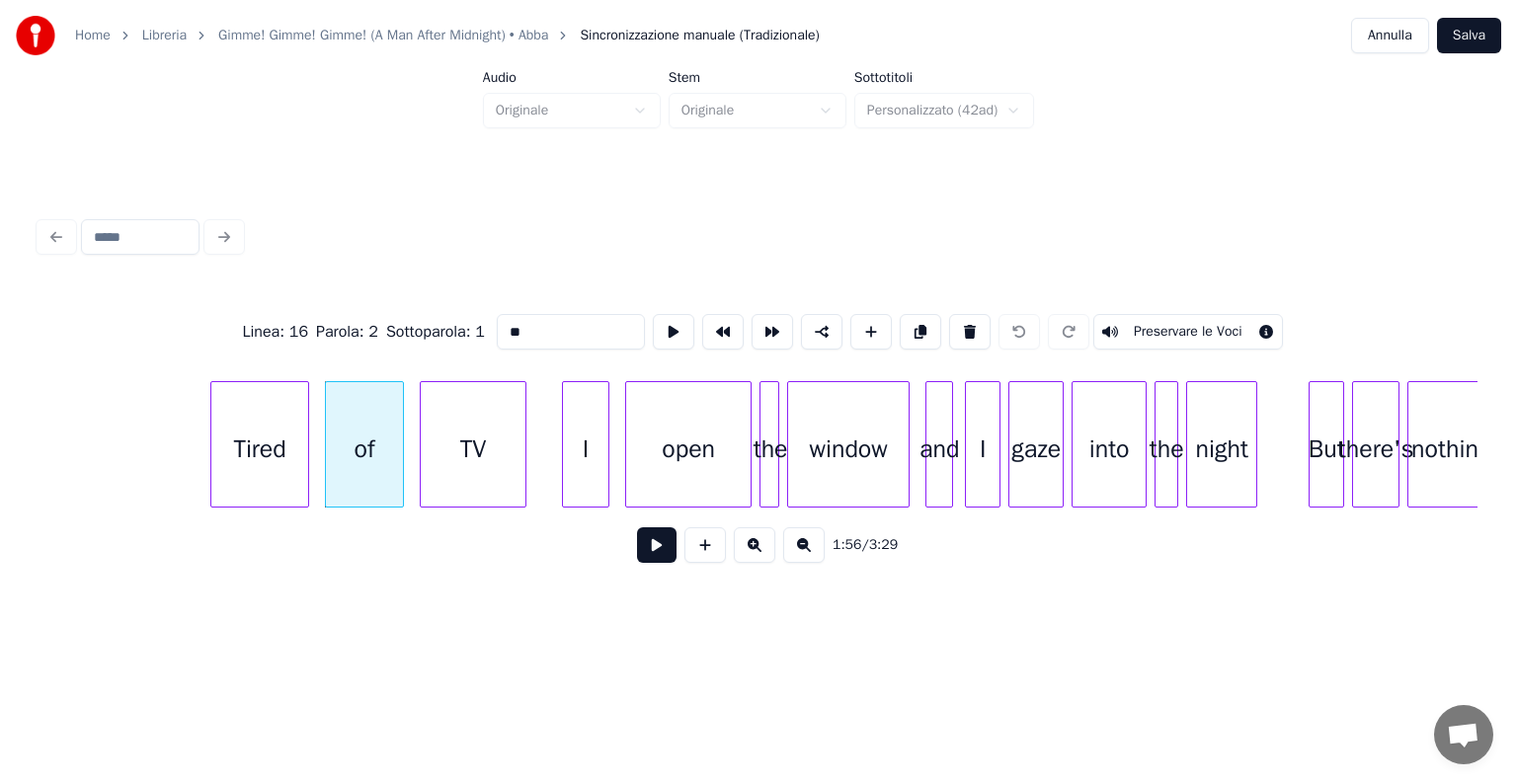 click on "Preservare le Voci" at bounding box center (1188, 332) 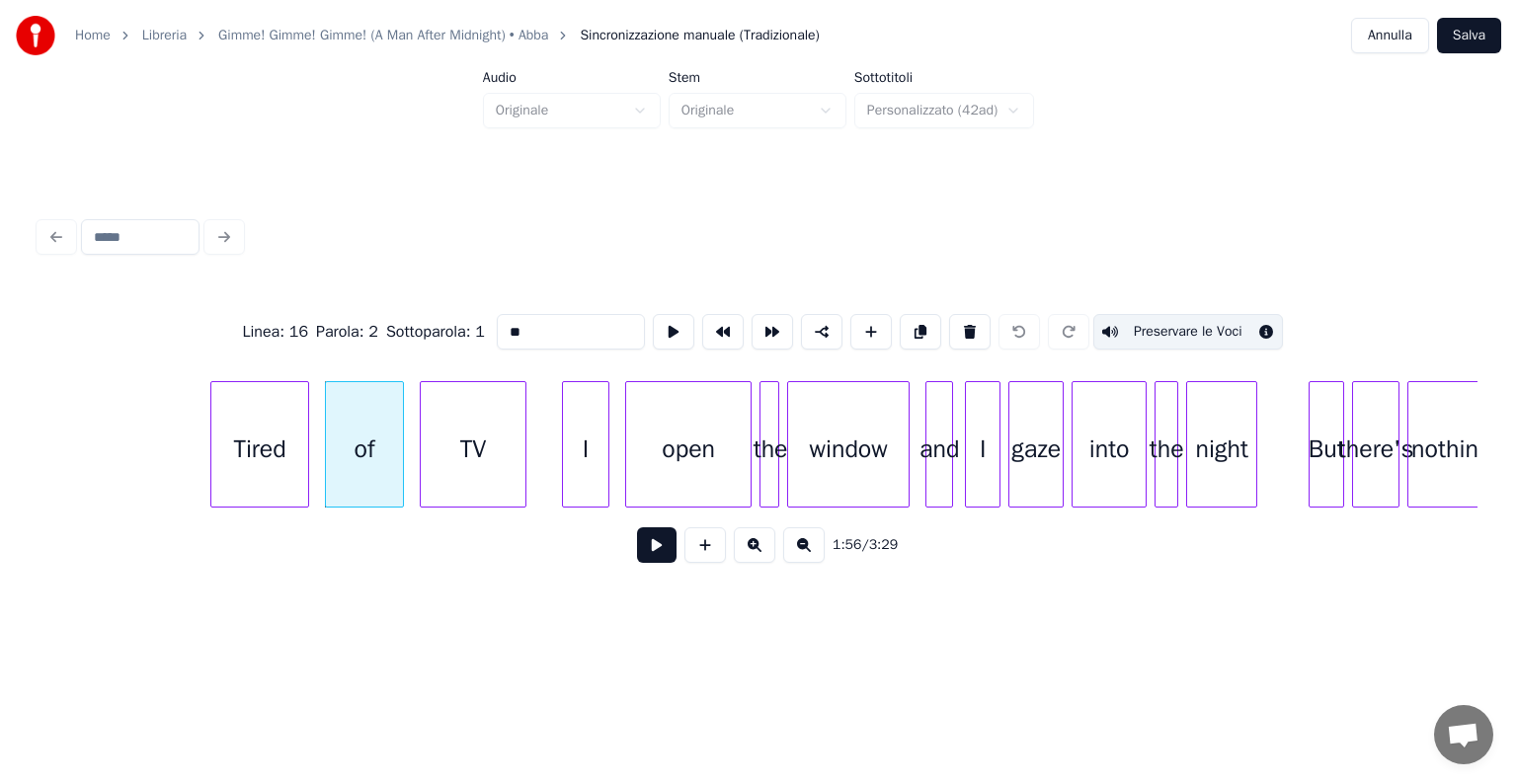 click on "TV" at bounding box center [473, 449] 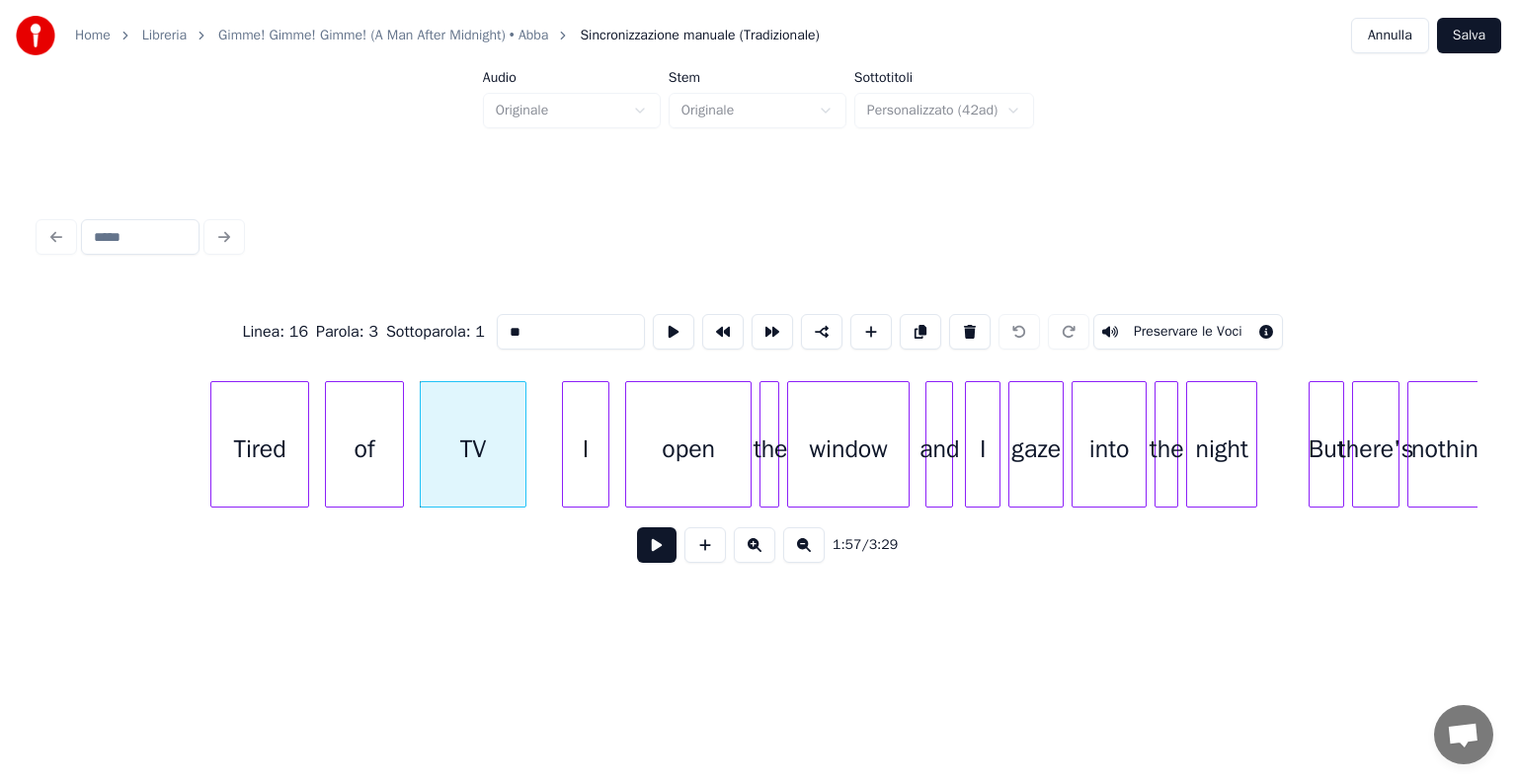 click on "Preservare le Voci" at bounding box center [1188, 332] 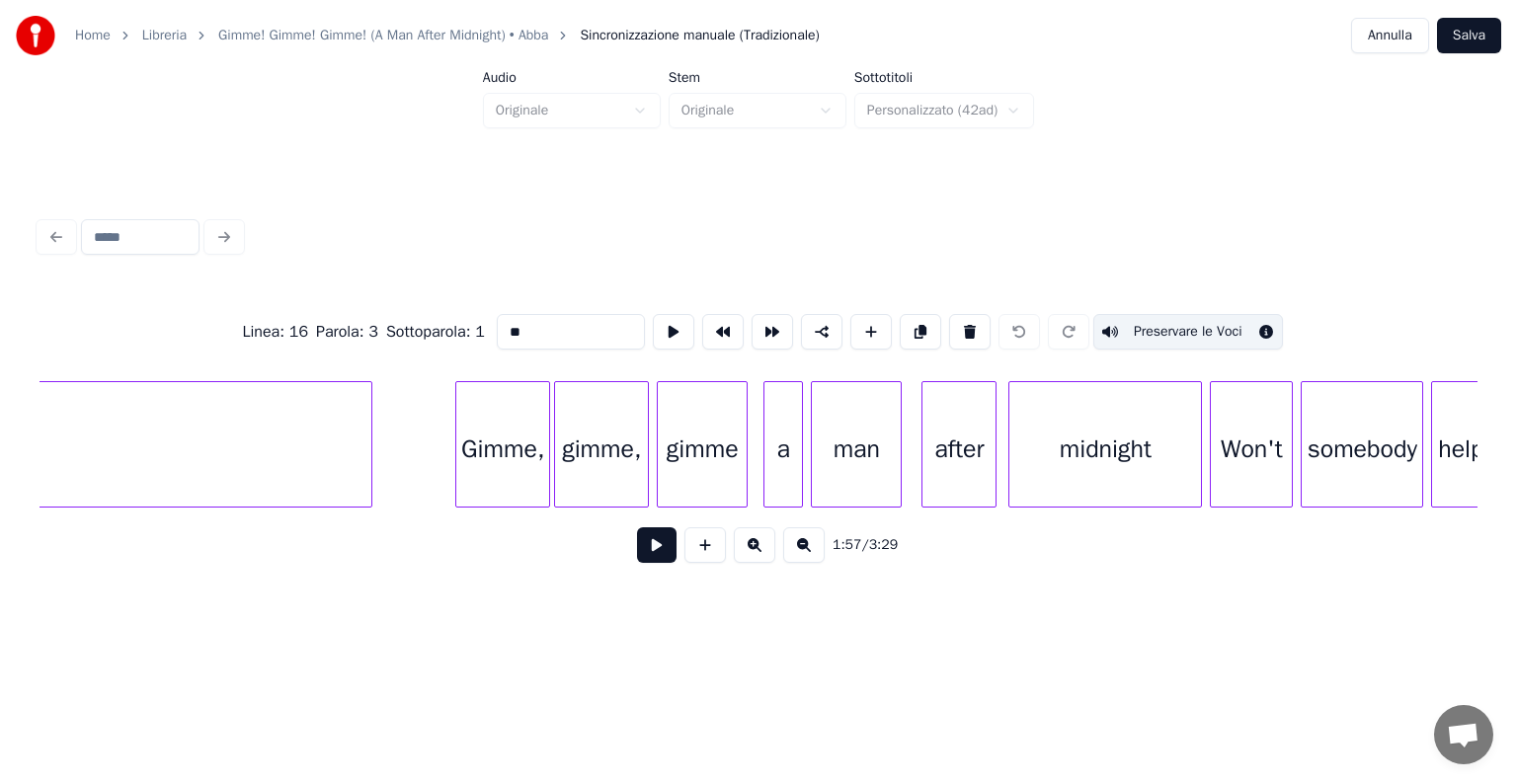 scroll, scrollTop: 0, scrollLeft: 26954, axis: horizontal 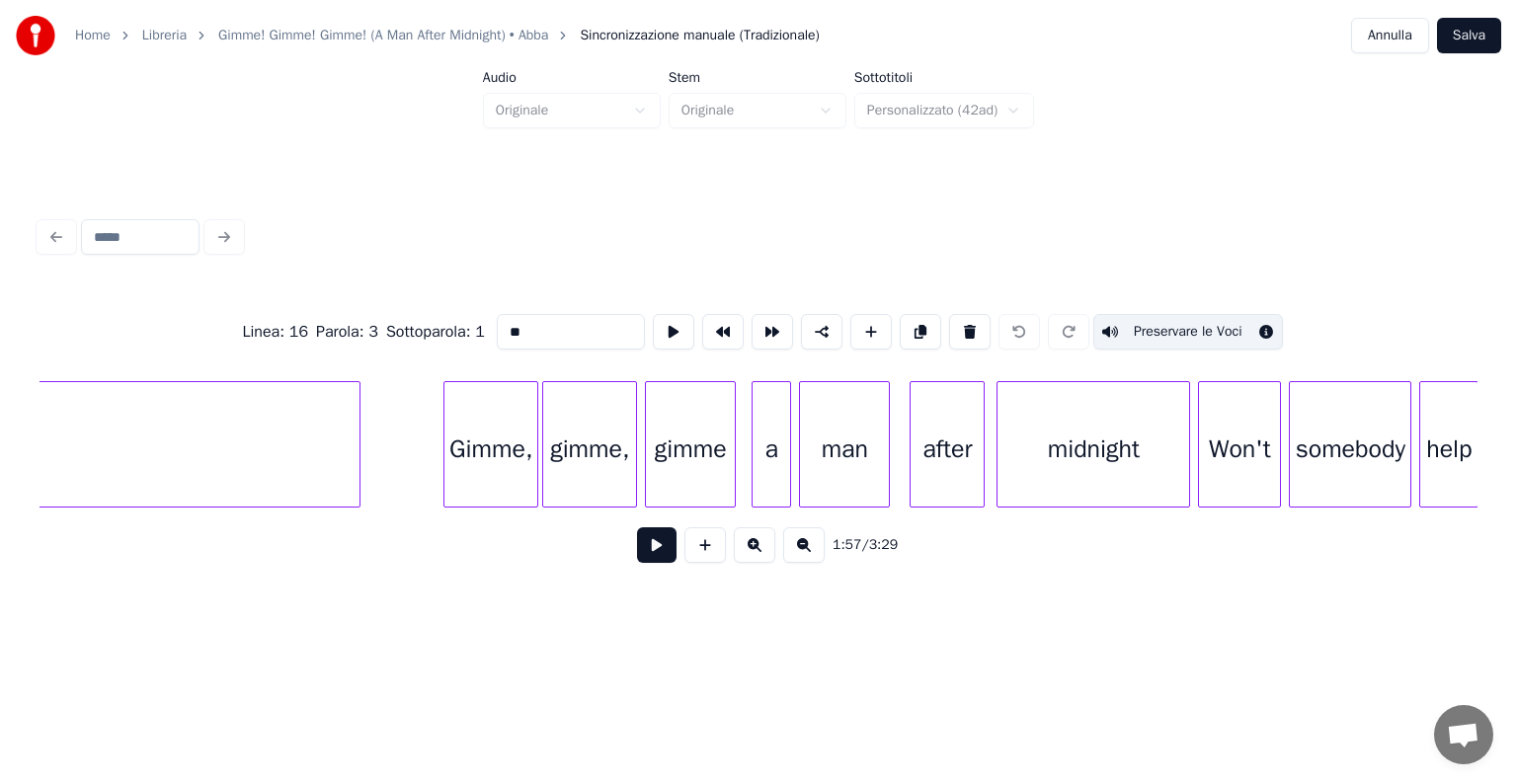 click on "Gimme," at bounding box center [491, 449] 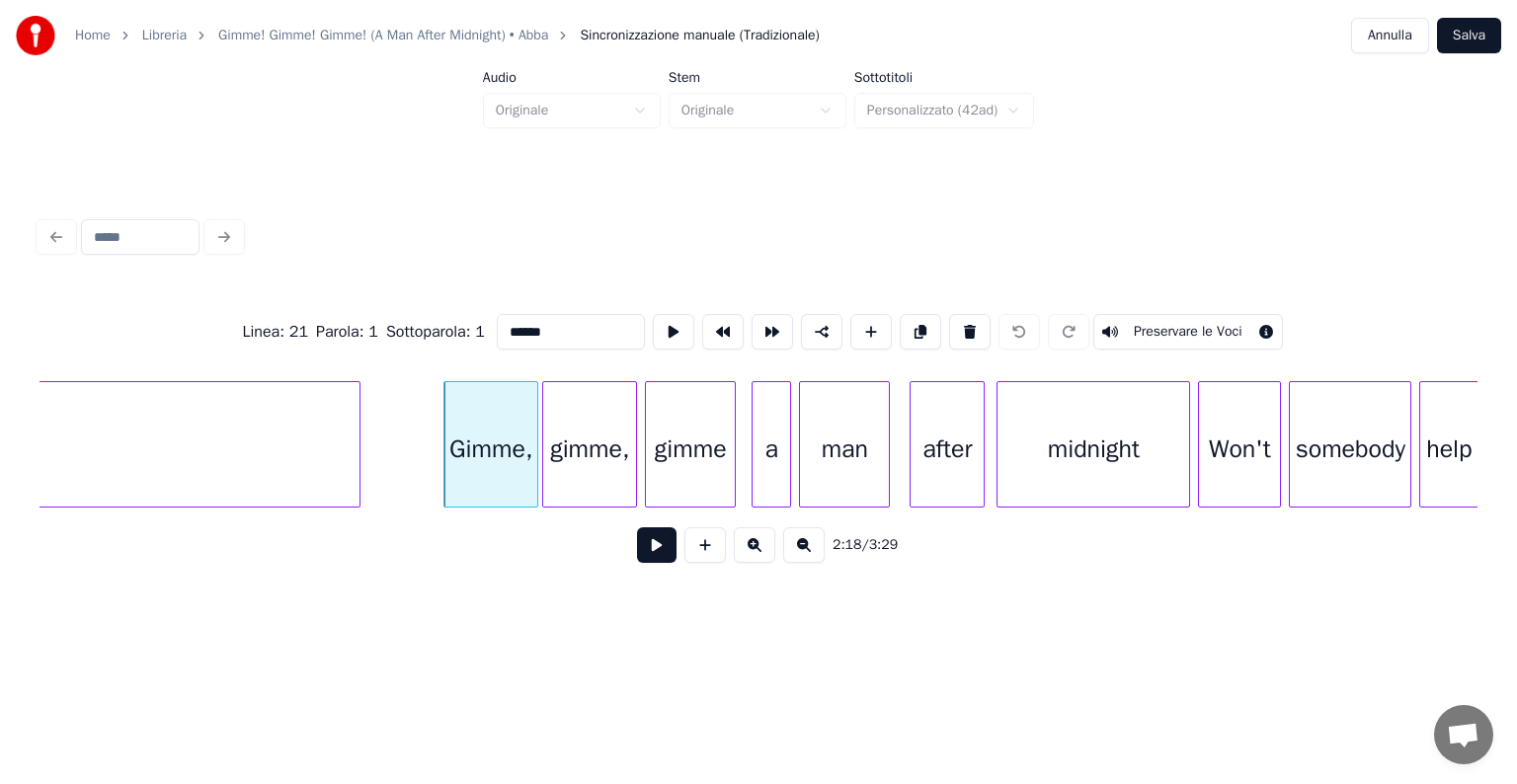 click on "Preservare le Voci" at bounding box center [1188, 332] 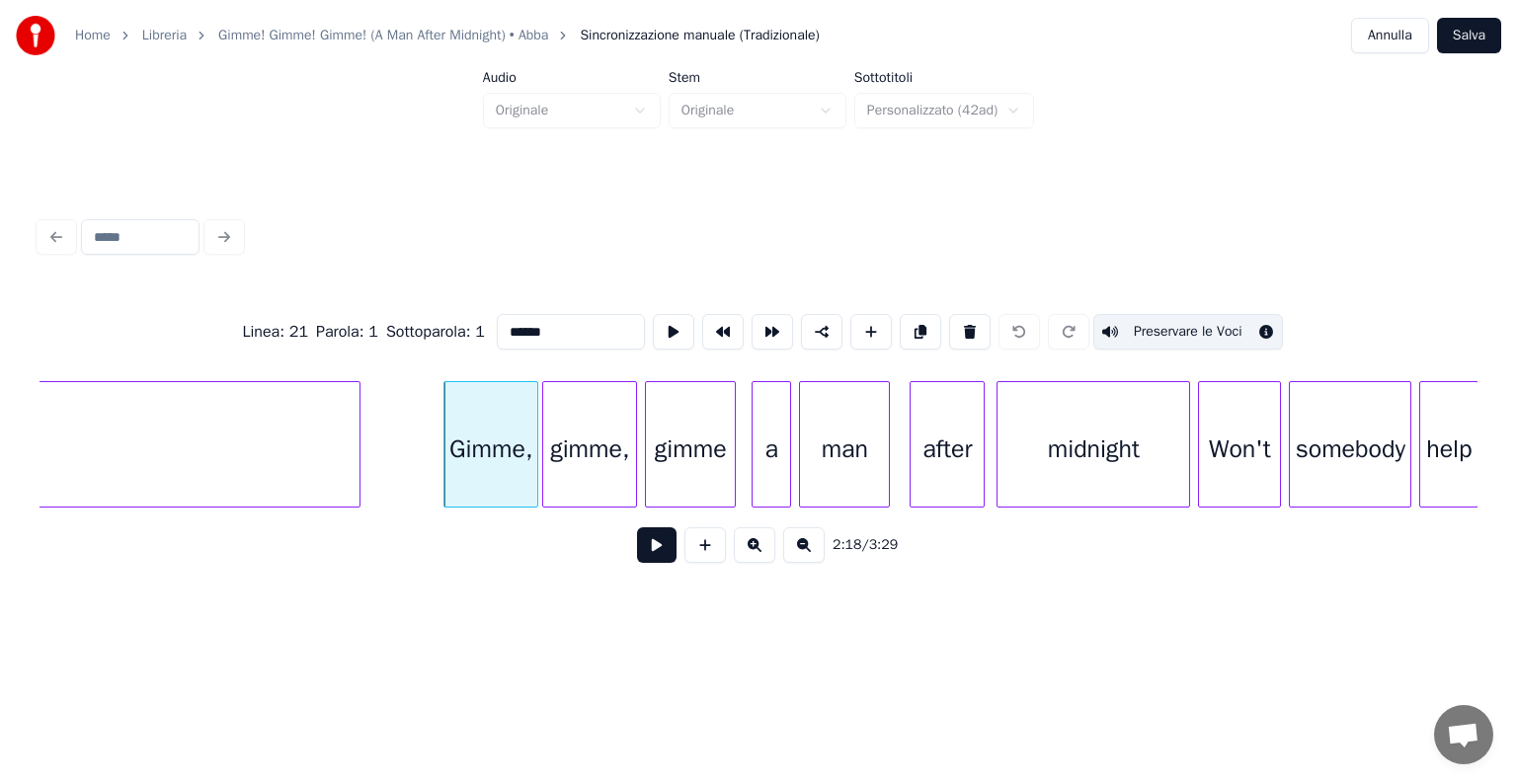 click on "gimme," at bounding box center (590, 449) 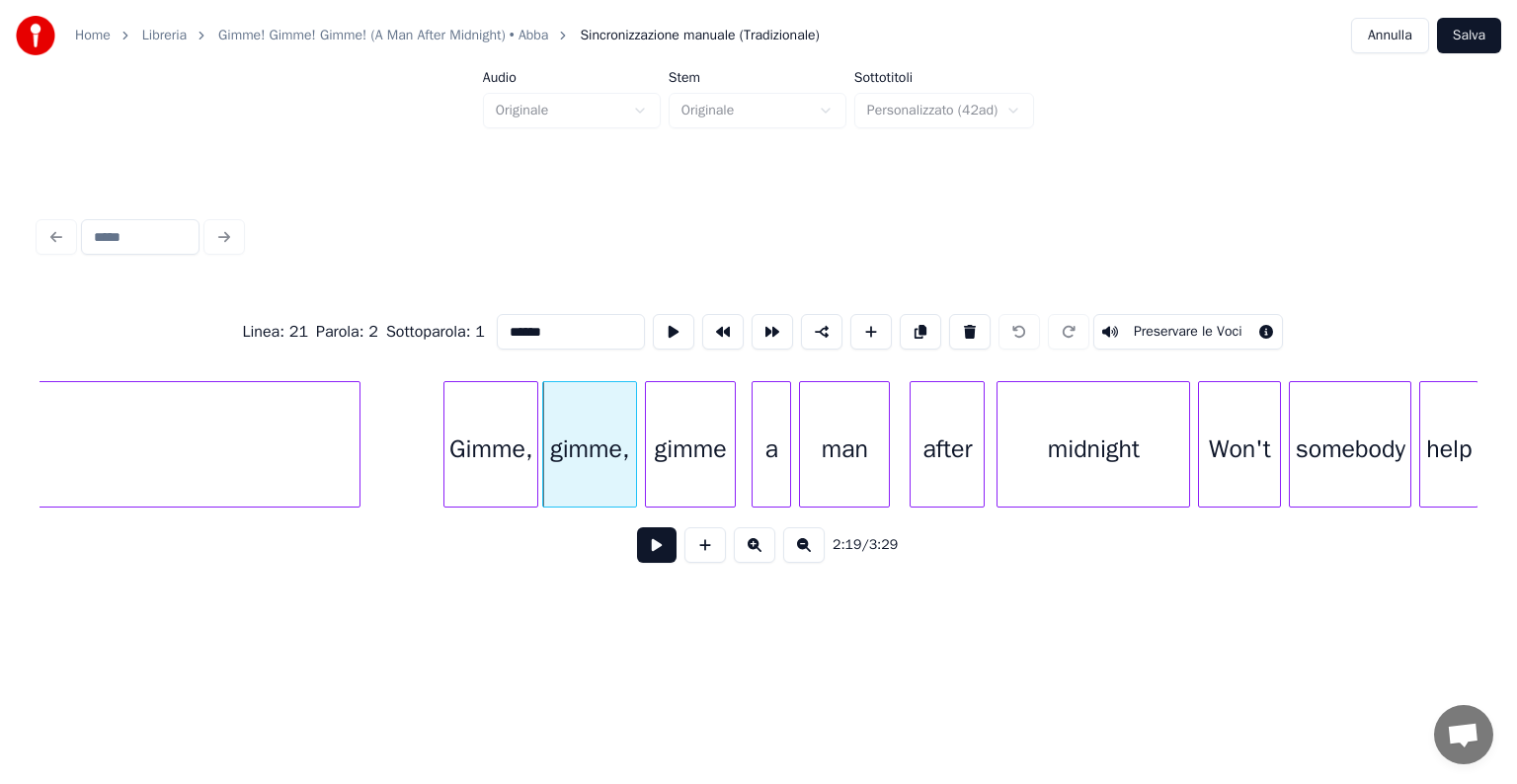 click on "Preservare le Voci" at bounding box center (1188, 332) 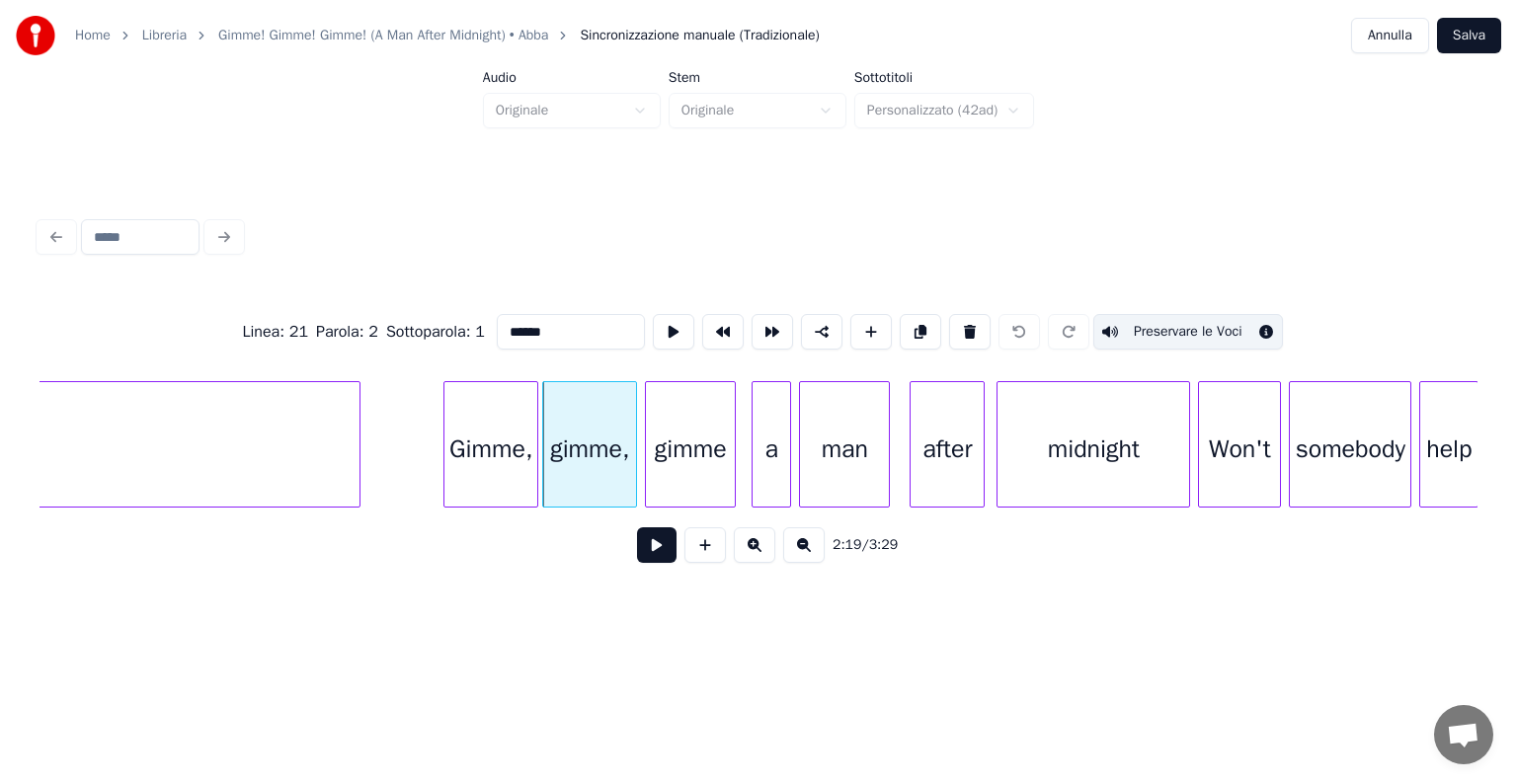 click on "gimme" at bounding box center [690, 449] 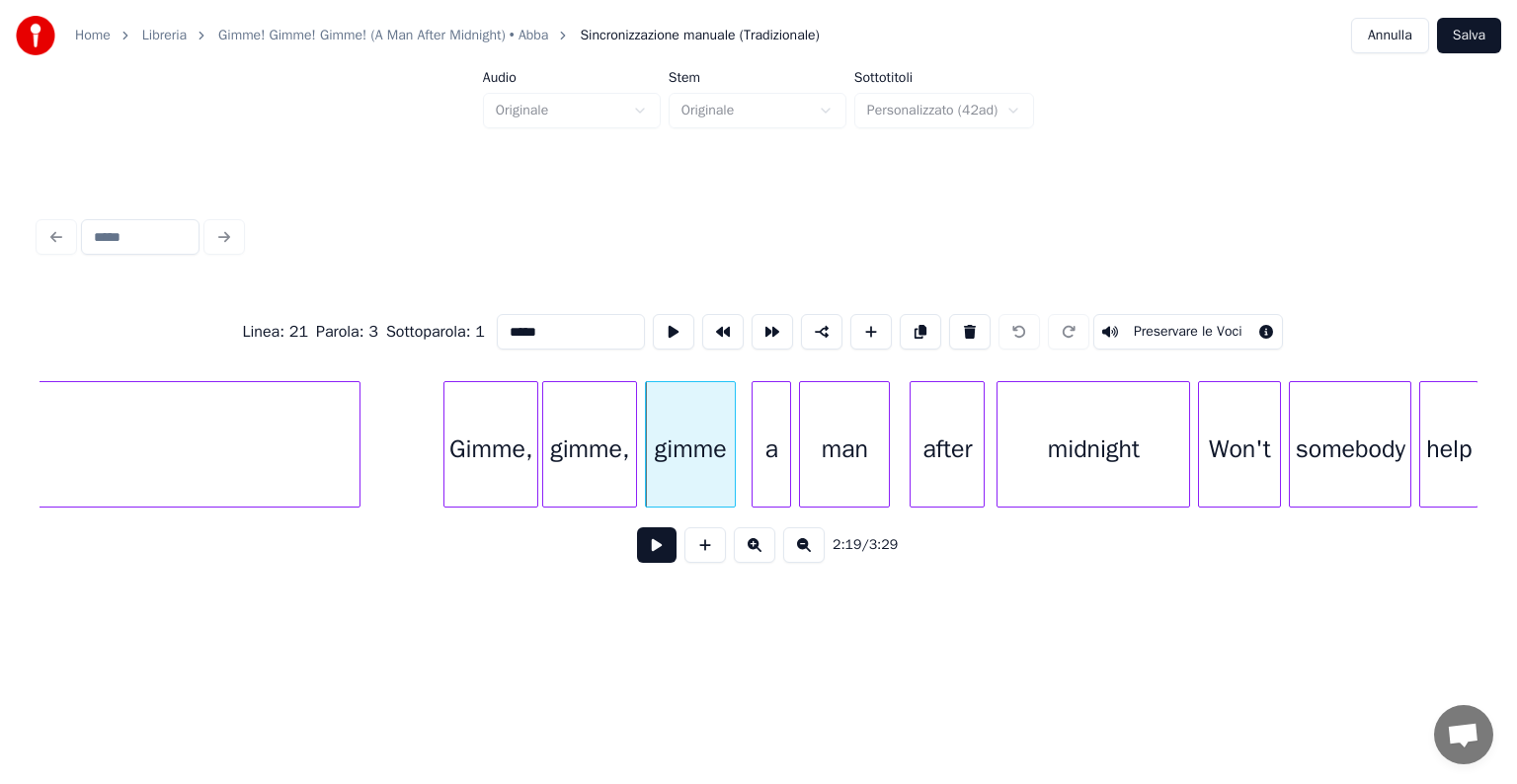 click on "Preservare le Voci" at bounding box center [1188, 332] 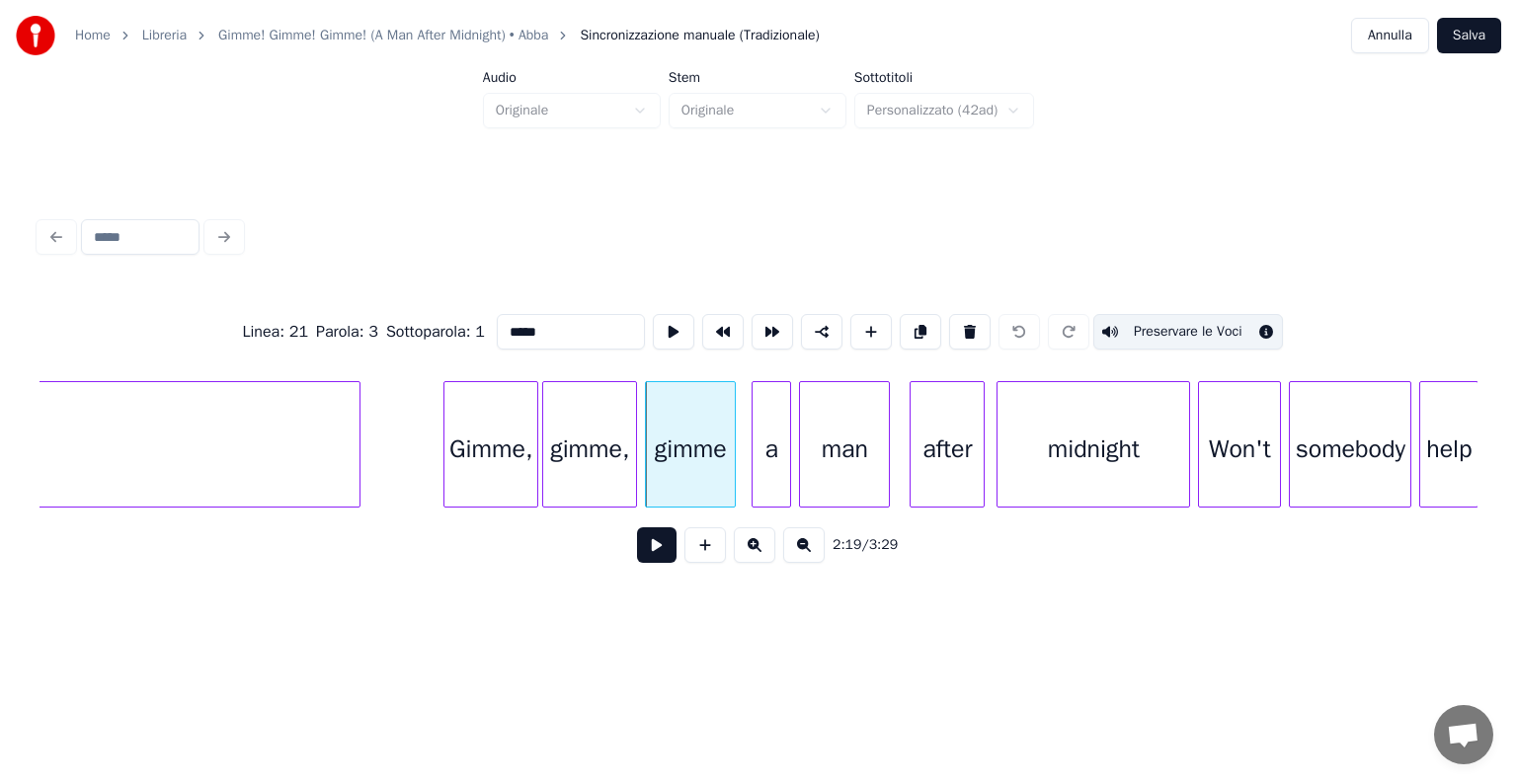 click at bounding box center [756, 444] 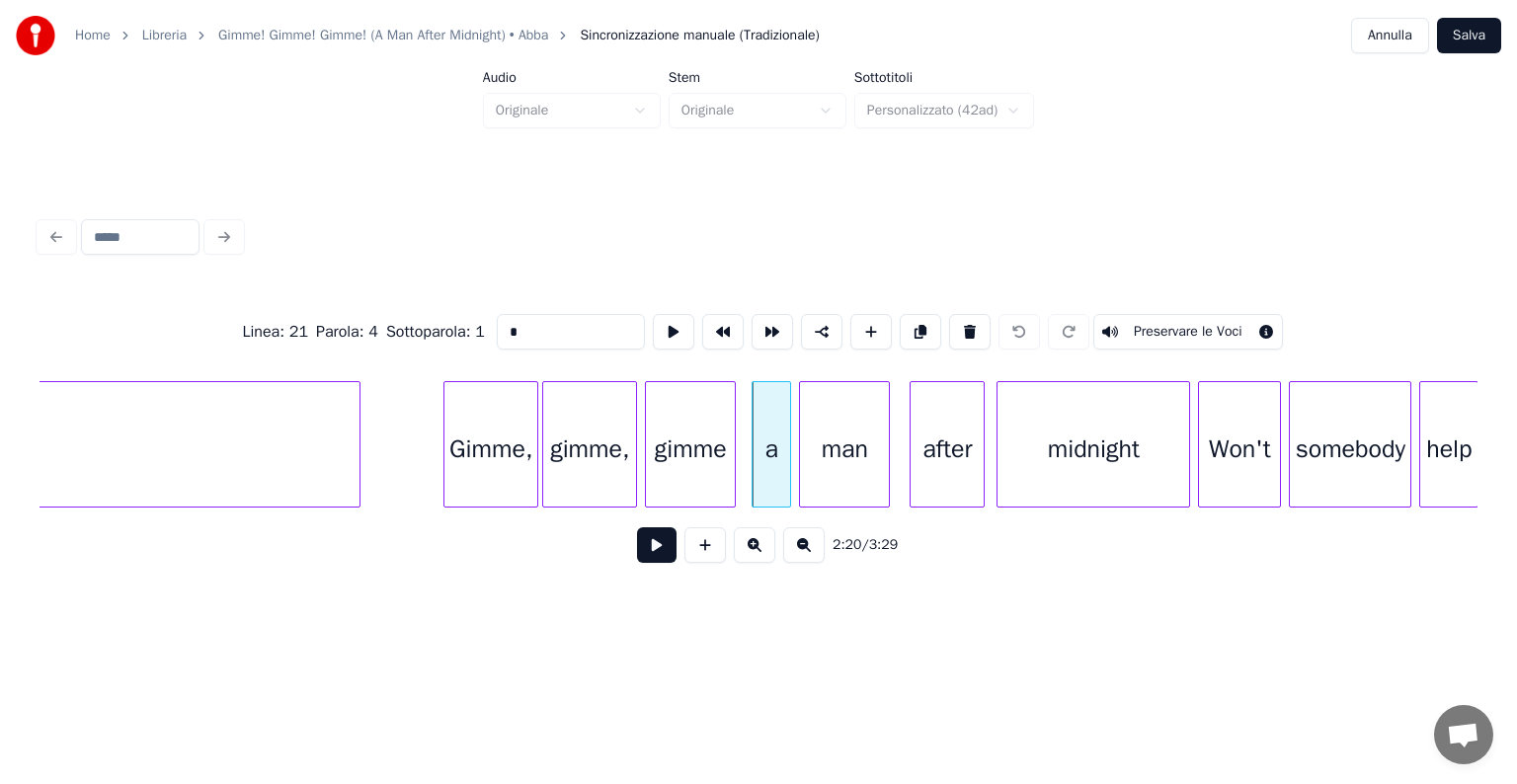 click on "a" at bounding box center (771, 449) 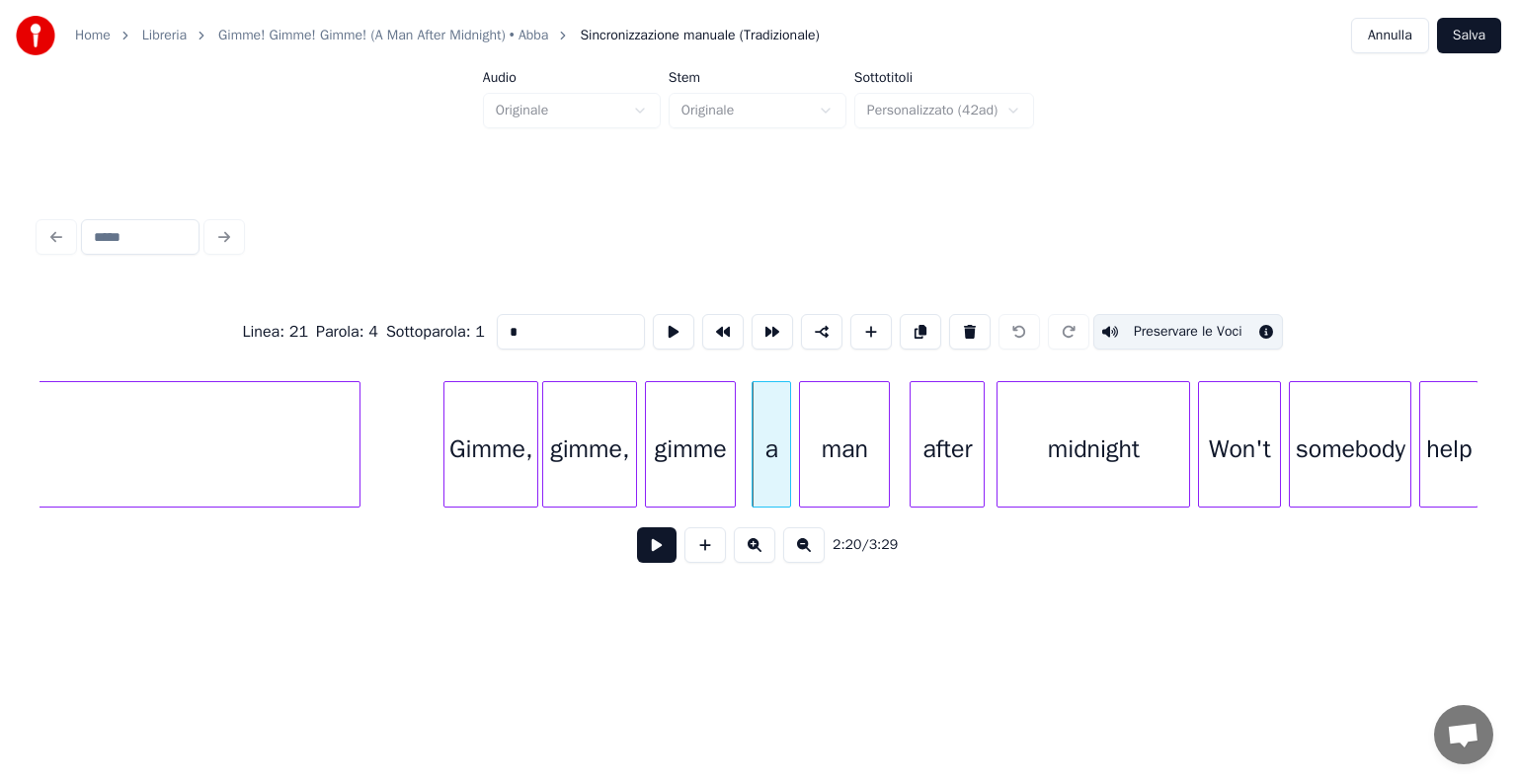 click on "man" at bounding box center [844, 449] 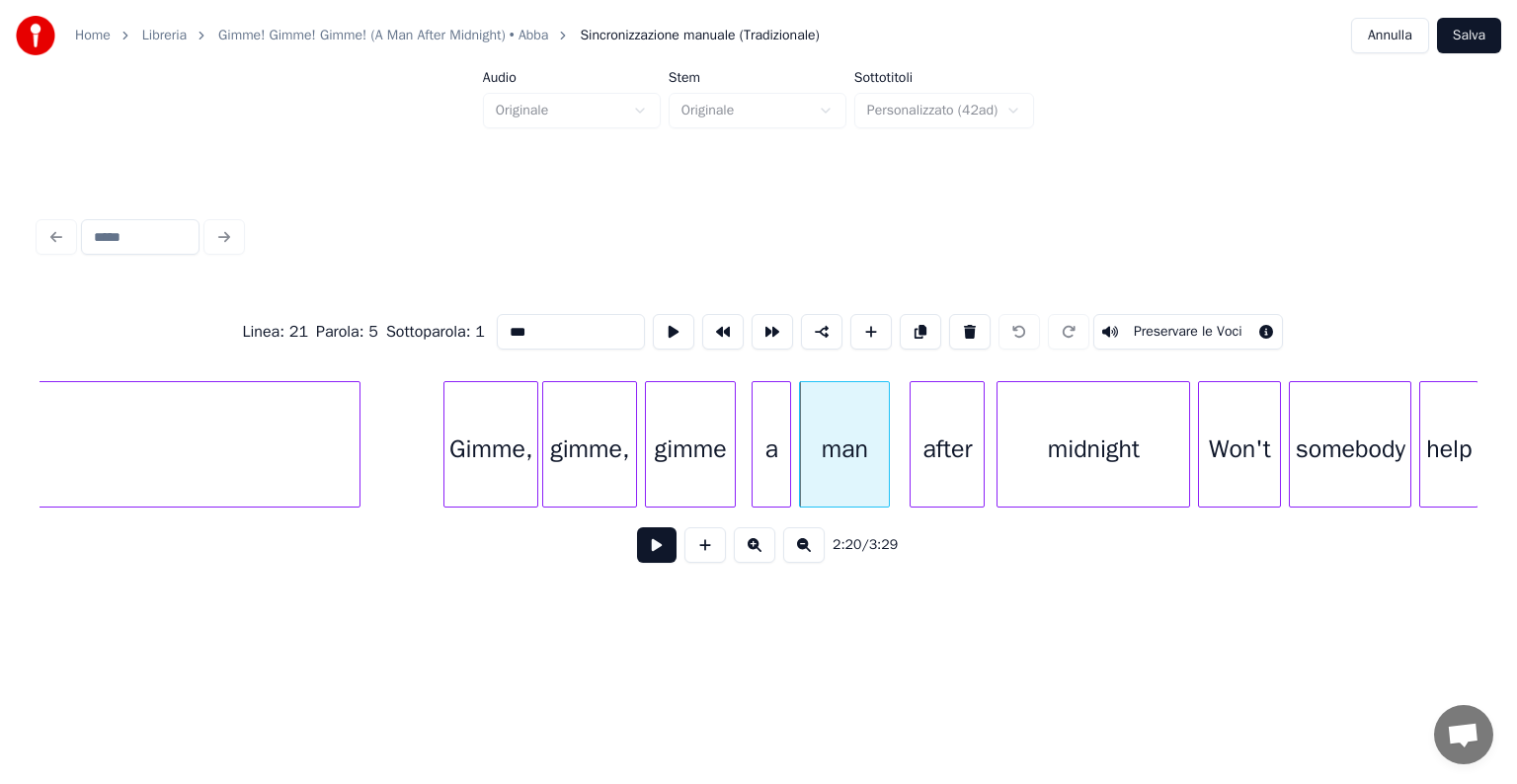 click on "Preservare le Voci" at bounding box center [1188, 332] 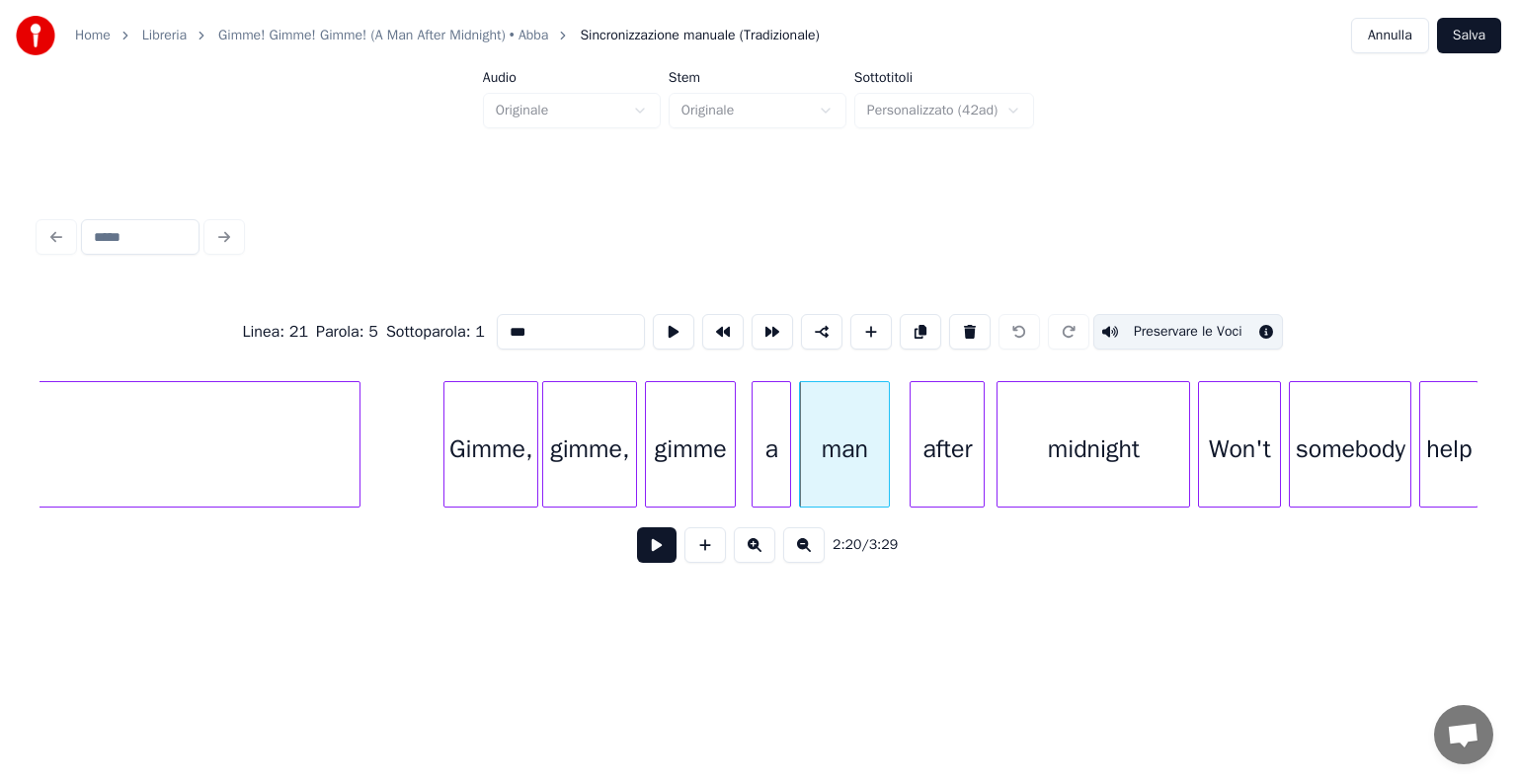 click on "after" at bounding box center [947, 449] 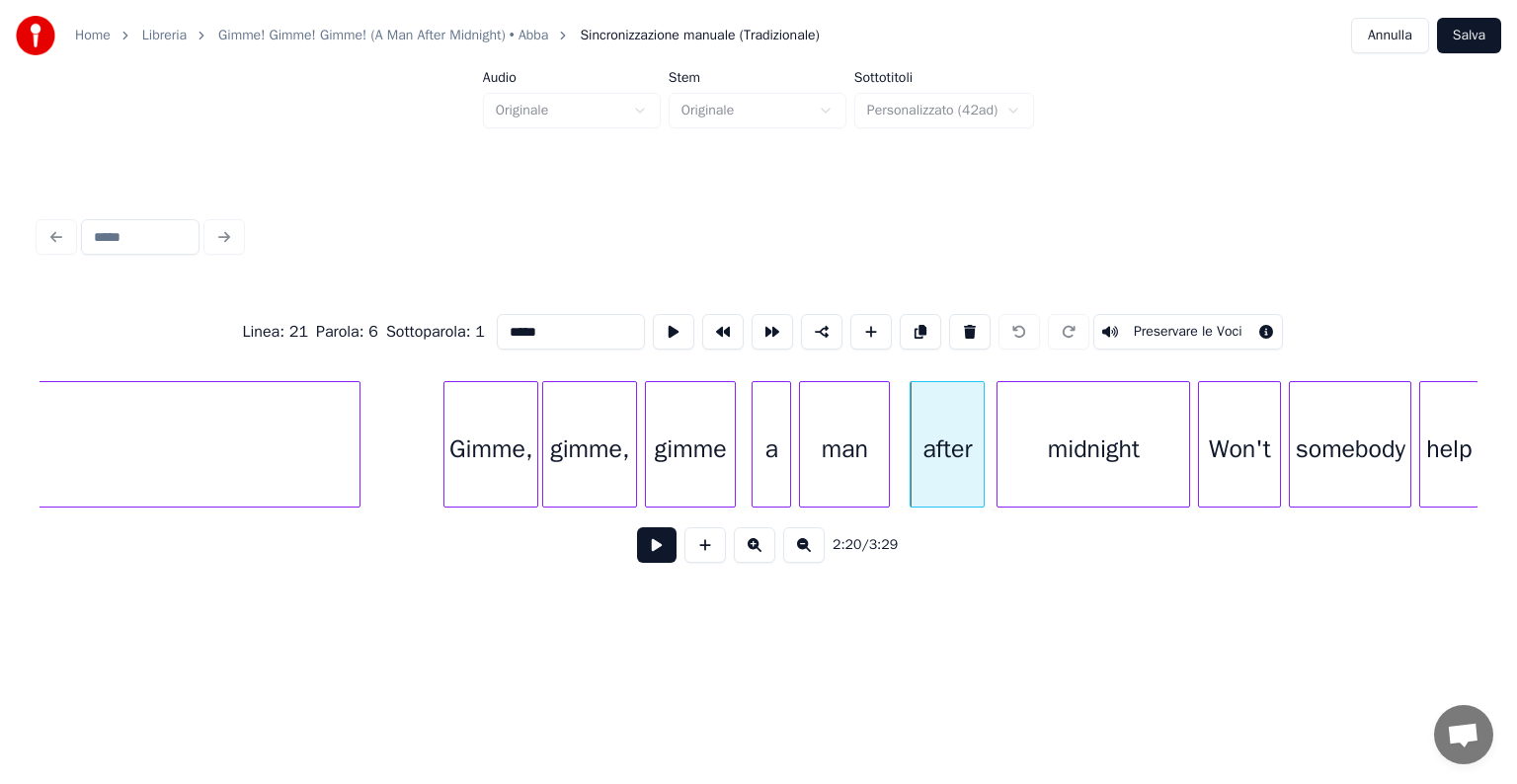 click on "Preservare le Voci" at bounding box center (1188, 332) 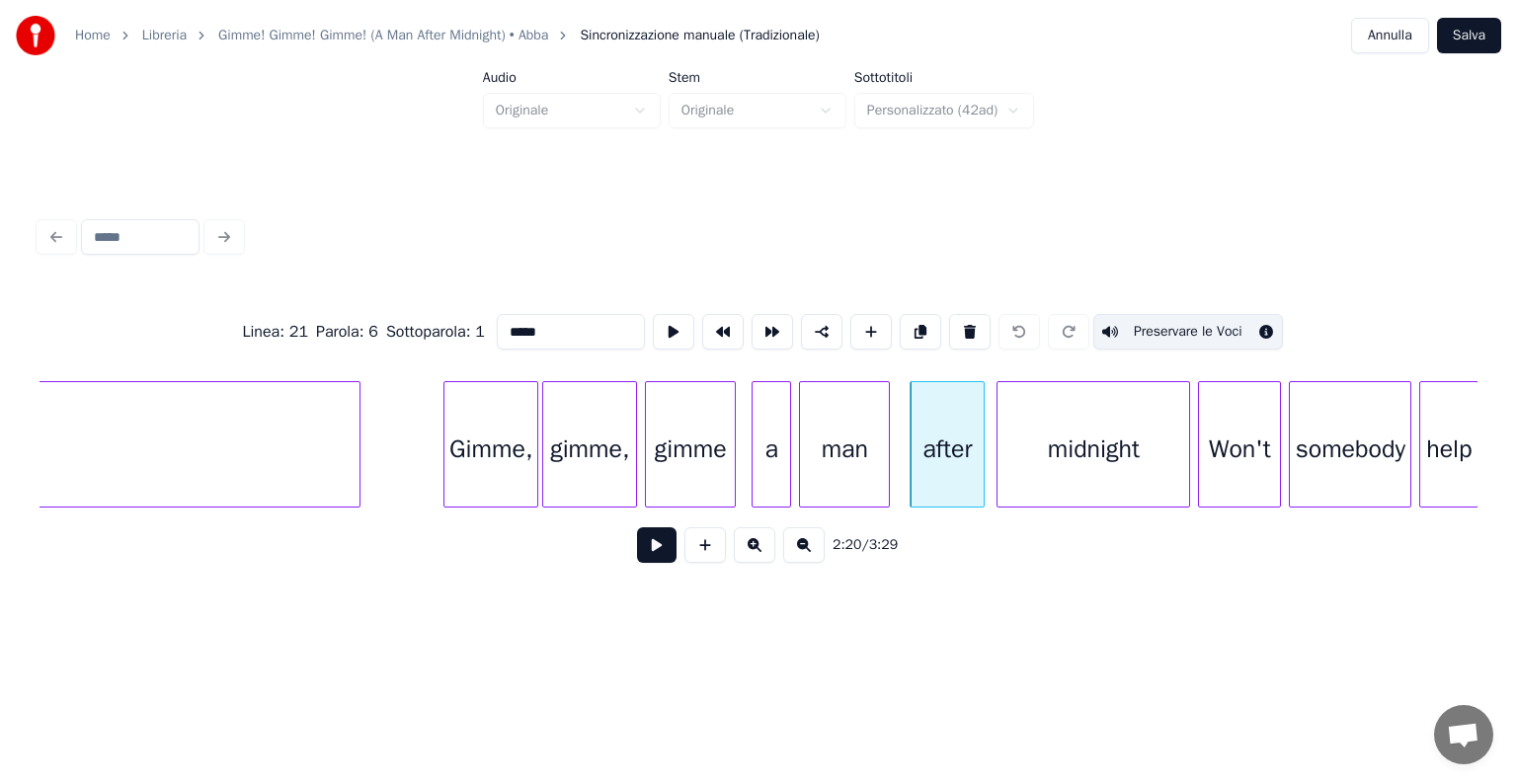 click on "midnight" at bounding box center [1093, 449] 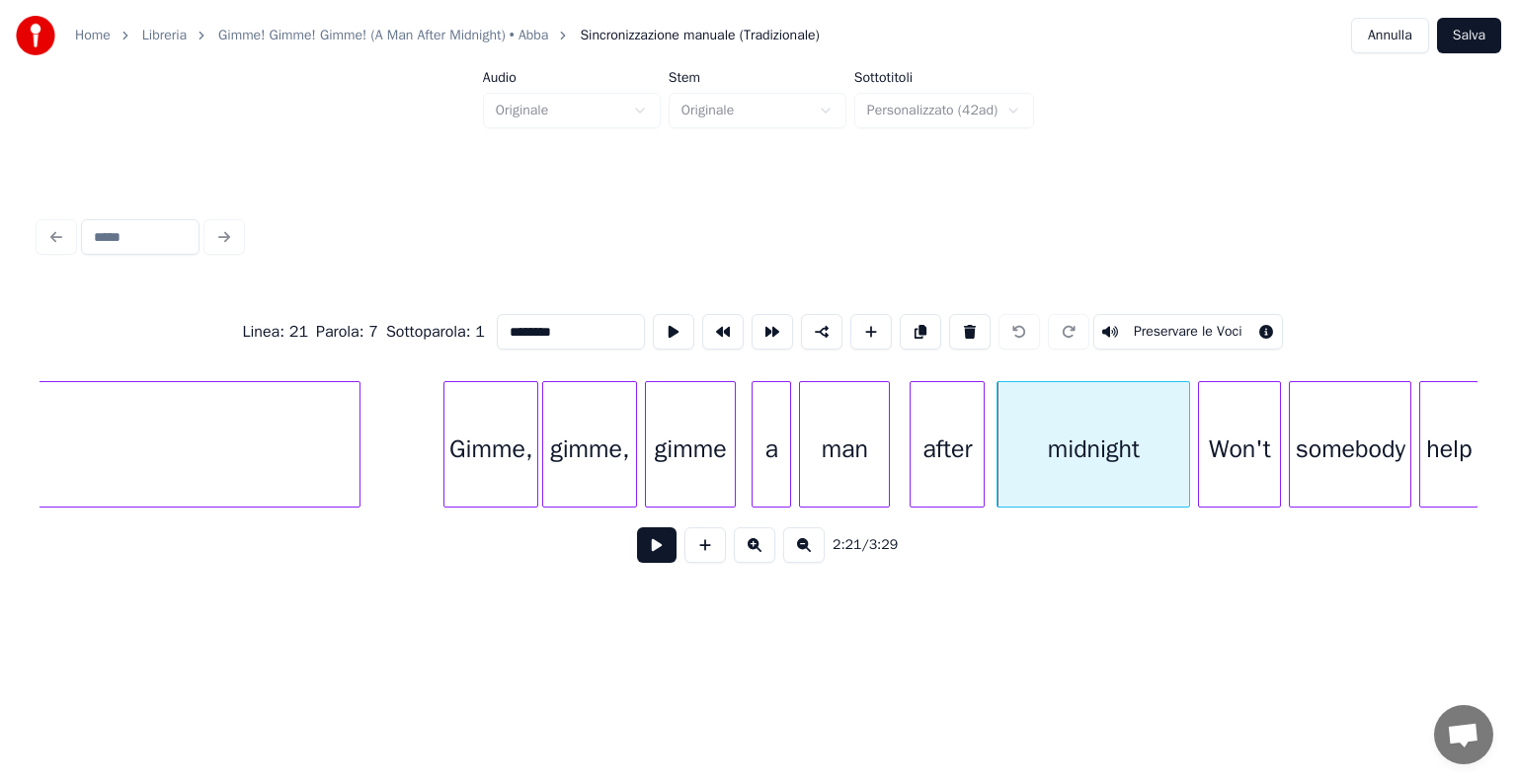 click on "Preservare le Voci" at bounding box center (1188, 332) 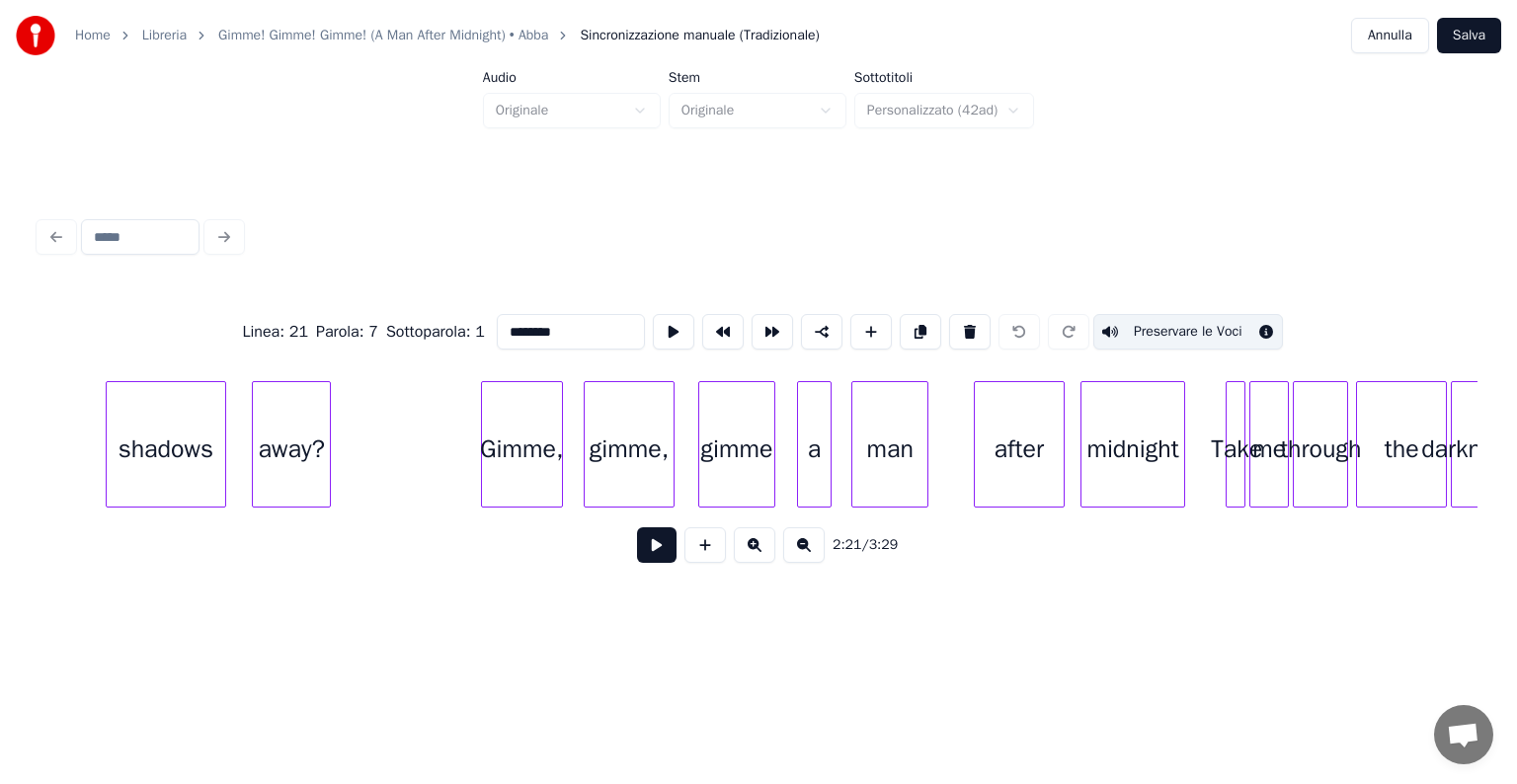 scroll, scrollTop: 0, scrollLeft: 28614, axis: horizontal 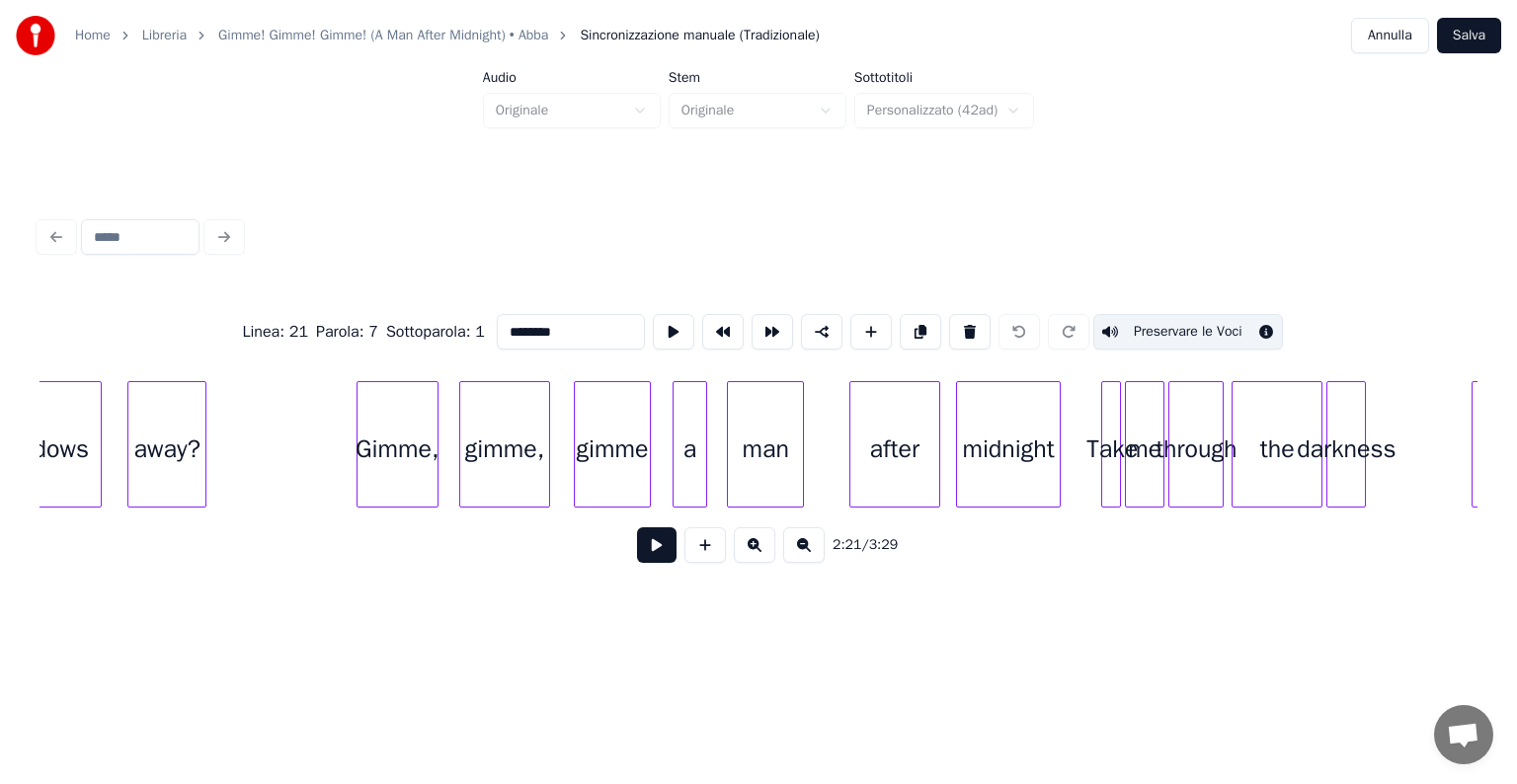 click on "Gimme," at bounding box center (397, 449) 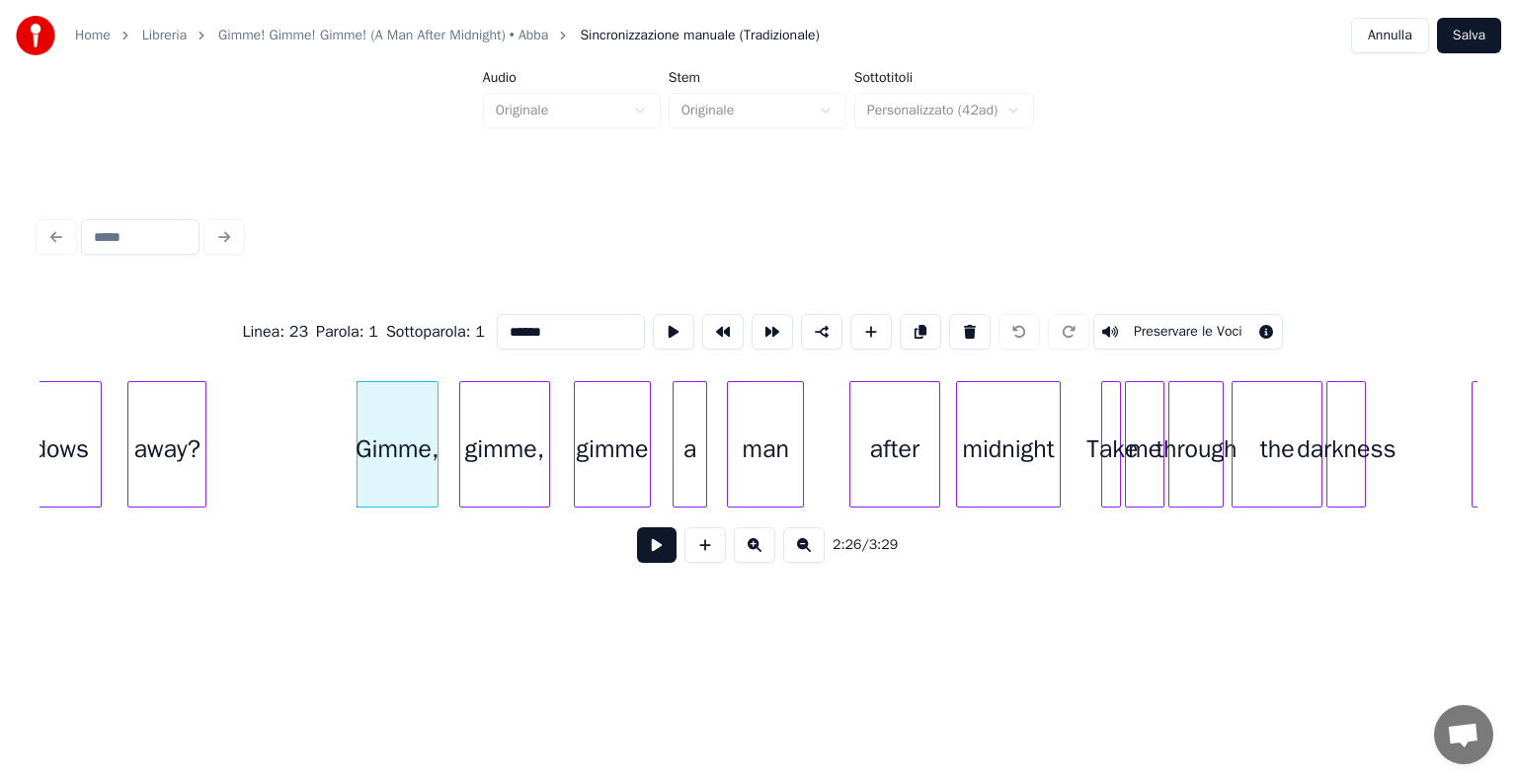 click on "Preservare le Voci" at bounding box center (1188, 332) 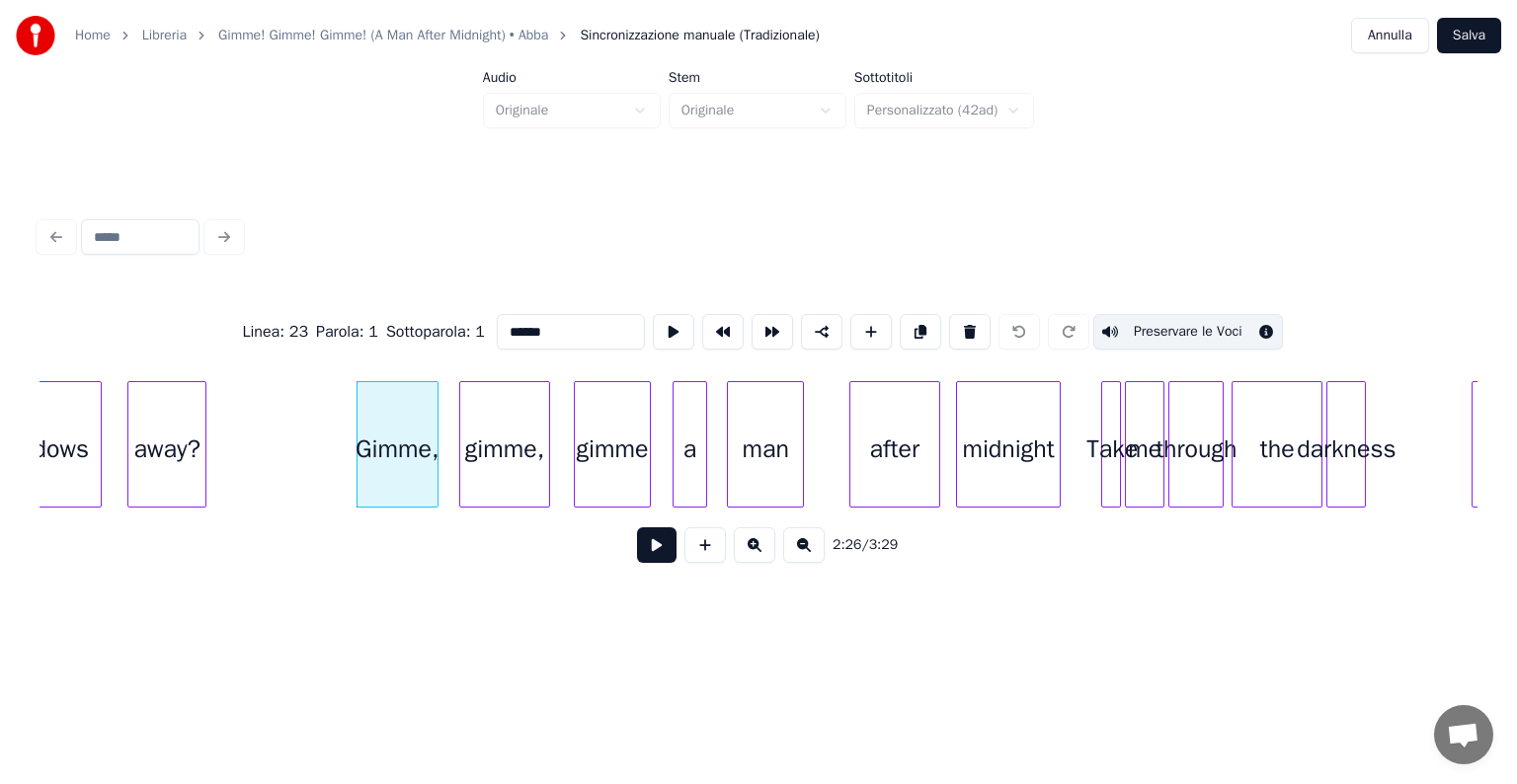 click on "gimme," at bounding box center (504, 449) 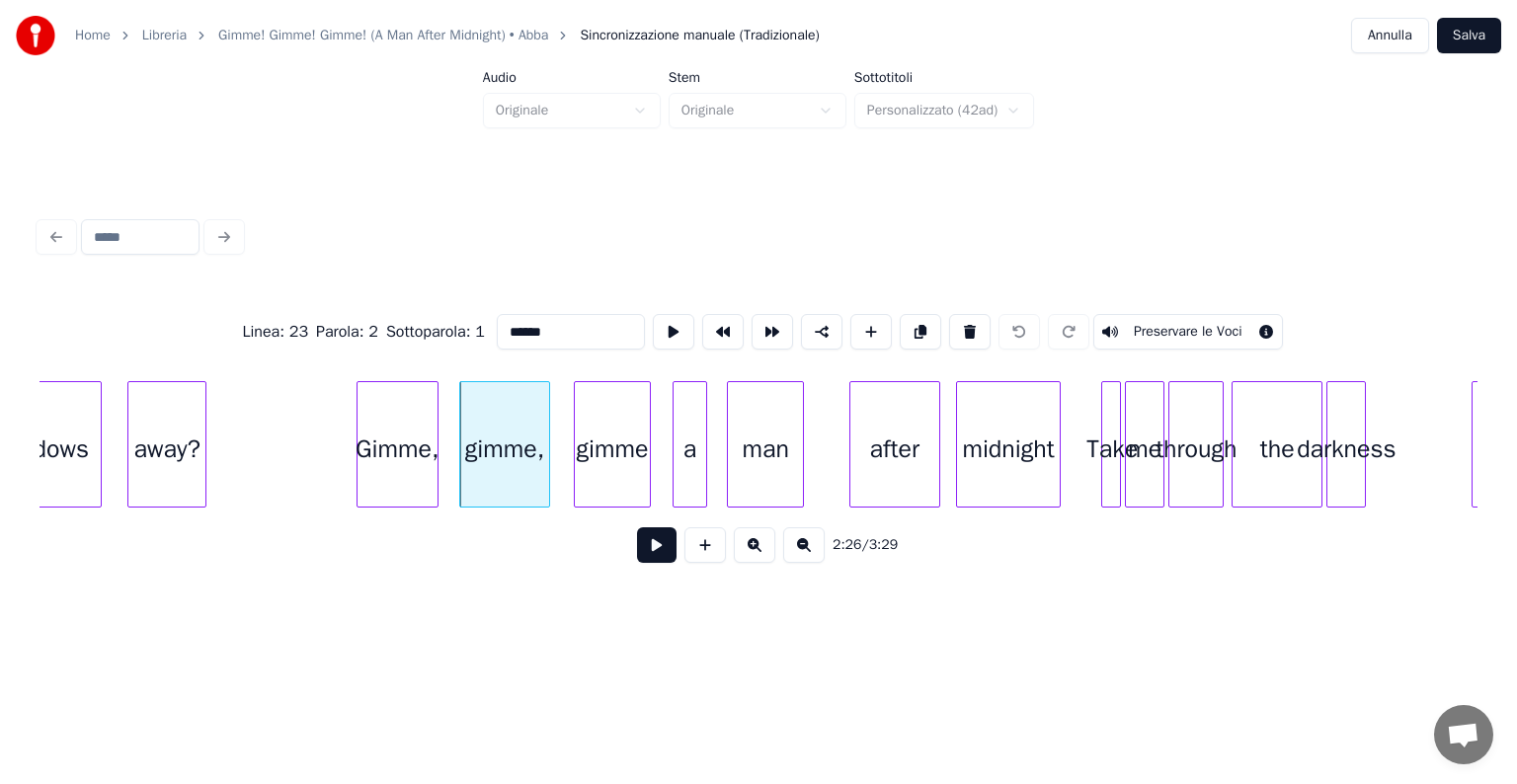 click on "Preservare le Voci" at bounding box center [1188, 332] 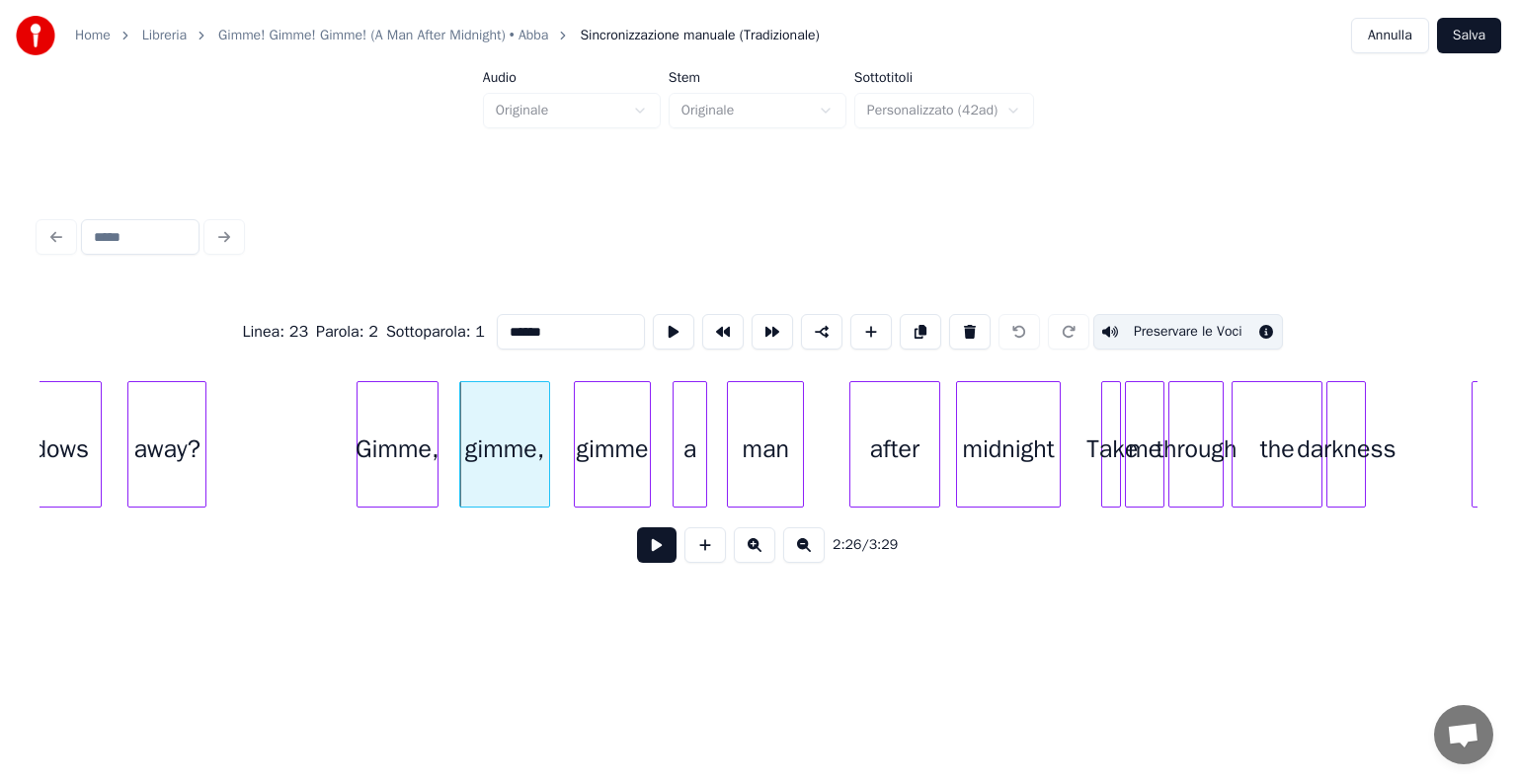 click on "gimme" at bounding box center [612, 449] 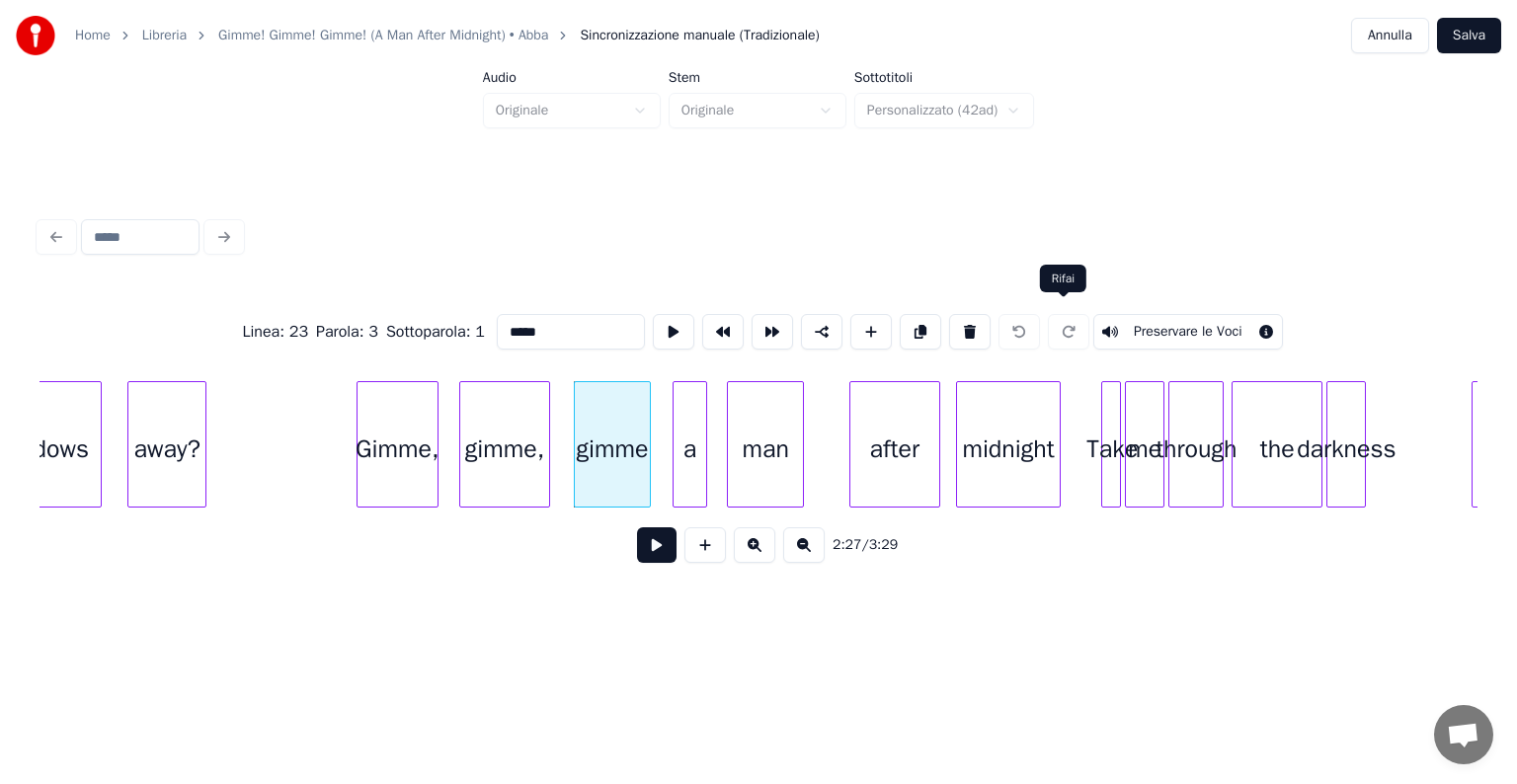 click on "Preservare le Voci" at bounding box center (1188, 332) 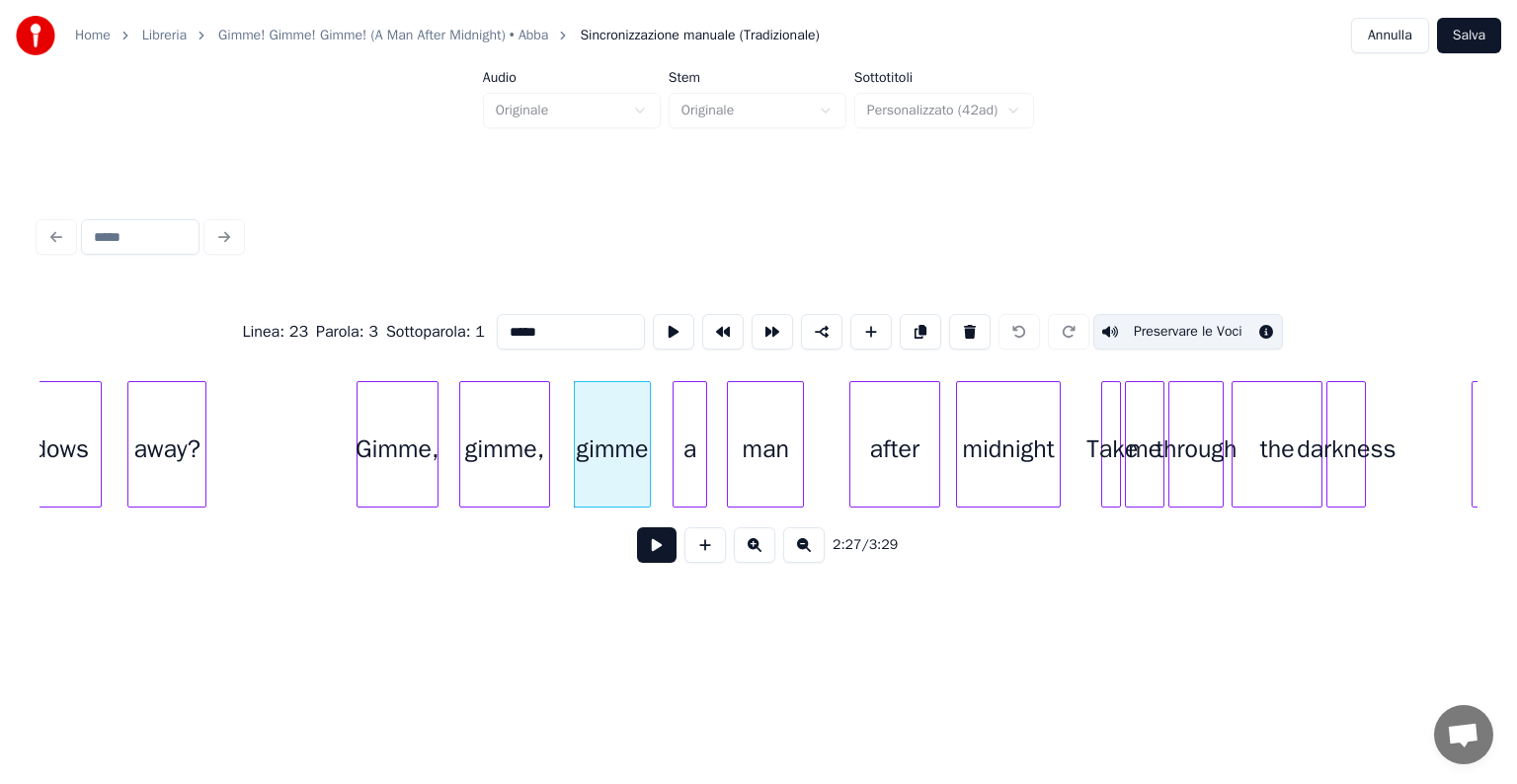 click on "a" at bounding box center [689, 449] 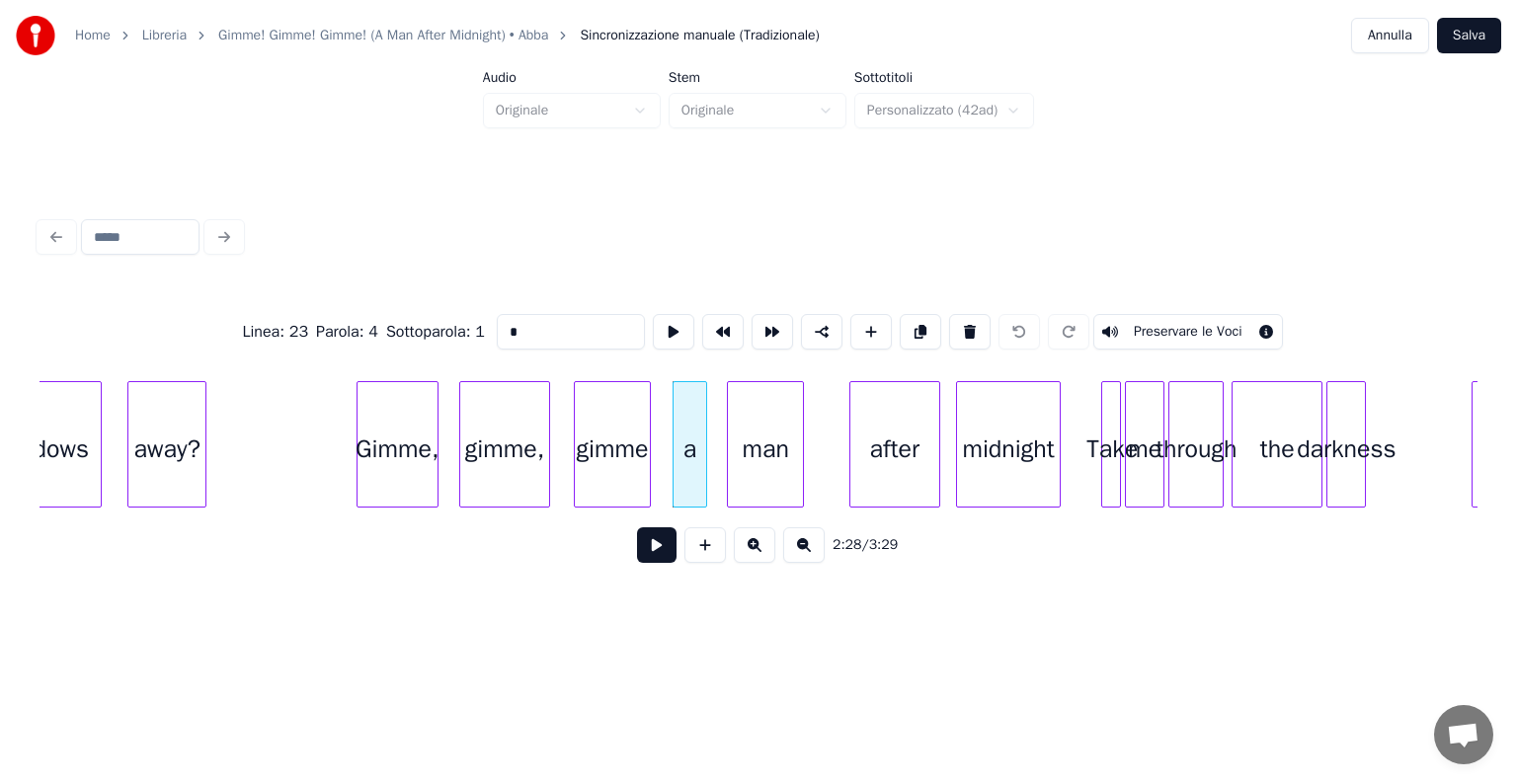 click on "Preservare le Voci" at bounding box center (1188, 332) 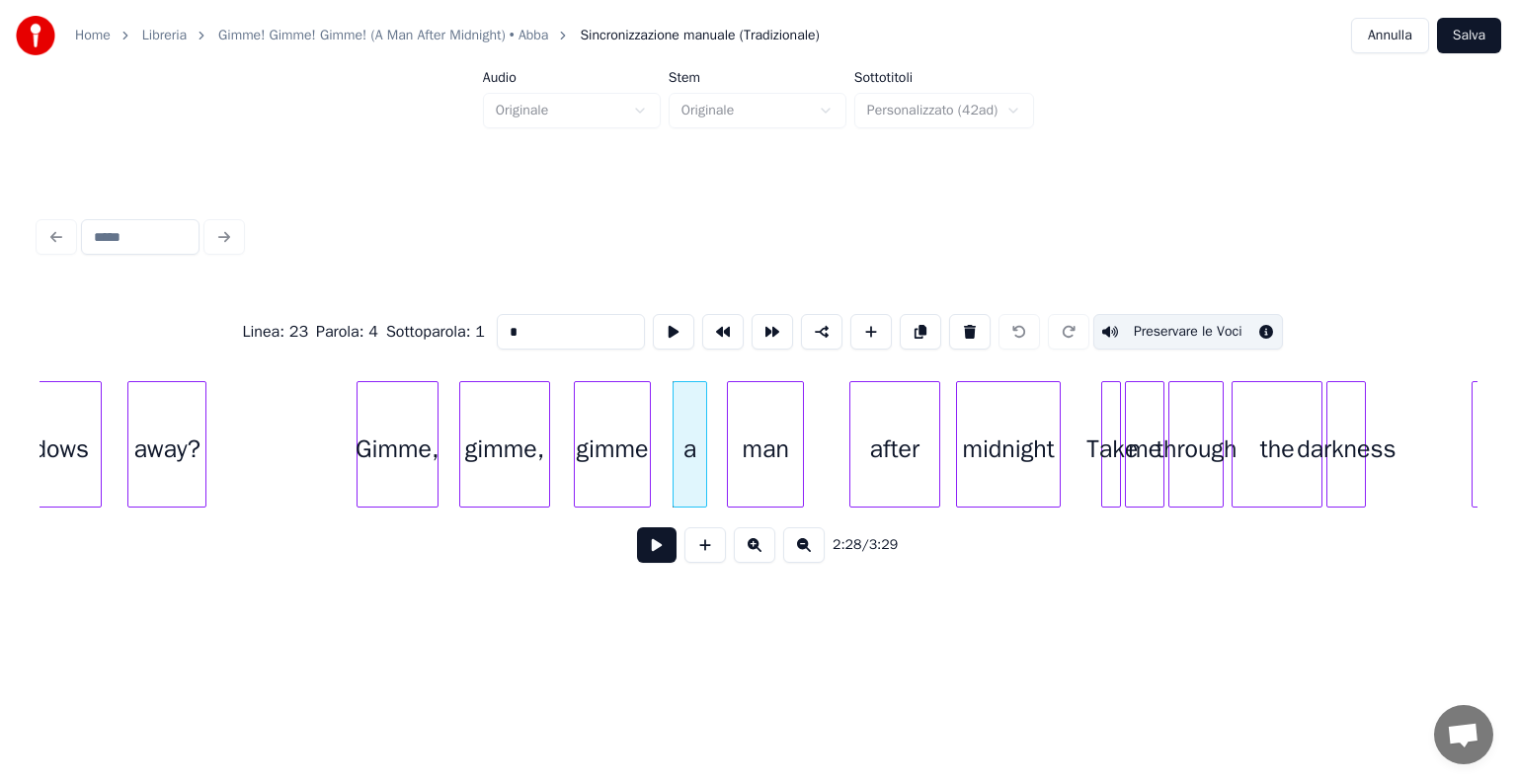 click on "man" at bounding box center [765, 449] 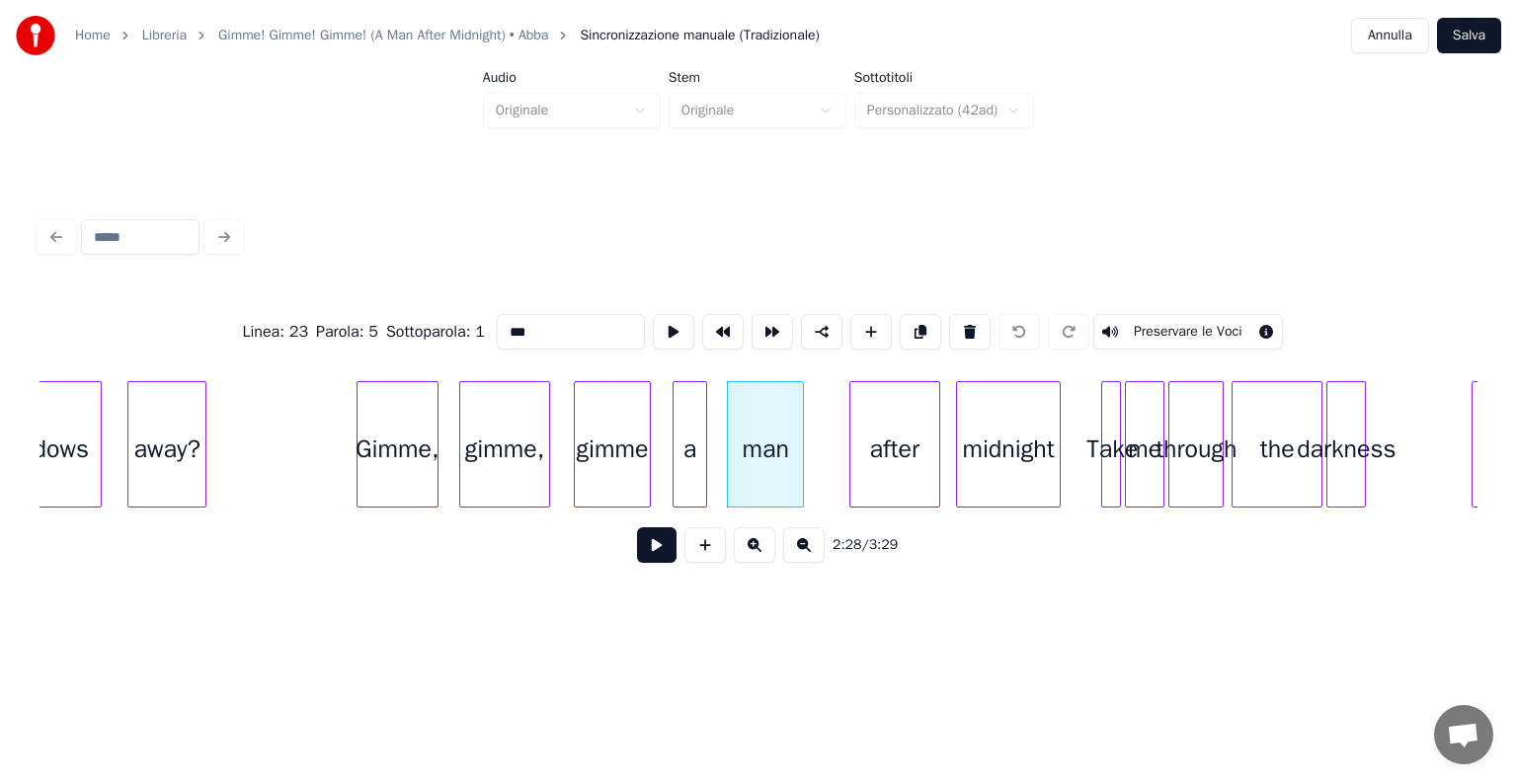 click on "Preservare le Voci" at bounding box center [1188, 332] 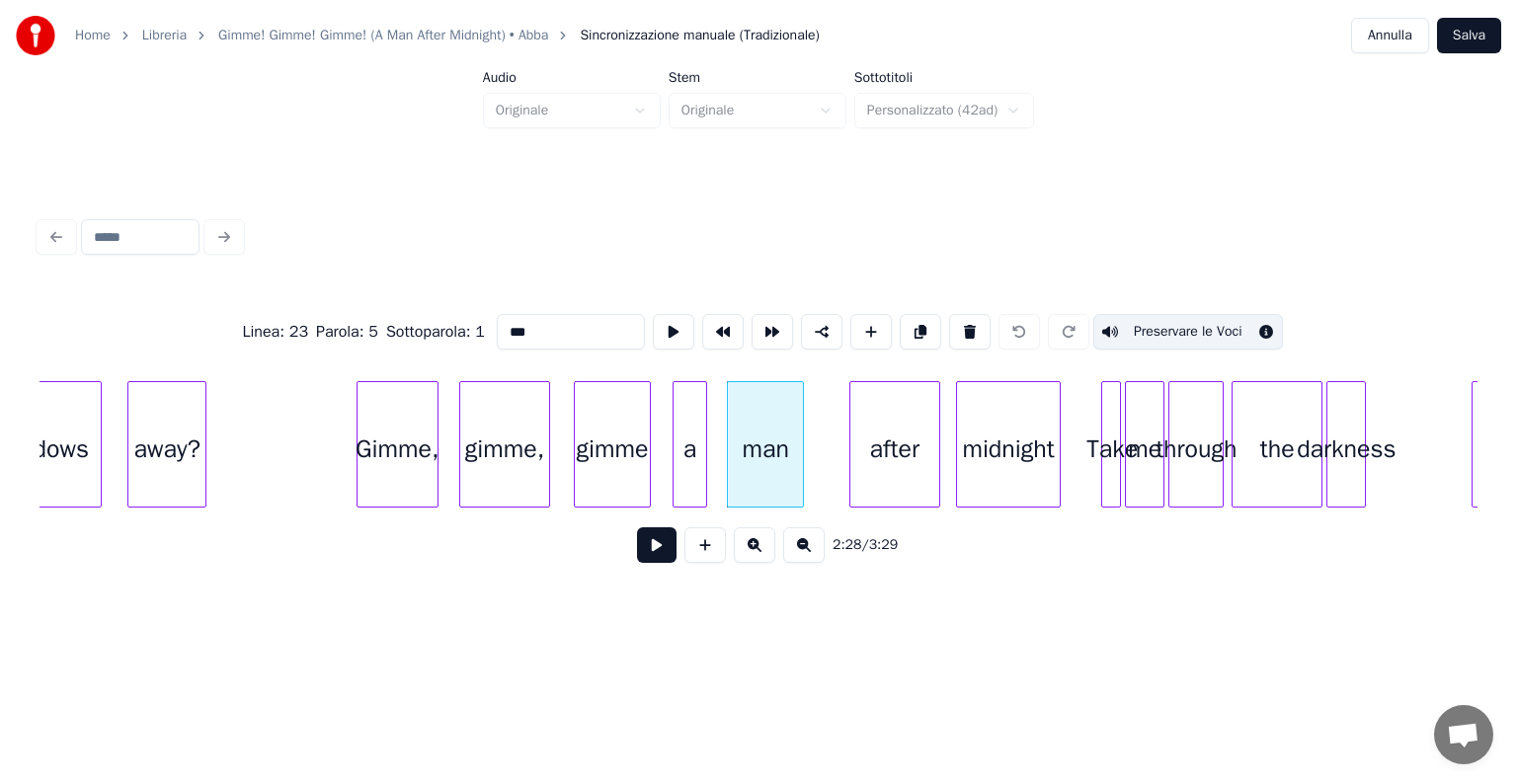 click on "Preservare le Voci" at bounding box center (1188, 332) 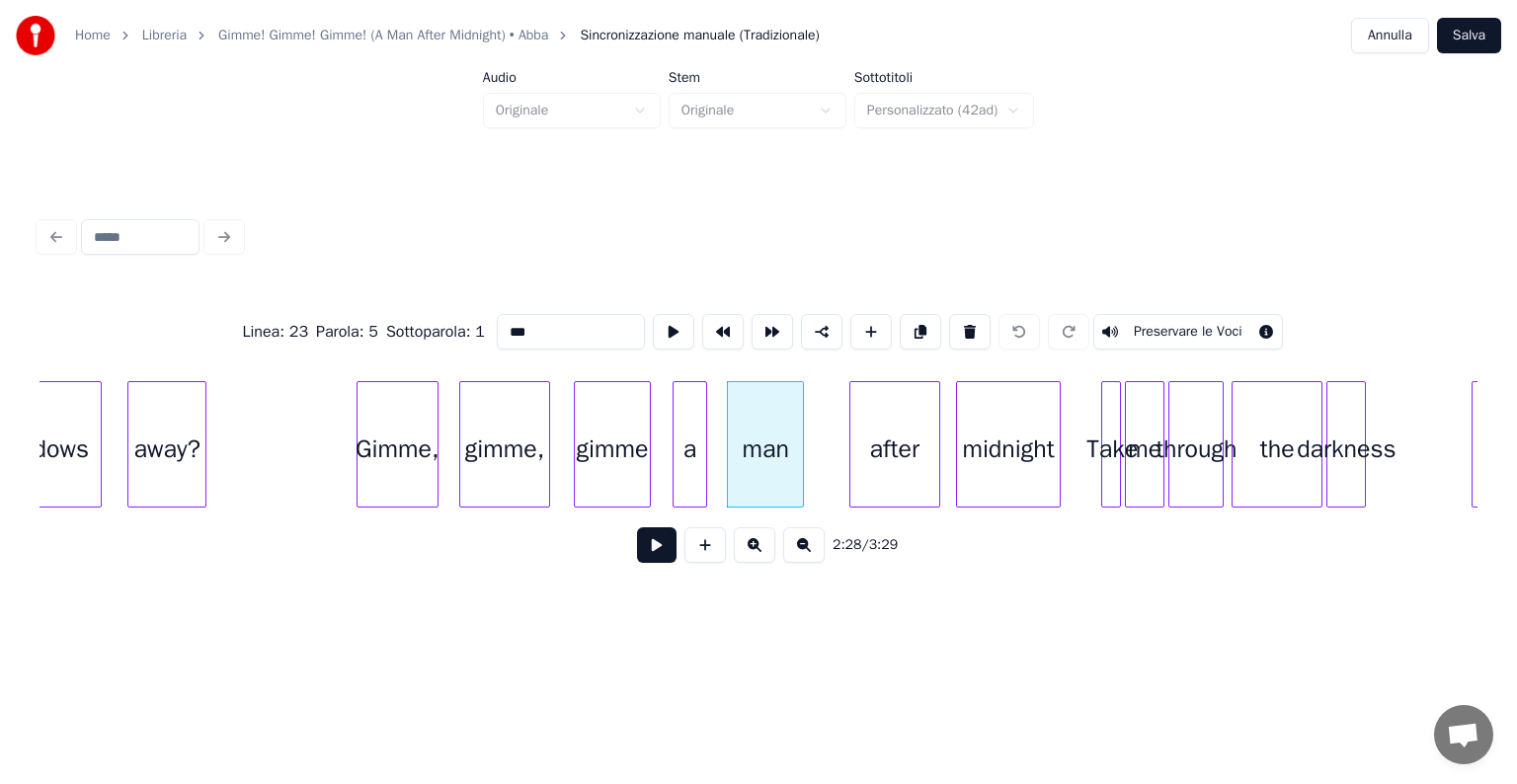 click on "after" at bounding box center (895, 449) 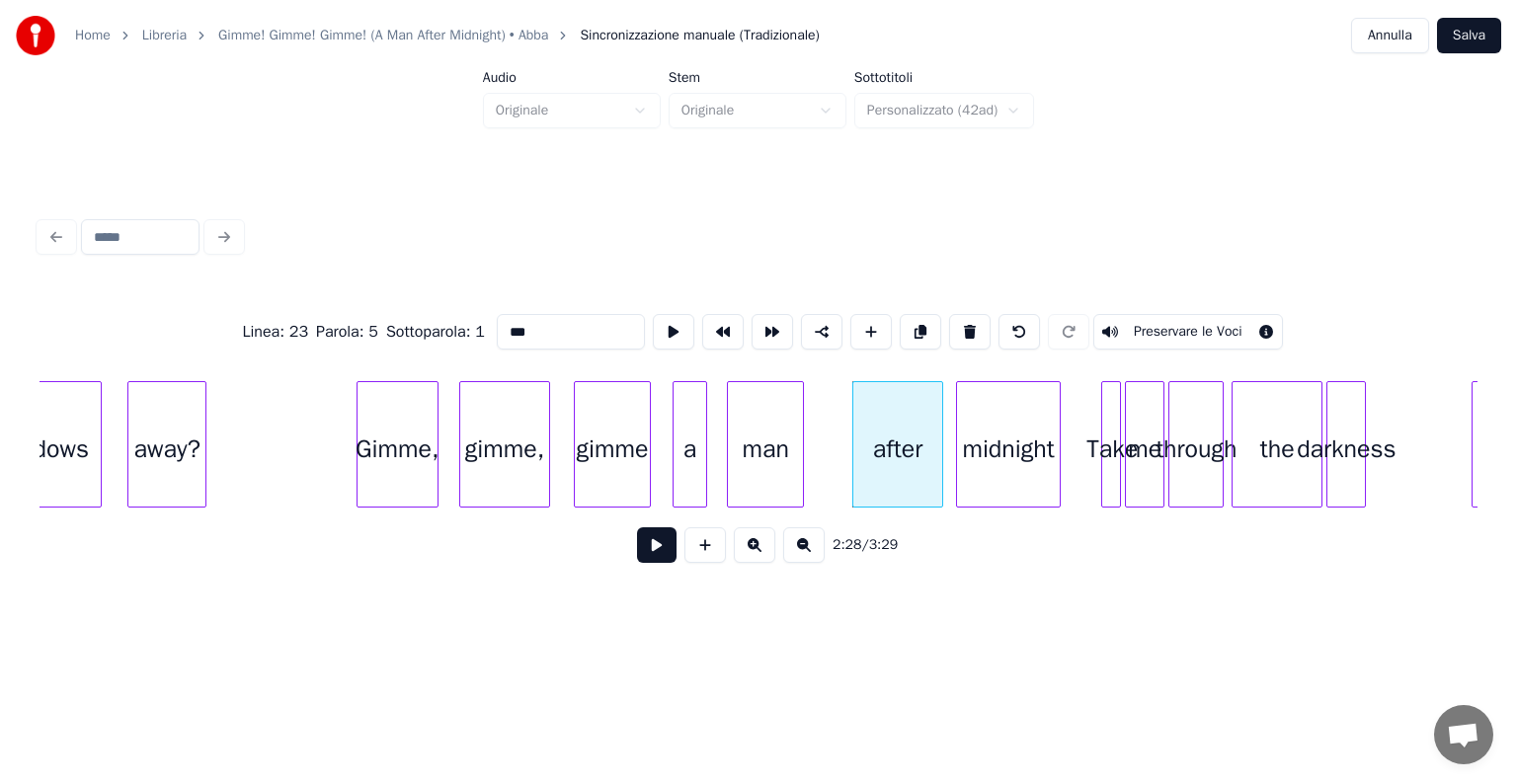 click on "man" at bounding box center (765, 449) 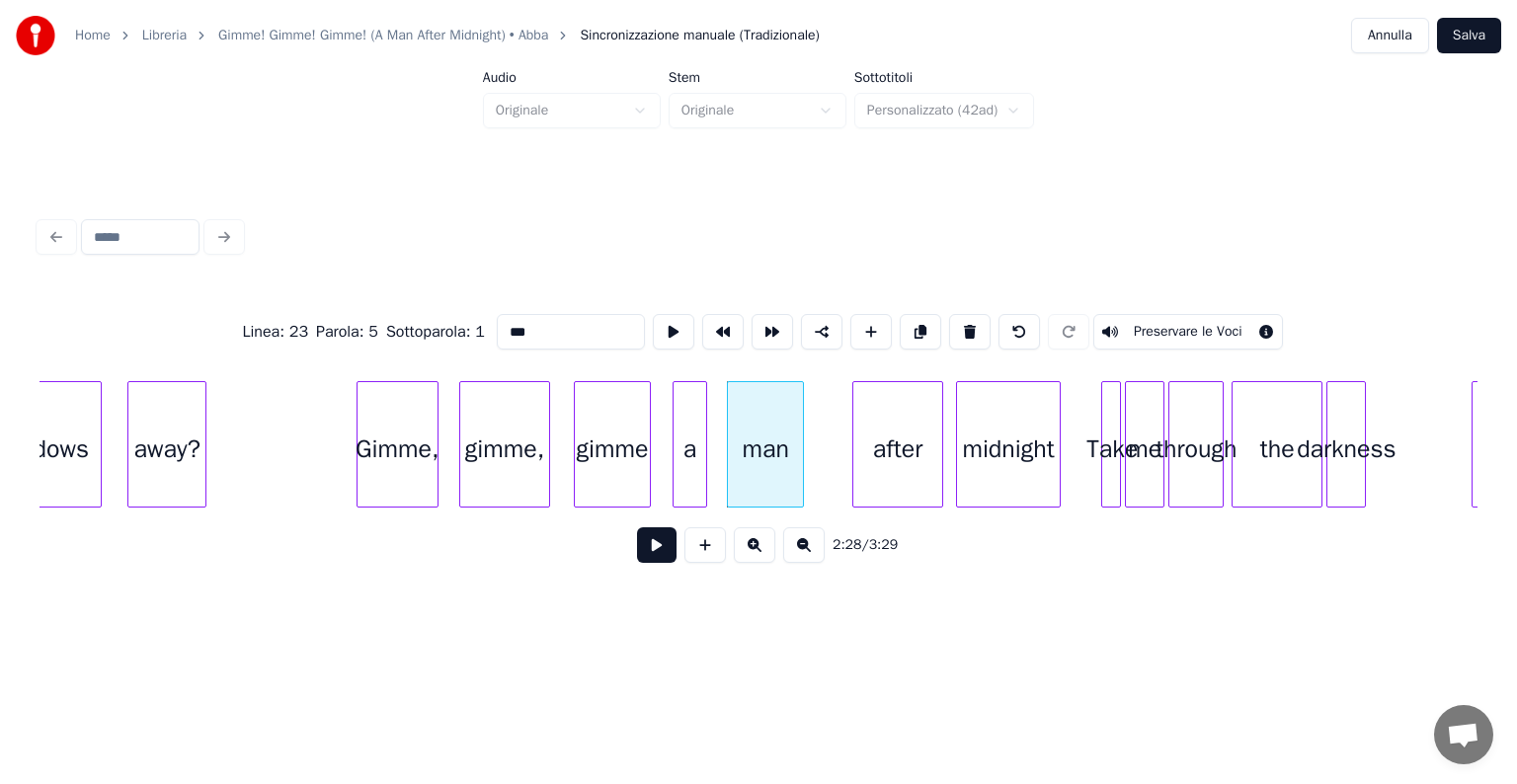 click on "Preservare le Voci" at bounding box center [1188, 332] 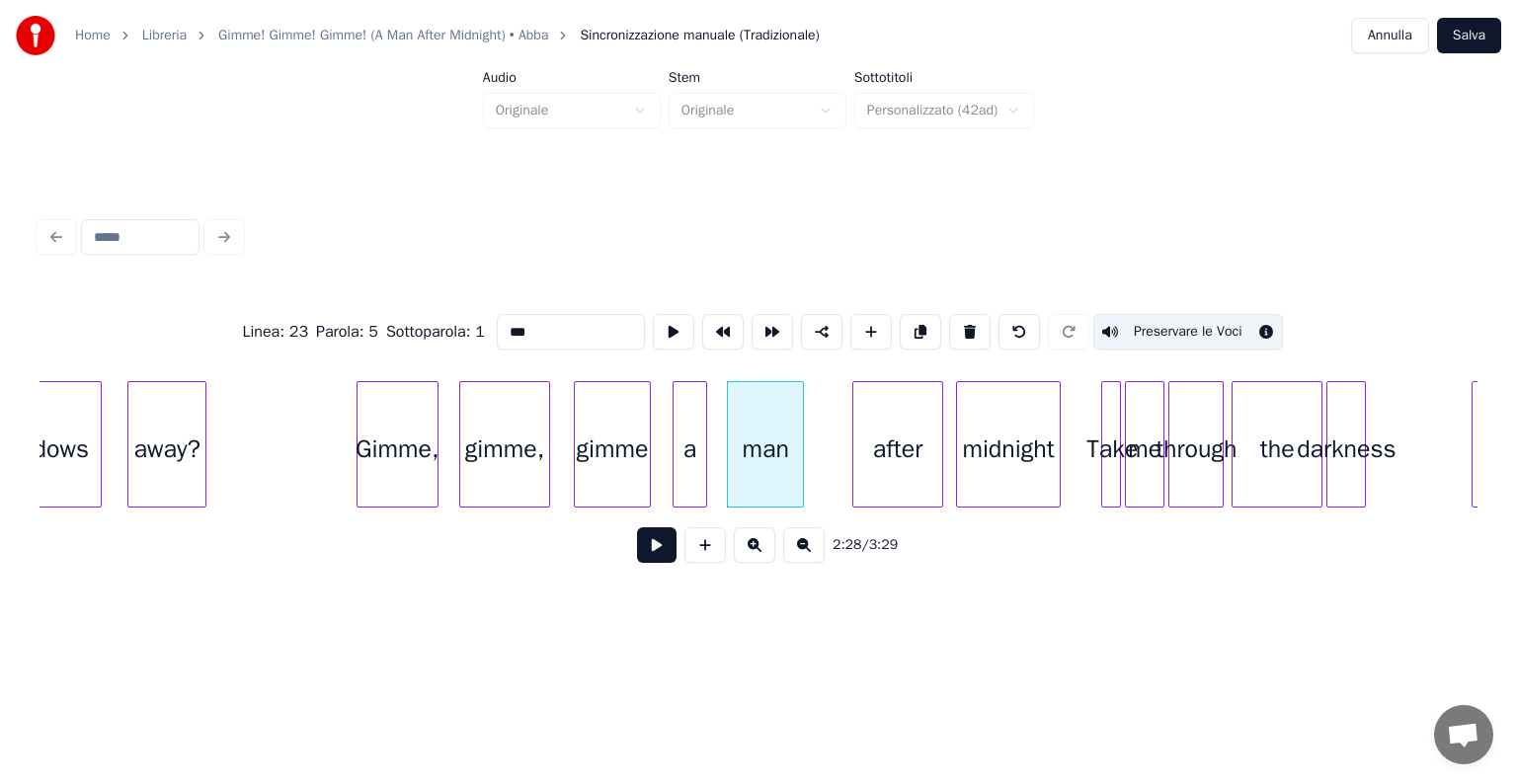 click on "after" at bounding box center (898, 449) 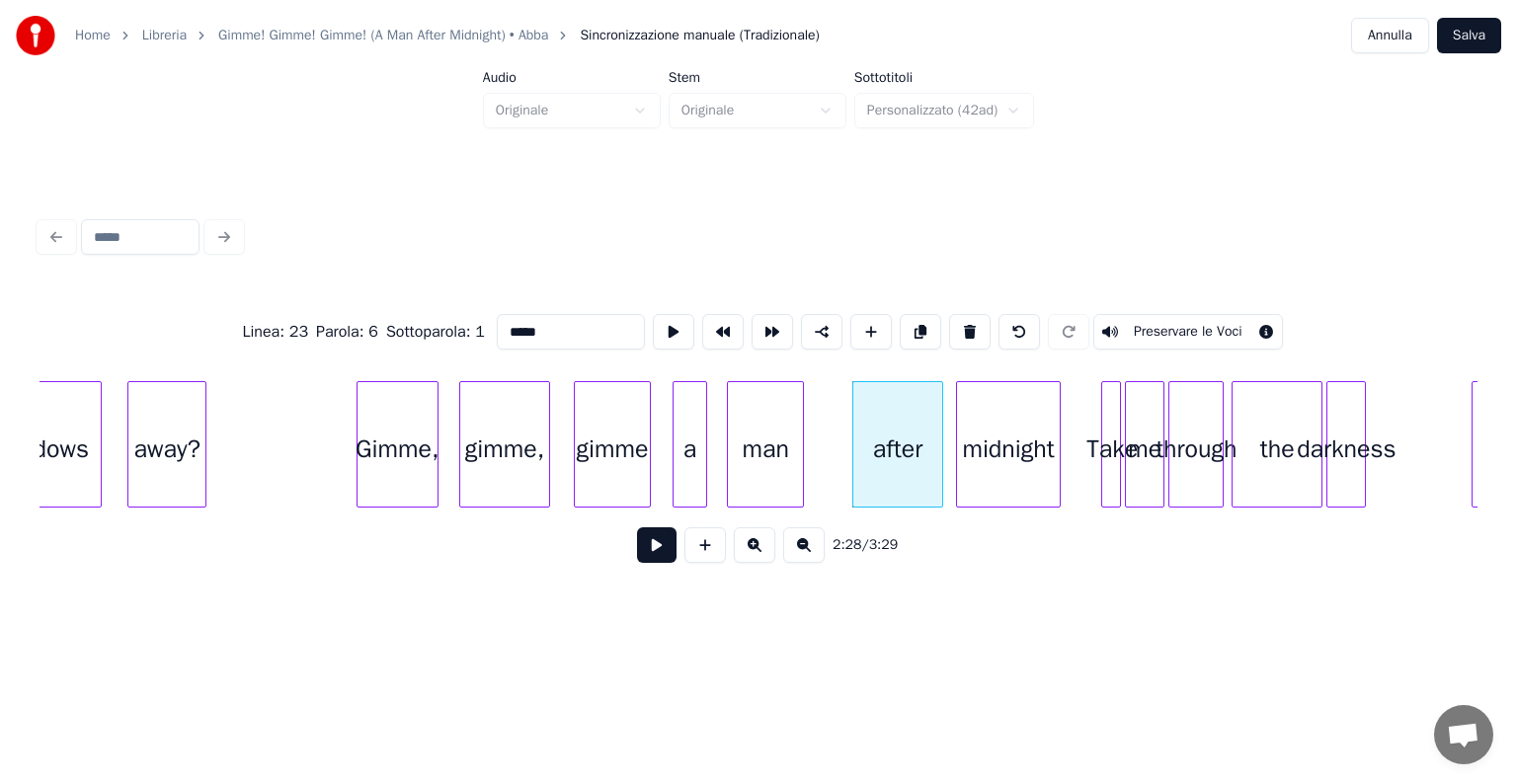 click on "Preservare le Voci" at bounding box center [1188, 332] 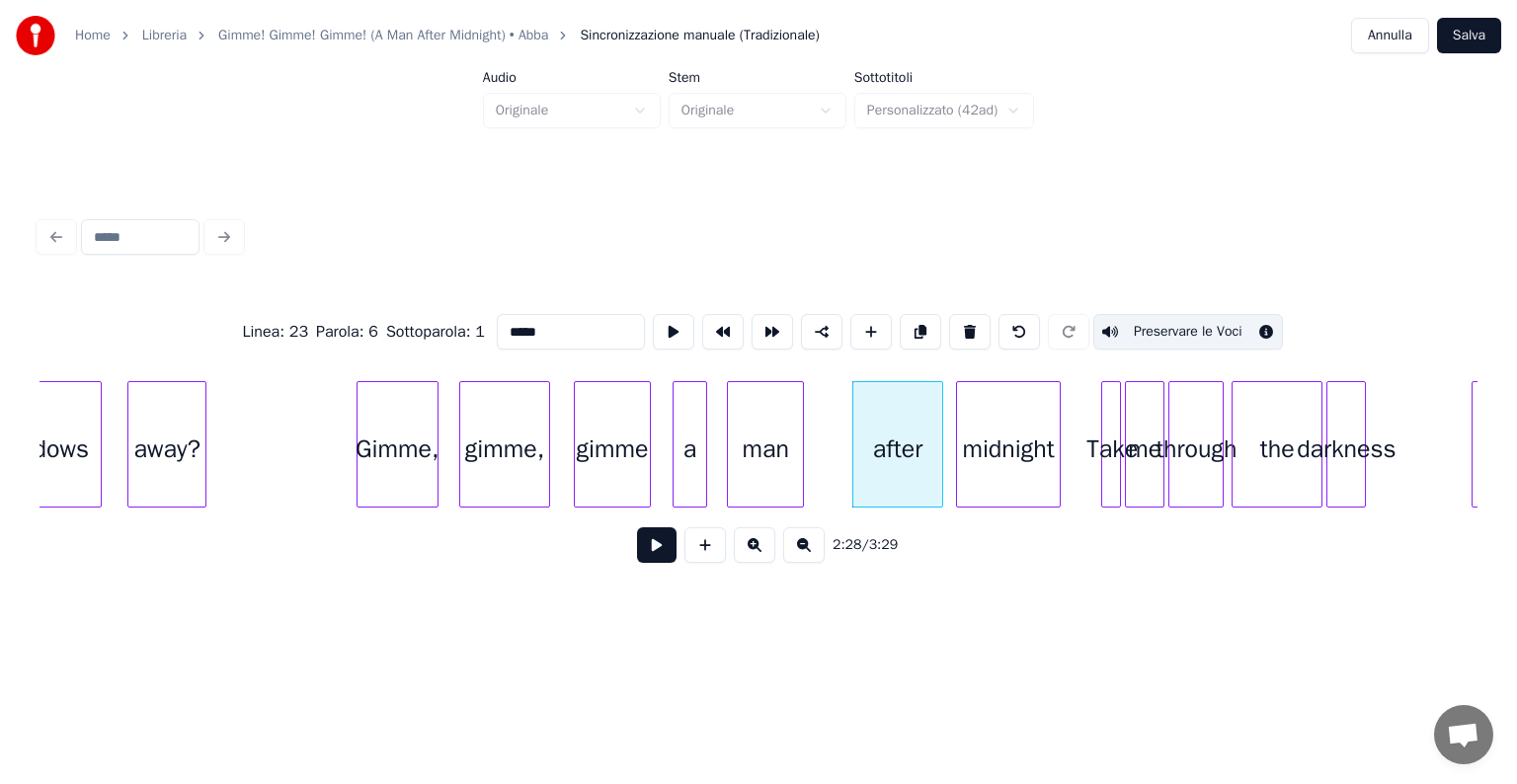 click on "midnight" at bounding box center (1008, 449) 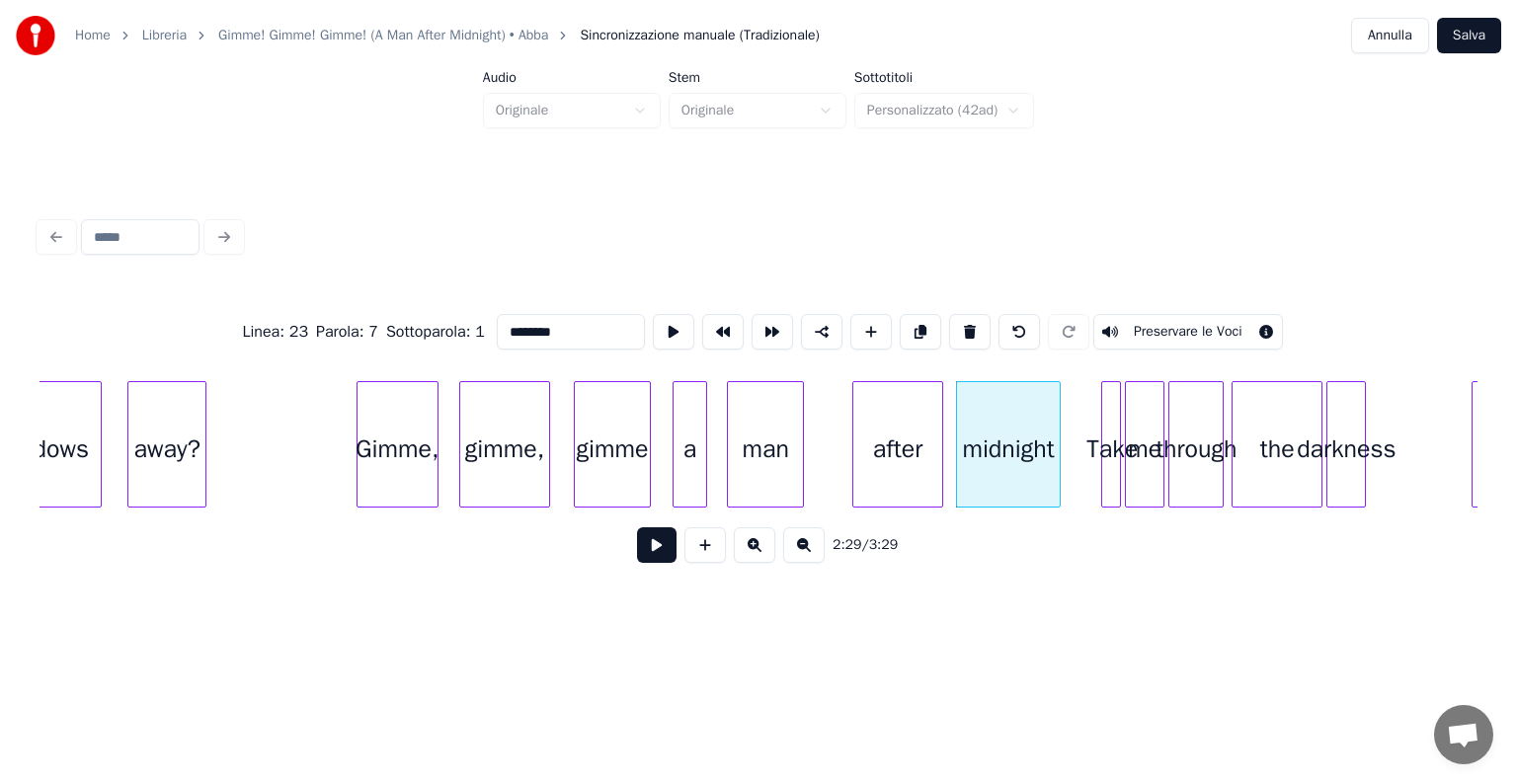 click on "Preservare le Voci" at bounding box center (1188, 332) 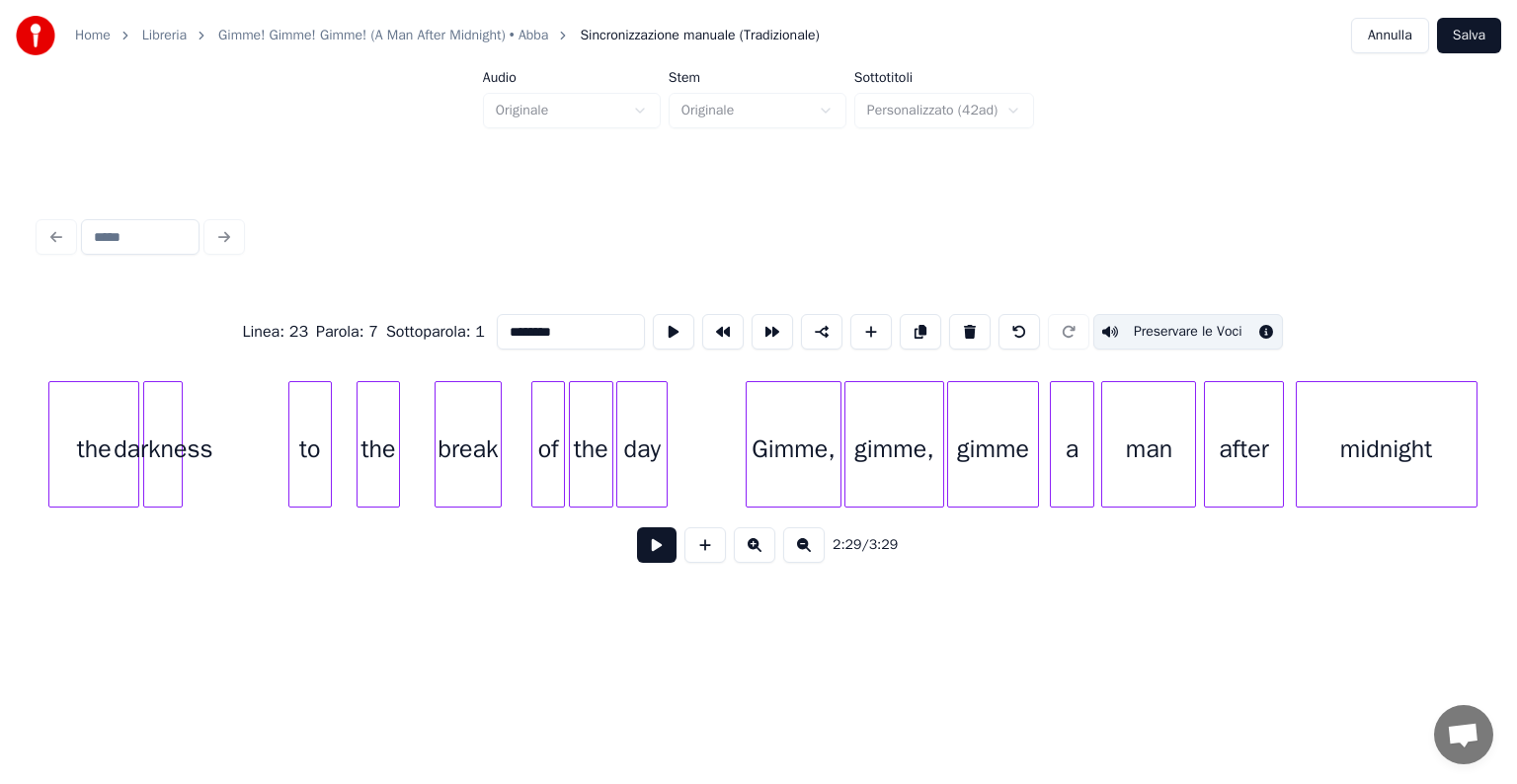 scroll, scrollTop: 0, scrollLeft: 29799, axis: horizontal 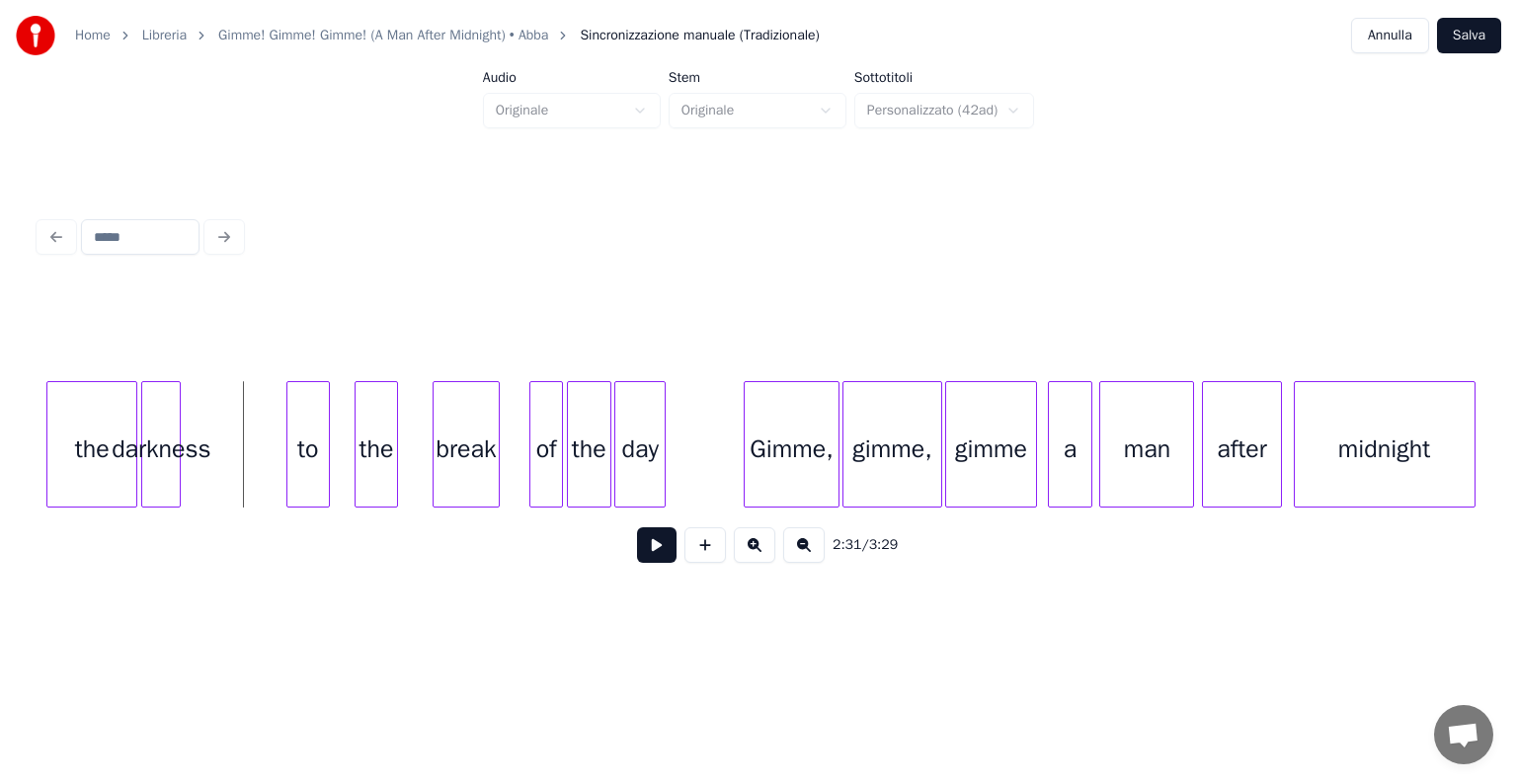 click at bounding box center (657, 545) 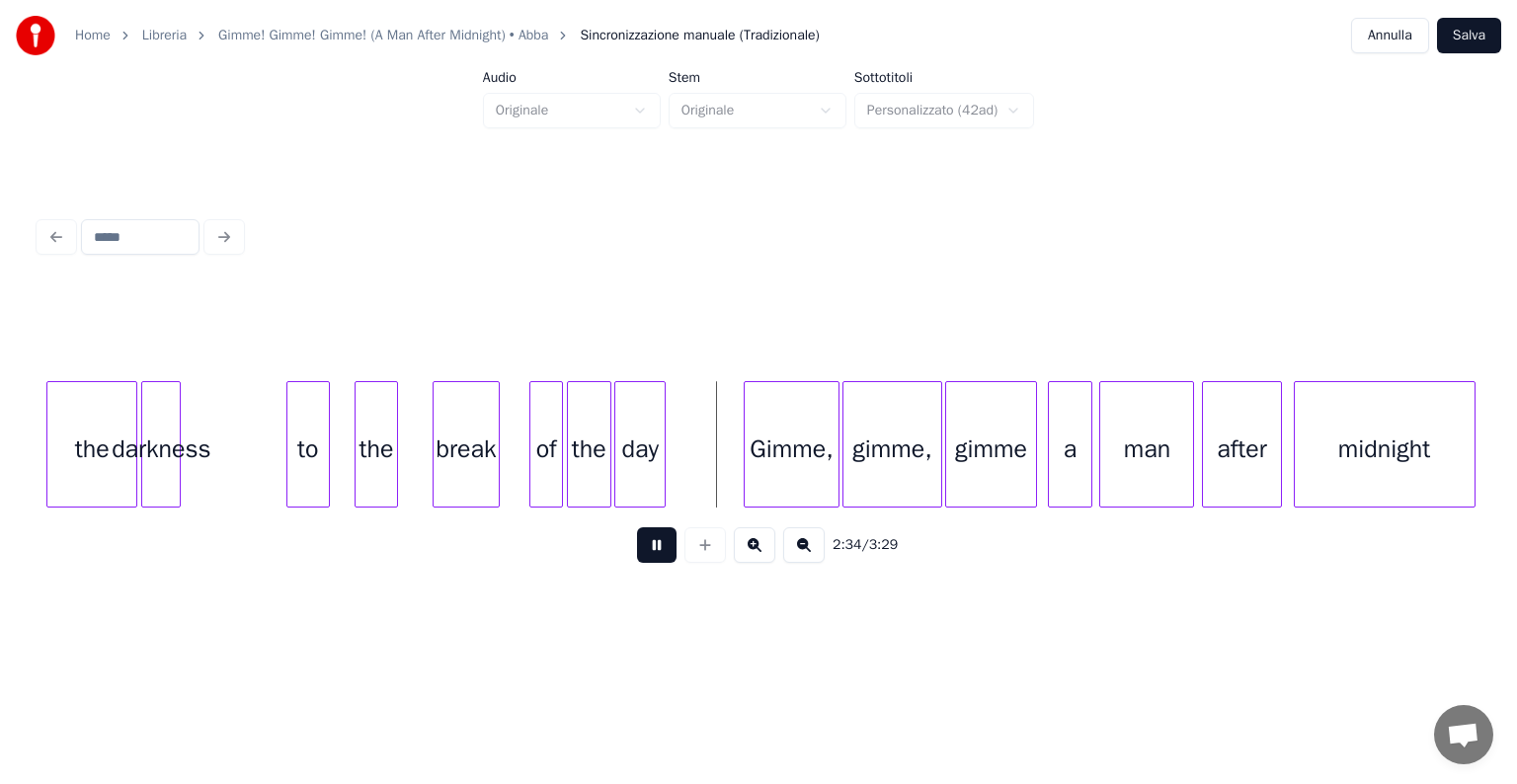 click at bounding box center (657, 545) 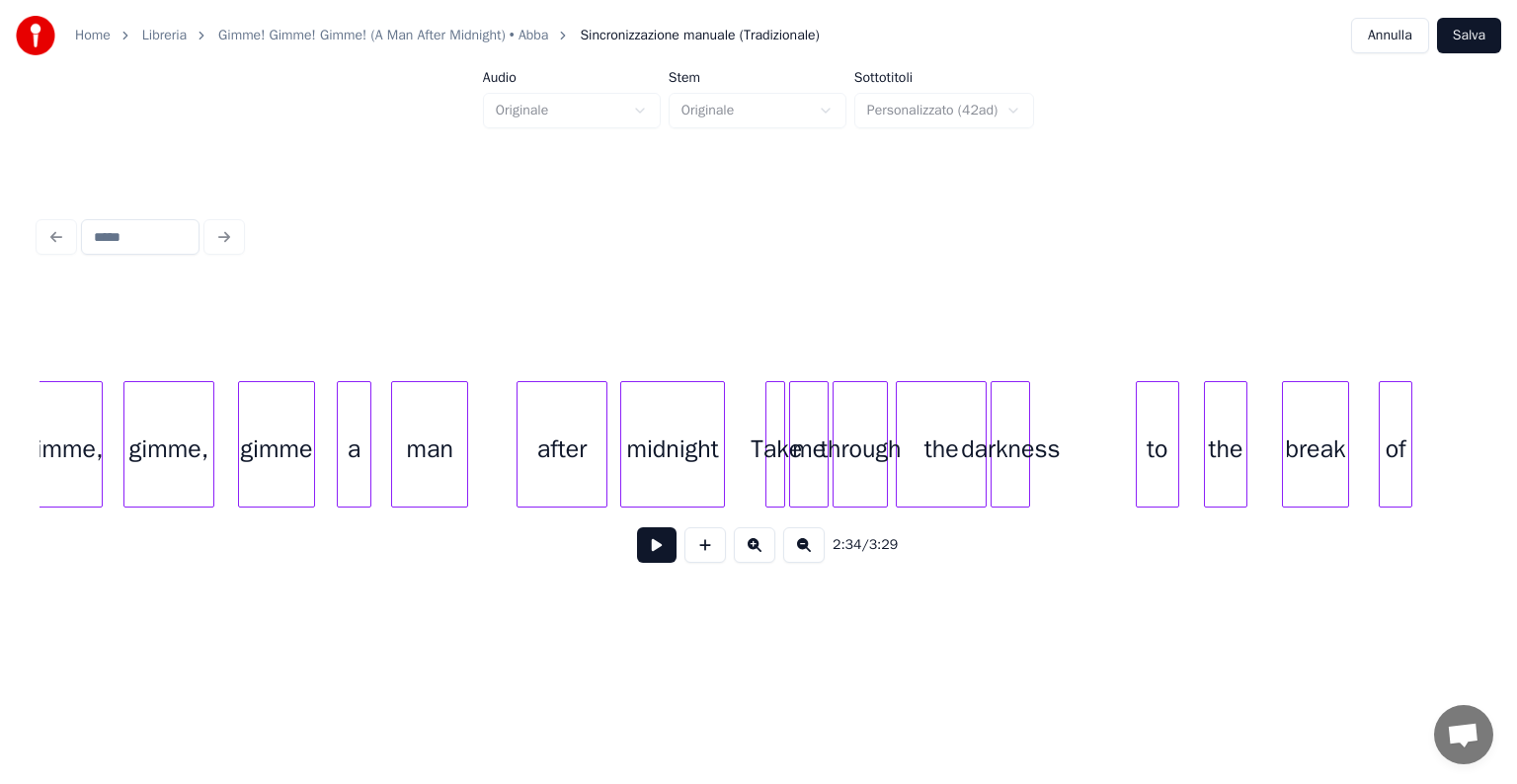 scroll, scrollTop: 0, scrollLeft: 28832, axis: horizontal 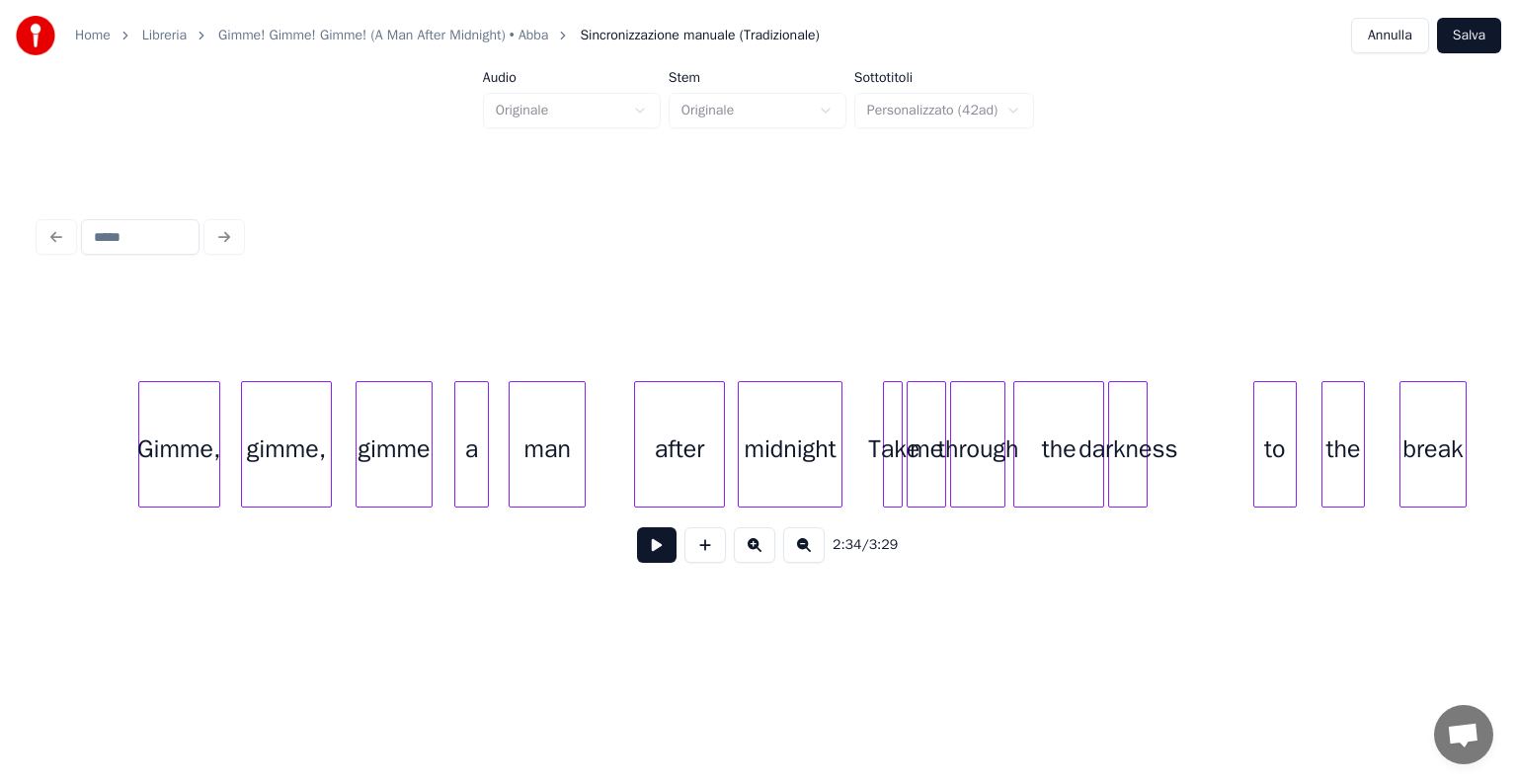 click on "the darkness to the break me through Take midnight after man a gimme gimme, Gimme," at bounding box center (-8091, 444) 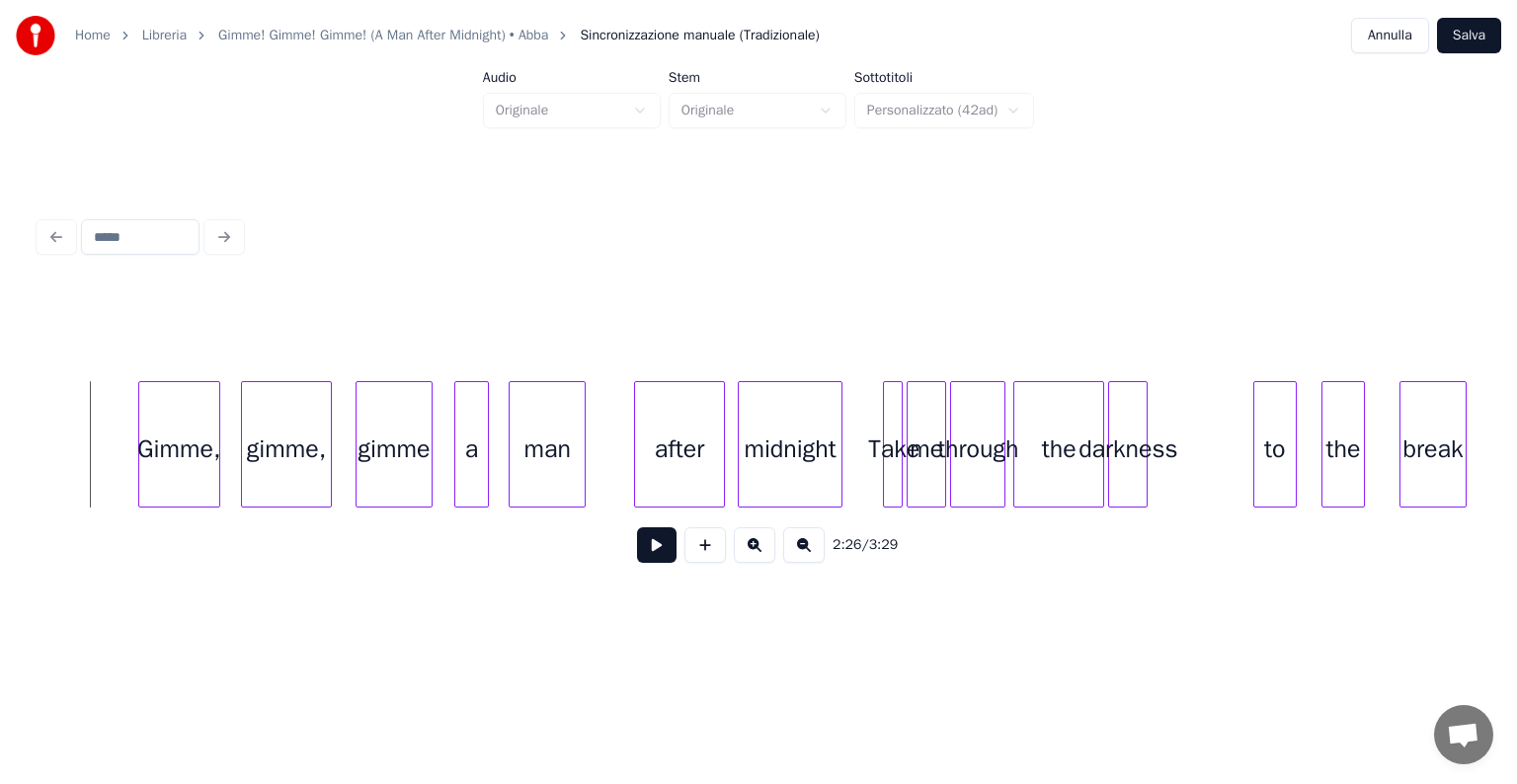 click at bounding box center [657, 545] 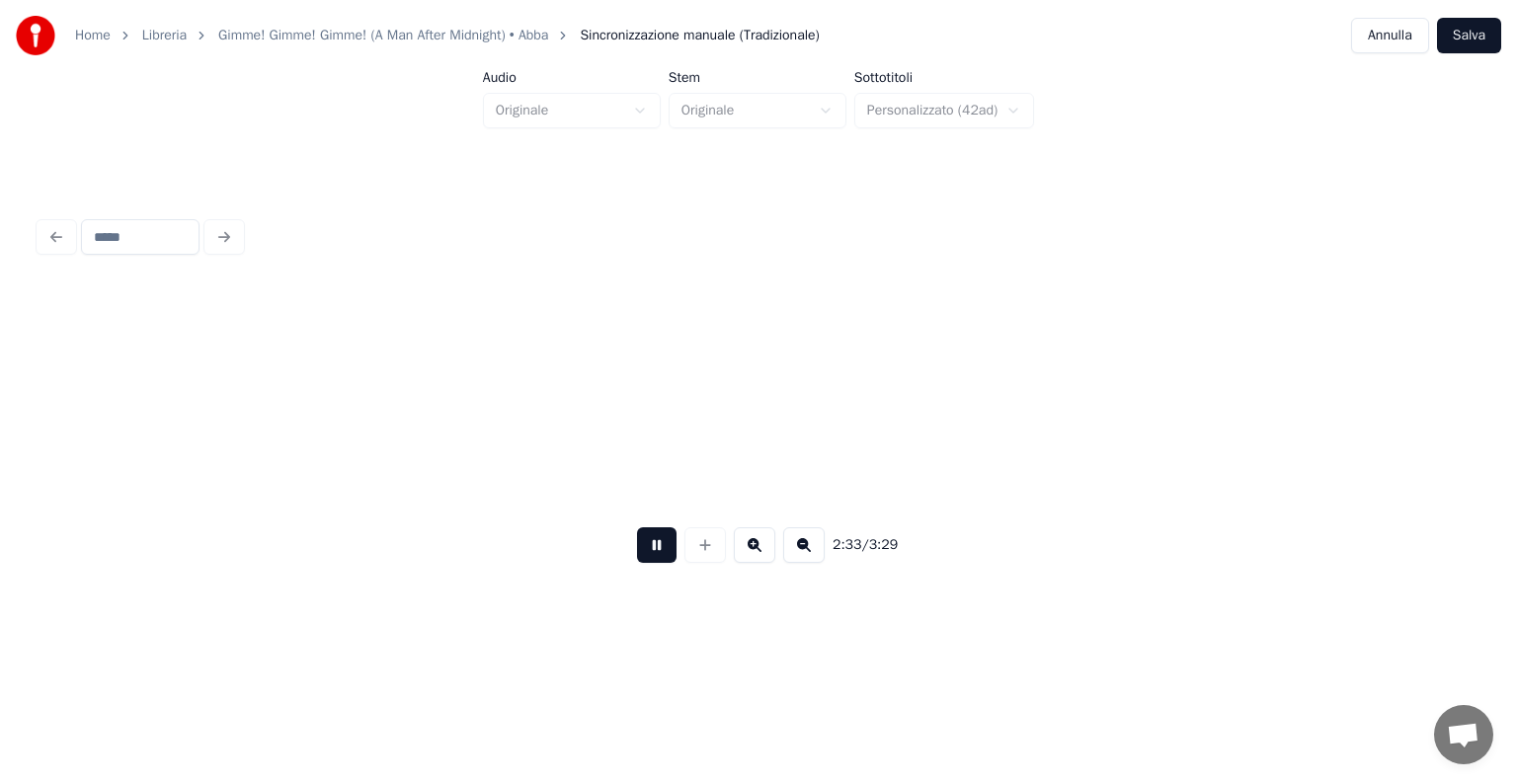 scroll, scrollTop: 0, scrollLeft: 30274, axis: horizontal 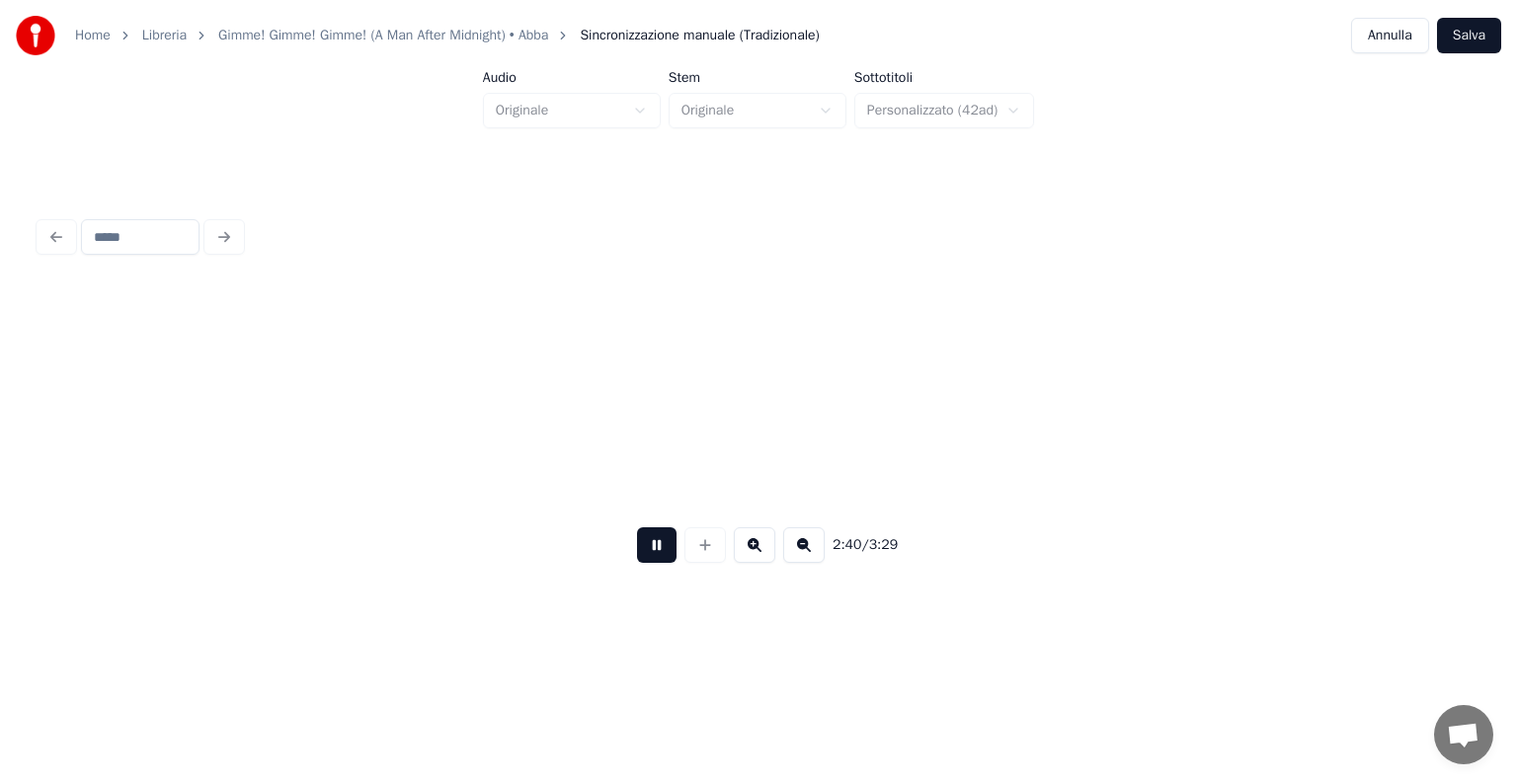 click at bounding box center (657, 545) 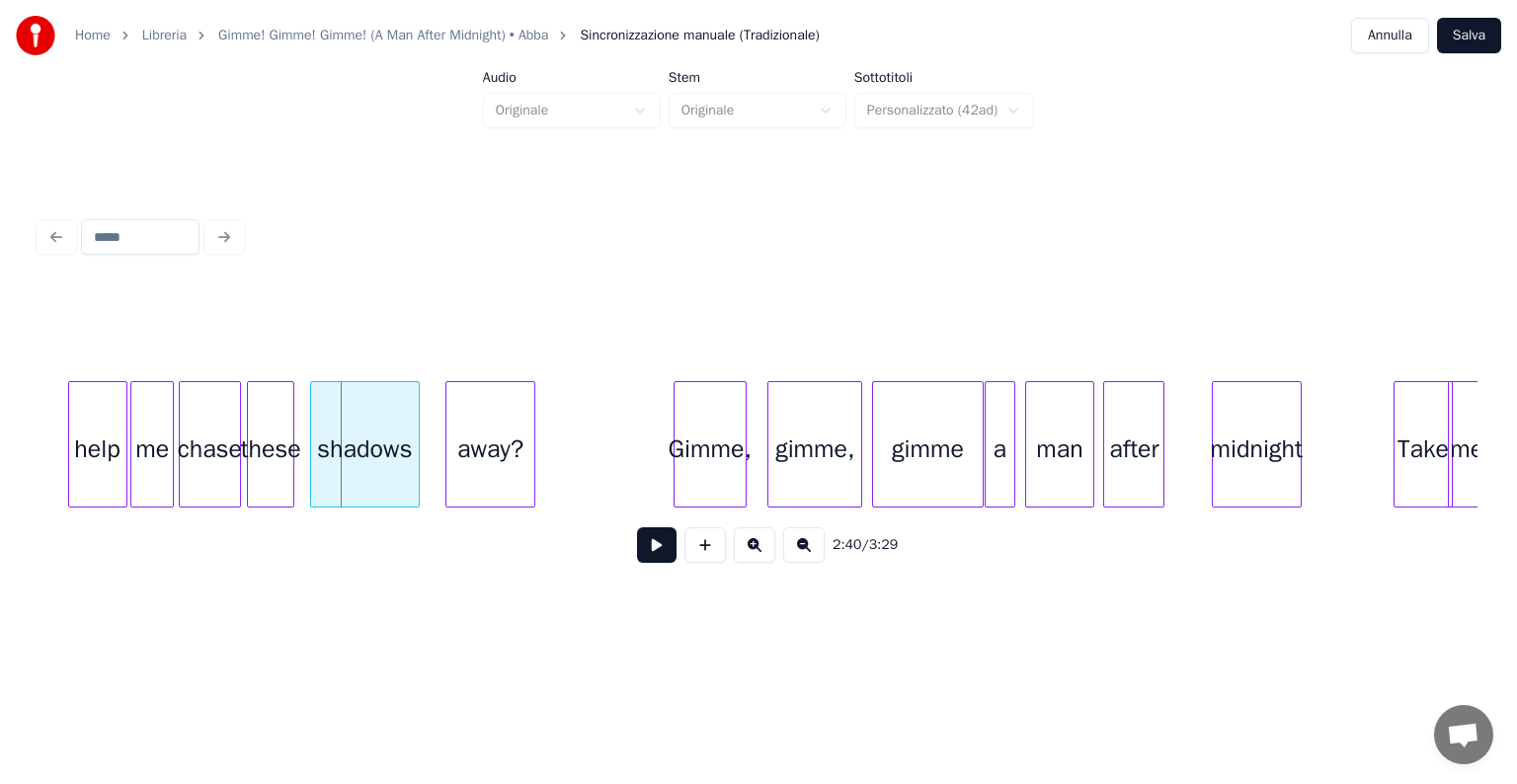 scroll, scrollTop: 0, scrollLeft: 31439, axis: horizontal 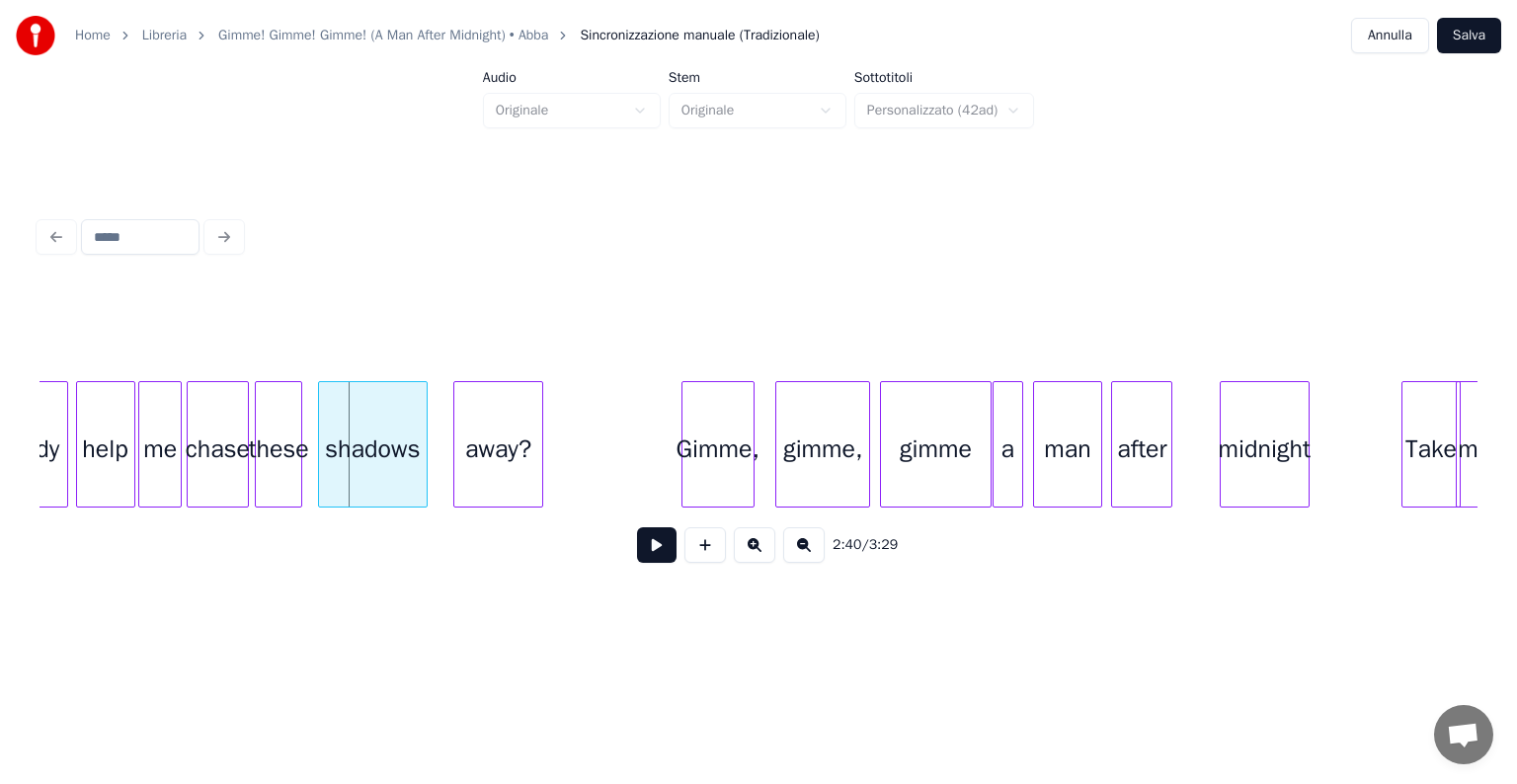 click on "Gimme," at bounding box center [718, 449] 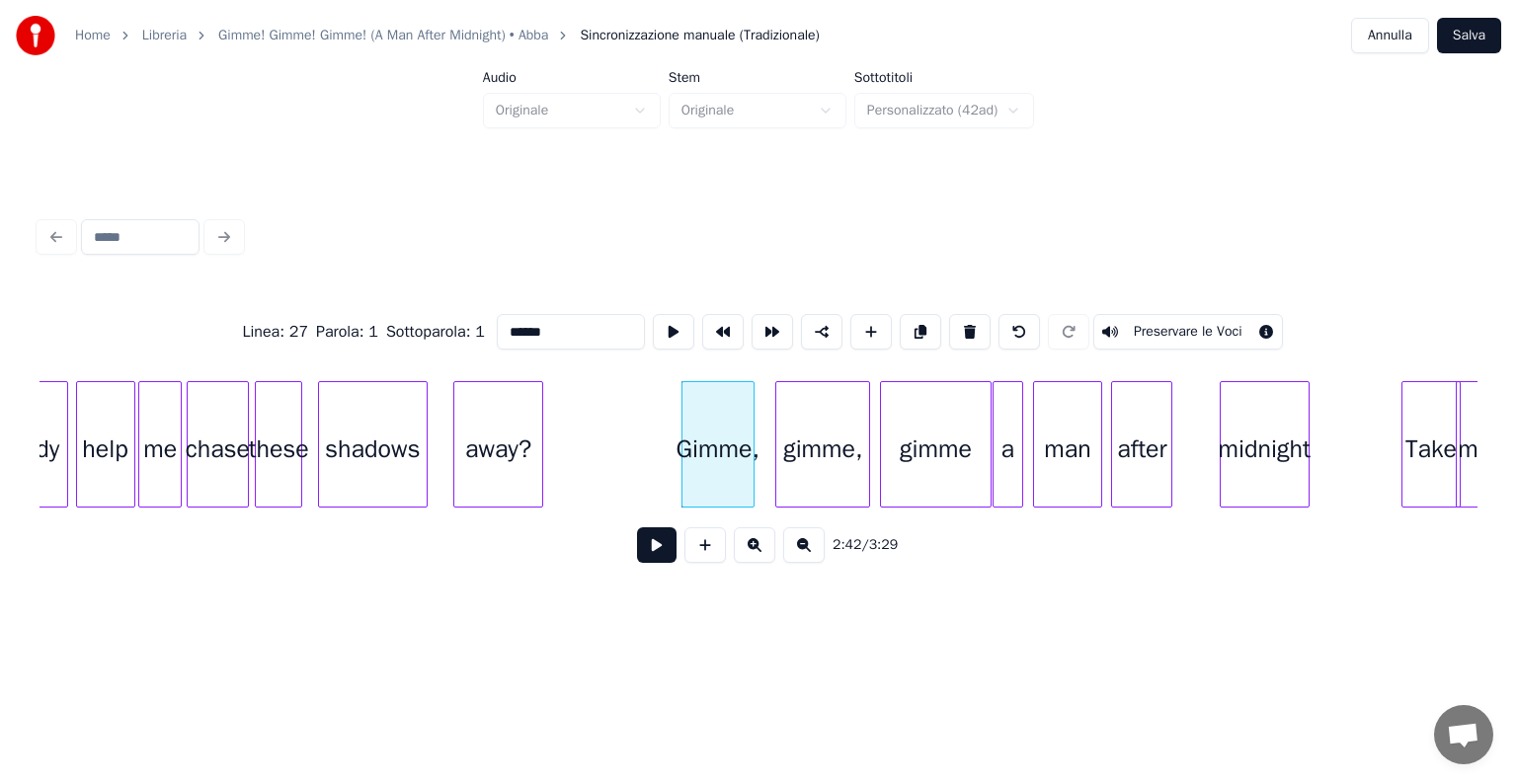 click on "Annulla" at bounding box center [1390, 36] 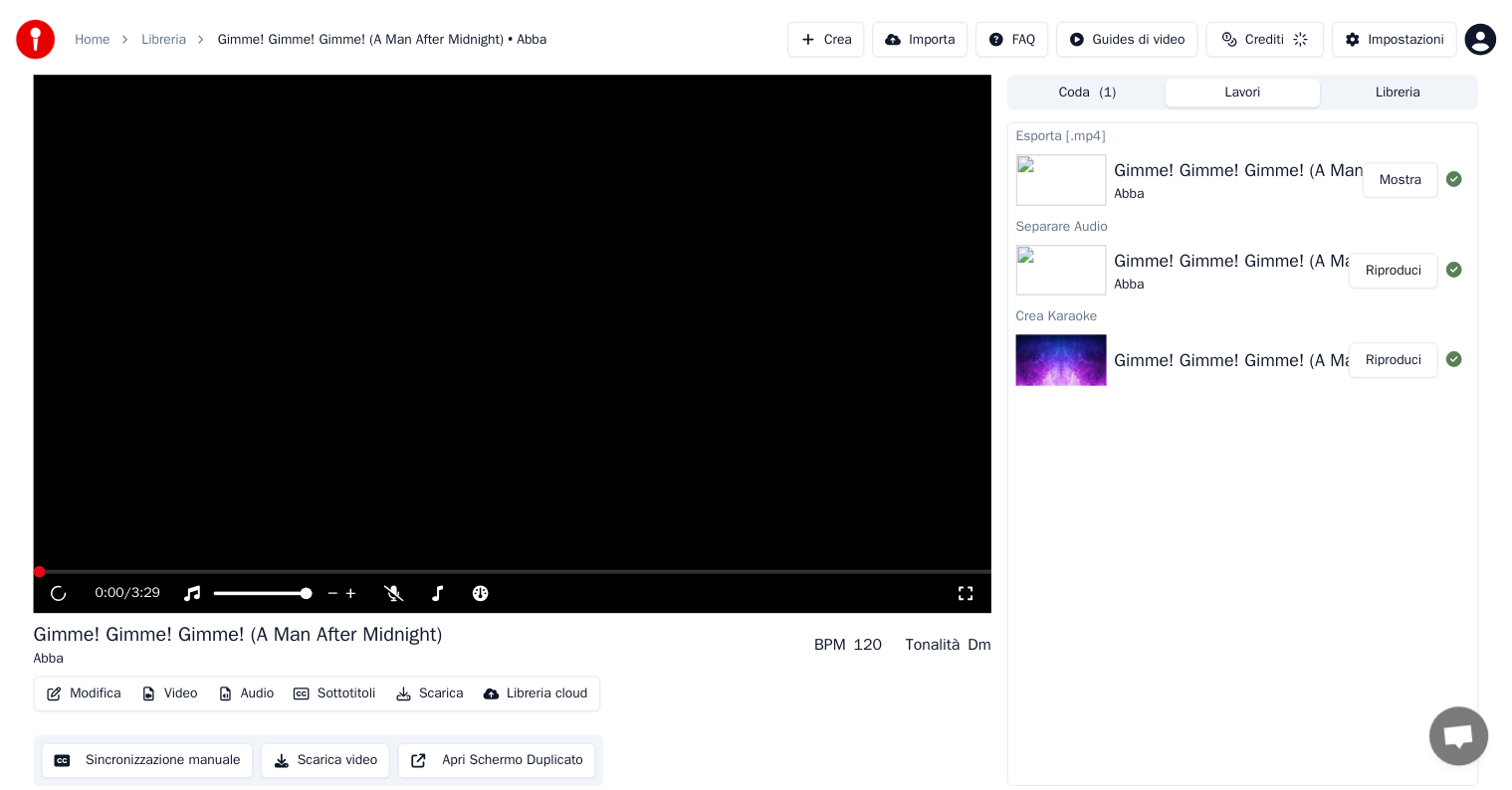 scroll, scrollTop: 0, scrollLeft: 0, axis: both 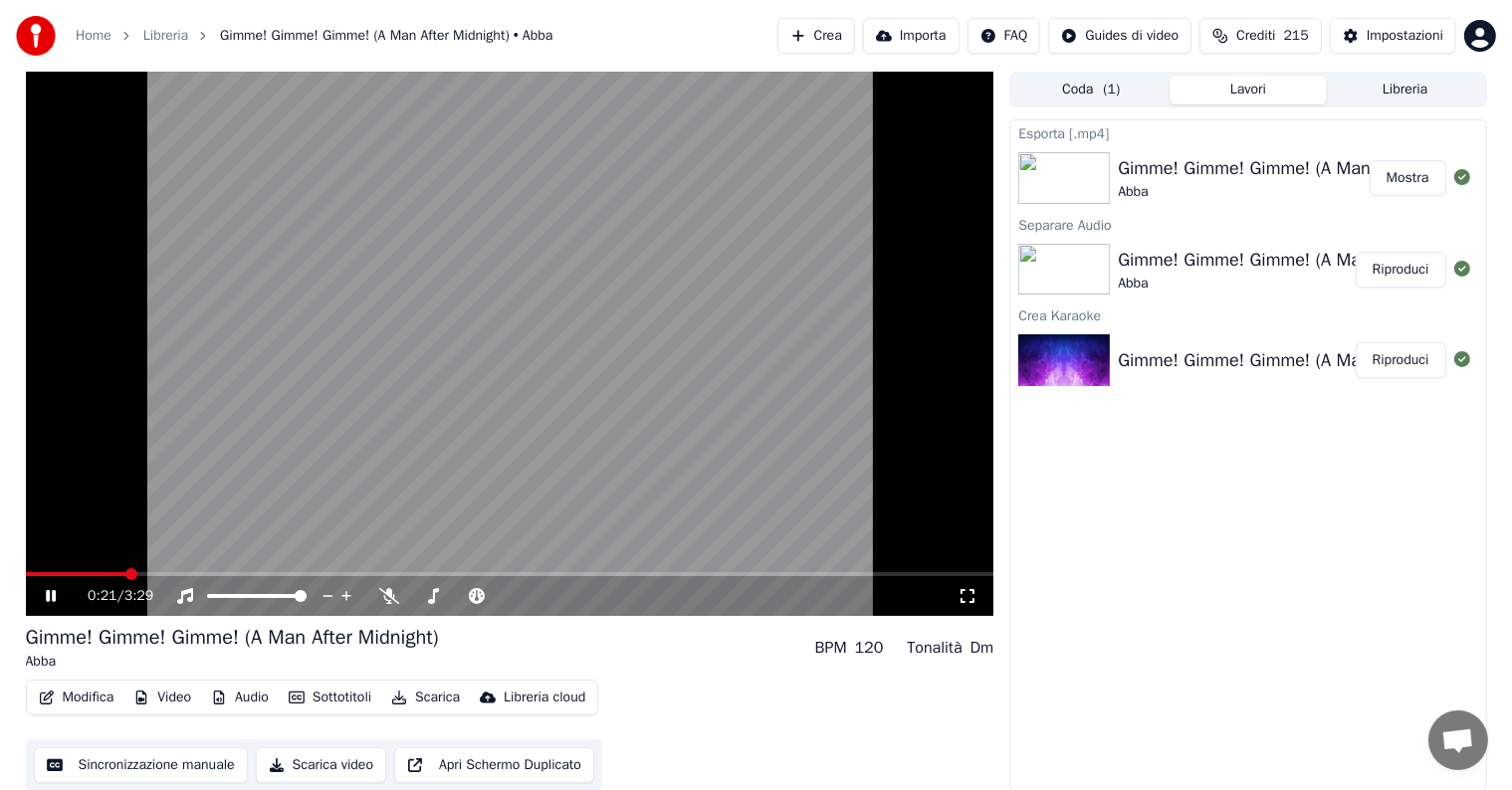 click 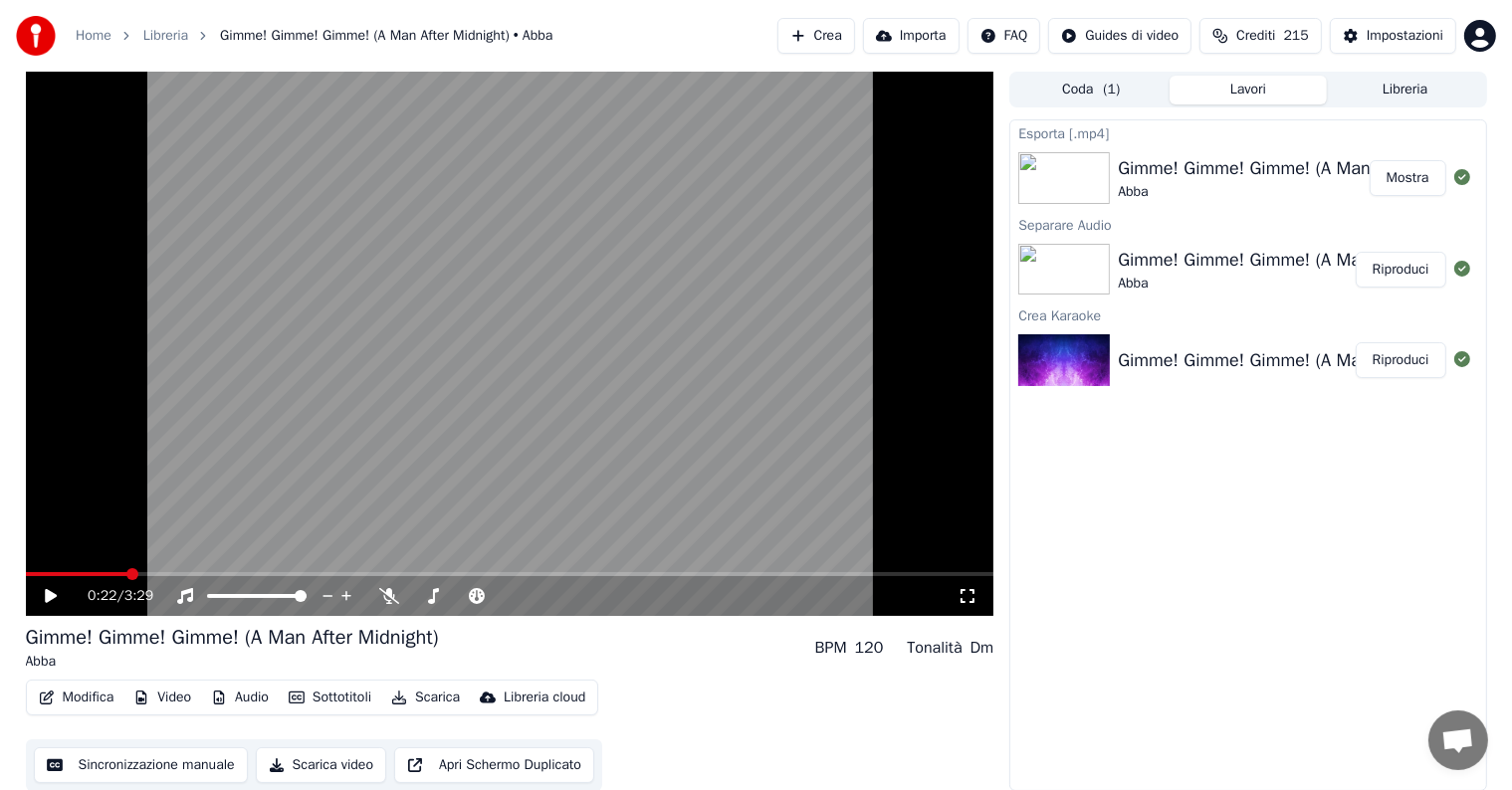 click on "Modifica" at bounding box center [77, 697] 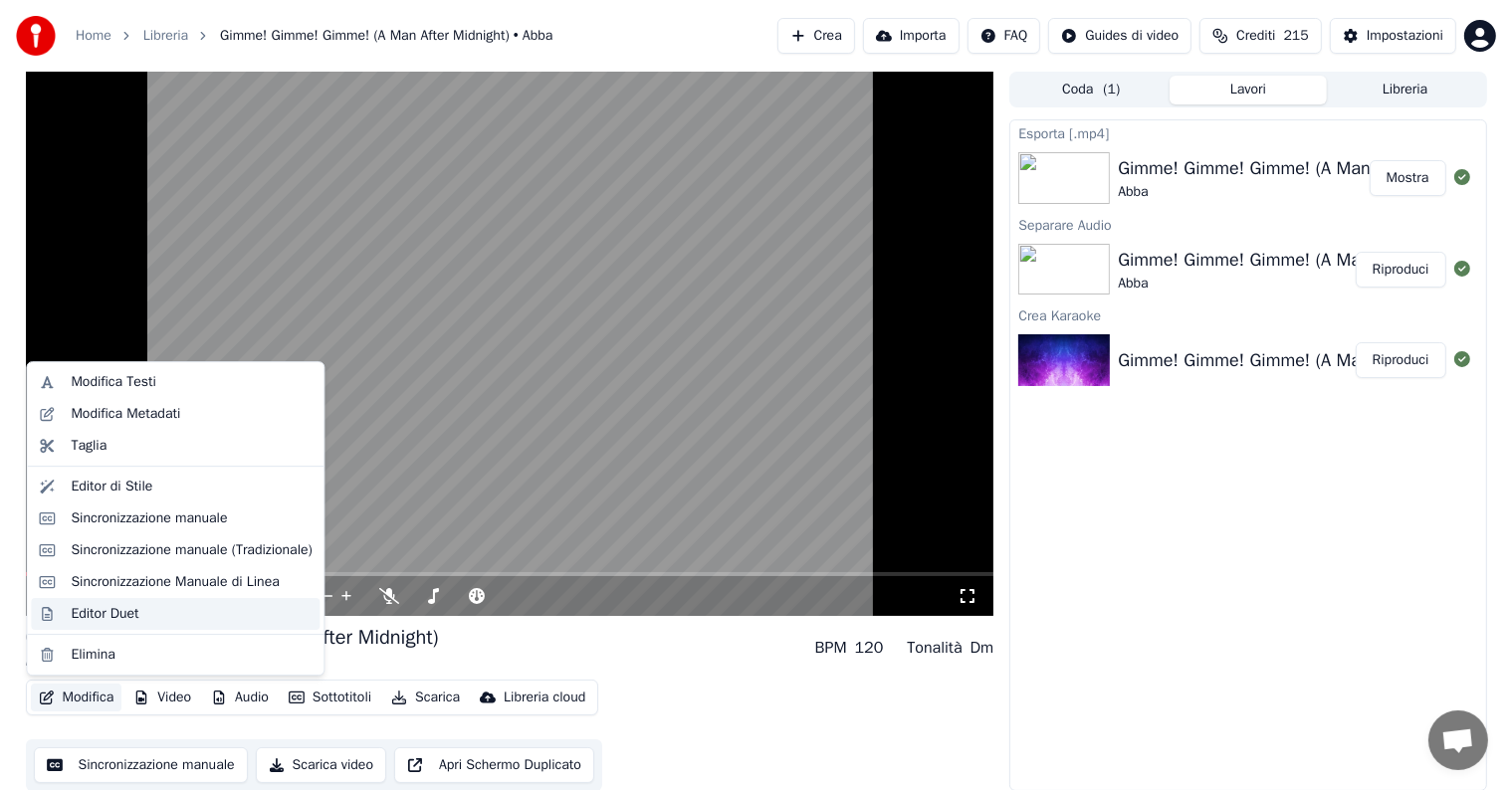 click on "Editor Duet" at bounding box center [191, 614] 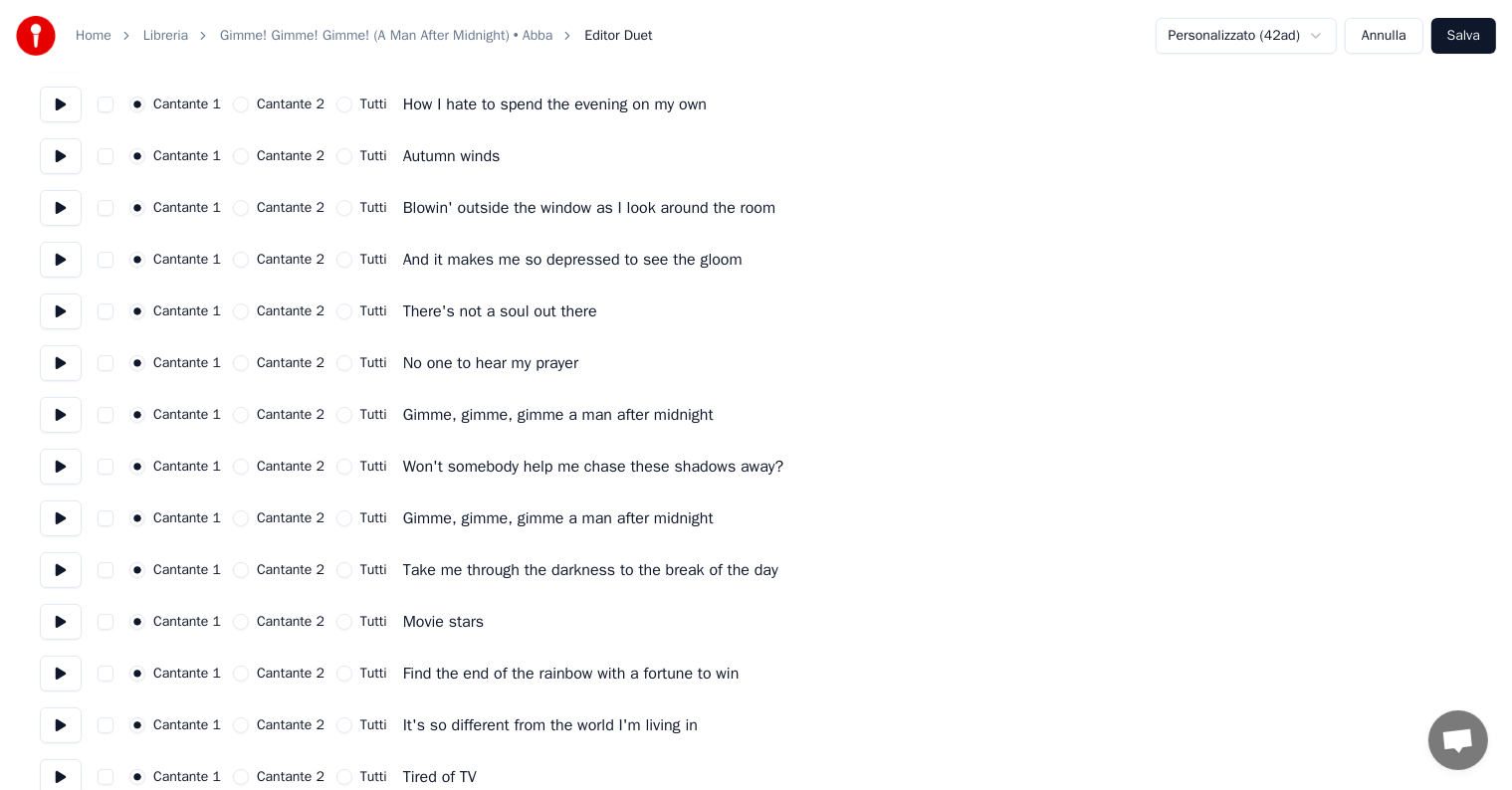 scroll, scrollTop: 298, scrollLeft: 0, axis: vertical 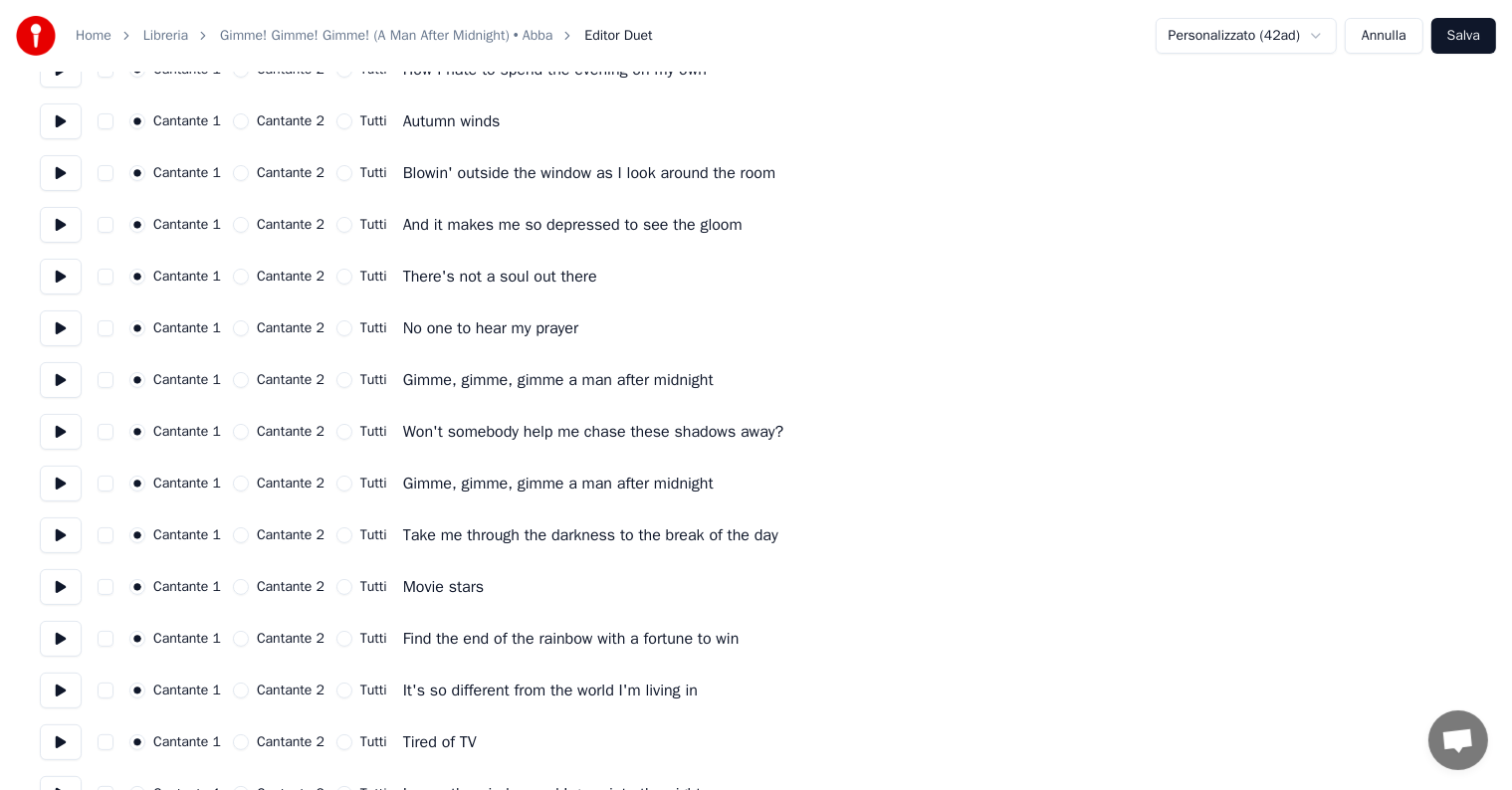 click on "Tutti" at bounding box center (344, 380) 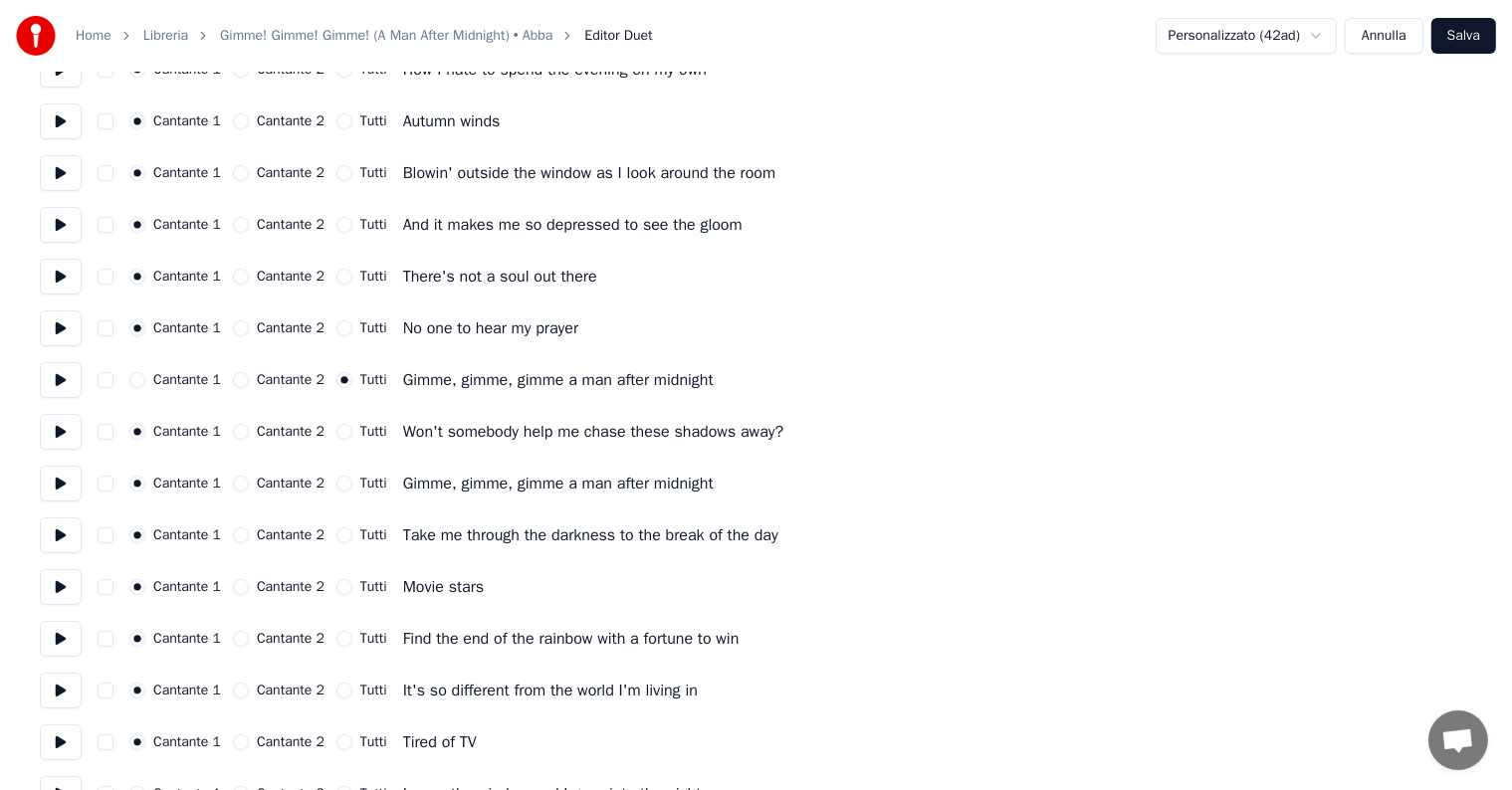 click on "Tutti" at bounding box center [344, 432] 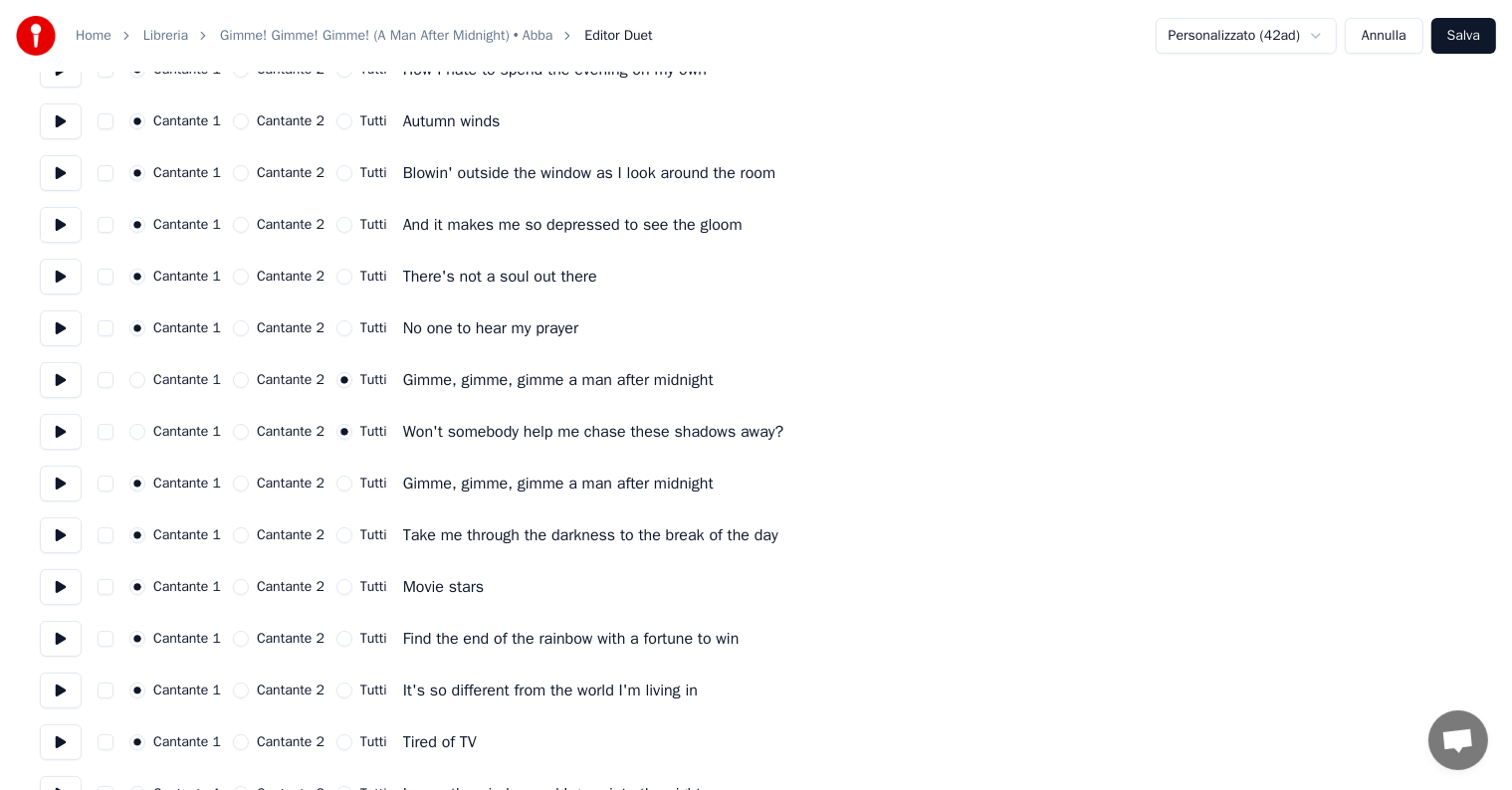 click on "Tutti" at bounding box center (344, 484) 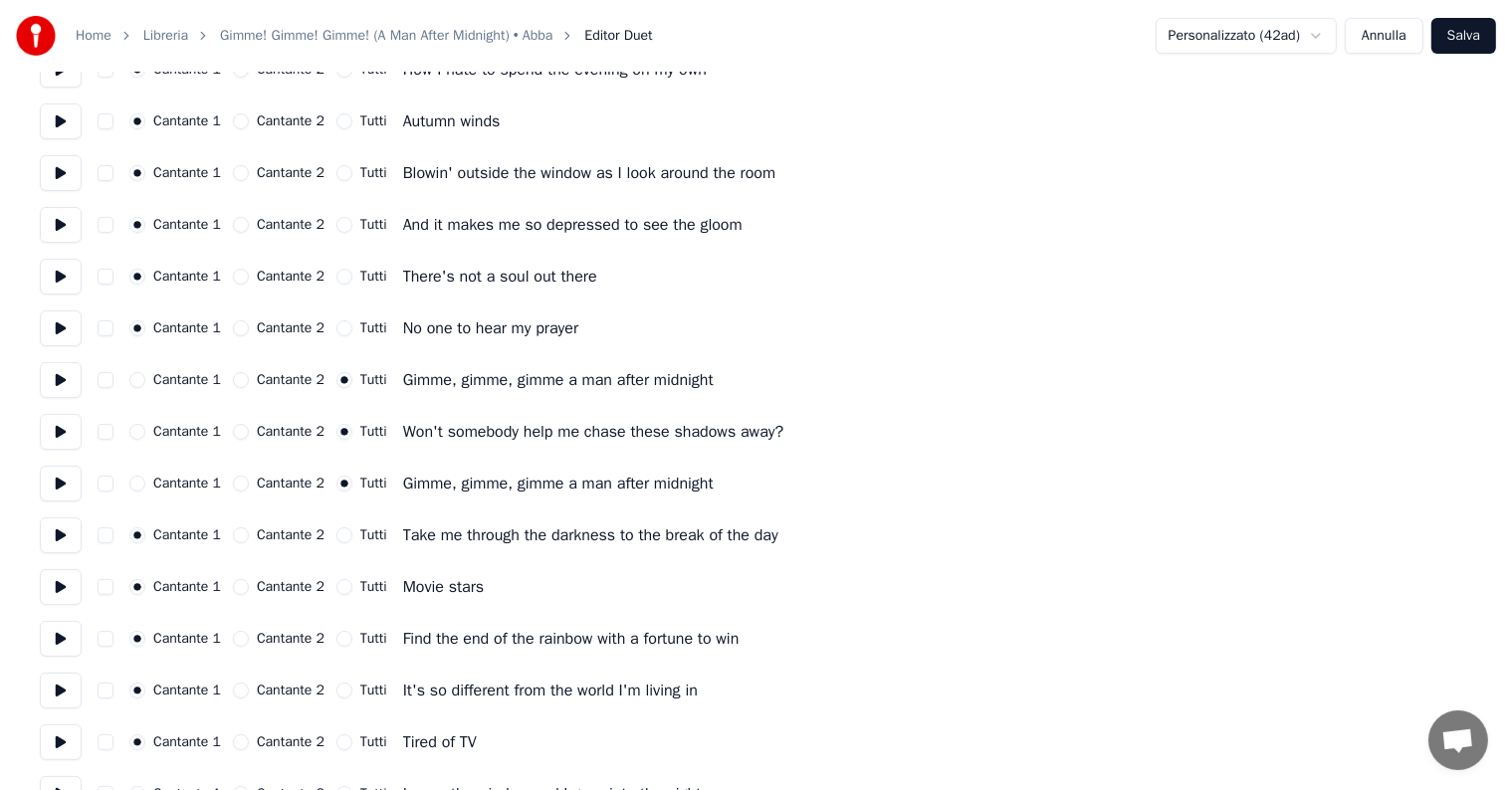 click on "Tutti" at bounding box center [344, 535] 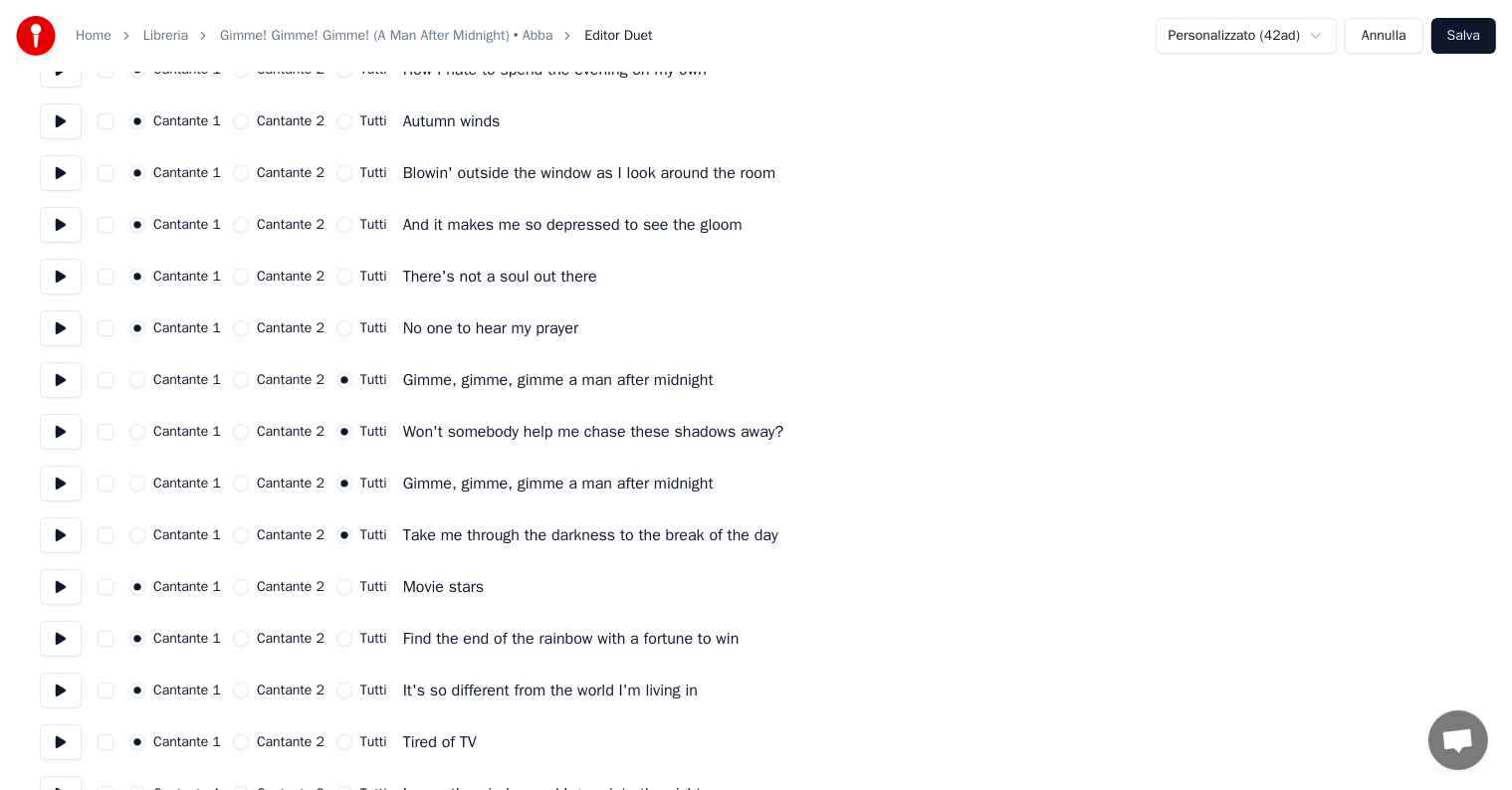 click on "Tutti" at bounding box center [344, 587] 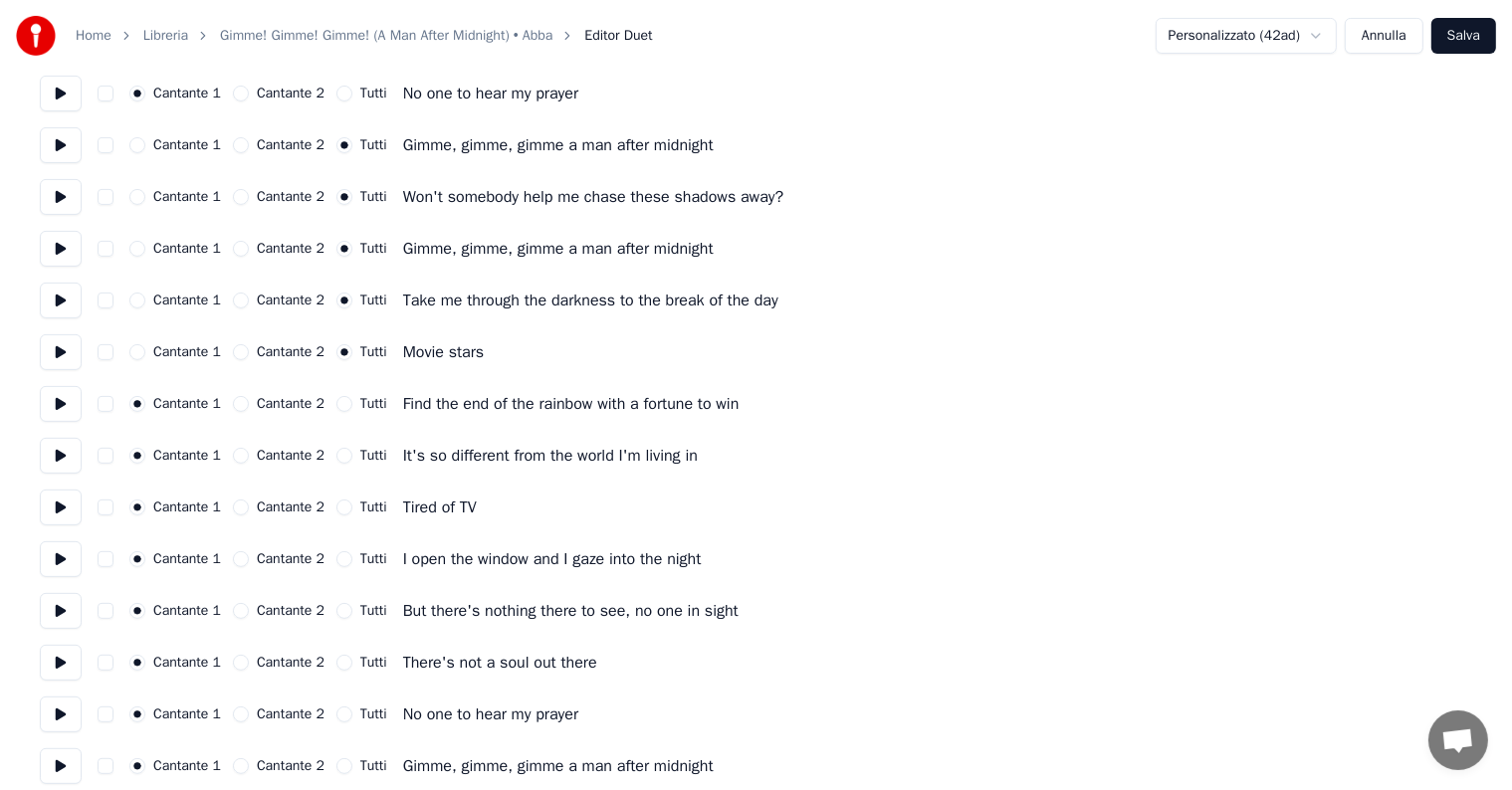 scroll, scrollTop: 597, scrollLeft: 0, axis: vertical 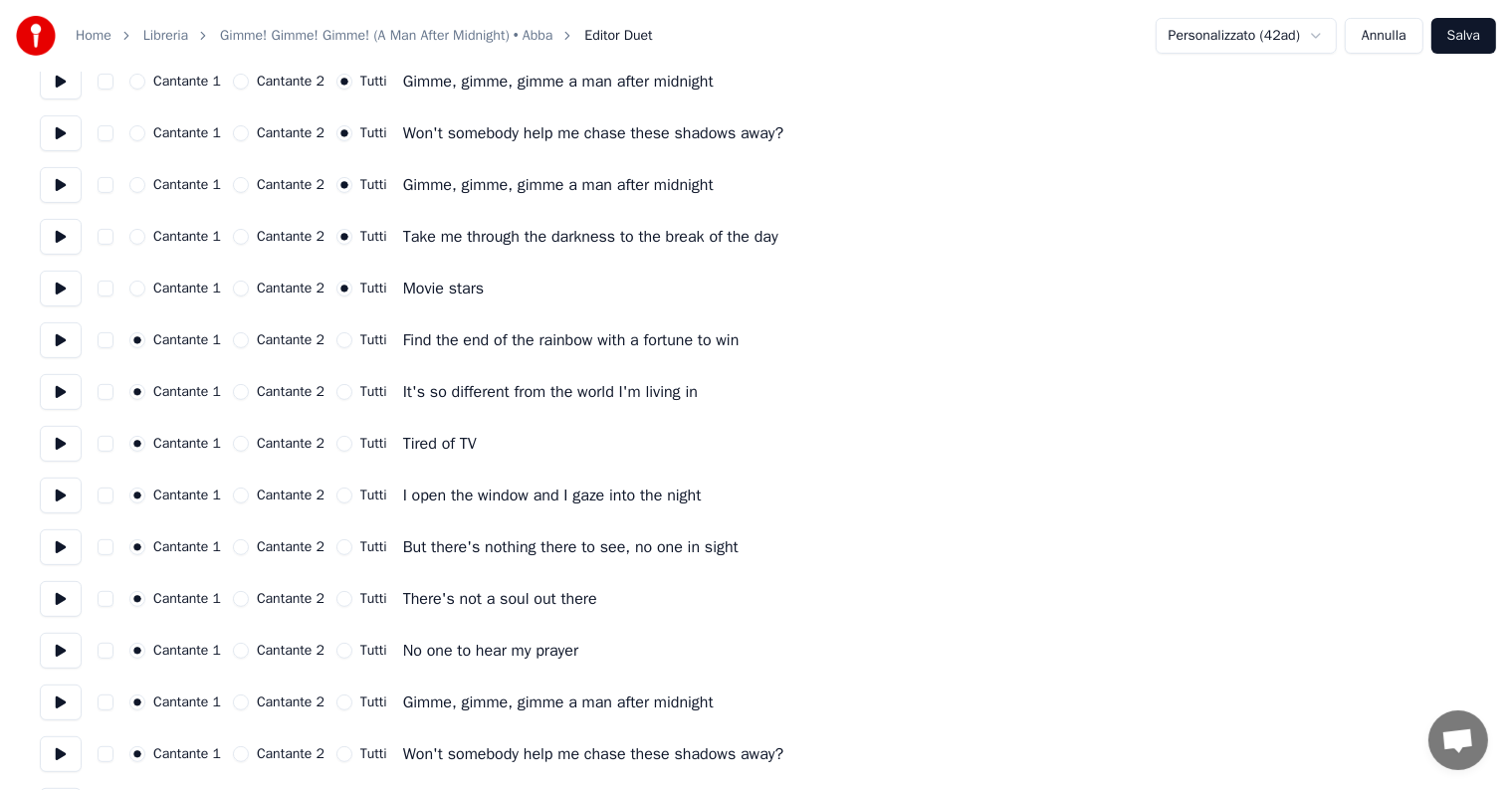 click on "Tutti" at bounding box center (344, 444) 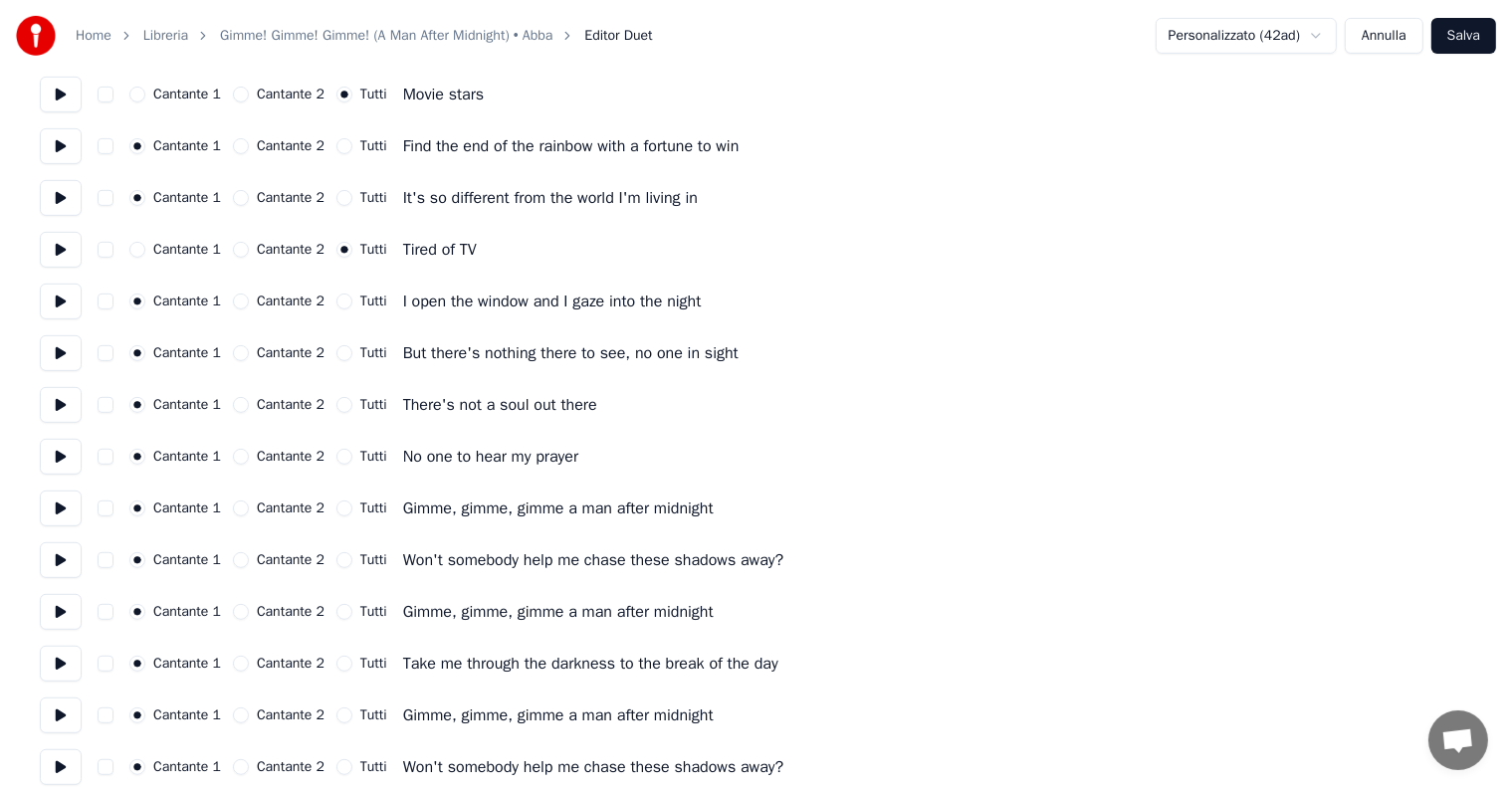 scroll, scrollTop: 796, scrollLeft: 0, axis: vertical 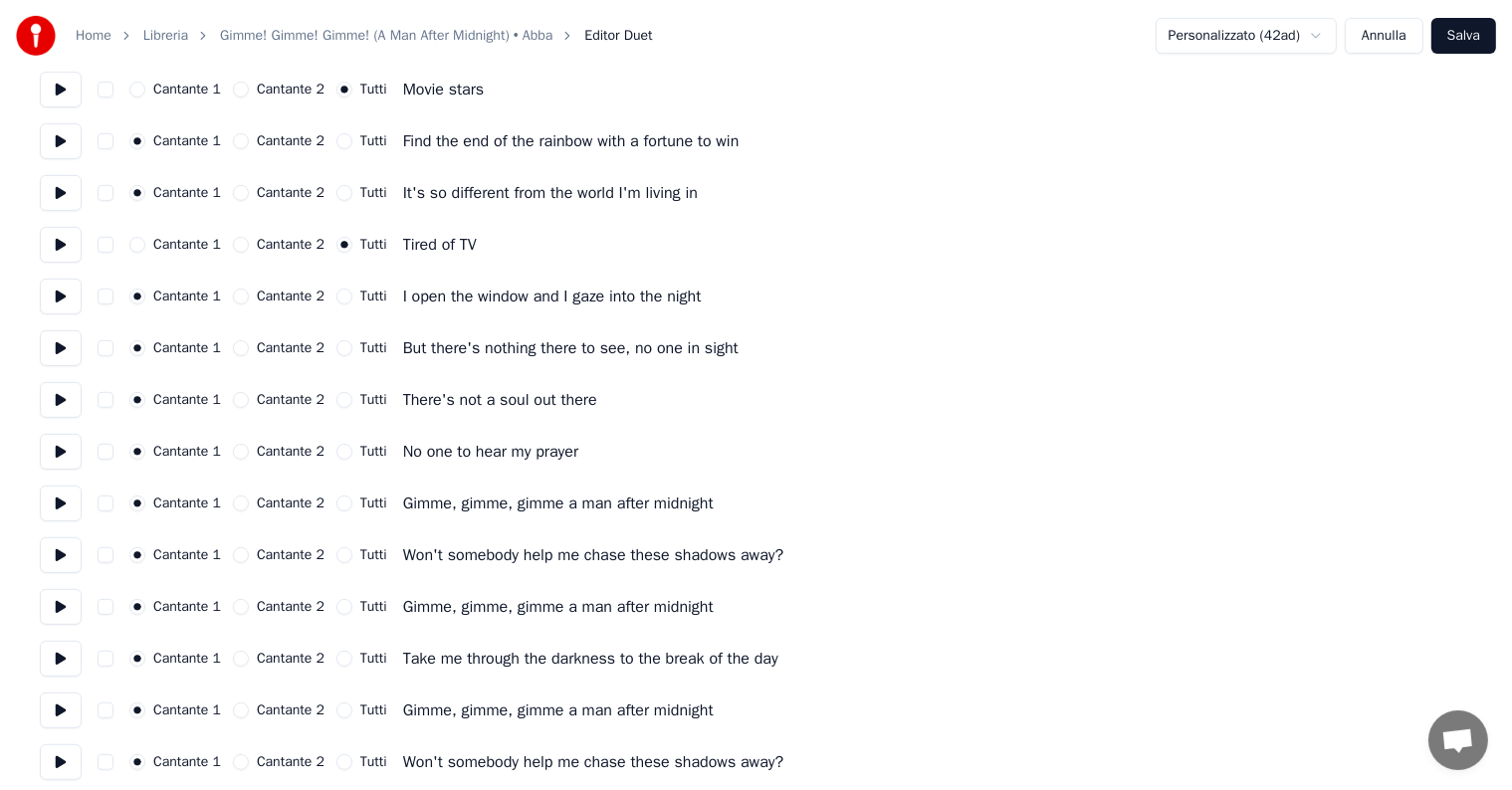 click on "Tutti" at bounding box center [344, 503] 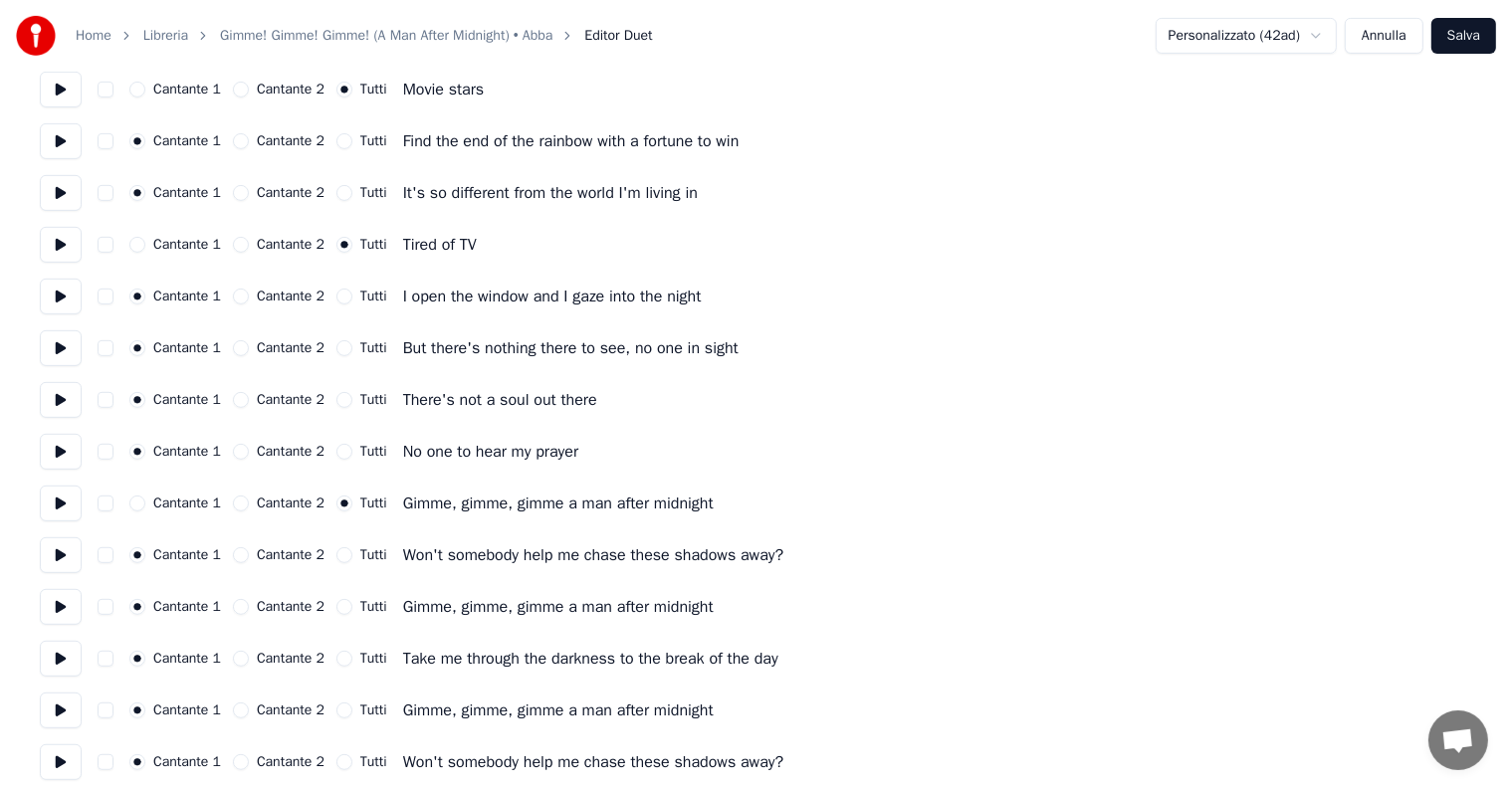click on "Tutti" at bounding box center [344, 555] 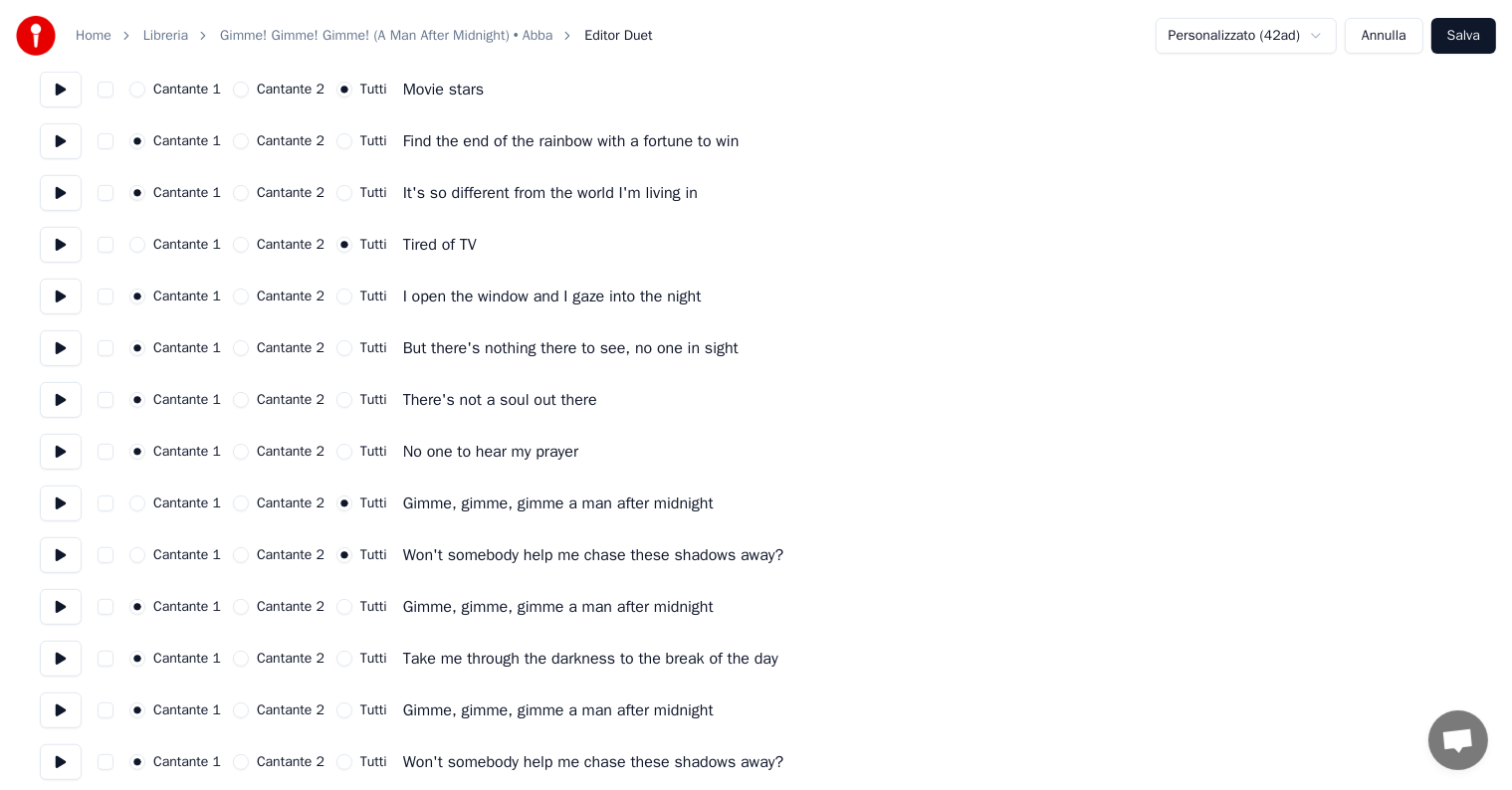 click on "Tutti" at bounding box center [344, 607] 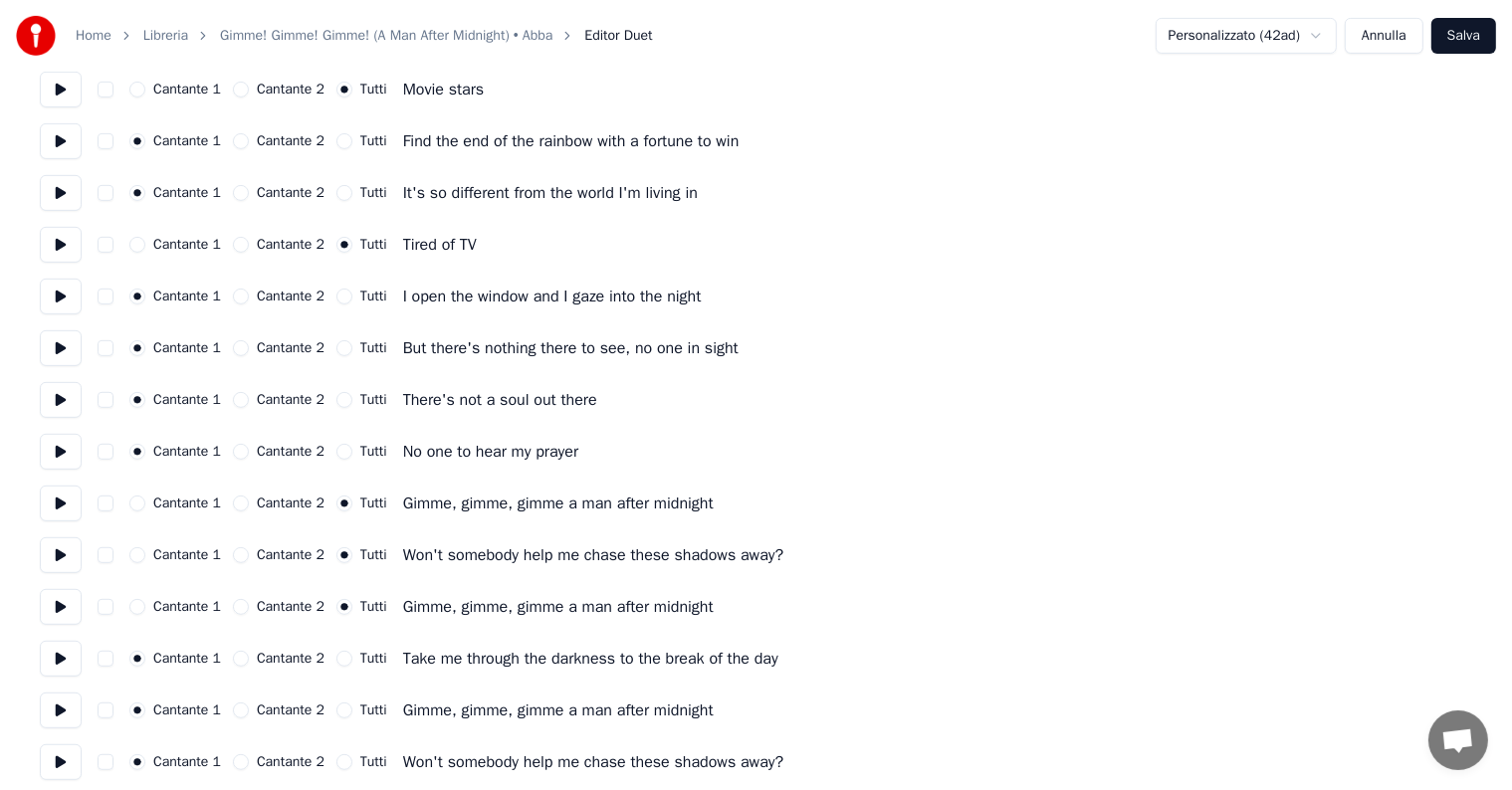 click on "Tutti" at bounding box center (344, 659) 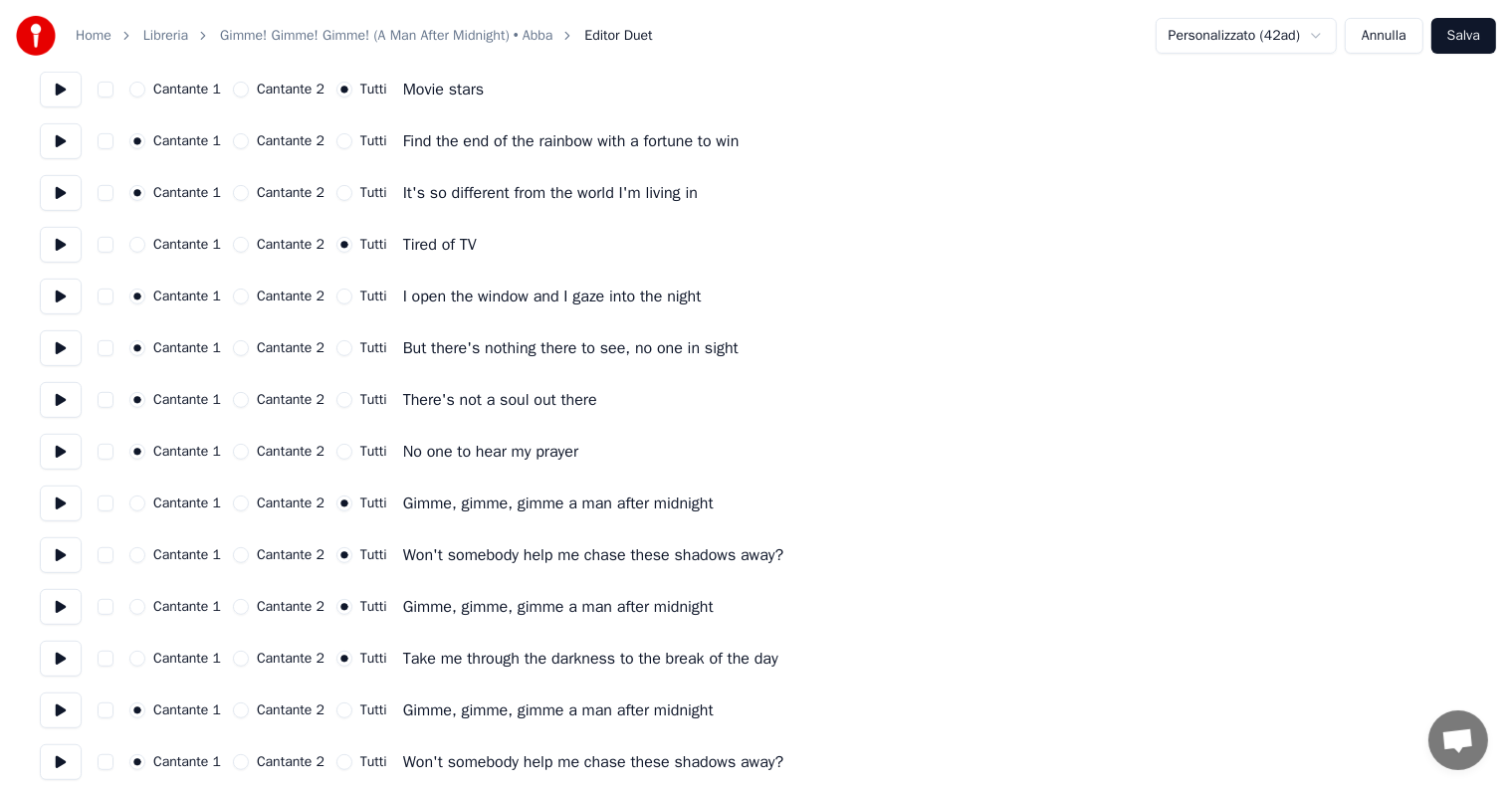 click on "Tutti" at bounding box center [344, 710] 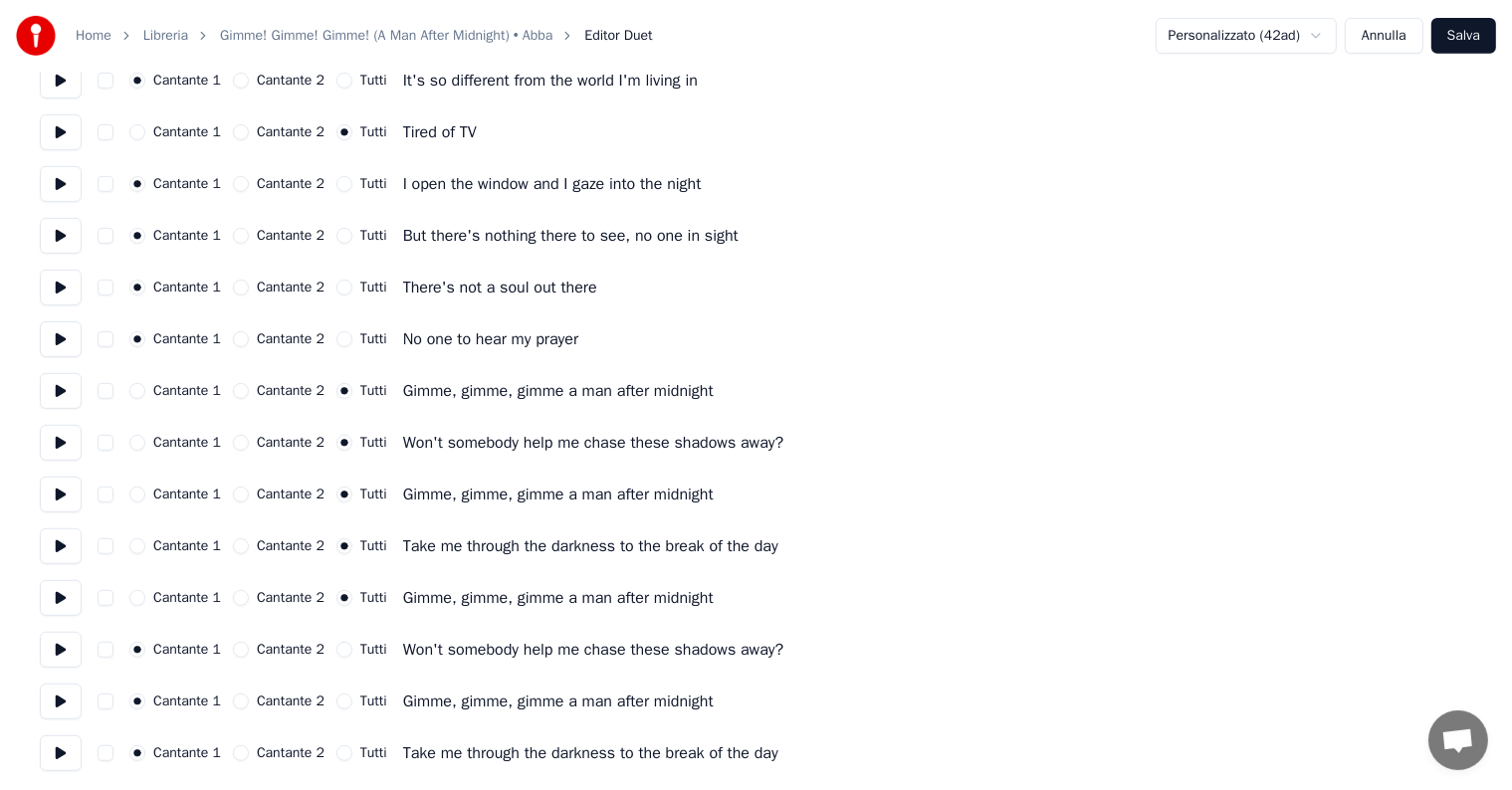scroll, scrollTop: 909, scrollLeft: 0, axis: vertical 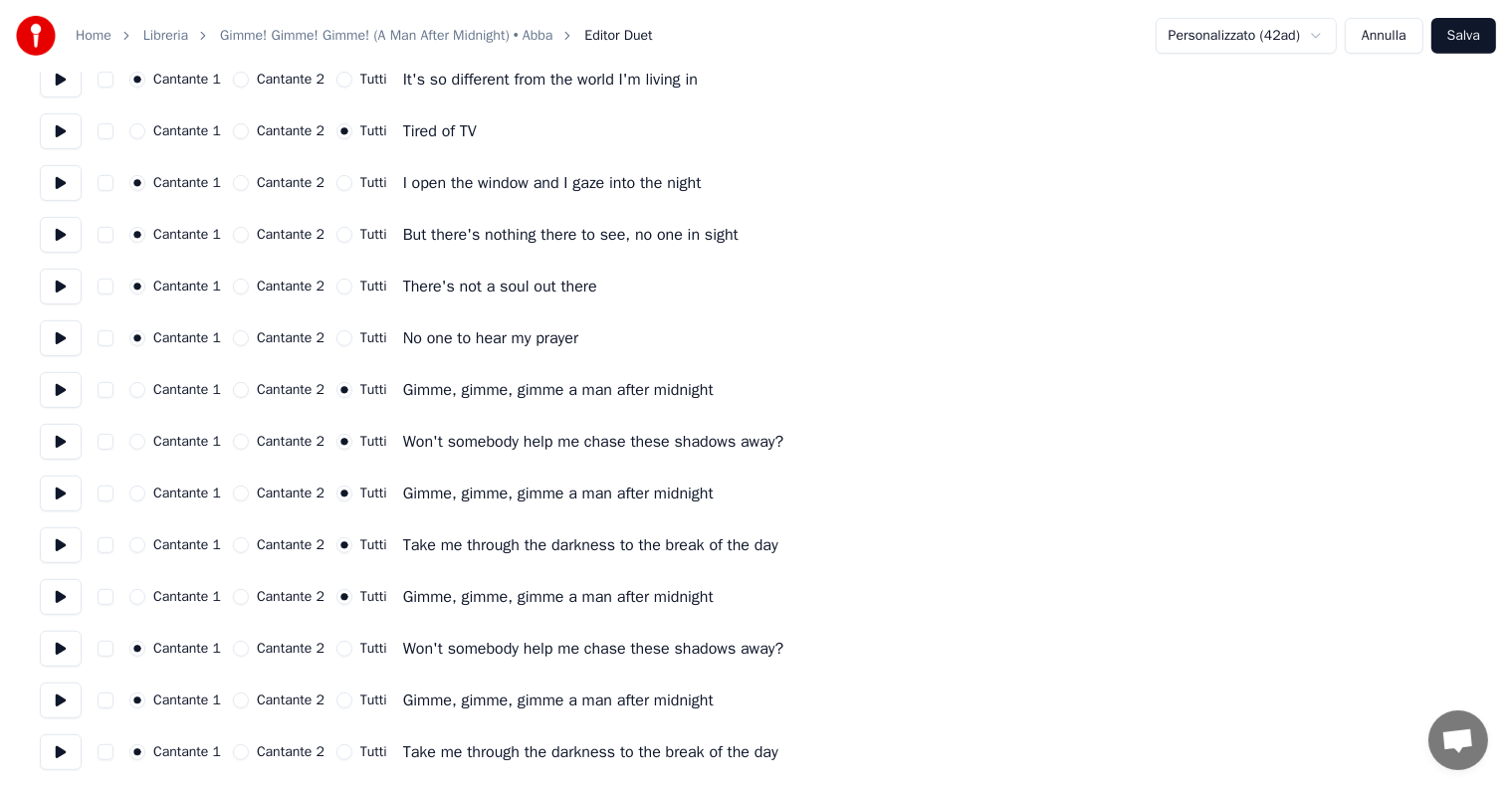 click on "Tutti" at bounding box center (344, 649) 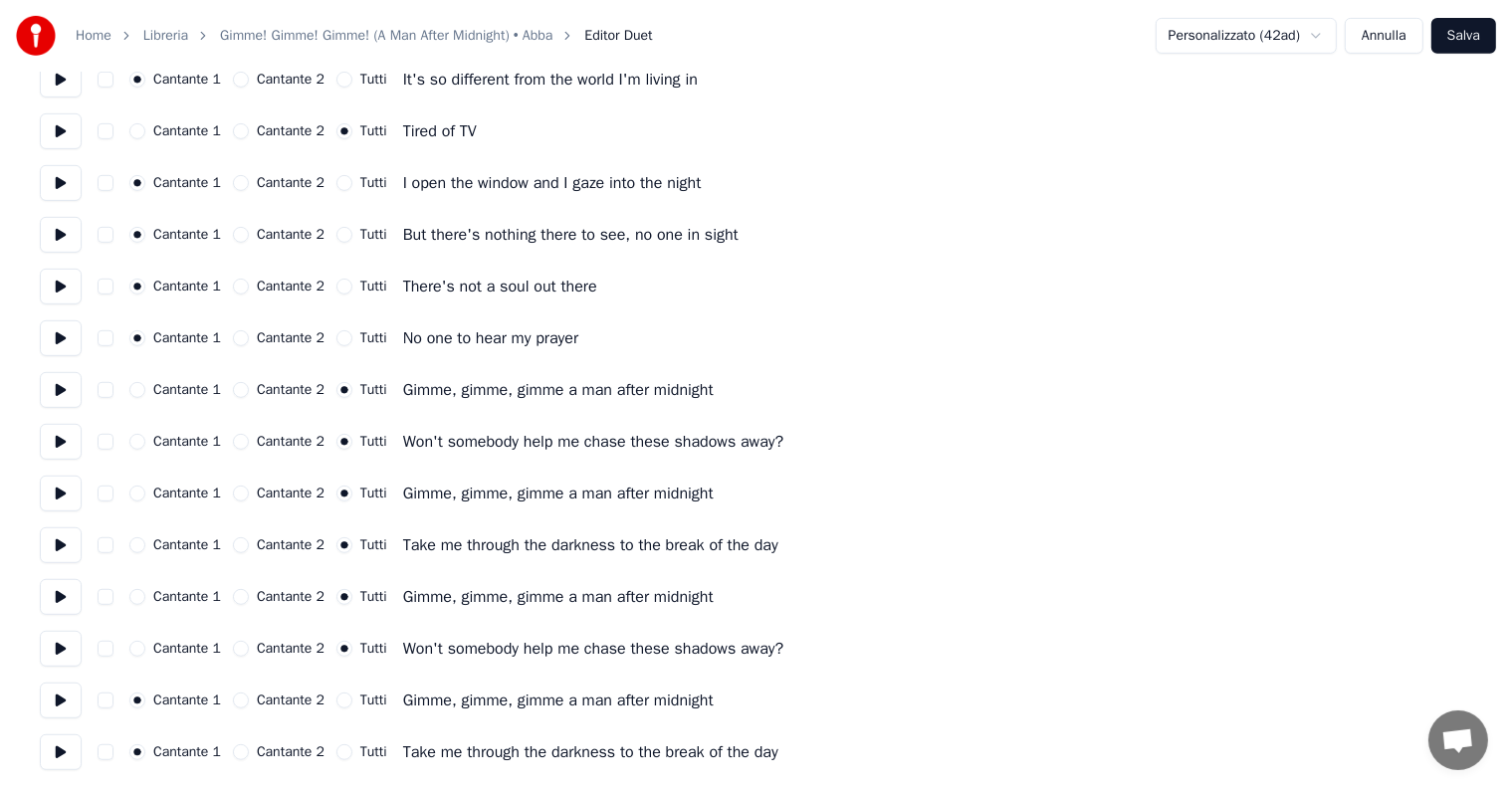 click on "Tutti" at bounding box center [344, 700] 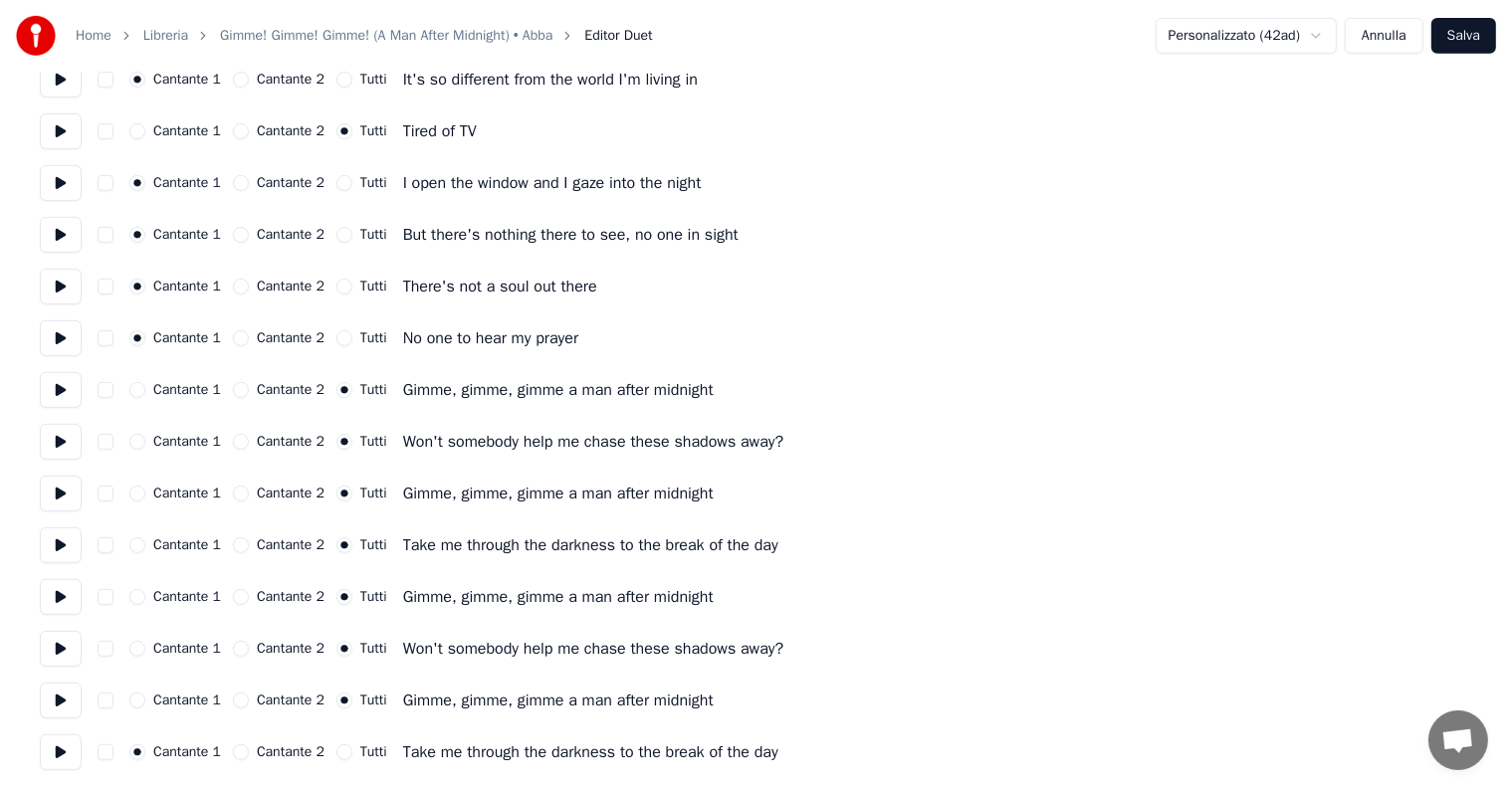 click on "Tutti" at bounding box center [344, 752] 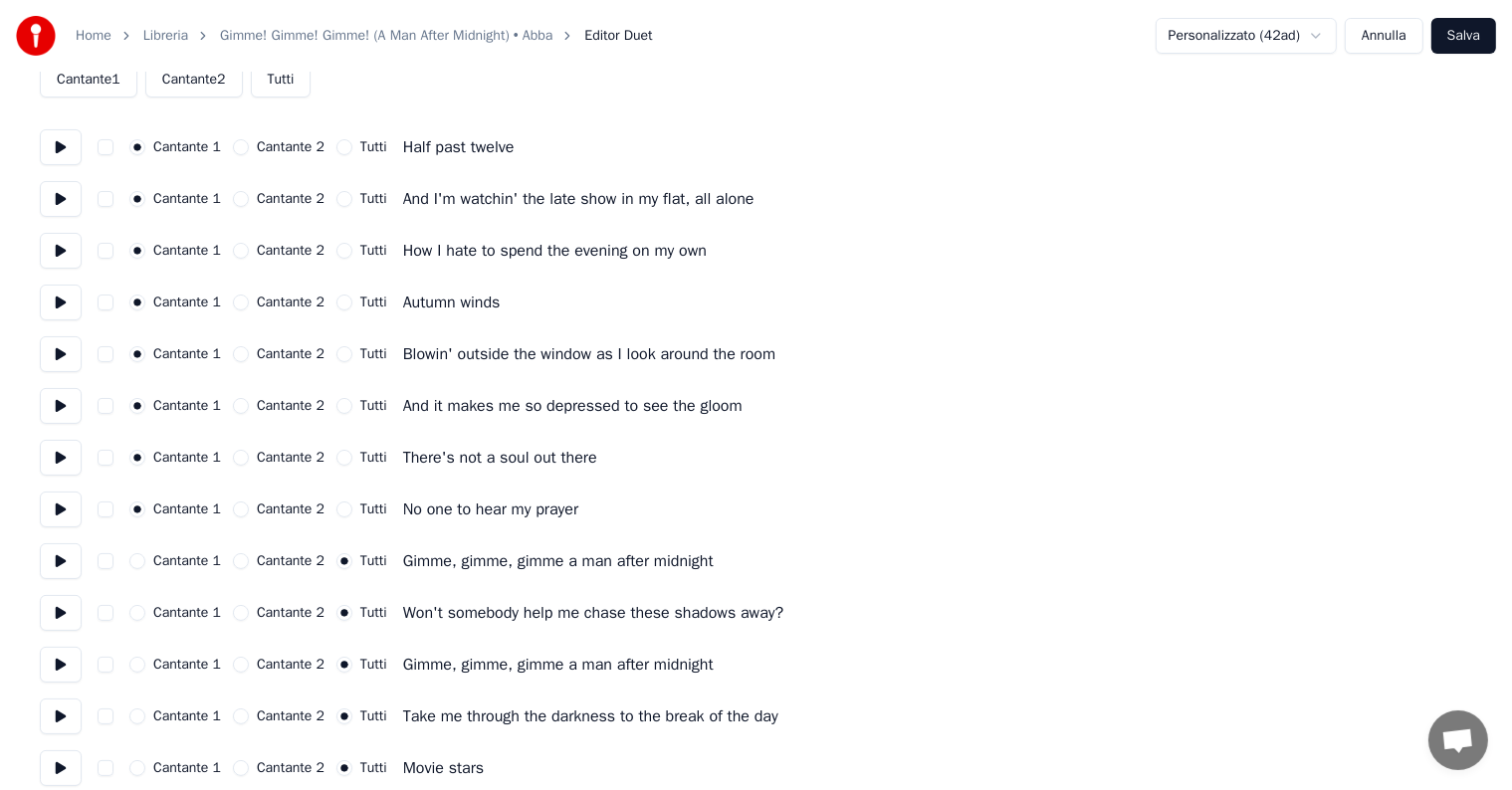 scroll, scrollTop: 0, scrollLeft: 0, axis: both 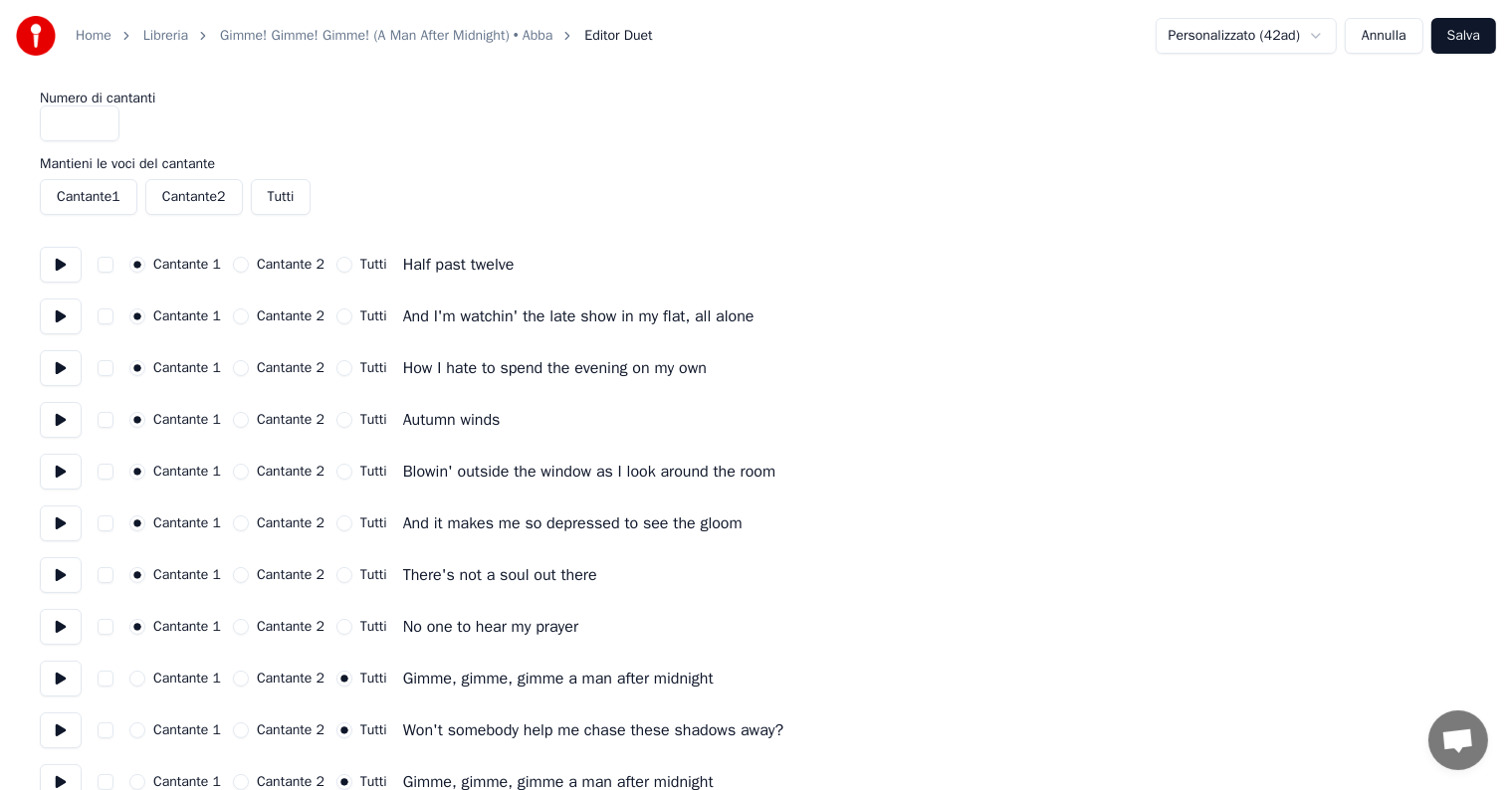 click on "Tutti" at bounding box center [344, 265] 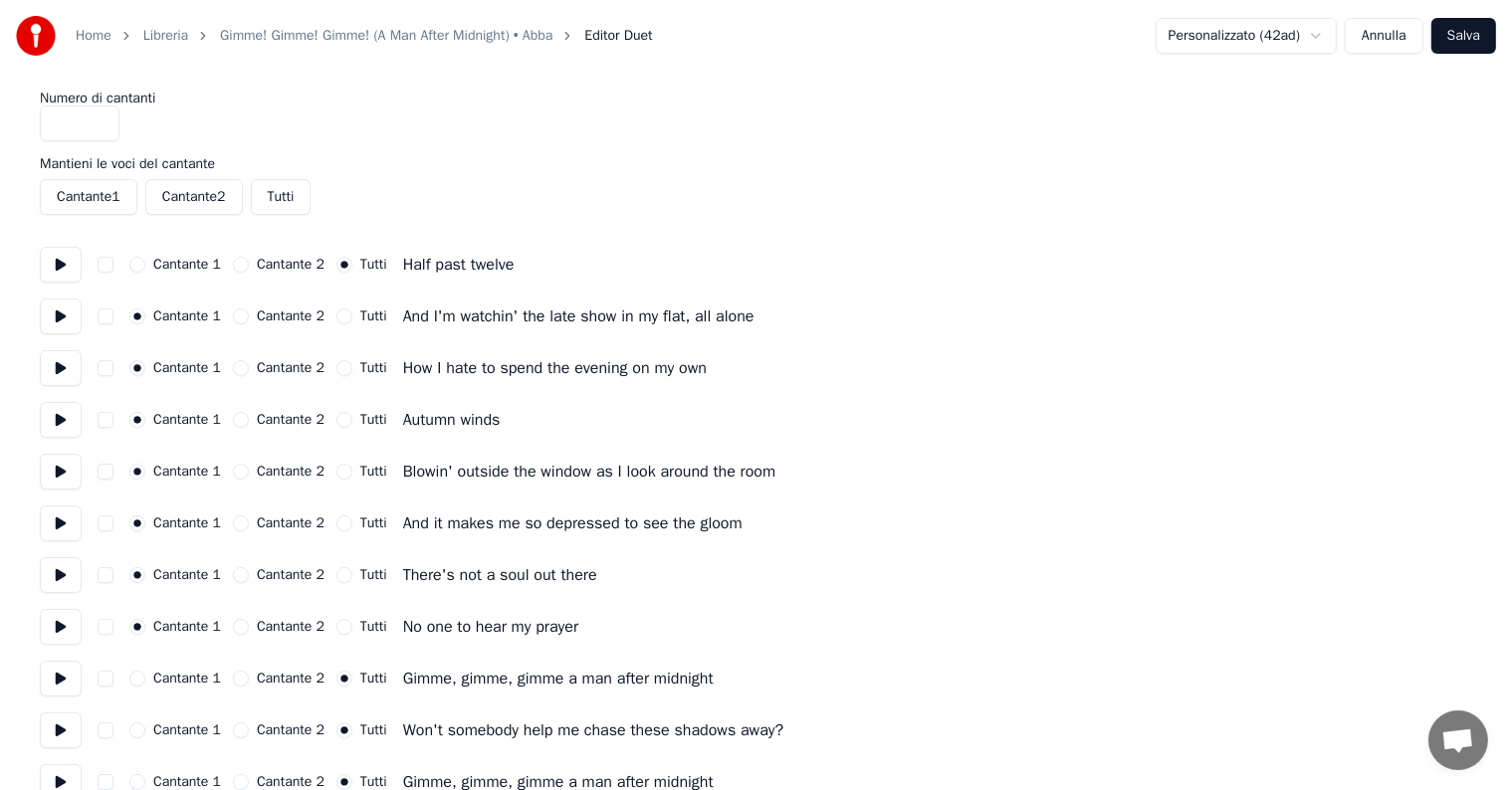scroll, scrollTop: 99, scrollLeft: 0, axis: vertical 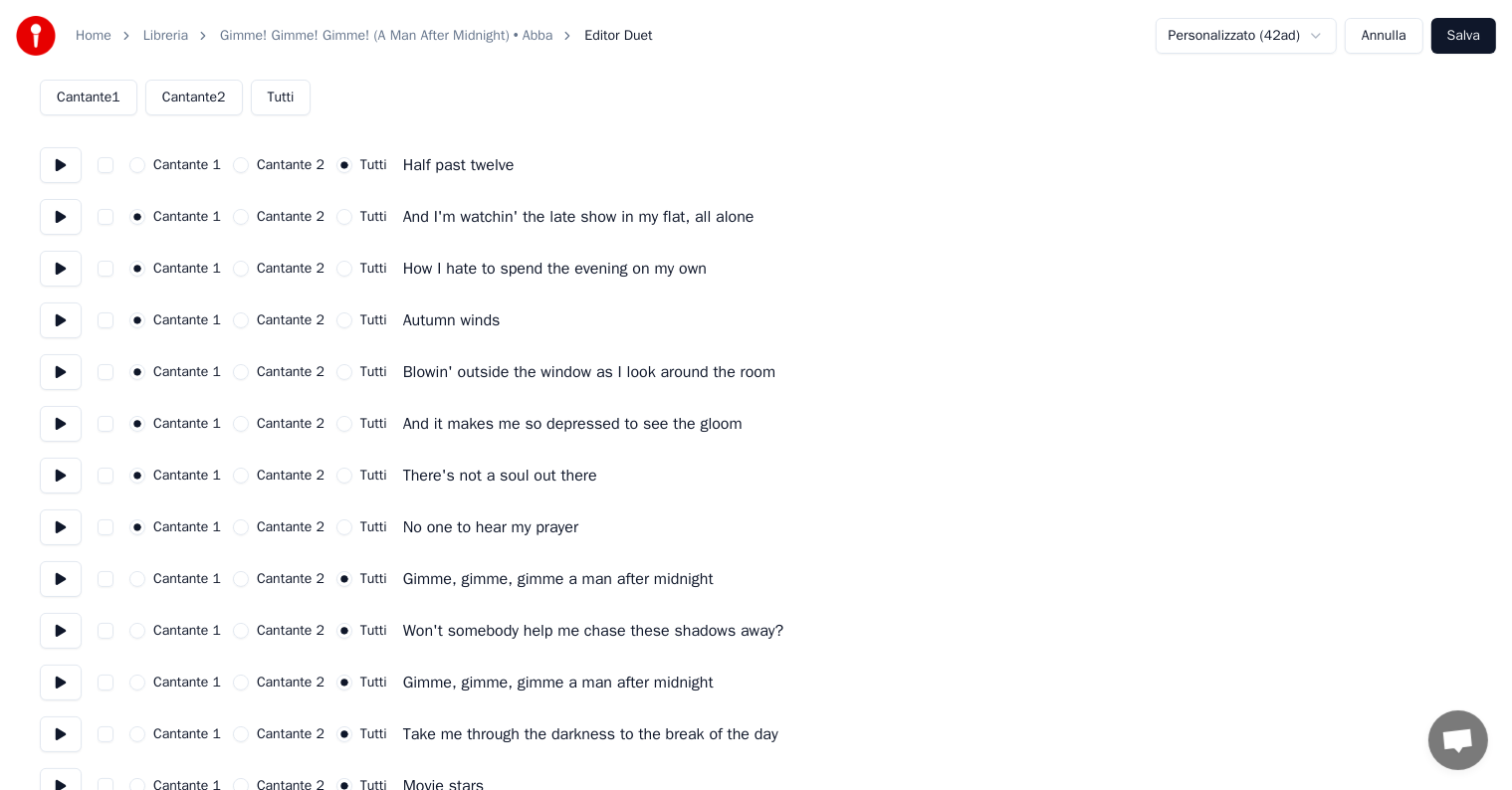 click on "Tutti" at bounding box center (344, 320) 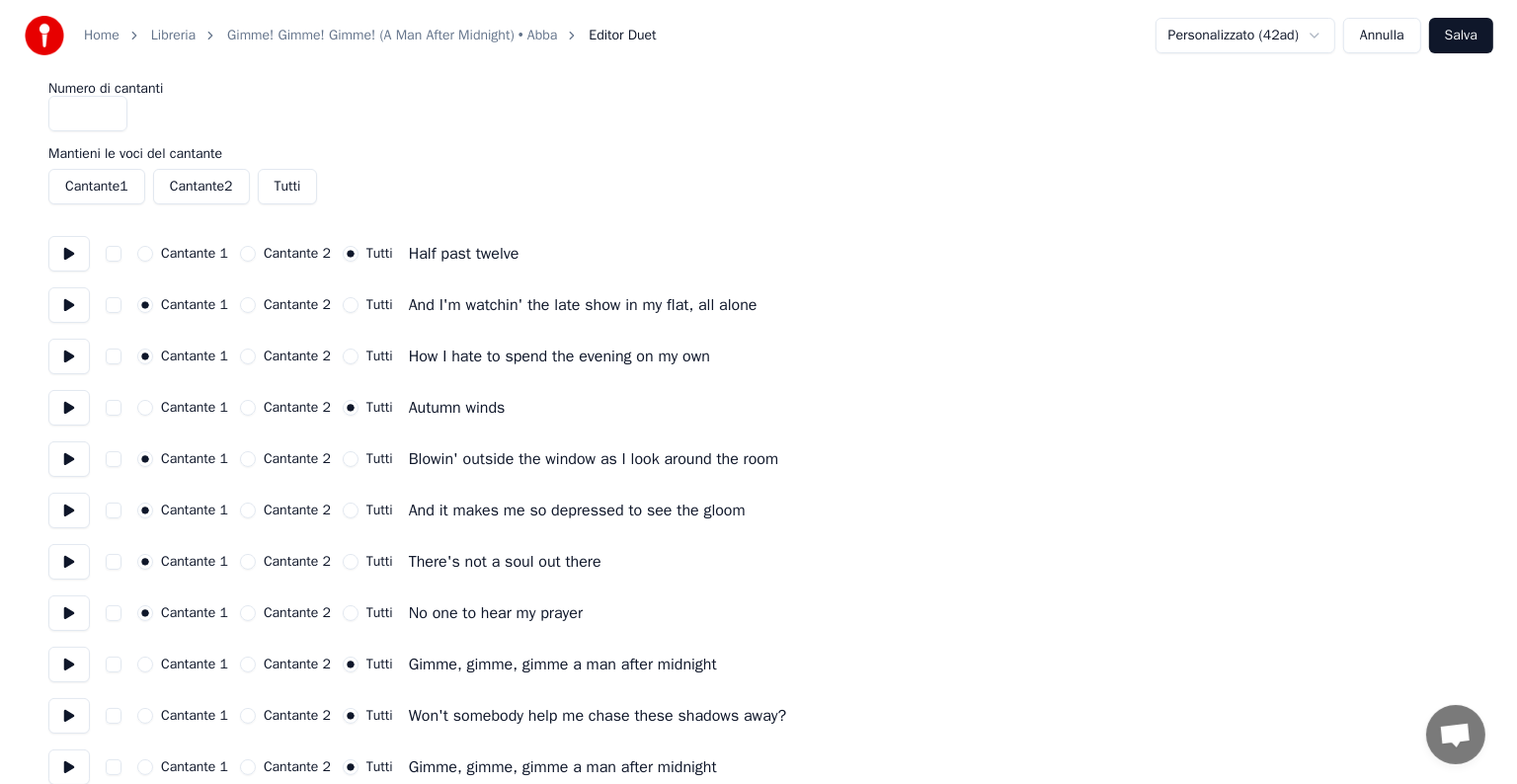 scroll, scrollTop: 0, scrollLeft: 0, axis: both 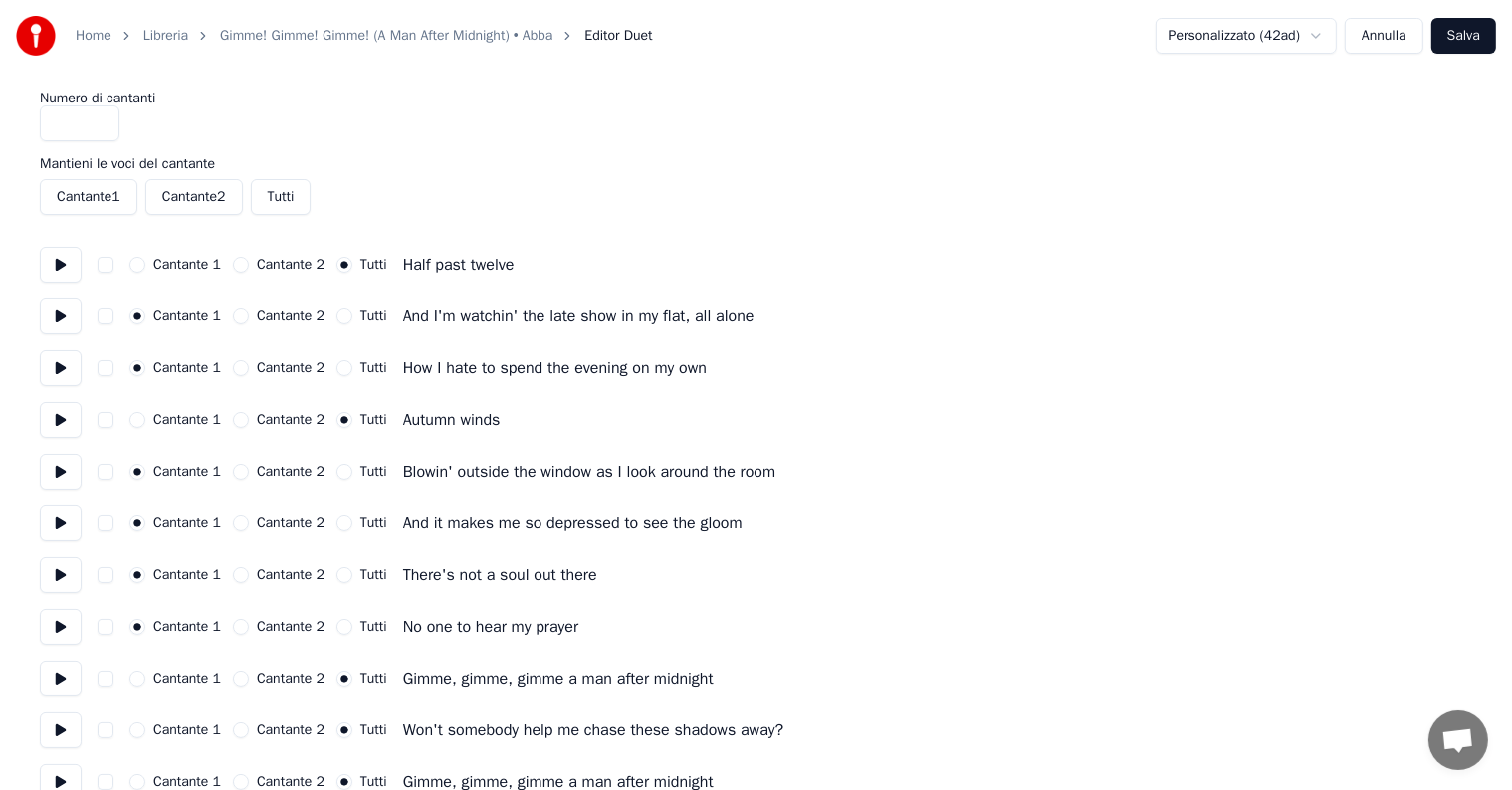 click on "Salva" at bounding box center (1463, 36) 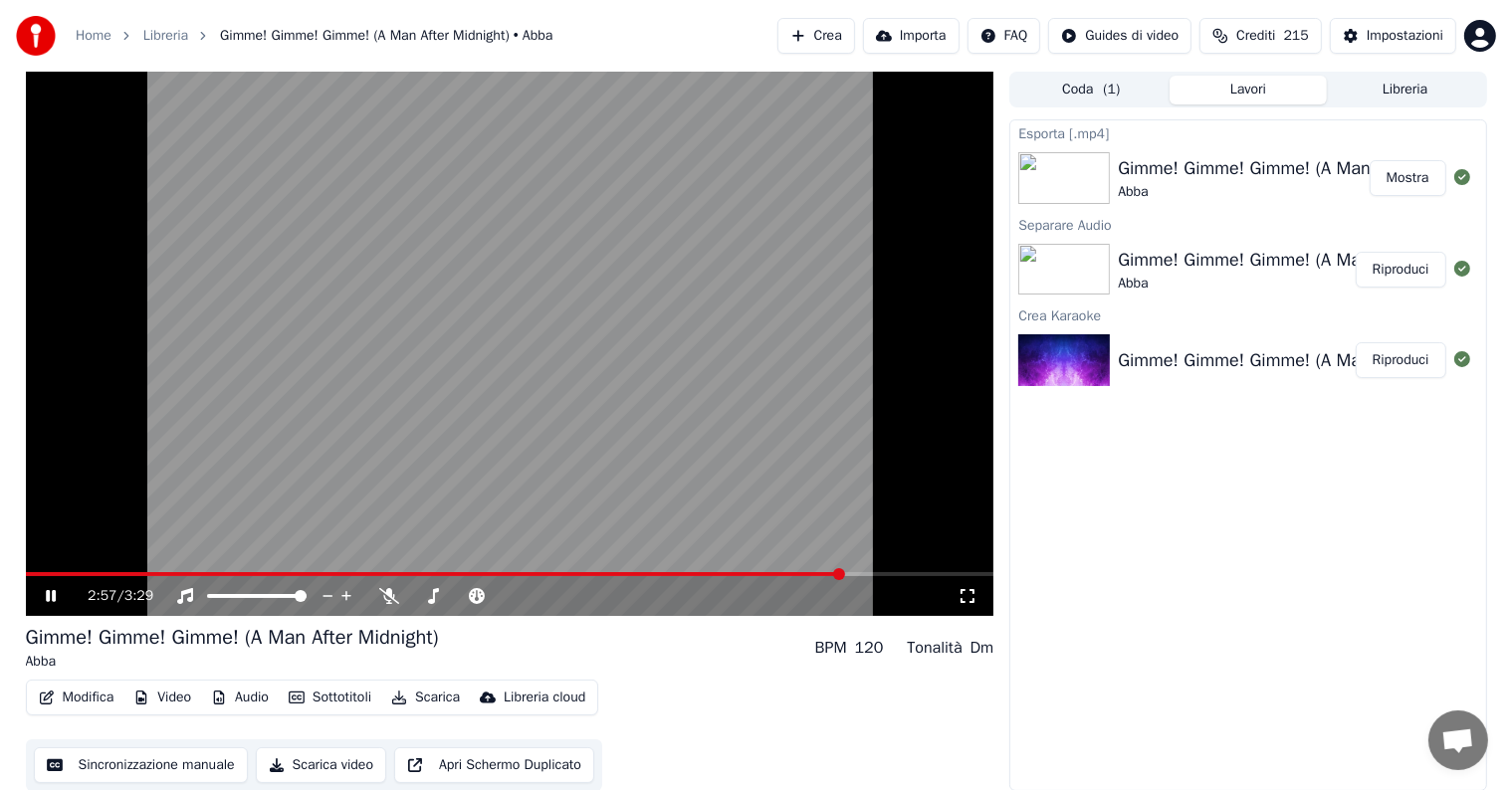 click 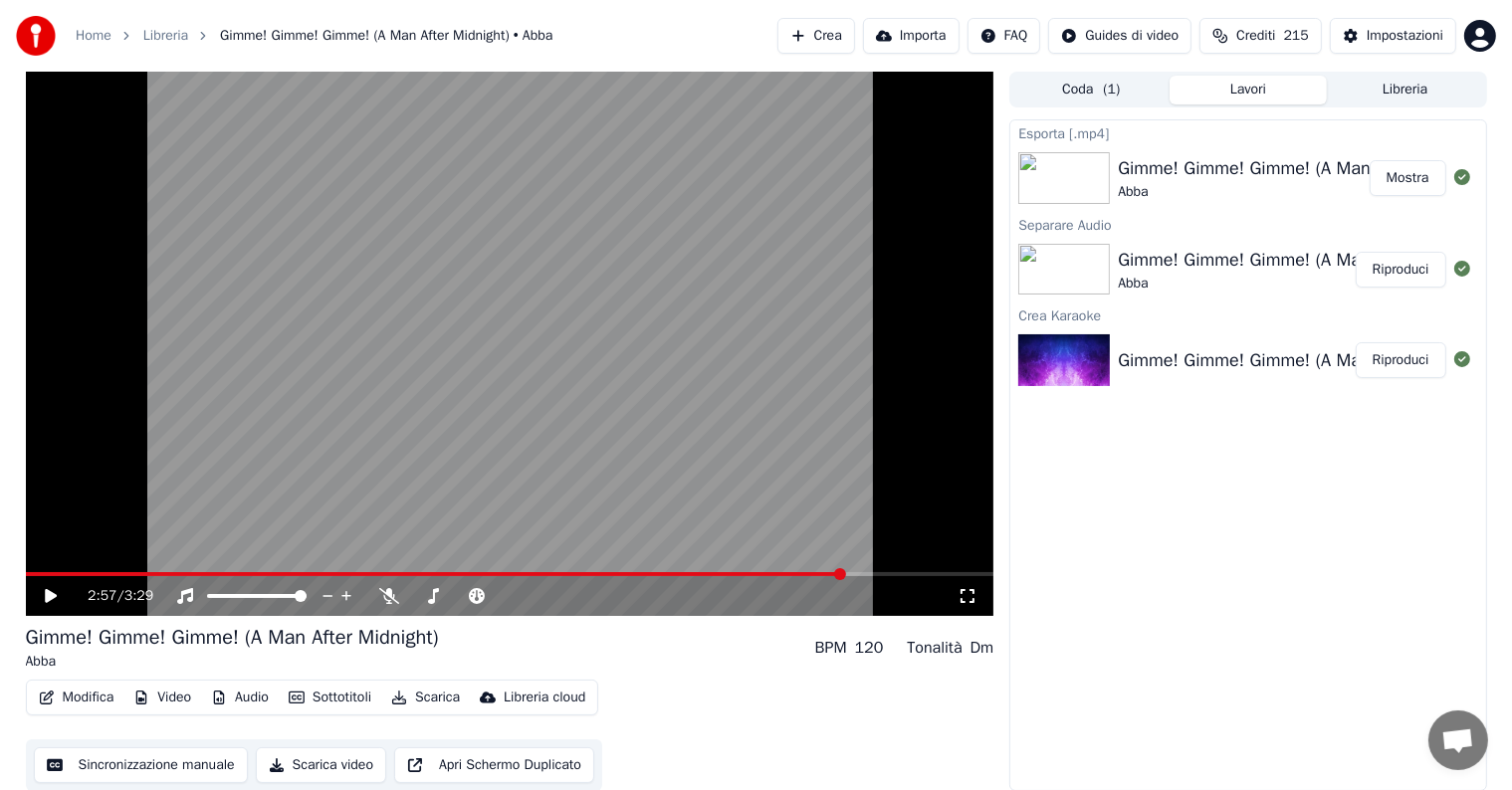 click on "Scarica" at bounding box center [425, 697] 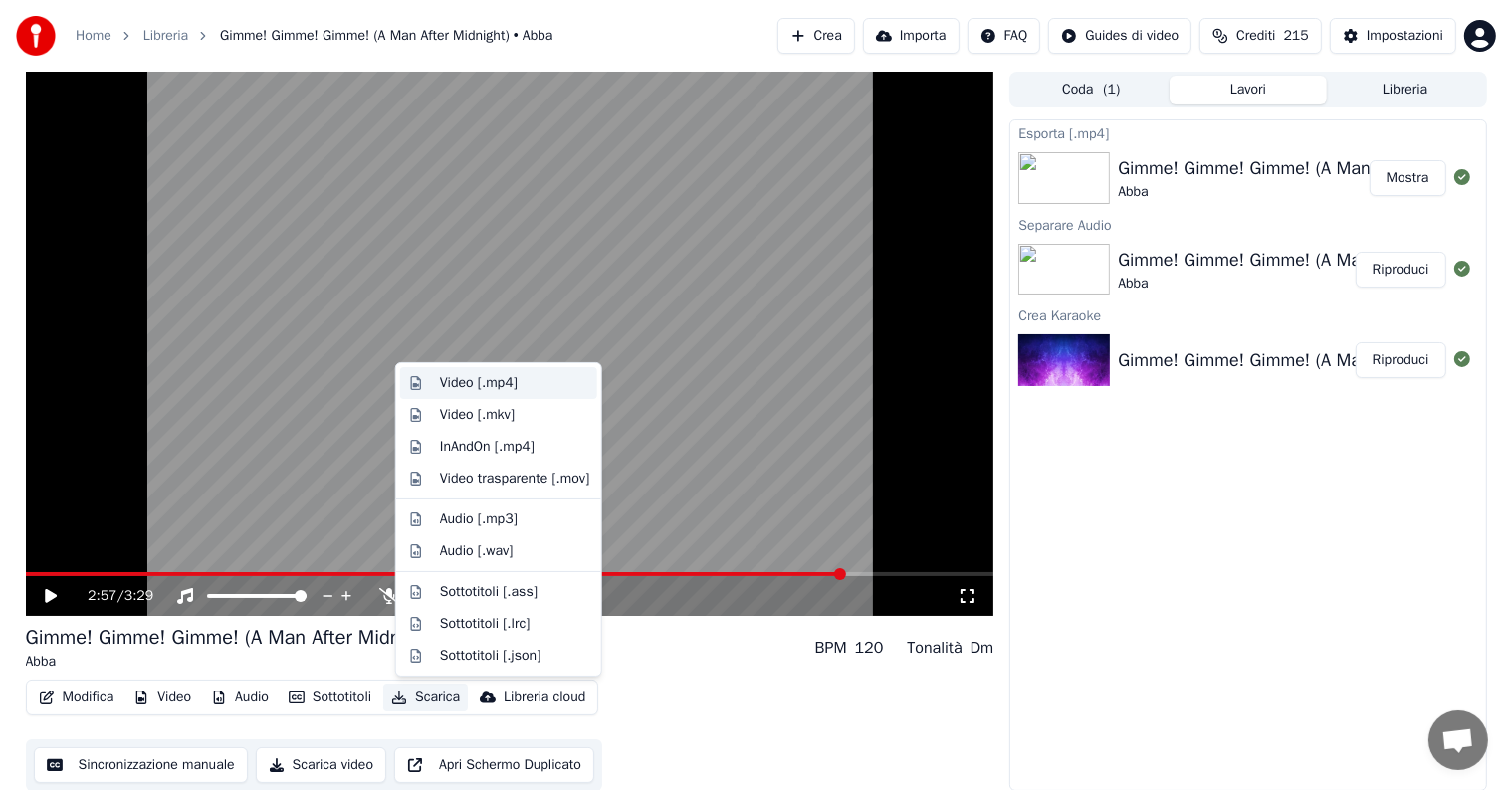 click on "Video [.mp4]" at bounding box center [515, 383] 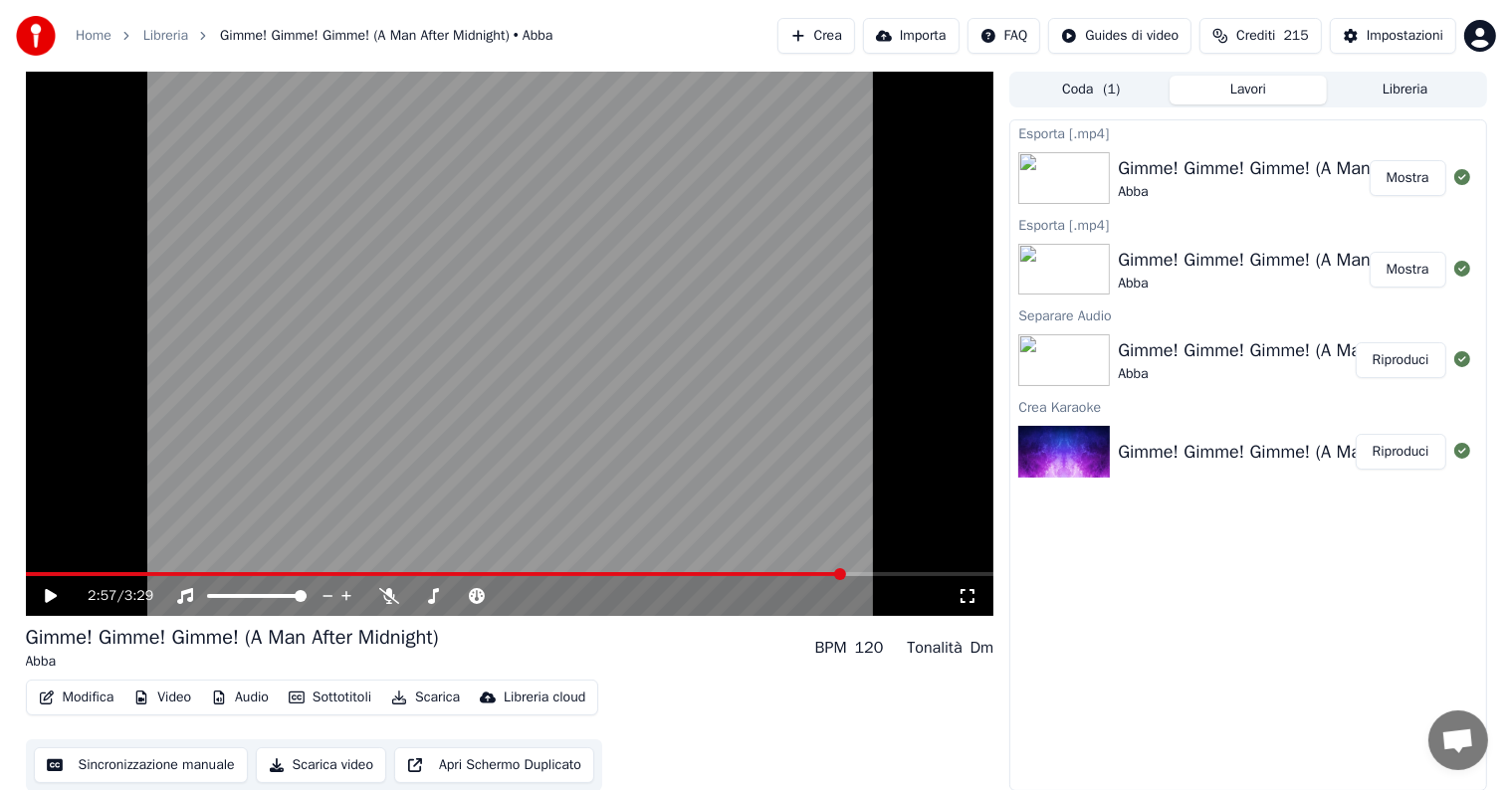 click on "Mostra" at bounding box center [1407, 178] 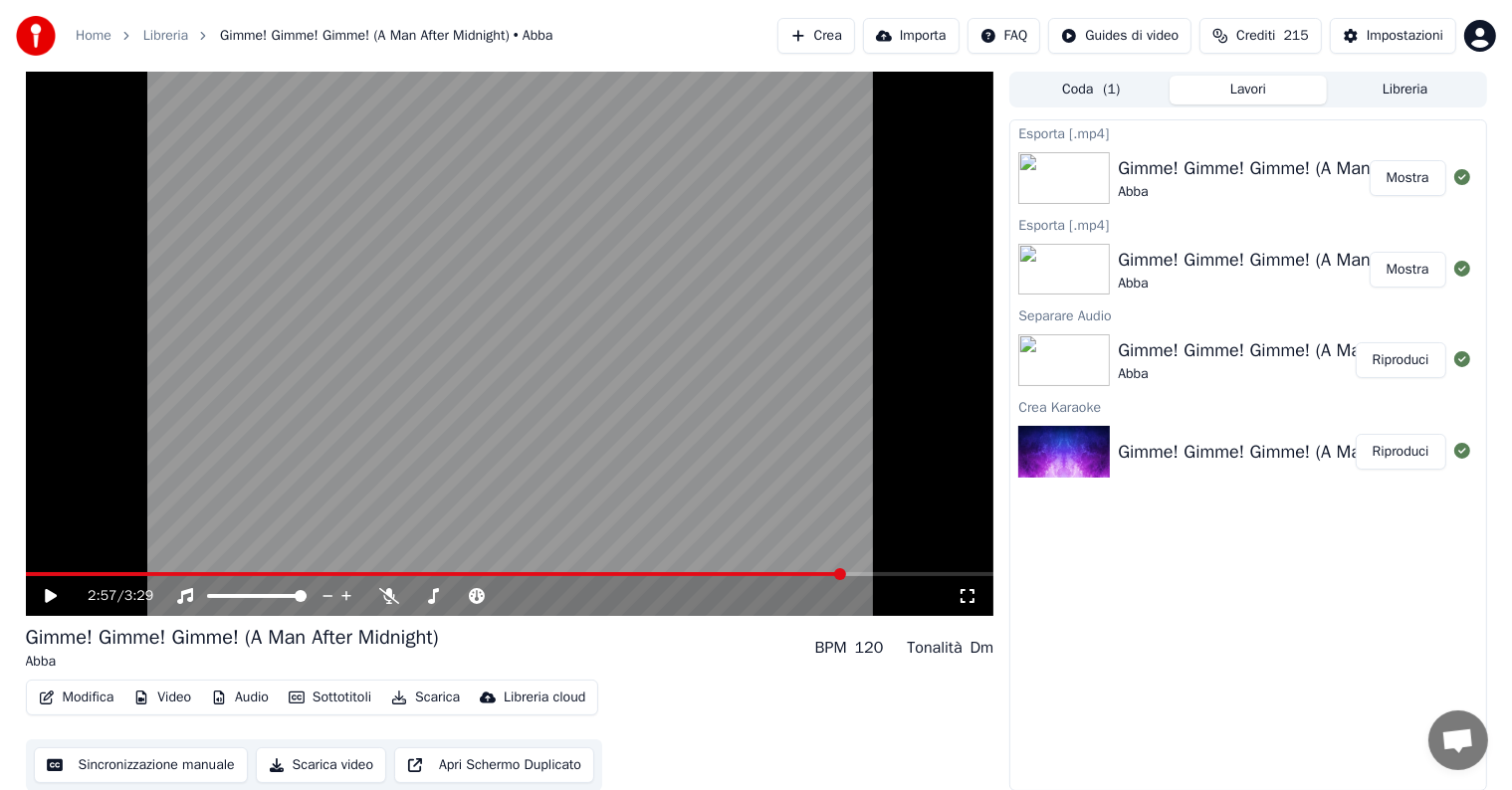 click on "Crea" at bounding box center (816, 36) 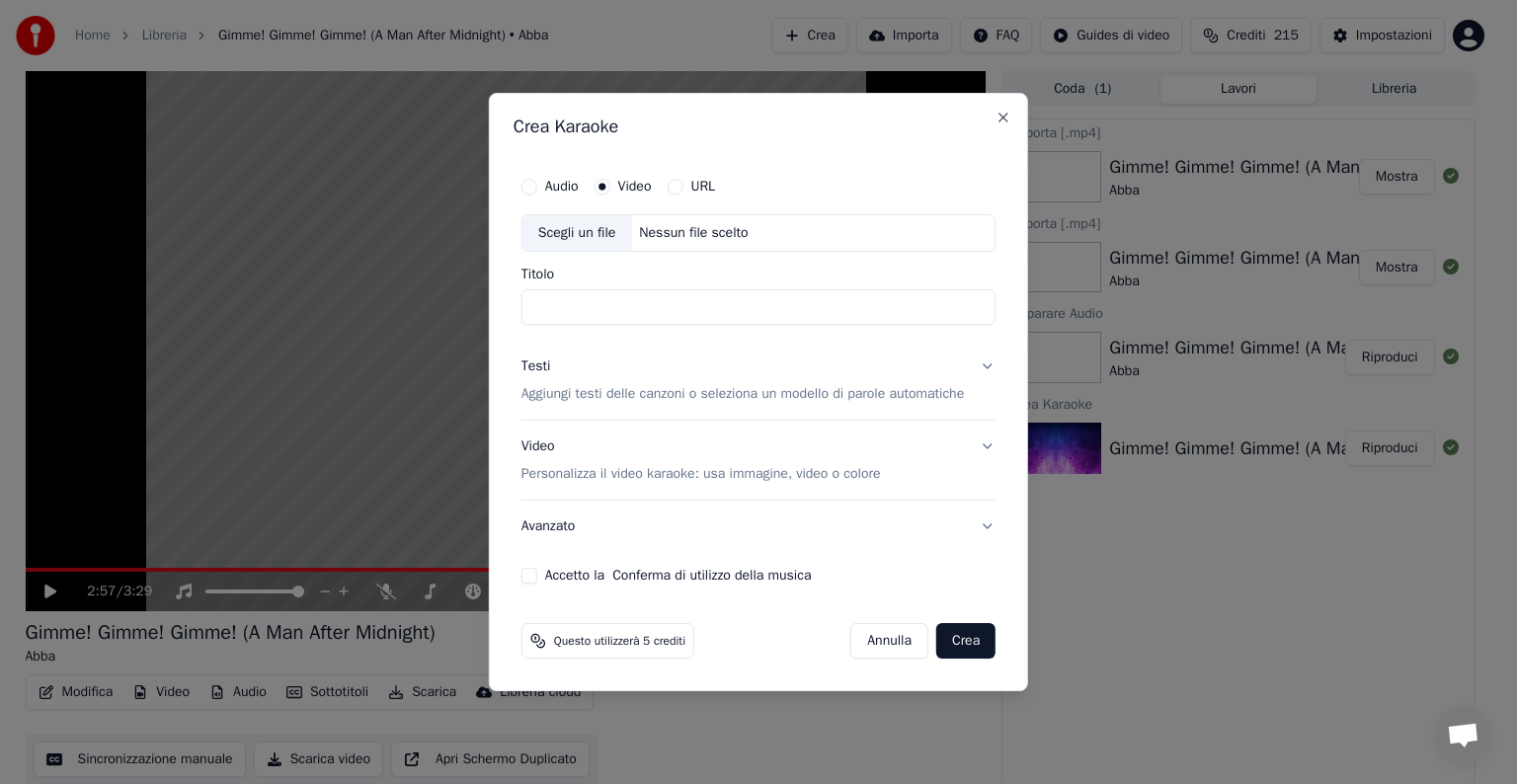 click on "Nessun file scelto" at bounding box center (693, 233) 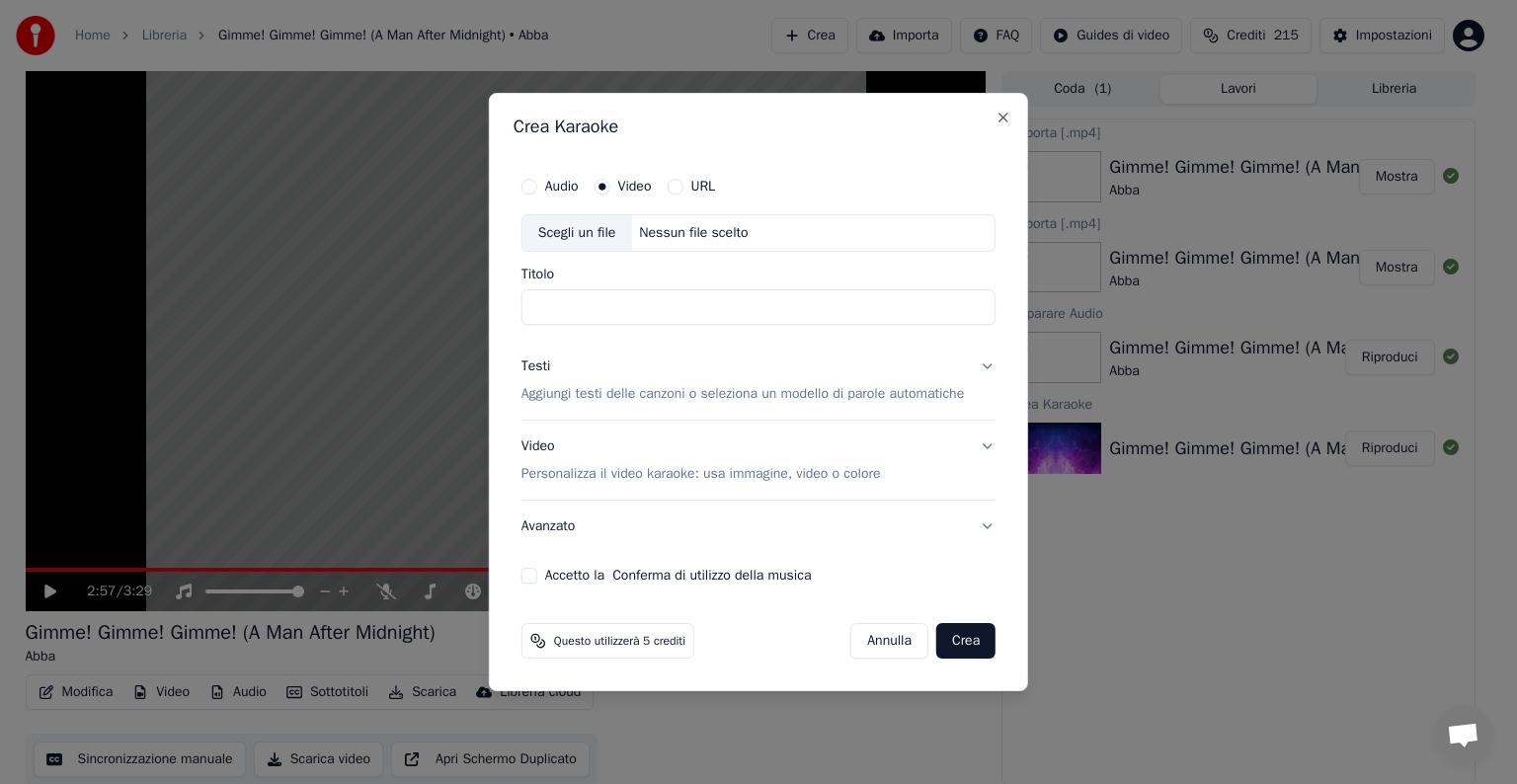 type on "**********" 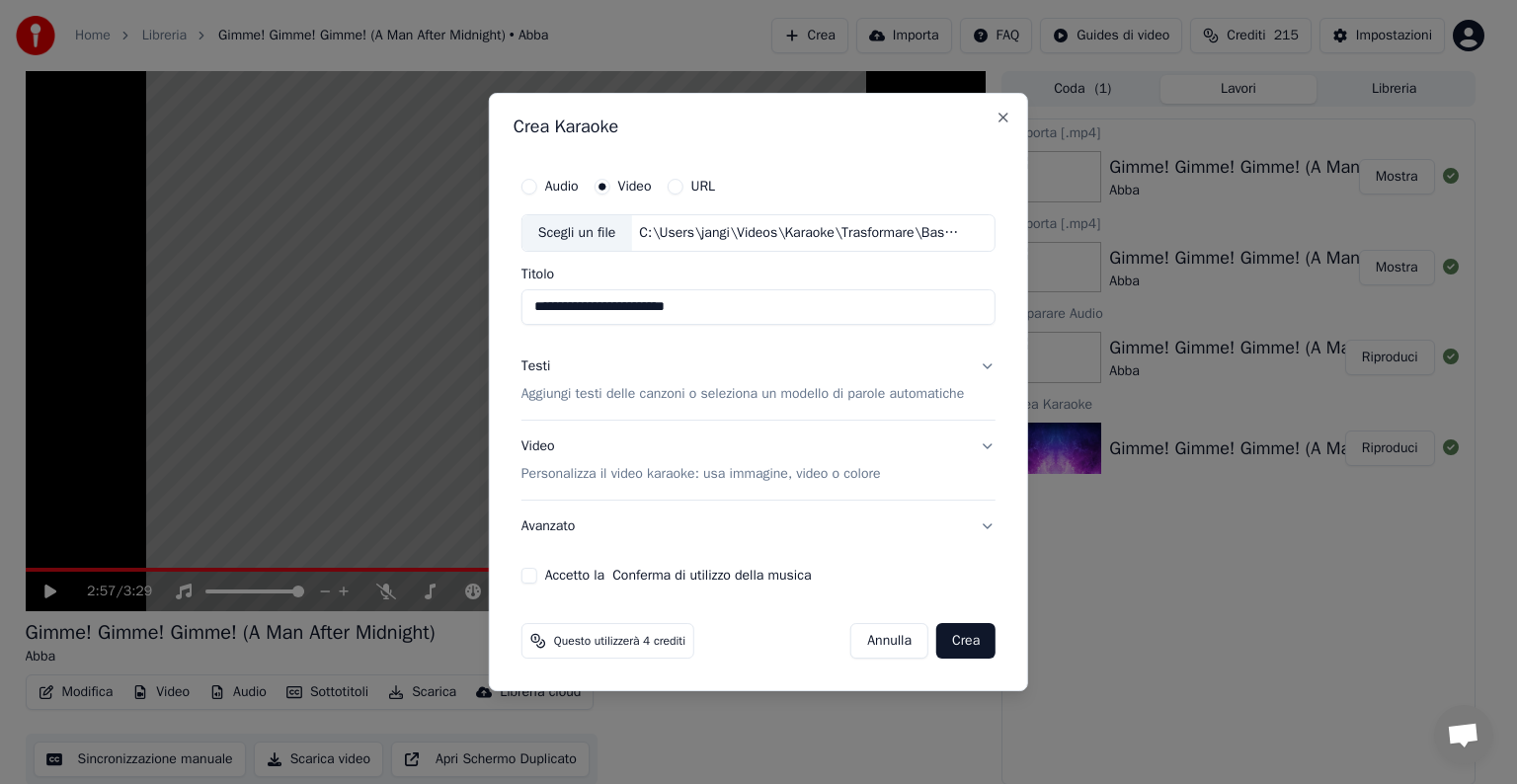 click on "Testi Aggiungi testi delle canzoni o seleziona un modello di parole automatiche" at bounding box center [758, 380] 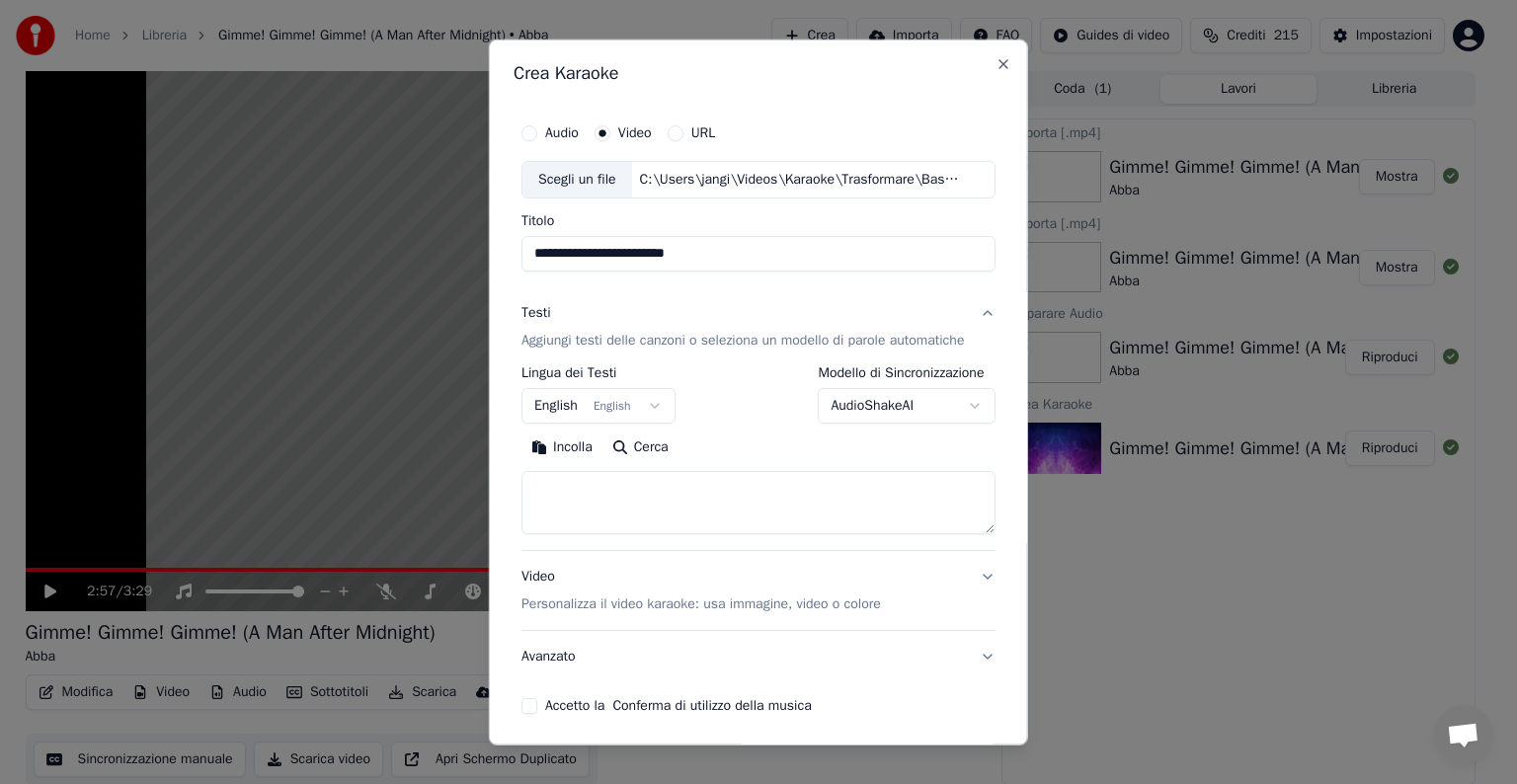 click at bounding box center [758, 503] 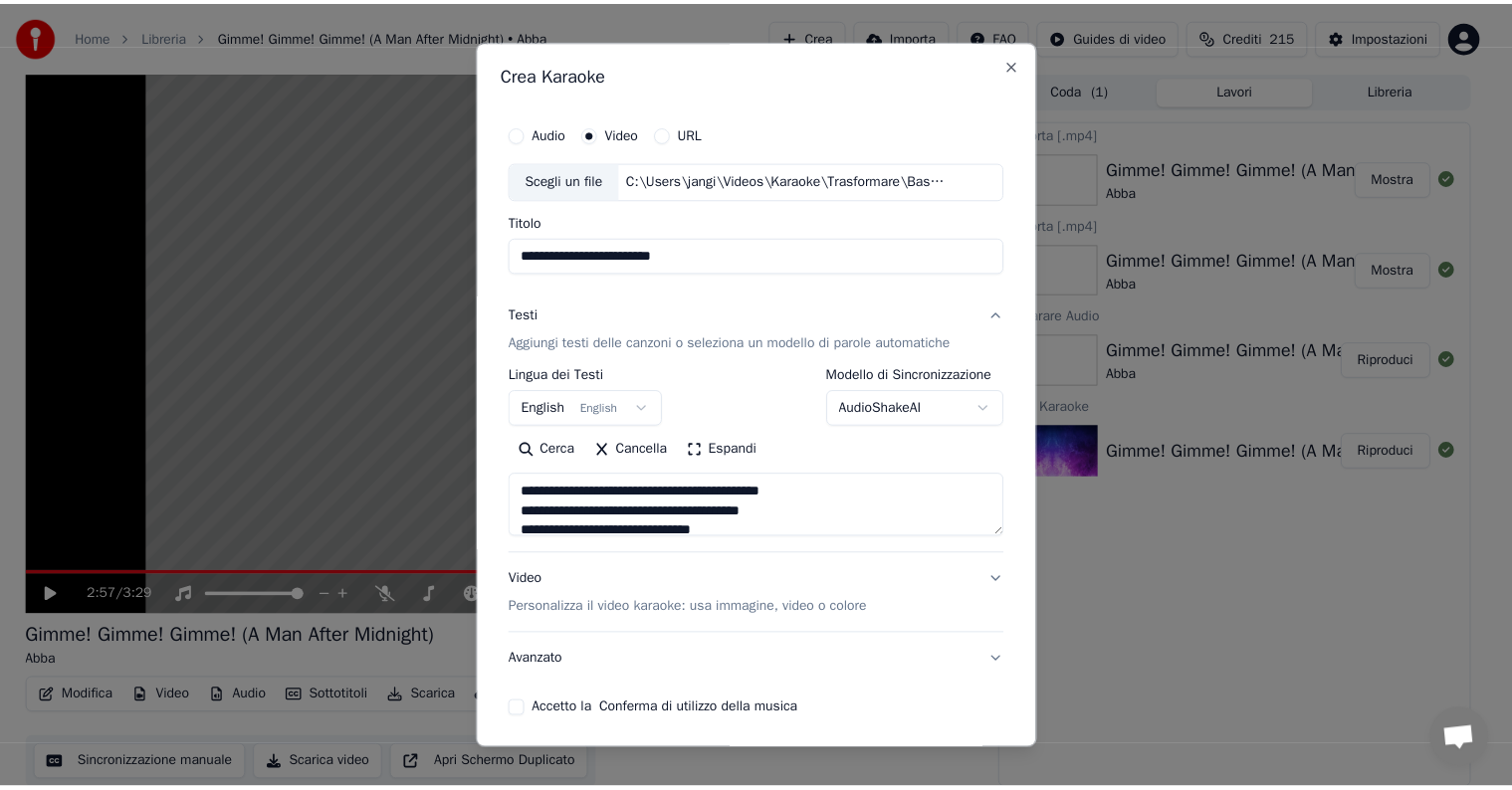scroll, scrollTop: 76, scrollLeft: 0, axis: vertical 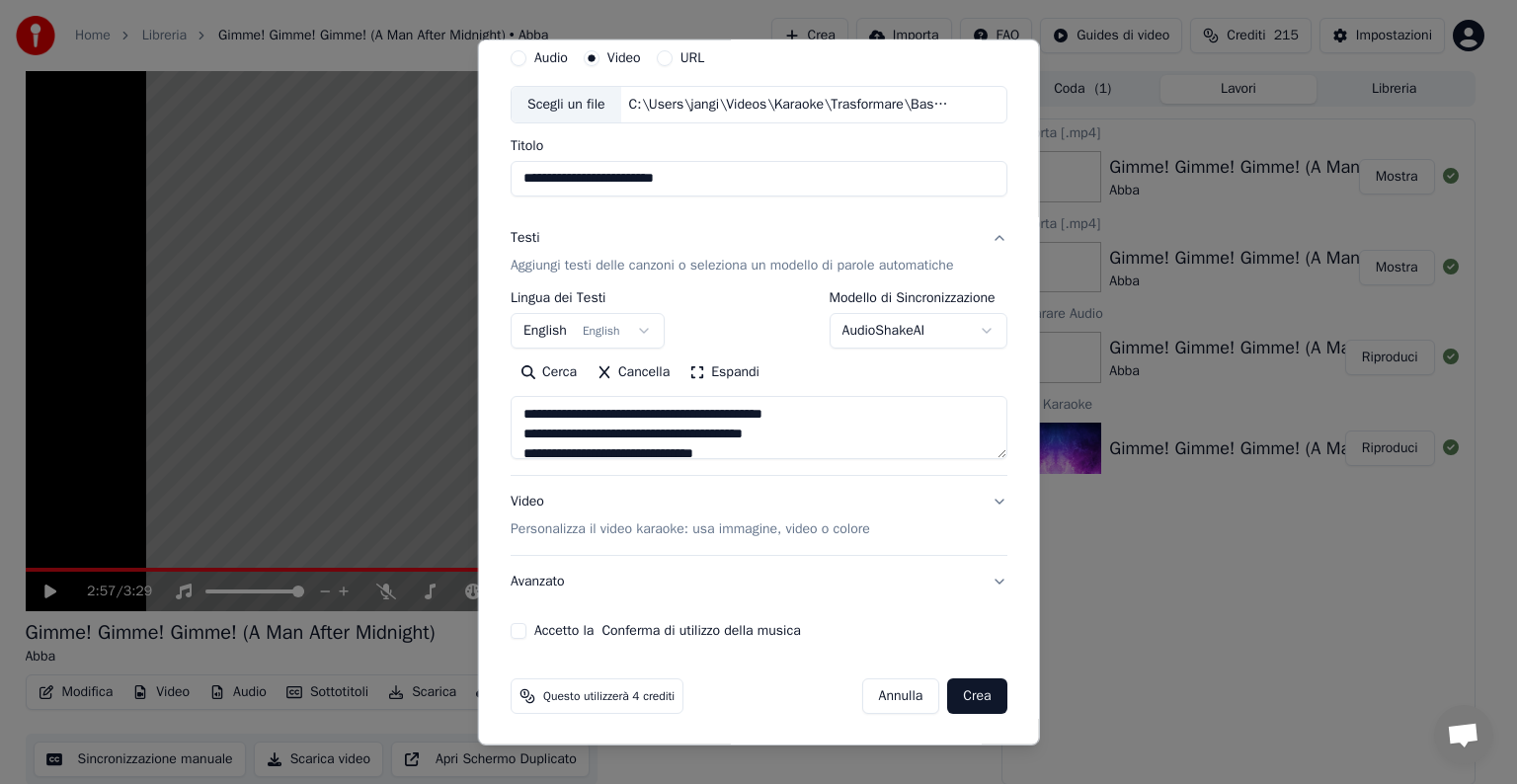 click on "Accetto la   Conferma di utilizzo della musica" at bounding box center (519, 631) 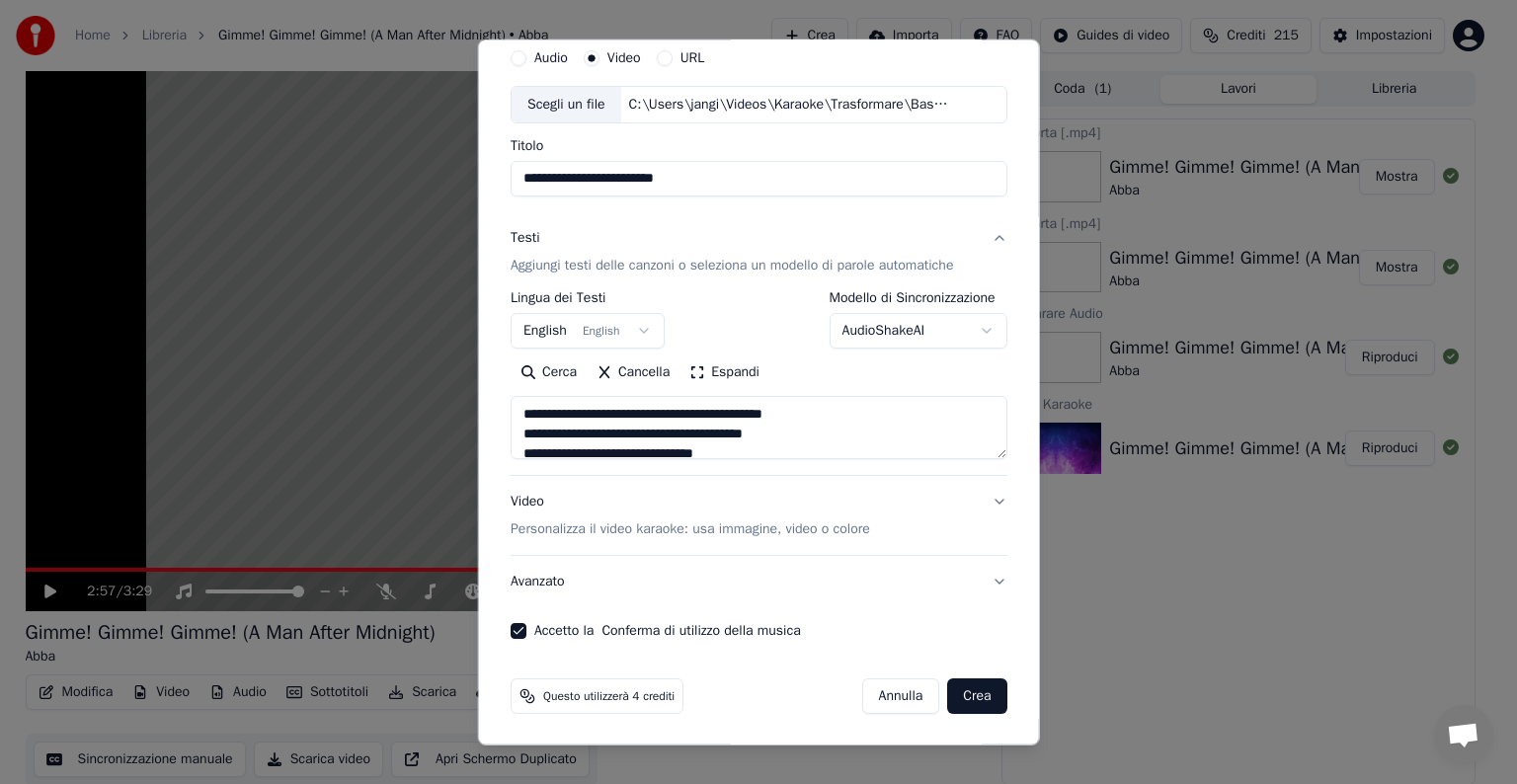 click on "Crea" at bounding box center (977, 696) 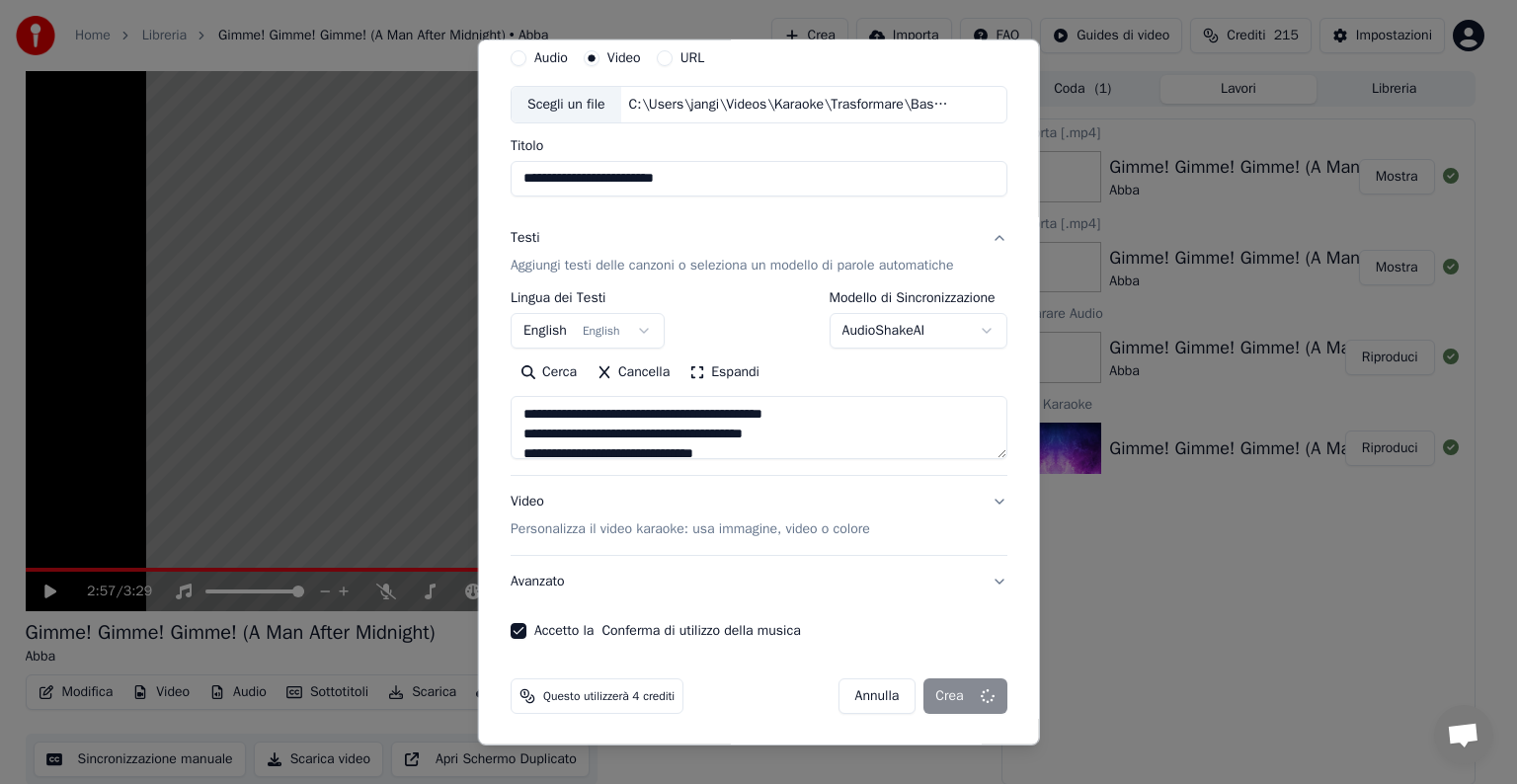 type on "**********" 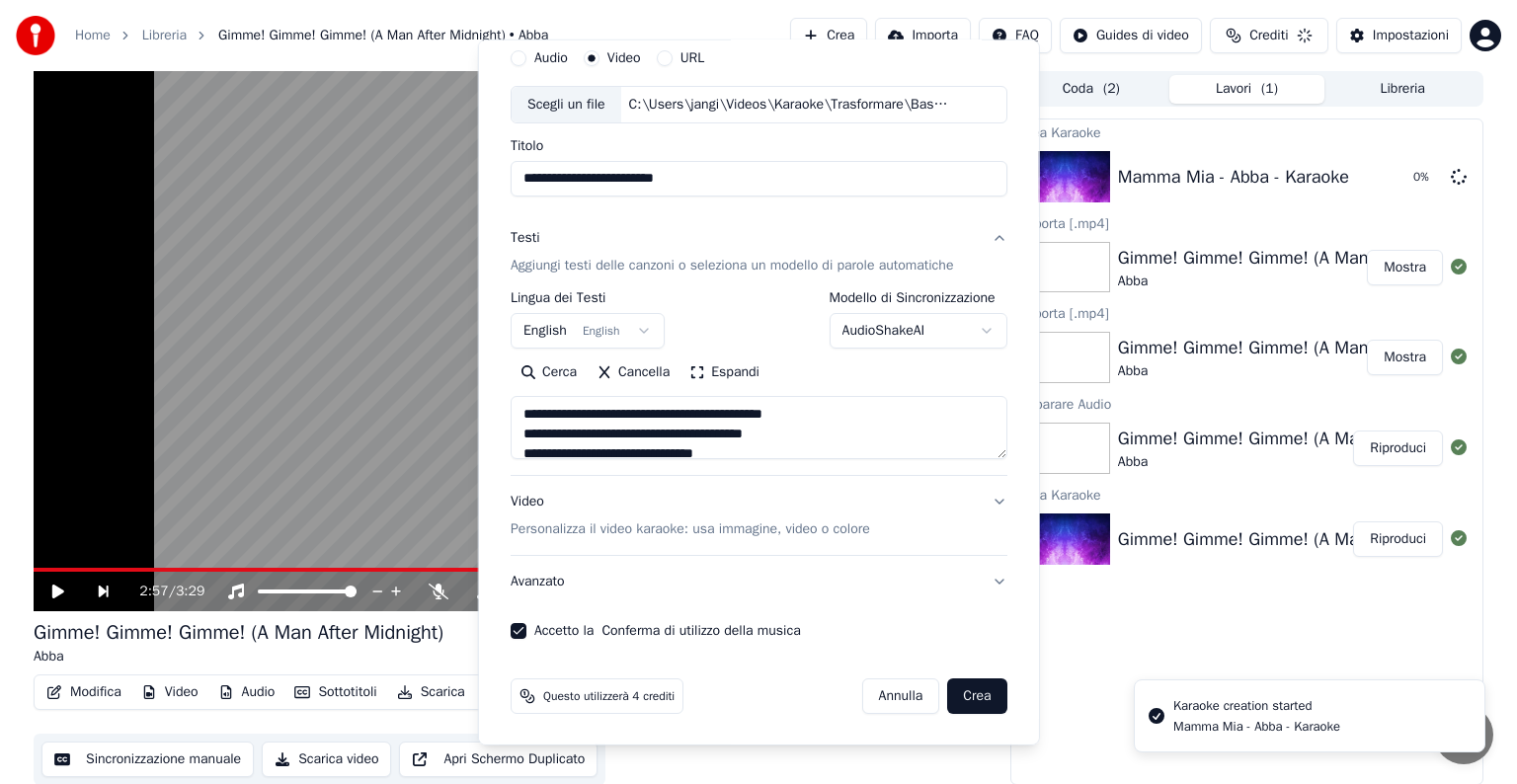 type 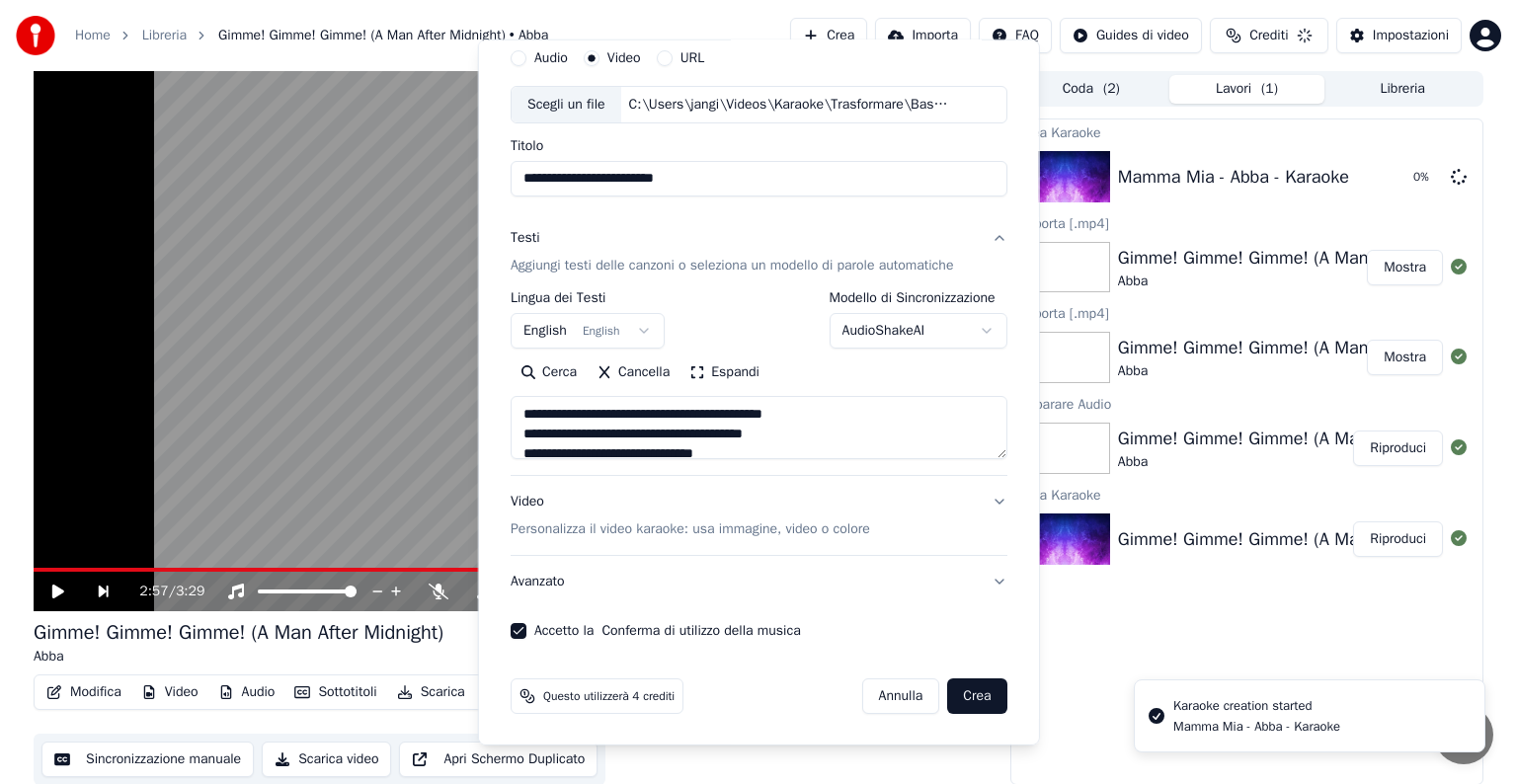 type 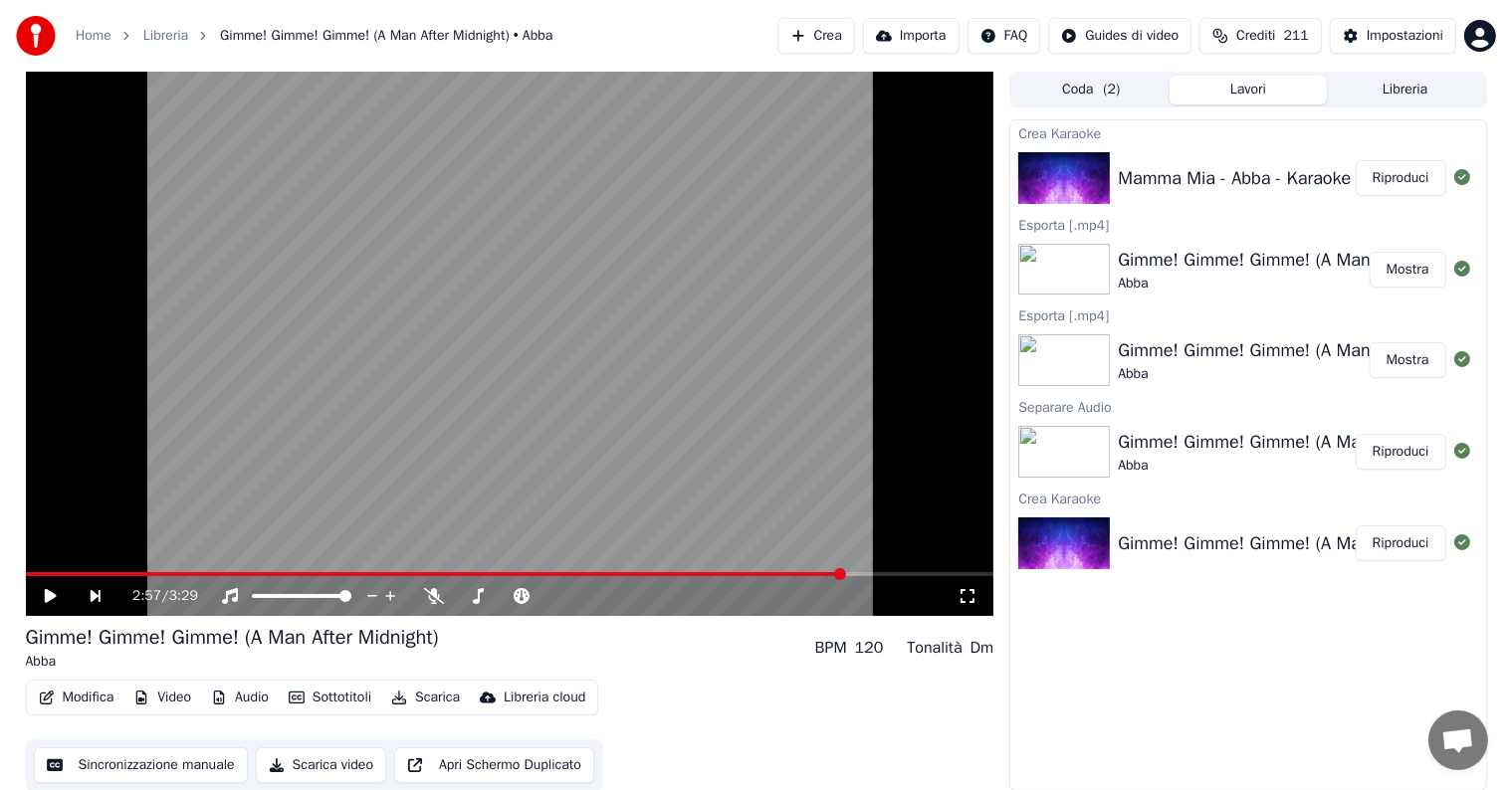 click on "Riproduci" at bounding box center [1401, 178] 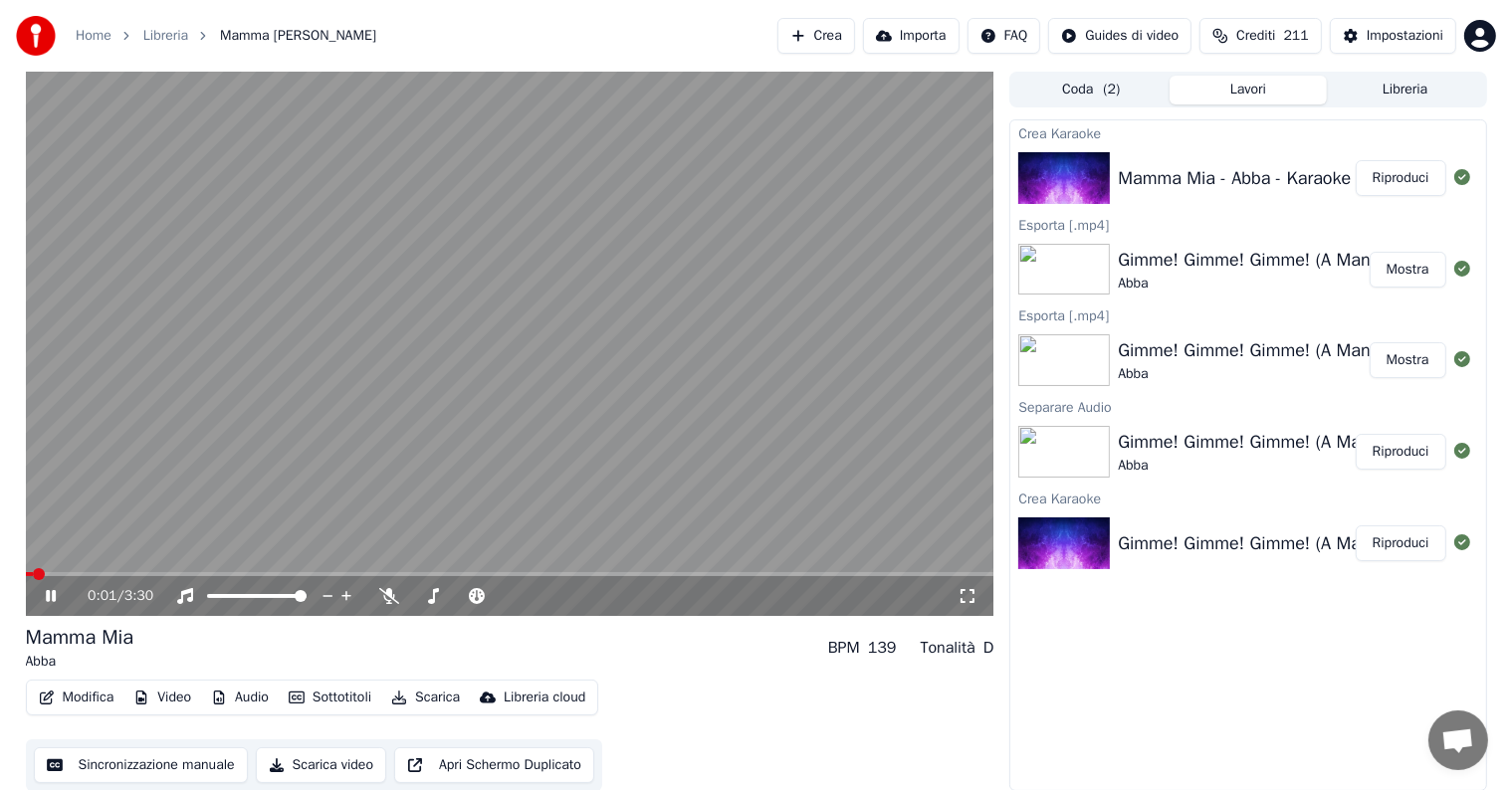 click 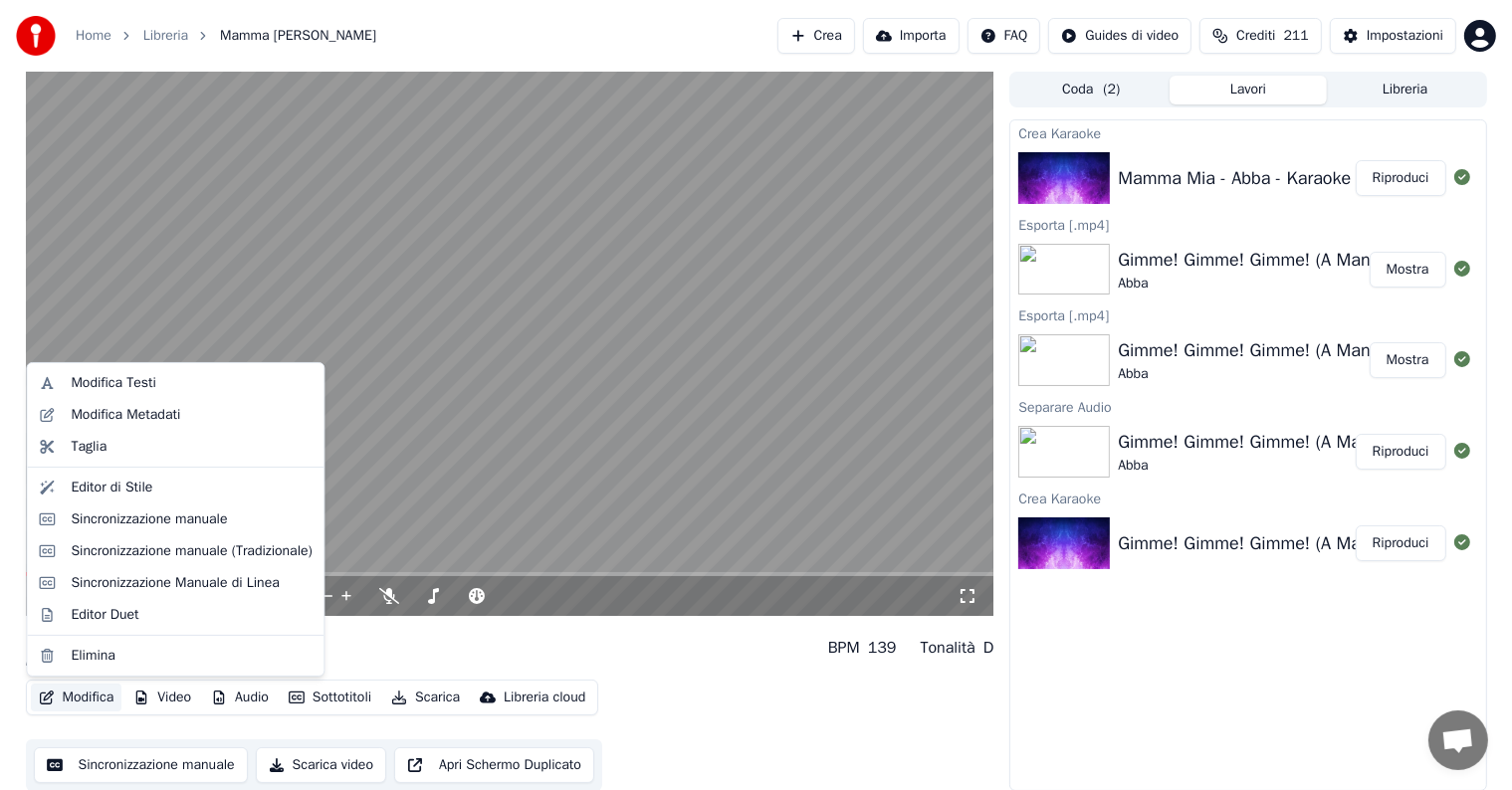 click on "Modifica" at bounding box center [77, 697] 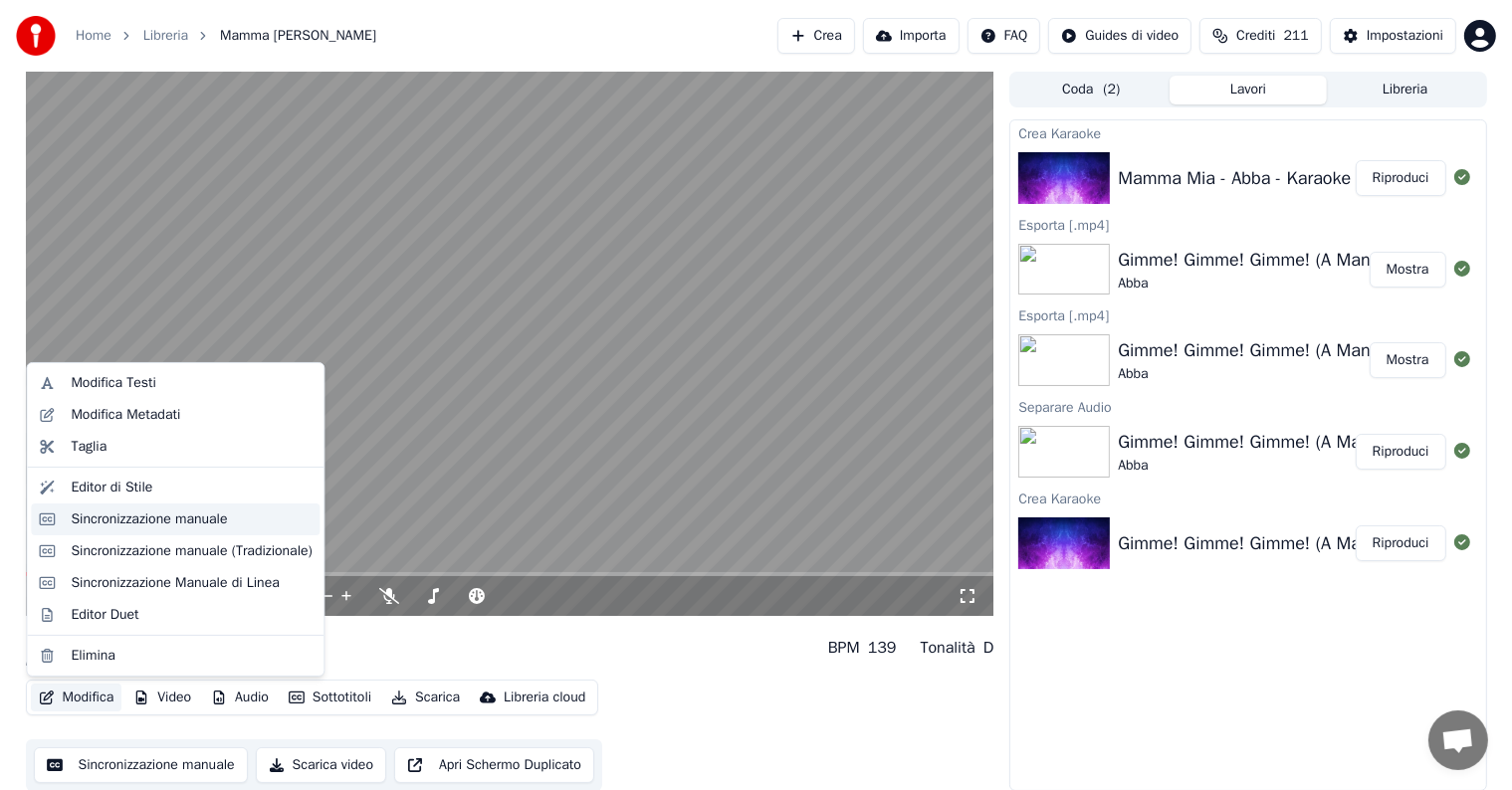 click on "Sincronizzazione manuale" at bounding box center [148, 519] 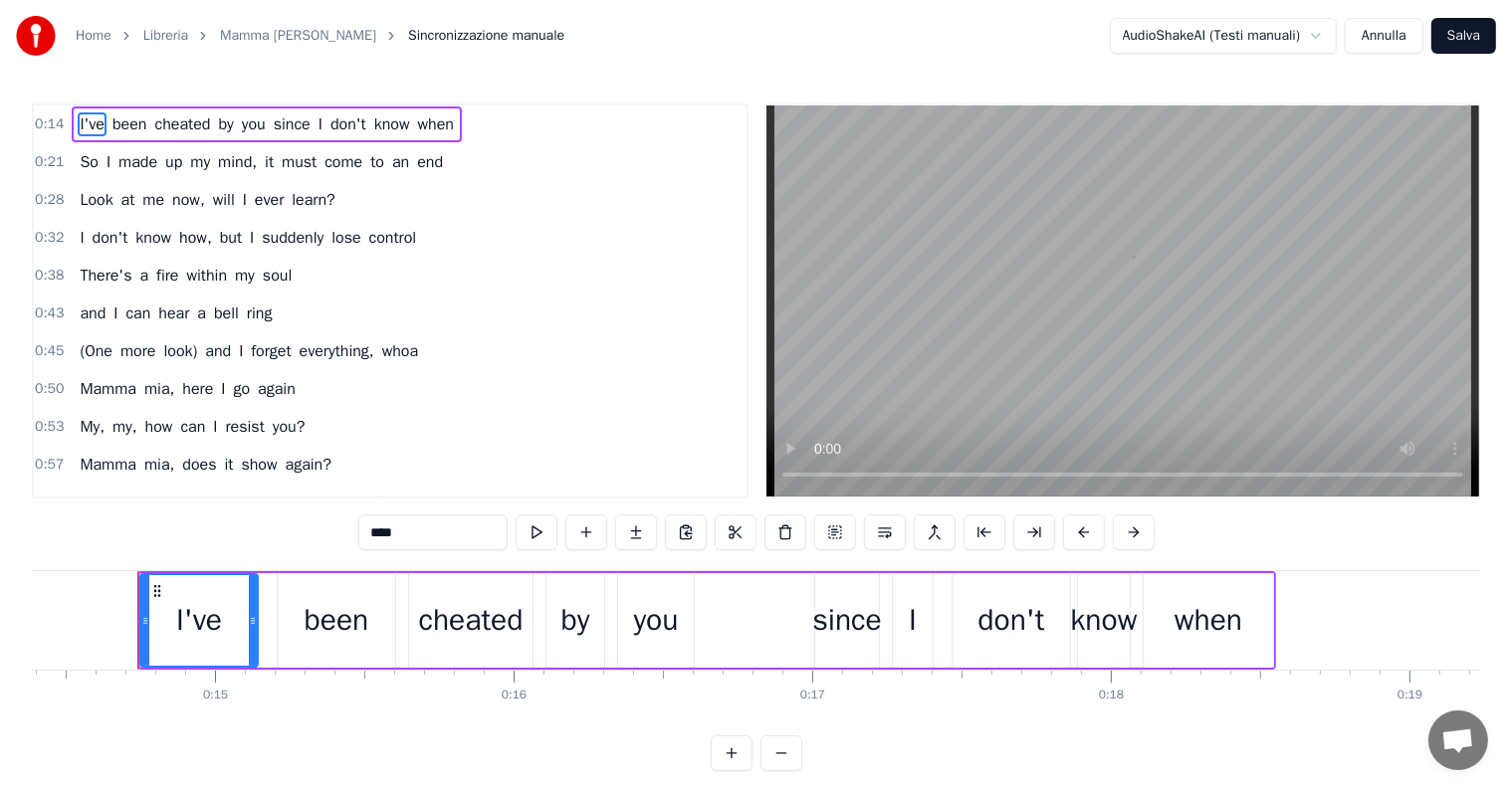 scroll, scrollTop: 0, scrollLeft: 4301, axis: horizontal 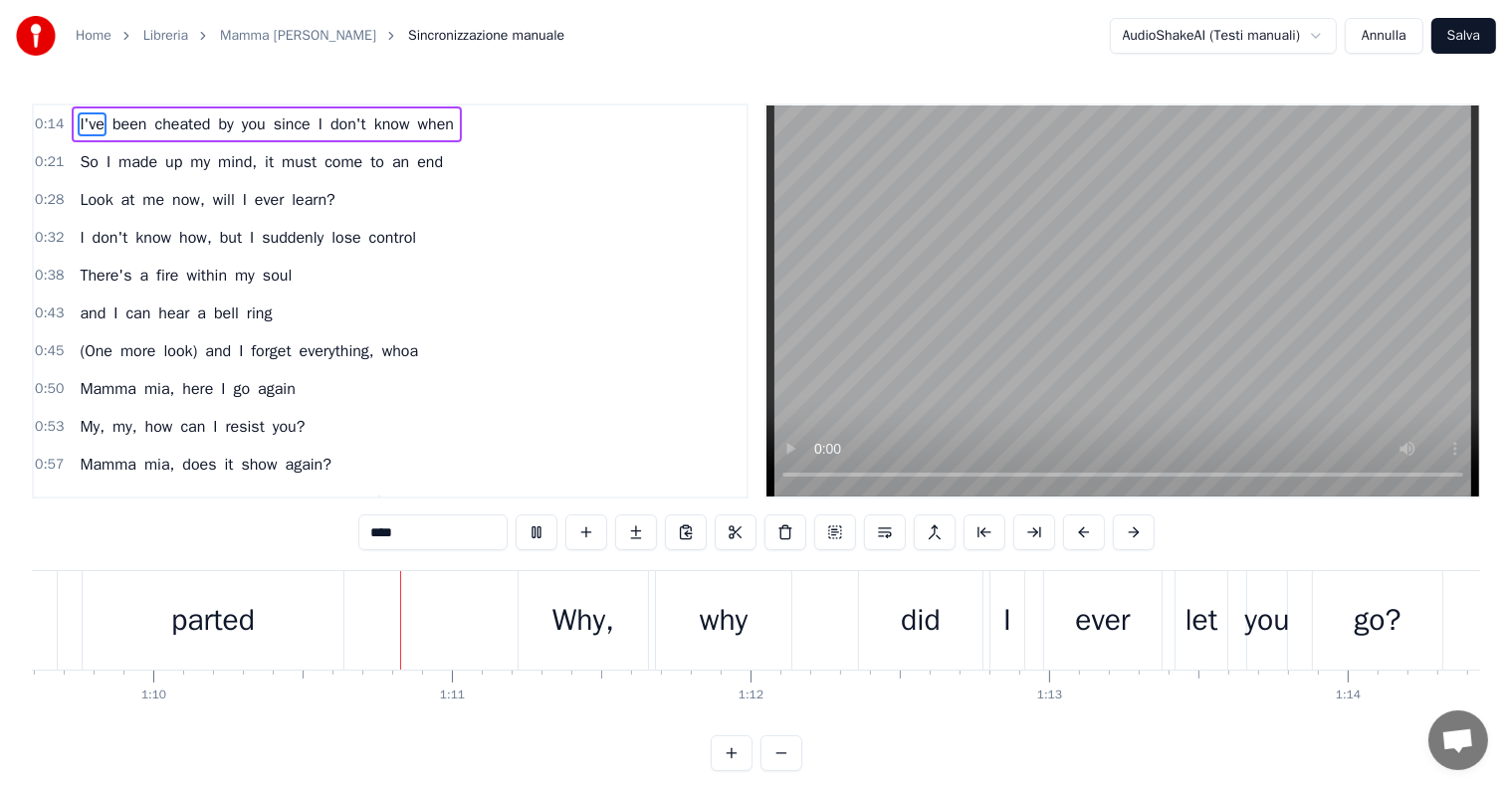 click on "Look at me now, will I ever learn?" at bounding box center [207, 200] 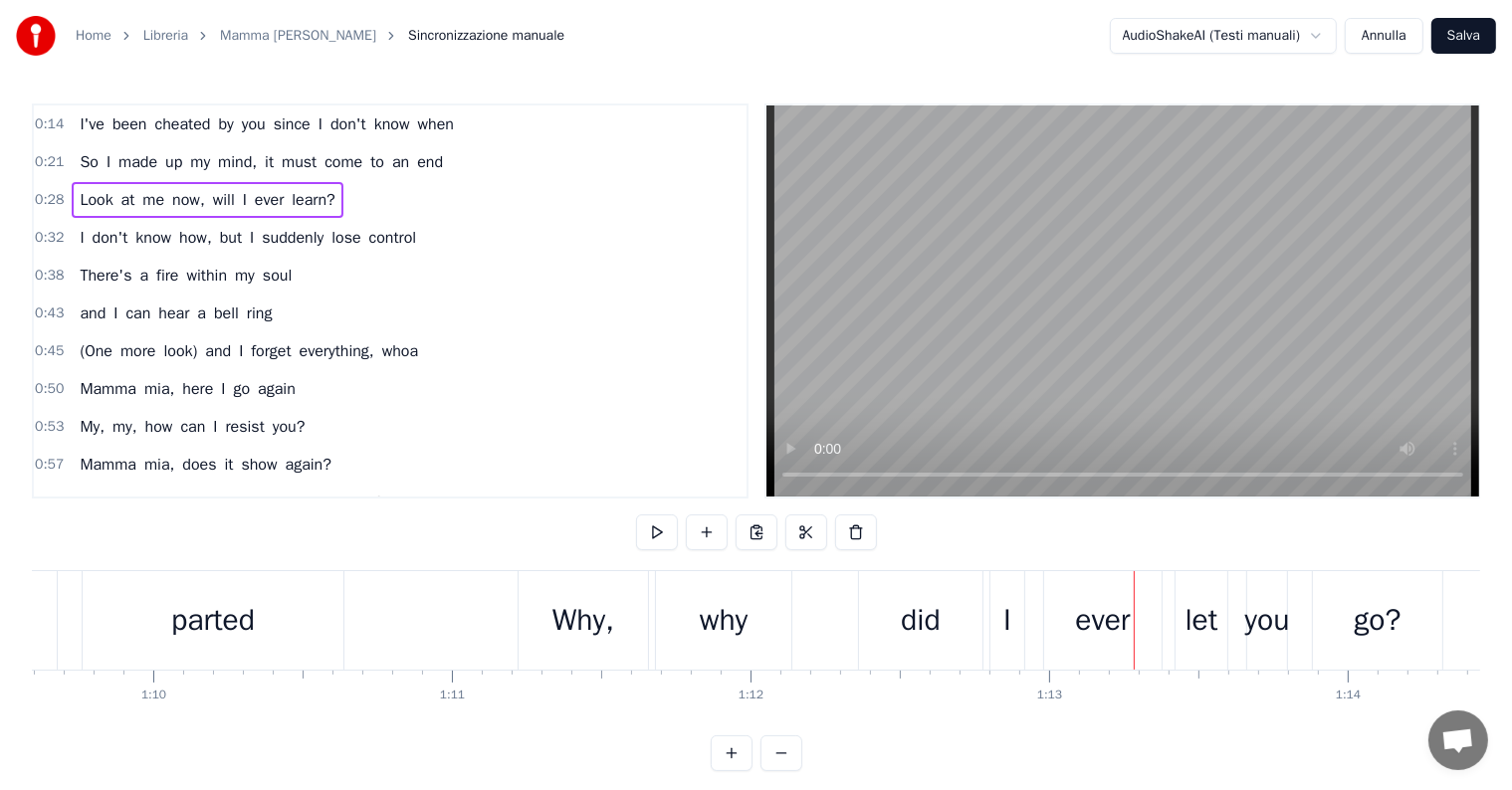 click on "Look at me now, will I ever learn?" at bounding box center (207, 200) 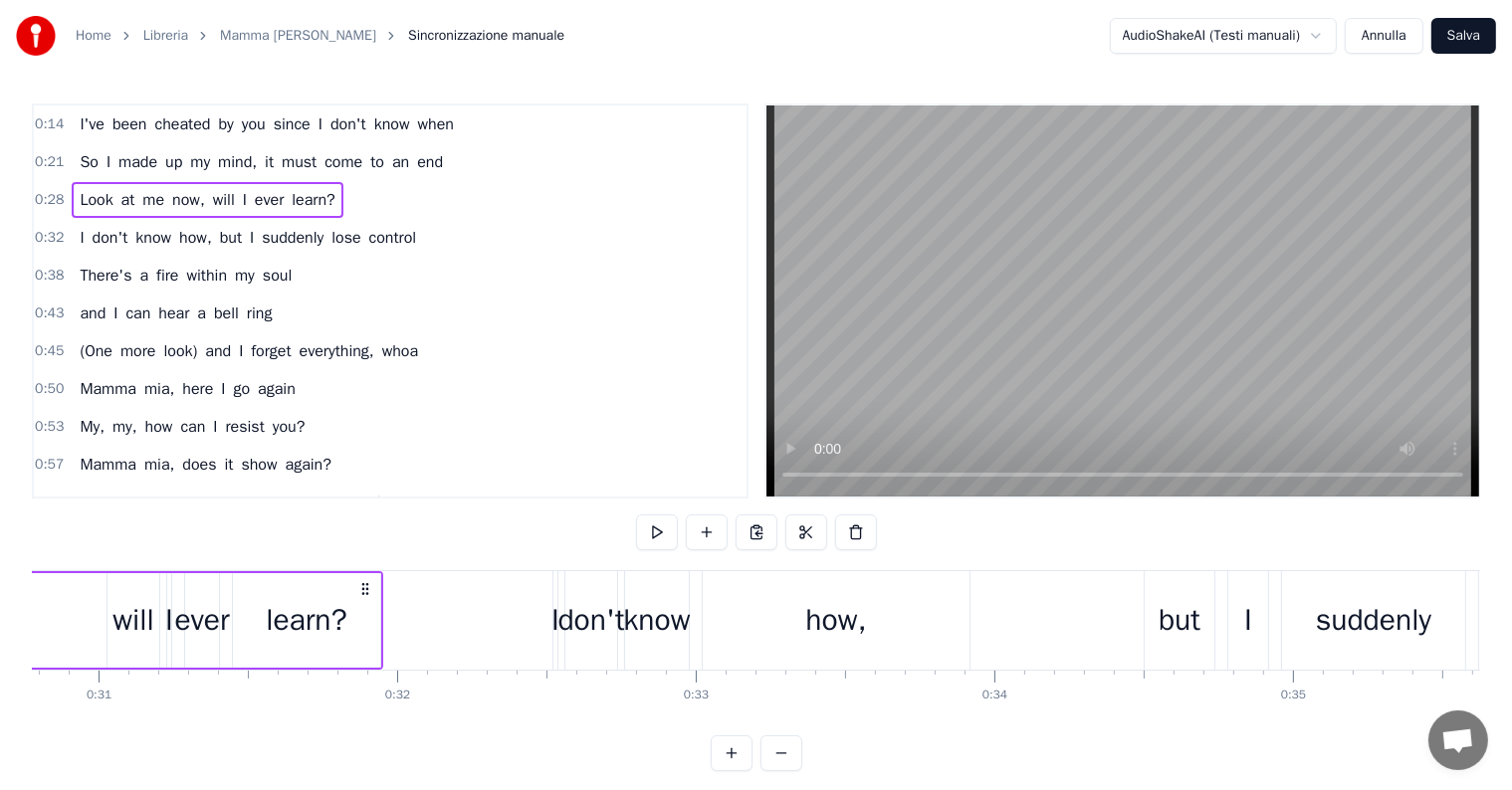 scroll, scrollTop: 0, scrollLeft: 8501, axis: horizontal 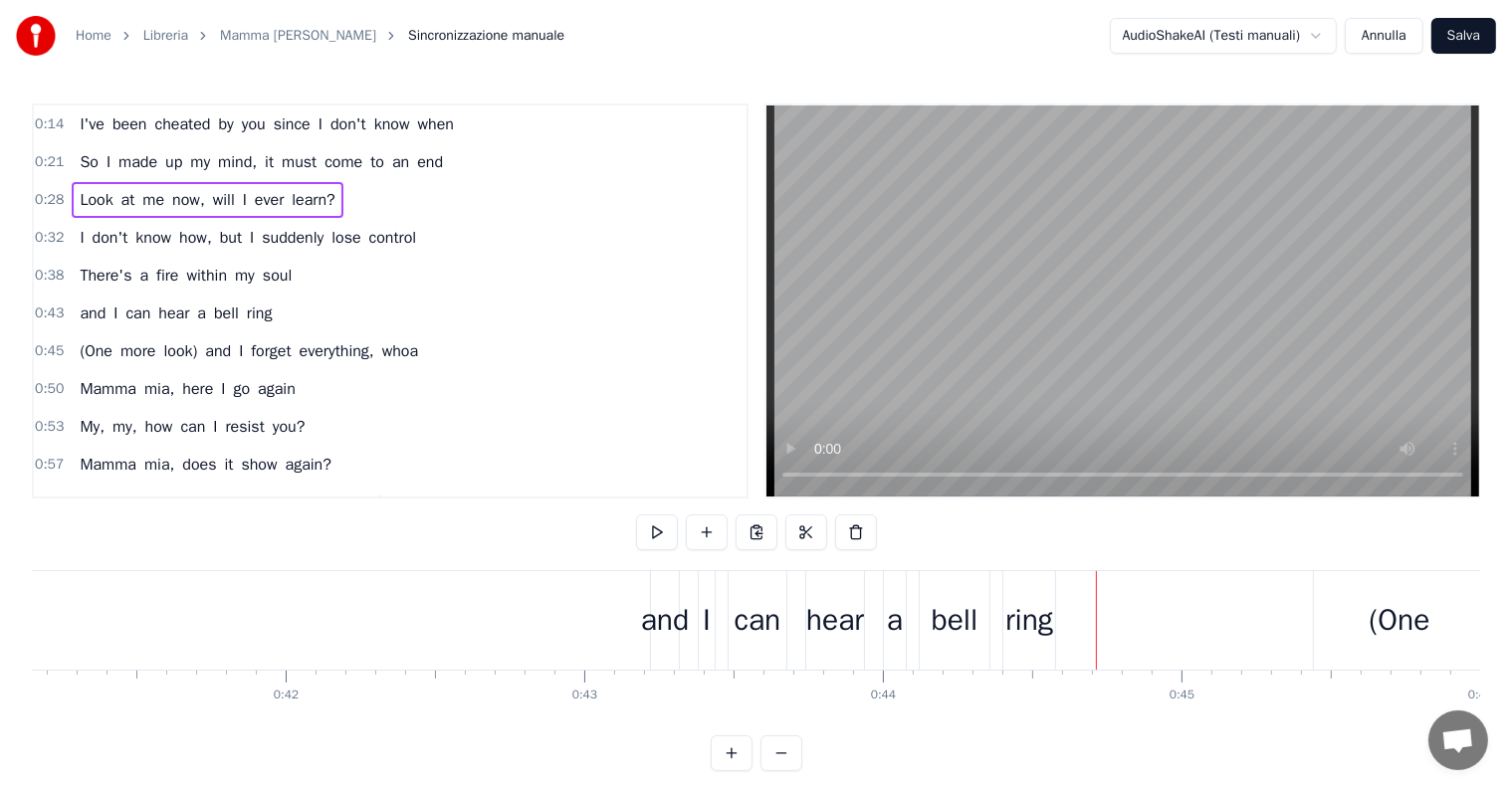type 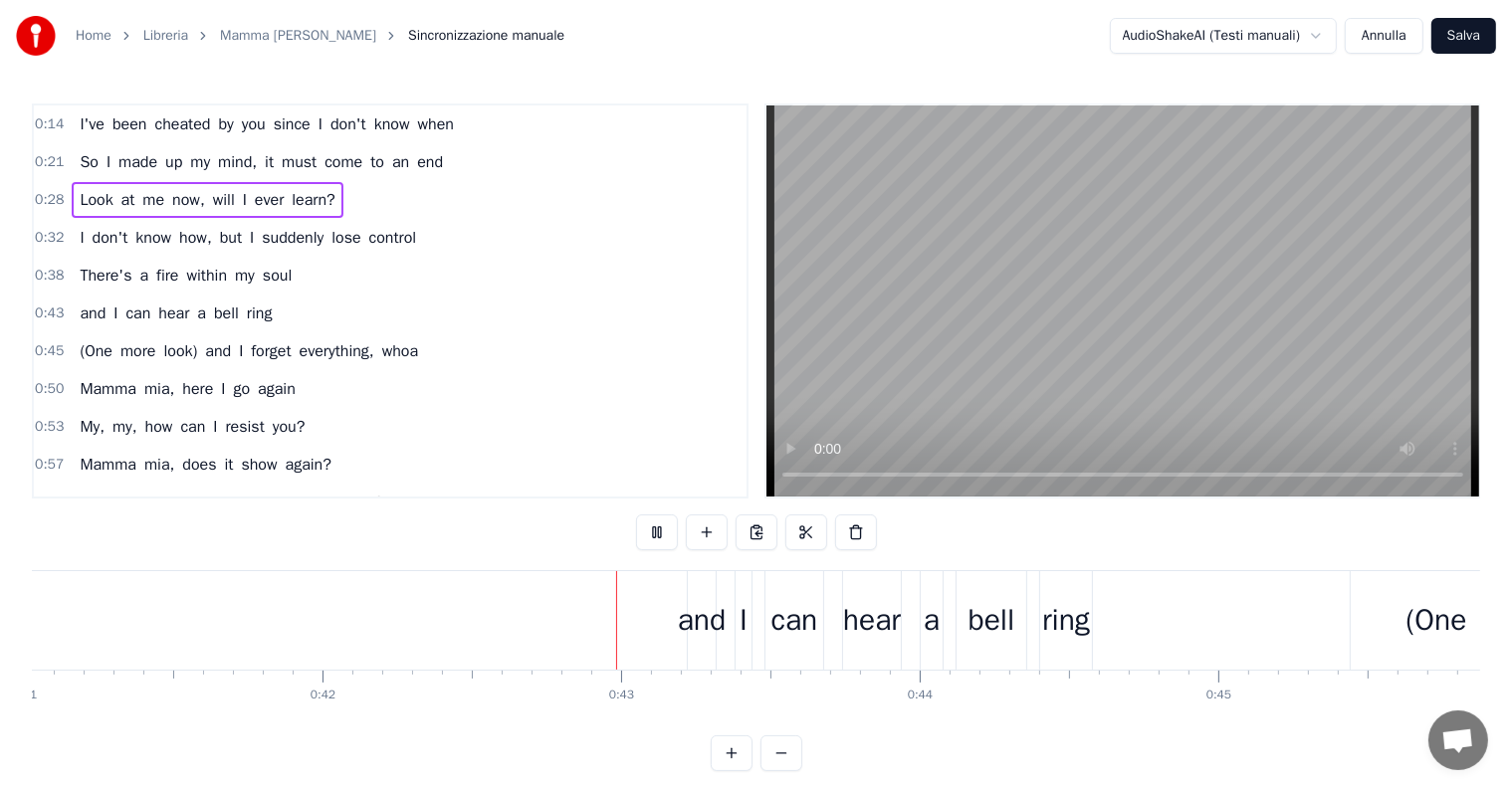 scroll, scrollTop: 0, scrollLeft: 12574, axis: horizontal 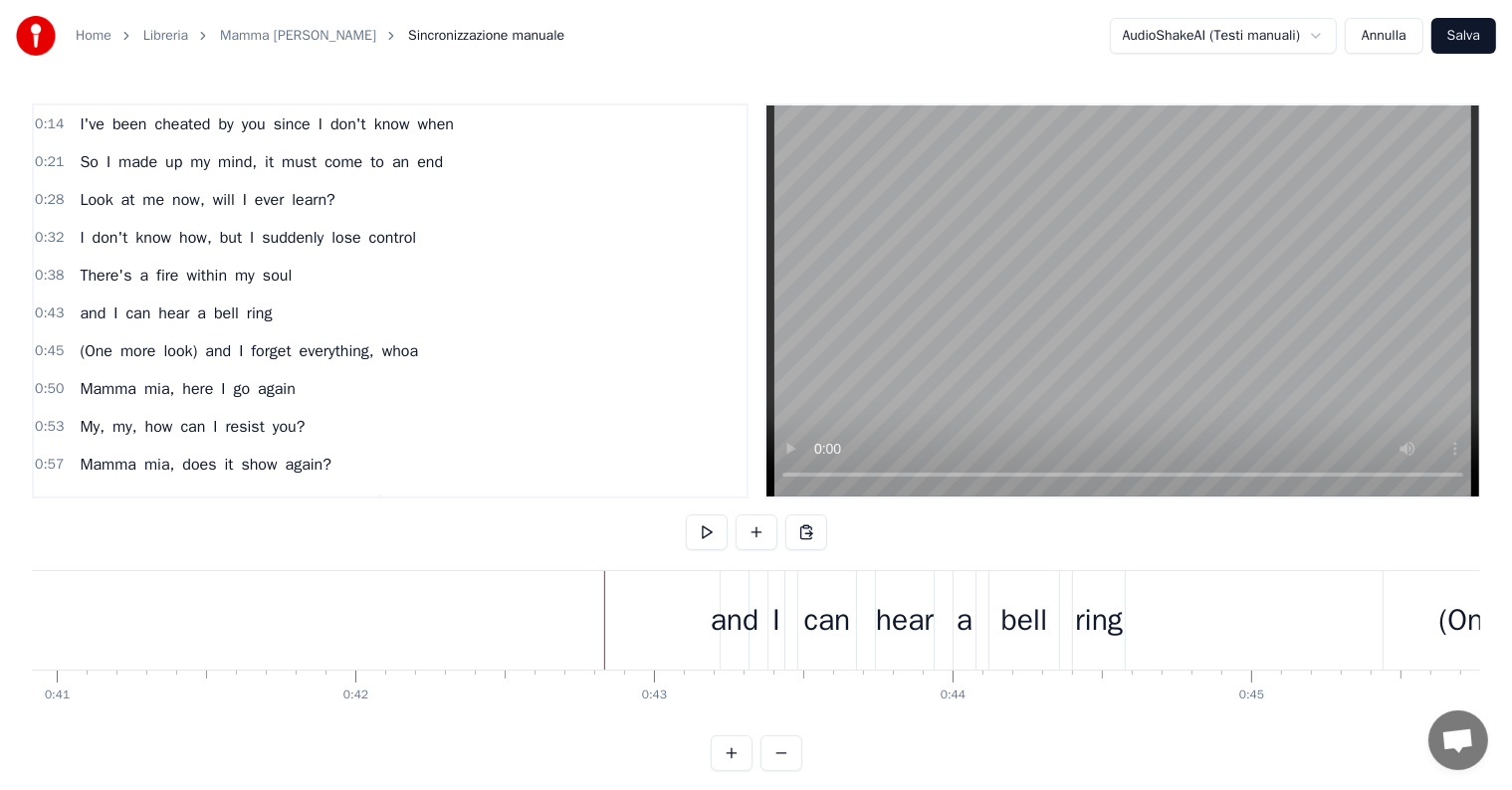 click at bounding box center [19189, 620] 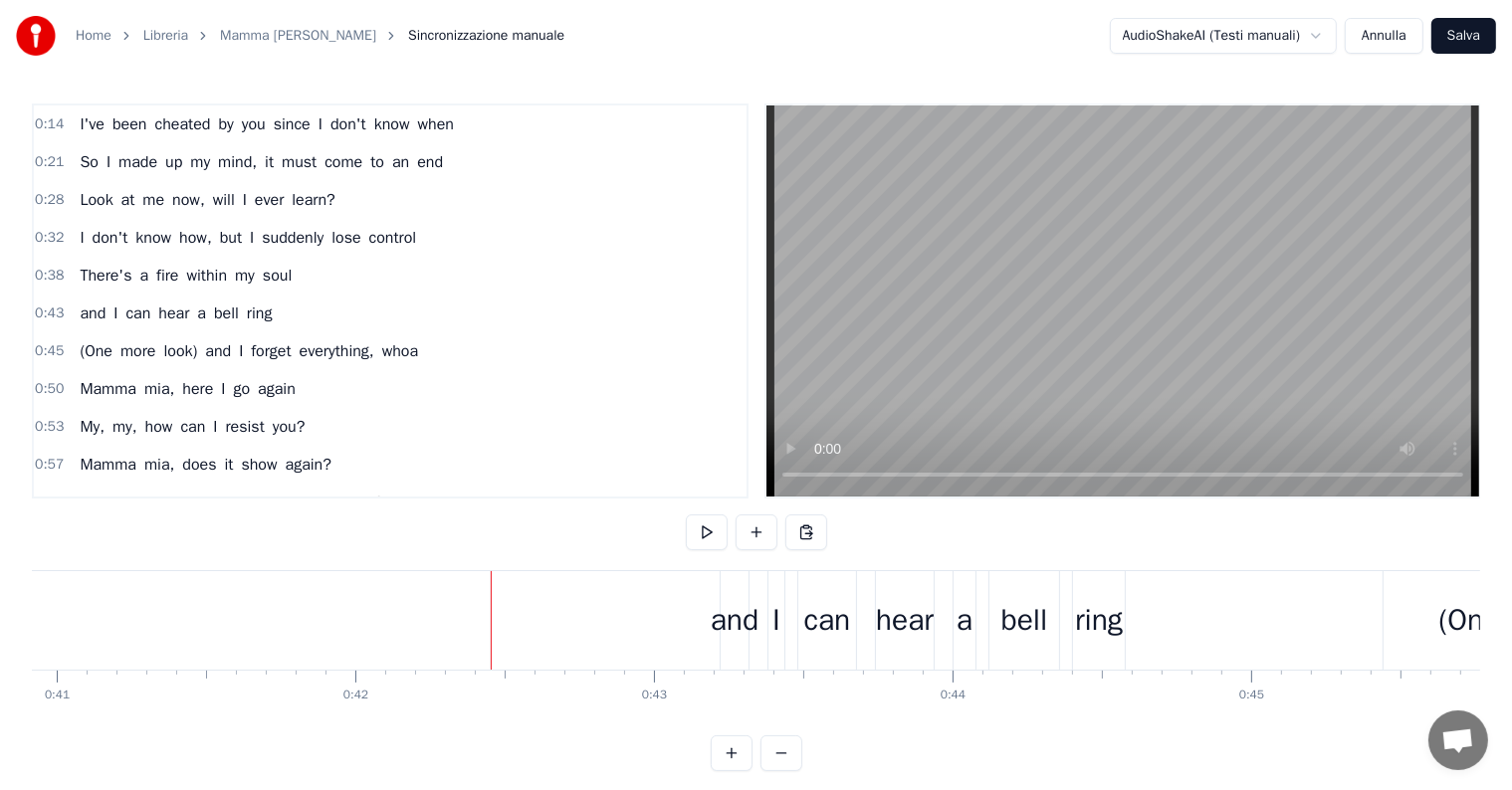 click on "There's a fire within my soul" at bounding box center (185, 276) 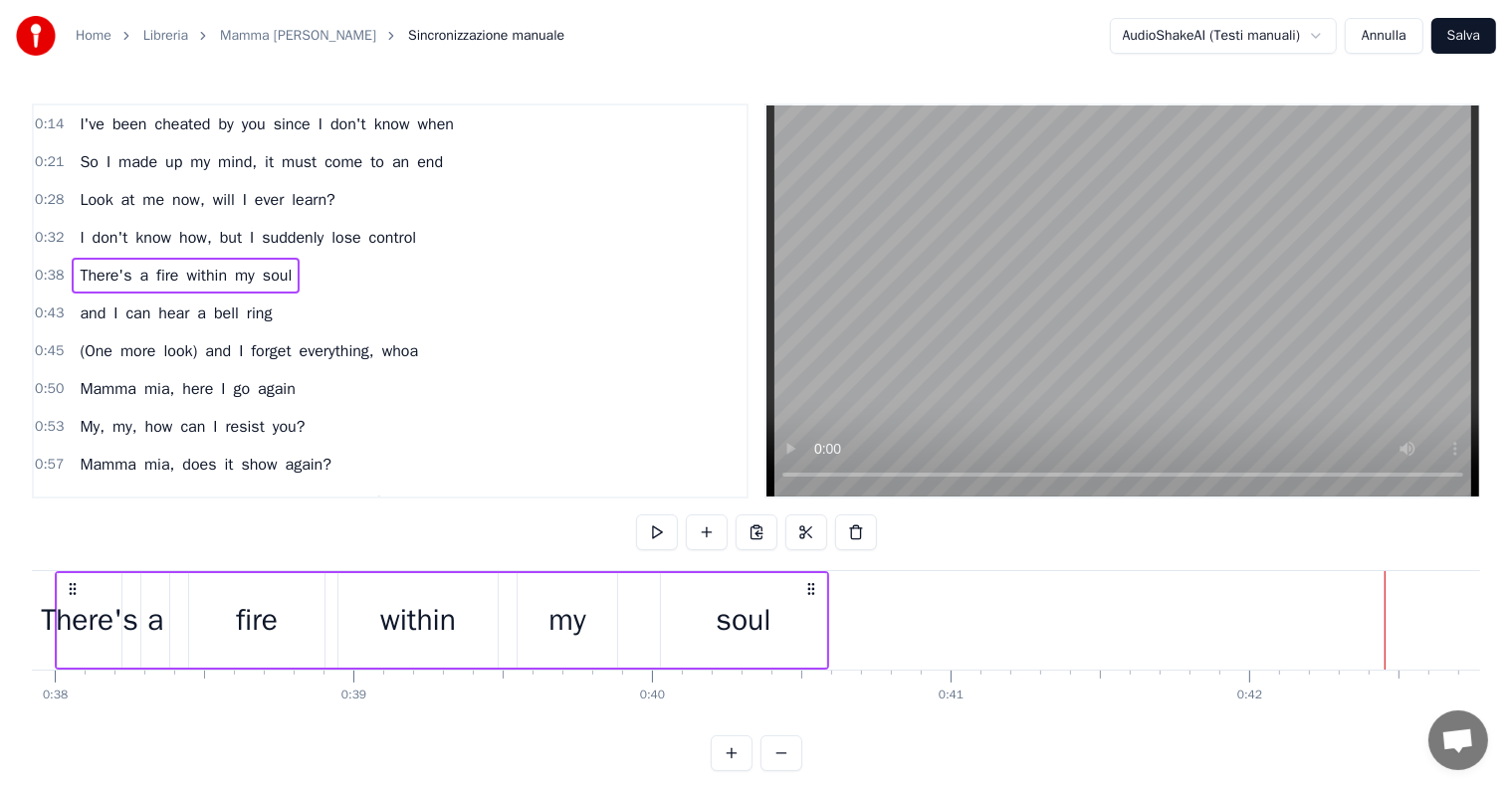 scroll, scrollTop: 0, scrollLeft: 11248, axis: horizontal 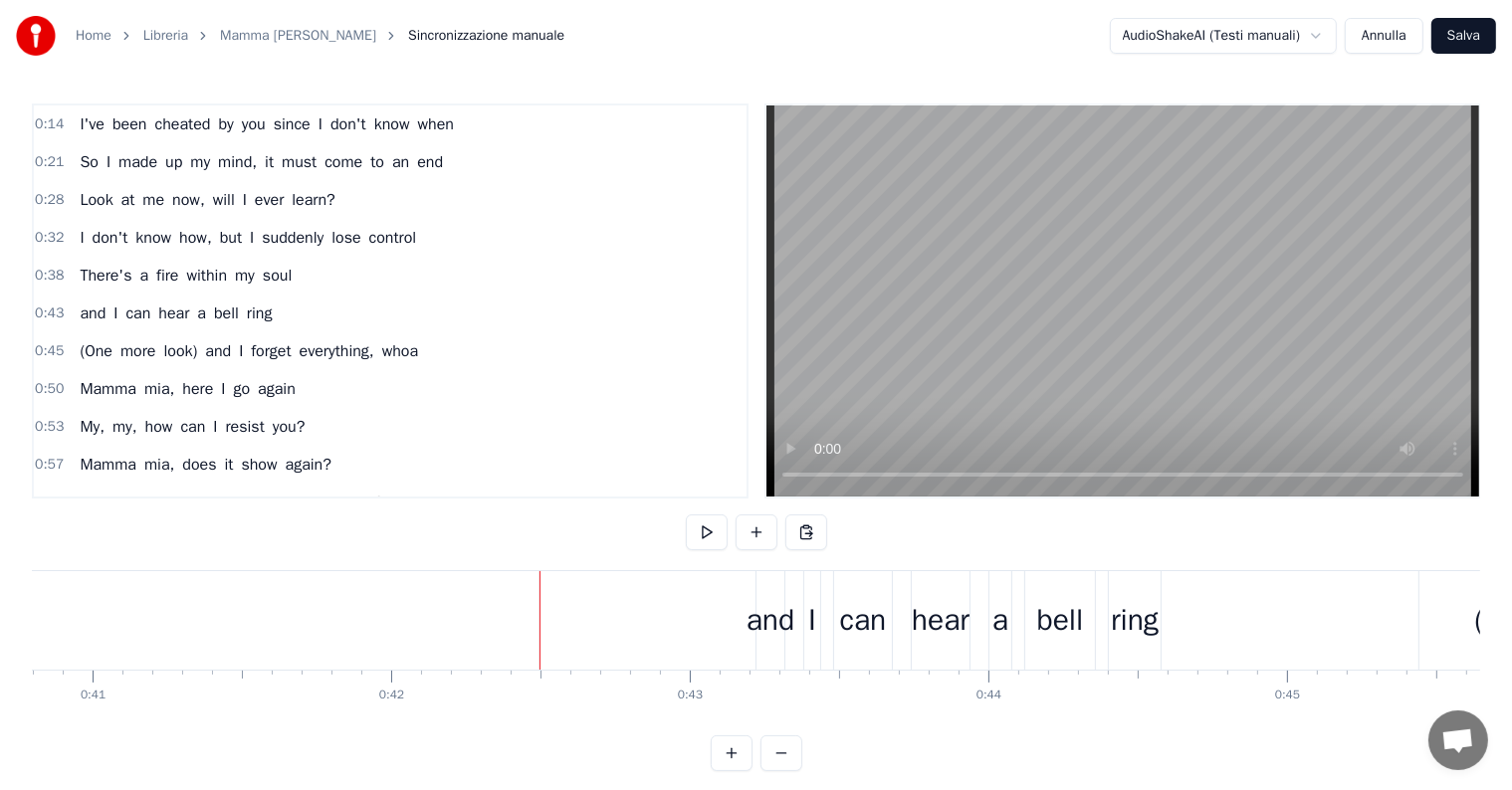 click at bounding box center (19225, 620) 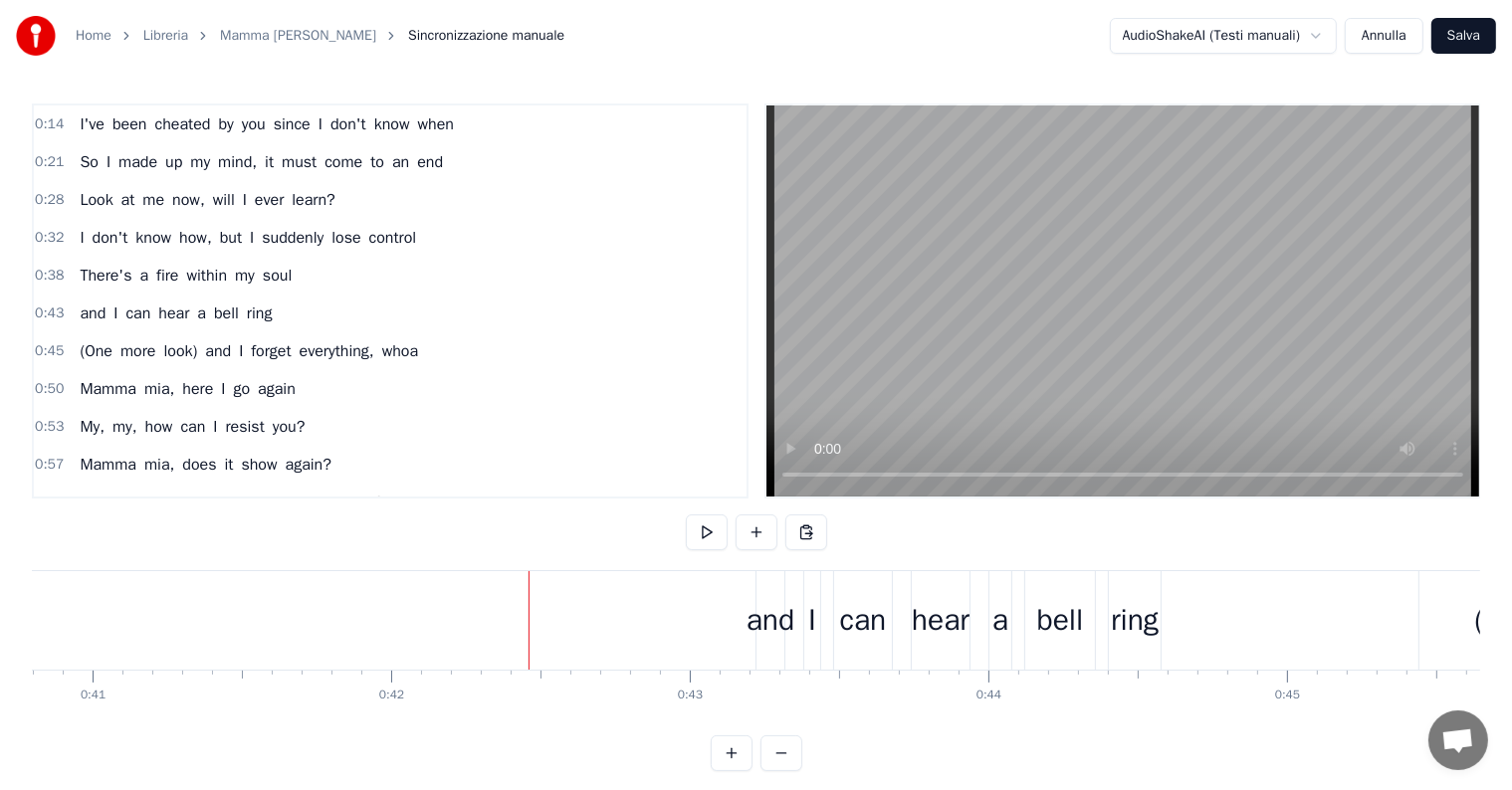 click at bounding box center (529, 620) 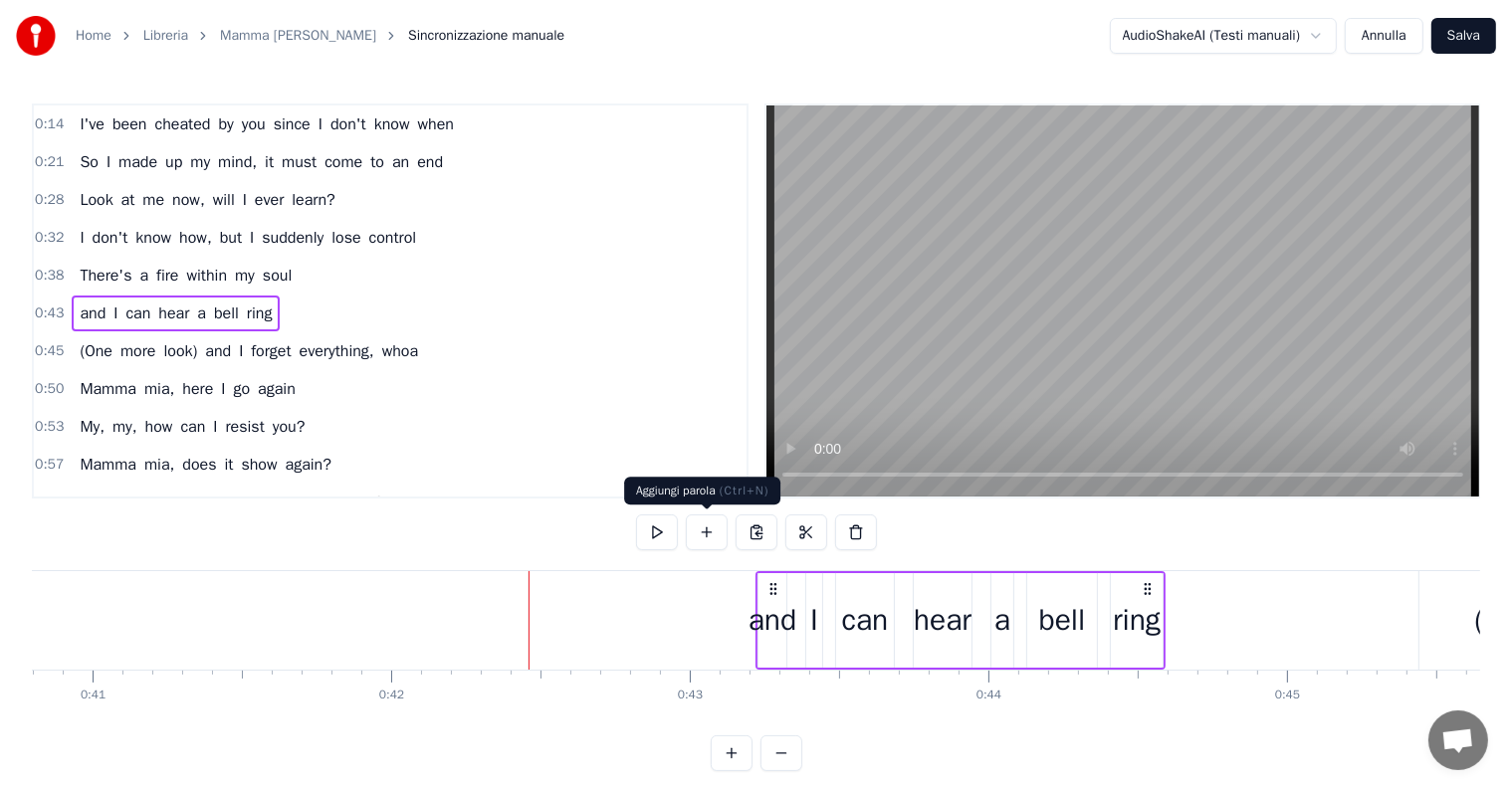 click at bounding box center [707, 532] 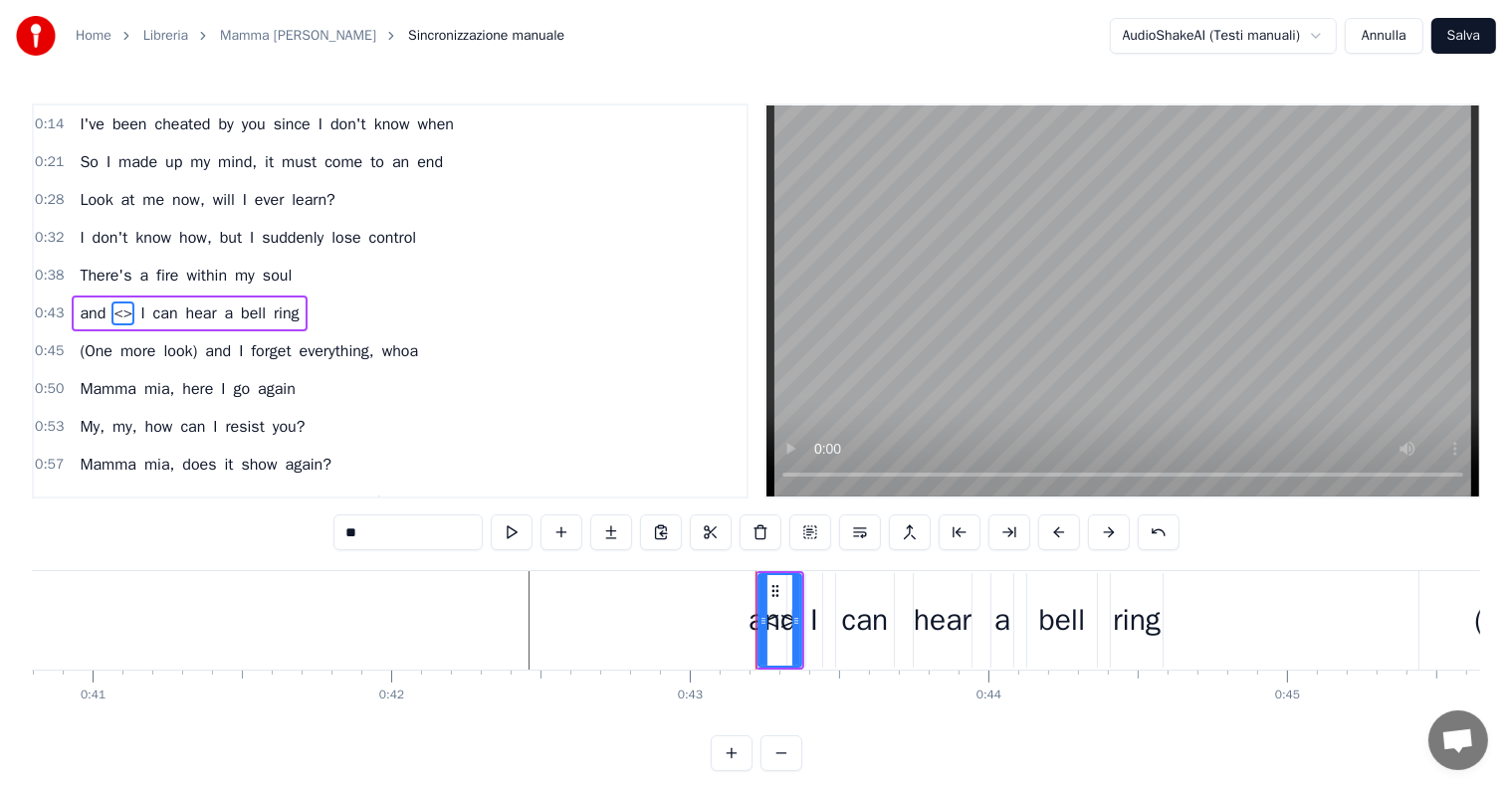scroll, scrollTop: 5, scrollLeft: 0, axis: vertical 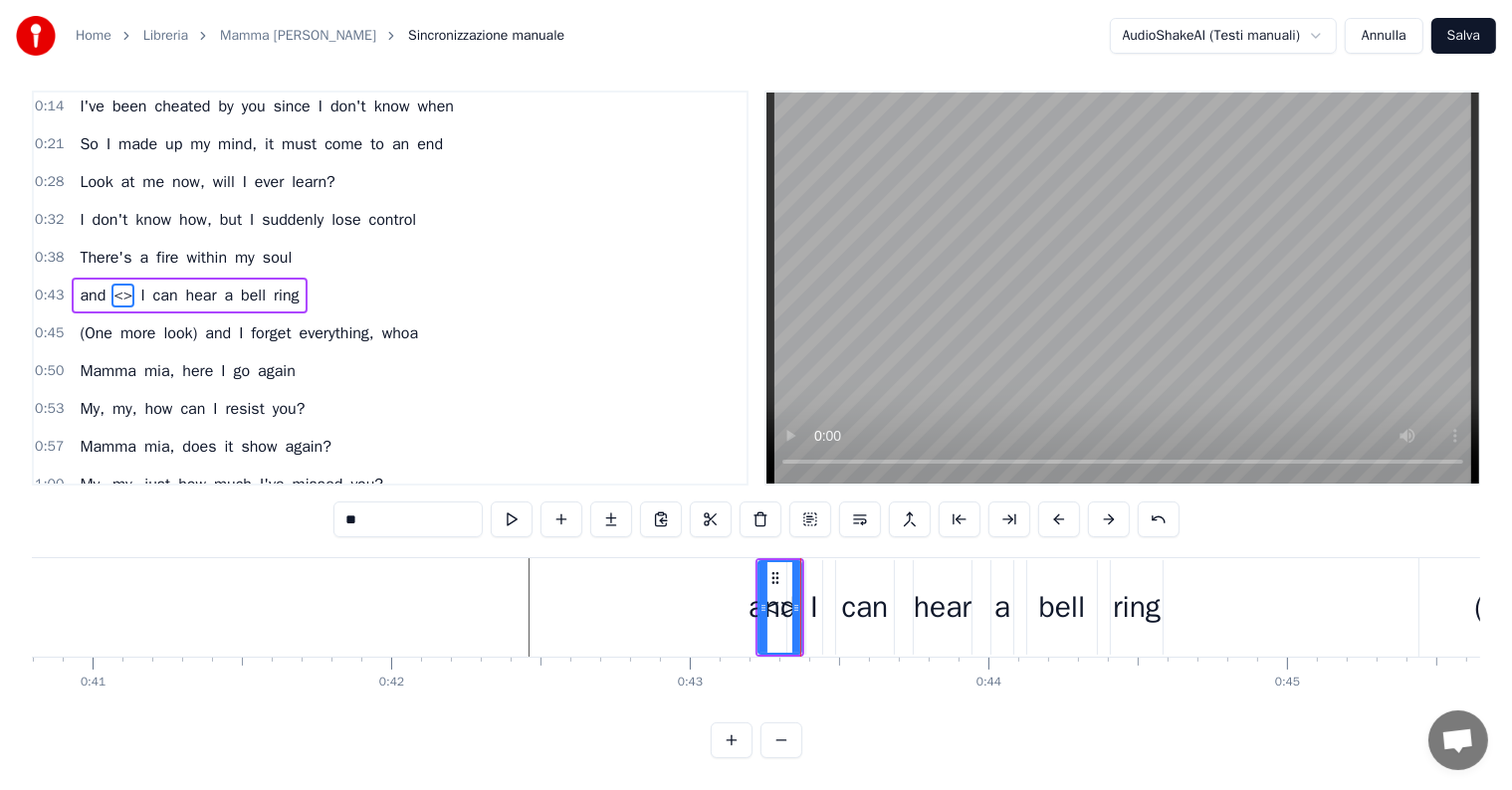 click on "**" at bounding box center (408, 519) 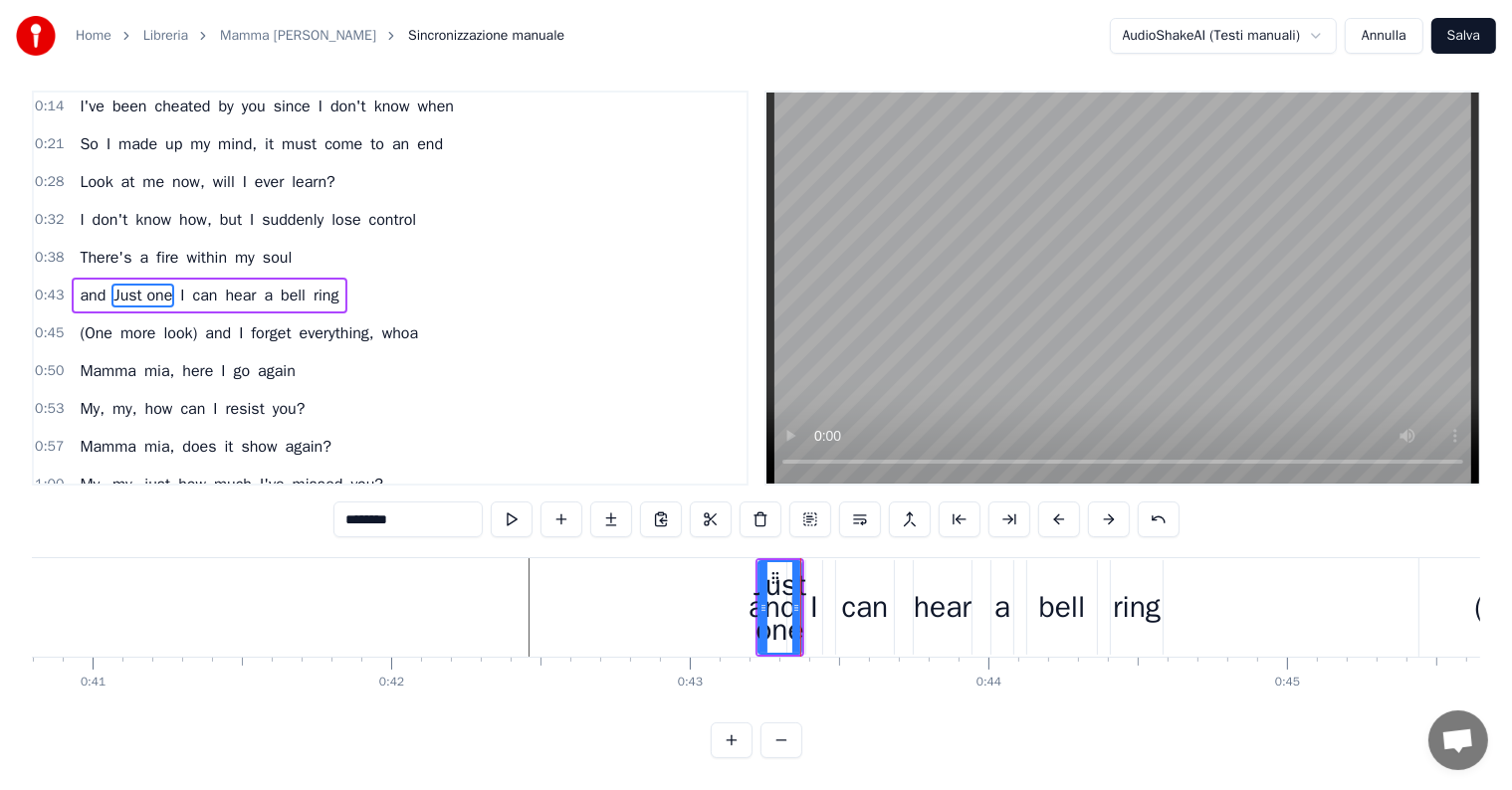 type on "********" 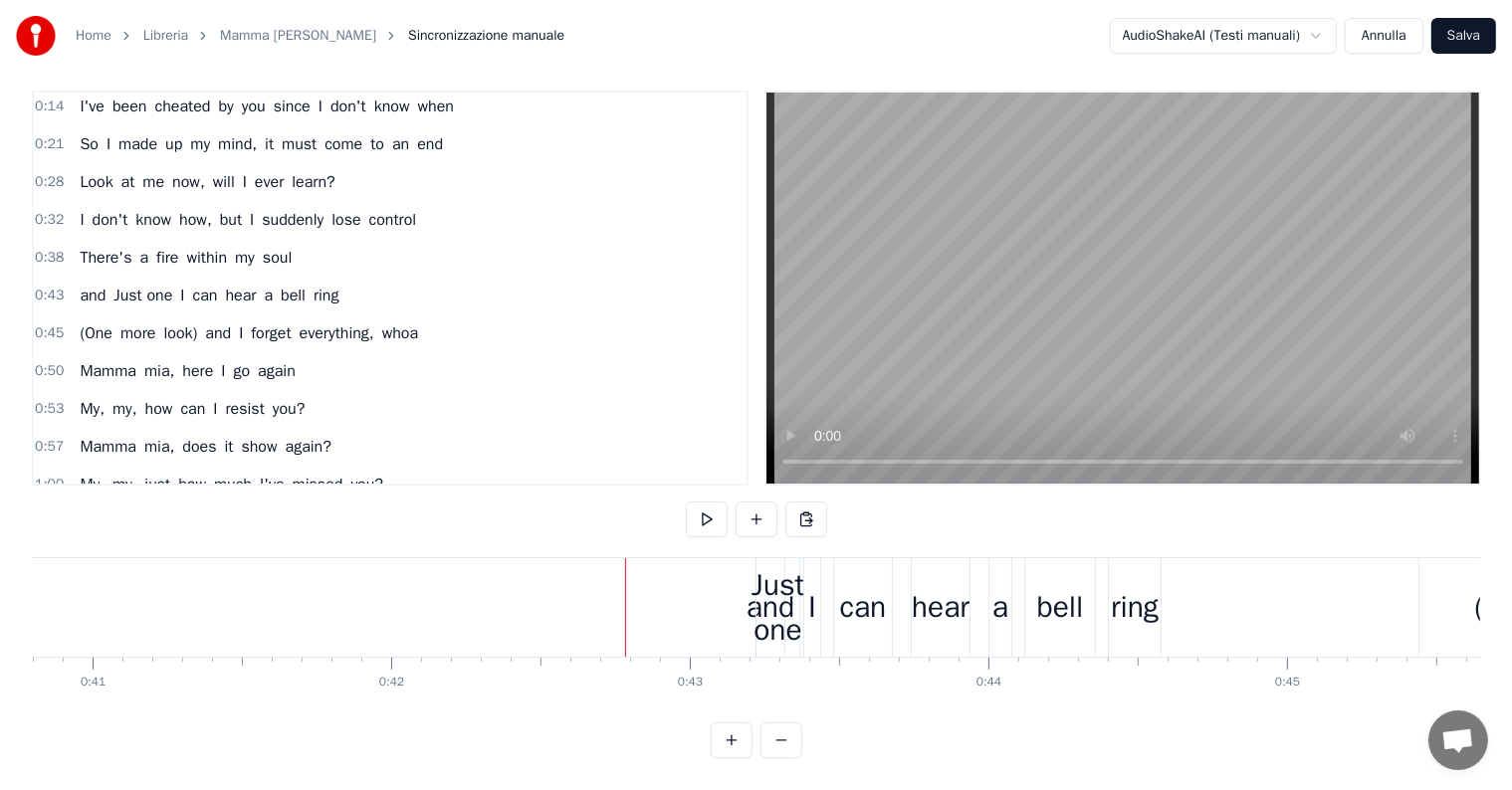 click on "Just one" at bounding box center [777, 608] 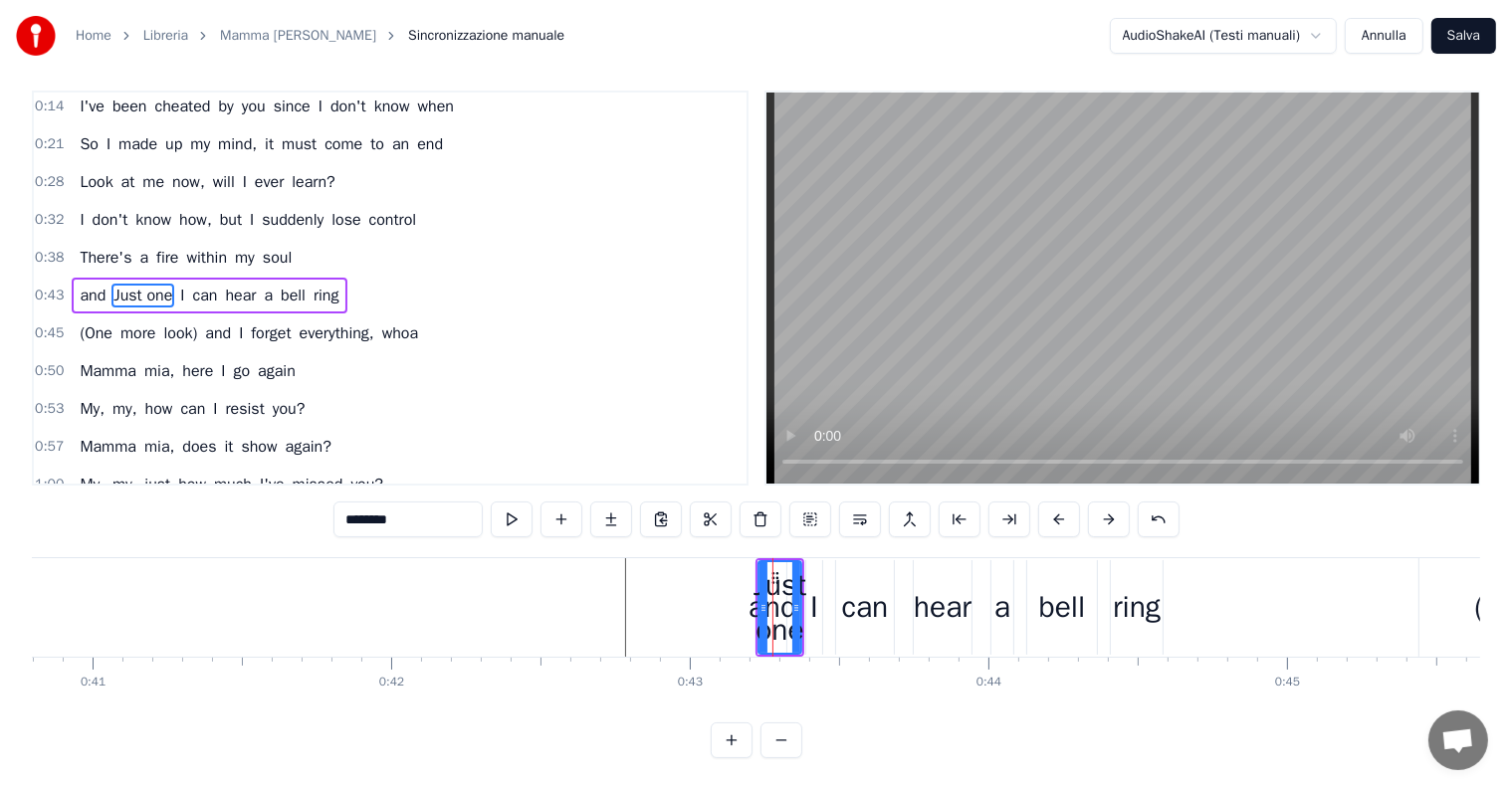 scroll, scrollTop: 0, scrollLeft: 0, axis: both 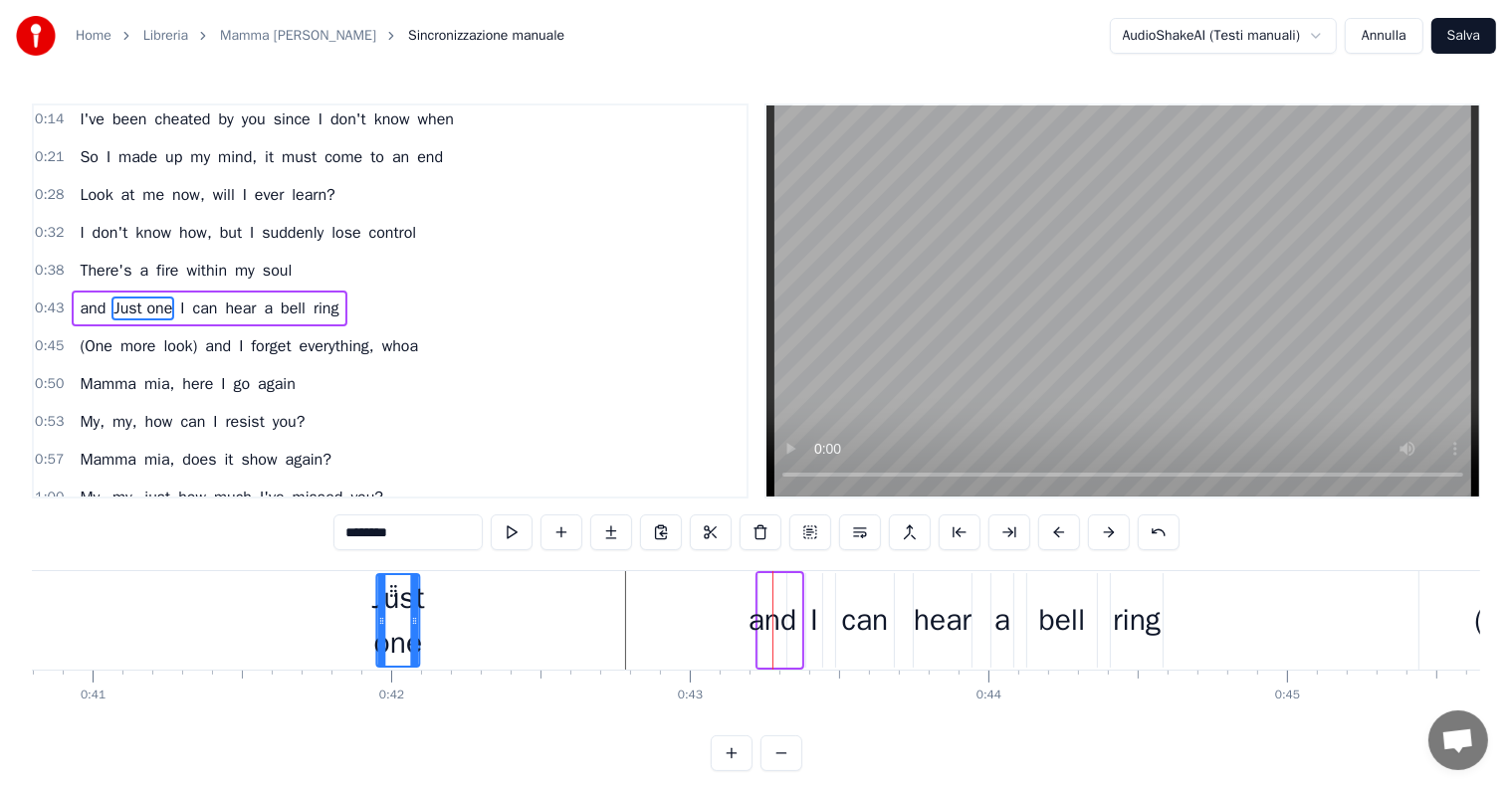 drag, startPoint x: 773, startPoint y: 588, endPoint x: 394, endPoint y: 581, distance: 379.0646 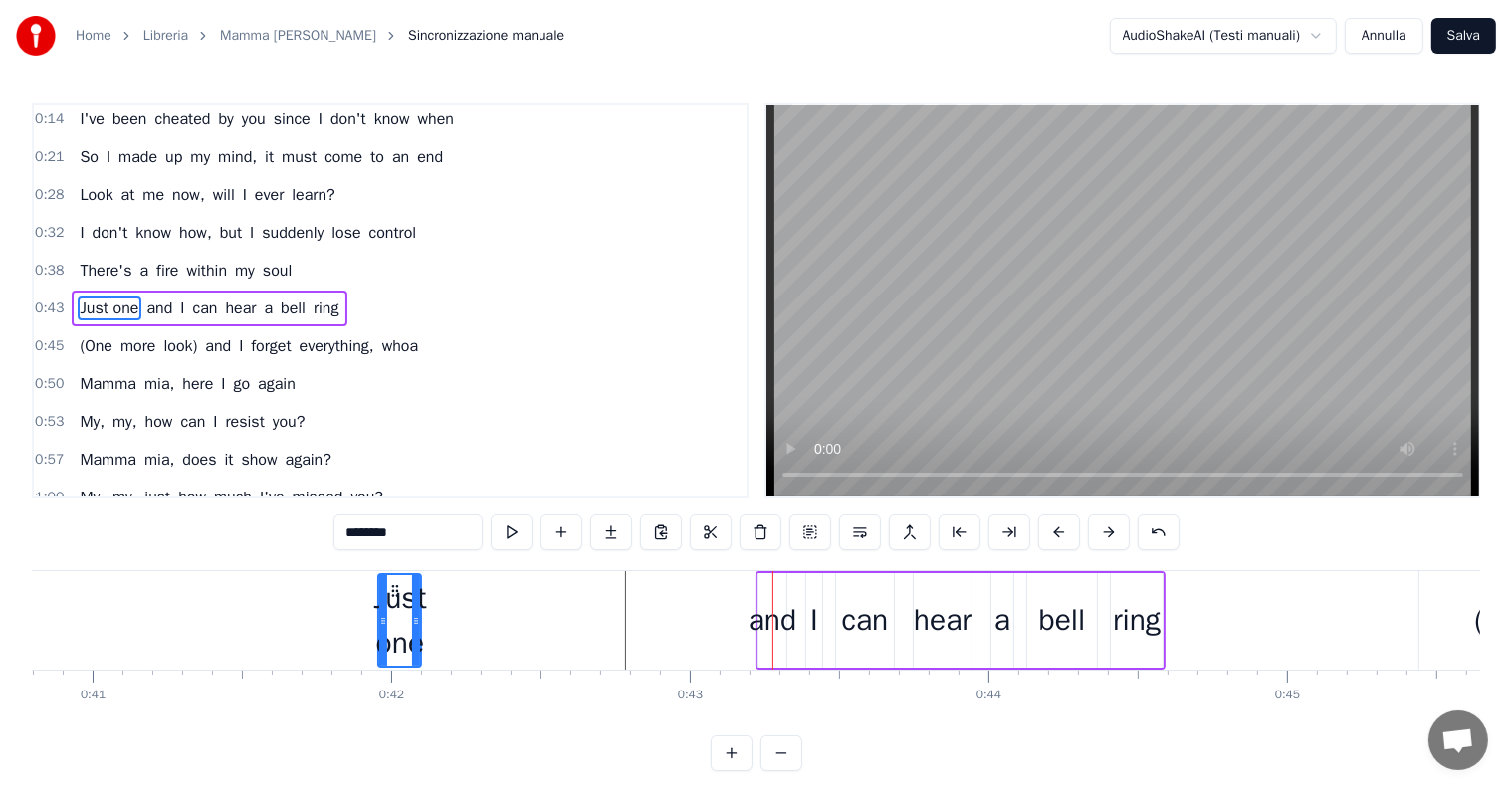 click 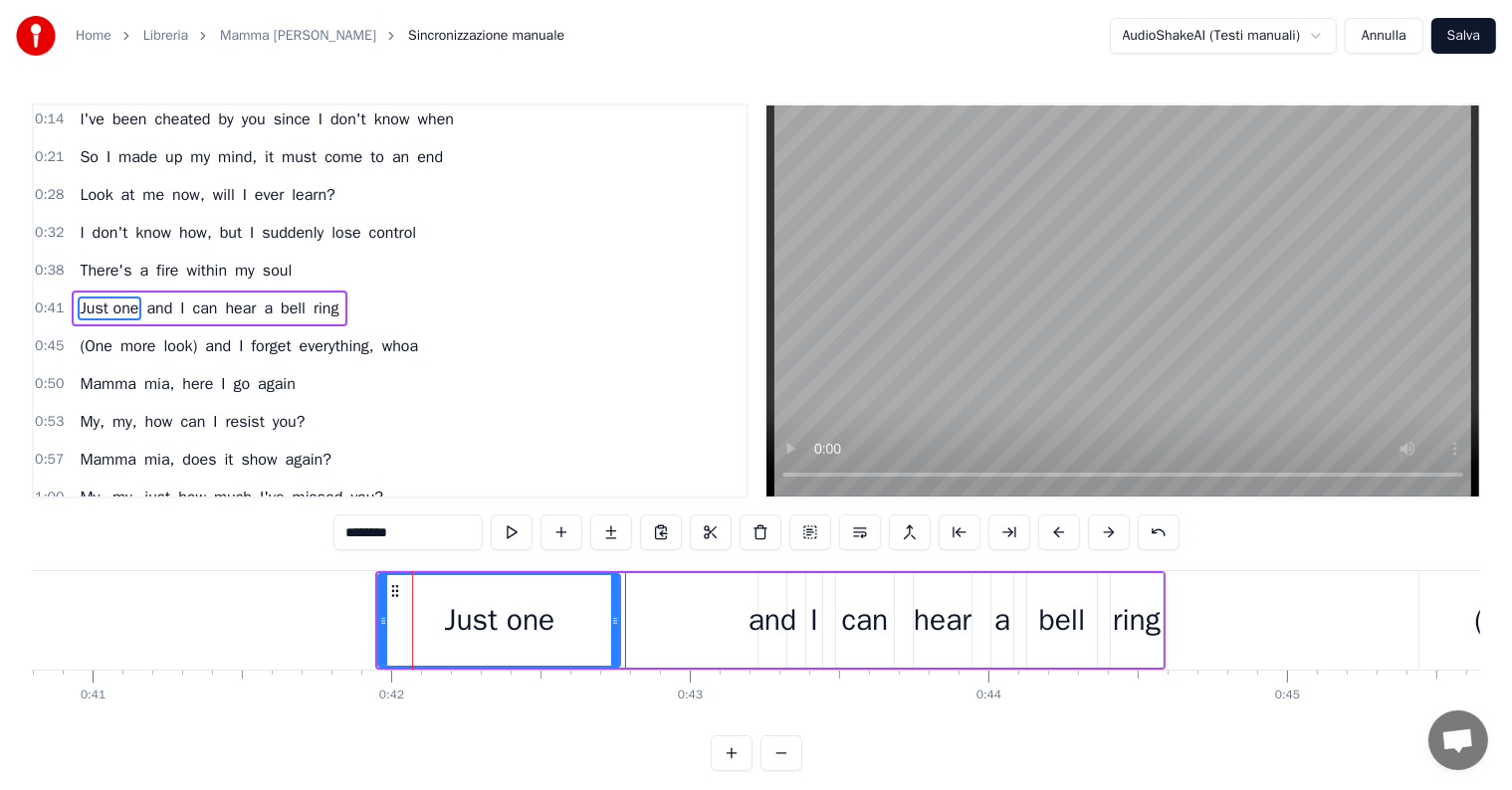 drag, startPoint x: 416, startPoint y: 616, endPoint x: 615, endPoint y: 613, distance: 199.02261 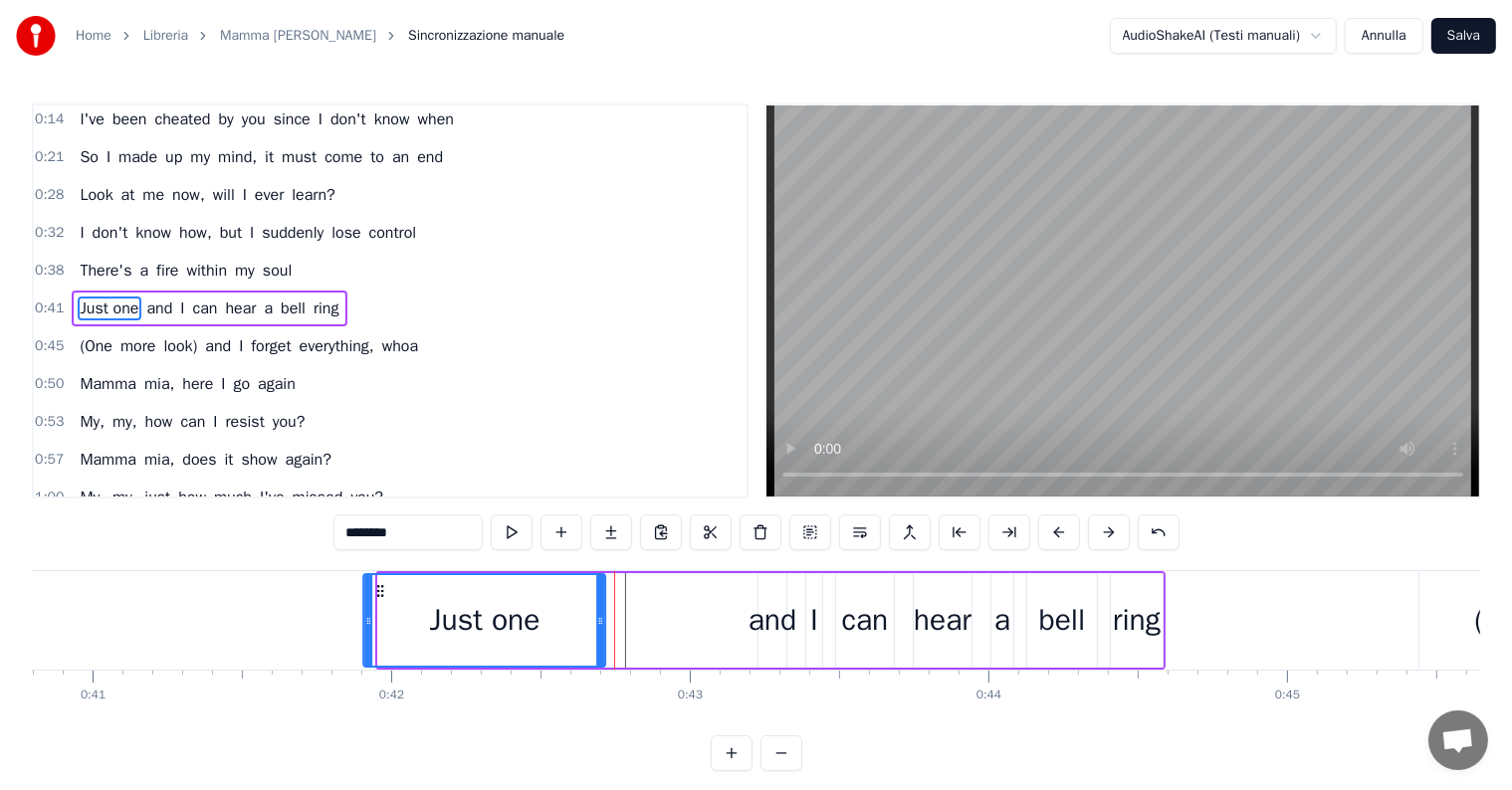 drag, startPoint x: 395, startPoint y: 588, endPoint x: 380, endPoint y: 588, distance: 15 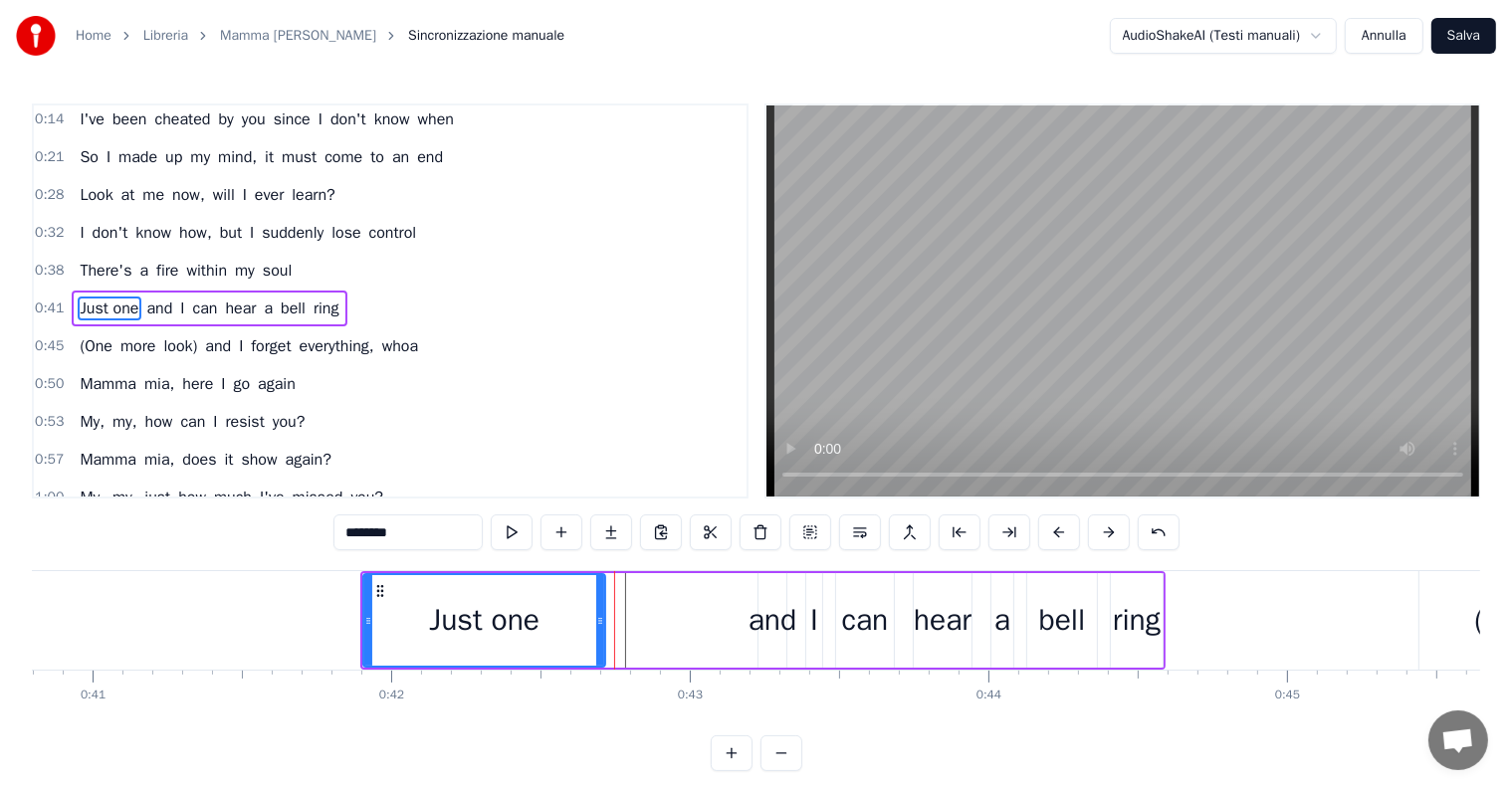 click on "There's a fire within my soul" at bounding box center [185, 271] 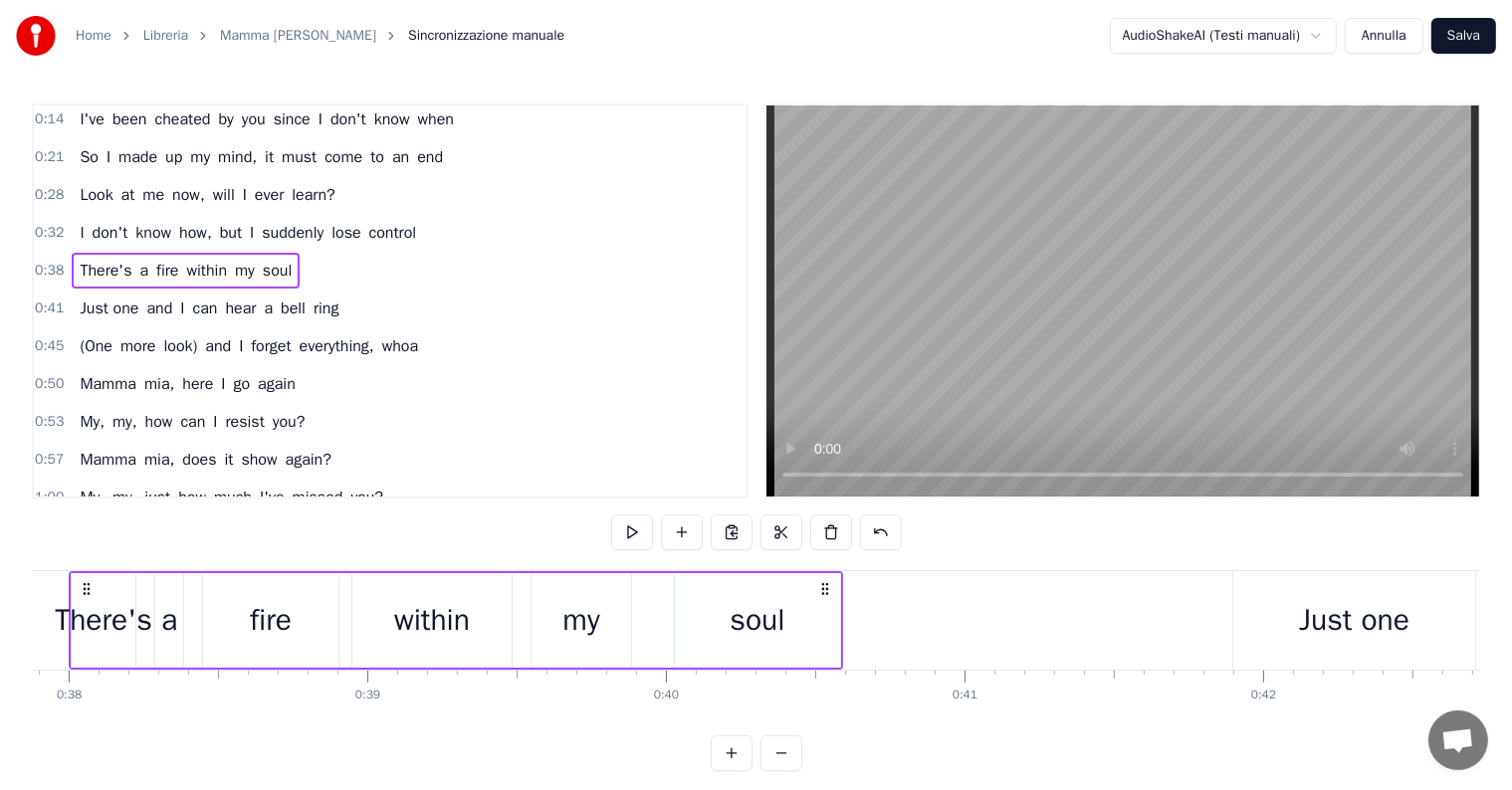 scroll, scrollTop: 0, scrollLeft: 11248, axis: horizontal 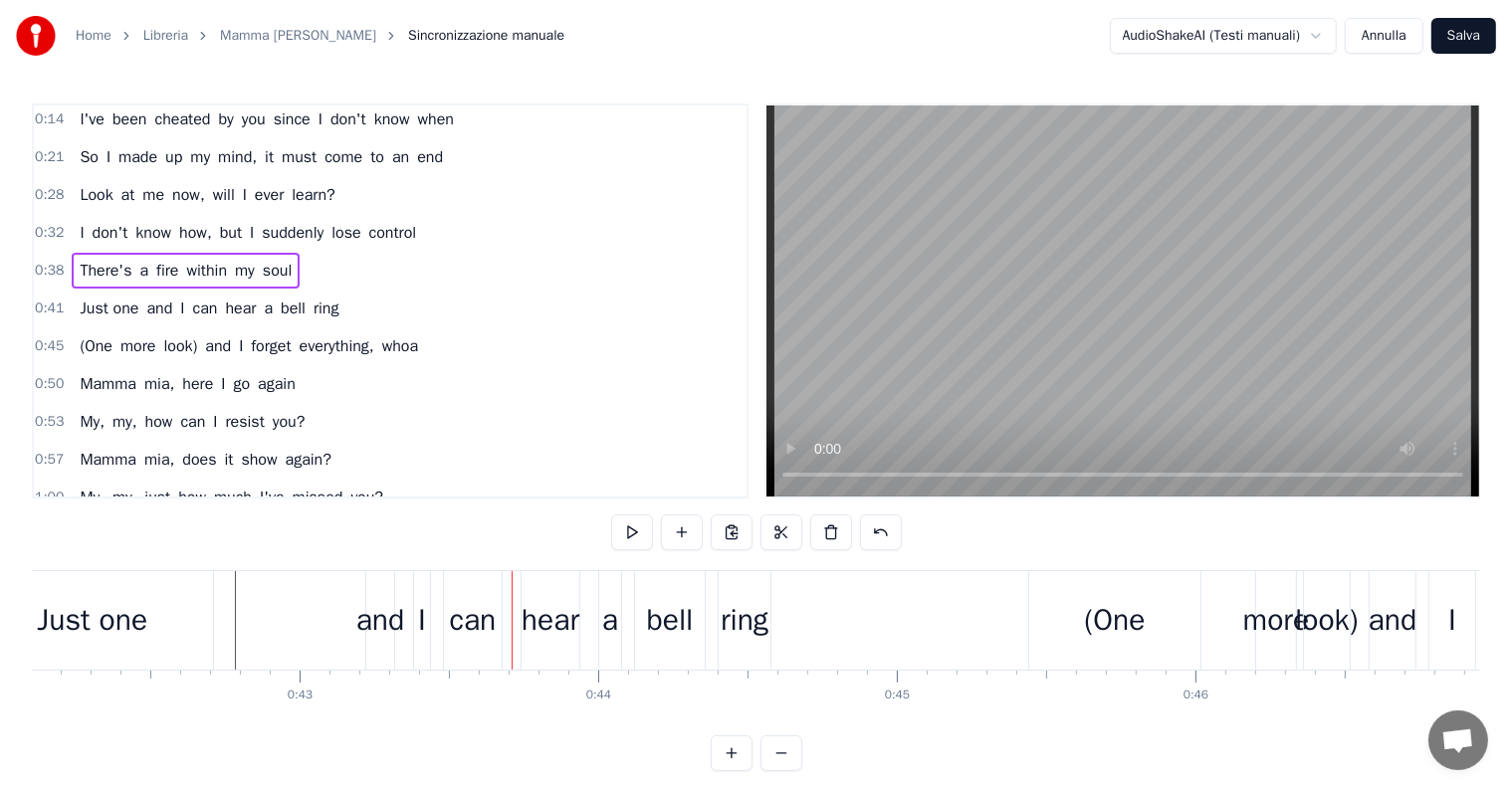 click on "Just one" at bounding box center [108, 308] 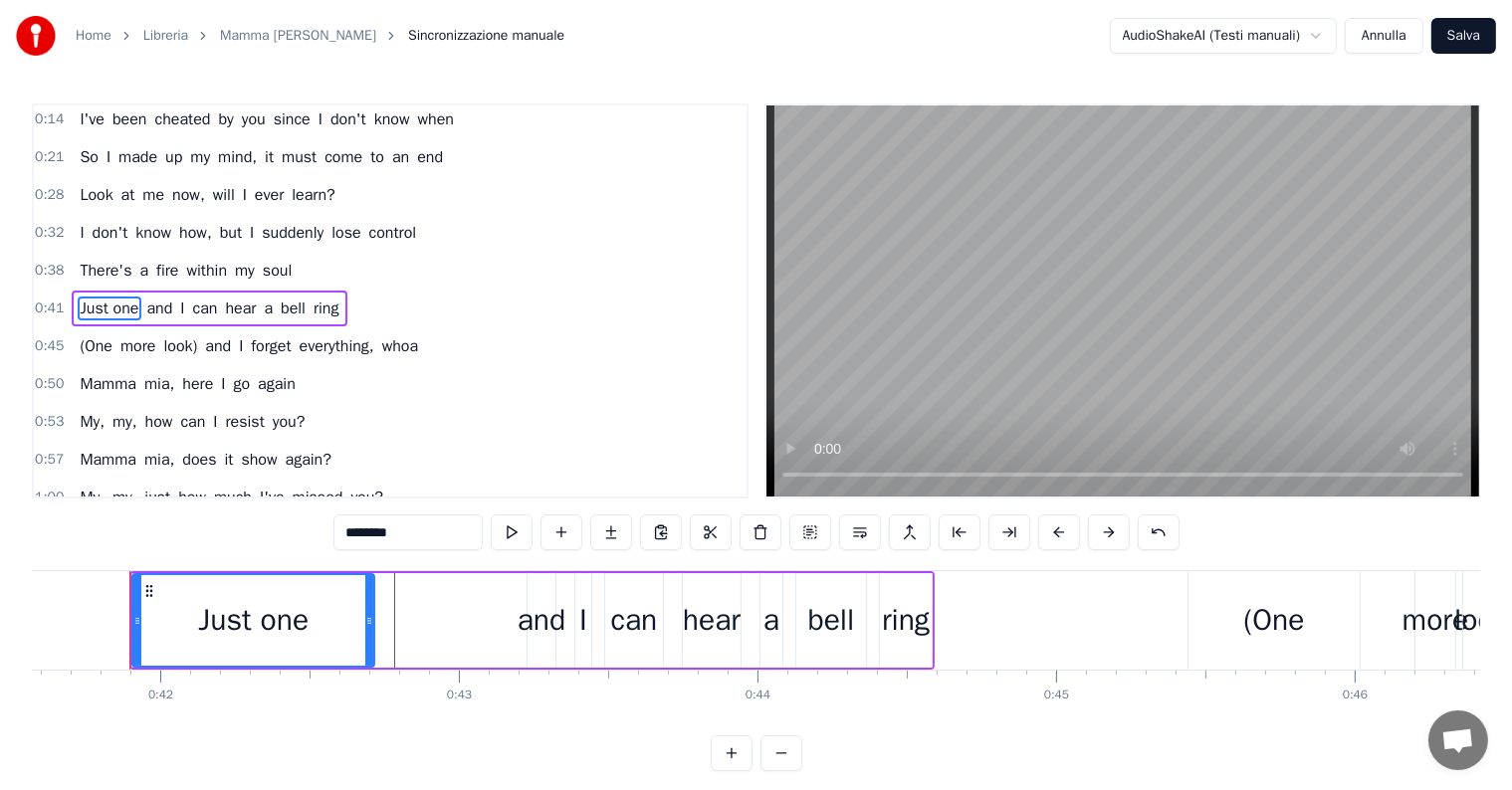 scroll, scrollTop: 0, scrollLeft: 12411, axis: horizontal 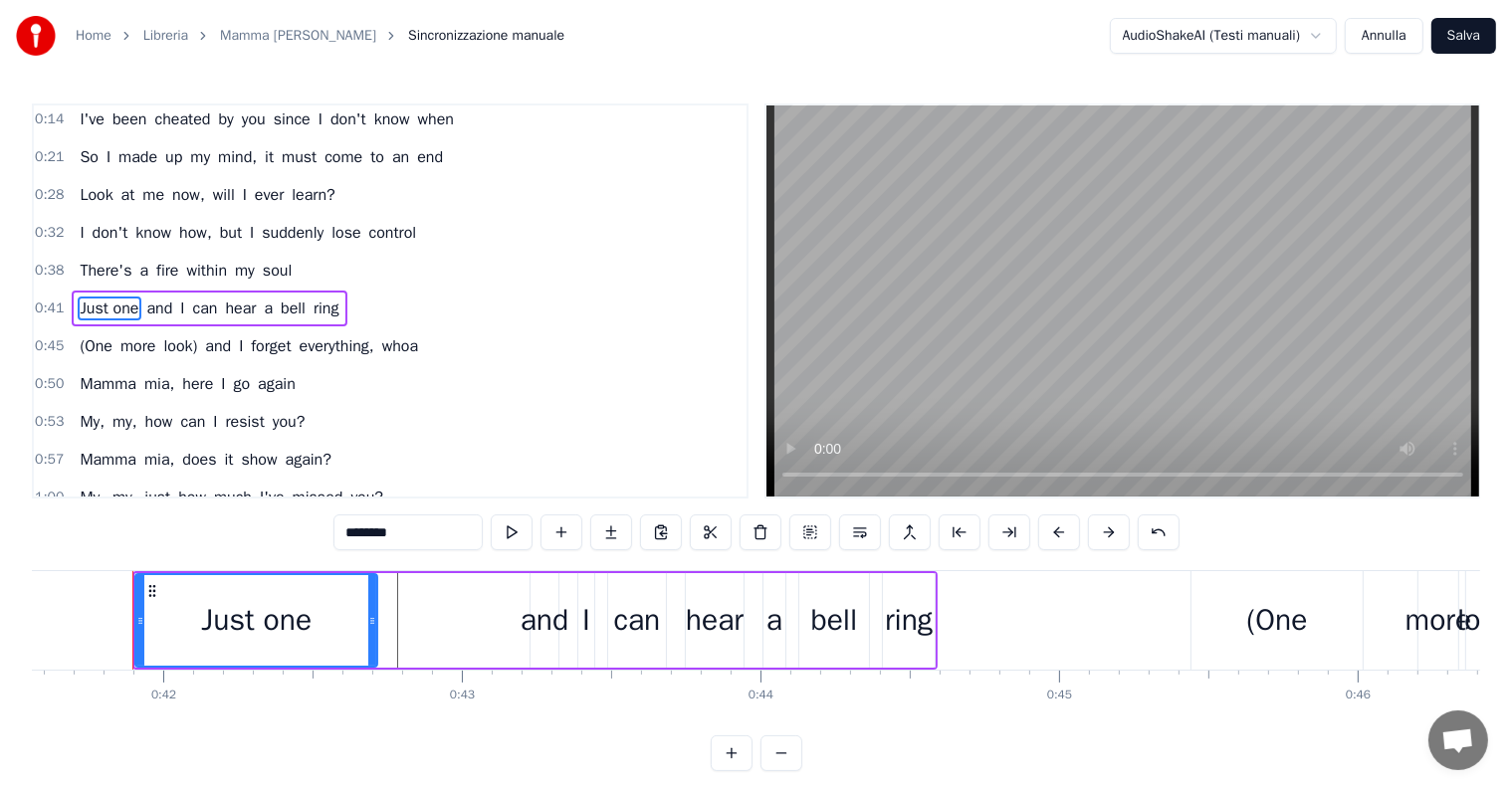 click on "********" at bounding box center (408, 532) 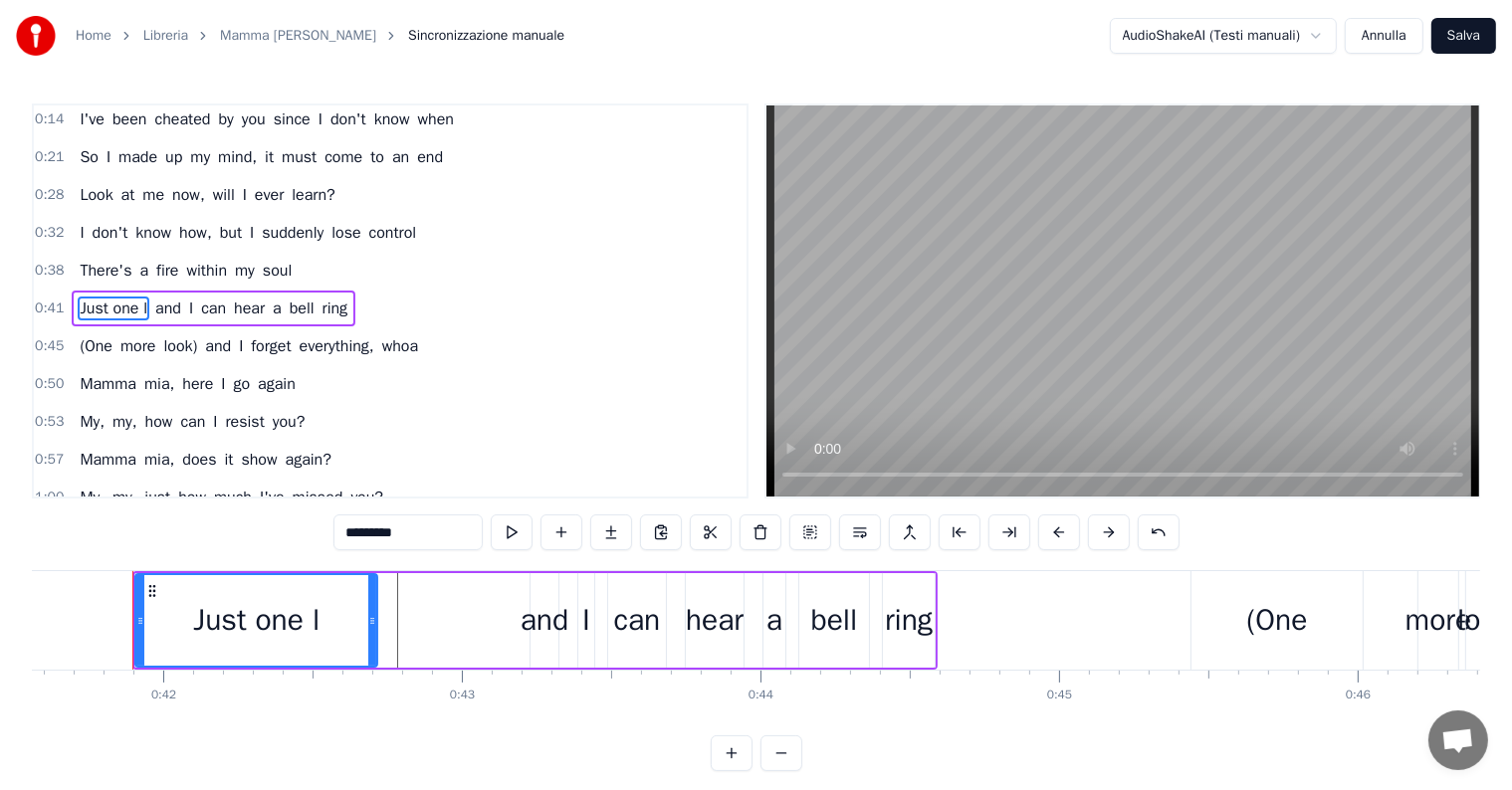 type on "********" 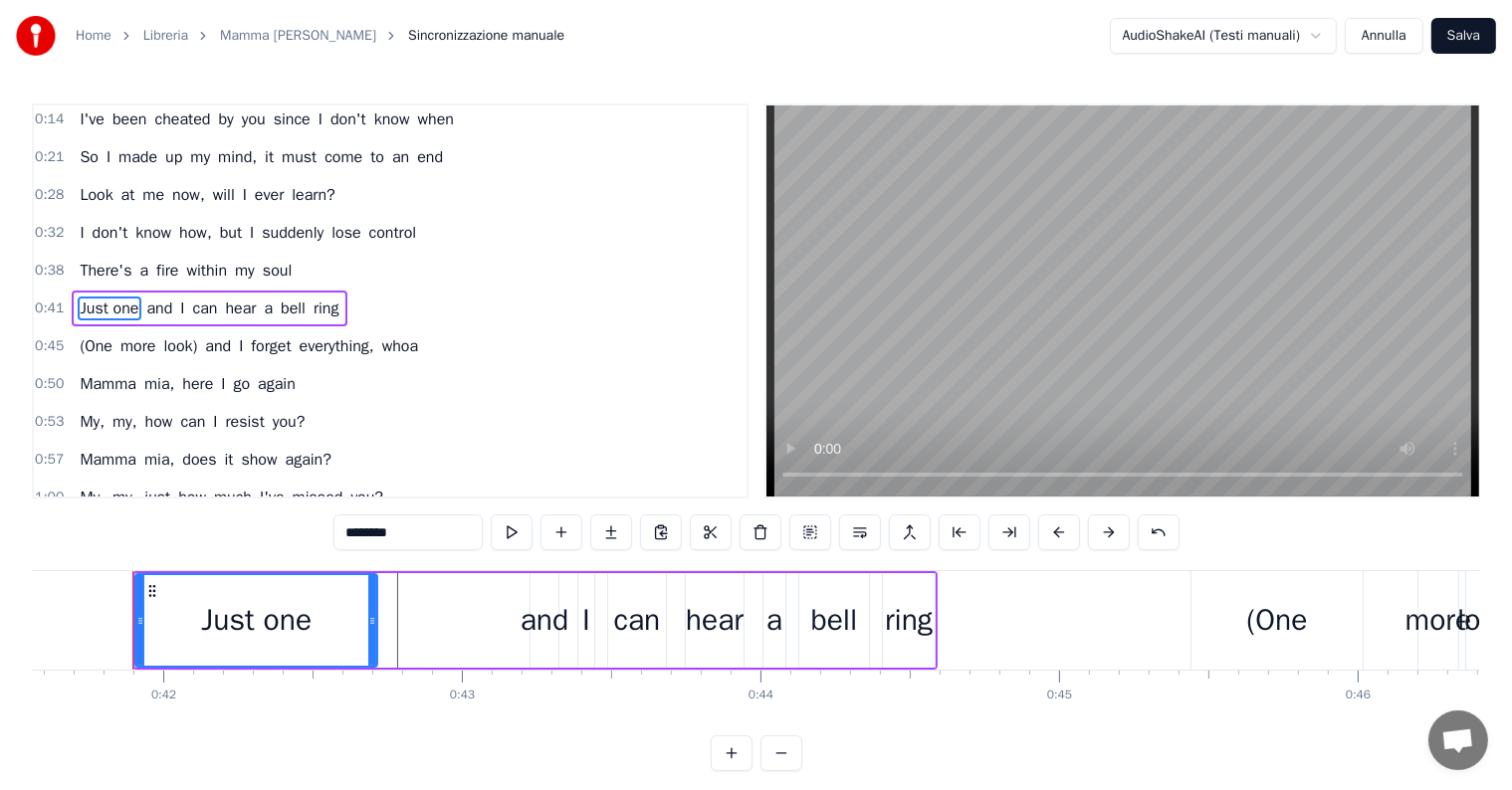 click on "1:00 My, my, just how much I've missed you?" at bounding box center (390, 497) 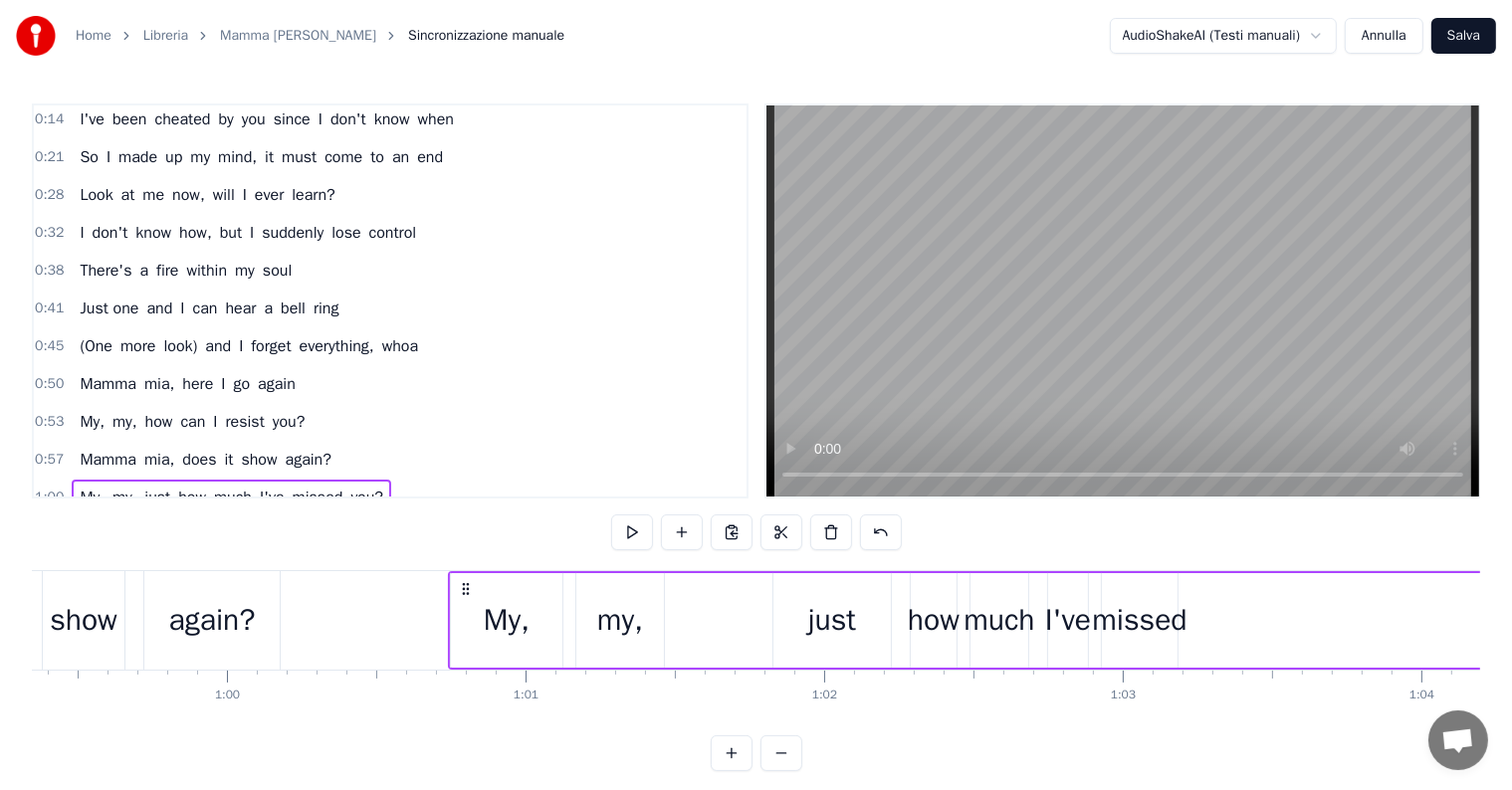 scroll, scrollTop: 0, scrollLeft: 18037, axis: horizontal 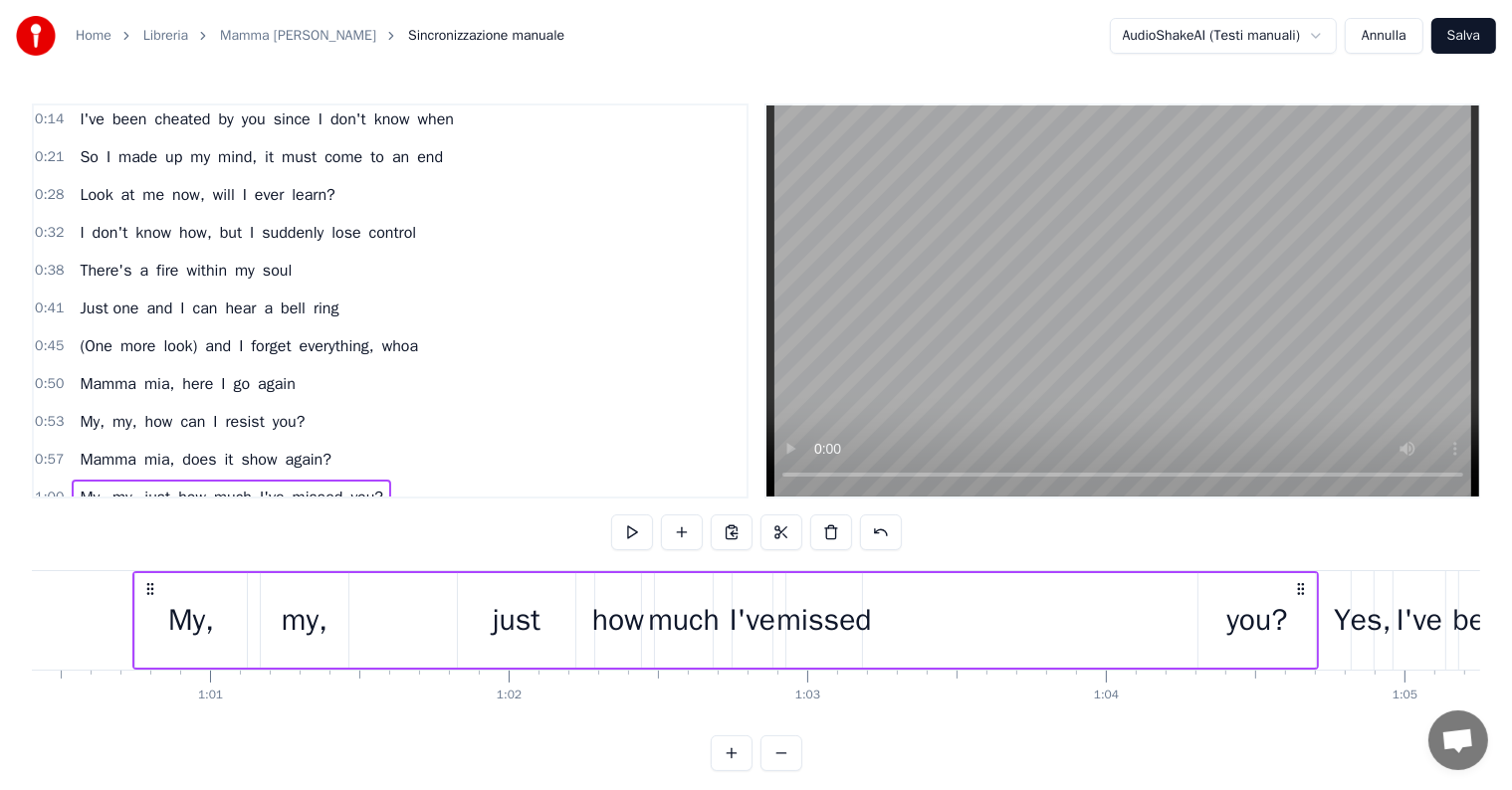 click on "Just one and I can hear a bell ring" at bounding box center [209, 308] 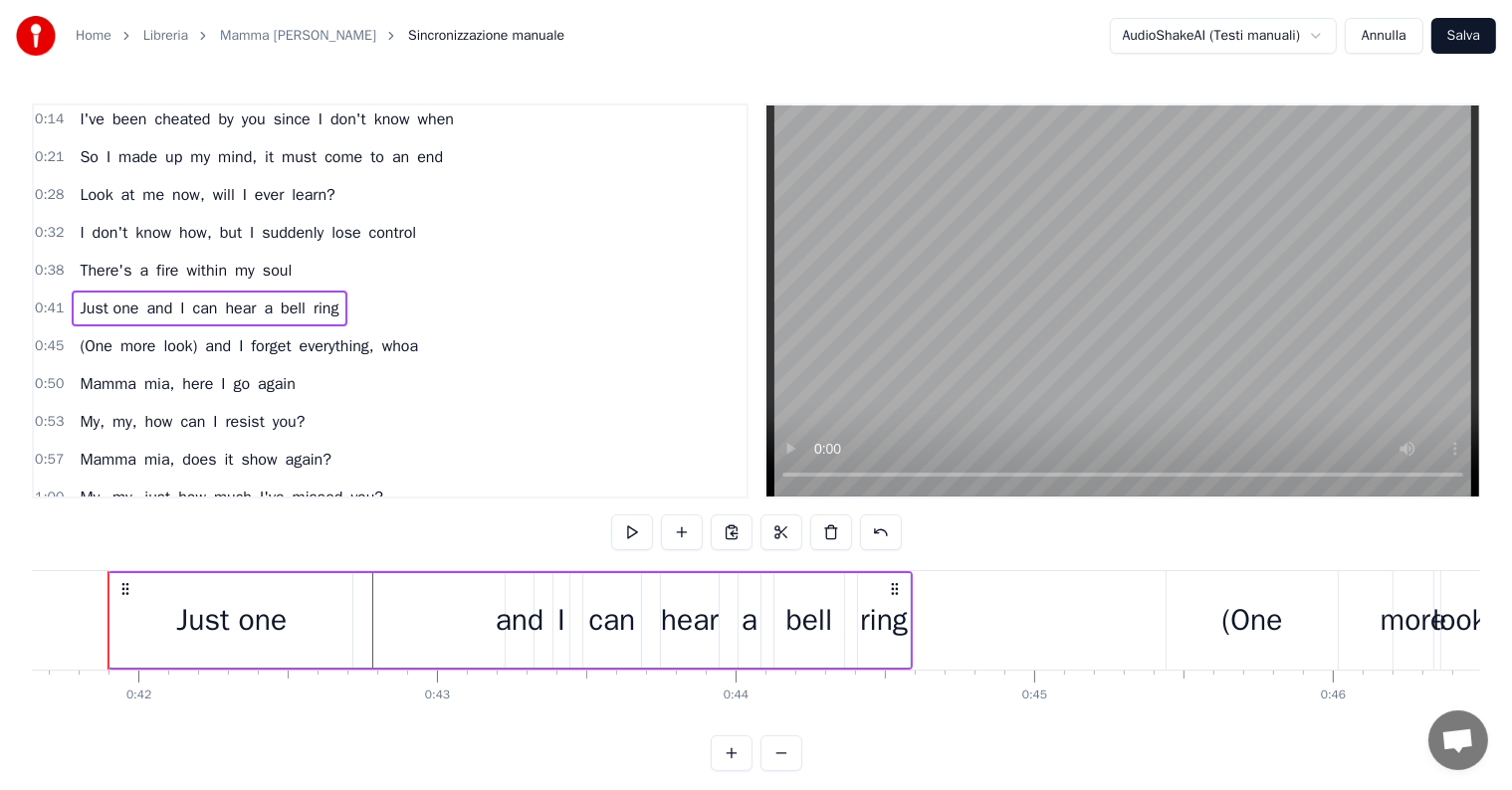 scroll, scrollTop: 0, scrollLeft: 12411, axis: horizontal 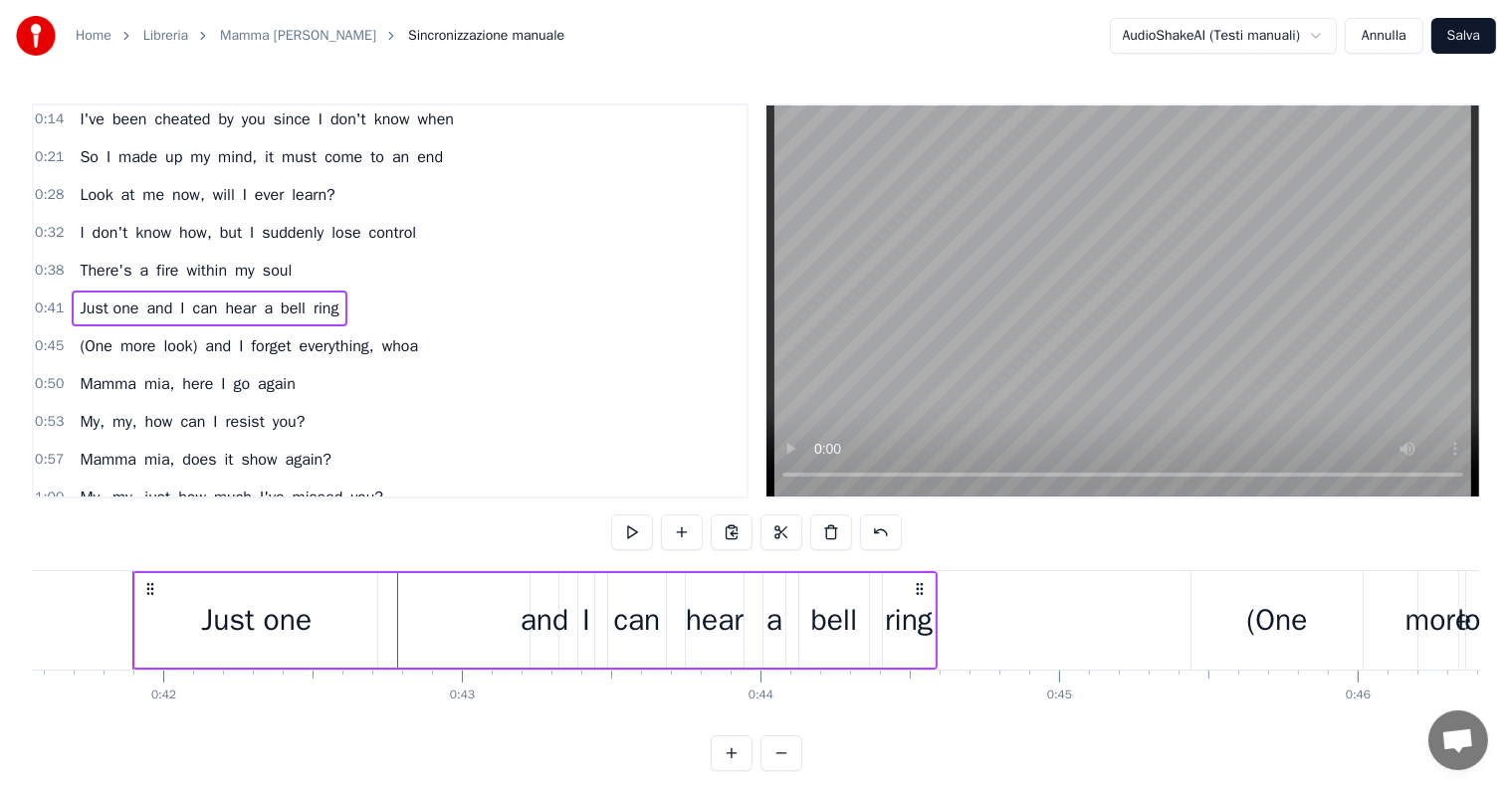 click on "and" at bounding box center [160, 308] 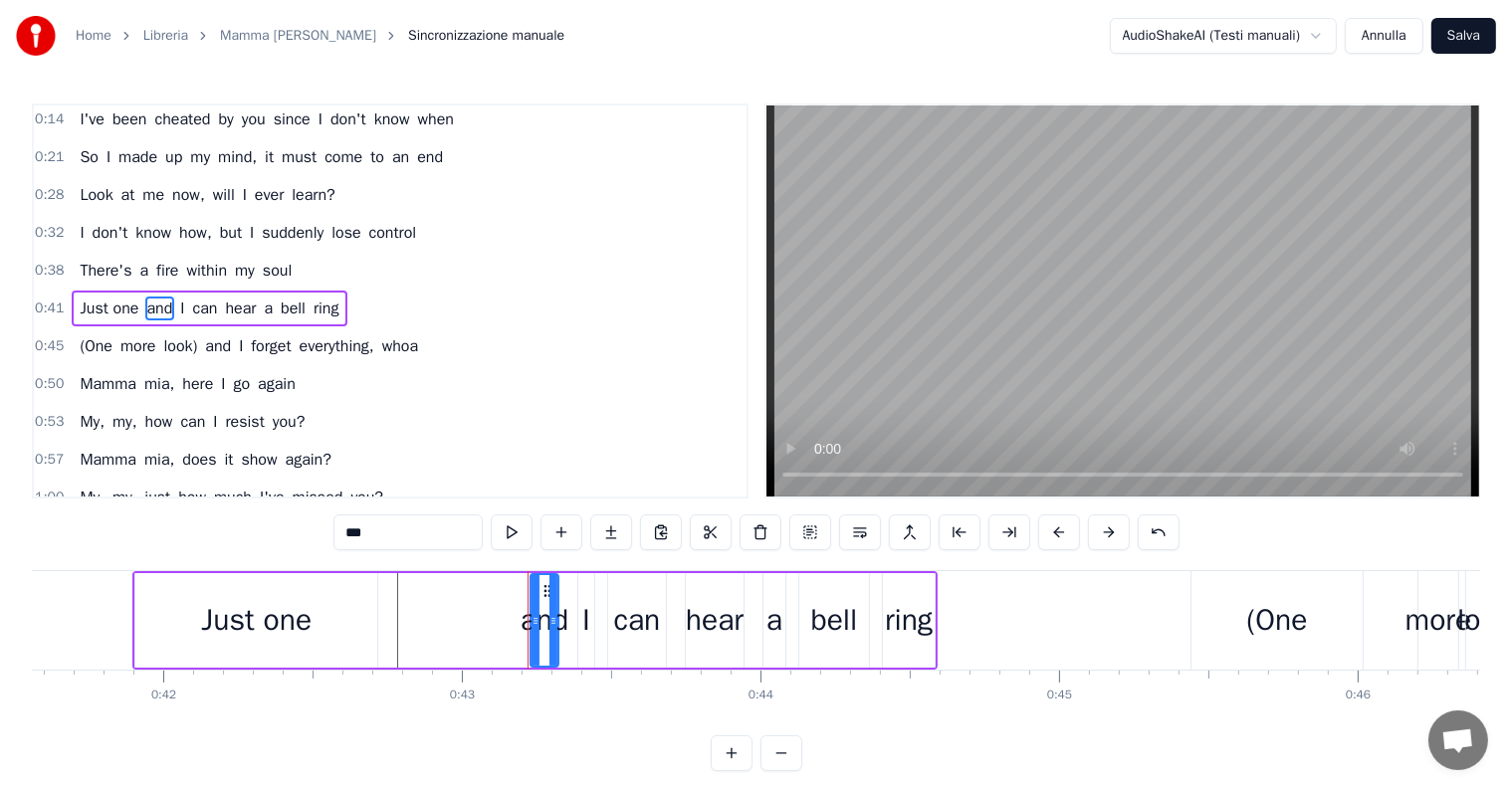 click on "Just one" at bounding box center (108, 308) 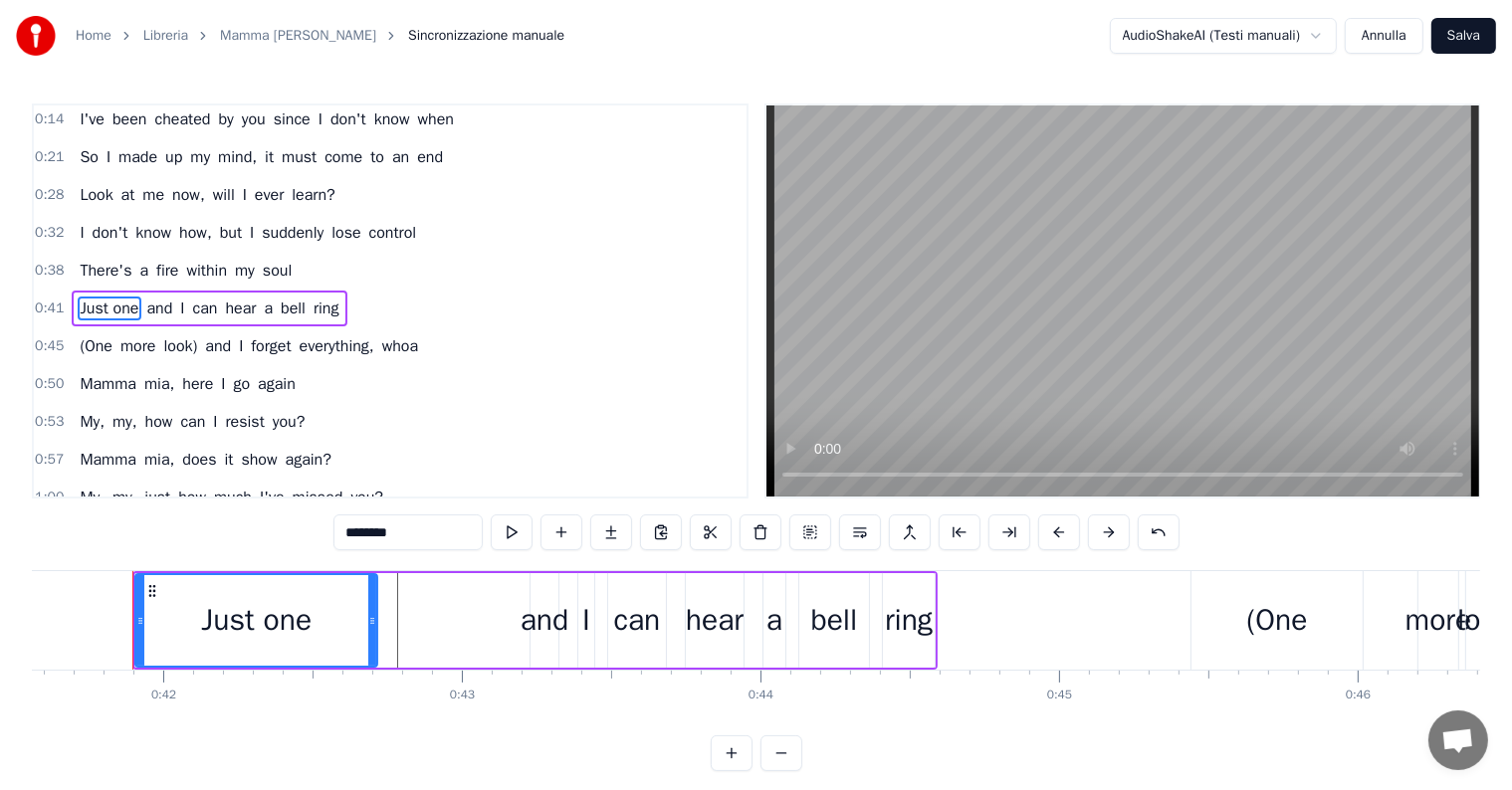click on "Just one and I can hear a bell ring" at bounding box center (209, 308) 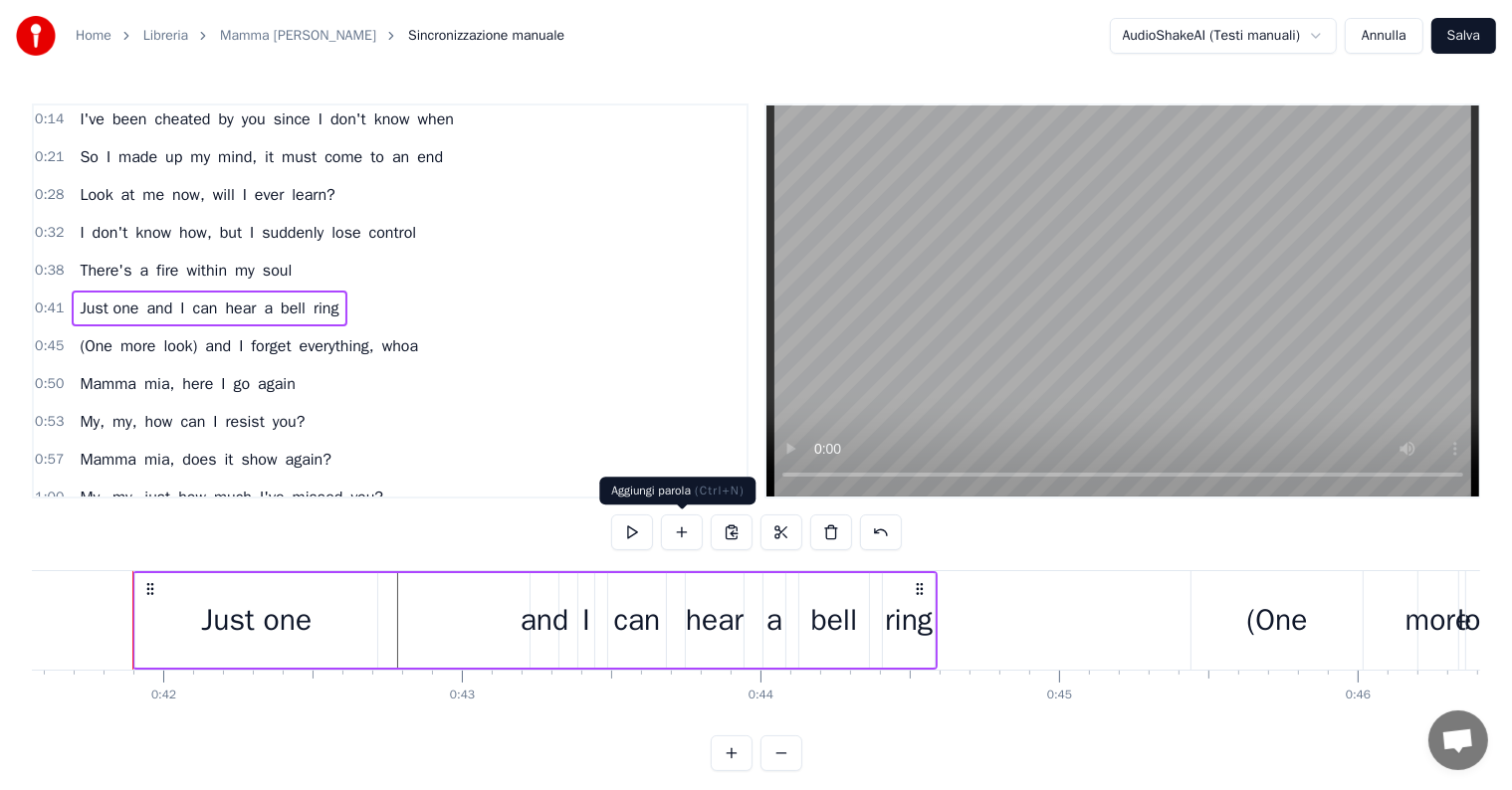 click at bounding box center [682, 532] 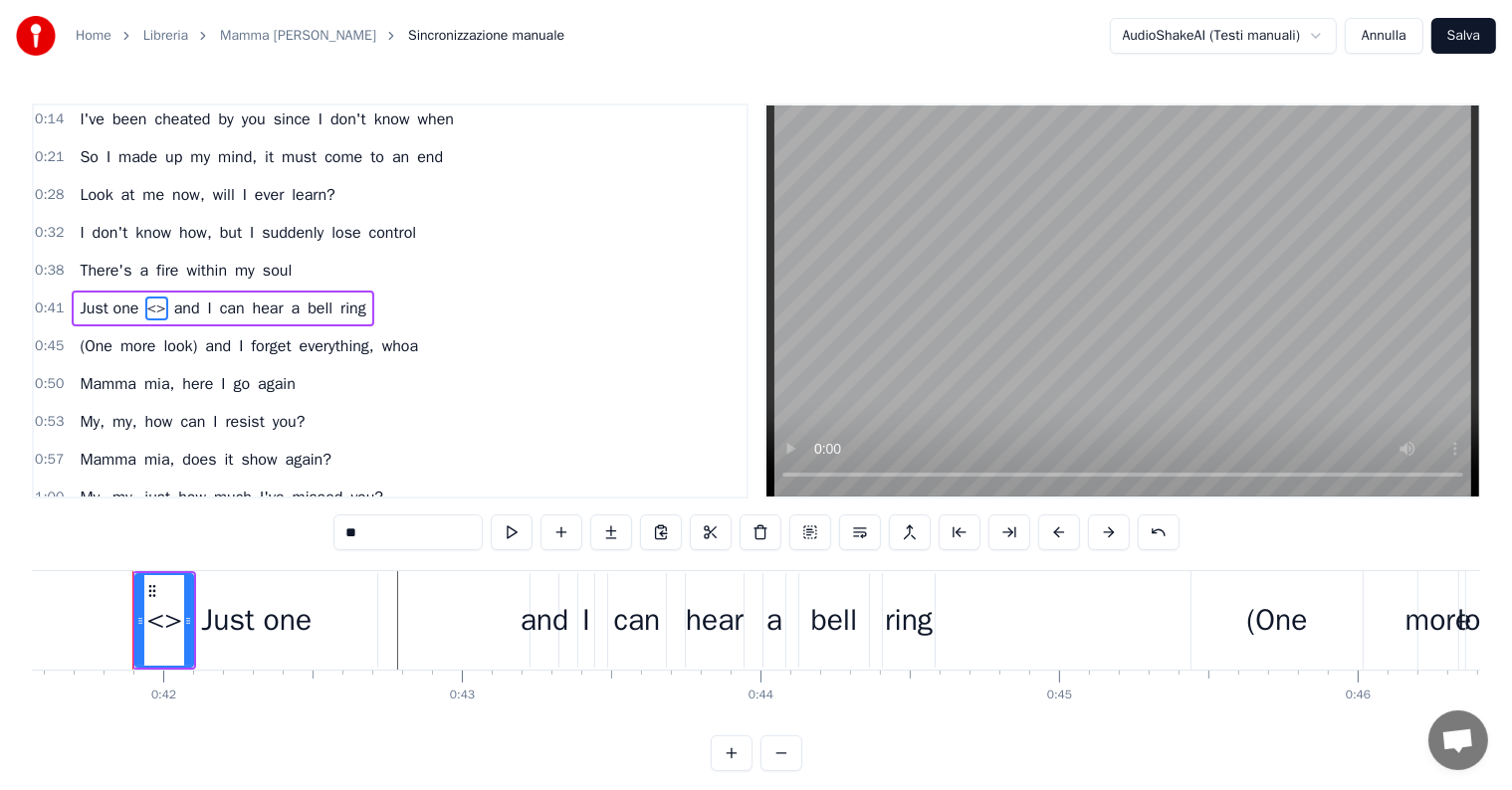 click on "**" at bounding box center [408, 532] 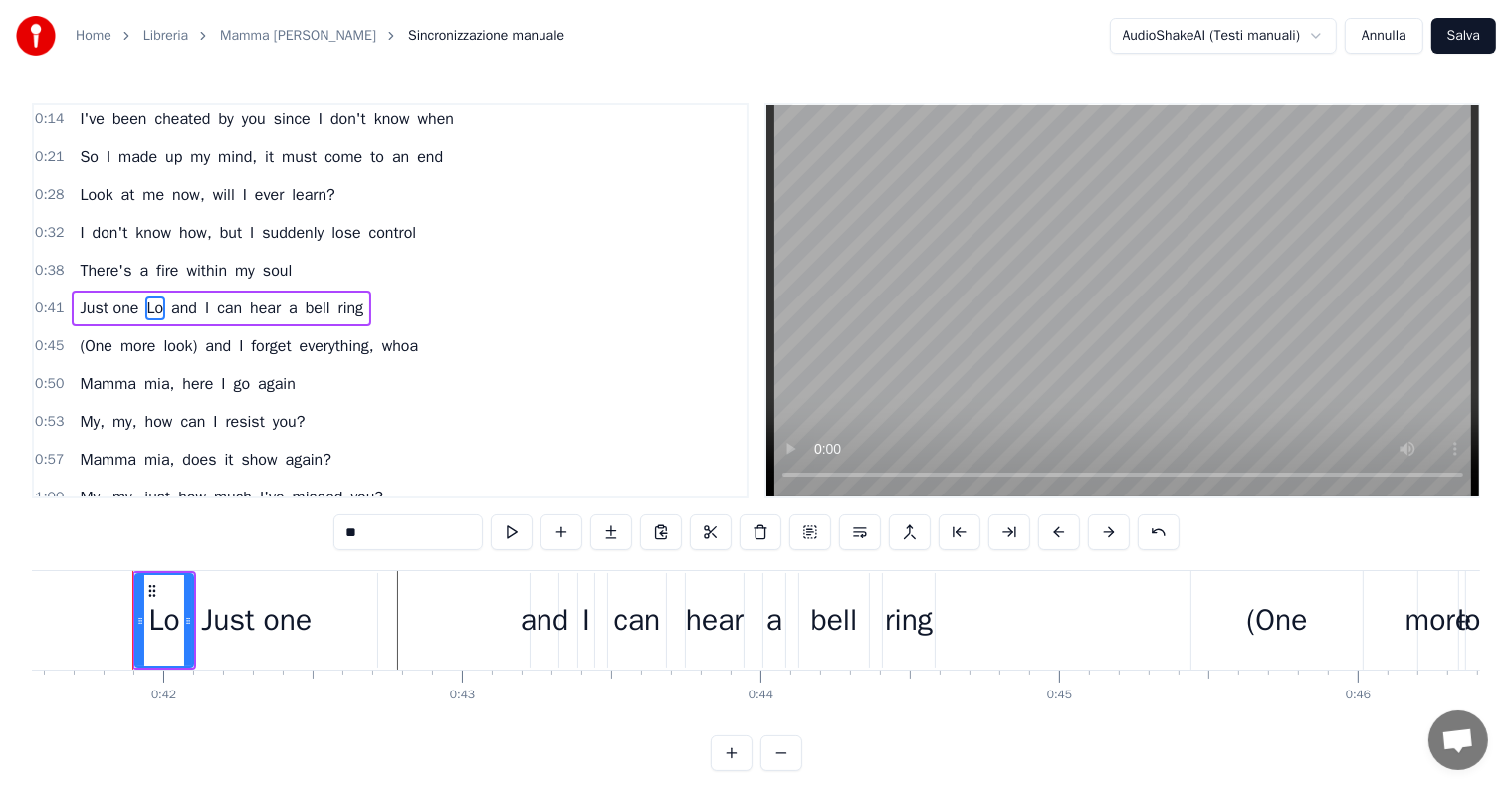 type on "*" 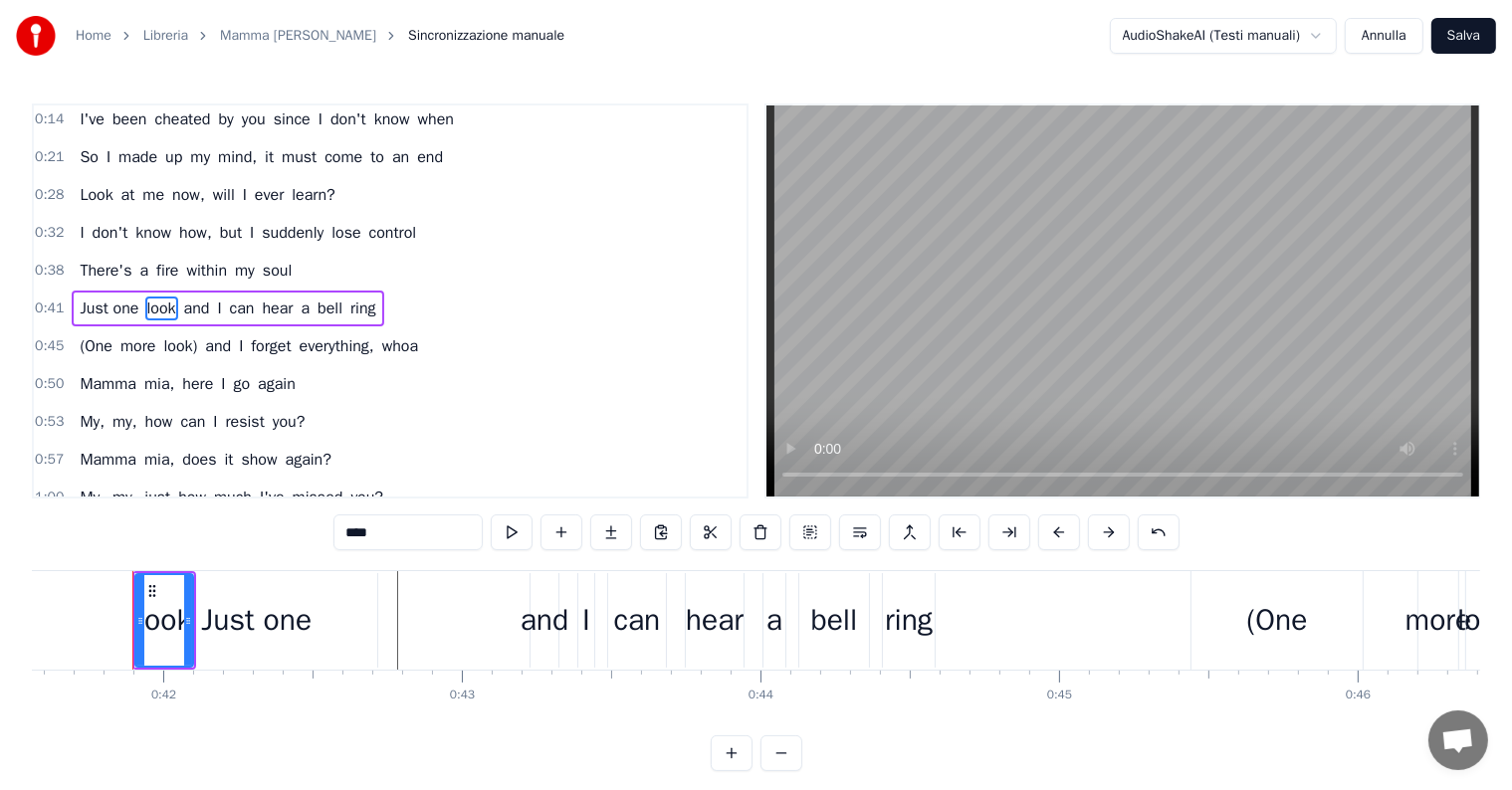 type on "****" 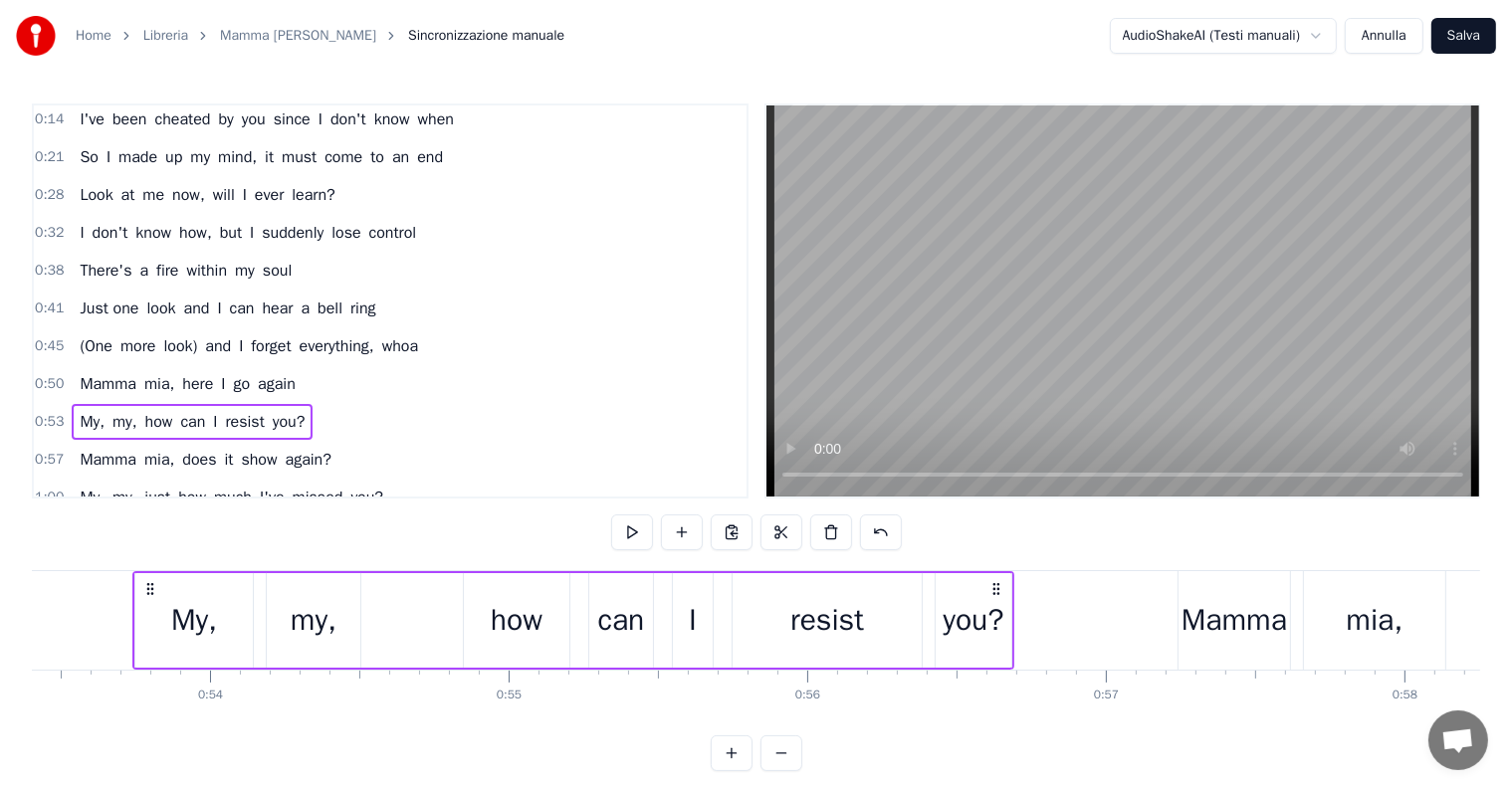 click on "Just one look and I can hear a bell ring" at bounding box center (227, 308) 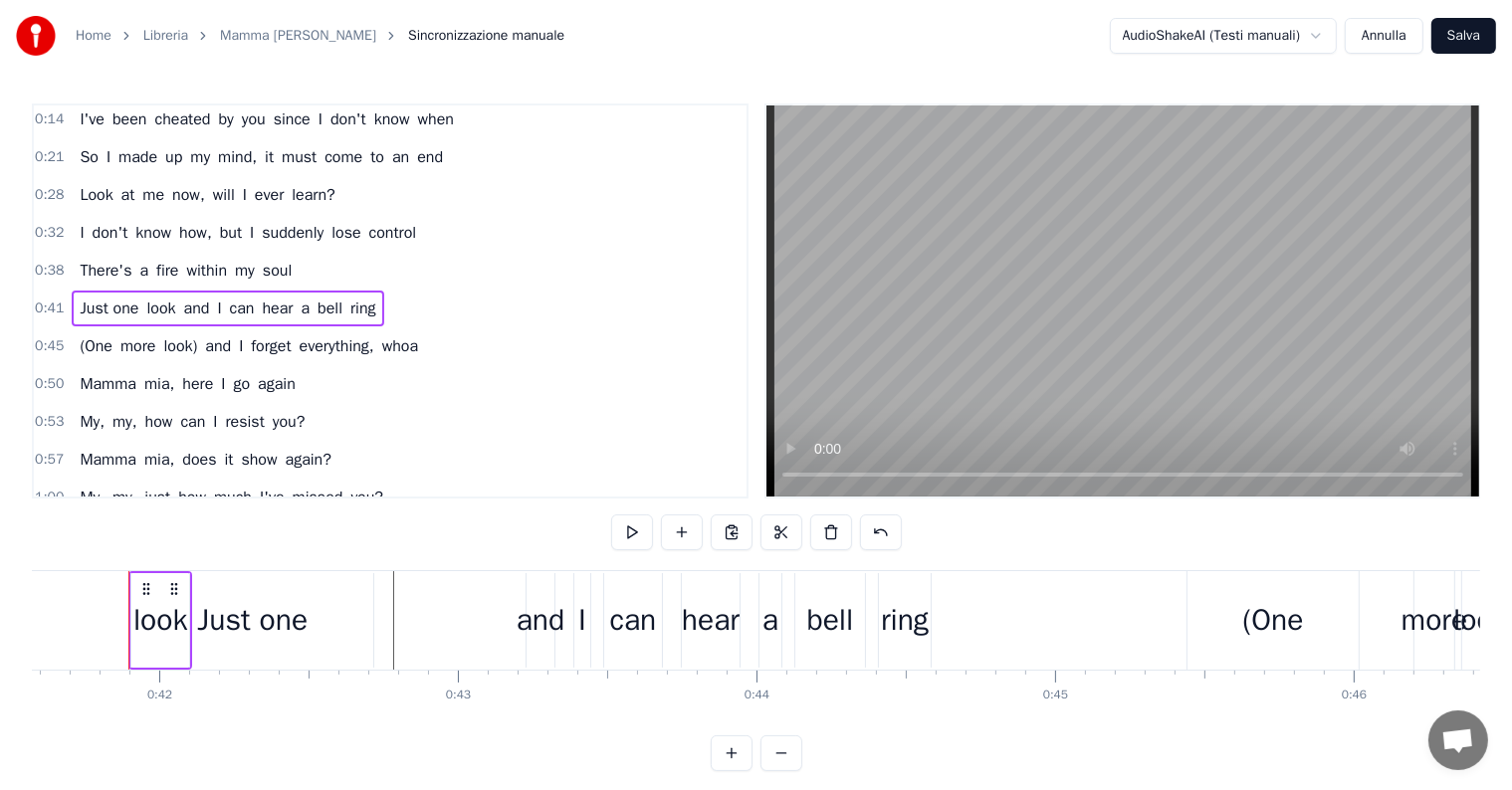 scroll, scrollTop: 0, scrollLeft: 12411, axis: horizontal 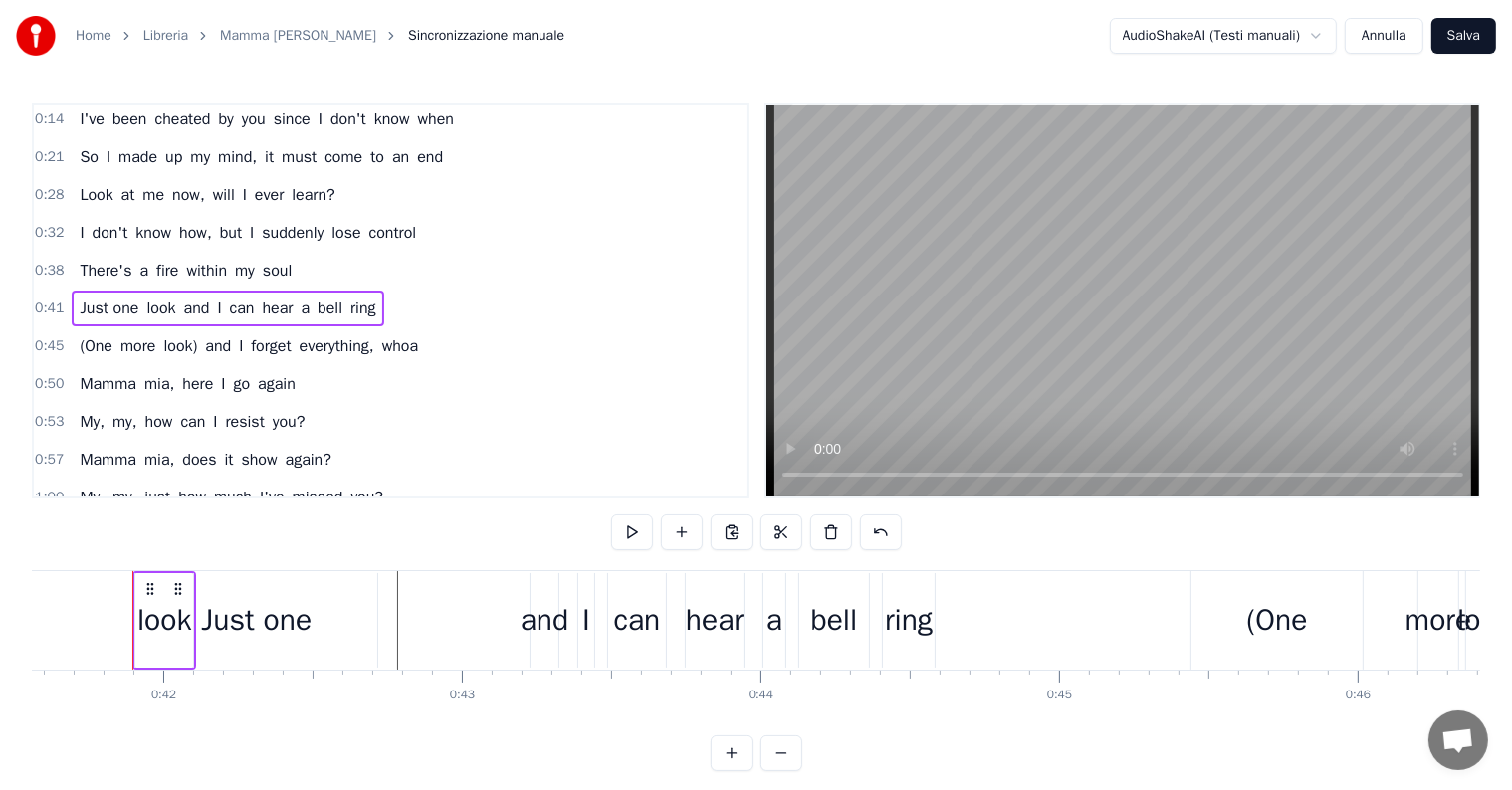 click on "look" at bounding box center (164, 620) 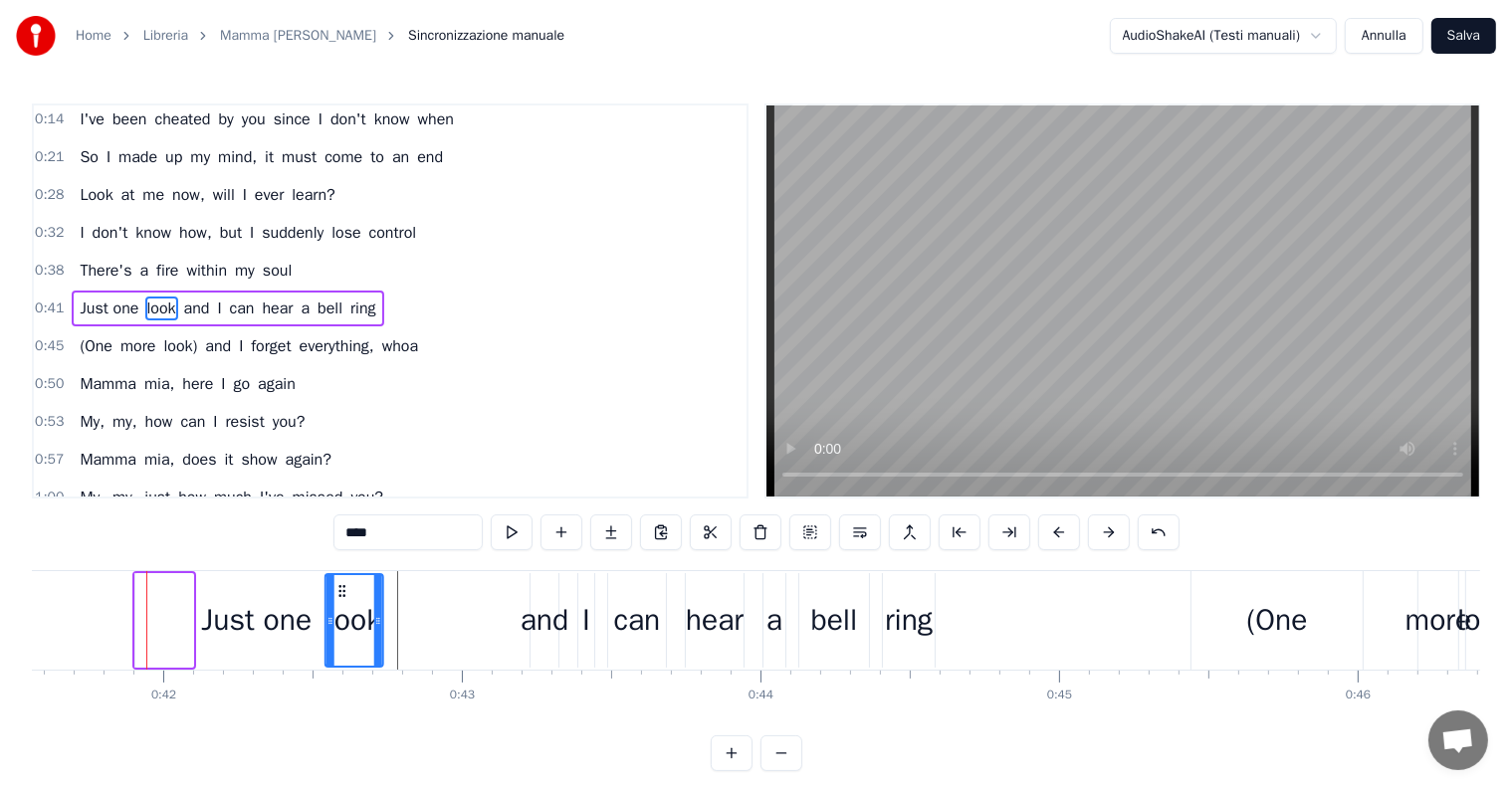 drag, startPoint x: 151, startPoint y: 587, endPoint x: 340, endPoint y: 585, distance: 189.01058 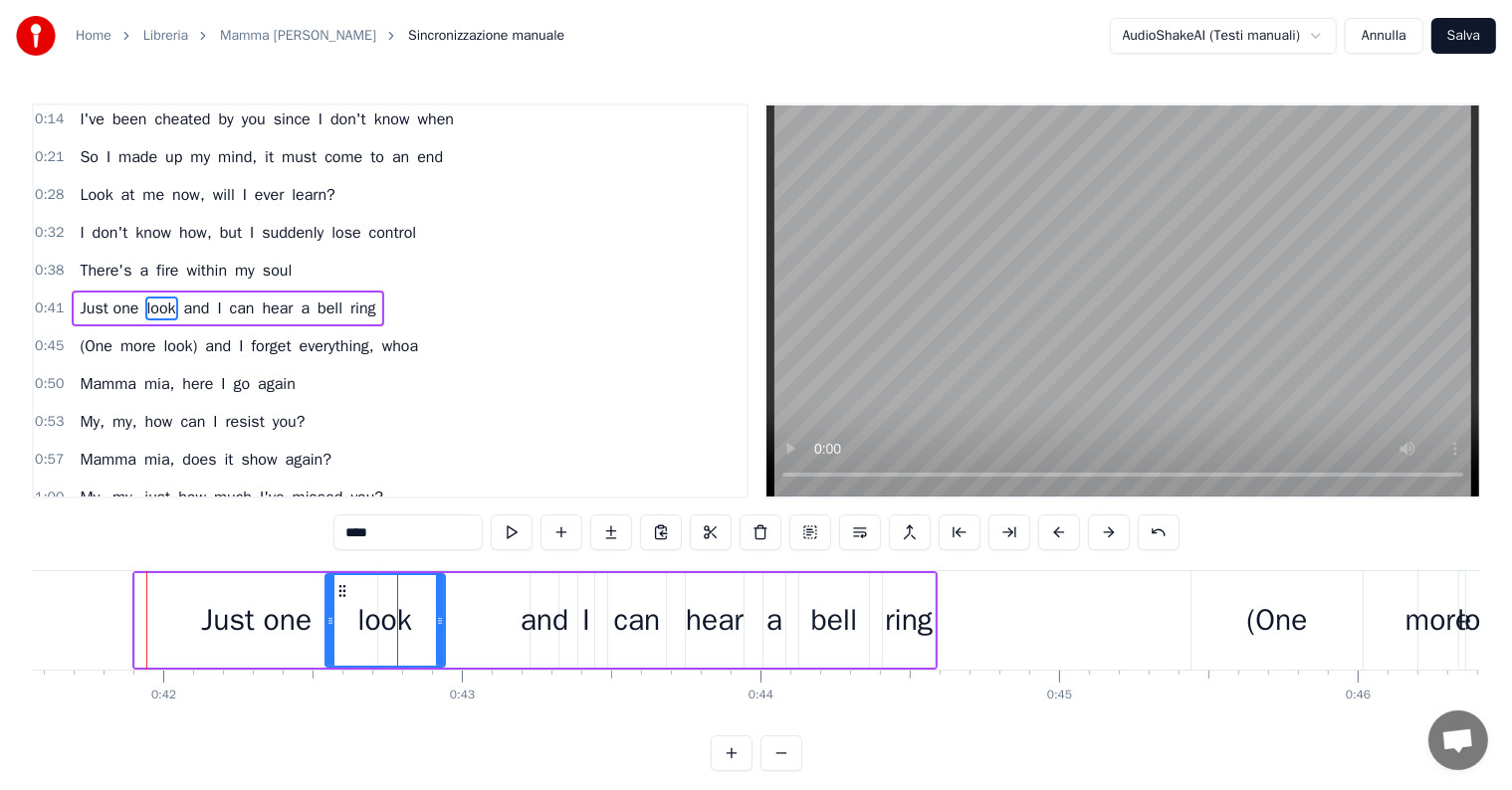 drag, startPoint x: 376, startPoint y: 616, endPoint x: 438, endPoint y: 612, distance: 62.1289 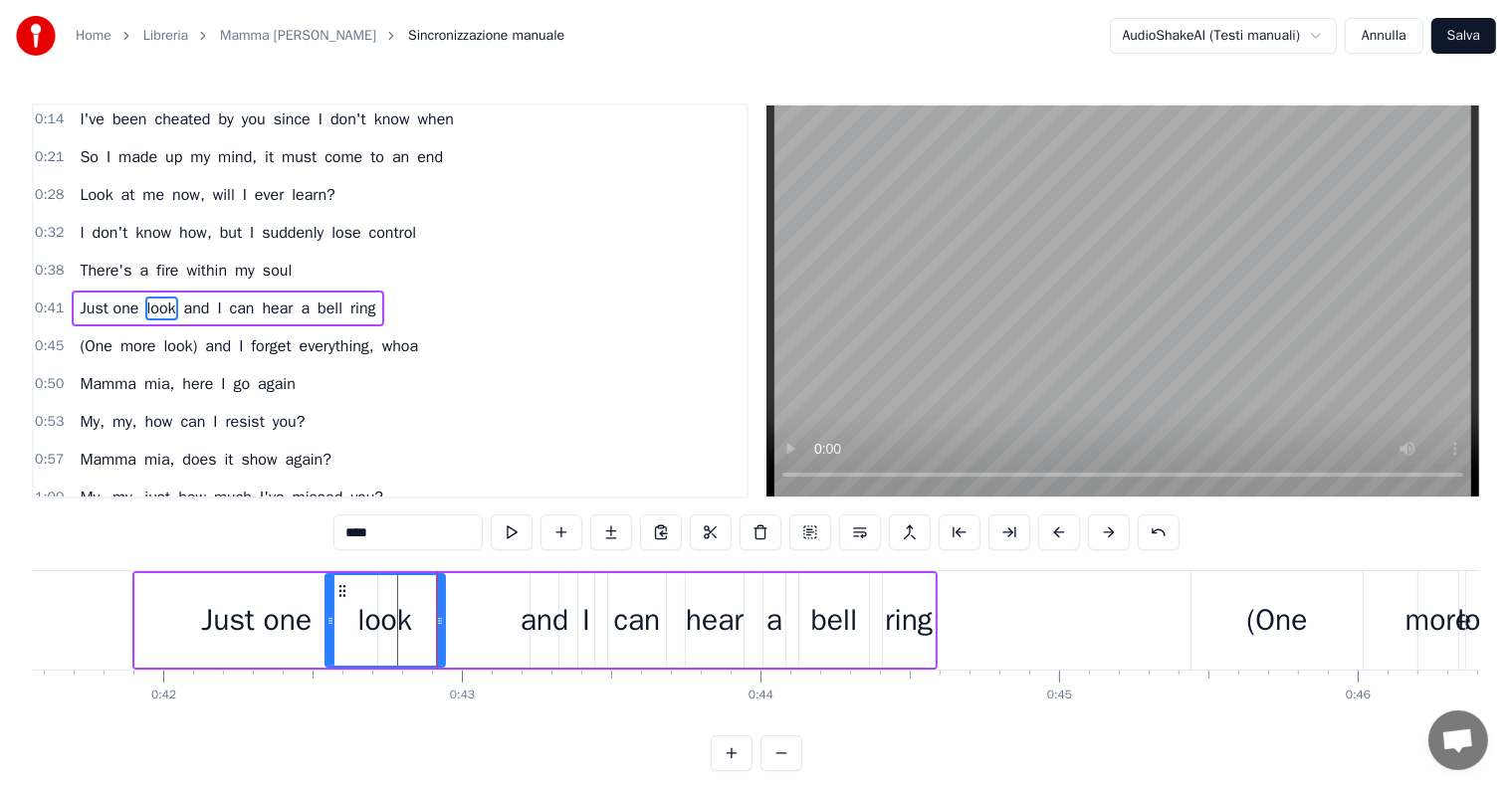 click on "Just one look and I can hear a bell ring" at bounding box center [227, 308] 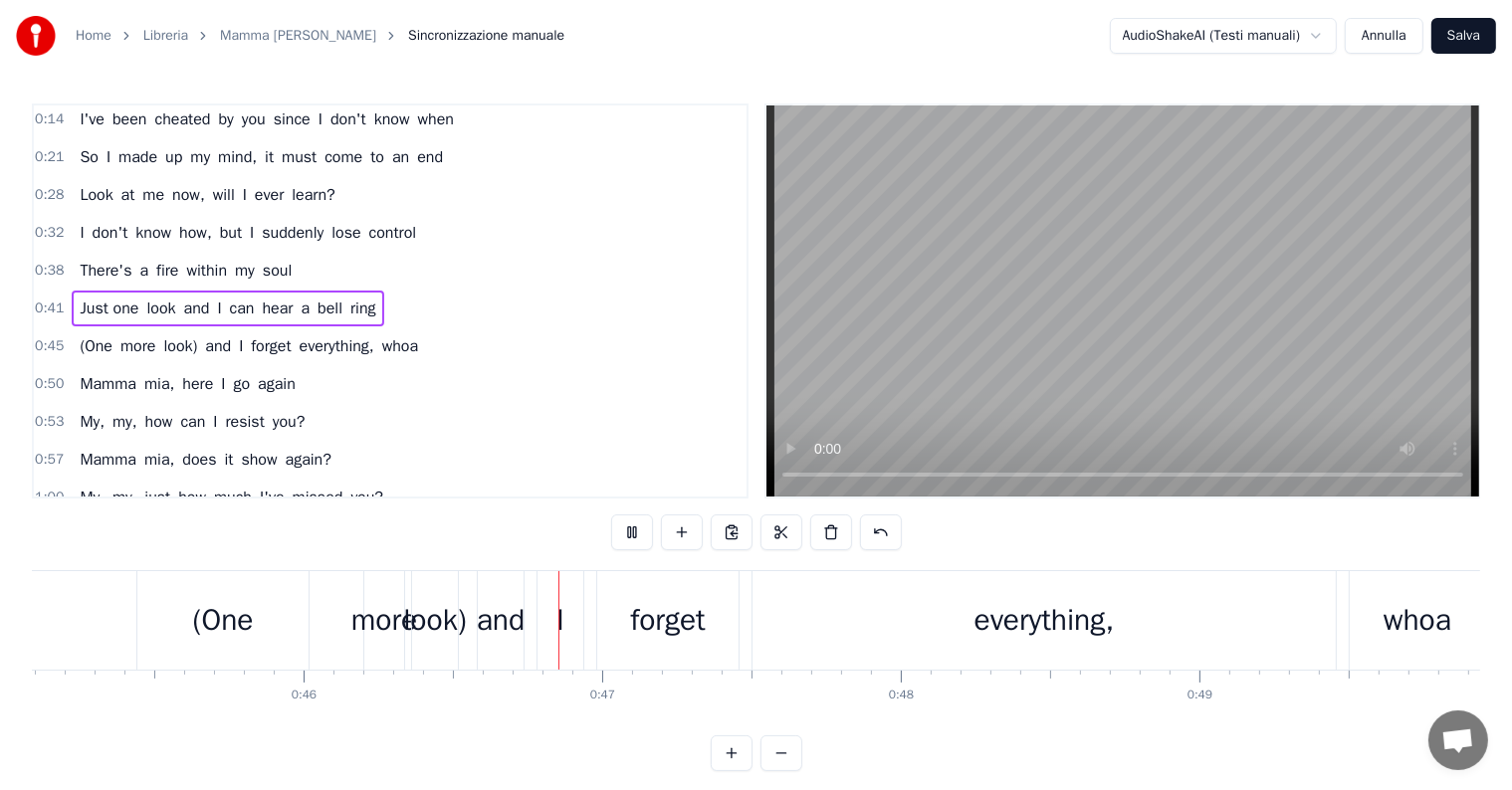 scroll, scrollTop: 0, scrollLeft: 13736, axis: horizontal 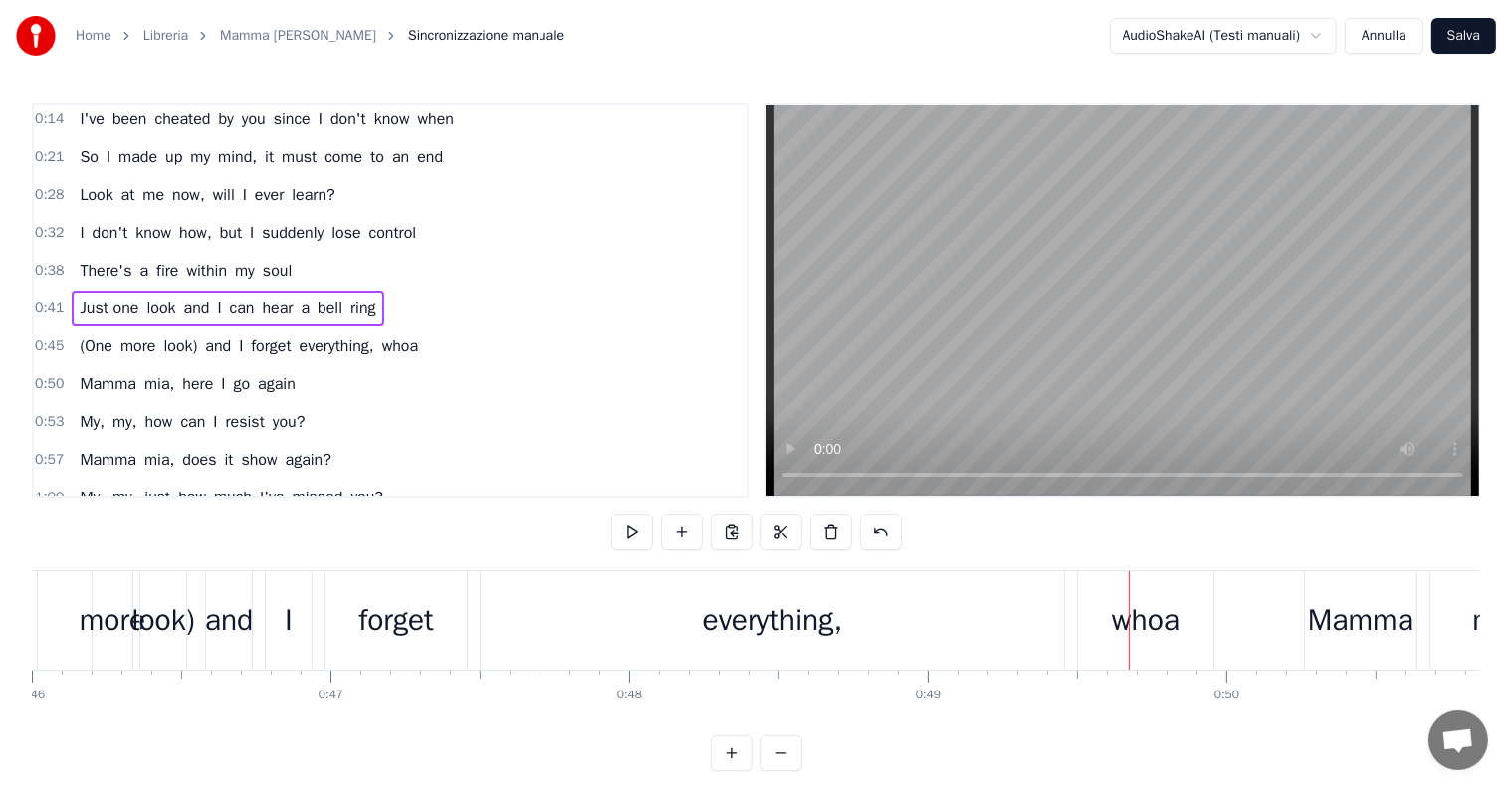 click on "everything," at bounding box center (772, 620) 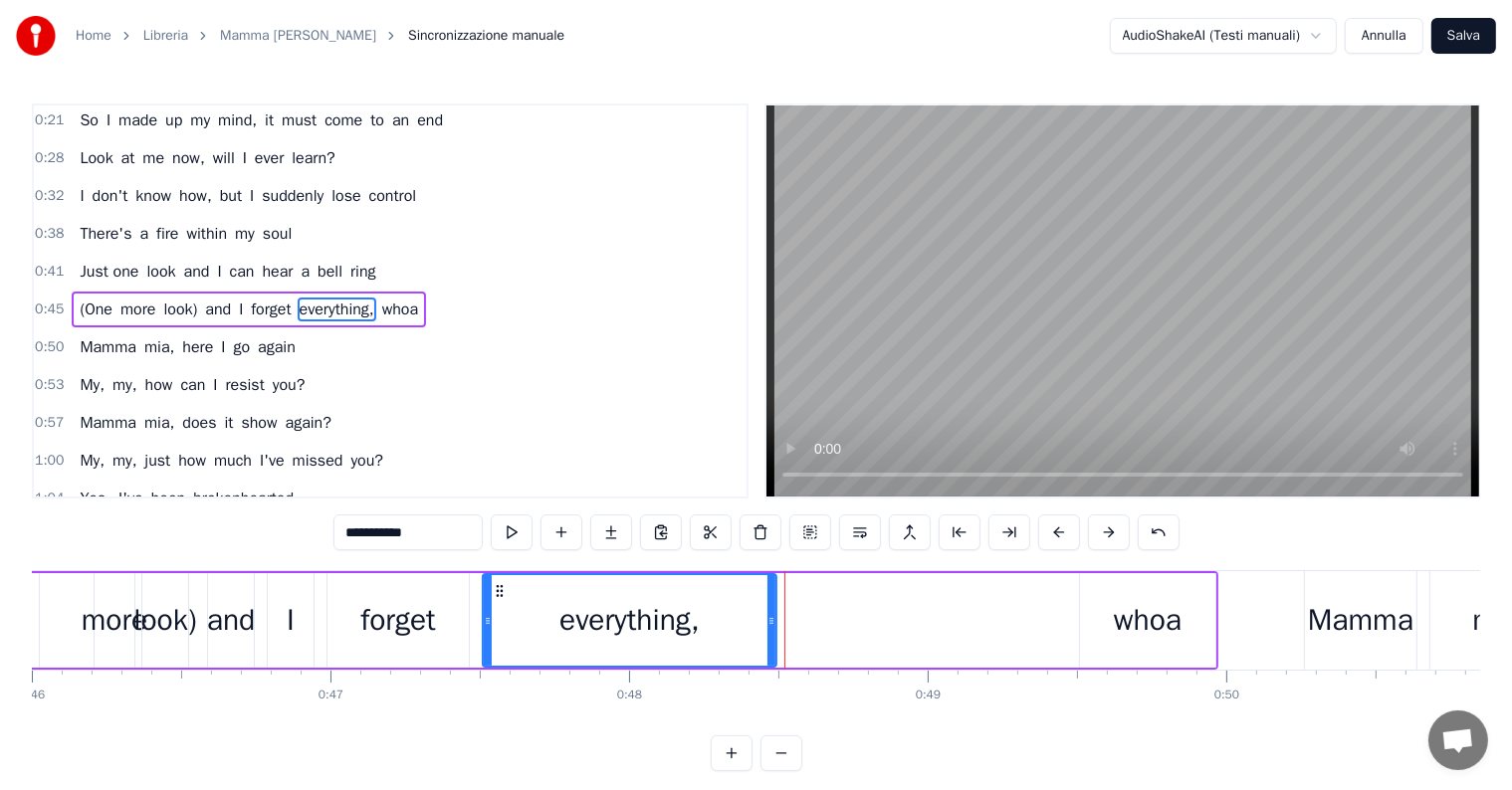 drag, startPoint x: 1061, startPoint y: 620, endPoint x: 771, endPoint y: 617, distance: 290.01552 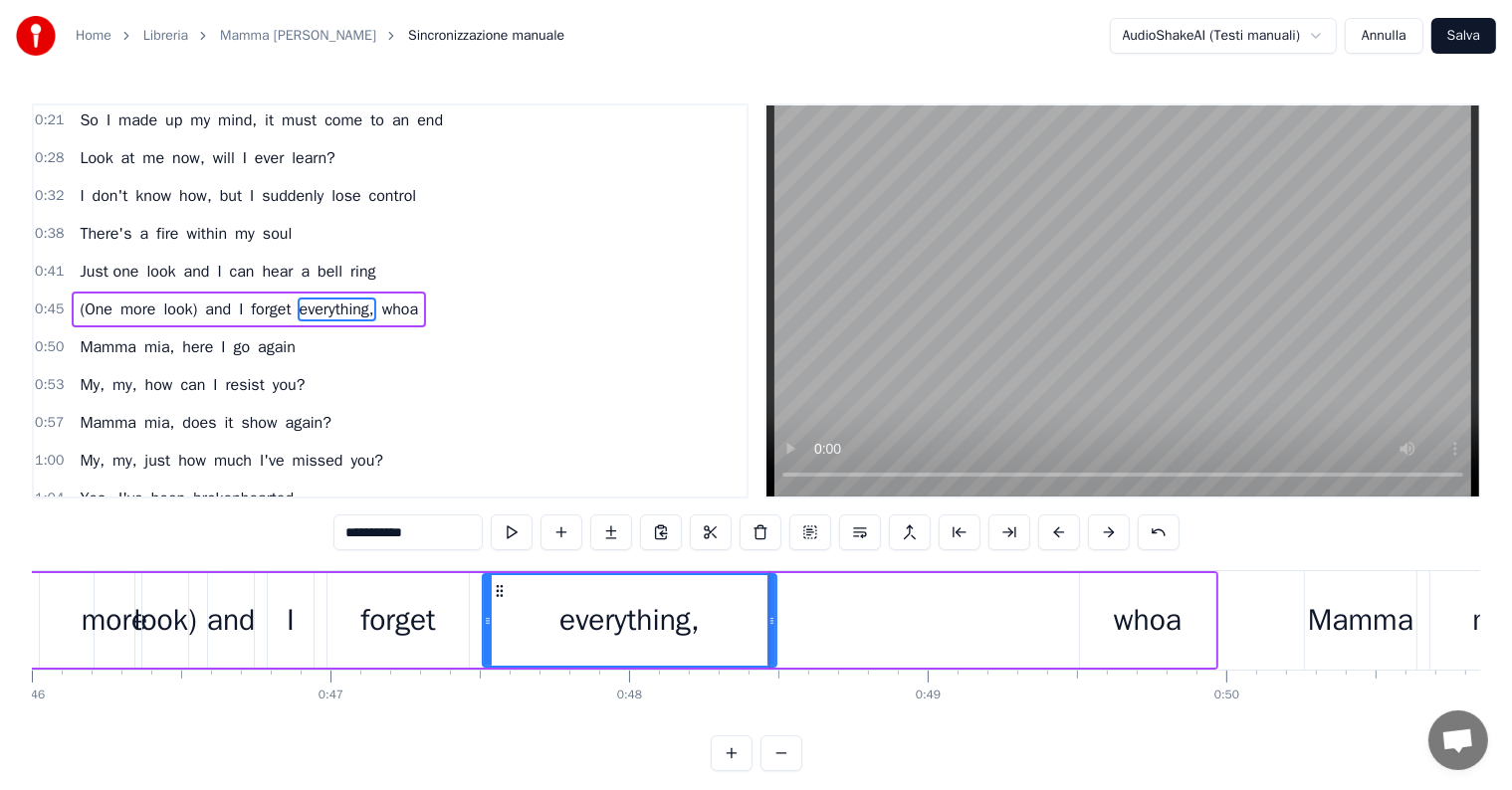 click on "whoa" at bounding box center [1148, 620] 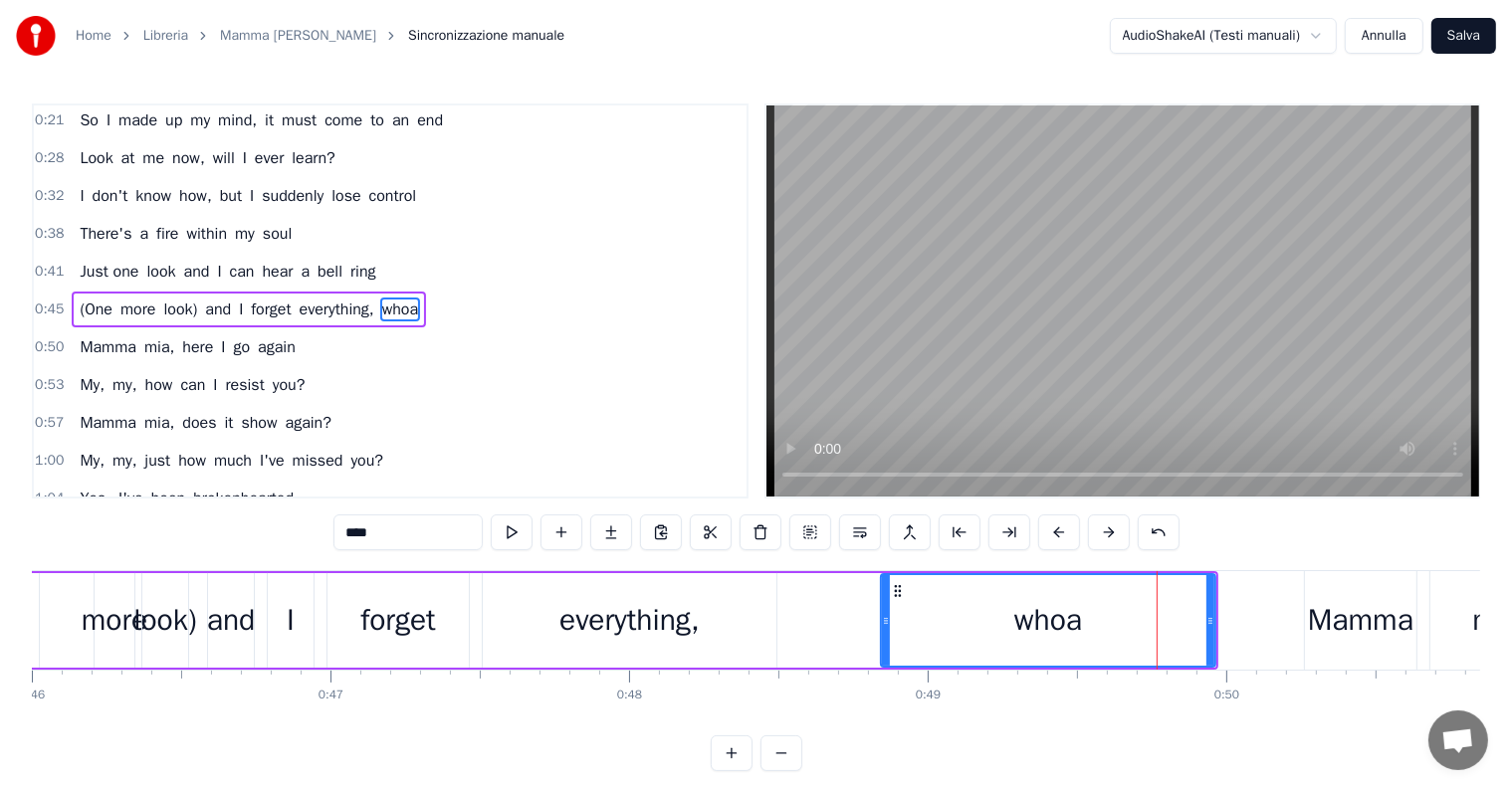 drag, startPoint x: 1083, startPoint y: 620, endPoint x: 884, endPoint y: 625, distance: 199.0628 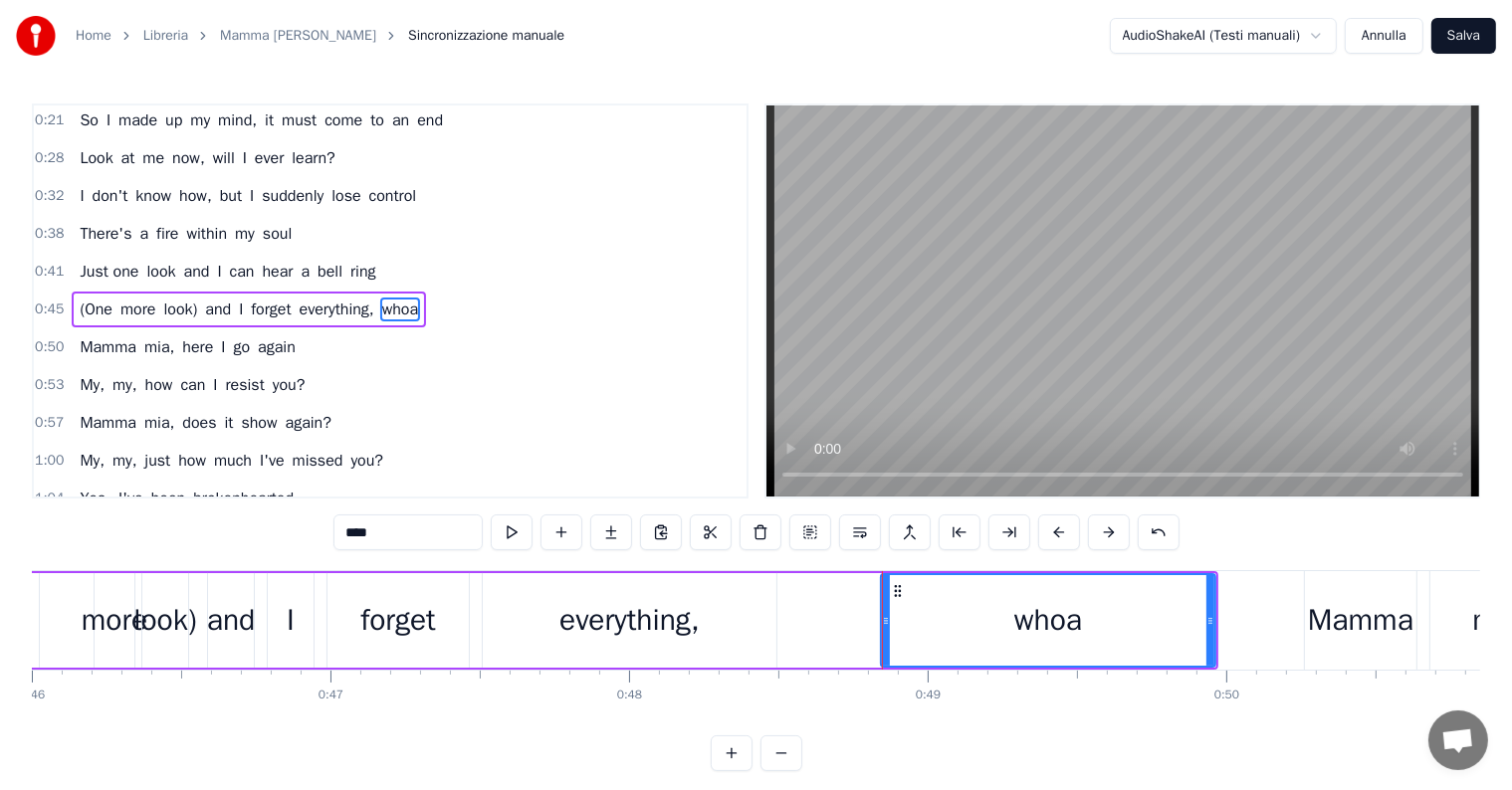 click on "(One more look) and I forget everything, whoa" at bounding box center (249, 309) 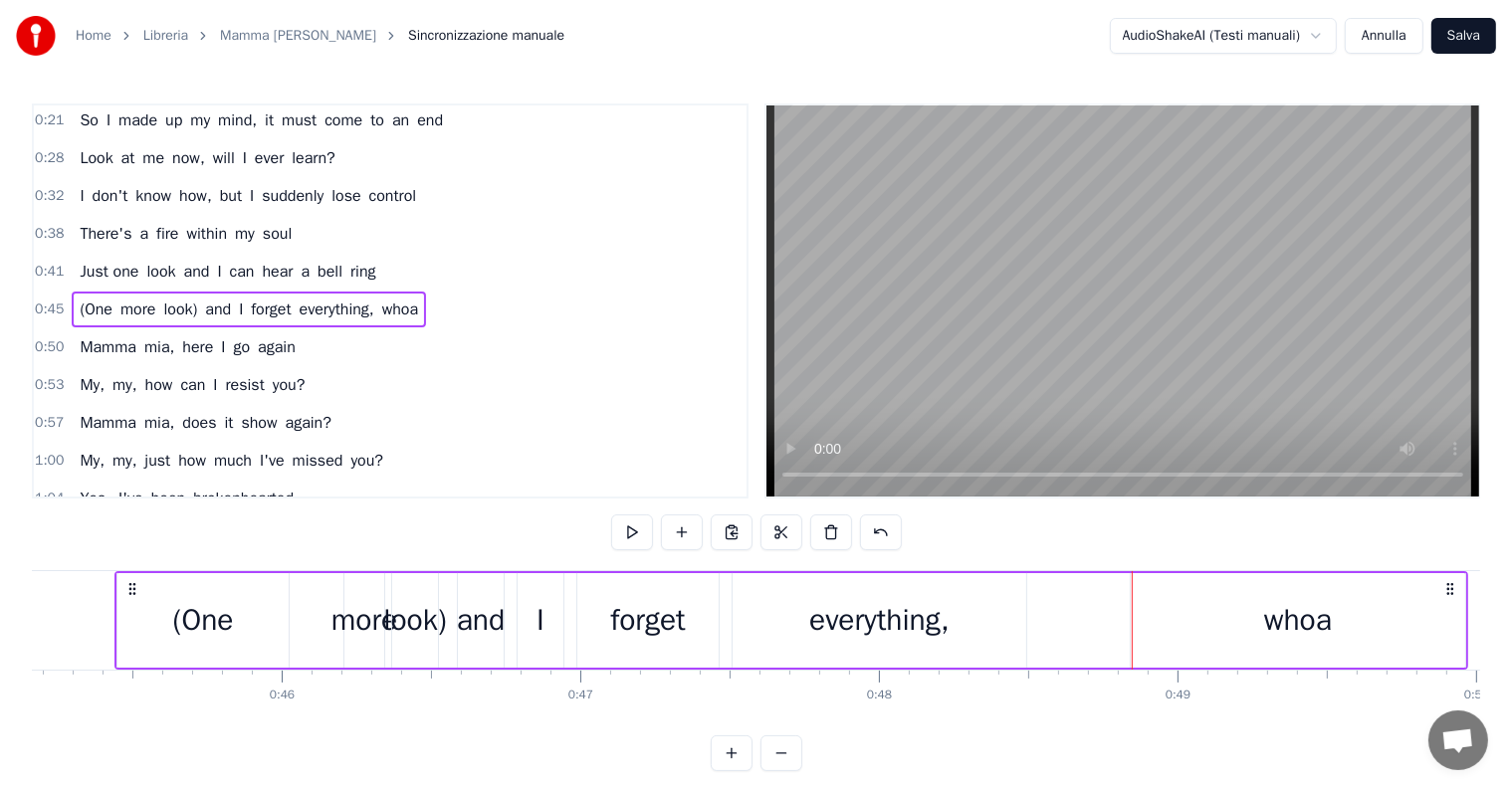 scroll, scrollTop: 0, scrollLeft: 13470, axis: horizontal 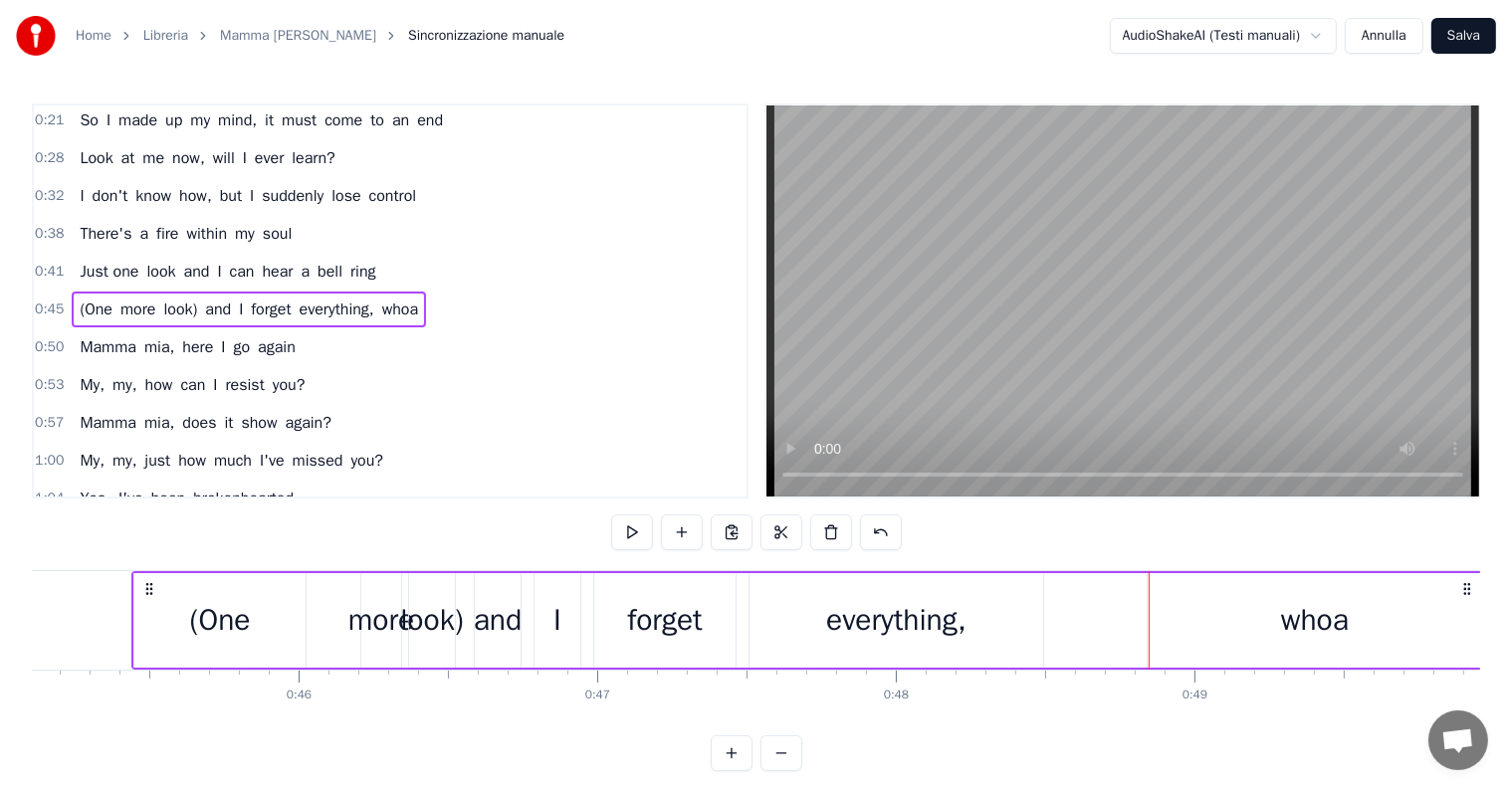 click on "more" at bounding box center (381, 620) 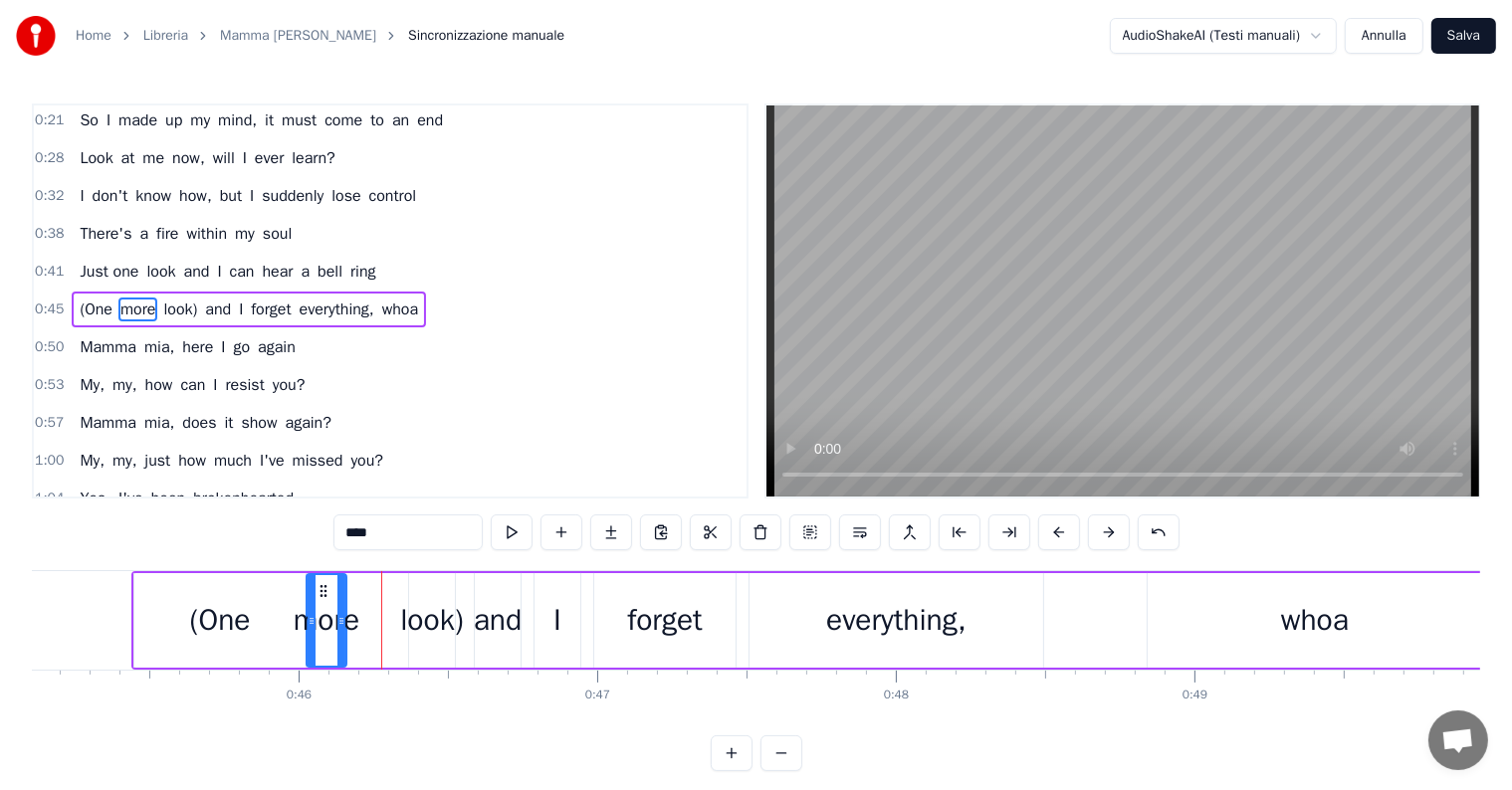 drag, startPoint x: 377, startPoint y: 589, endPoint x: 323, endPoint y: 589, distance: 54 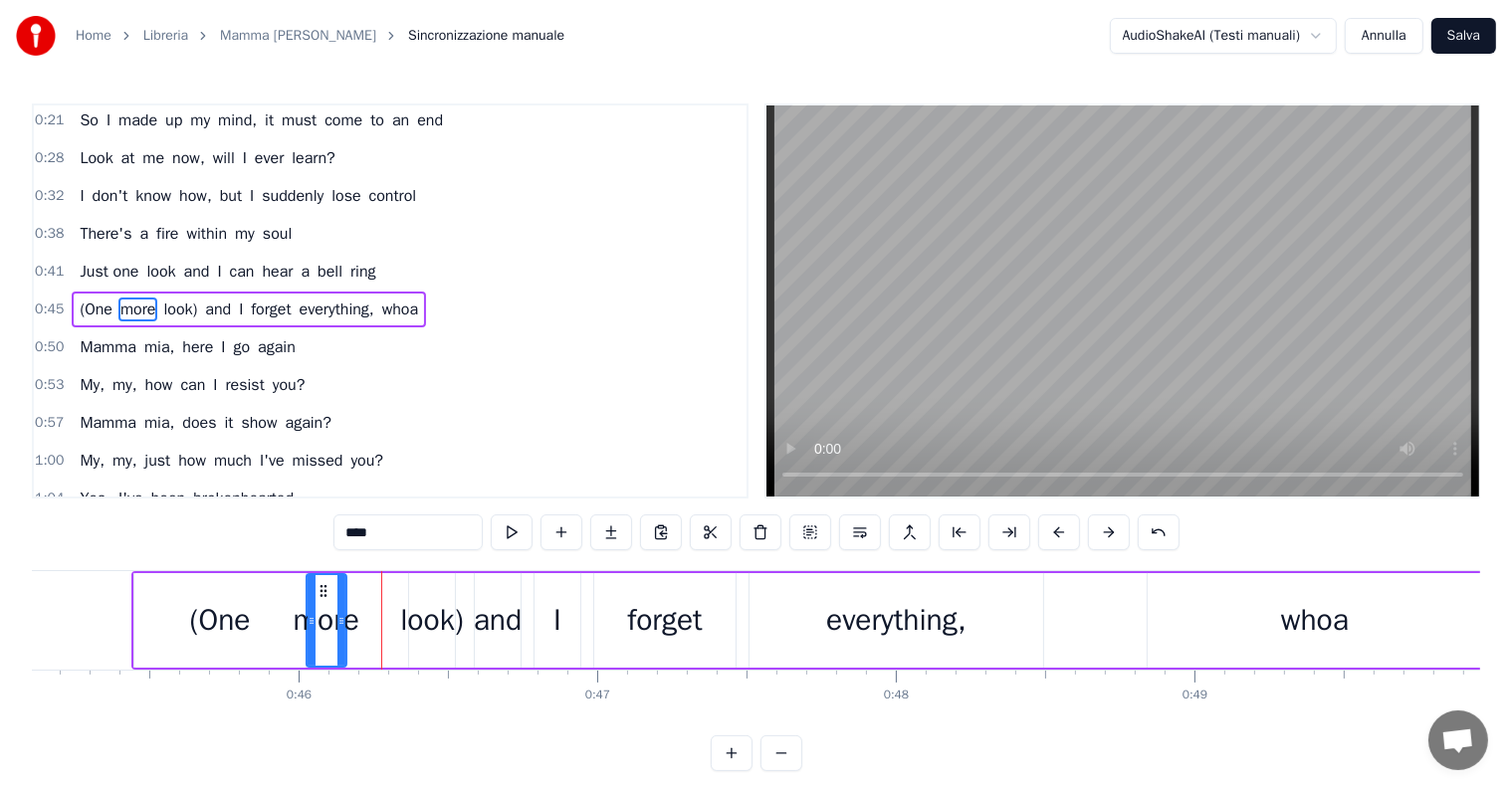 click on "0:45 (One more look) and I forget everything, whoa" at bounding box center [390, 309] 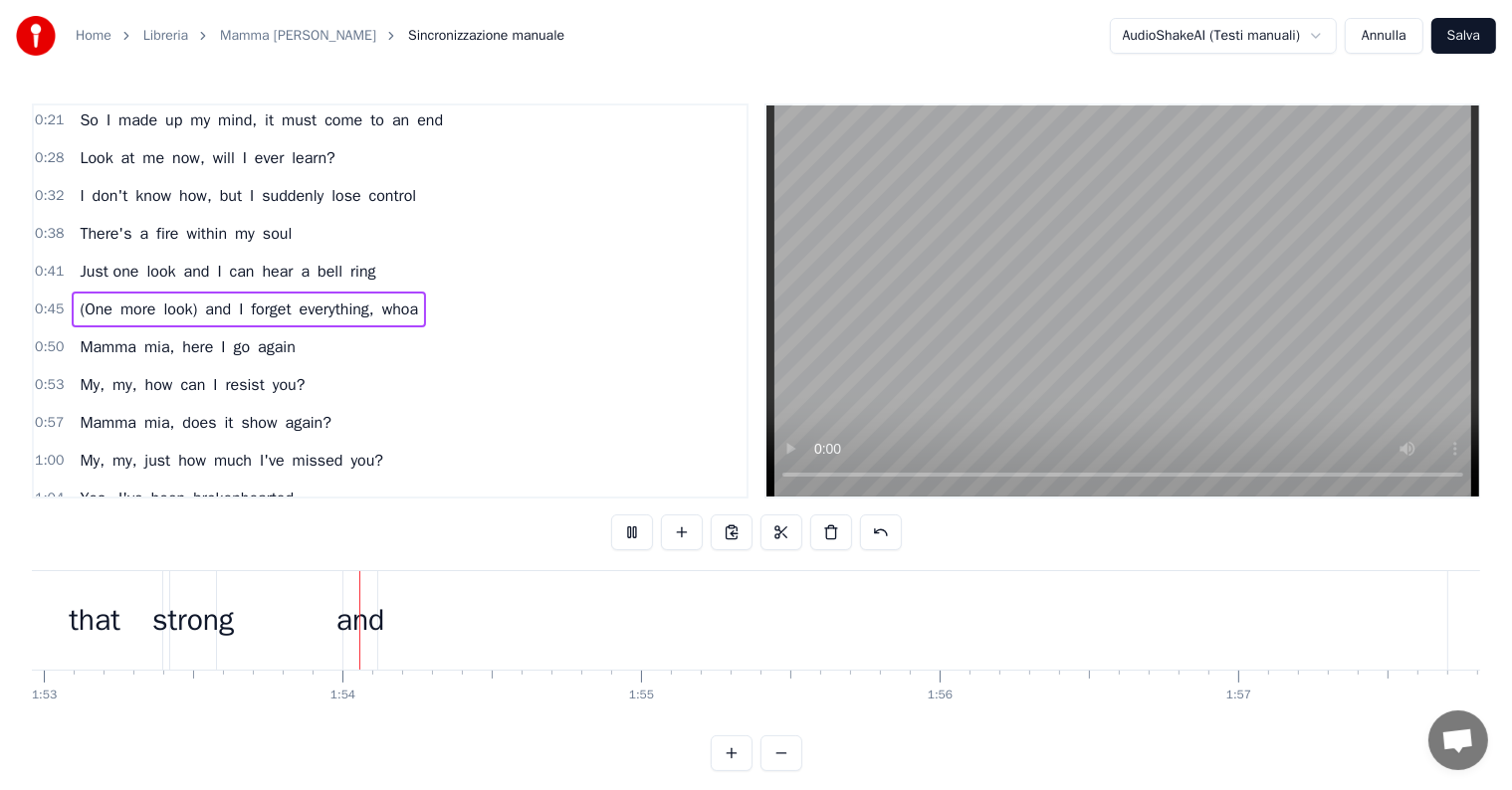 scroll, scrollTop: 0, scrollLeft: 33769, axis: horizontal 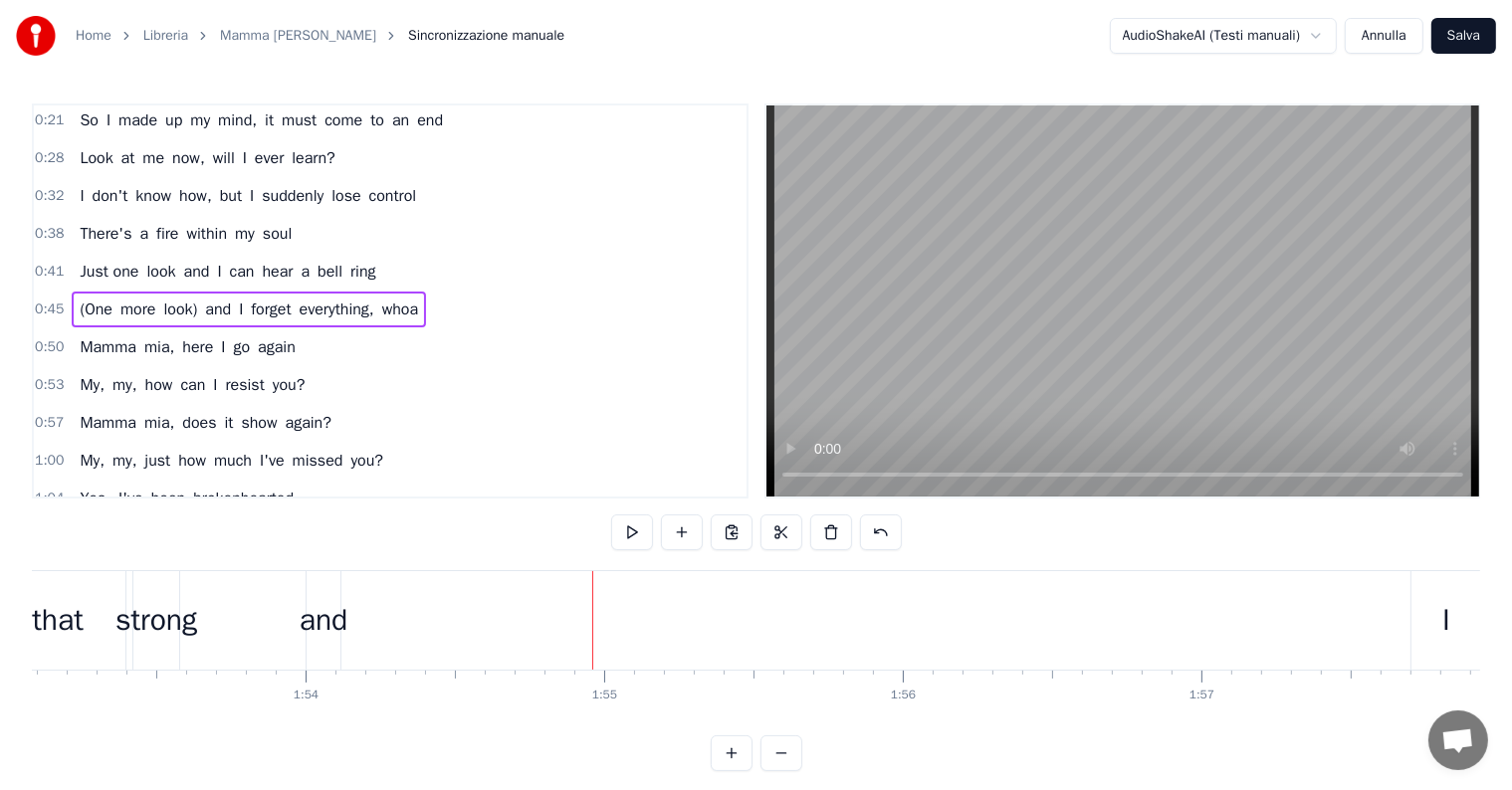 click on "and" at bounding box center [324, 620] 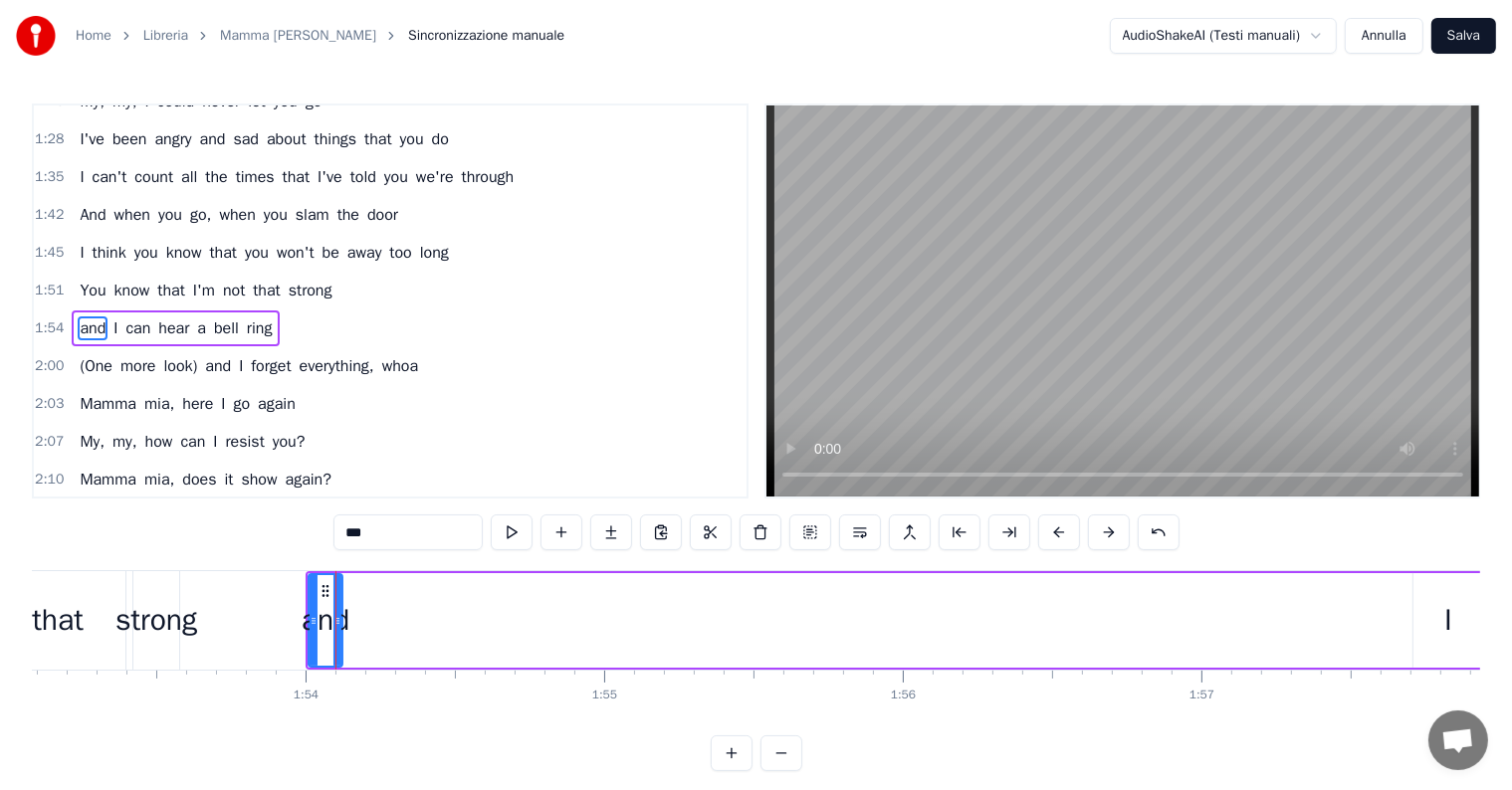 scroll, scrollTop: 591, scrollLeft: 0, axis: vertical 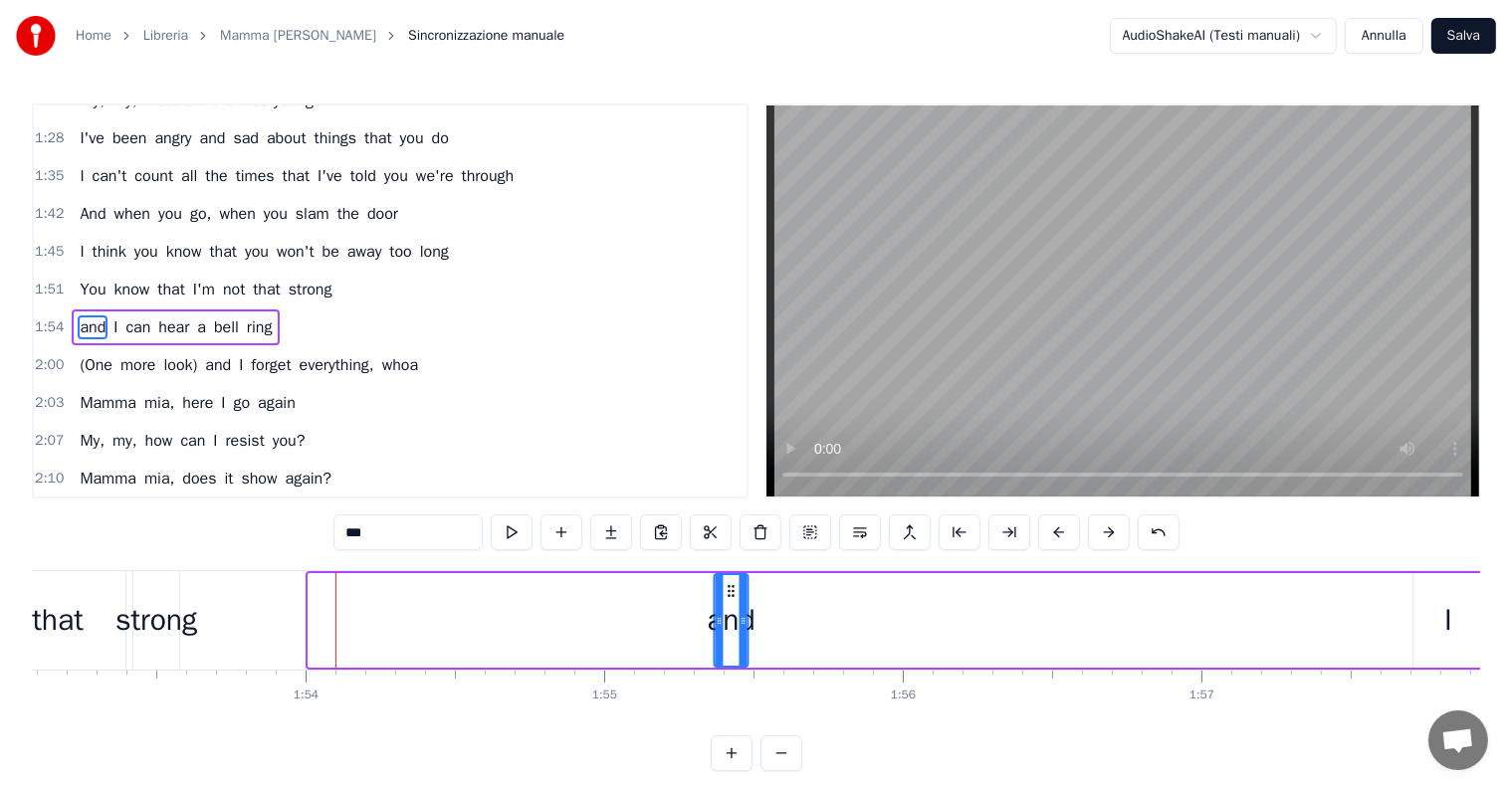 drag, startPoint x: 323, startPoint y: 588, endPoint x: 729, endPoint y: 585, distance: 406.01108 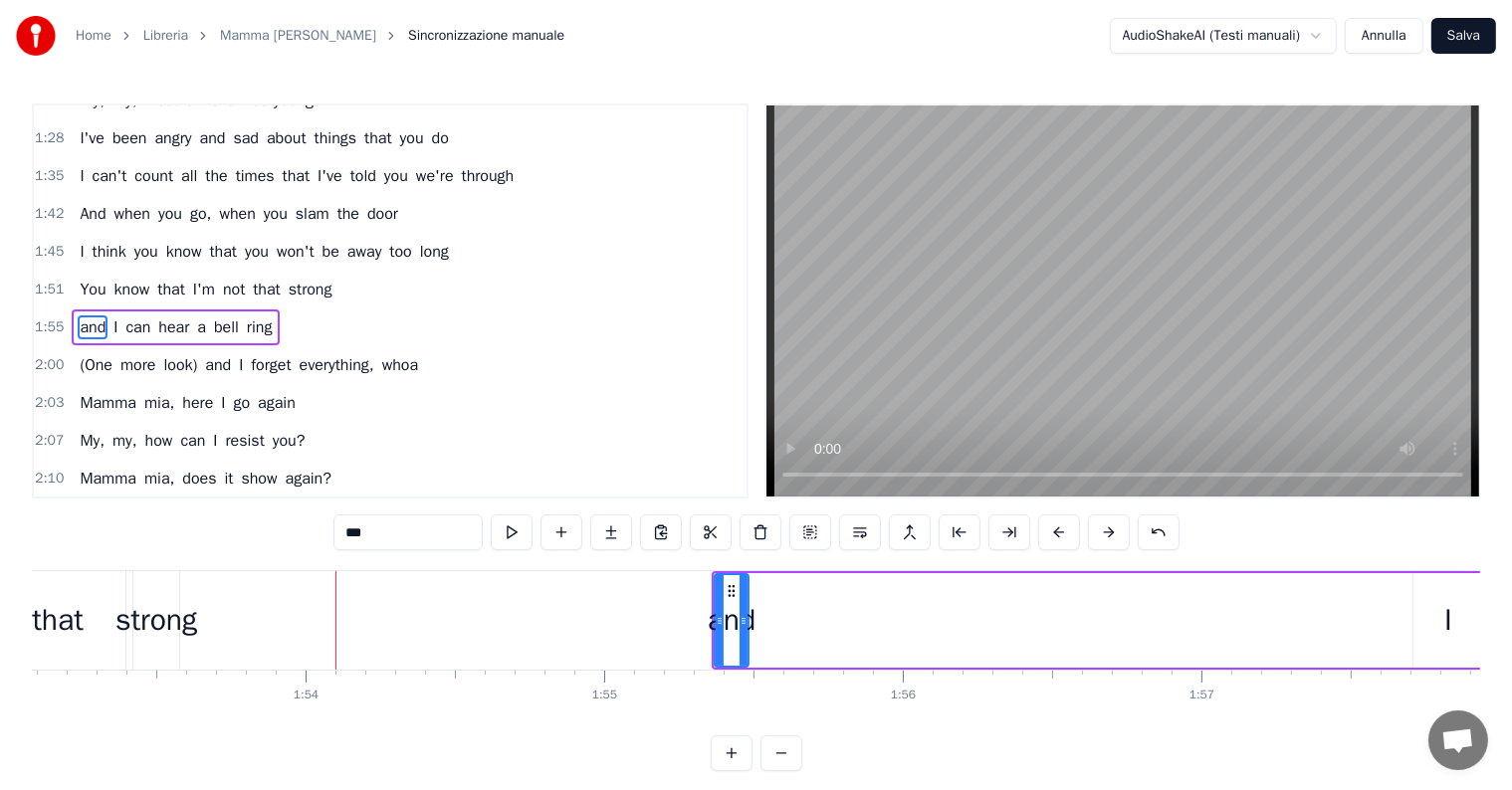 click on "You know that I'm not that strong" at bounding box center (205, 290) 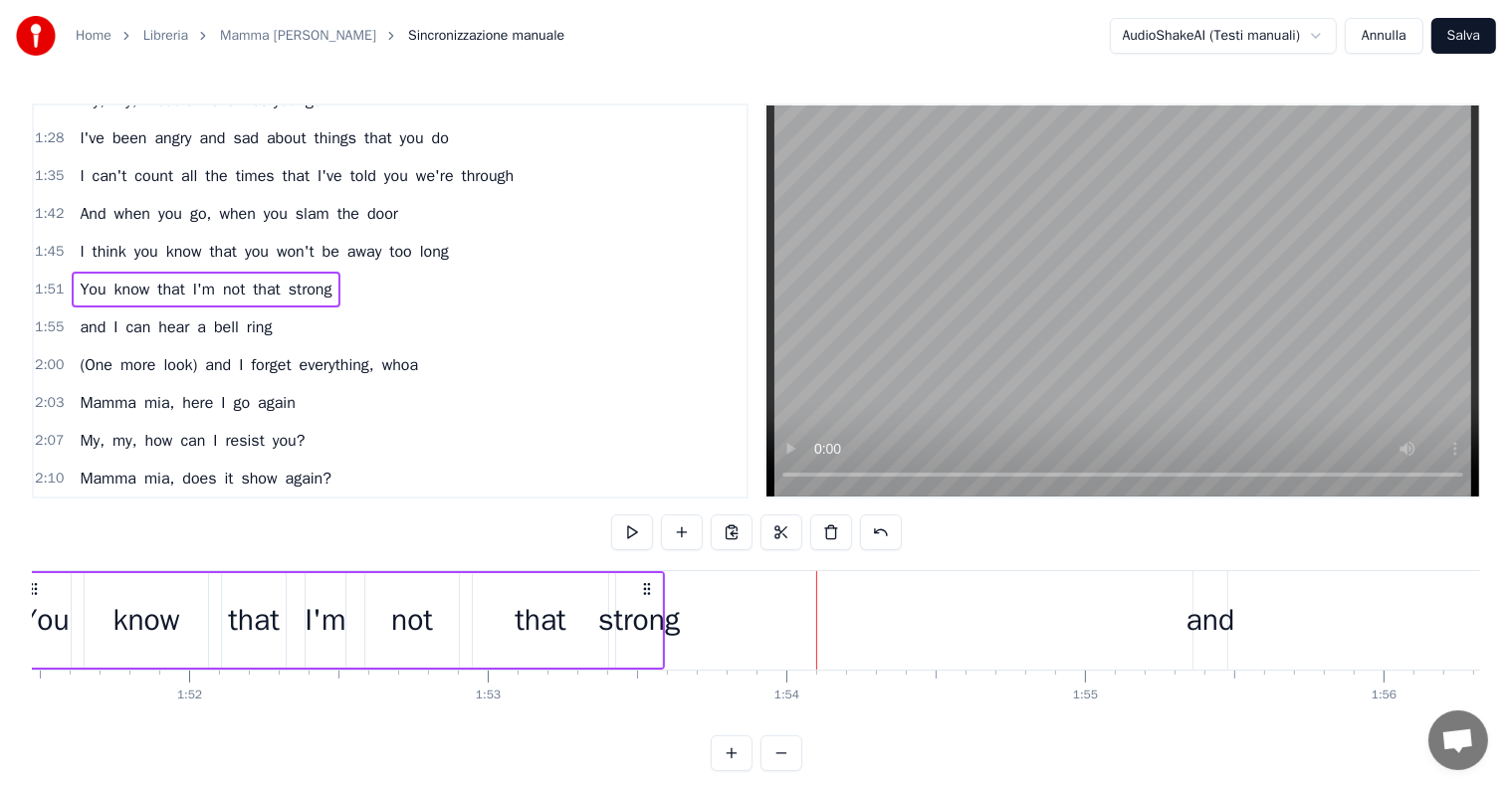 scroll, scrollTop: 0, scrollLeft: 33171, axis: horizontal 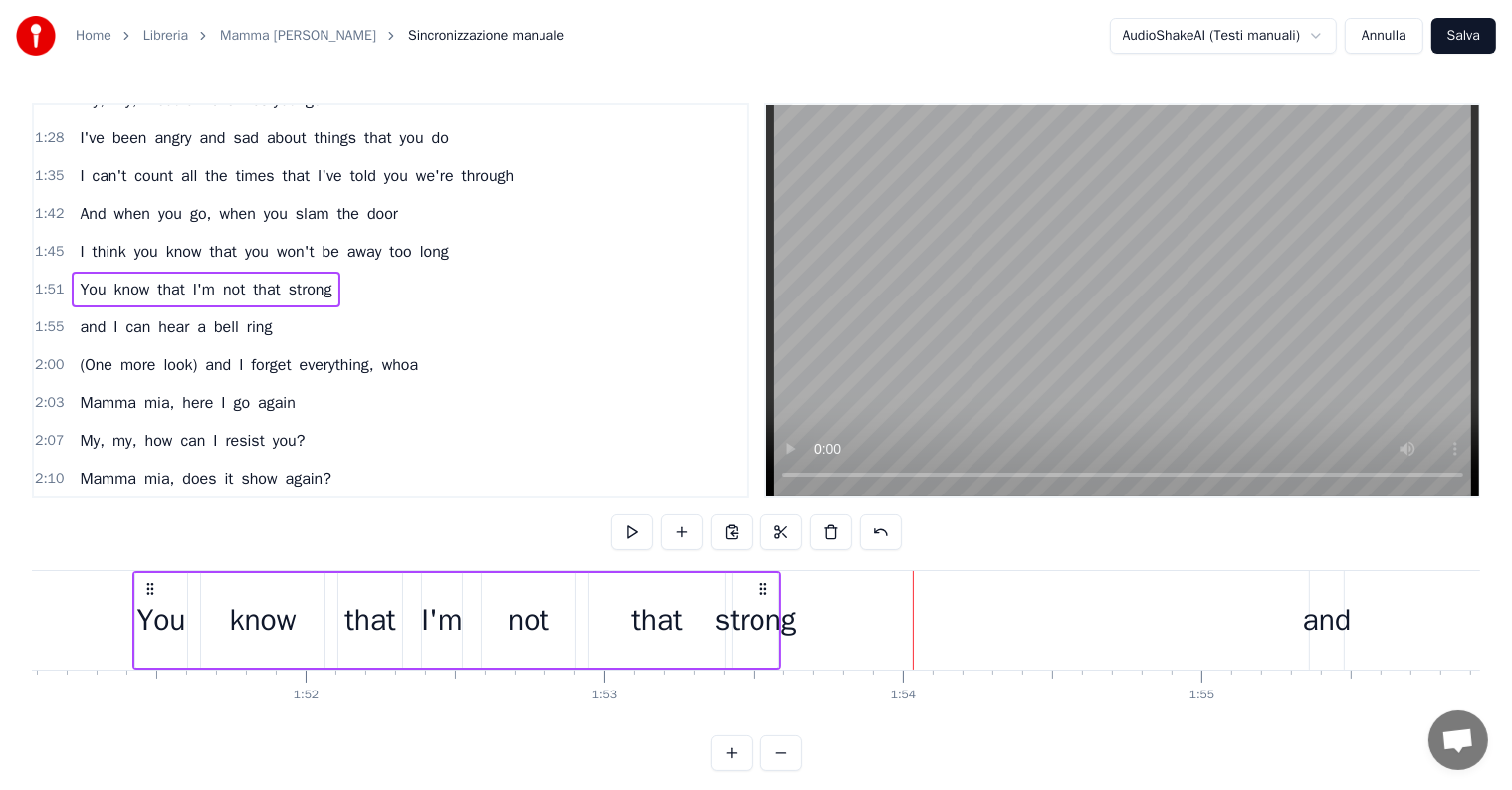 click on "strong" at bounding box center [756, 620] 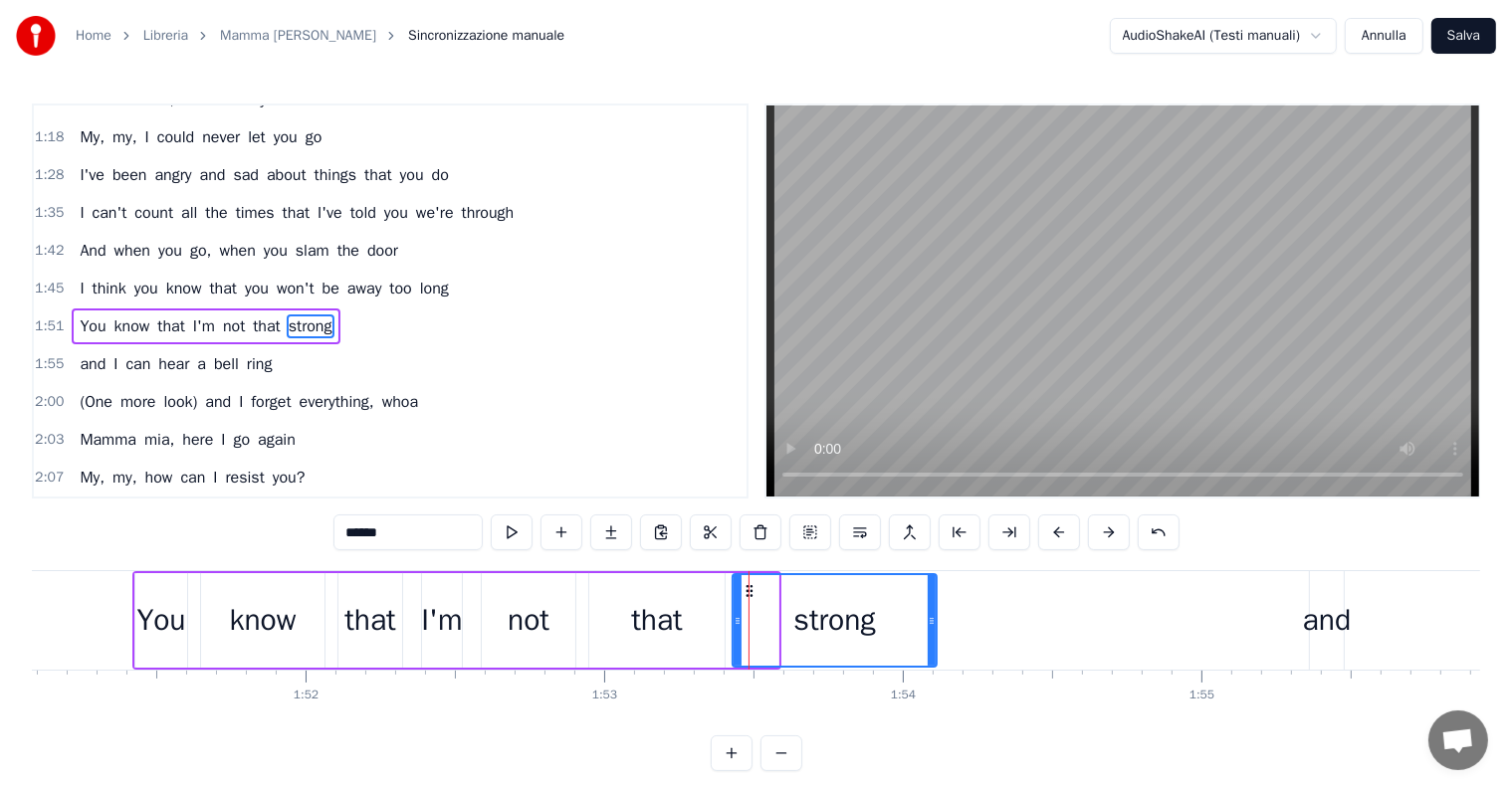 drag, startPoint x: 769, startPoint y: 615, endPoint x: 928, endPoint y: 615, distance: 159 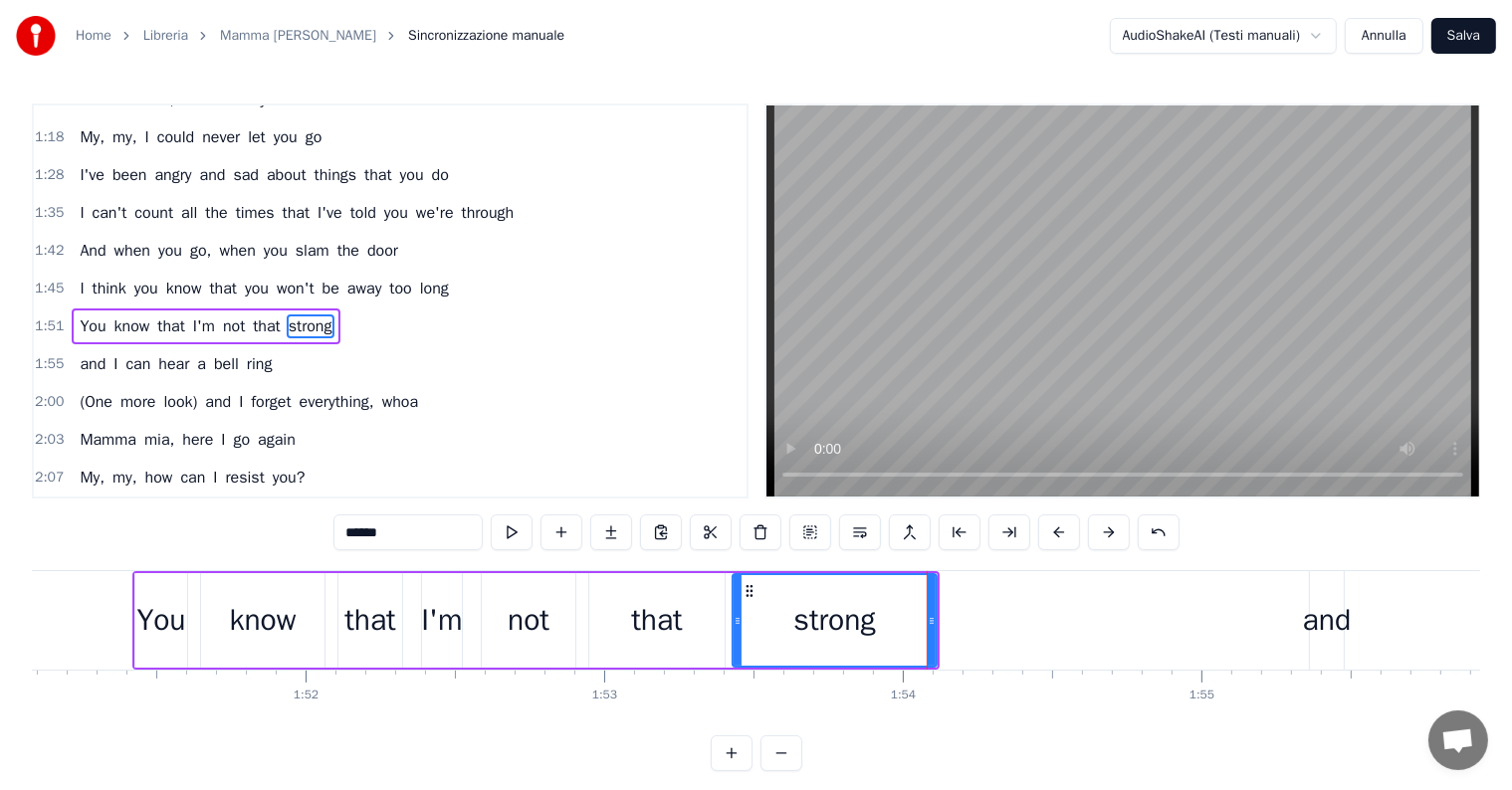 click on "You know that I'm not that strong" at bounding box center [205, 326] 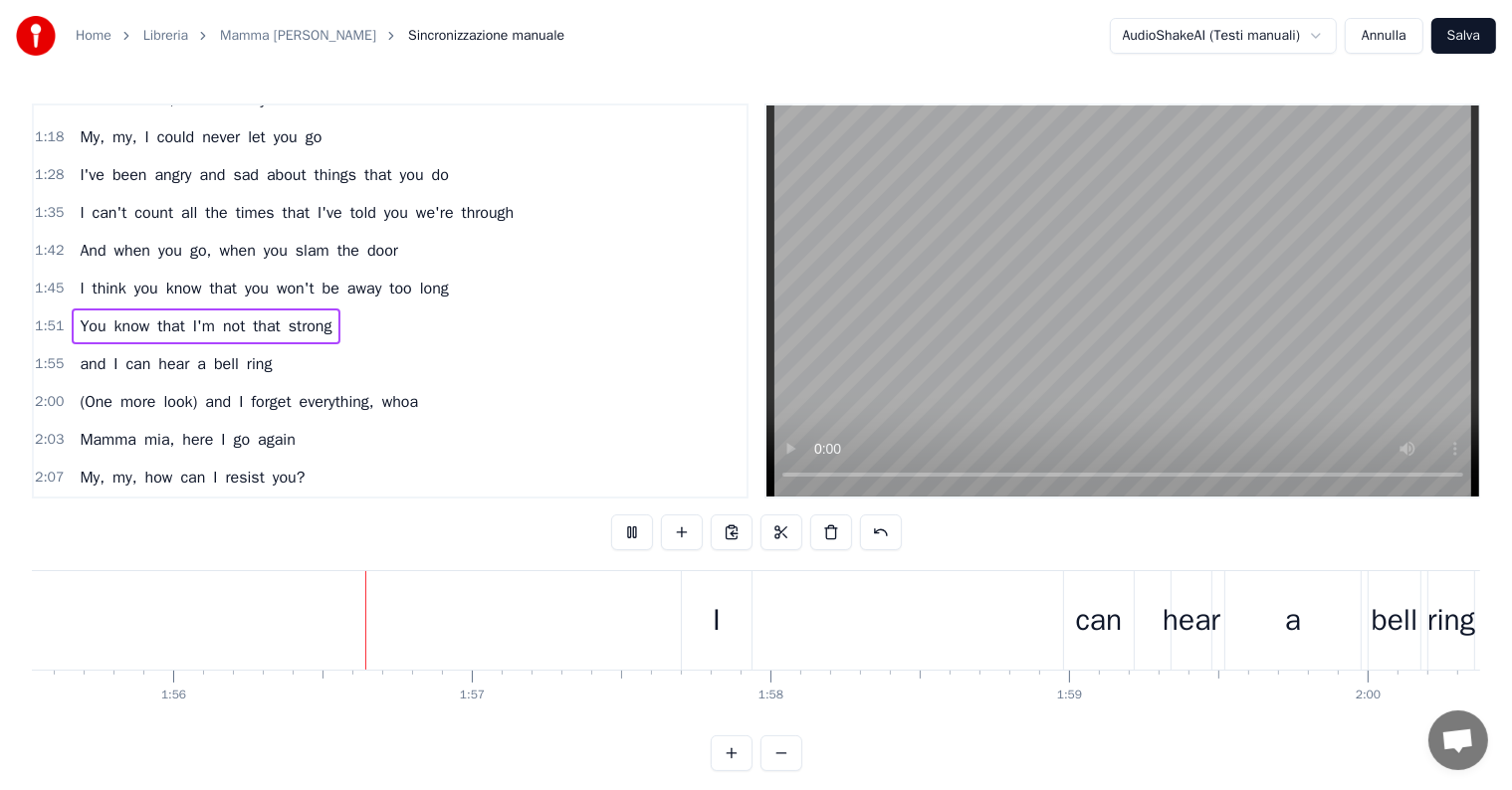 scroll, scrollTop: 0, scrollLeft: 34499, axis: horizontal 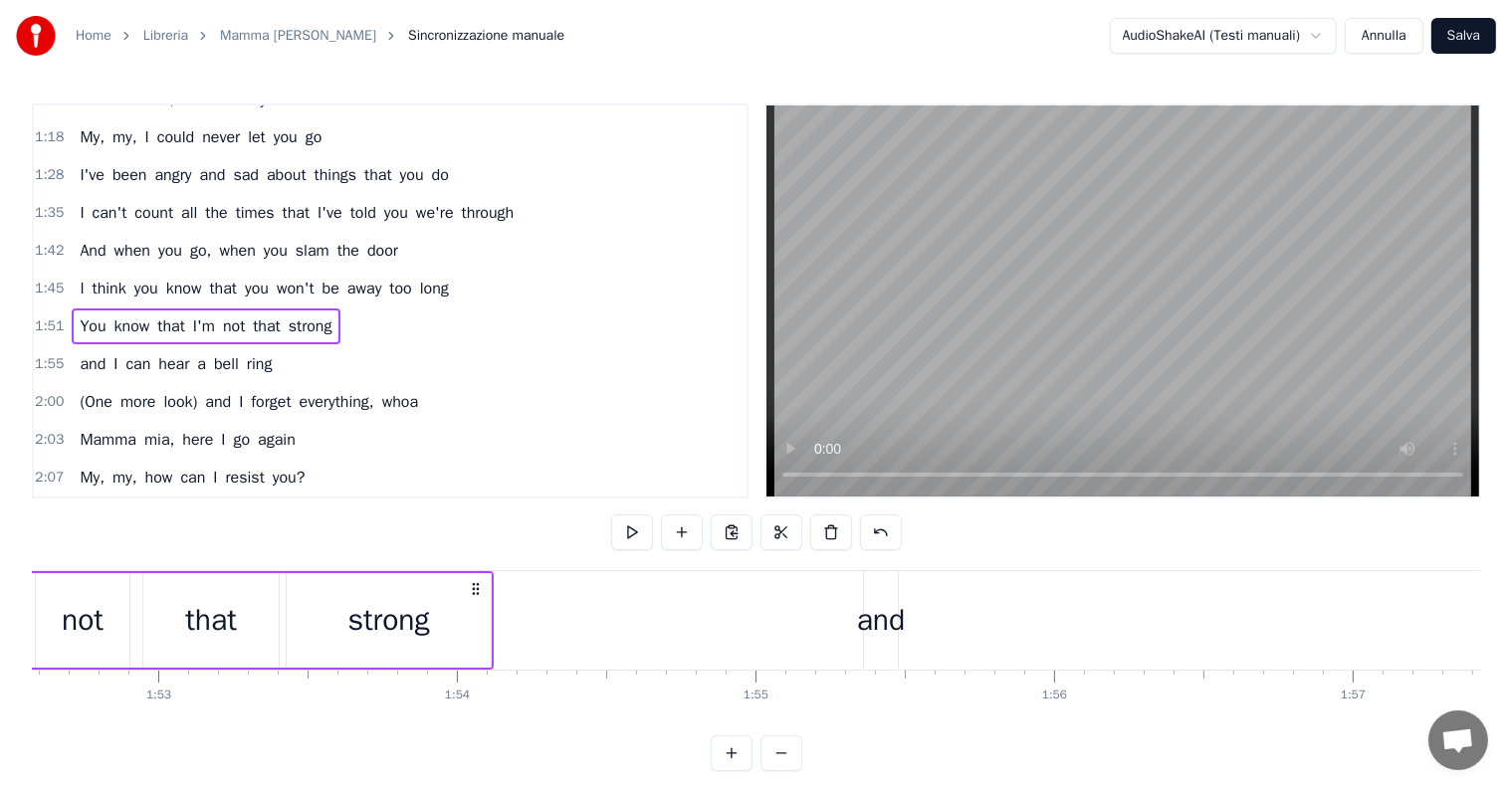 click on "and" at bounding box center (881, 620) 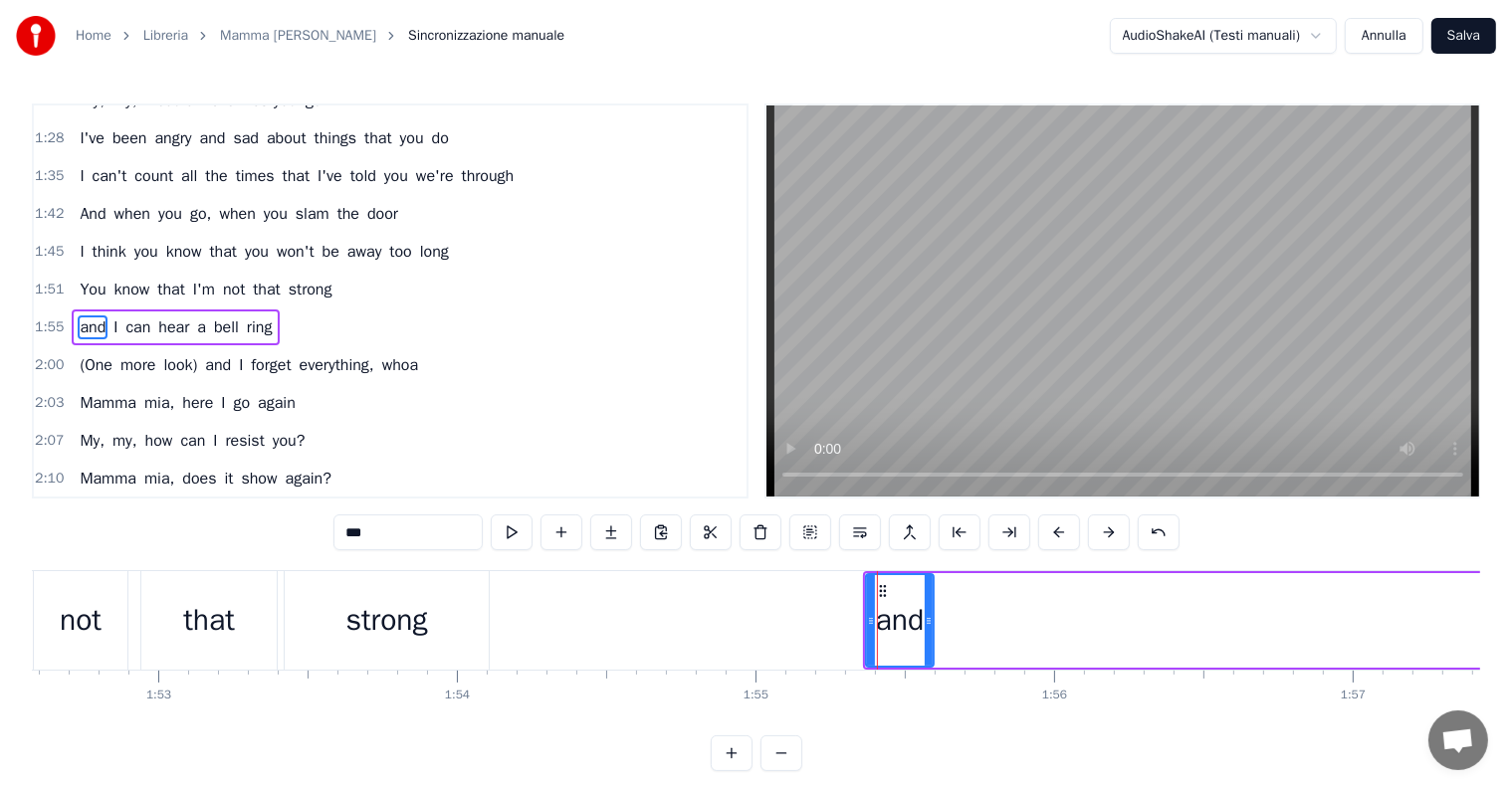 drag, startPoint x: 895, startPoint y: 621, endPoint x: 929, endPoint y: 621, distance: 34 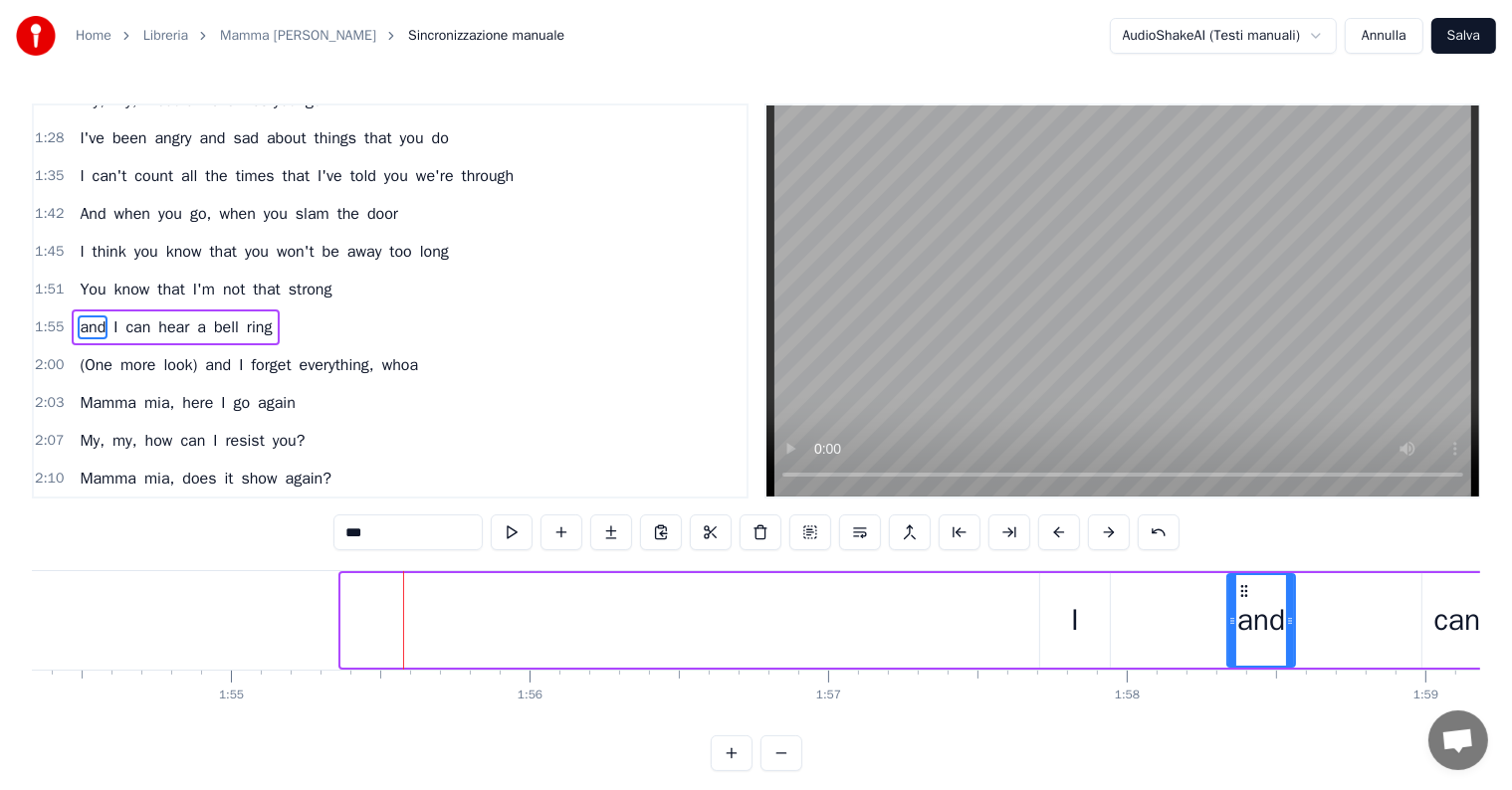 scroll, scrollTop: 0, scrollLeft: 34153, axis: horizontal 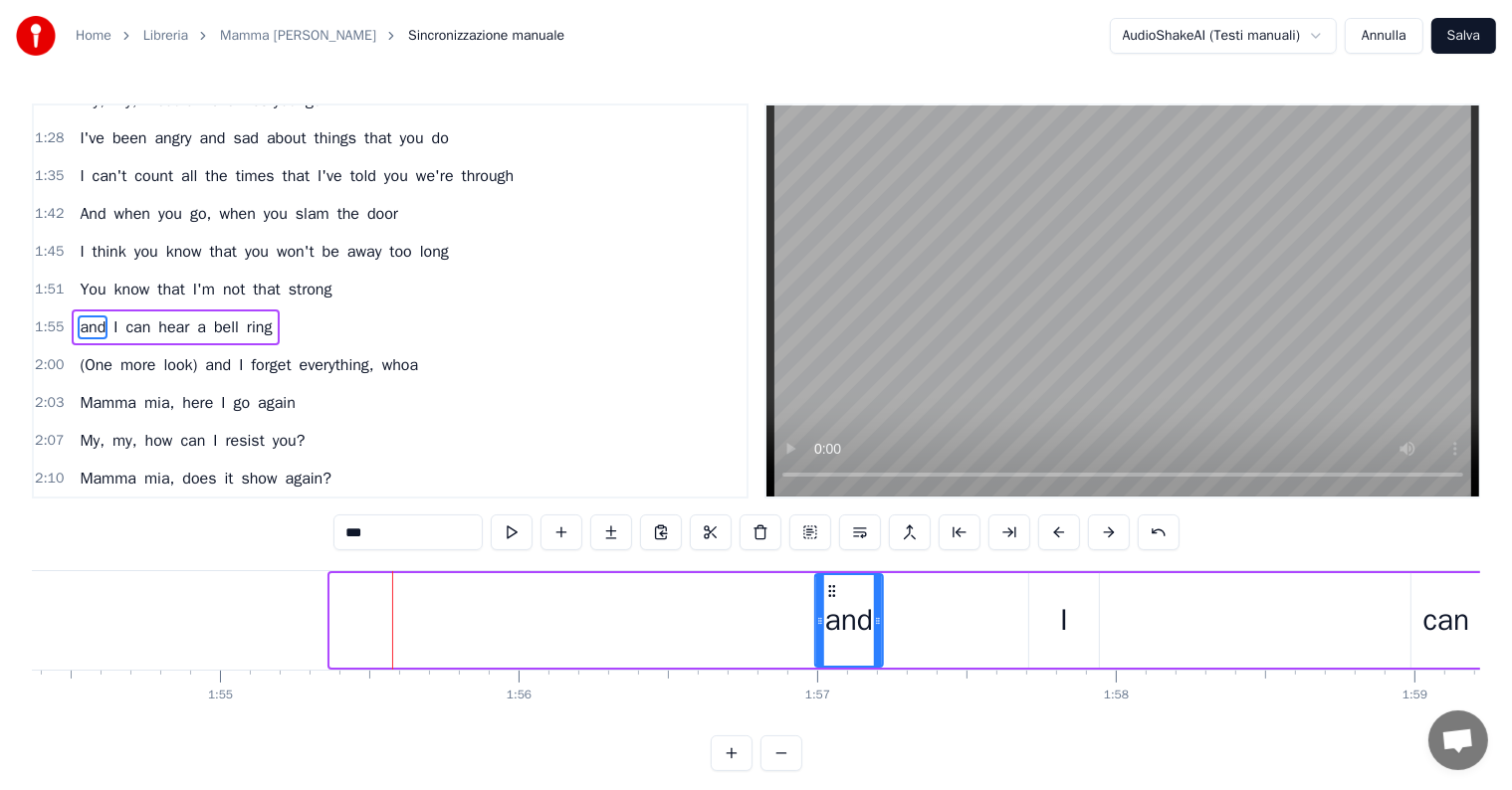 drag, startPoint x: 880, startPoint y: 586, endPoint x: 828, endPoint y: 616, distance: 60.033324 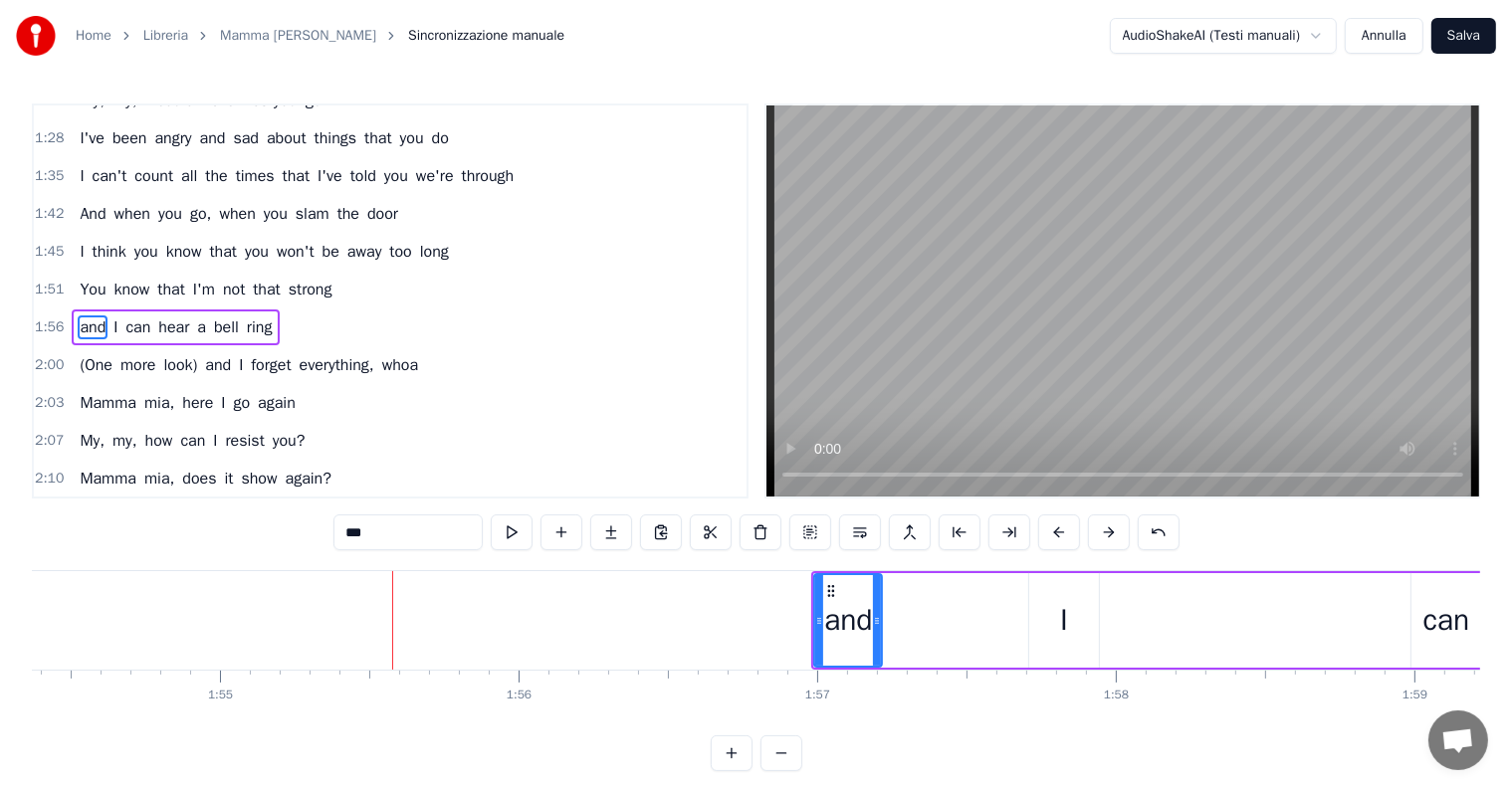 click on "I" at bounding box center [1064, 620] 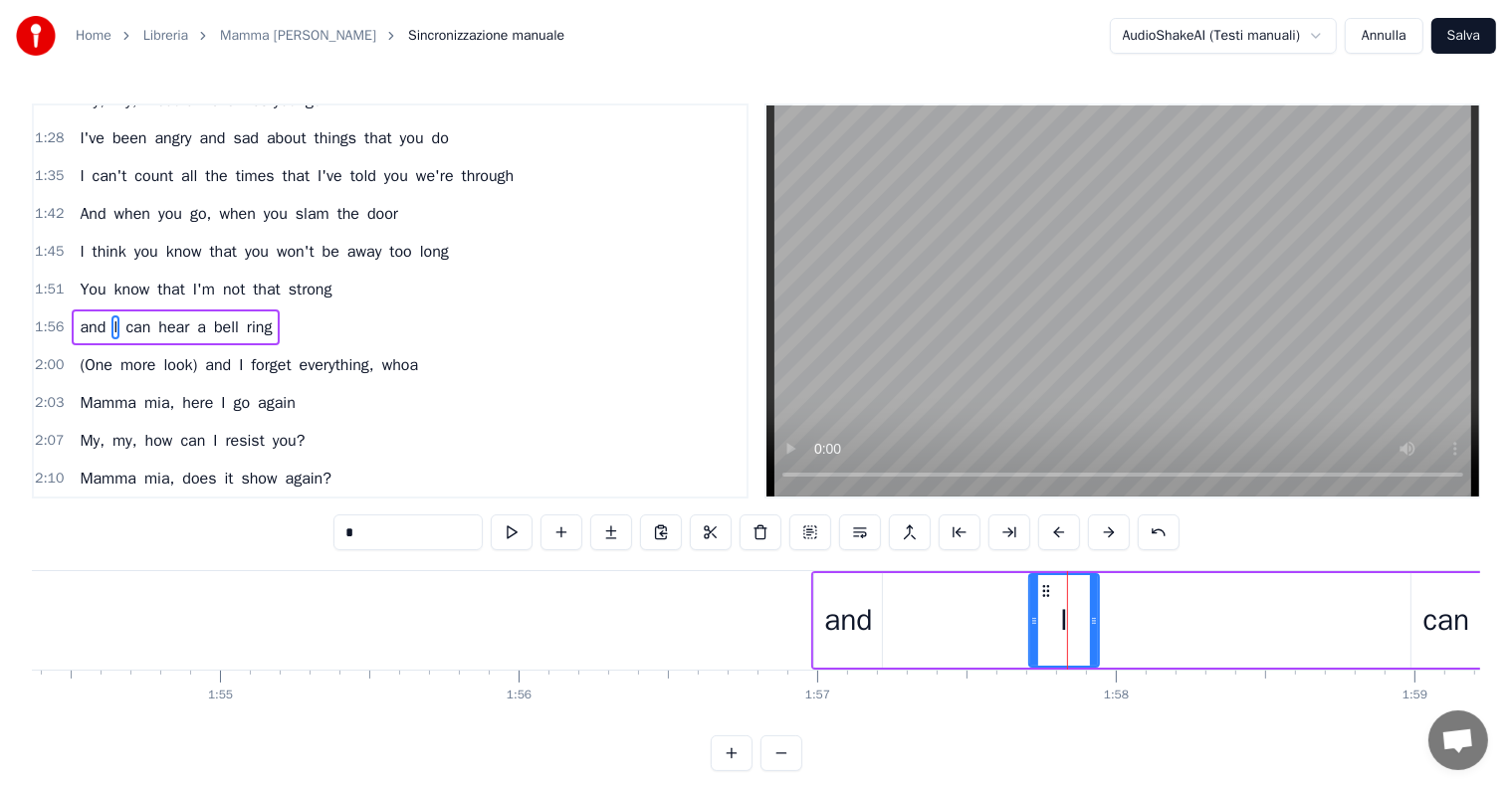 click 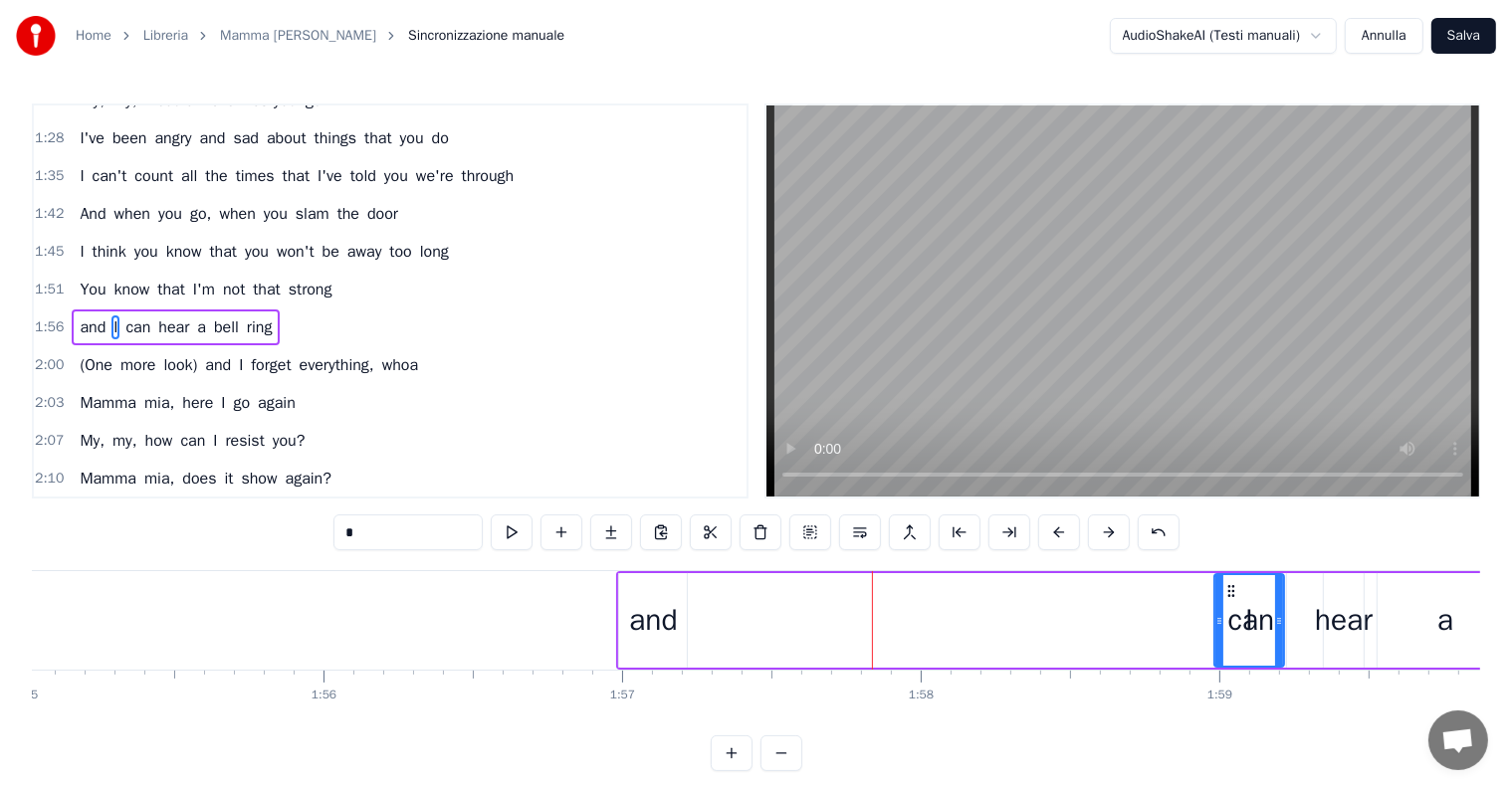 scroll, scrollTop: 0, scrollLeft: 34368, axis: horizontal 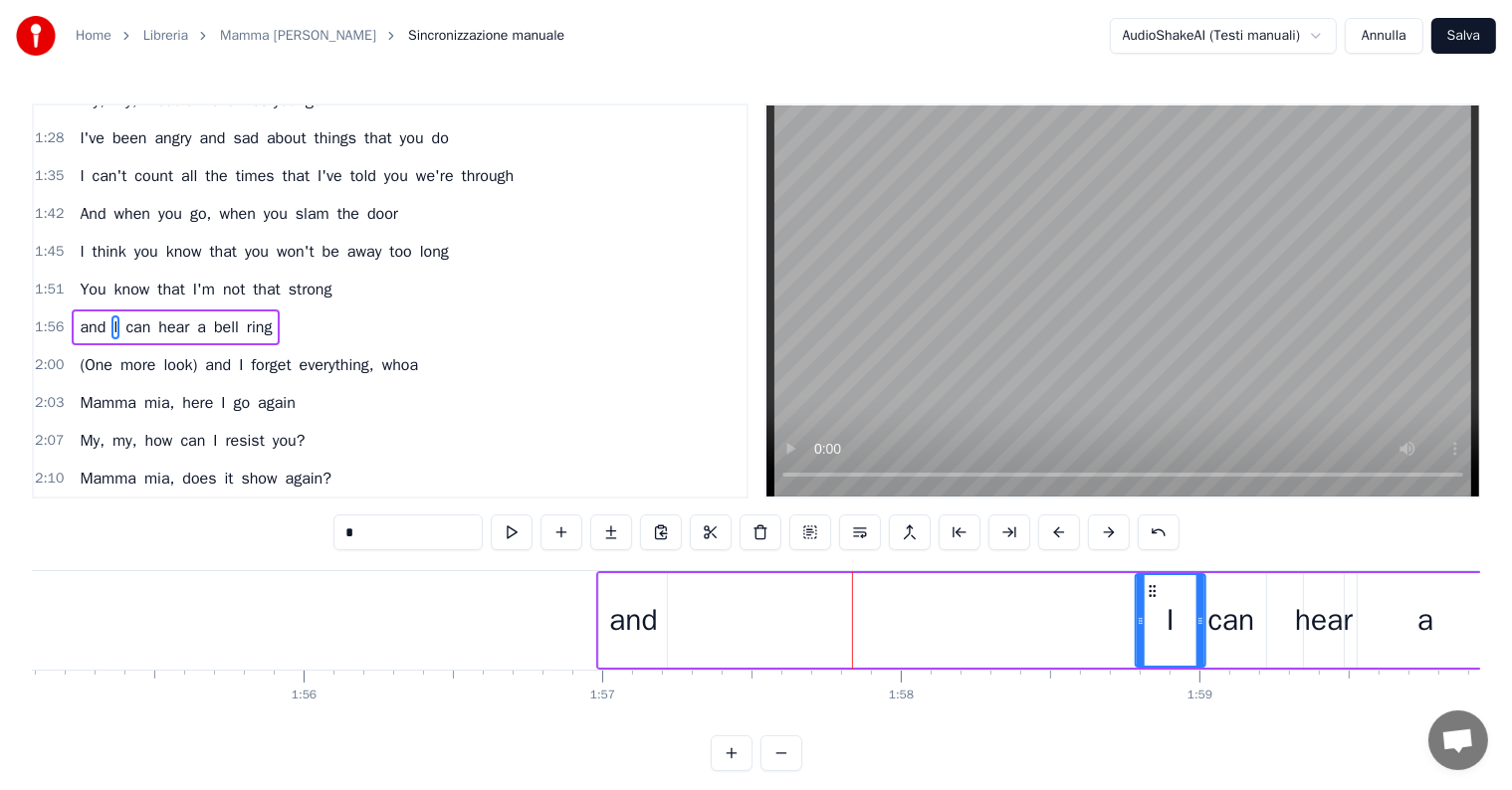 drag, startPoint x: 1039, startPoint y: 585, endPoint x: 1146, endPoint y: 592, distance: 107.22873 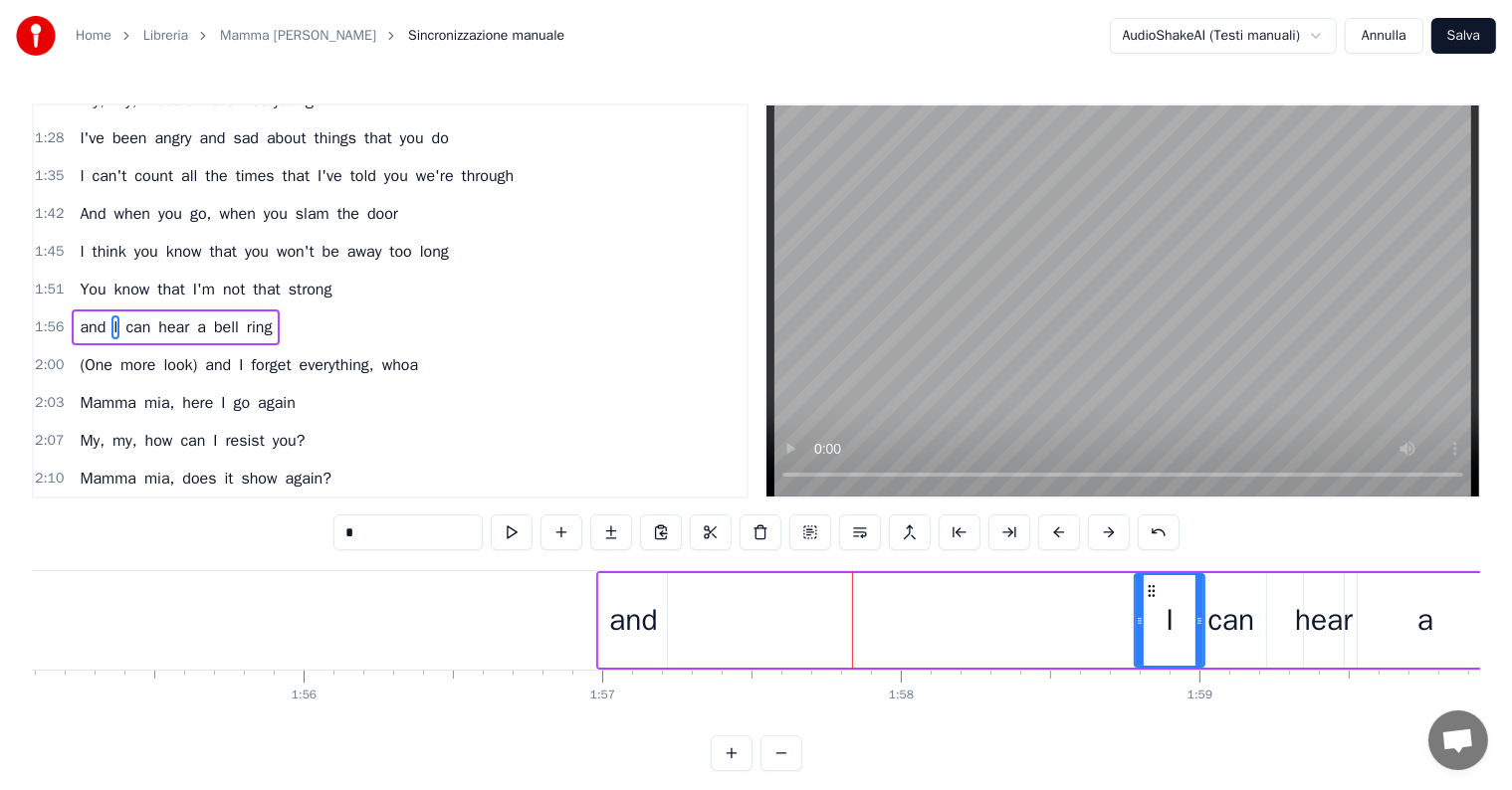 click on "and" at bounding box center (633, 620) 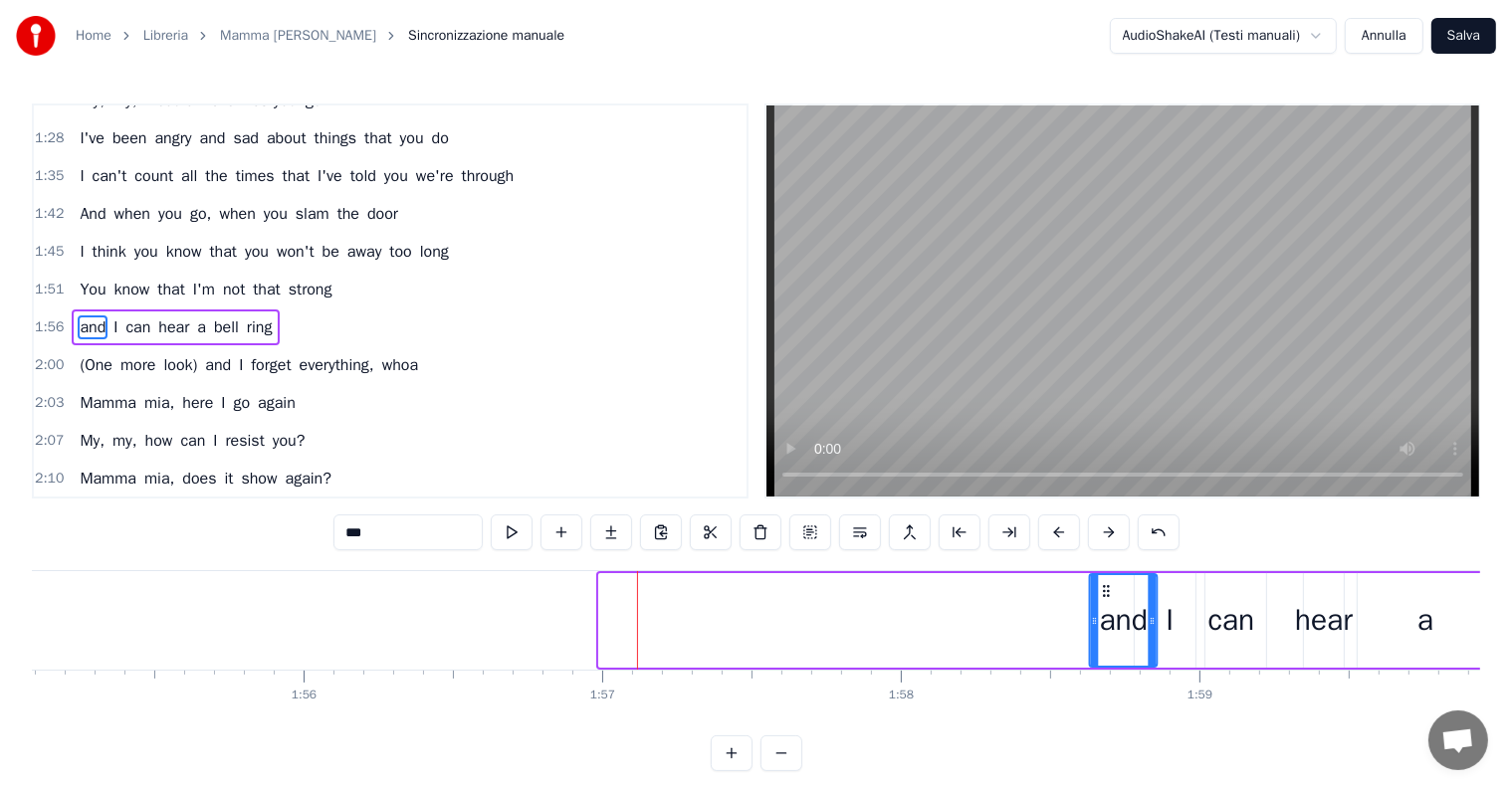 drag, startPoint x: 614, startPoint y: 584, endPoint x: 1104, endPoint y: 585, distance: 490.001 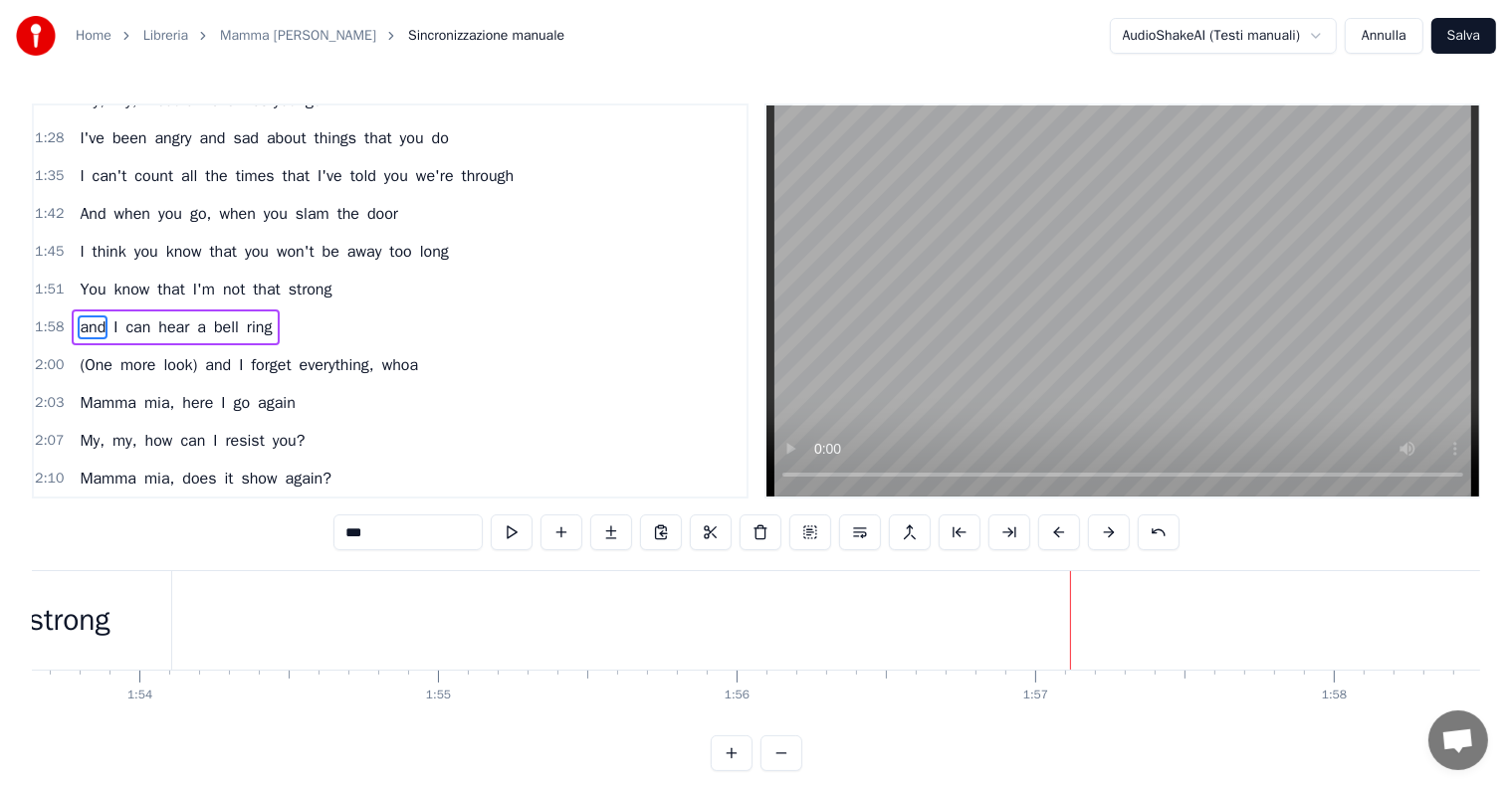 scroll, scrollTop: 0, scrollLeft: 34253, axis: horizontal 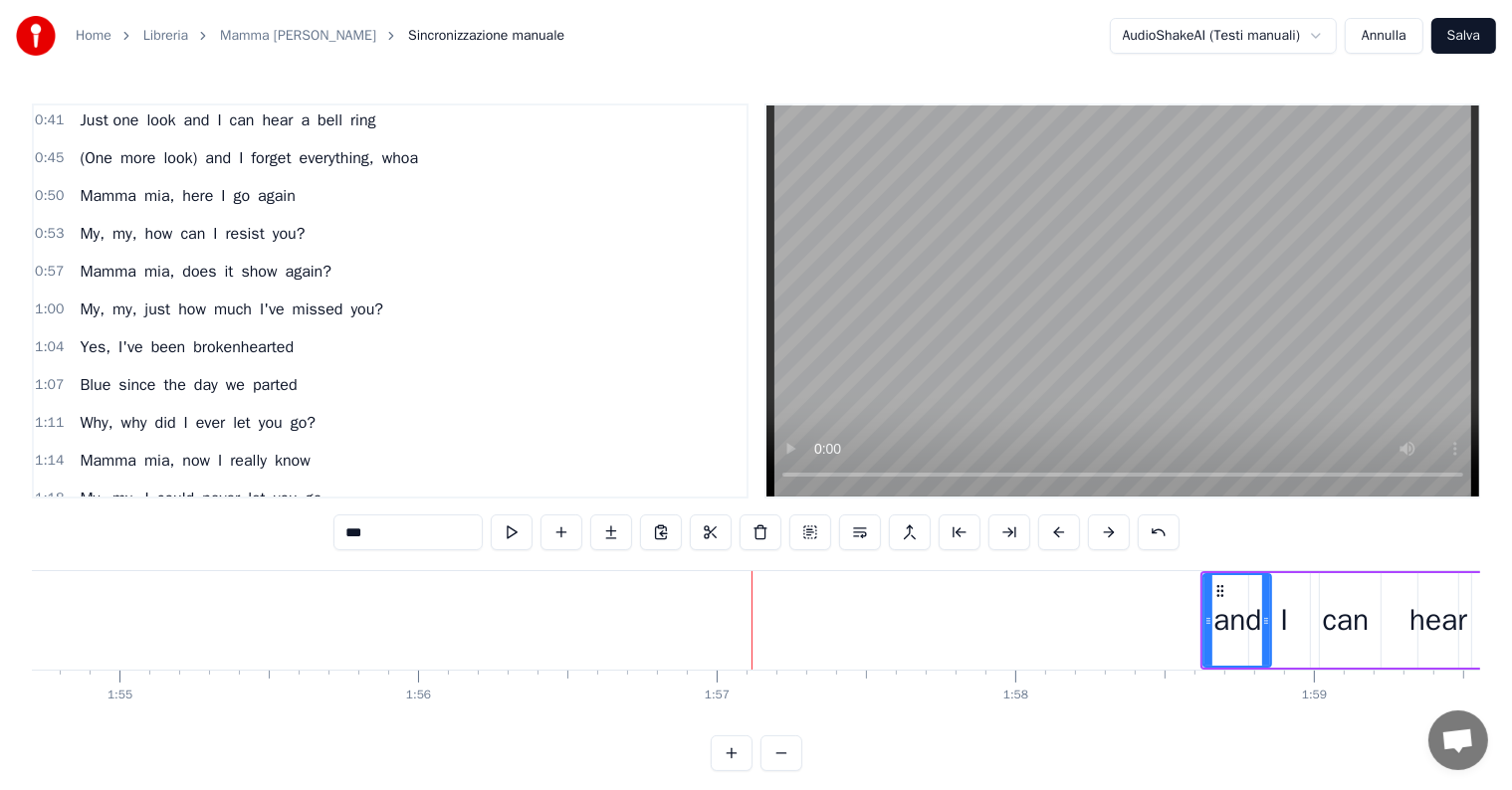 click on "Just one look and I can hear a bell ring" at bounding box center [227, 120] 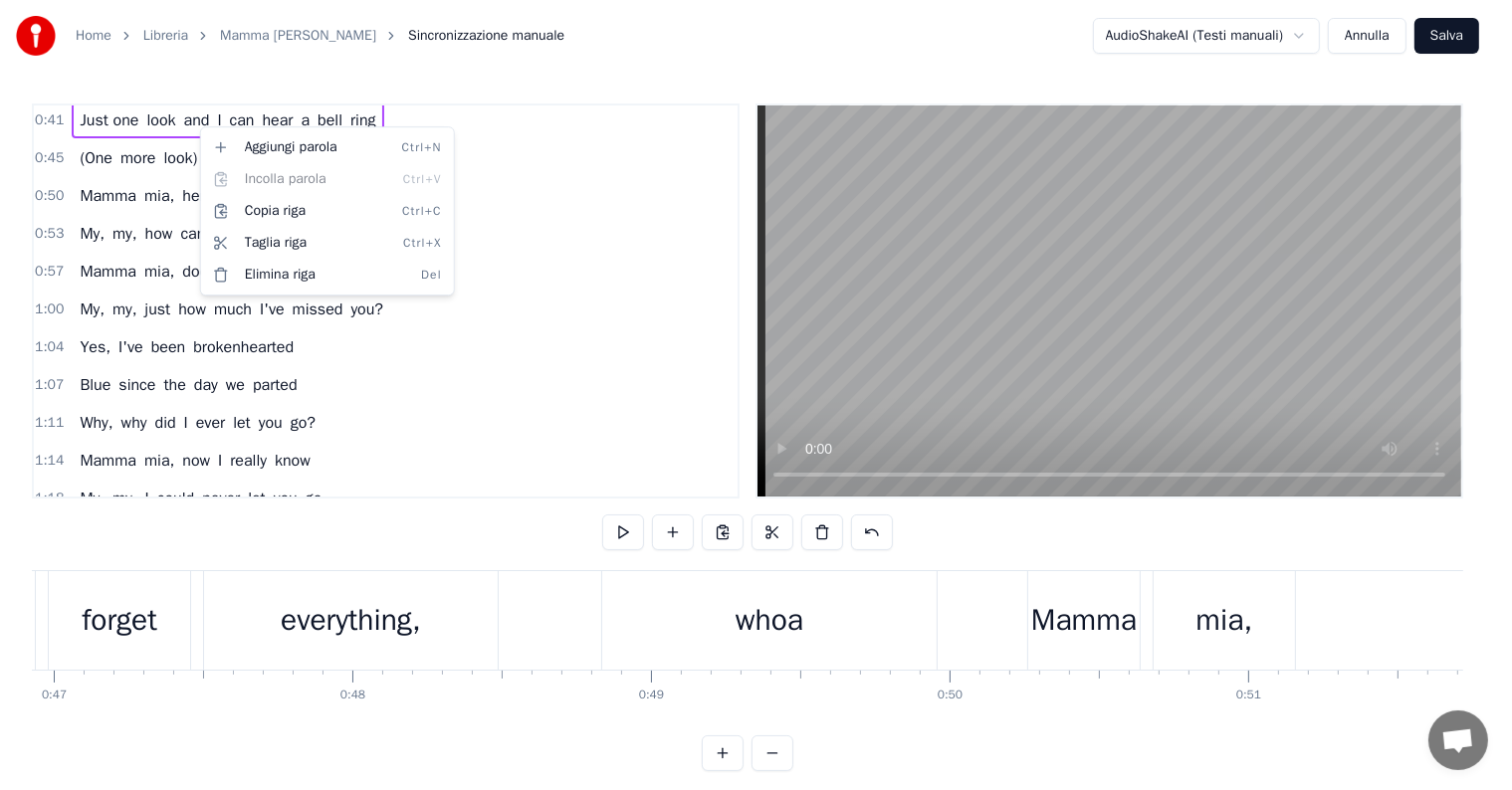 scroll, scrollTop: 0, scrollLeft: 12411, axis: horizontal 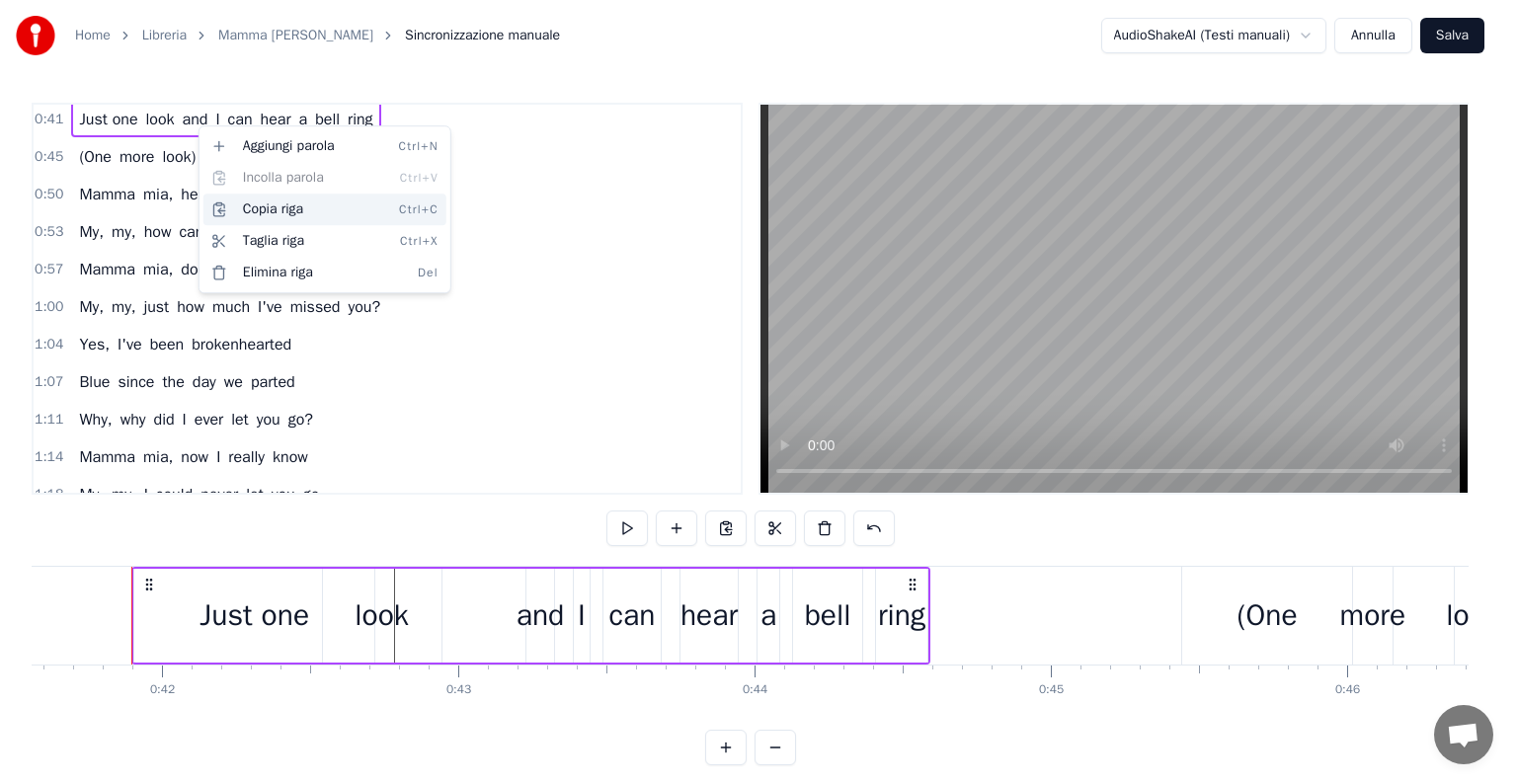 click on "Copia riga Ctrl+C" at bounding box center (325, 209) 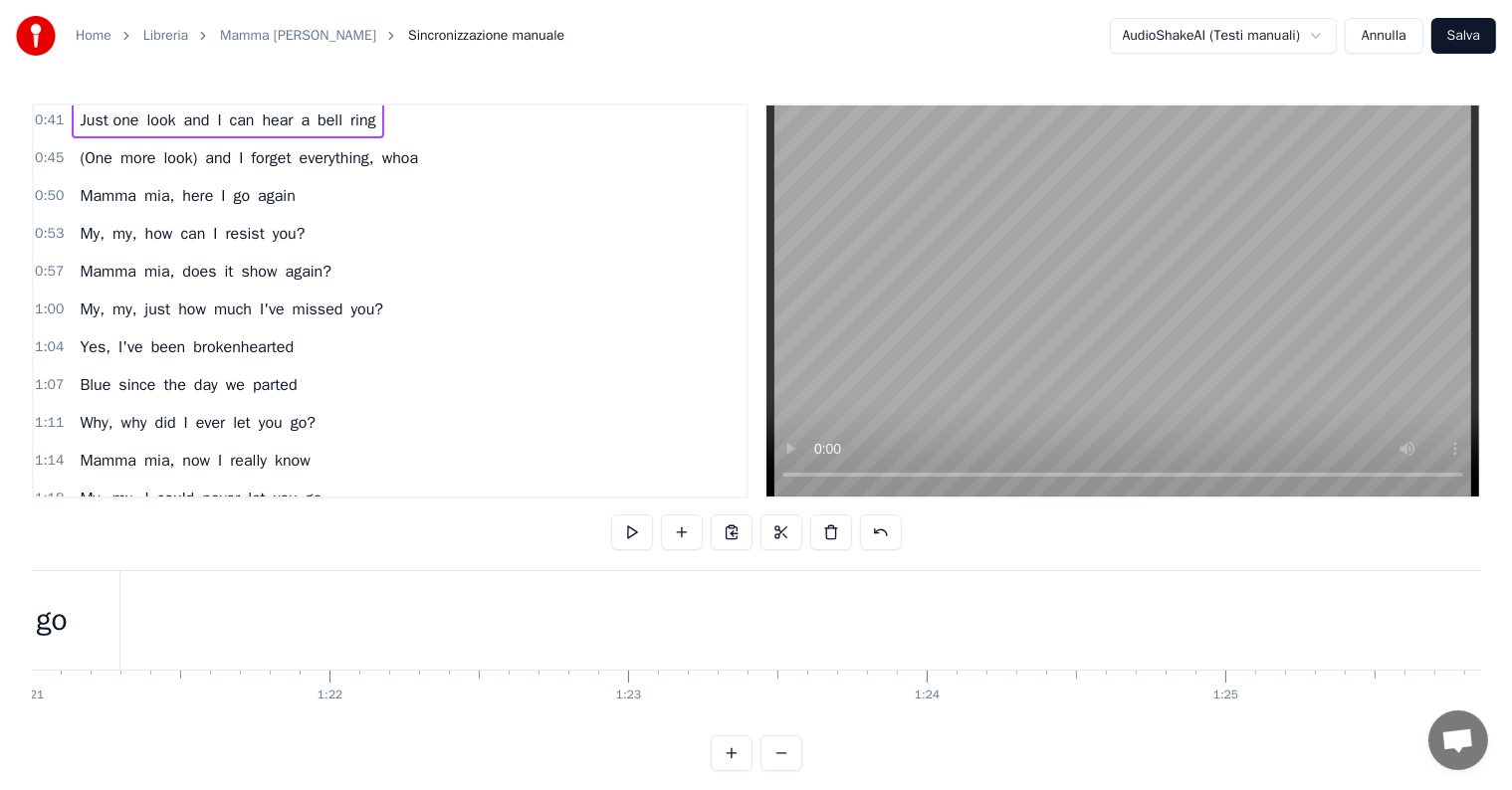 scroll, scrollTop: 0, scrollLeft: 24471, axis: horizontal 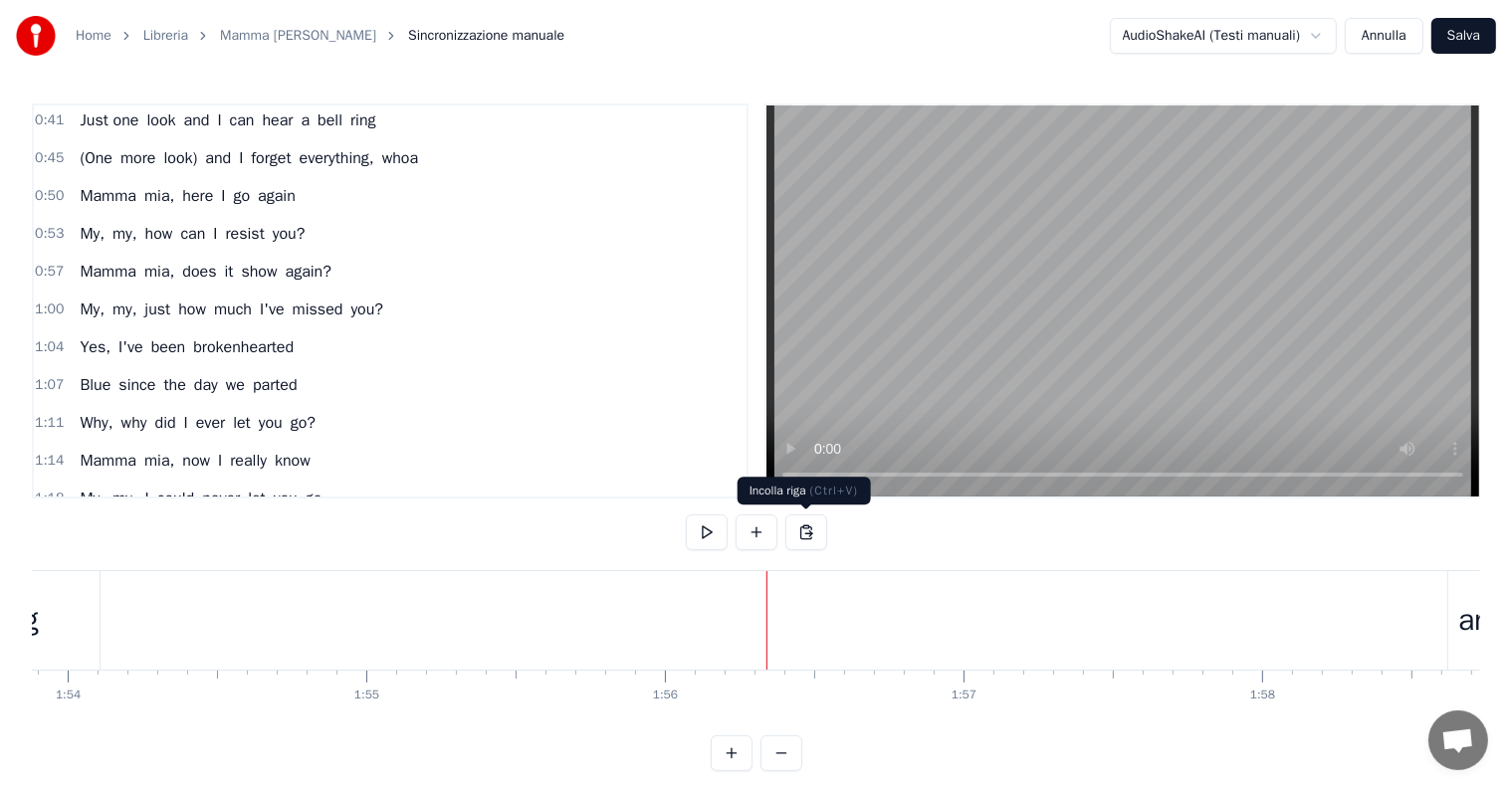 click at bounding box center [806, 532] 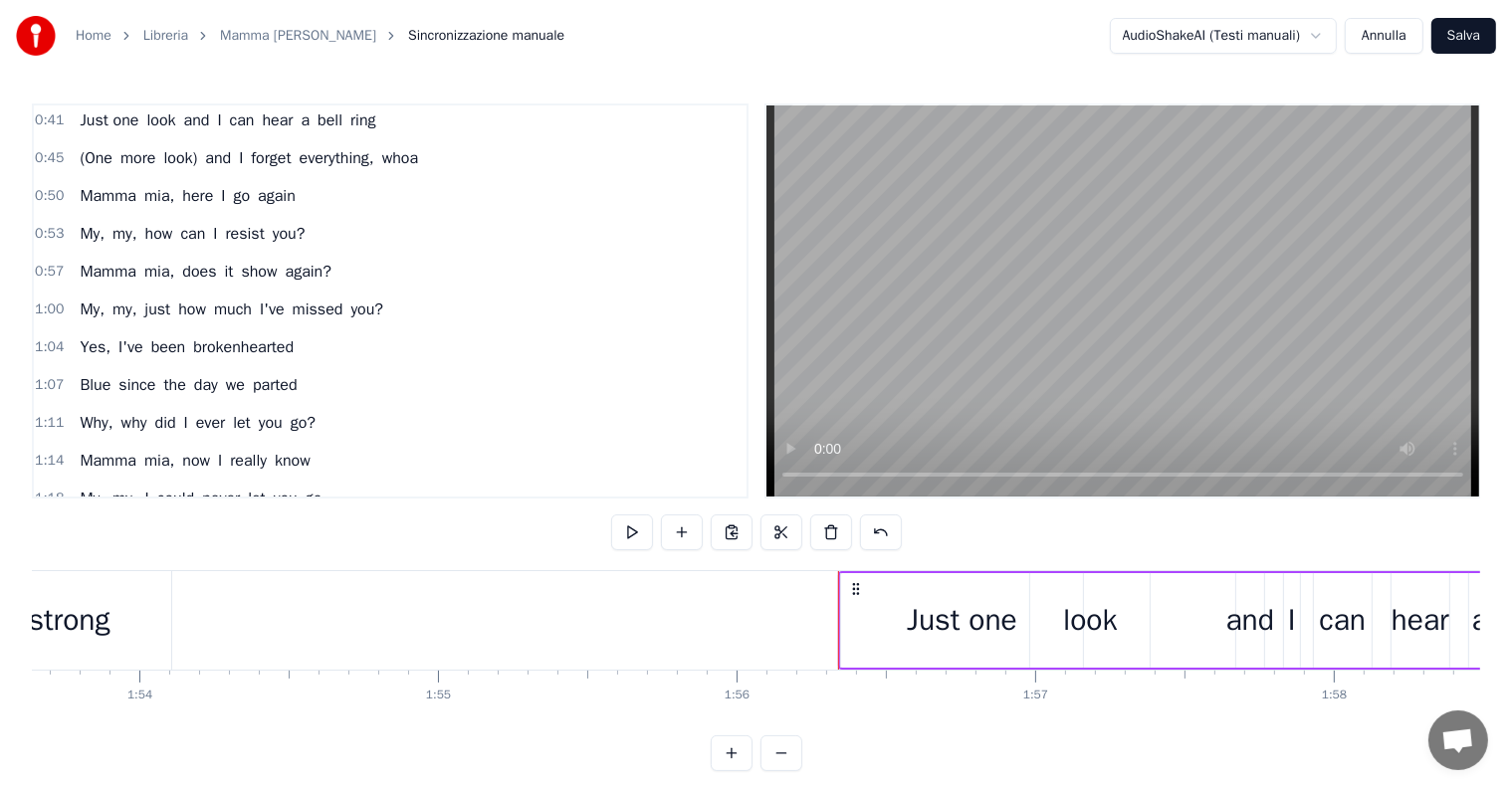 scroll, scrollTop: 0, scrollLeft: 34041, axis: horizontal 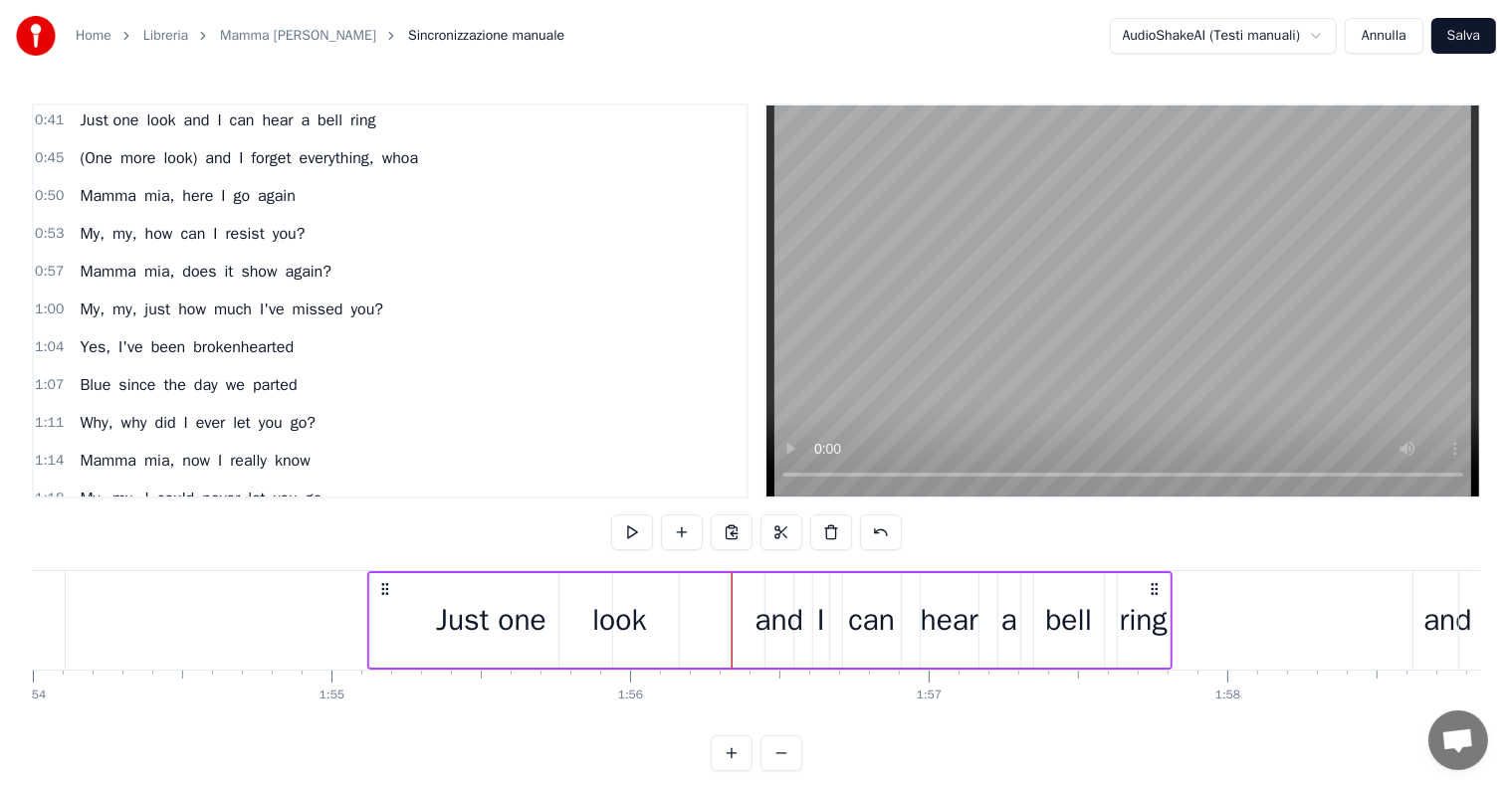 drag, startPoint x: 749, startPoint y: 588, endPoint x: 385, endPoint y: 588, distance: 364 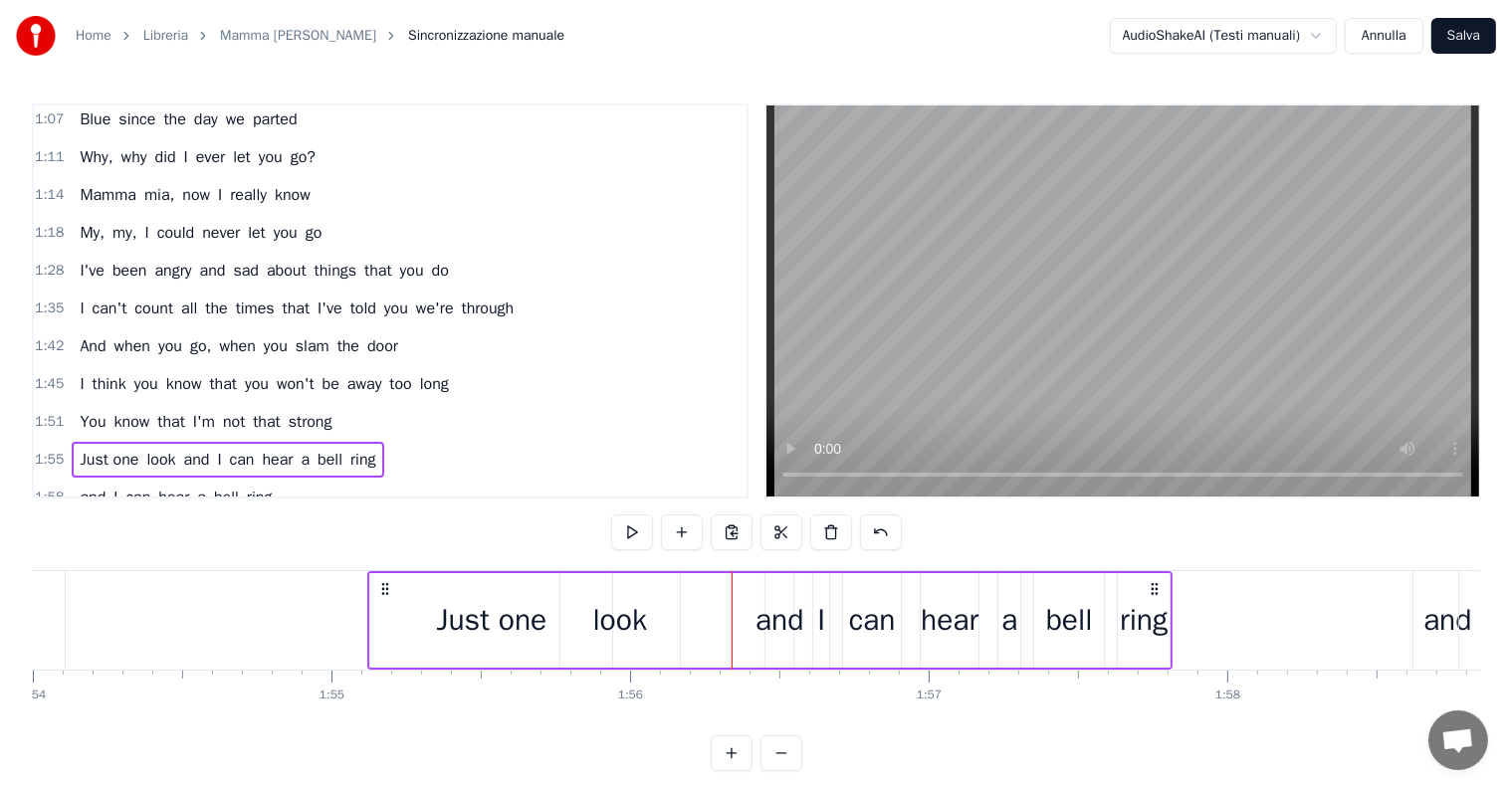scroll, scrollTop: 492, scrollLeft: 0, axis: vertical 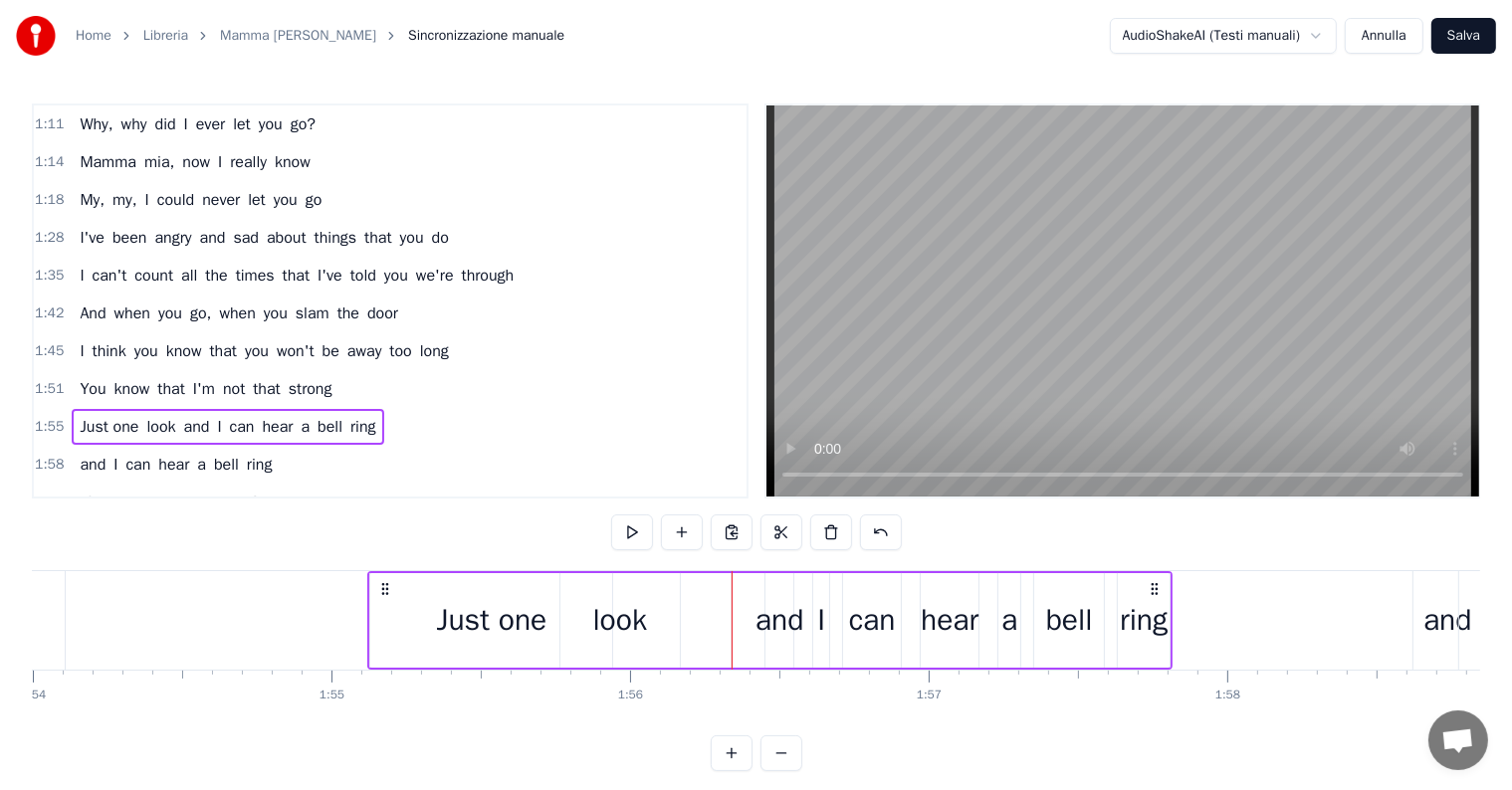 click on "You know that I'm not that strong" at bounding box center (205, 389) 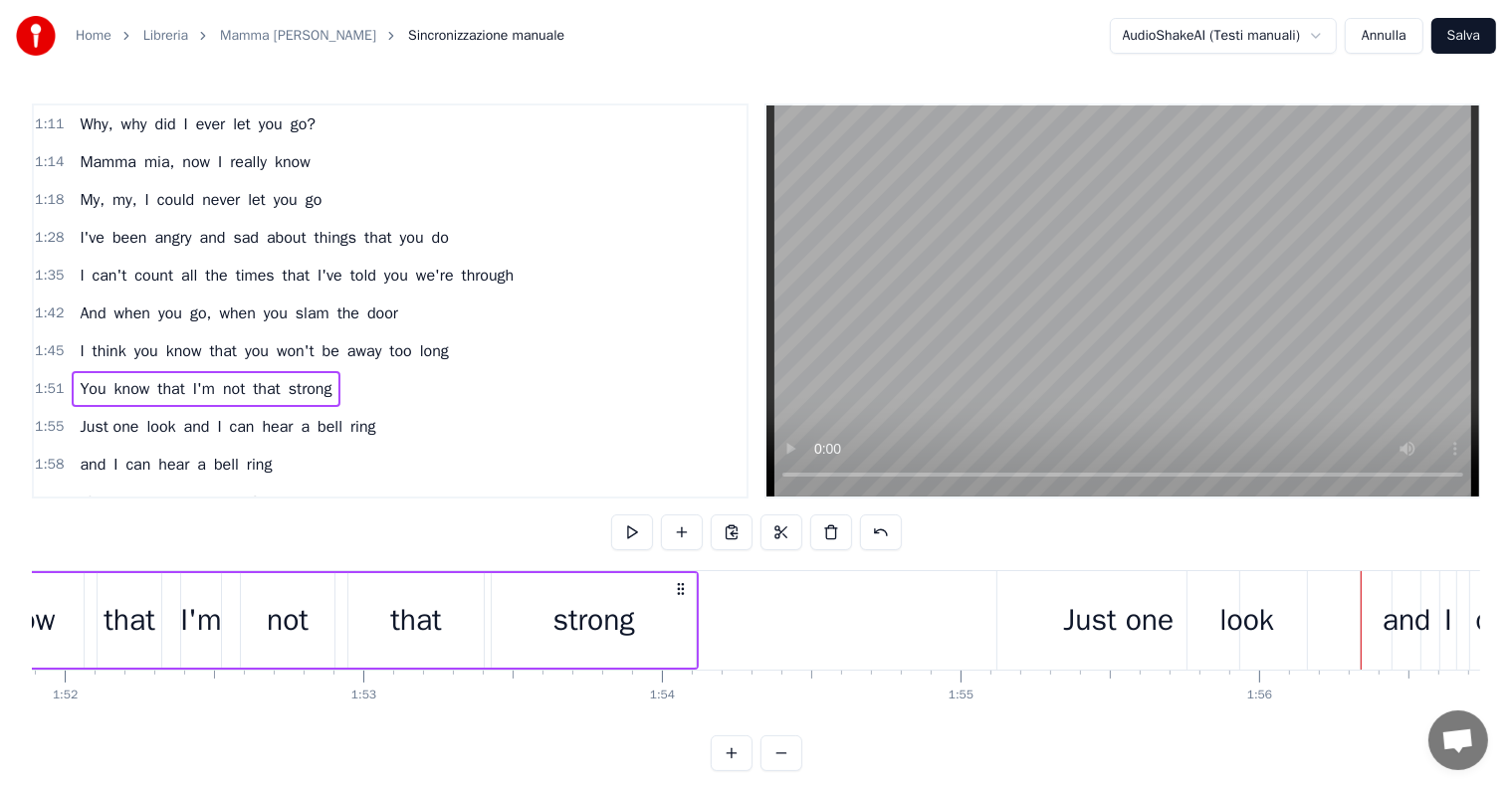 scroll, scrollTop: 0, scrollLeft: 33171, axis: horizontal 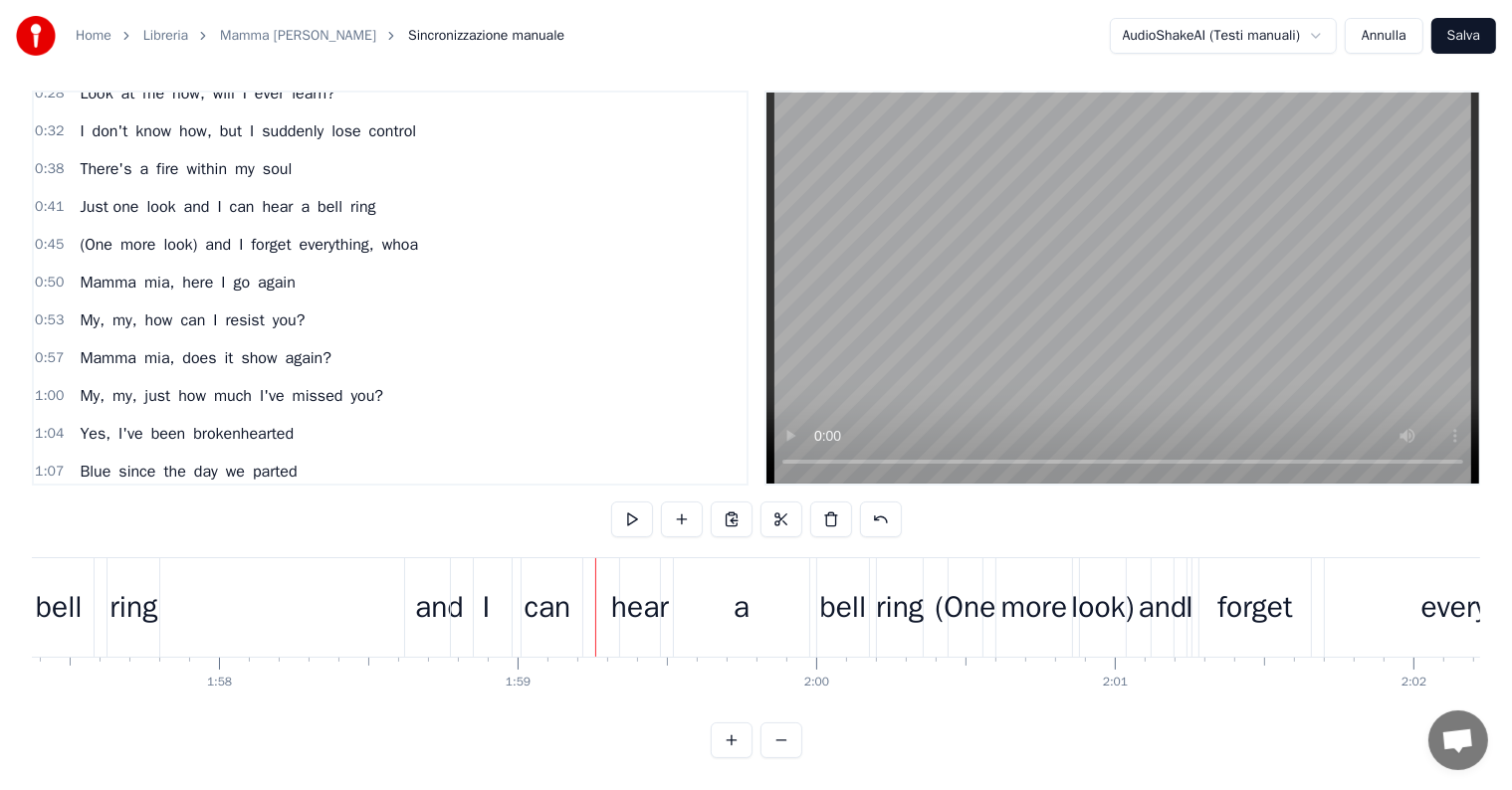 click on "(One" at bounding box center (966, 607) 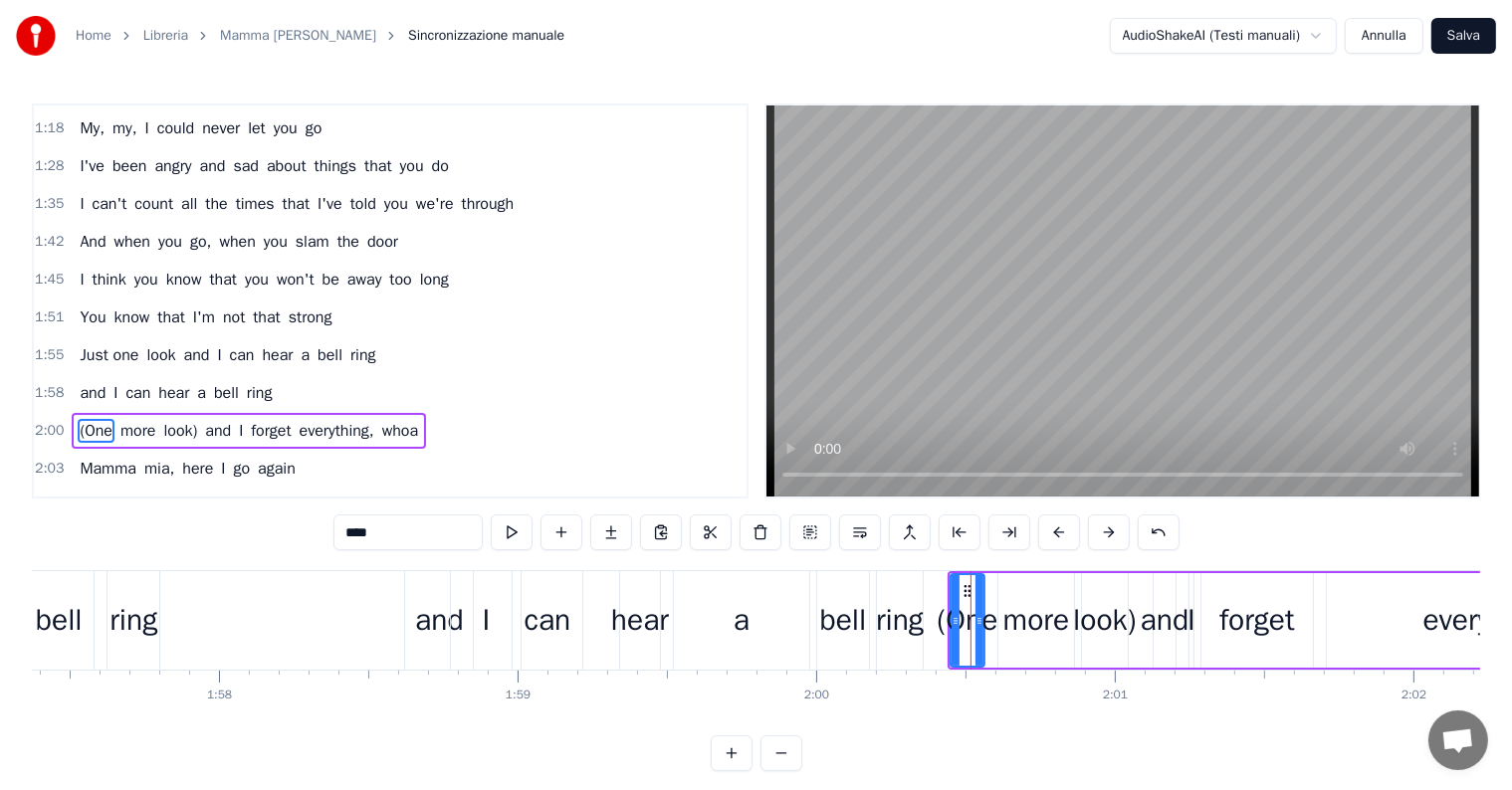 scroll, scrollTop: 665, scrollLeft: 0, axis: vertical 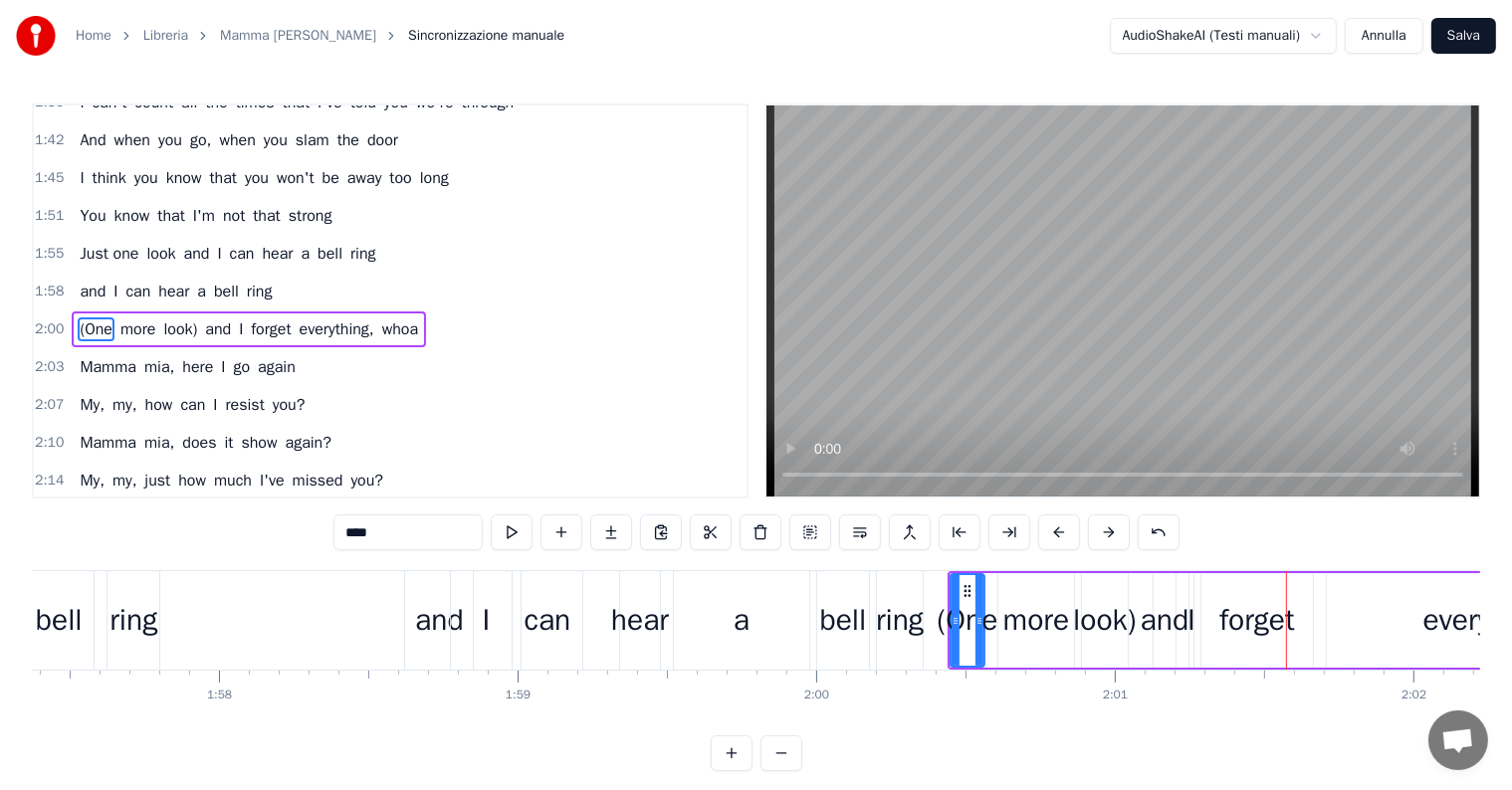 click on "2:00 (One more look) and I forget everything, whoa" at bounding box center [390, 329] 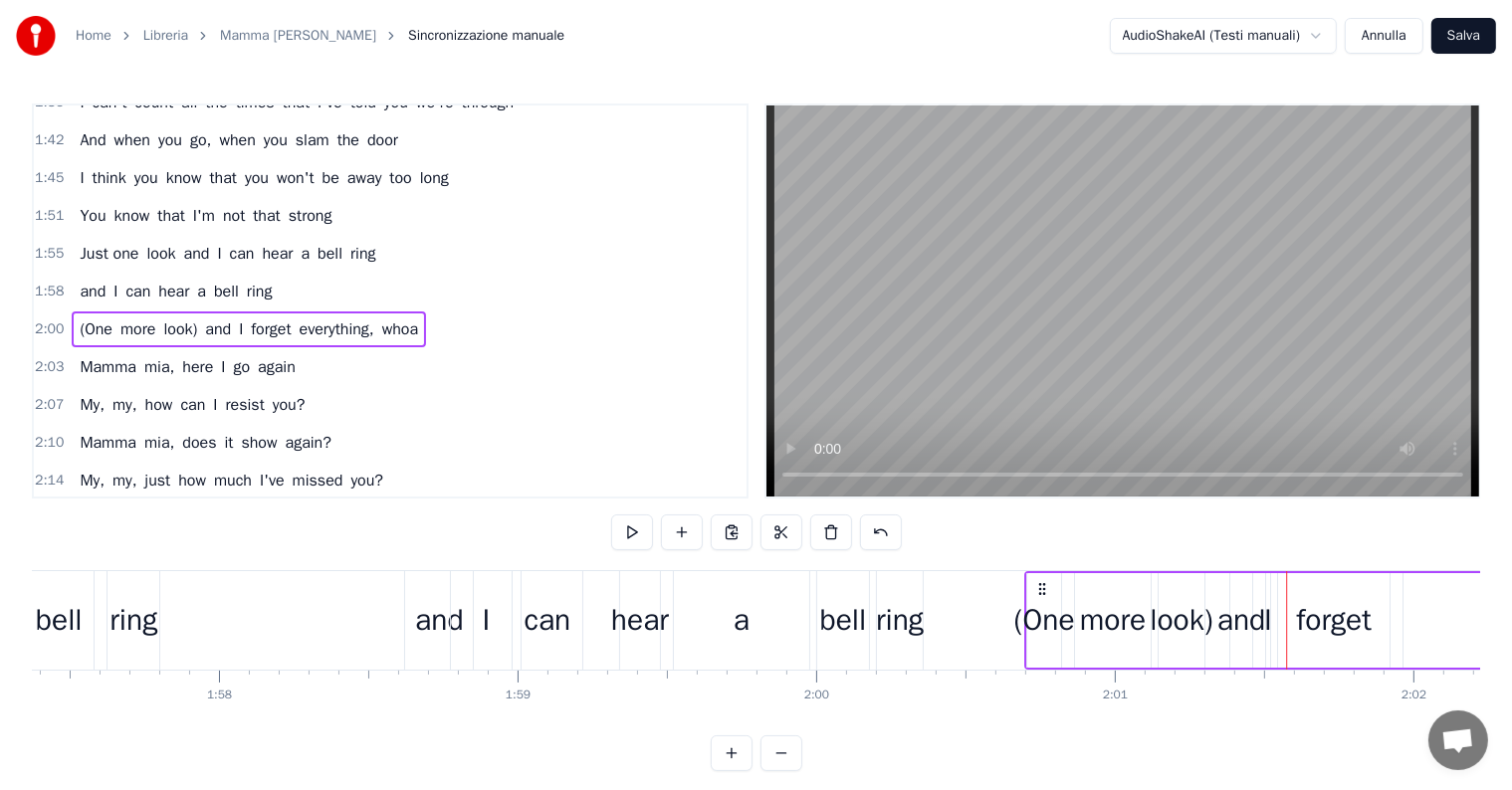 drag, startPoint x: 964, startPoint y: 585, endPoint x: 1039, endPoint y: 583, distance: 75.02666 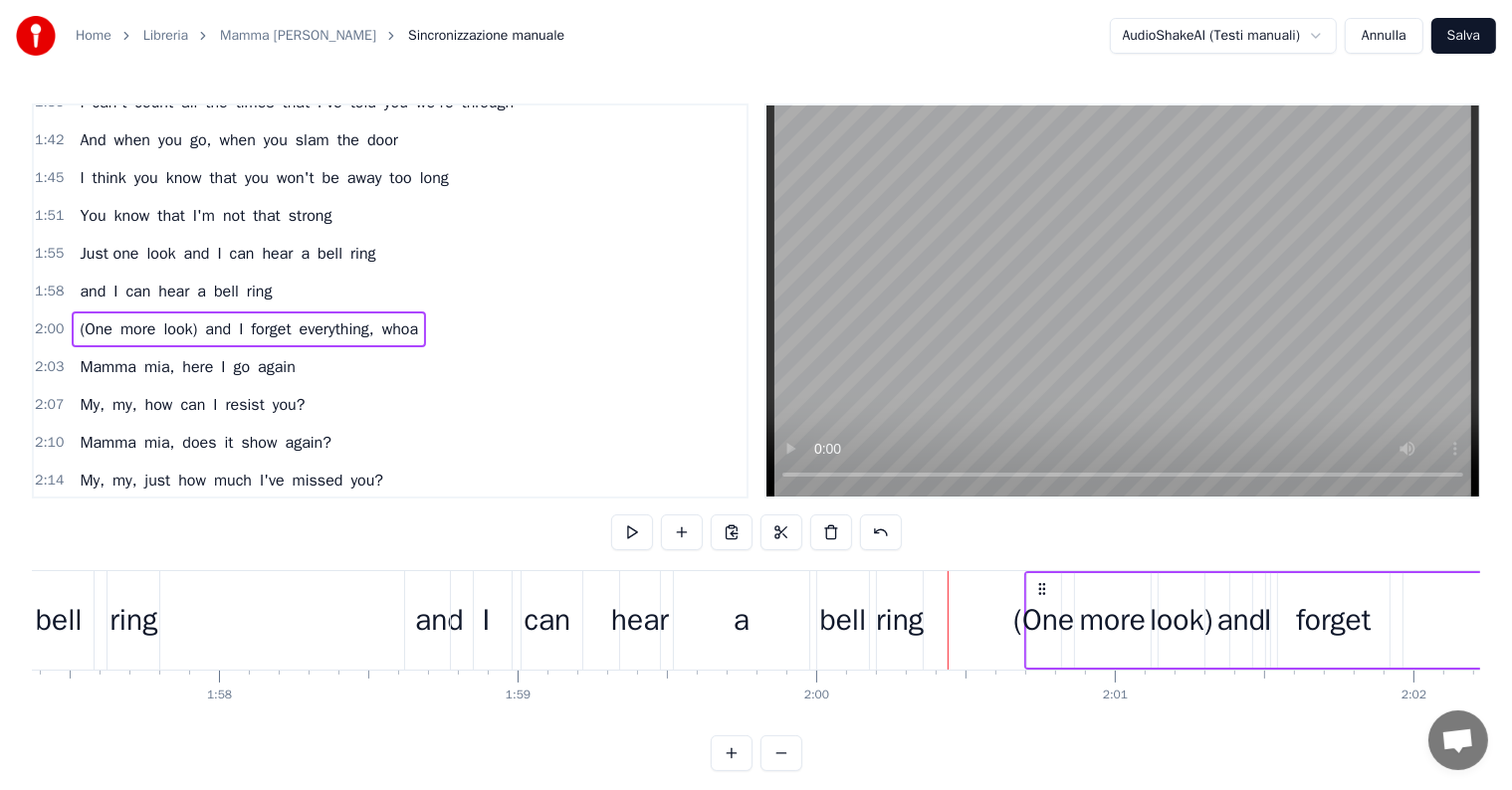click on "bell" at bounding box center [59, 620] 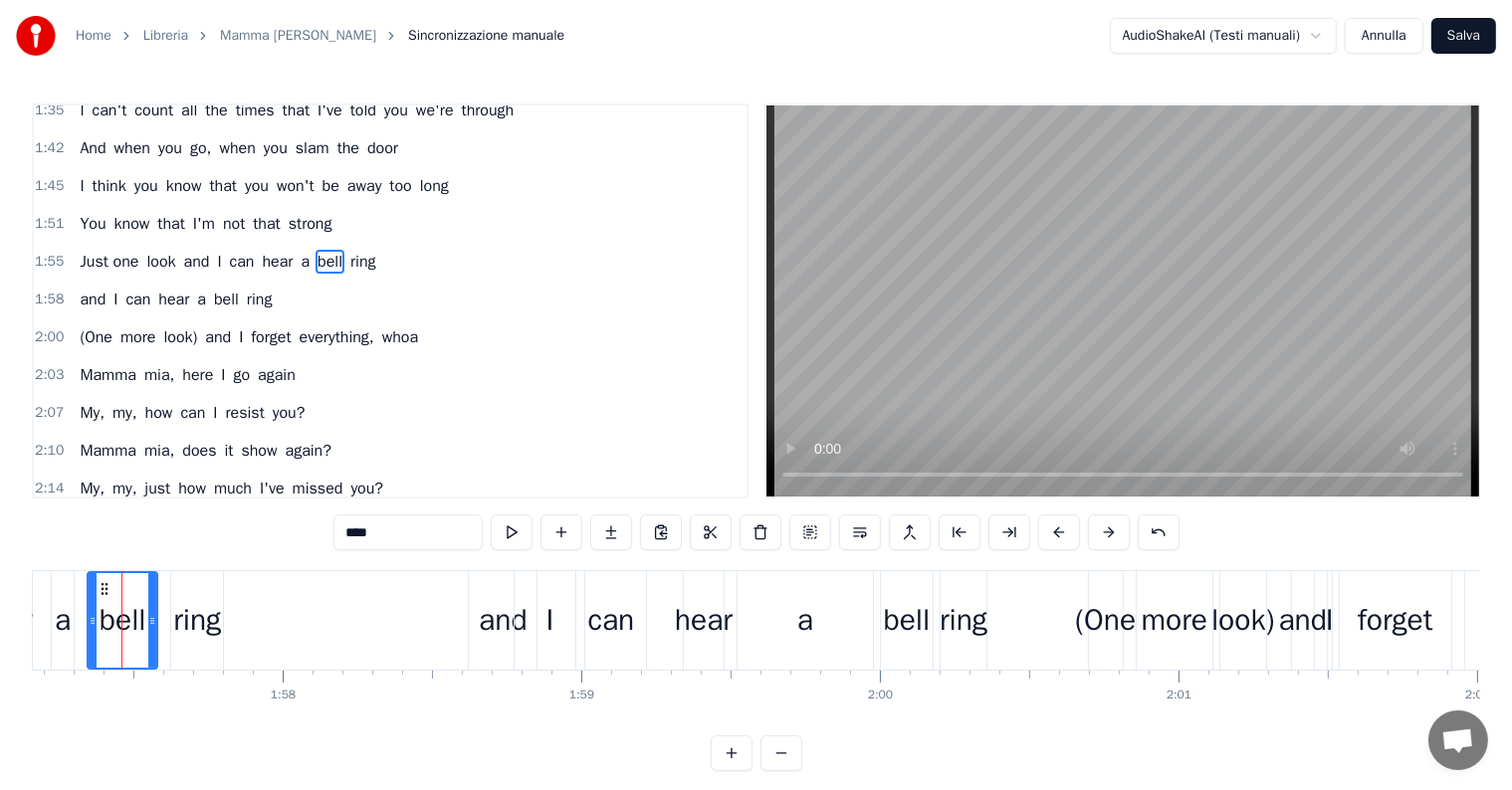 scroll, scrollTop: 0, scrollLeft: 34975, axis: horizontal 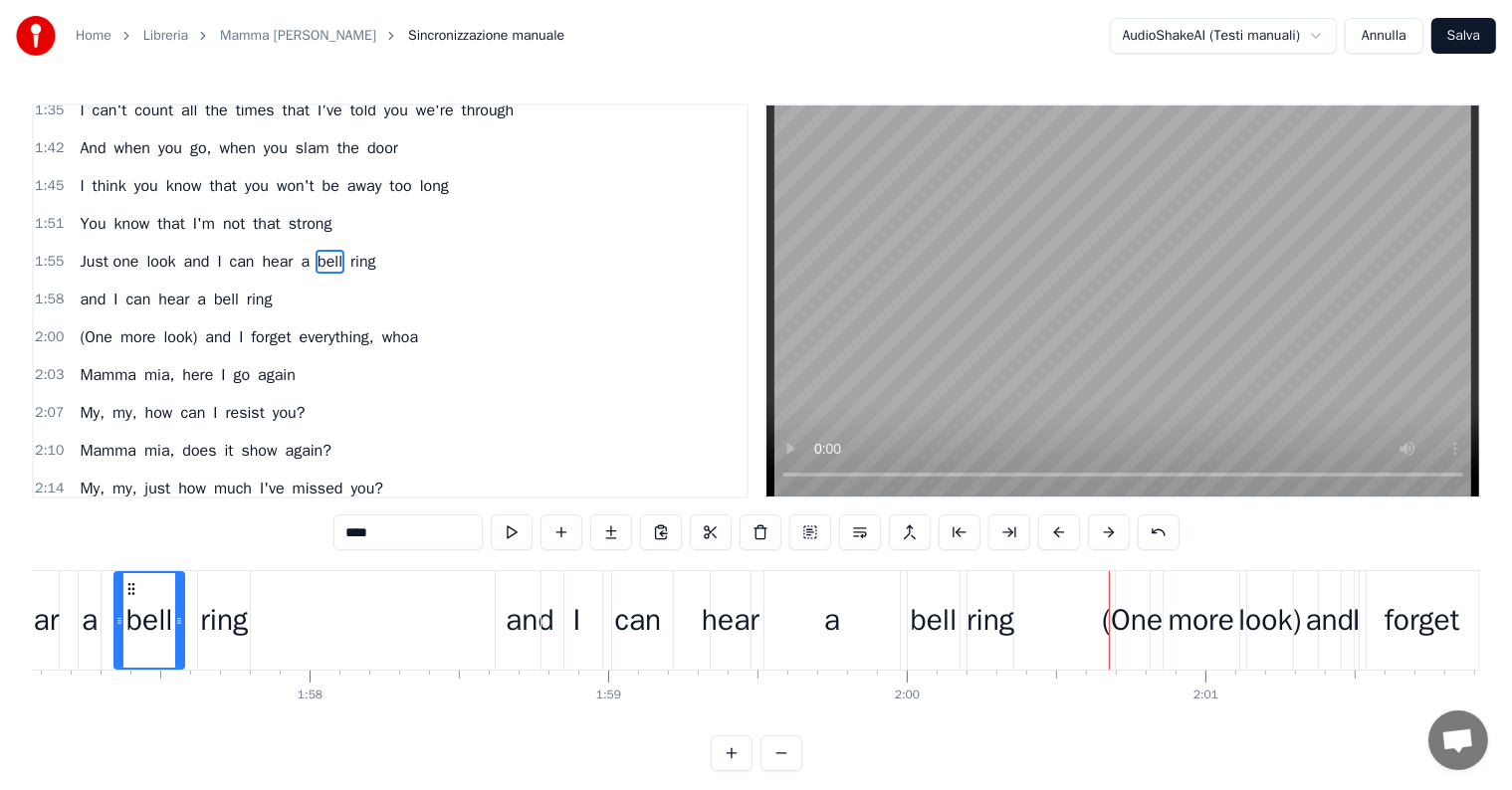 click on "(One" at bounding box center [1132, 620] 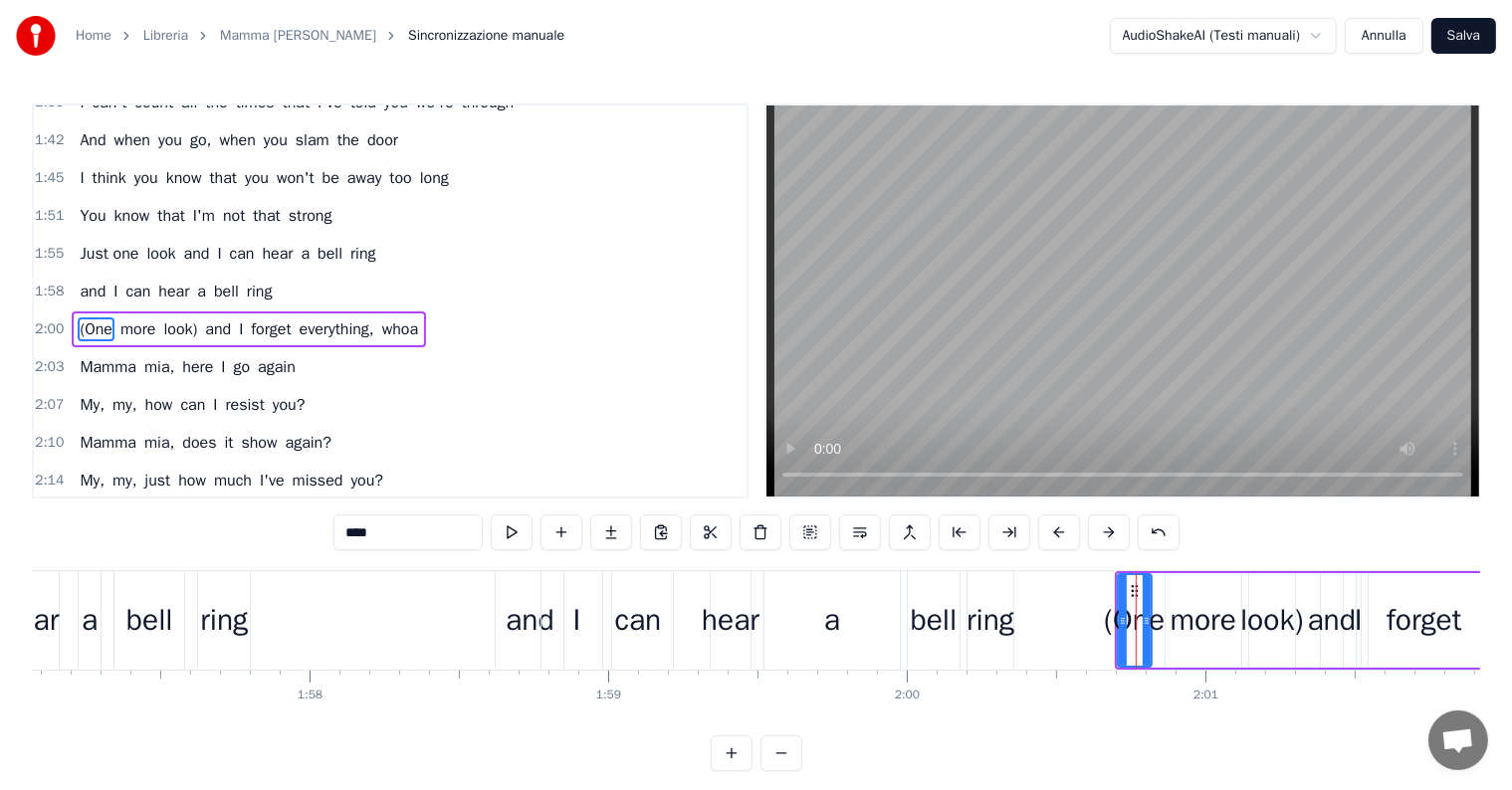 click on "and I can hear a bell ring" at bounding box center [175, 292] 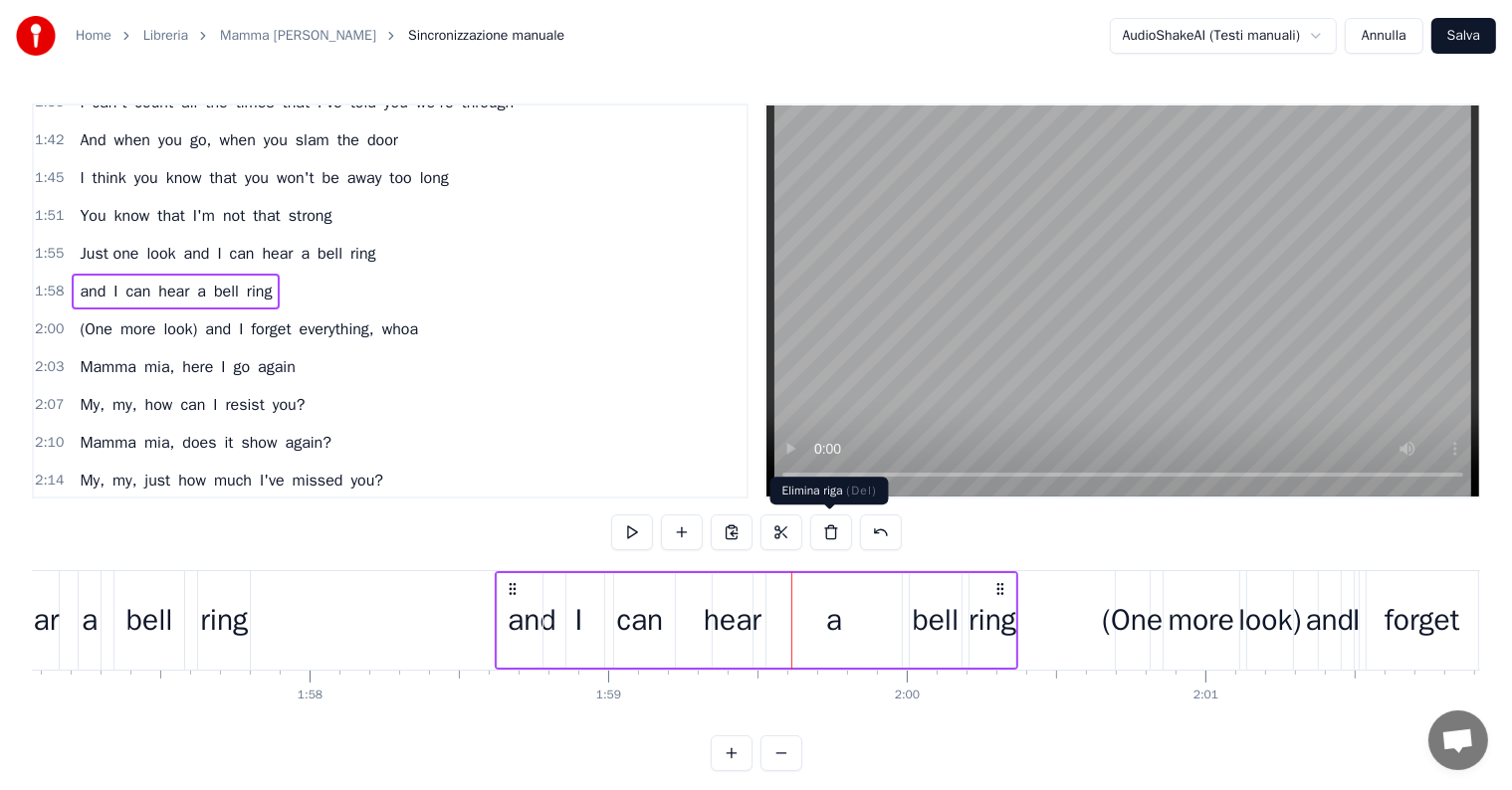 click at bounding box center (831, 532) 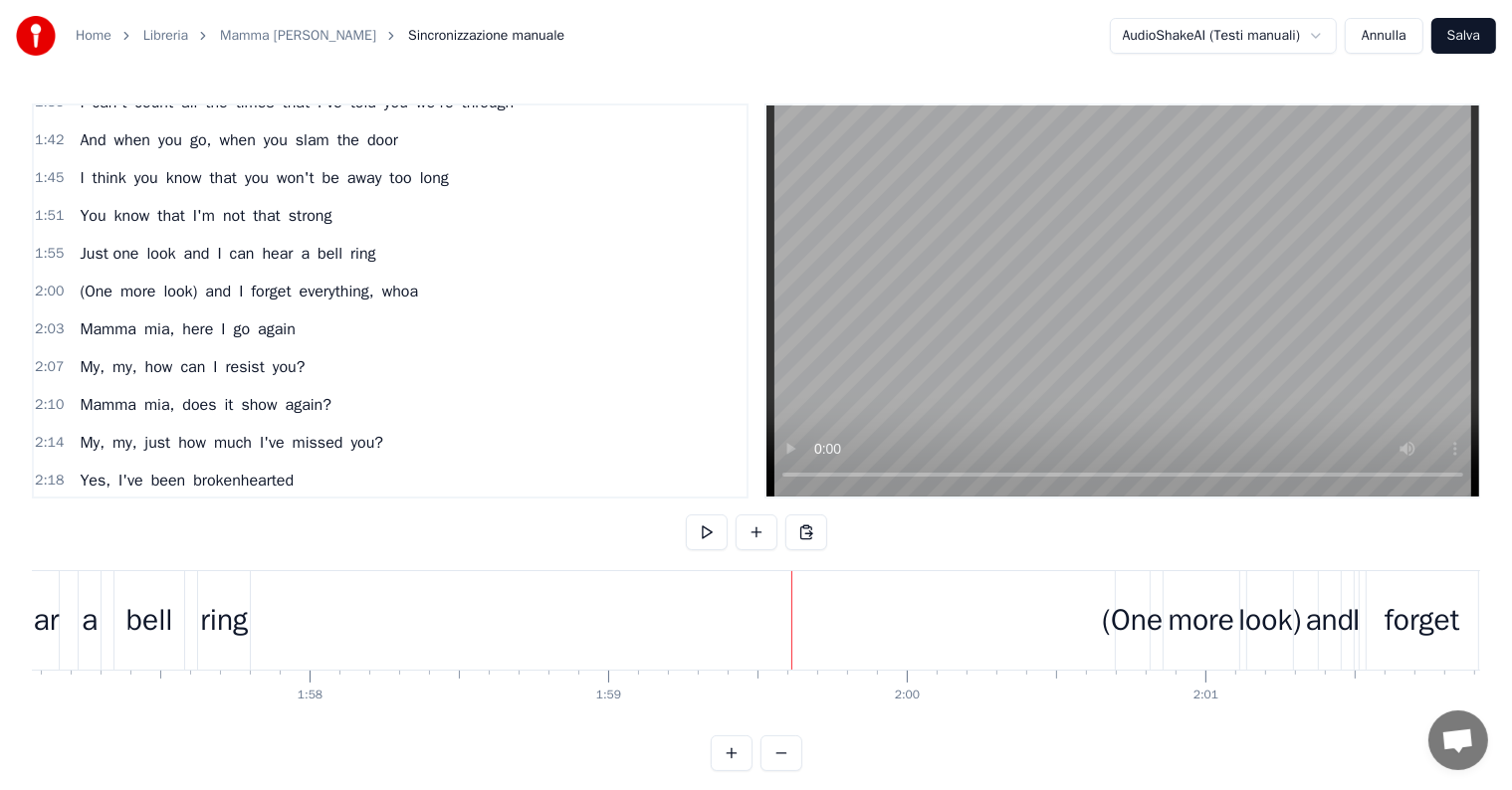 click on "more" at bounding box center [137, 292] 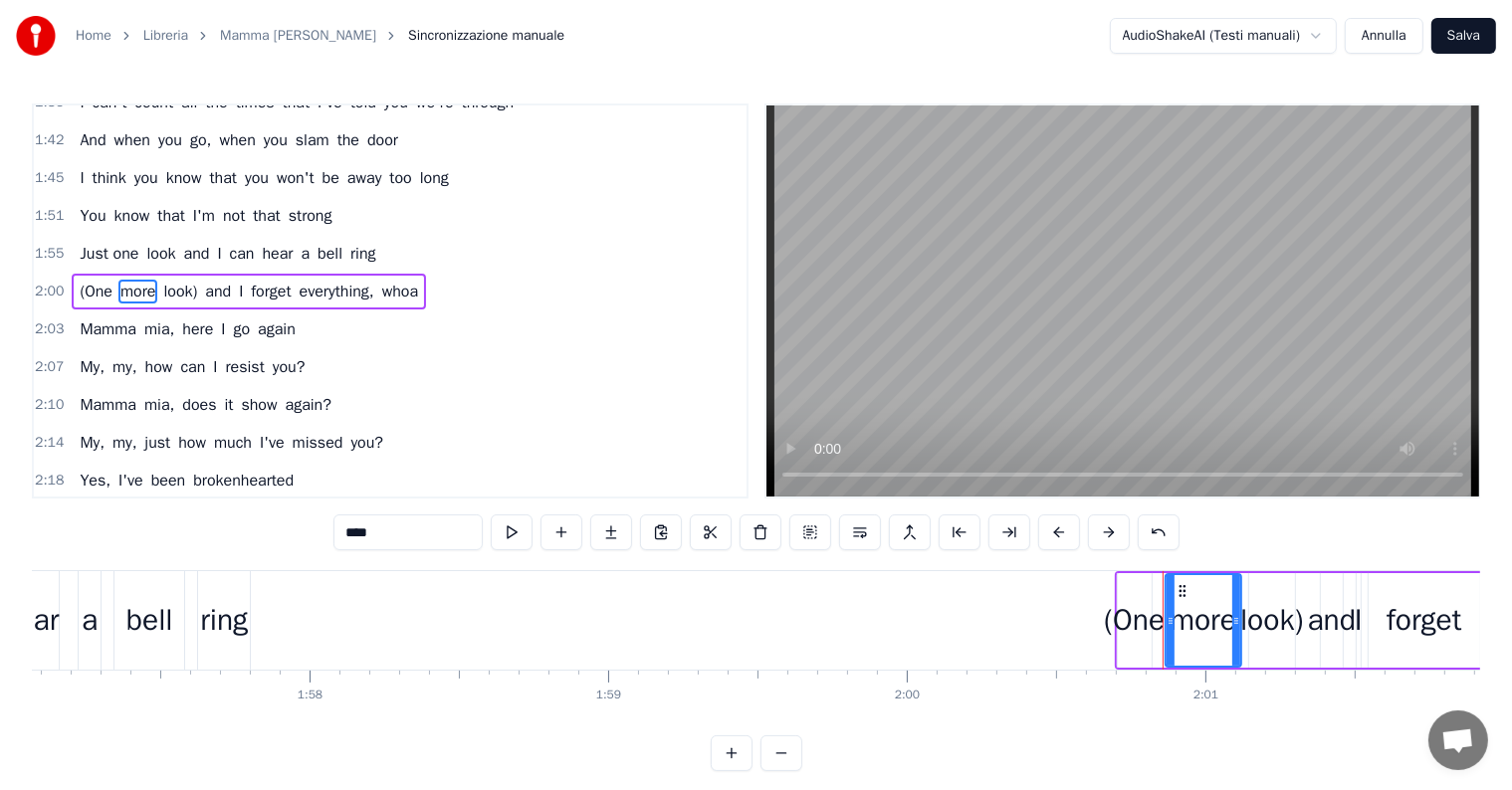 scroll, scrollTop: 628, scrollLeft: 0, axis: vertical 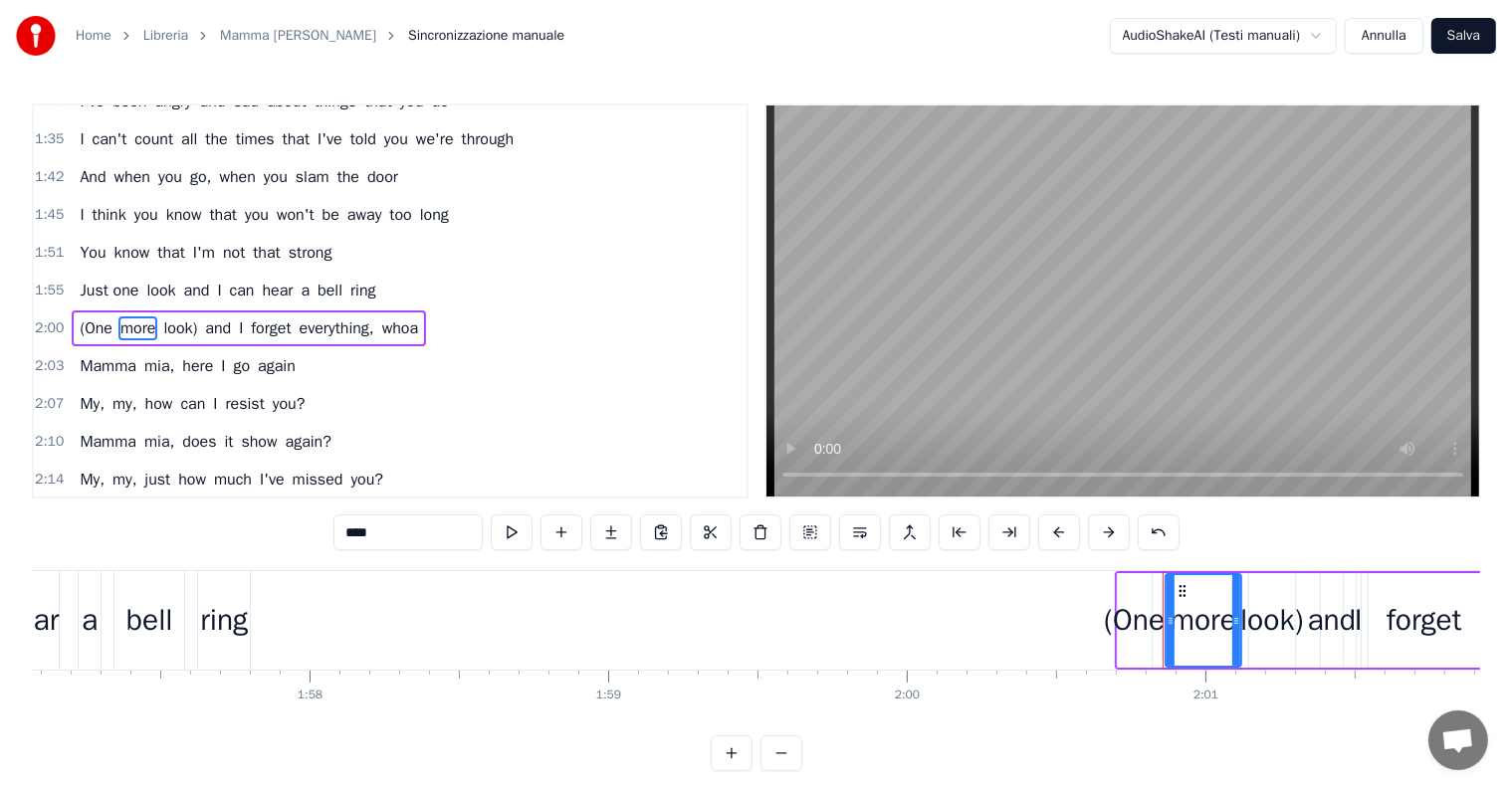 click on "(One more look) and I forget everything, whoa" at bounding box center (249, 328) 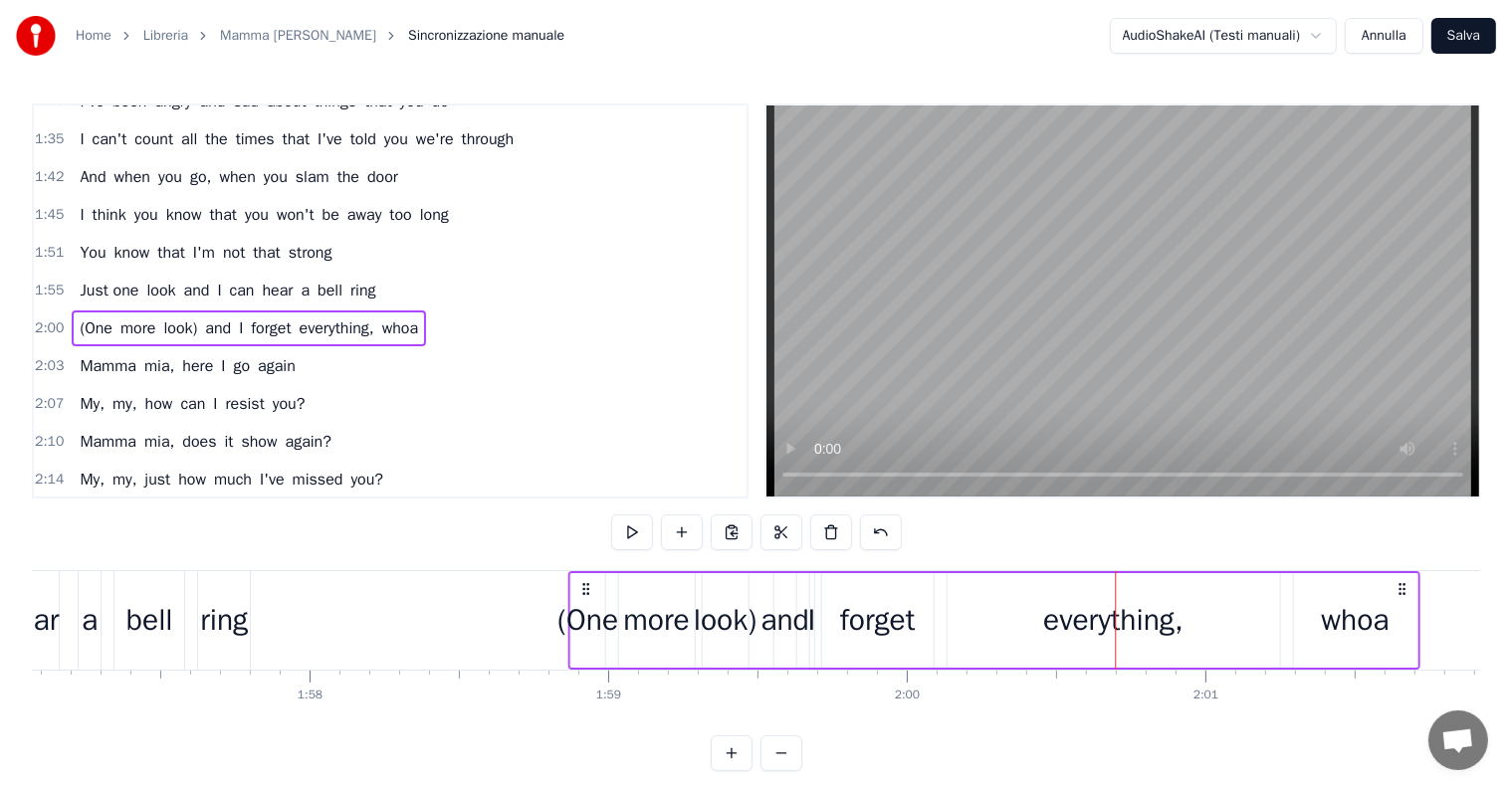 drag, startPoint x: 1131, startPoint y: 587, endPoint x: 584, endPoint y: 593, distance: 547.0329 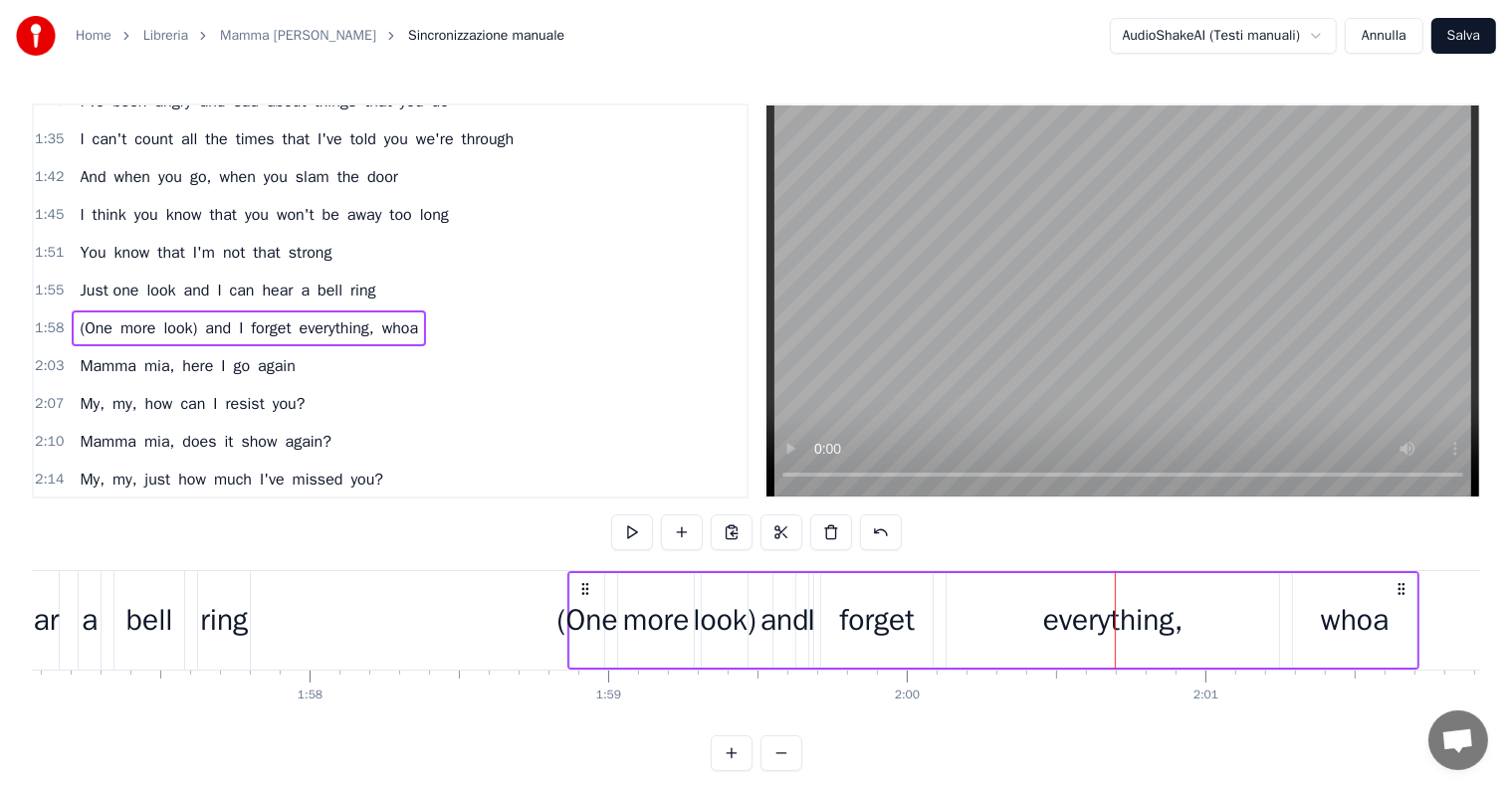 click on "look" at bounding box center (161, 291) 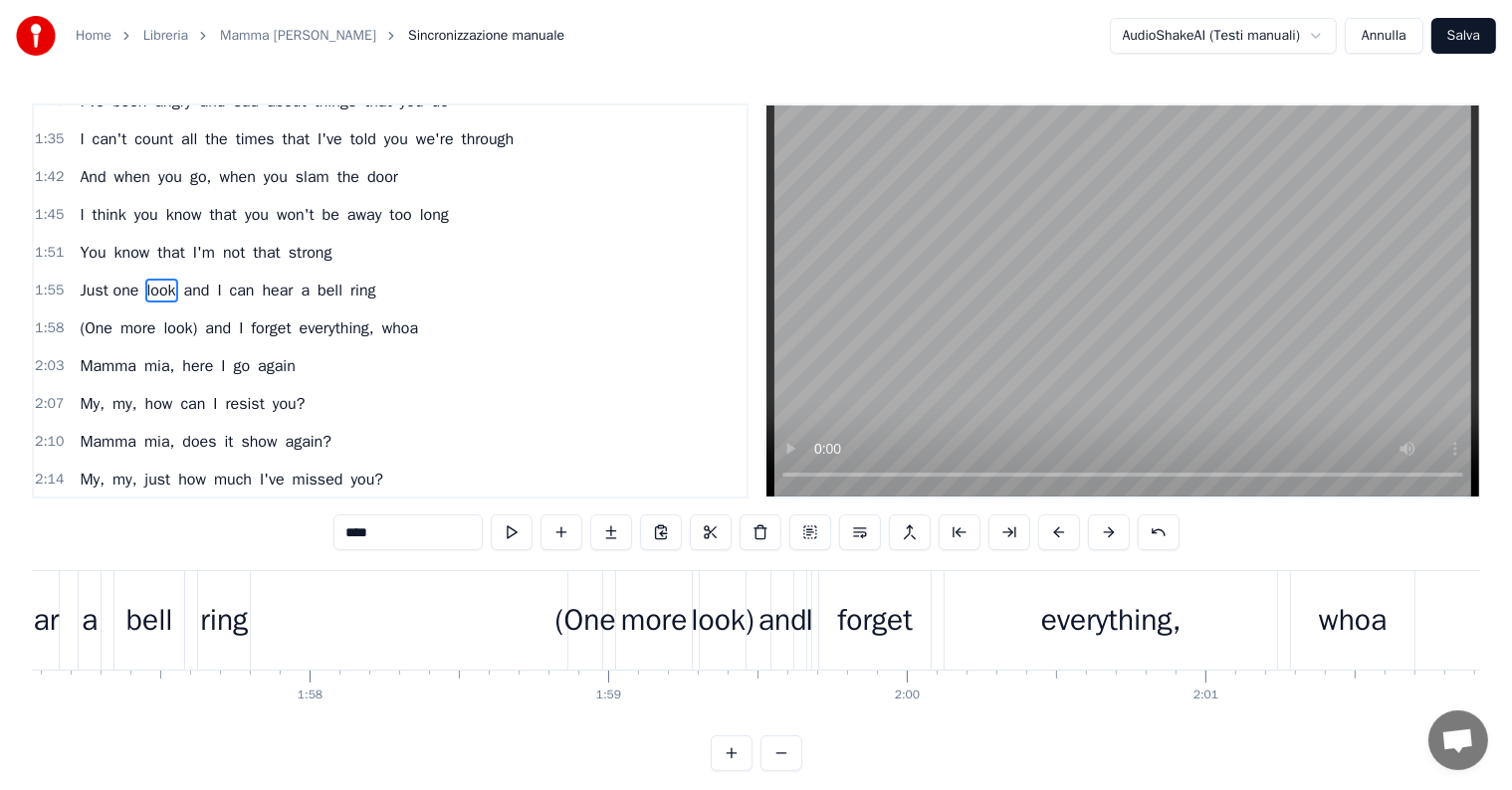 scroll, scrollTop: 625, scrollLeft: 0, axis: vertical 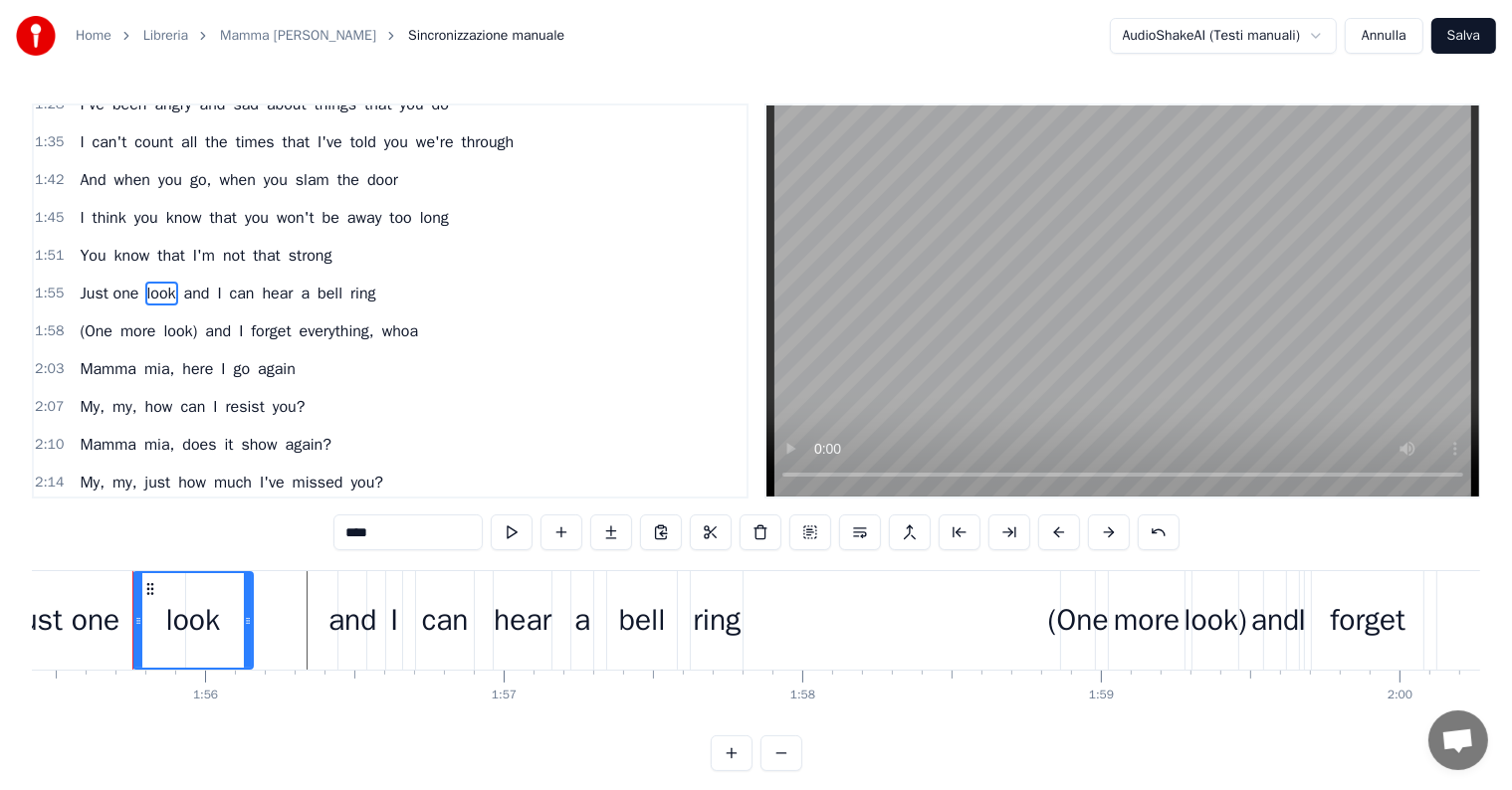 click on "You know that I'm not that strong" at bounding box center [205, 256] 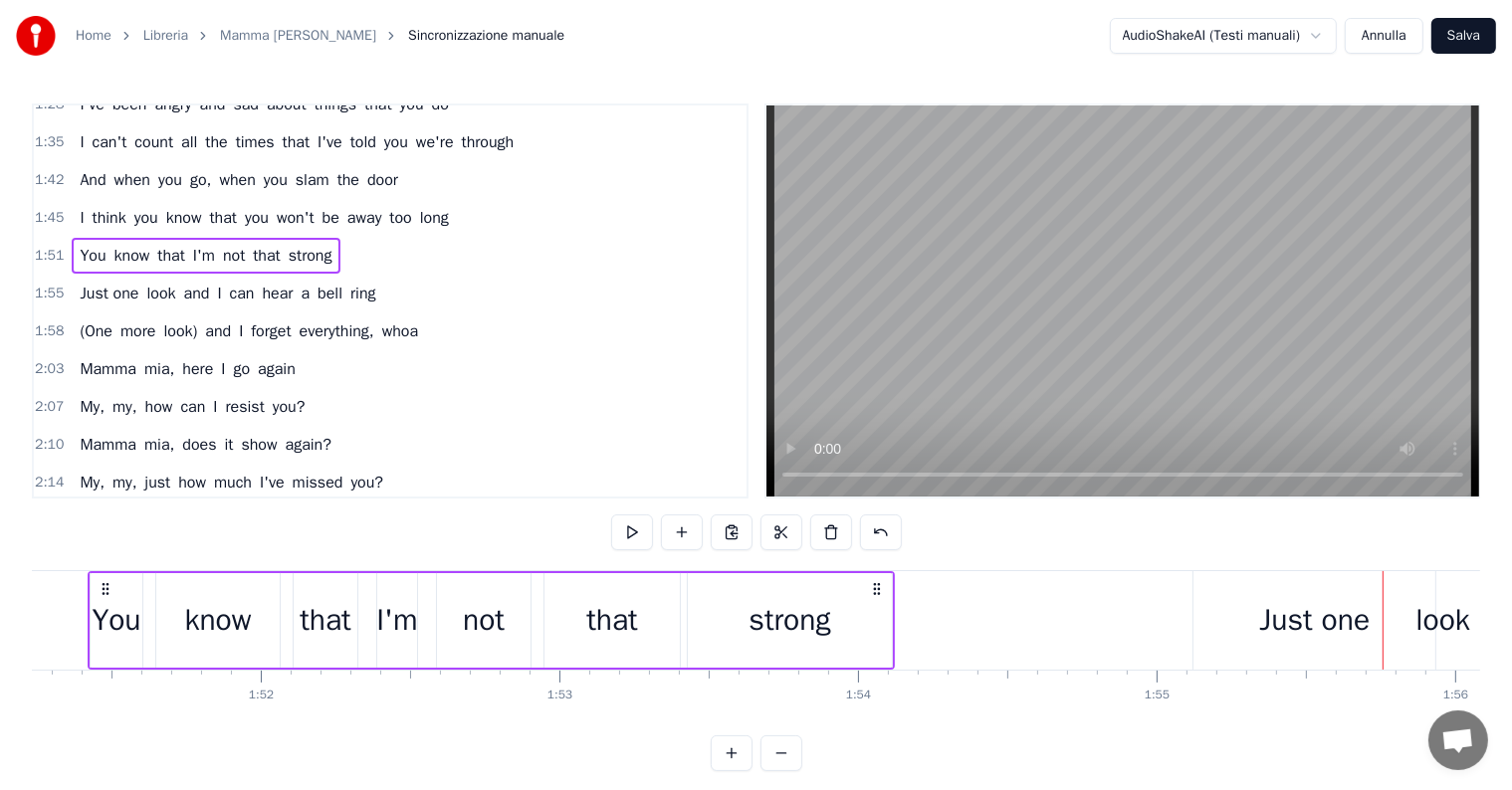 scroll, scrollTop: 0, scrollLeft: 33171, axis: horizontal 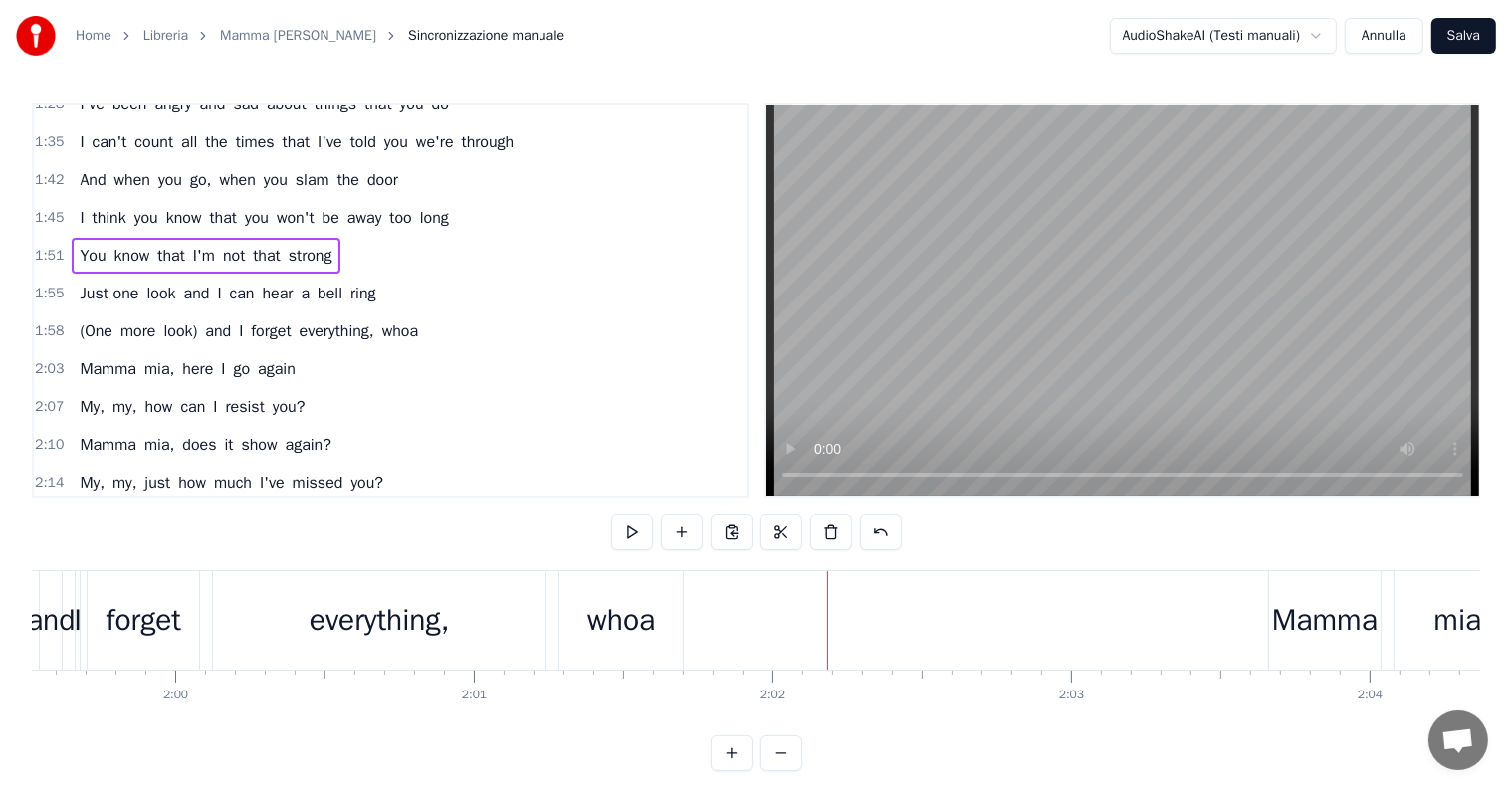 click on "whoa" at bounding box center (621, 620) 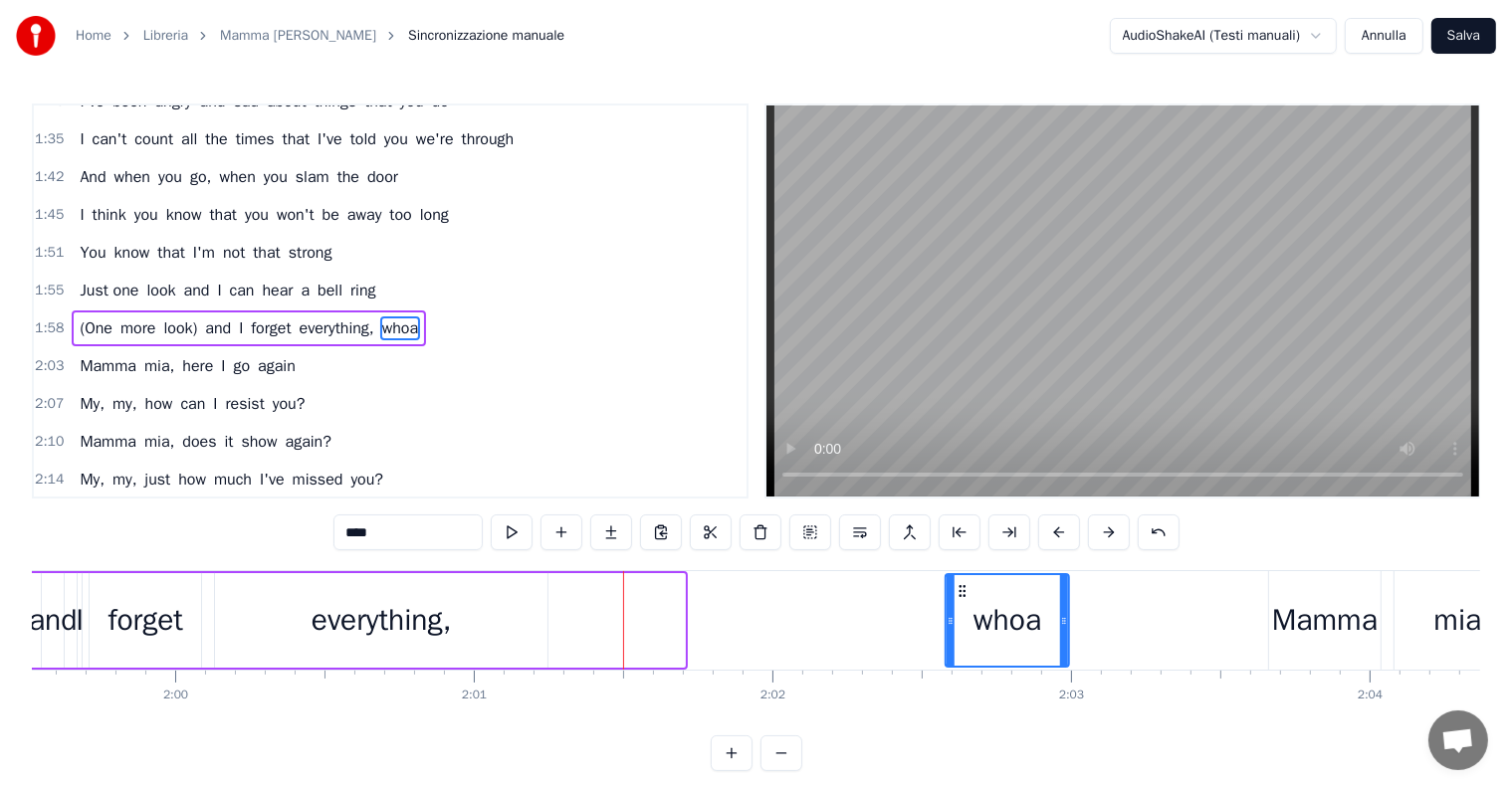 drag, startPoint x: 576, startPoint y: 587, endPoint x: 960, endPoint y: 597, distance: 384.13019 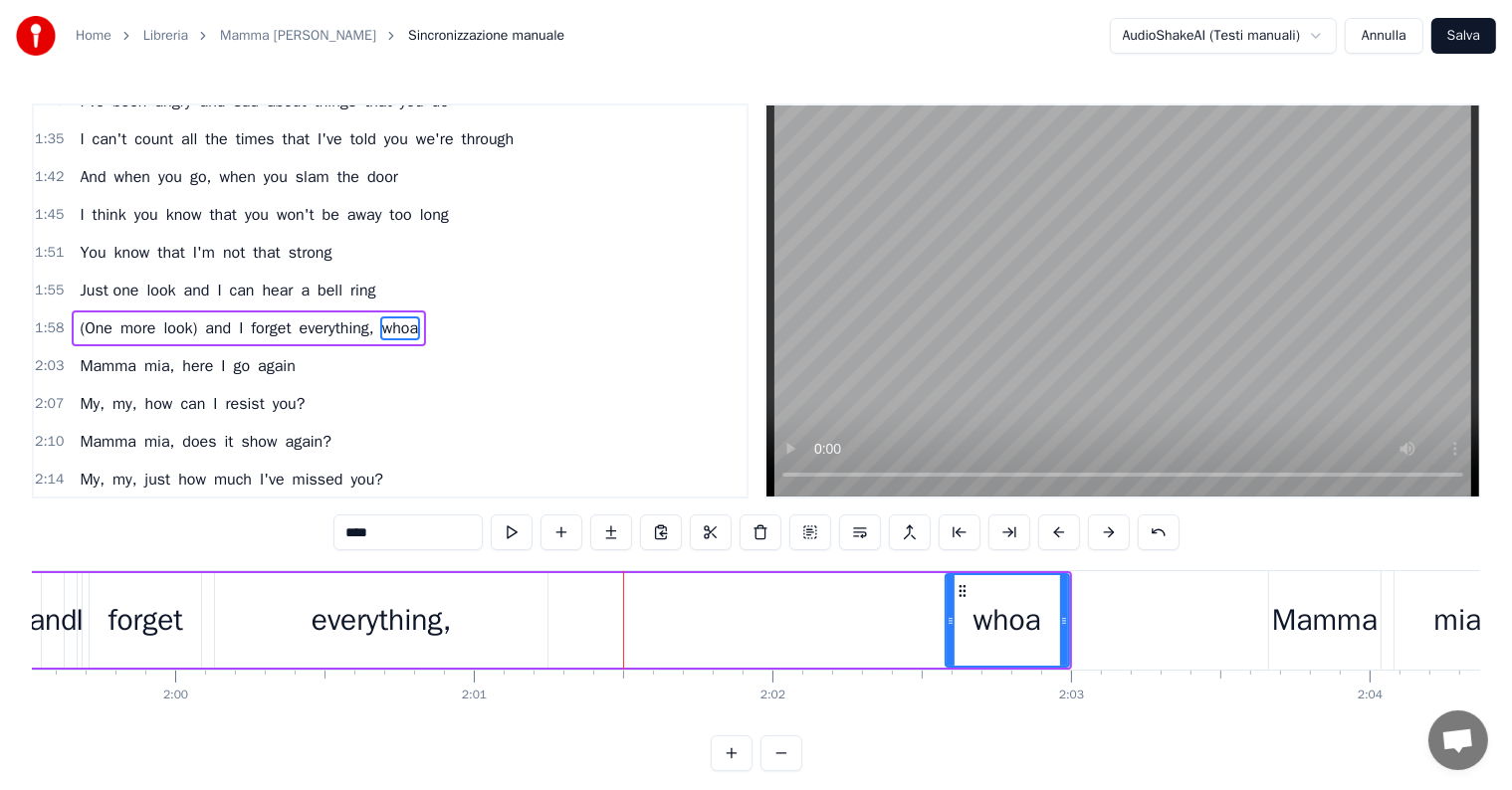 click on "everything," at bounding box center (381, 620) 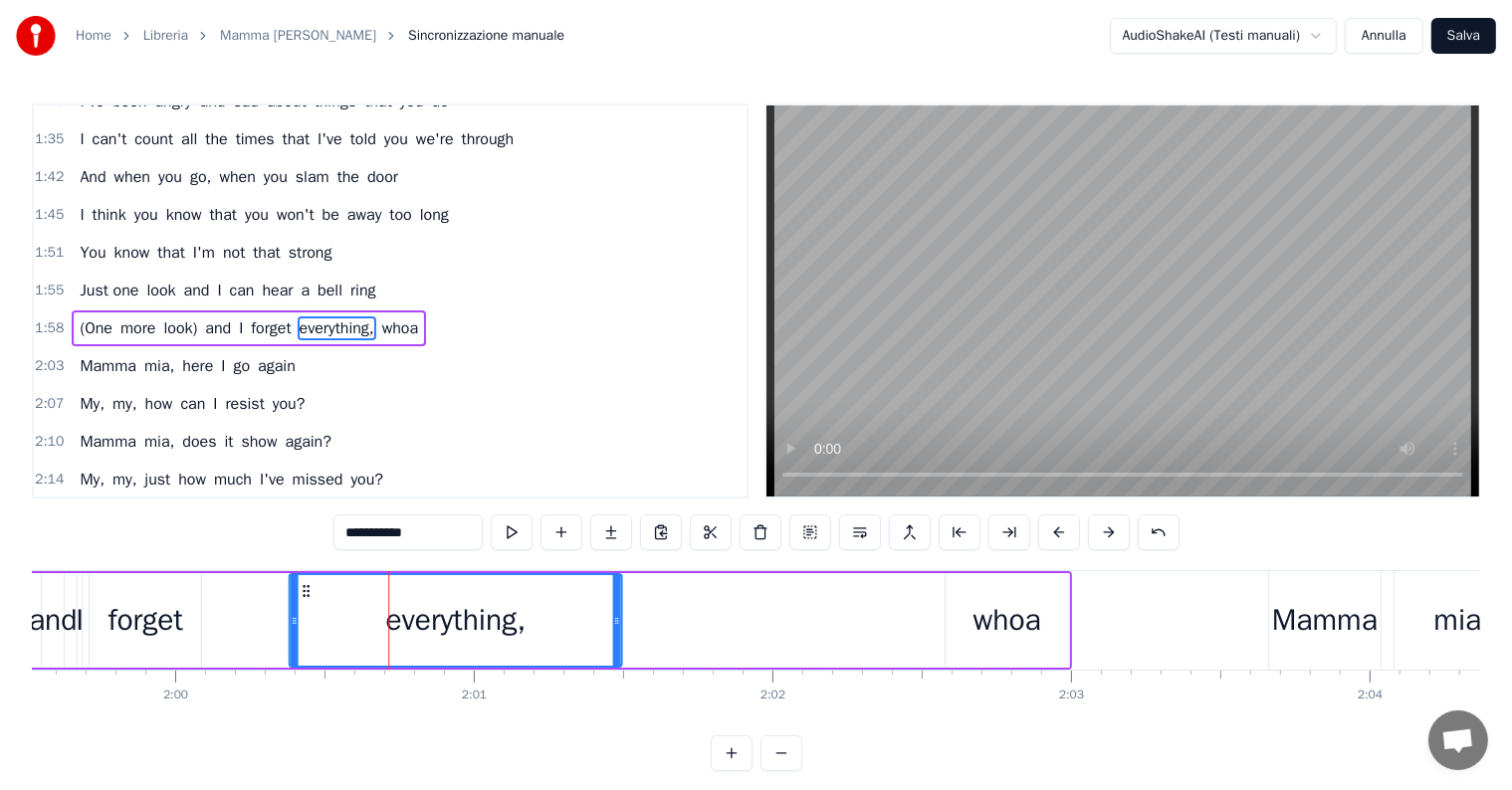 drag, startPoint x: 227, startPoint y: 586, endPoint x: 302, endPoint y: 588, distance: 75.026662 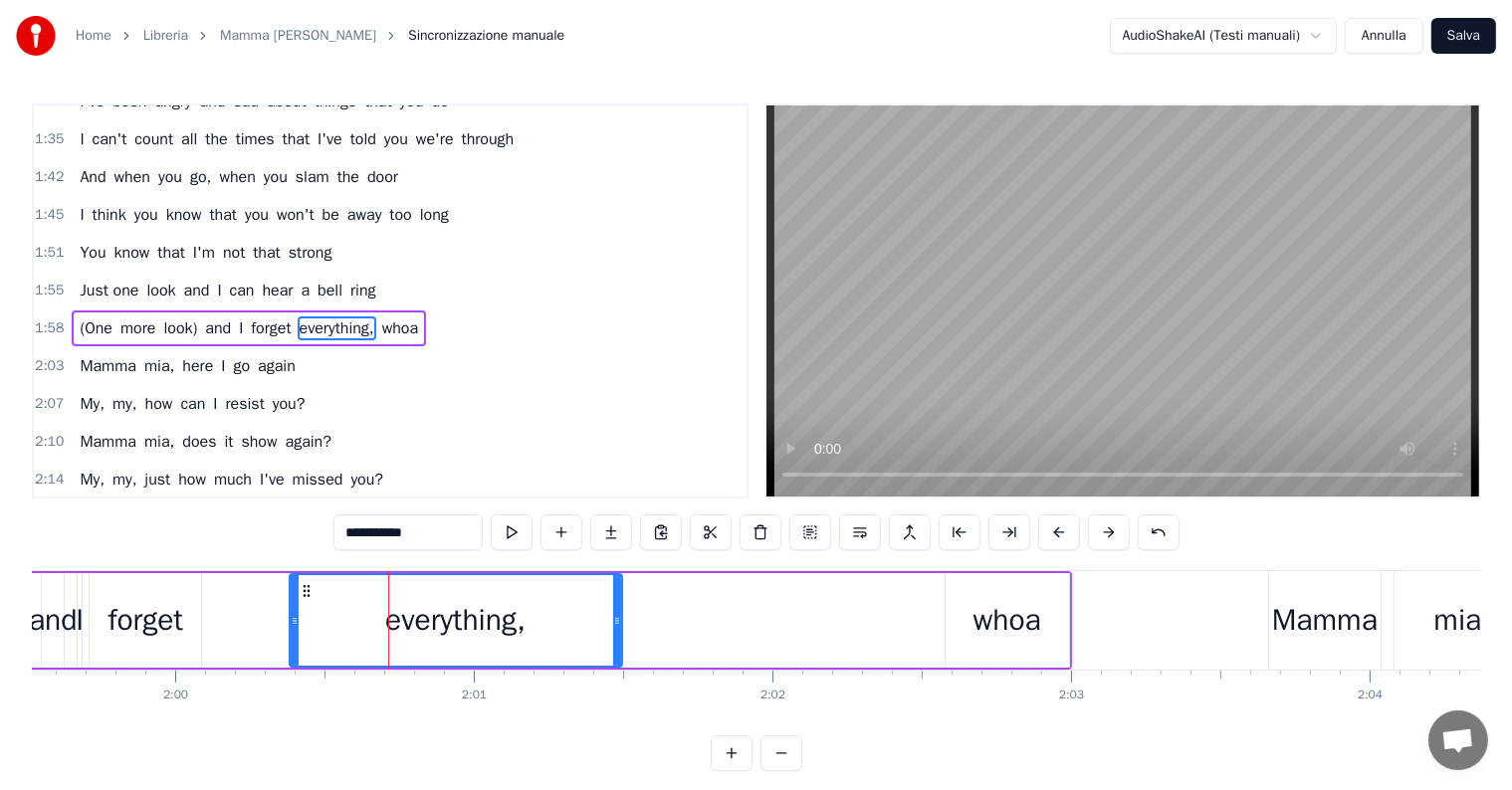 click on "Just one look and I can hear a bell ring" at bounding box center (227, 291) 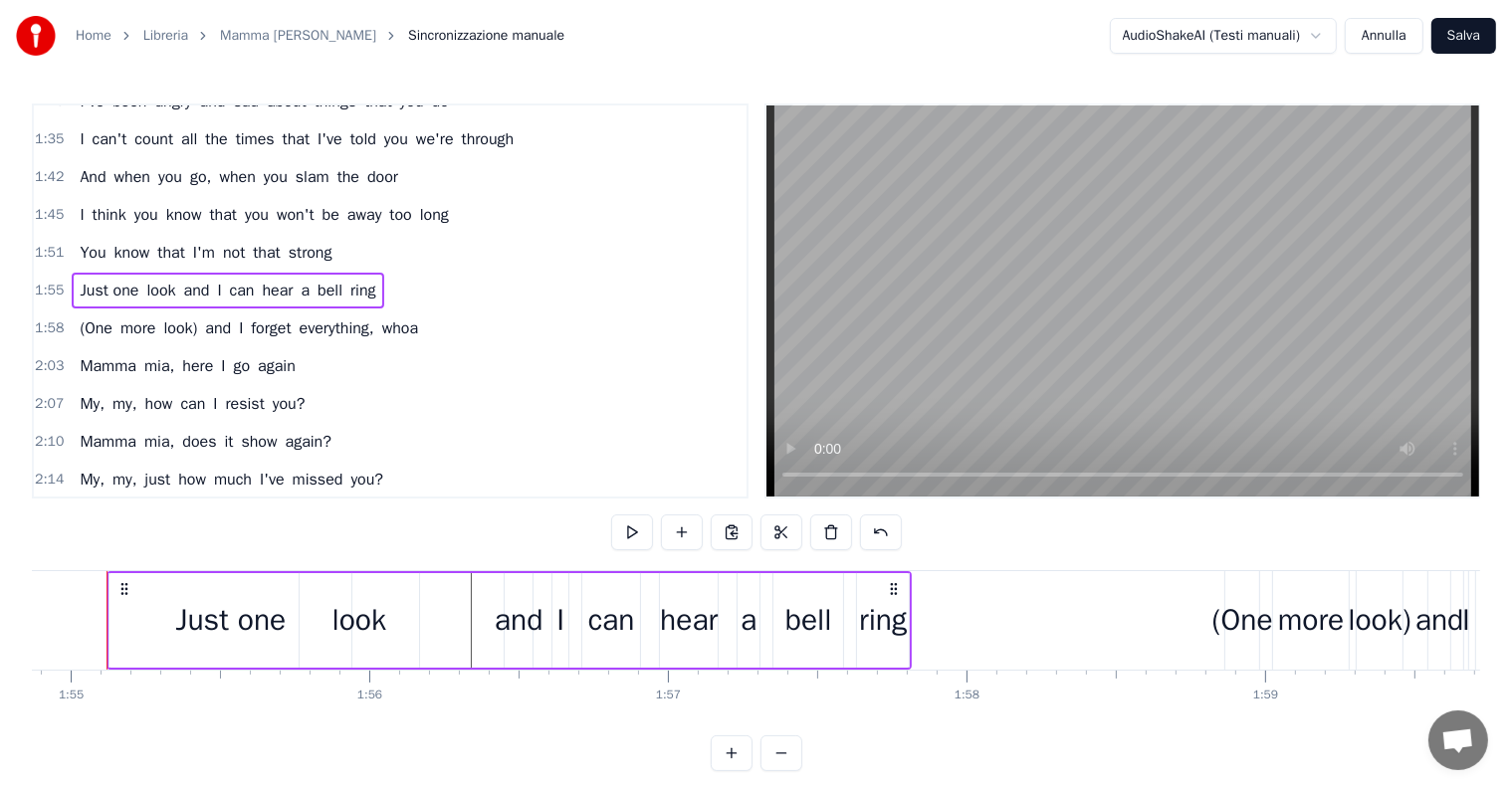 scroll, scrollTop: 0, scrollLeft: 34277, axis: horizontal 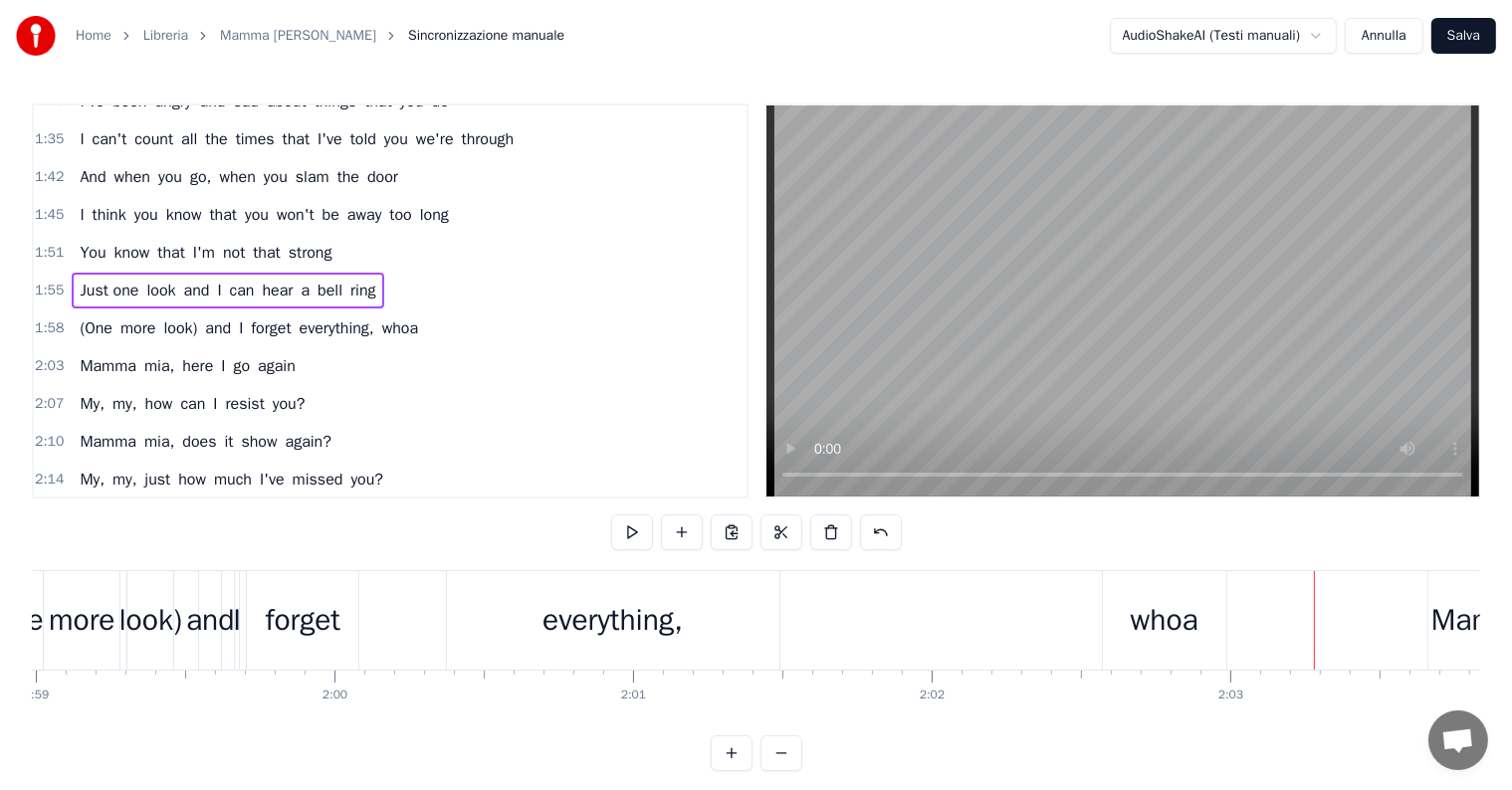 click on "whoa" at bounding box center [1165, 620] 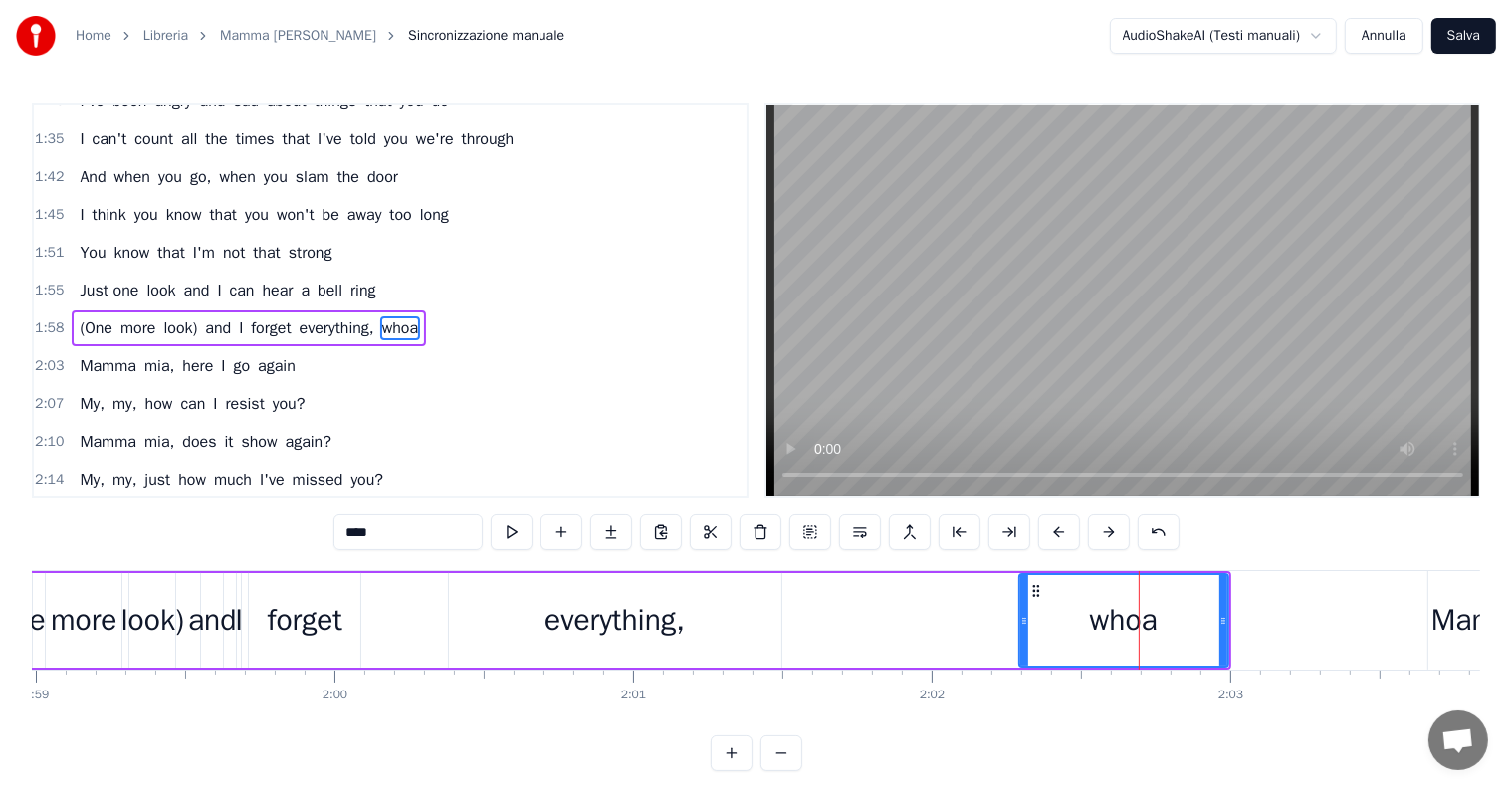 drag, startPoint x: 1107, startPoint y: 621, endPoint x: 1021, endPoint y: 621, distance: 86 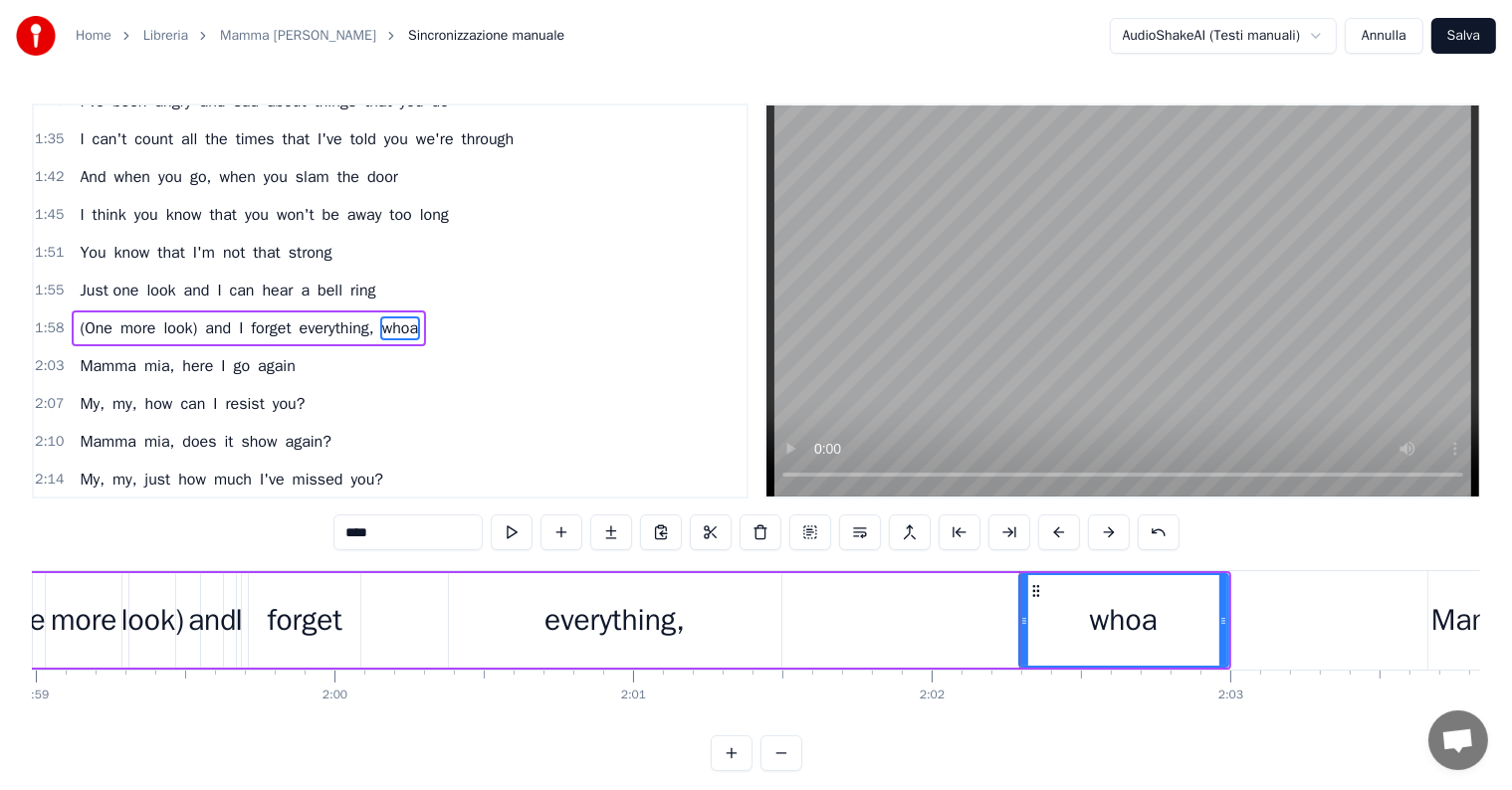 click on "everything," at bounding box center [614, 620] 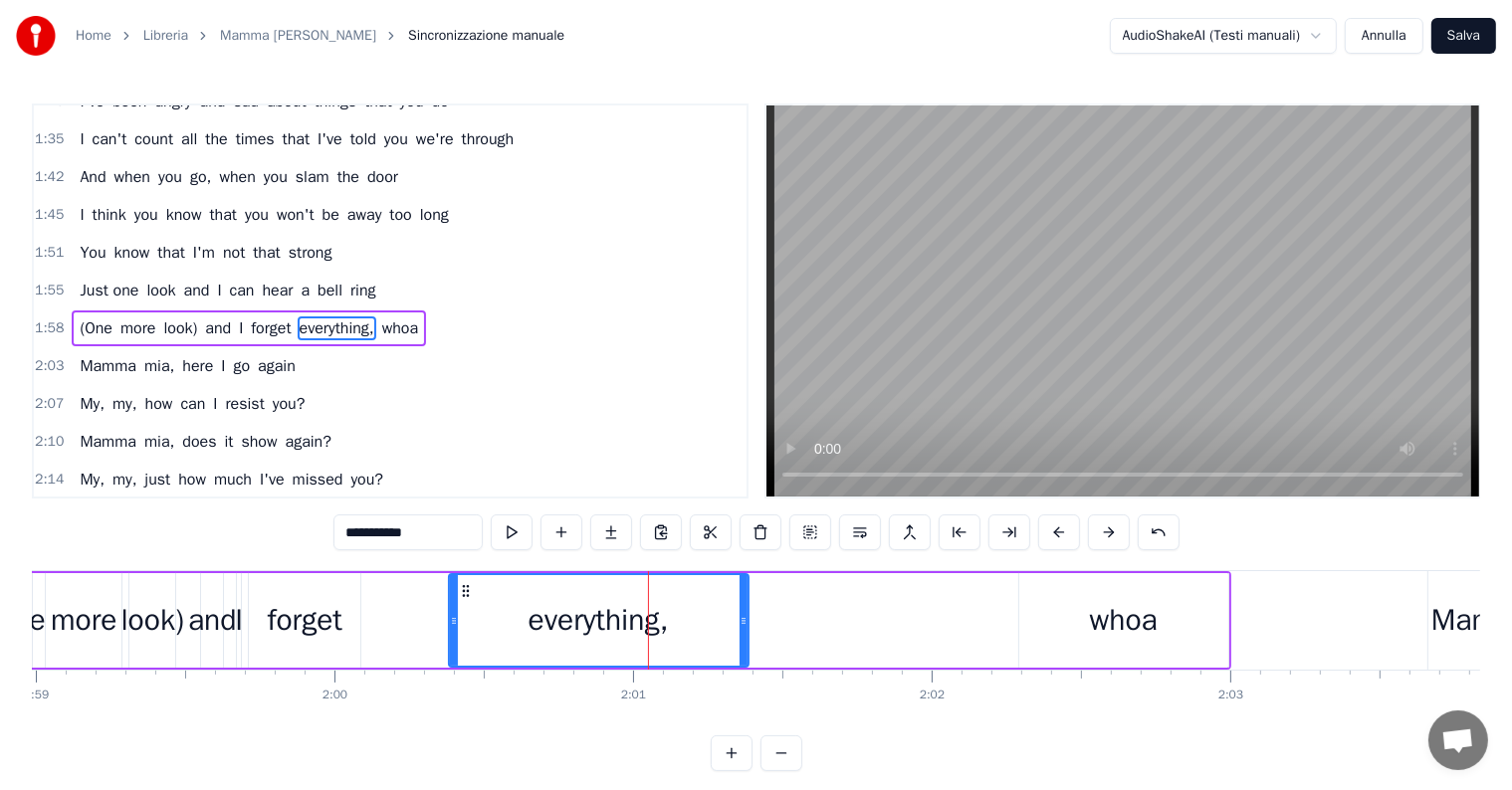 drag, startPoint x: 776, startPoint y: 617, endPoint x: 735, endPoint y: 621, distance: 41.19466 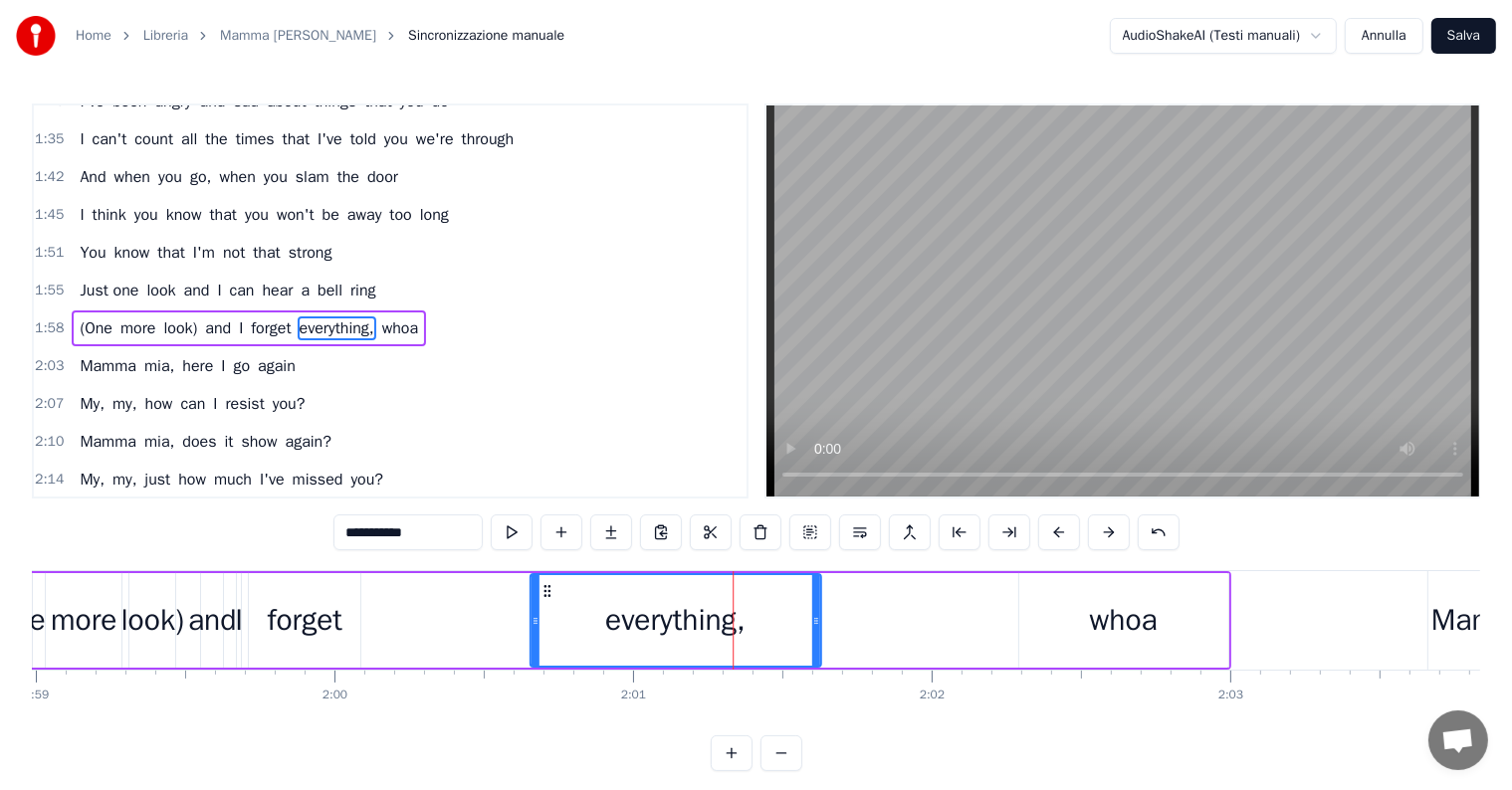 drag, startPoint x: 462, startPoint y: 584, endPoint x: 543, endPoint y: 584, distance: 81 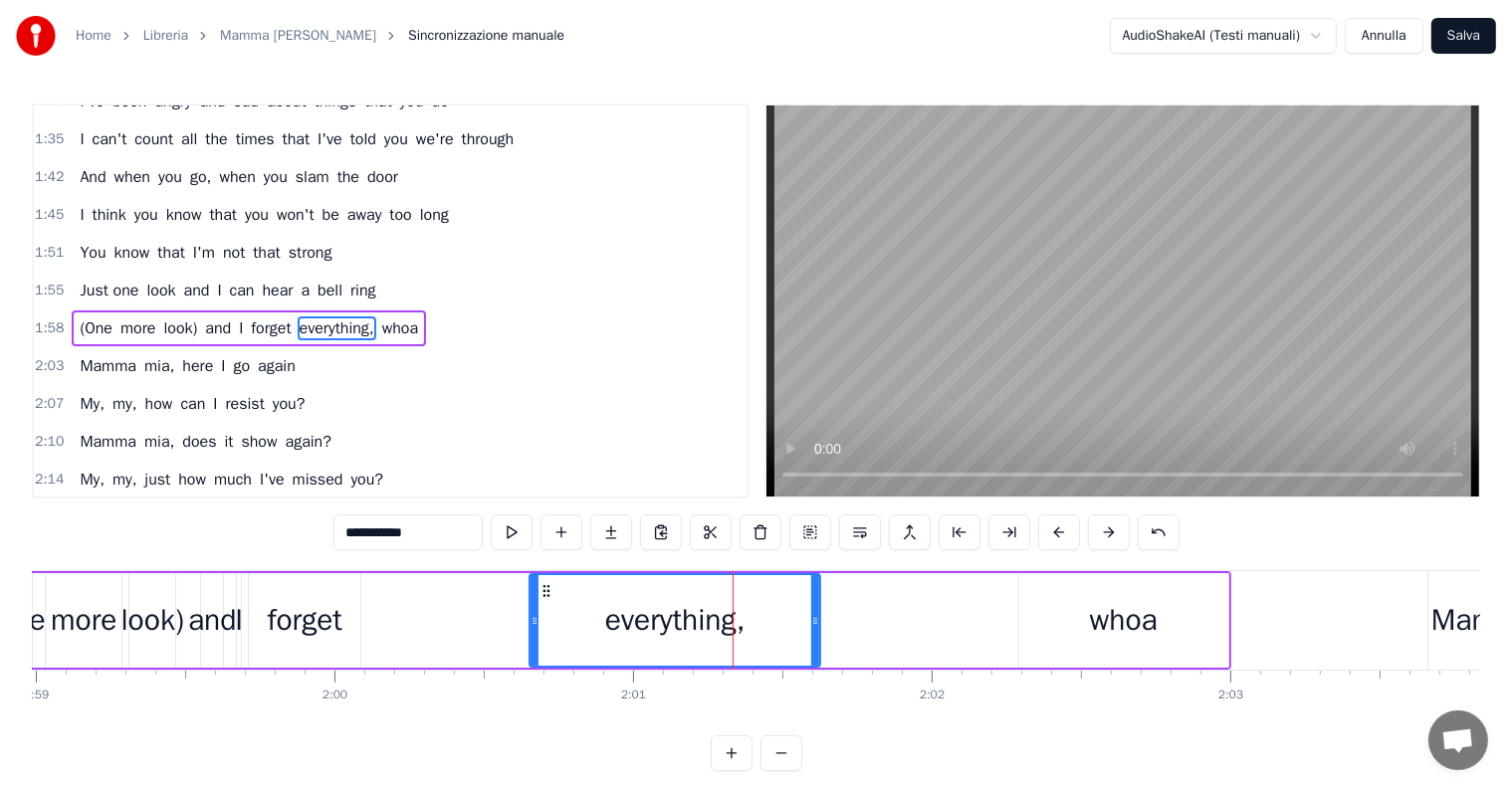 click on "forget" at bounding box center (305, 620) 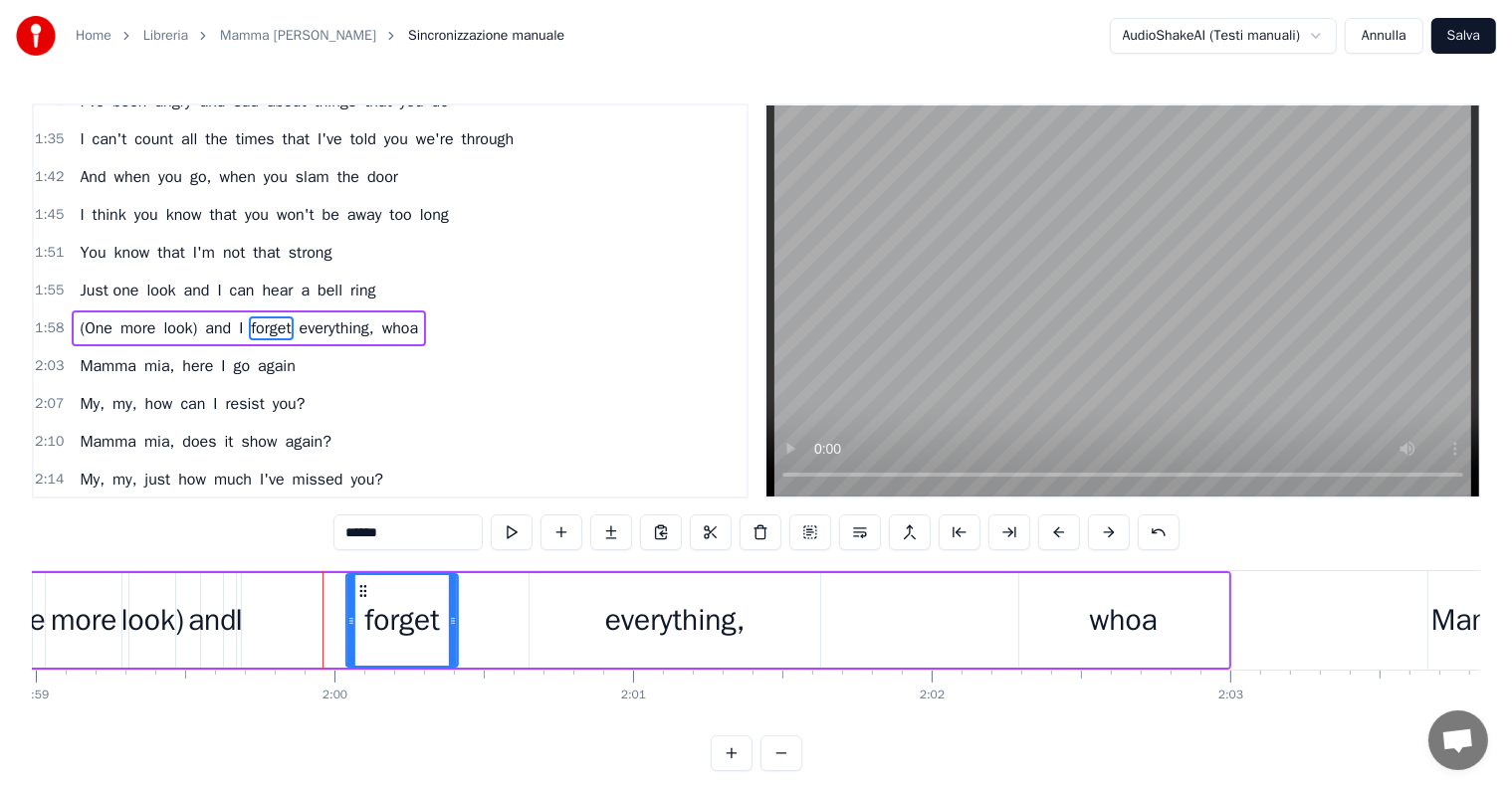 drag, startPoint x: 262, startPoint y: 589, endPoint x: 358, endPoint y: 592, distance: 96.04686 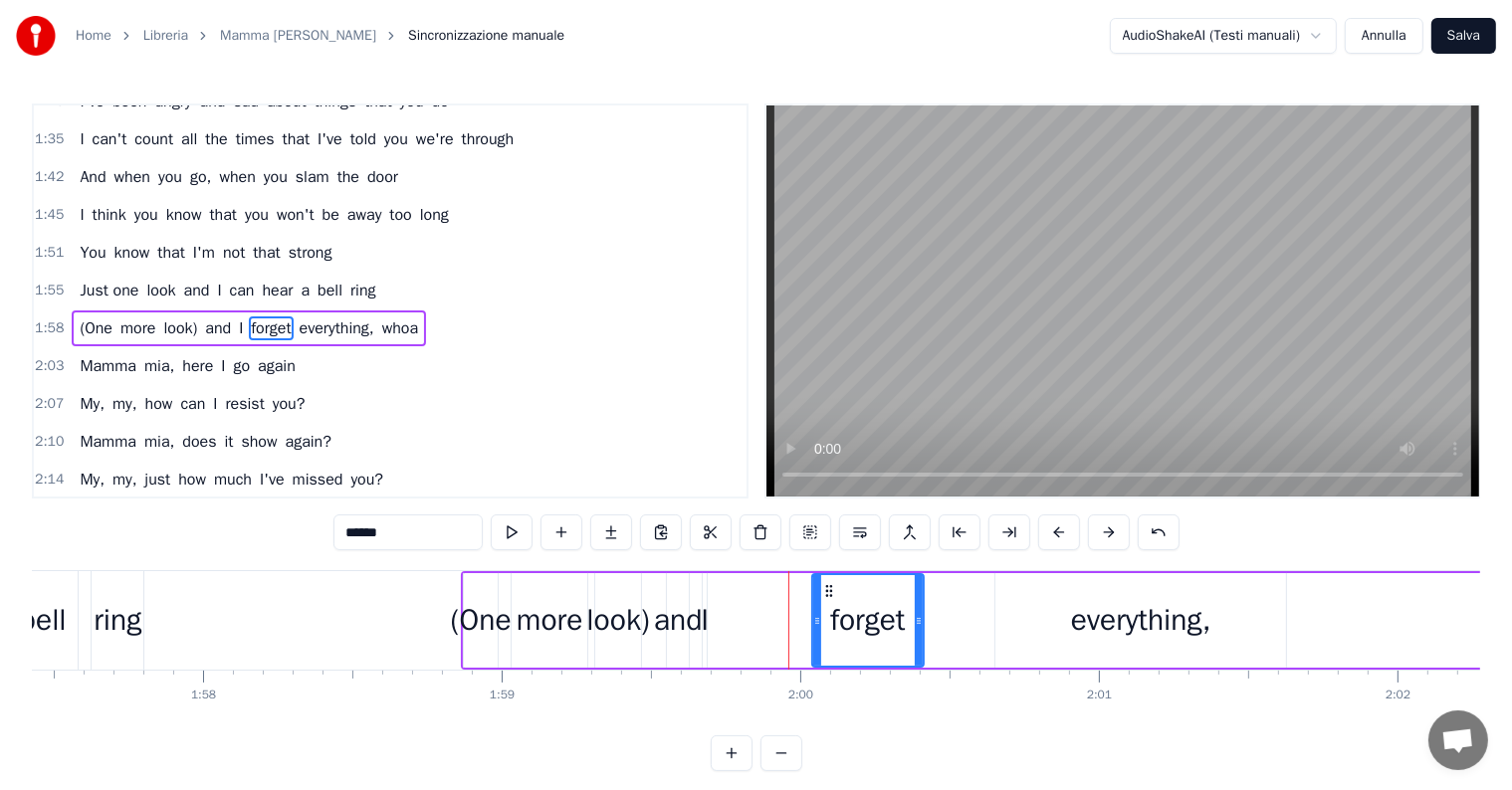 scroll, scrollTop: 0, scrollLeft: 34995, axis: horizontal 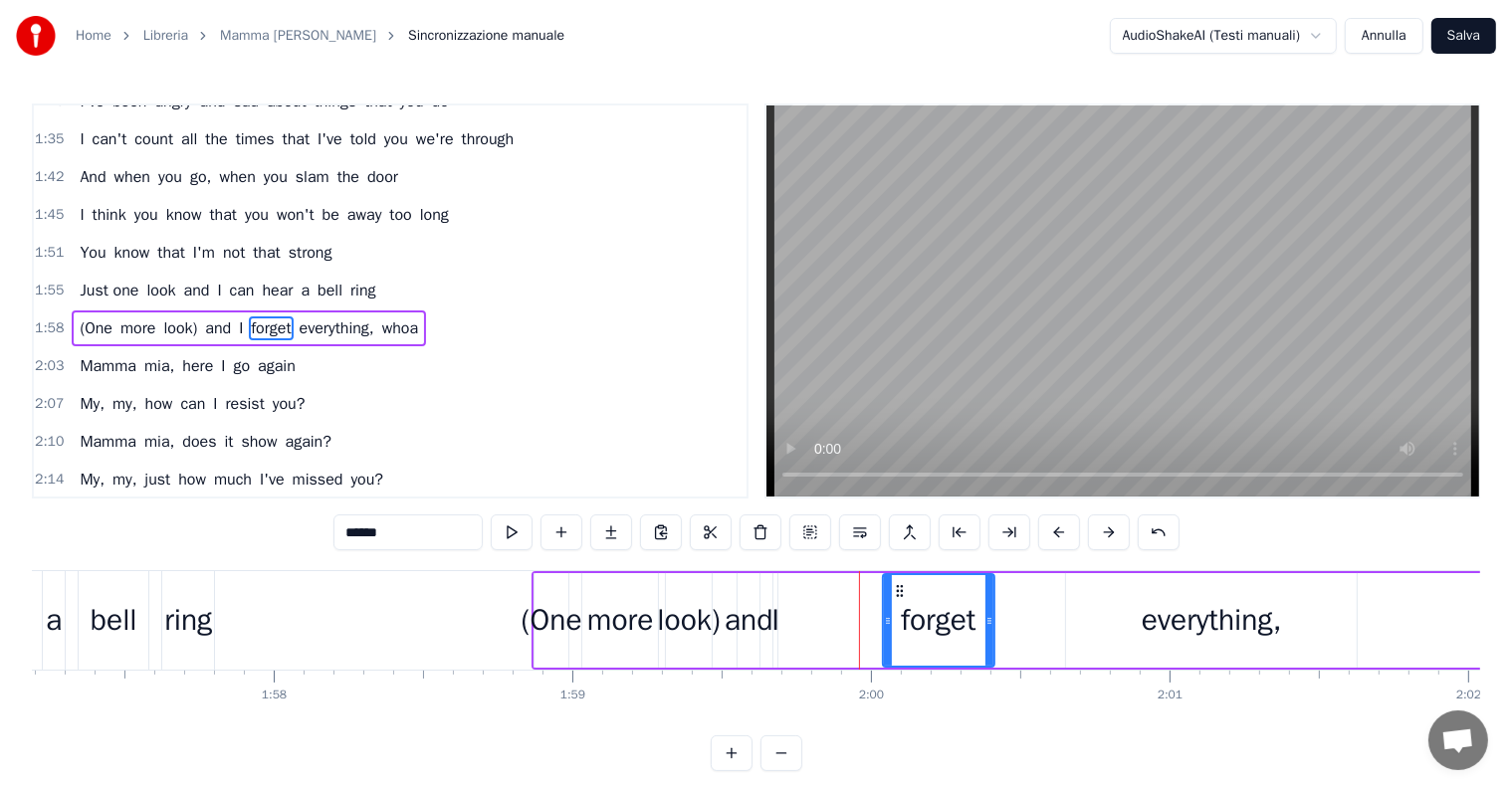 click on "I" at bounding box center [775, 620] 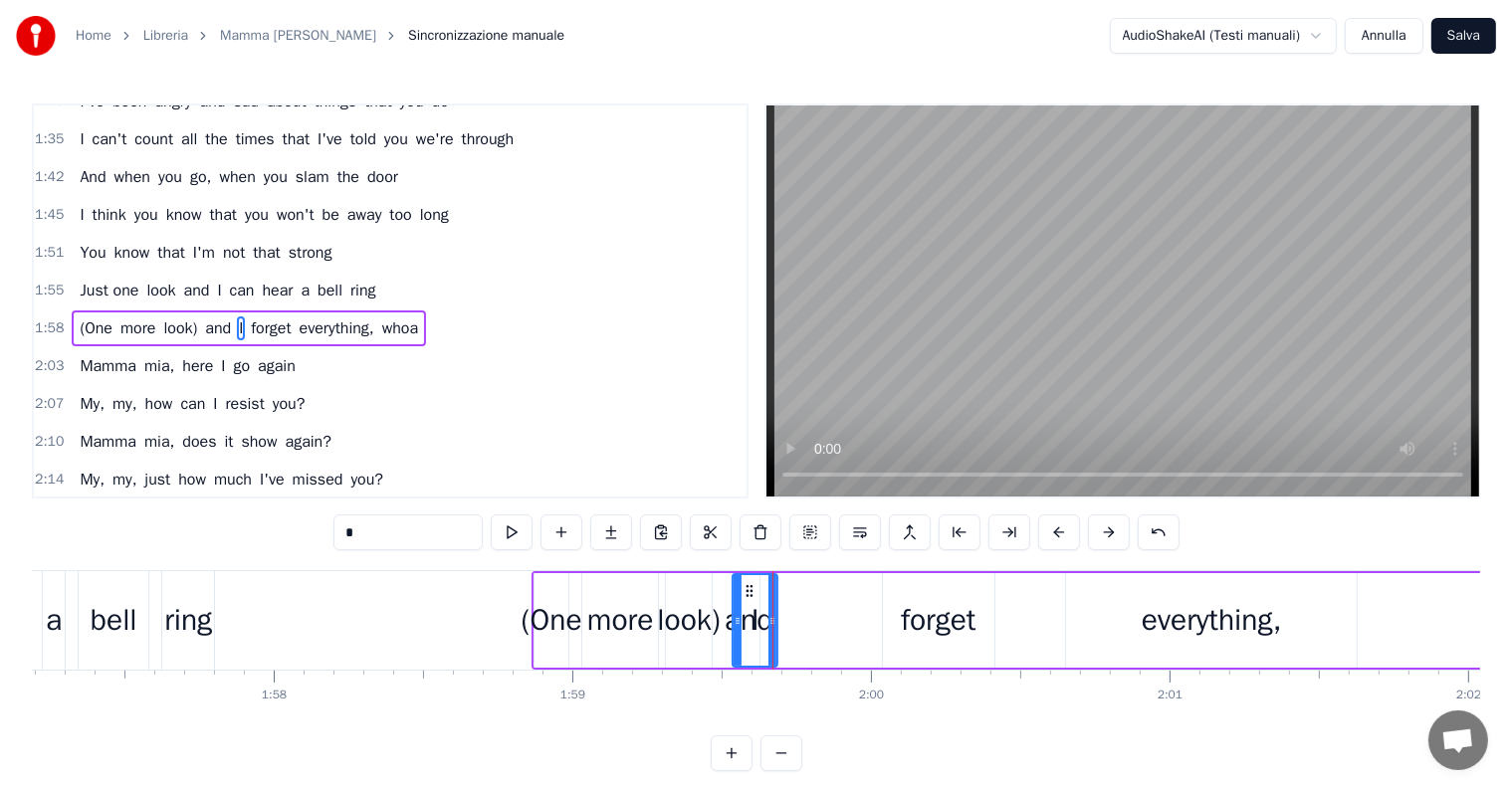 drag, startPoint x: 777, startPoint y: 621, endPoint x: 737, endPoint y: 624, distance: 40.112342 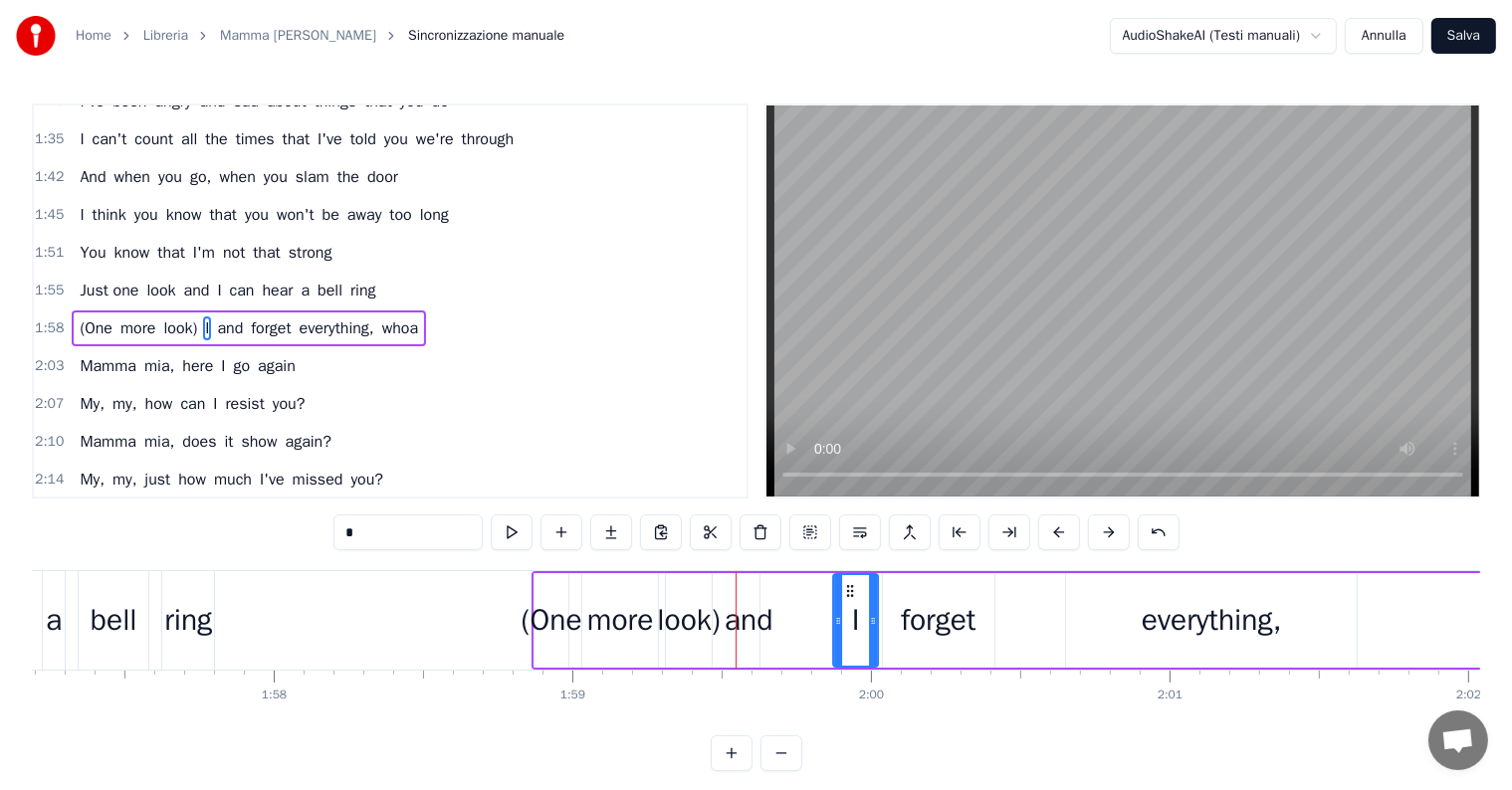 drag, startPoint x: 749, startPoint y: 586, endPoint x: 850, endPoint y: 581, distance: 101.123687 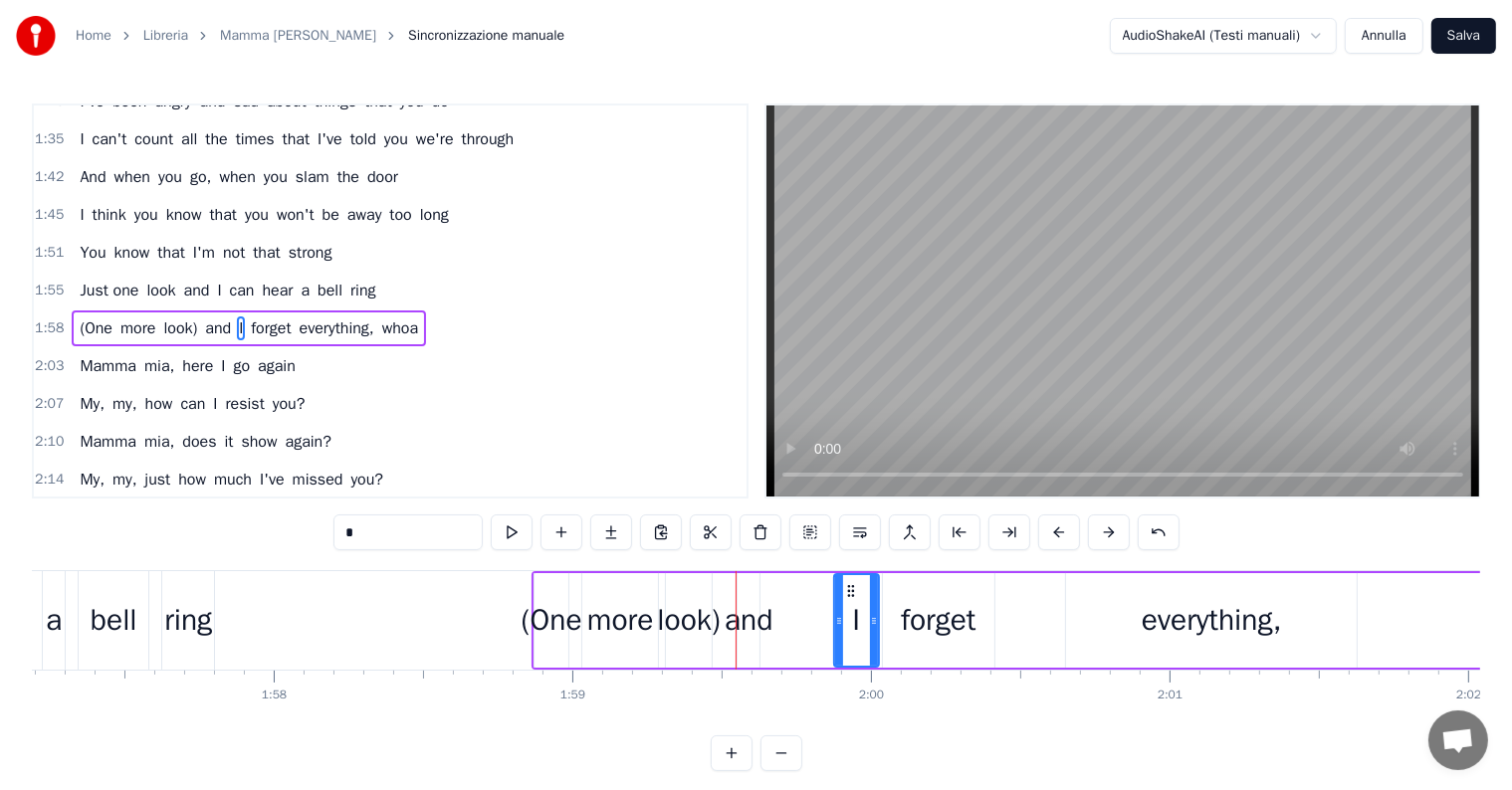 click on "and" at bounding box center (749, 620) 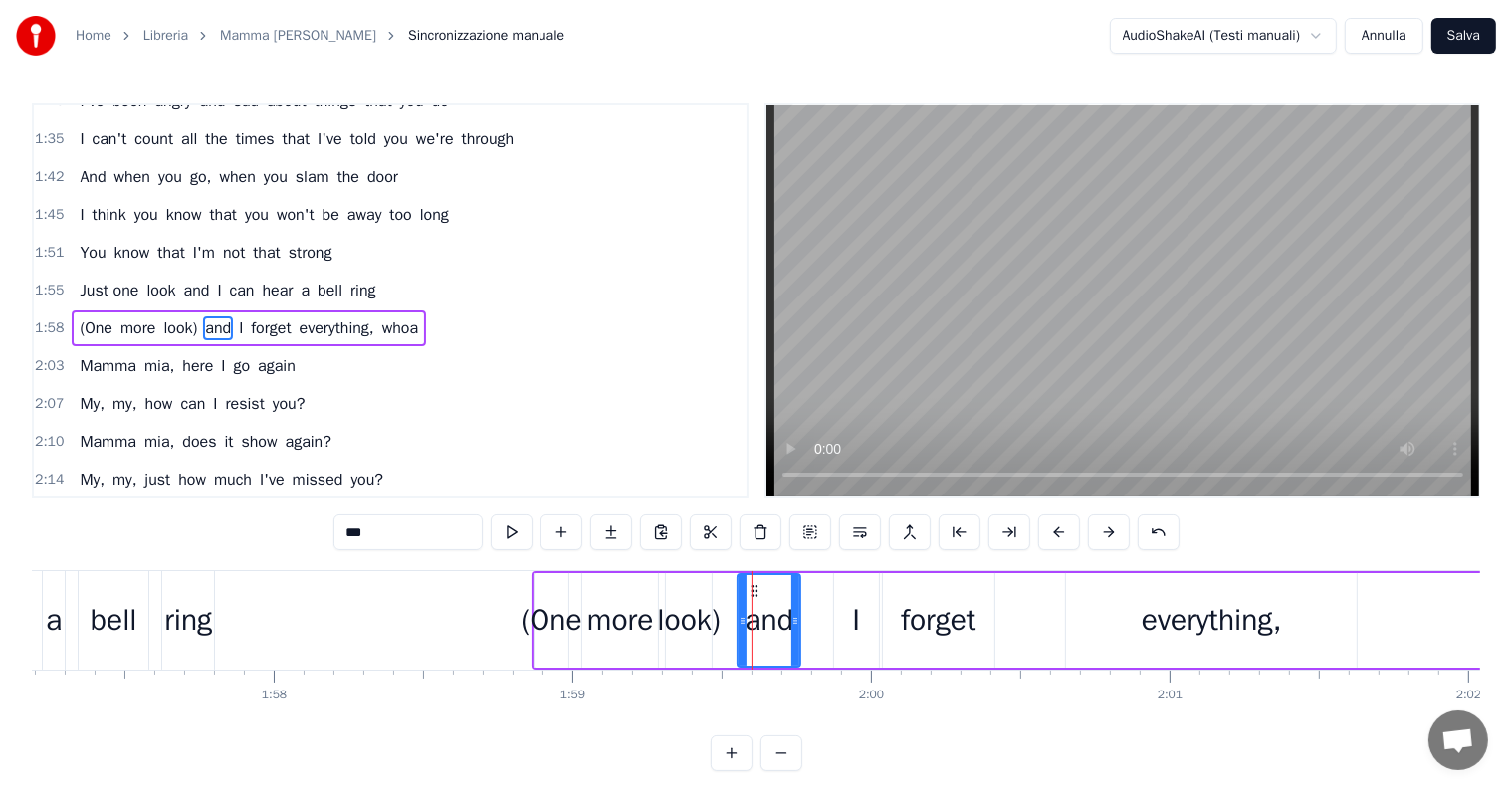 drag, startPoint x: 755, startPoint y: 621, endPoint x: 795, endPoint y: 621, distance: 40 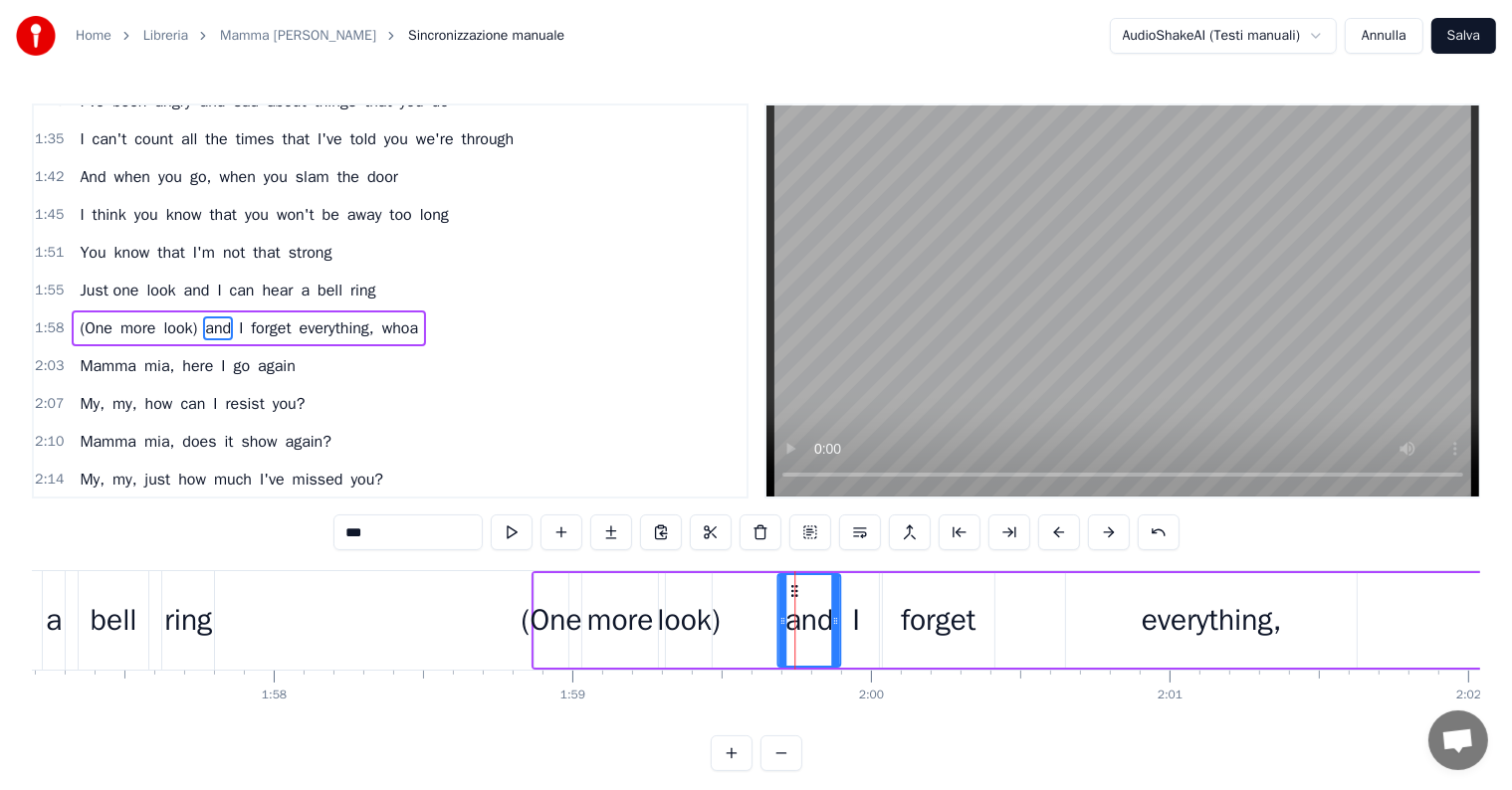 drag, startPoint x: 755, startPoint y: 585, endPoint x: 797, endPoint y: 582, distance: 42.107007 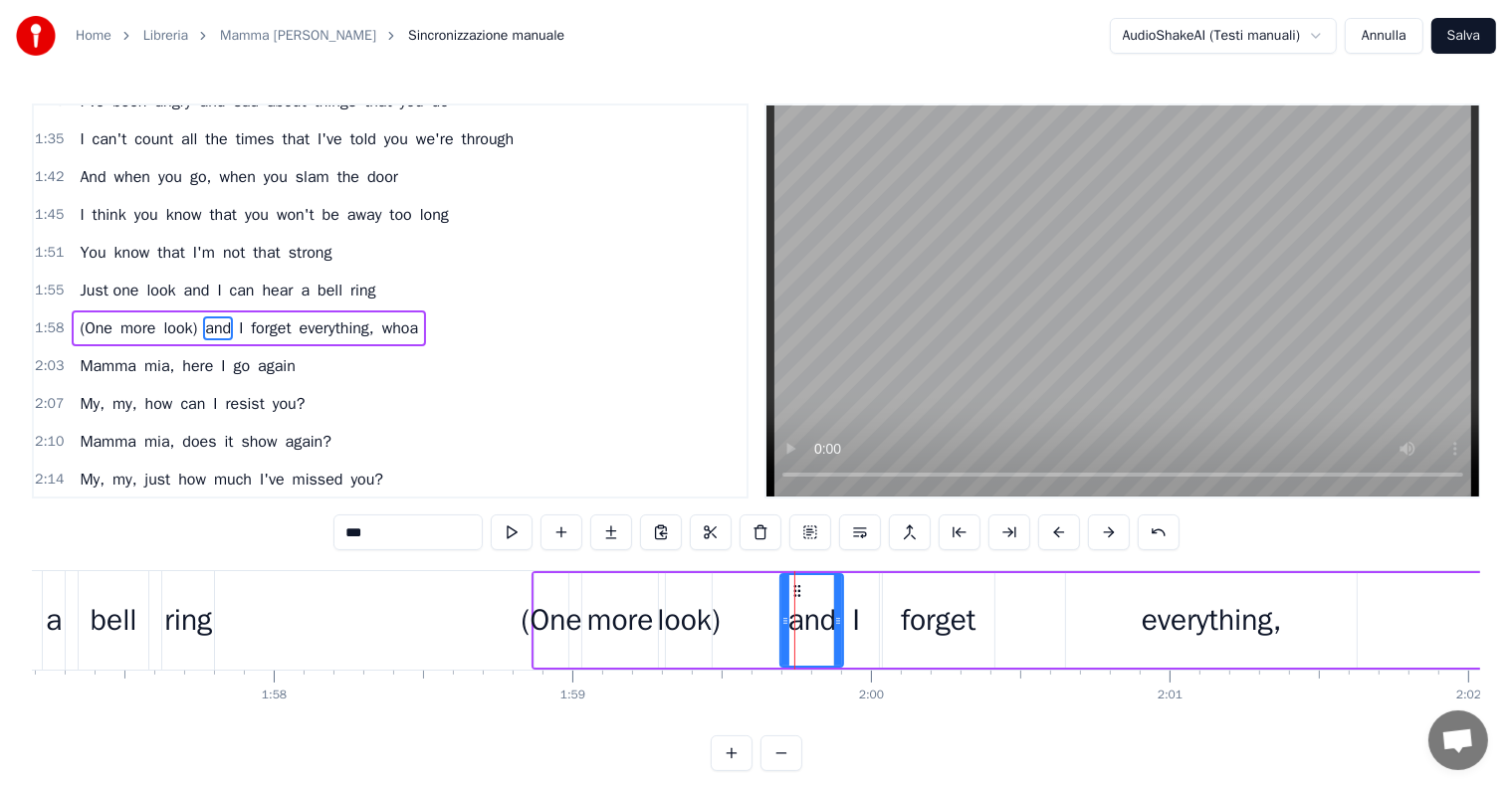 click on "look)" at bounding box center [689, 620] 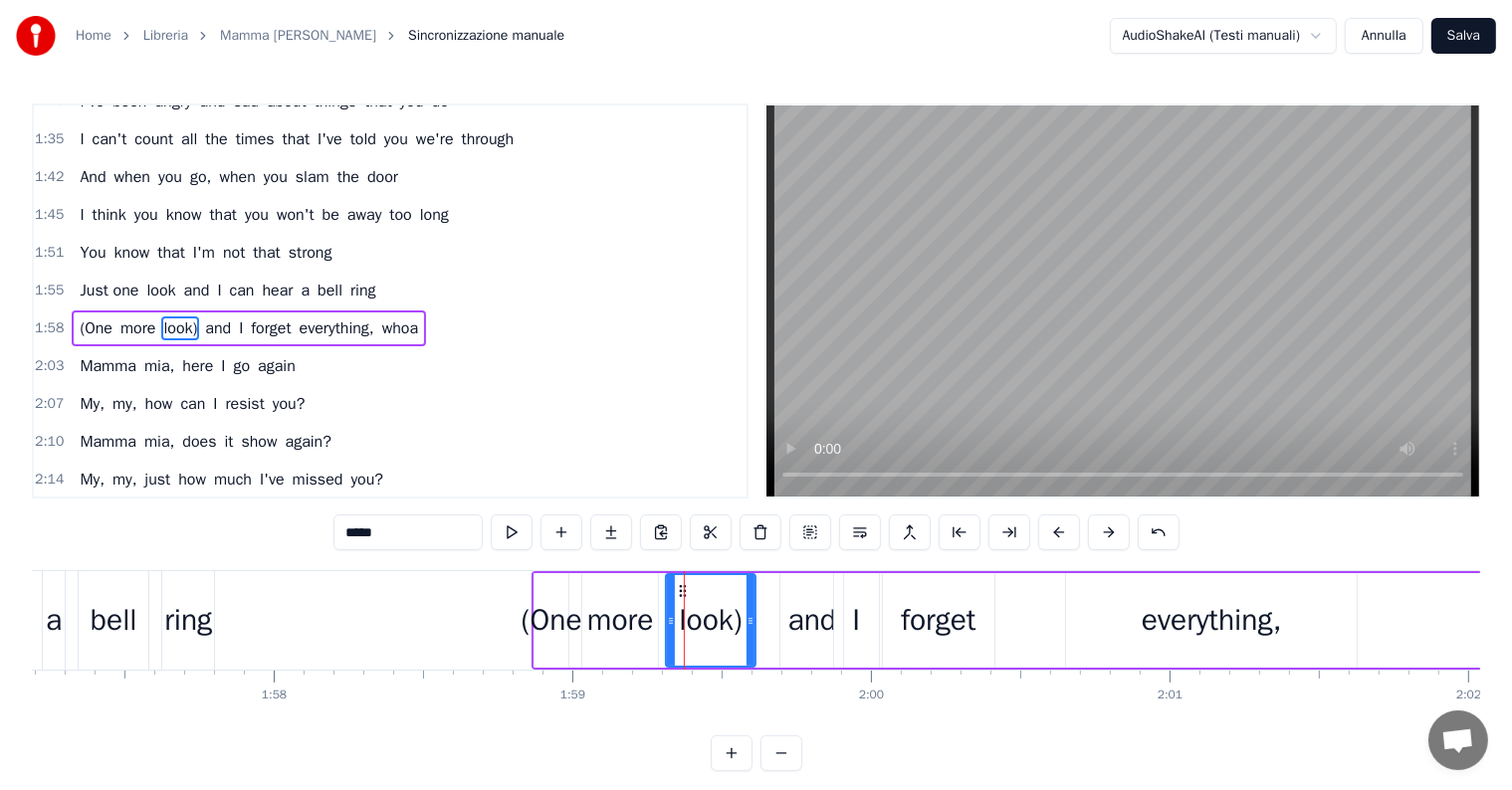 drag, startPoint x: 704, startPoint y: 621, endPoint x: 748, endPoint y: 621, distance: 44 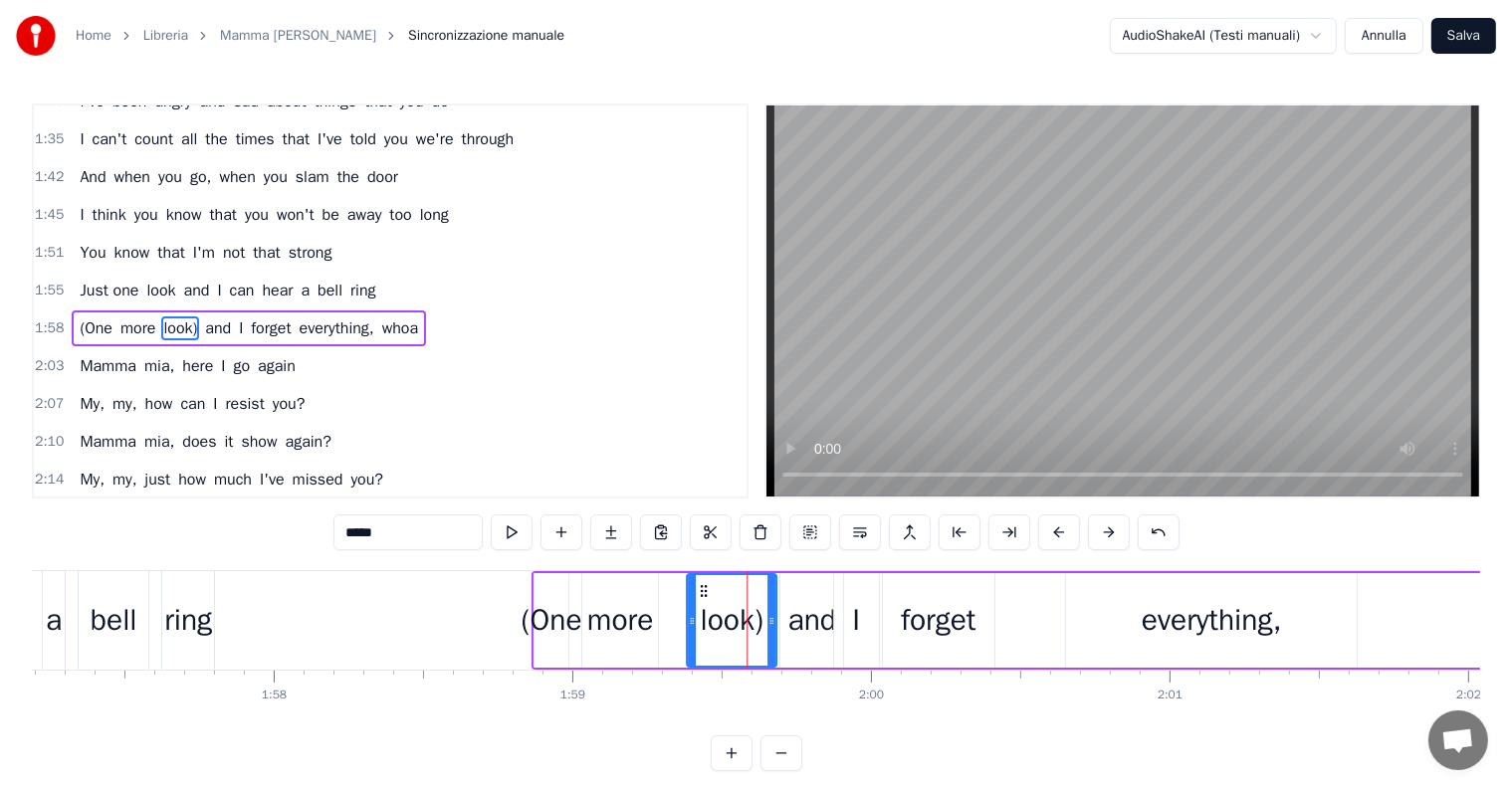 drag, startPoint x: 679, startPoint y: 585, endPoint x: 700, endPoint y: 585, distance: 21 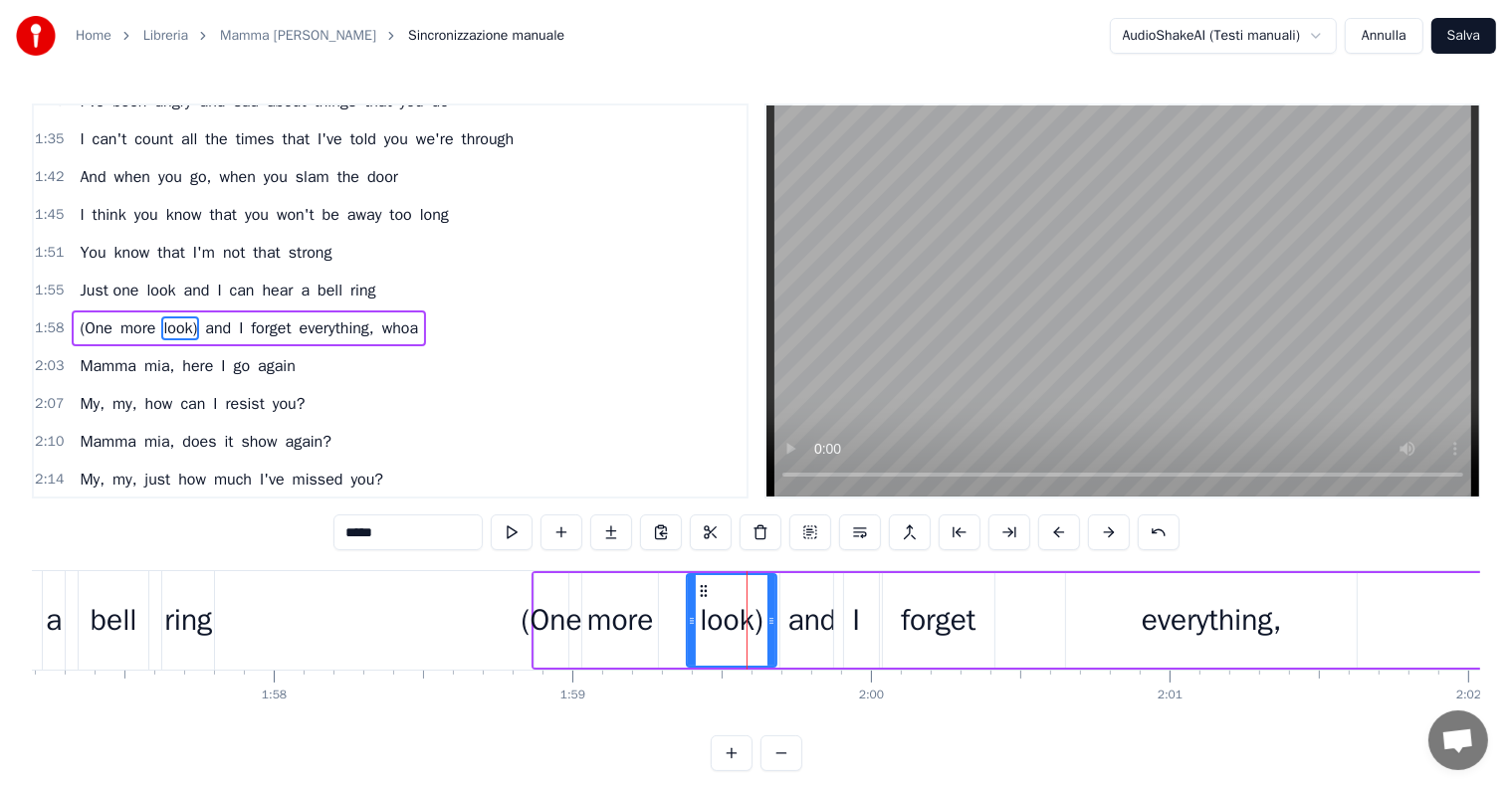 click on "more" at bounding box center [620, 620] 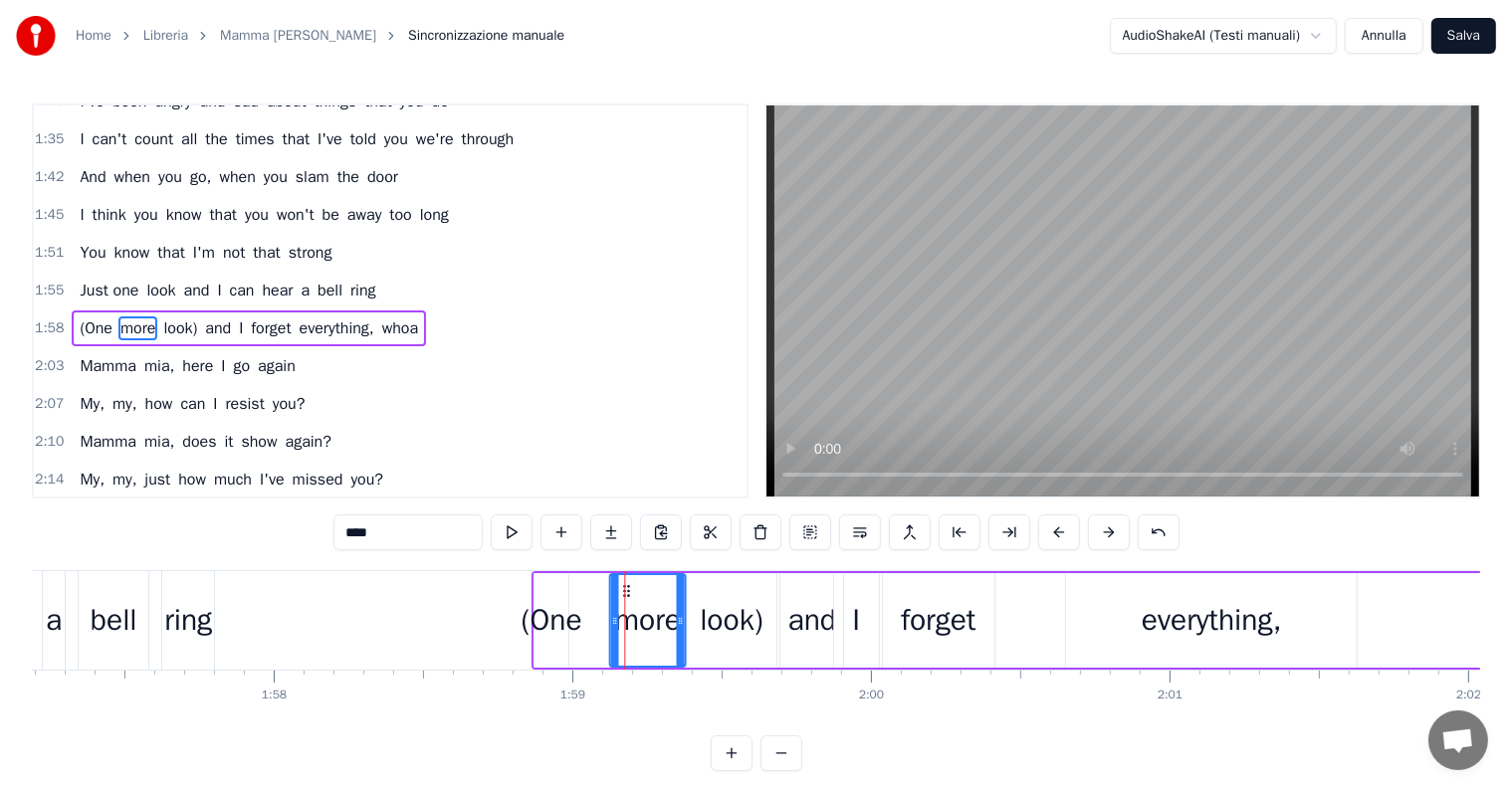 drag, startPoint x: 597, startPoint y: 585, endPoint x: 622, endPoint y: 587, distance: 25.079872 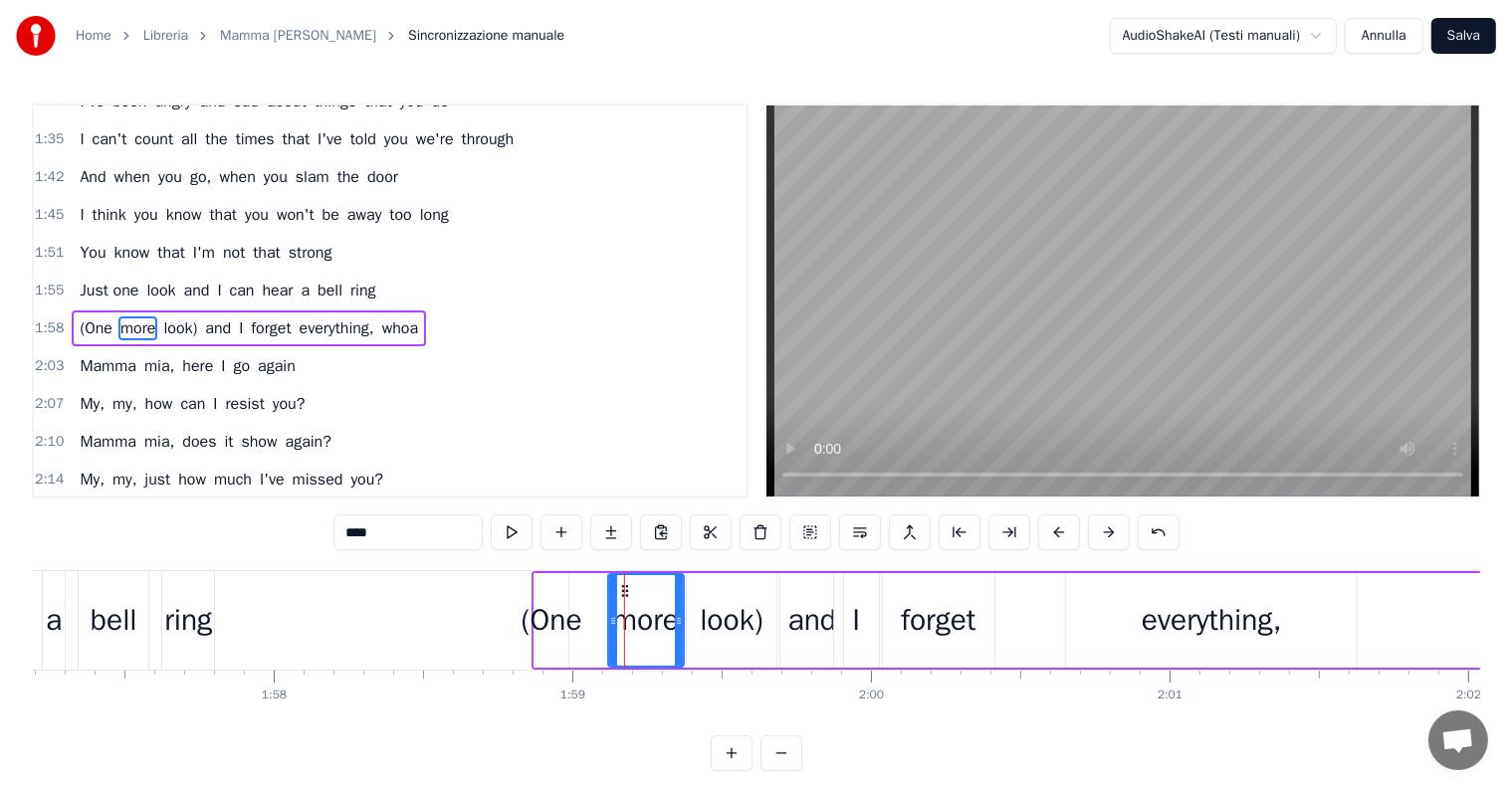 click on "(One" at bounding box center (551, 620) 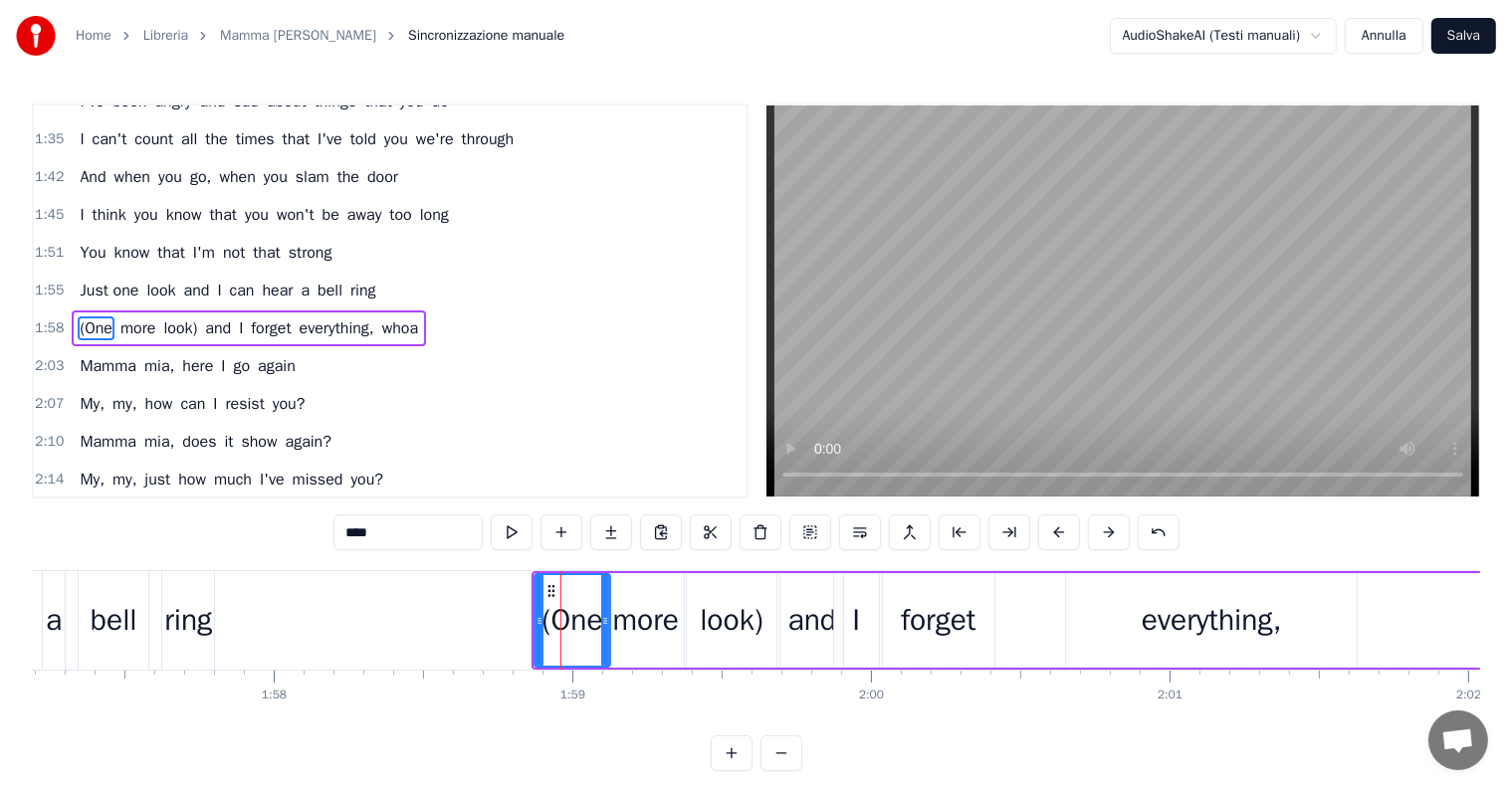drag, startPoint x: 564, startPoint y: 616, endPoint x: 606, endPoint y: 616, distance: 42 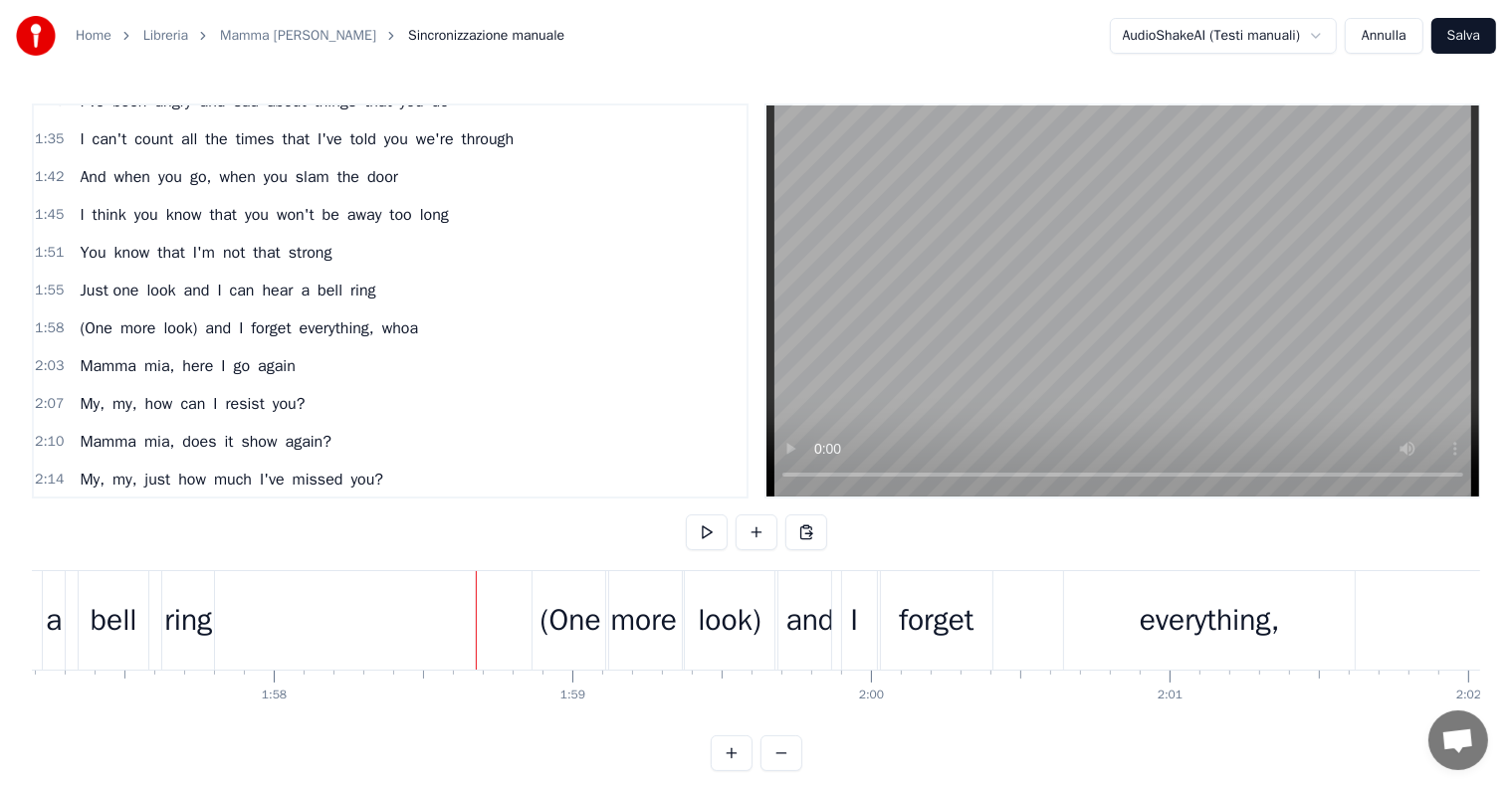 click on "(One" at bounding box center (570, 620) 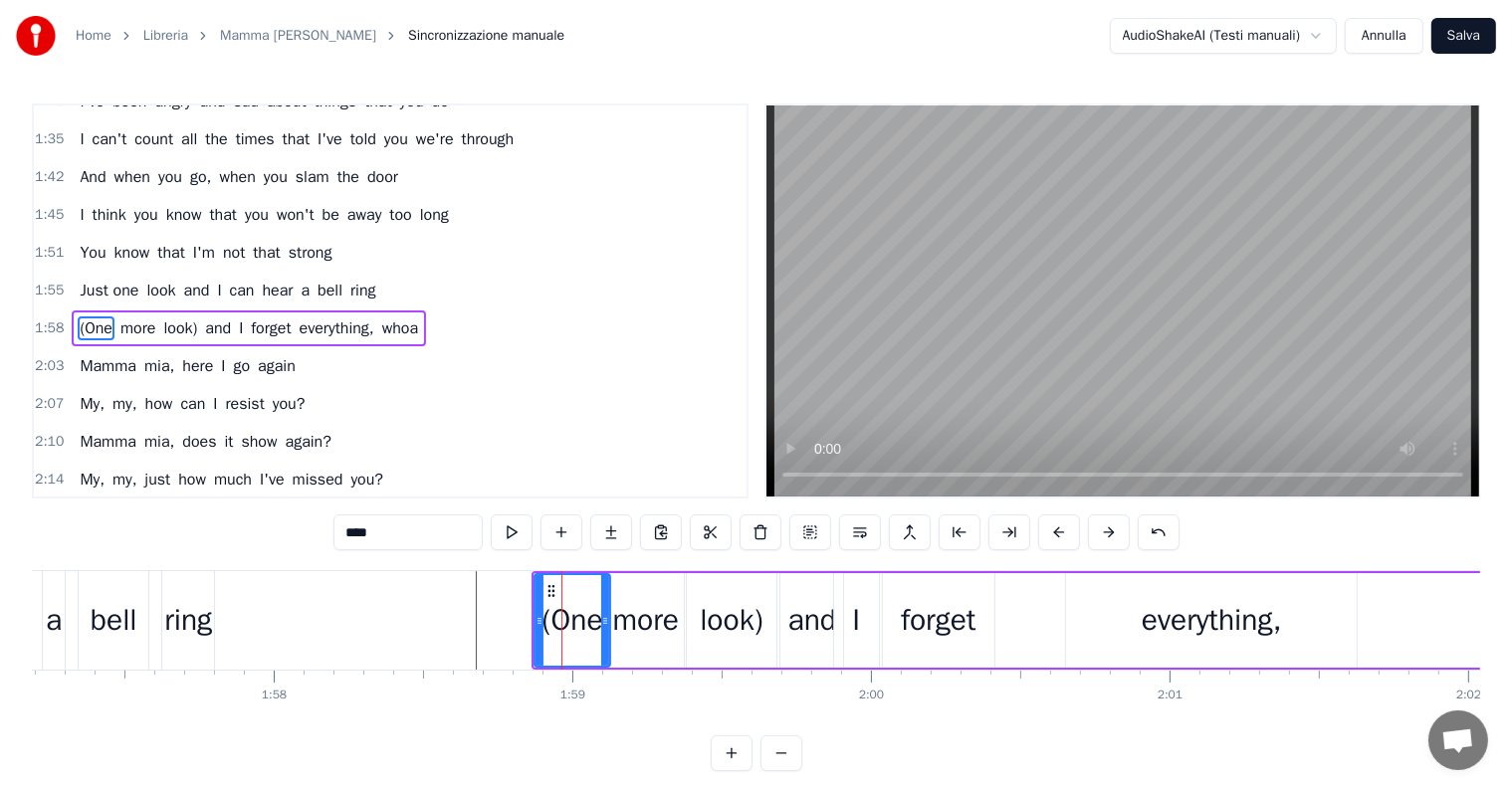 click at bounding box center (-3587, 620) 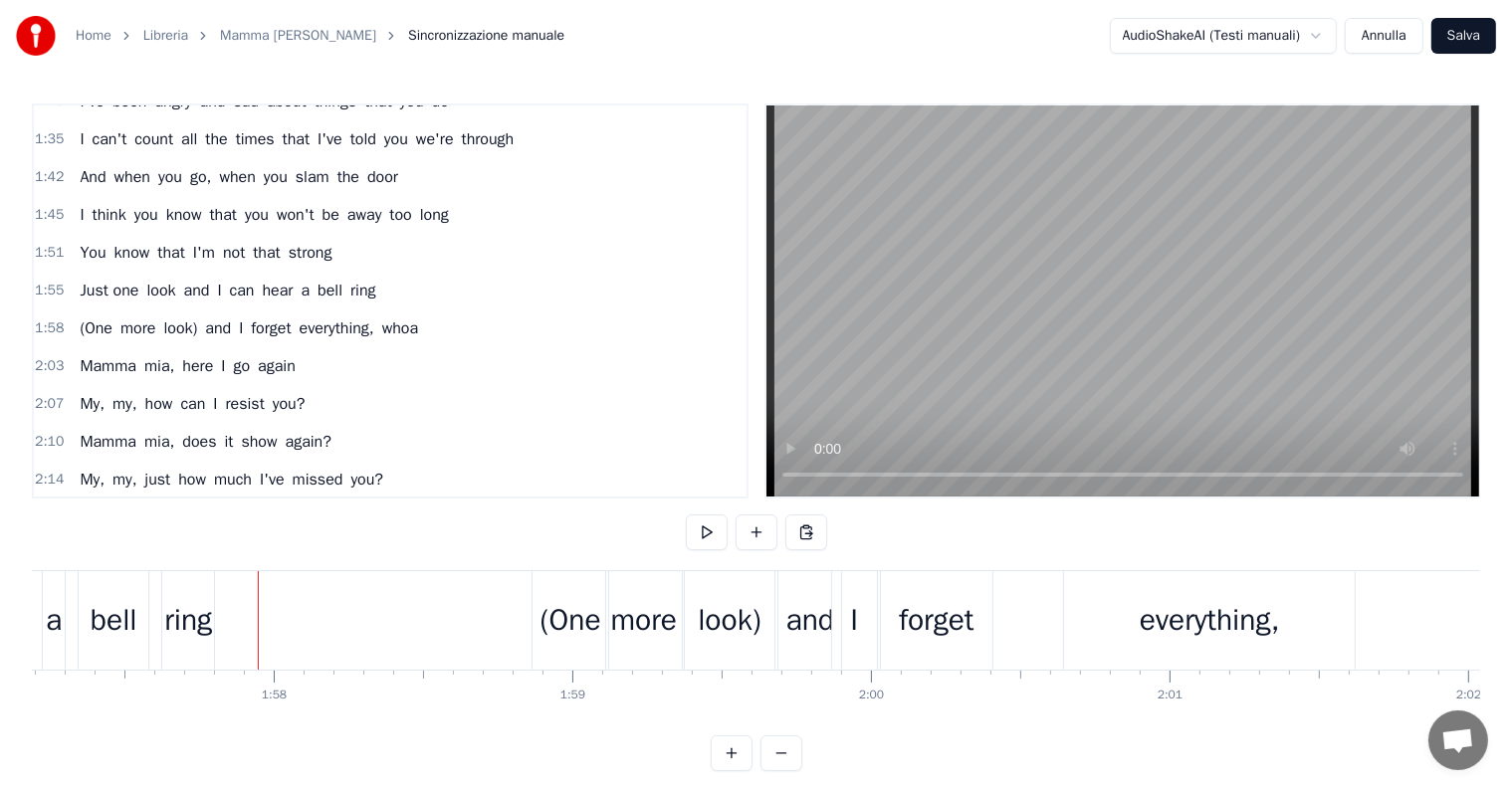click on "ring" at bounding box center (188, 620) 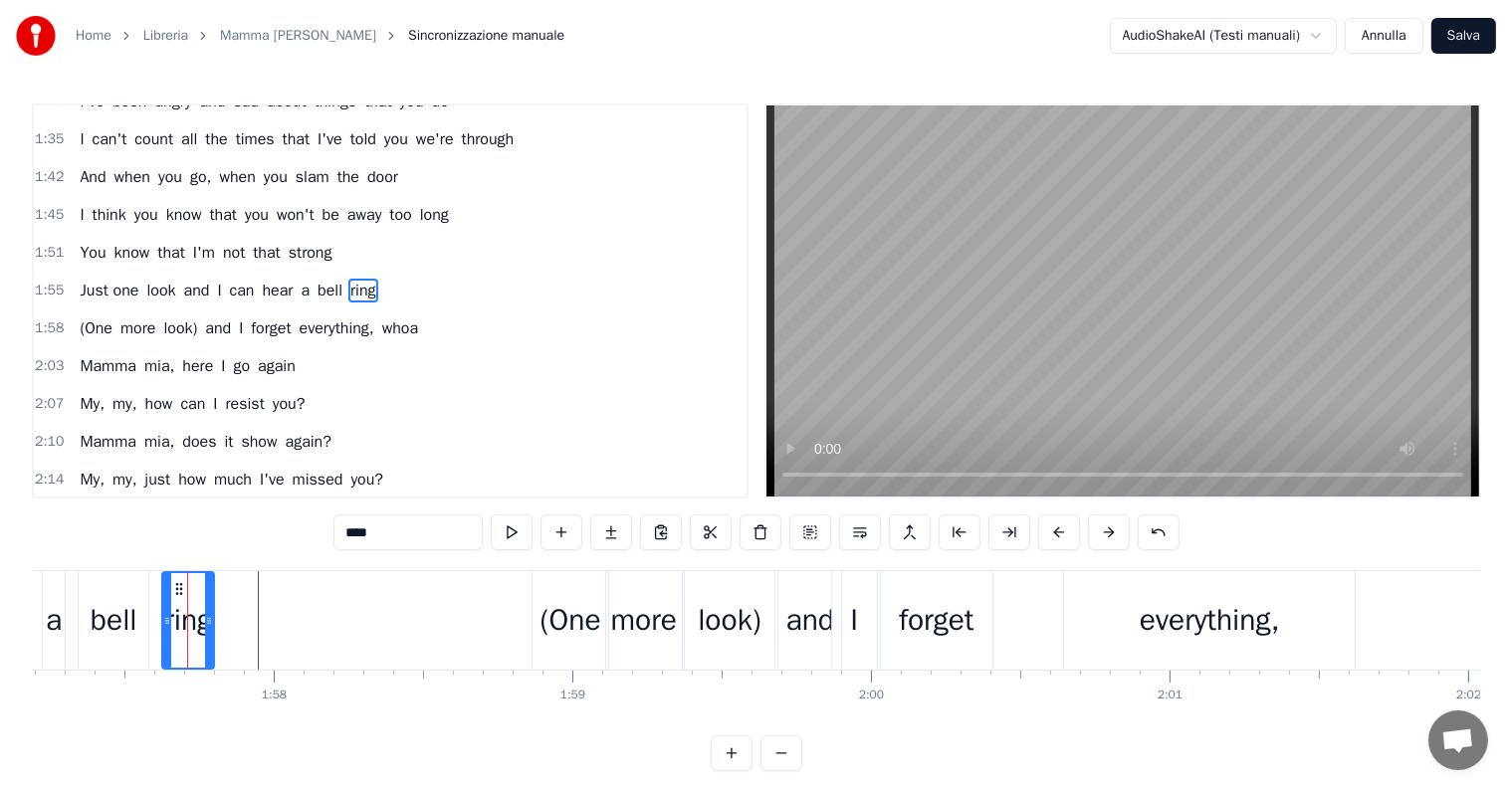 scroll, scrollTop: 591, scrollLeft: 0, axis: vertical 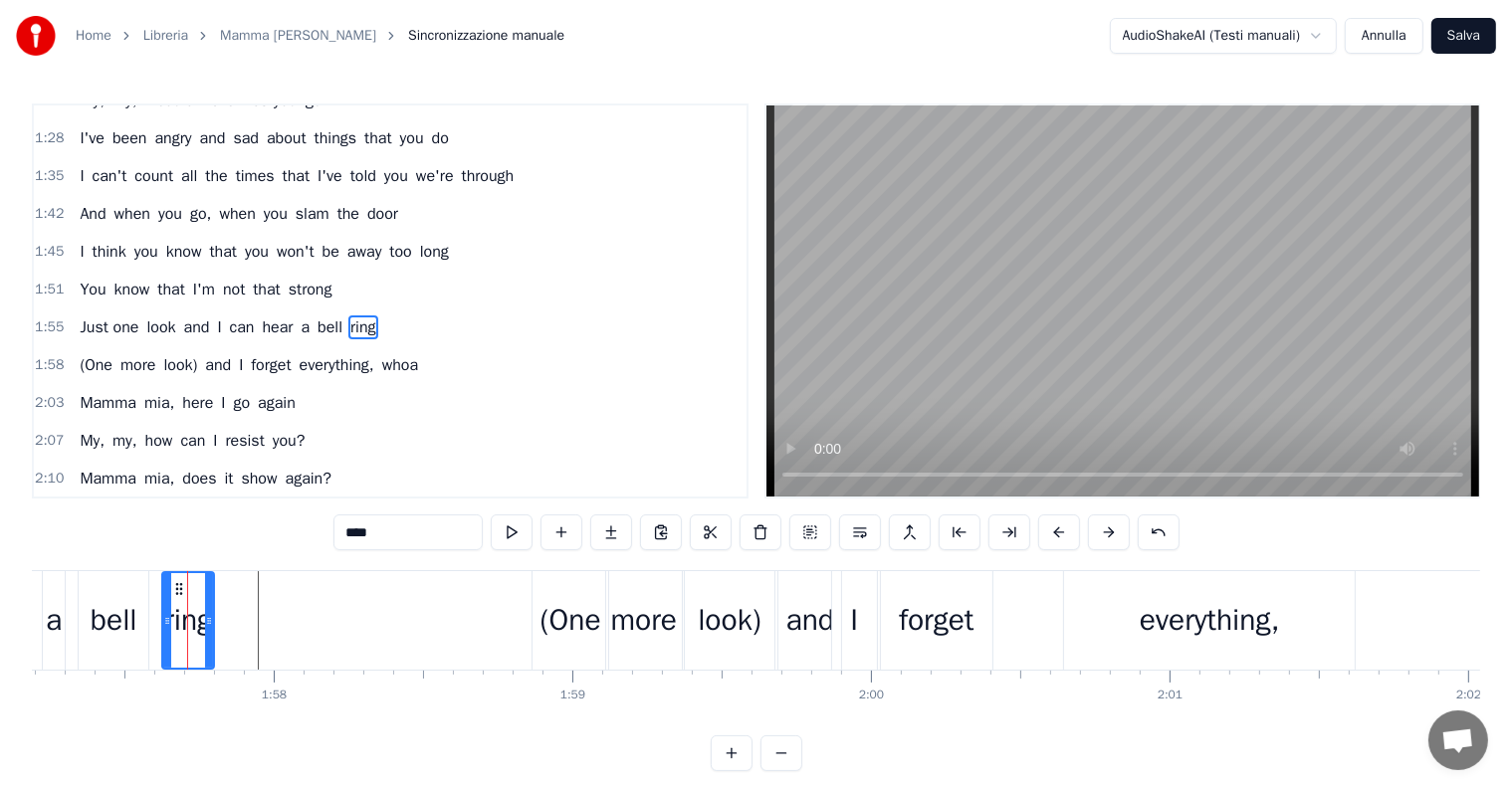 click on "Just one look and I can hear a bell ring" at bounding box center (227, 327) 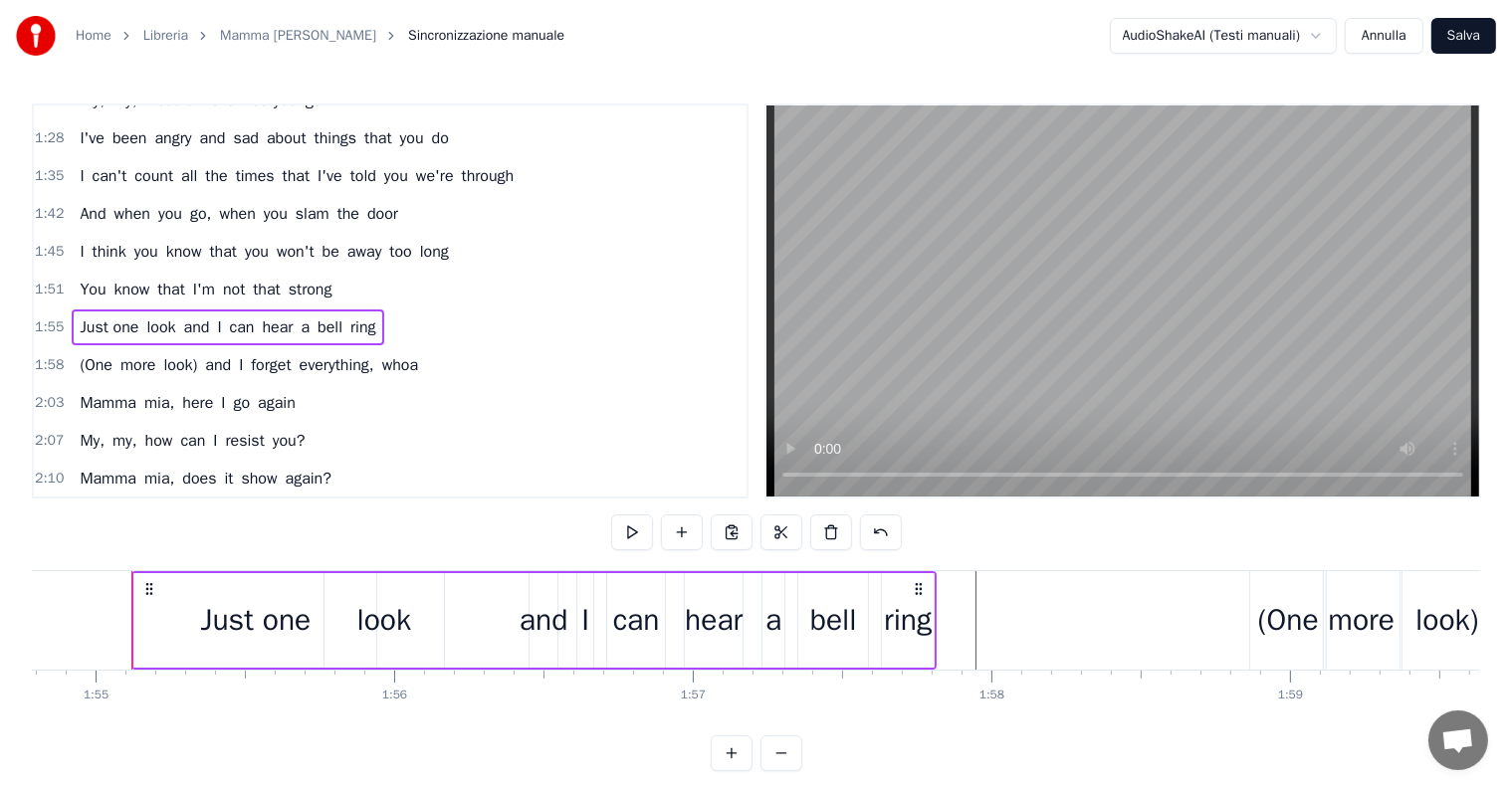click on "You know that I'm not that strong" at bounding box center [205, 290] 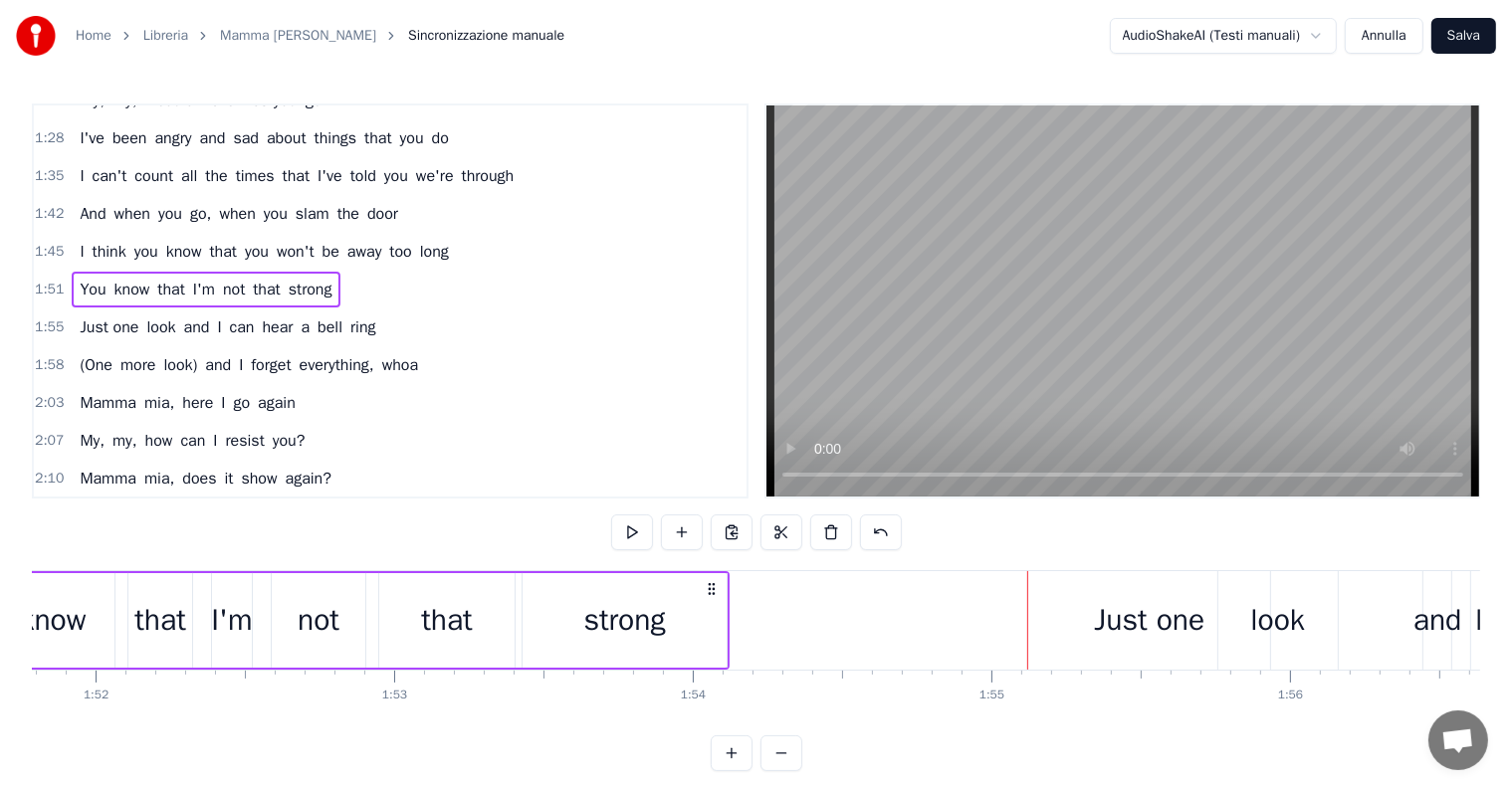 scroll, scrollTop: 0, scrollLeft: 33171, axis: horizontal 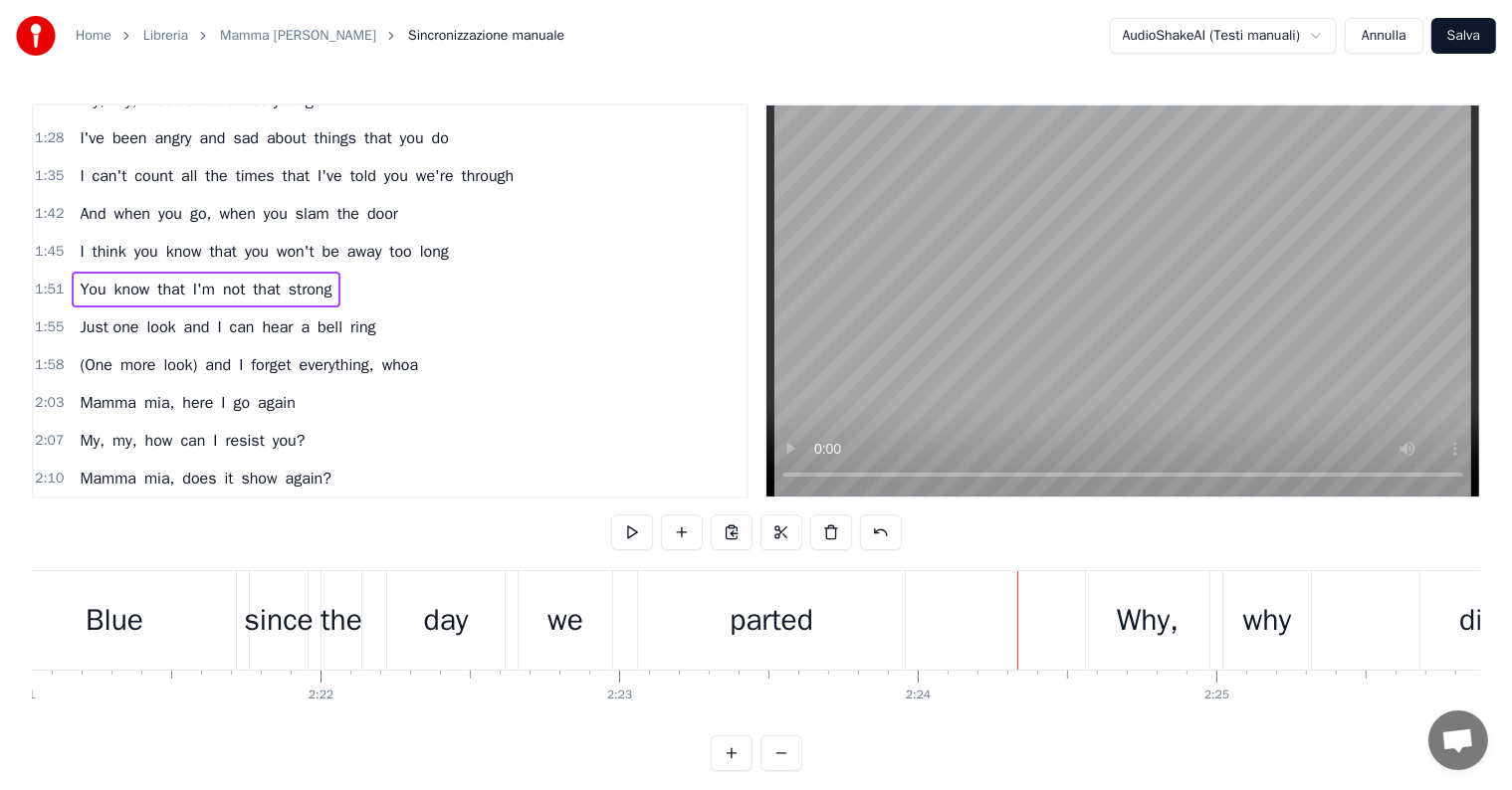 click on "My, my, just how much I've missed you?" at bounding box center (231, 516) 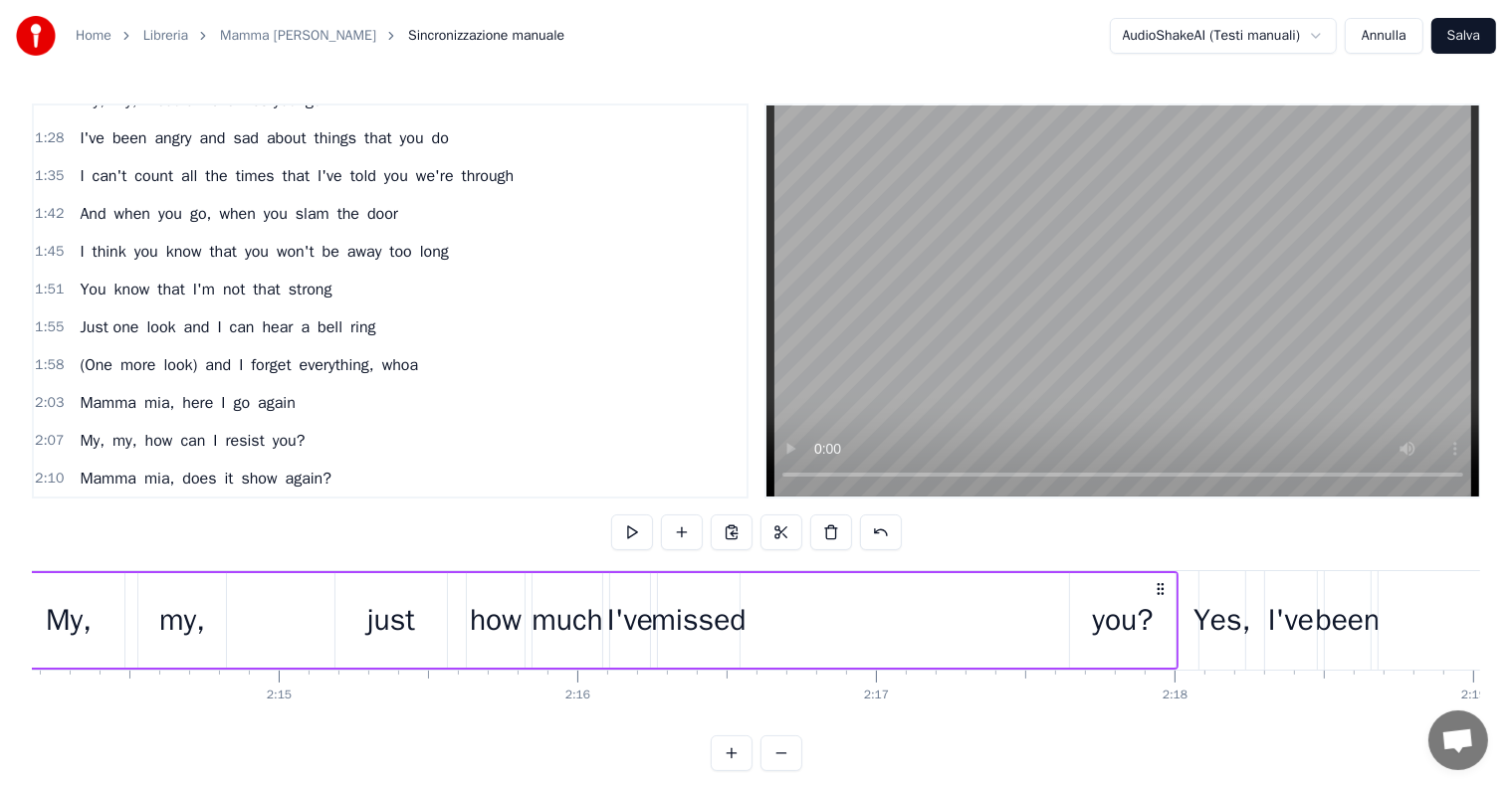 scroll, scrollTop: 0, scrollLeft: 39944, axis: horizontal 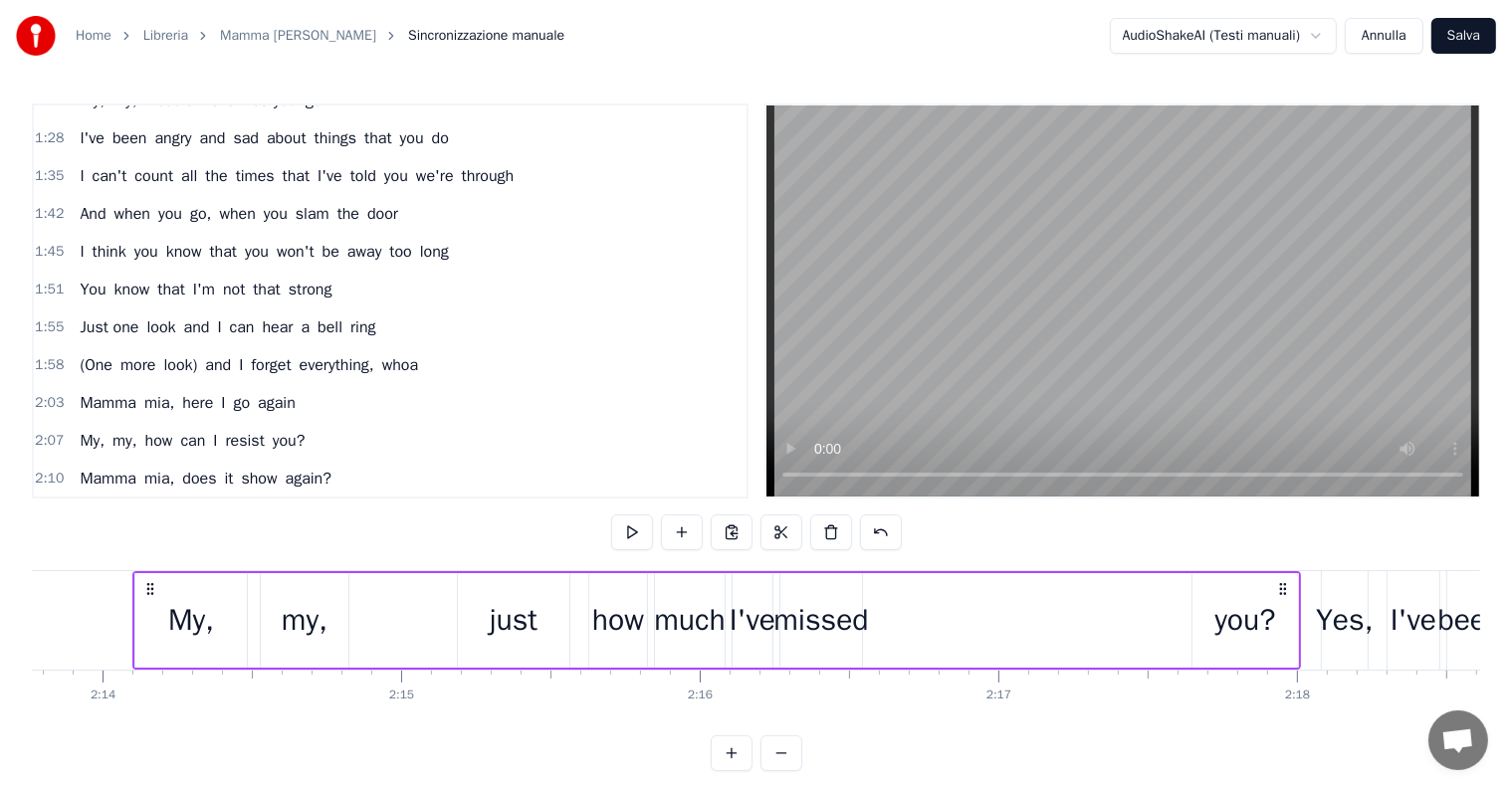 click on "you?" at bounding box center (1244, 620) 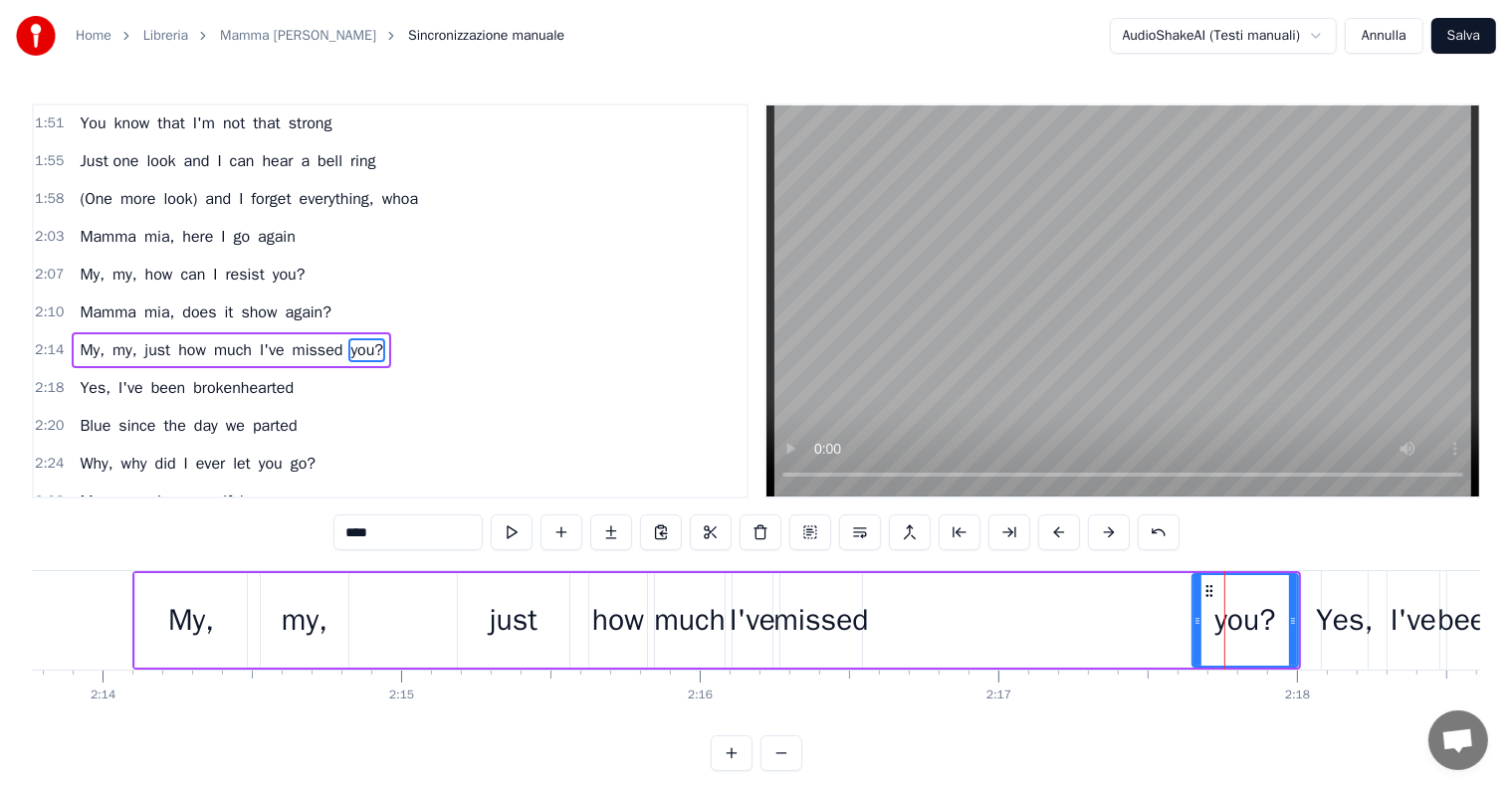 scroll, scrollTop: 774, scrollLeft: 0, axis: vertical 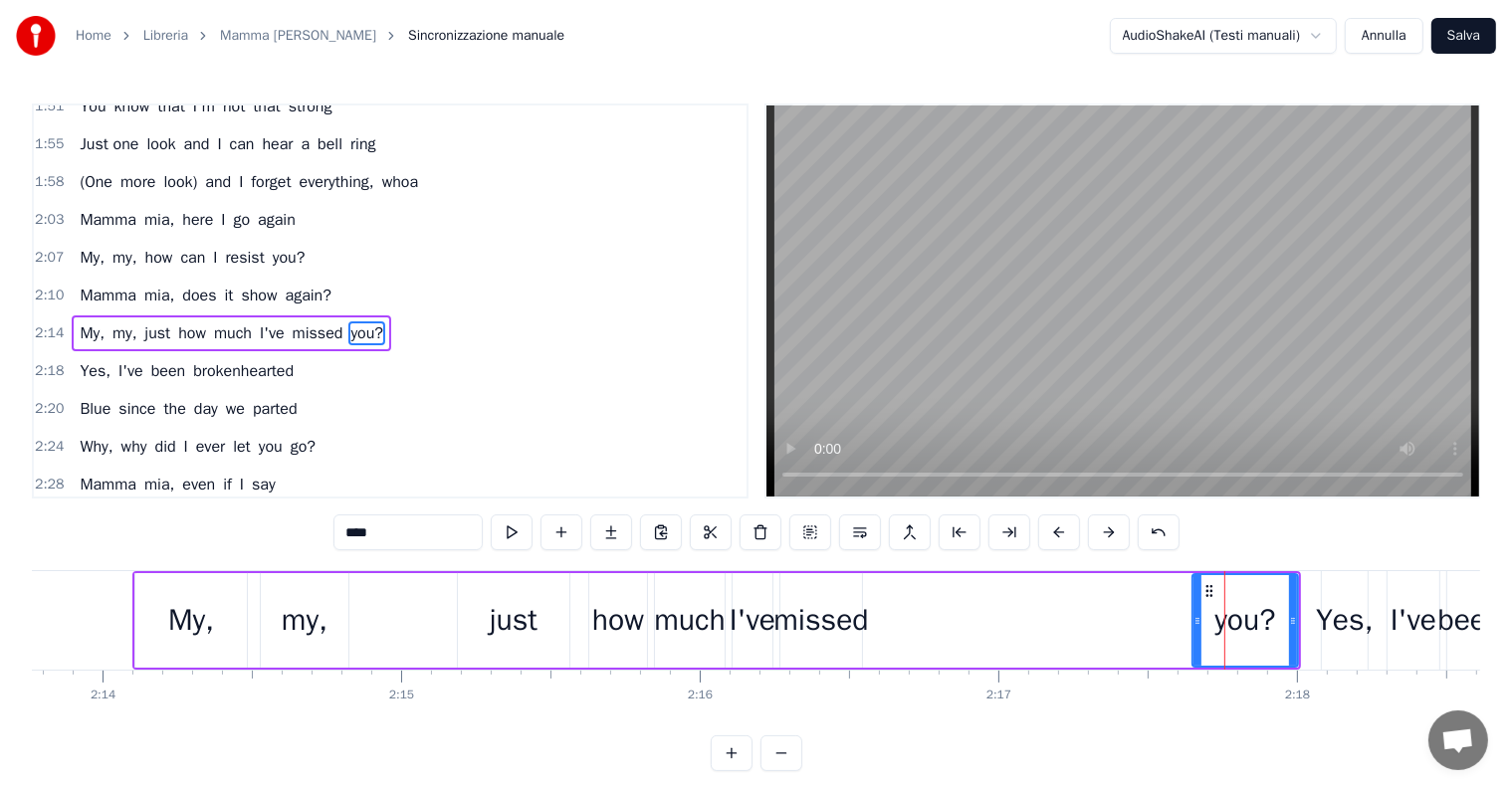 click on "My, my, just how much I've missed you?" at bounding box center [231, 333] 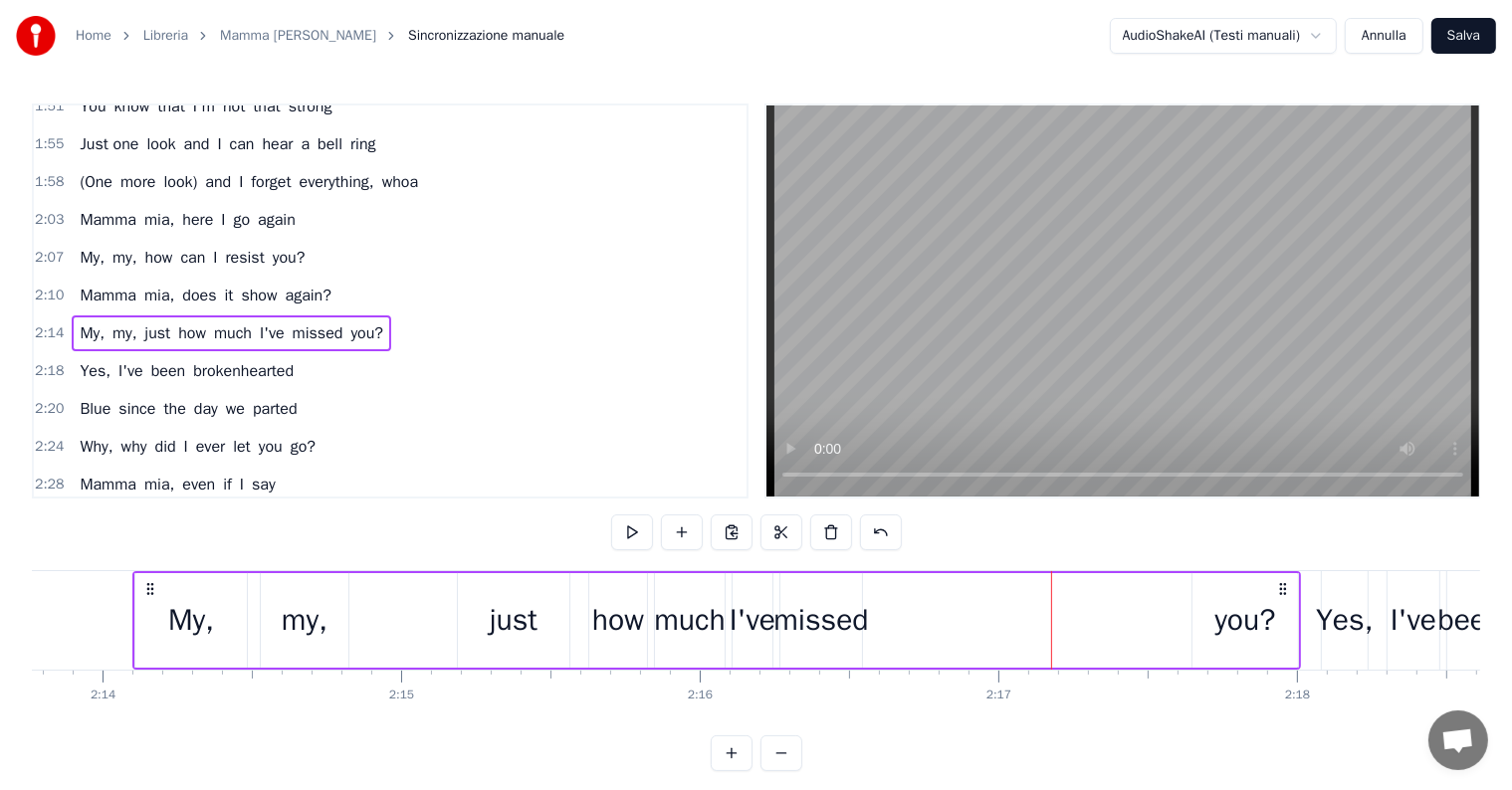 click on "you?" at bounding box center [1244, 620] 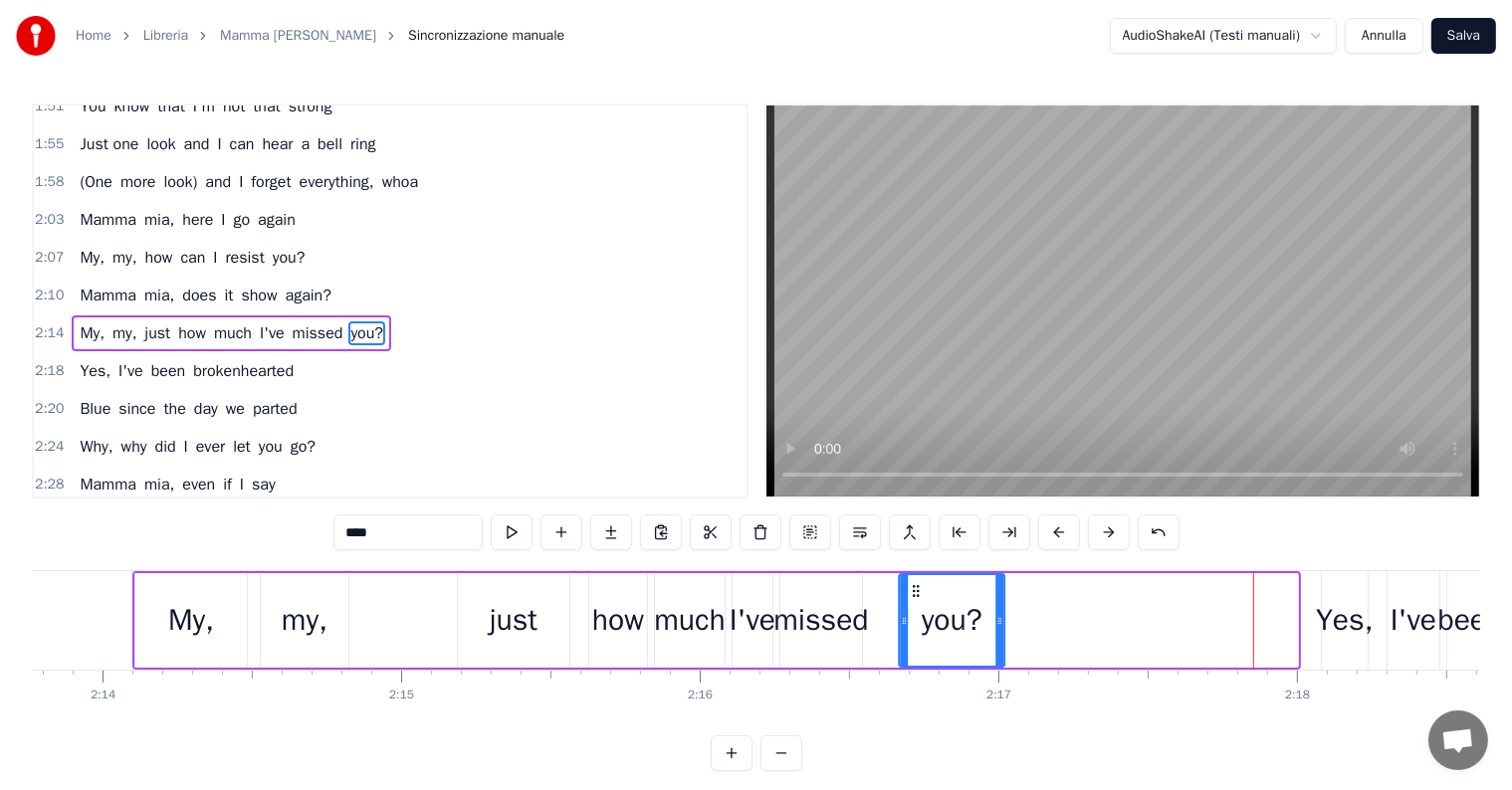 drag, startPoint x: 1207, startPoint y: 589, endPoint x: 915, endPoint y: 594, distance: 292.0428 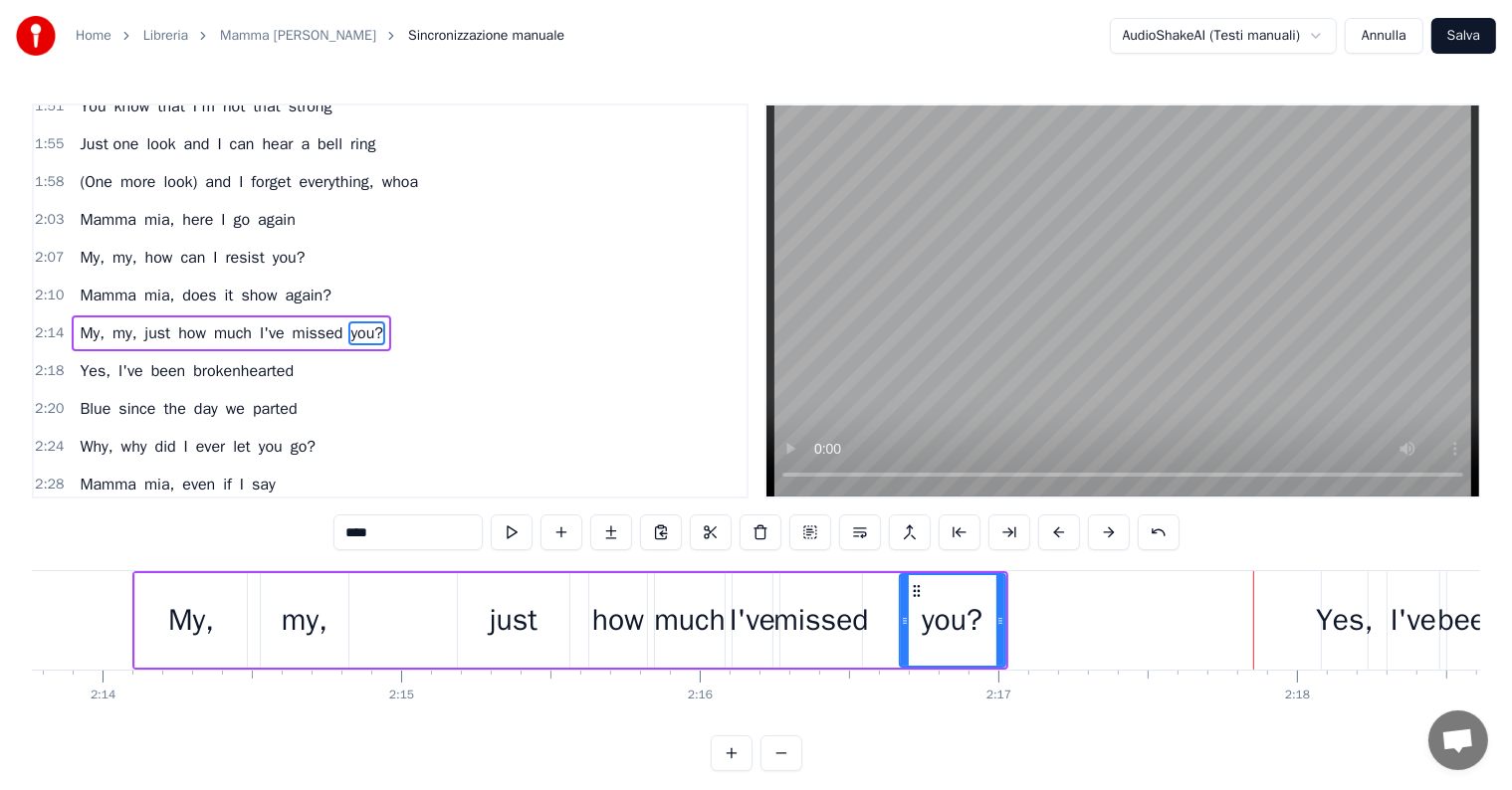 click on "My, my, just how much I've missed you?" at bounding box center (231, 333) 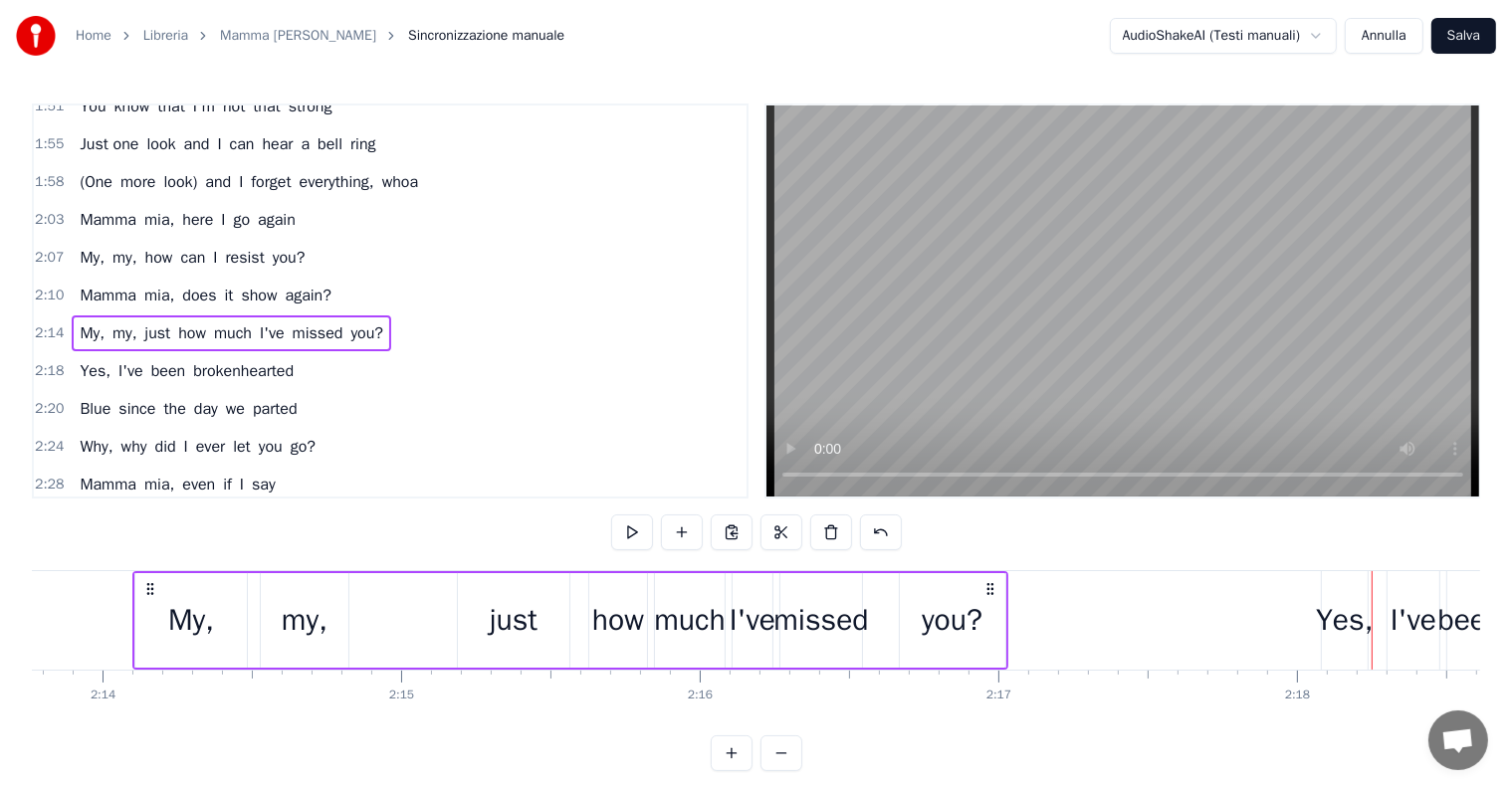 click on "Yes, I've been brokenhearted" at bounding box center (186, 371) 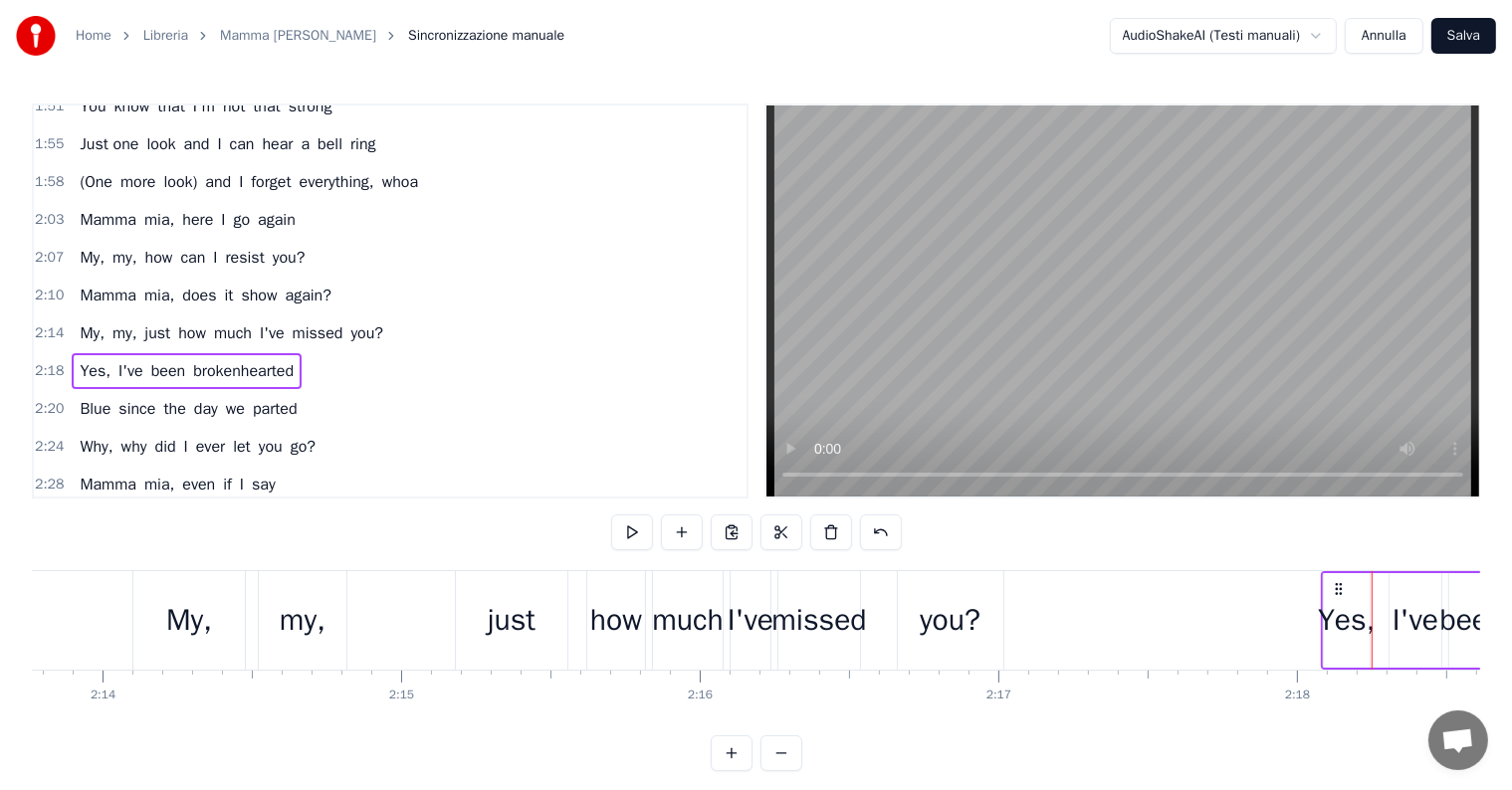 click on "Yes," at bounding box center (1347, 620) 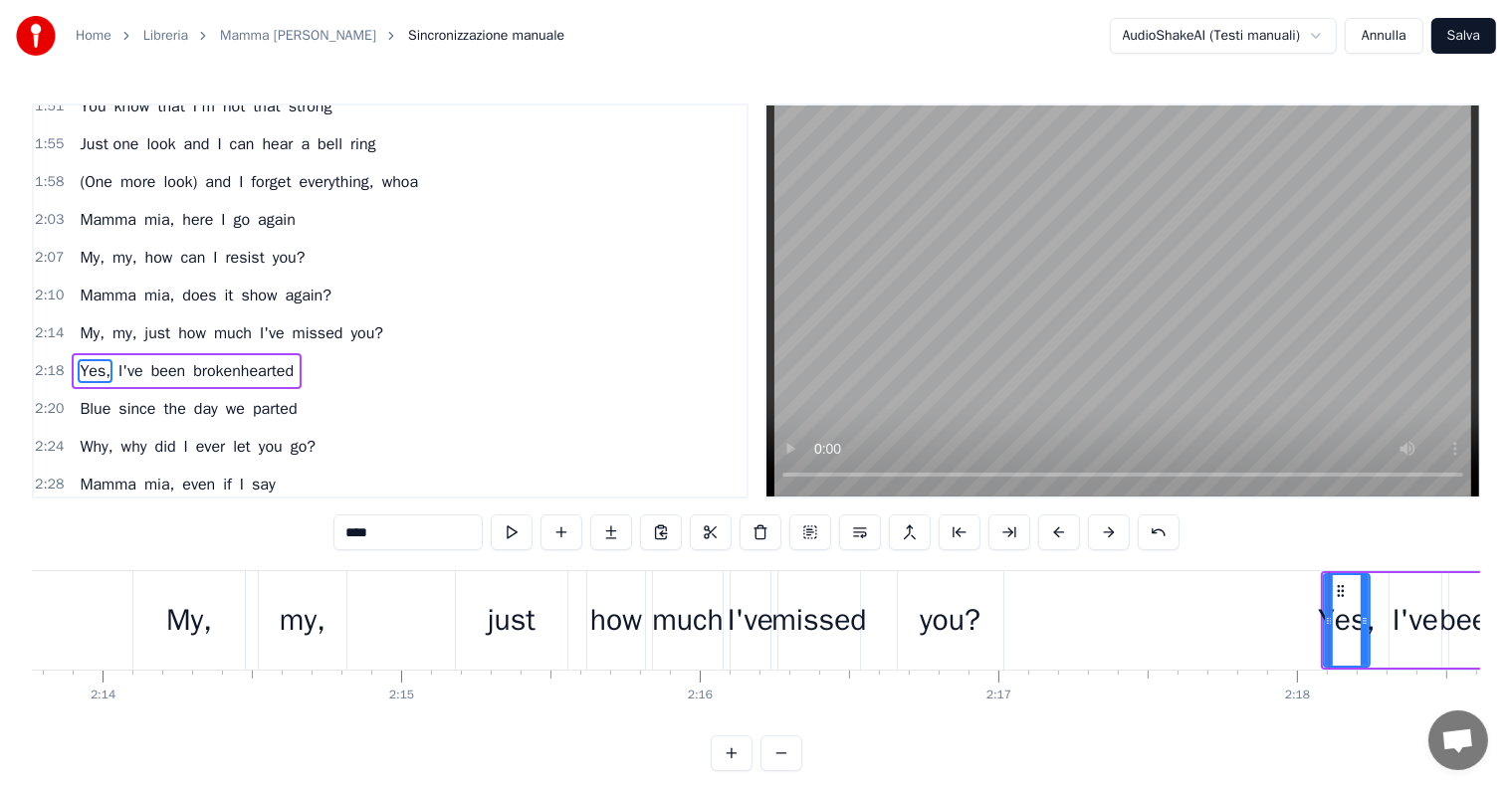 scroll, scrollTop: 811, scrollLeft: 0, axis: vertical 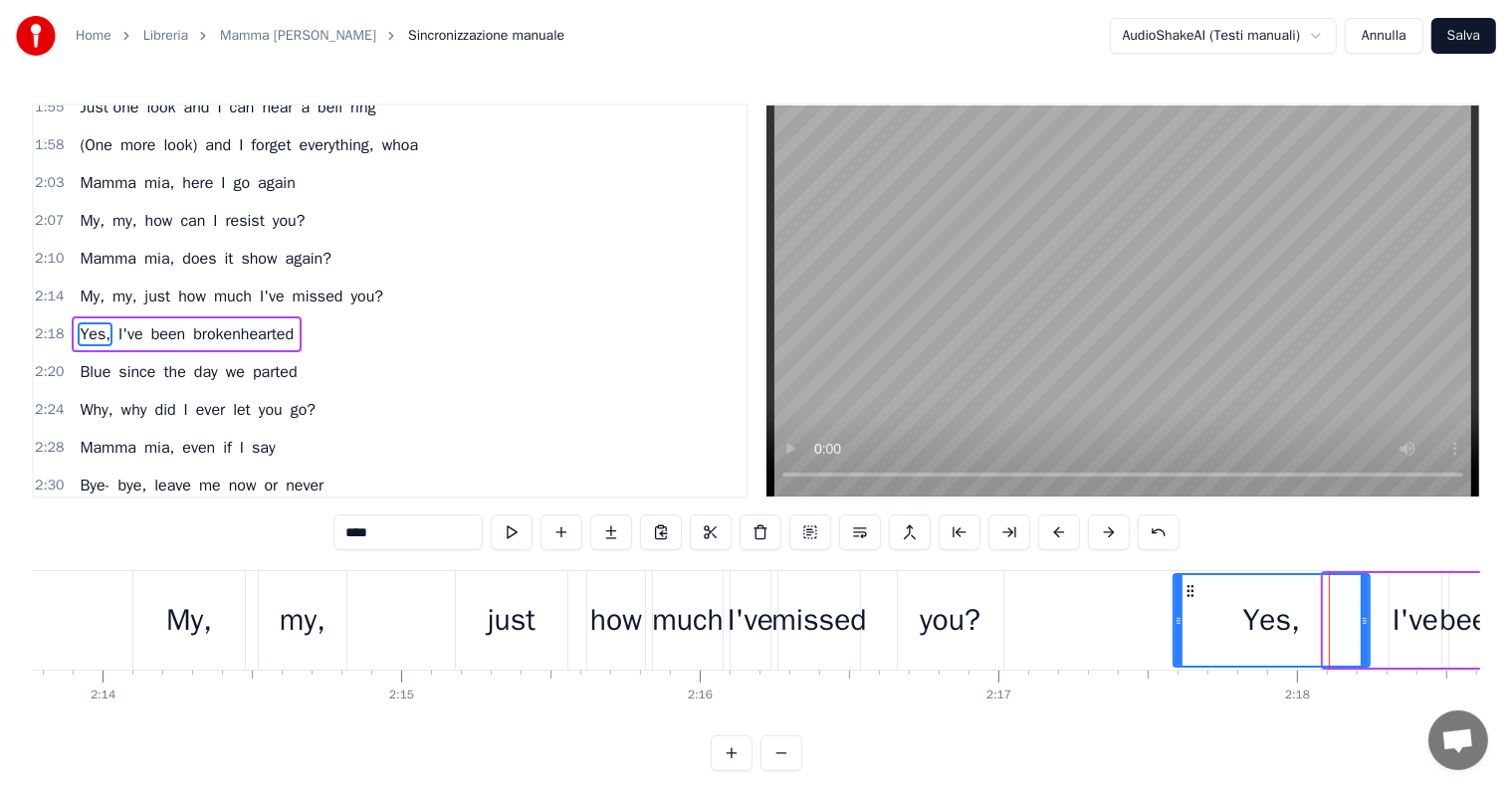 drag, startPoint x: 1325, startPoint y: 621, endPoint x: 1180, endPoint y: 614, distance: 145.16887 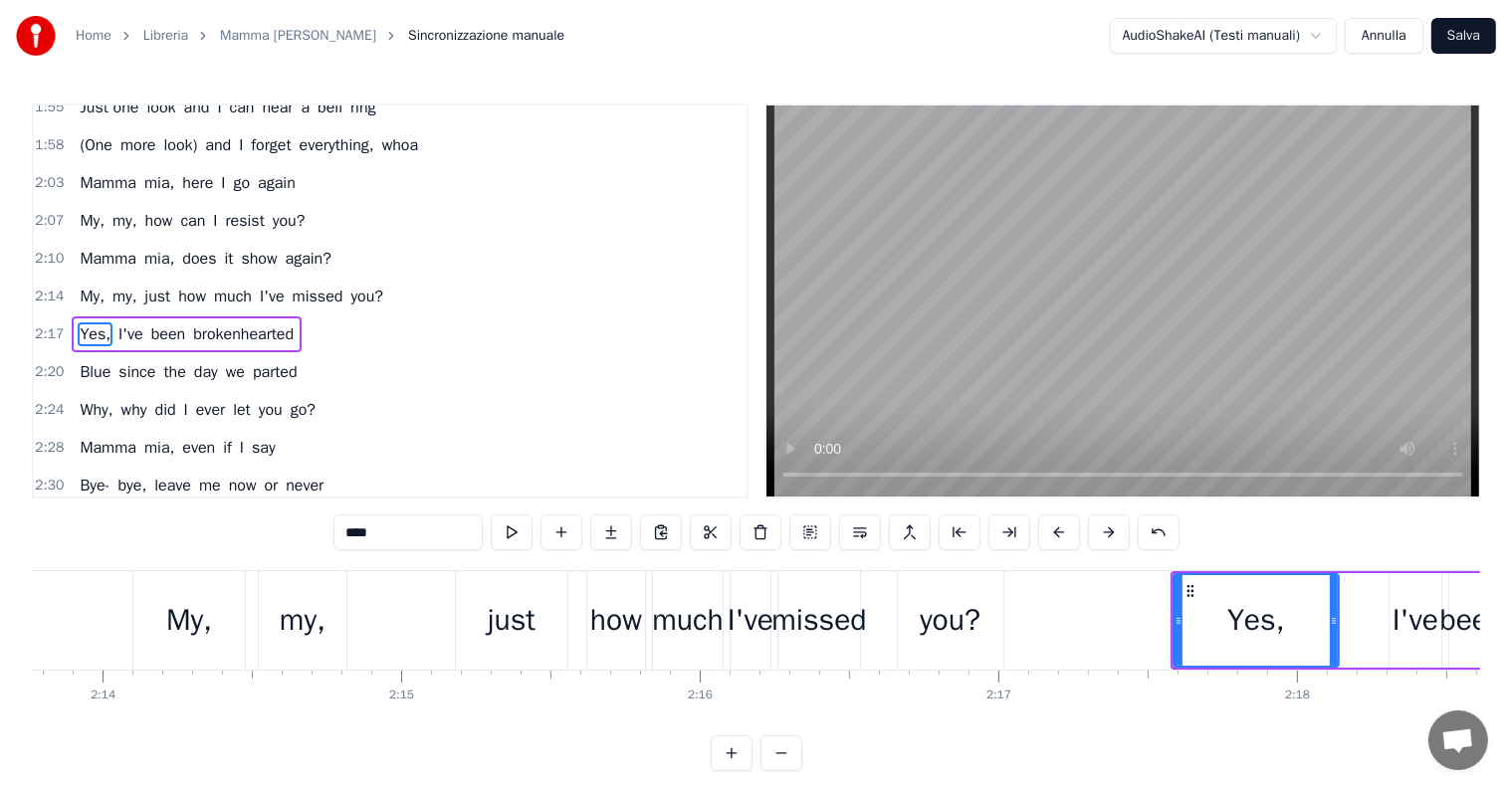 drag, startPoint x: 1364, startPoint y: 615, endPoint x: 1333, endPoint y: 621, distance: 31.575307 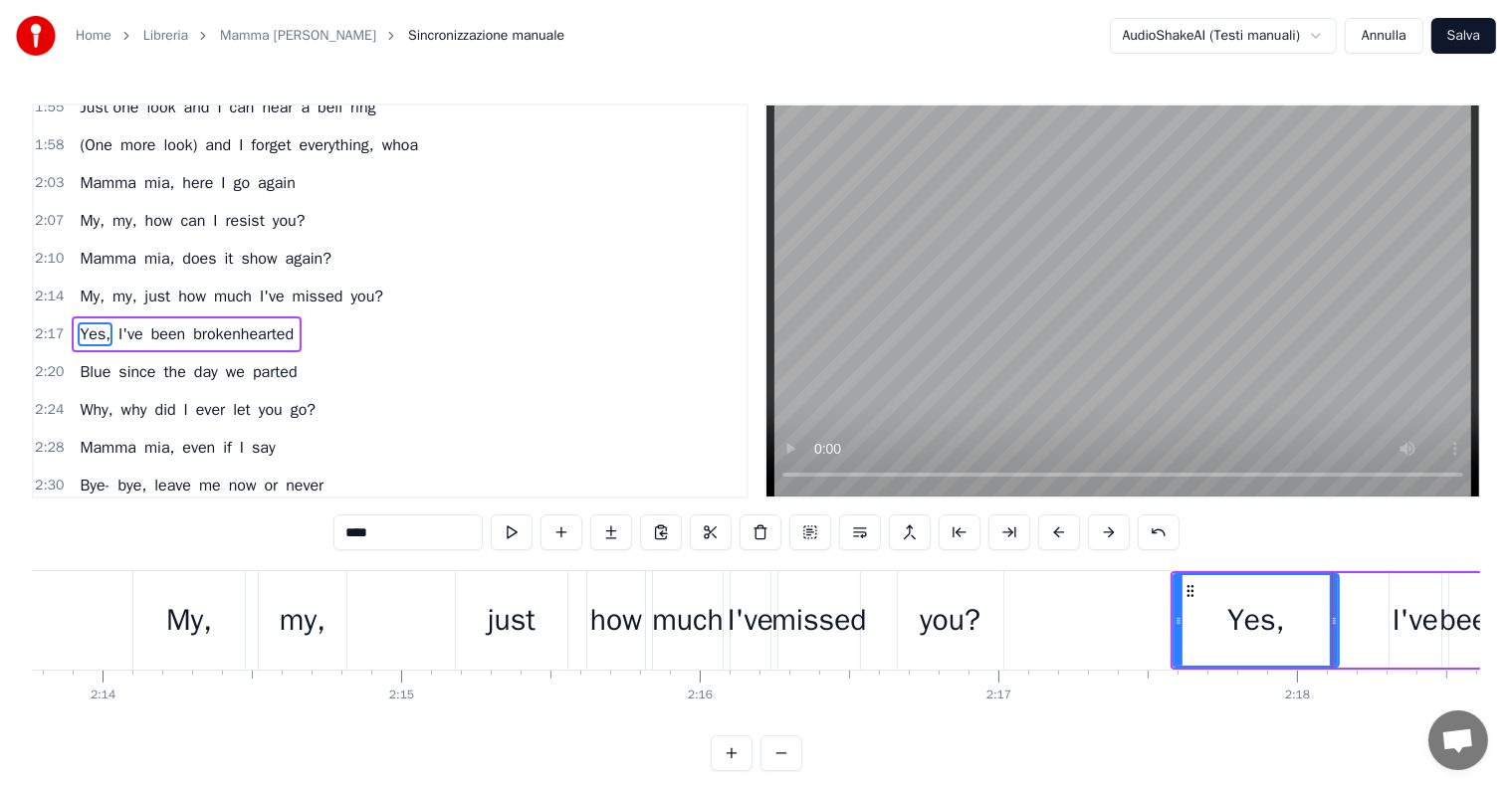 click on "My, my, just how much I've missed you?" at bounding box center (231, 296) 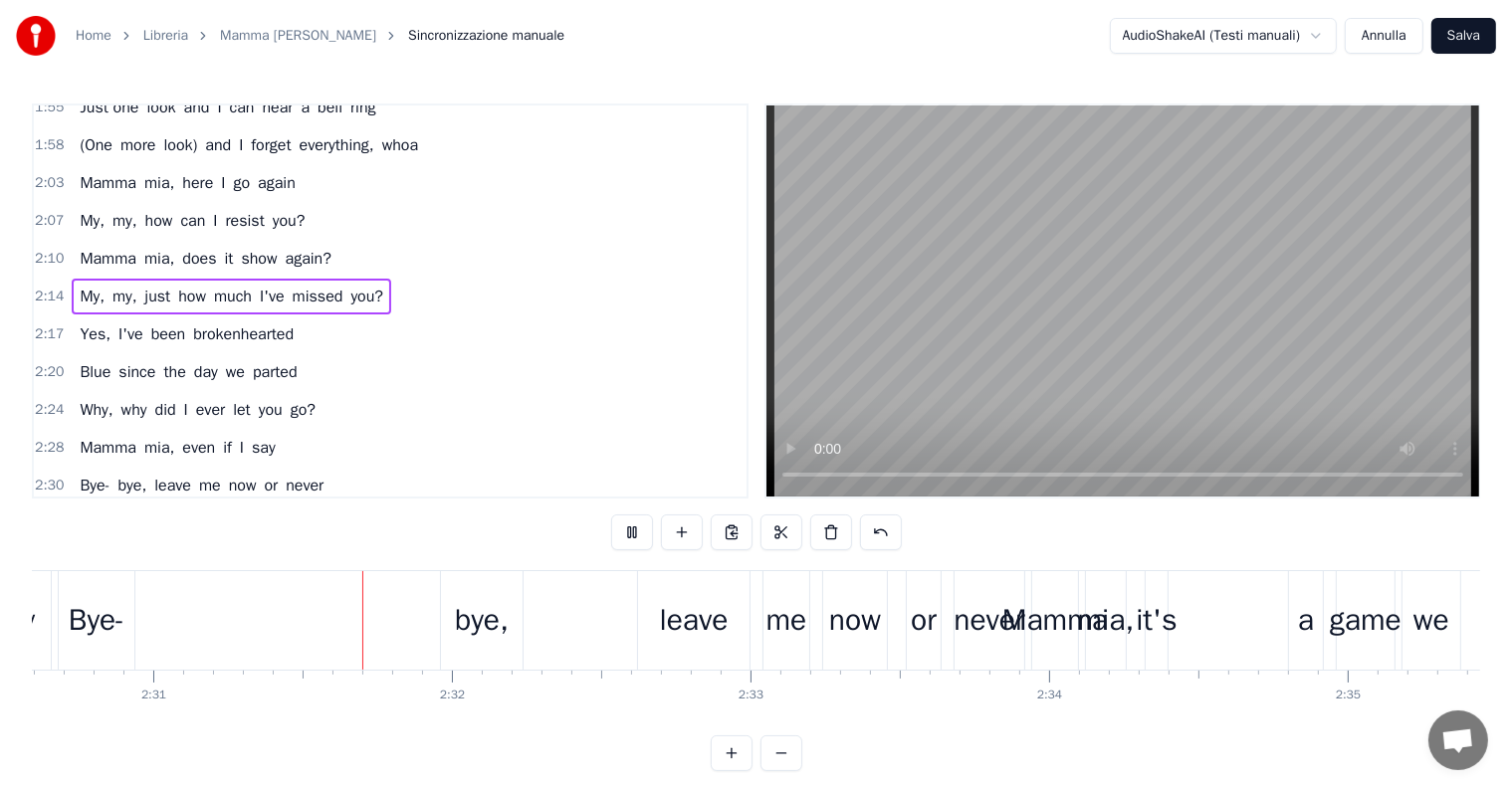 scroll, scrollTop: 0, scrollLeft: 45008, axis: horizontal 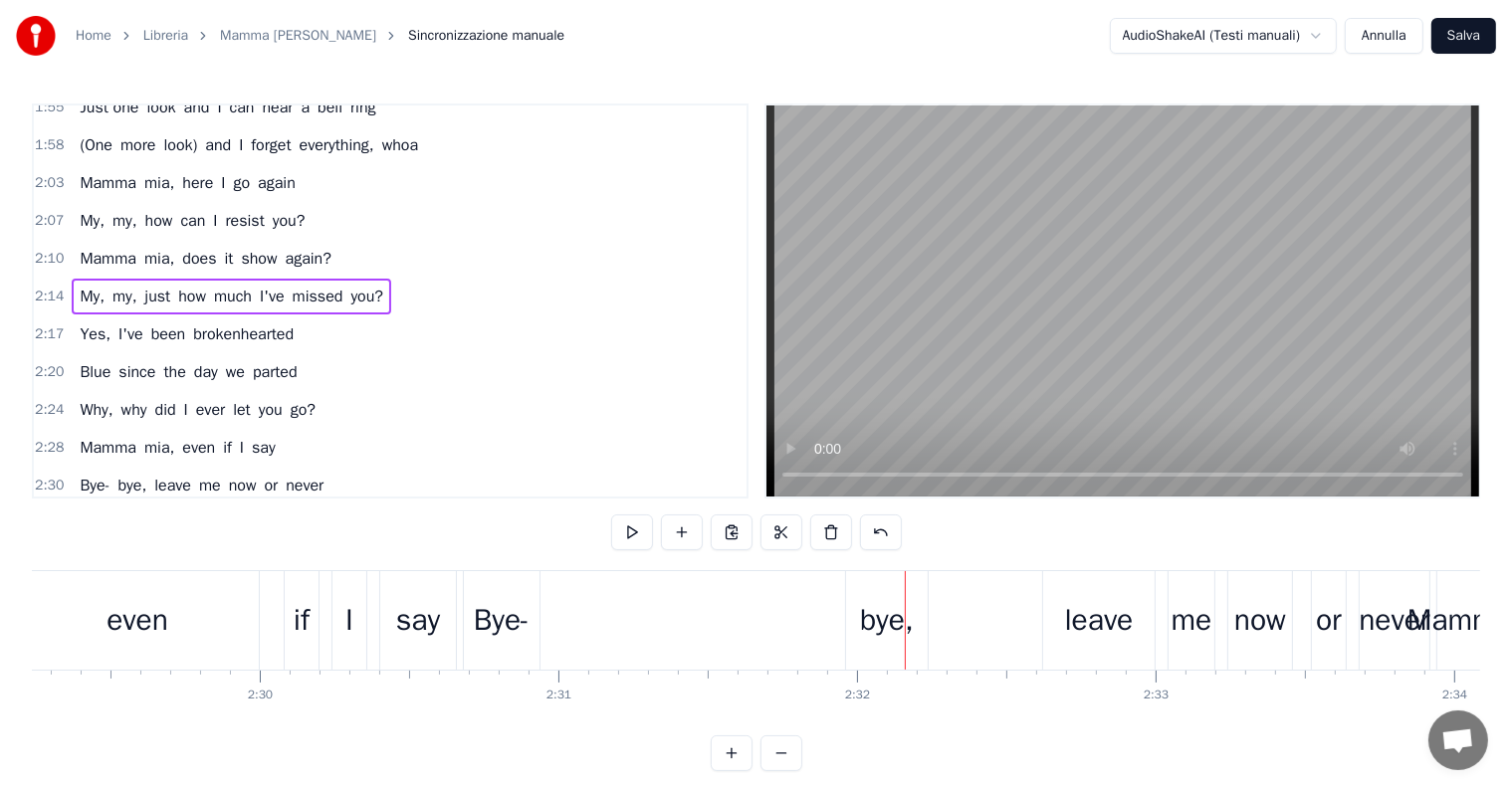 click on "Bye-" at bounding box center [502, 620] 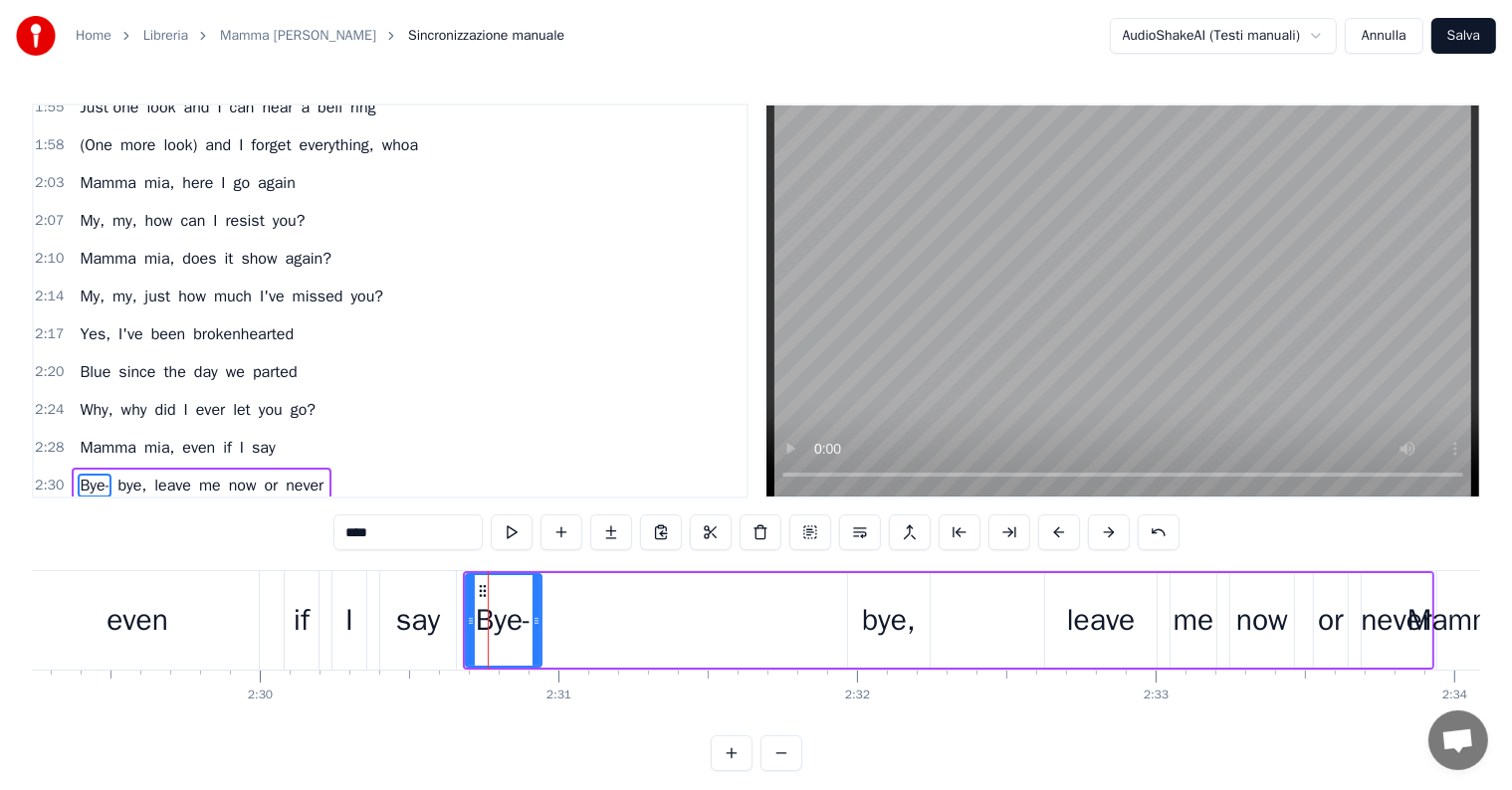 scroll, scrollTop: 957, scrollLeft: 0, axis: vertical 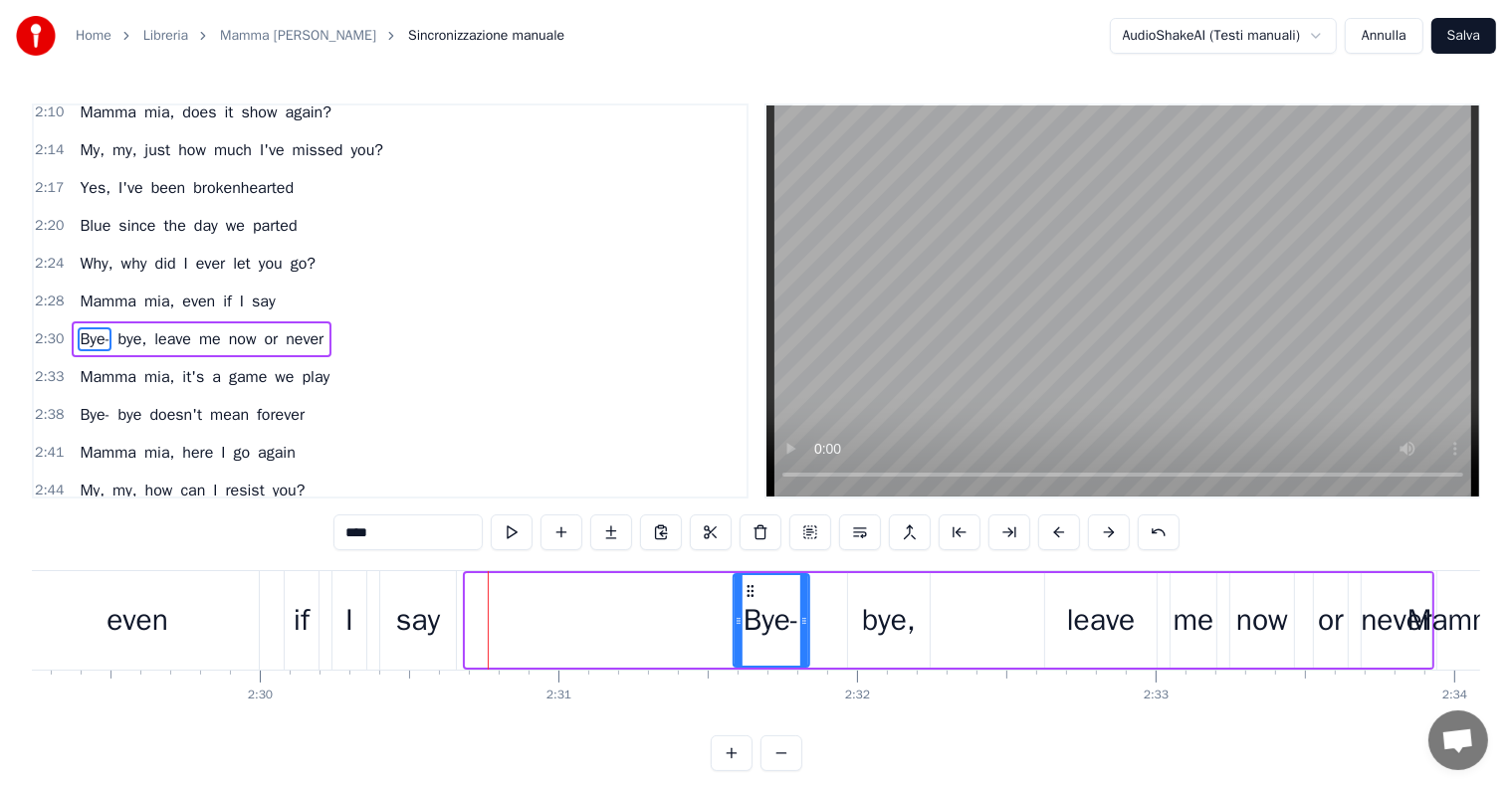 drag, startPoint x: 484, startPoint y: 590, endPoint x: 752, endPoint y: 587, distance: 268.01679 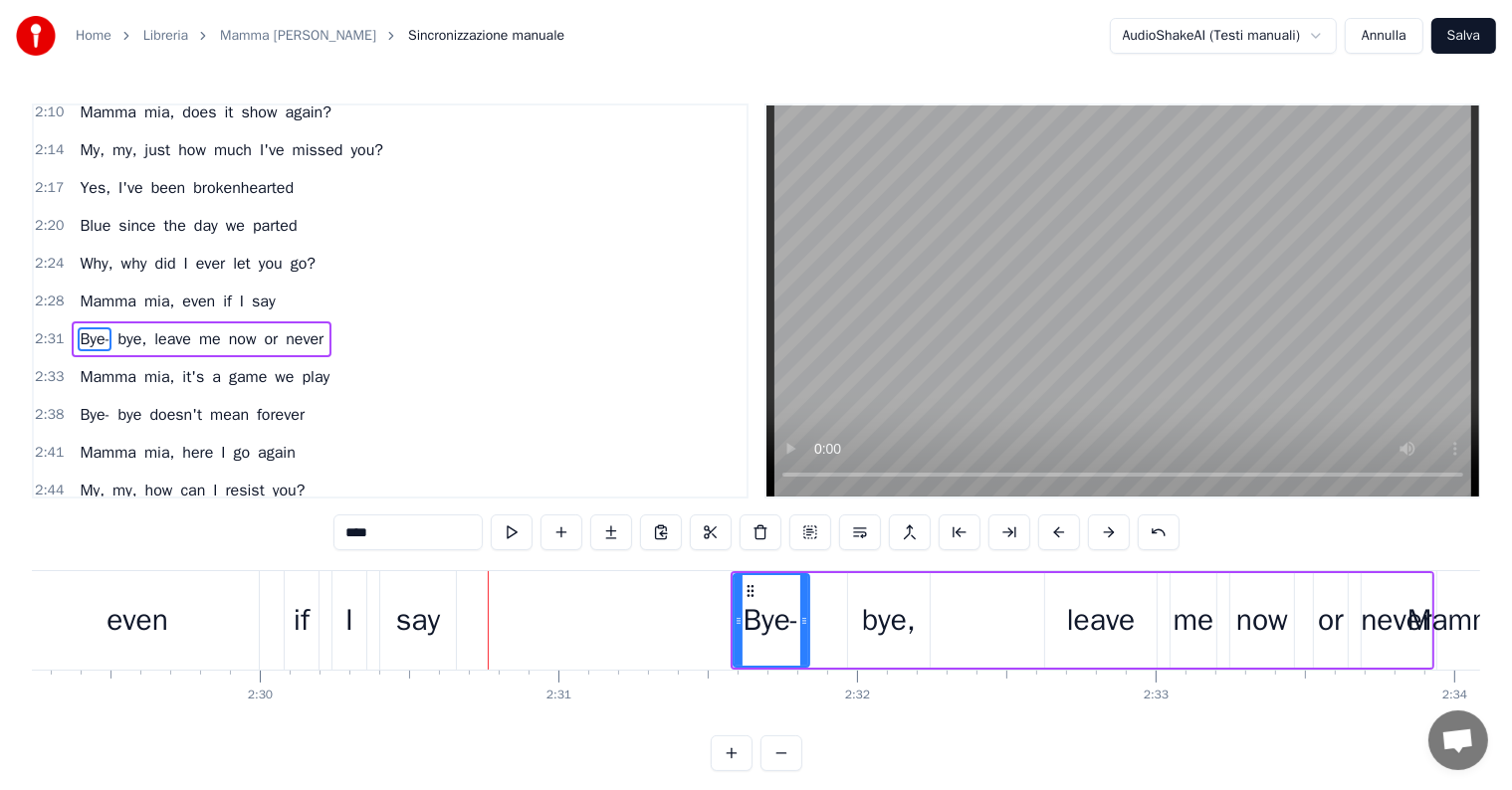 click on "say" at bounding box center [418, 620] 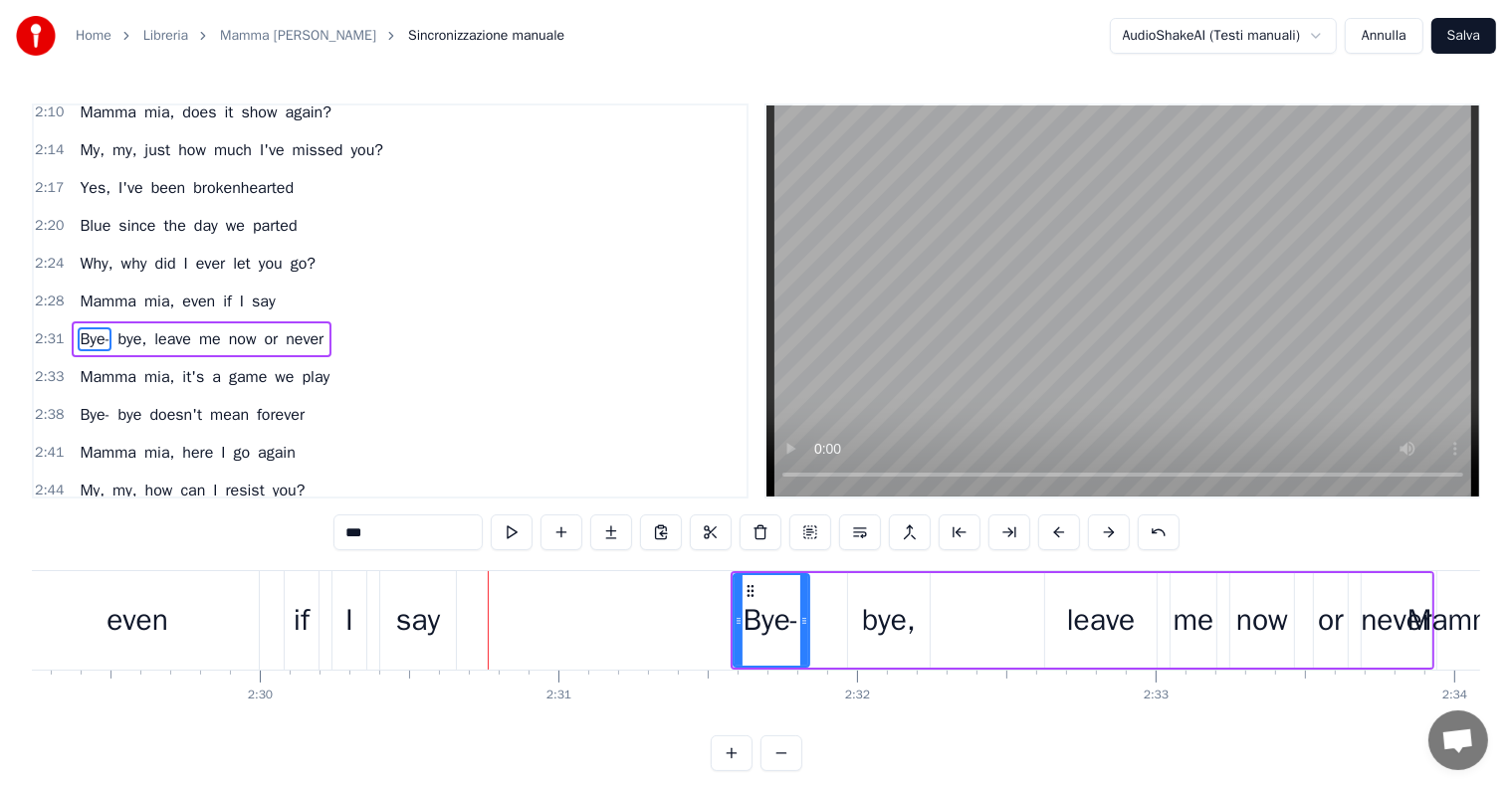 scroll, scrollTop: 920, scrollLeft: 0, axis: vertical 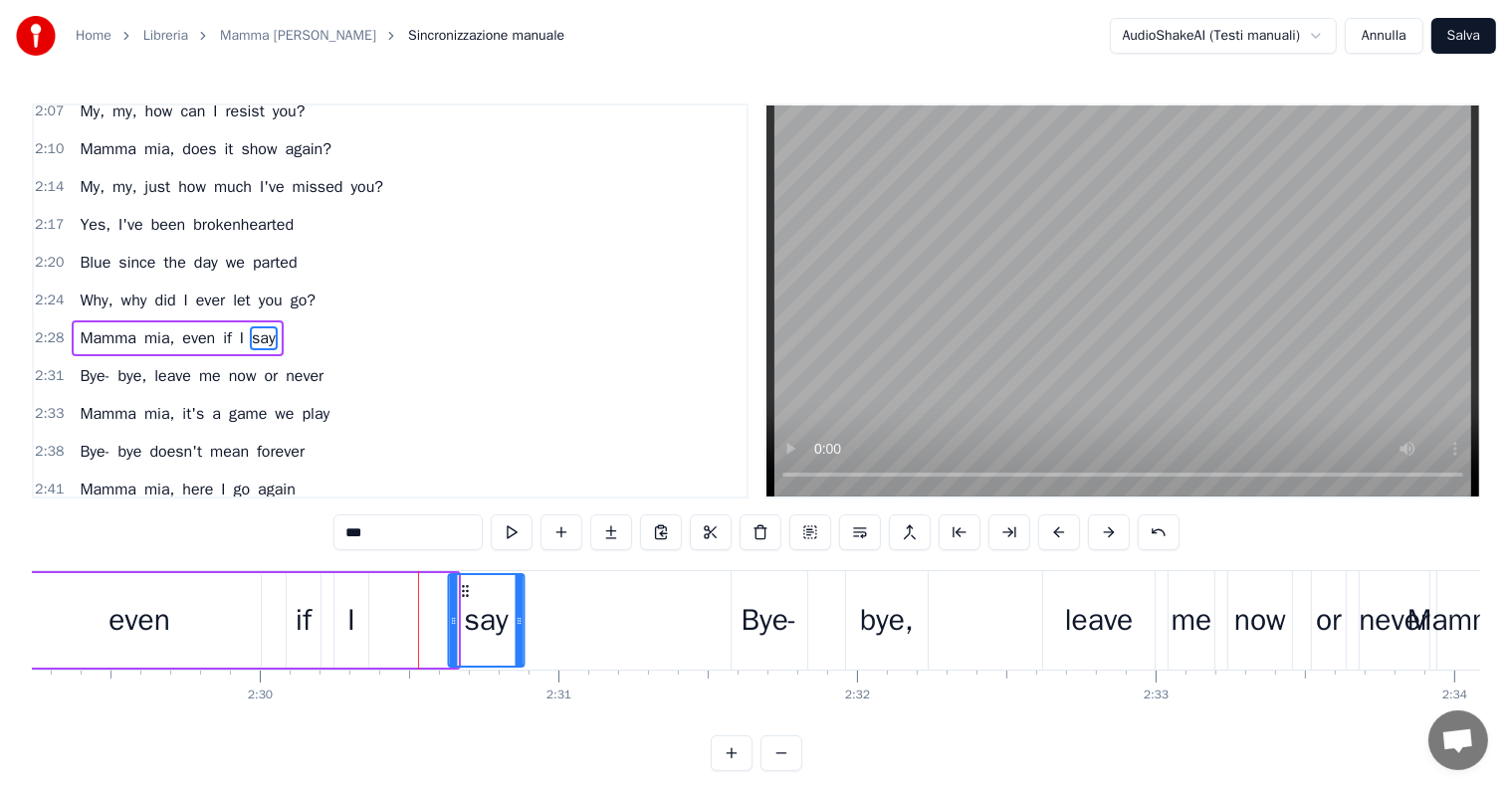 drag, startPoint x: 395, startPoint y: 587, endPoint x: 462, endPoint y: 591, distance: 67.1193 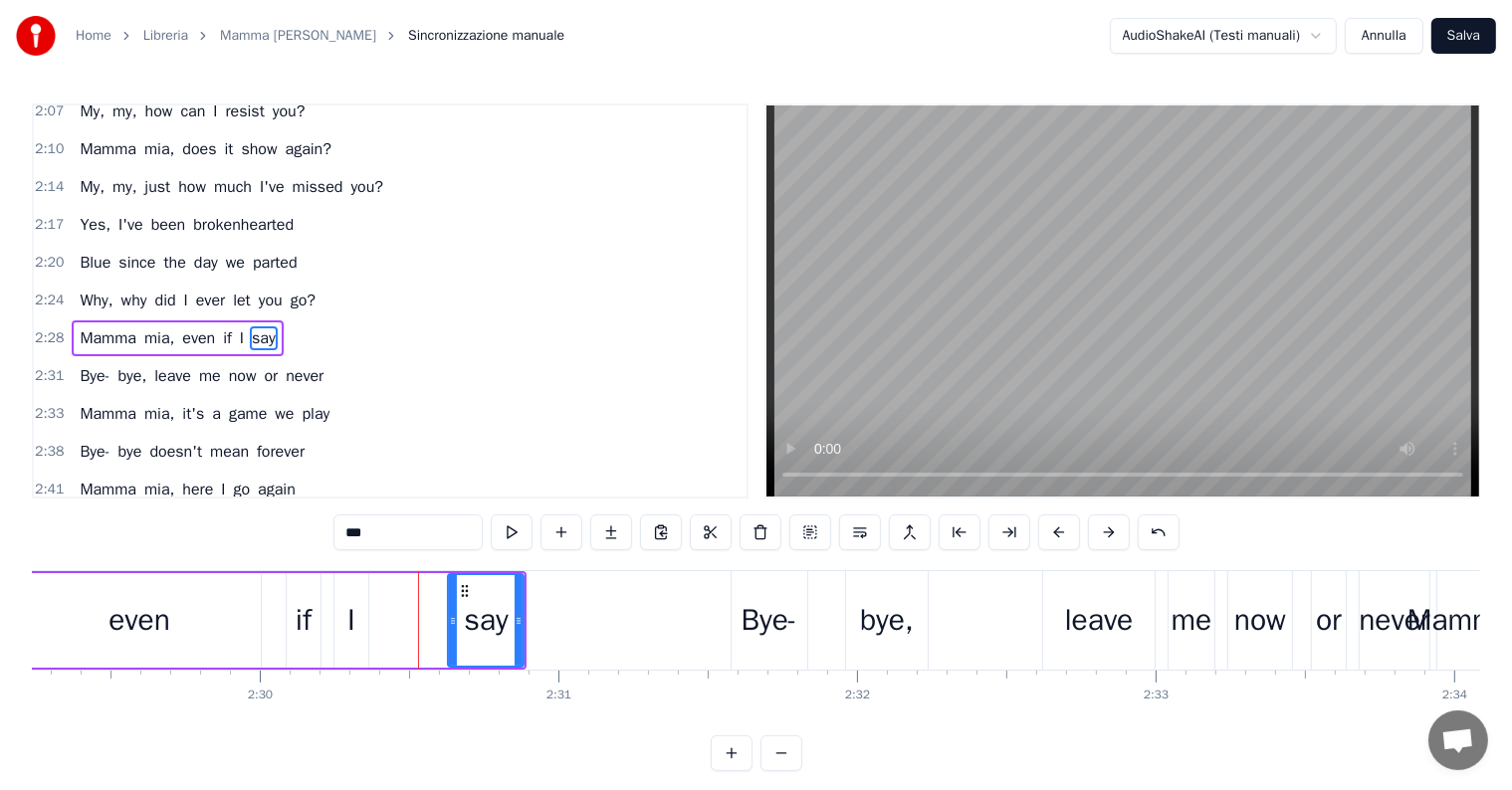 click on "I" at bounding box center [351, 620] 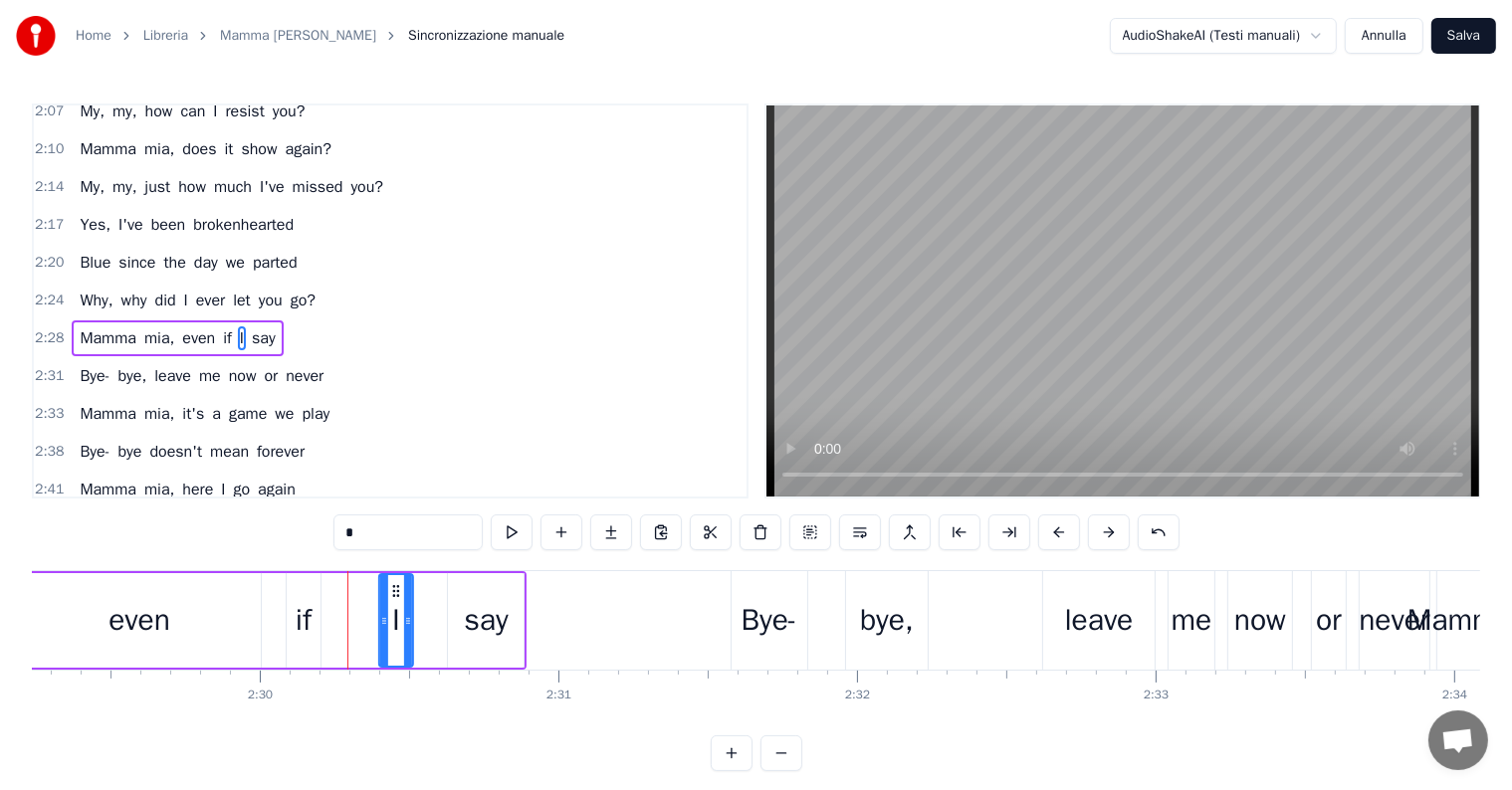 drag, startPoint x: 350, startPoint y: 586, endPoint x: 397, endPoint y: 588, distance: 47.042534 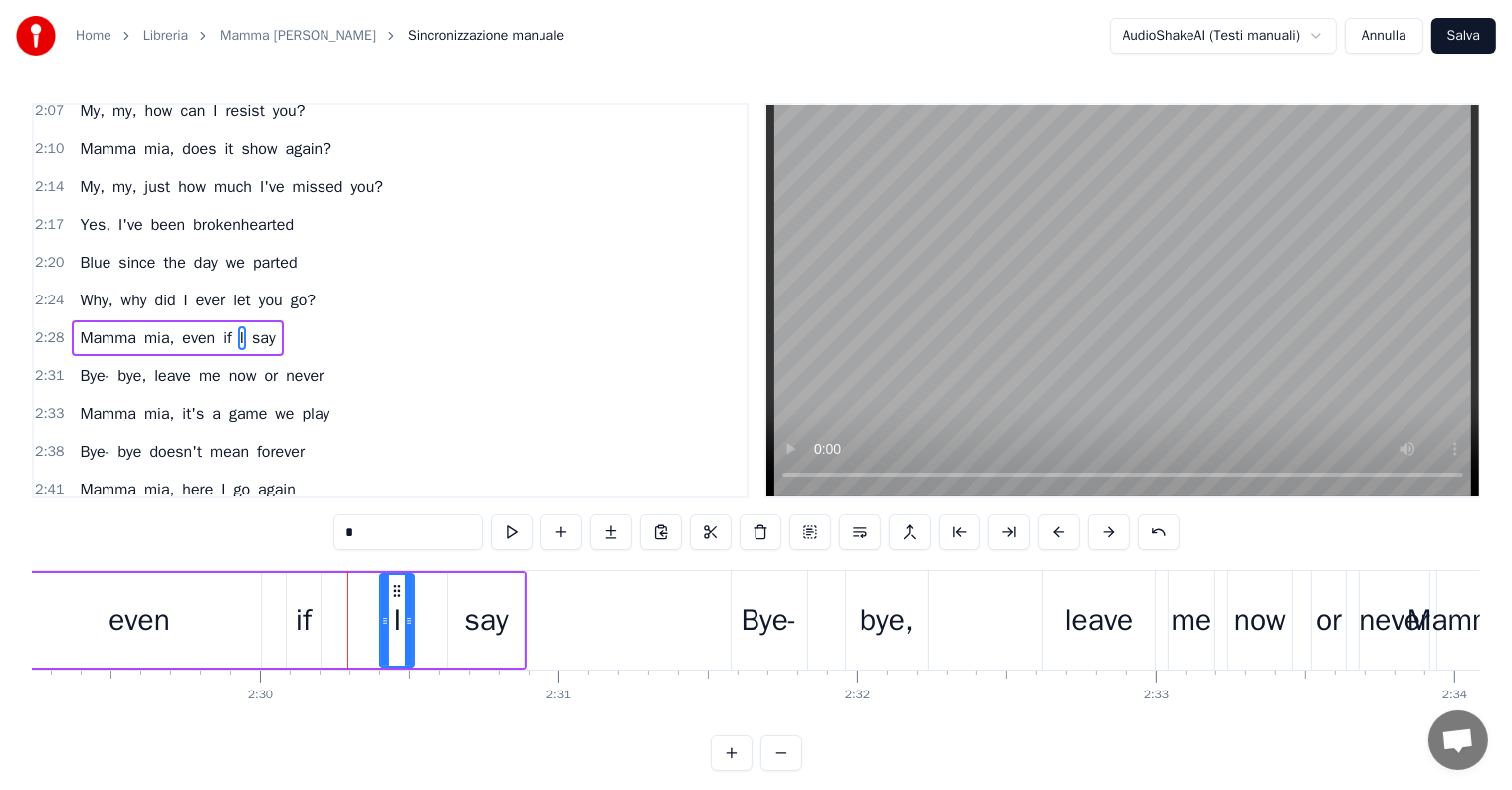 click on "if" at bounding box center (304, 620) 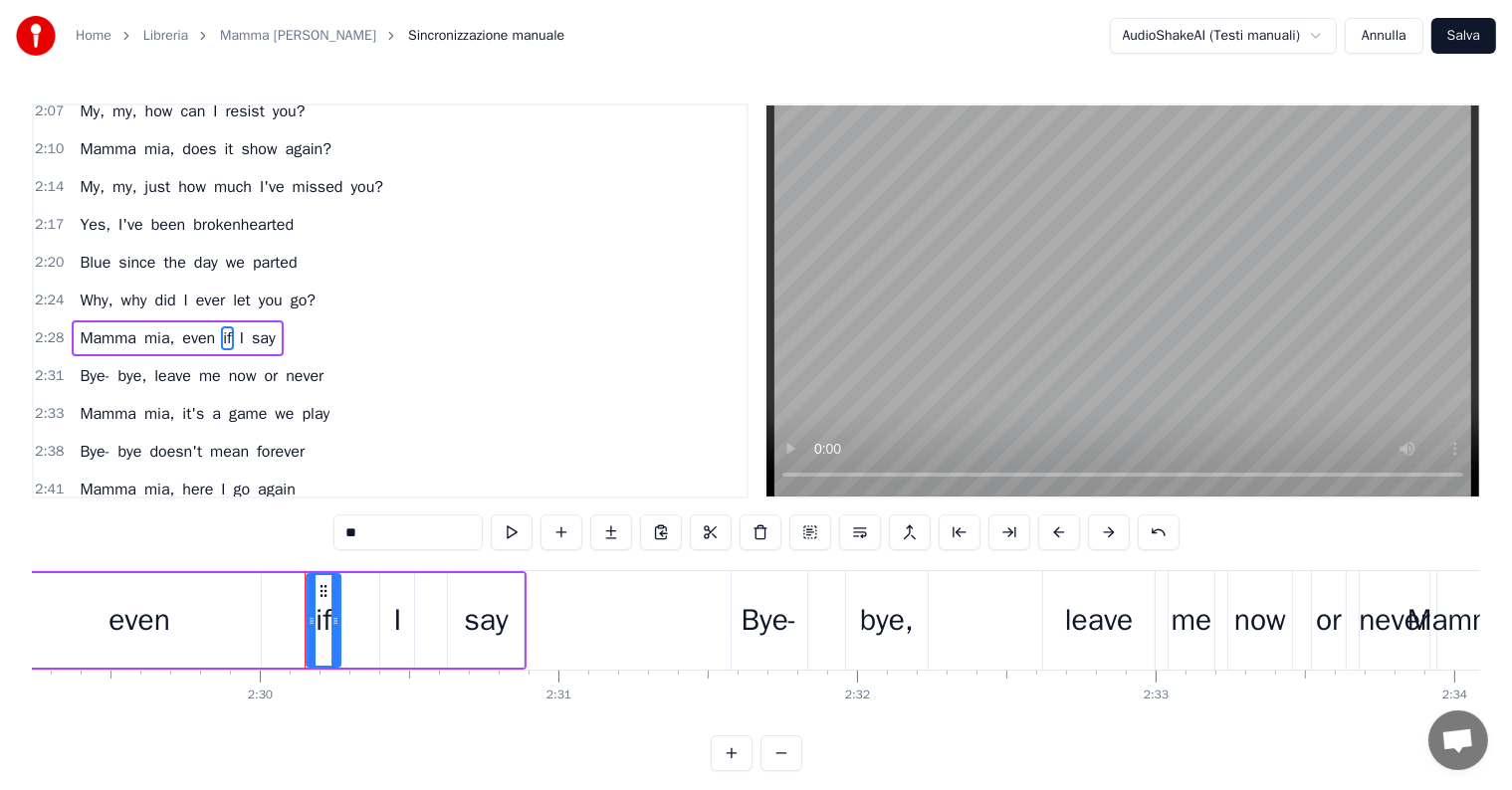 drag, startPoint x: 302, startPoint y: 588, endPoint x: 323, endPoint y: 585, distance: 21.213203 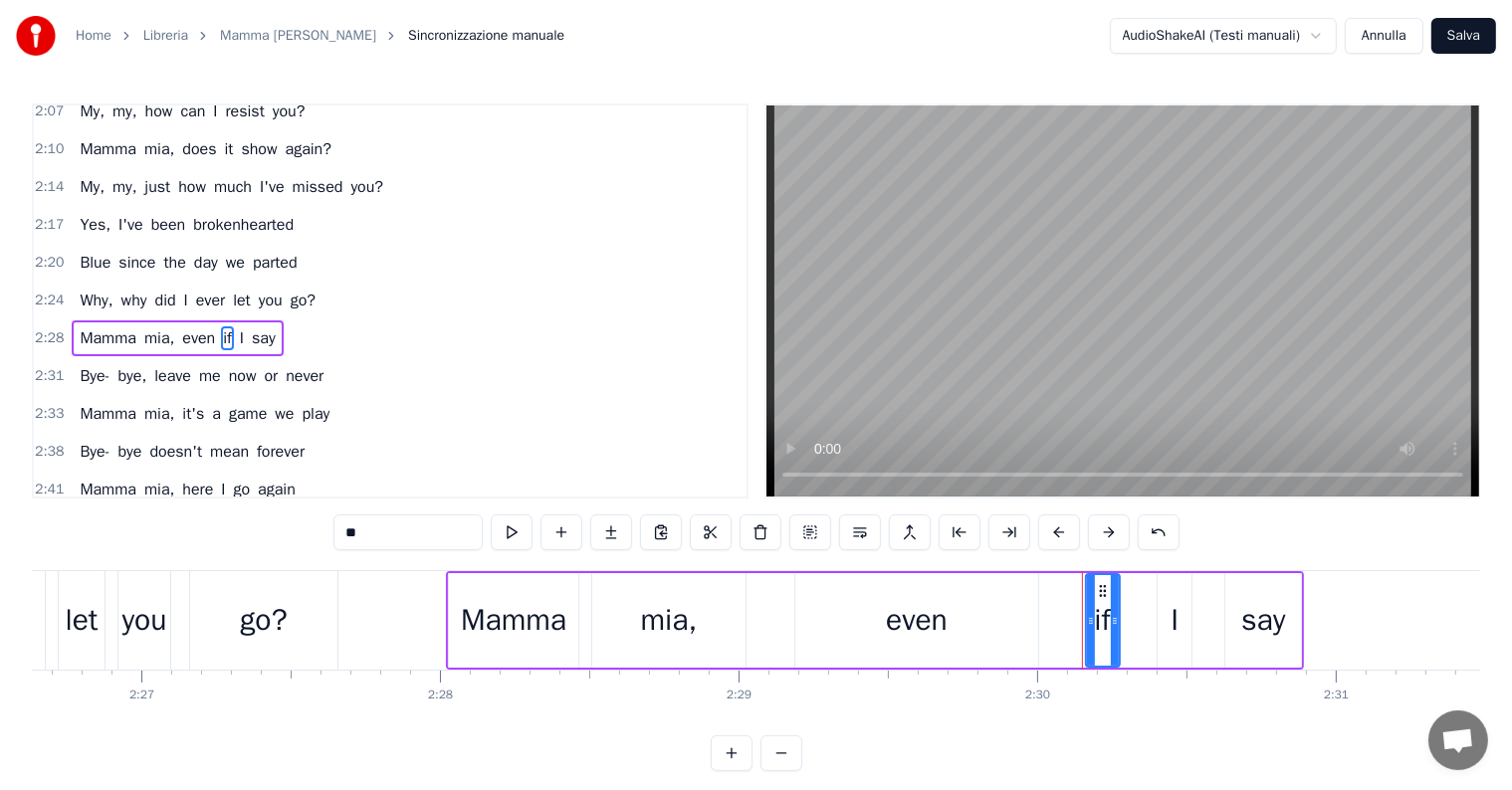 scroll, scrollTop: 0, scrollLeft: 44000, axis: horizontal 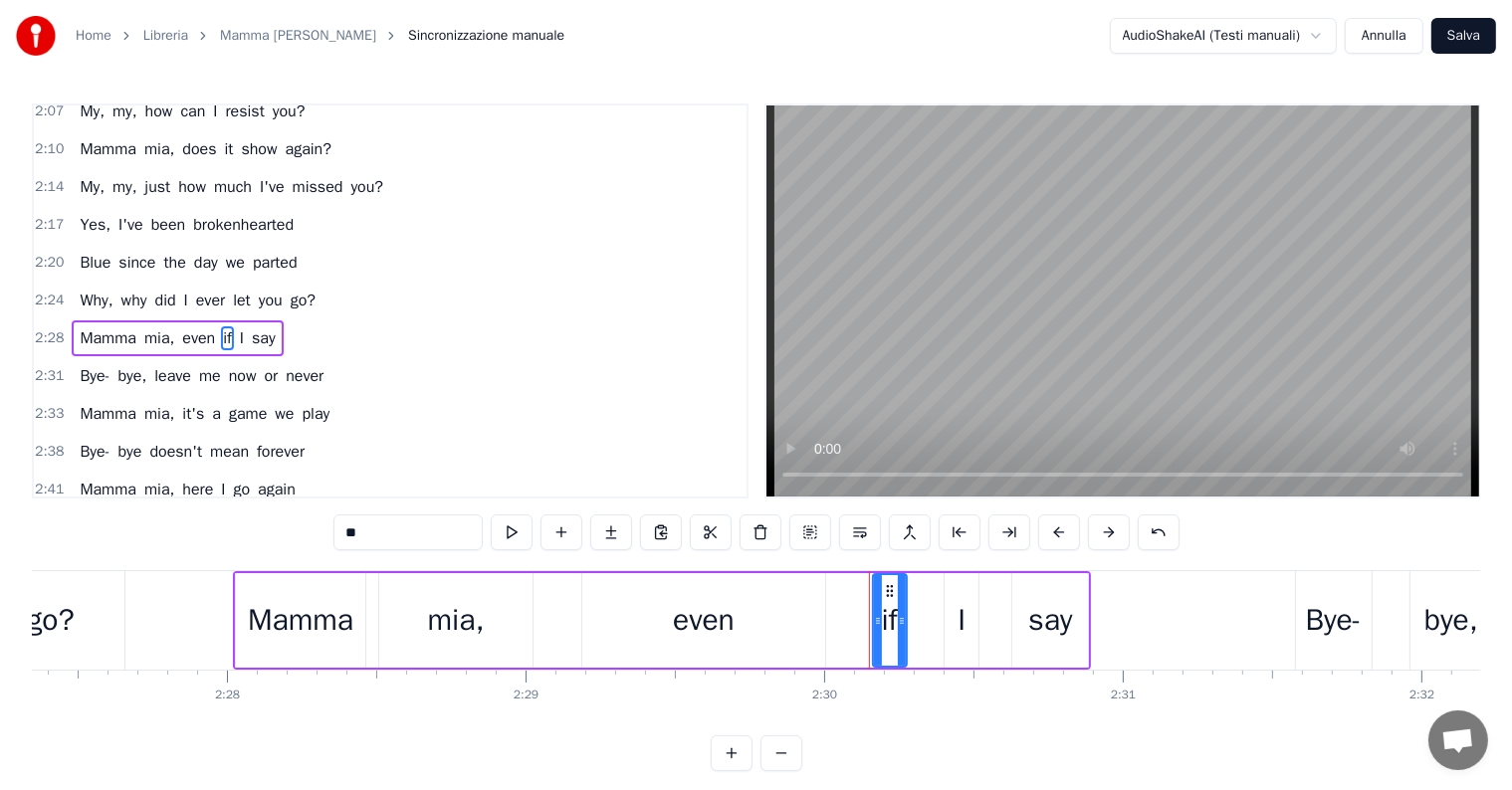 click on "even" at bounding box center [704, 620] 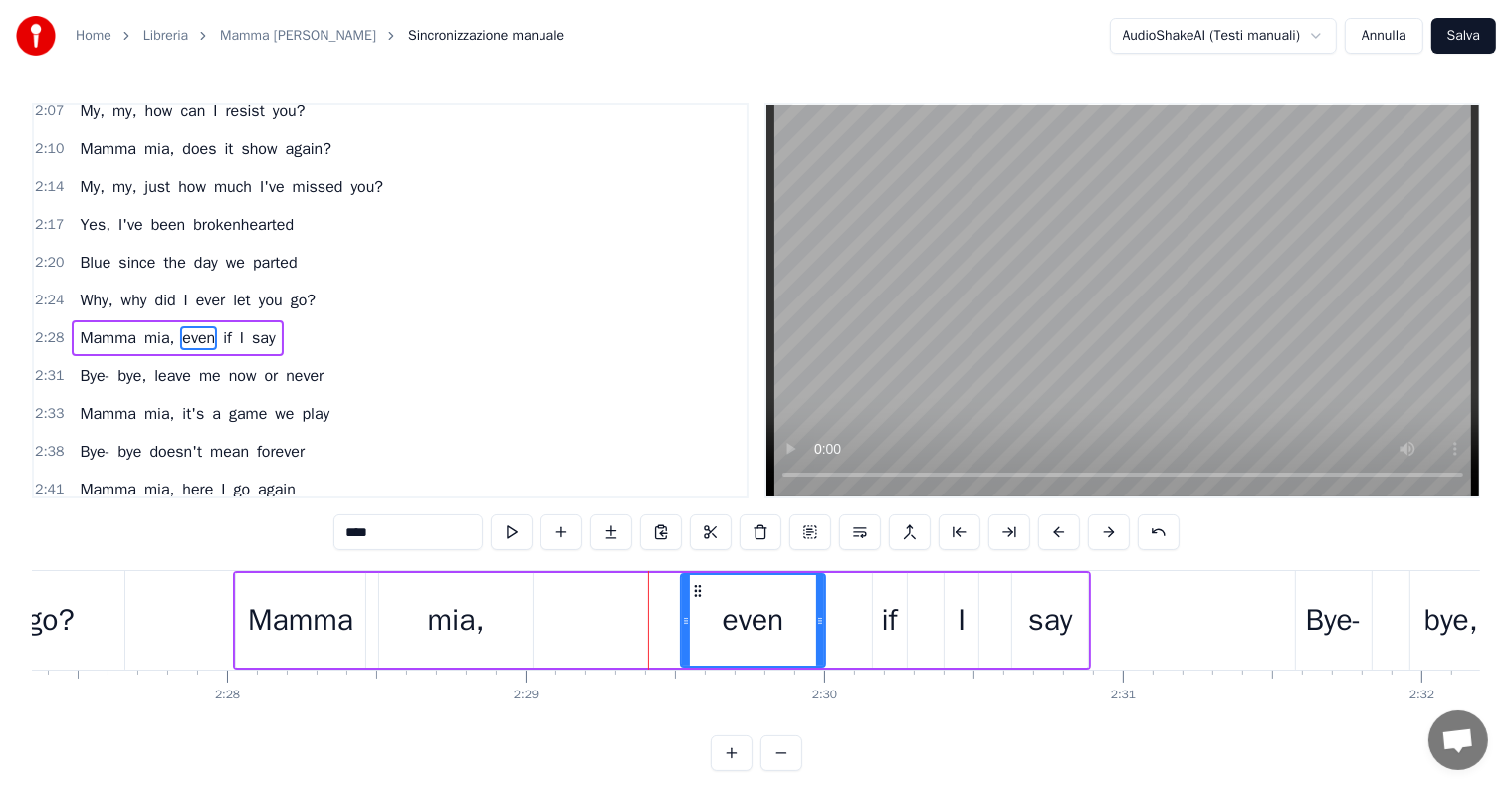 drag, startPoint x: 586, startPoint y: 612, endPoint x: 685, endPoint y: 614, distance: 99.0202 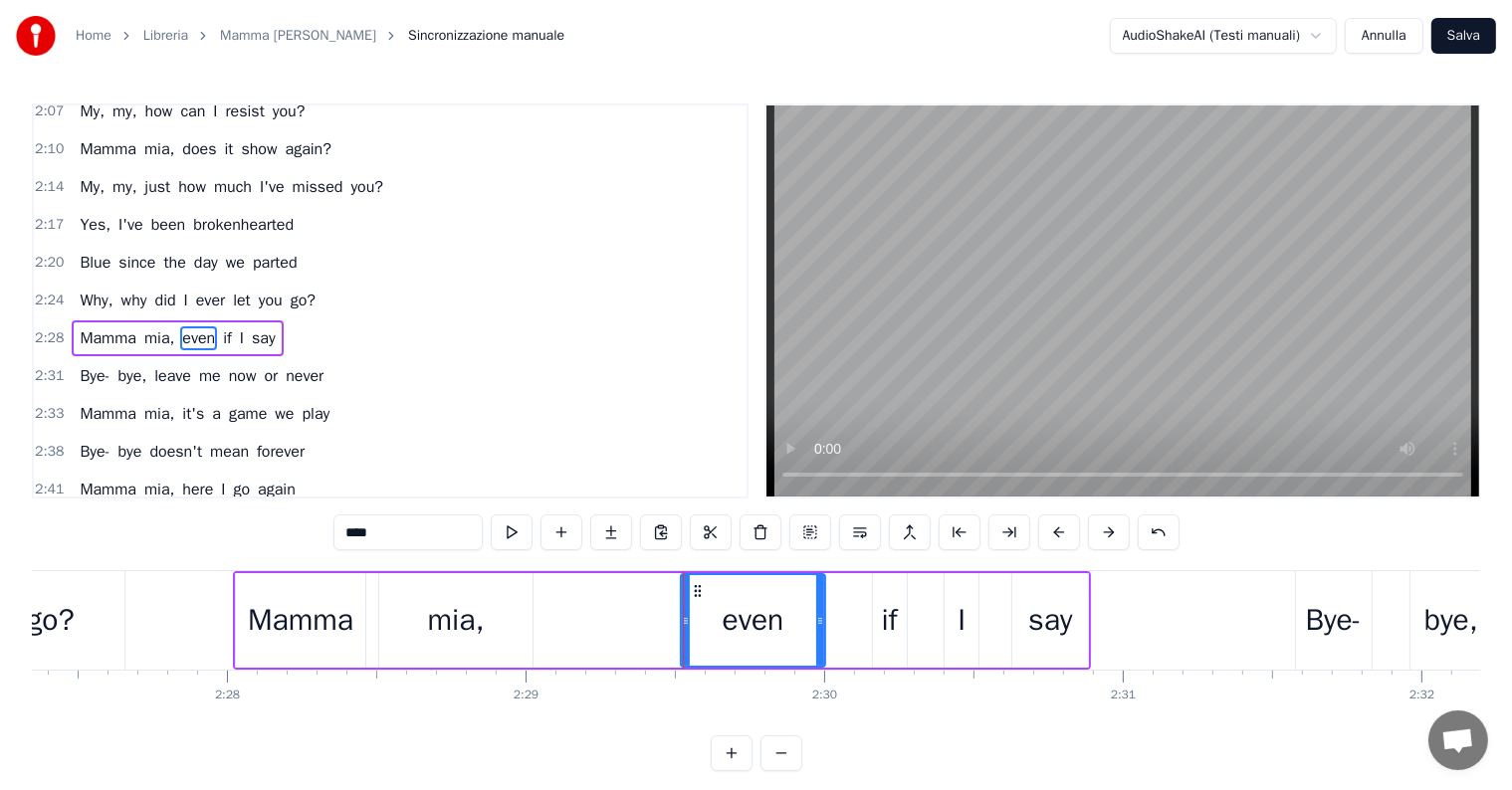 click on "2:28 Mamma mia, even if I say" at bounding box center (390, 338) 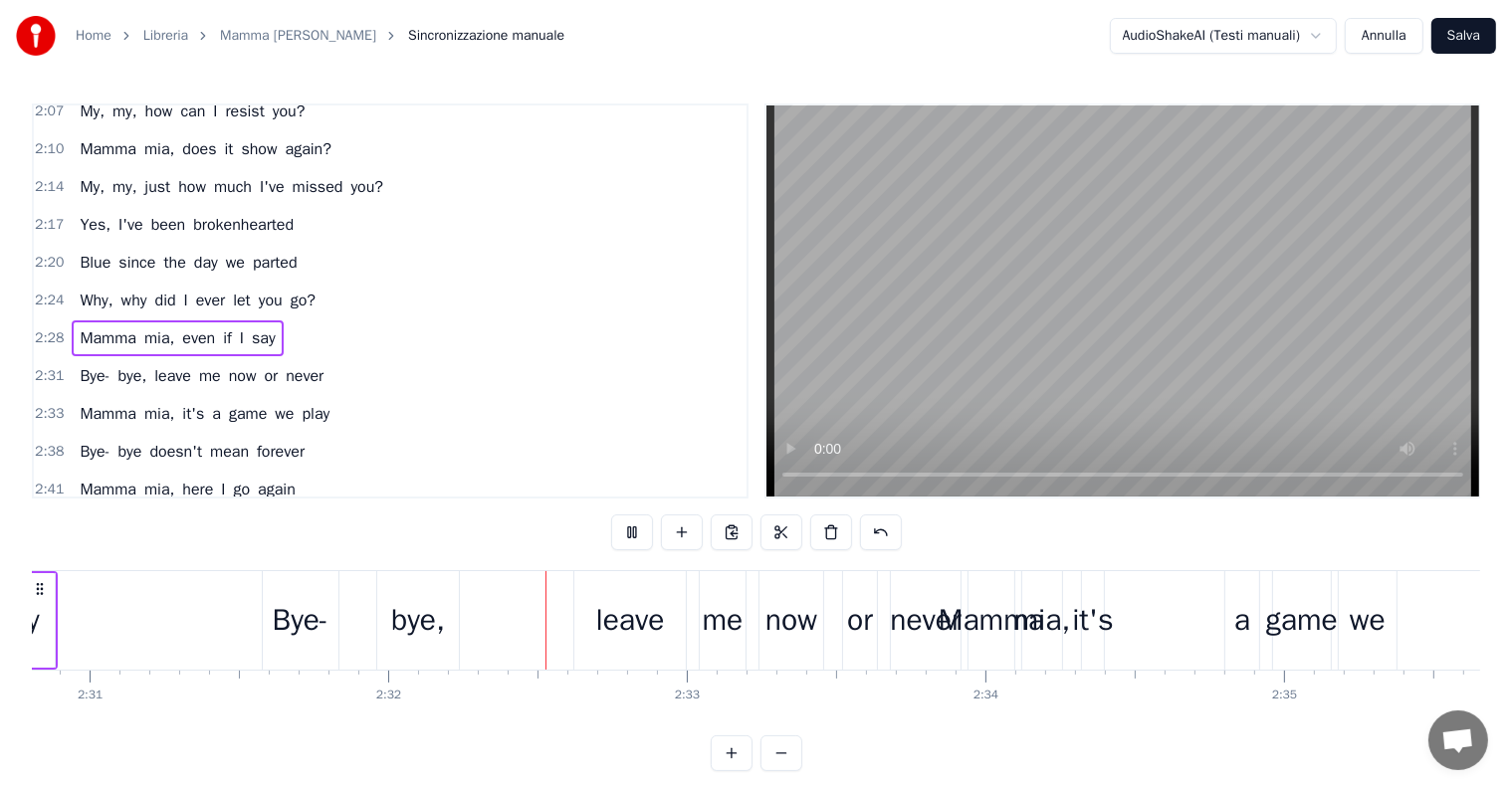 scroll, scrollTop: 0, scrollLeft: 45269, axis: horizontal 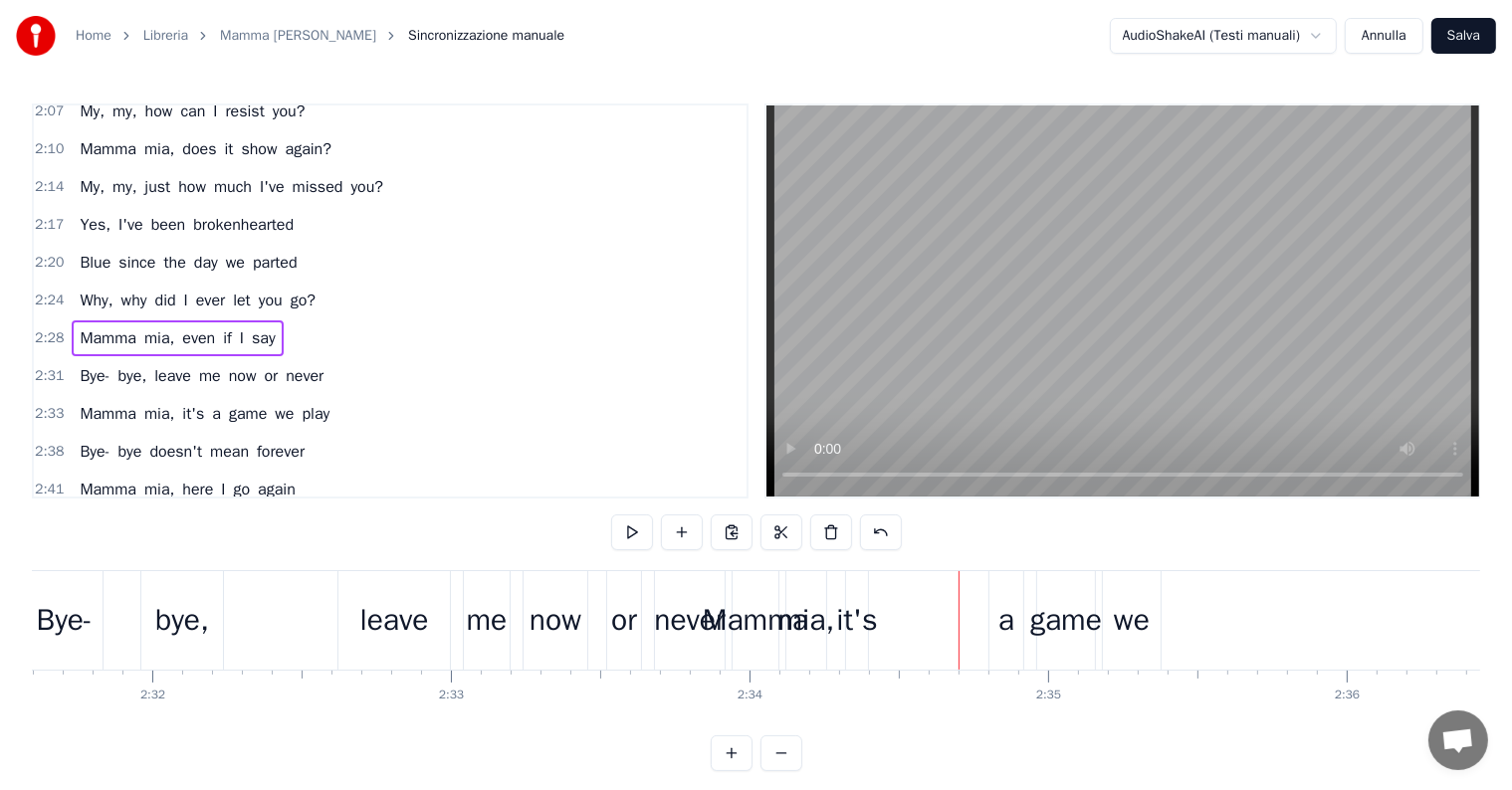 click on "Mamma mia, here I go again" at bounding box center [187, 490] 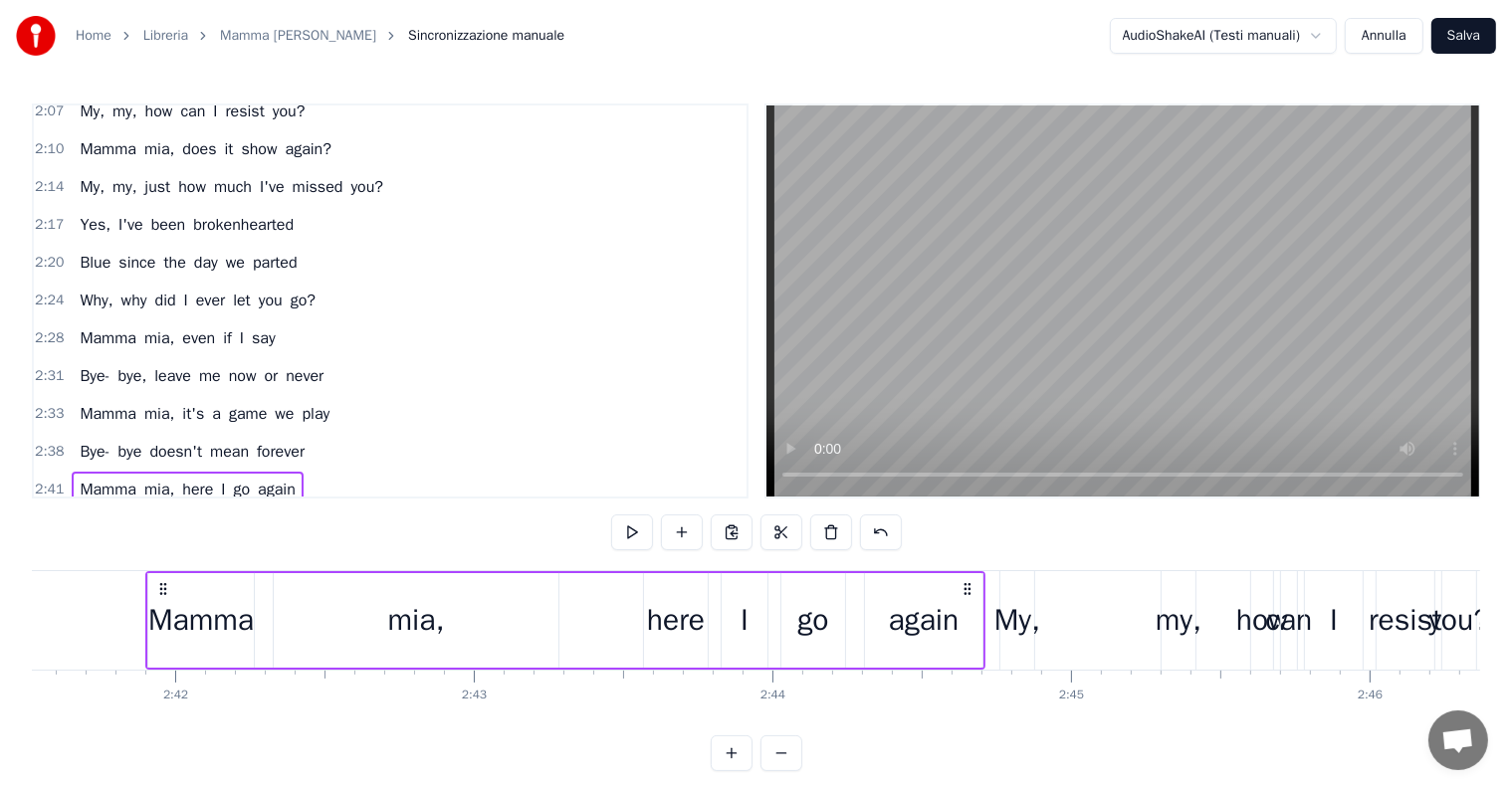 scroll, scrollTop: 0, scrollLeft: 48246, axis: horizontal 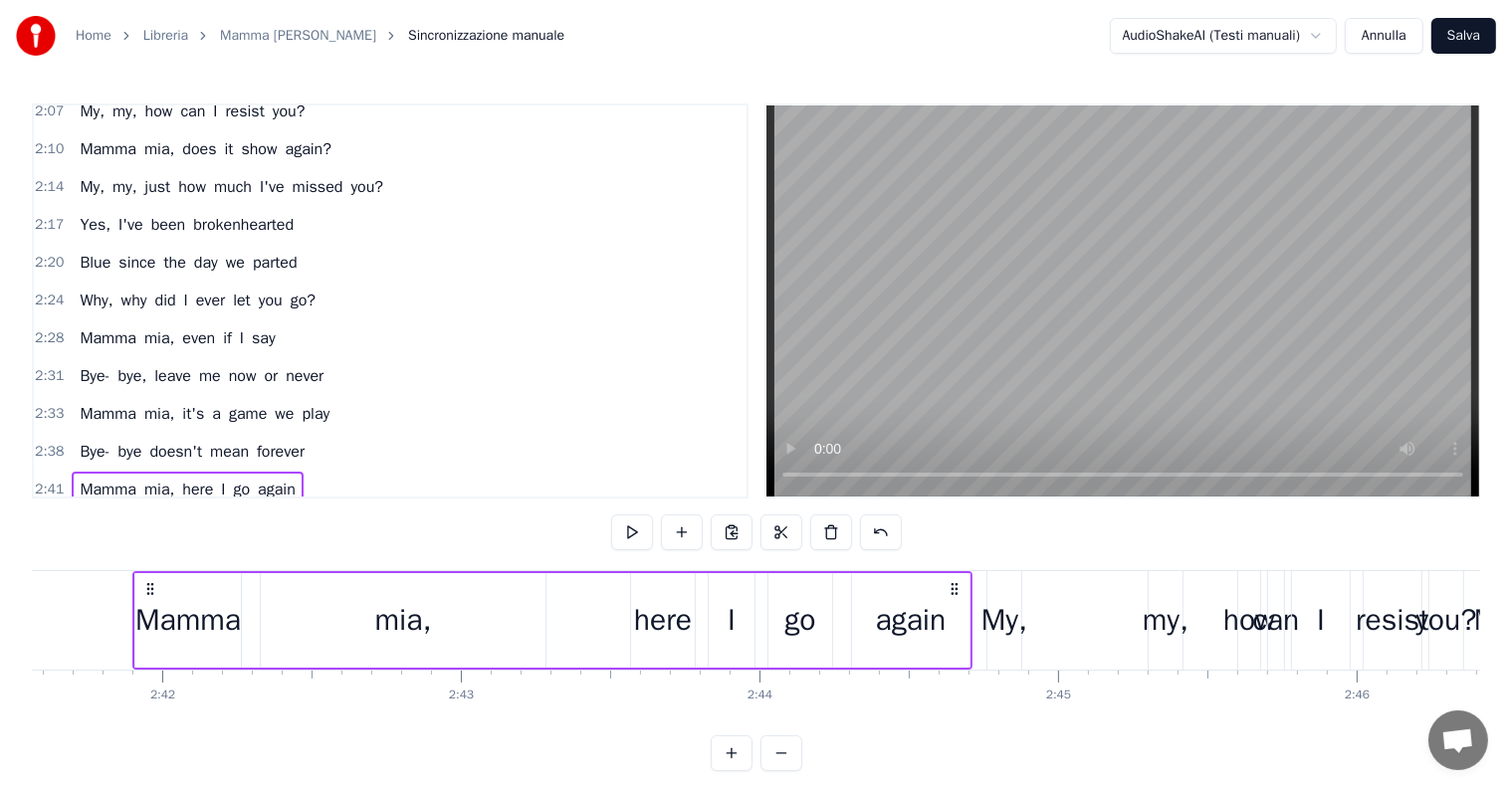 click on "Mamma mia, it's a game we play" at bounding box center (204, 414) 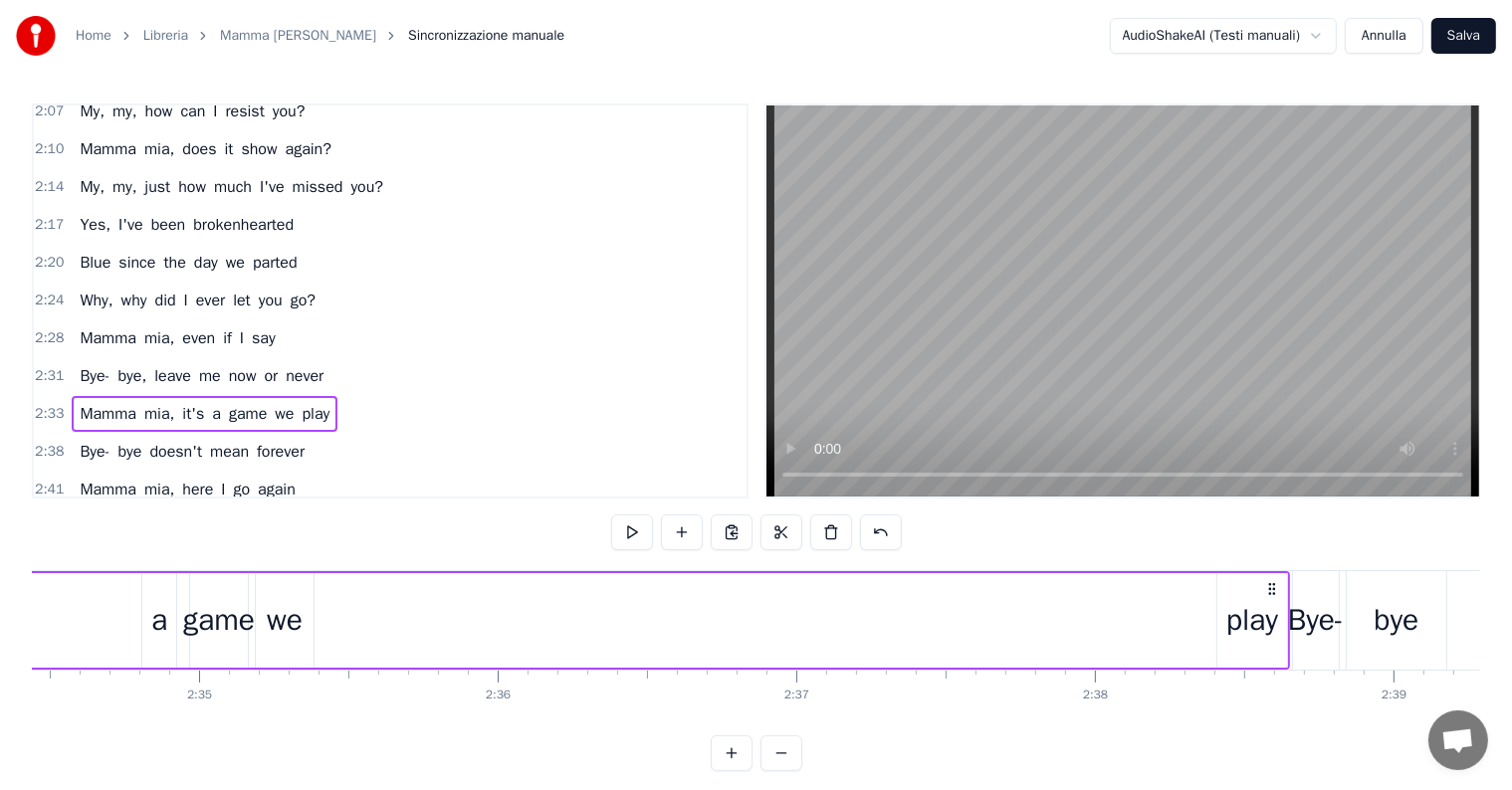 scroll, scrollTop: 0, scrollLeft: 46225, axis: horizontal 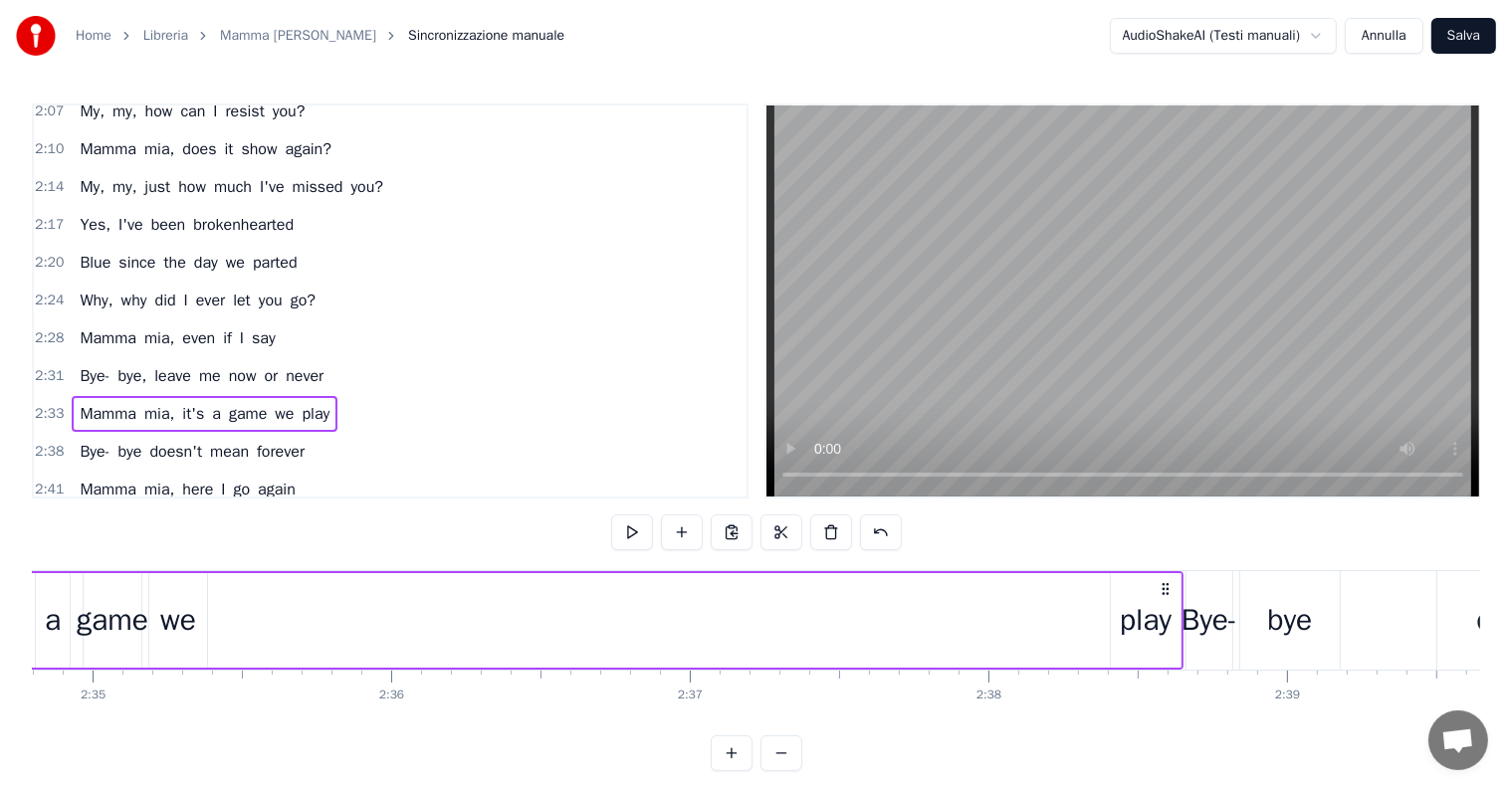 click on "play" at bounding box center [1146, 620] 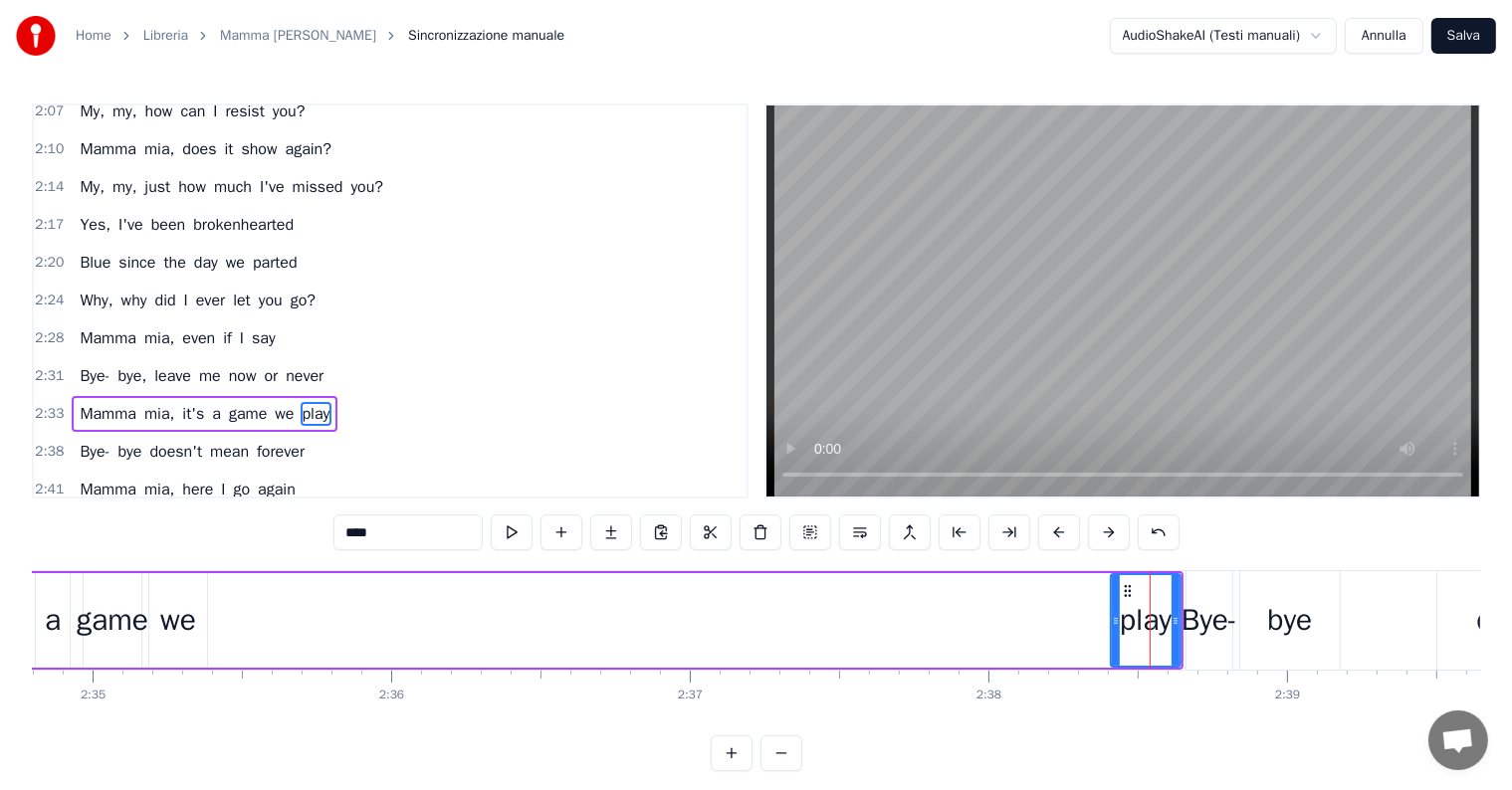 scroll, scrollTop: 994, scrollLeft: 0, axis: vertical 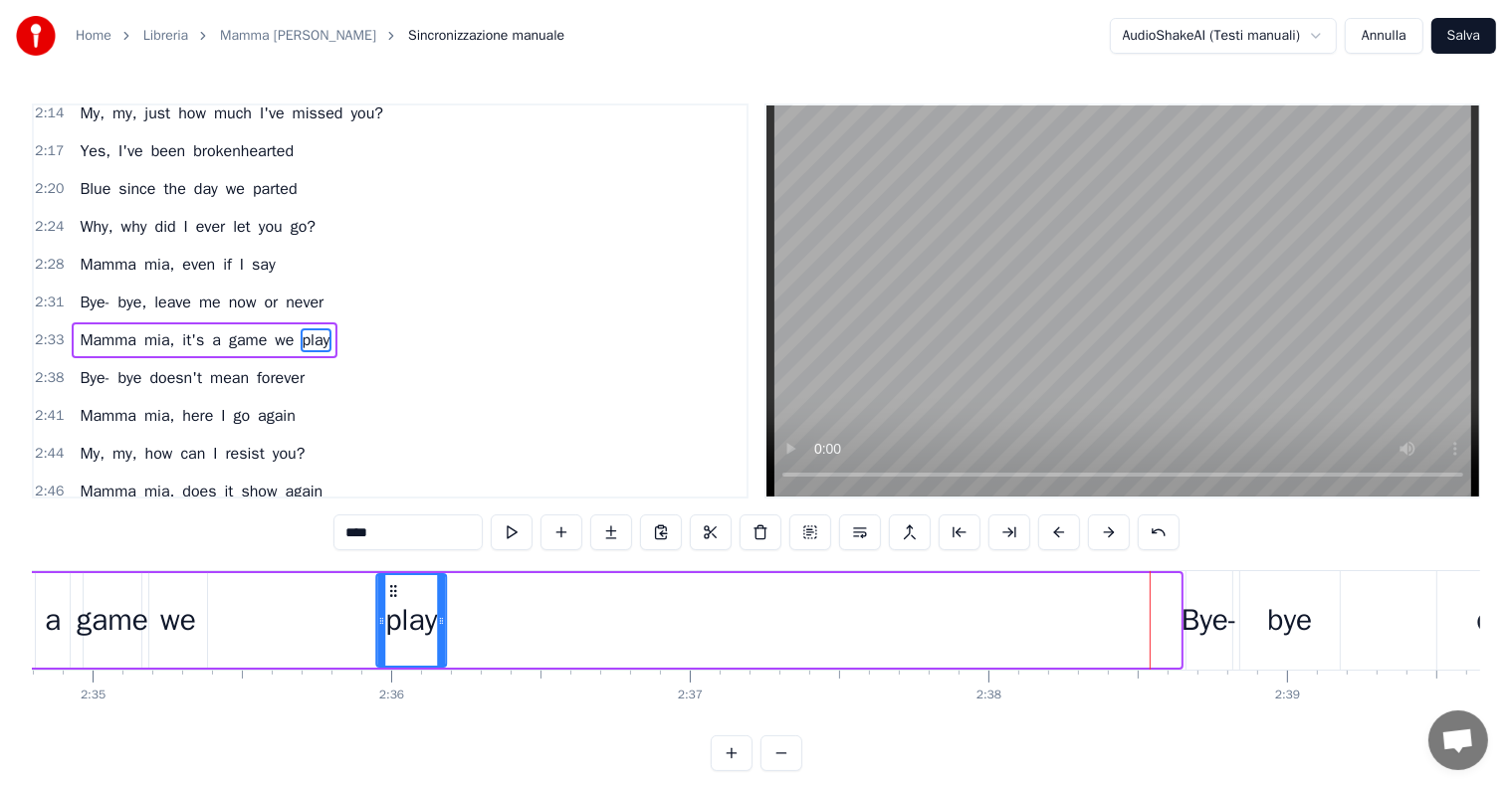 drag, startPoint x: 1127, startPoint y: 585, endPoint x: 390, endPoint y: 612, distance: 737.49441 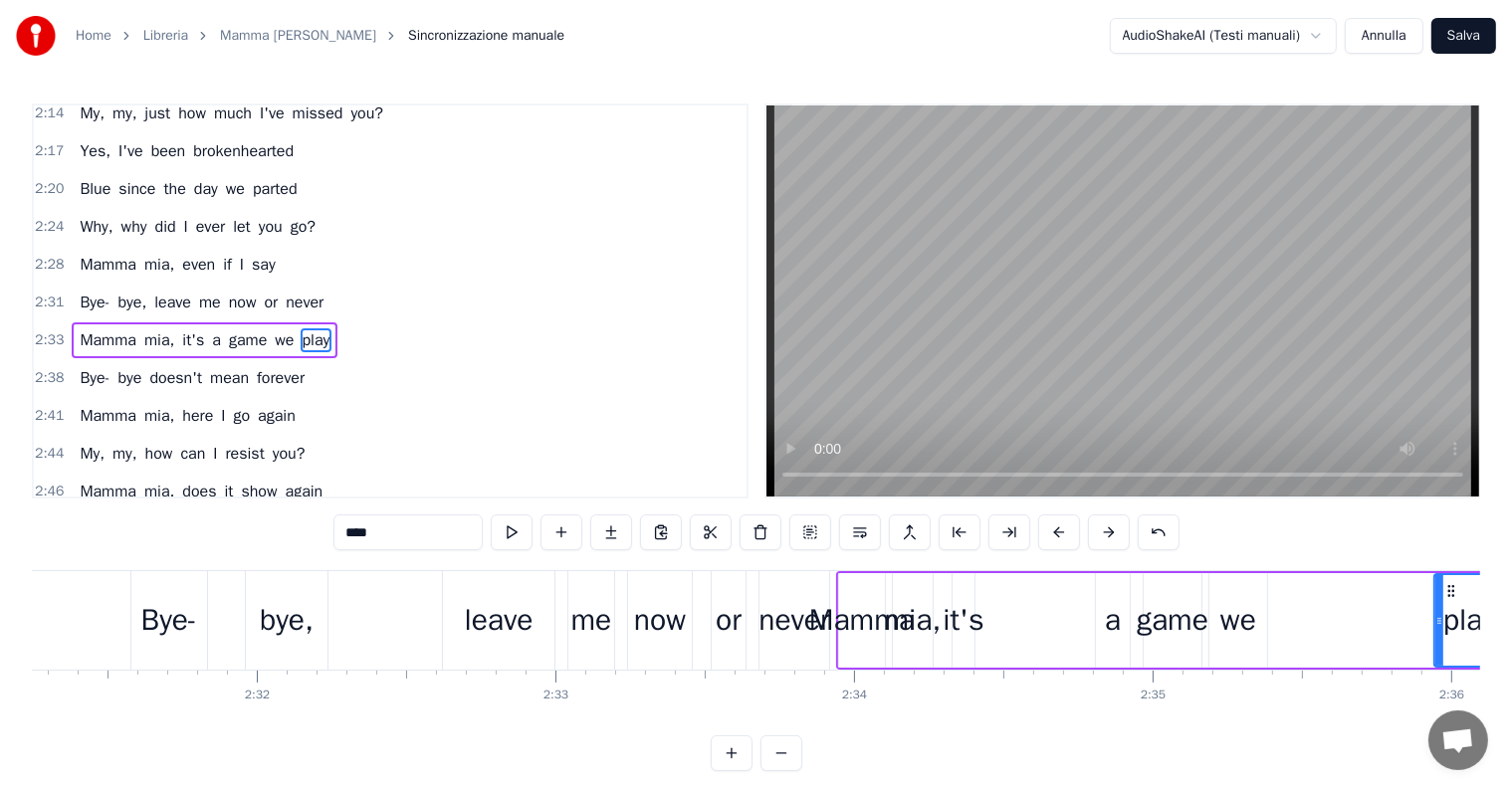 scroll, scrollTop: 0, scrollLeft: 45024, axis: horizontal 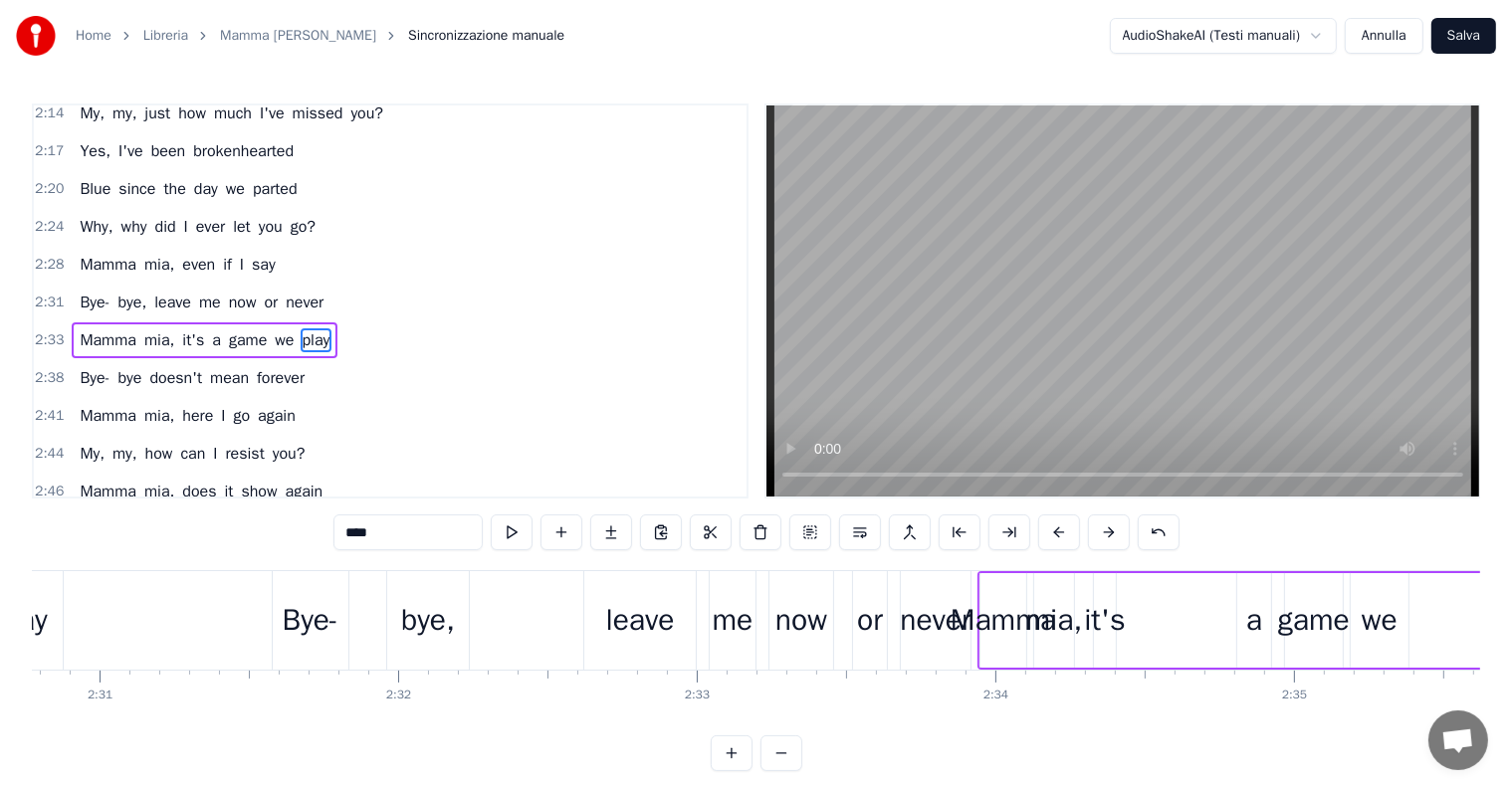 click on "Mamma mia, it's a game we play" at bounding box center (204, 340) 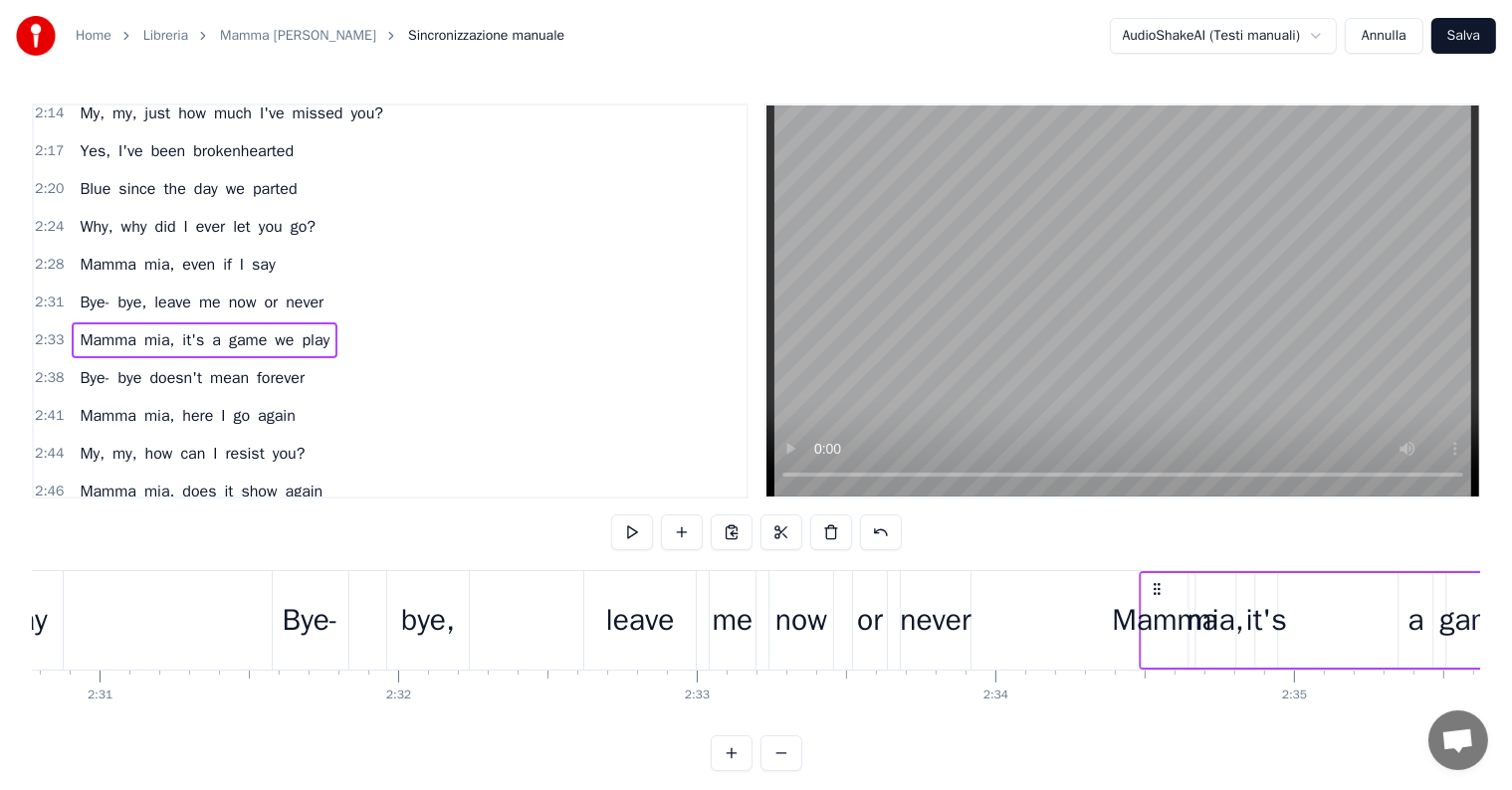 drag, startPoint x: 995, startPoint y: 585, endPoint x: 1157, endPoint y: 589, distance: 162.04938 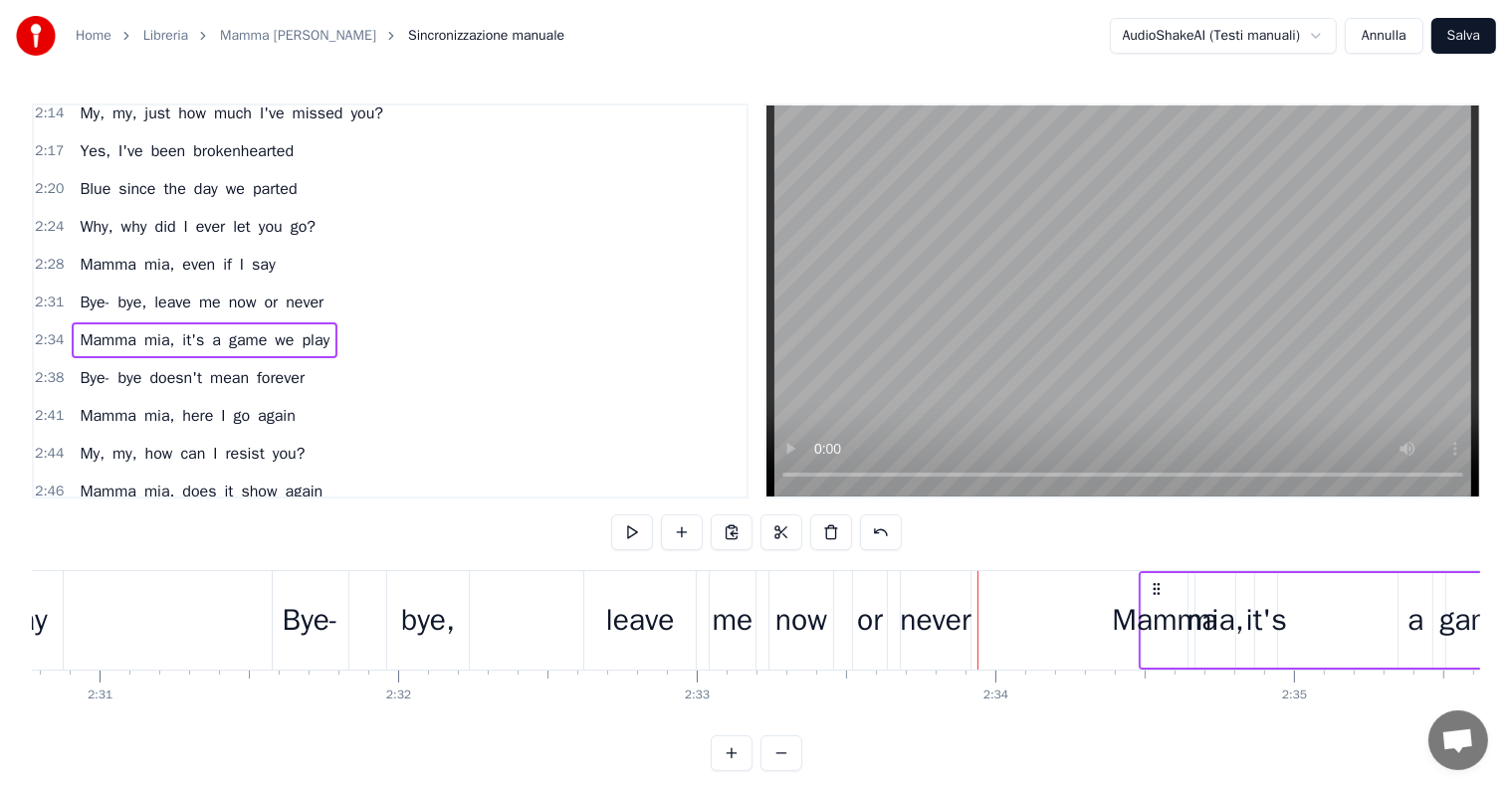 click on "Mamma" at bounding box center [1165, 620] 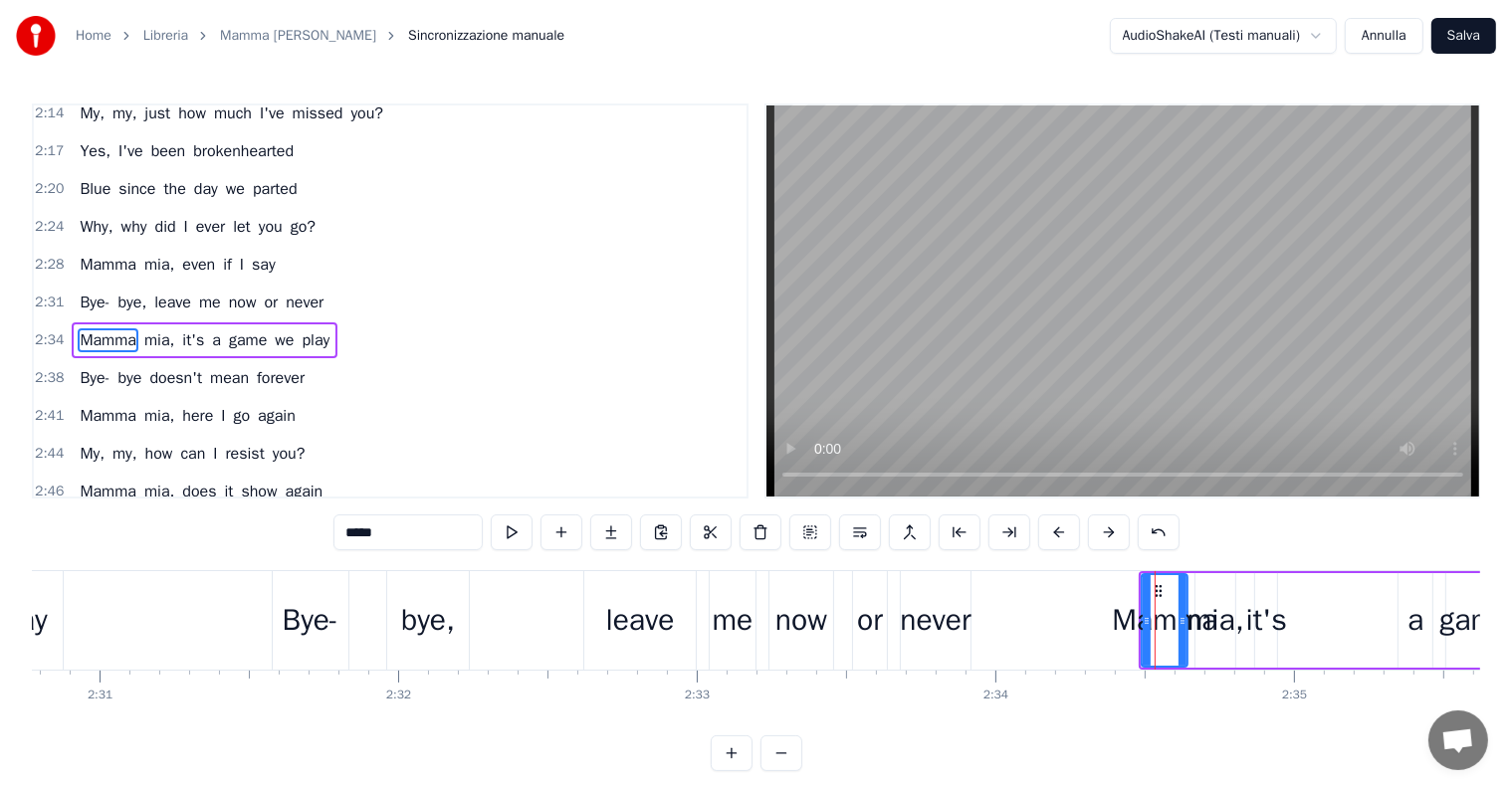 click on "I've been cheated by you since I don't know when So I made up my mind, it must come to an end Look at me now, will I ever learn? I don't know how, but I suddenly lose control There's a fire within my soul Just one look and I can hear a bell ring (One more look) and I forget everything, whoa Mamma mia, here I go again My, my, how can I resist you? Mamma mia, does it show again? My, my, just how much I've missed you? Yes, I've been brokenhearted Blue since the day we parted Why, why did I ever let you go? Mamma mia, now I really know My, my, I could never let you go I've been angry and sad about things that you do I can't count all the times that I've told you we're through And when you go, when you slam the door I think you know that you won't be away too long You know that I'm not that strong Just one look and I can hear a bell ring (One more look) and I forget everything, whoa Mamma mia, here I go again My, my, how can I resist you? Mamma mia, does it show again? My, my, just how much I've missed you? Yes, I" at bounding box center (-13616, 620) 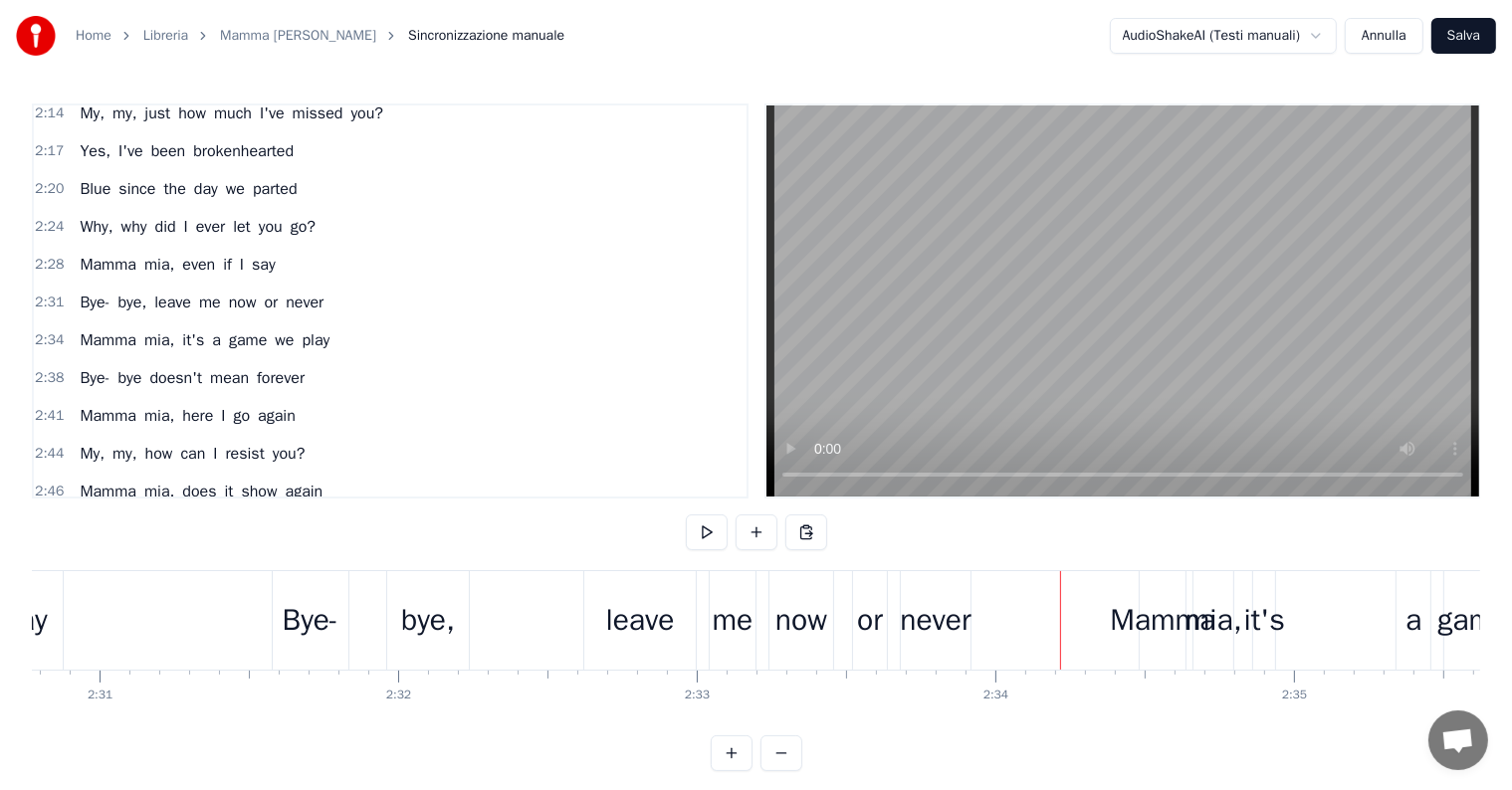 click on "Mamma" at bounding box center (1163, 620) 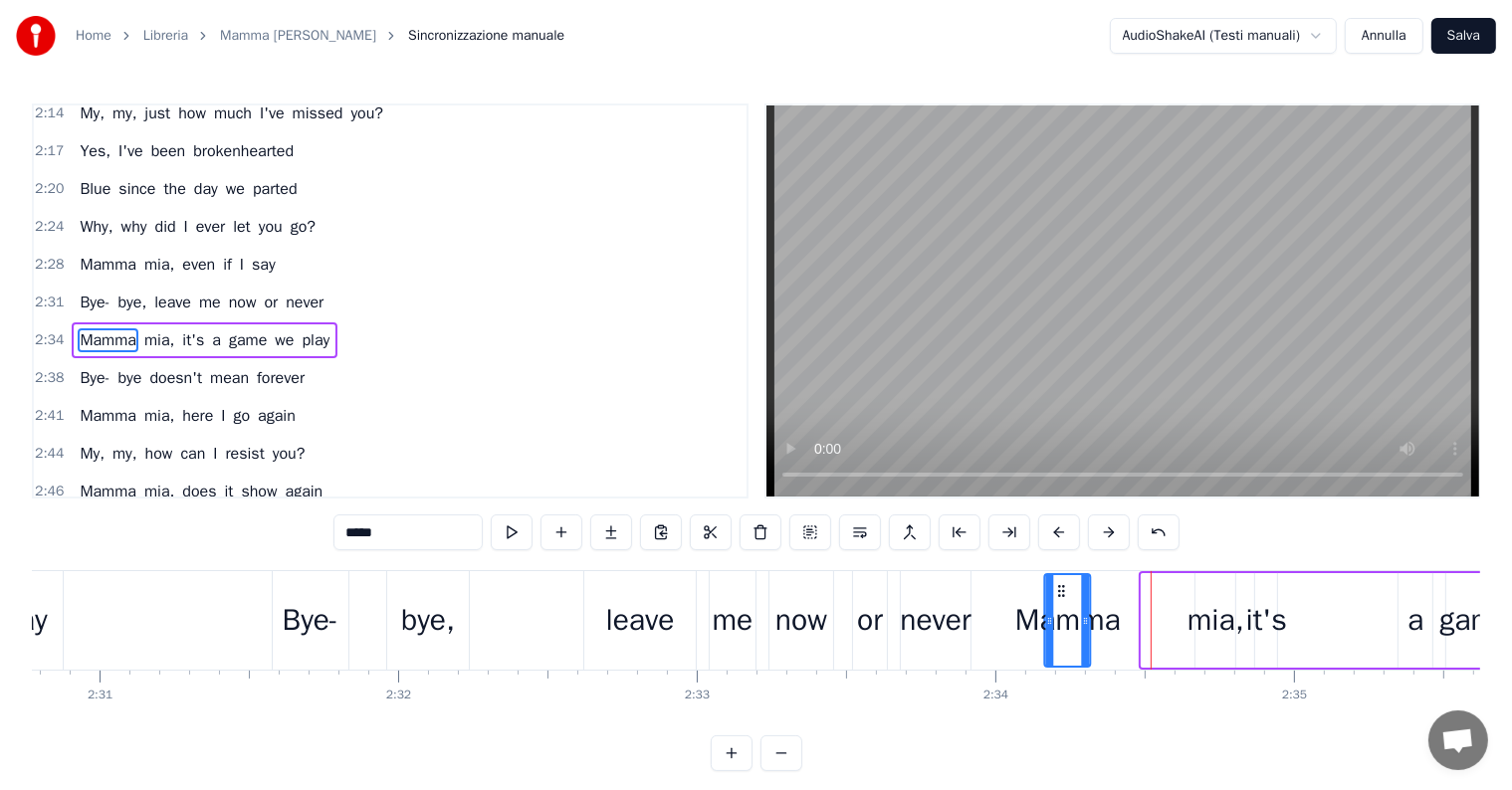 drag, startPoint x: 1159, startPoint y: 587, endPoint x: 1062, endPoint y: 594, distance: 97.25225 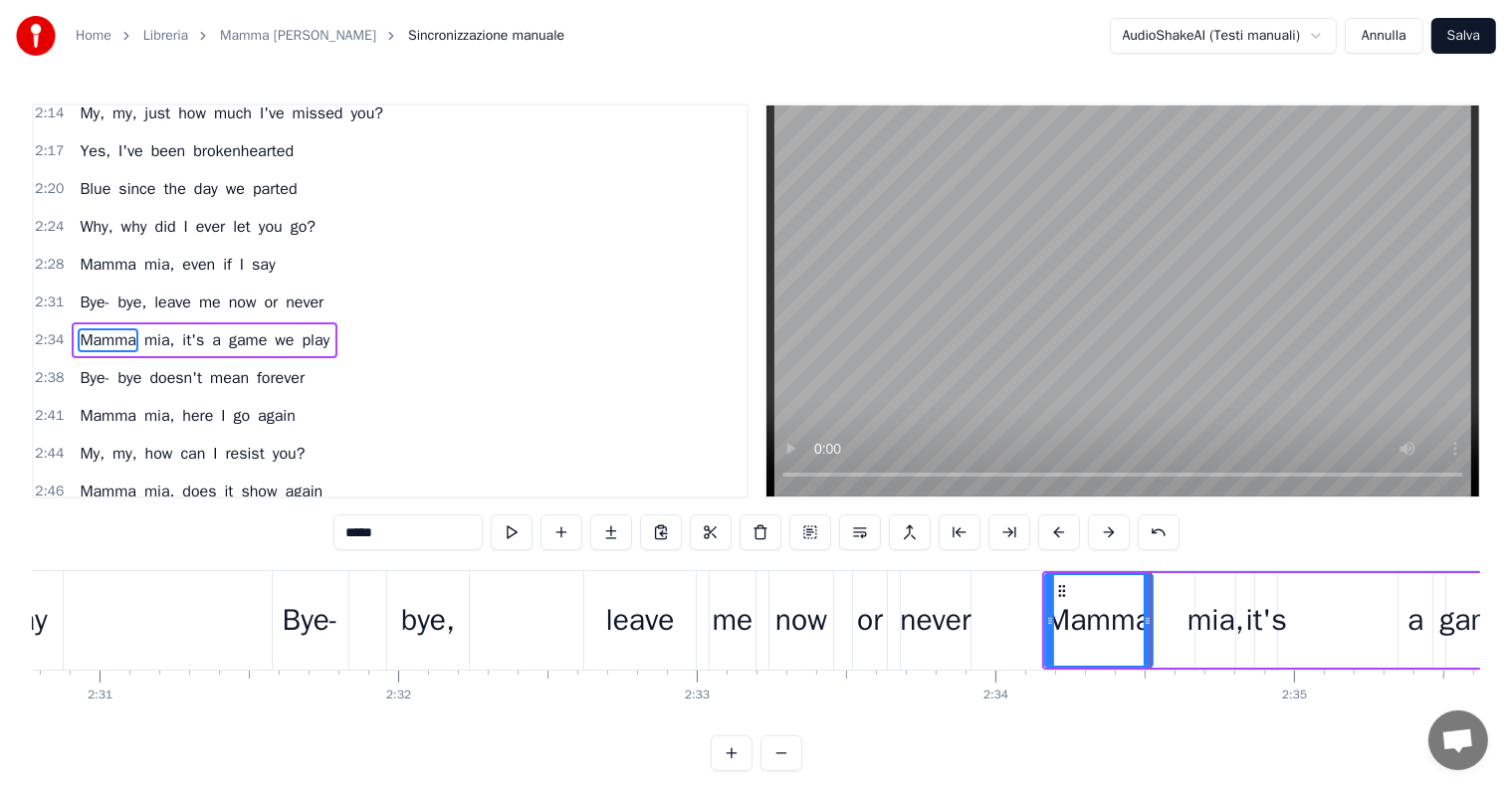 drag, startPoint x: 1088, startPoint y: 621, endPoint x: 1151, endPoint y: 610, distance: 63.953108 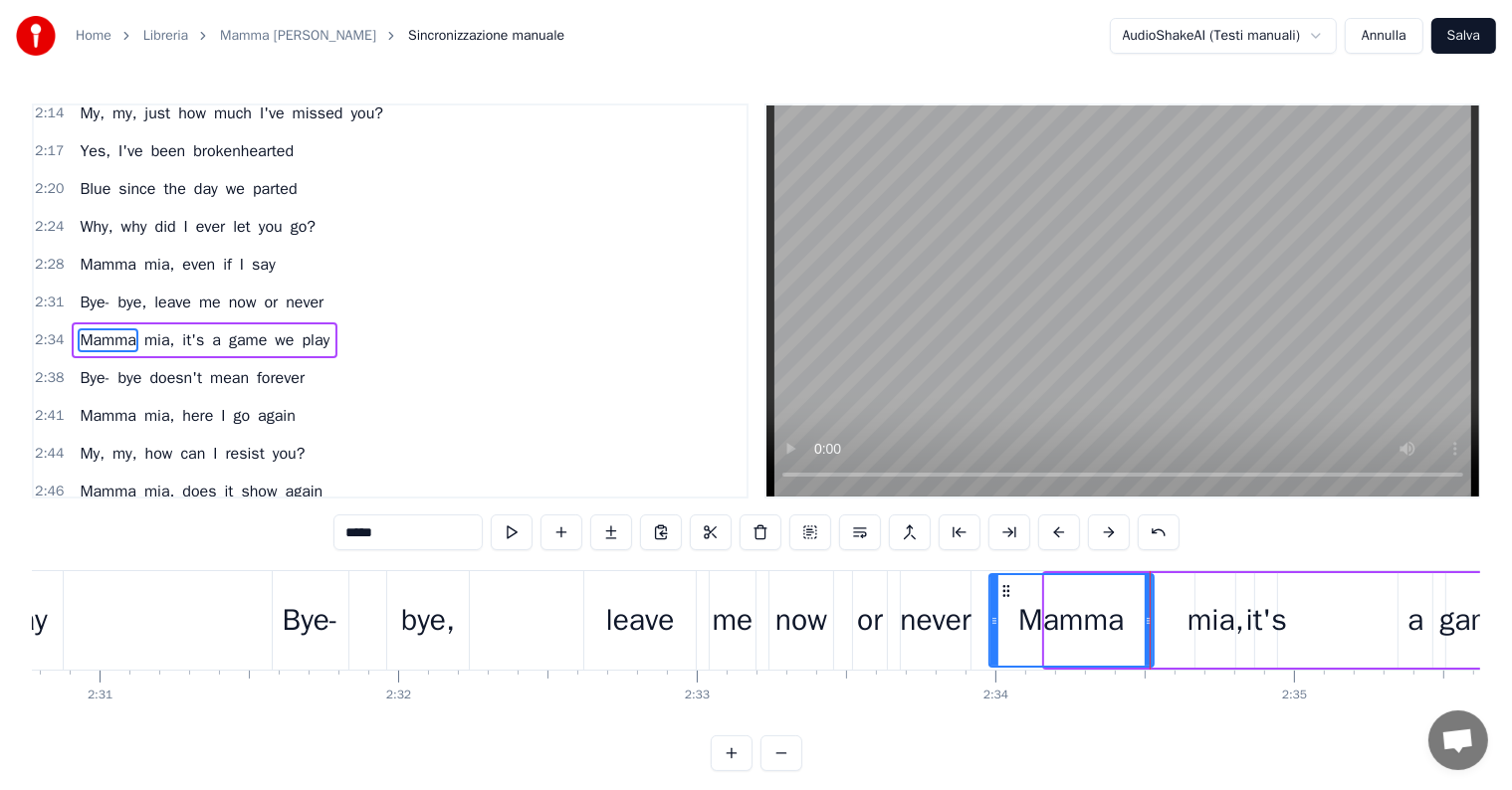 drag, startPoint x: 1048, startPoint y: 618, endPoint x: 991, endPoint y: 623, distance: 57.21888 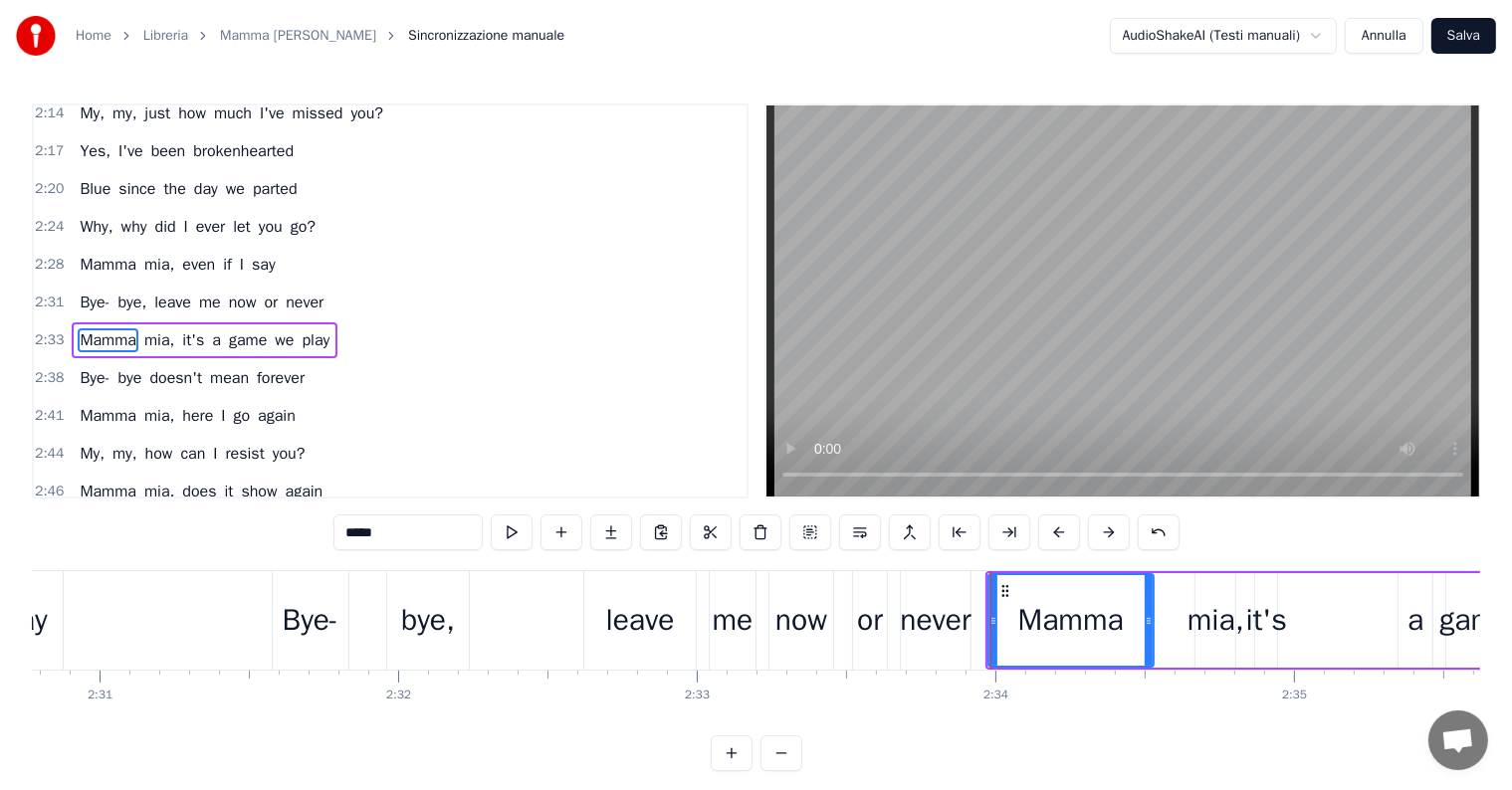 click on "never" at bounding box center [935, 620] 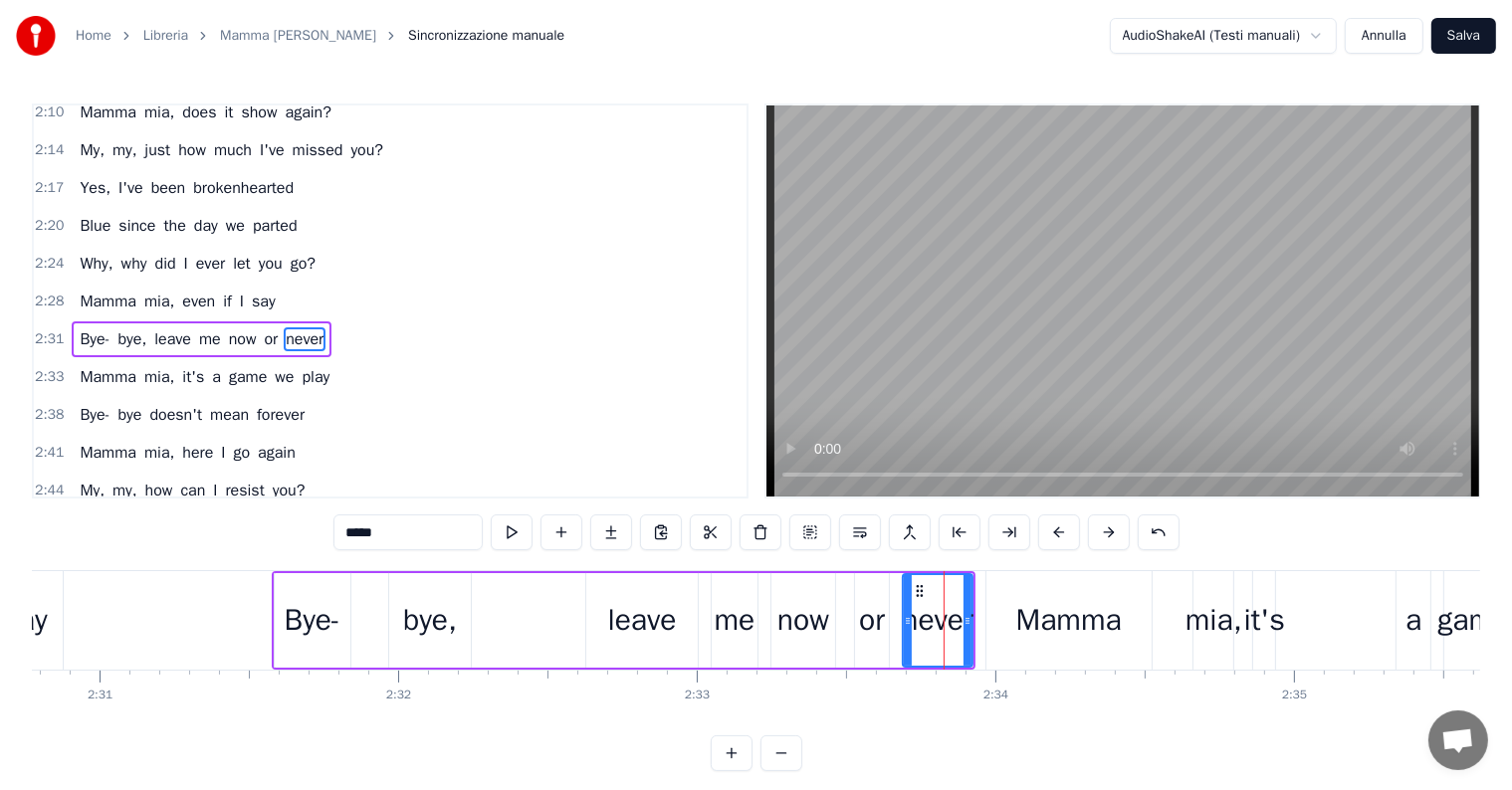 click on "Mamma" at bounding box center [1069, 620] 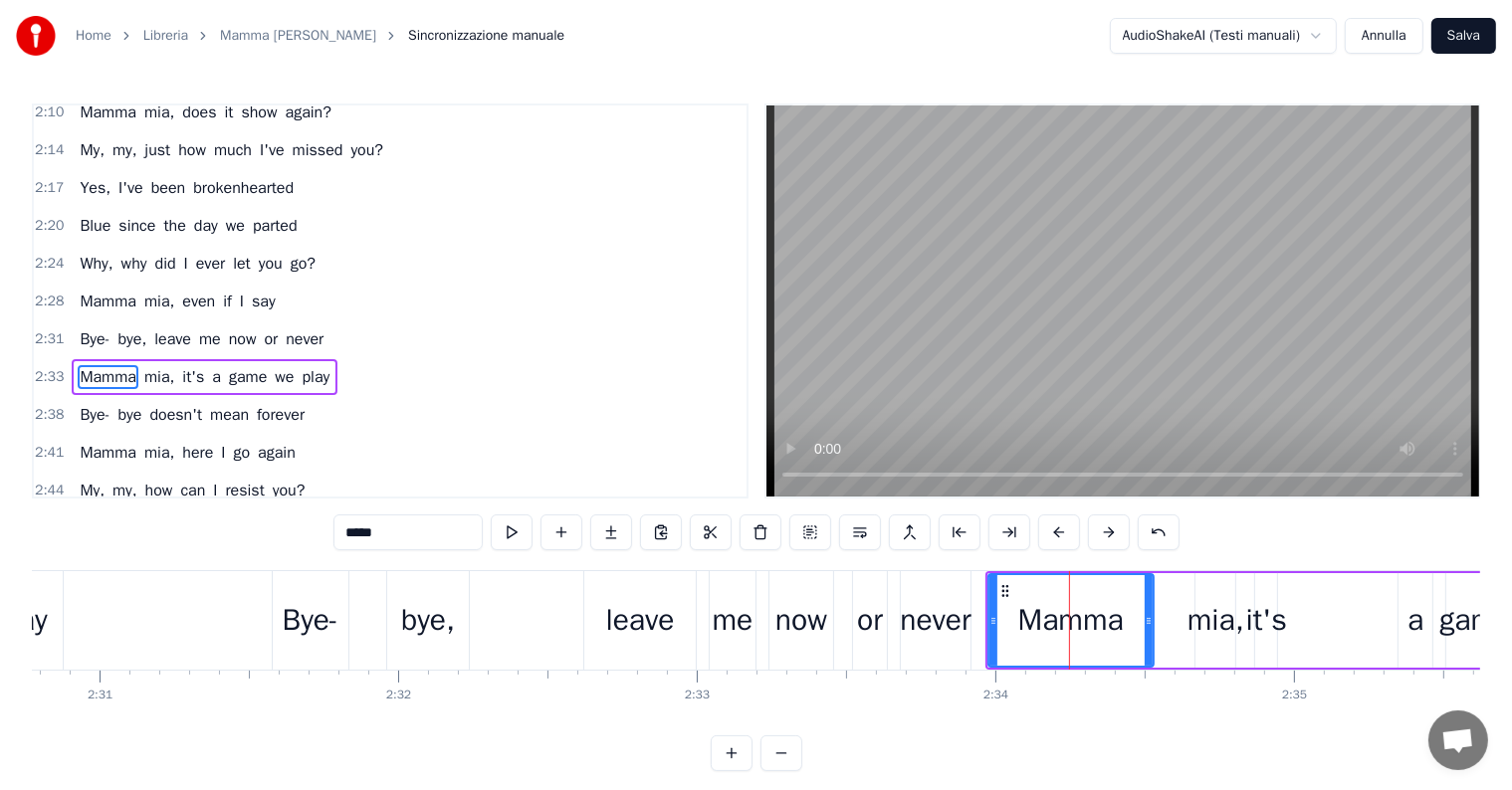scroll, scrollTop: 994, scrollLeft: 0, axis: vertical 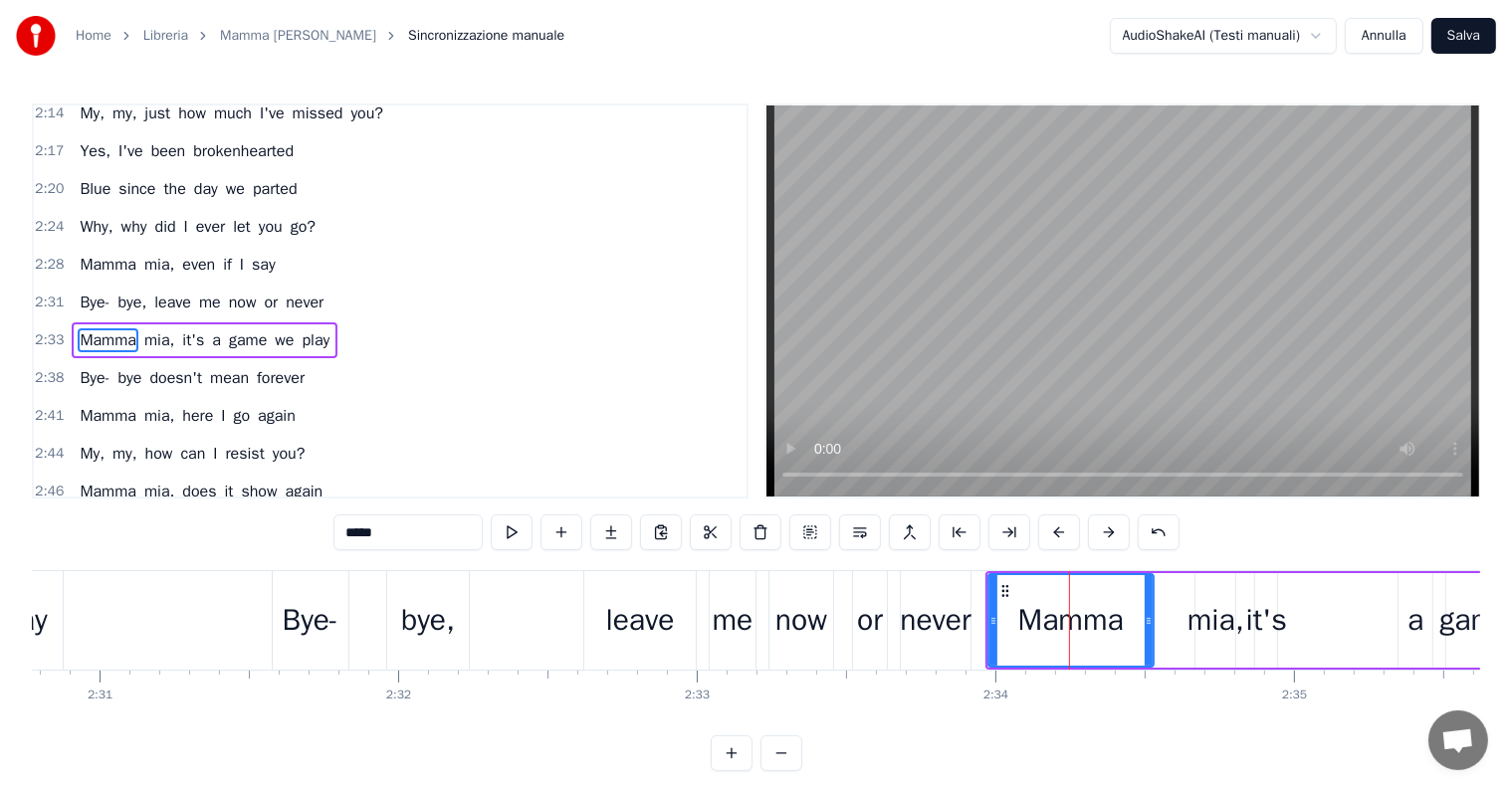 click on "it's" at bounding box center [1266, 620] 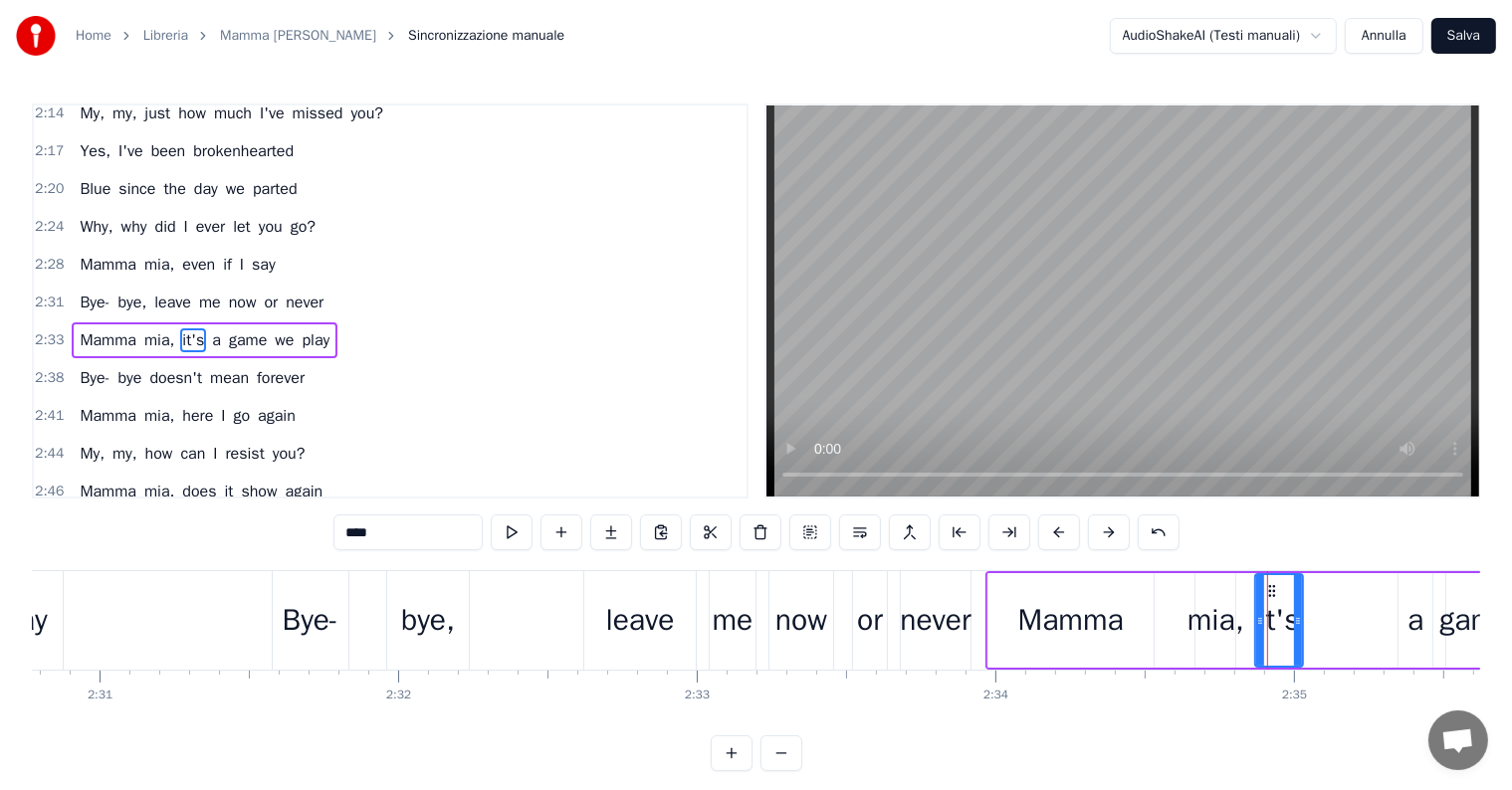 drag, startPoint x: 1273, startPoint y: 620, endPoint x: 1302, endPoint y: 617, distance: 29.15476 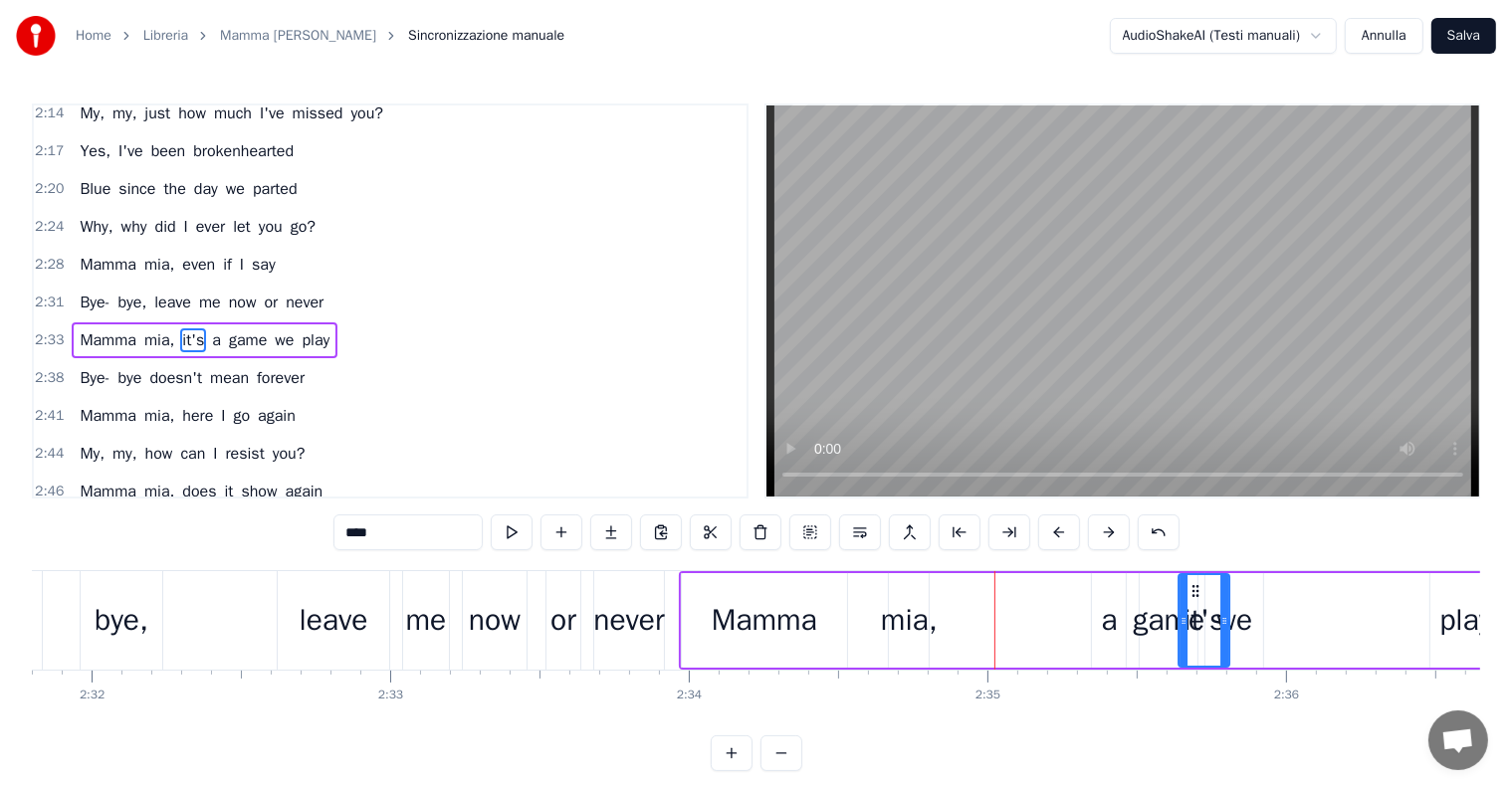 scroll, scrollTop: 0, scrollLeft: 45341, axis: horizontal 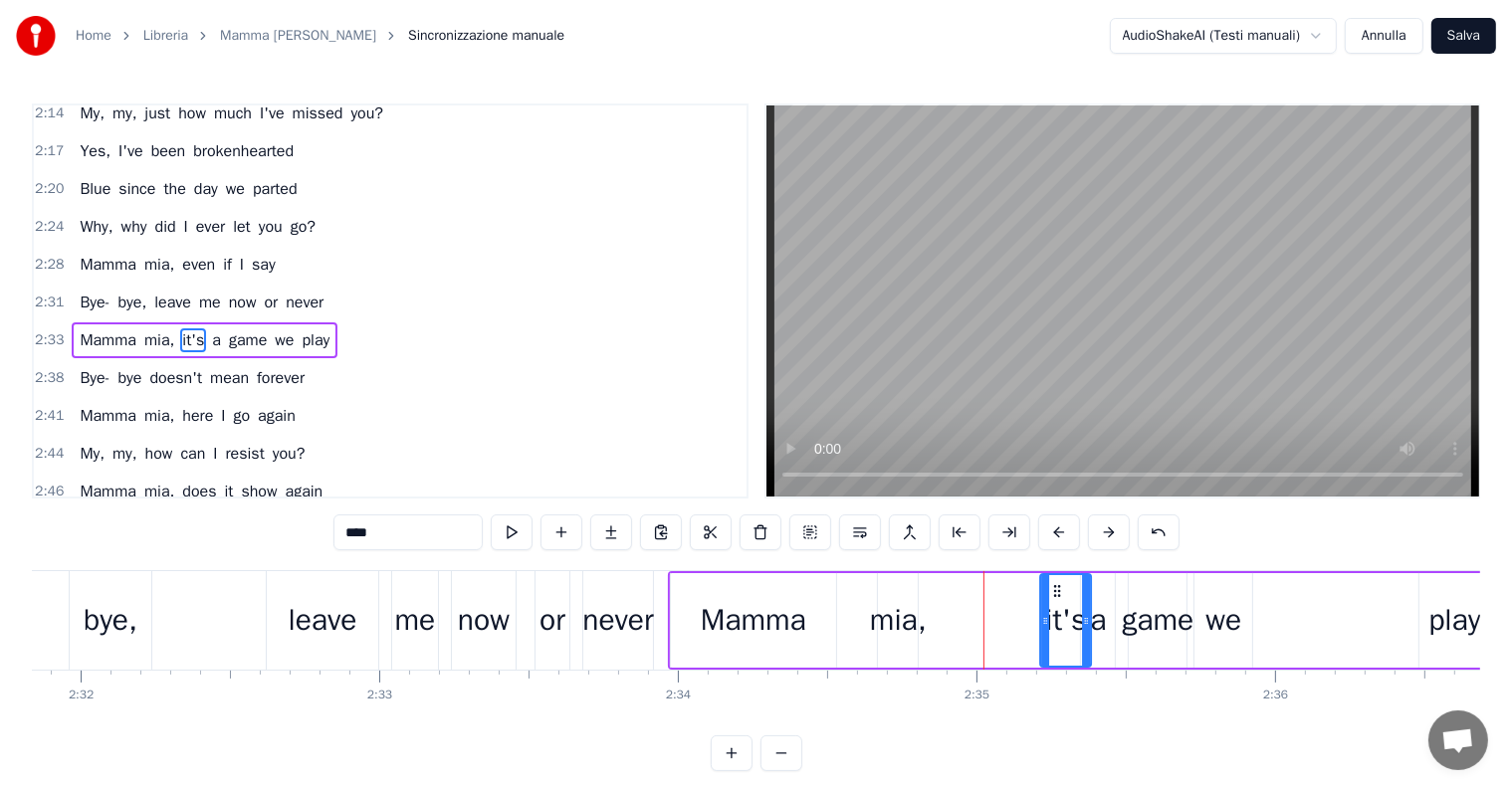 drag, startPoint x: 1272, startPoint y: 587, endPoint x: 1058, endPoint y: 610, distance: 215.23243 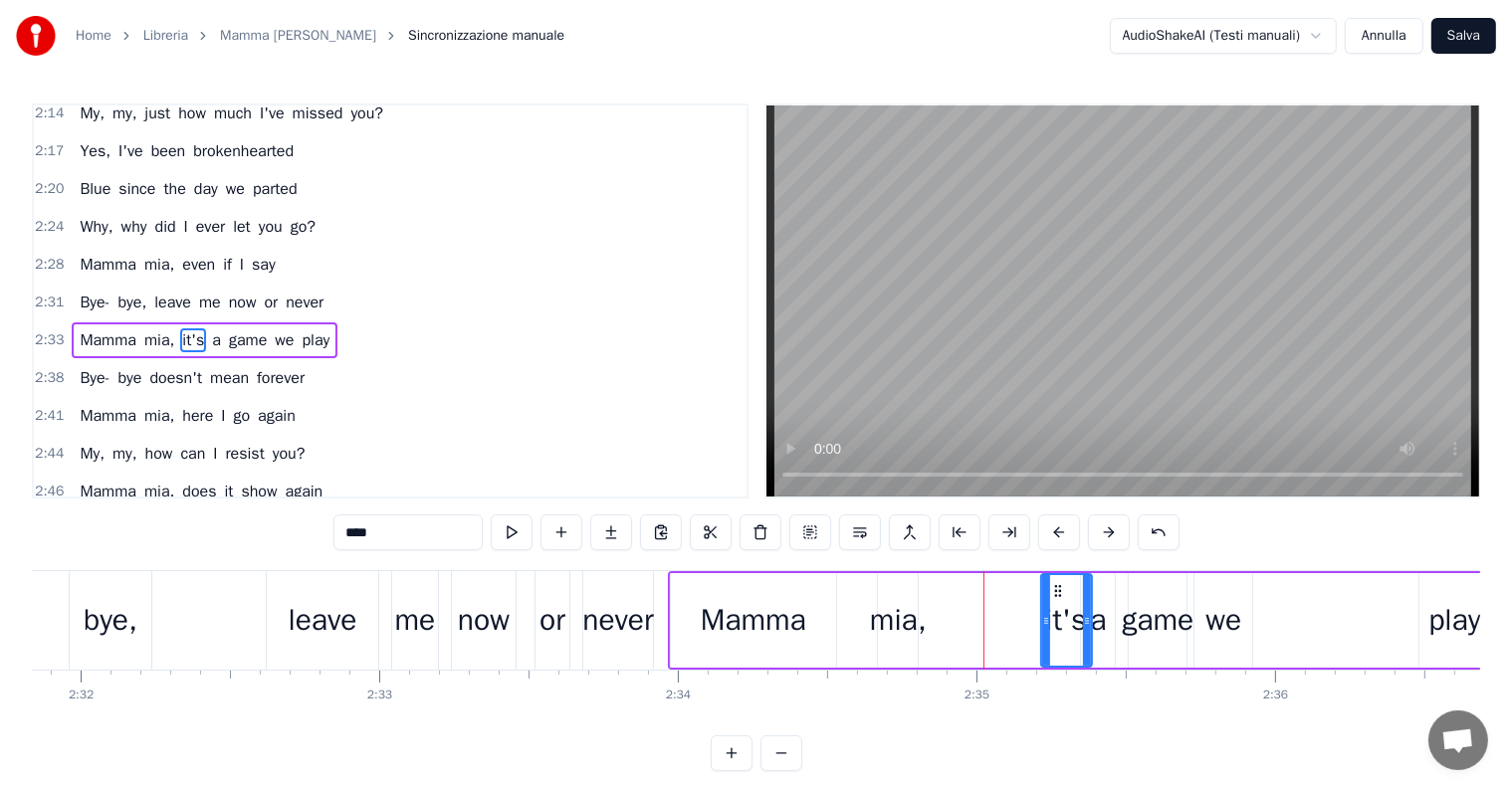 click on "mia," at bounding box center (898, 620) 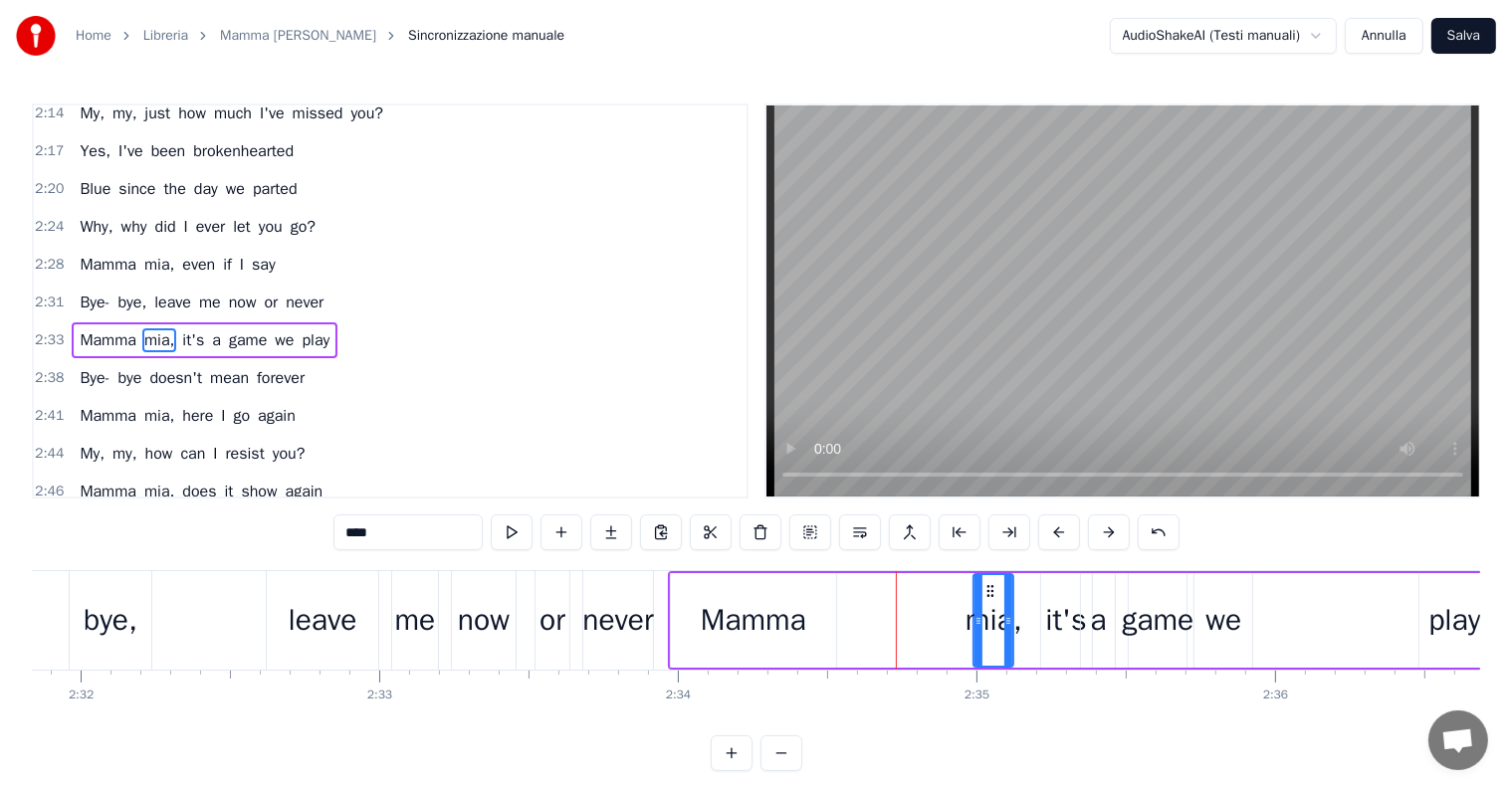 drag, startPoint x: 893, startPoint y: 591, endPoint x: 988, endPoint y: 594, distance: 95.04736 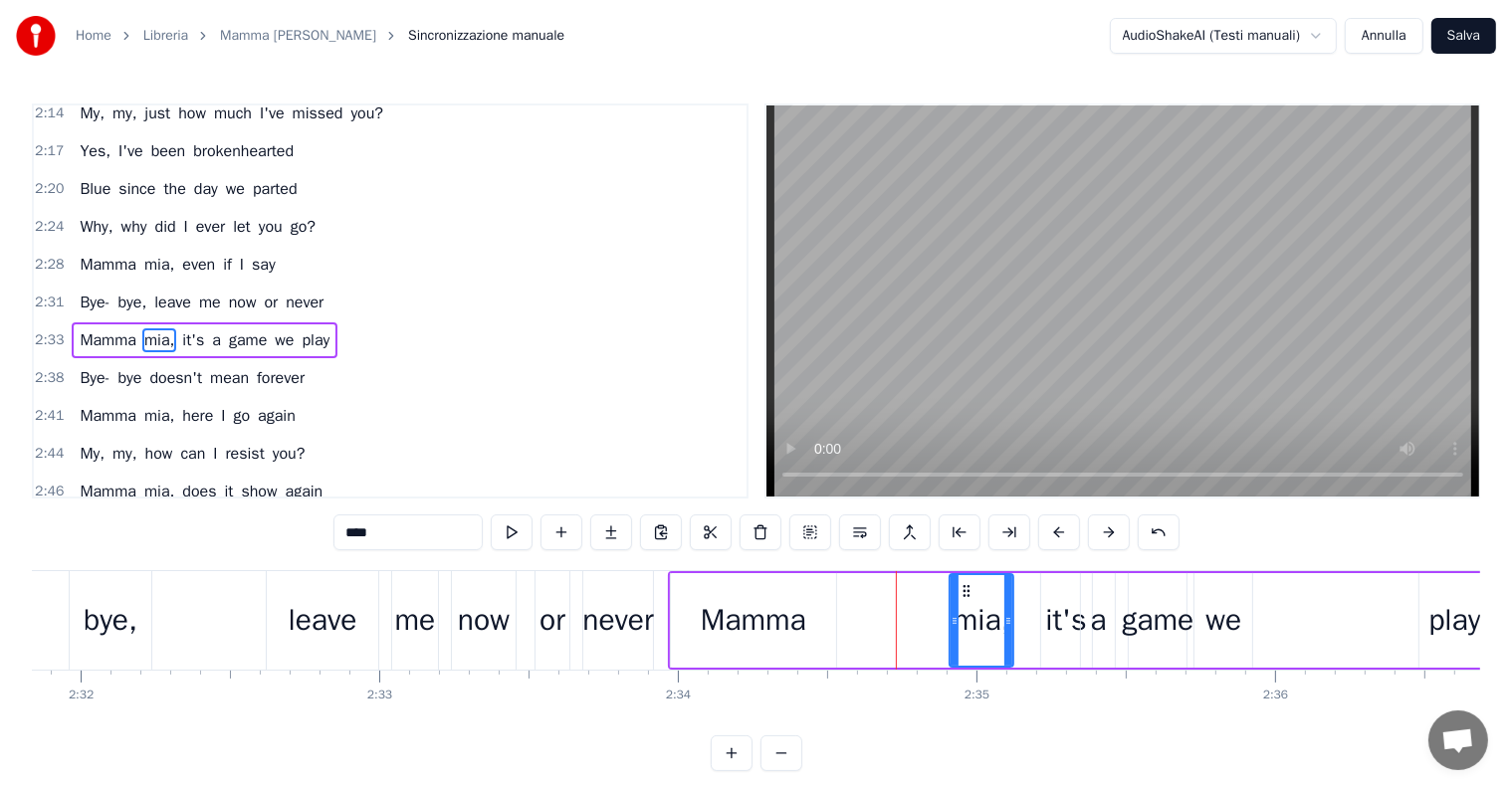 drag, startPoint x: 978, startPoint y: 621, endPoint x: 955, endPoint y: 623, distance: 23.086793 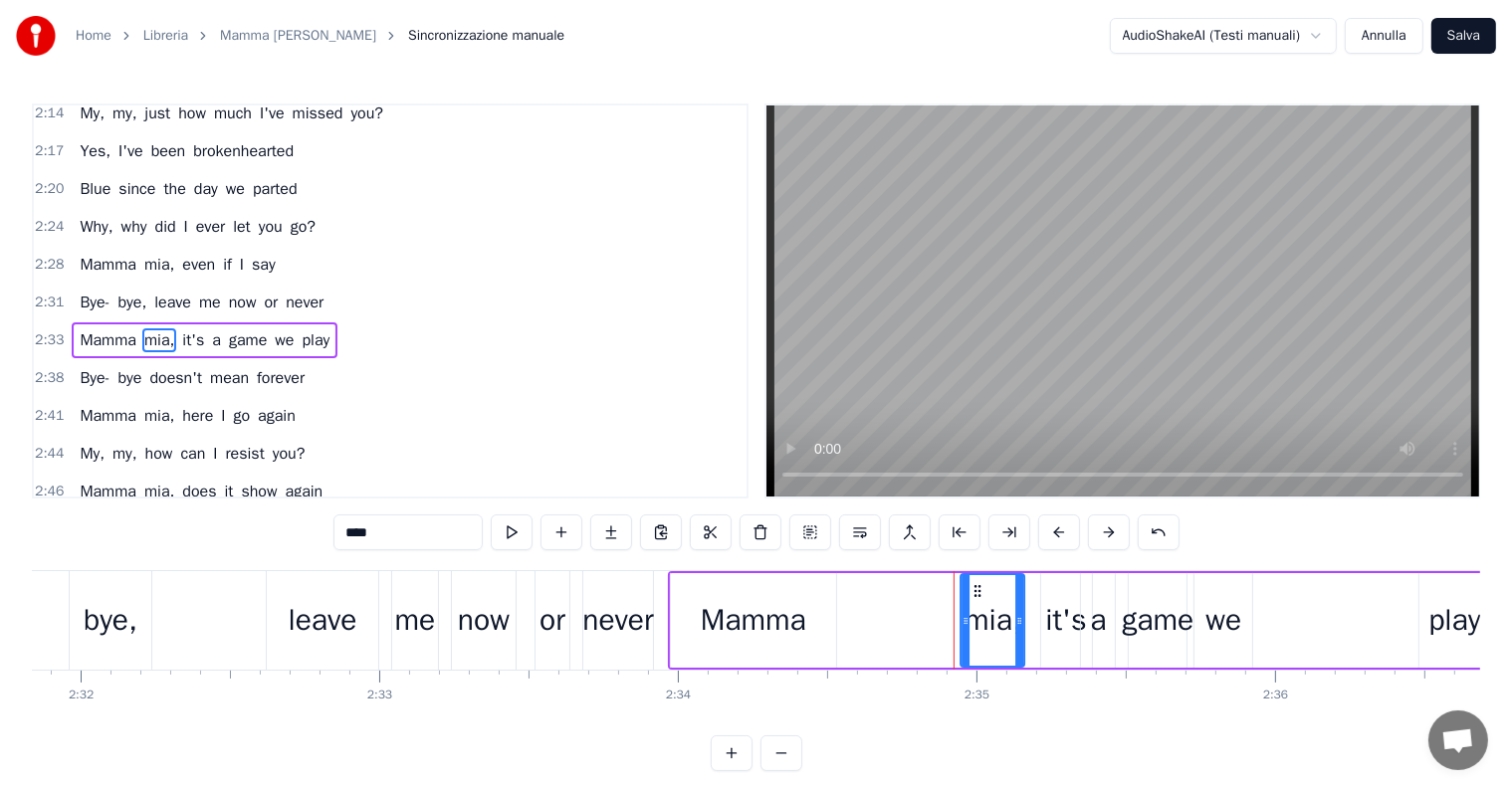 drag, startPoint x: 962, startPoint y: 585, endPoint x: 972, endPoint y: 585, distance: 10 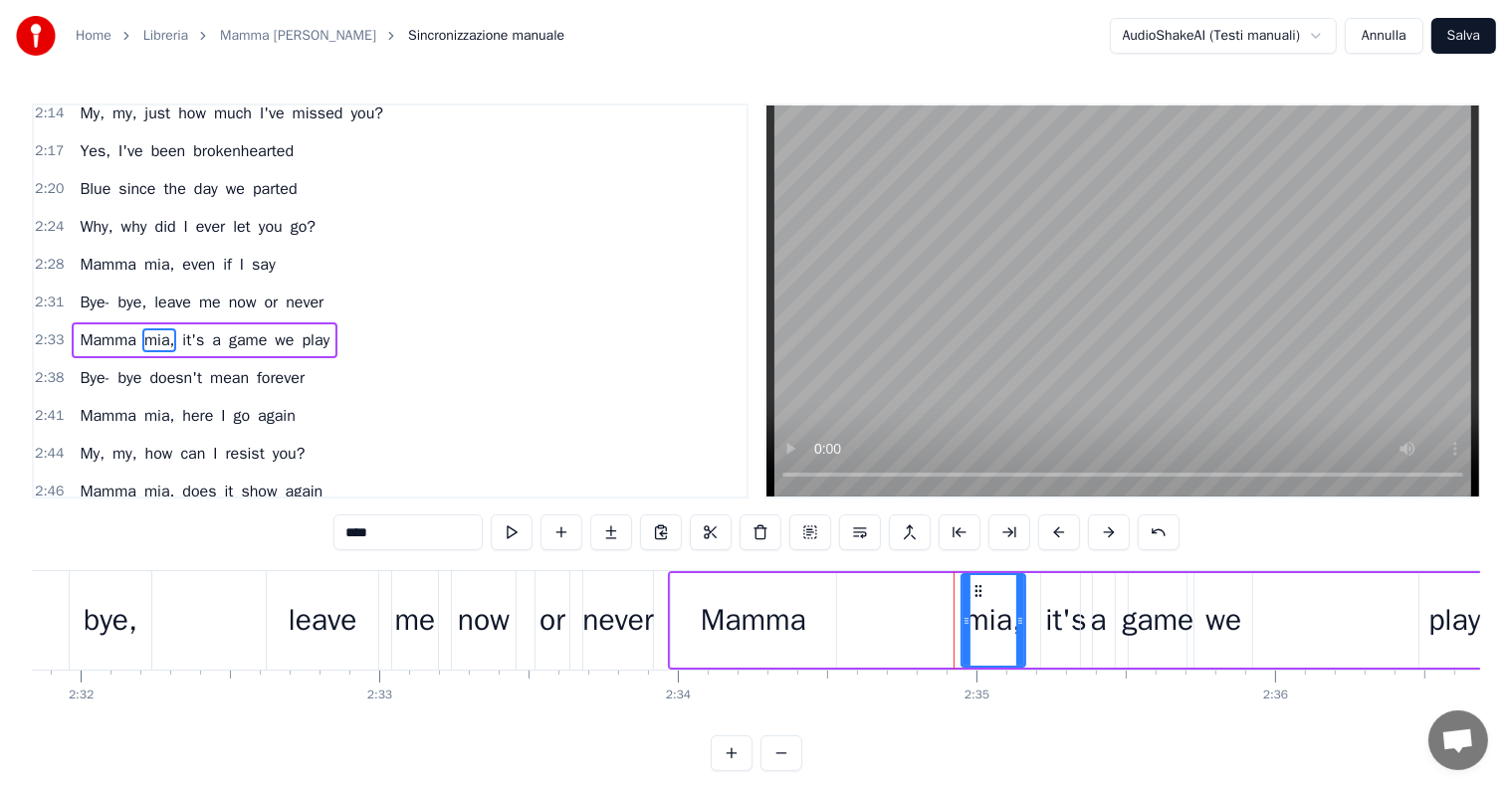 click on "Mamma mia, it's a game we play" at bounding box center (204, 340) 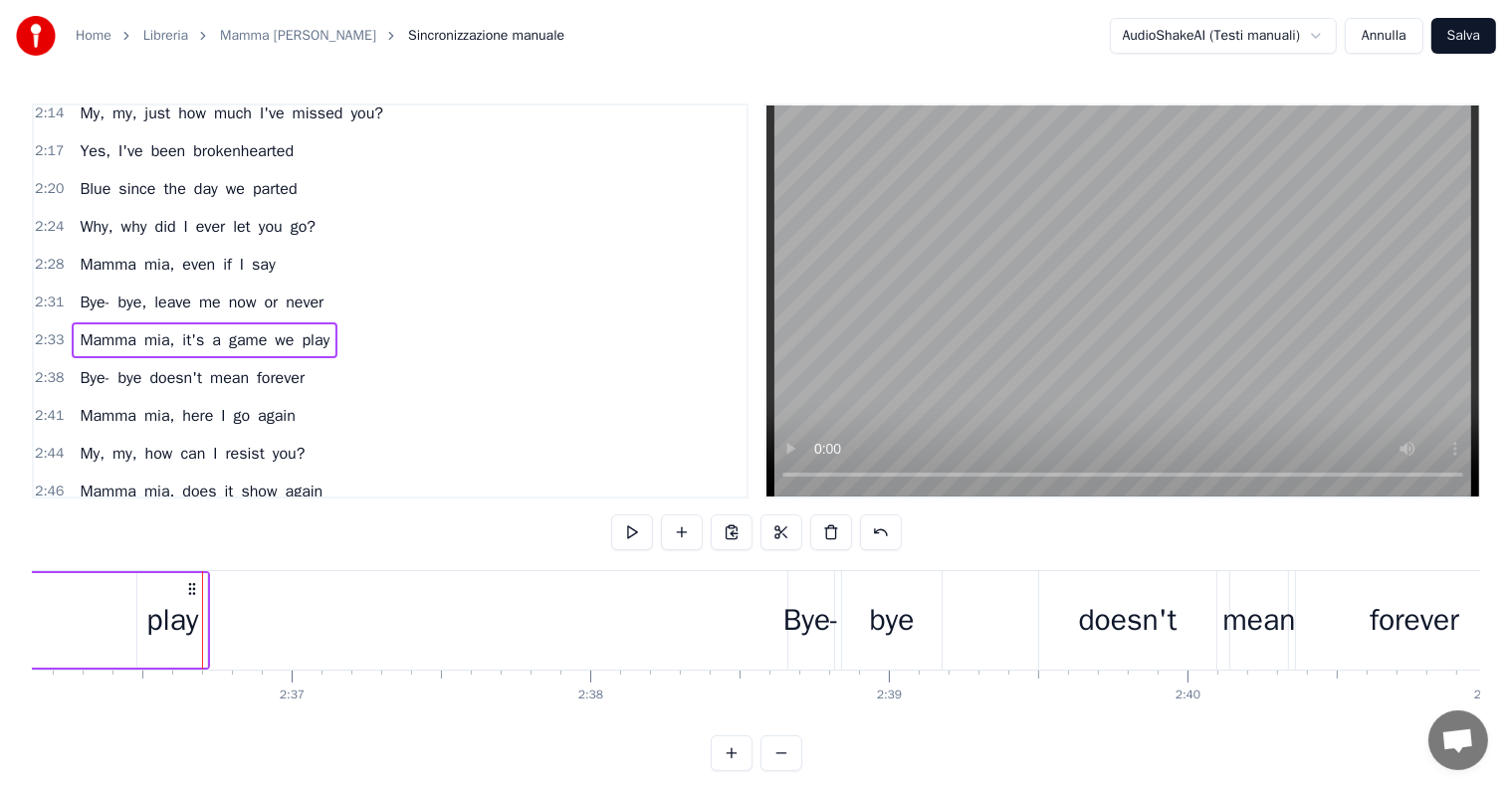 scroll, scrollTop: 0, scrollLeft: 46693, axis: horizontal 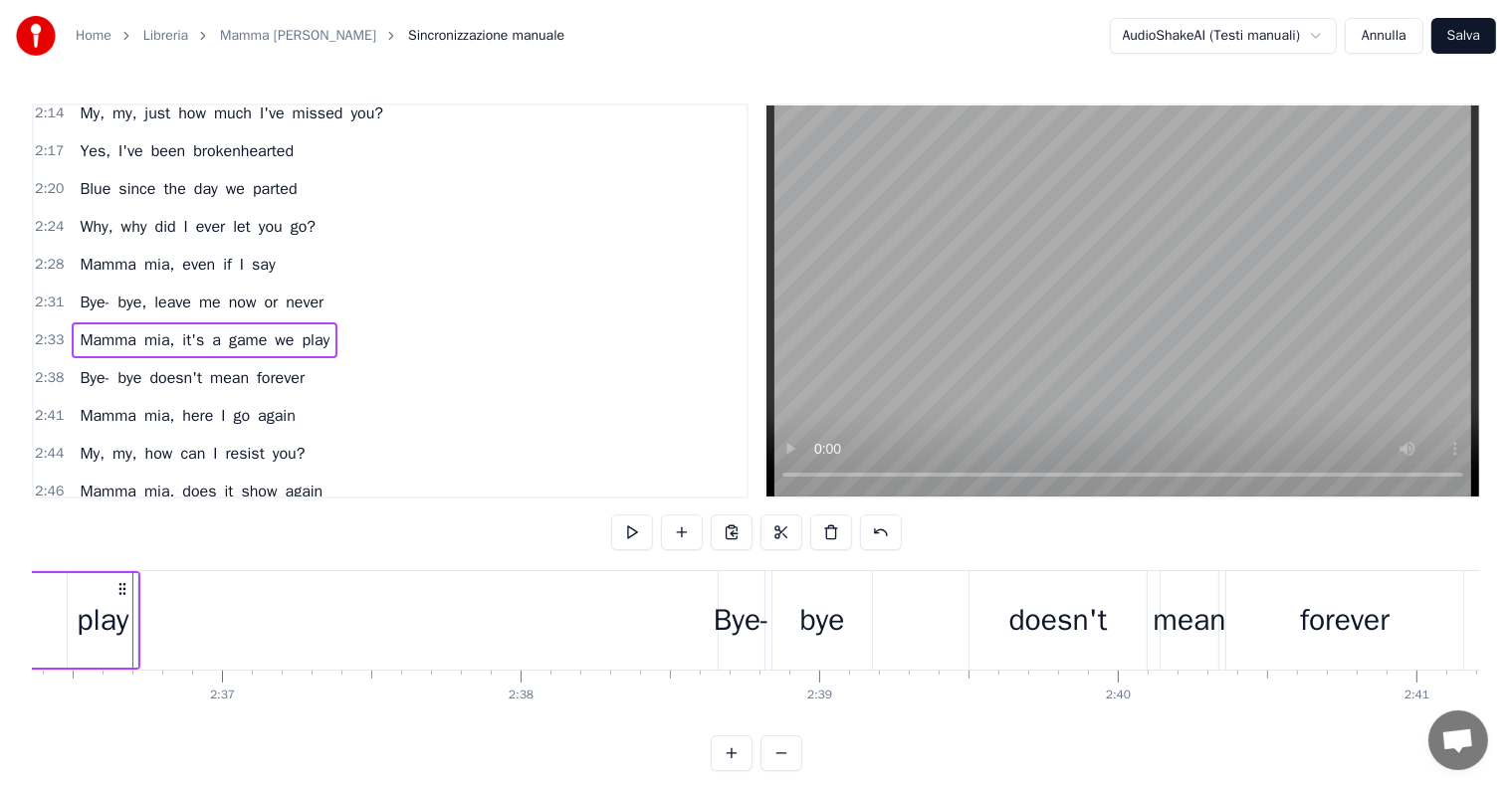 click on "Annulla" at bounding box center (1384, 36) 